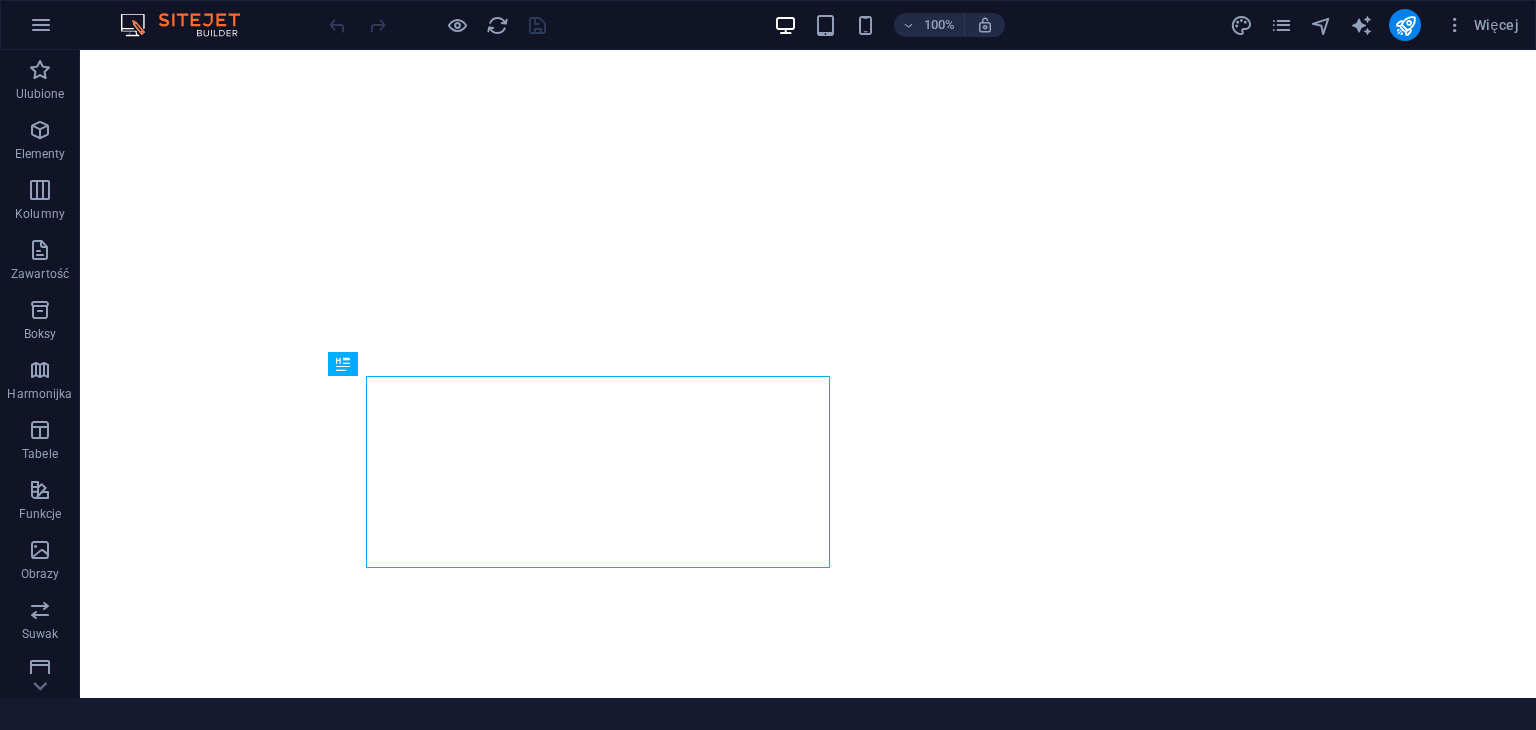scroll, scrollTop: 0, scrollLeft: 0, axis: both 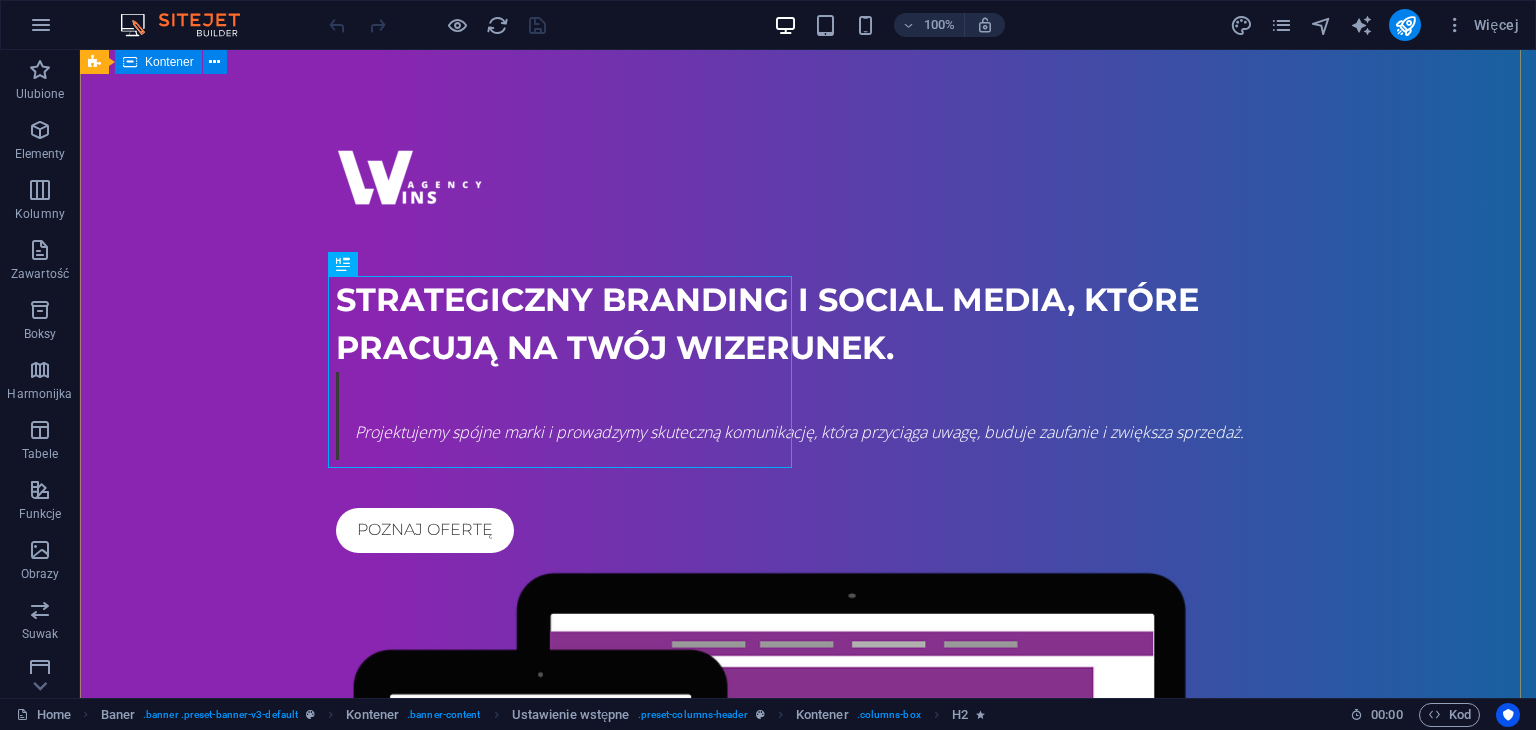 click on "Strategiczny branding i social media, które pracują na Twój wizerunek. Projektujemy spójne marki i prowadzymy skuteczną komunikację, która przyciąga uwagę, buduje zaufanie i zwiększa sprzedaż. poznaj ofertę" at bounding box center [808, 628] 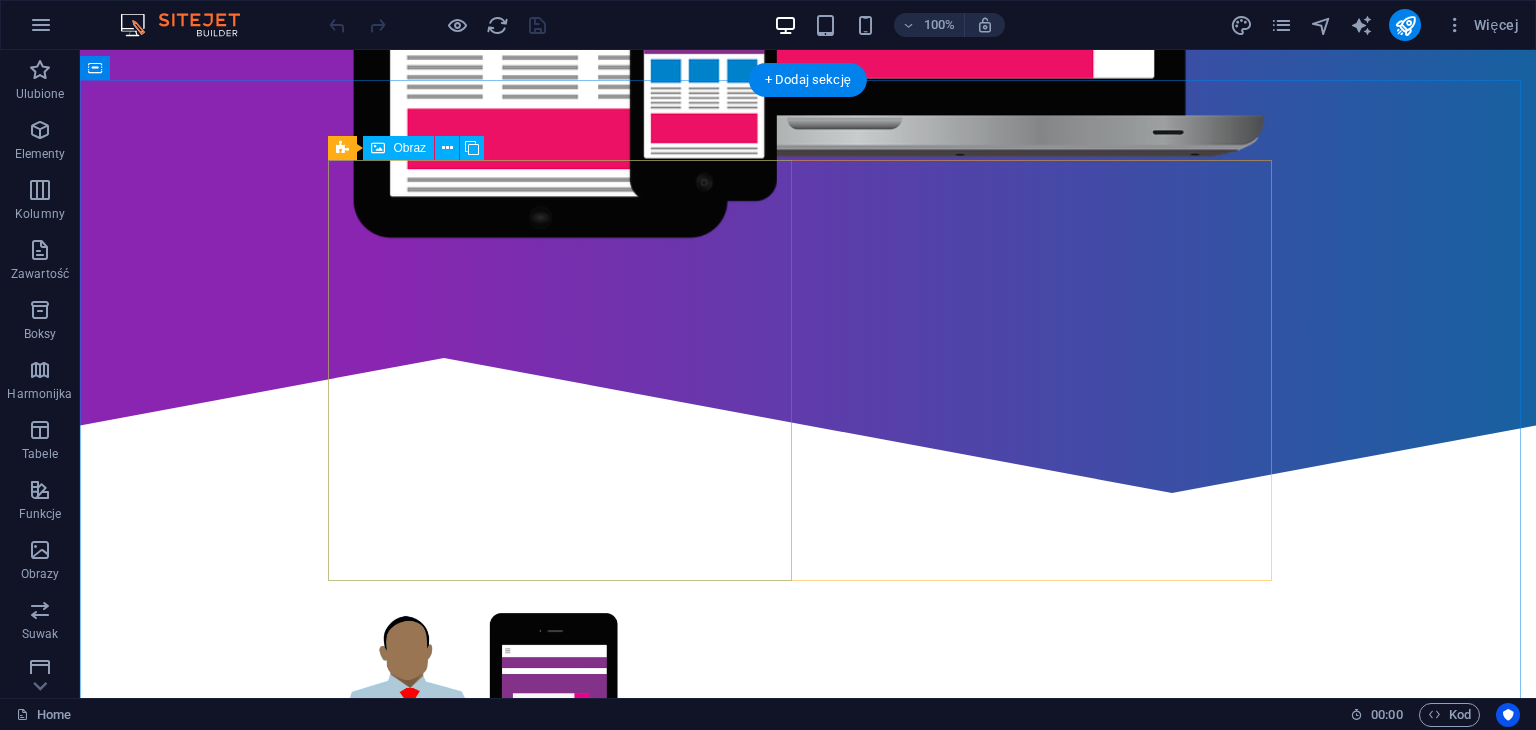 scroll, scrollTop: 1000, scrollLeft: 0, axis: vertical 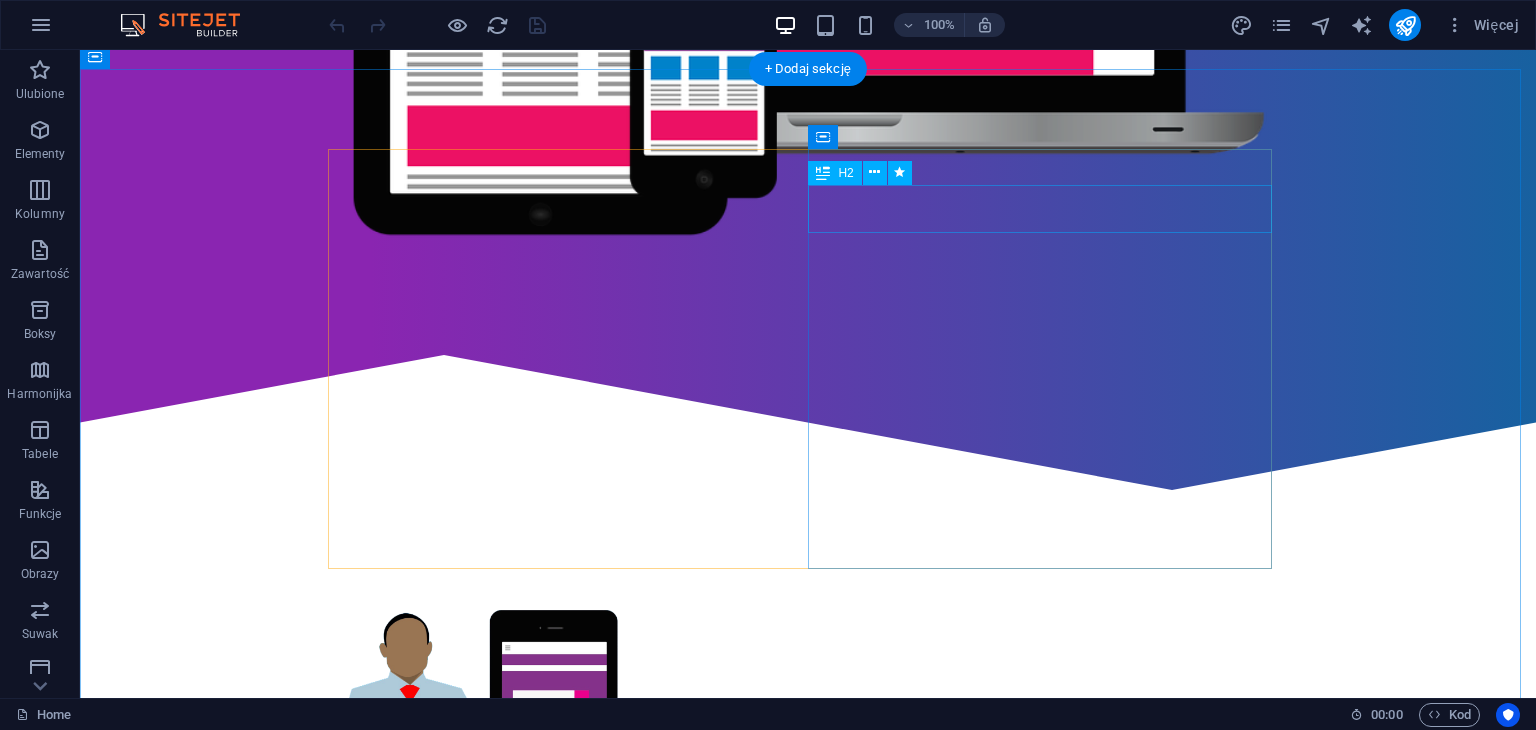 click on "Who are we?" at bounding box center [808, 891] 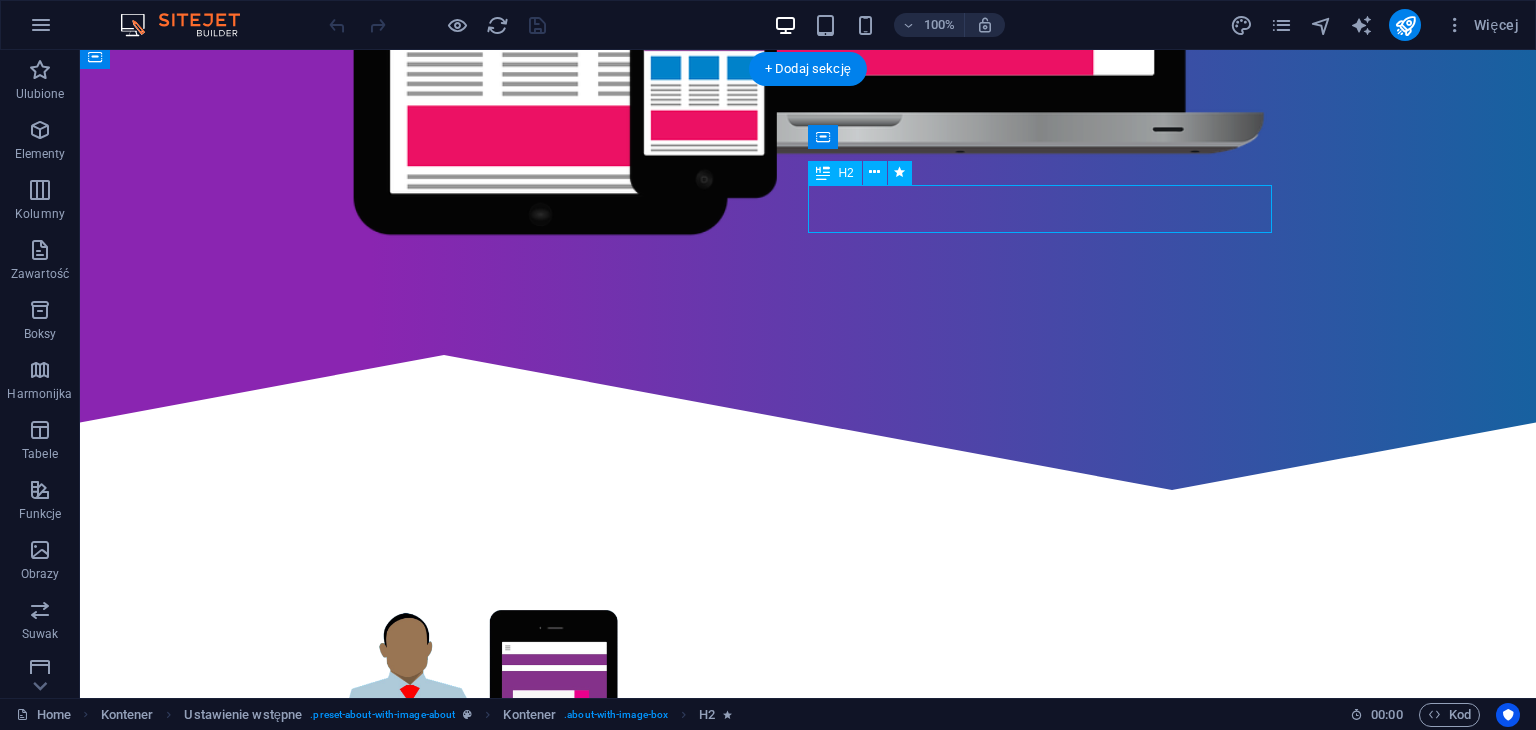 click on "Who are we?" at bounding box center (808, 891) 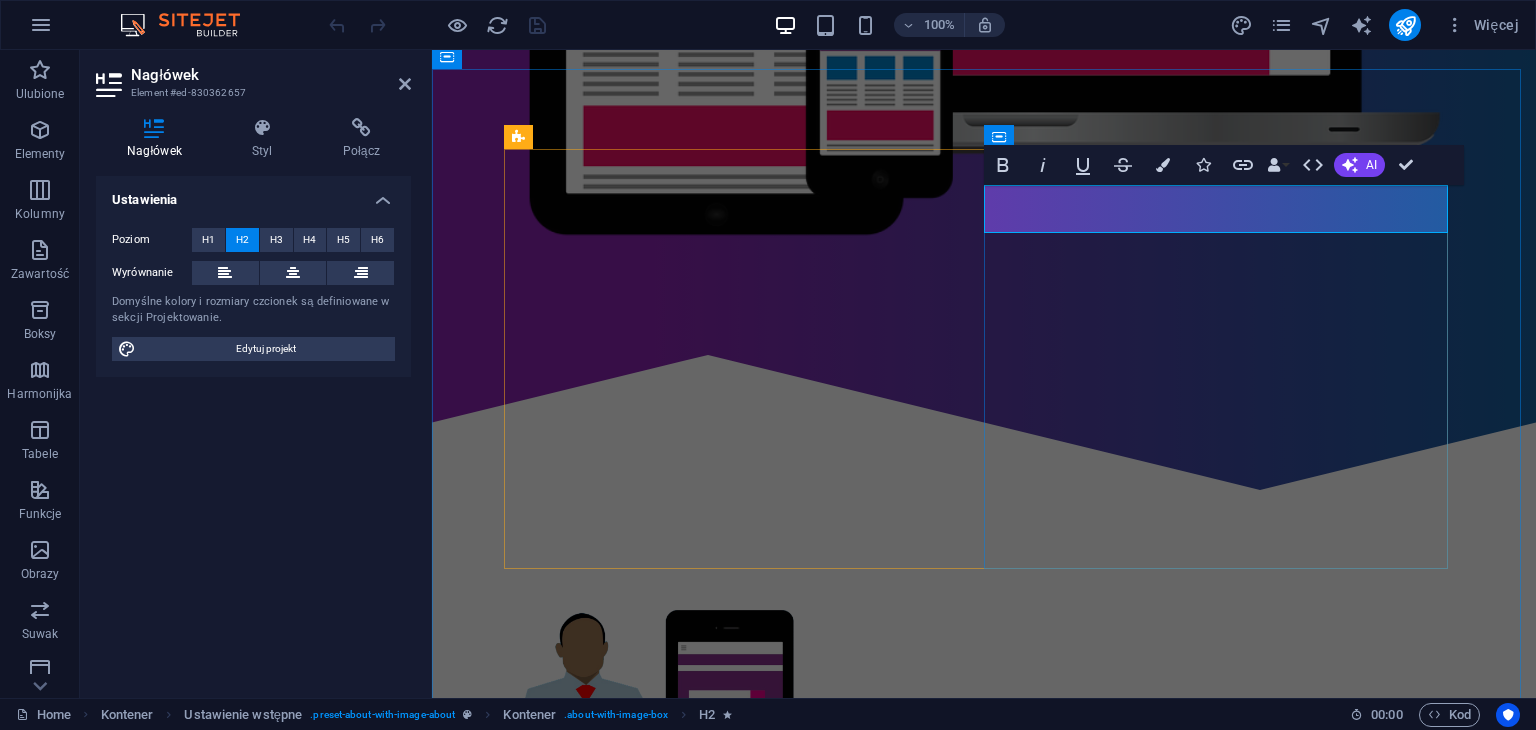 type 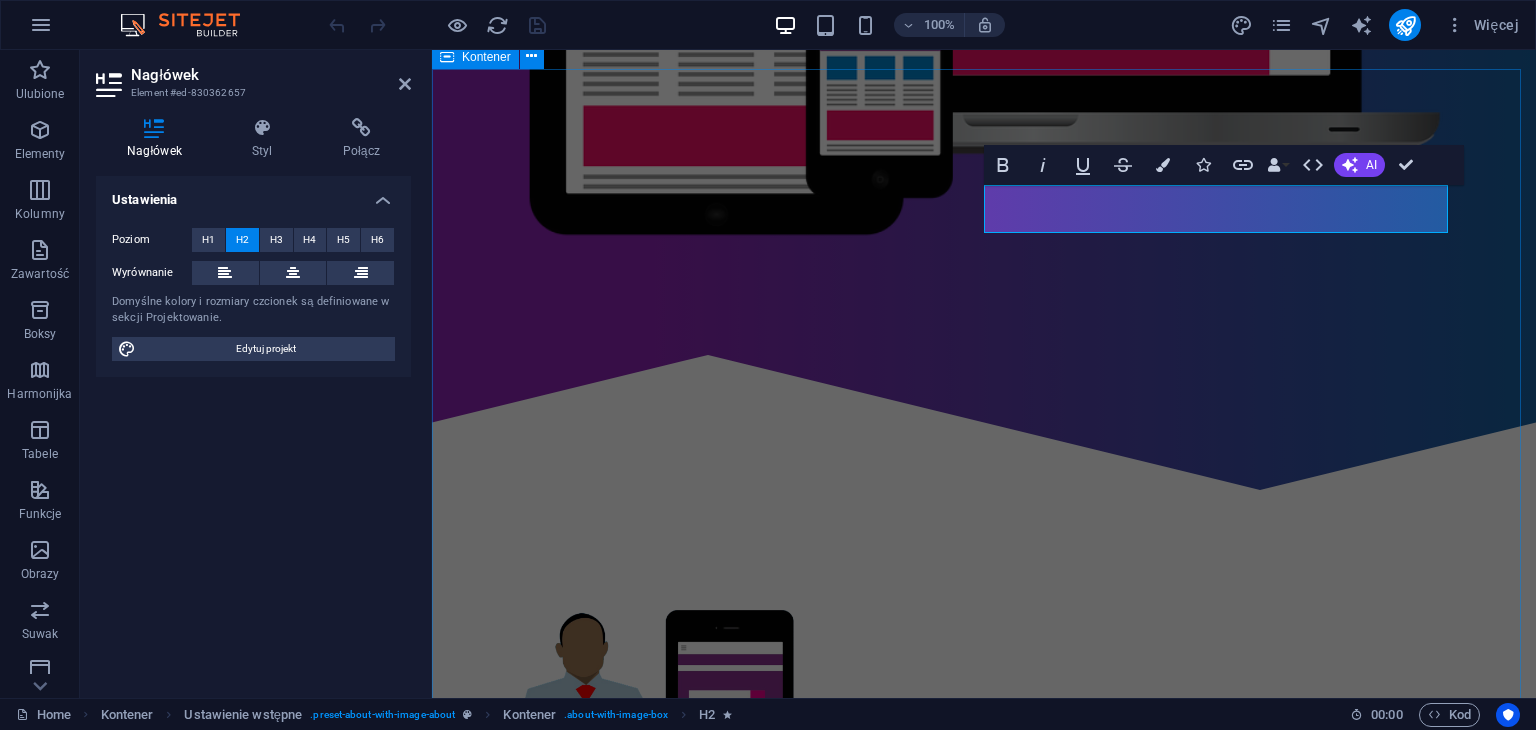 click on "kIM JESTEŚMY ? Lorem ipsum dolor sit amet, consectetur adipisicing elit. Repellat, maiores, a libero atque assumenda praesentium cum magni odio dolor accusantium explicabo repudiandae molestiae itaque provident sit debitis aspernatur soluta deserunt incidunt ad cumque ex laboriosam. Distinctio, mollitia, molestias excepturi voluptatem veritatis iusto nam nulla.  At vero eos et accusam et justo duo dolores et ea rebum. Stet clita kasd gubergren, no sea takimata sanctus est Lorem ipsum dolor sit amet. Get in touch Hardware solutions Lorem ipsum dolor sit amet, consectetur adipisicing elit. Veritatis, dolorem! Individual solutions Lorem ipsum dolor sit amet, consectetur adipisicing elit. Veritatis, dolorem! Web solutions Lorem ipsum dolor sit amet, consectetur adipisicing elit. Veritatis, dolorem! Installation solutions Lorem ipsum dolor sit amet, consectetur adipisicing elit. Veritatis, dolorem!" at bounding box center [984, 1267] 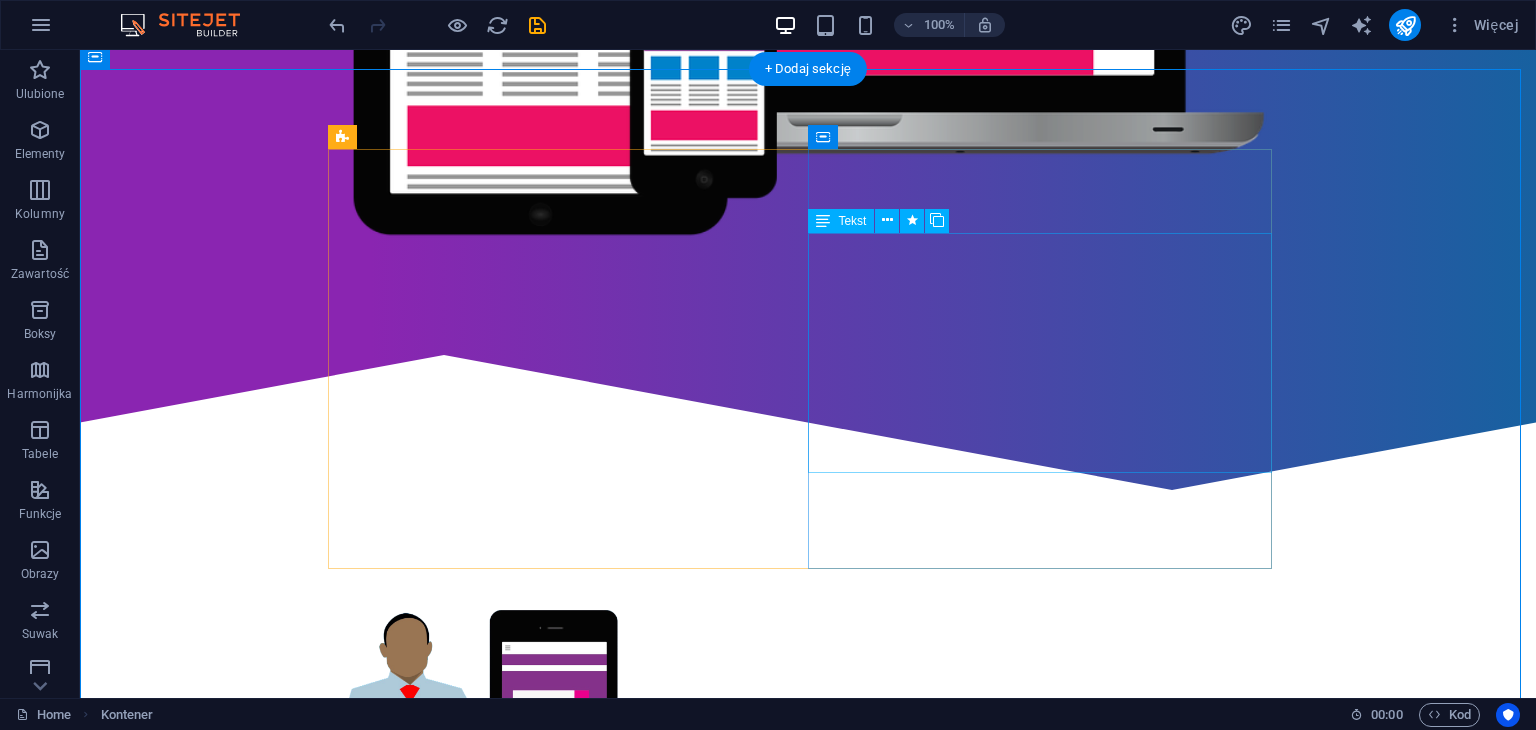 click on "Lorem ipsum dolor sit amet, consectetur adipisicing elit. Repellat, maiores, a libero atque assumenda praesentium cum magni odio dolor accusantium explicabo repudiandae molestiae itaque provident sit debitis aspernatur soluta deserunt incidunt ad cumque ex laboriosam. Distinctio, mollitia, molestias excepturi voluptatem veritatis iusto nam nulla.  At vero eos et accusam et justo duo dolores et ea rebum. Stet clita kasd gubergren, no sea takimata sanctus est Lorem ipsum dolor sit amet." at bounding box center (808, 987) 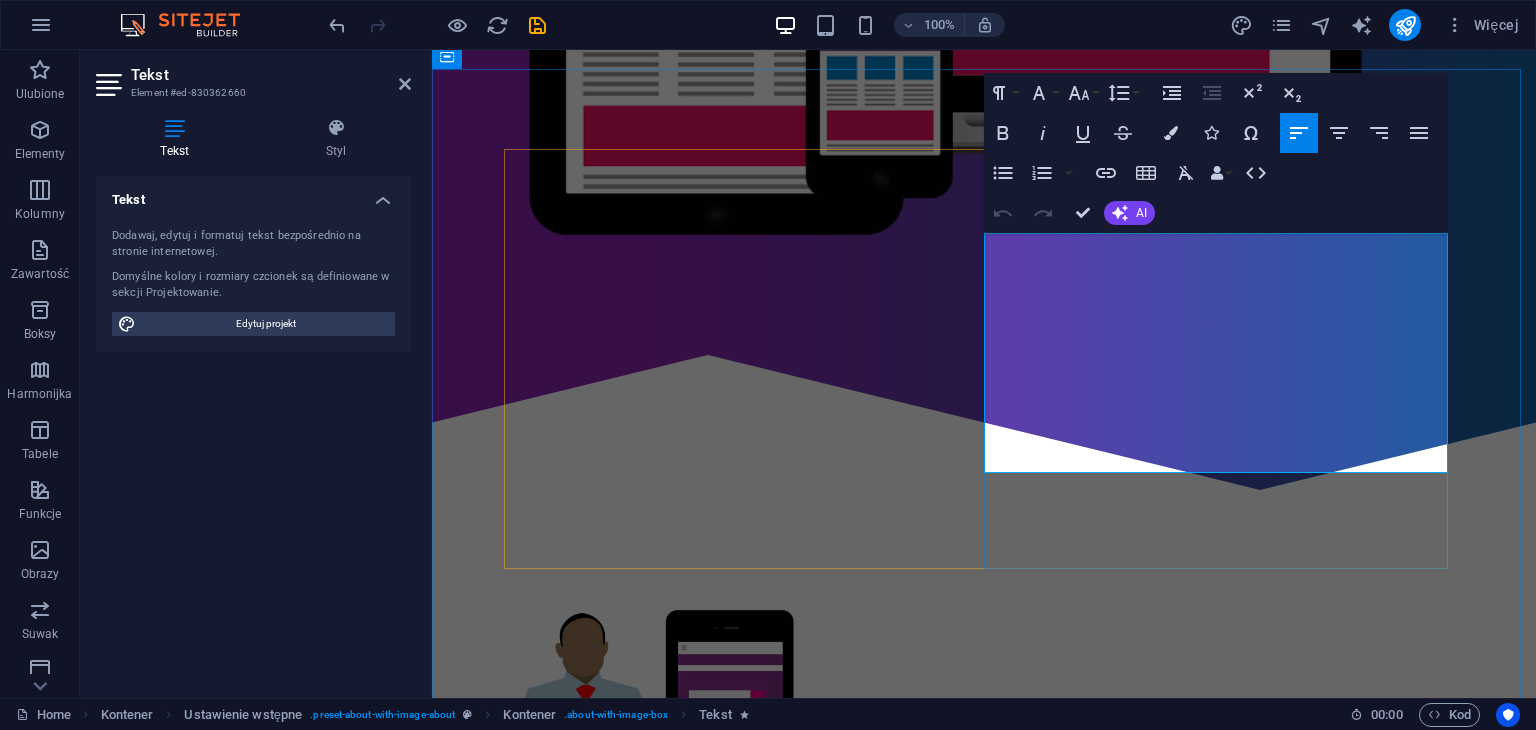 click on "Lorem ipsum dolor sit amet, consectetur adipisicing elit. Repellat, maiores, a libero atque assumenda praesentium cum magni odio dolor accusantium explicabo repudiandae molestiae itaque provident sit debitis aspernatur soluta deserunt incidunt ad cumque ex laboriosam. Distinctio, mollitia, molestias excepturi voluptatem veritatis iusto nam nulla." at bounding box center [984, 951] 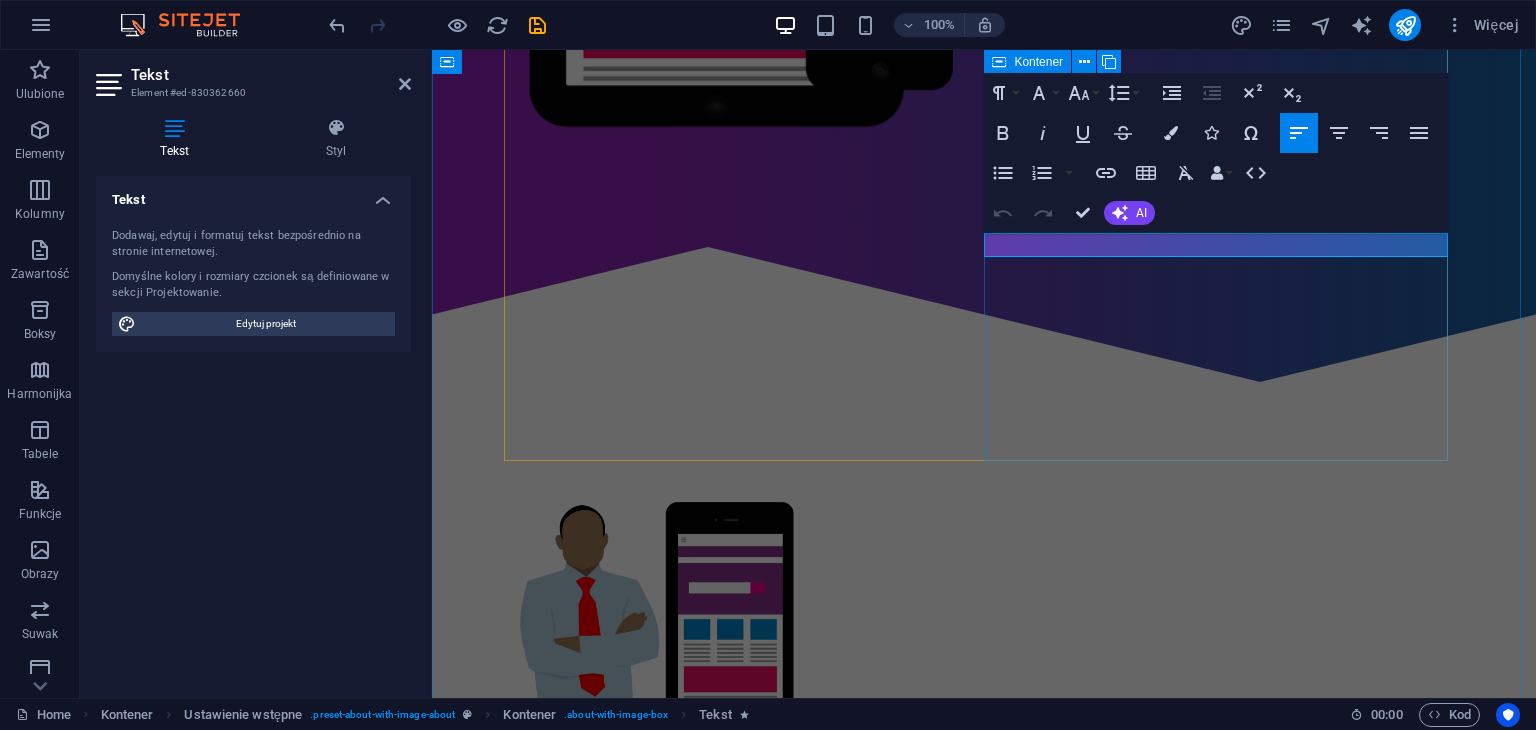 scroll, scrollTop: 1012, scrollLeft: 0, axis: vertical 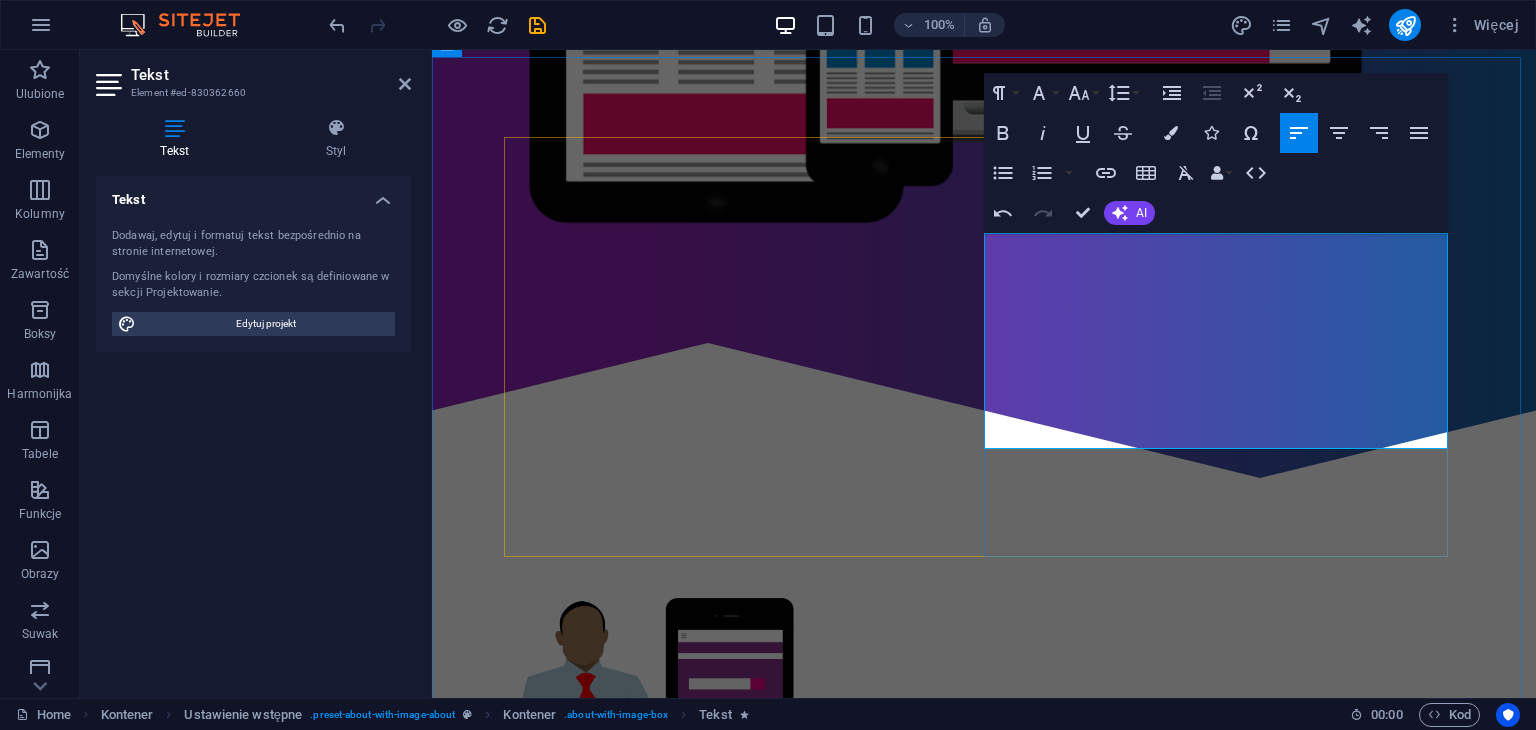 click on "Łączymy strategię, estetykę i nowoczesne narzędzia, aby tworzyć marki gotowe na dynamiczny rynek." at bounding box center (984, 963) 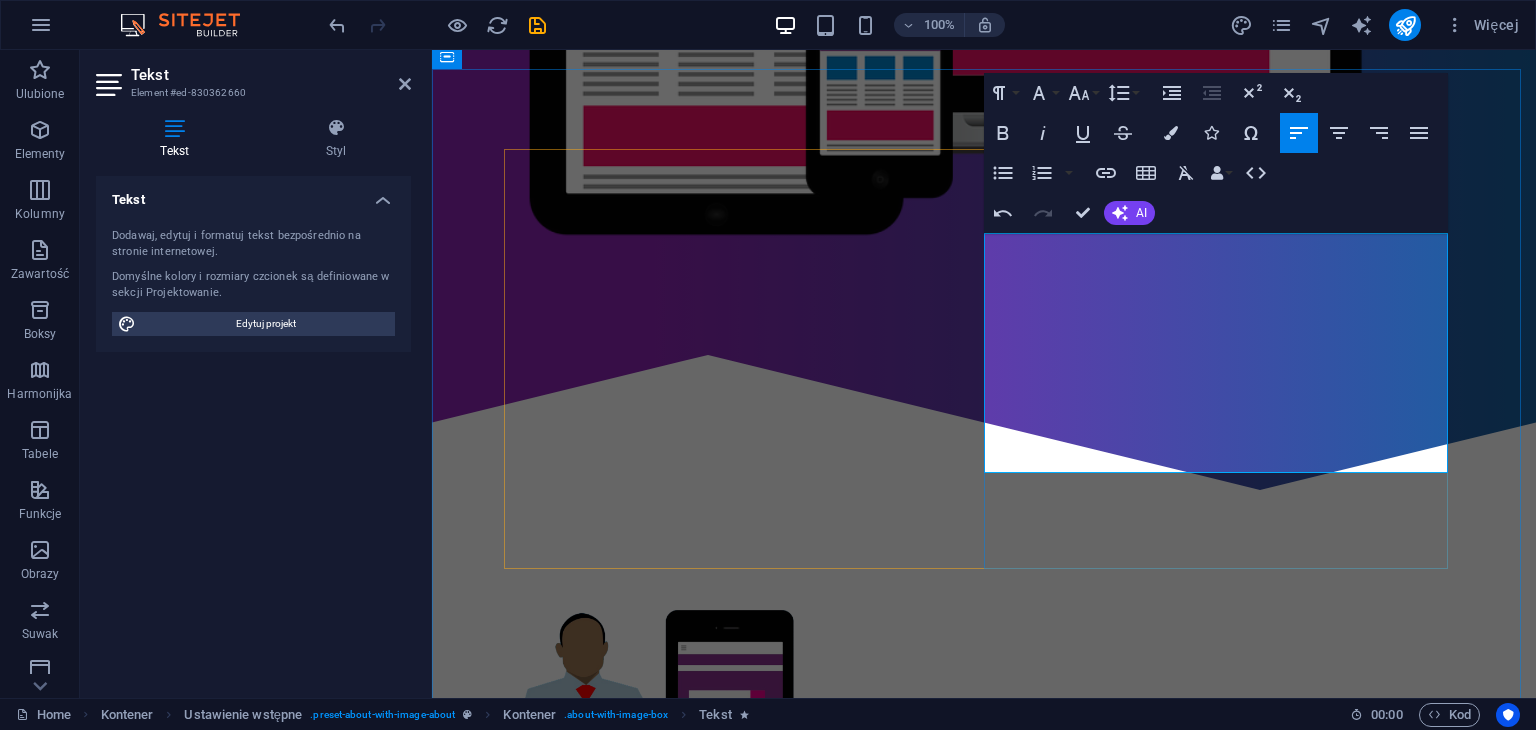 click on "Nasz zespół to projektanci, marketerzy i twórcy treści, którzy stawiają na jakość, zrozumienie klienta i długoterminową wartość. Nie działamy przypadkowo – każda decyzja opiera się na przemyślanej koncepcji i analizie." at bounding box center [984, 1035] 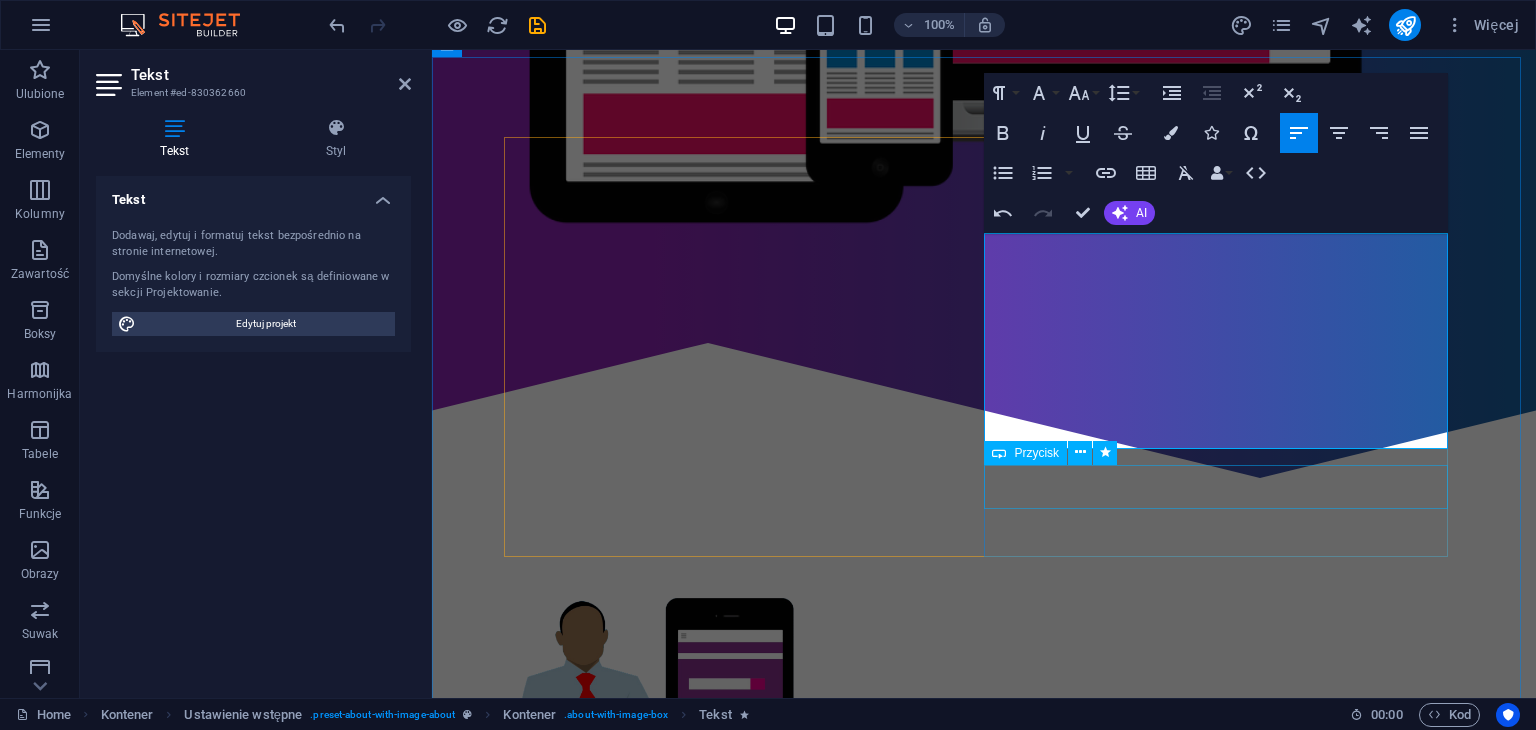 click on "Get in touch" at bounding box center (984, 1085) 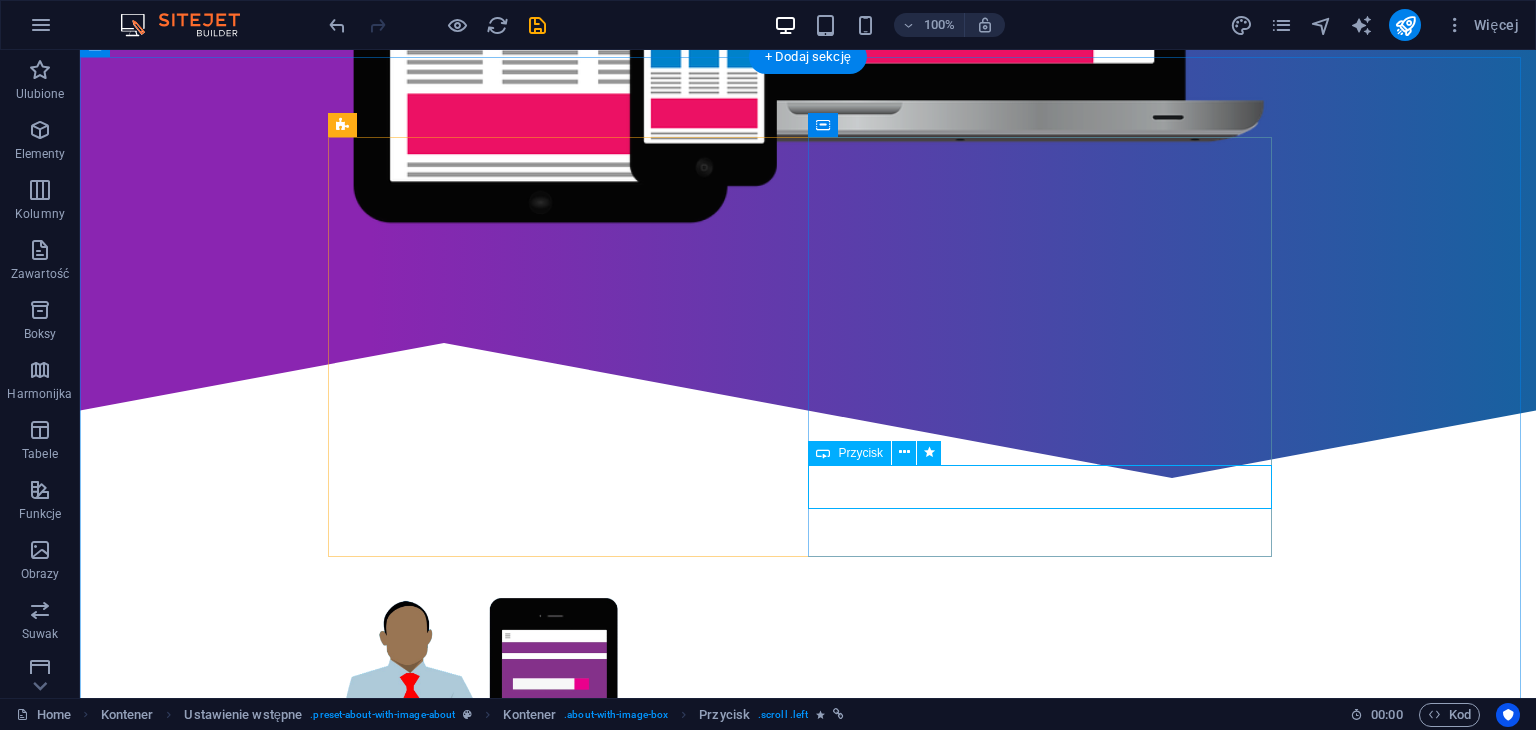click on "Get in touch" at bounding box center [808, 1085] 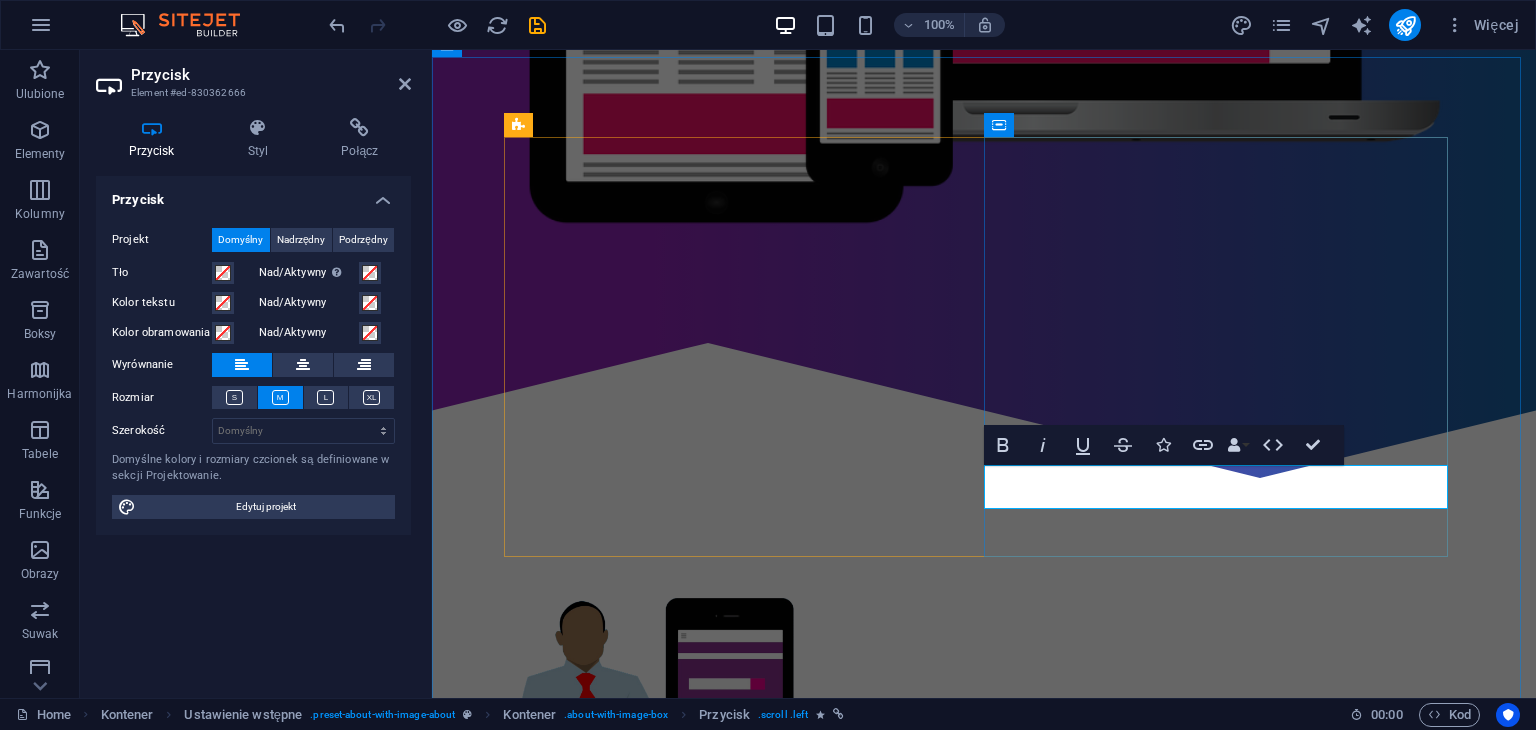 type 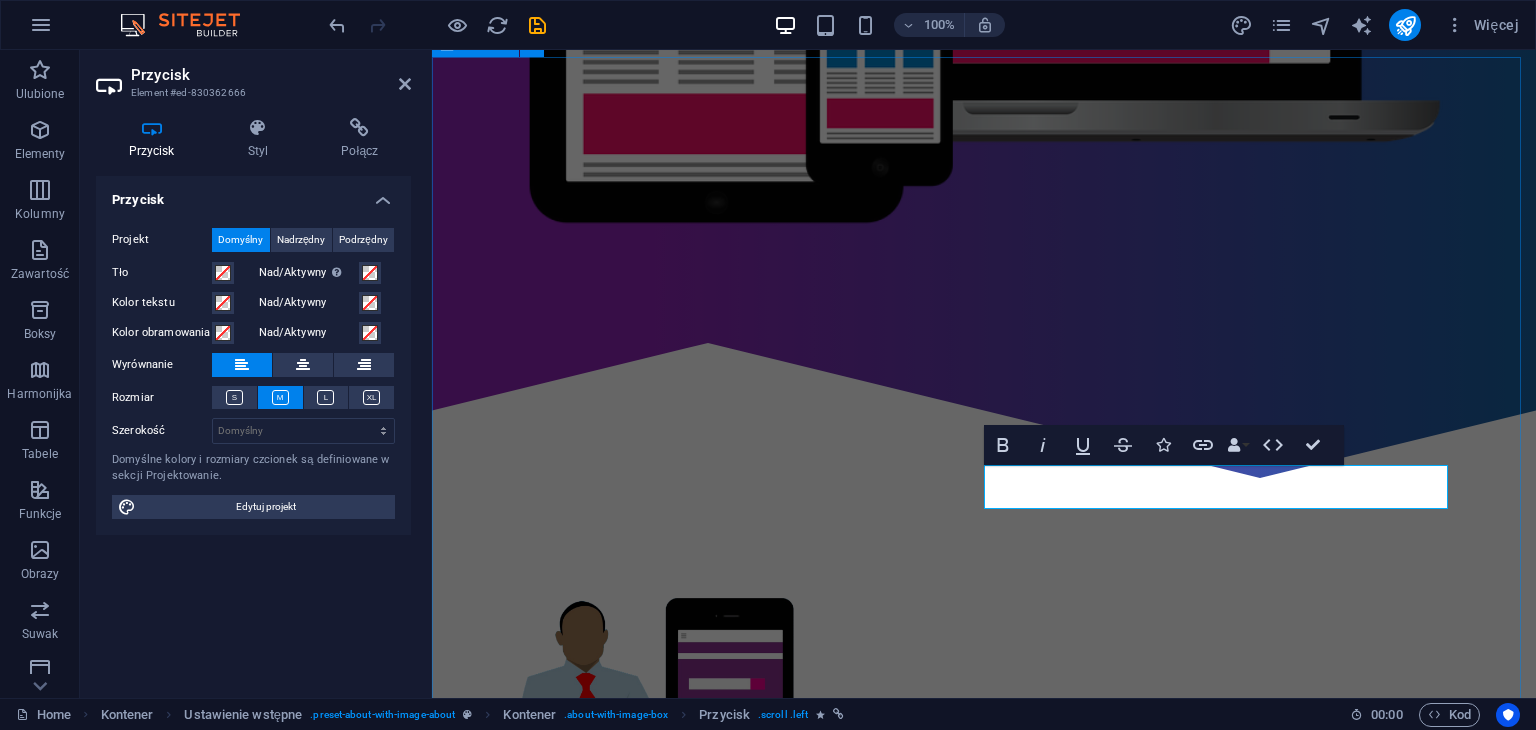 click on "kIM JESTEŚMY ? WINS Agency to niezależna agencja brandingowo-marketingowa specjalizująca się w budowaniu marek od podstaw oraz zarządzaniu komunikacją w kanałach online. Łączymy strategię, estetykę i nowoczesne narzędzia, aby tworzyć marki gotowe na dynamiczny rynek. Nasz zespół to osoby, którzy stawiają na jakość, zrozumienie klienta i długoterminową wartość. Nie działamy przypadkowo – każda decyzja opiera się na przemyślanej koncepcji i analizie. Oferta Hardware solutions Lorem ipsum dolor sit amet, consectetur adipisicing elit. Veritatis, dolorem! Individual solutions Lorem ipsum dolor sit amet, consectetur adipisicing elit. Veritatis, dolorem! Web solutions Lorem ipsum dolor sit amet, consectetur adipisicing elit. Veritatis, dolorem! Installation solutions Lorem ipsum dolor sit amet, consectetur adipisicing elit. Veritatis, dolorem!" at bounding box center (984, 1255) 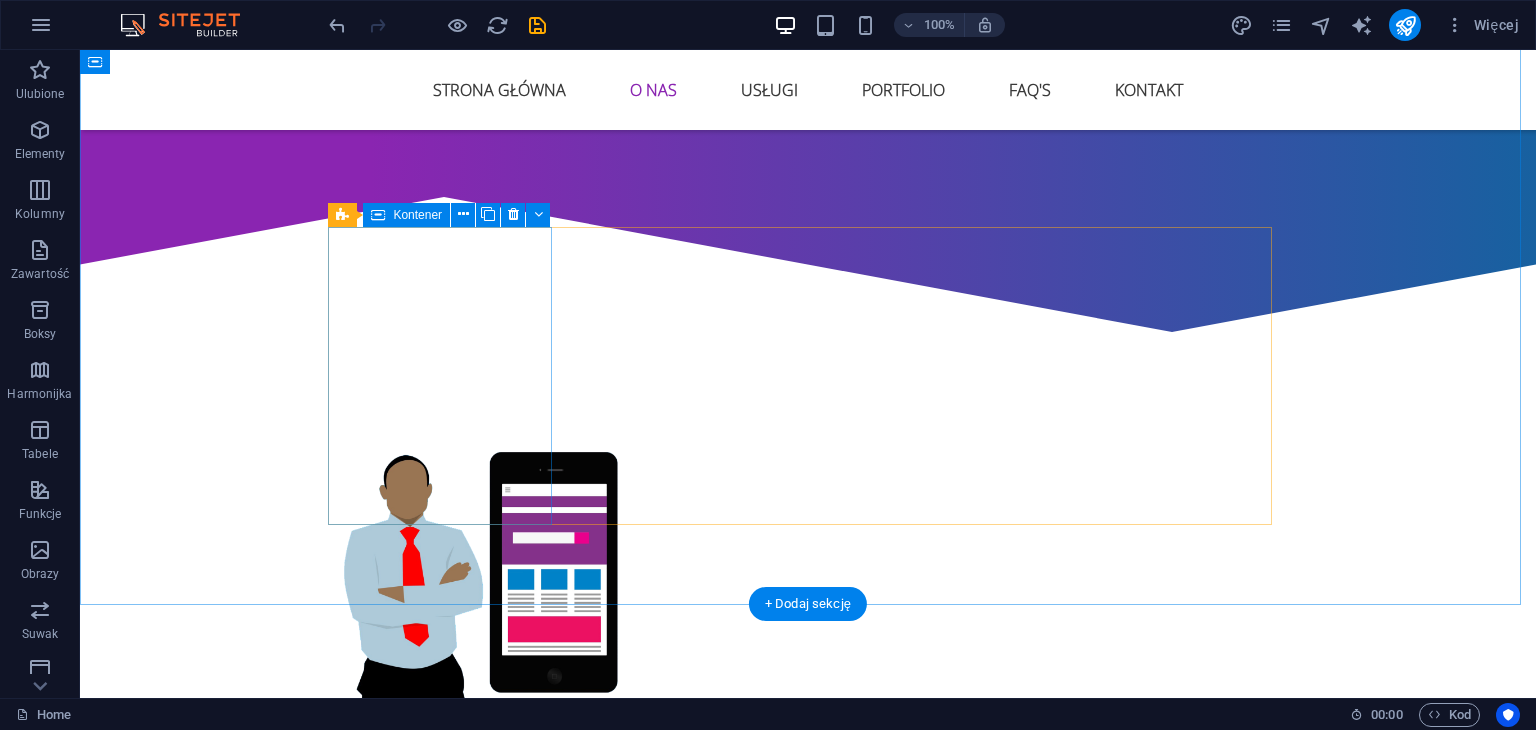 scroll, scrollTop: 1100, scrollLeft: 0, axis: vertical 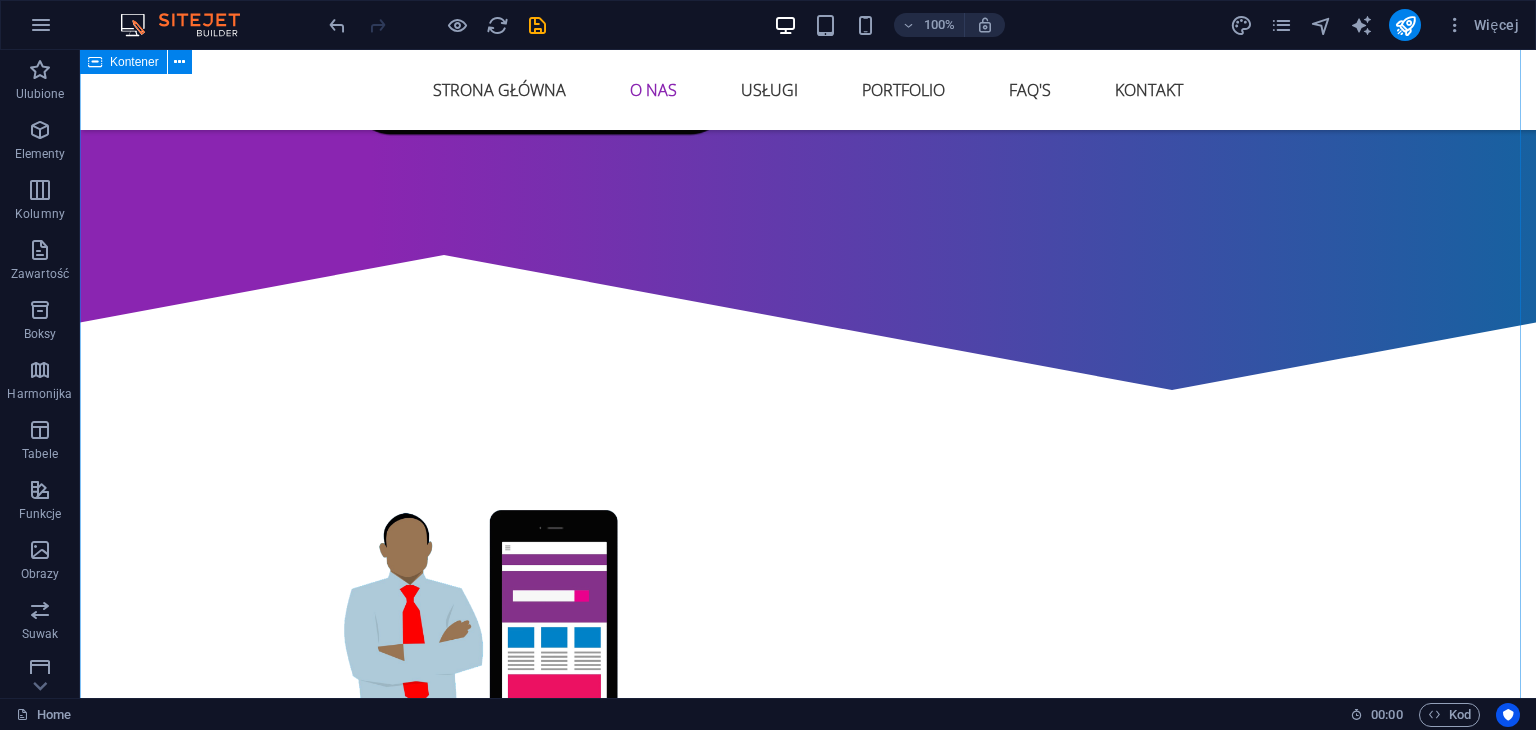 click on "kIM JESTEŚMY ? WINS Agency to niezależna agencja brandingowo-marketingowa specjalizująca się w budowaniu marek od podstaw oraz zarządzaniu komunikacją w kanałach online. Łączymy strategię, estetykę i nowoczesne narzędzia, aby tworzyć marki gotowe na dynamiczny rynek. Nasz zespół to osoby, którzy stawiają na jakość, zrozumienie klienta i długoterminową wartość. Nie działamy przypadkowo – każda decyzja opiera się na przemyślanej koncepcji i analizie. Oferta Hardware solutions Lorem ipsum dolor sit amet, consectetur adipisicing elit. Veritatis, dolorem! Individual solutions Lorem ipsum dolor sit amet, consectetur adipisicing elit. Veritatis, dolorem! Web solutions Lorem ipsum dolor sit amet, consectetur adipisicing elit. Veritatis, dolorem! Installation solutions Lorem ipsum dolor sit amet, consectetur adipisicing elit. Veritatis, dolorem!" at bounding box center [808, 1167] 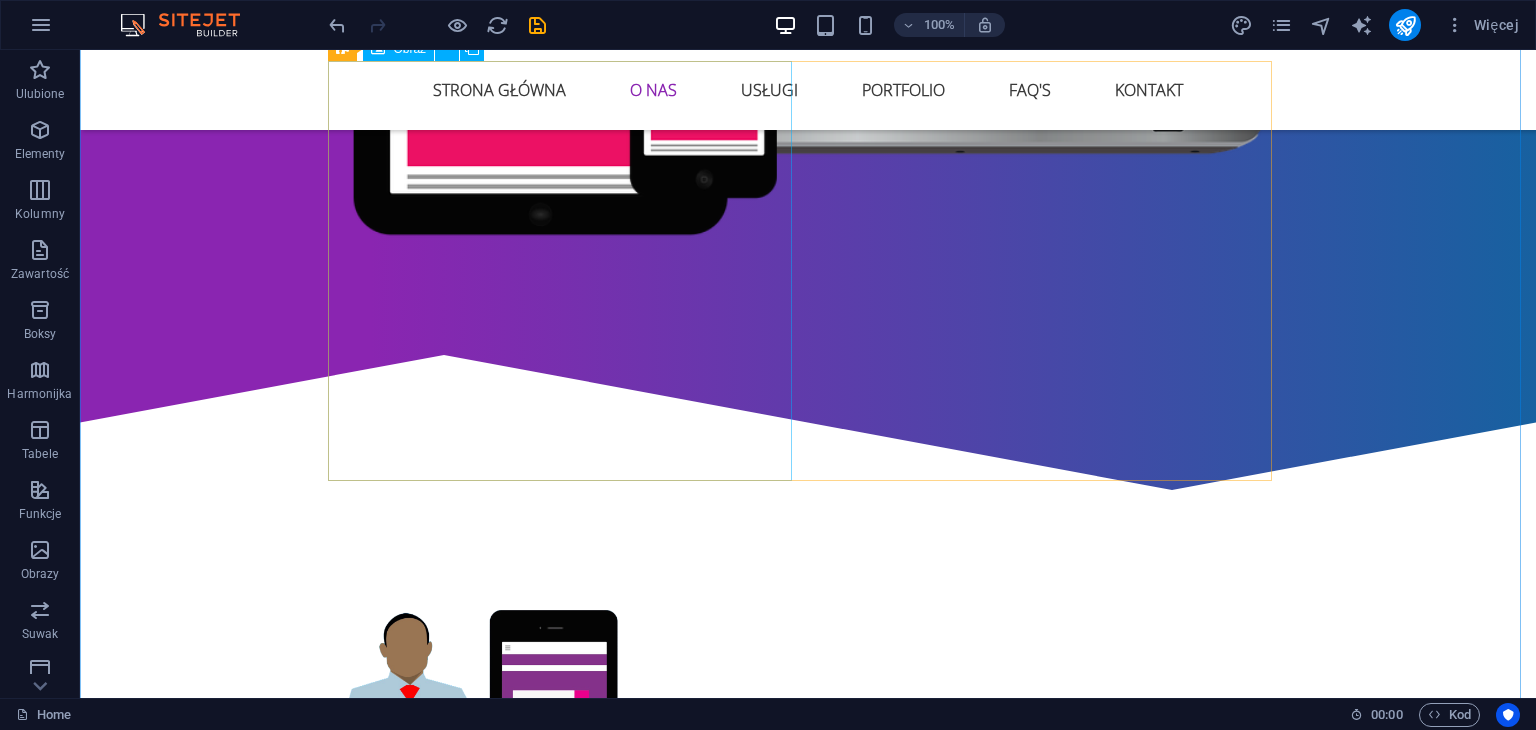 scroll, scrollTop: 1300, scrollLeft: 0, axis: vertical 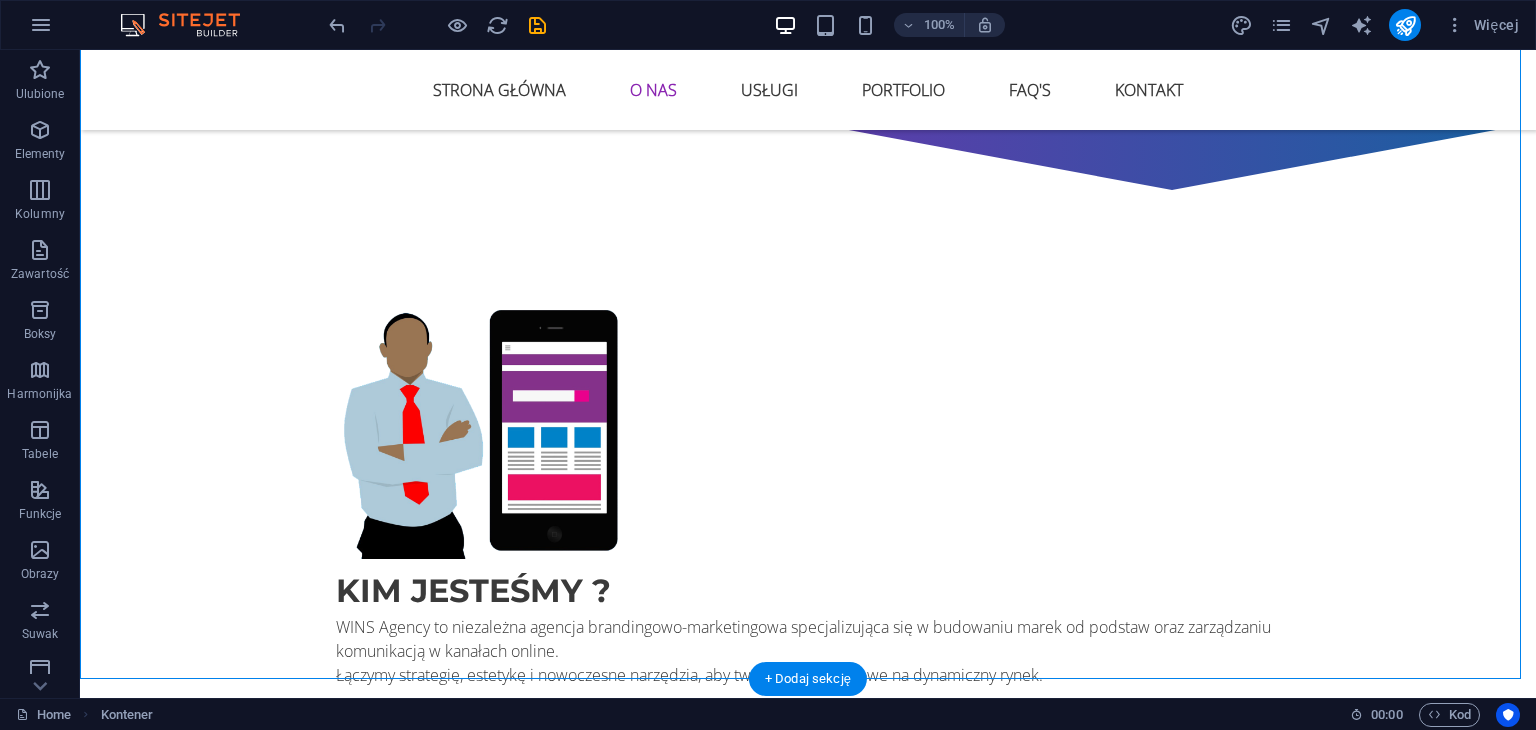 drag, startPoint x: 278, startPoint y: 375, endPoint x: 573, endPoint y: 463, distance: 307.84573 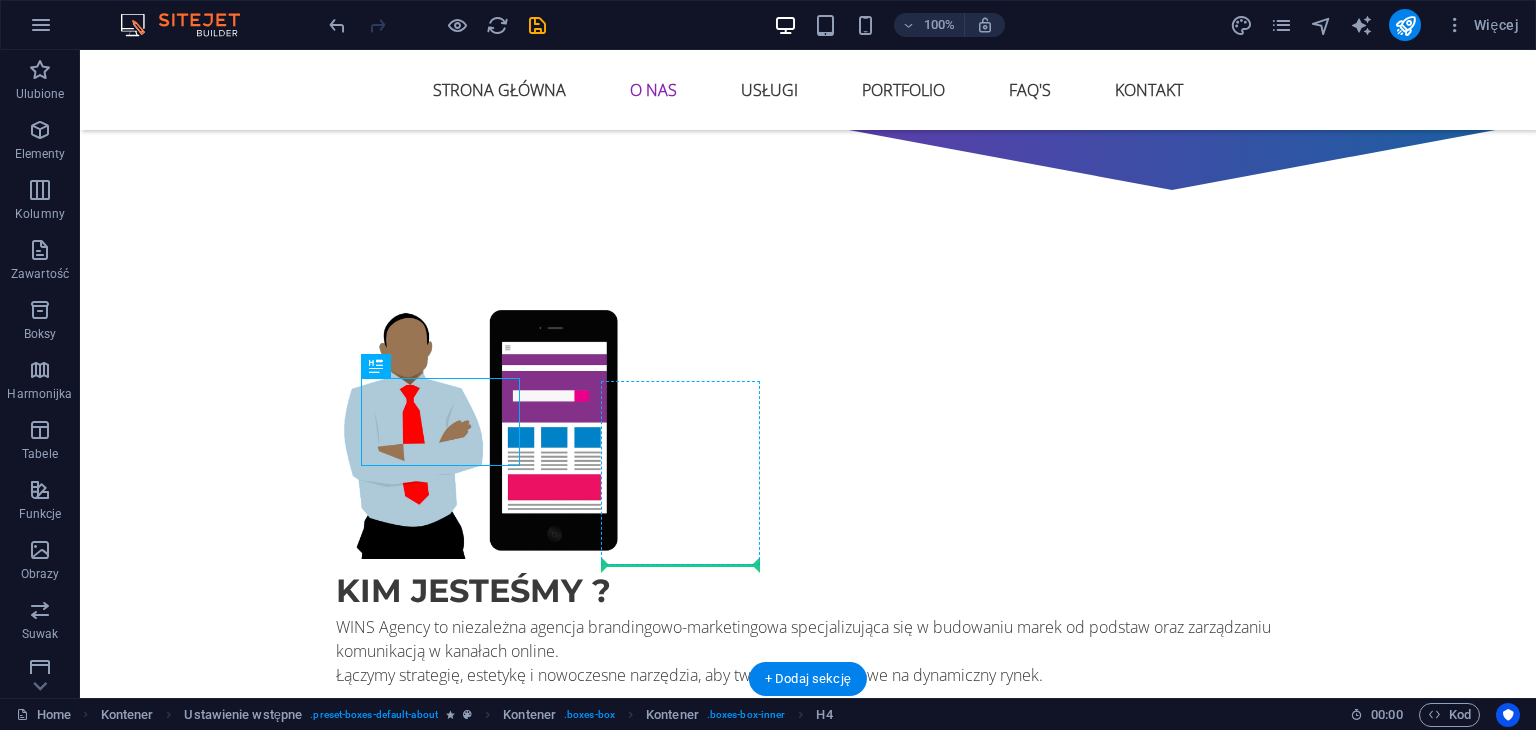 drag, startPoint x: 369, startPoint y: 396, endPoint x: 884, endPoint y: 538, distance: 534.21814 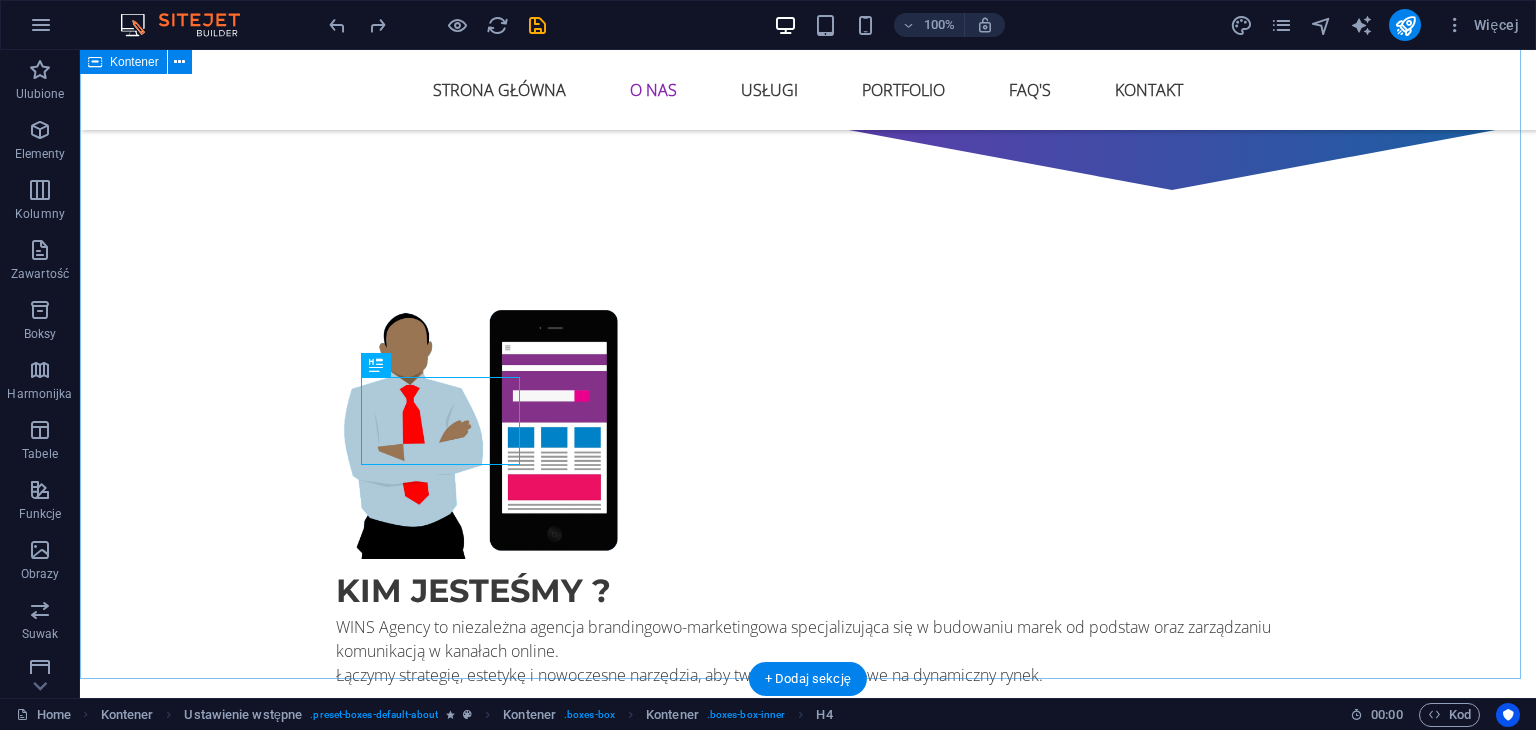 click on "kIM JESTEŚMY ? WINS Agency to niezależna agencja brandingowo-marketingowa specjalizująca się w budowaniu marek od podstaw oraz zarządzaniu komunikacją w kanałach online. Łączymy strategię, estetykę i nowoczesne narzędzia, aby tworzyć marki gotowe na dynamiczny rynek. Nasz zespół to osoby, którzy stawiają na jakość, zrozumienie klienta i długoterminową wartość. Nie działamy przypadkowo – każda decyzja opiera się na przemyślanej koncepcji i analizie. Oferta Hardware solutions Lorem ipsum dolor sit amet, consectetur adipisicing elit. Veritatis, dolorem! Individual solutions Lorem ipsum dolor sit amet, consectetur adipisicing elit. Veritatis, dolorem! Web solutions Lorem ipsum dolor sit amet, consectetur adipisicing elit. Veritatis, dolorem! Installation solutions Lorem ipsum dolor sit amet, consectetur adipisicing elit. Veritatis, dolorem!" at bounding box center [808, 967] 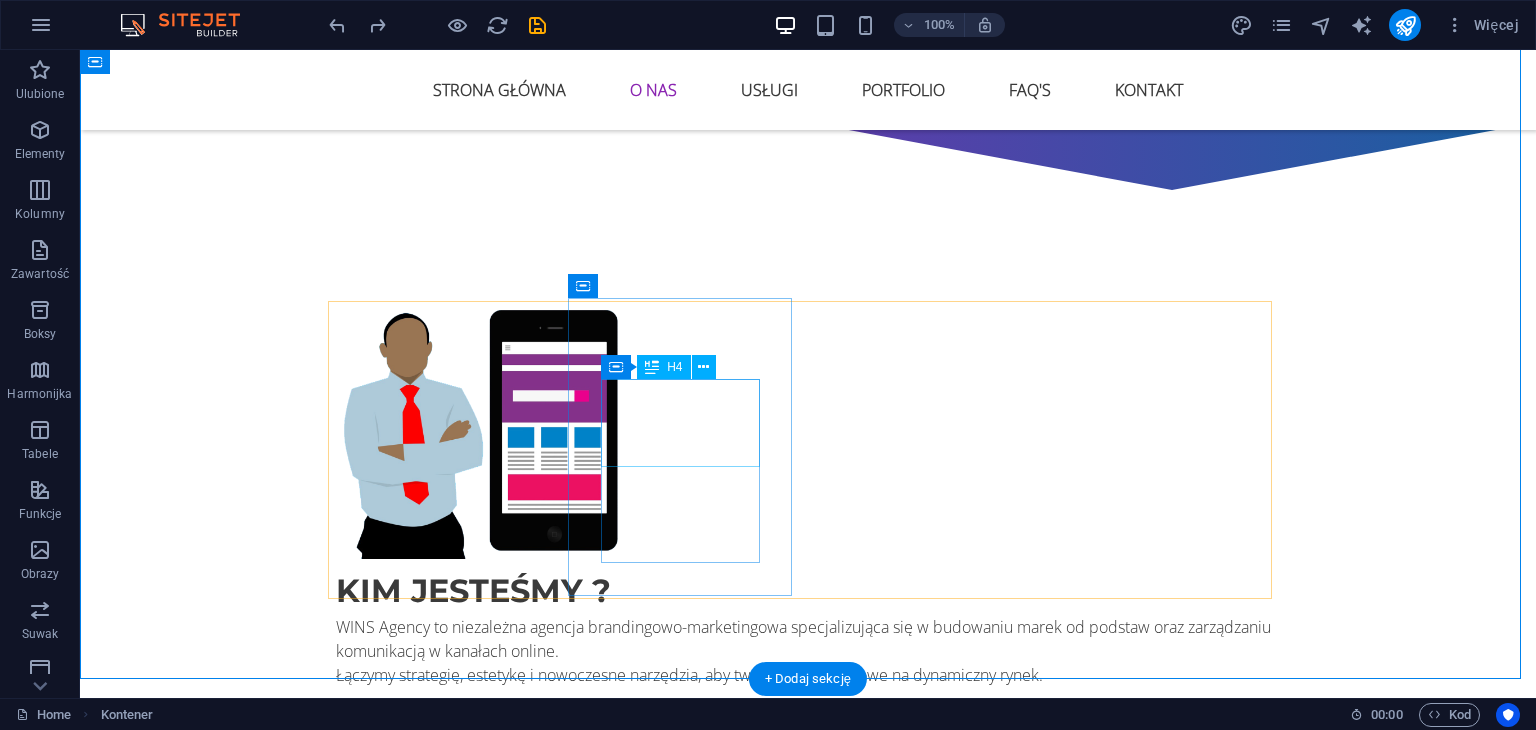 click on "Individual solutions" at bounding box center [808, 1152] 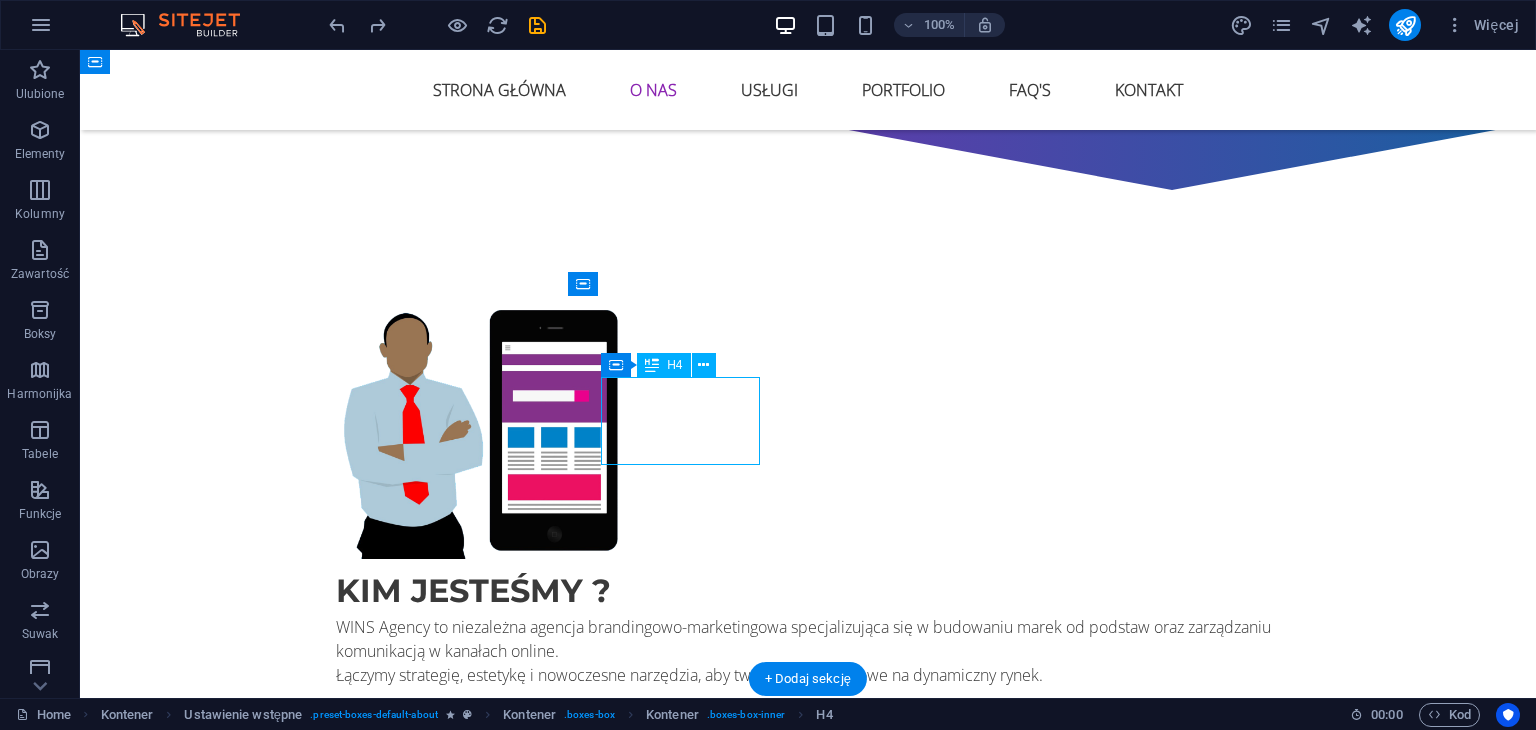 click on "Individual solutions" at bounding box center [808, 1152] 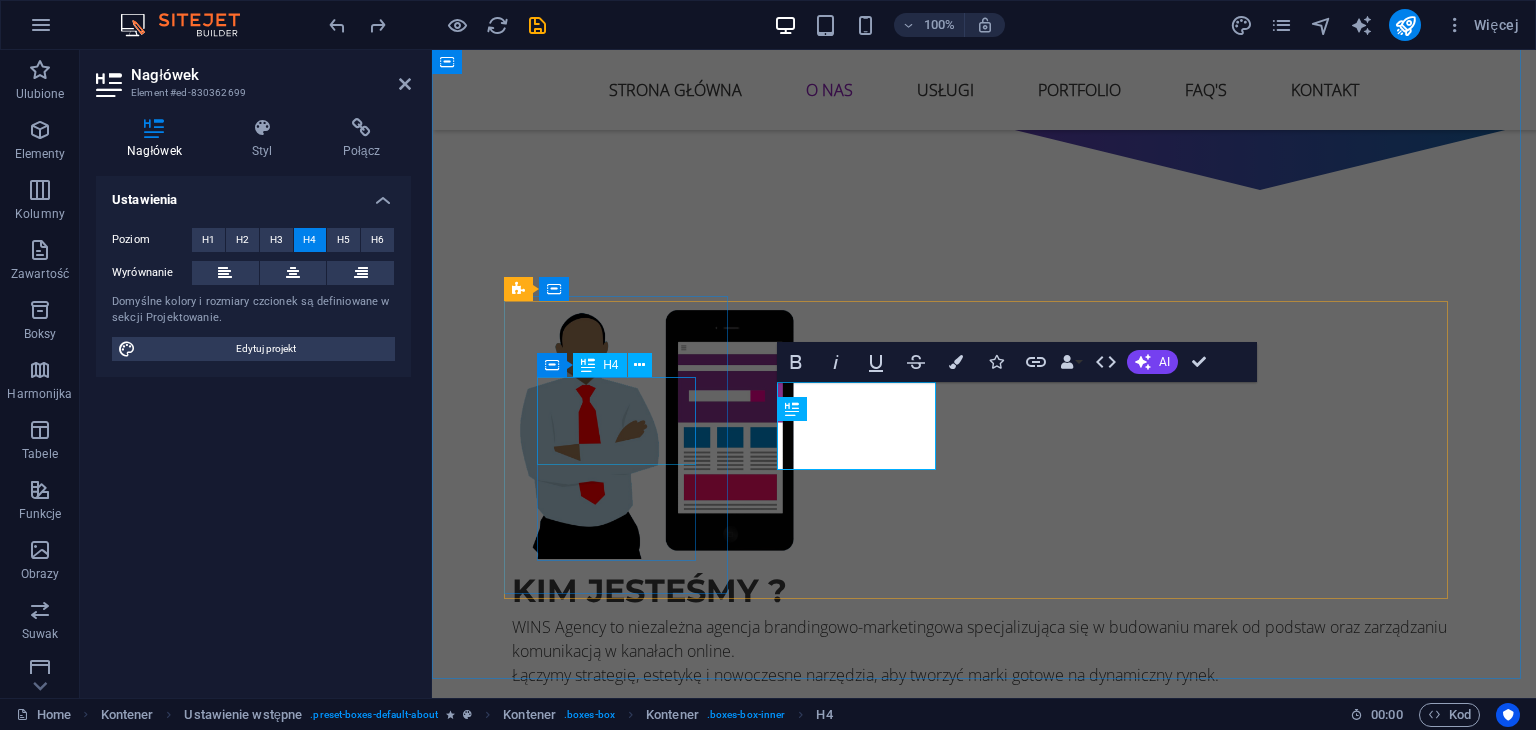 type 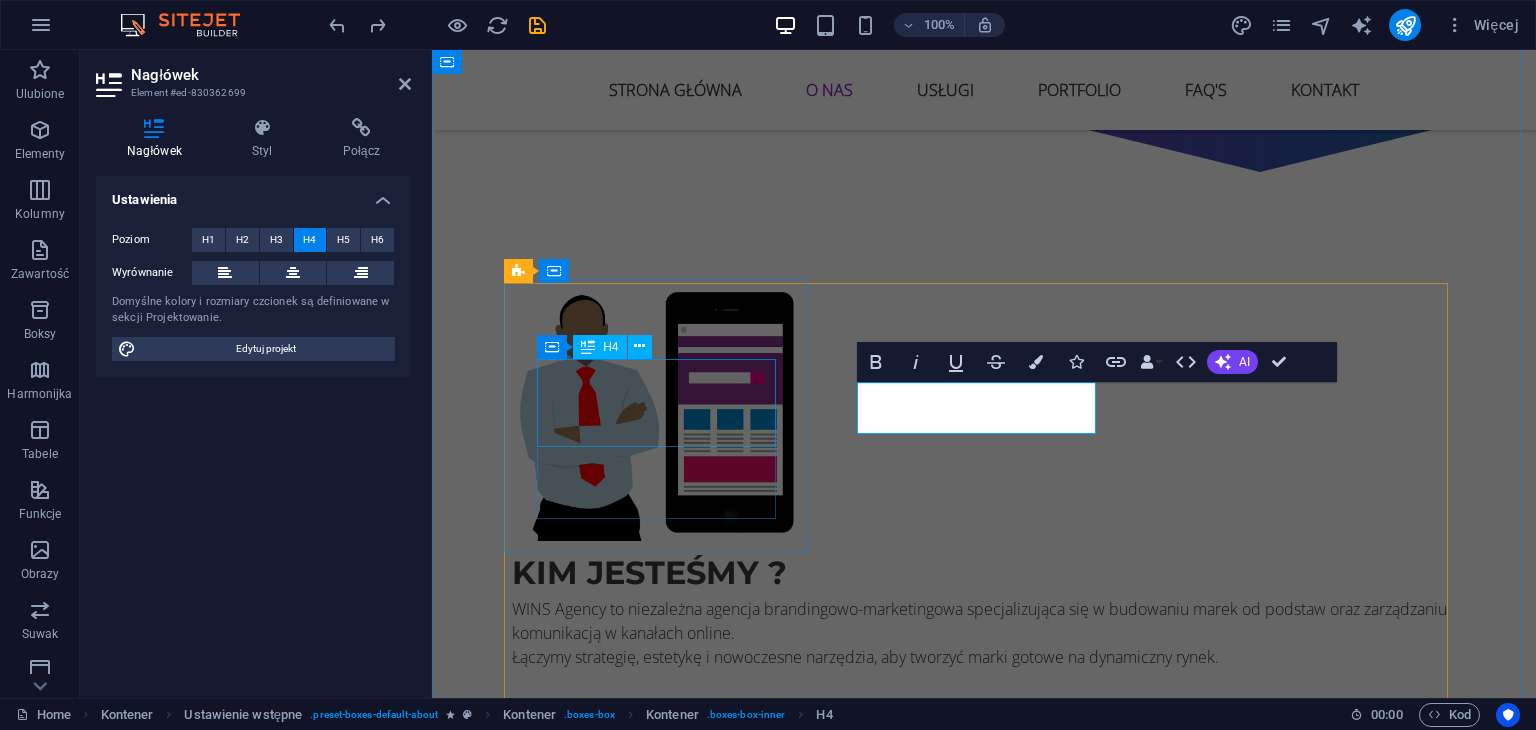 scroll, scrollTop: 1300, scrollLeft: 0, axis: vertical 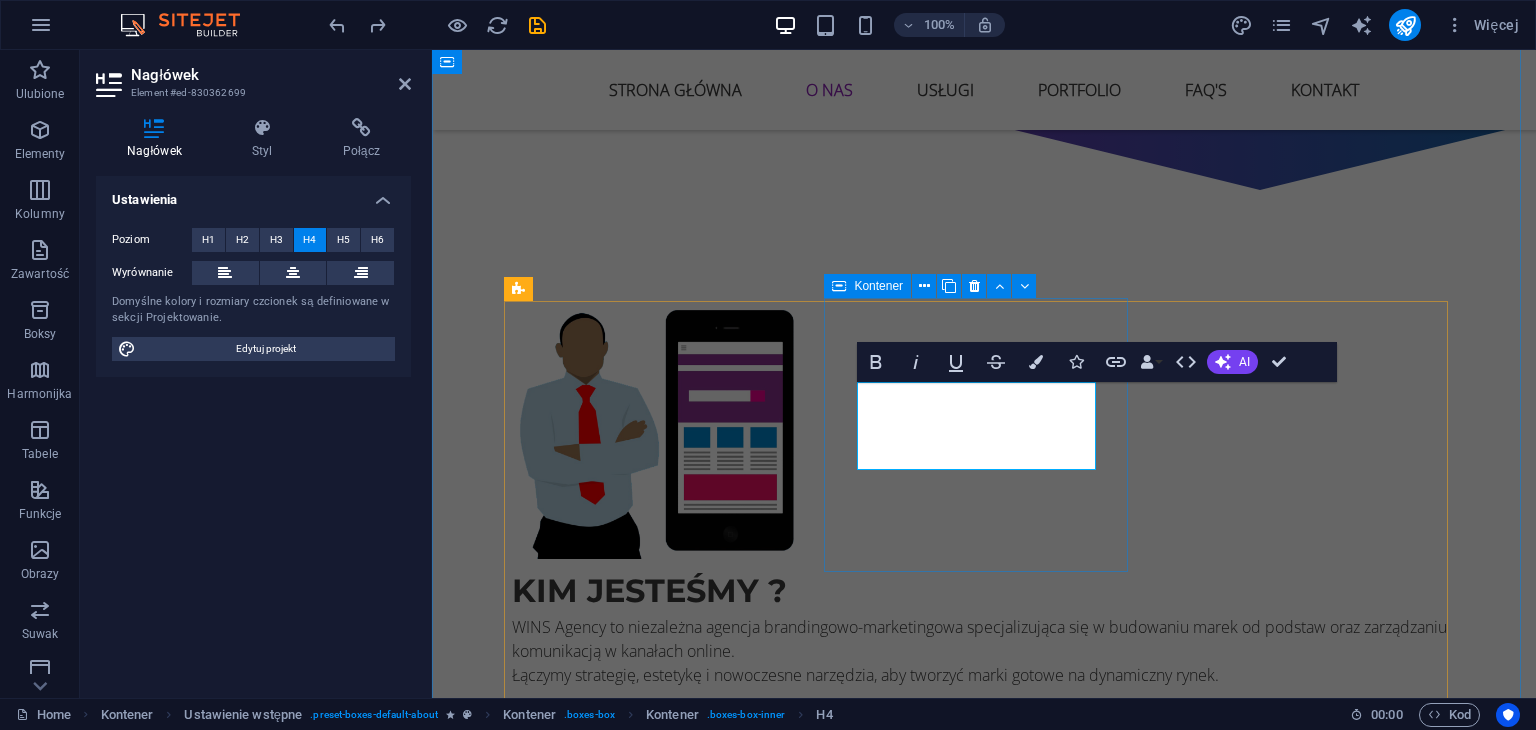 click on "Hardware solutions Lorem ipsum dolor sit amet, consectetur adipisicing elit. Veritatis, dolorem! Indywidualne ‌rozwiazania Lorem ipsum dolor sit amet, consectetur adipisicing elit. Veritatis, dolorem! Web solutions Lorem ipsum dolor sit amet, consectetur adipisicing elit. Veritatis, dolorem! Installation solutions Lorem ipsum dolor sit amet, consectetur adipisicing elit. Veritatis, dolorem!" at bounding box center [984, 1262] 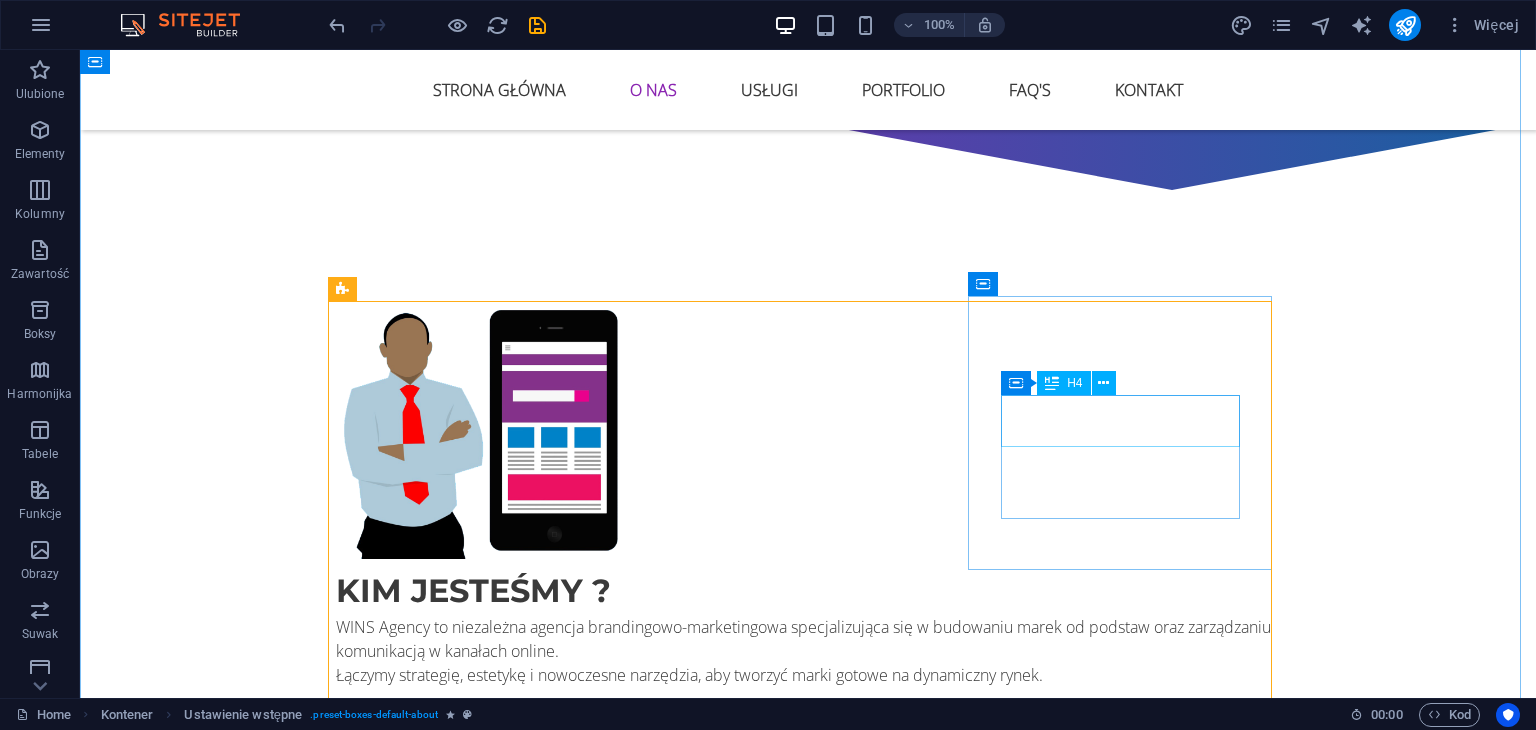 click on "Web solutions" at bounding box center (808, 1386) 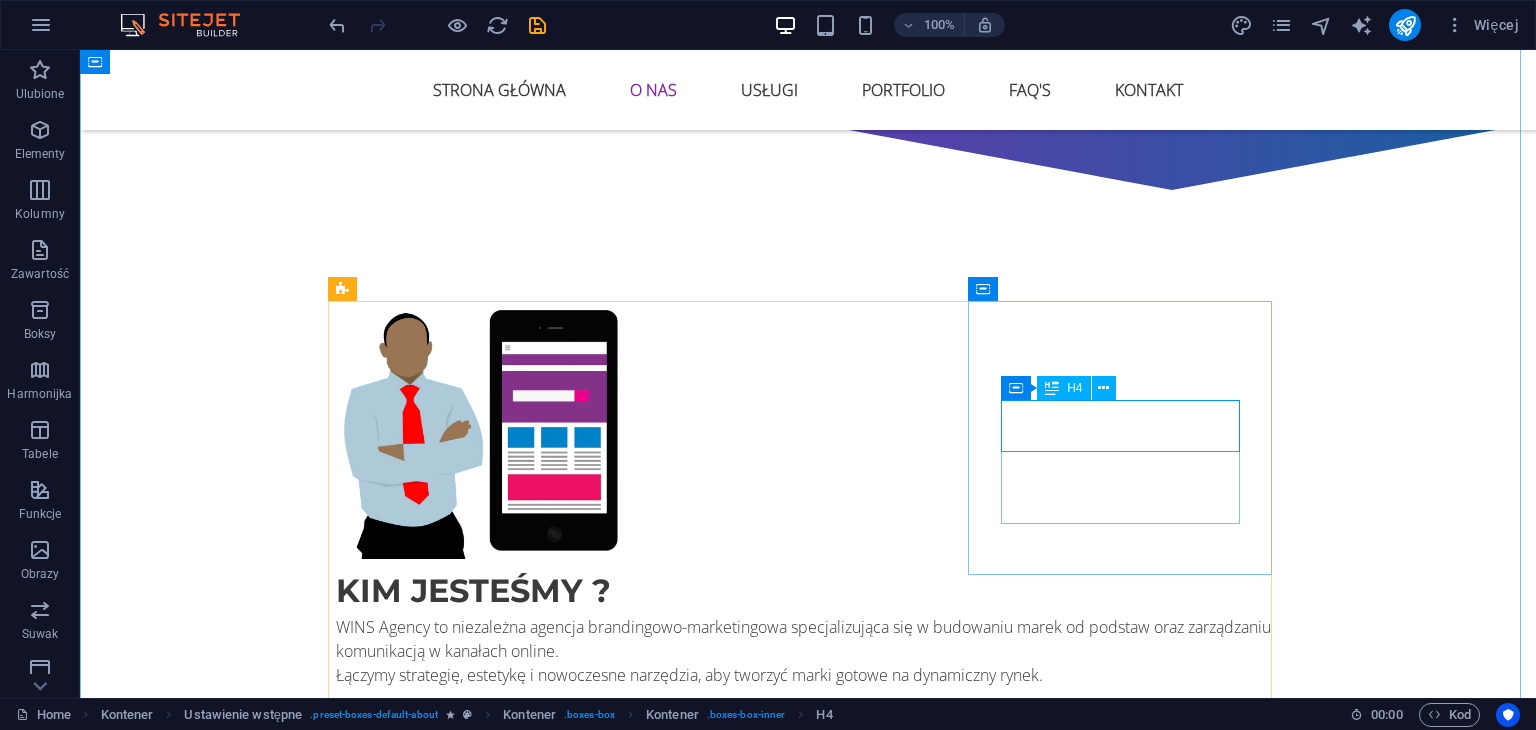 click on "Web solutions" at bounding box center (808, 1386) 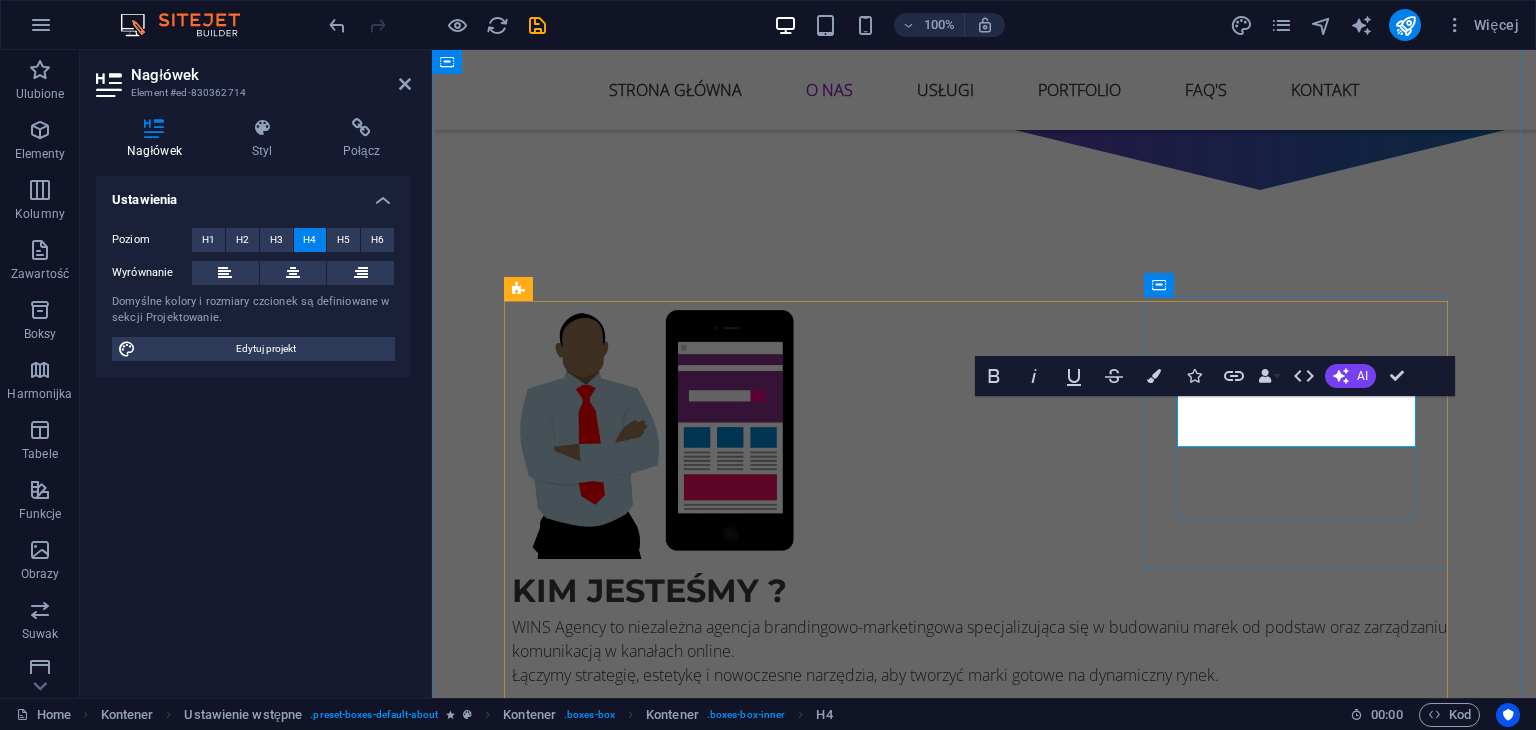 type 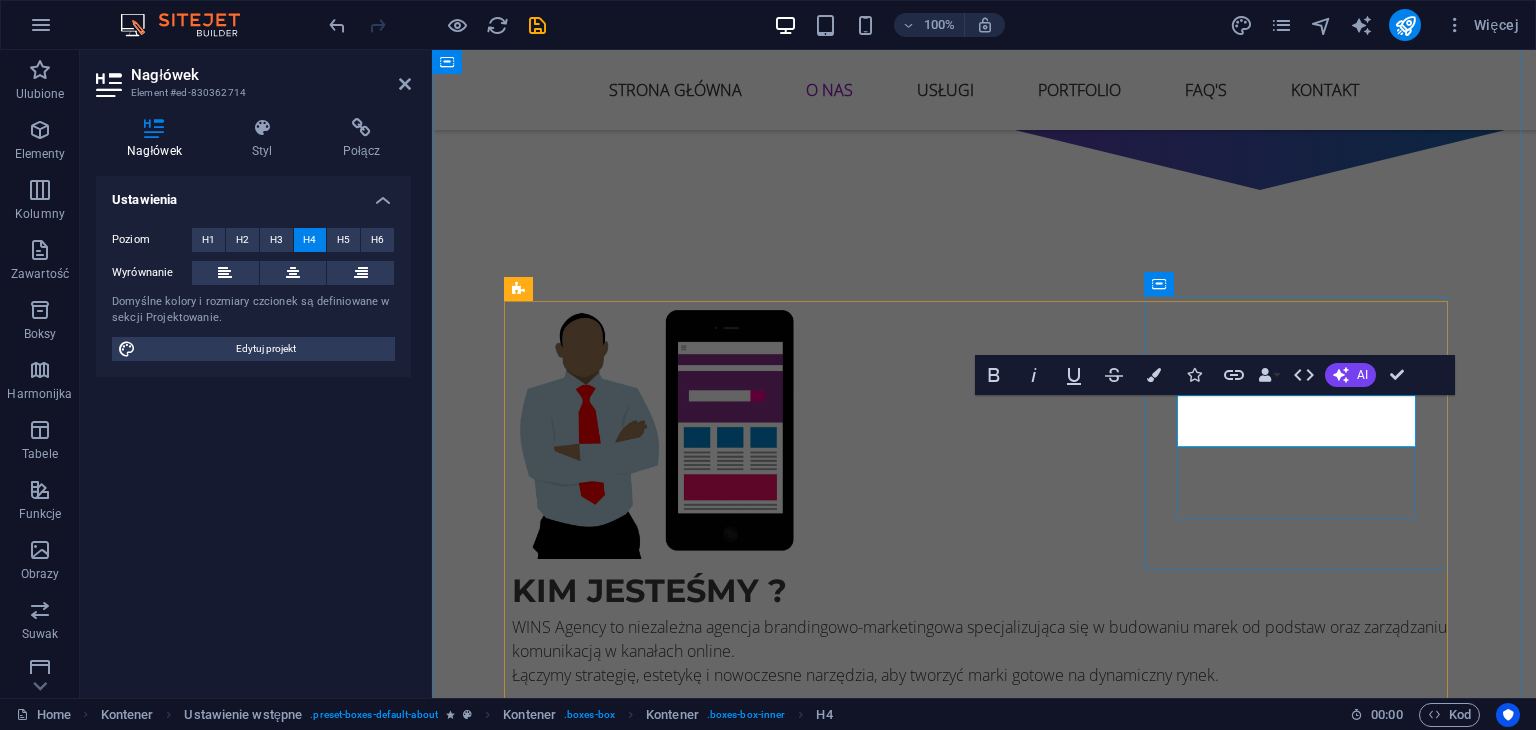 drag, startPoint x: 1345, startPoint y: 426, endPoint x: 1254, endPoint y: 435, distance: 91.44397 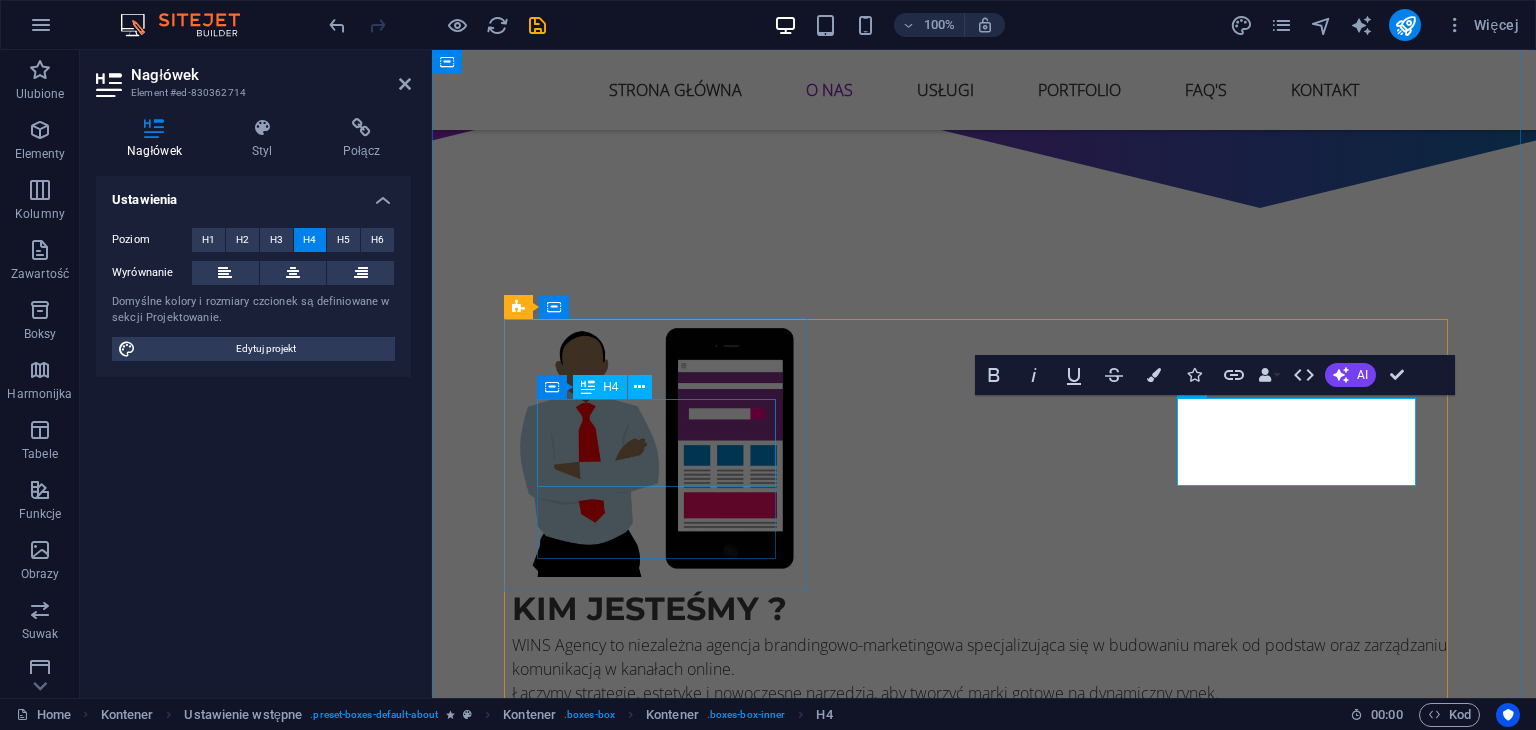 click on "Hardware solutions" at bounding box center [984, 972] 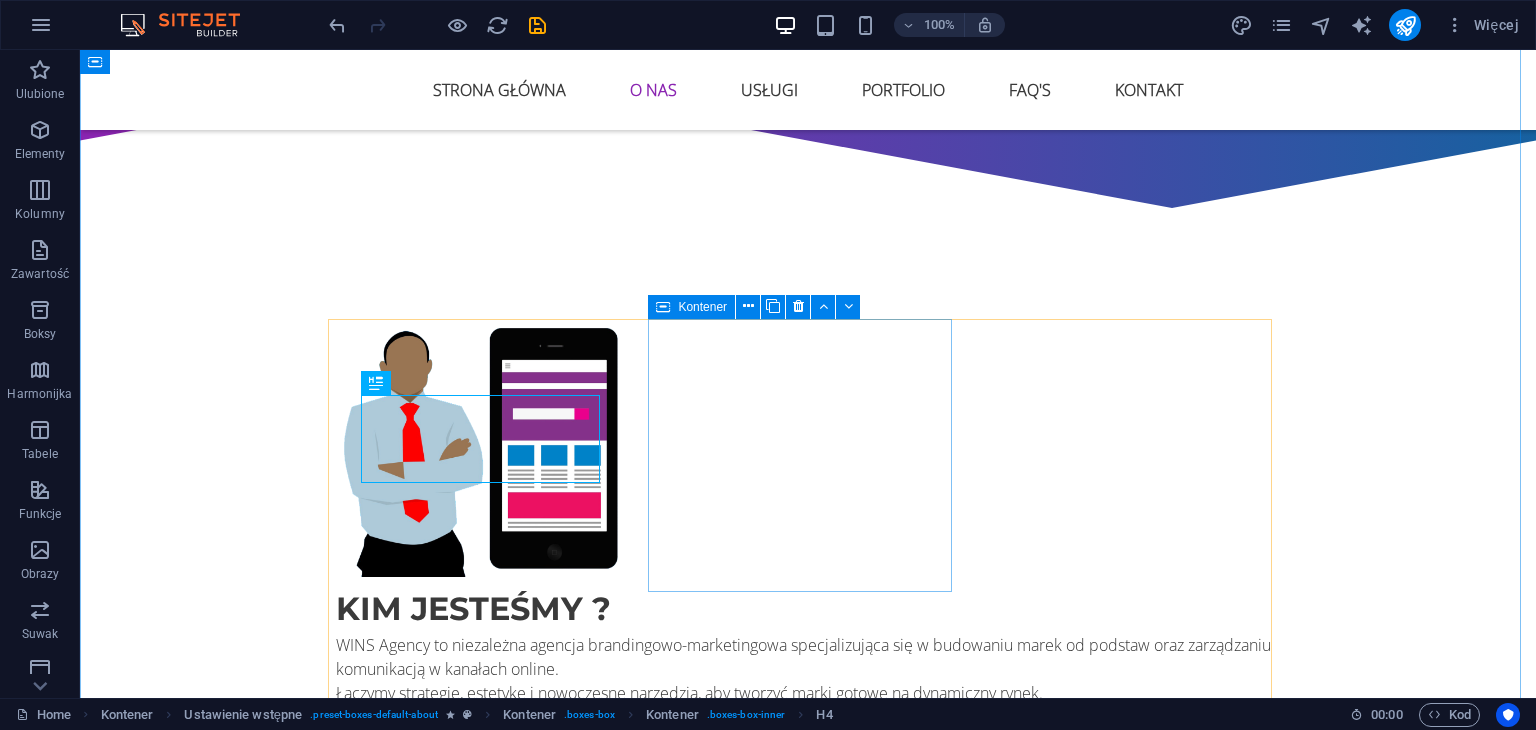 click on "Indywidualne rozwiazania Lorem ipsum dolor sit amet, consectetur adipisicing elit. Veritatis, dolorem!" at bounding box center [808, 1181] 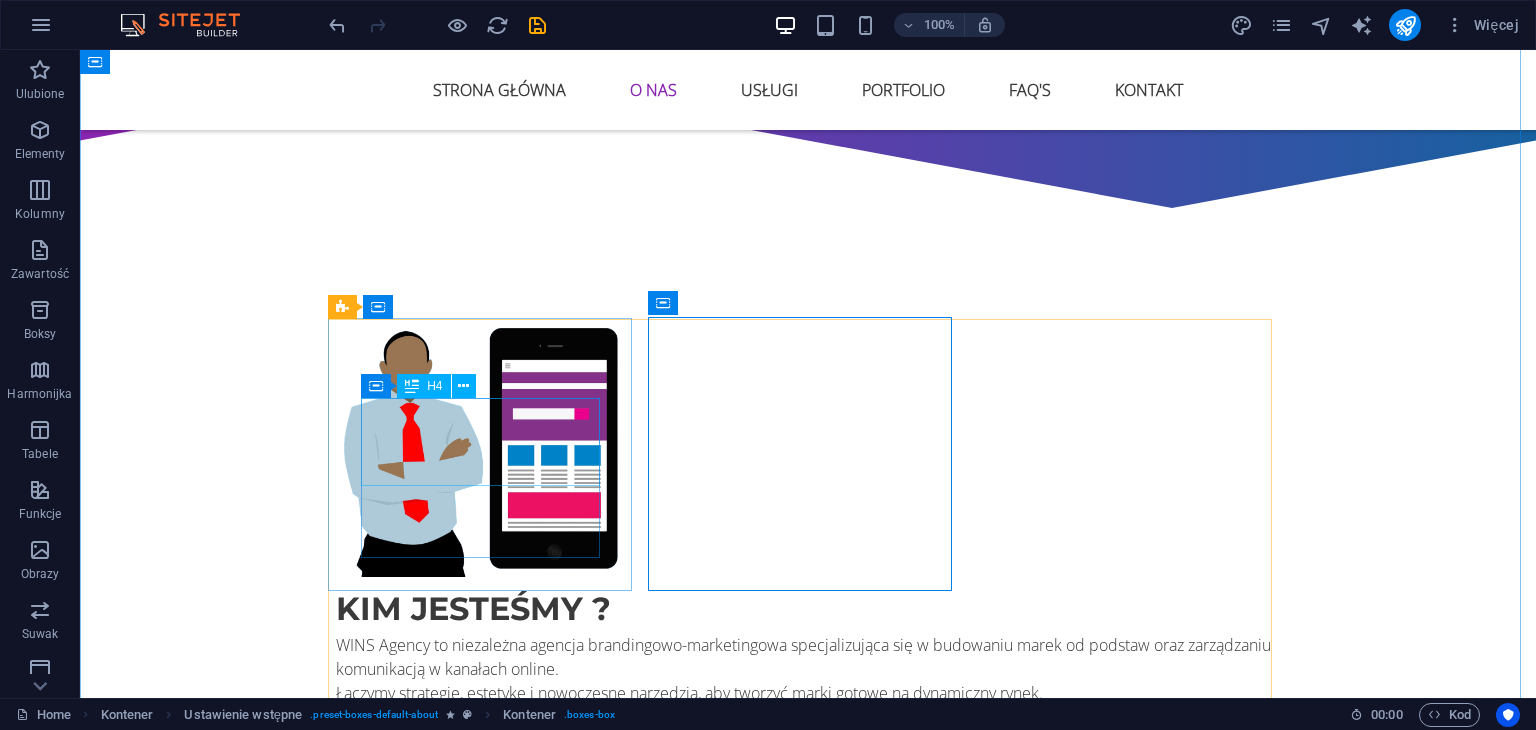 click on "Hardware solutions" at bounding box center [808, 972] 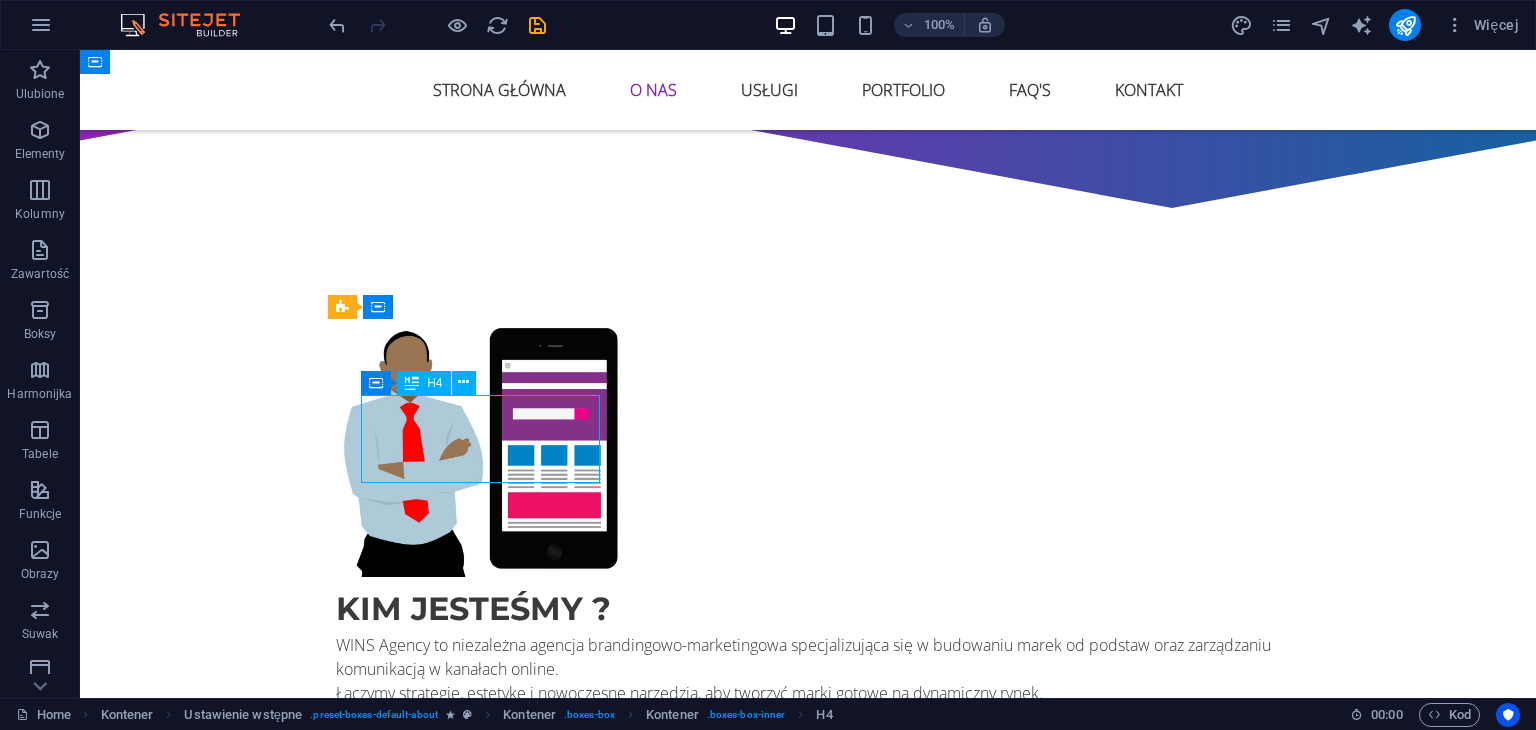 click on "Hardware solutions" at bounding box center [808, 972] 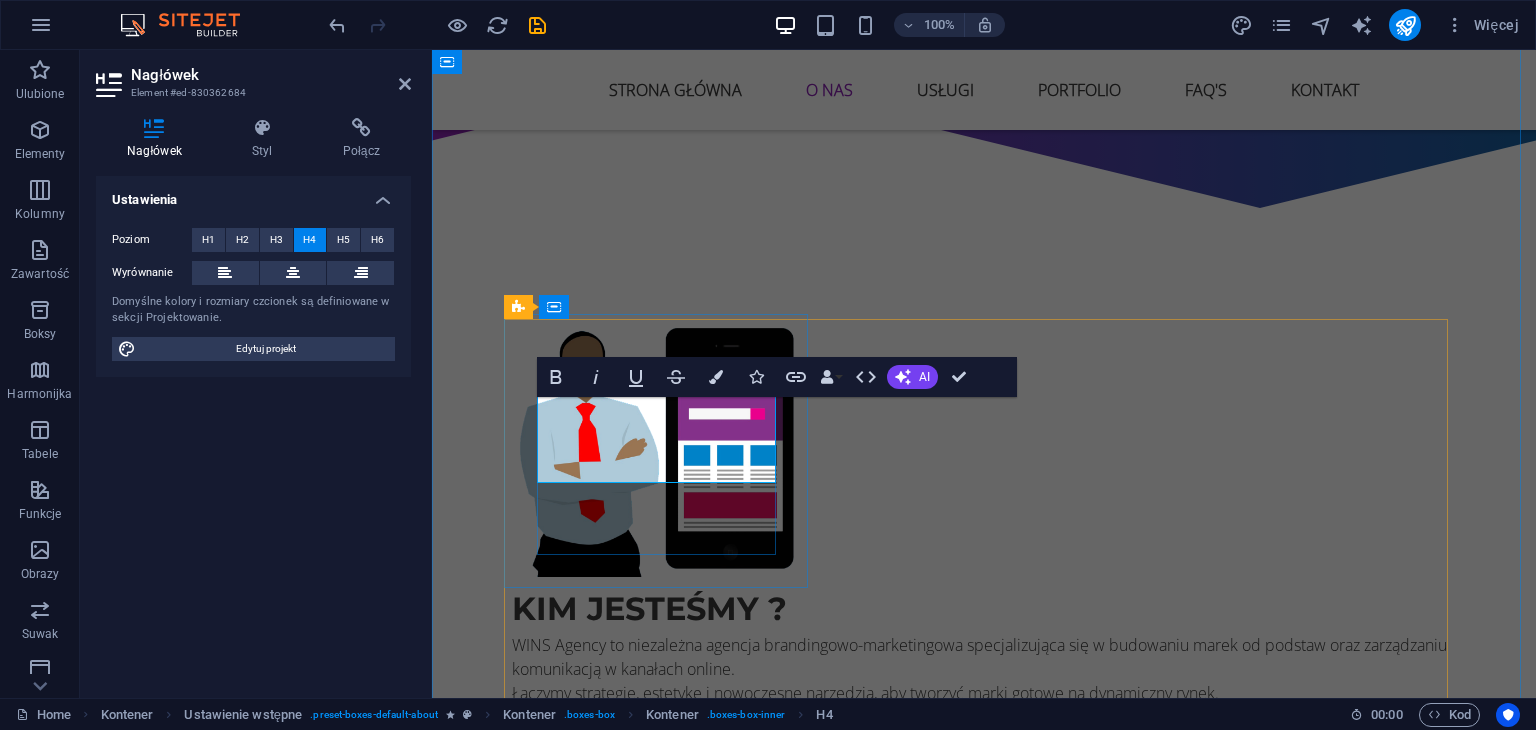type 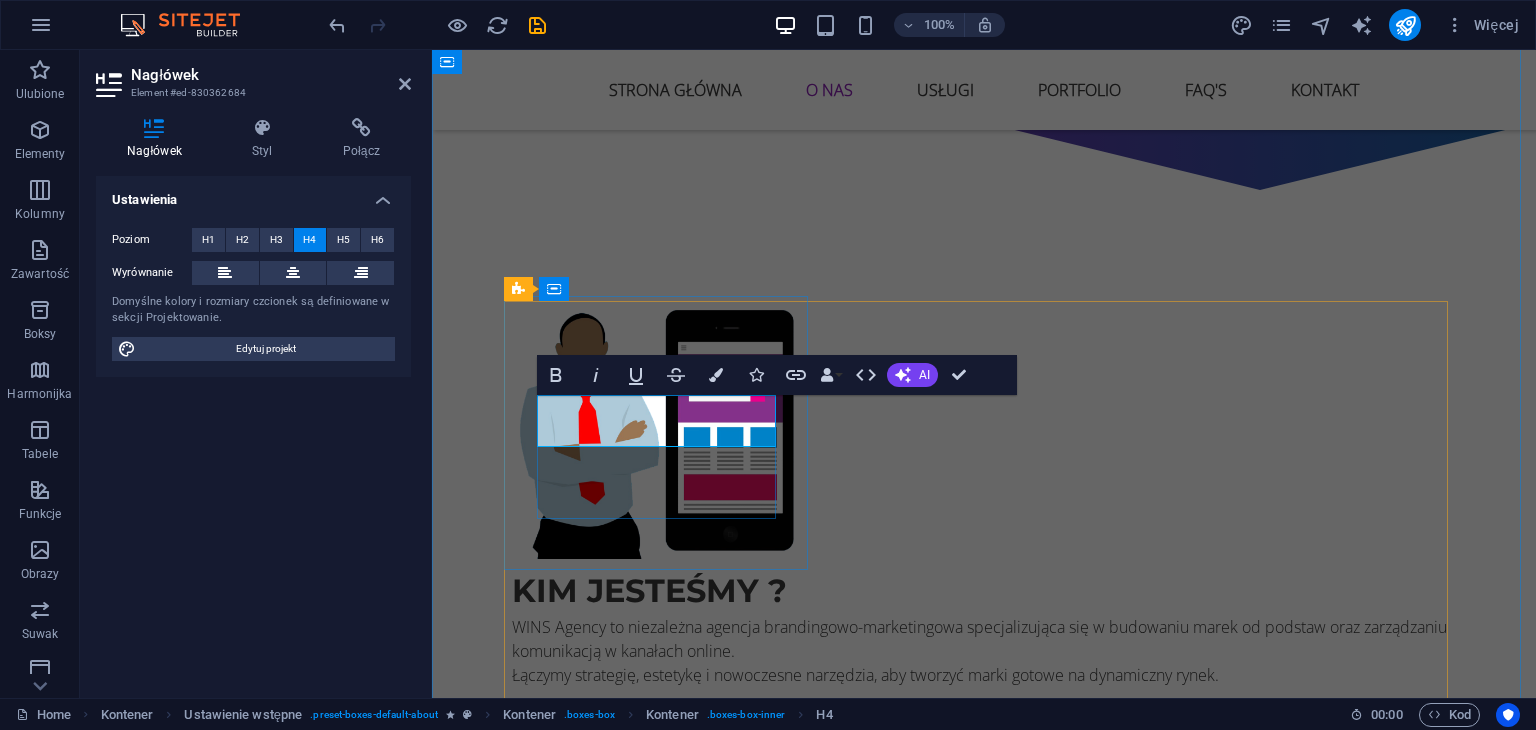 scroll, scrollTop: 1282, scrollLeft: 0, axis: vertical 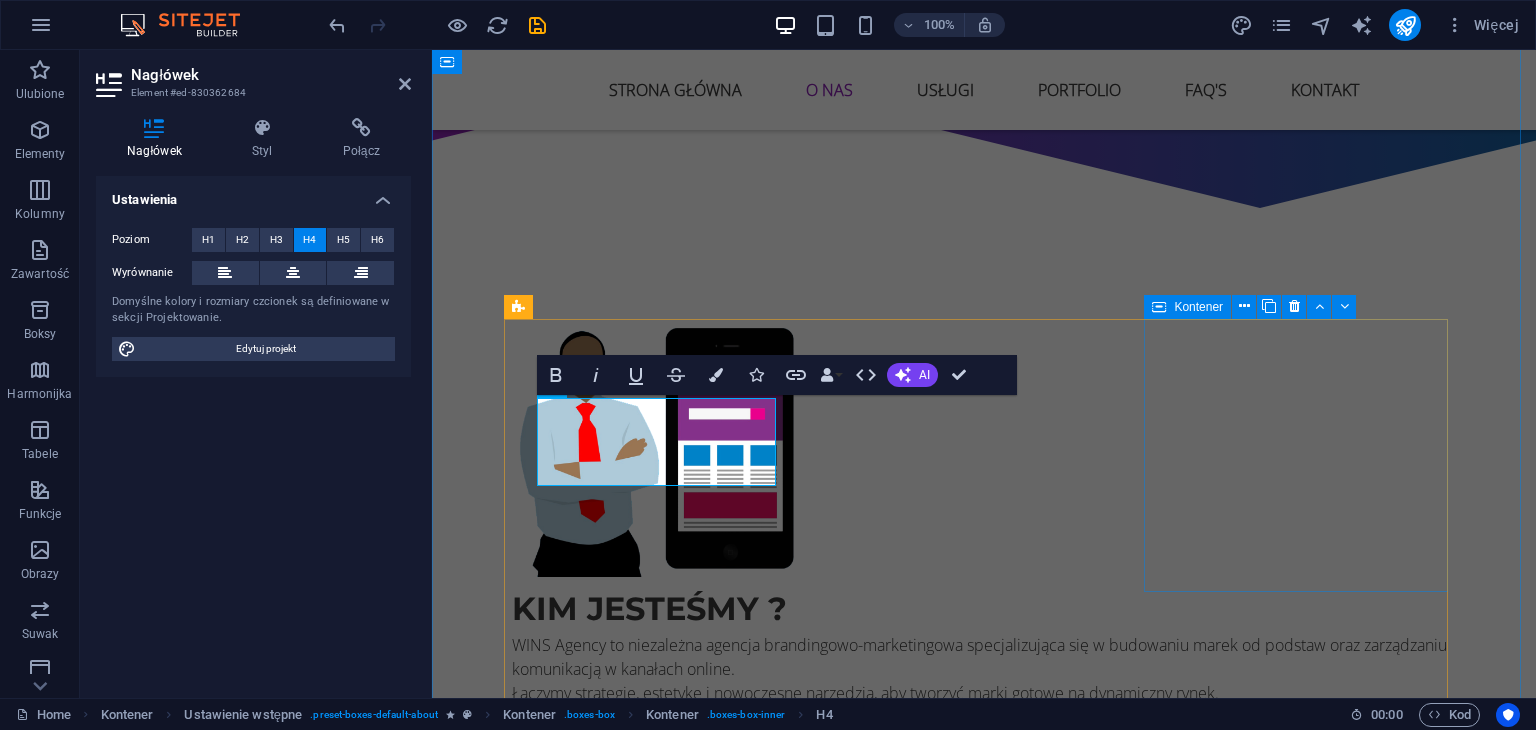 click on "kIM JESTEŚMY ? WINS Agency to niezależna agencja brandingowo-marketingowa specjalizująca się w budowaniu marek od podstaw oraz zarządzaniu komunikacją w kanałach online. Łączymy strategię, estetykę i nowoczesne narzędzia, aby tworzyć marki gotowe na dynamiczny rynek. Nasz zespół to osoby, którzy stawiają na jakość, zrozumienie klienta i długoterminową wartość. Nie działamy przypadkowo – każda decyzja opiera się na przemyślanej koncepcji i analizie. Oferta" at bounding box center [984, 711] 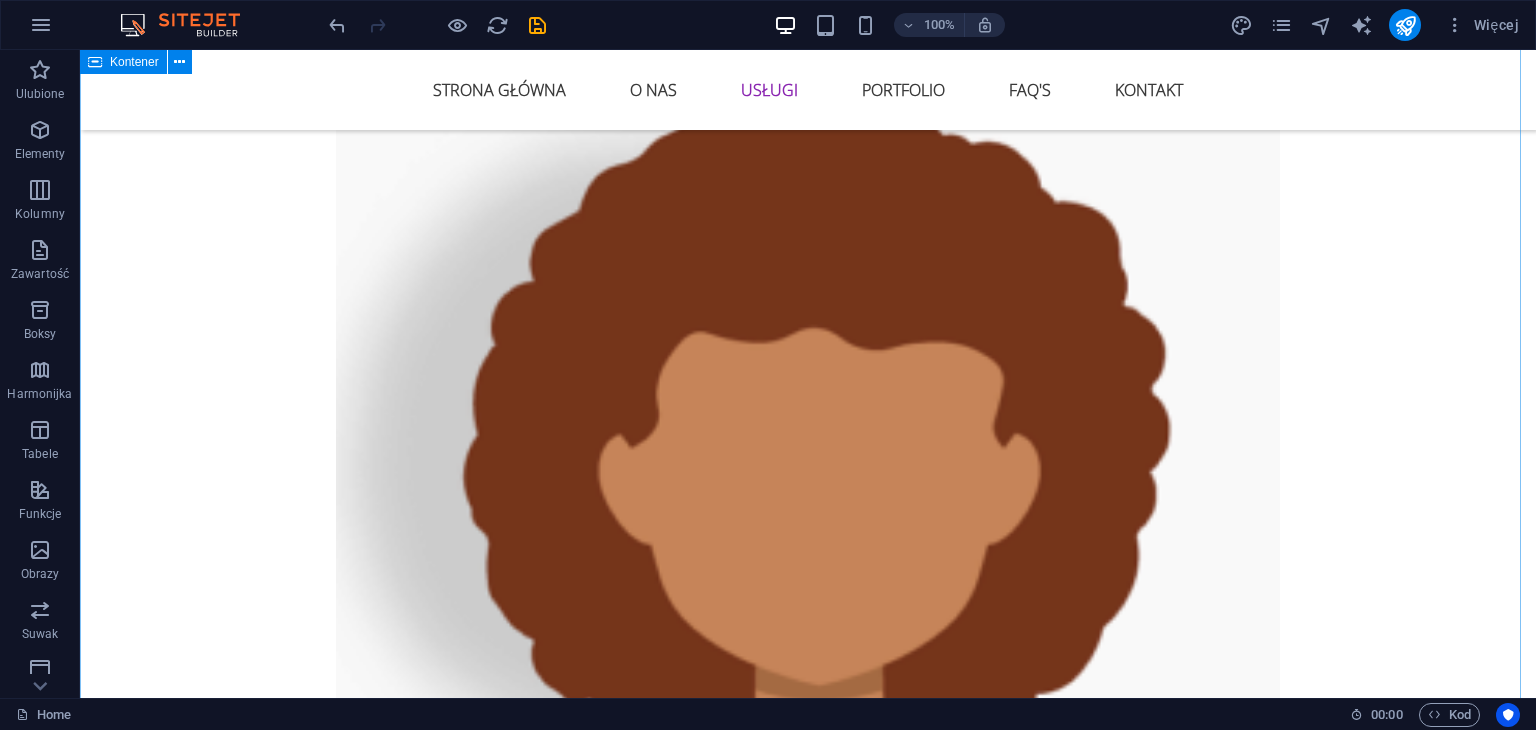 scroll, scrollTop: 3082, scrollLeft: 0, axis: vertical 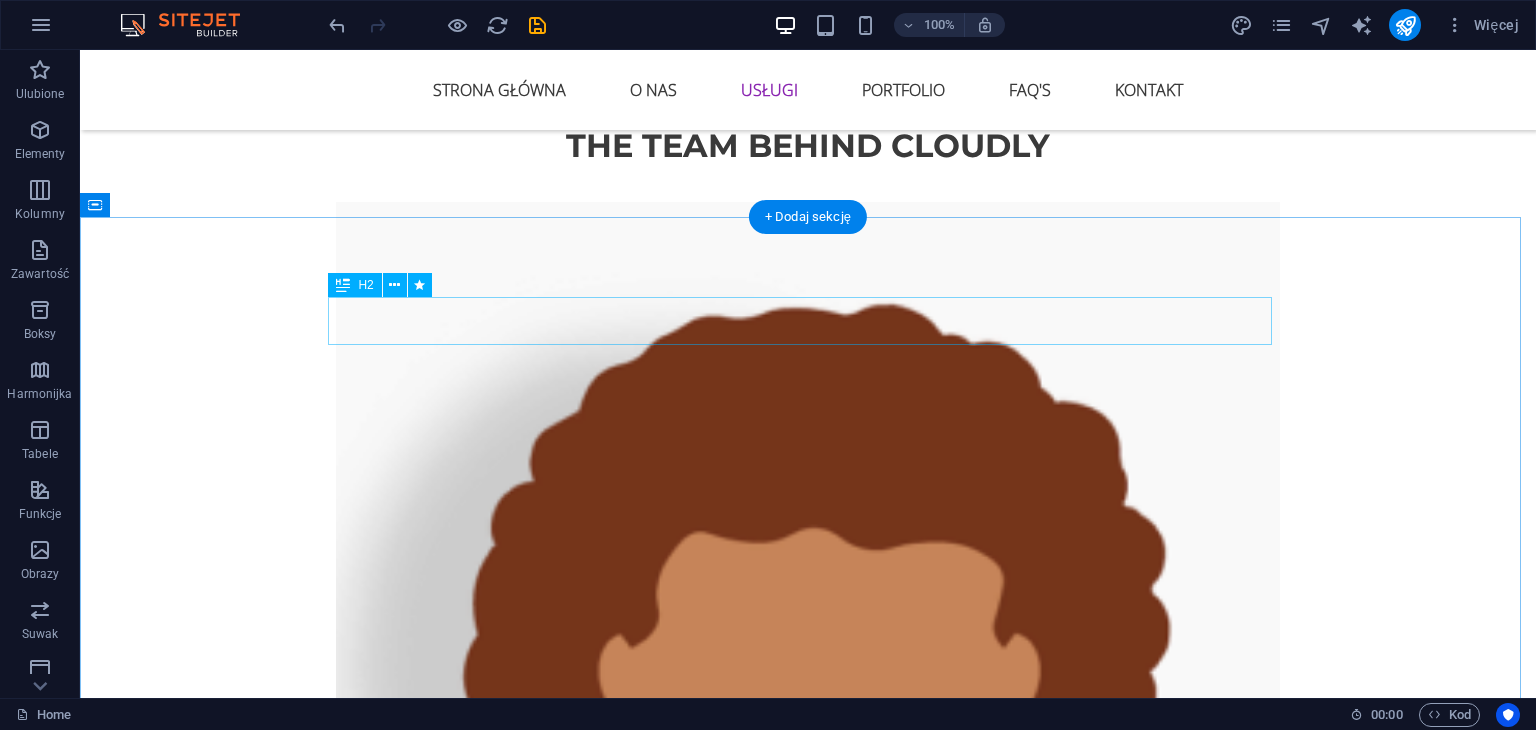 click on "All our Solutions for you" at bounding box center [808, 4541] 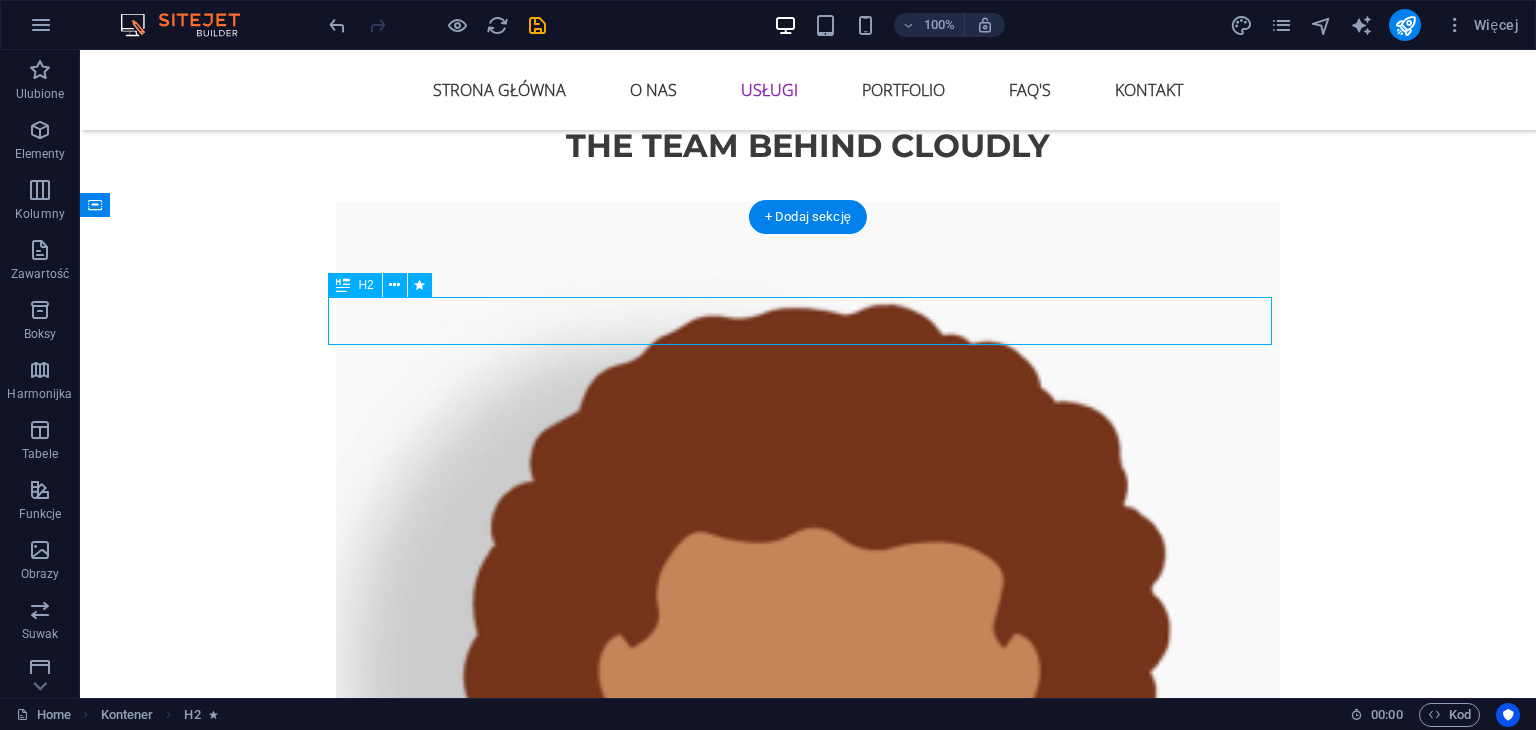 click on "All our Solutions for you" at bounding box center (808, 4541) 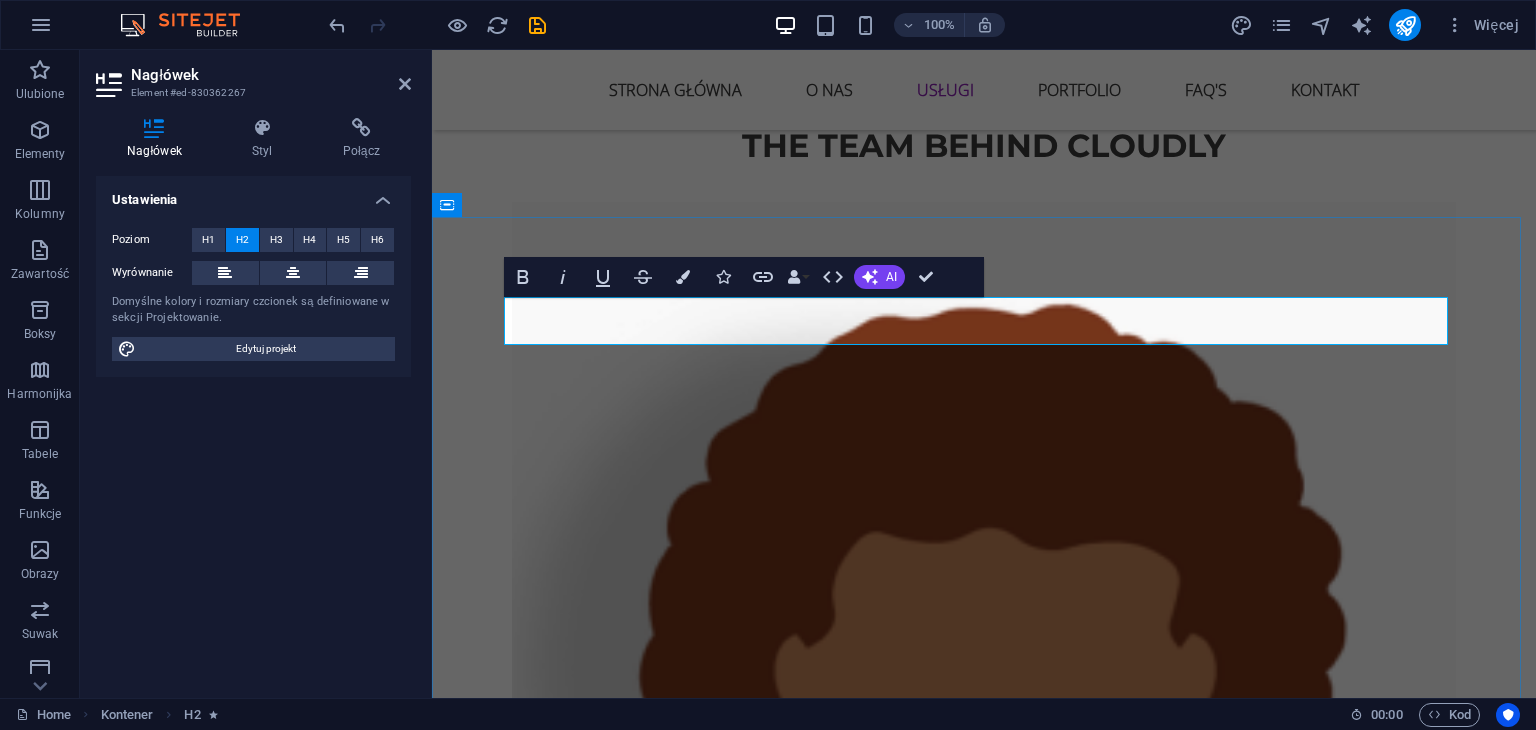 type 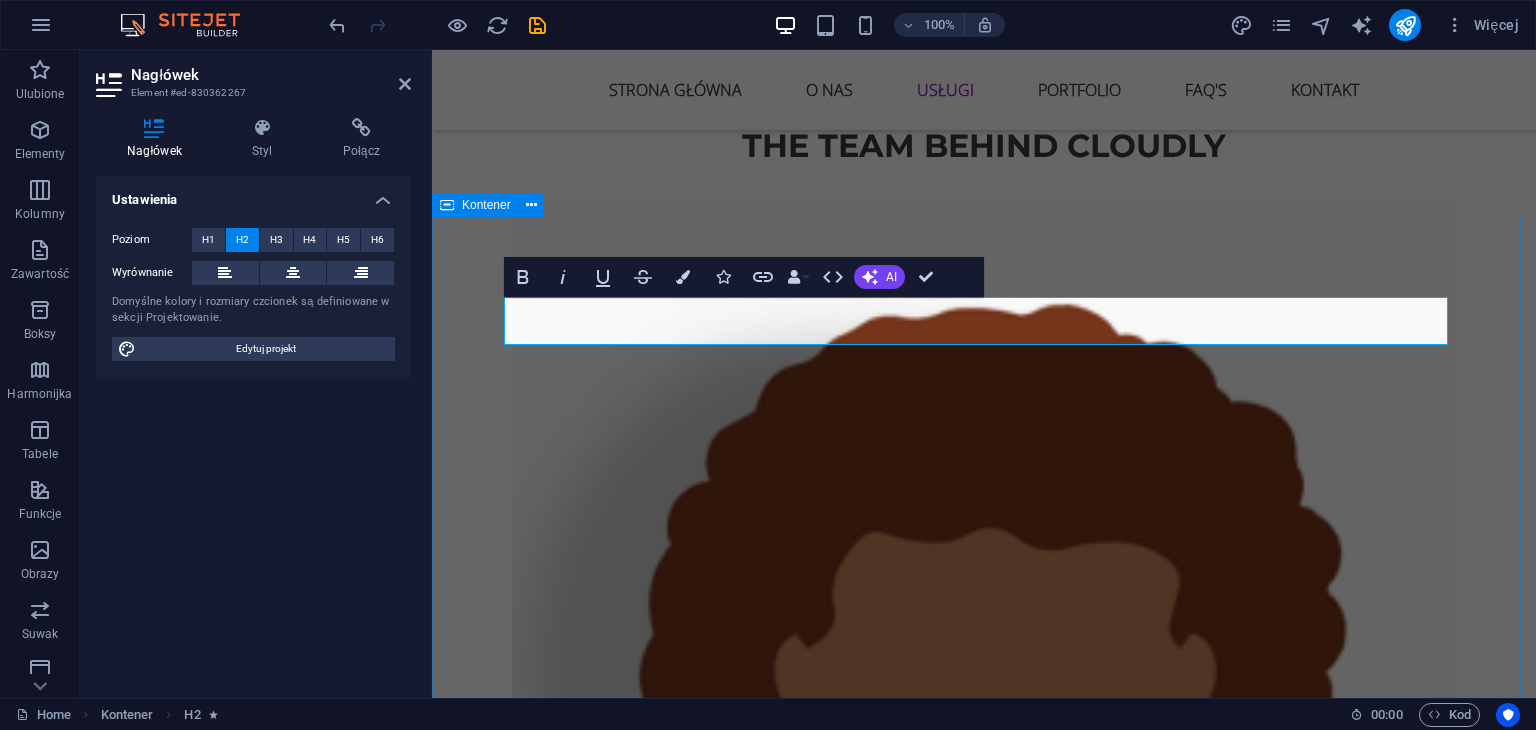 click on "Usługi Lorem ipsum dolor sit amet, consectetur adipisicing elit. Maiores ipsum repellat minus nihil. Labore, delectus, nam dignissimos ea repudiandae minima voluptatum magni pariatur possimus quia accusamus harum facilis corporis animi nisi. Web Web solutions Lorem ipsum dolor sit amet, consectetur adipisicing elit. Maiores ipsum repellat minus nihil. Labore, delectus, nam dignissimos ea repudiandae minima voluptatum magni pariatur possimus quia accusamus harum facilis corporis animi nisi: Lorem ipsum dolor sit amet, consectetur adipisicing elit. Consectetur adipisicing elit. Sit amet, consectetur adipisicing elit. Enim, pariatur, impedit quia repellat harum ipsam laboriosam voluptas dicta illum nisi obcaecati reprehenderit quis placeat recusandae tenetur aperiam. Pricing Hardware Hardware solutions Enim, pariatur, impedit quia repellat harum ipsam laboriosam voluptas dicta illum nisi obcaecati reprehenderit quis placeat recusandae tenetur aperiam. Pricing Individual Individual solutions Pricing" at bounding box center (984, 5764) 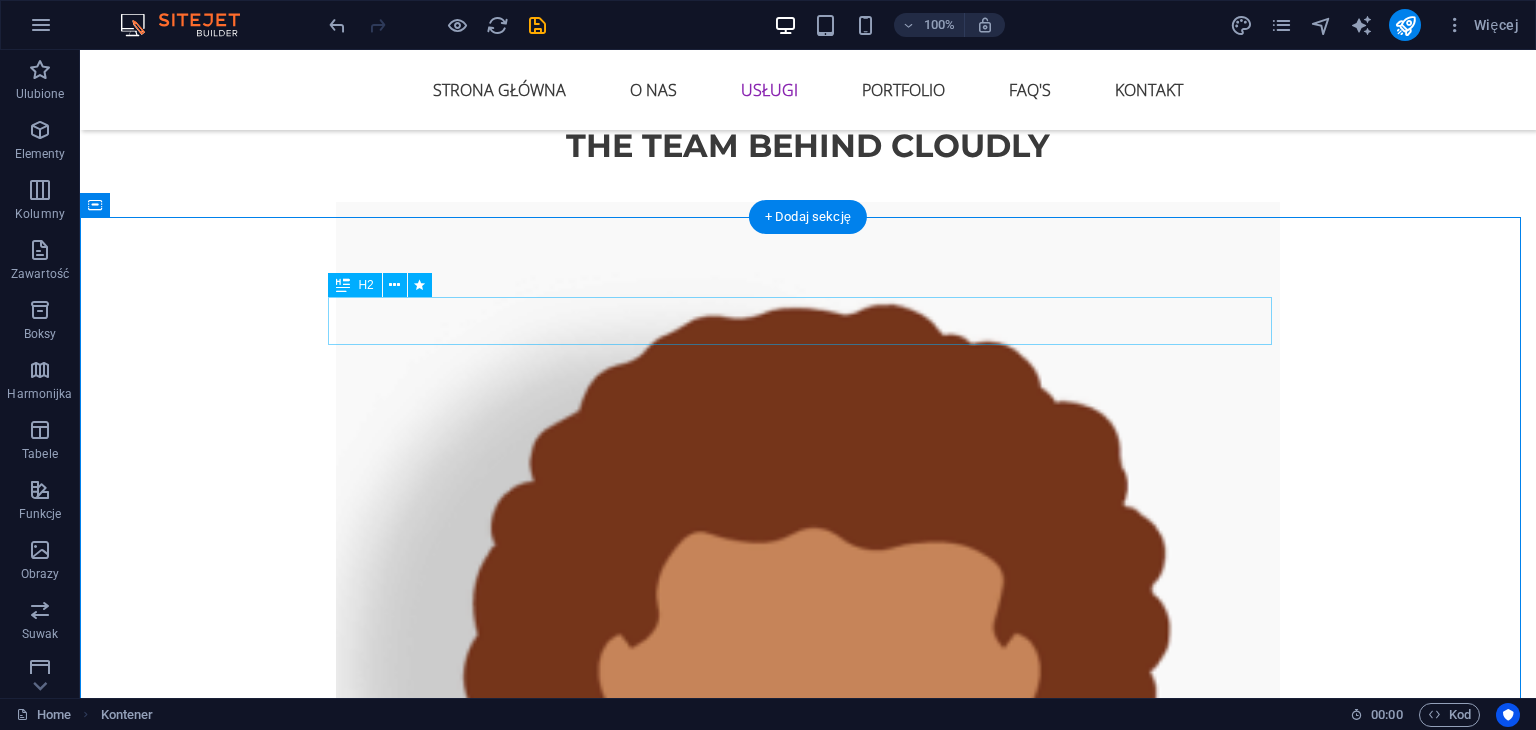 click on "Usługi" at bounding box center (808, 4541) 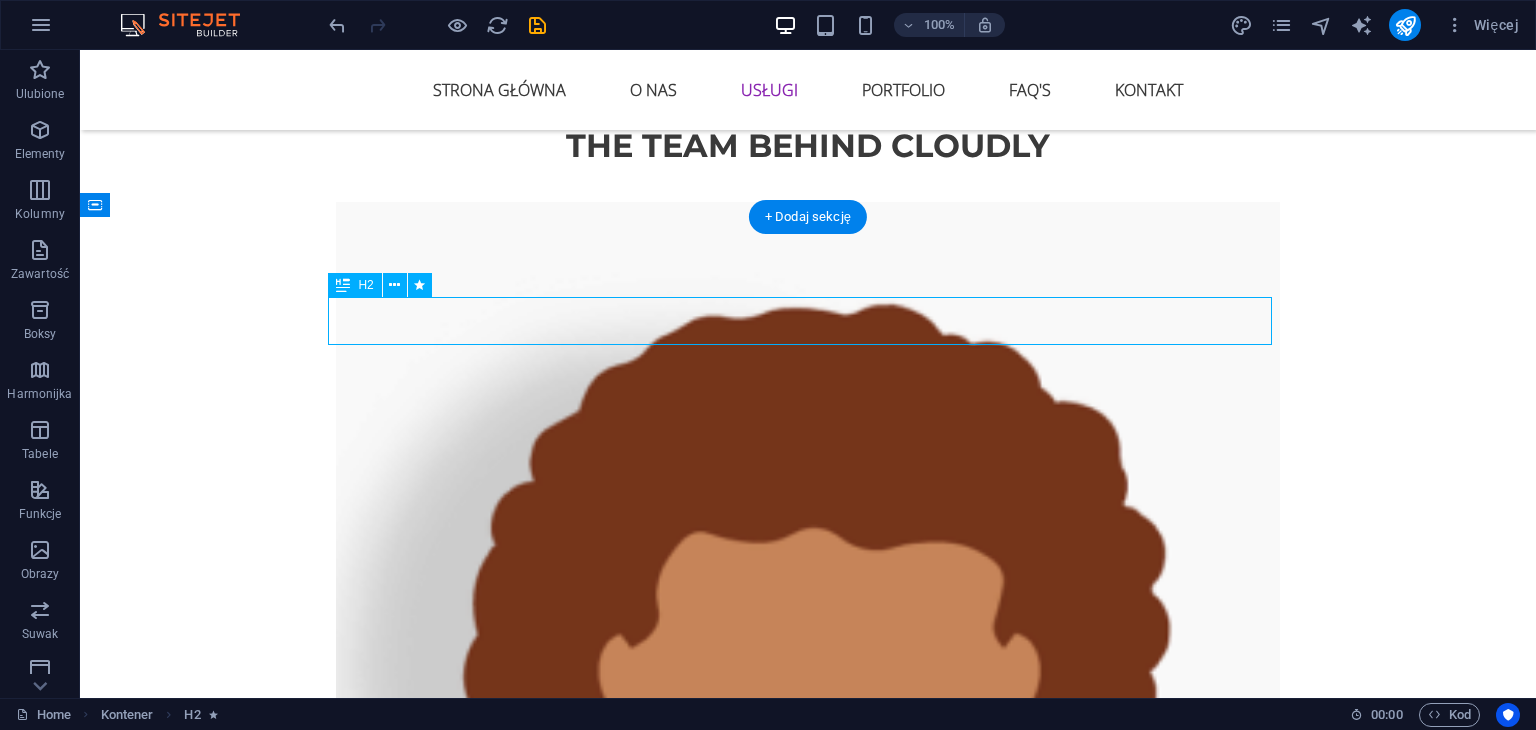 click on "Usługi" at bounding box center [808, 4541] 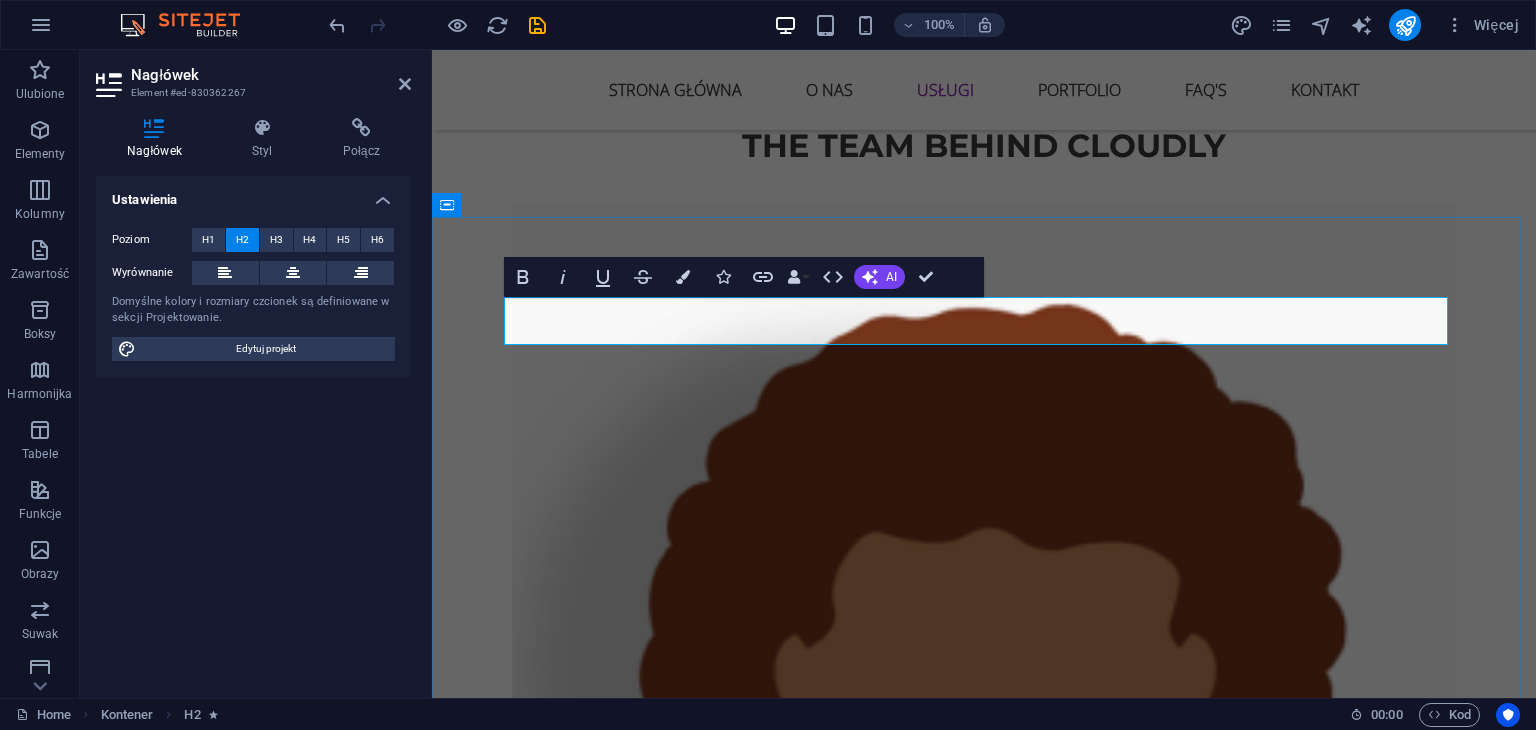 type 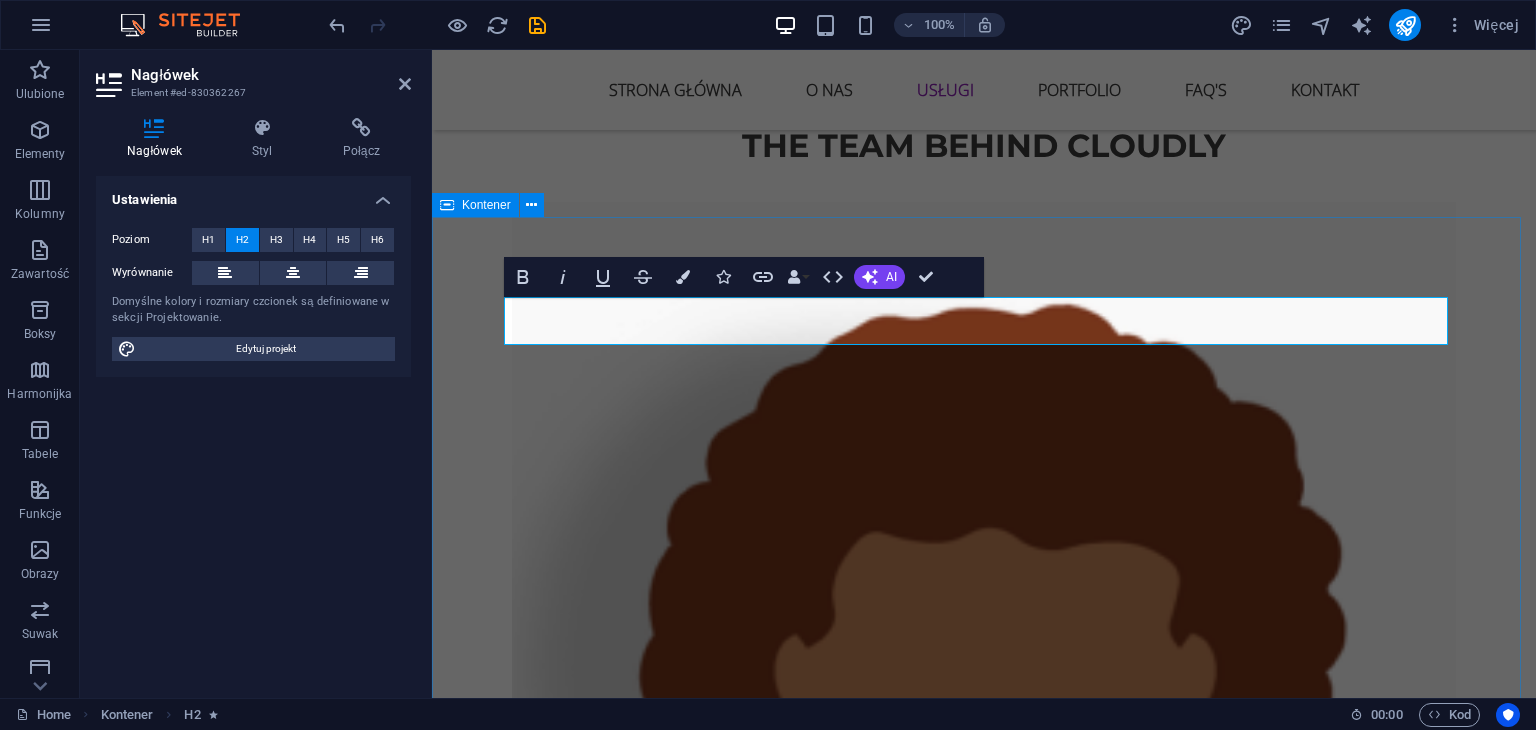 click on "Oferta Lorem ipsum dolor sit amet, consectetur adipisicing elit. Maiores ipsum repellat minus nihil. Labore, delectus, nam dignissimos ea repudiandae minima voluptatum magni pariatur possimus quia accusamus harum facilis corporis animi nisi. Web Web solutions Lorem ipsum dolor sit amet, consectetur adipisicing elit. Maiores ipsum repellat minus nihil. Labore, delectus, nam dignissimos ea repudiandae minima voluptatum magni pariatur possimus quia accusamus harum facilis corporis animi nisi: Lorem ipsum dolor sit amet, consectetur adipisicing elit. Consectetur adipisicing elit. Sit amet, consectetur adipisicing elit. Enim, pariatur, impedit quia repellat harum ipsam laboriosam voluptas dicta illum nisi obcaecati reprehenderit quis placeat recusandae tenetur aperiam. Pricing Hardware Hardware solutions Enim, pariatur, impedit quia repellat harum ipsam laboriosam voluptas dicta illum nisi obcaecati reprehenderit quis placeat recusandae tenetur aperiam. Pricing Individual Individual solutions Pricing" at bounding box center (984, 5764) 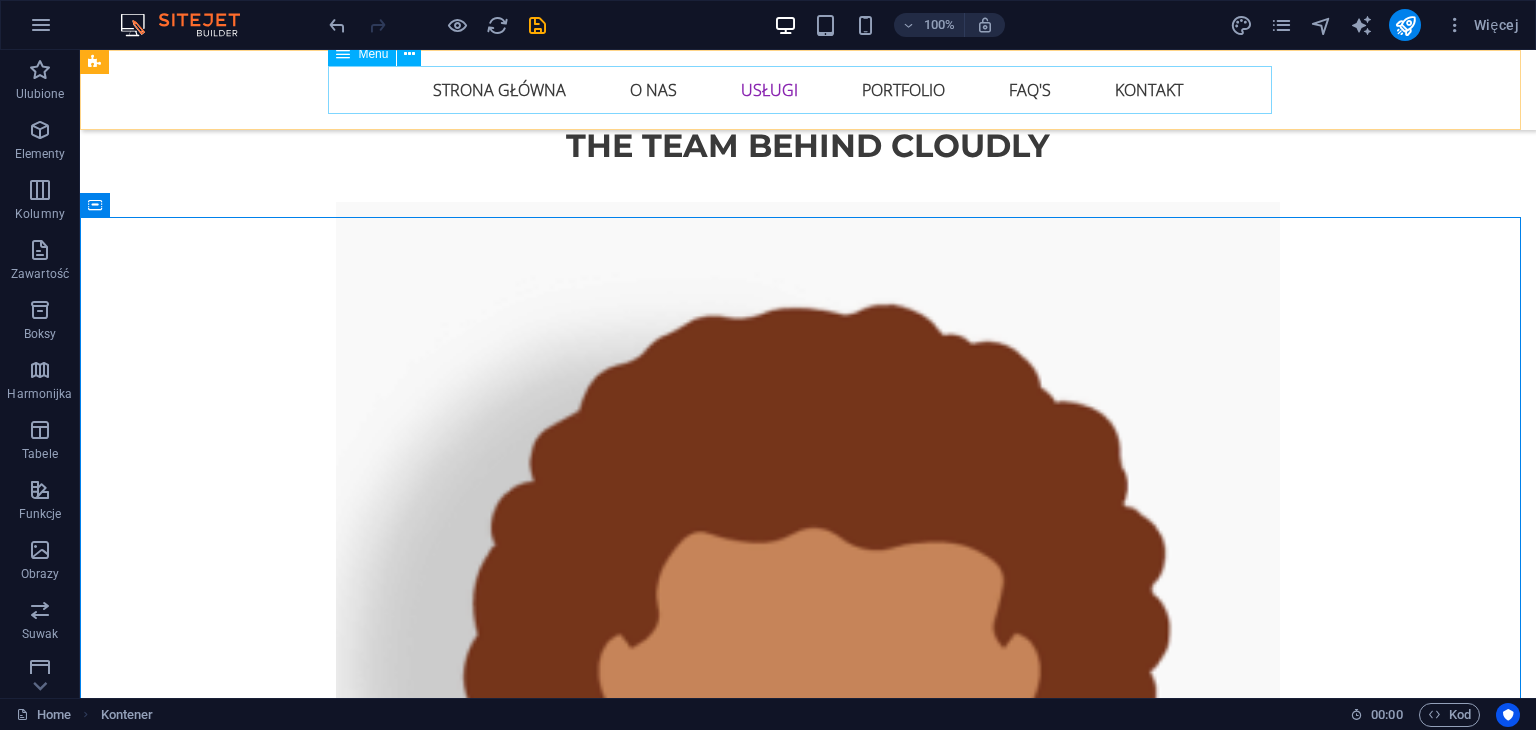 click on "STRONA GŁÓWNA O NAS USŁUGI PORTFOLIO FAQ's KONTAKT" at bounding box center (808, 90) 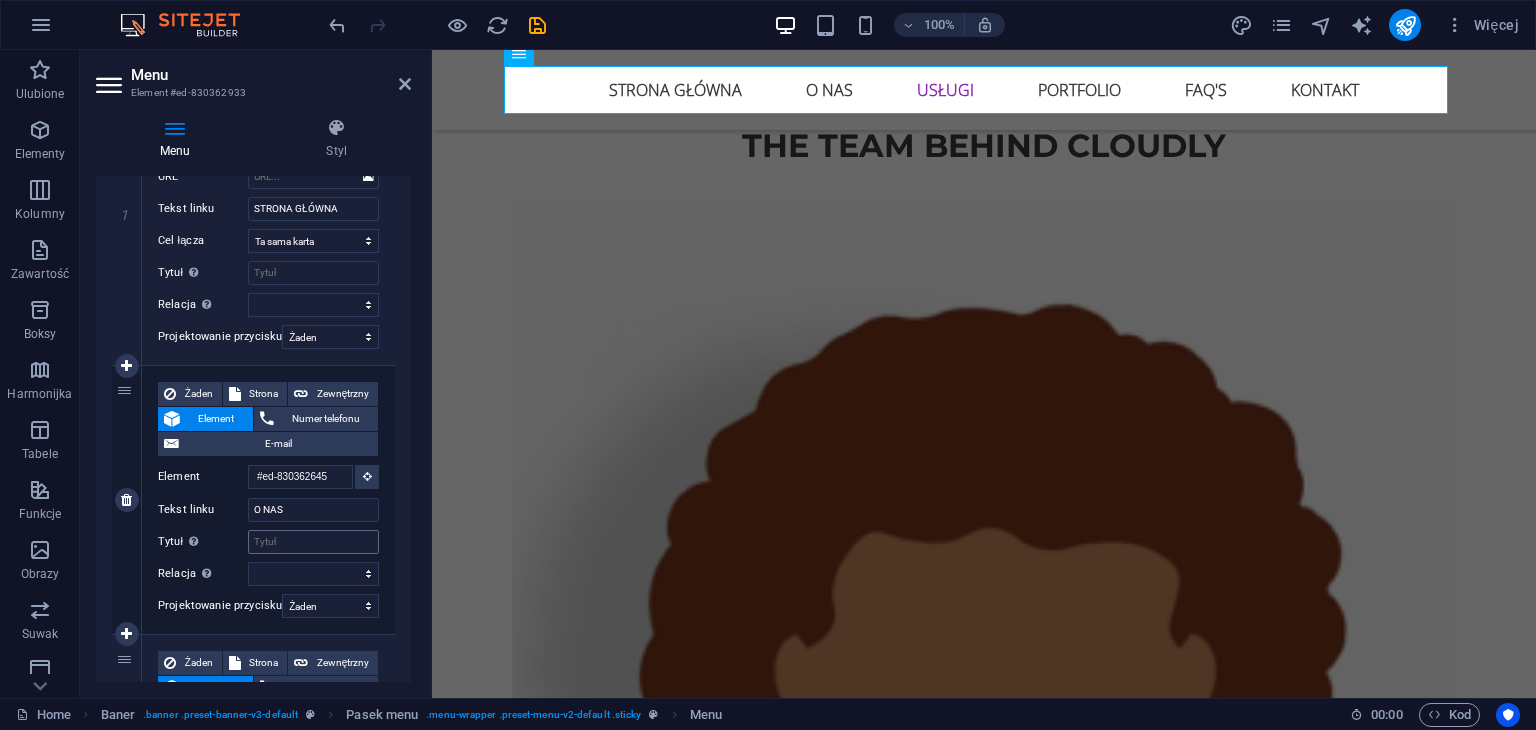 scroll, scrollTop: 400, scrollLeft: 0, axis: vertical 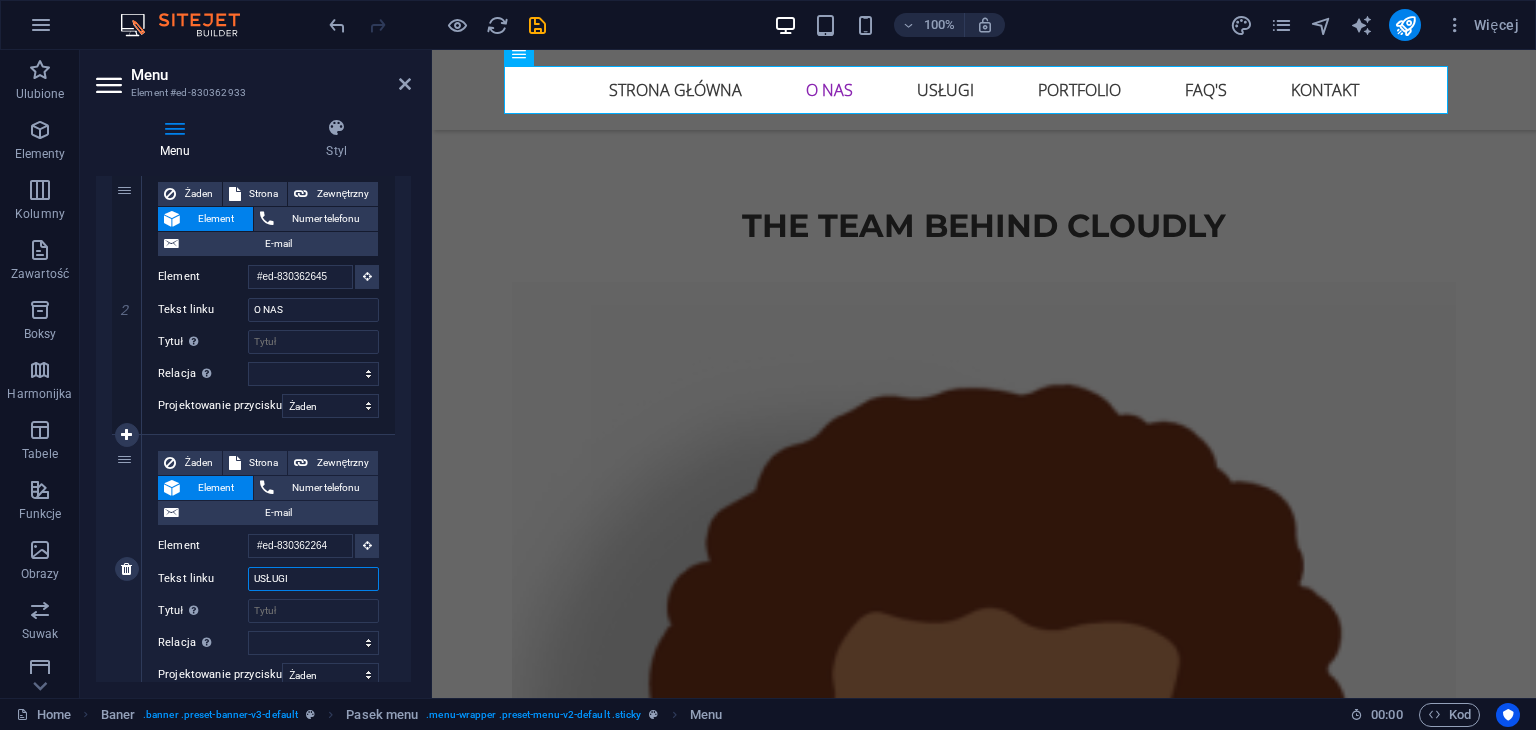 click on "USŁUGI" at bounding box center [313, 579] 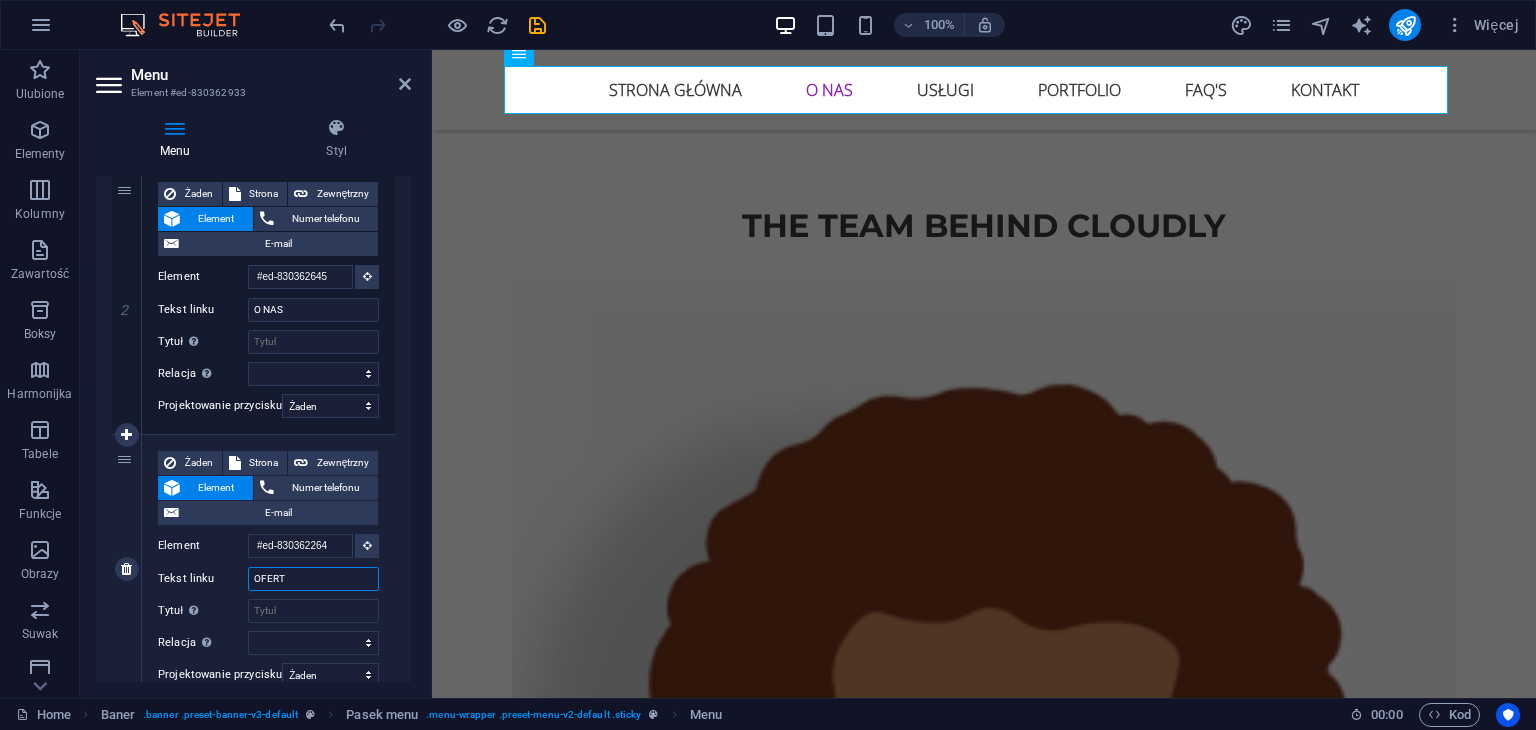 type on "OFERTA" 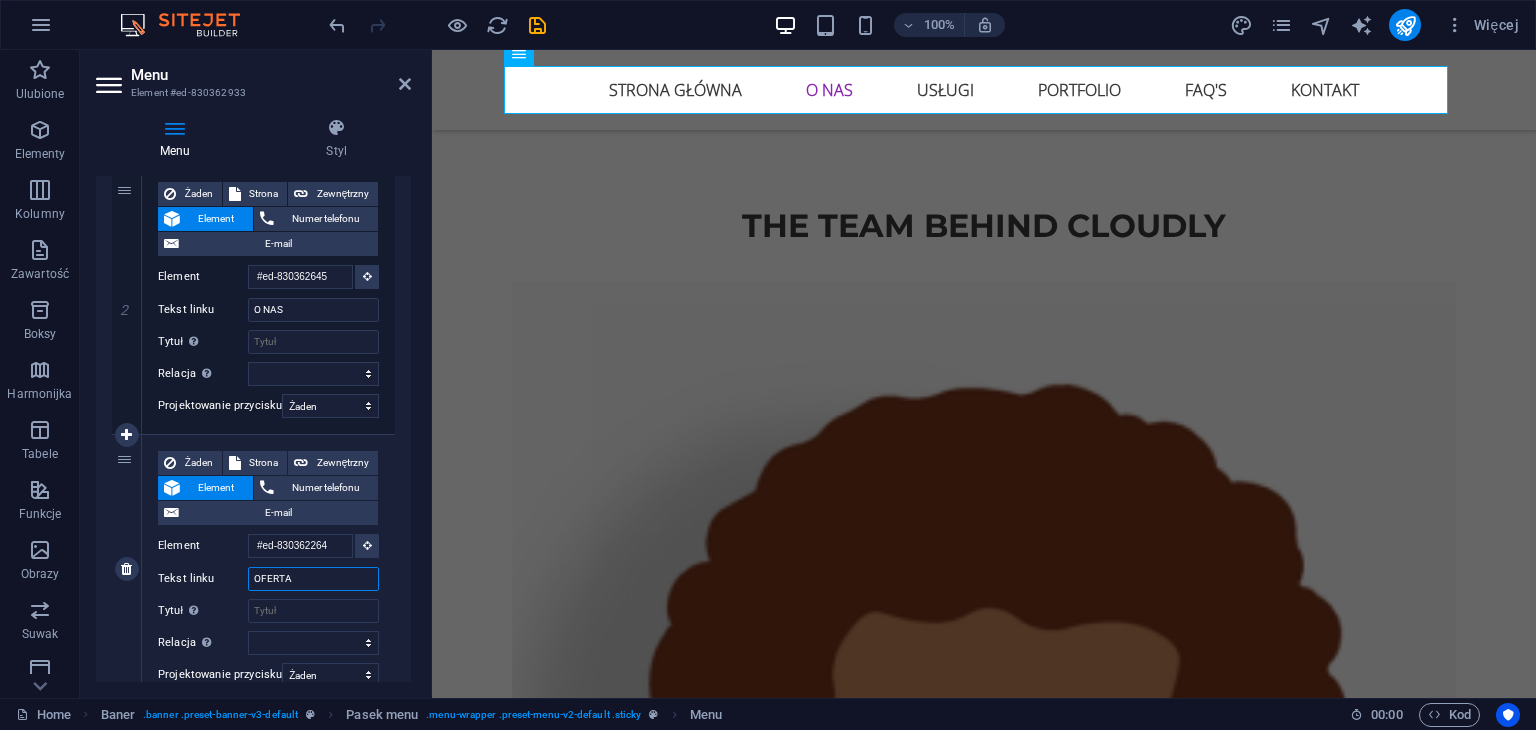 select 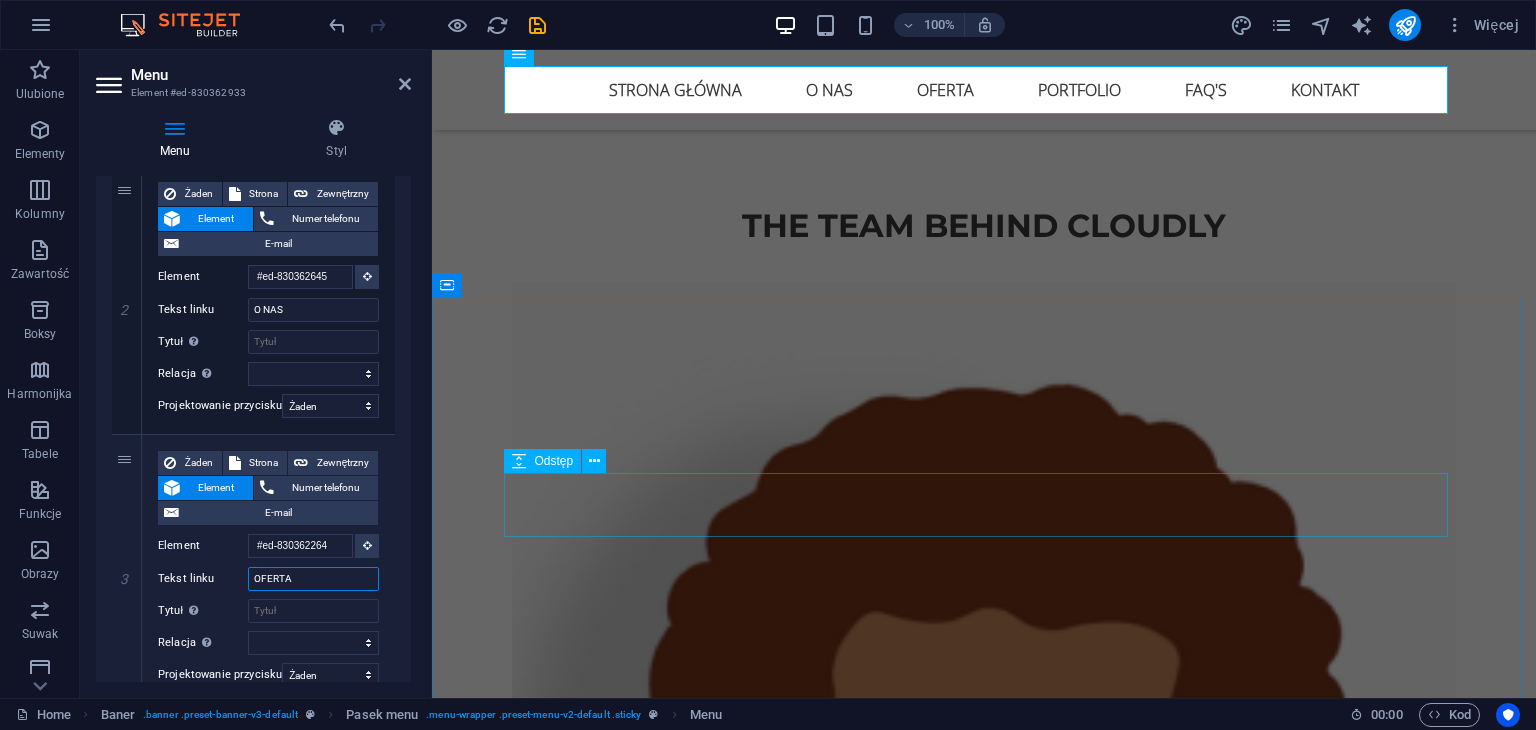 type on "OFERTA" 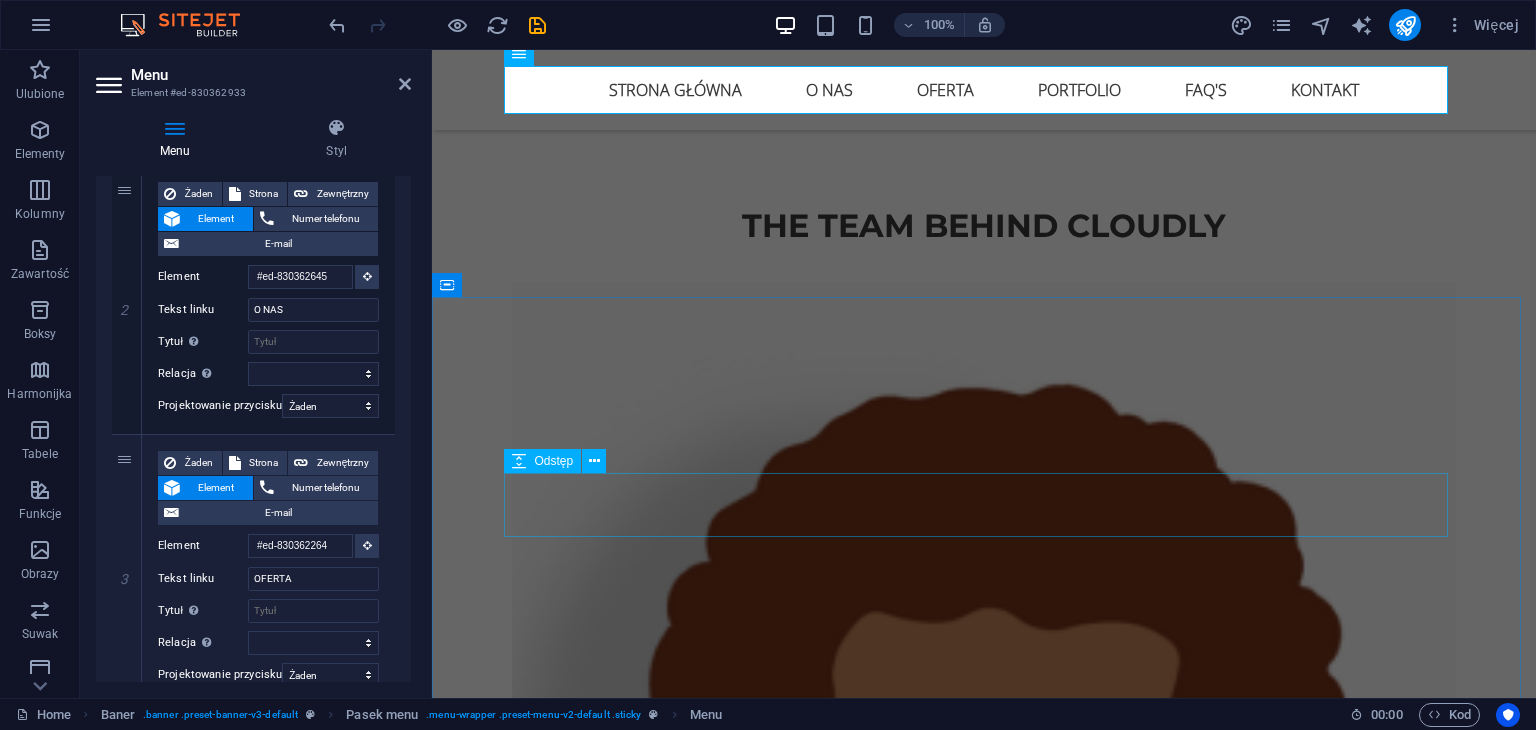 click at bounding box center (984, 4725) 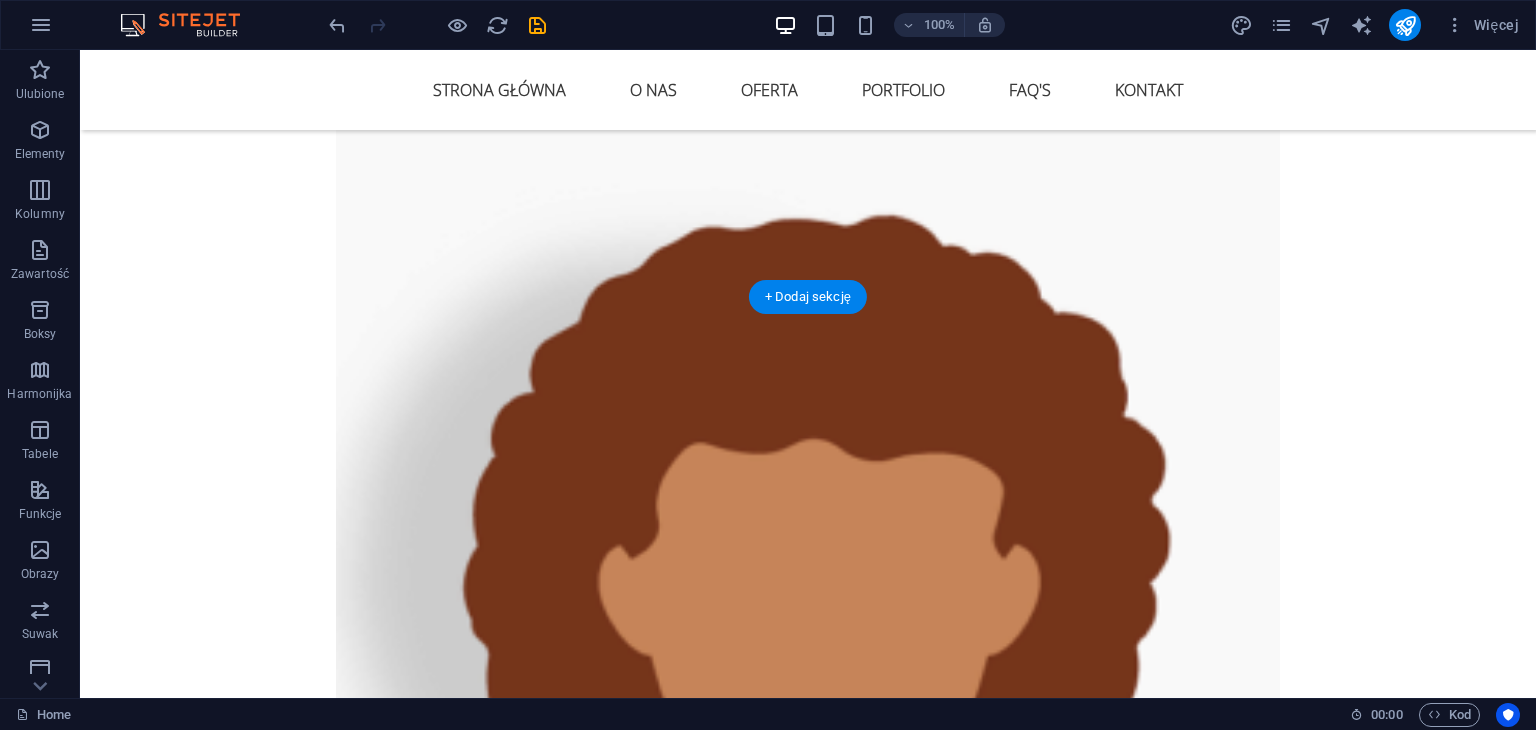 scroll, scrollTop: 3002, scrollLeft: 0, axis: vertical 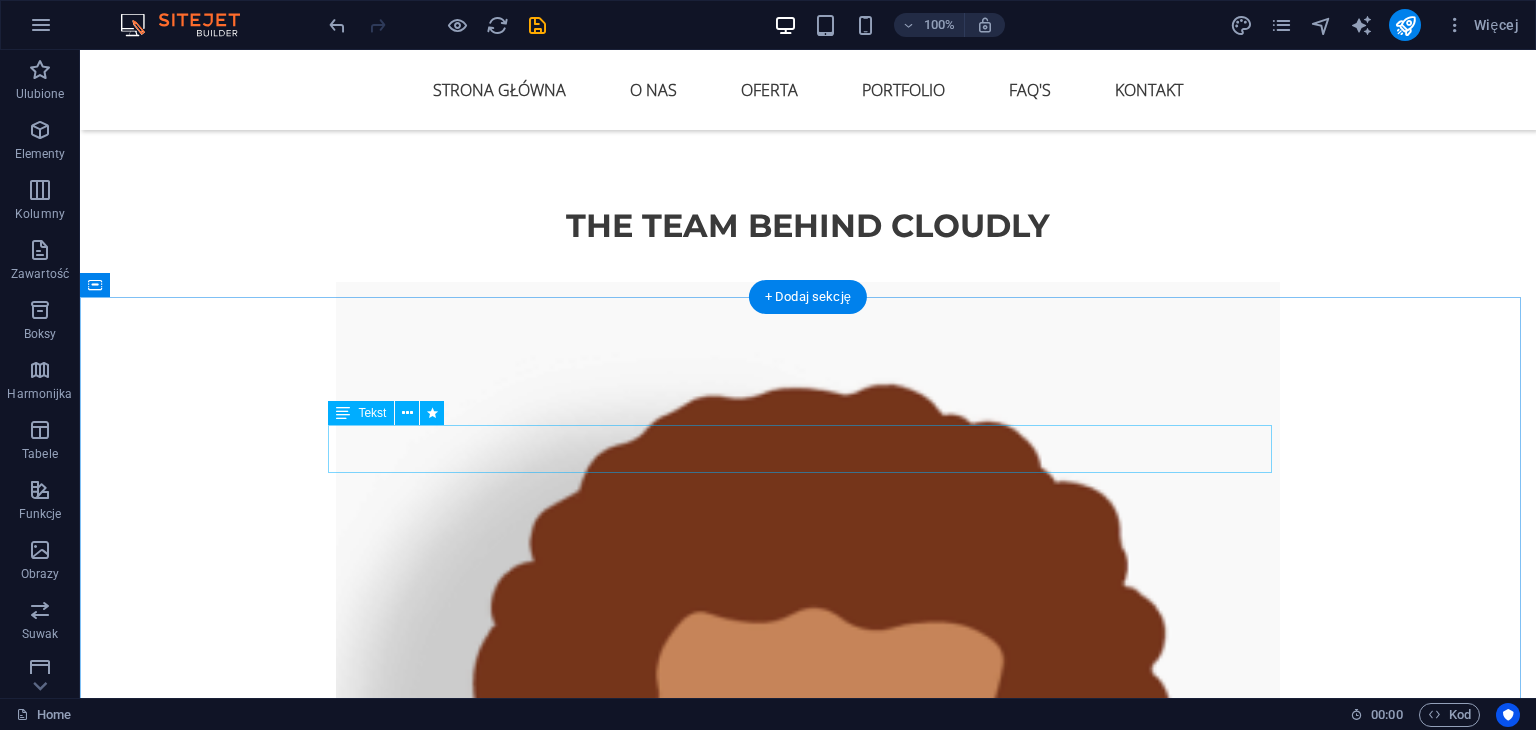 click on "Lorem ipsum dolor sit amet, consectetur adipisicing elit. Maiores ipsum repellat minus nihil. Labore, delectus, nam dignissimos ea repudiandae minima voluptatum magni pariatur possimus quia accusamus harum facilis corporis animi nisi." at bounding box center (808, 4669) 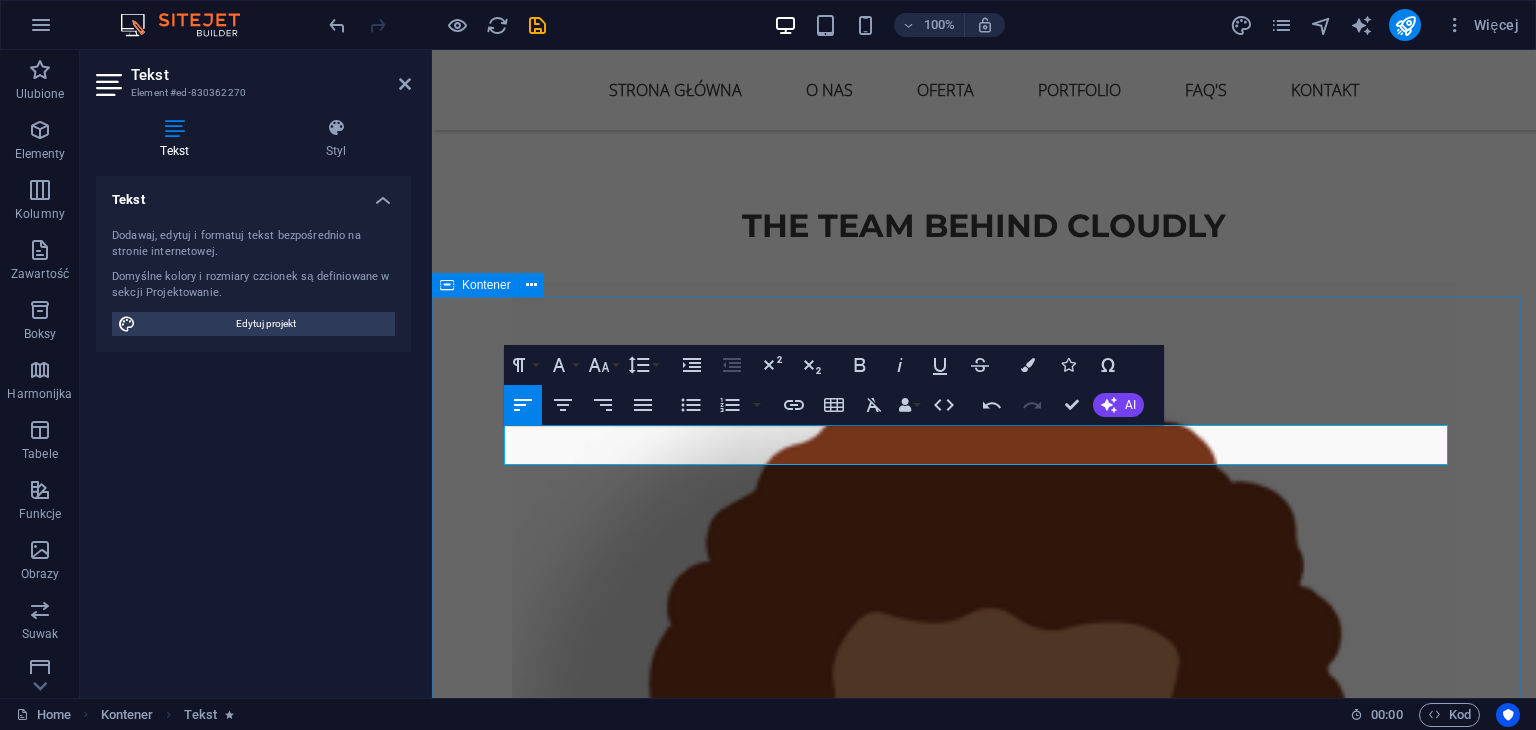 click on "Oferta Kompleksowe podejście do Twojego wizerunku Web Web solutions Lorem ipsum dolor sit amet, consectetur adipisicing elit. Maiores ipsum repellat minus nihil. Labore, delectus, nam dignissimos ea repudiandae minima voluptatum magni pariatur possimus quia accusamus harum facilis corporis animi nisi: Lorem ipsum dolor sit amet, consectetur adipisicing elit. Consectetur adipisicing elit. Sit amet, consectetur adipisicing elit. Enim, pariatur, impedit quia repellat harum ipsam laboriosam voluptas dicta illum nisi obcaecati reprehenderit quis placeat recusandae tenetur aperiam. Pricing Hardware Hardware solutions Lorem ipsum dolor sit amet, consectetur adipisicing elit. Maiores ipsum repellat minus nihil. Labore, delectus, nam dignissimos ea repudiandae minima voluptatum magni pariatur possimus quia accusamus harum facilis corporis animi nisi. Enim, pariatur, impedit quia repellat harum ipsam laboriosam voluptas dicta illum nisi obcaecati reprehenderit quis placeat recusandae tenetur aperiam. Pricing Pricing" at bounding box center (984, 5840) 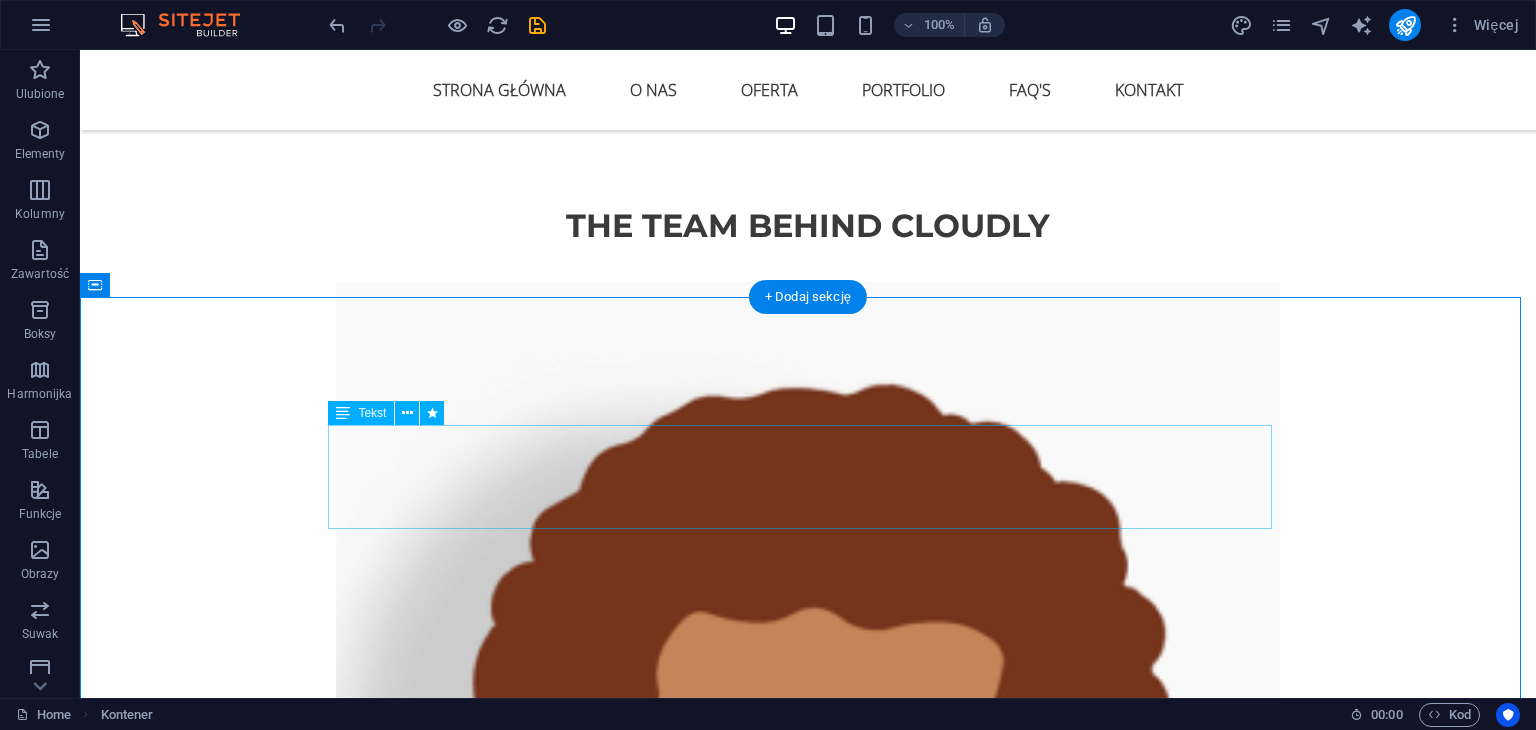 click on "Kompleksowe podejście do Twojego wizerunku" at bounding box center (808, 4689) 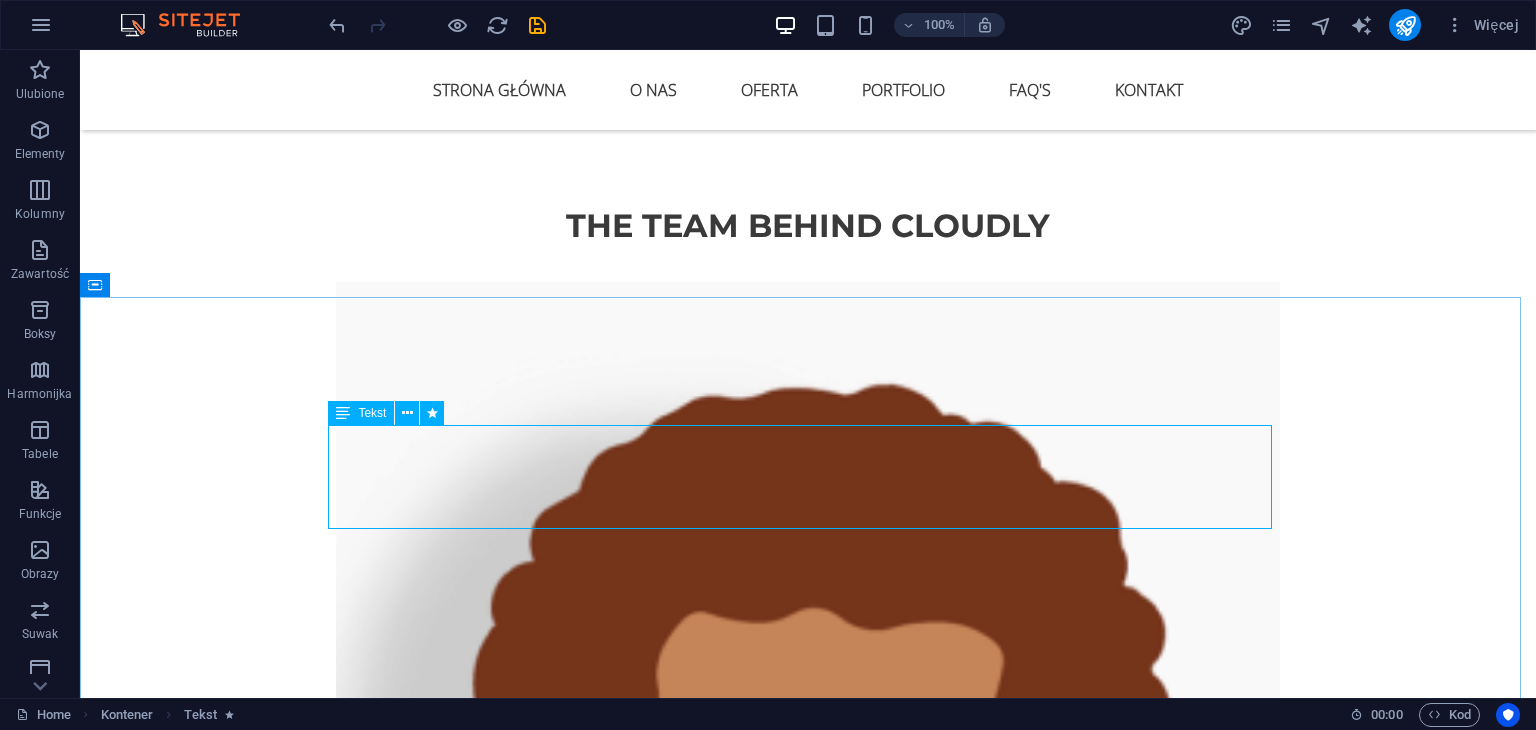 click on "Tekst" at bounding box center [361, 413] 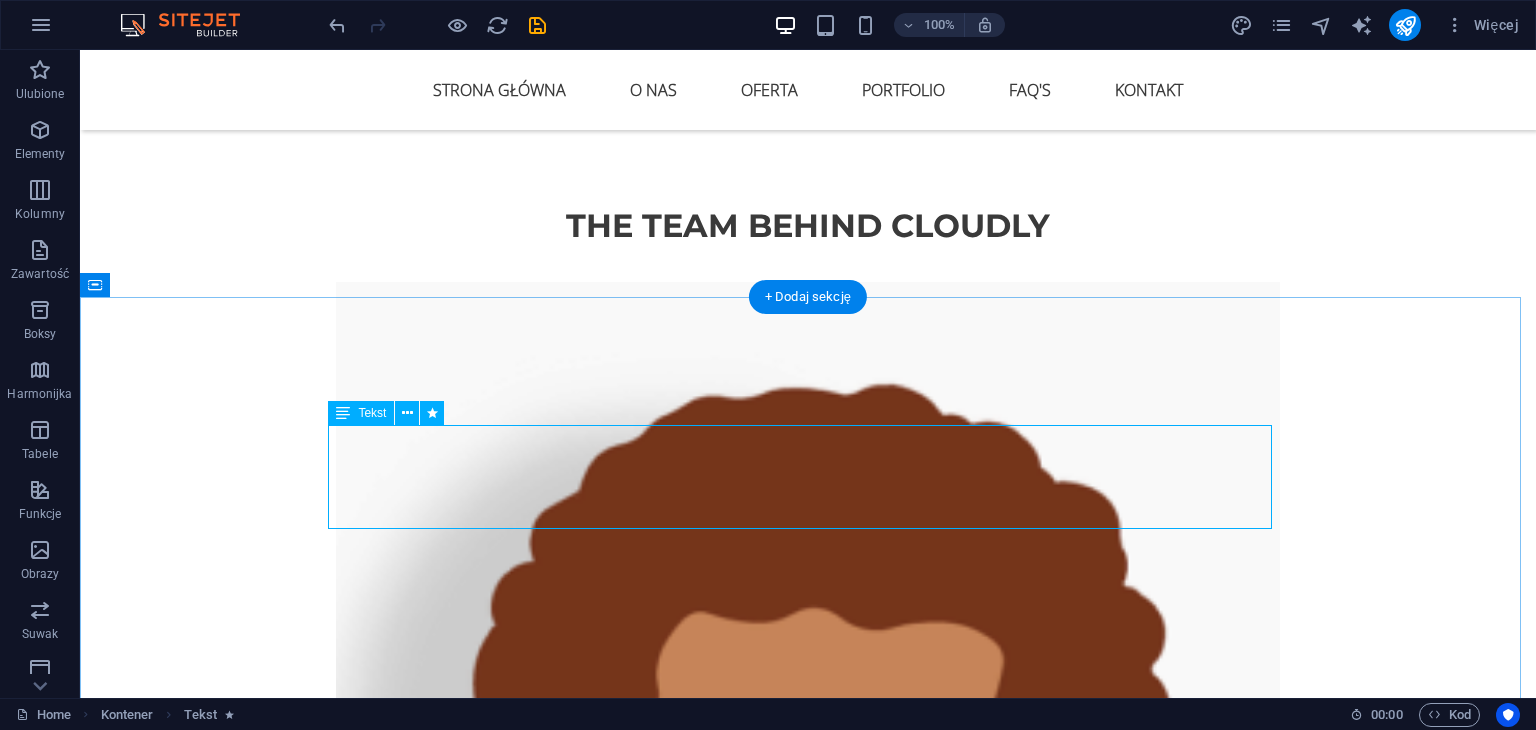 click on "Kompleksowe podejście do Twojego wizerunku" at bounding box center [808, 4689] 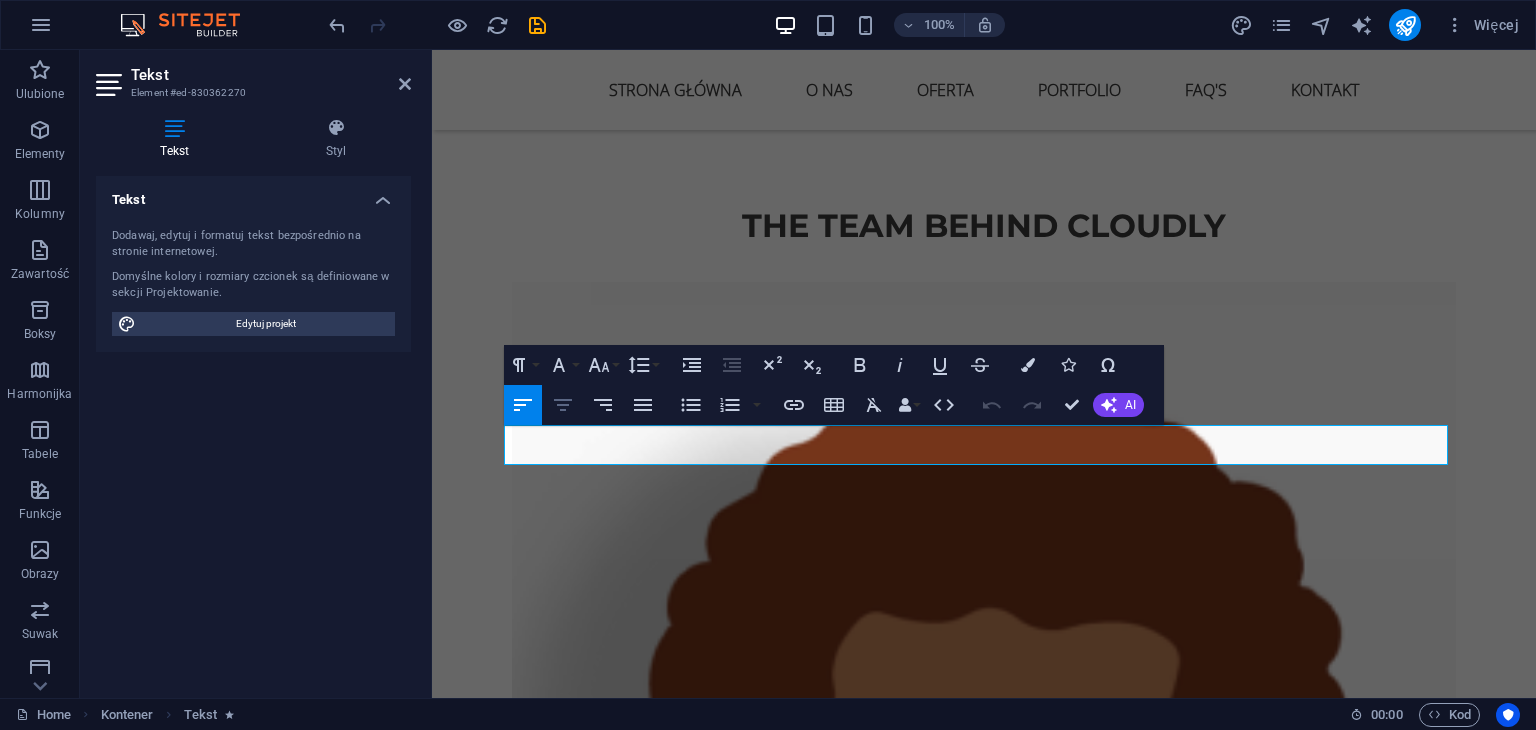 click 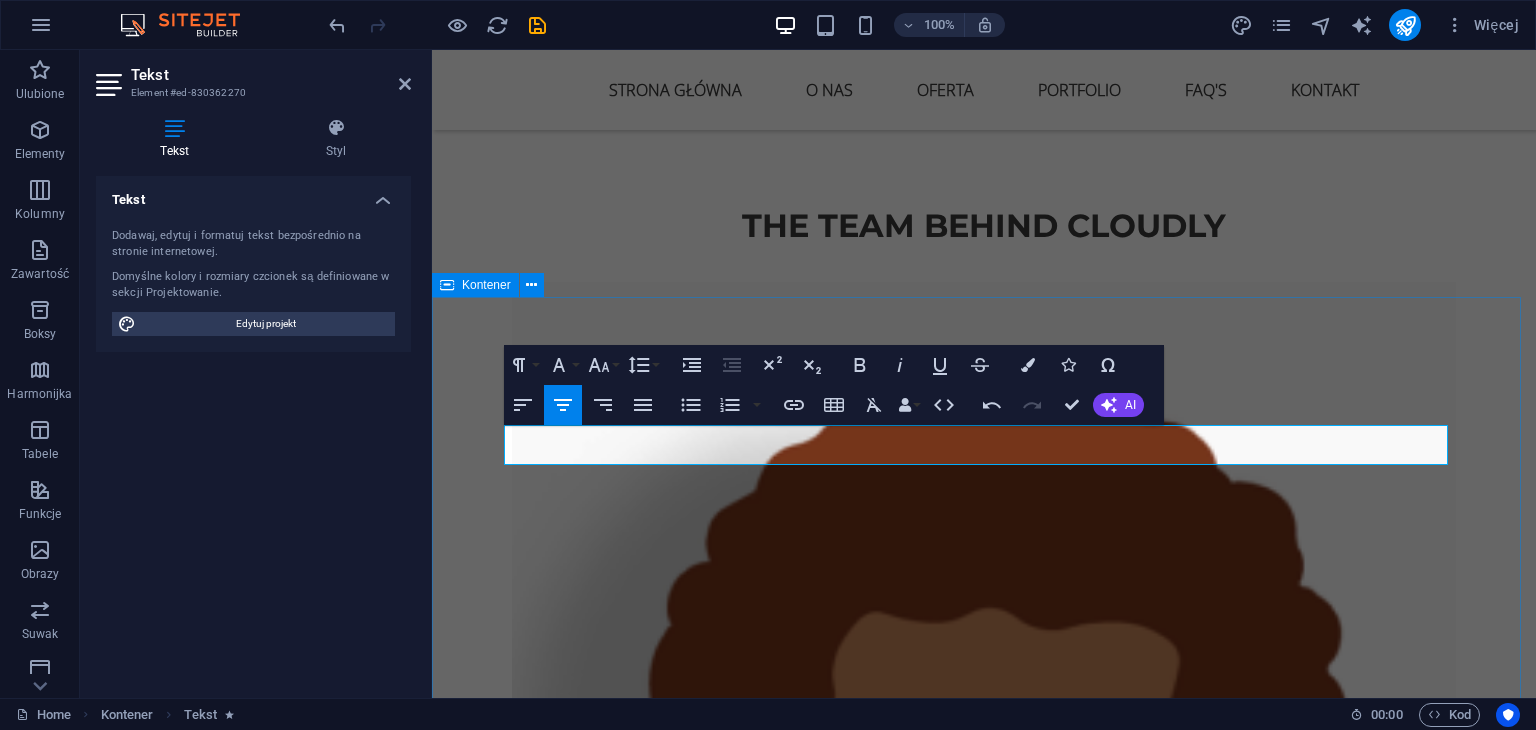 click on "Oferta Kompleksowe podejście do Twojego wizerunku Web Web solutions Lorem ipsum dolor sit amet, consectetur adipisicing elit. Maiores ipsum repellat minus nihil. Labore, delectus, nam dignissimos ea repudiandae minima voluptatum magni pariatur possimus quia accusamus harum facilis corporis animi nisi: Lorem ipsum dolor sit amet, consectetur adipisicing elit. Consectetur adipisicing elit. Sit amet, consectetur adipisicing elit. Enim, pariatur, impedit quia repellat harum ipsam laboriosam voluptas dicta illum nisi obcaecati reprehenderit quis placeat recusandae tenetur aperiam. Pricing Hardware Hardware solutions Lorem ipsum dolor sit amet, consectetur adipisicing elit. Maiores ipsum repellat minus nihil. Labore, delectus, nam dignissimos ea repudiandae minima voluptatum magni pariatur possimus quia accusamus harum facilis corporis animi nisi. Enim, pariatur, impedit quia repellat harum ipsam laboriosam voluptas dicta illum nisi obcaecati reprehenderit quis placeat recusandae tenetur aperiam. Pricing Pricing" at bounding box center (984, 5840) 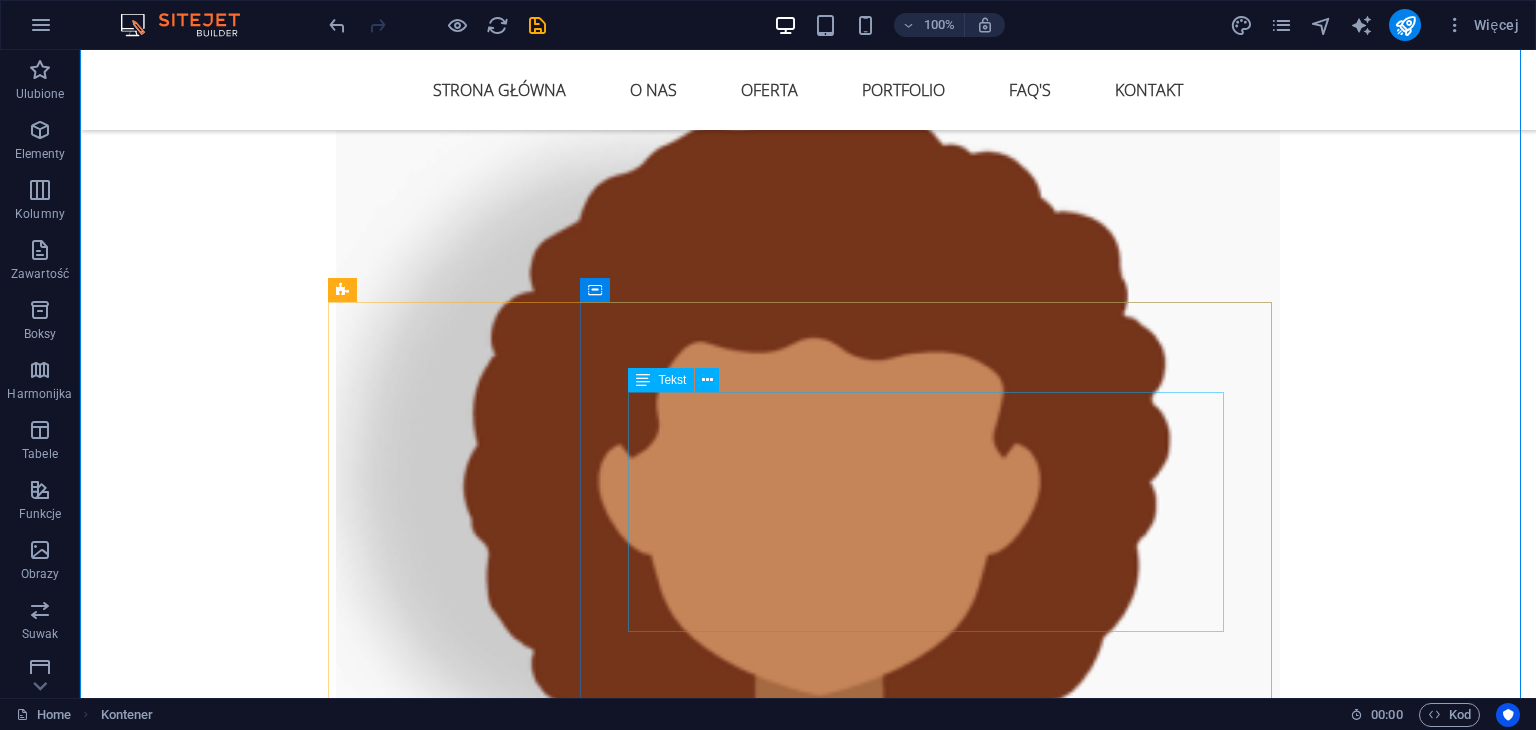scroll, scrollTop: 3302, scrollLeft: 0, axis: vertical 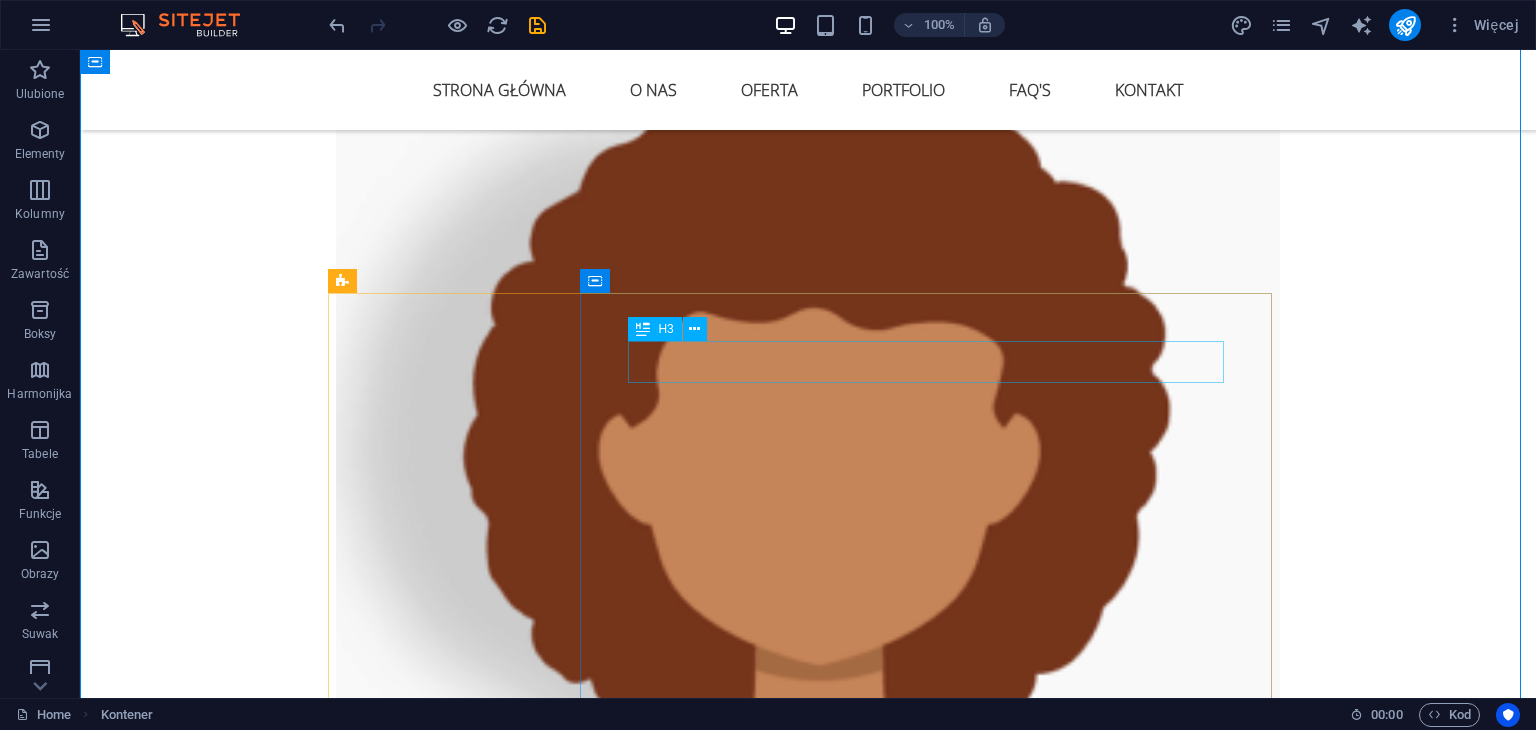 click on "Web solutions" at bounding box center [934, 5005] 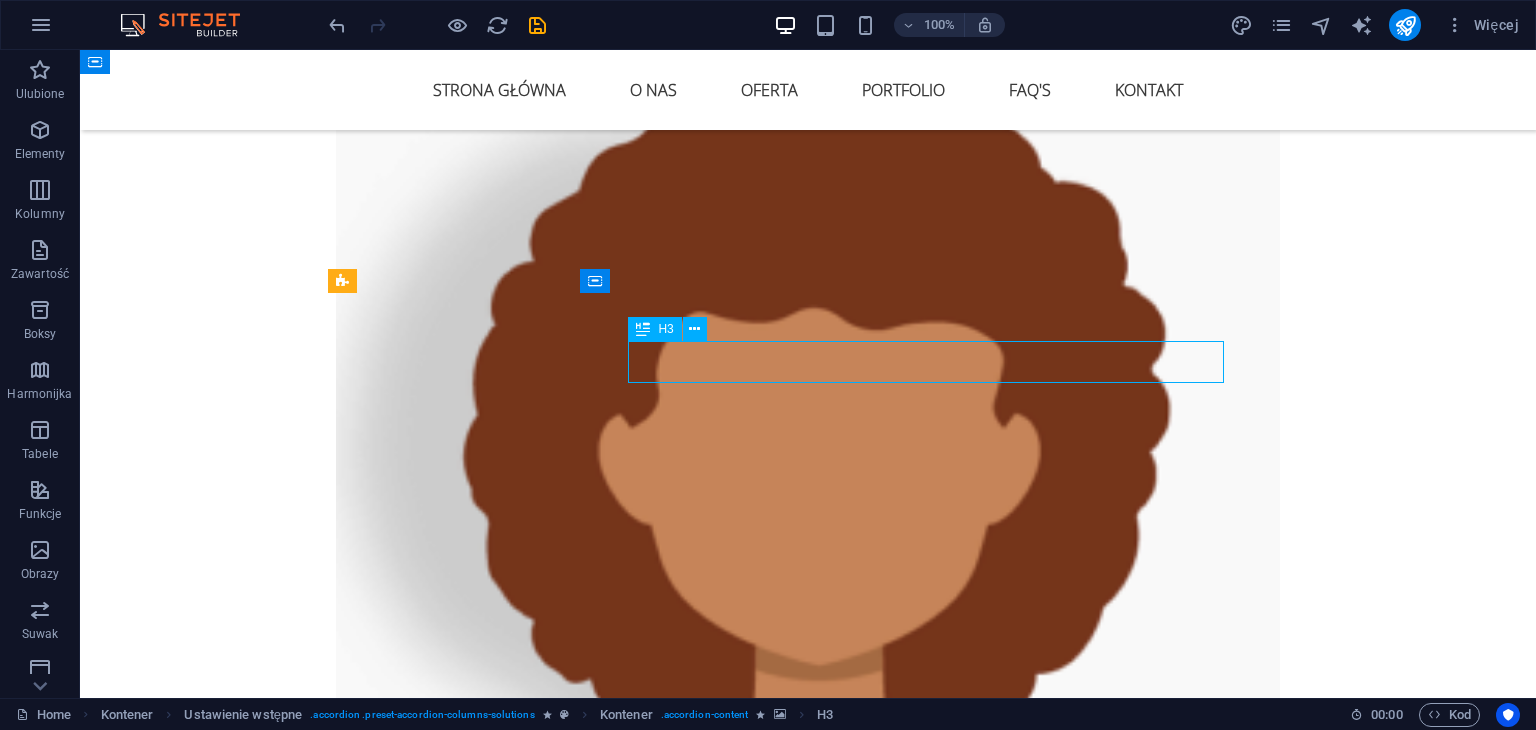 click on "Web solutions" at bounding box center (934, 5005) 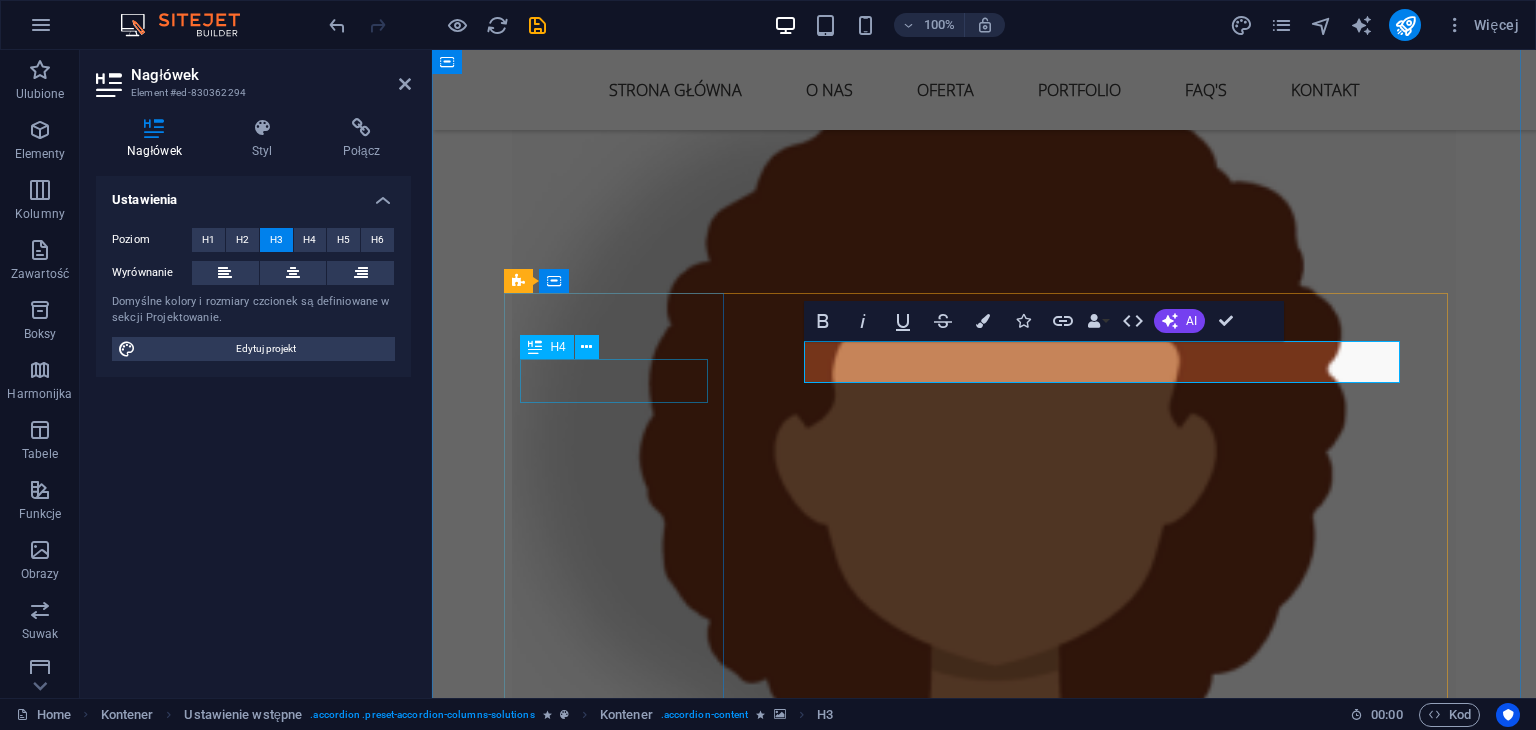 click on "Web" at bounding box center [622, 4607] 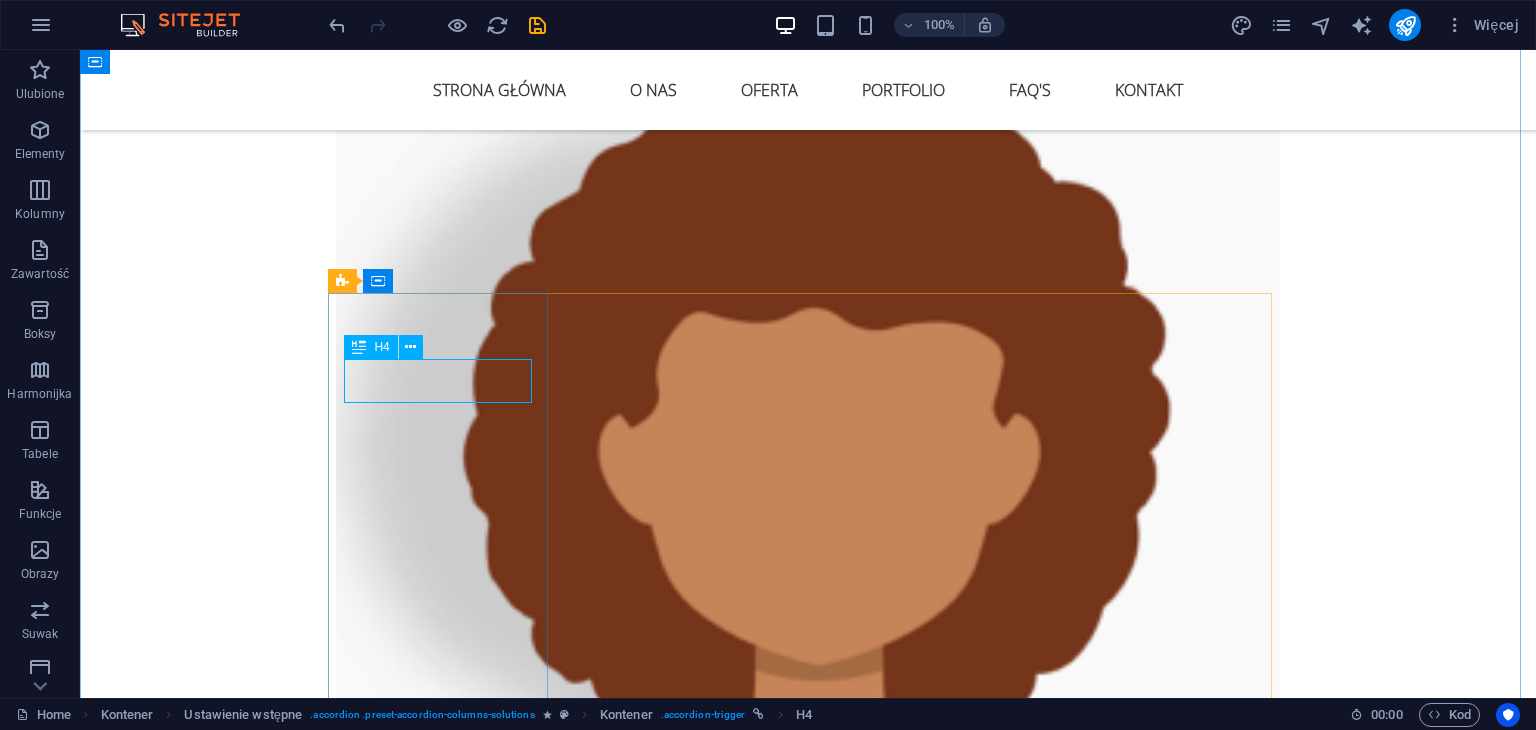 click on "Web" at bounding box center [446, 4607] 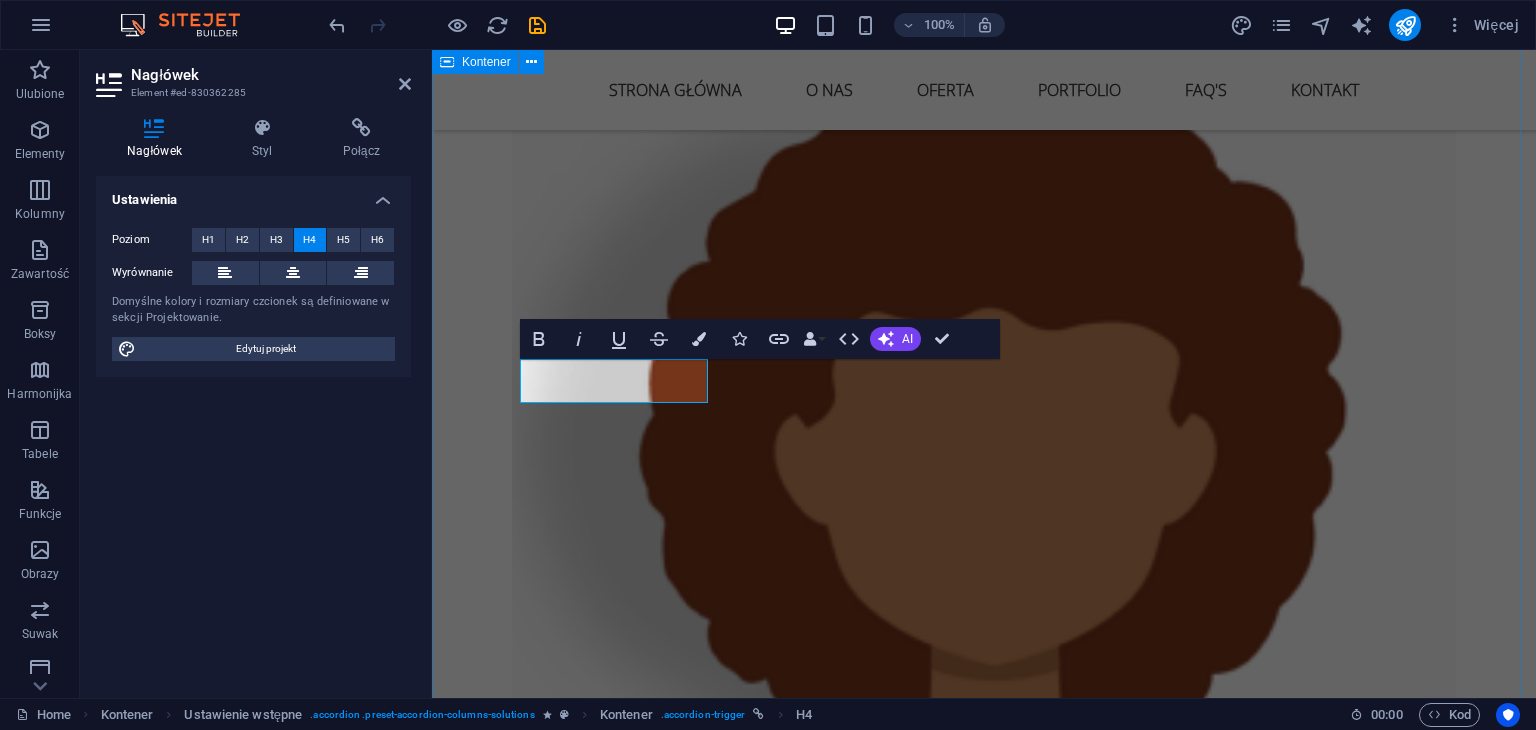 type 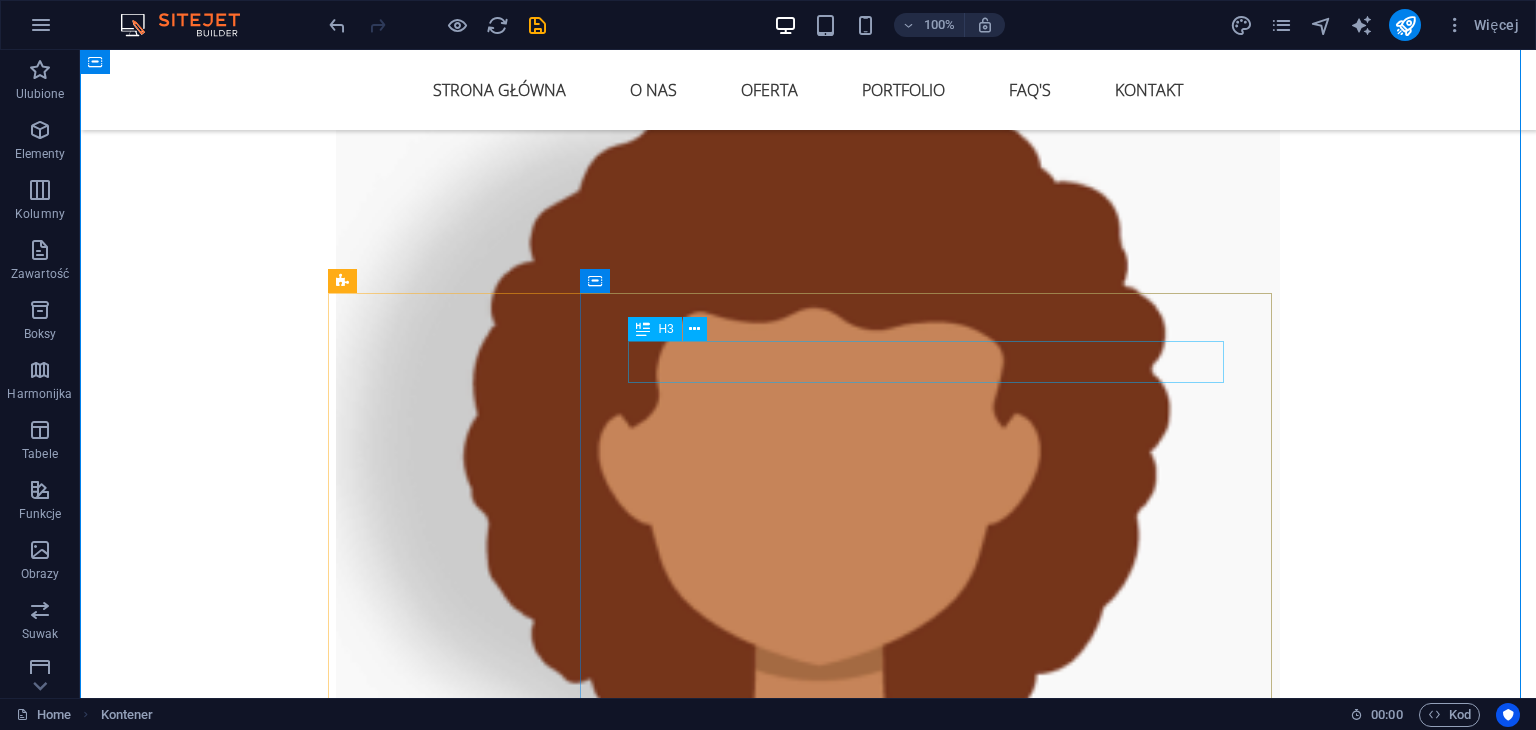 click on "Web solutions" at bounding box center (934, 5005) 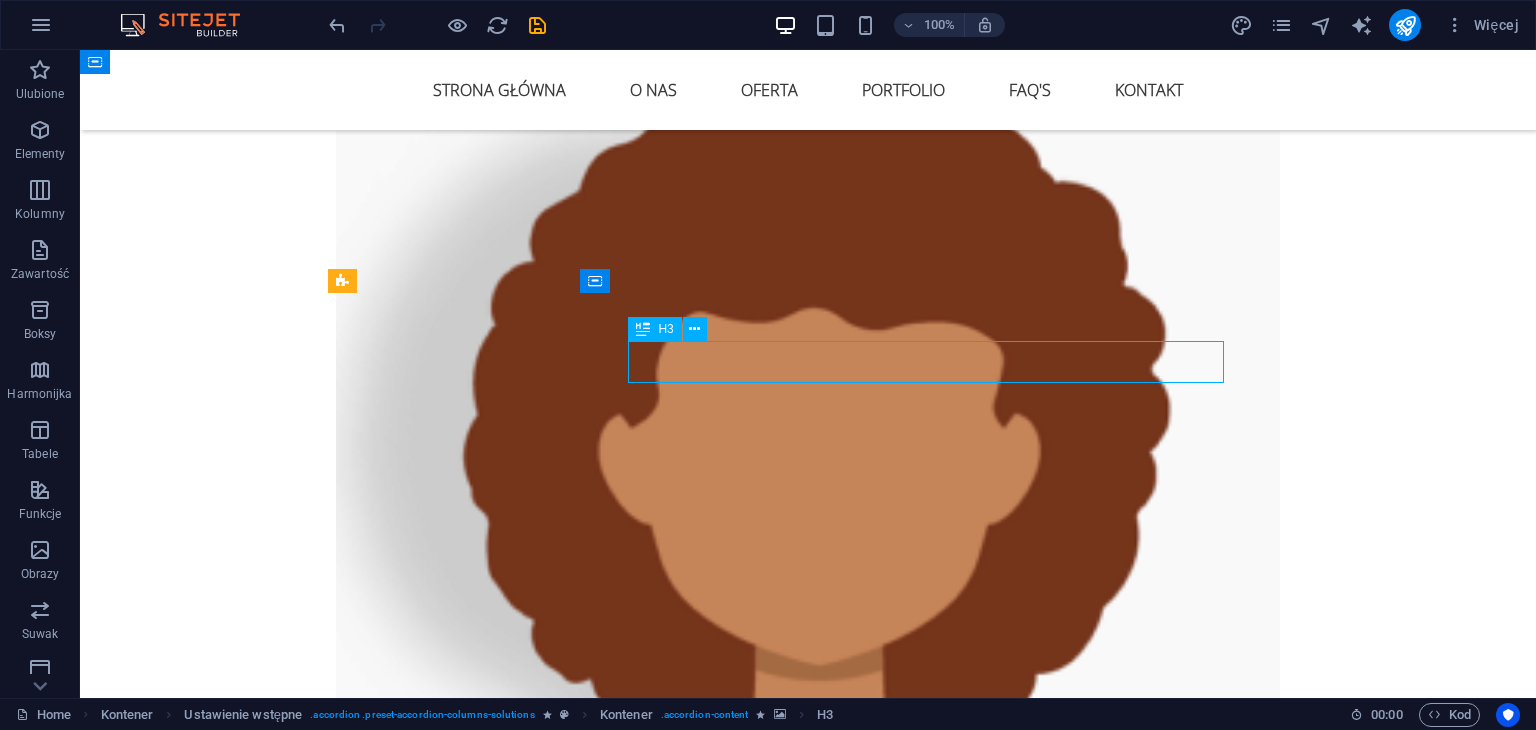 click on "Web solutions" at bounding box center [934, 5005] 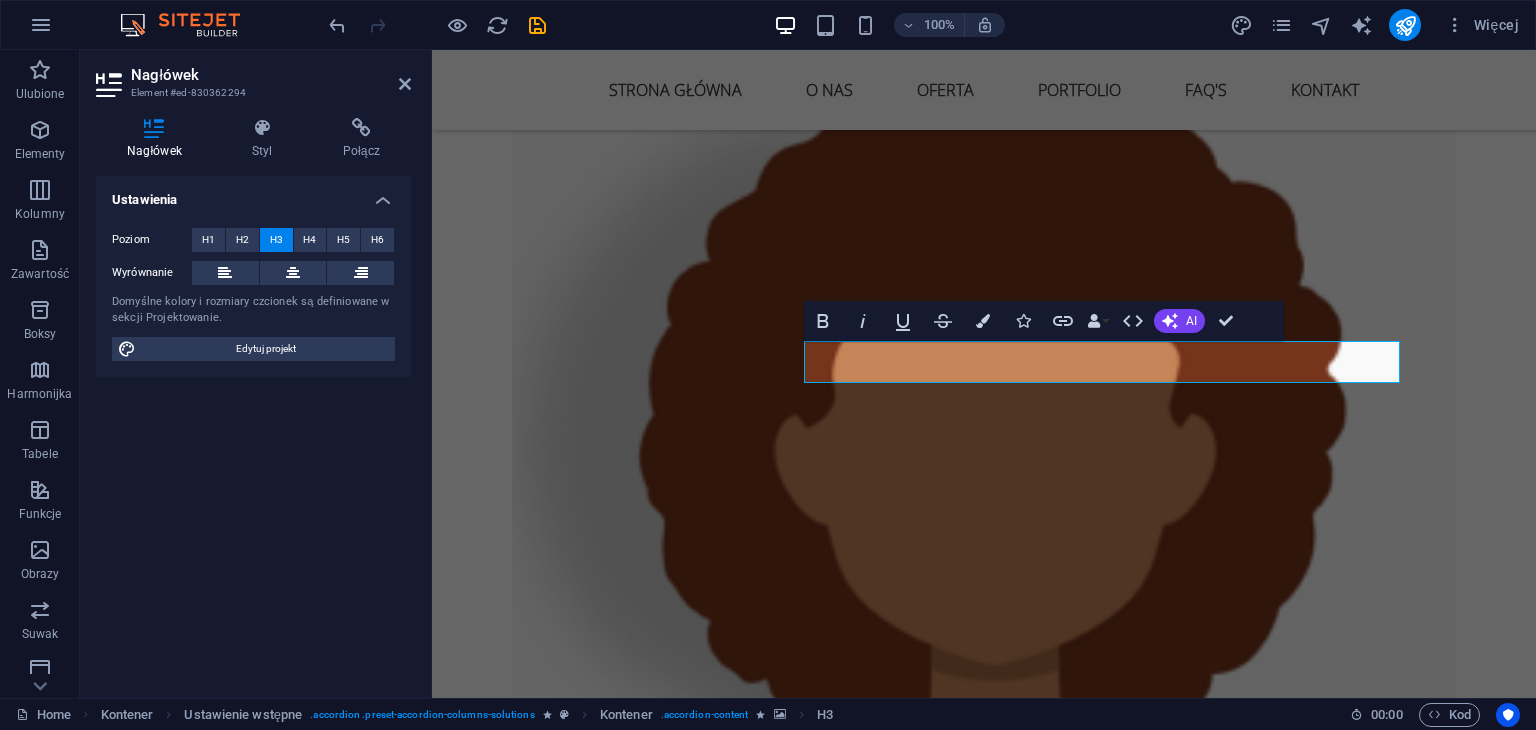 type 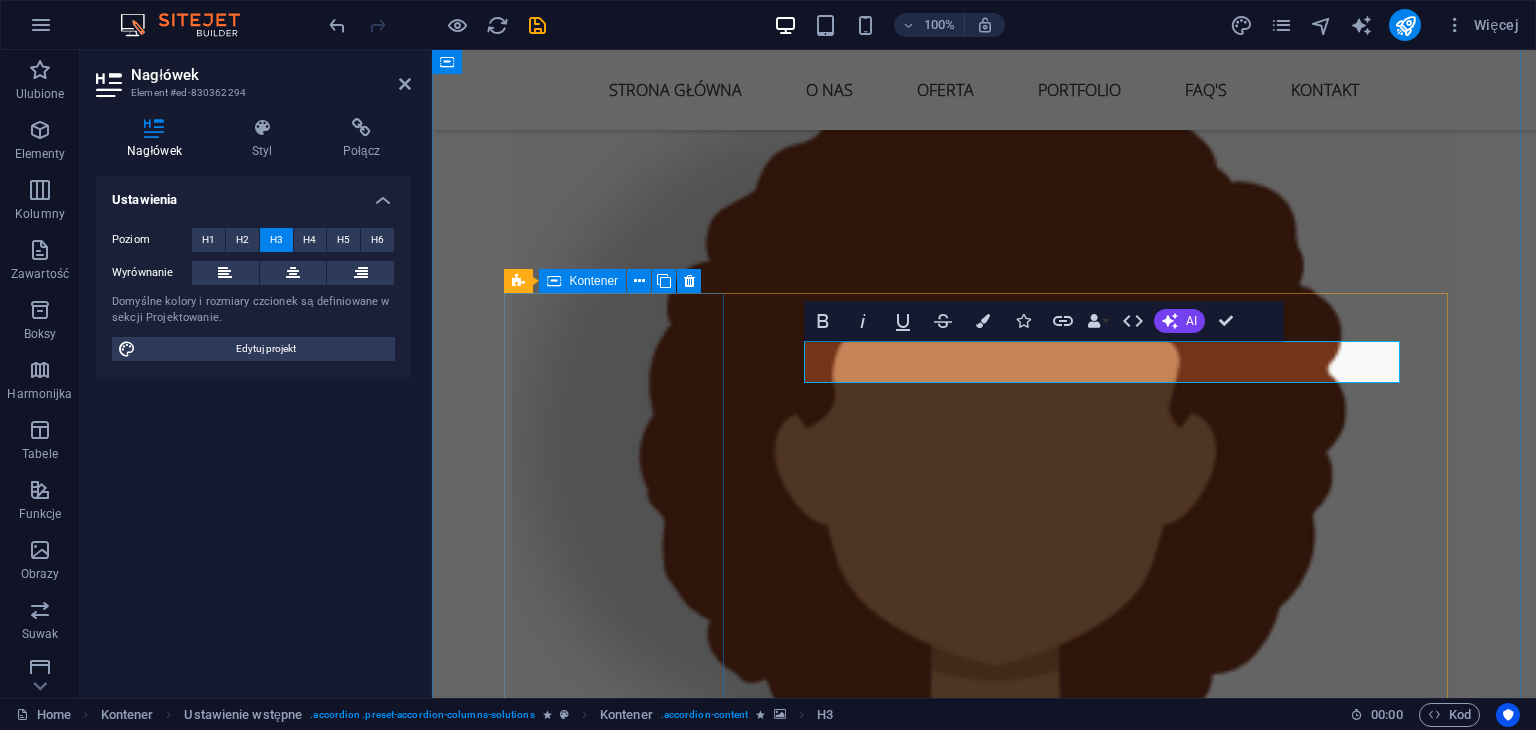click on "WWW" at bounding box center (622, 4933) 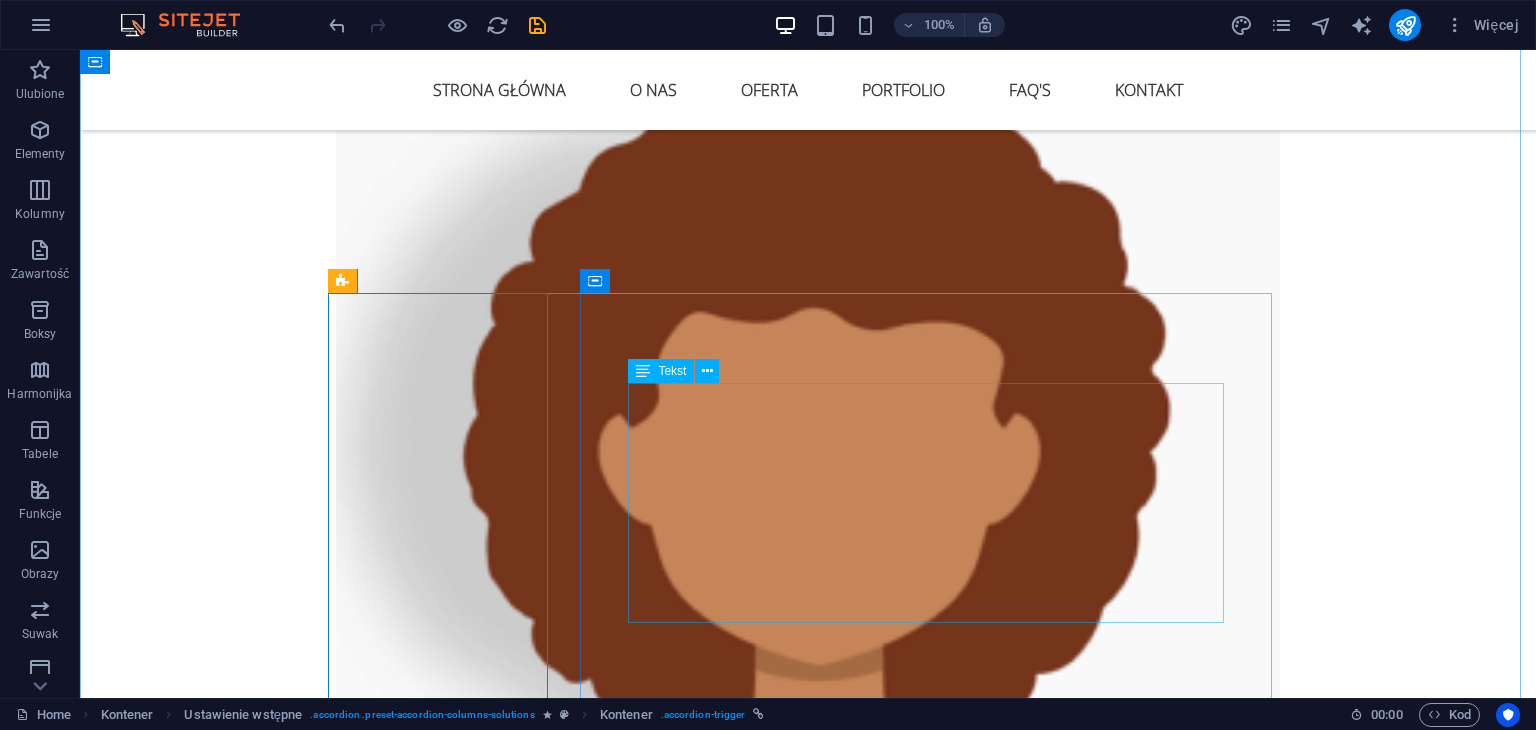 click on "Lorem ipsum dolor sit amet, consectetur adipisicing elit. Maiores ipsum repellat minus nihil. Labore, delectus, nam dignissimos ea repudiandae minima voluptatum magni pariatur possimus quia accusamus harum facilis corporis animi nisi: Lorem ipsum dolor sit amet, consectetur adipisicing elit. Consectetur adipisicing elit. Sit amet, consectetur adipisicing elit. Enim, pariatur, impedit quia repellat harum ipsam laboriosam voluptas dicta illum nisi obcaecati reprehenderit quis placeat recusandae tenetur aperiam." at bounding box center [934, 5147] 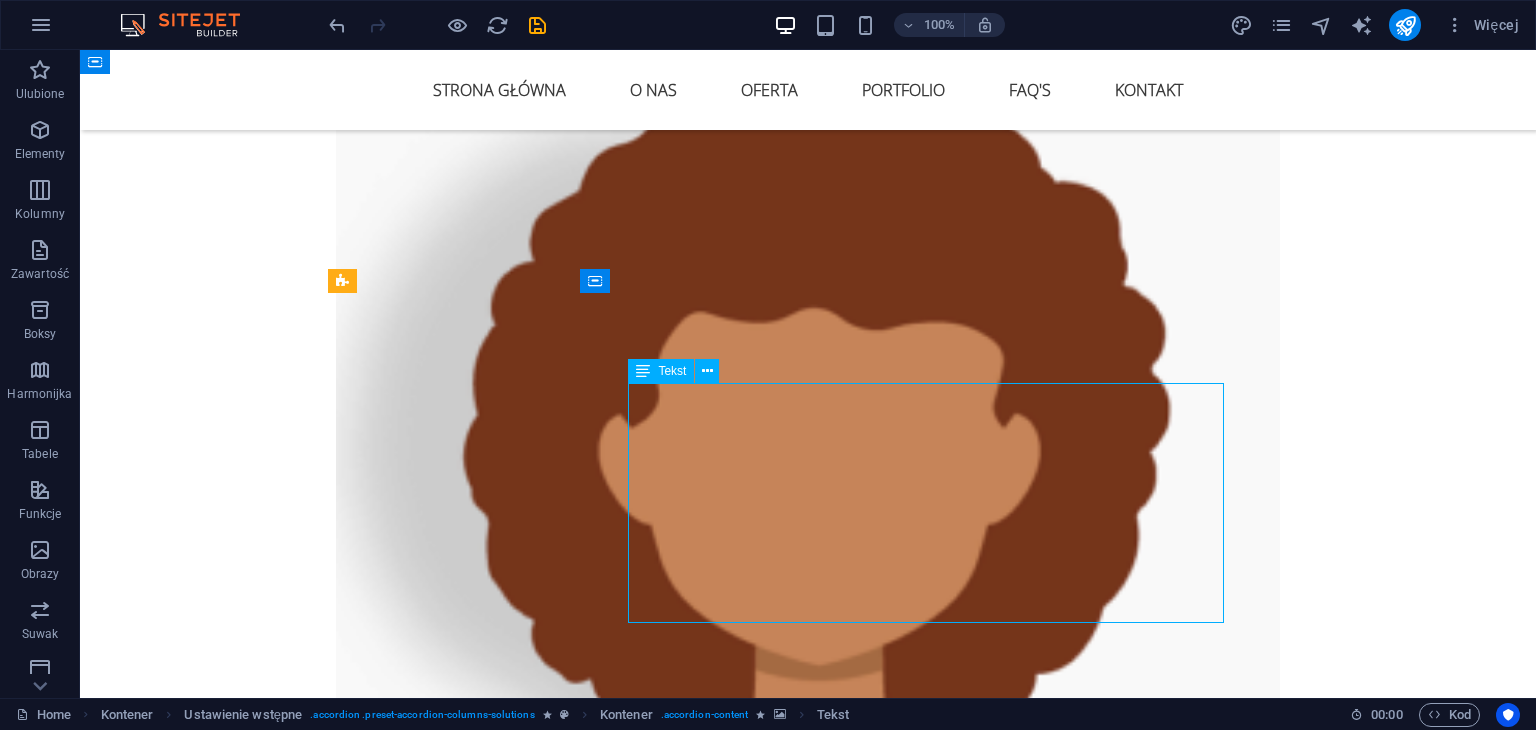 click on "Lorem ipsum dolor sit amet, consectetur adipisicing elit. Maiores ipsum repellat minus nihil. Labore, delectus, nam dignissimos ea repudiandae minima voluptatum magni pariatur possimus quia accusamus harum facilis corporis animi nisi: Lorem ipsum dolor sit amet, consectetur adipisicing elit. Consectetur adipisicing elit. Sit amet, consectetur adipisicing elit. Enim, pariatur, impedit quia repellat harum ipsam laboriosam voluptas dicta illum nisi obcaecati reprehenderit quis placeat recusandae tenetur aperiam." at bounding box center (934, 5147) 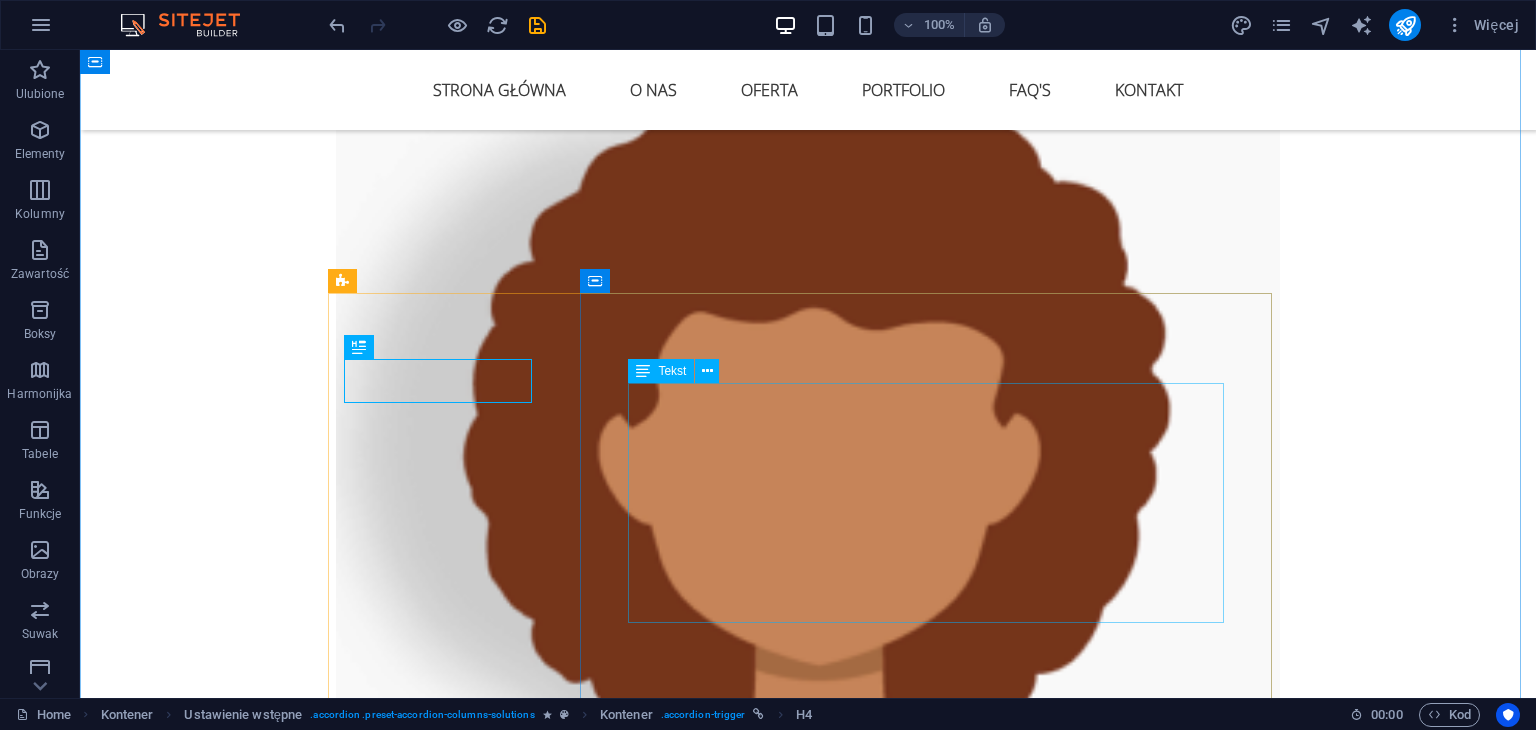 click on "Lorem ipsum dolor sit amet, consectetur adipisicing elit. Maiores ipsum repellat minus nihil. Labore, delectus, nam dignissimos ea repudiandae minima voluptatum magni pariatur possimus quia accusamus harum facilis corporis animi nisi: Lorem ipsum dolor sit amet, consectetur adipisicing elit. Consectetur adipisicing elit. Sit amet, consectetur adipisicing elit. Enim, pariatur, impedit quia repellat harum ipsam laboriosam voluptas dicta illum nisi obcaecati reprehenderit quis placeat recusandae tenetur aperiam." at bounding box center (934, 5147) 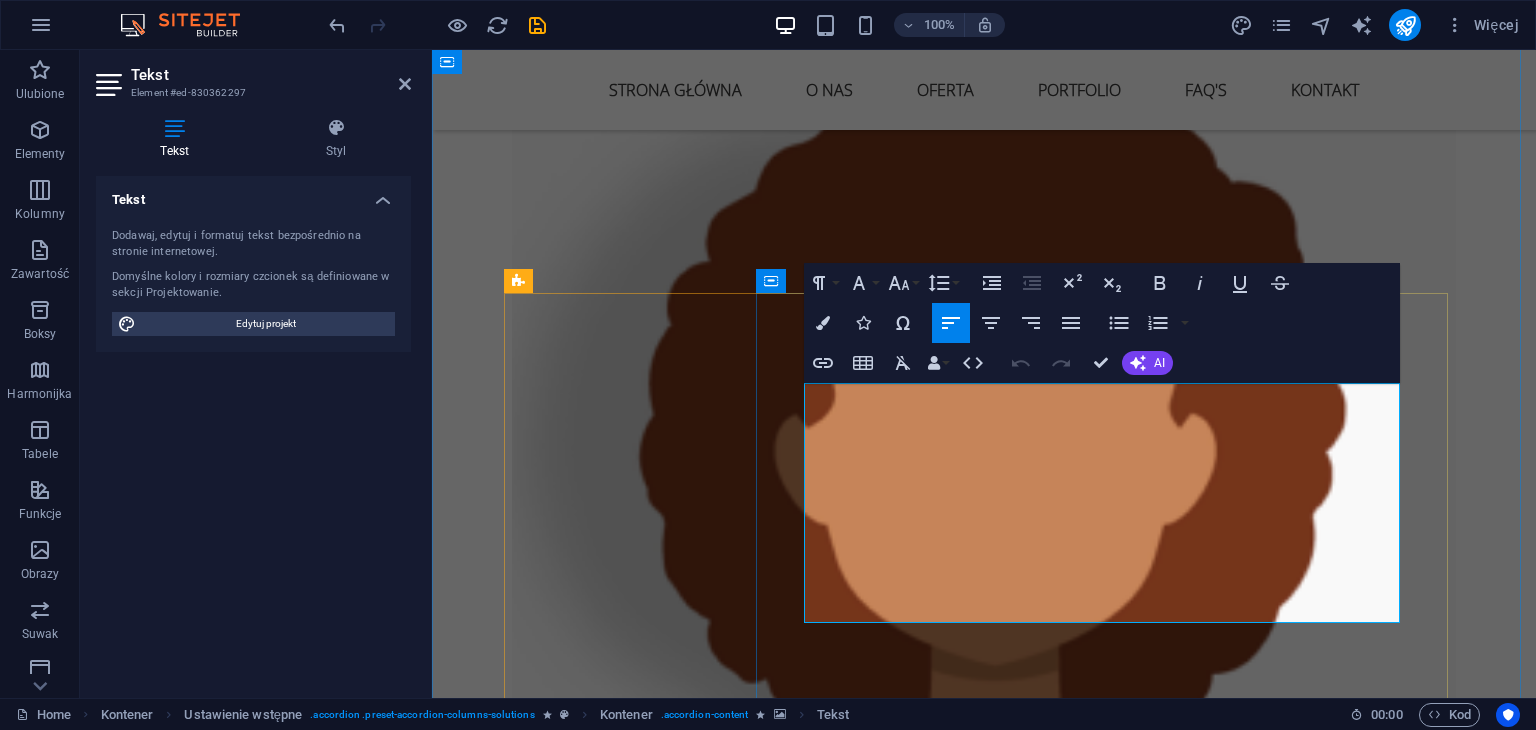 drag, startPoint x: 1342, startPoint y: 451, endPoint x: 804, endPoint y: 397, distance: 540.70325 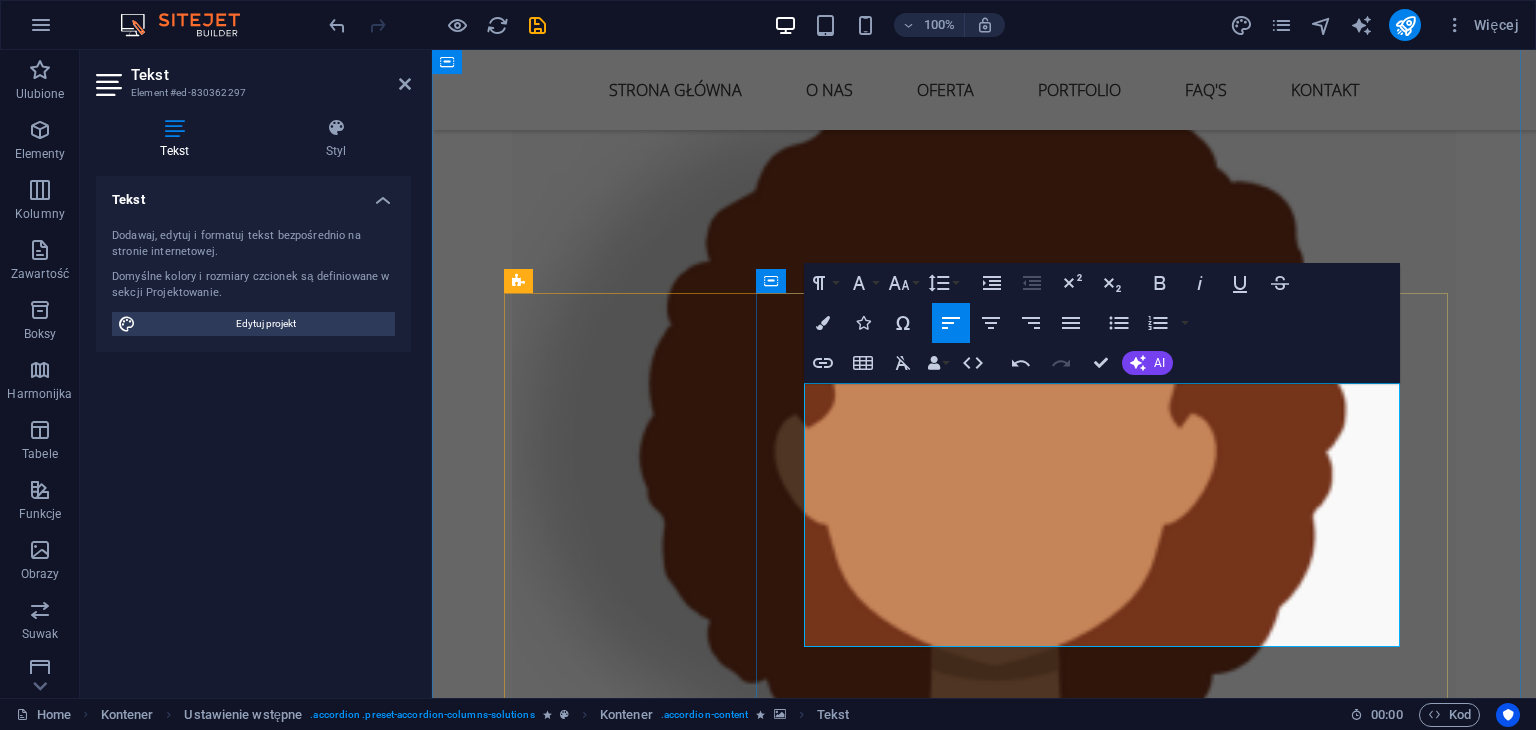 scroll, scrollTop: 3502, scrollLeft: 0, axis: vertical 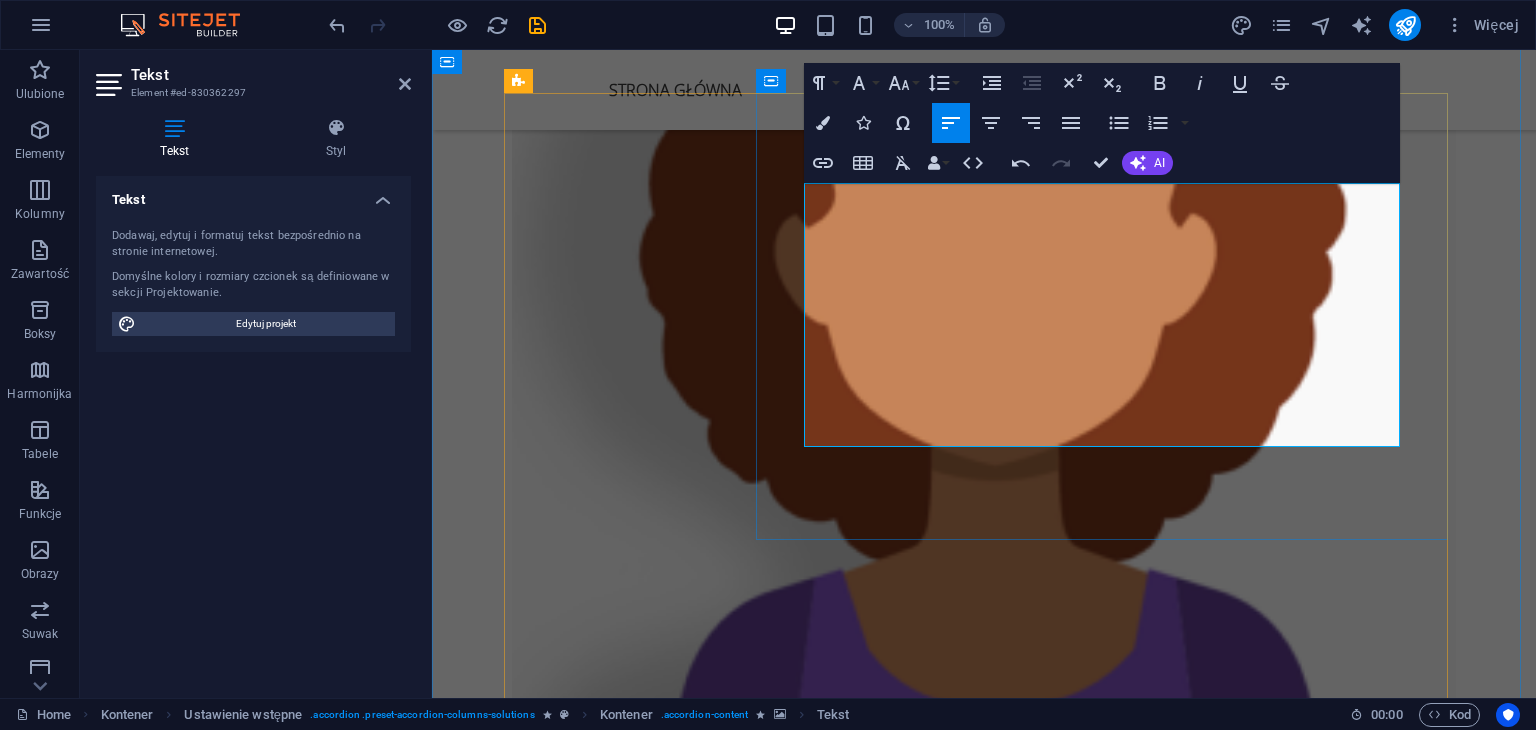 drag, startPoint x: 1079, startPoint y: 361, endPoint x: 804, endPoint y: 312, distance: 279.33133 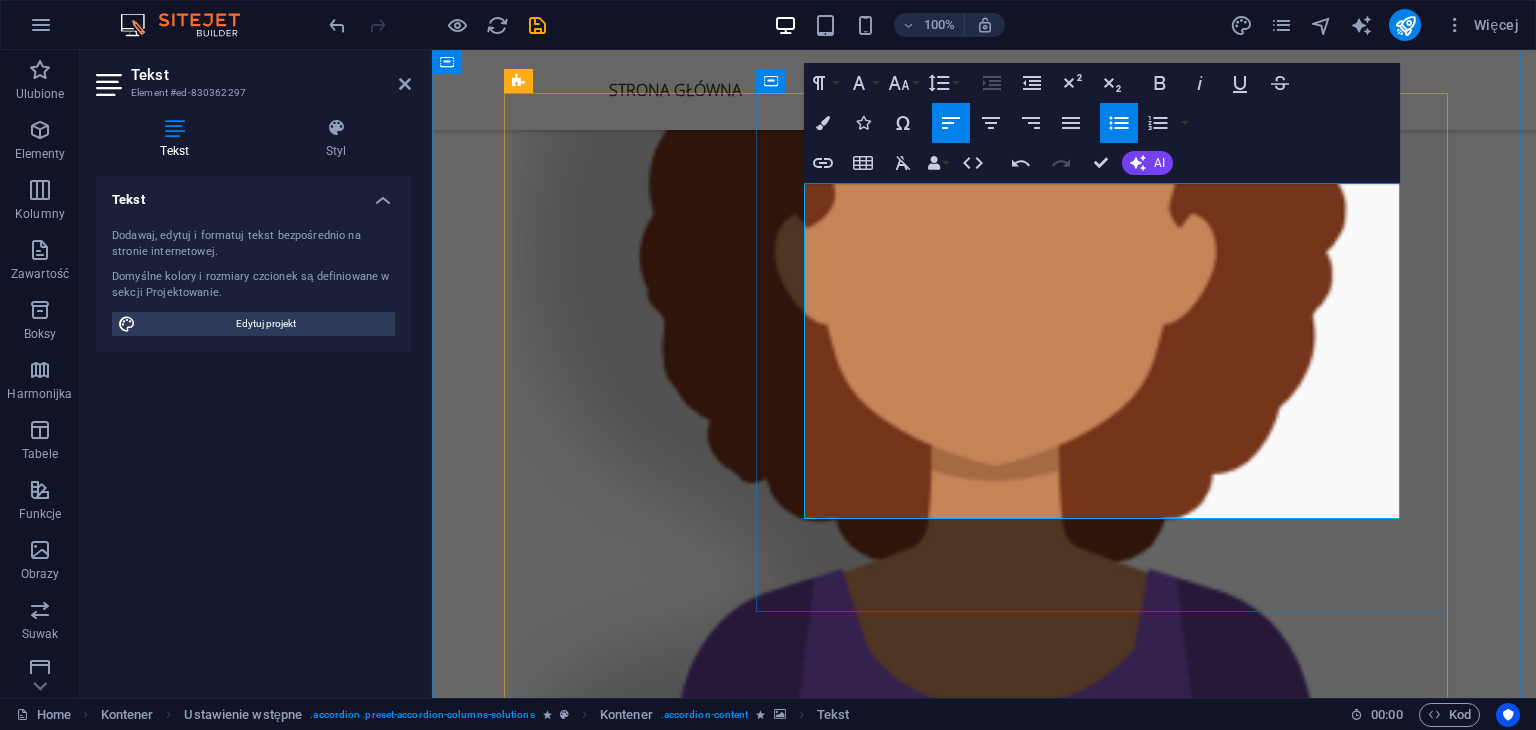 click on "Responsywność (komputery / tablety / telefony) ✔️ Szybkość działania (optymalizacja Core Web Vitals) ✔️ Integracje (formularze, czat, Google Analytics, Meta Pixel) ✔️ Certyfikat SSL i podstawowe zabezpieczenia ✔️ Przyjazny panel do edycji treści ✔️ Szkolenie z obsługi strony" at bounding box center (1118, 5114) 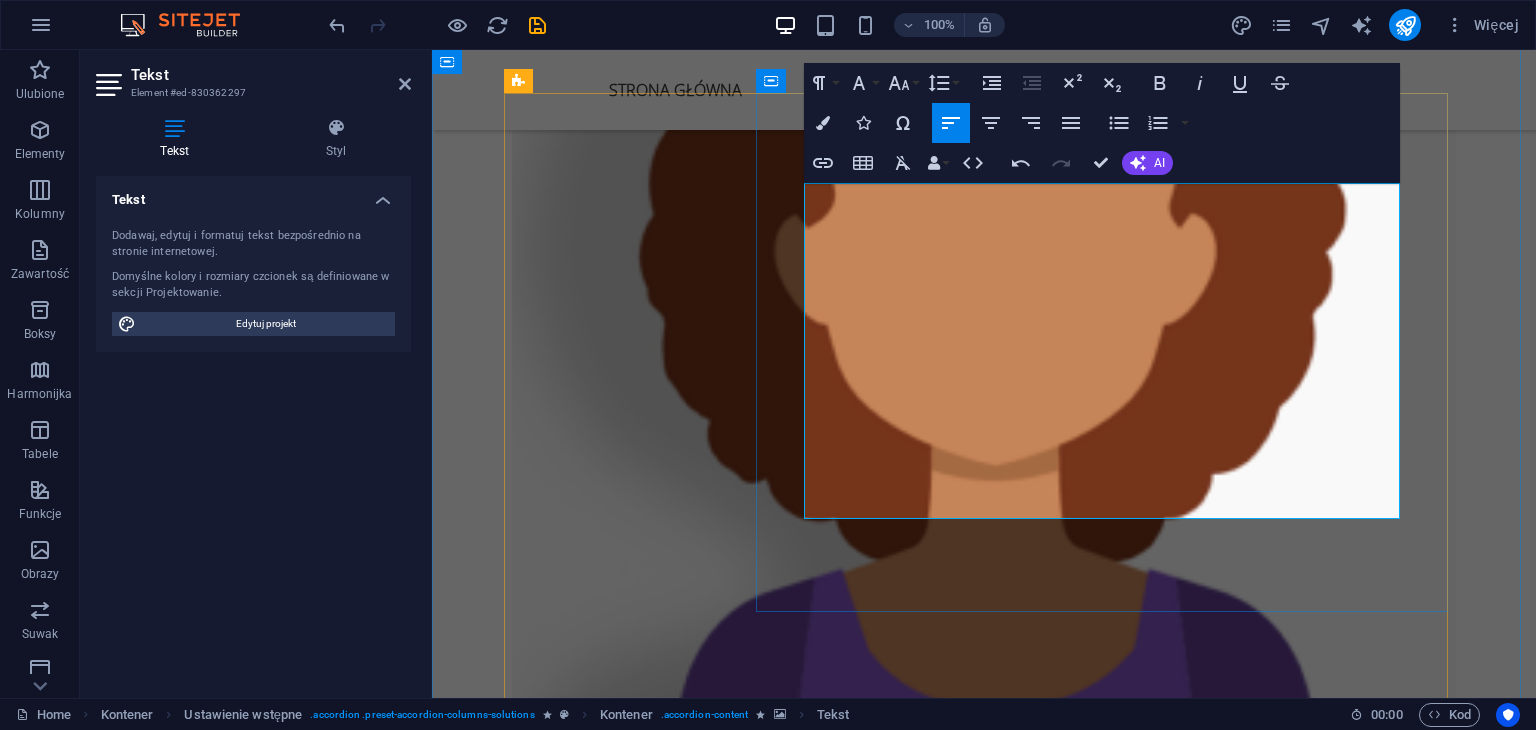 type 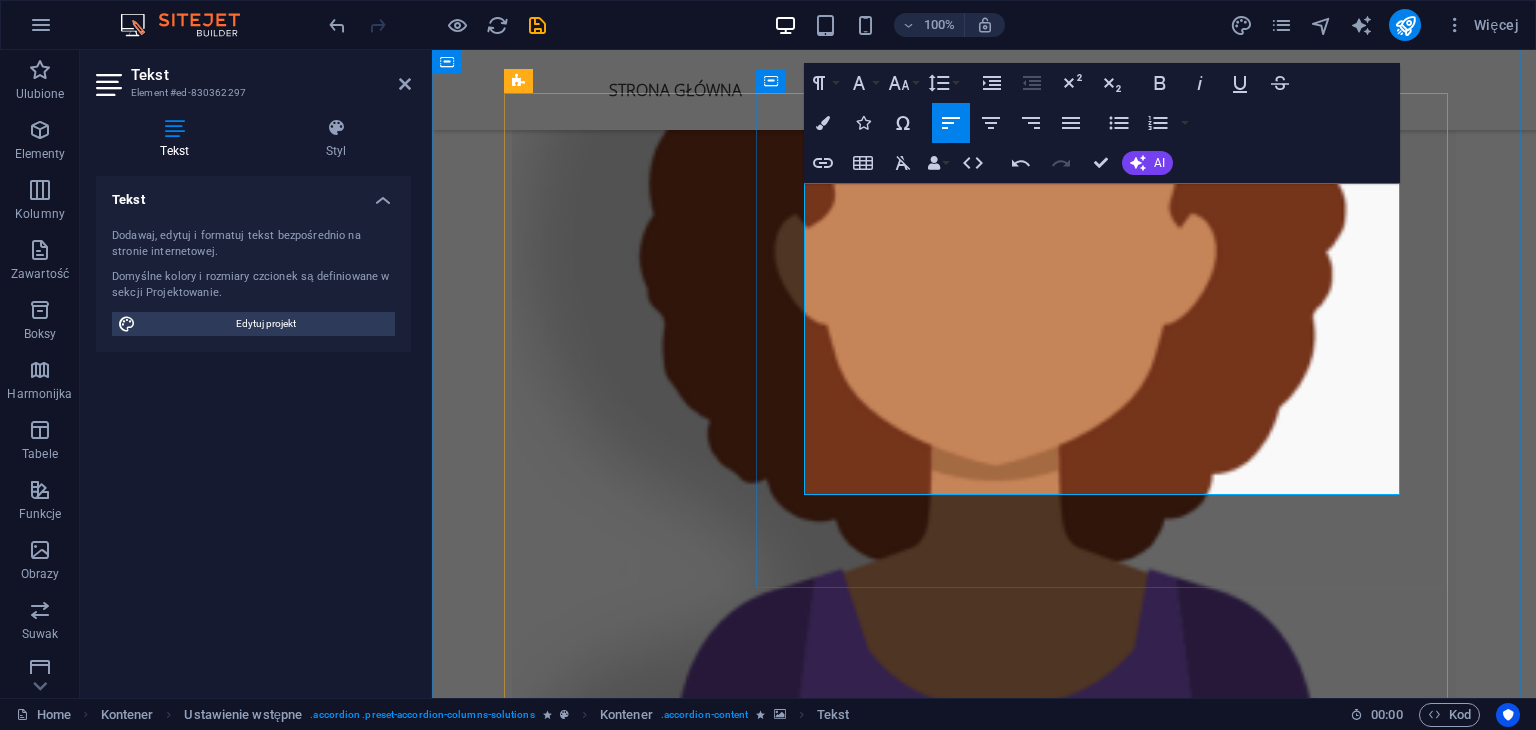 drag, startPoint x: 1021, startPoint y: 413, endPoint x: 832, endPoint y: 413, distance: 189 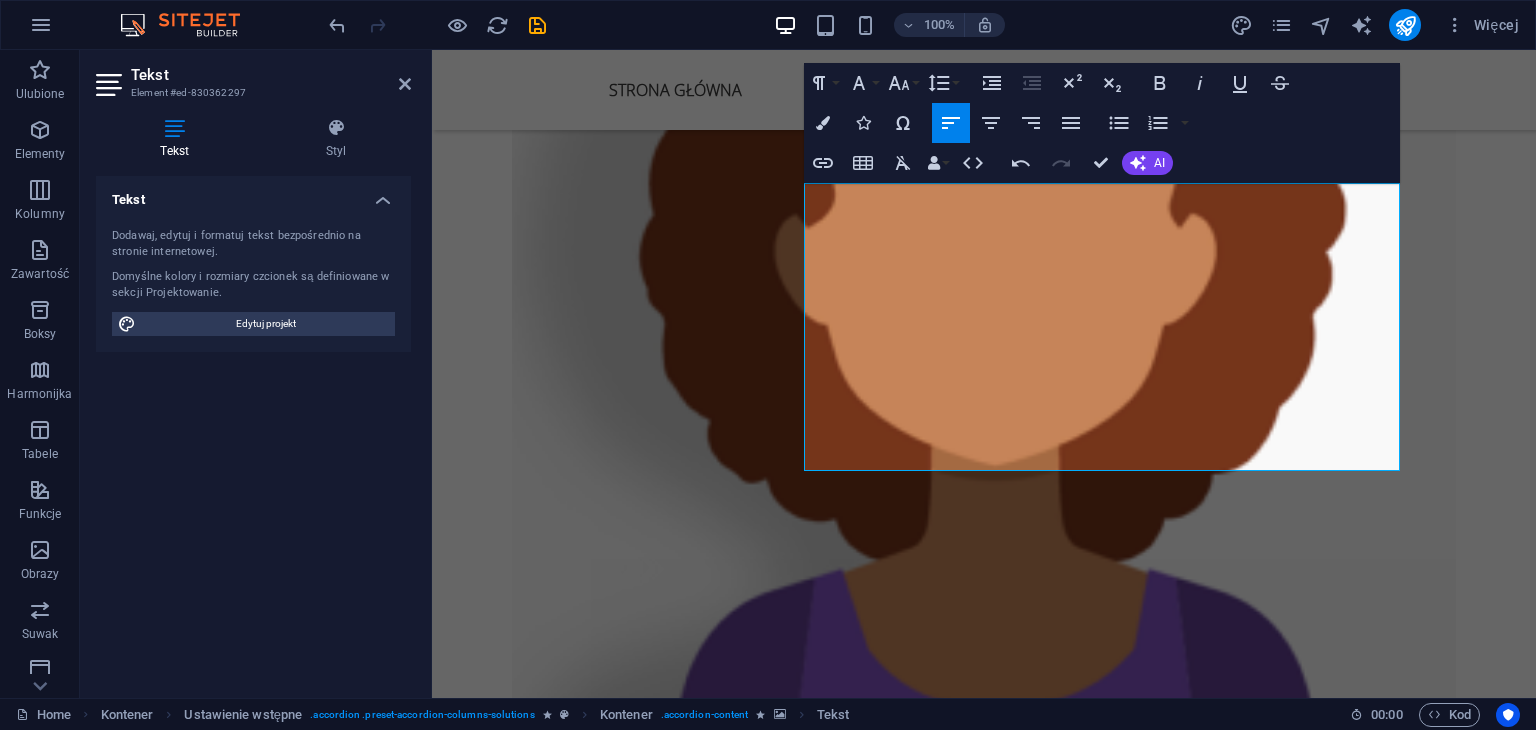 drag, startPoint x: 1324, startPoint y: 461, endPoint x: 792, endPoint y: 444, distance: 532.27155 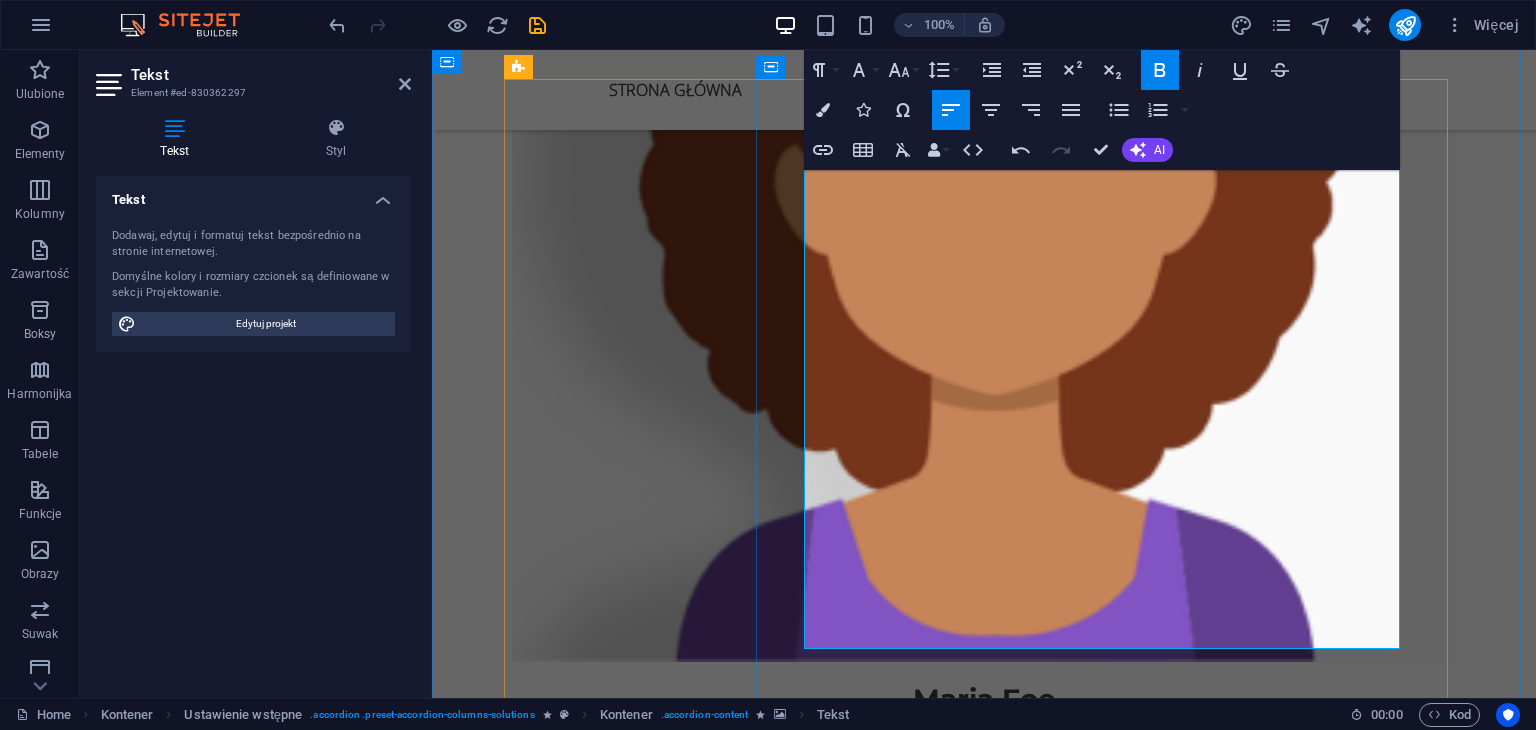 scroll, scrollTop: 3602, scrollLeft: 0, axis: vertical 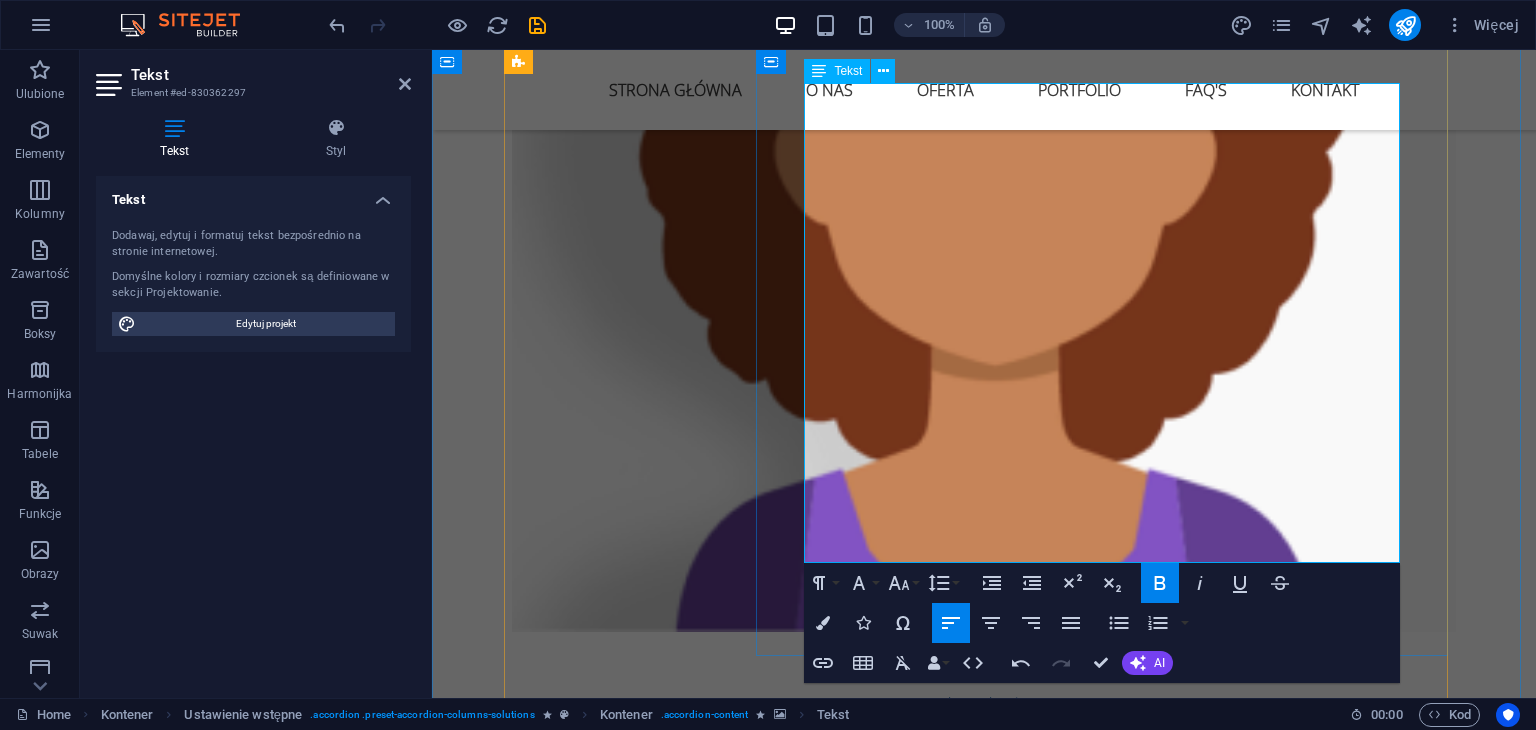 click on "Stronach typu one-page  – minimalistyczne, skuteczne, gotowe do kampanii" at bounding box center [1110, 5230] 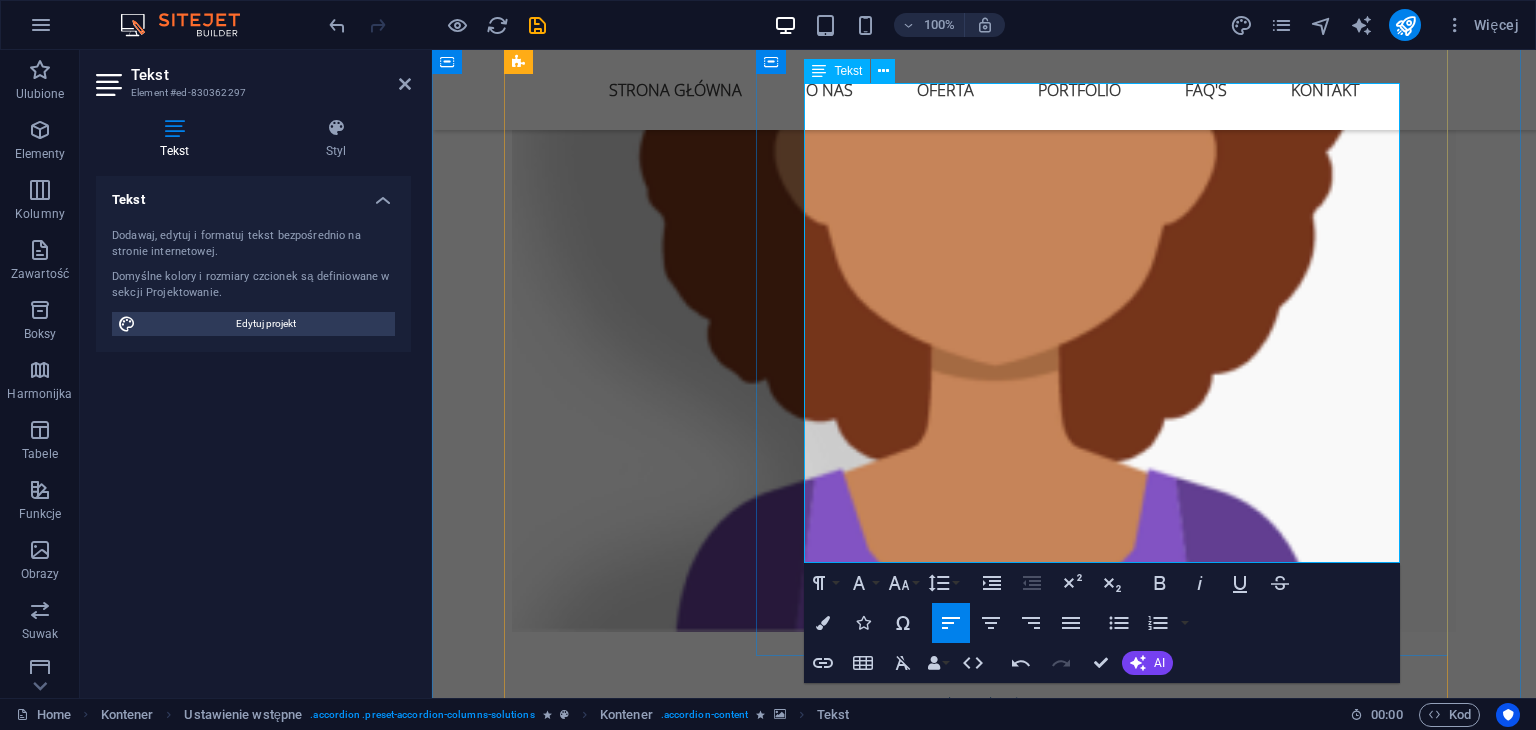 click on "Stronach typu one-page  – minimalistyczne, skuteczne, gotowe do kampanii" at bounding box center (1110, 5230) 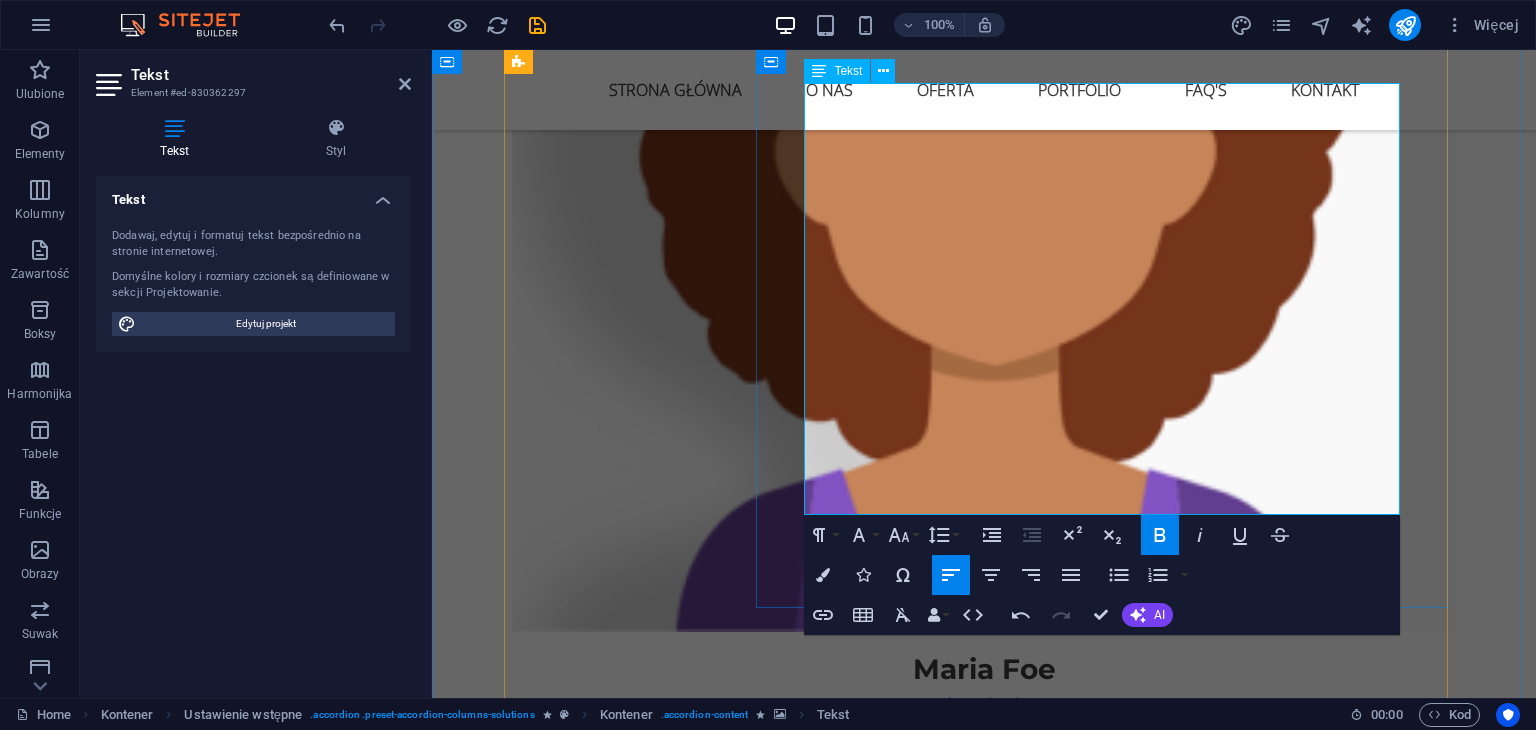 click on "Nowoczesnych stronach firmowych  – z przejrzystą strukturą i UX" at bounding box center (1110, 5182) 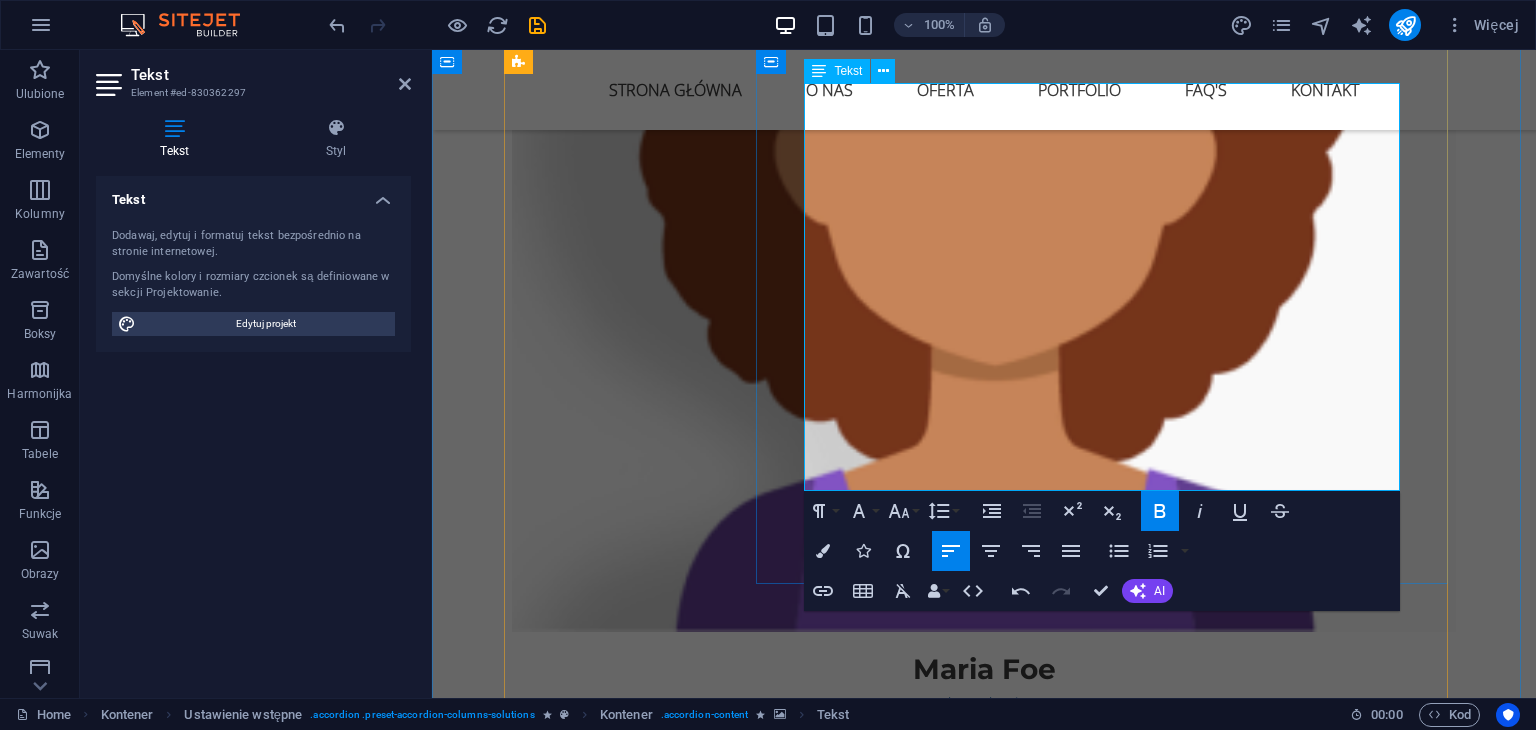 click on "Landing page’ach sprzedażowych  – skupionych na konwersji" at bounding box center [1110, 5182] 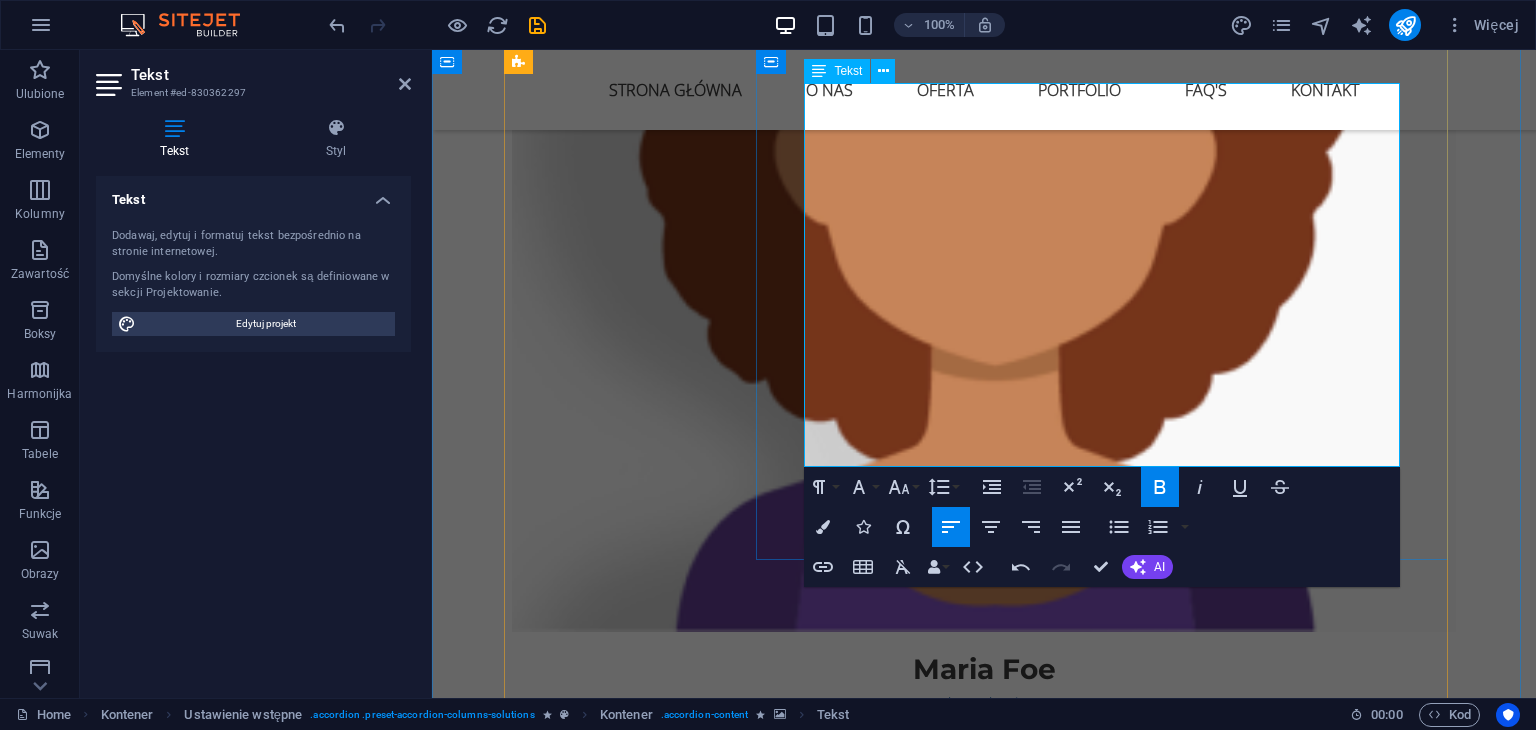 click on "Sklepach internetowych  – WooCommerce / Shoper / Shopify" at bounding box center (1110, 5182) 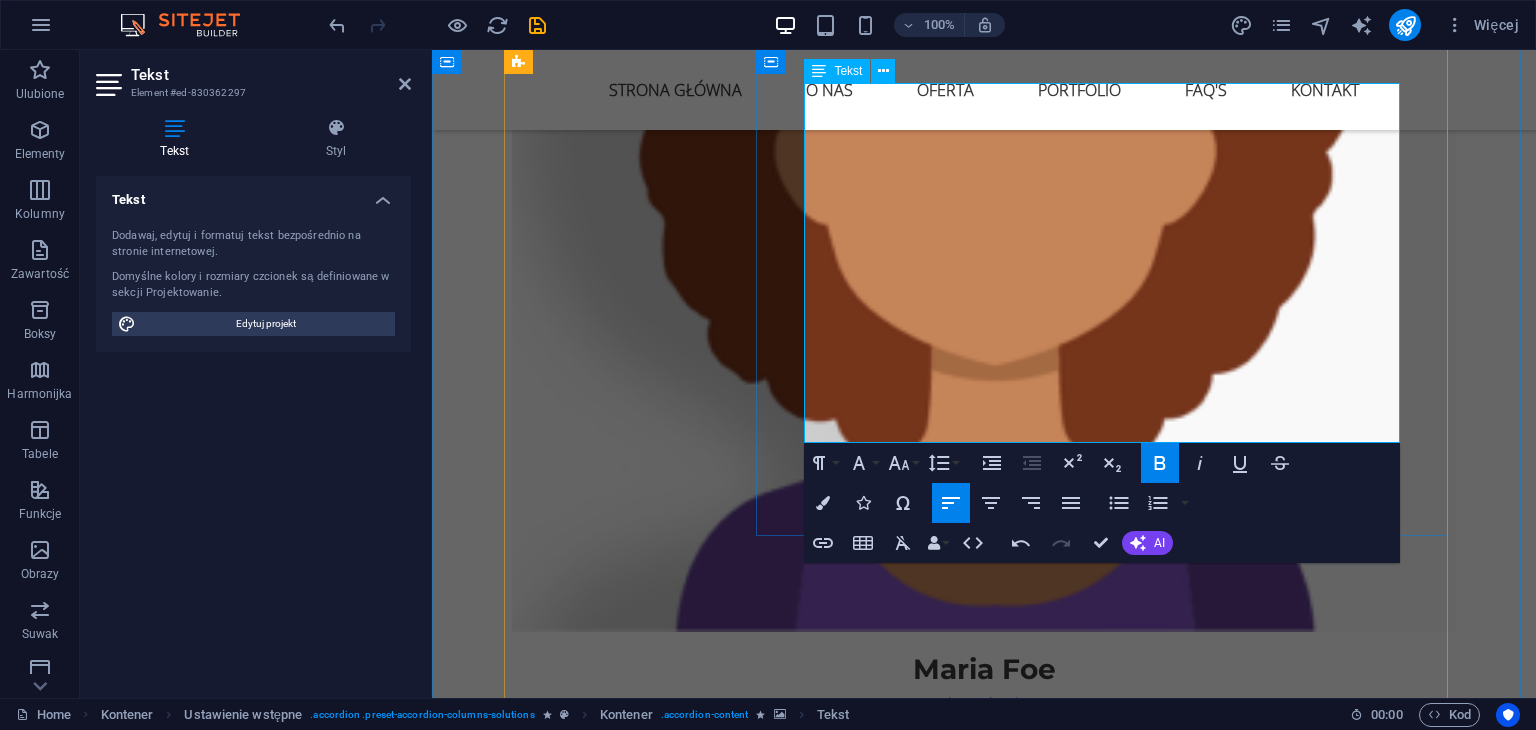 click on "Stronach pod marki osobiste i ekspertów" at bounding box center (1110, 5182) 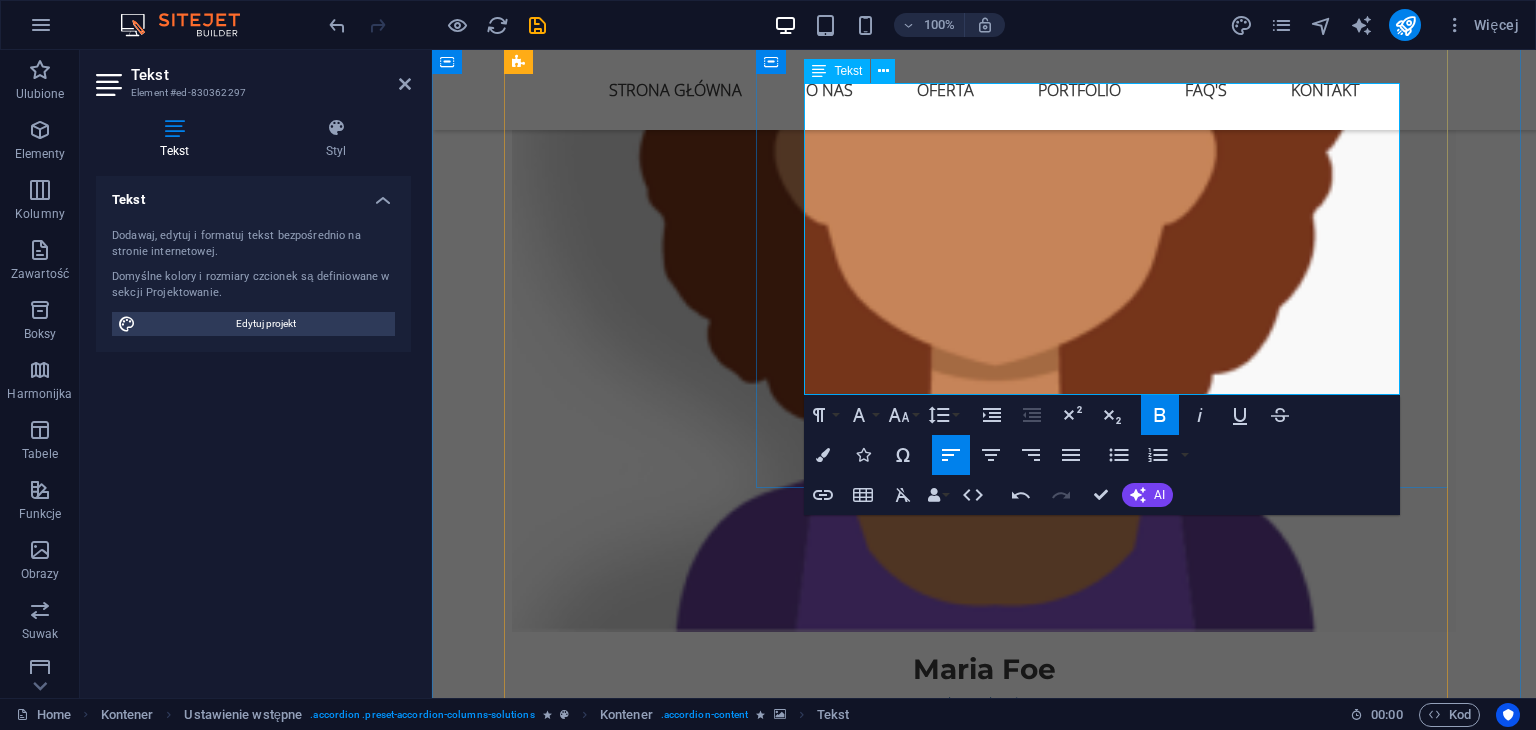 click on "Stronach typu one-page" at bounding box center [896, 5026] 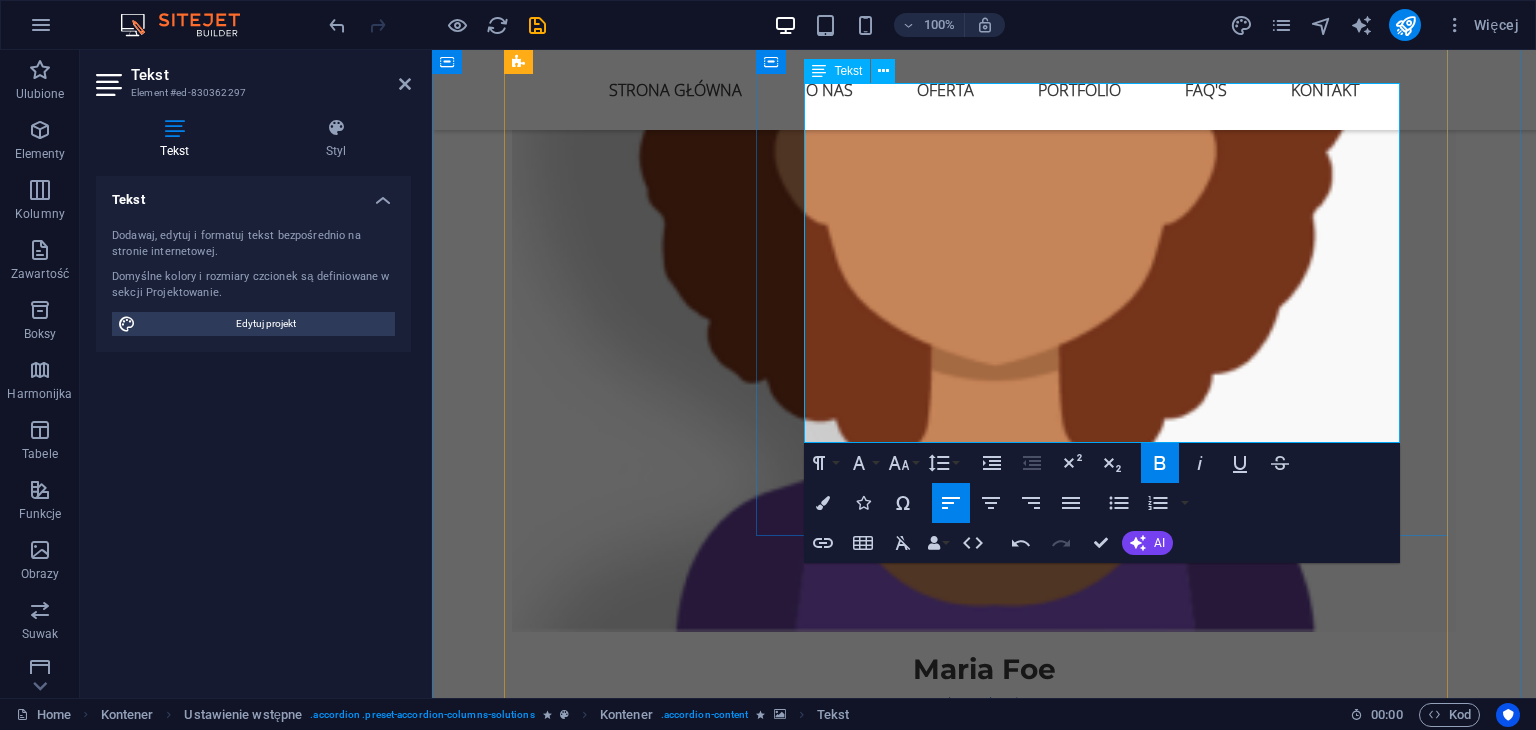 click at bounding box center [1110, 5098] 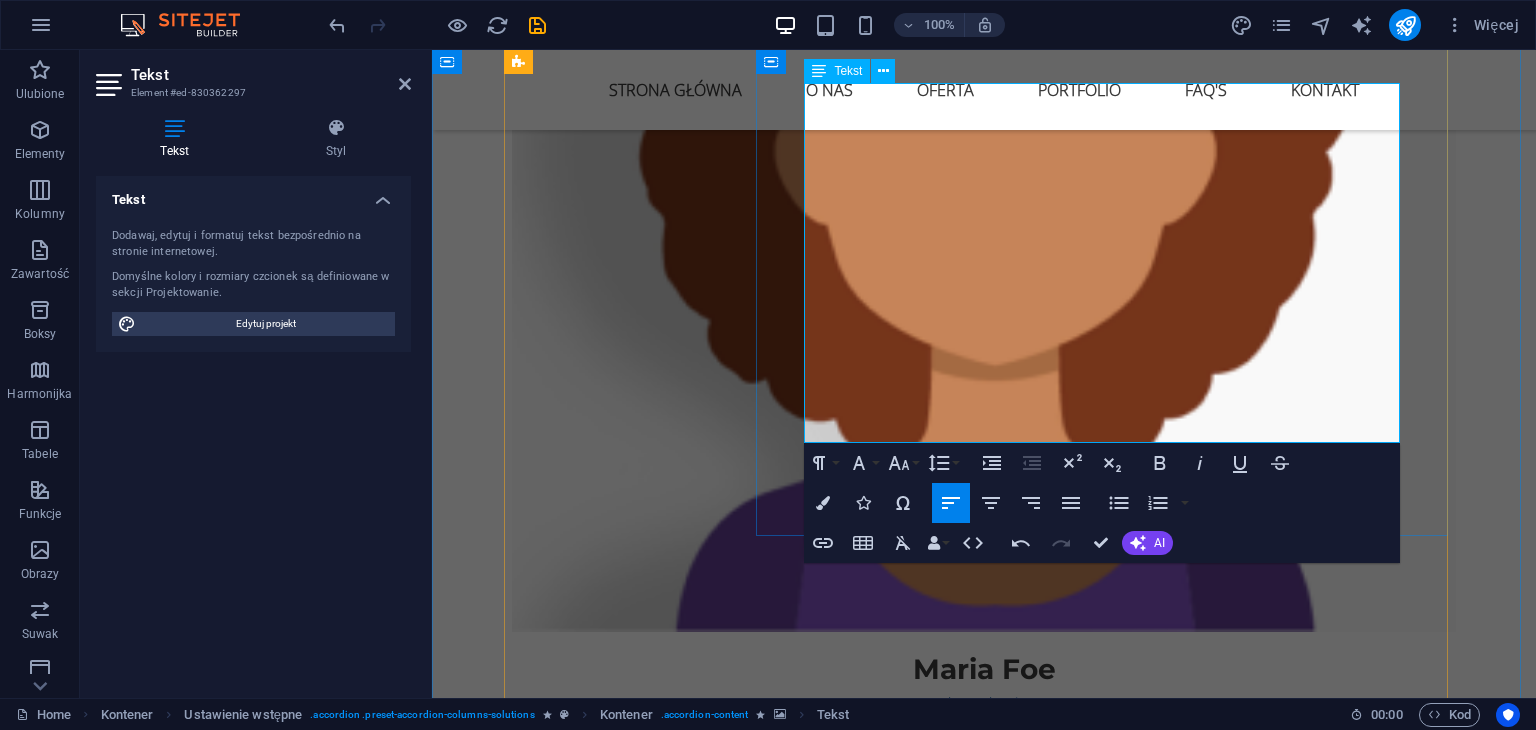 click at bounding box center [1110, 5098] 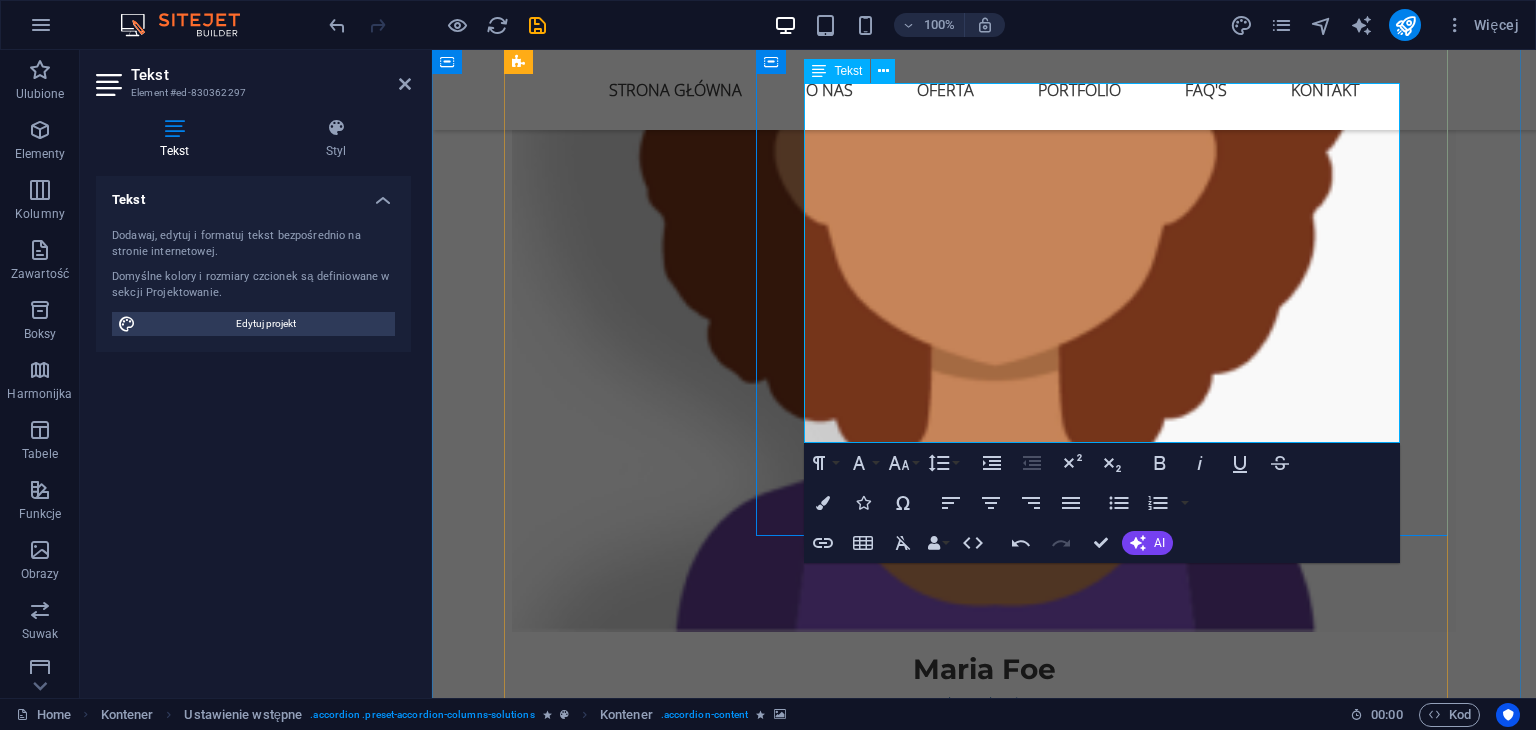 click on "Tworzymy strony, które nie tylko świetnie wyglądają, ale przede wszystkim  działają na rzecz Twojego biznesu . Nasze projekty są przemyślane strategicznie, zoptymalizowane pod SEO i dostosowane do każdego urządzenia. ✔️ Responsywność  ✔️ Szybkość działania  ✔️ Integracje  ✔️ Certyfikat SSL i podstawowe zabezpieczenia Stronach typu one-page  – minimalistyczne, skuteczne, gotowe do kampanii Nowoczesnych stronach firmowych  – z przejrzystą strukturą i UX Landing page’ach sprzedażowych  – skupionych na konwersji Sklepach internetowych  – WooCommerce / Shoper / Shopify Stronach pod marki osobiste i ekspertów" at bounding box center (1110, 5026) 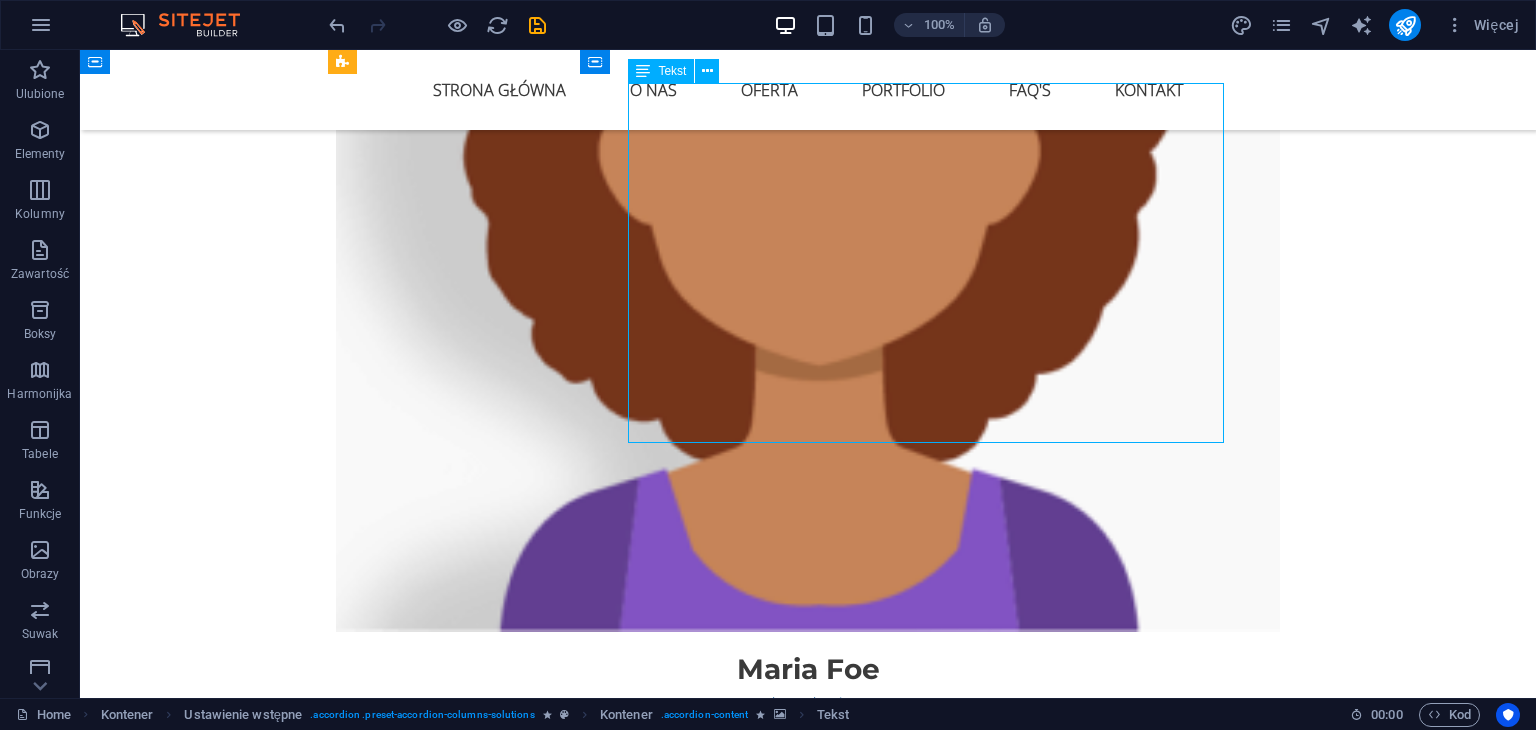 click on "Tworzymy strony, które nie tylko świetnie wyglądają, ale przede wszystkim  działają na rzecz Twojego biznesu . Nasze projekty są przemyślane strategicznie, zoptymalizowane pod SEO i dostosowane do każdego urządzenia. ✔️ Responsywność  ✔️ Szybkość działania  ✔️ Integracje  ✔️ Certyfikat SSL i podstawowe zabezpieczenia Stronach typu one-page  – minimalistyczne, skuteczne, gotowe do kampanii Nowoczesnych stronach firmowych  – z przejrzystą strukturą i UX Landing page’ach sprzedażowych  – skupionych na konwersji Sklepach internetowych  – WooCommerce / Shoper / Shopify Stronach pod marki osobiste i ekspertów" at bounding box center (934, 5026) 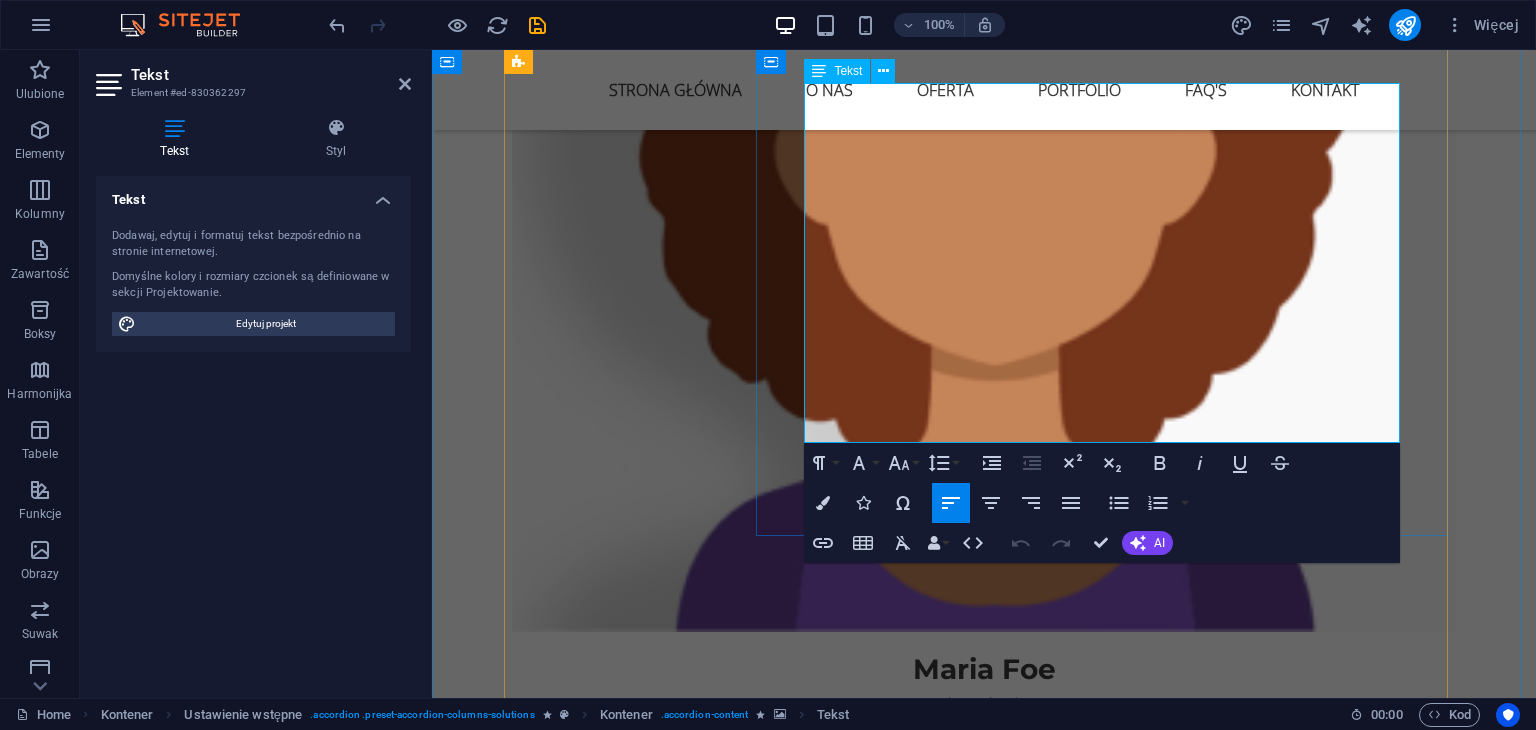 click at bounding box center [1110, 5098] 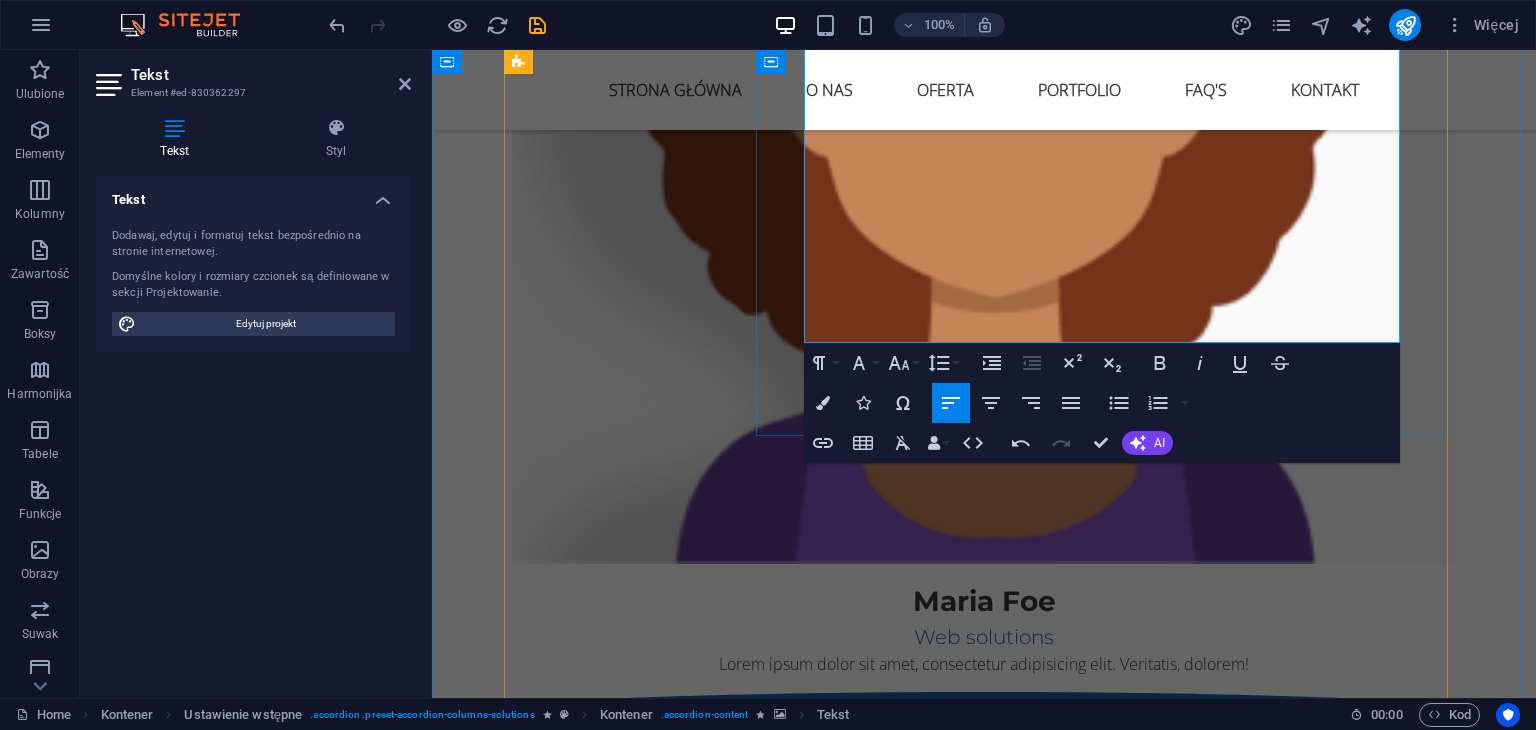 scroll, scrollTop: 3702, scrollLeft: 0, axis: vertical 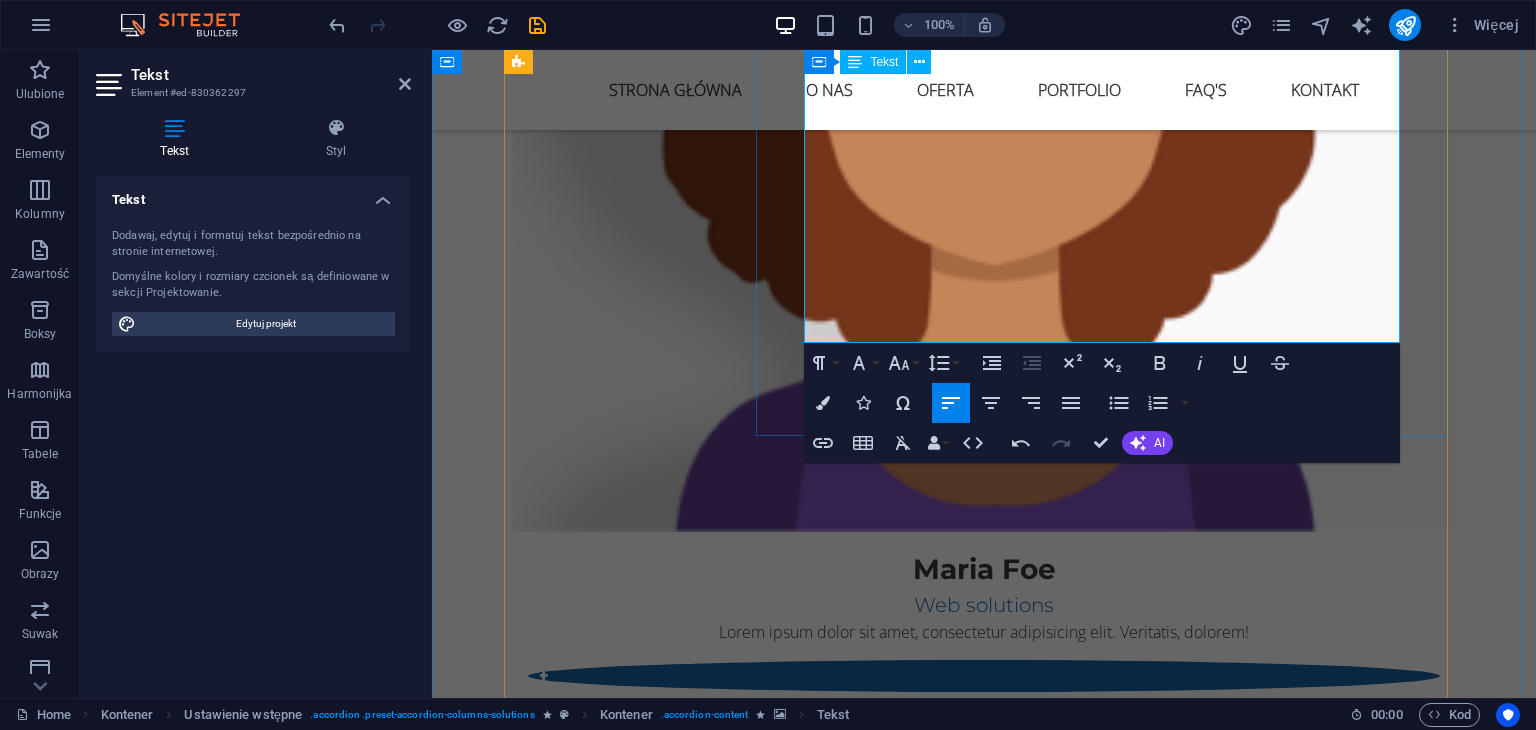drag, startPoint x: 822, startPoint y: 186, endPoint x: 803, endPoint y: 187, distance: 19.026299 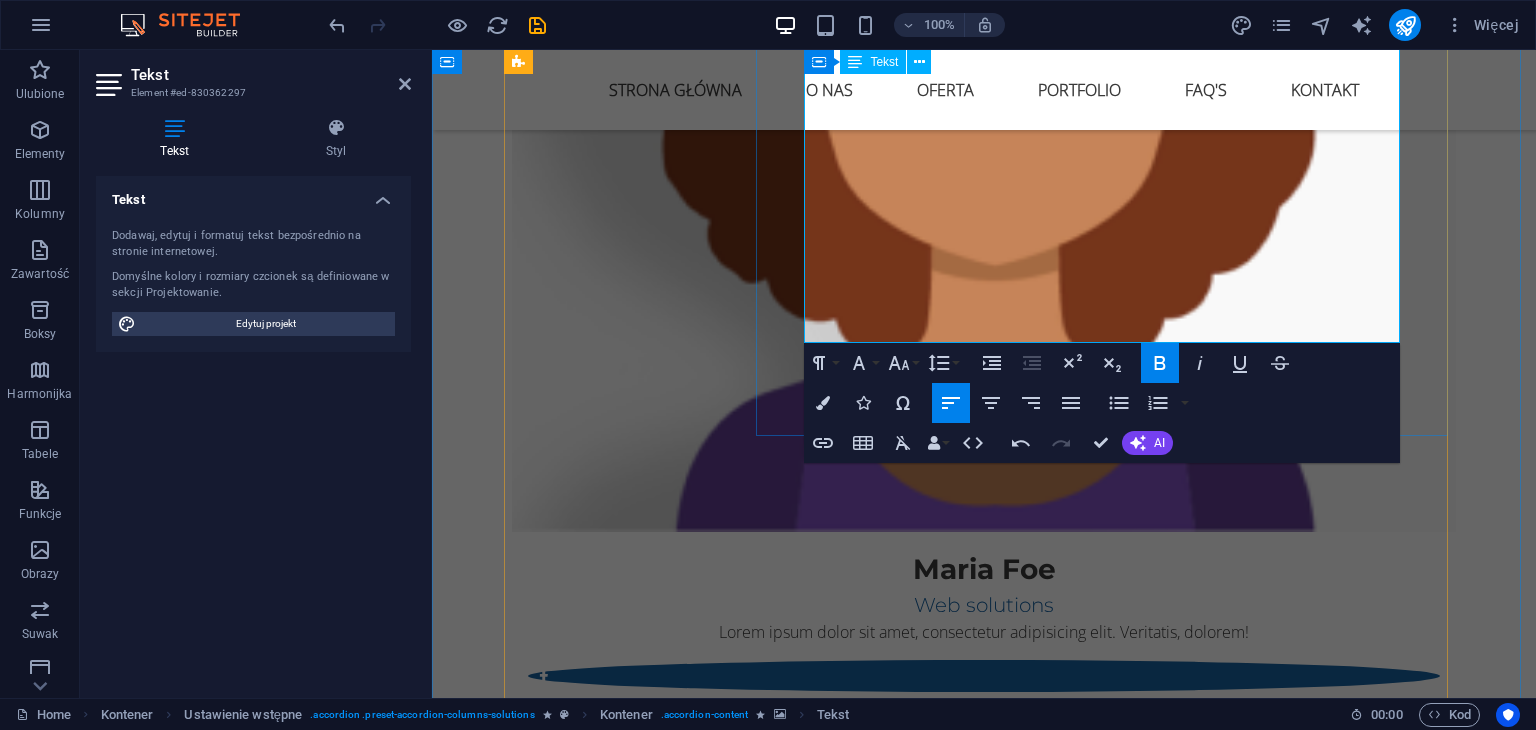 click on "Stronach typu one-page" at bounding box center [896, 5022] 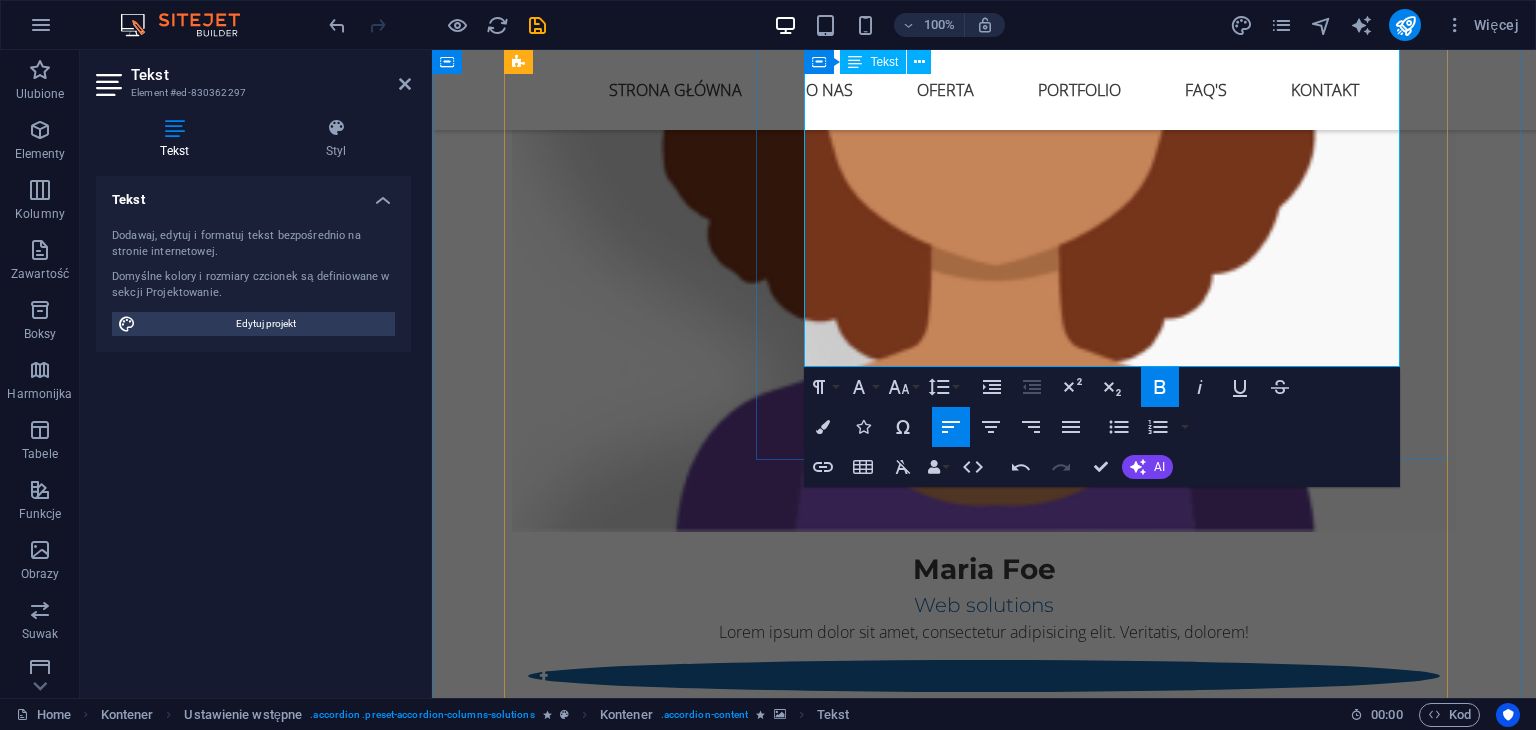 click on "Sklepach internetowych" at bounding box center (1064, 5106) 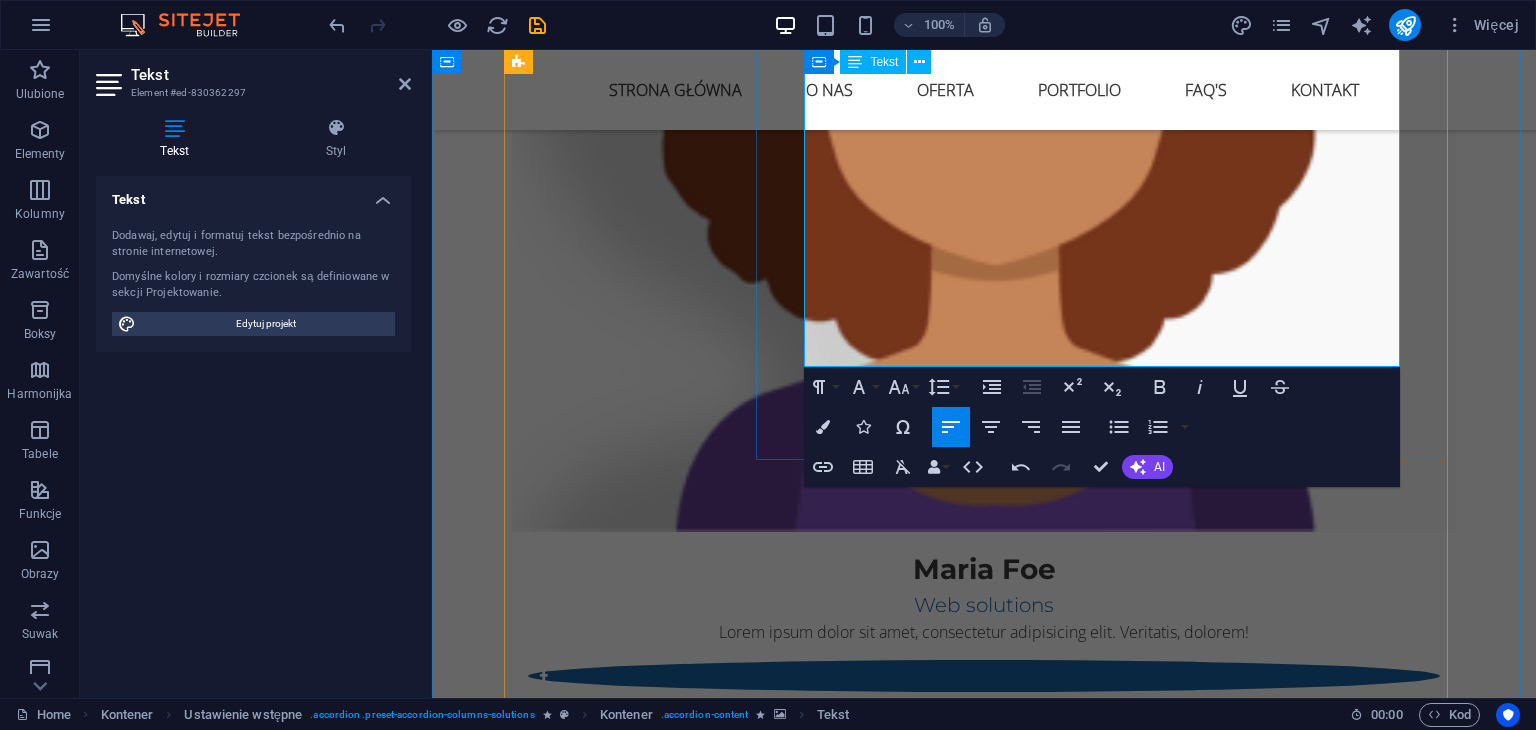 click on "Nowoczesnych stronach firmowych" at bounding box center [956, 5070] 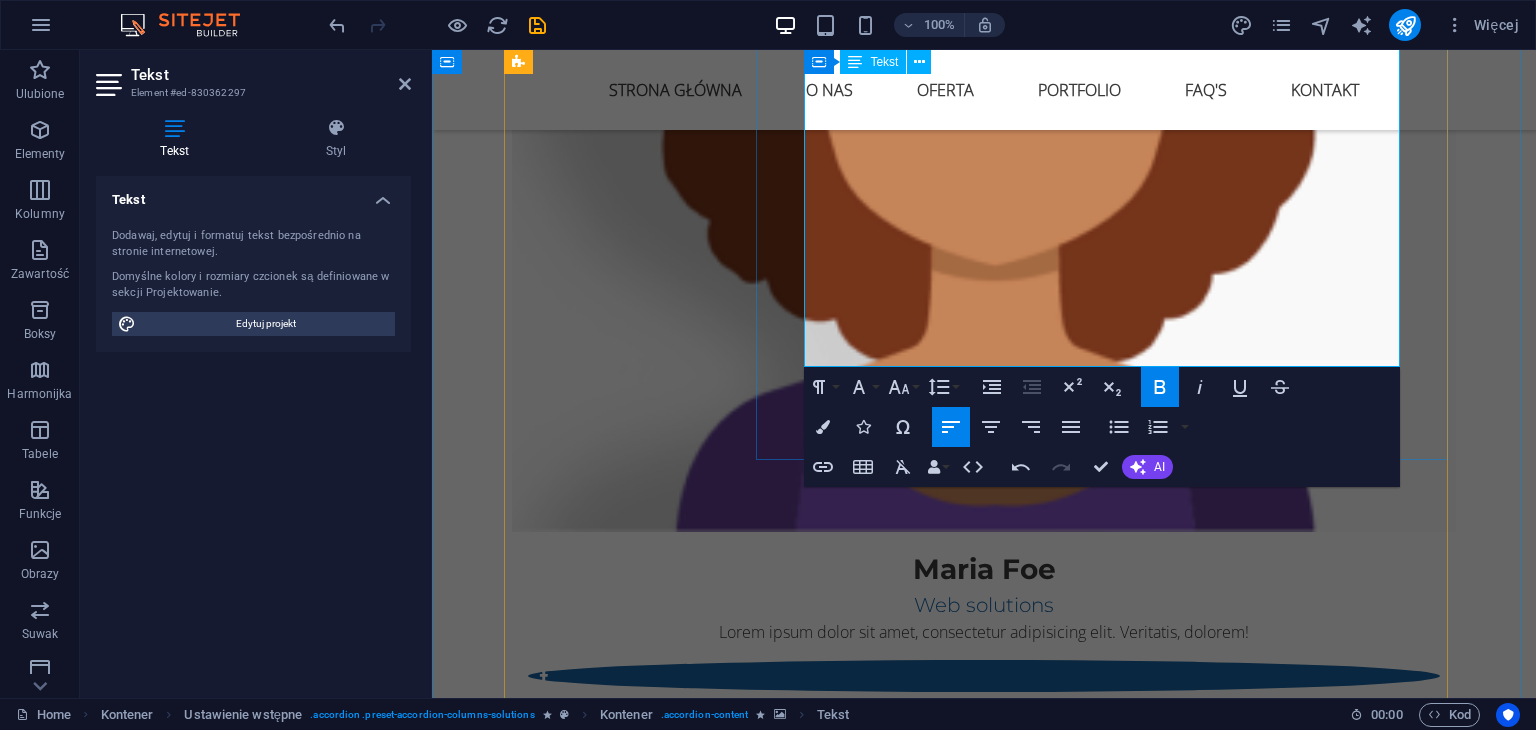 click on "Nowoczesnych stronach firmowych" at bounding box center (956, 5070) 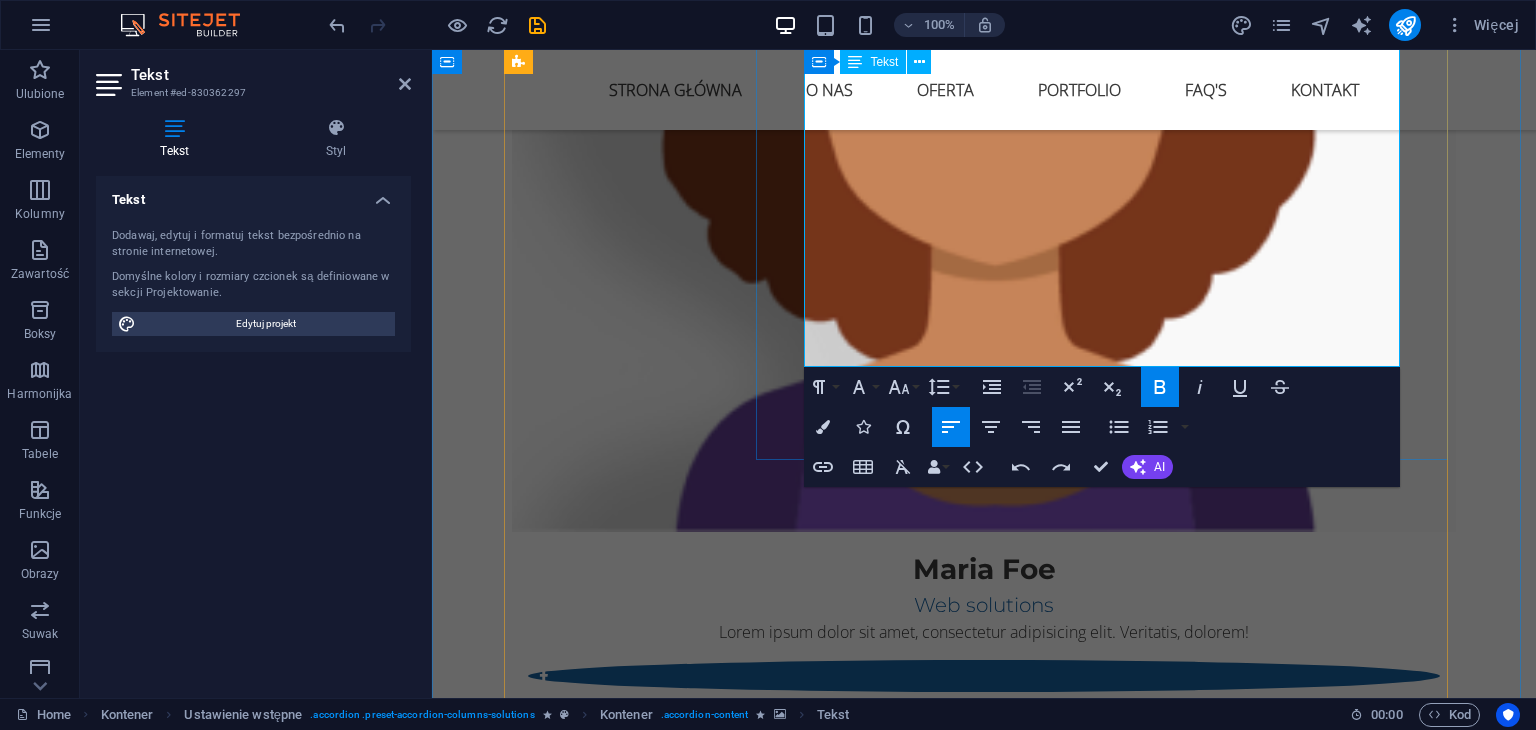 click on "Sklepach internetowych" at bounding box center [917, 5118] 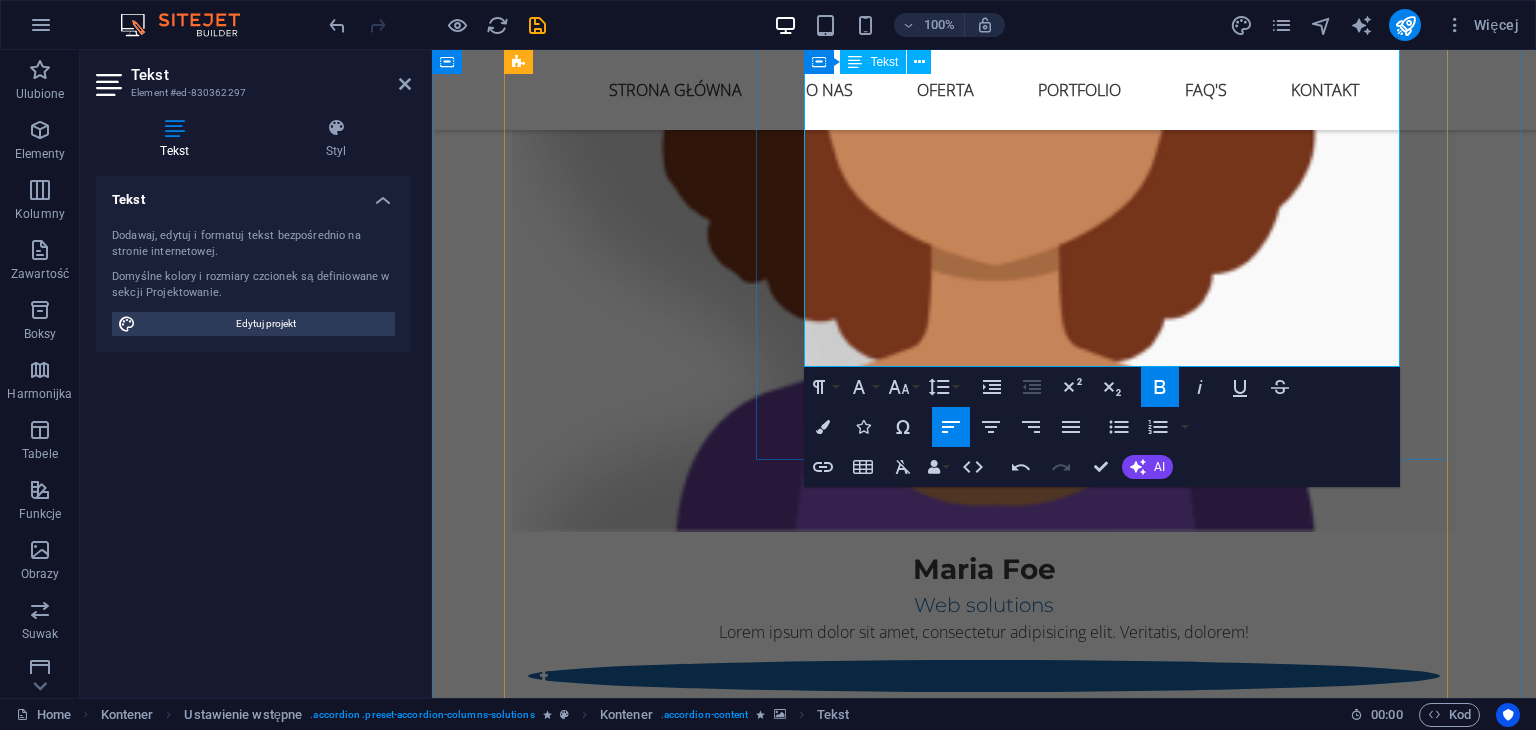 click on "Stronach pod marki osobiste i ekspertów" at bounding box center [977, 5142] 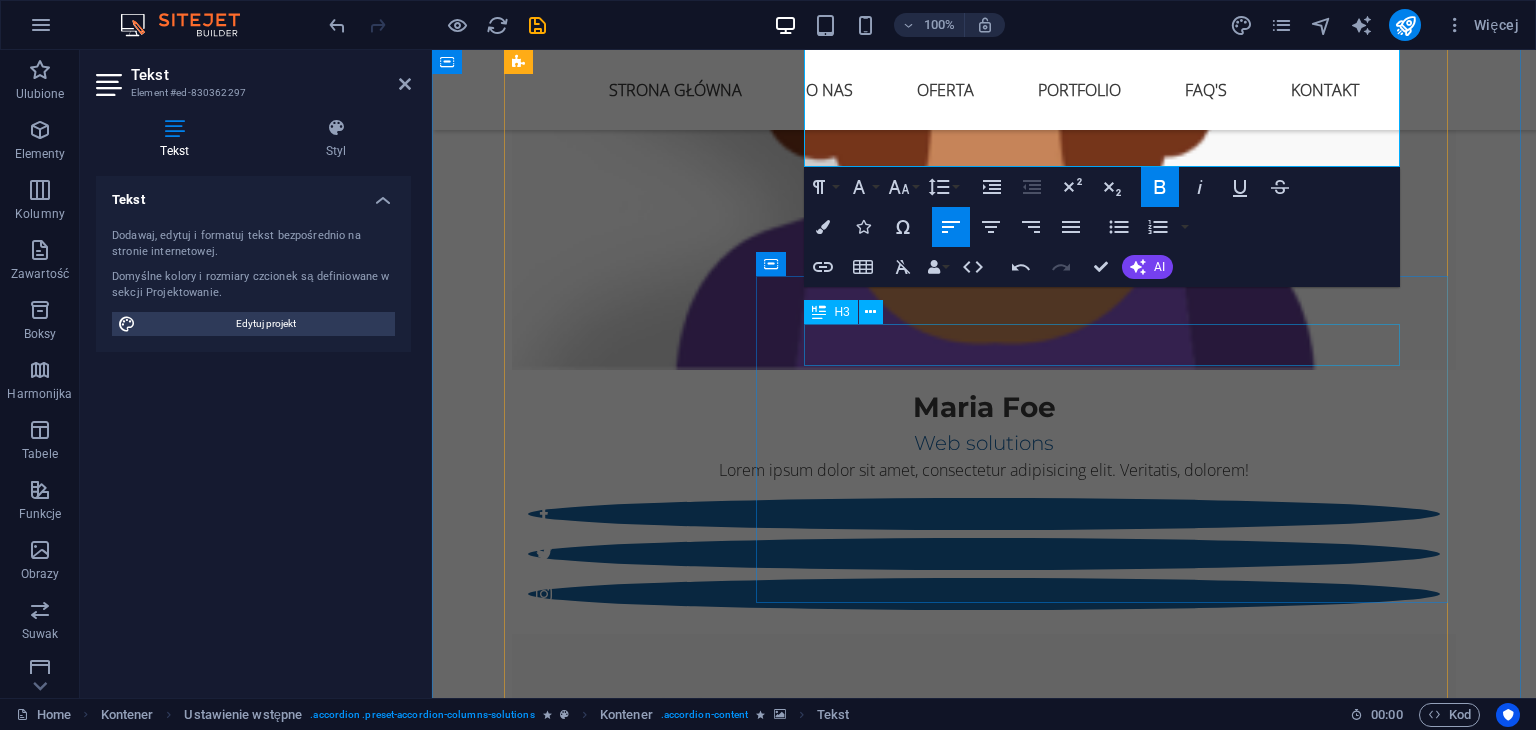 scroll, scrollTop: 3902, scrollLeft: 0, axis: vertical 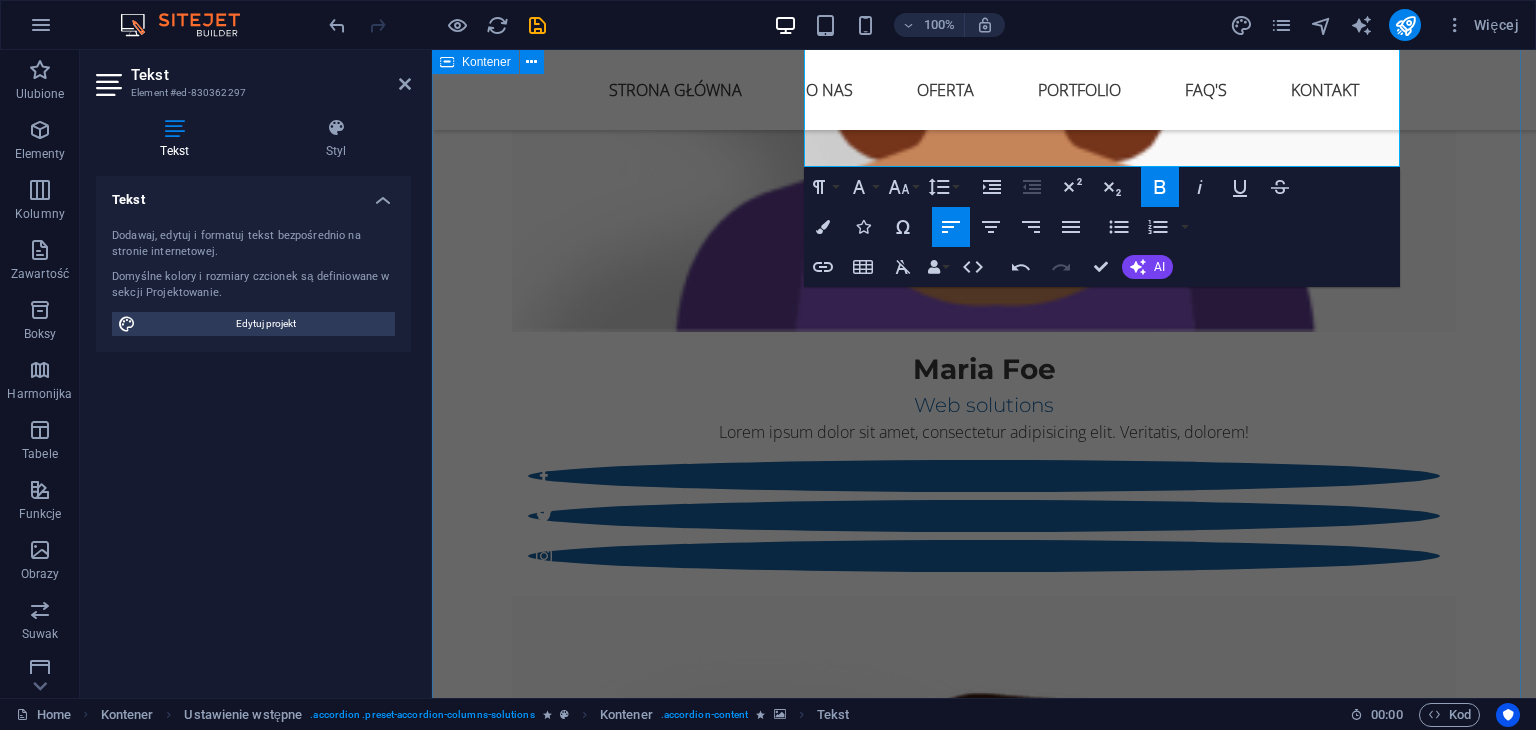 click on "Oferta Kompleksowe podejście do Twojego wizerunku WWW Strony Internetowe Tworzymy strony, które nie tylko świetnie wyglądają, ale przede wszystkim  działają na rzecz Twojego biznesu . Nasze projekty są przemyślane strategicznie, zoptymalizowane pod SEO i dostosowane do każdego urządzenia. ✔️ Responsywność  ✔️ Szybkość działania  ✔️ Integracje  ✔️ Certyfikat SSL i podstawowe zabezpieczenia Tworzymy: ✔️Strony typu one-page ✔️ Nowoczesne stronay firmowe ✔️ Landing page sprzedażowe  – skupionych na konwersji ✔️ Sklepy Internetowe  – WooCommerce / Shoper / Shopify ✔️ Strony pod marki osobiste i ekspertów Pricing Hardware Hardware solutions Lorem ipsum dolor sit amet, consectetur adipisicing elit. Maiores ipsum repellat minus nihil. Labore, delectus, nam dignissimos ea repudiandae minima voluptatum magni pariatur possimus quia accusamus harum facilis corporis animi nisi. Pricing Individual Individual solutions Consectetur adipisicing elit. Pricing" at bounding box center (984, 5115) 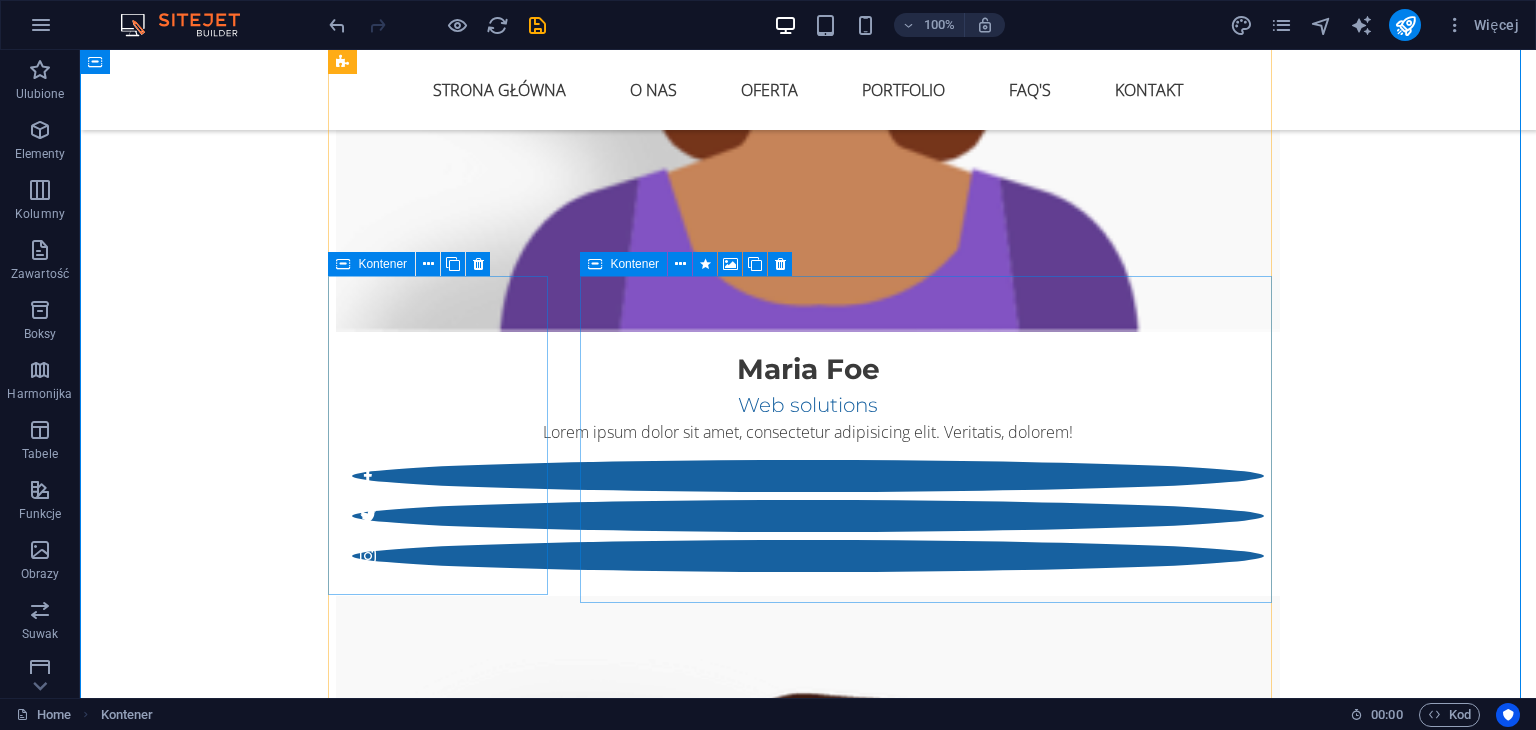 scroll, scrollTop: 3702, scrollLeft: 0, axis: vertical 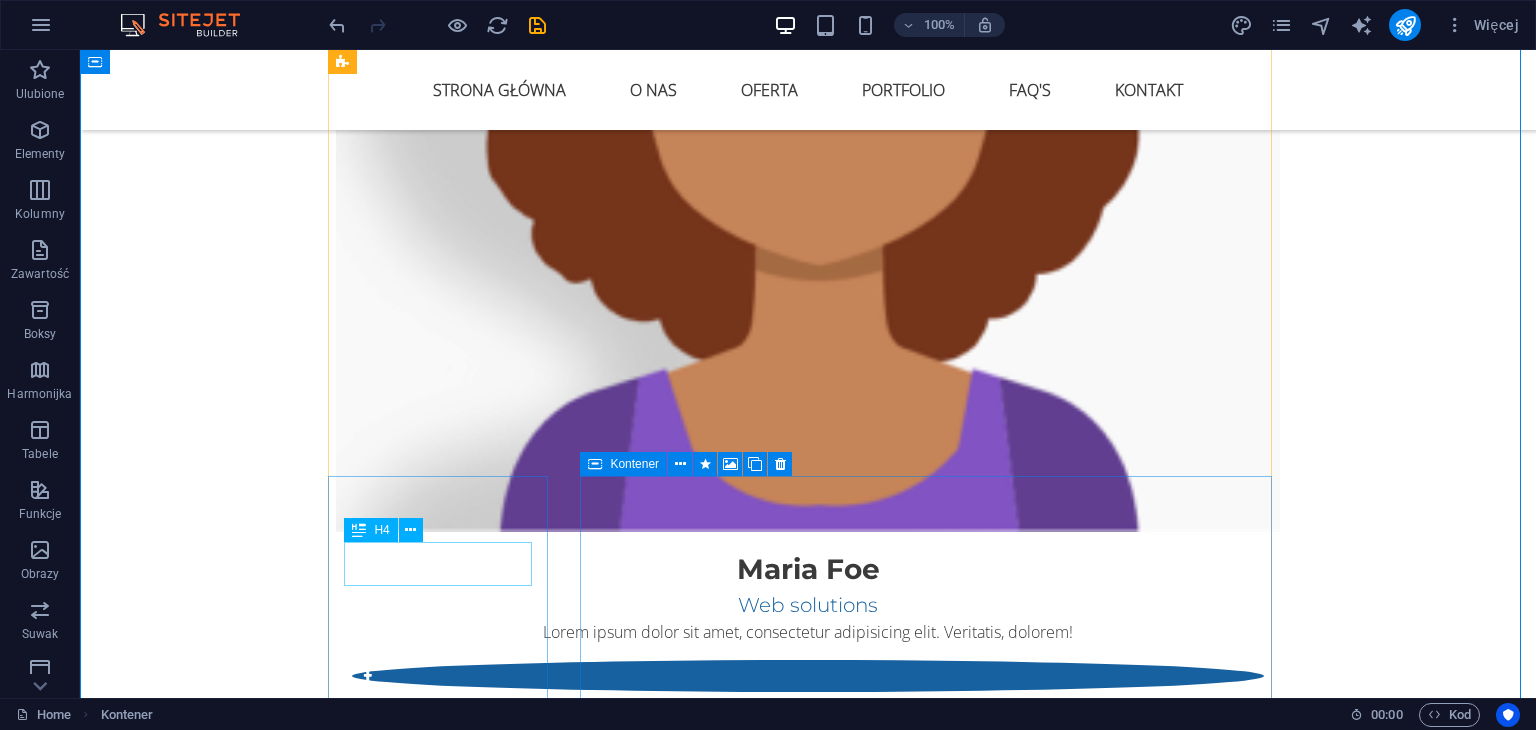 click on "Hardware" at bounding box center (446, 5357) 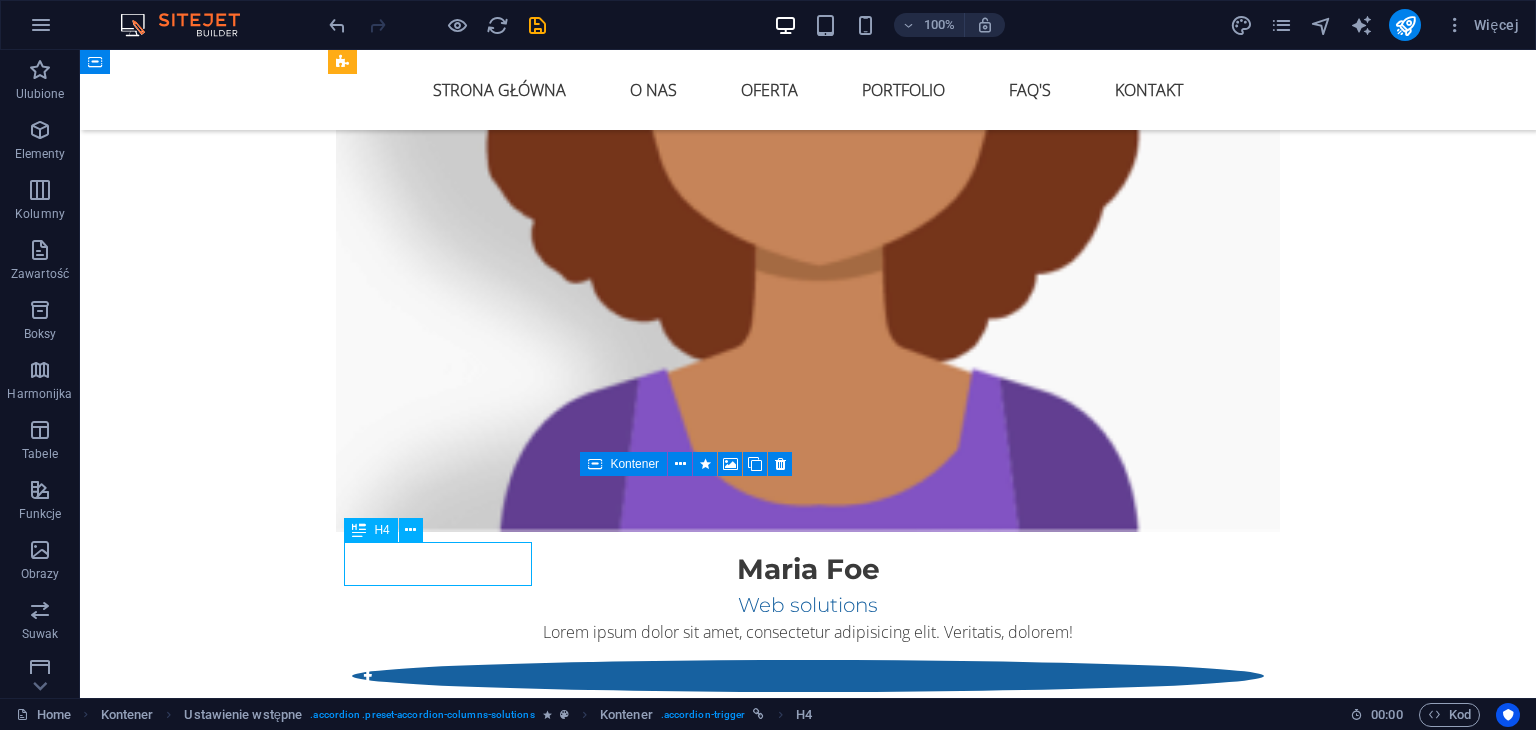 click on "Hardware" at bounding box center (446, 5357) 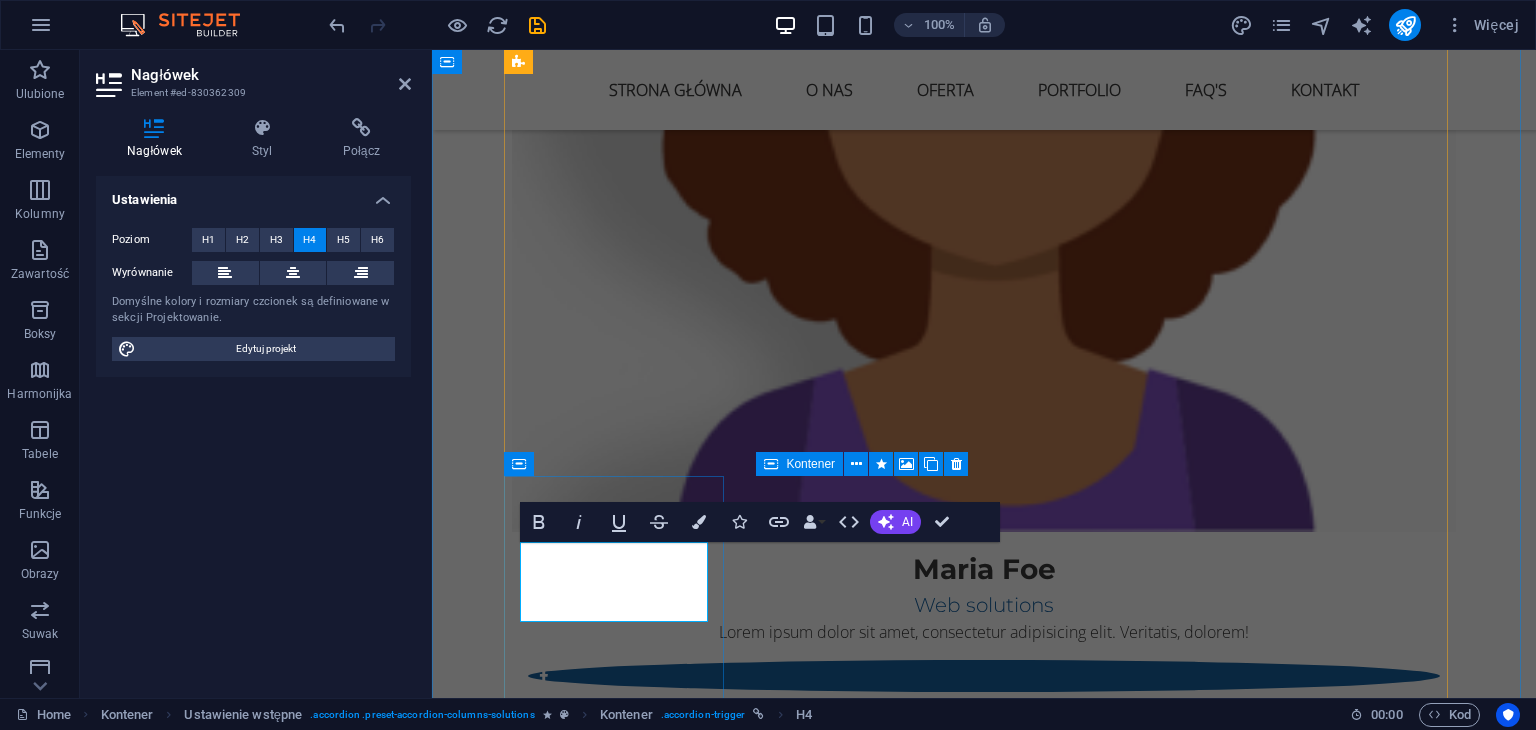 click on "Branding strategiczny" at bounding box center (622, 5375) 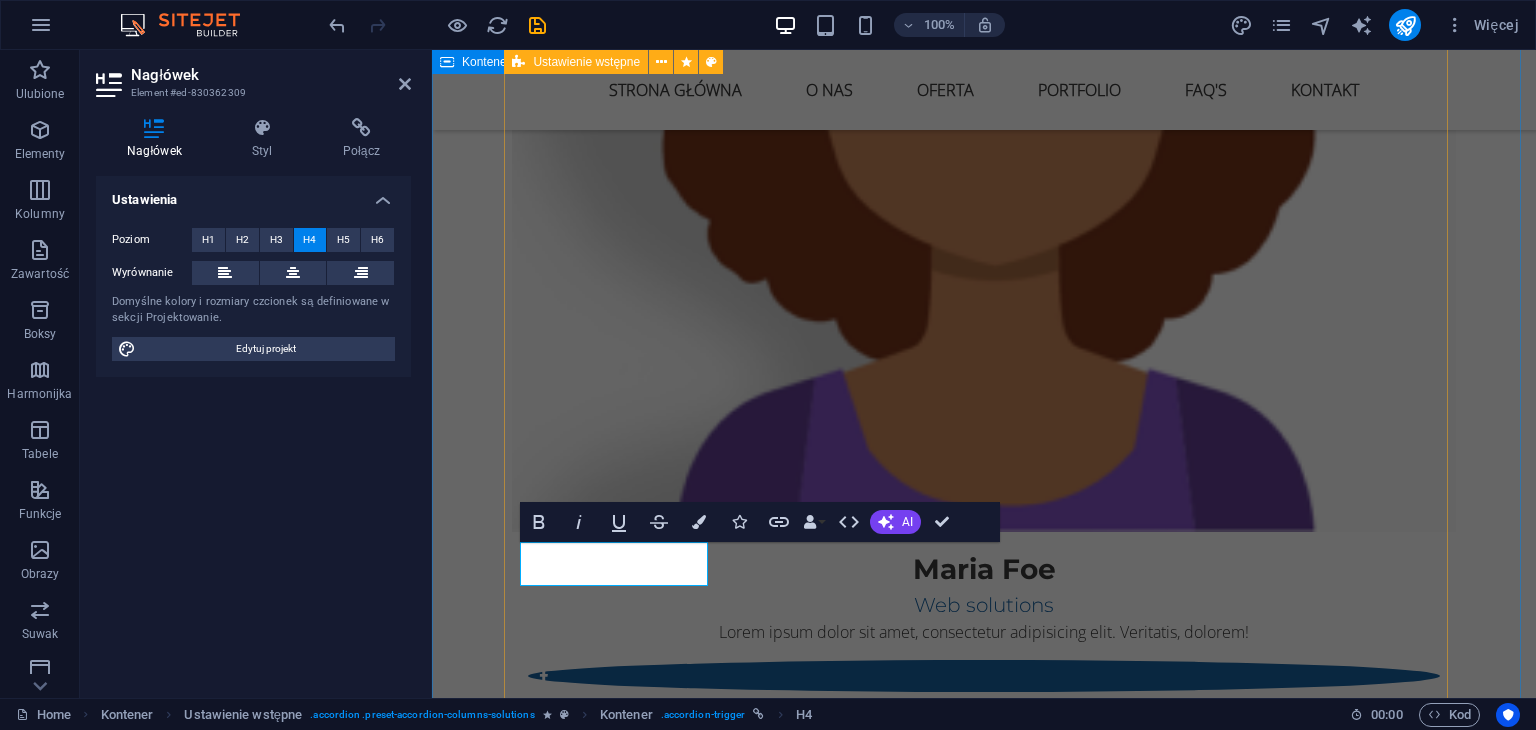 click on "Oferta Kompleksowe podejście do Twojego wizerunku WWW Strony Internetowe Tworzymy strony, które nie tylko świetnie wyglądają, ale przede wszystkim  działają na rzecz Twojego biznesu . Nasze projekty są przemyślane strategicznie, zoptymalizowane pod SEO i dostosowane do każdego urządzenia. ✔️ Responsywność  ✔️ Szybkość działania  ✔️ Integracje  ✔️ Certyfikat SSL i podstawowe zabezpieczenia Tworzymy: ✔️Strony typu one-page ✔️ Nowoczesne stronay firmowe ✔️ Landing page sprzedażowe  – skupionych na konwersji ✔️ Sklepy Internetowe  – WooCommerce / Shoper / Shopify ✔️ Strony pod marki osobiste i ekspertów Pricing Branding Hardware solutions Lorem ipsum dolor sit amet, consectetur adipisicing elit. Maiores ipsum repellat minus nihil. Labore, delectus, nam dignissimos ea repudiandae minima voluptatum magni pariatur possimus quia accusamus harum facilis corporis animi nisi. Pricing Individual Individual solutions Consectetur adipisicing elit. Pricing" at bounding box center [984, 5315] 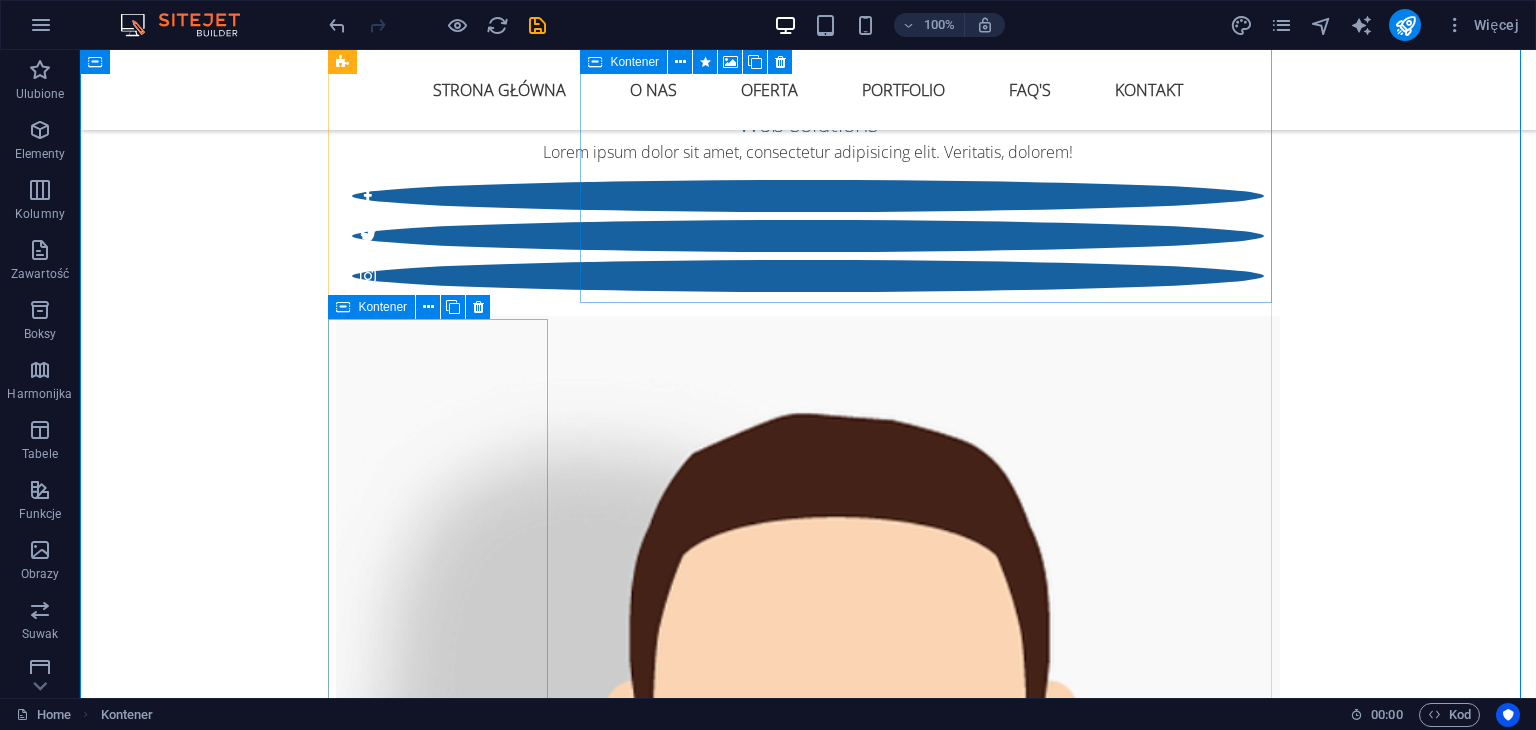scroll, scrollTop: 4202, scrollLeft: 0, axis: vertical 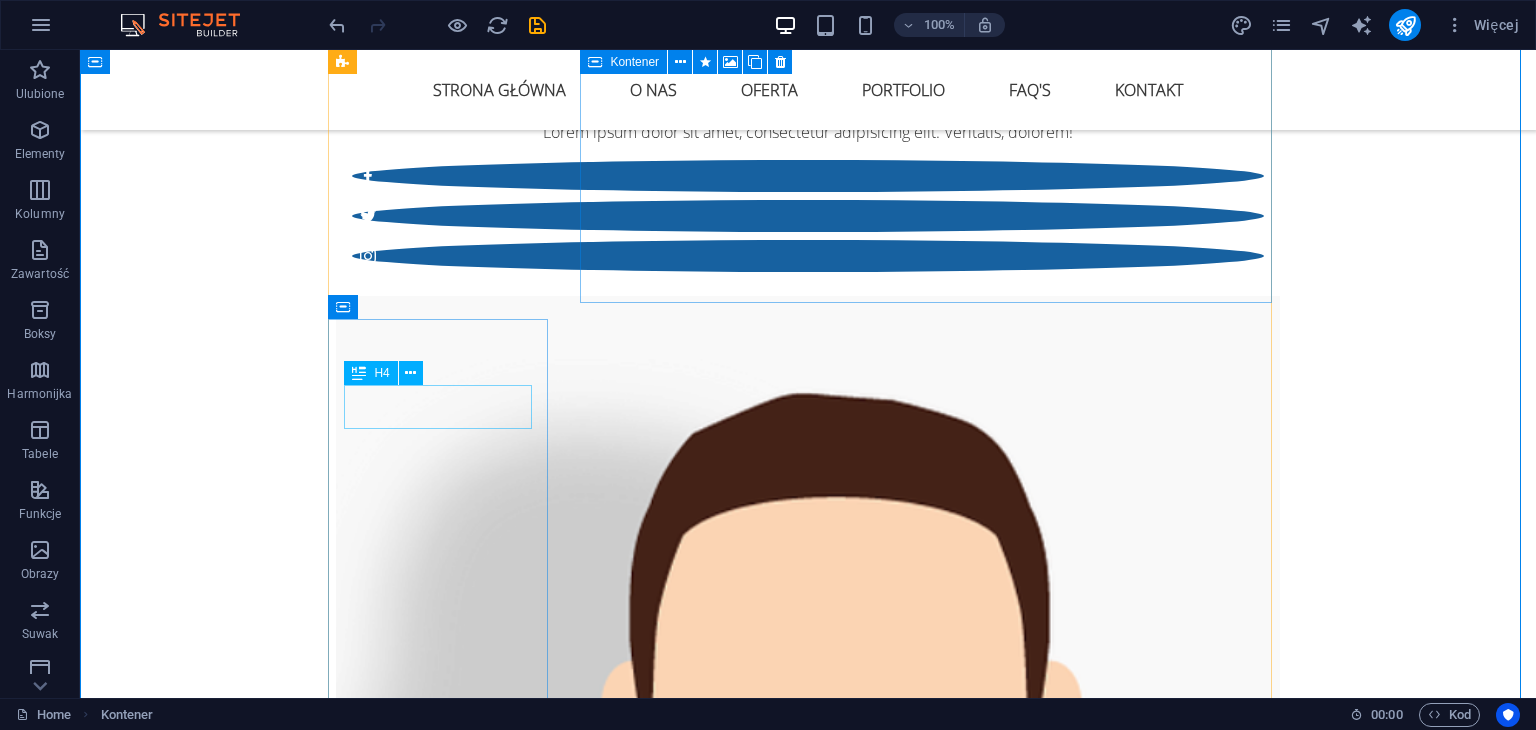 click on "Individual" at bounding box center (446, 5527) 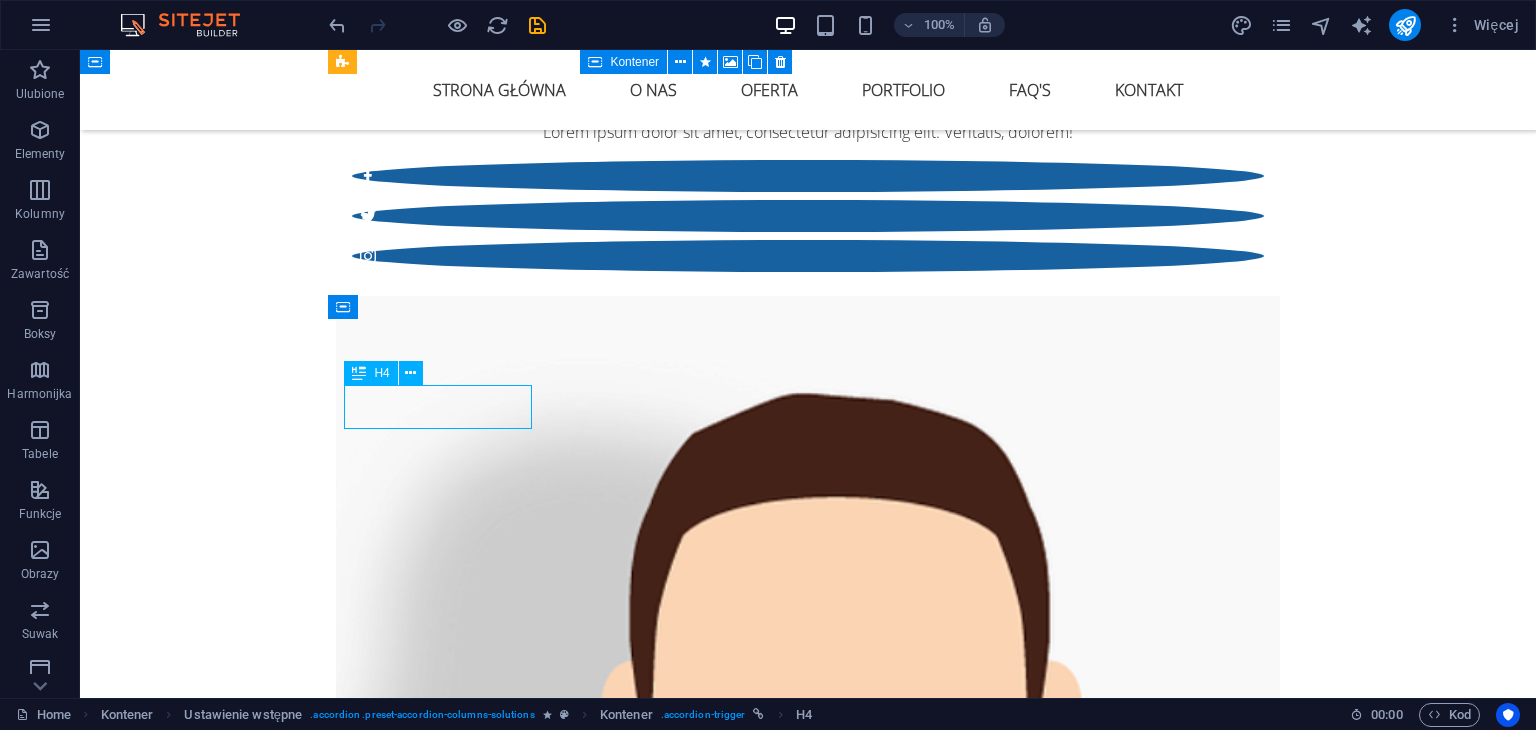 click on "Individual" at bounding box center [446, 5527] 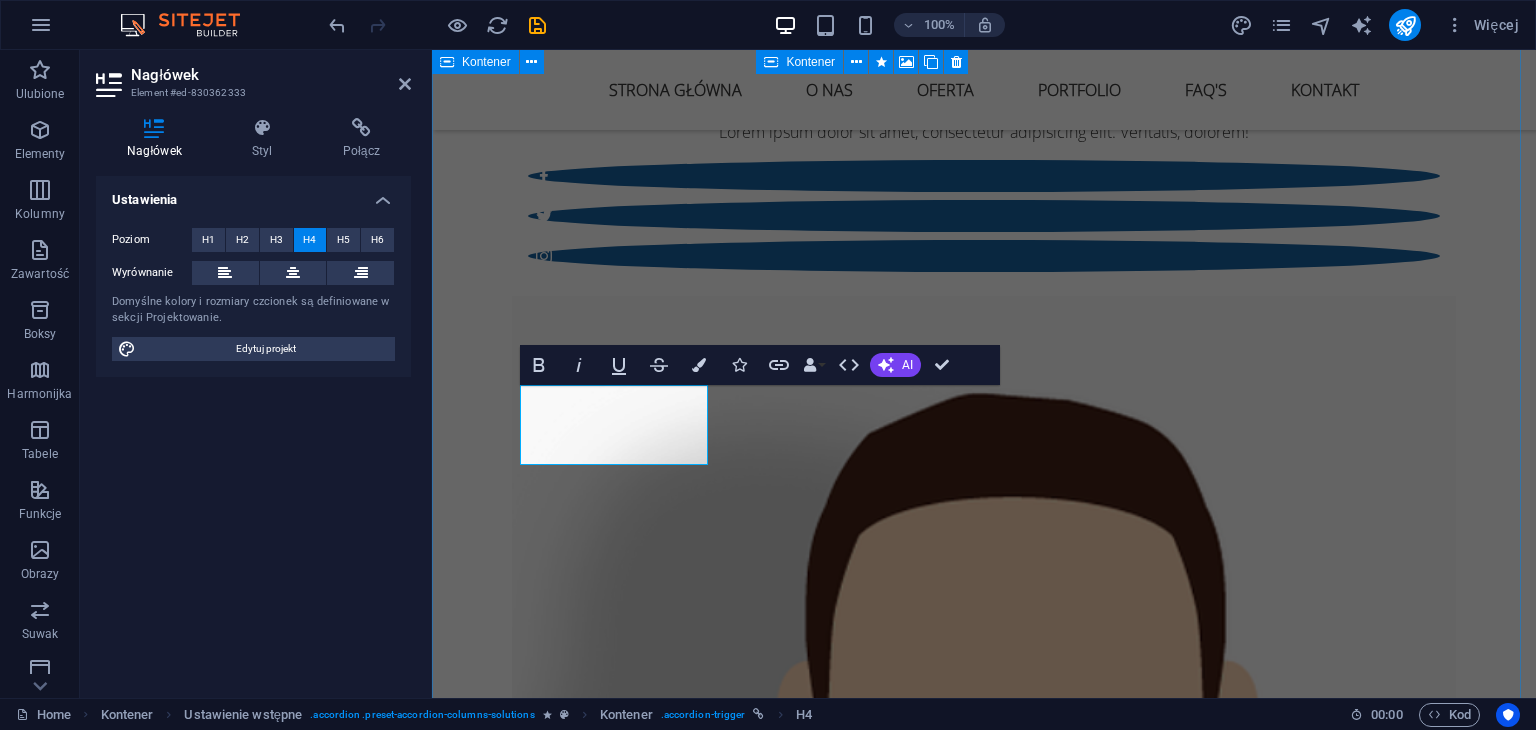 click on "Oferta Kompleksowe podejście do Twojego wizerunku WWW Strony Internetowe Tworzymy strony, które nie tylko świetnie wyglądają, ale przede wszystkim  działają na rzecz Twojego biznesu . Nasze projekty są przemyślane strategicznie, zoptymalizowane pod SEO i dostosowane do każdego urządzenia. ✔️ Responsywność  ✔️ Szybkość działania  ✔️ Integracje  ✔️ Certyfikat SSL i podstawowe zabezpieczenia Tworzymy: ✔️Strony typu one-page ✔️ Nowoczesne stronay firmowe ✔️ Landing page sprzedażowe  – skupionych na konwersji ✔️ Sklepy Internetowe  – WooCommerce / Shoper / Shopify ✔️ Strony pod marki osobiste i ekspertów Pricing Branding Hardware solutions Lorem ipsum dolor sit amet, consectetur adipisicing elit. Maiores ipsum repellat minus nihil. Labore, delectus, nam dignissimos ea repudiandae minima voluptatum magni pariatur possimus quia accusamus harum facilis corporis animi nisi. Pricing Social Media Management Individual solutions Consectetur adipisicing elit." at bounding box center (984, 4815) 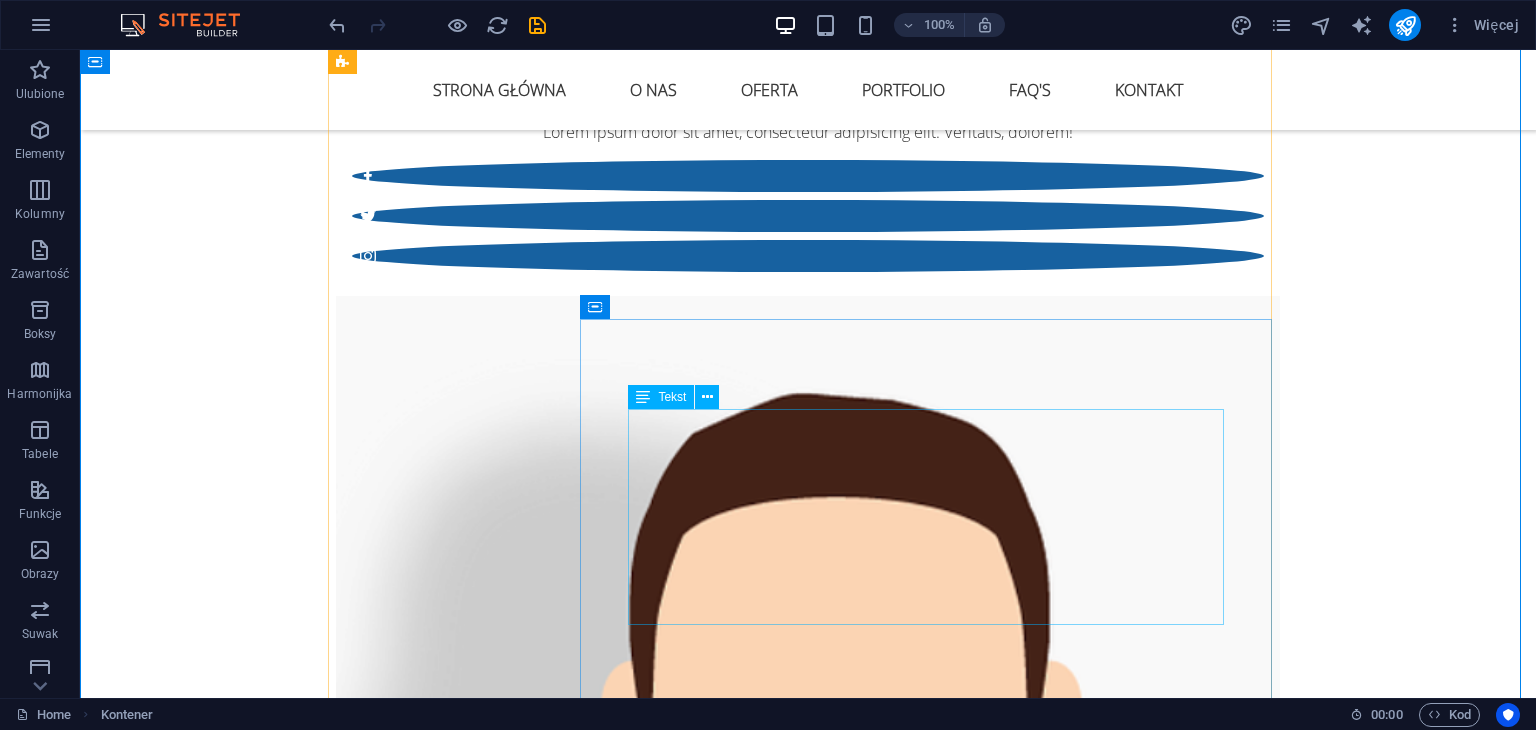 click on "Lorem ipsum dolor sit amet, consectetur adipisicing elit. Maiores ipsum repellat minus nihil. Labore, delectus, nam dignissimos ea repudiandae minima voluptatum magni pariatur possimus quia accusamus harum facilis corporis animi nisi. Enim, pariatur, impedit quia repellat harum ipsam laboriosam voluptas dicta illum nisi obcaecati reprehenderit quis placeat recusandae tenetur aperiam. Lorem ipsum dolor sit amet, consectetur adipisicing elit. Consectetur adipisicing elit. Sit amet, consectetur adipisicing elit." at bounding box center (934, 6031) 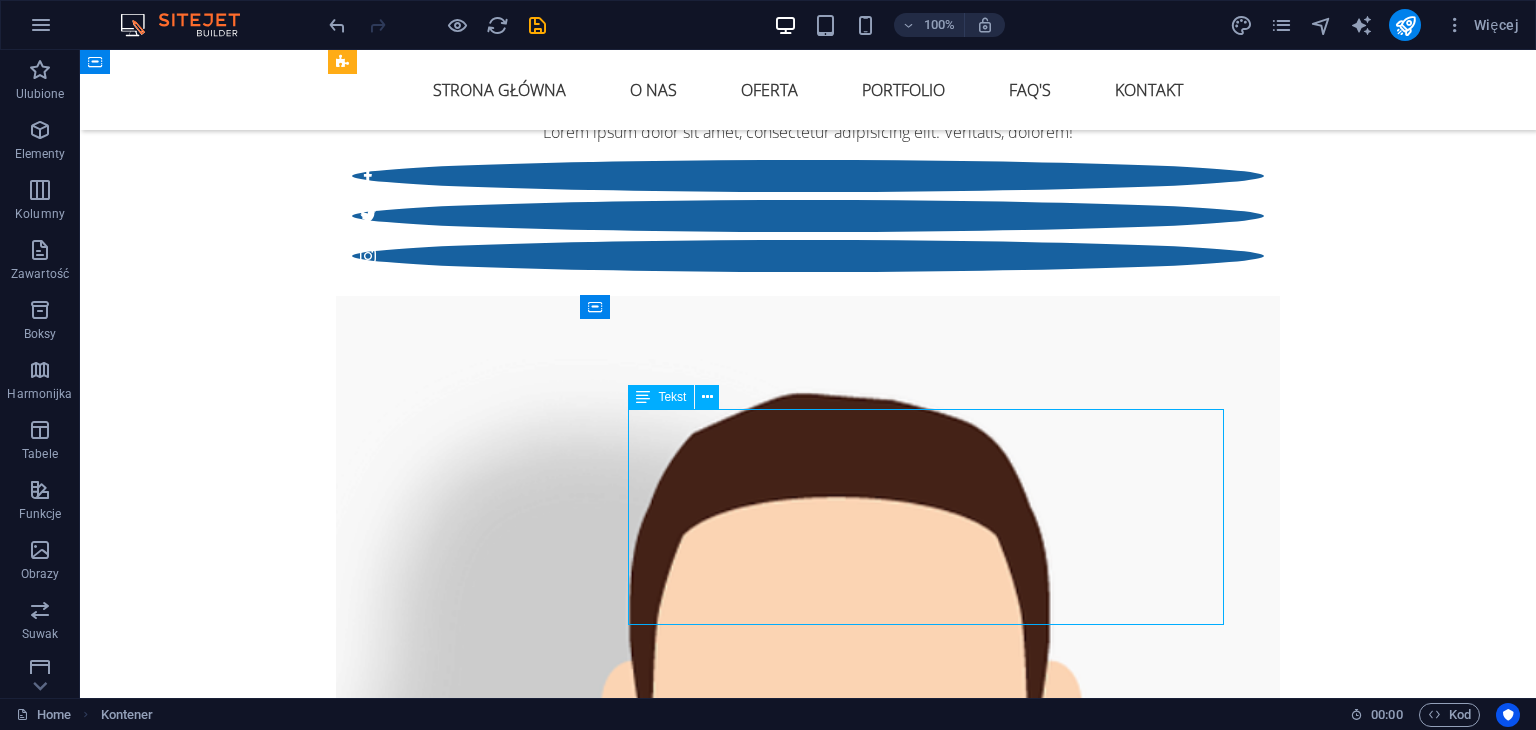 click on "Lorem ipsum dolor sit amet, consectetur adipisicing elit. Maiores ipsum repellat minus nihil. Labore, delectus, nam dignissimos ea repudiandae minima voluptatum magni pariatur possimus quia accusamus harum facilis corporis animi nisi. Enim, pariatur, impedit quia repellat harum ipsam laboriosam voluptas dicta illum nisi obcaecati reprehenderit quis placeat recusandae tenetur aperiam. Lorem ipsum dolor sit amet, consectetur adipisicing elit. Consectetur adipisicing elit. Sit amet, consectetur adipisicing elit." at bounding box center [934, 6031] 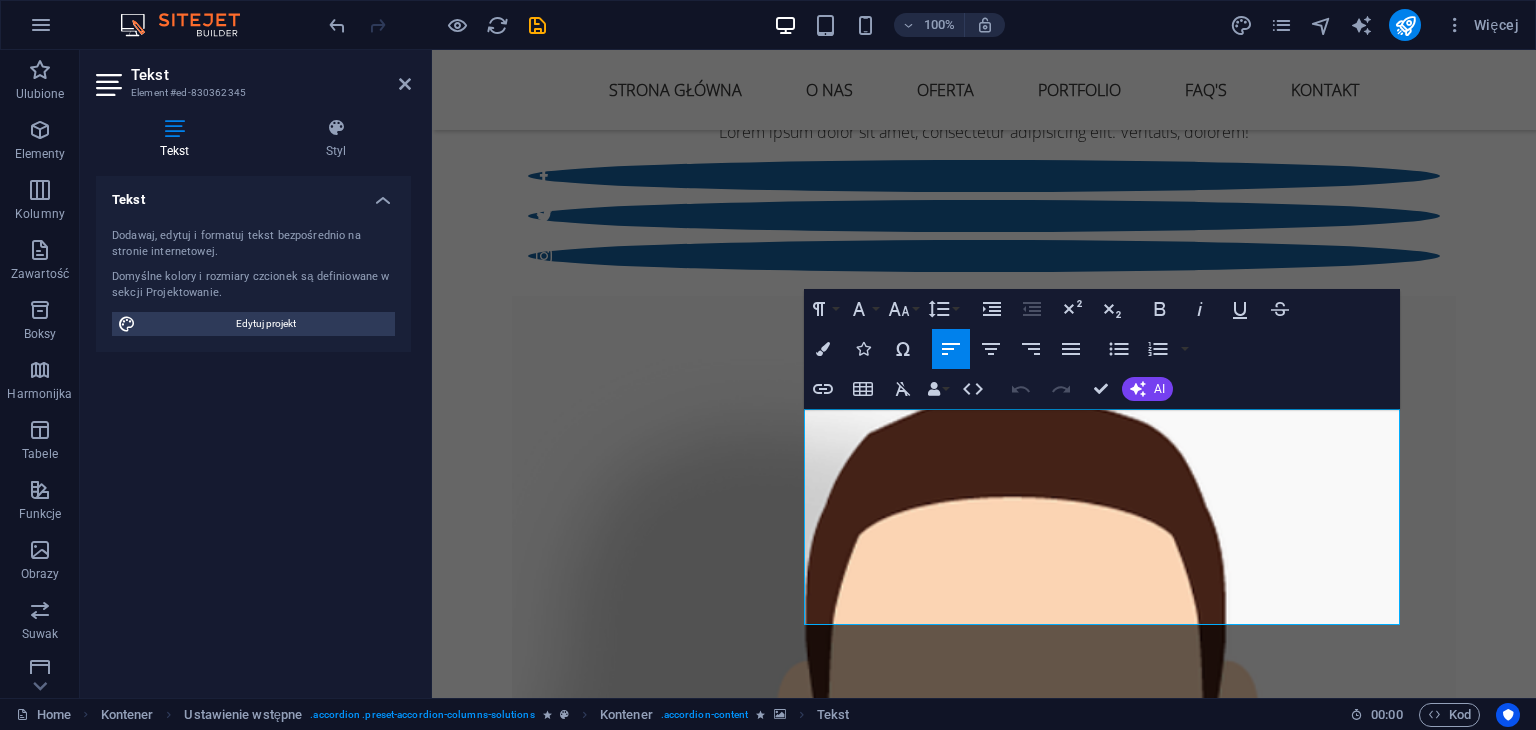 drag, startPoint x: 1076, startPoint y: 612, endPoint x: 793, endPoint y: 426, distance: 338.65173 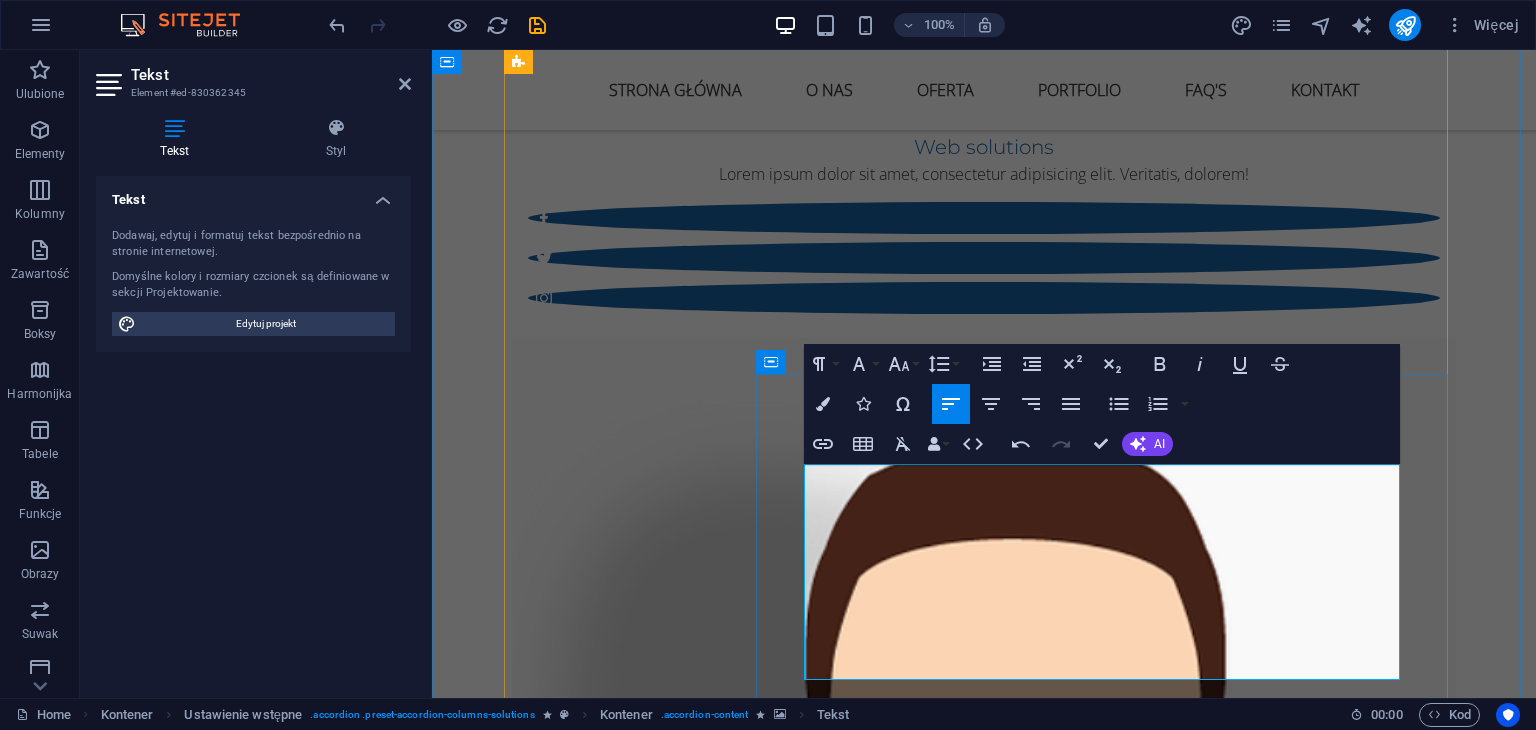 scroll, scrollTop: 4202, scrollLeft: 0, axis: vertical 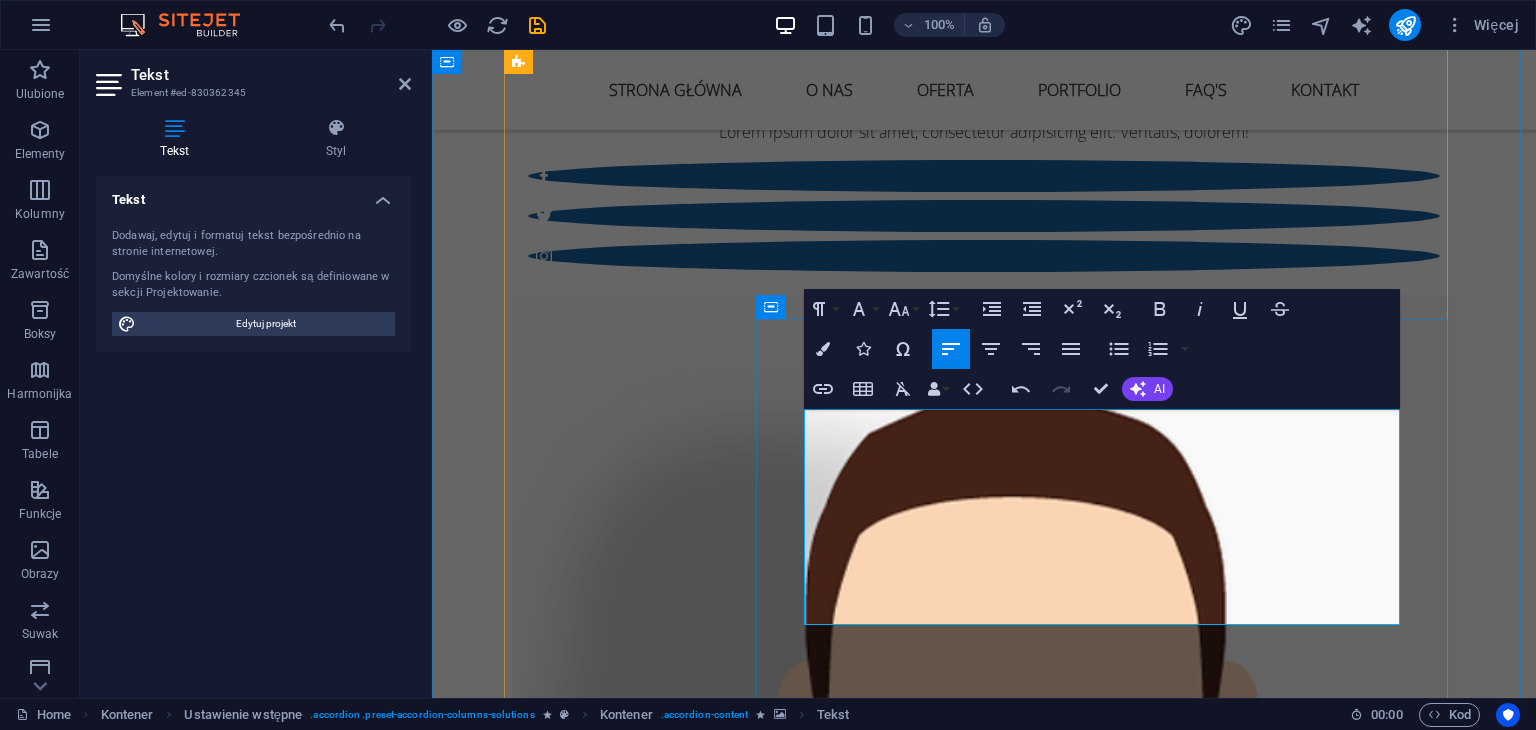 click on "." at bounding box center [1110, 6126] 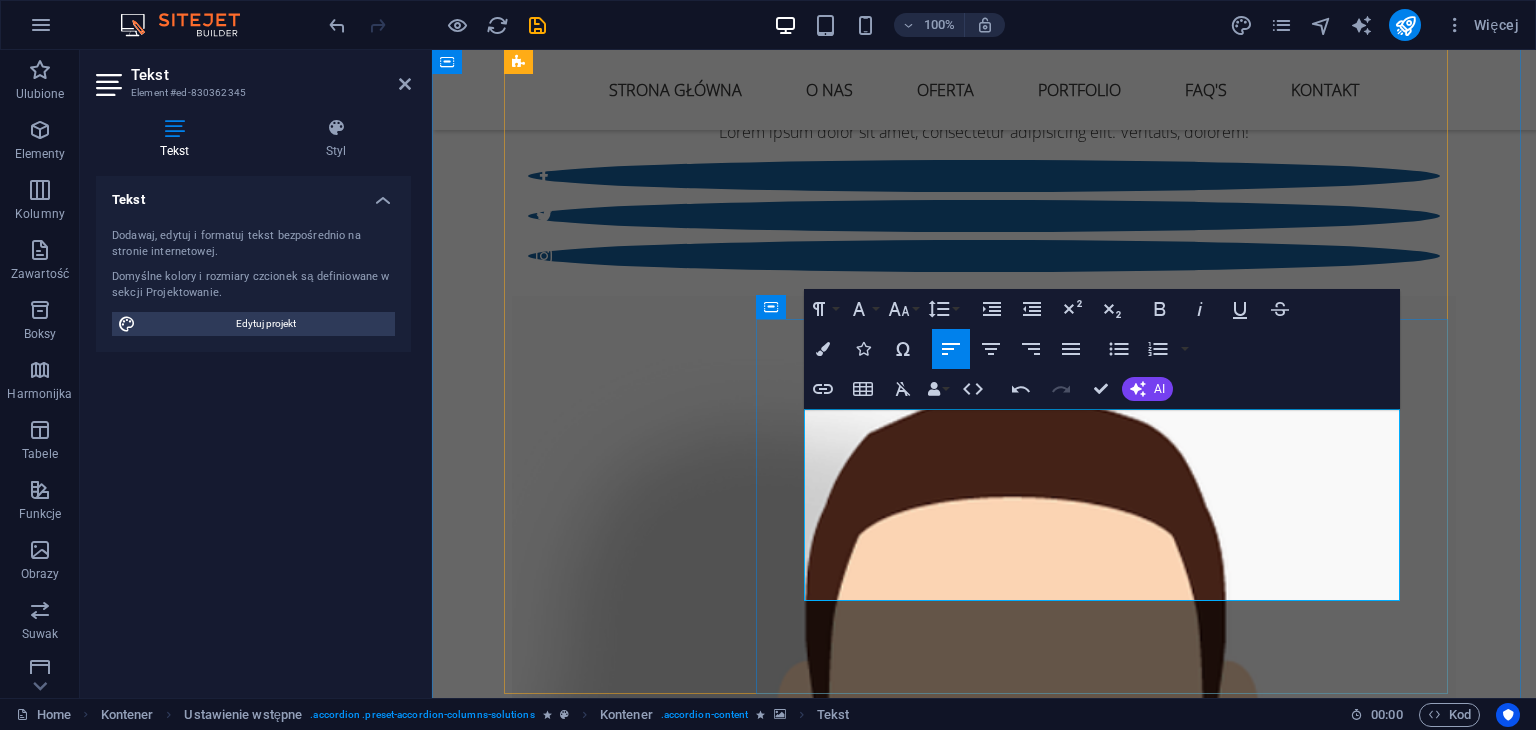 click on "Moderacja, wzrost społeczności, analityka" at bounding box center (1110, 6066) 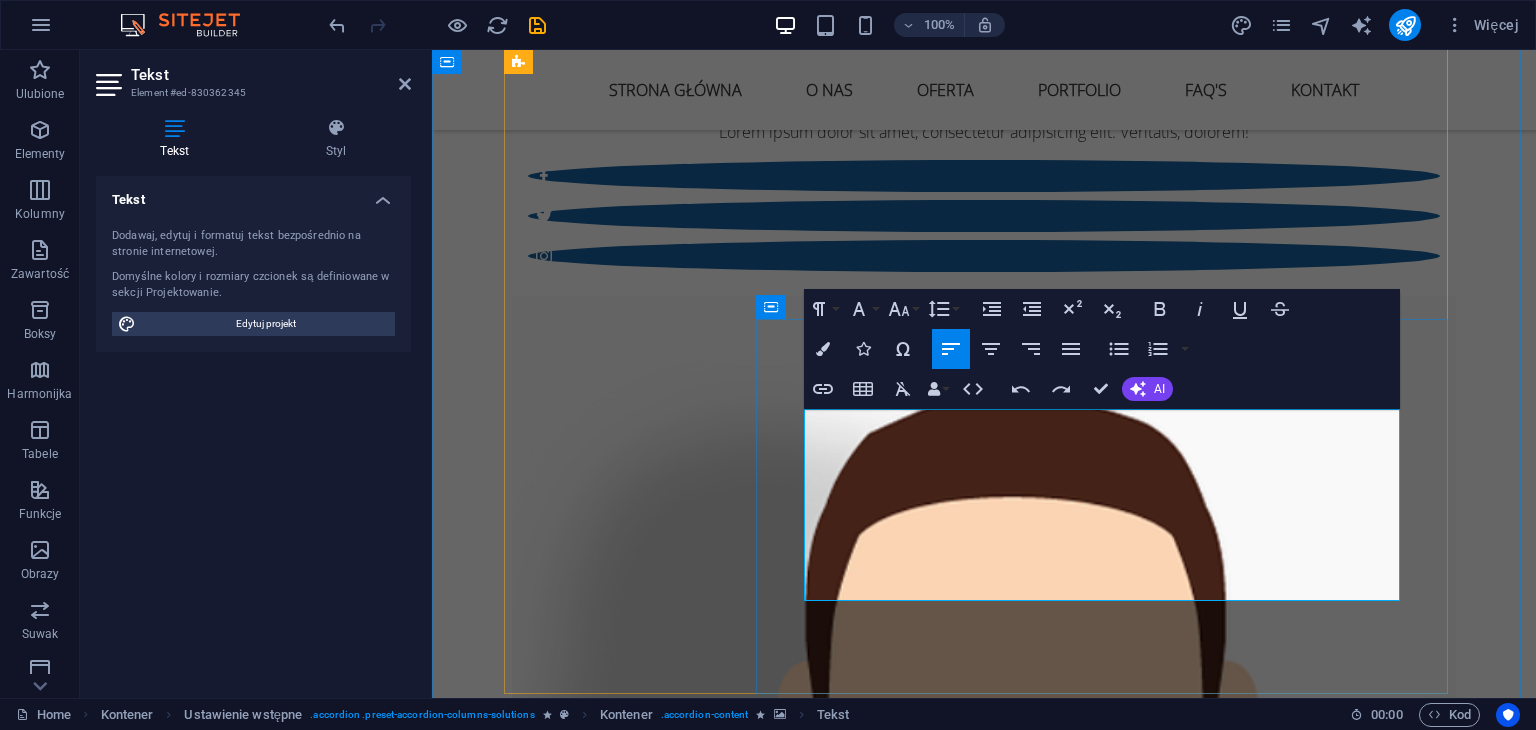 click on "Moderacja, wzrost społeczności, analityka" at bounding box center [1110, 6066] 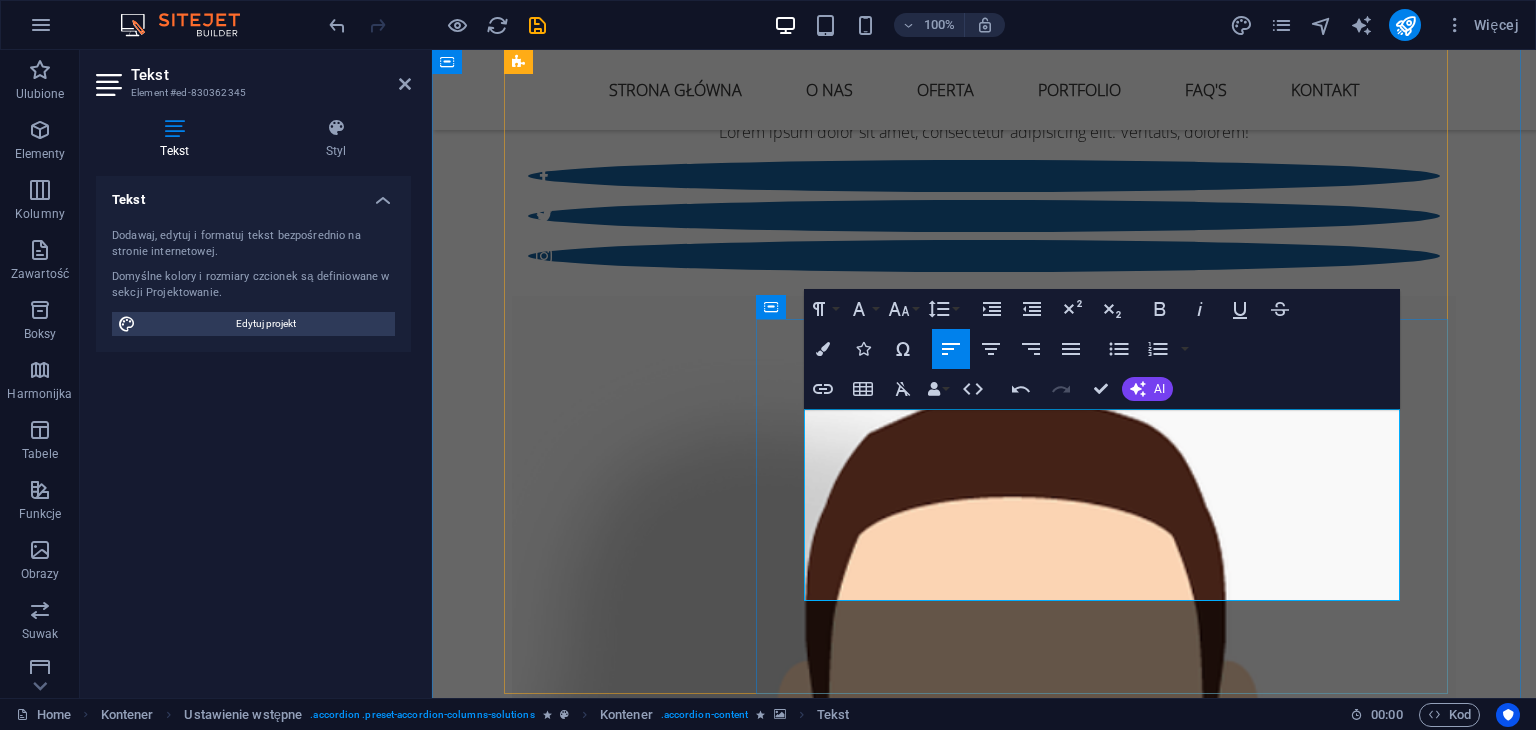 click on "Tworzenie treści: posty, stories, reelsy, wideo krótkieModeracja, wzrost społeczności, analityka" at bounding box center [1110, 6042] 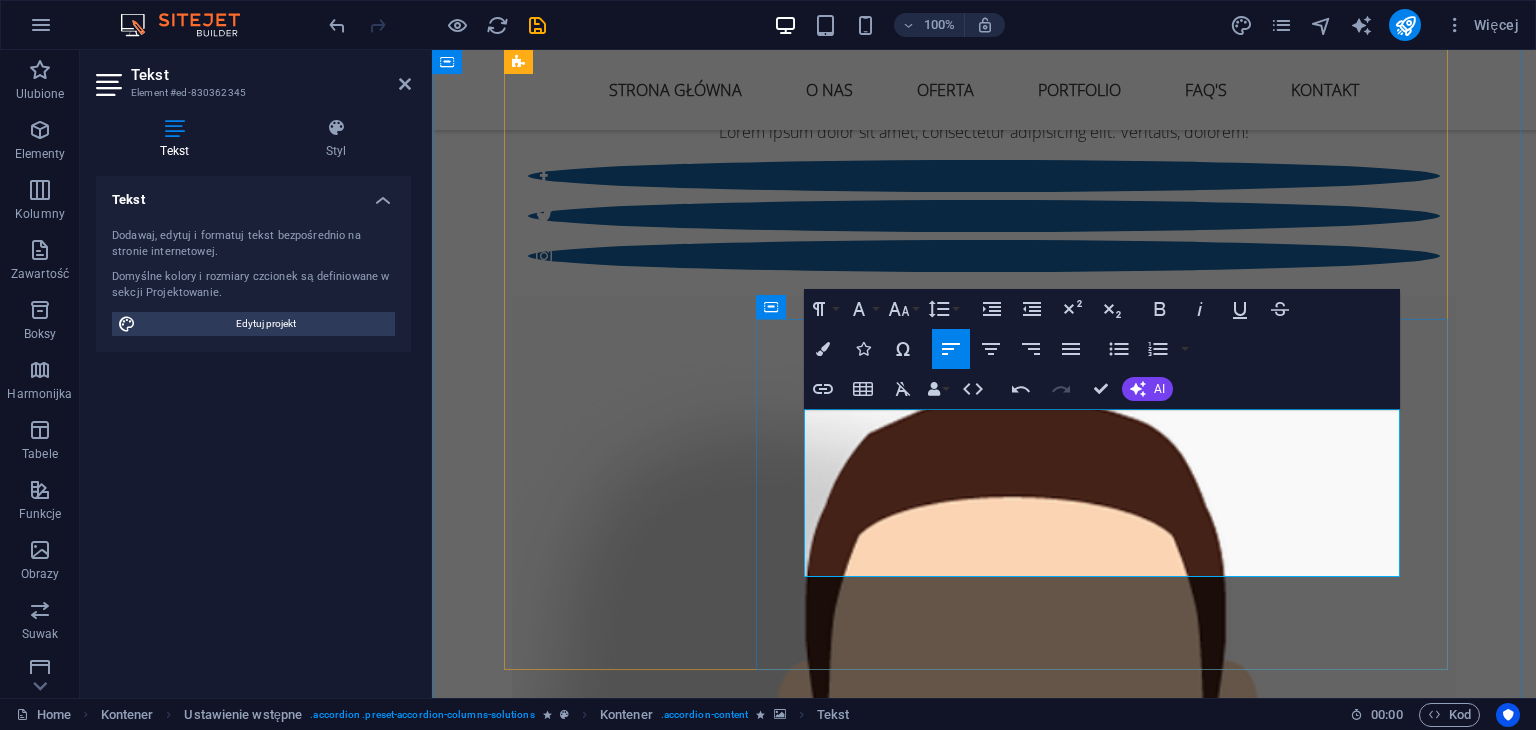 click on "Strategie contentowe, harmonogramy, raportowanieTworzenie treści: posty, stories, reelsy, wideo krótkieModeracja, wzrost społeczności, analityka" at bounding box center [1110, 5982] 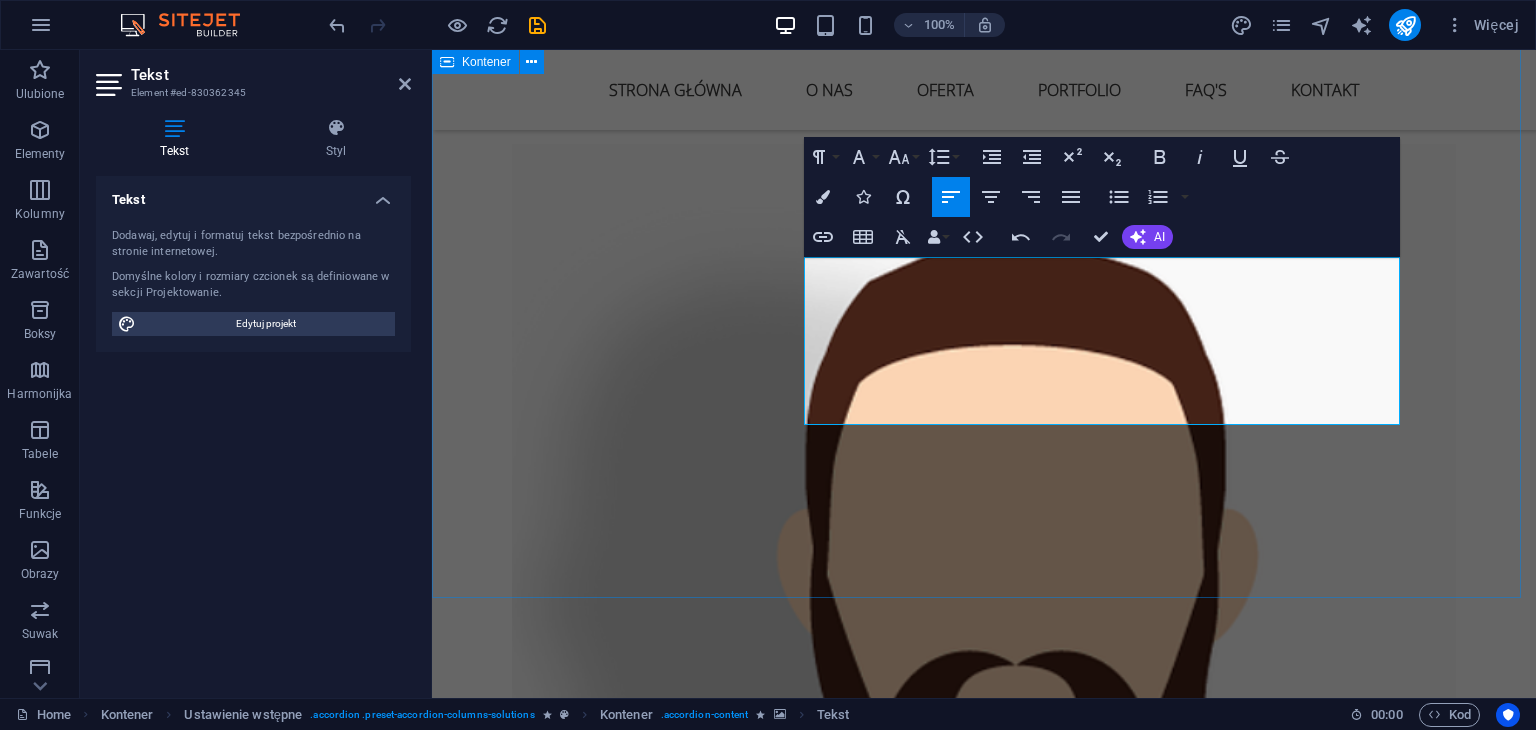 scroll, scrollTop: 4402, scrollLeft: 0, axis: vertical 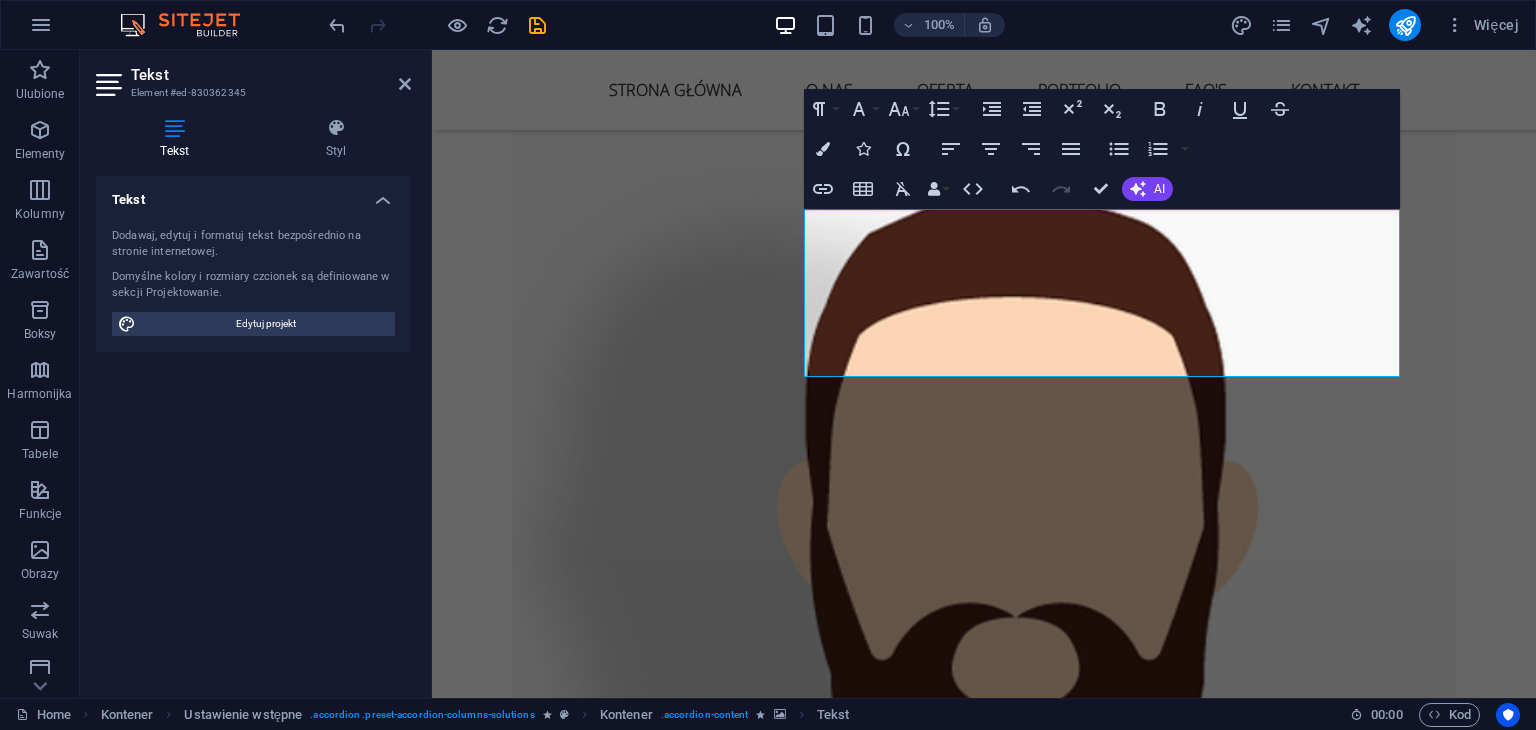 click at bounding box center (1110, 5408) 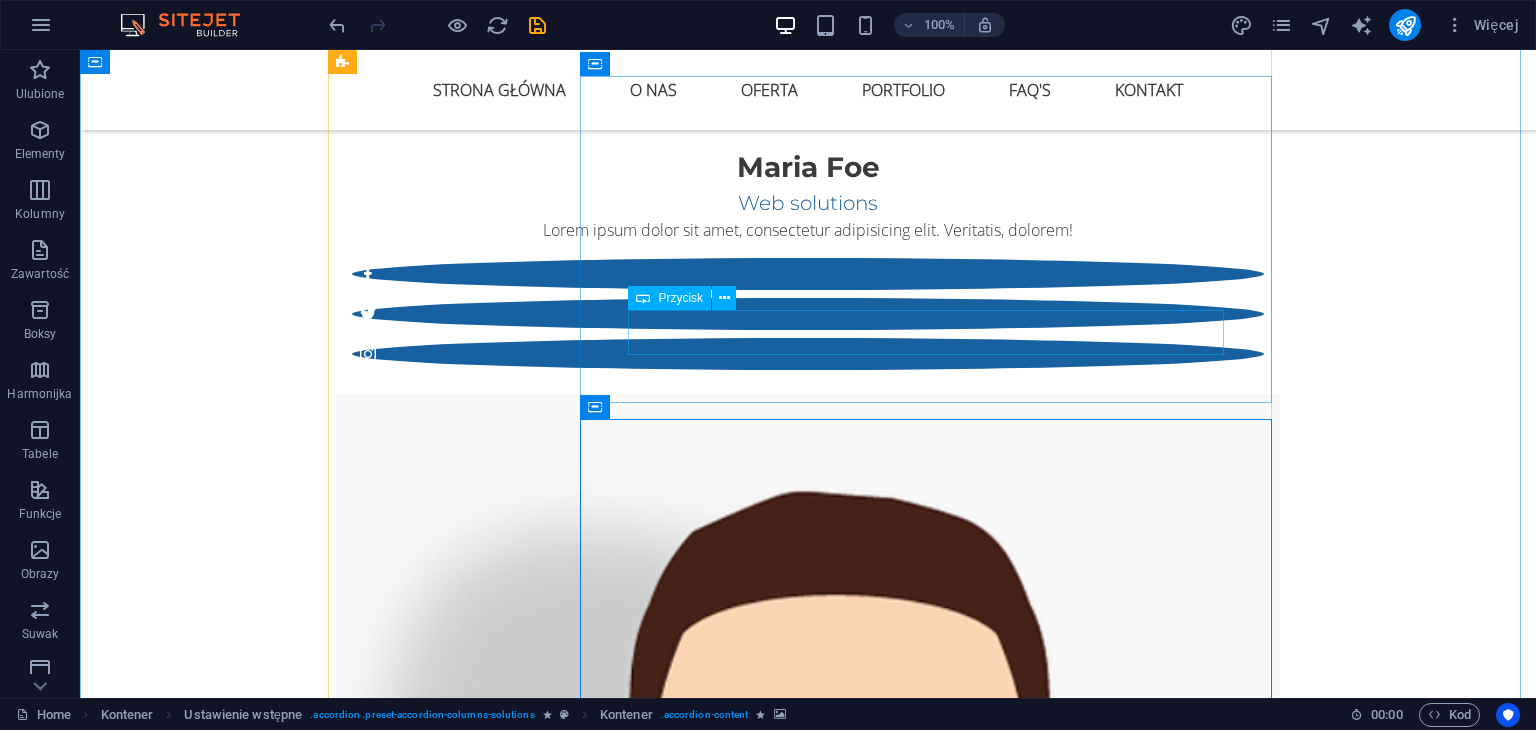 scroll, scrollTop: 4102, scrollLeft: 0, axis: vertical 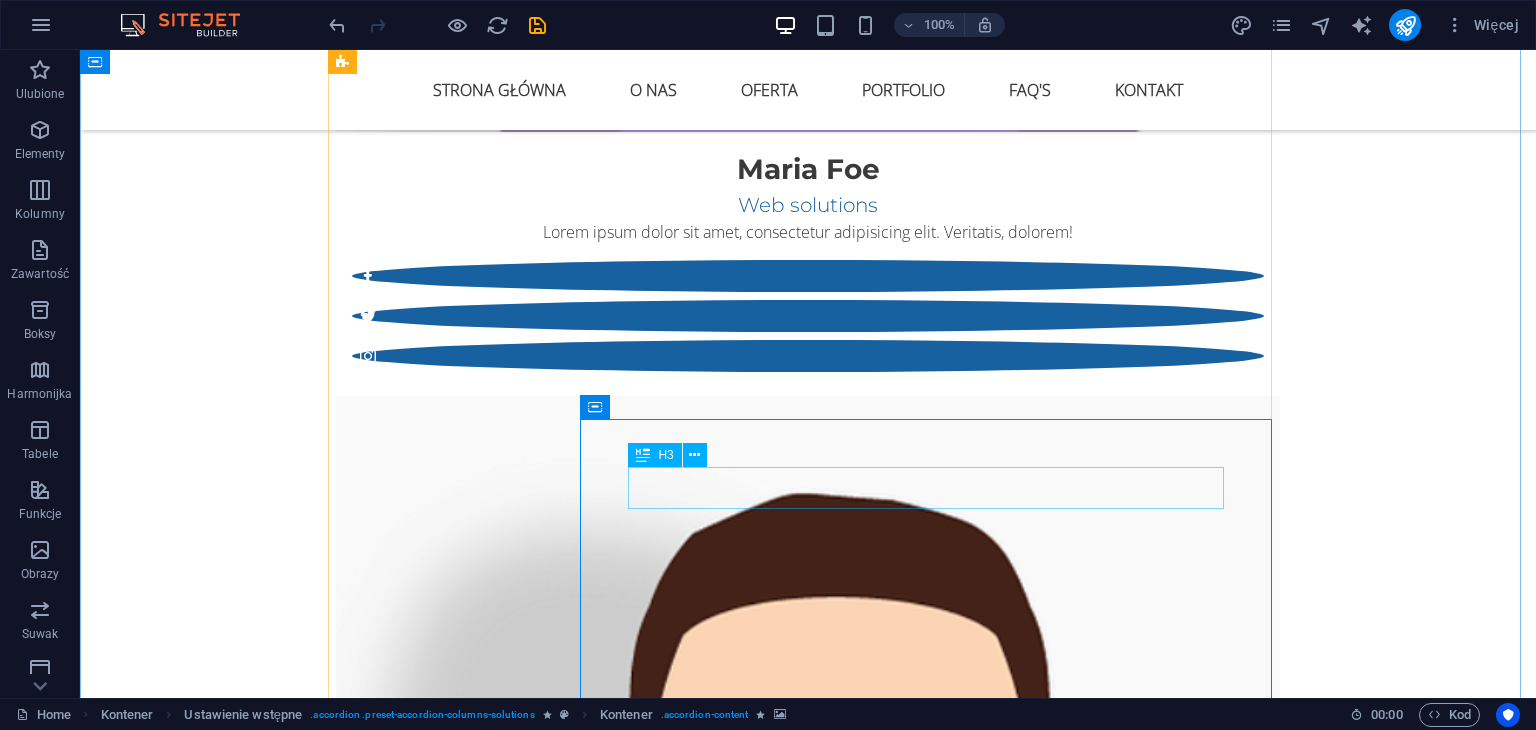click on "Individual solutions" at bounding box center (934, 5953) 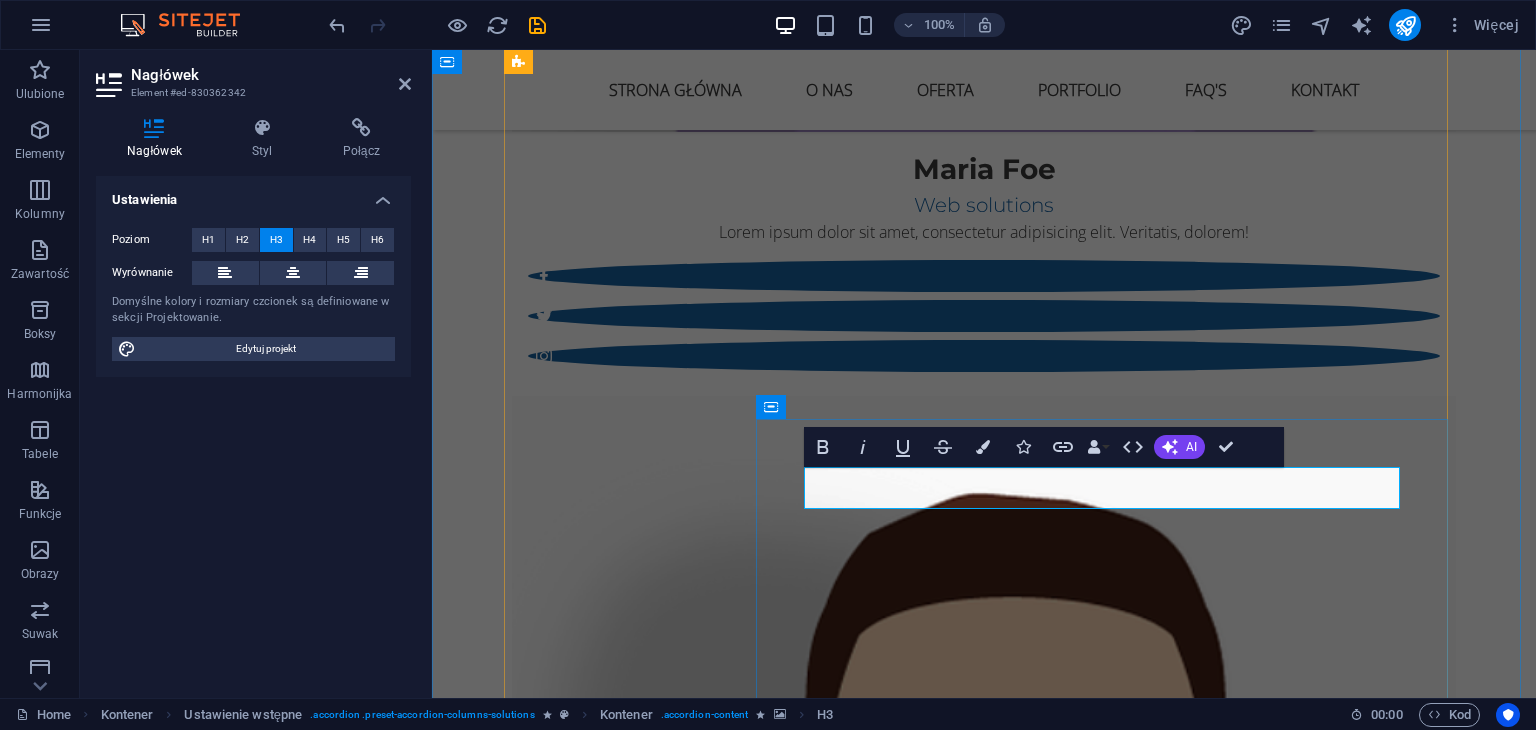 type 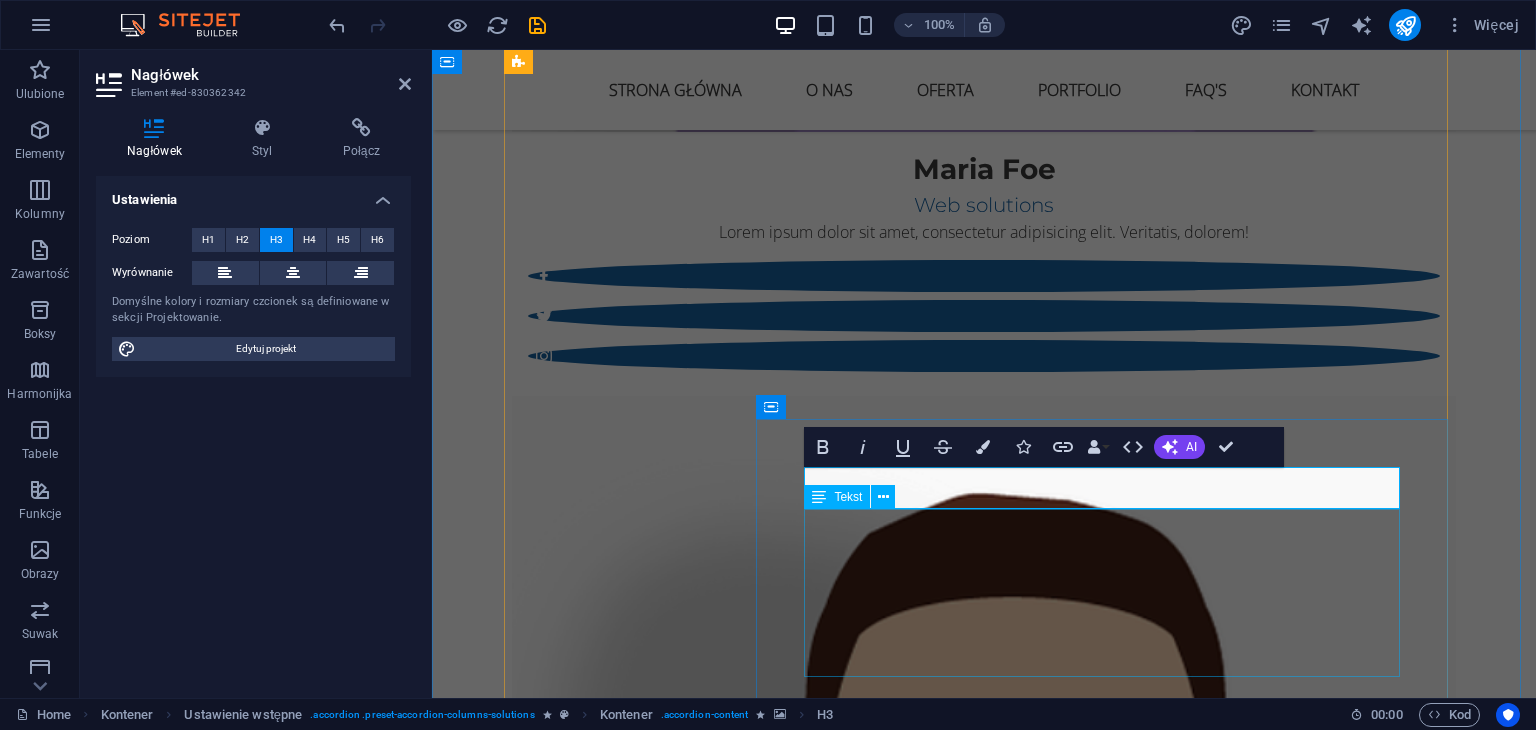 click on "Kompleksowe prowadzenie profili (Facebook, Instagram, TikTok, LinkedIn)Strategie contentowe, harmonogramy, raportowanieTworzenie treści: posty, stories, reelsy, wideo krótkieModeracja, wzrost społeczności, analityka" at bounding box center [1110, 6058] 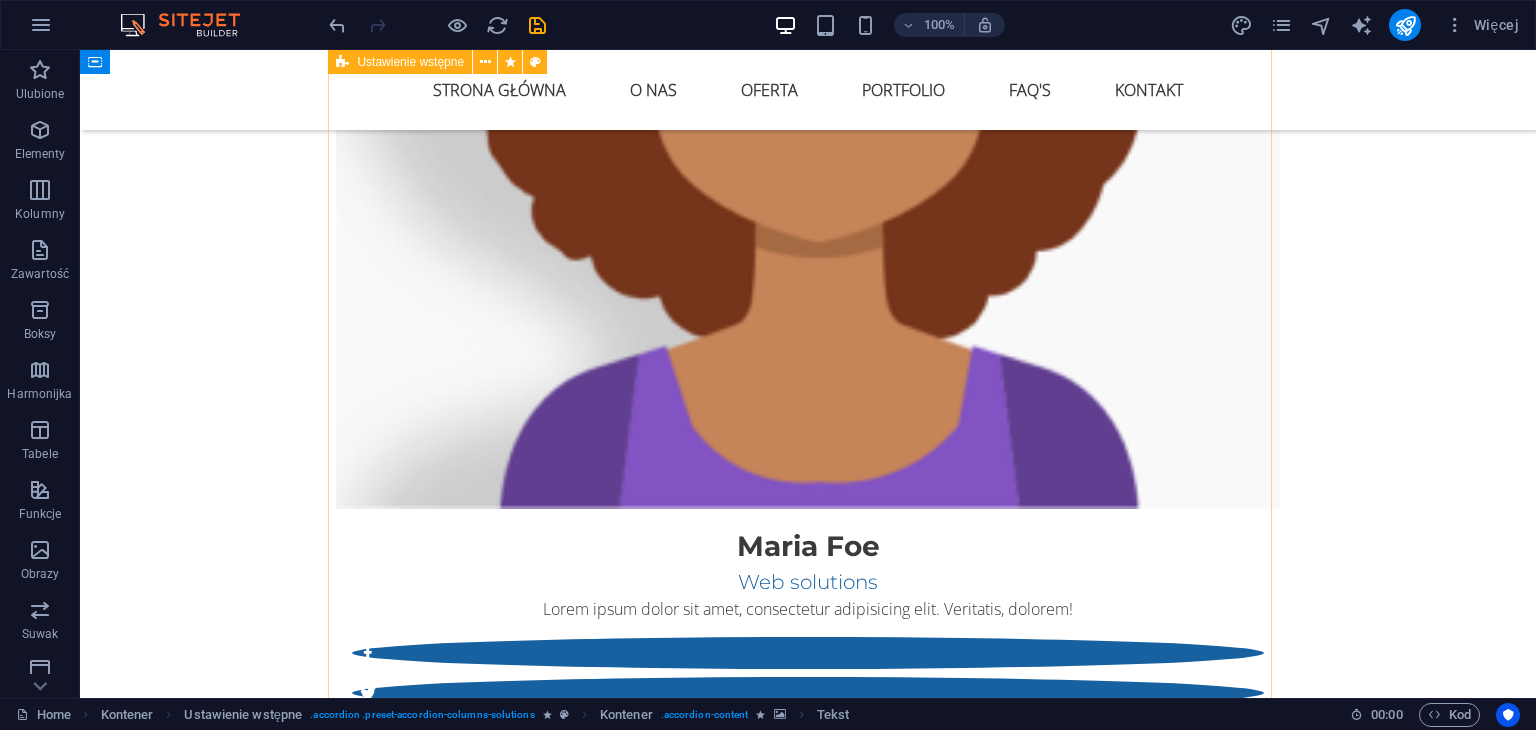 scroll, scrollTop: 3702, scrollLeft: 0, axis: vertical 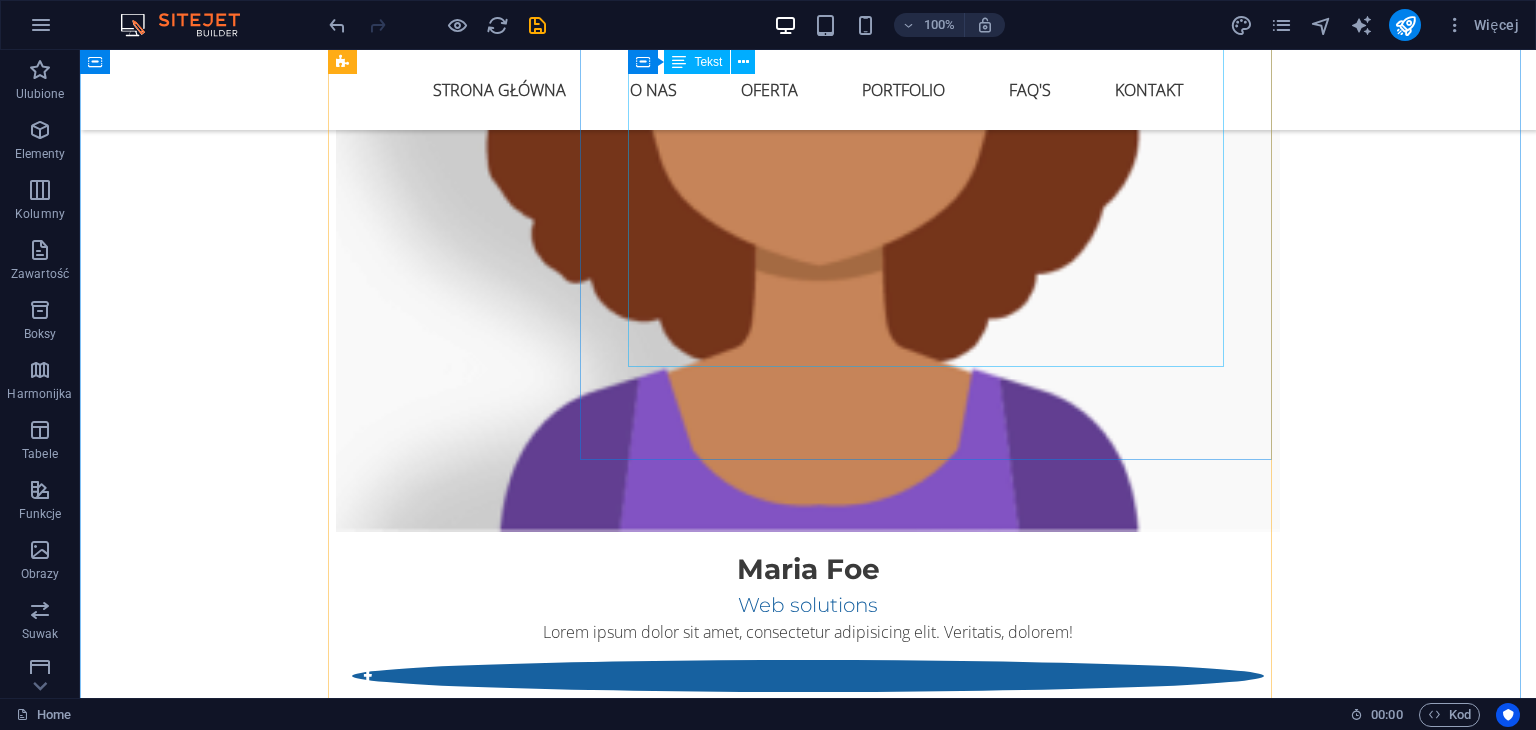 click on "Tworzymy strony, które nie tylko świetnie wyglądają, ale przede wszystkim  działają na rzecz Twojego biznesu . Nasze projekty są przemyślane strategicznie, zoptymalizowane pod SEO i dostosowane do każdego urządzenia. ✔️ Responsywność  ✔️ Szybkość działania  ✔️ Integracje  ✔️ Certyfikat SSL i podstawowe zabezpieczenia Tworzymy: ✔️Strony typu one-page ✔️ Nowoczesne stronay firmowe ✔️ Landing page sprzedażowe  – skupionych na konwersji ✔️ Sklepy Internetowe  – WooCommerce / Shoper / Shopify ✔️ Strony pod marki osobiste i ekspertów" at bounding box center (934, 4962) 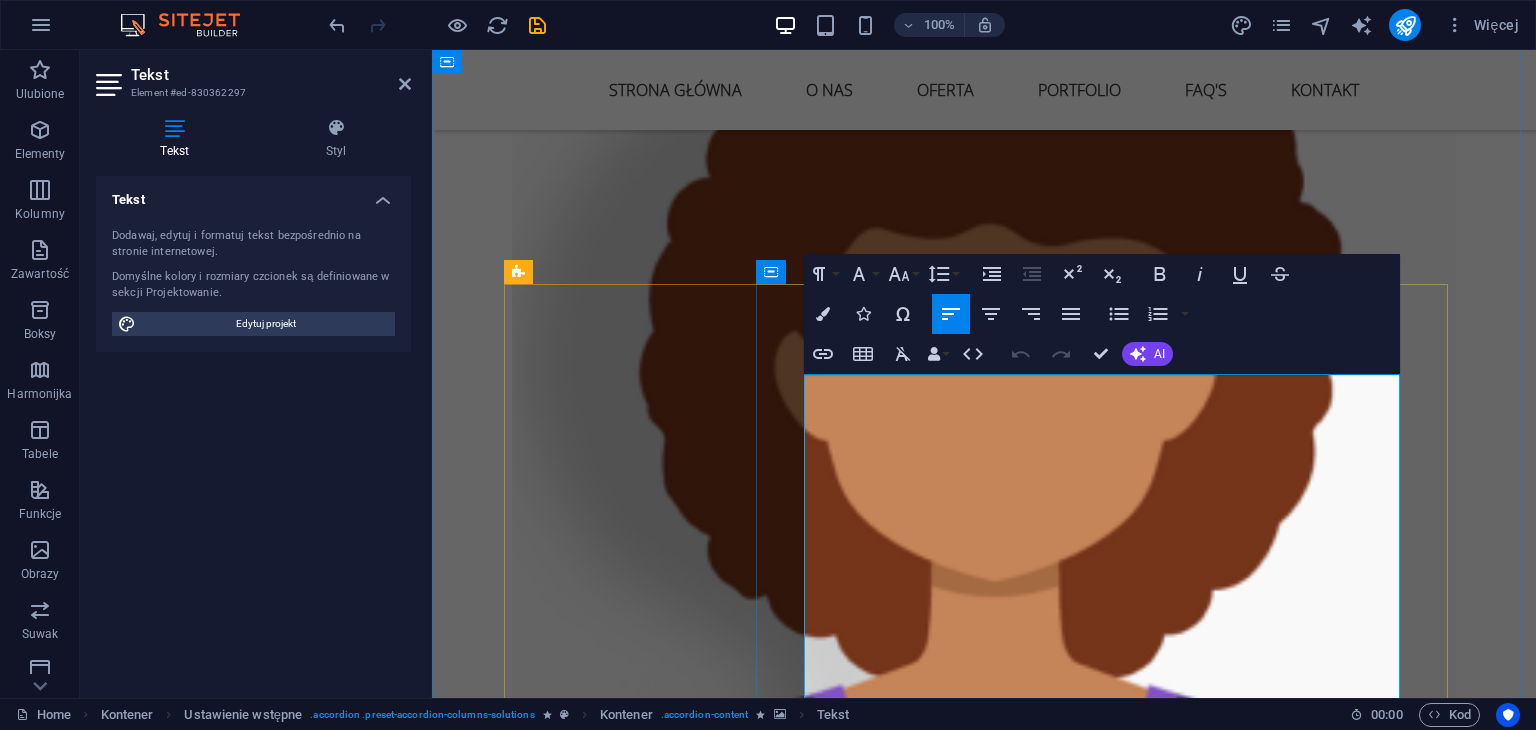 scroll, scrollTop: 3412, scrollLeft: 0, axis: vertical 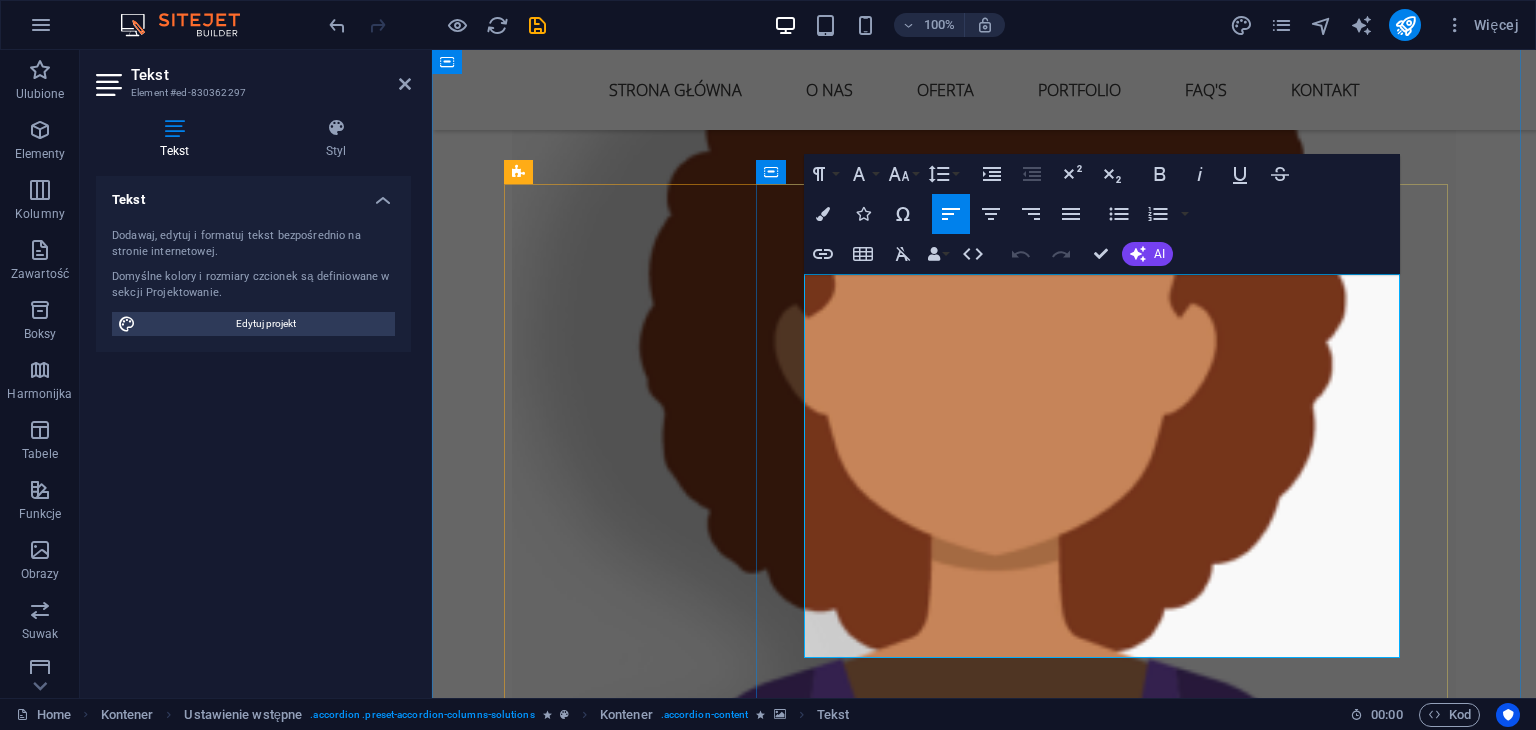 drag, startPoint x: 824, startPoint y: 406, endPoint x: 807, endPoint y: 409, distance: 17.262676 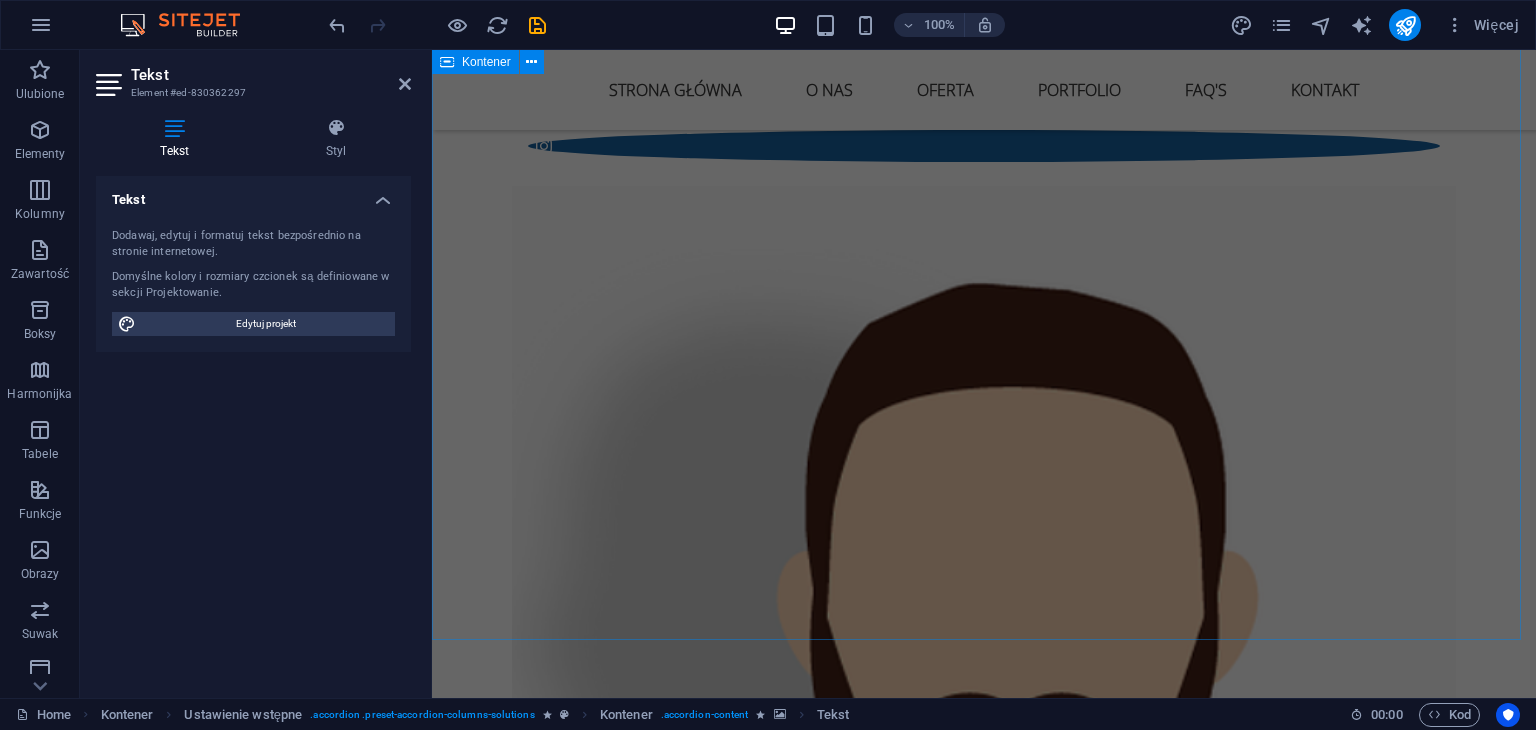 click on "Oferta Kompleksowe podejście do Twojego wizerunku WWW Strony Internetowe Tworzymy strony, które nie tylko świetnie wyglądają, ale przede wszystkim  działają na rzecz Twojego biznesu . Nasze projekty są przemyślane strategicznie, zoptymalizowane pod SEO i dostosowane do każdego urządzenia. ✔️ Responsywność  ✔️ Szybkość działania  ✔️ Integracje  ✔️ Certyfikat SSL i podstawowe zabezpieczenia Tworzymy: ✔️Strony typu one-page ✔️ Nowoczesne stronay firmowe ✔️ Landing page sprzedażowe  – skupionych na konwersji ✔️ Sklepy Internetowe  – WooCommerce / Shoper / Shopify ✔️ Strony pod marki osobiste i ekspertów Pricing Branding Hardware solutions Lorem ipsum dolor sit amet, consectetur adipisicing elit. Maiores ipsum repellat minus nihil. Labore, delectus, nam dignissimos ea repudiandae minima voluptatum magni pariatur possimus quia accusamus harum facilis corporis animi nisi. Pricing Social Media Management Obsługa Social Media Pricing" at bounding box center (984, 4655) 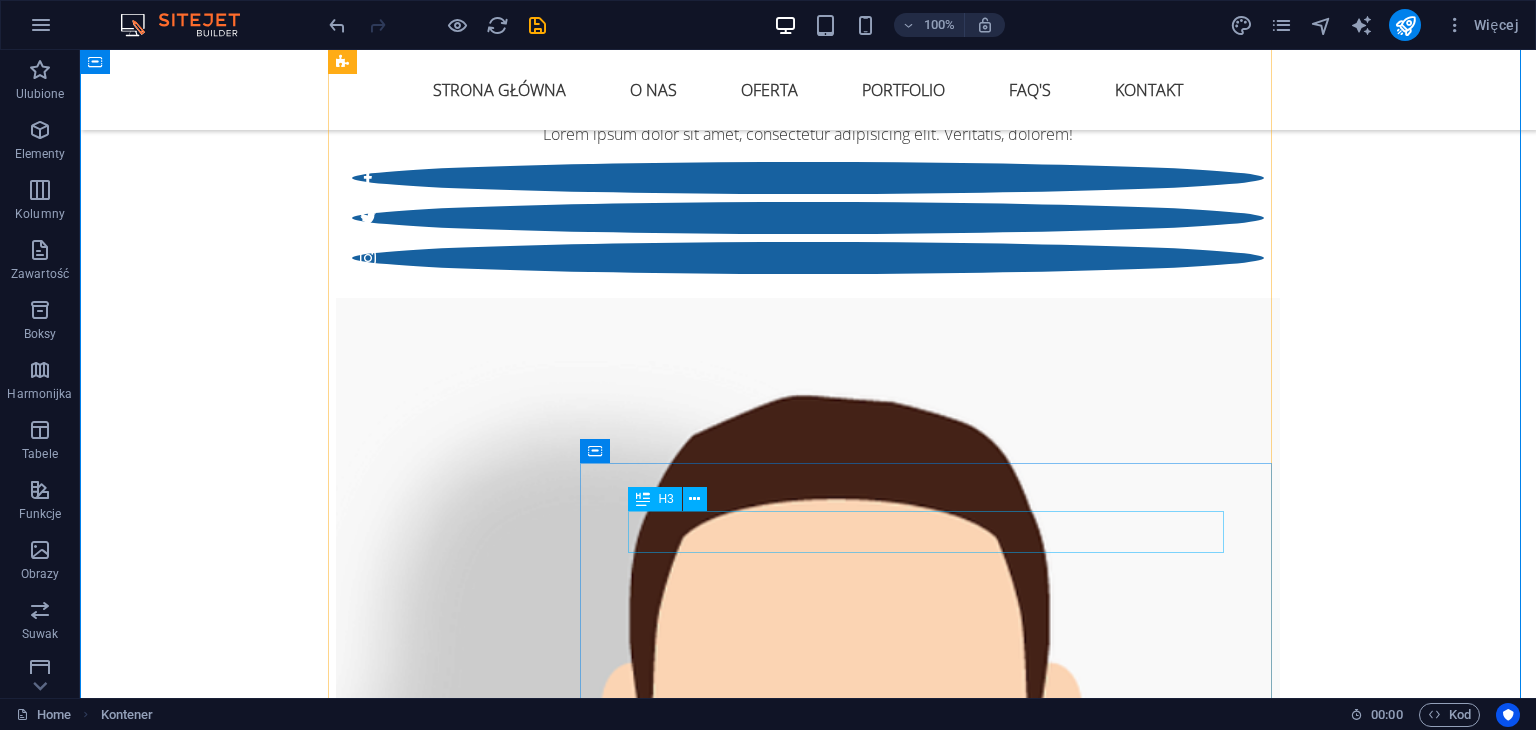 scroll, scrollTop: 4204, scrollLeft: 0, axis: vertical 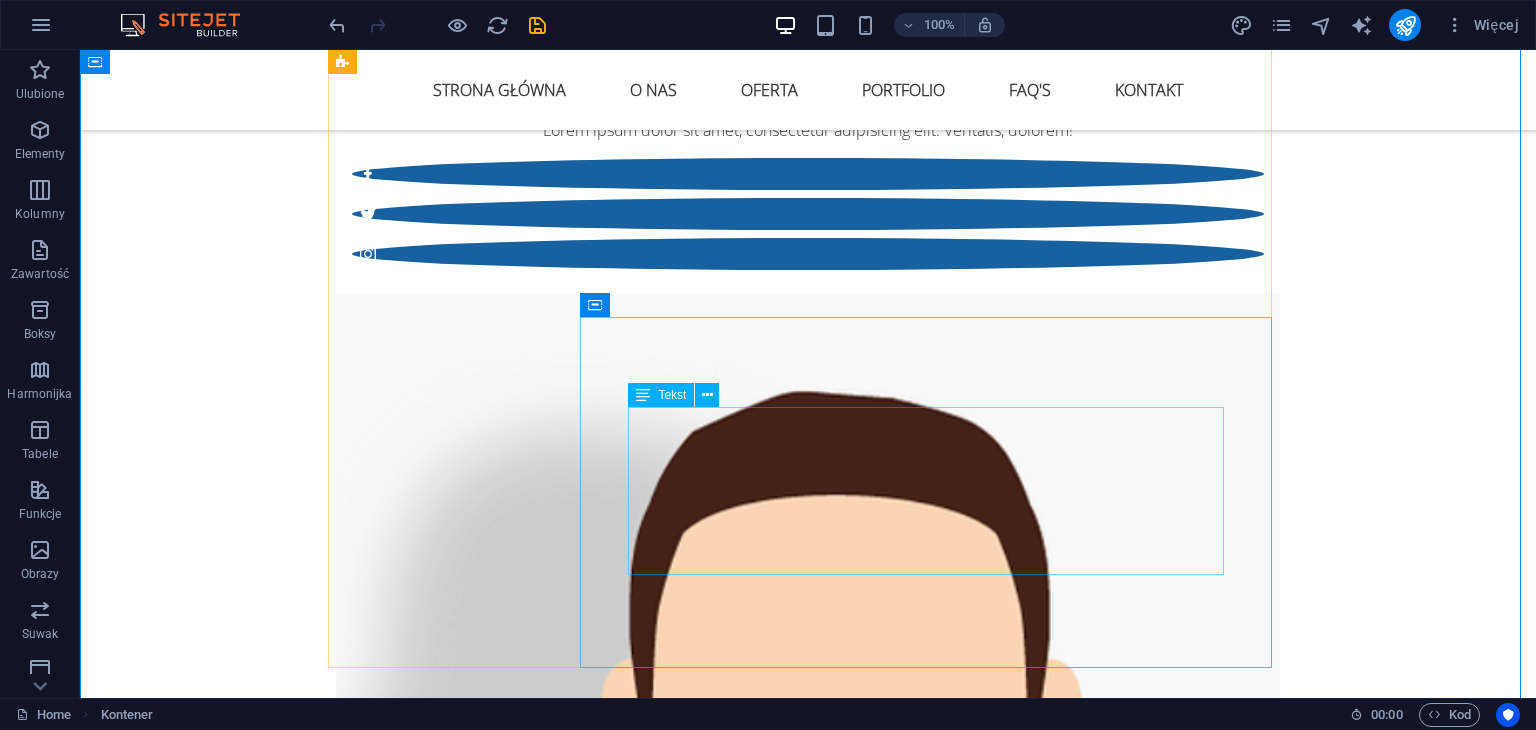 click on "Kompleksowe prowadzenie profili (Facebook, Instagram, TikTok, LinkedIn)Strategie contentowe, harmonogramy, raportowanieTworzenie treści: posty, stories, reelsy, wideo krótkieModeracja, wzrost społeczności, analityka" at bounding box center (934, 5956) 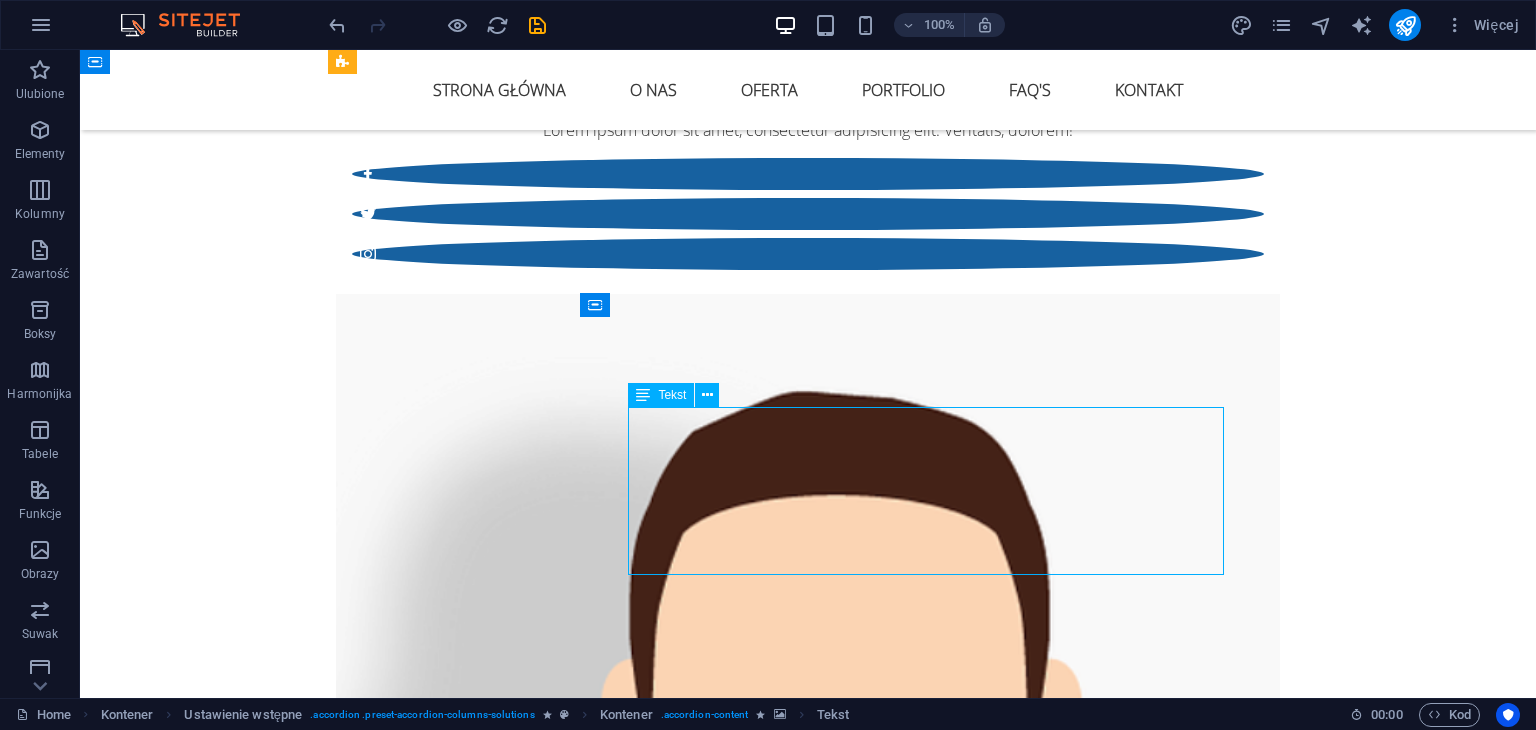 click on "Kompleksowe prowadzenie profili (Facebook, Instagram, TikTok, LinkedIn)Strategie contentowe, harmonogramy, raportowanieTworzenie treści: posty, stories, reelsy, wideo krótkieModeracja, wzrost społeczności, analityka" at bounding box center [934, 5956] 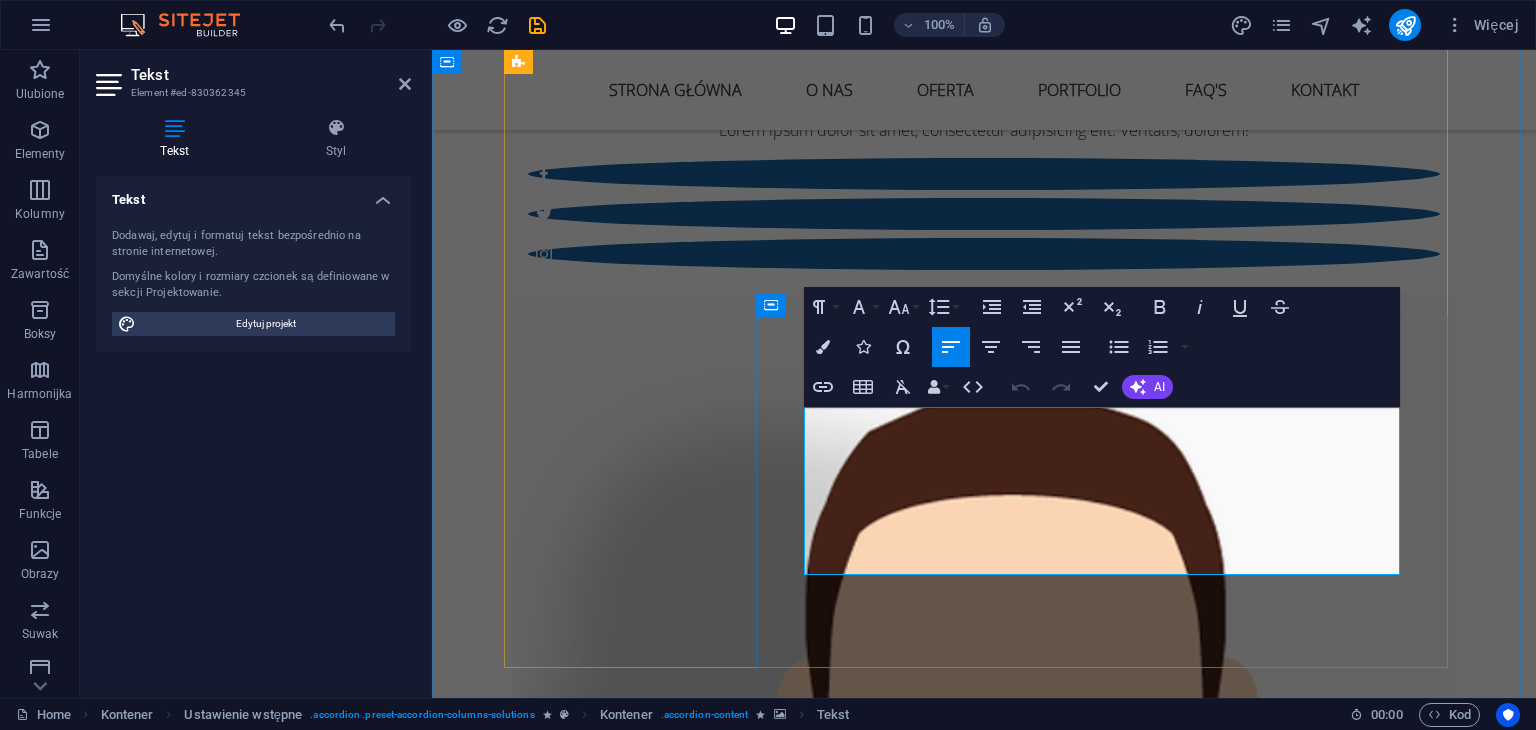 click on "Kompleksowe prowadzenie profili (Facebook, Instagram, TikTok, LinkedIn)Strategie contentowe, harmonogramy, raportowanieTworzenie treści: posty, stories, reelsy, wideo krótkieModeracja, wzrost społeczności, analityka" at bounding box center [1110, 5968] 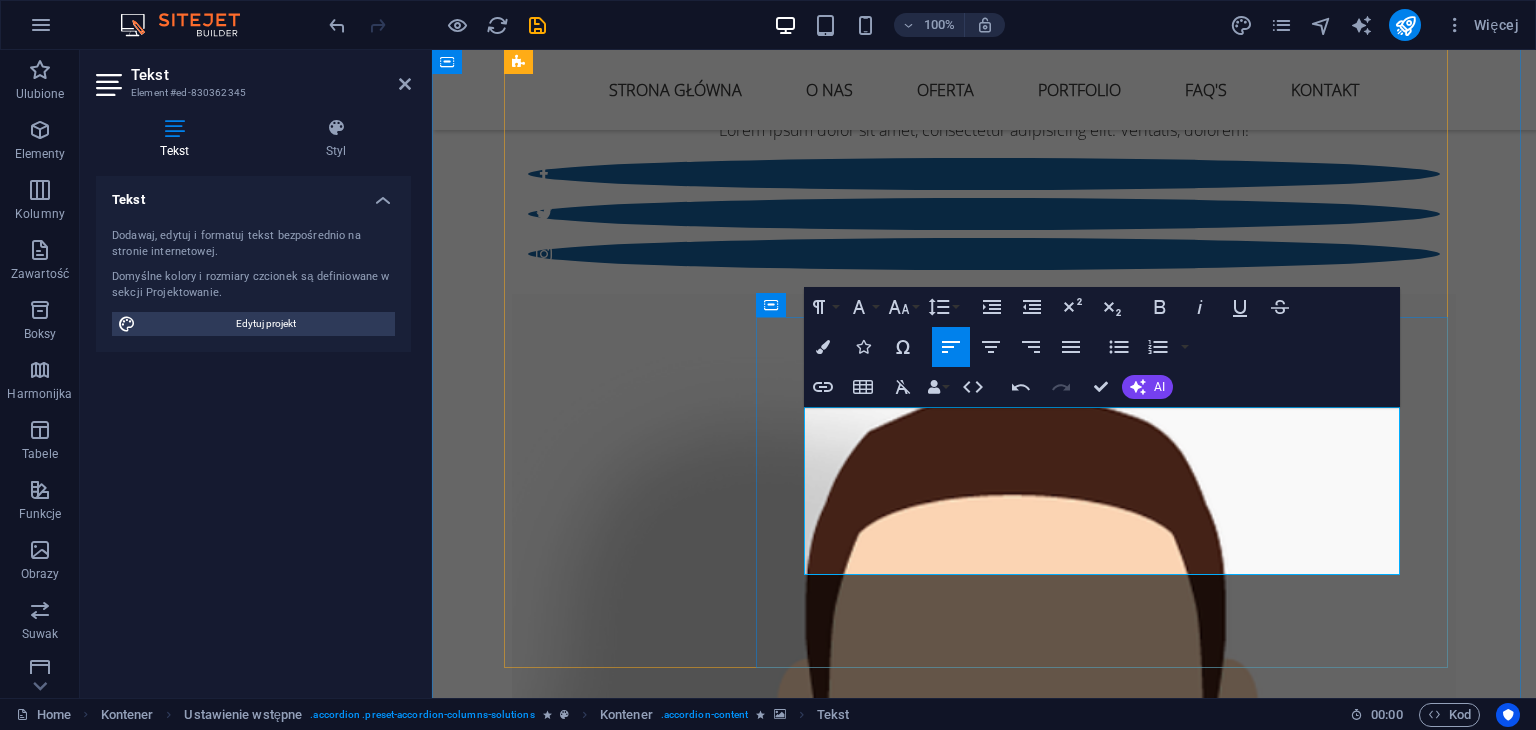click on "✔️Kompleksowe prowadzenie profili (Facebook, Instagram, TikTok, LinkedIn)Strategie contentowe, harmonogramy, raportowanieTworzenie treści: posty, stories, reelsy, wideo krótkieModeracja, wzrost społeczności, analityka" at bounding box center [1110, 5968] 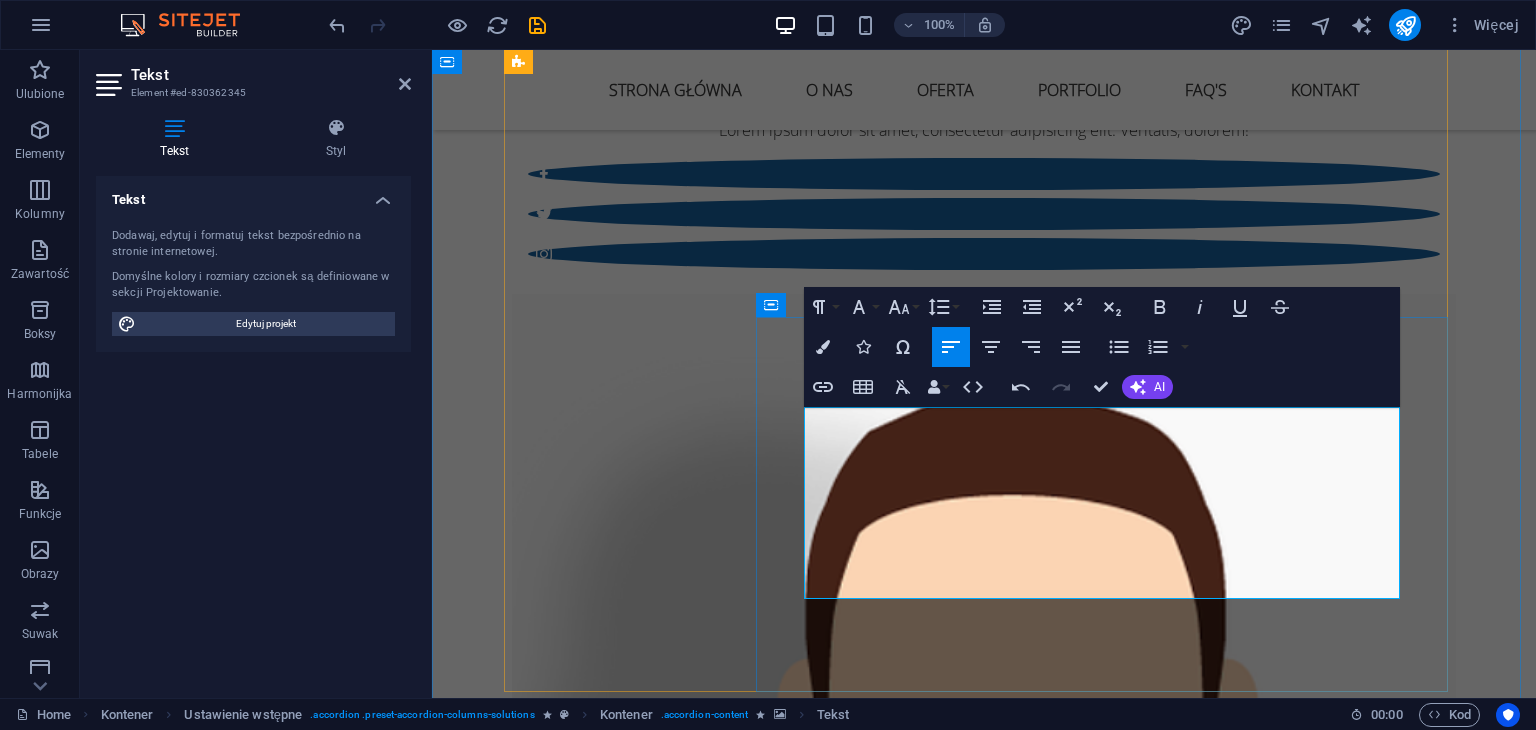 click on "✔️Strategie contentowe, harmonogramy, raportowanieTworzenie treści: posty, stories, reelsy, wideo krótkieModeracja, wzrost społeczności, analityka" at bounding box center (1110, 5932) 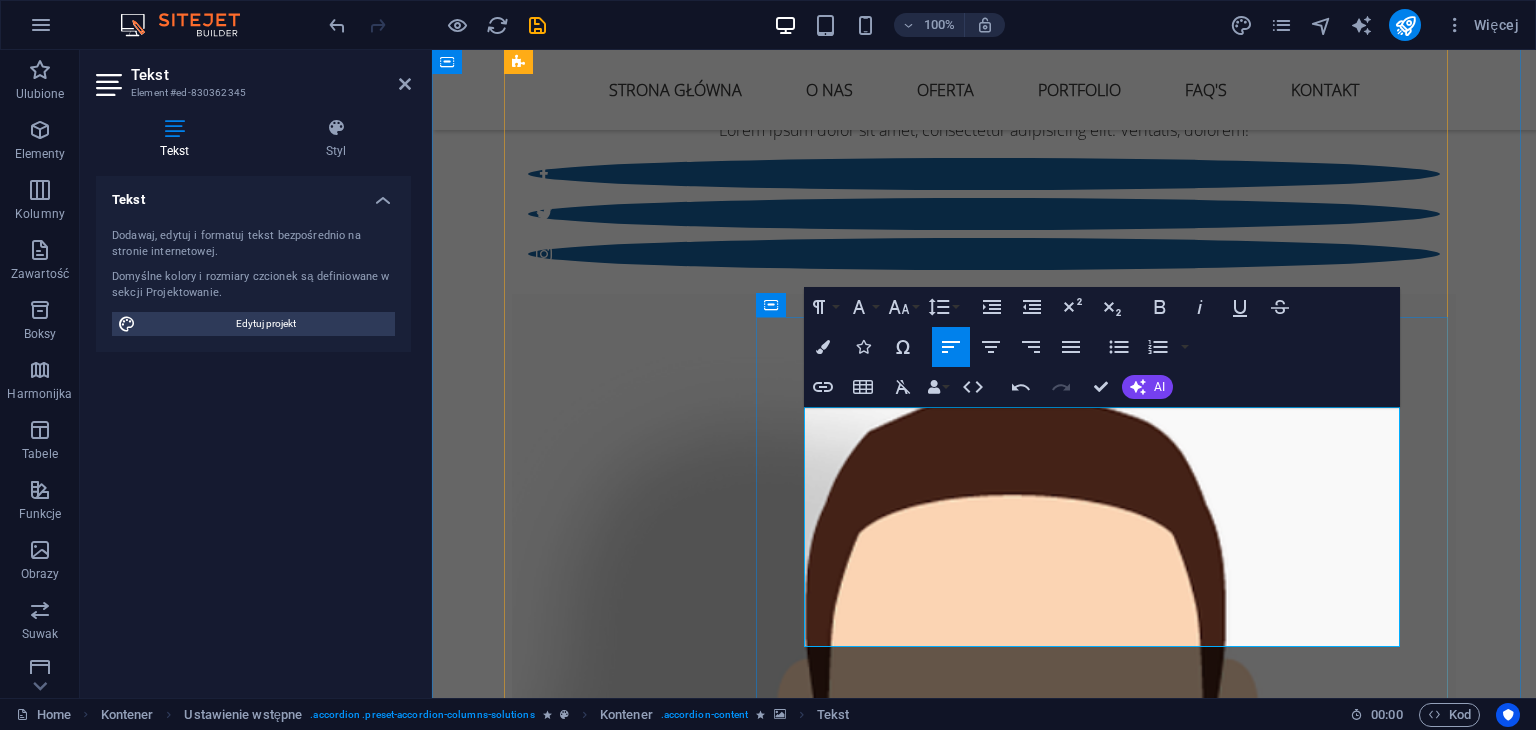 click on "✔️Tworzenie treści: posty, stories, reelsy, wideo krótkieModeracja, wzrost społeczności, analityka" at bounding box center (1110, 5980) 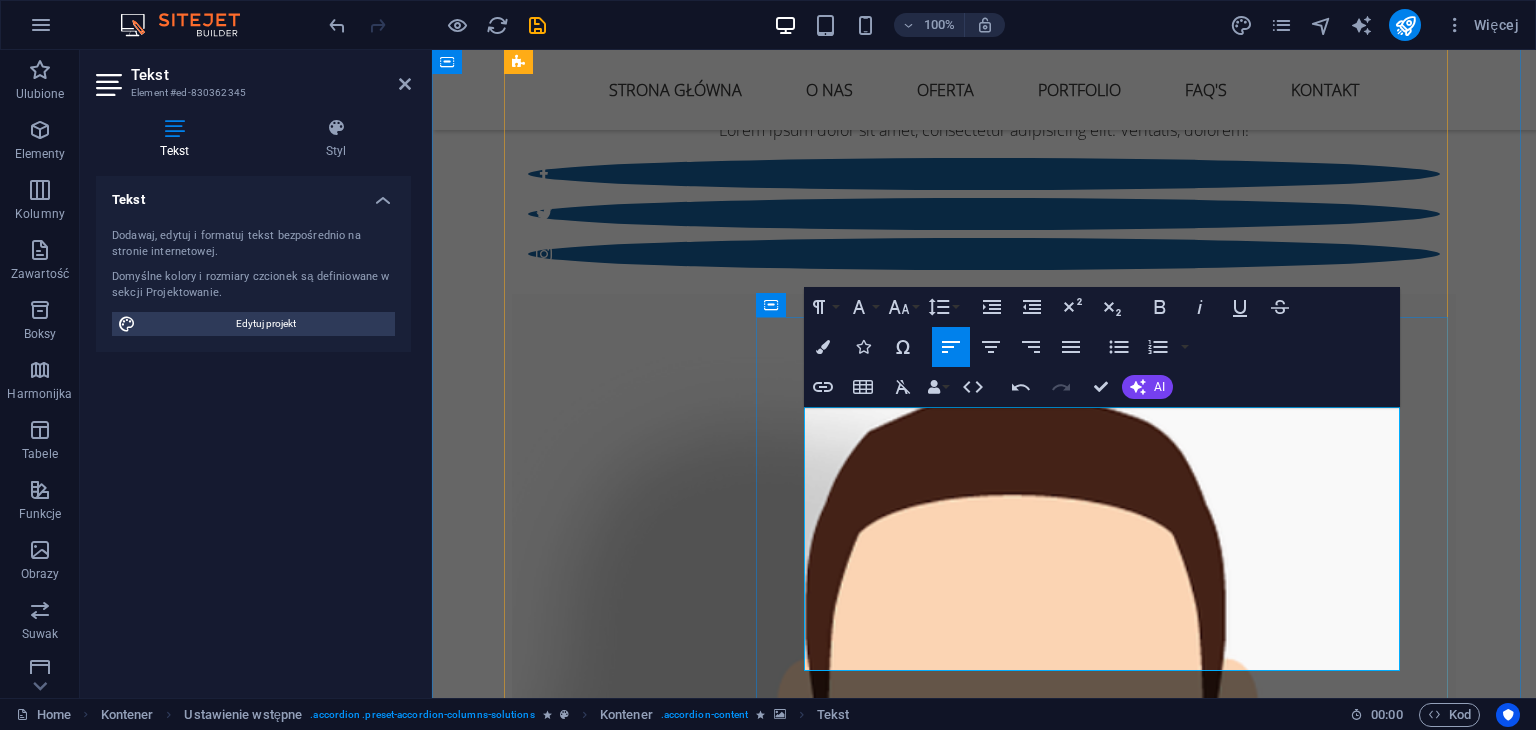 click on "✔️Moderacja, wzrost społeczności, analityka" at bounding box center (1110, 6172) 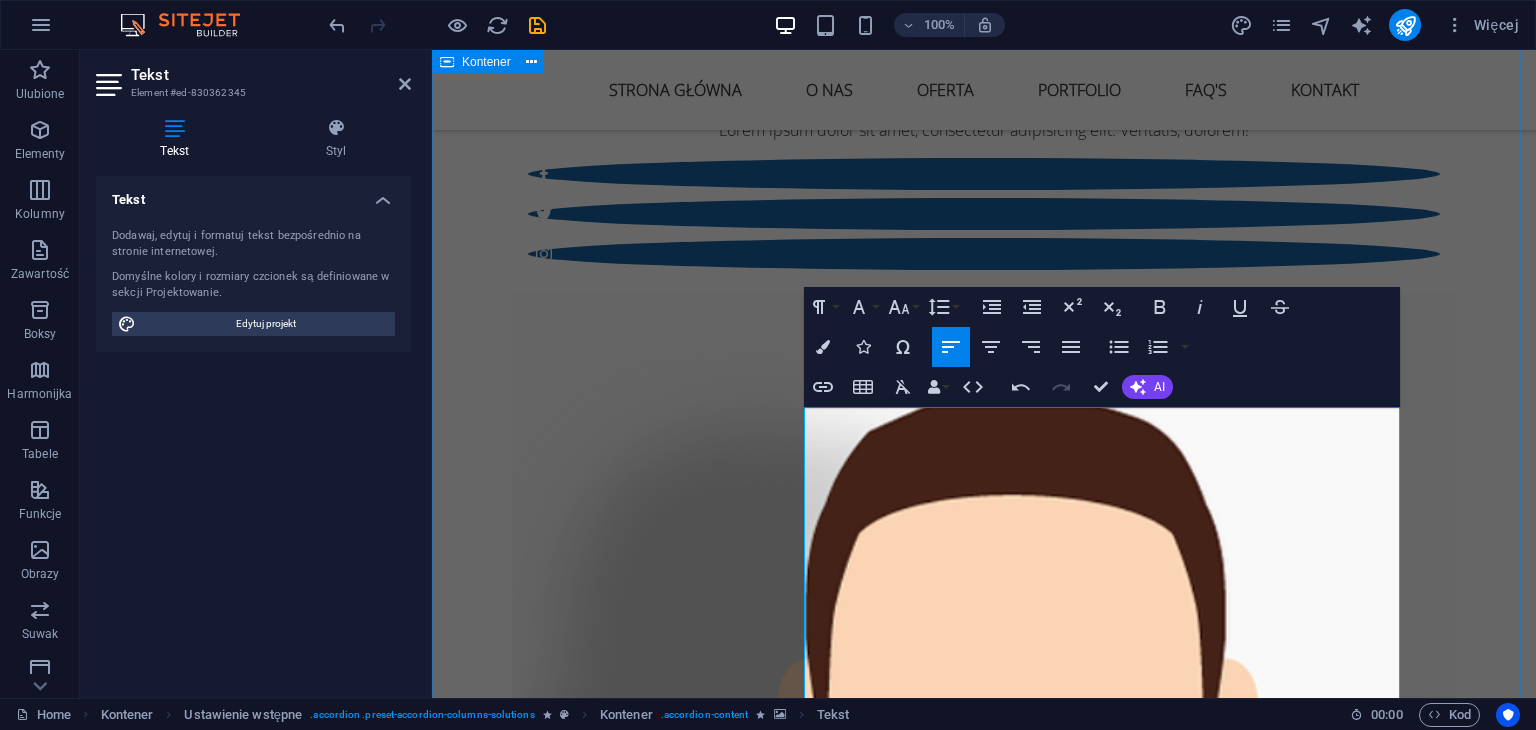 click on "Oferta Kompleksowe podejście do Twojego wizerunku WWW Strony Internetowe Tworzymy strony, które nie tylko świetnie wyglądają, ale przede wszystkim  działają na rzecz Twojego biznesu . Nasze projekty są przemyślane strategicznie, zoptymalizowane pod SEO i dostosowane do każdego urządzenia. ✔️ Responsywność  ✔️ Szybkość działania  ✔️ Integracje  ✔️ Certyfikat SSL i podstawowe zabezpieczenia Tworzymy: ✔️Strony typu one-page ✔️ Nowoczesne stronay firmowe ✔️ Landing page sprzedażowe  – skupionych na konwersji ✔️ Sklepy Internetowe  – WooCommerce / Shoper / Shopify ✔️ Strony pod marki osobiste i ekspertów Pricing Branding Hardware solutions Lorem ipsum dolor sit amet, consectetur adipisicing elit. Maiores ipsum repellat minus nihil. Labore, delectus, nam dignissimos ea repudiandae minima voluptatum magni pariatur possimus quia accusamus harum facilis corporis animi nisi. Pricing Social Media Management Obsługa Social Media Pricing" at bounding box center [984, 4907] 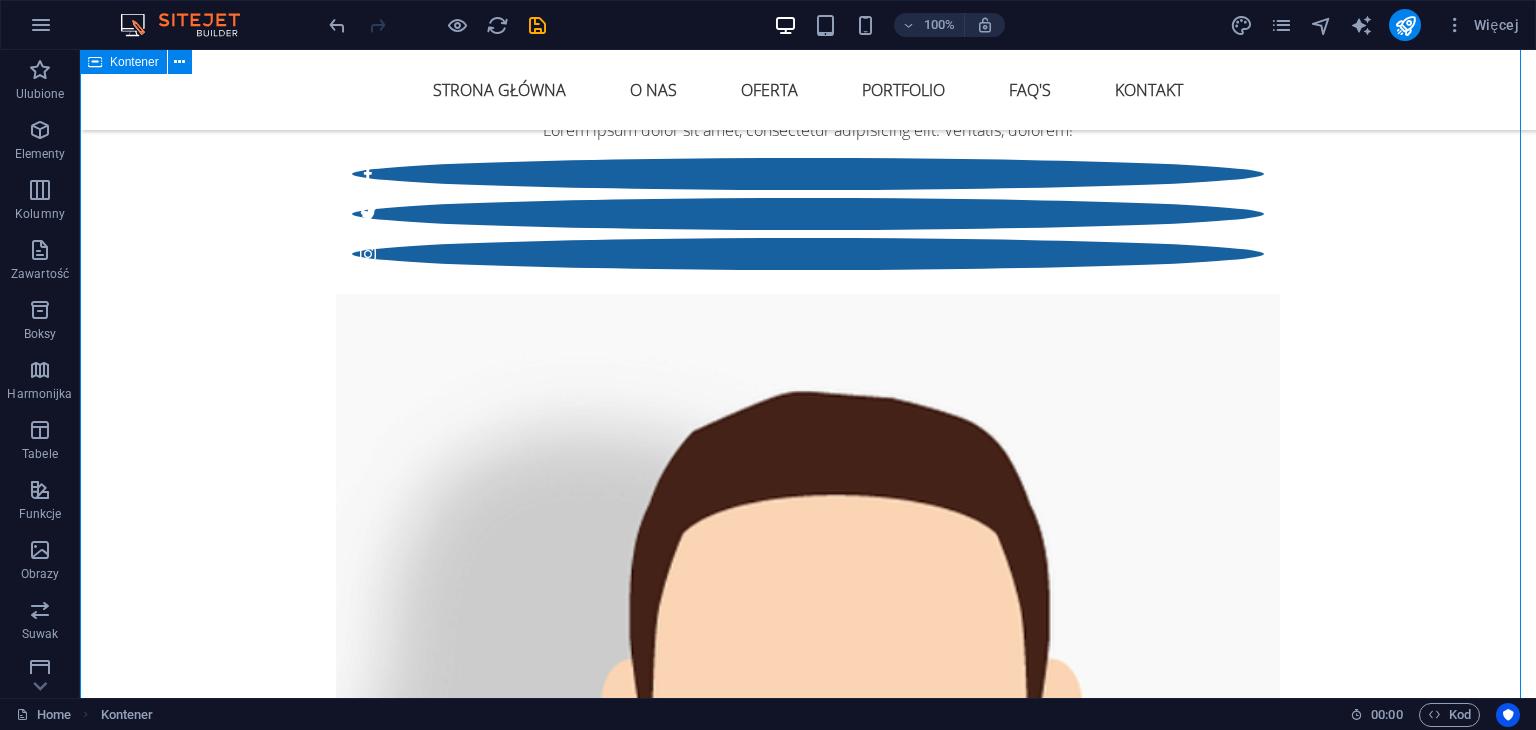click on "Oferta Kompleksowe podejście do Twojego wizerunku WWW Strony Internetowe Tworzymy strony, które nie tylko świetnie wyglądają, ale przede wszystkim  działają na rzecz Twojego biznesu . Nasze projekty są przemyślane strategicznie, zoptymalizowane pod SEO i dostosowane do każdego urządzenia. ✔️ Responsywność  ✔️ Szybkość działania  ✔️ Integracje  ✔️ Certyfikat SSL i podstawowe zabezpieczenia Tworzymy: ✔️Strony typu one-page ✔️ Nowoczesne stronay firmowe ✔️ Landing page sprzedażowe  – skupionych na konwersji ✔️ Sklepy Internetowe  – WooCommerce / Shoper / Shopify ✔️ Strony pod marki osobiste i ekspertów Pricing Branding Hardware solutions Lorem ipsum dolor sit amet, consectetur adipisicing elit. Maiores ipsum repellat minus nihil. Labore, delectus, nam dignissimos ea repudiandae minima voluptatum magni pariatur possimus quia accusamus harum facilis corporis animi nisi. Pricing Social Media Management Obsługa Social Media Pricing" at bounding box center (808, 4907) 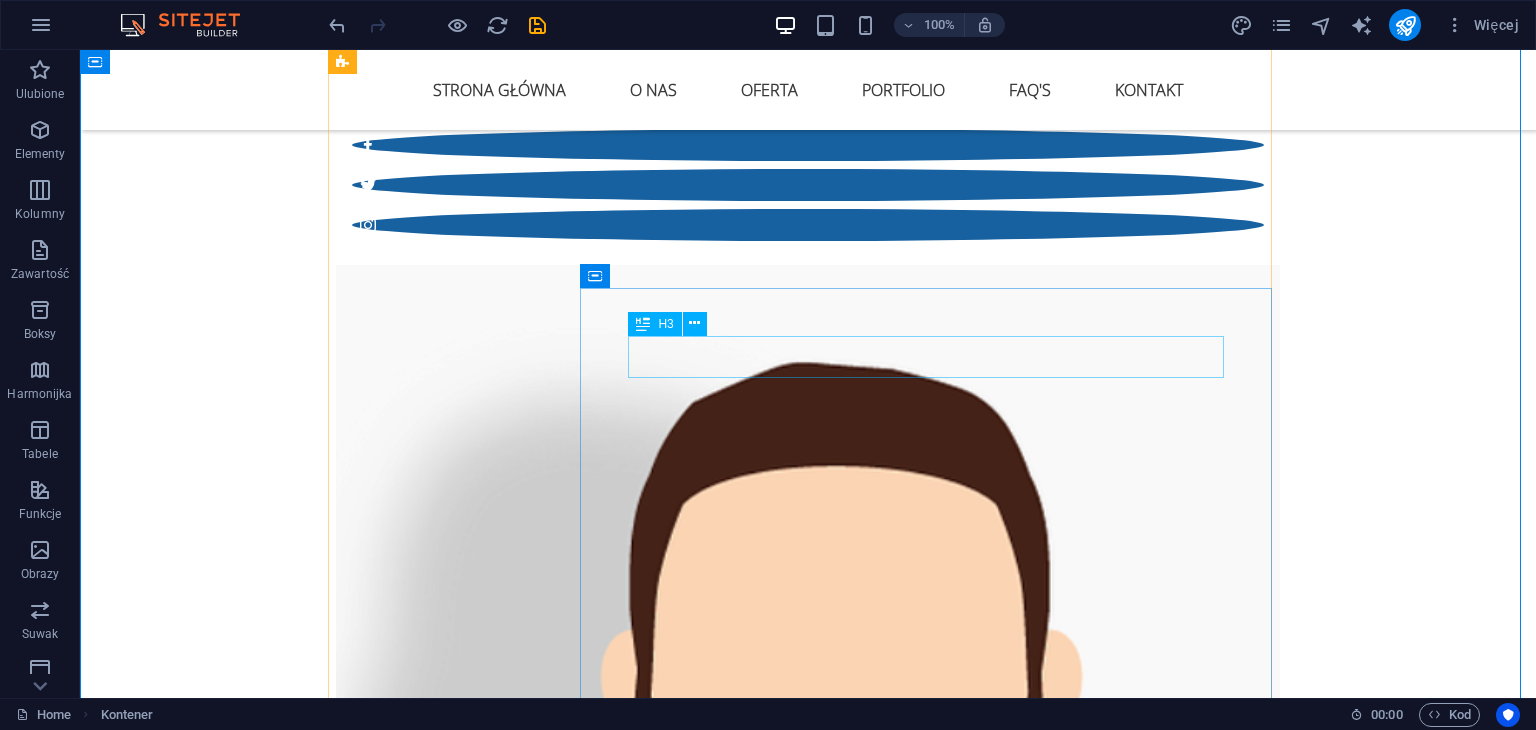 scroll, scrollTop: 4404, scrollLeft: 0, axis: vertical 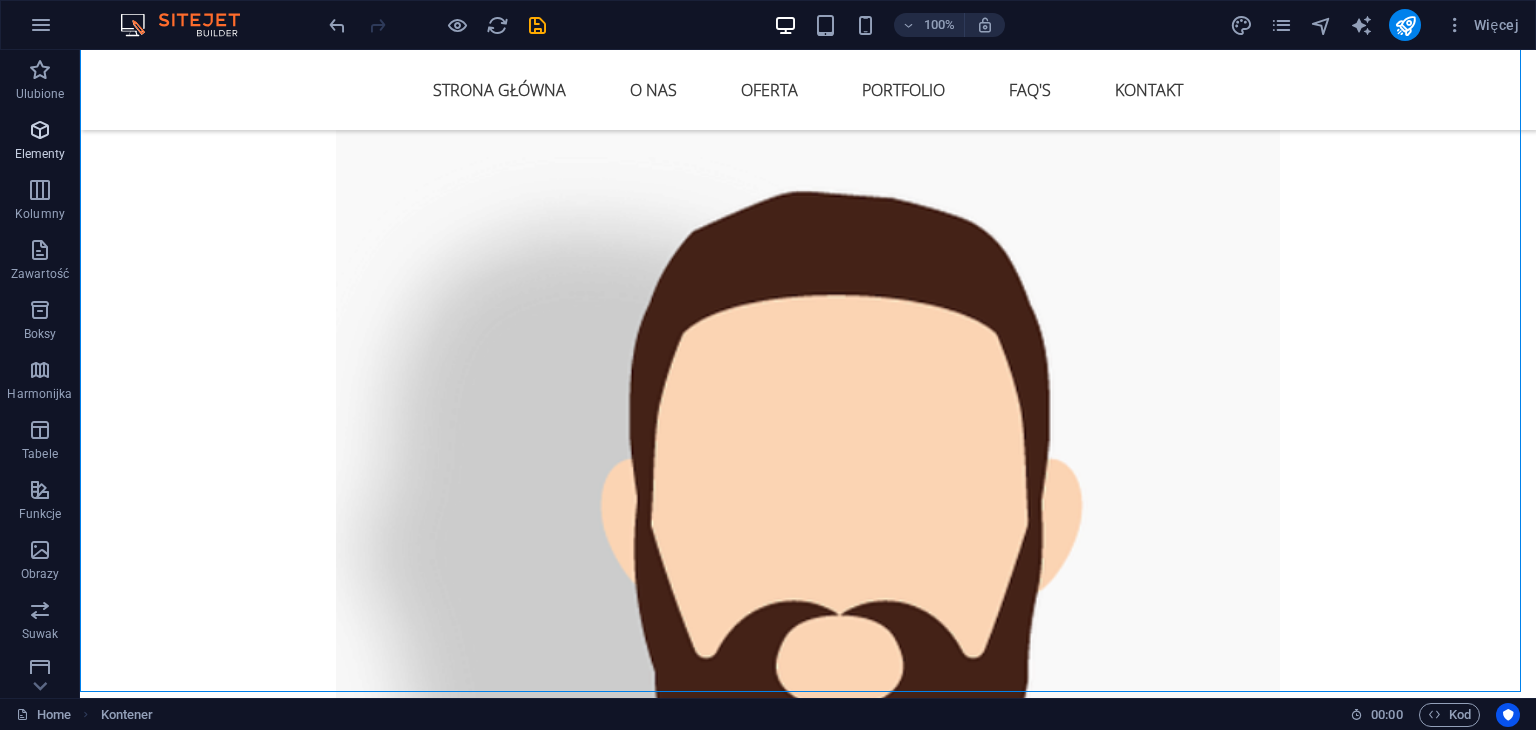 click on "Elementy" at bounding box center [40, 142] 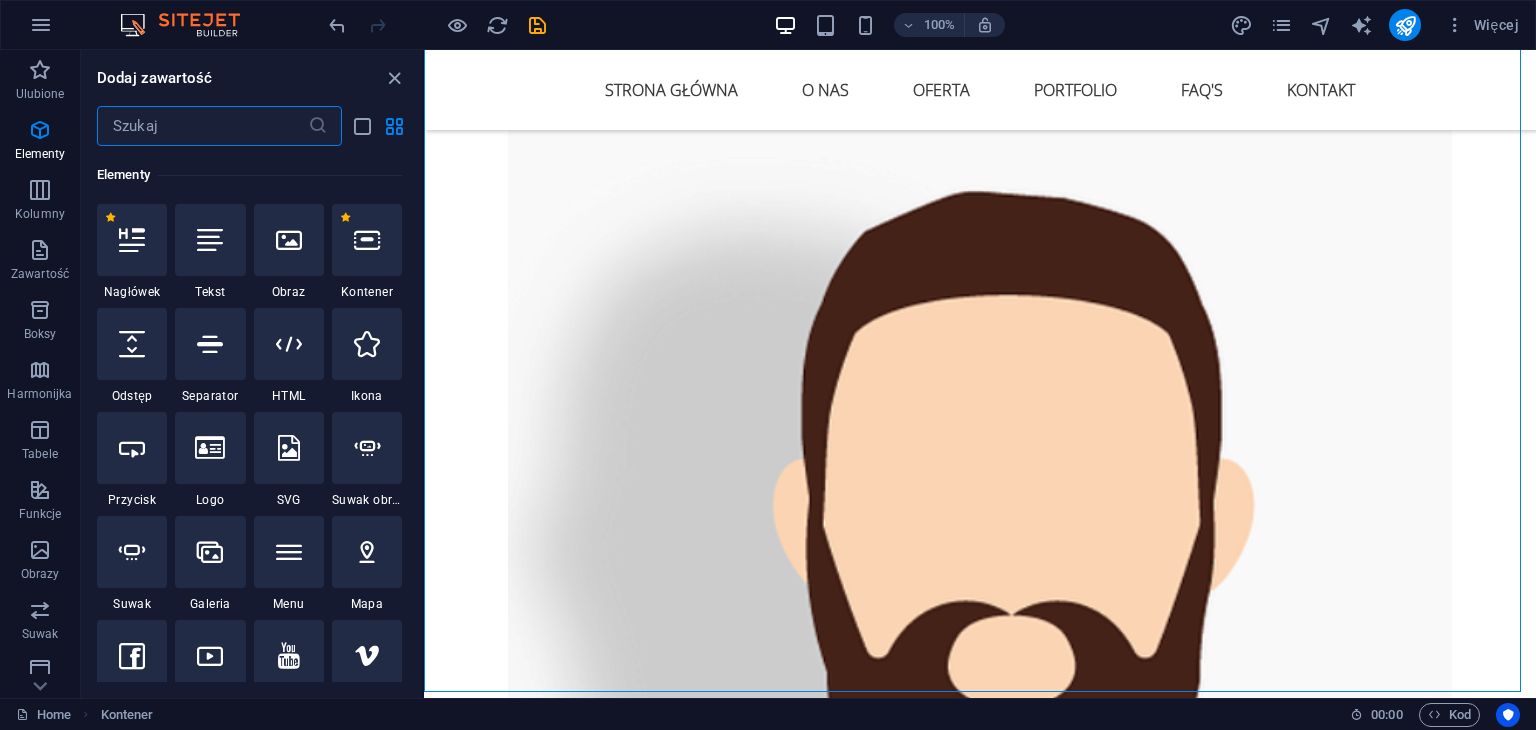 scroll, scrollTop: 212, scrollLeft: 0, axis: vertical 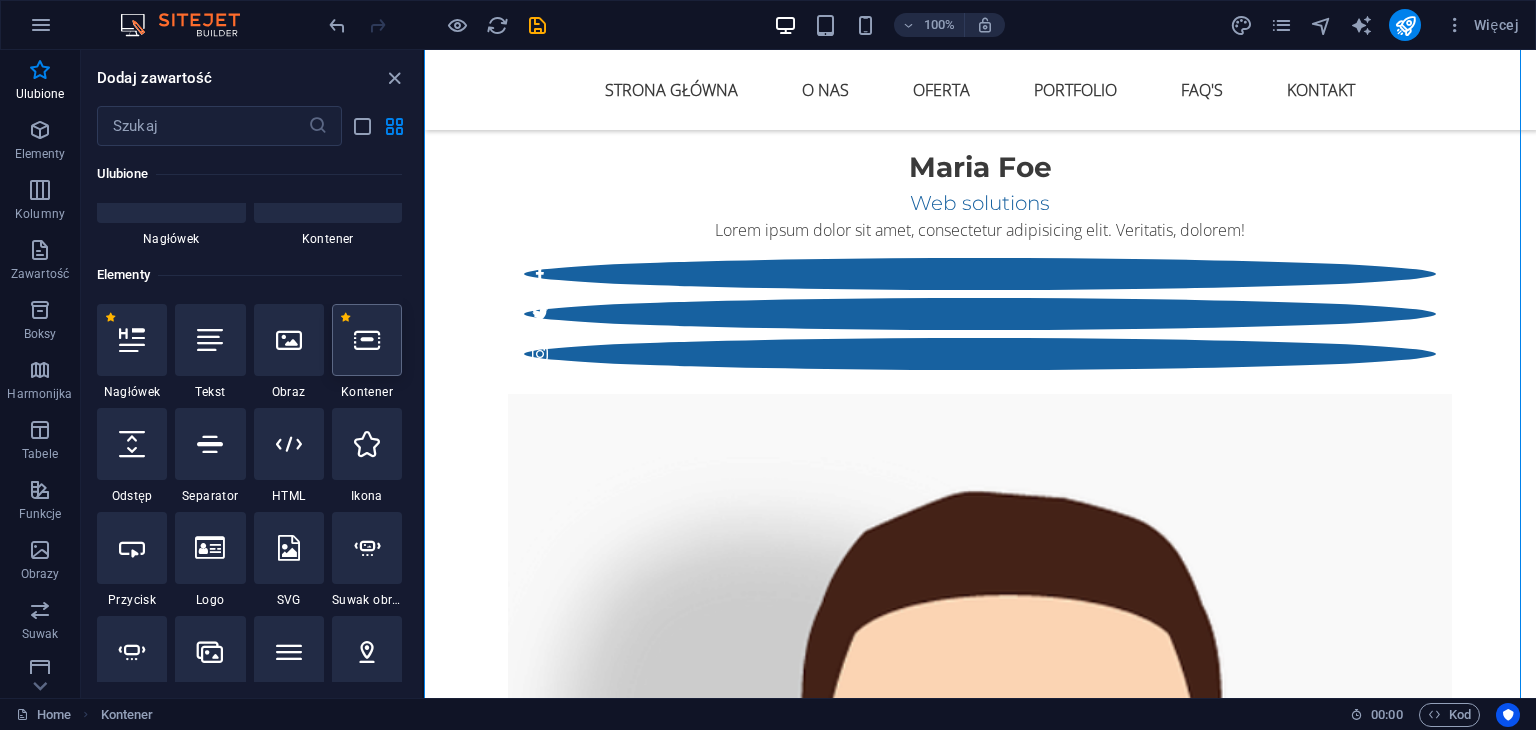 click at bounding box center (367, 340) 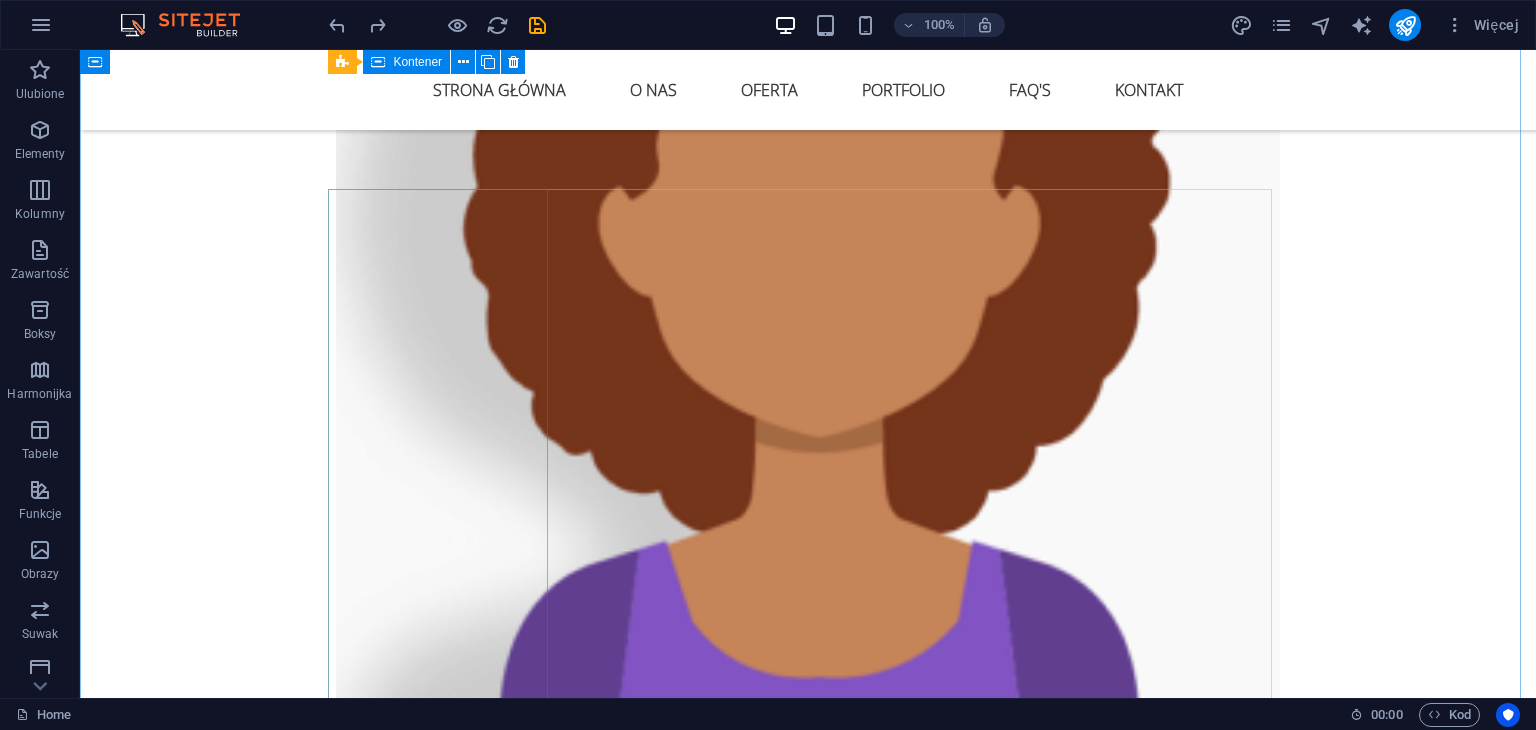 scroll, scrollTop: 3376, scrollLeft: 0, axis: vertical 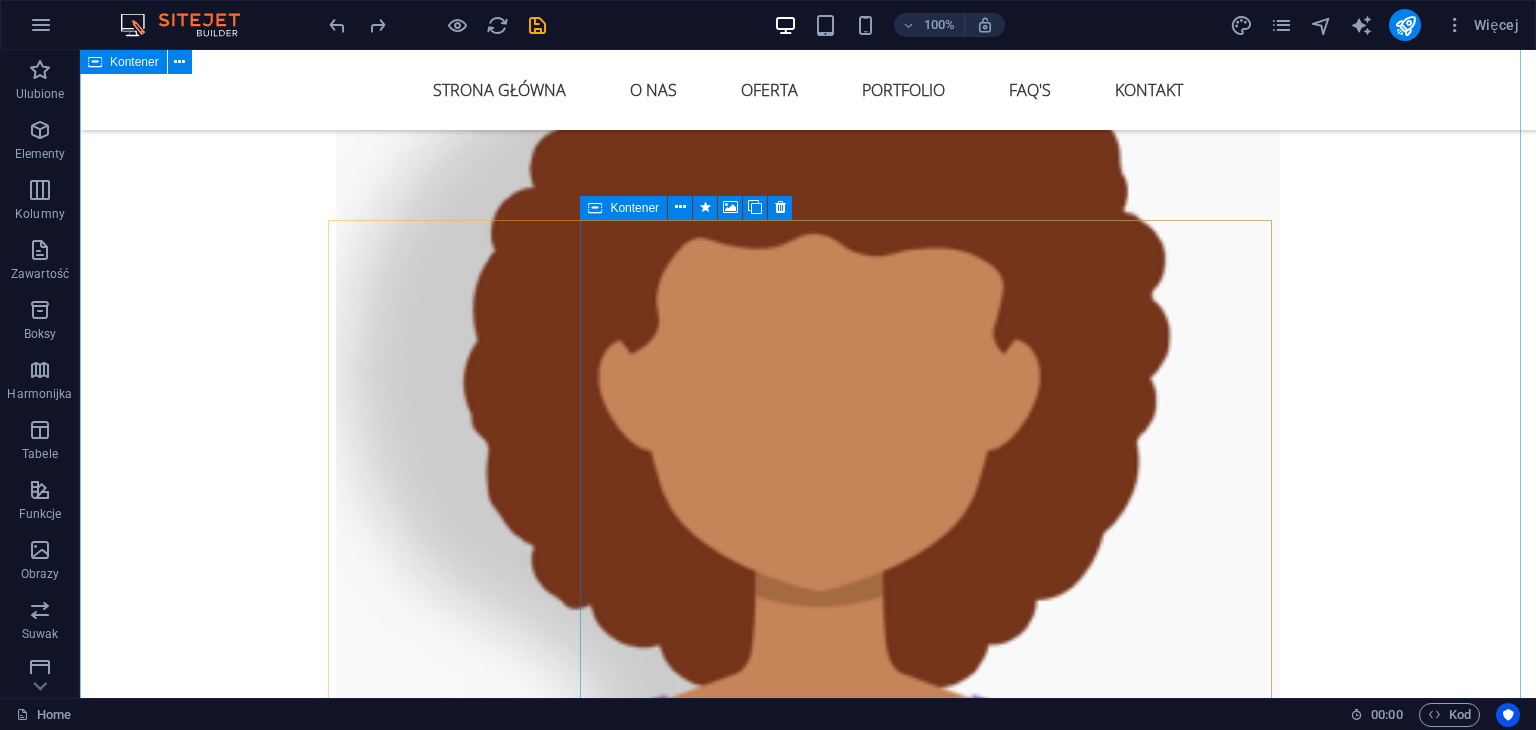 click on "Oferta Kompleksowe podejście do Twojego wizerunku WWW Strony Internetowe Tworzymy strony, które nie tylko świetnie wyglądają, ale przede wszystkim  działają na rzecz Twojego biznesu . Nasze projekty są przemyślane strategicznie, zoptymalizowane pod SEO i dostosowane do każdego urządzenia. ✔️ Responsywność  ✔️ Szybkość działania  ✔️ Integracje  ✔️ Certyfikat SSL i podstawowe zabezpieczenia Tworzymy: ✔️Strony typu one-page ✔️ Nowoczesne stronay firmowe ✔️ Landing page sprzedażowe  – skupionych na konwersji ✔️ Sklepy Internetowe  – WooCommerce / Shoper / Shopify ✔️ Strony pod marki osobiste i ekspertów Pricing Branding Hardware solutions Lorem ipsum dolor sit amet, consectetur adipisicing elit. Maiores ipsum repellat minus nihil. Labore, delectus, nam dignissimos ea repudiandae minima voluptatum magni pariatur possimus quia accusamus harum facilis corporis animi nisi. Pricing Social Media Management Obsługa Social Media Pricing" at bounding box center [808, 5735] 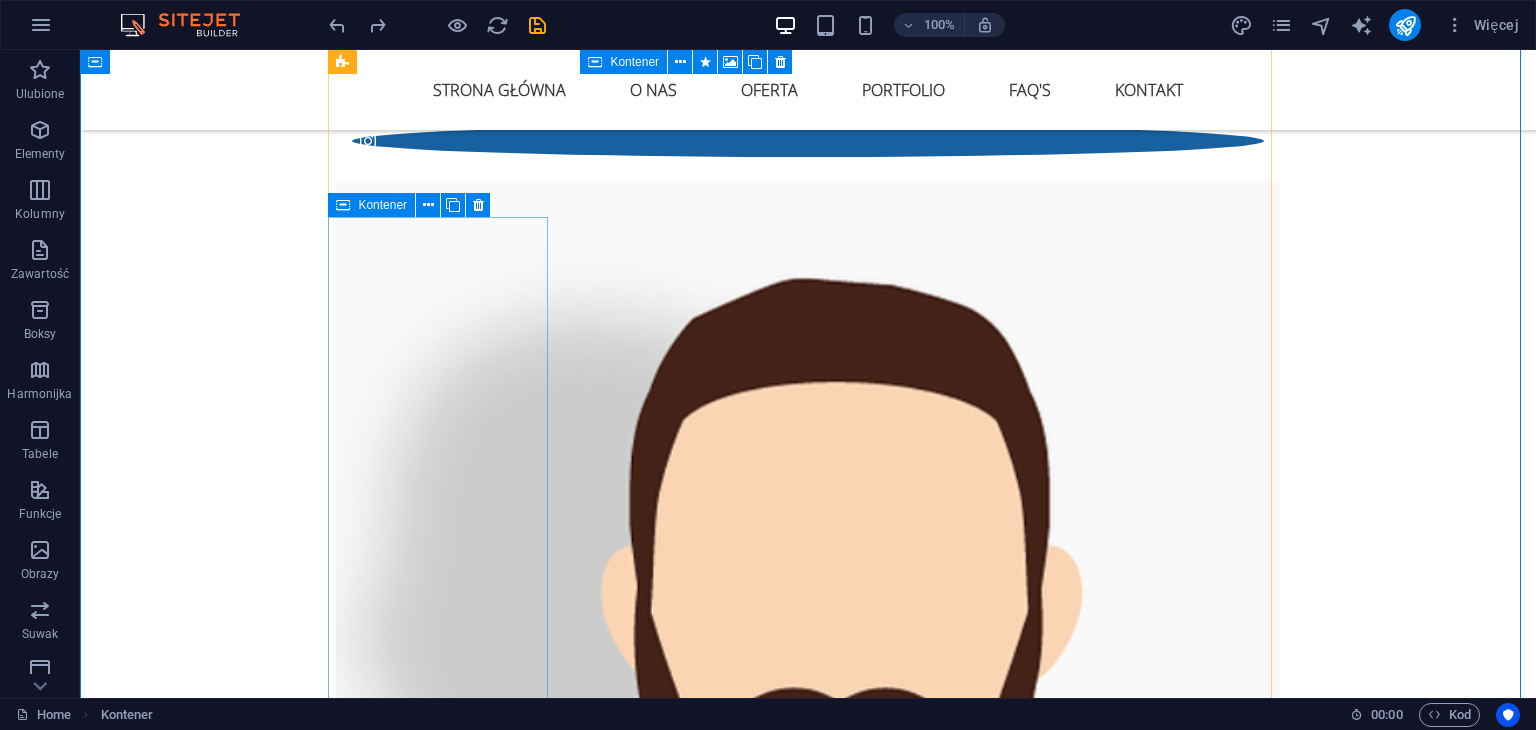 scroll, scrollTop: 4276, scrollLeft: 0, axis: vertical 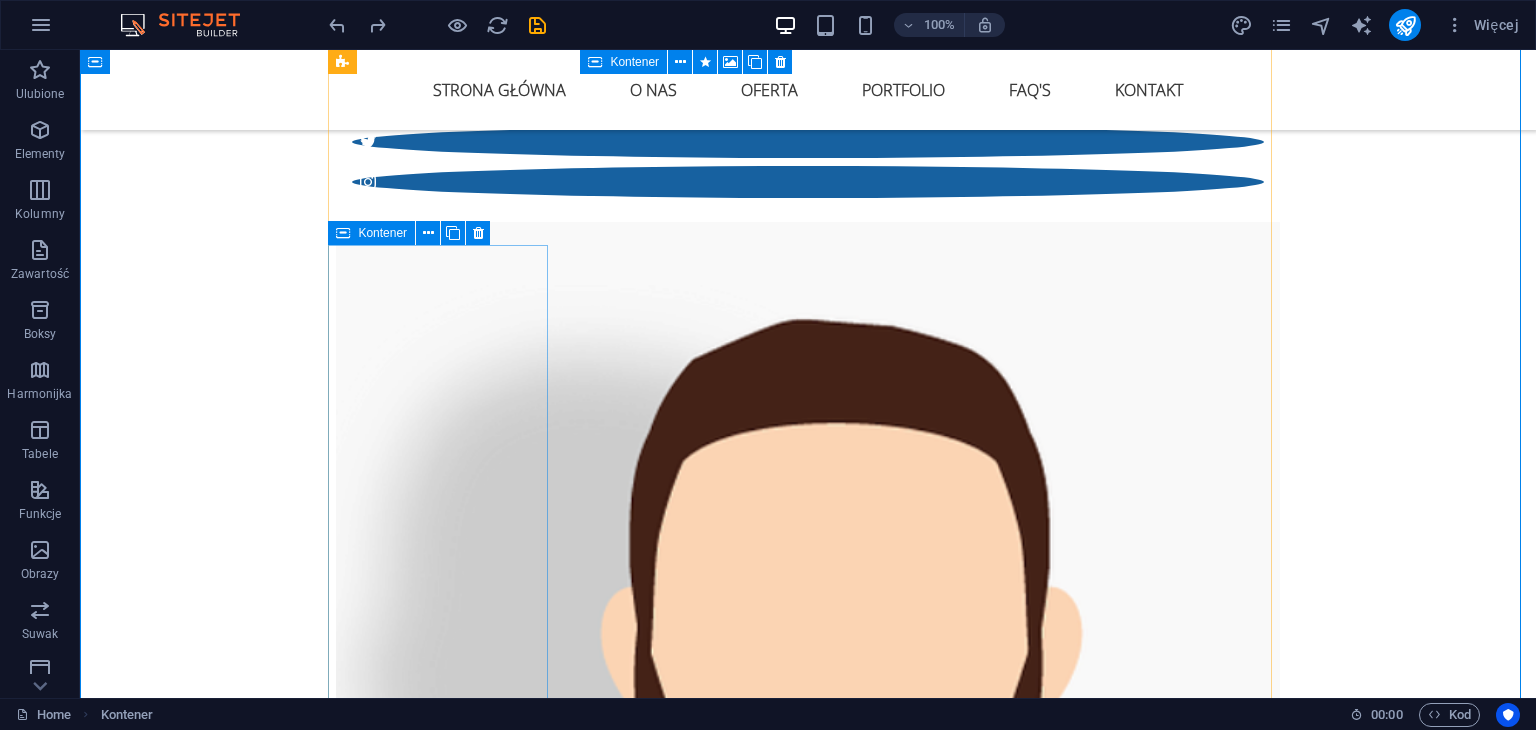 click on "Kontener" at bounding box center [382, 233] 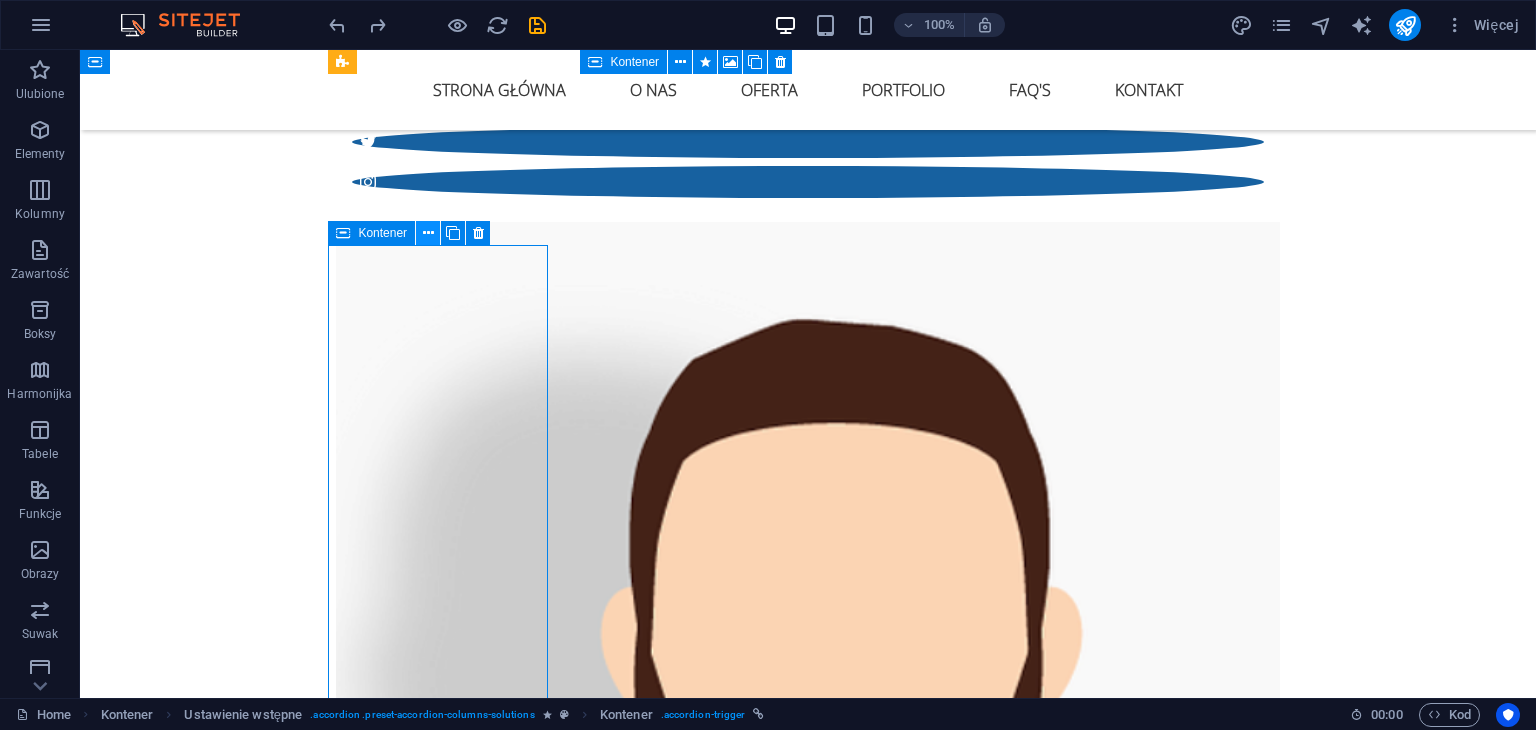 click at bounding box center (428, 233) 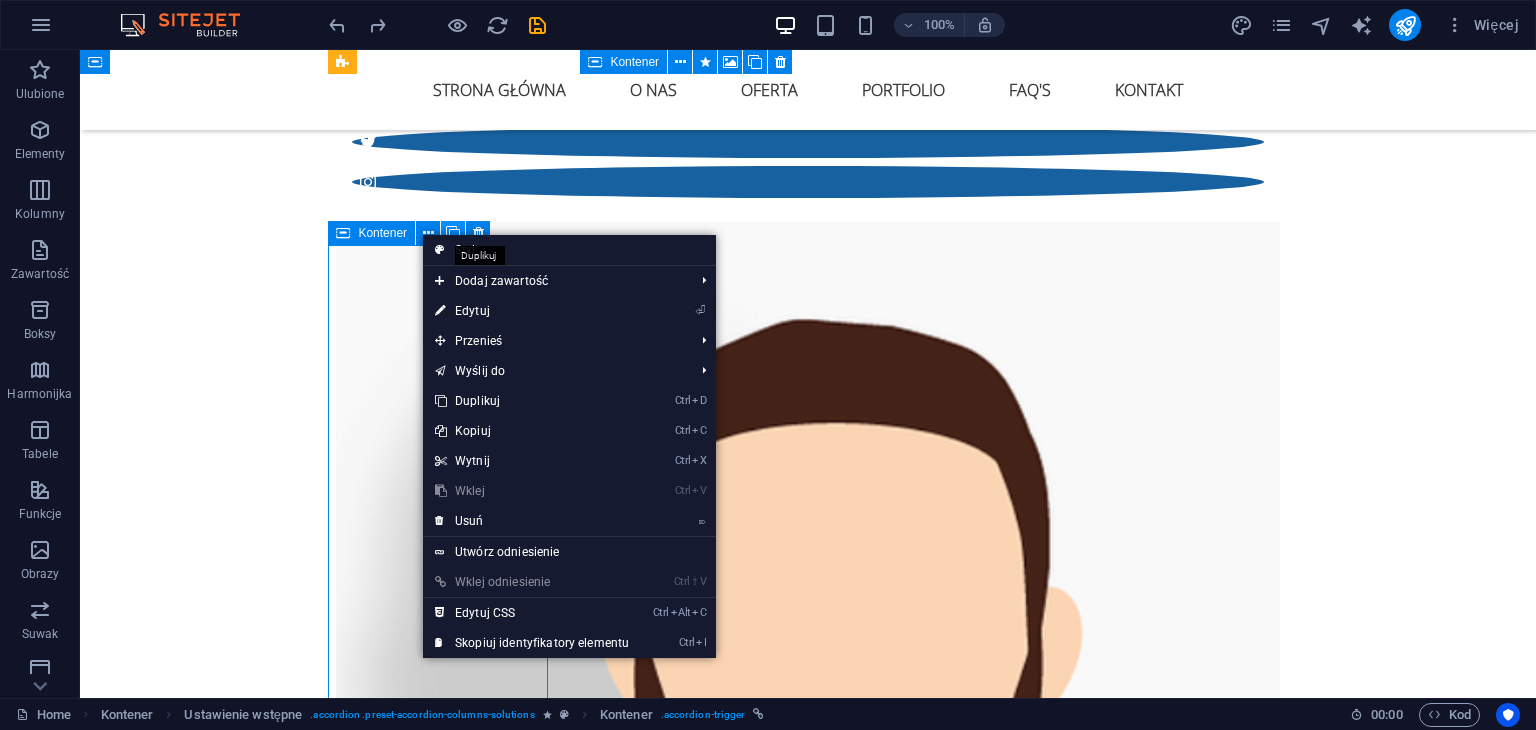 click at bounding box center [453, 233] 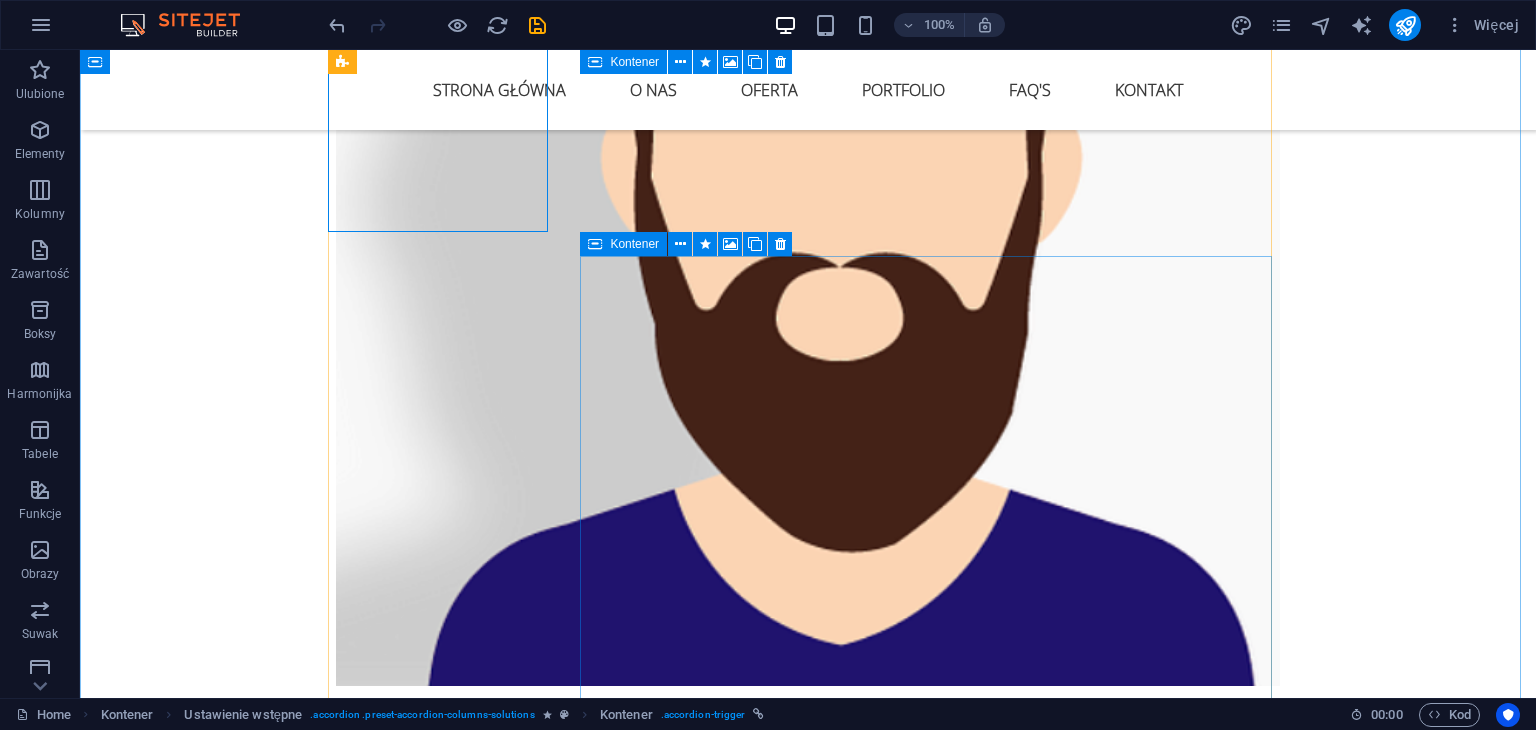 scroll, scrollTop: 4776, scrollLeft: 0, axis: vertical 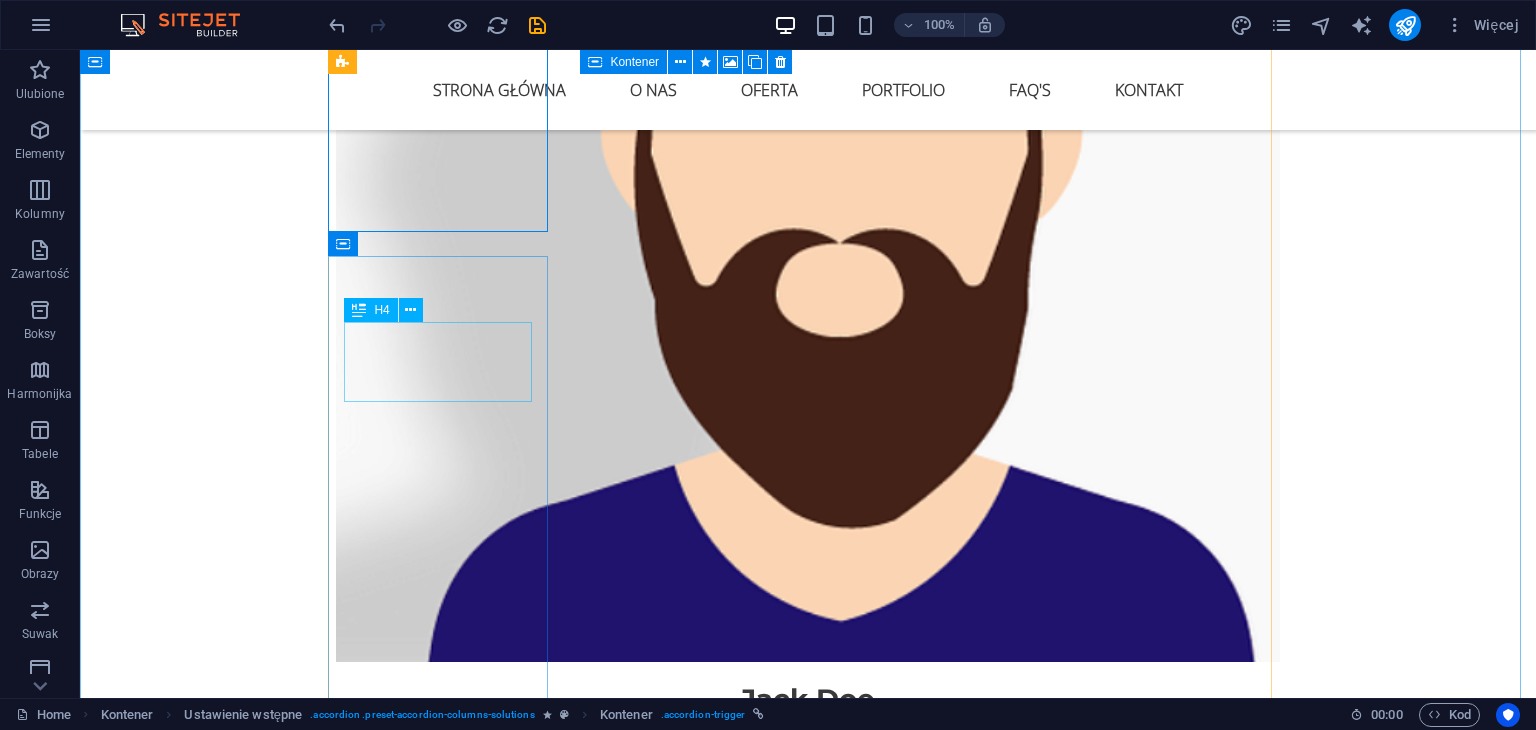 click on "Social Media Management" at bounding box center [446, 5977] 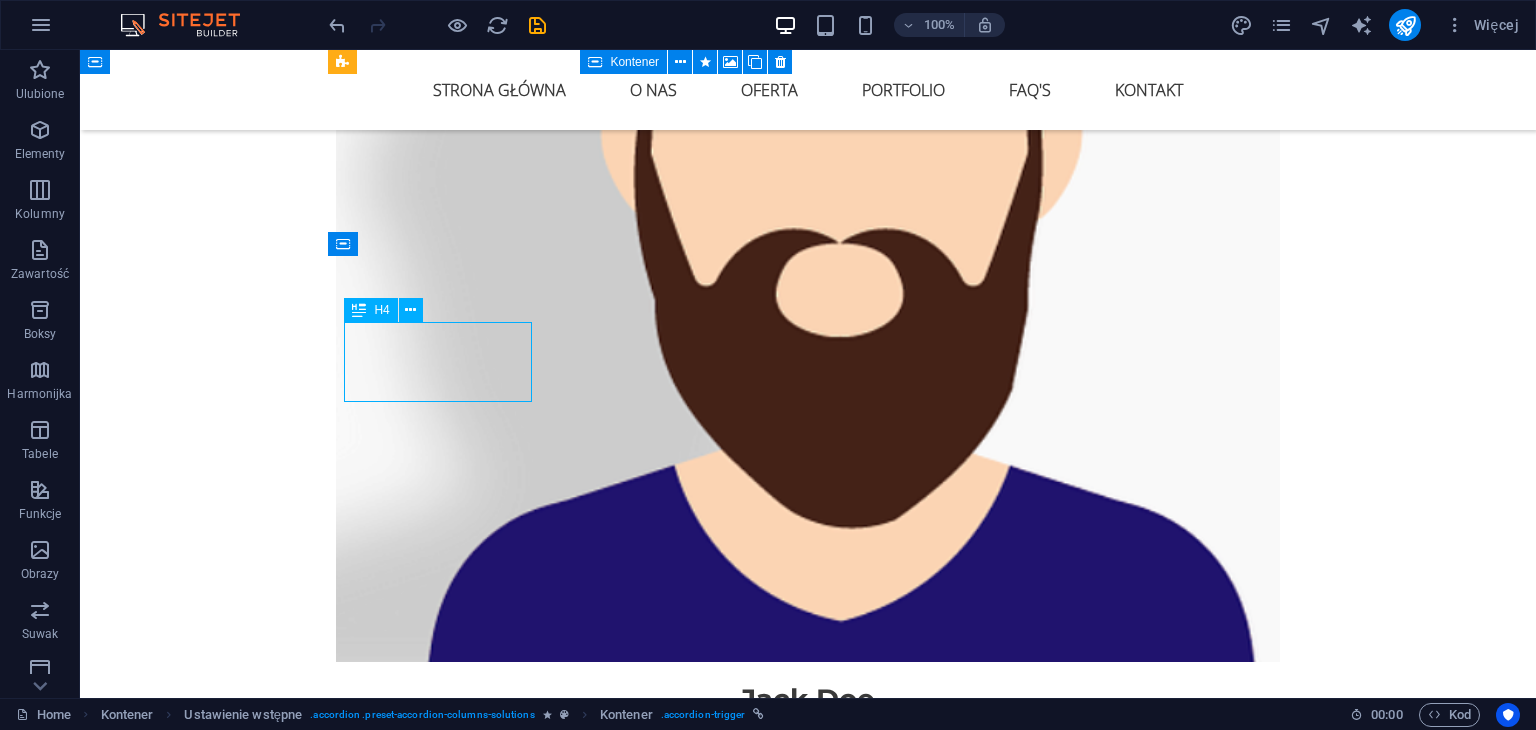 click on "Social Media Management" at bounding box center (446, 5977) 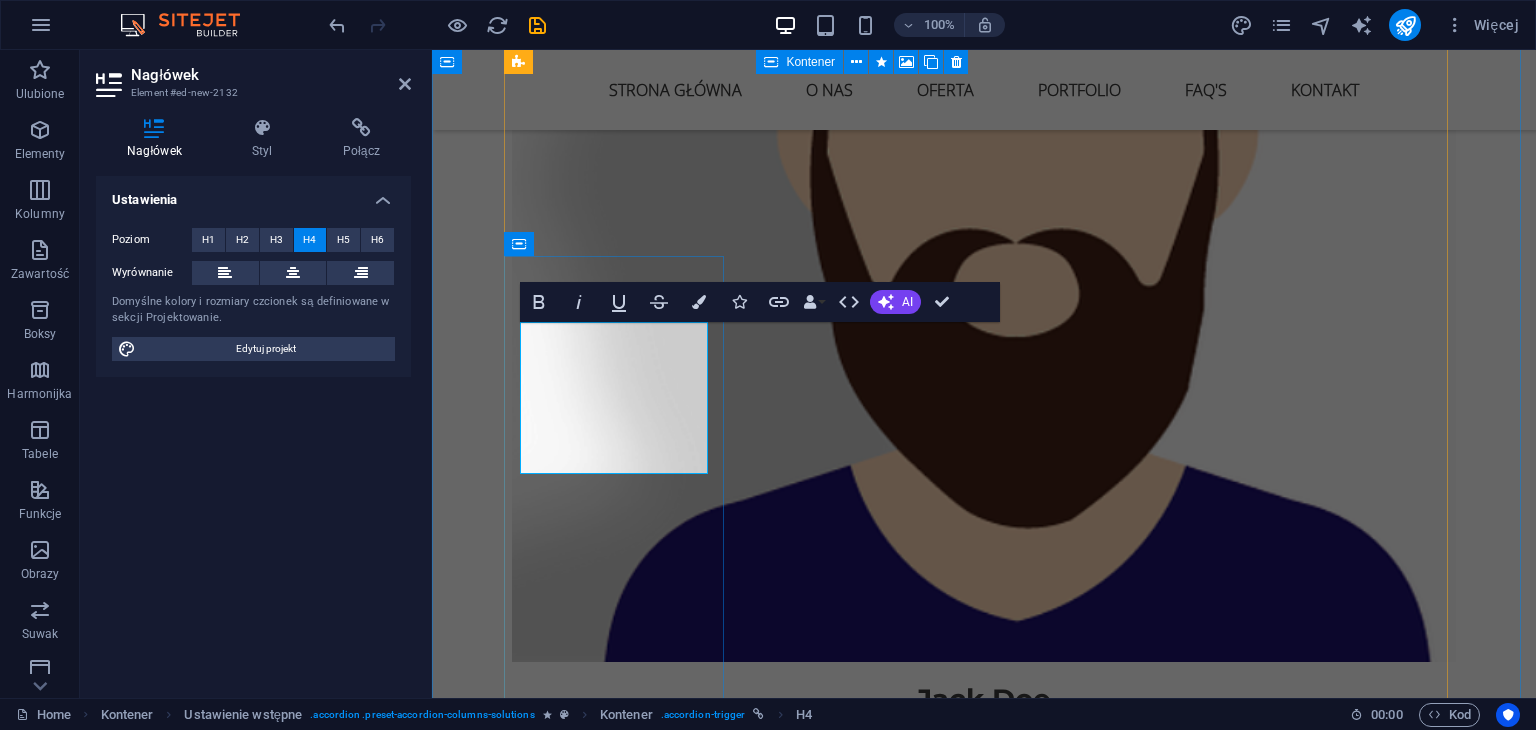 click on "Grafika użytkowa i reklama offline" at bounding box center [622, 6013] 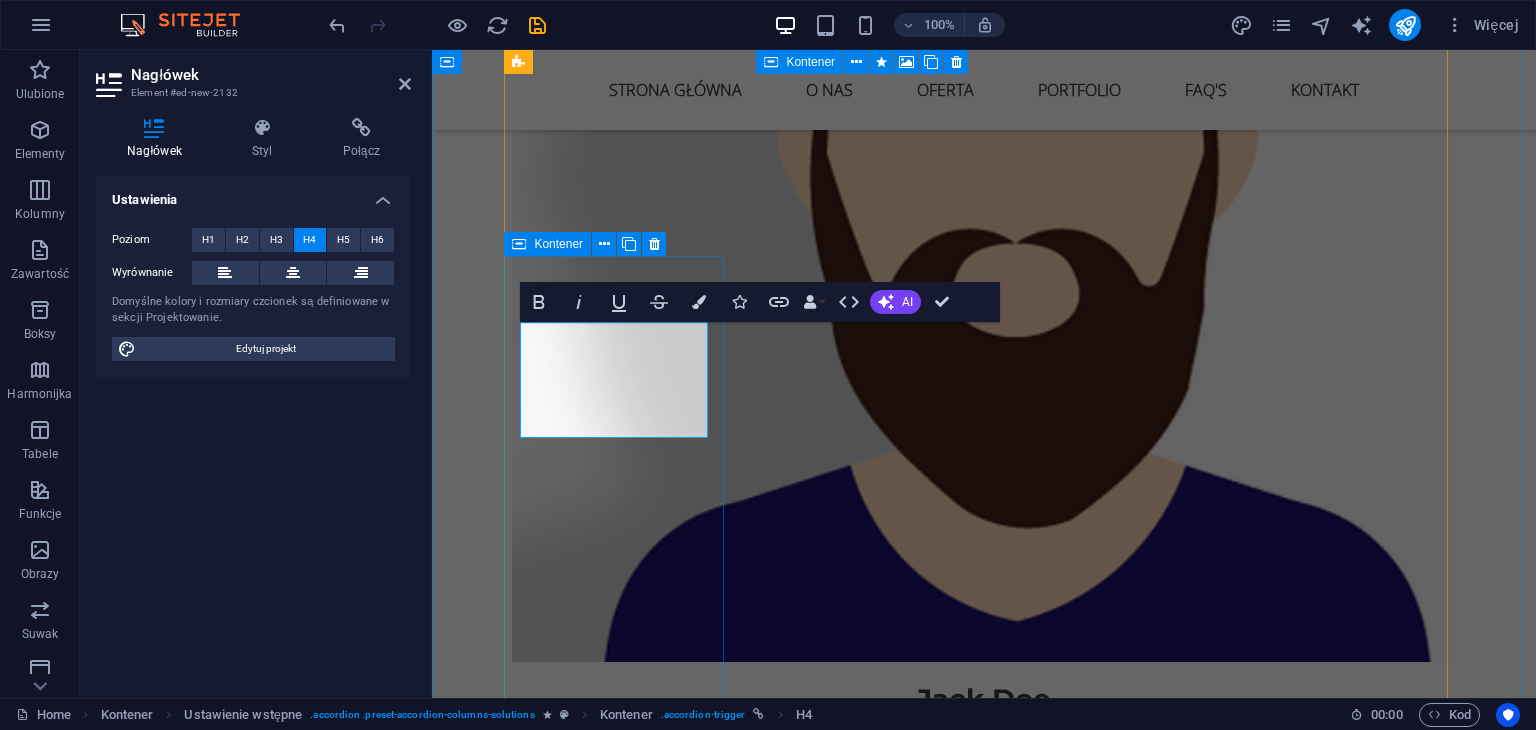 type 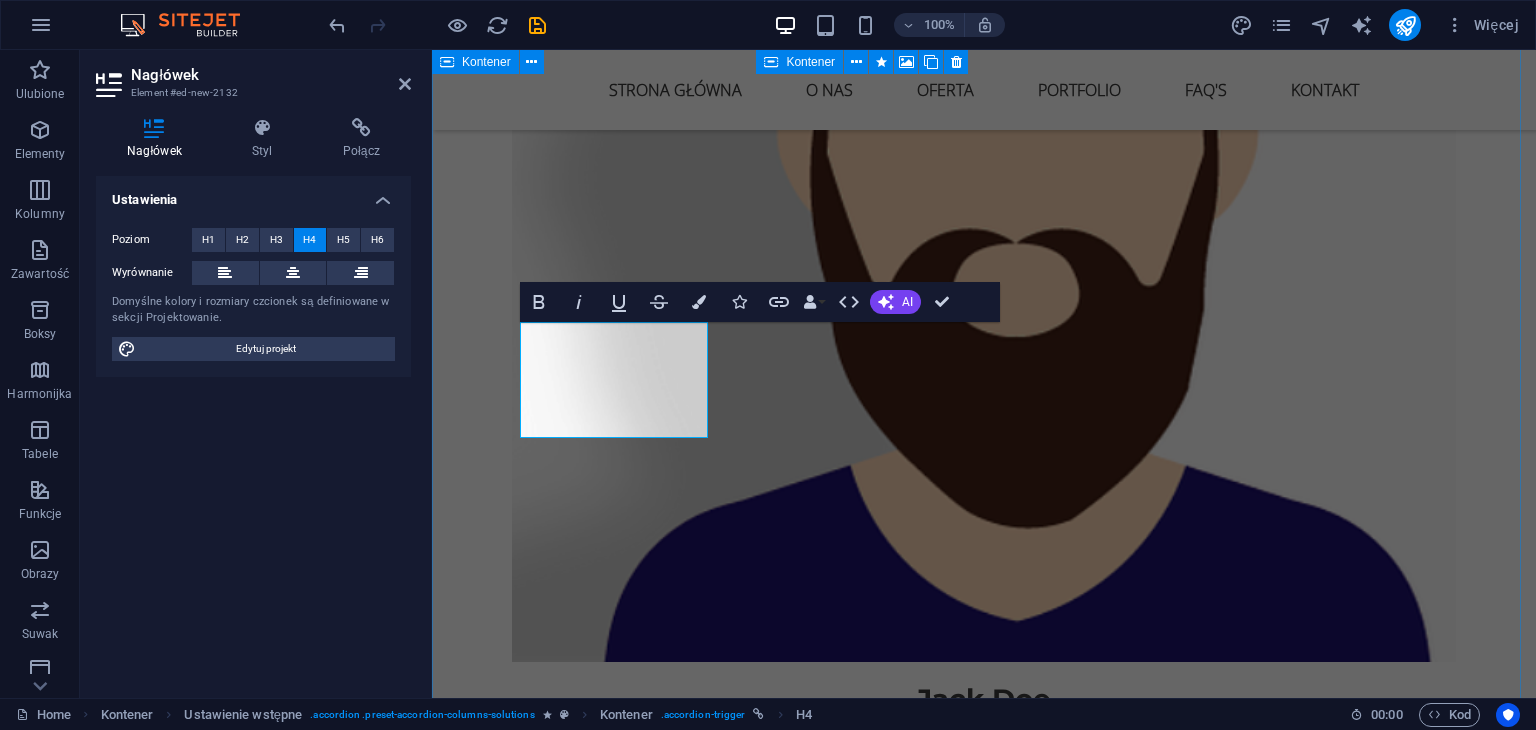 click on "Oferta Kompleksowe podejście do Twojego wizerunku WWW Strony Internetowe Tworzymy strony, które nie tylko świetnie wyglądają, ale przede wszystkim  działają na rzecz Twojego biznesu . Nasze projekty są przemyślane strategicznie, zoptymalizowane pod SEO i dostosowane do każdego urządzenia. ✔️ Responsywność  ✔️ Szybkość działania  ✔️ Integracje  ✔️ Certyfikat SSL i podstawowe zabezpieczenia Tworzymy: ✔️Strony typu one-page ✔️ Nowoczesne stronay firmowe ✔️ Landing page sprzedażowe  – skupionych na konwersji ✔️ Sklepy Internetowe  – WooCommerce / Shoper / Shopify ✔️ Strony pod marki osobiste i ekspertów Pricing Branding Hardware solutions Lorem ipsum dolor sit amet, consectetur adipisicing elit. Maiores ipsum repellat minus nihil. Labore, delectus, nam dignissimos ea repudiandae minima voluptatum magni pariatur possimus quia accusamus harum facilis corporis animi nisi. Pricing Social Media Management Obsługa Social Media Pricing Grafika użytkowa" at bounding box center (984, 4838) 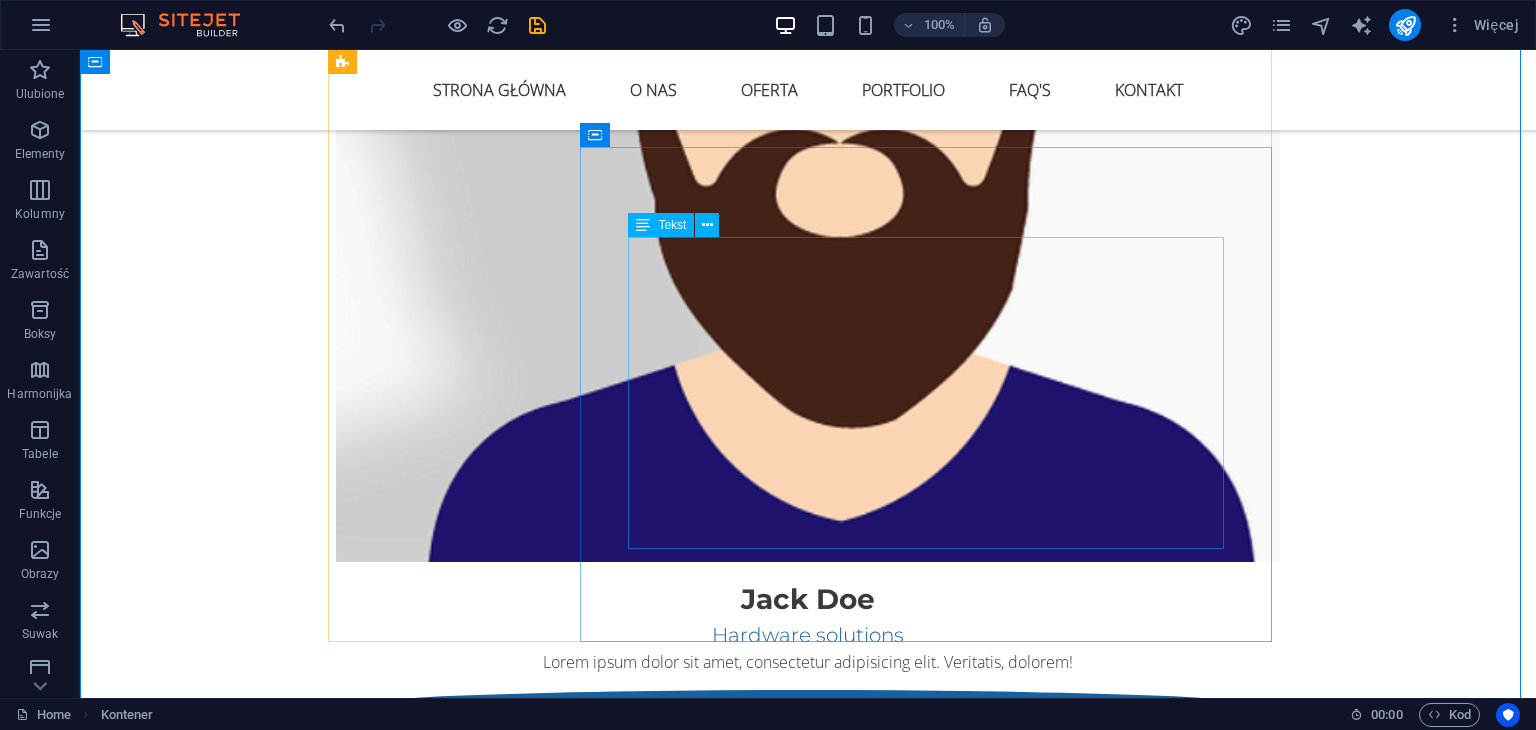 scroll, scrollTop: 4876, scrollLeft: 0, axis: vertical 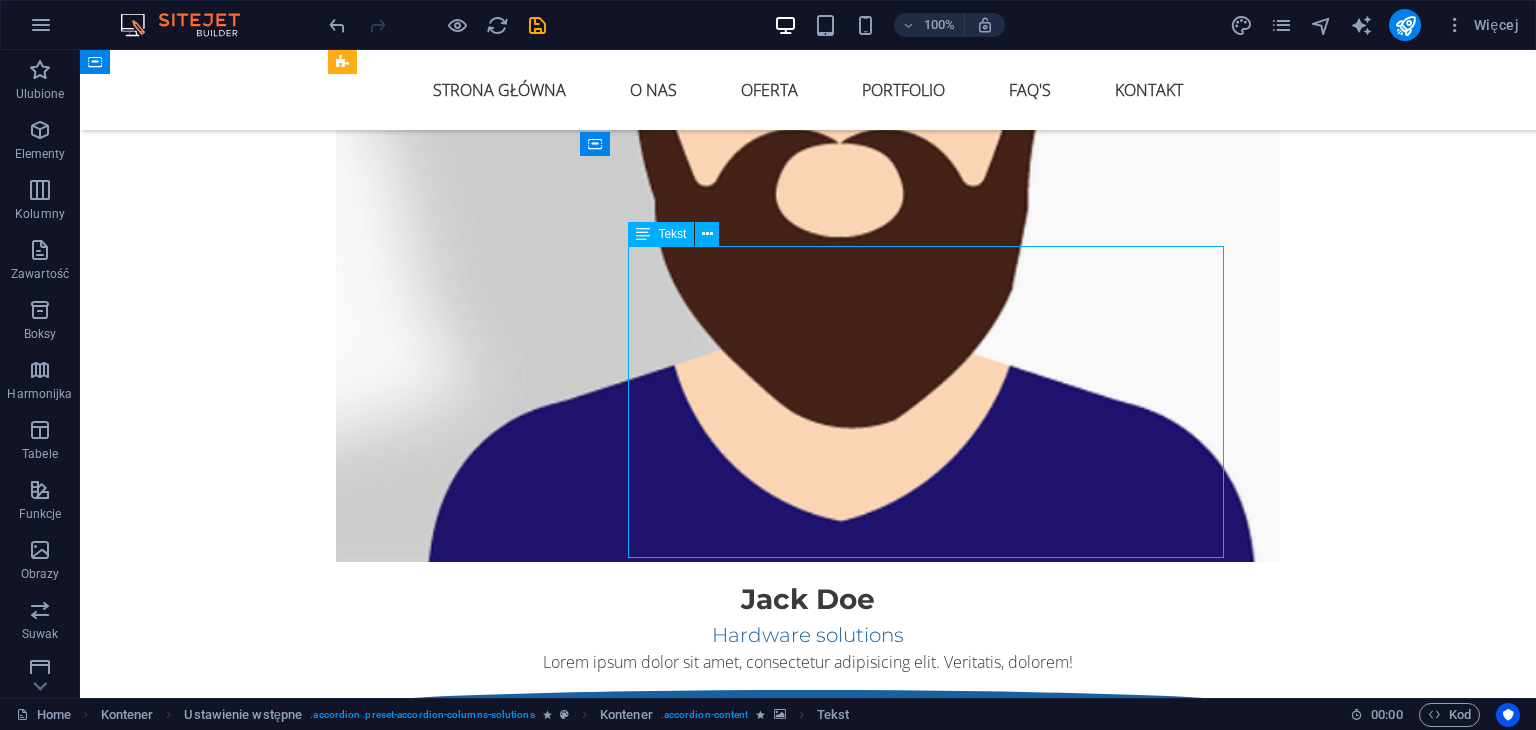 drag, startPoint x: 960, startPoint y: 422, endPoint x: 677, endPoint y: 332, distance: 296.96634 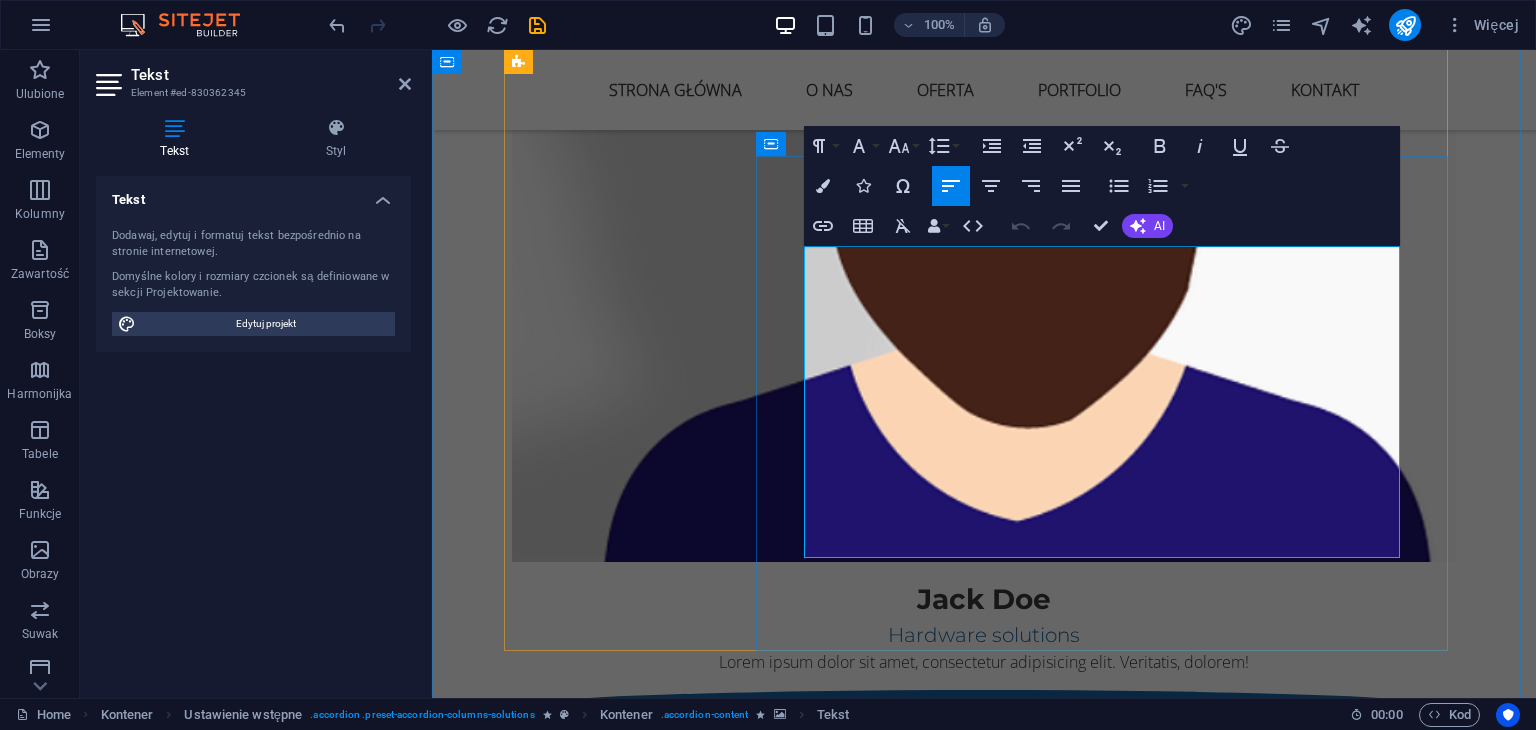 drag, startPoint x: 1114, startPoint y: 425, endPoint x: 808, endPoint y: 264, distance: 345.77014 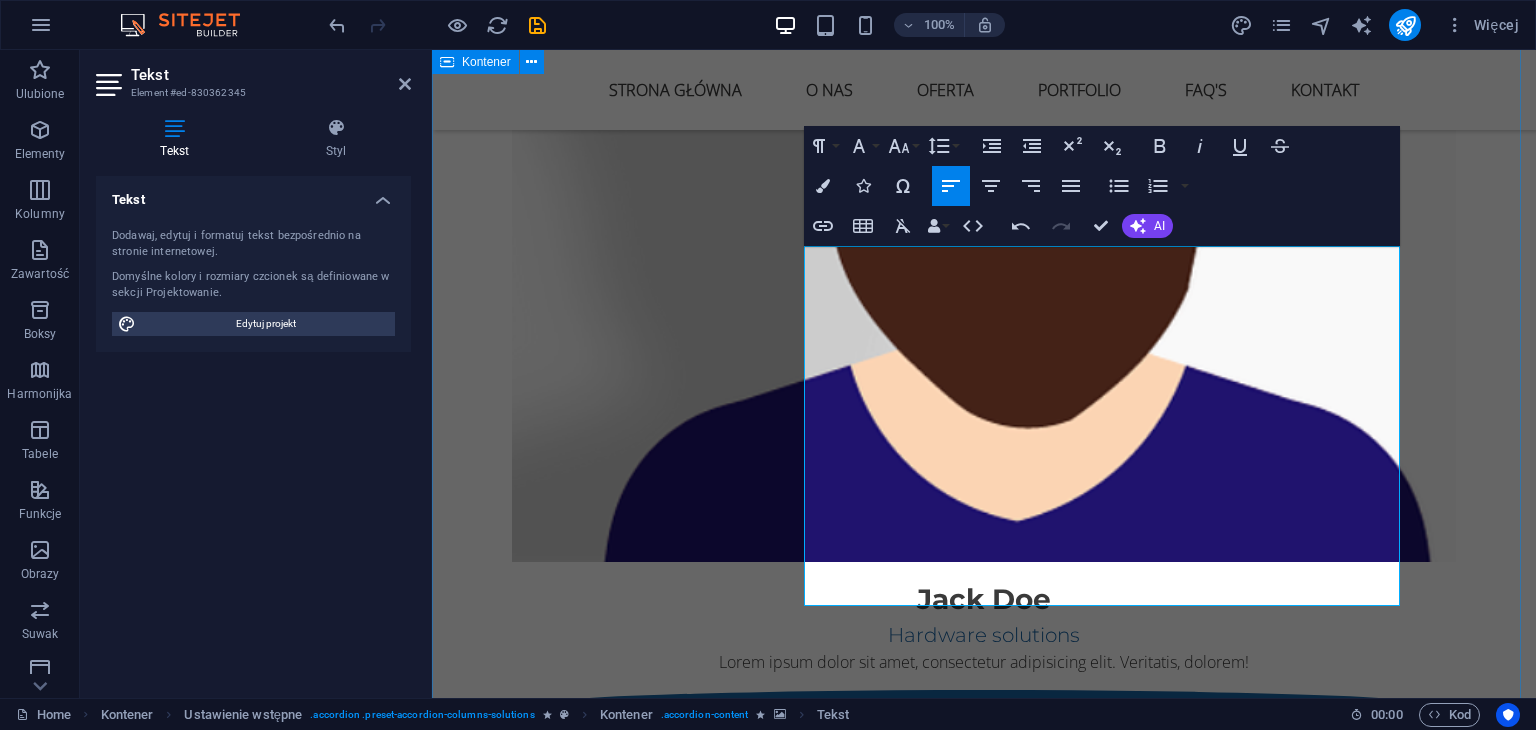 click on "Oferta Kompleksowe podejście do Twojego wizerunku WWW Strony Internetowe Tworzymy strony, które nie tylko świetnie wyglądają, ale przede wszystkim  działają na rzecz Twojego biznesu . Nasze projekty są przemyślane strategicznie, zoptymalizowane pod SEO i dostosowane do każdego urządzenia. ✔️ Responsywność  ✔️ Szybkość działania  ✔️ Integracje  ✔️ Certyfikat SSL i podstawowe zabezpieczenia Tworzymy: ✔️Strony typu one-page ✔️ Nowoczesne stronay firmowe ✔️ Landing page sprzedażowe  – skupionych na konwersji ✔️ Sklepy Internetowe  – WooCommerce / Shoper / Shopify ✔️ Strony pod marki osobiste i ekspertów Pricing Branding Hardware solutions Lorem ipsum dolor sit amet, consectetur adipisicing elit. Maiores ipsum repellat minus nihil. Labore, delectus, nam dignissimos ea repudiandae minima voluptatum magni pariatur possimus quia accusamus harum facilis corporis animi nisi. Pricing Social Media Management Obsługa Social Media Pricing Grafika użytkowa" at bounding box center [984, 4786] 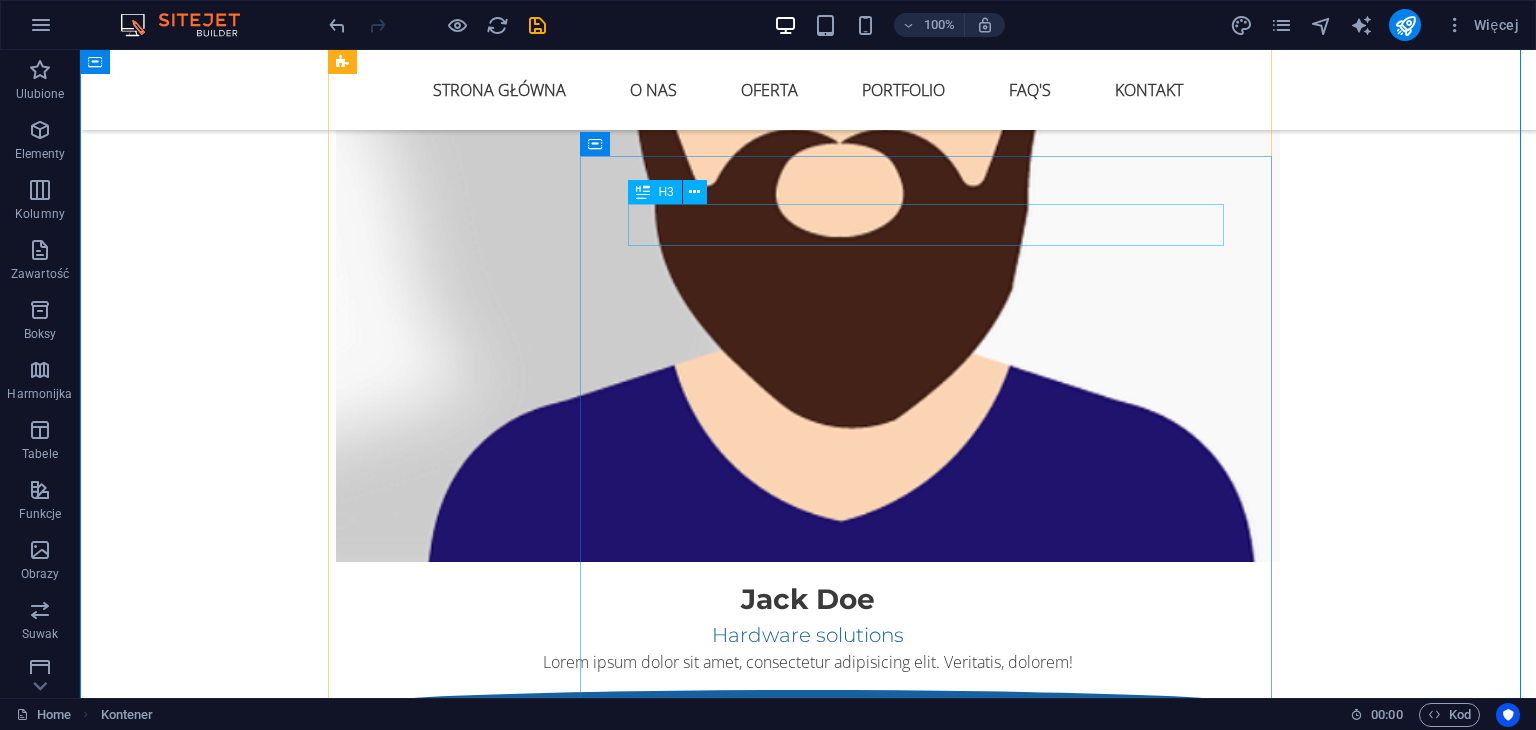 click on "Obsługa Social Media" at bounding box center [934, 6377] 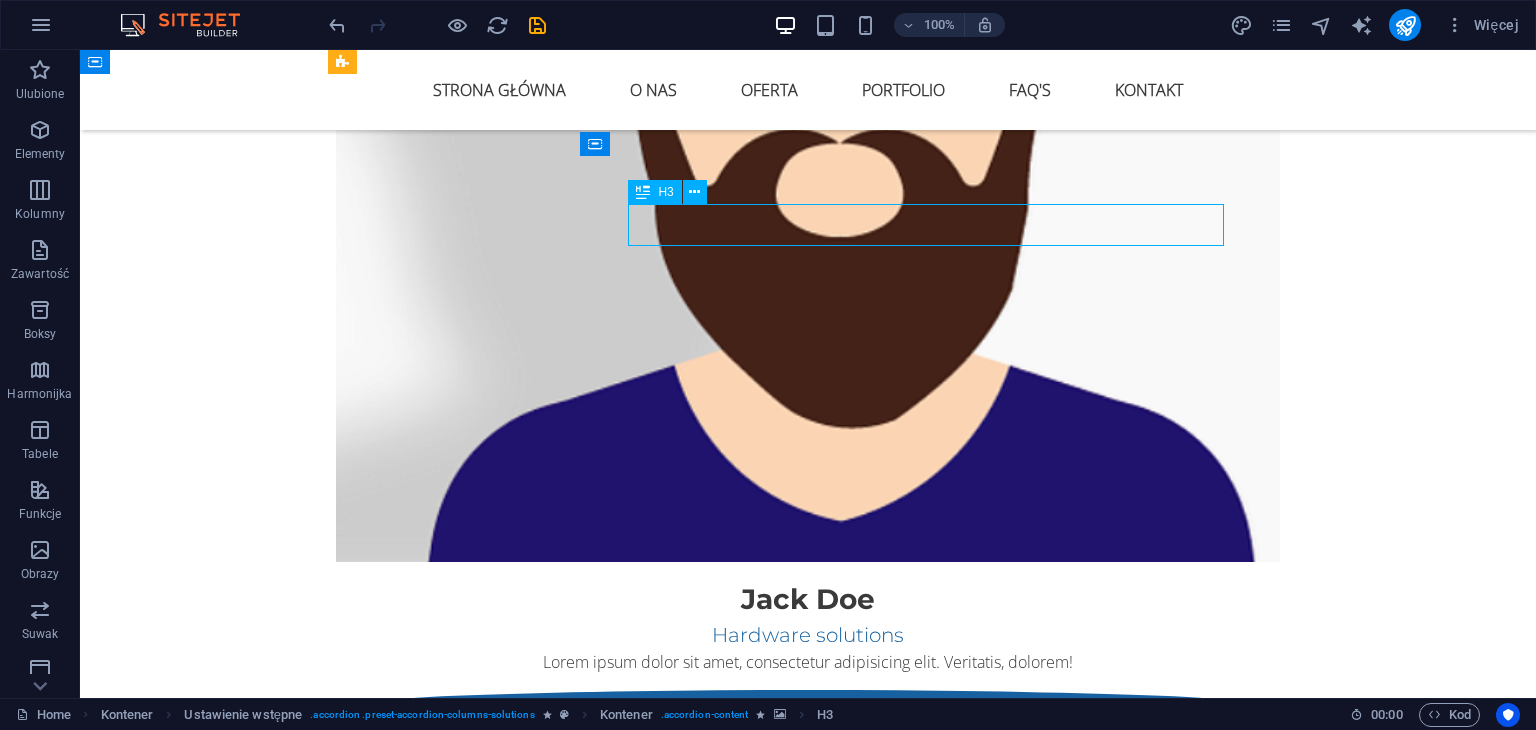 click on "Obsługa Social Media" at bounding box center (934, 6377) 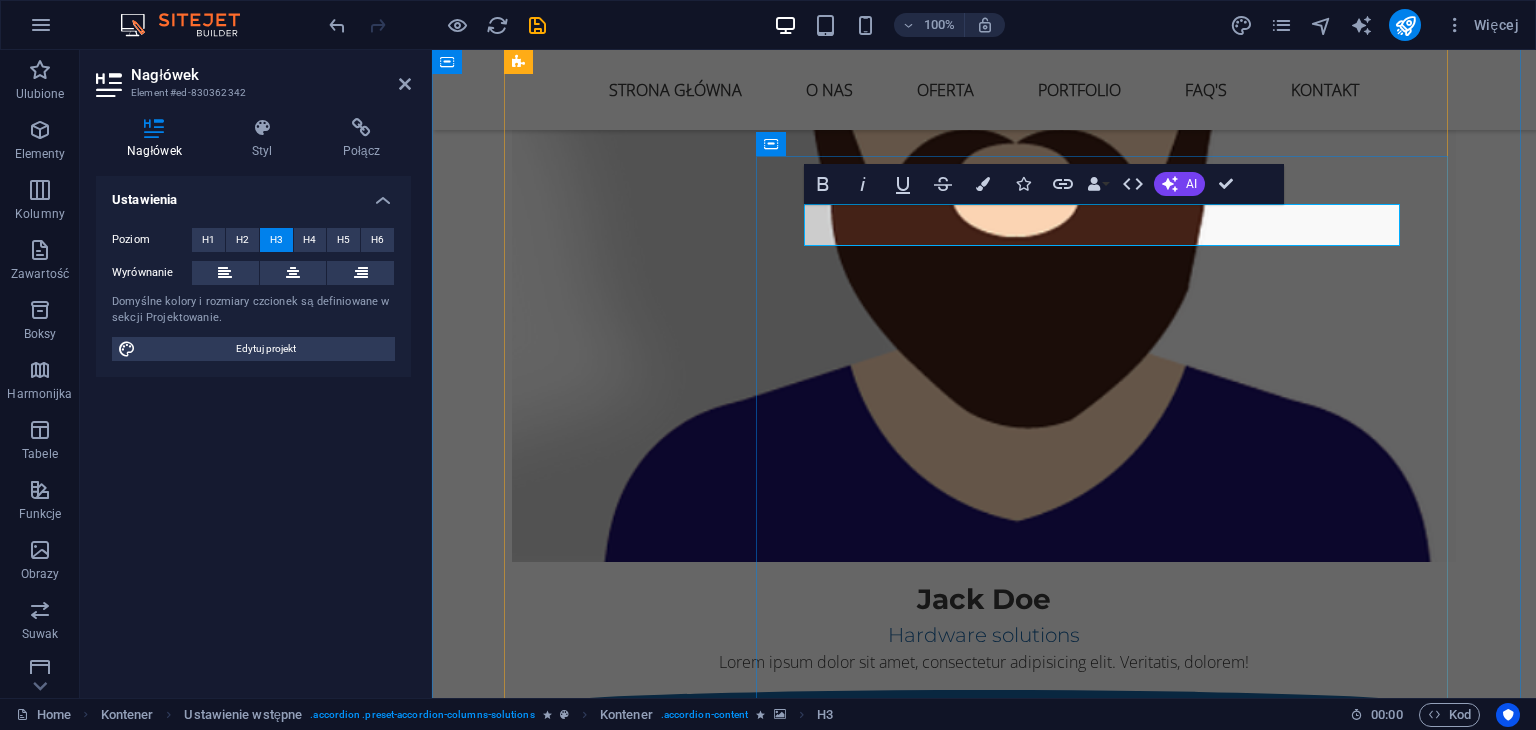 type 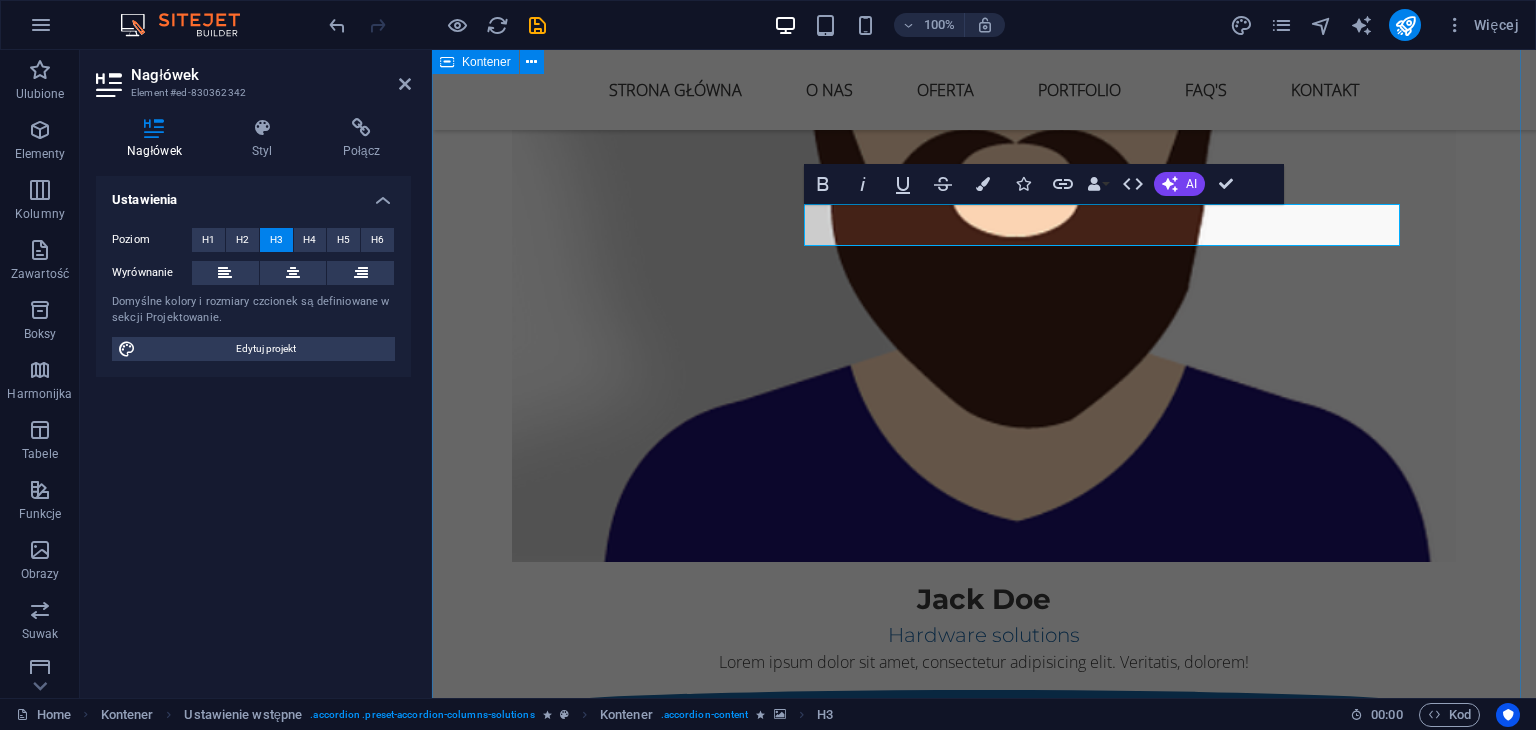 click on "Oferta Kompleksowe podejście do Twojego wizerunku WWW Strony Internetowe Tworzymy strony, które nie tylko świetnie wyglądają, ale przede wszystkim  działają na rzecz Twojego biznesu . Nasze projekty są przemyślane strategicznie, zoptymalizowane pod SEO i dostosowane do każdego urządzenia. ✔️ Responsywność  ✔️ Szybkość działania  ✔️ Integracje  ✔️ Certyfikat SSL i podstawowe zabezpieczenia Tworzymy: ✔️Strony typu one-page ✔️ Nowoczesne stronay firmowe ✔️ Landing page sprzedażowe  – skupionych na konwersji ✔️ Sklepy Internetowe  – WooCommerce / Shoper / Shopify ✔️ Strony pod marki osobiste i ekspertów Pricing Branding Hardware solutions Lorem ipsum dolor sit amet, consectetur adipisicing elit. Maiores ipsum repellat minus nihil. Labore, delectus, nam dignissimos ea repudiandae minima voluptatum magni pariatur possimus quia accusamus harum facilis corporis animi nisi. Pricing Social Media Management Obsługa Social Media Pricing Grafika użytkowa" at bounding box center [984, 4786] 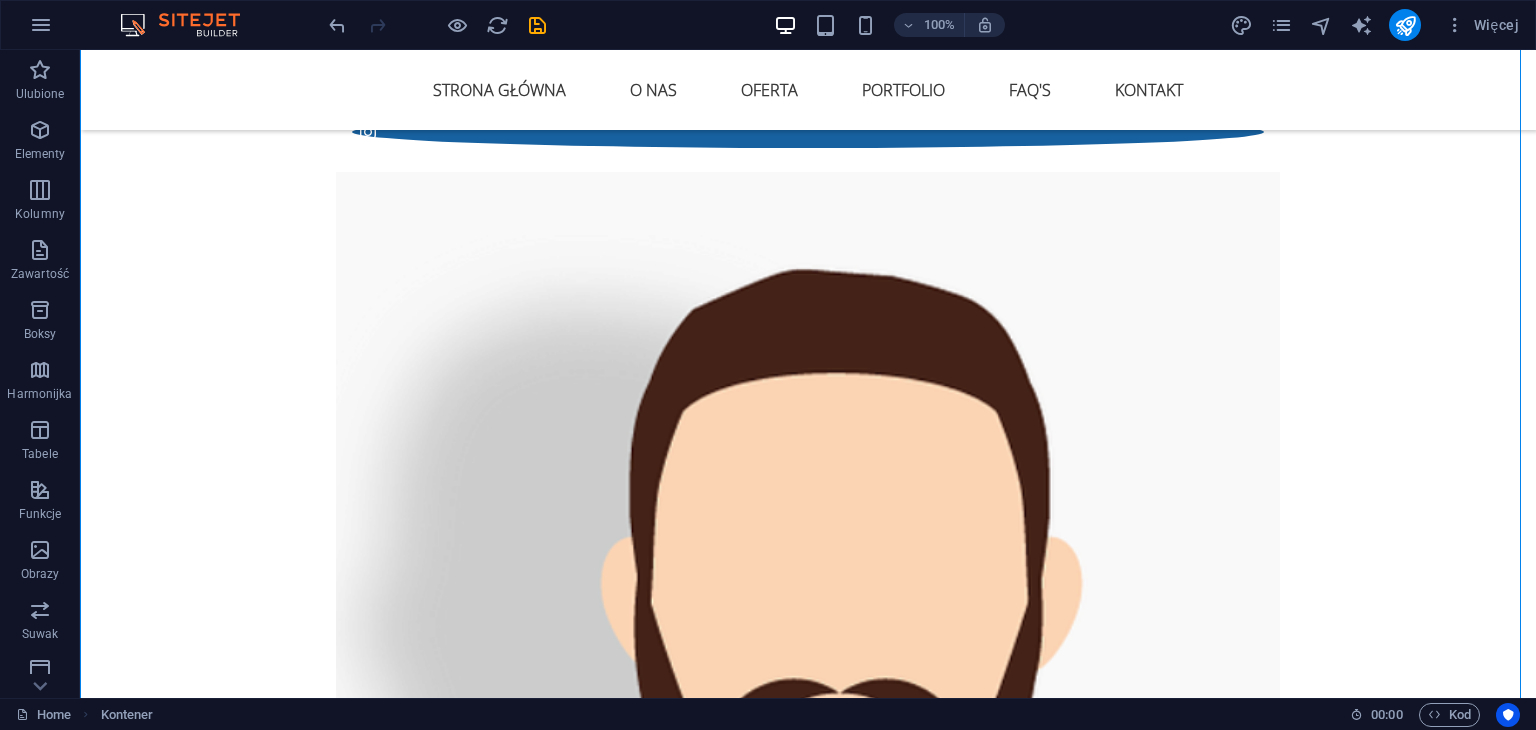 scroll, scrollTop: 4476, scrollLeft: 0, axis: vertical 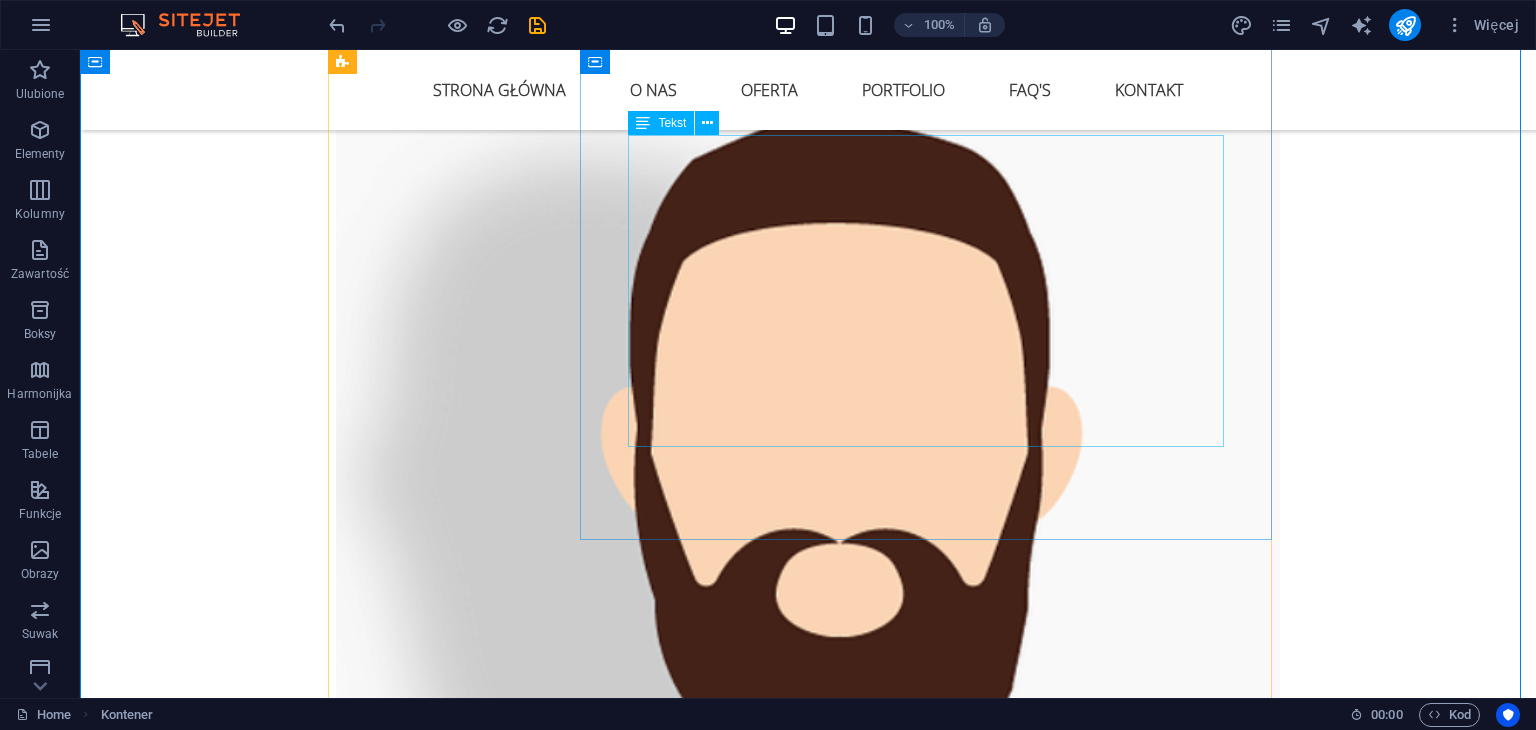 click on "✔️Kompleksowe prowadzenie profili (Facebook, Instagram, TikTok, LinkedIn) ✔️Strategie contentowe, harmonogramy, raportowanie ✔️Tworzenie treści: posty, stories, reelsy, wideo krótkie ✔️Moderacja, wzrost społeczności, analityka" at bounding box center [934, 5900] 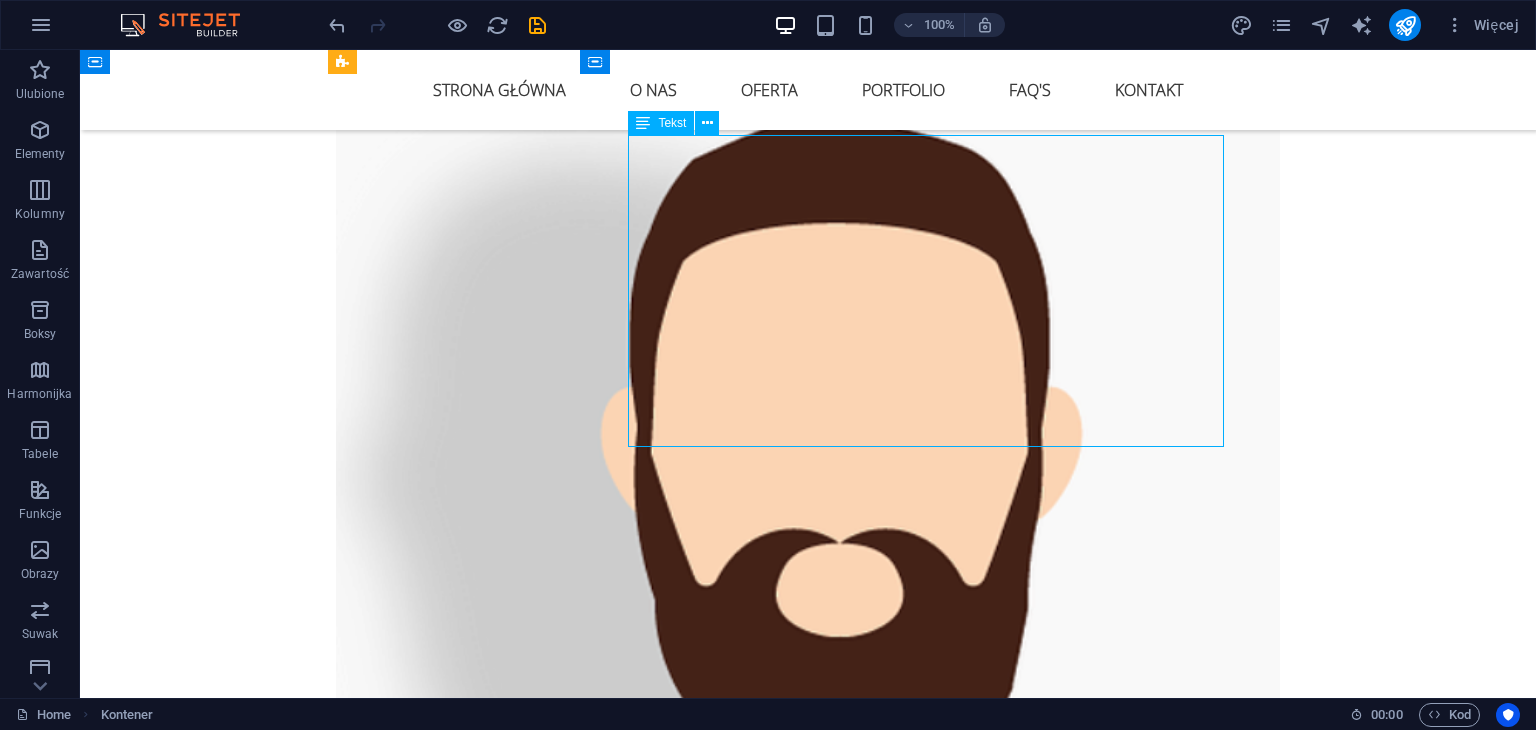 click on "✔️Kompleksowe prowadzenie profili (Facebook, Instagram, TikTok, LinkedIn) ✔️Strategie contentowe, harmonogramy, raportowanie ✔️Tworzenie treści: posty, stories, reelsy, wideo krótkie ✔️Moderacja, wzrost społeczności, analityka" at bounding box center [934, 5900] 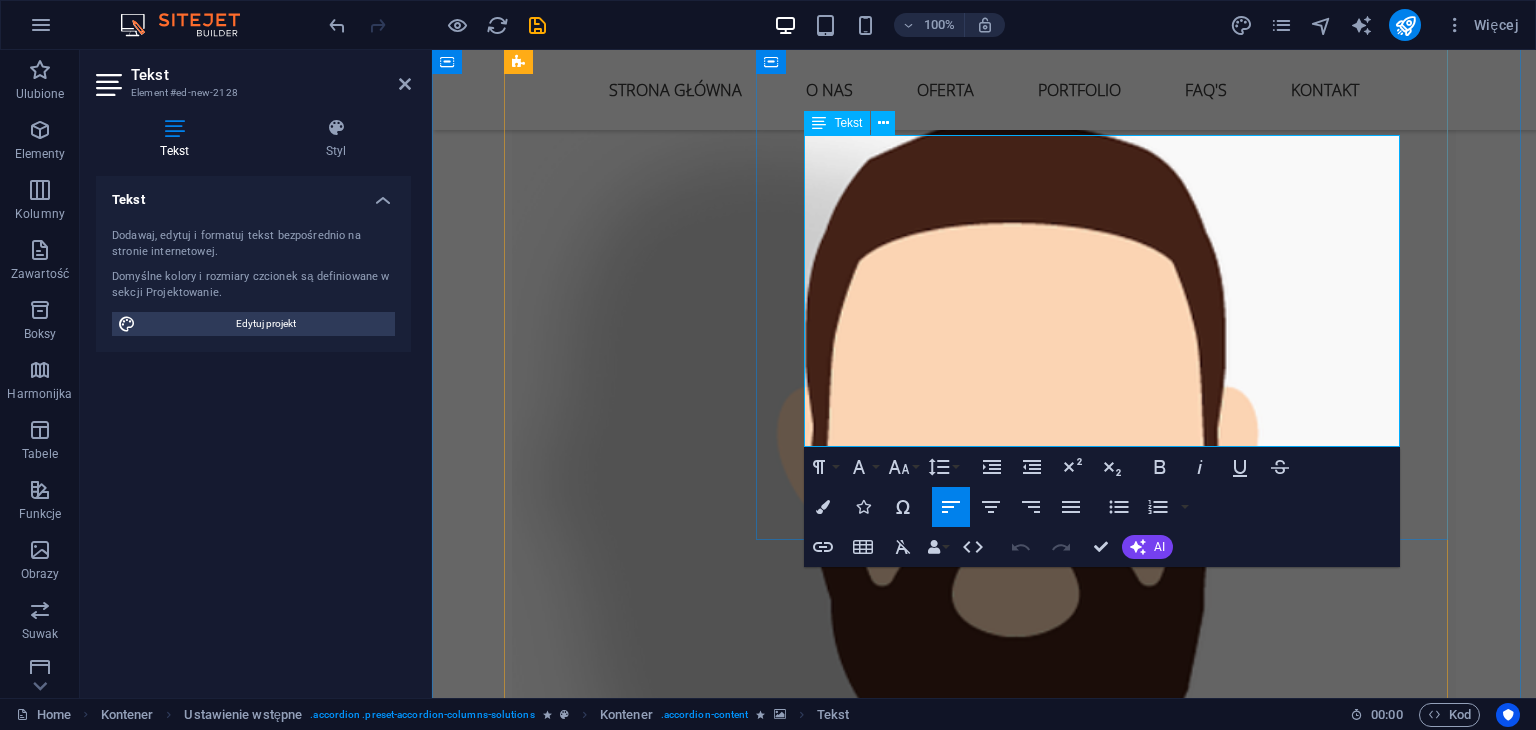 click on "✔️Moderacja, wzrost społeczności, analityka" at bounding box center [1110, 5780] 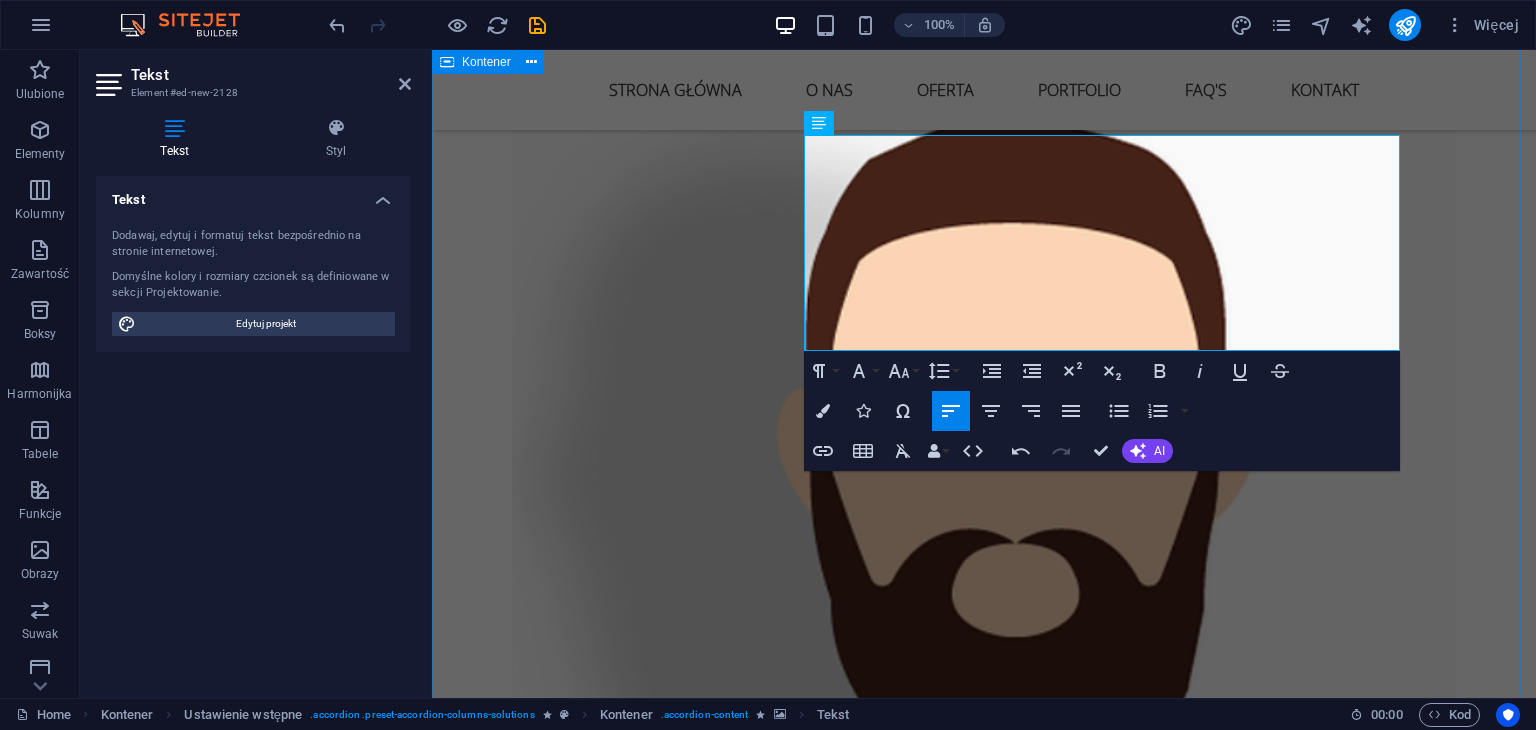 click on "Oferta Kompleksowe podejście do Twojego wizerunku WWW Strony Internetowe Tworzymy strony, które nie tylko świetnie wyglądają, ale przede wszystkim  działają na rzecz Twojego biznesu . Nasze projekty są przemyślane strategicznie, zoptymalizowane pod SEO i dostosowane do każdego urządzenia. ✔️ Responsywność  ✔️ Szybkość działania  ✔️ Integracje  ✔️ Certyfikat SSL i podstawowe zabezpieczenia Tworzymy: ✔️Strony typu one-page ✔️ Nowoczesne stronay firmowe ✔️ Landing page sprzedażowe  – skupionych na konwersji ✔️ Sklepy Internetowe  – WooCommerce / Shoper / Shopify ✔️ Strony pod marki osobiste i ekspertów Pricing Branding Hardware solutions Lorem ipsum dolor sit amet, consectetur adipisicing elit. Maiores ipsum repellat minus nihil. Labore, delectus, nam dignissimos ea repudiandae minima voluptatum magni pariatur possimus quia accusamus harum facilis corporis animi nisi. Pricing Social Media Management Obsługa Social Media Pricing Grafika użytkowa" at bounding box center (984, 5090) 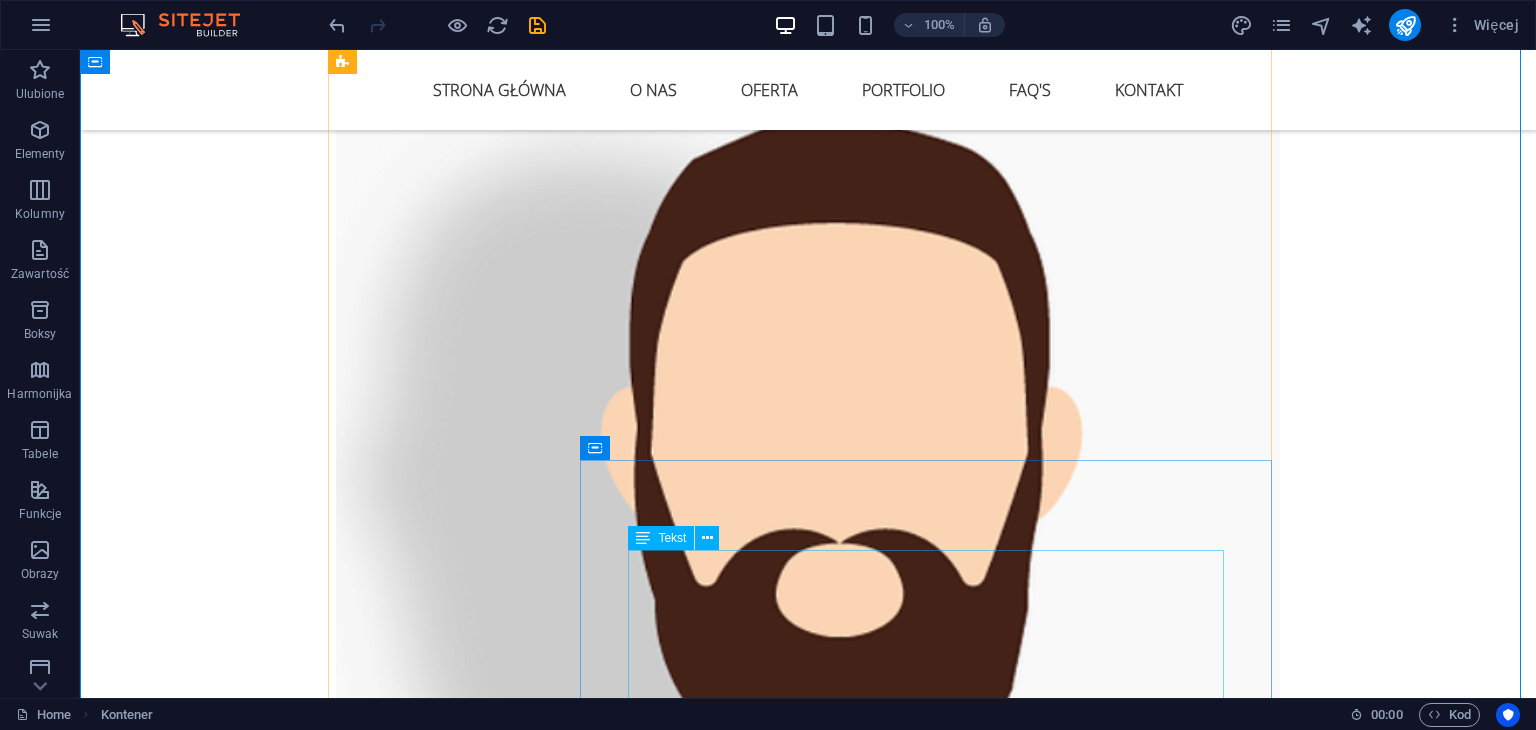 scroll, scrollTop: 4876, scrollLeft: 0, axis: vertical 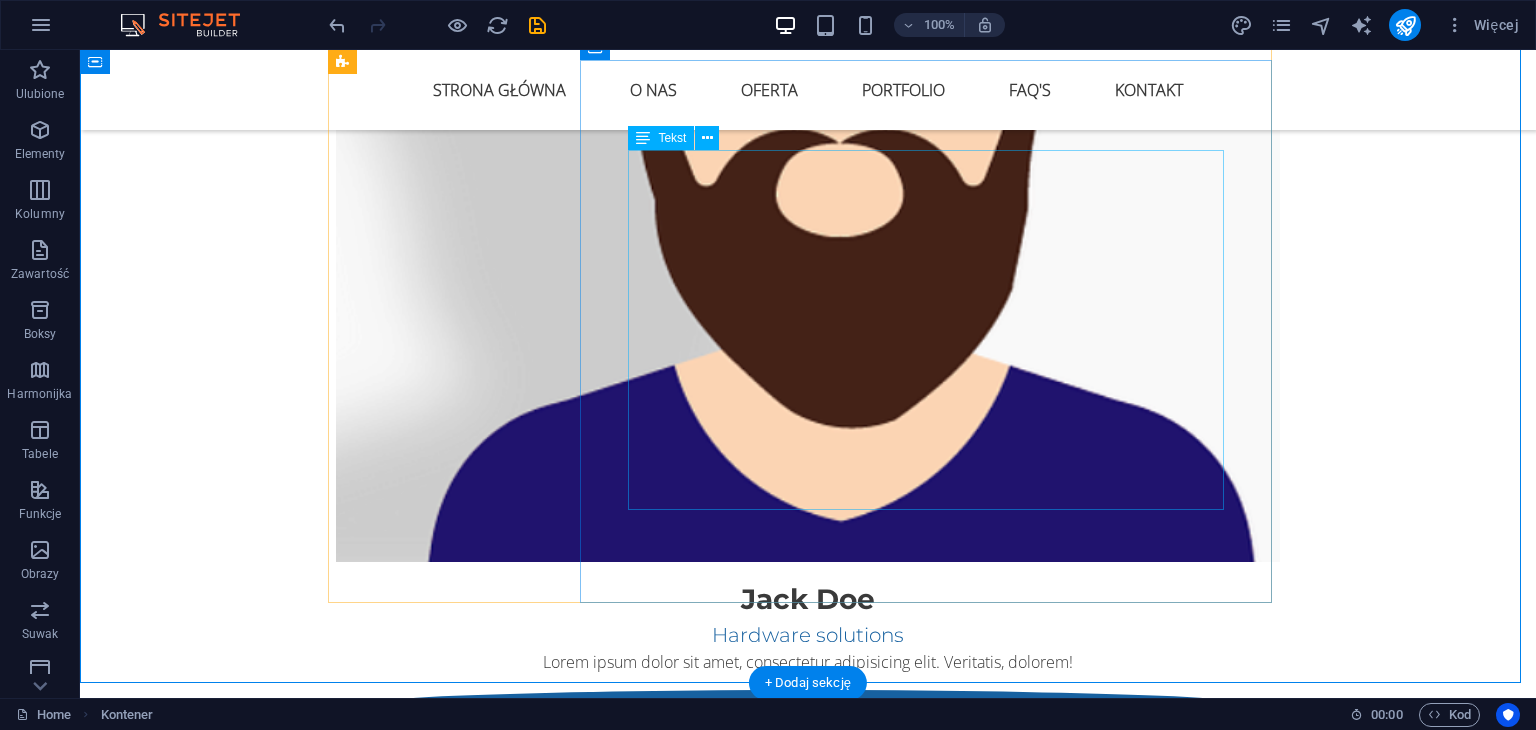 click on "Projekty wizytówek, ulotek, plakatów, katalogów Magnesy reklamowe, reklamy na pojazdy Papier firmowy, stopki mailowe, banery Przygotowanie do druku + opcjonalna realizacja" at bounding box center (934, 6386) 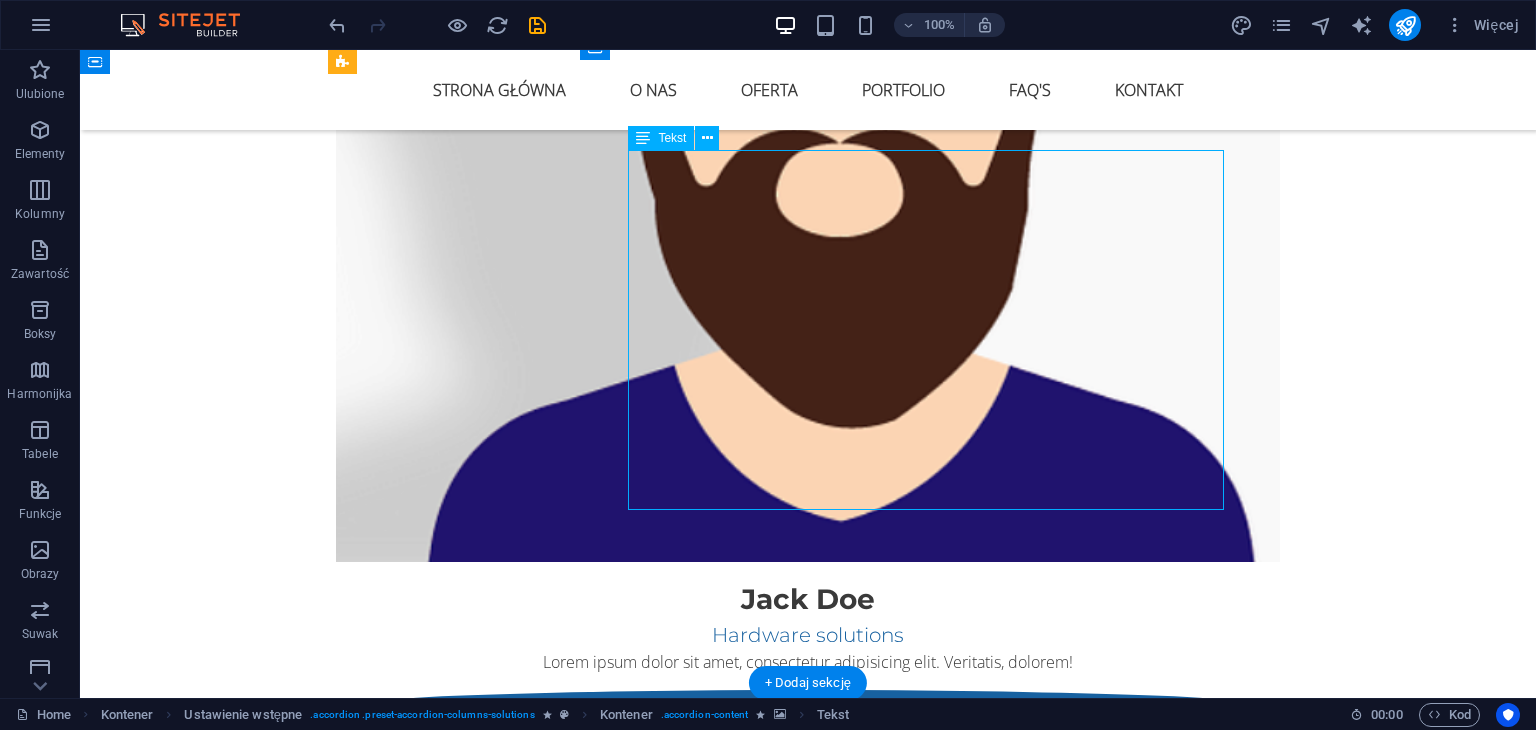 click on "Projekty wizytówek, ulotek, plakatów, katalogów Magnesy reklamowe, reklamy na pojazdy Papier firmowy, stopki mailowe, banery Przygotowanie do druku + opcjonalna realizacja" at bounding box center (934, 6386) 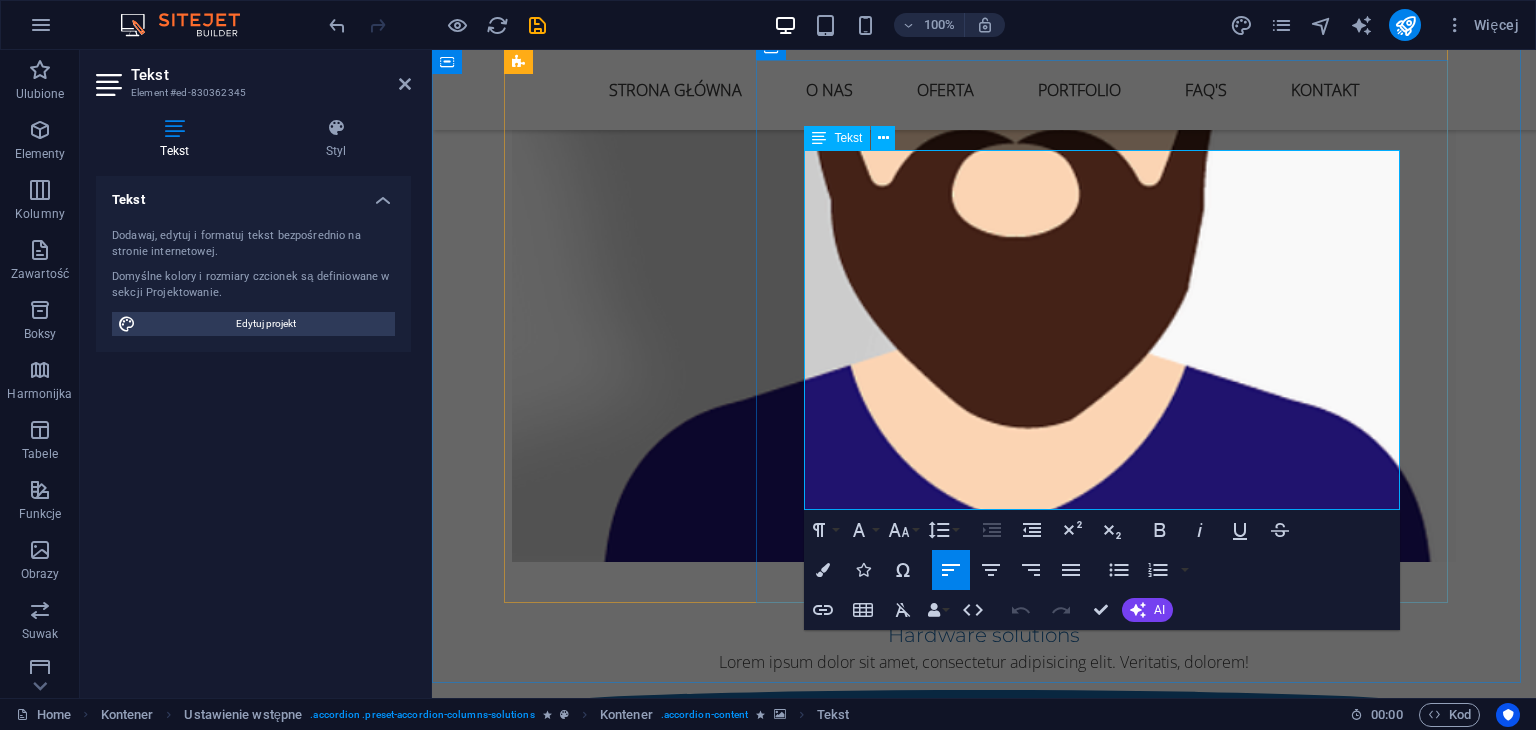 click at bounding box center (1110, 6494) 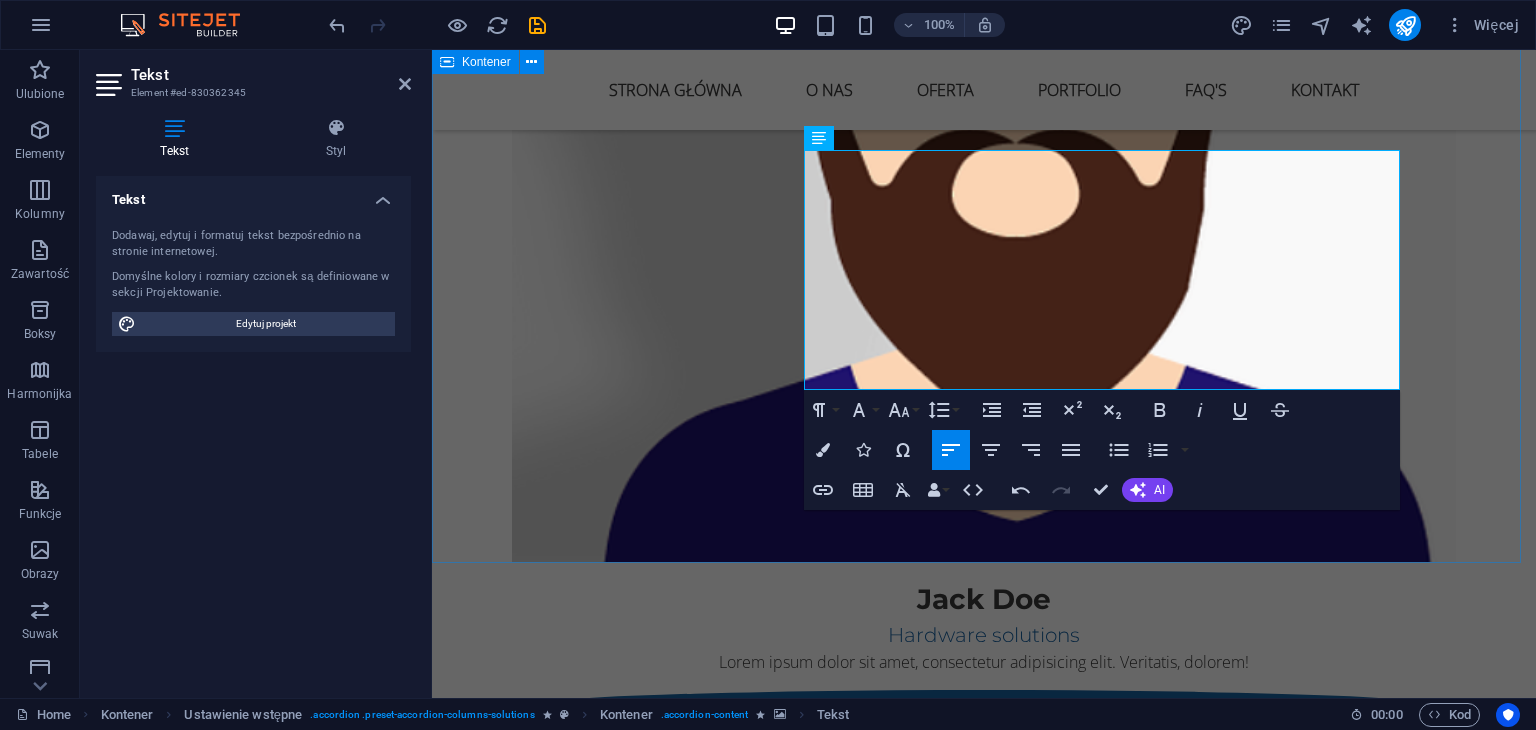 click on "Oferta Kompleksowe podejście do Twojego wizerunku WWW Strony Internetowe Tworzymy strony, które nie tylko świetnie wyglądają, ale przede wszystkim  działają na rzecz Twojego biznesu . Nasze projekty są przemyślane strategicznie, zoptymalizowane pod SEO i dostosowane do każdego urządzenia. ✔️ Responsywność  ✔️ Szybkość działania  ✔️ Integracje  ✔️ Certyfikat SSL i podstawowe zabezpieczenia Tworzymy: ✔️Strony typu one-page ✔️ Nowoczesne stronay firmowe ✔️ Landing page sprzedażowe  – skupionych na konwersji ✔️ Sklepy Internetowe  – WooCommerce / Shoper / Shopify ✔️ Strony pod marki osobiste i ekspertów Pricing Branding Hardware solutions Lorem ipsum dolor sit amet, consectetur adipisicing elit. Maiores ipsum repellat minus nihil. Labore, delectus, nam dignissimos ea repudiandae minima voluptatum magni pariatur possimus quia accusamus harum facilis corporis animi nisi. Pricing Social Media Management Obsługa Social Media Pricing Grafika użytkowa" at bounding box center (984, 4570) 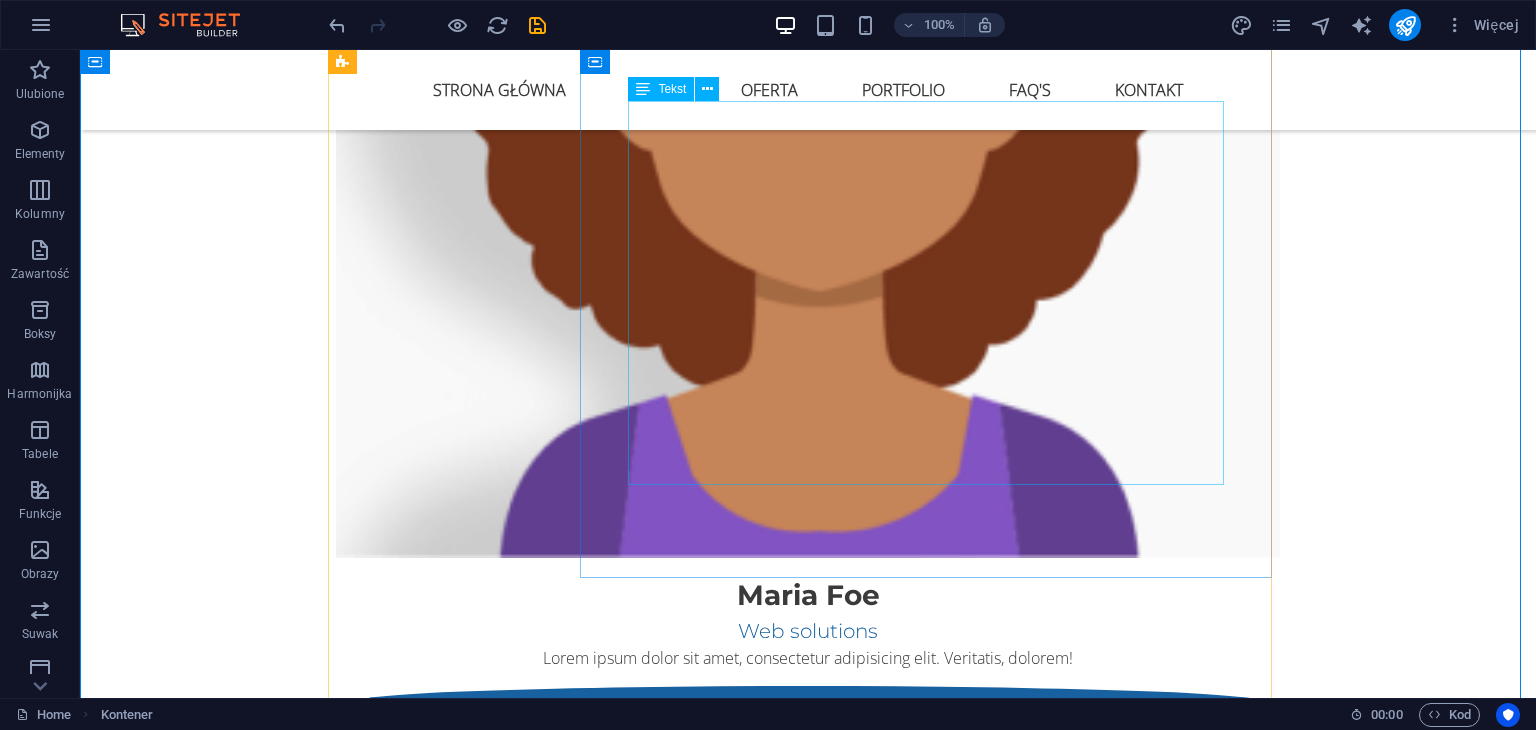 scroll, scrollTop: 3376, scrollLeft: 0, axis: vertical 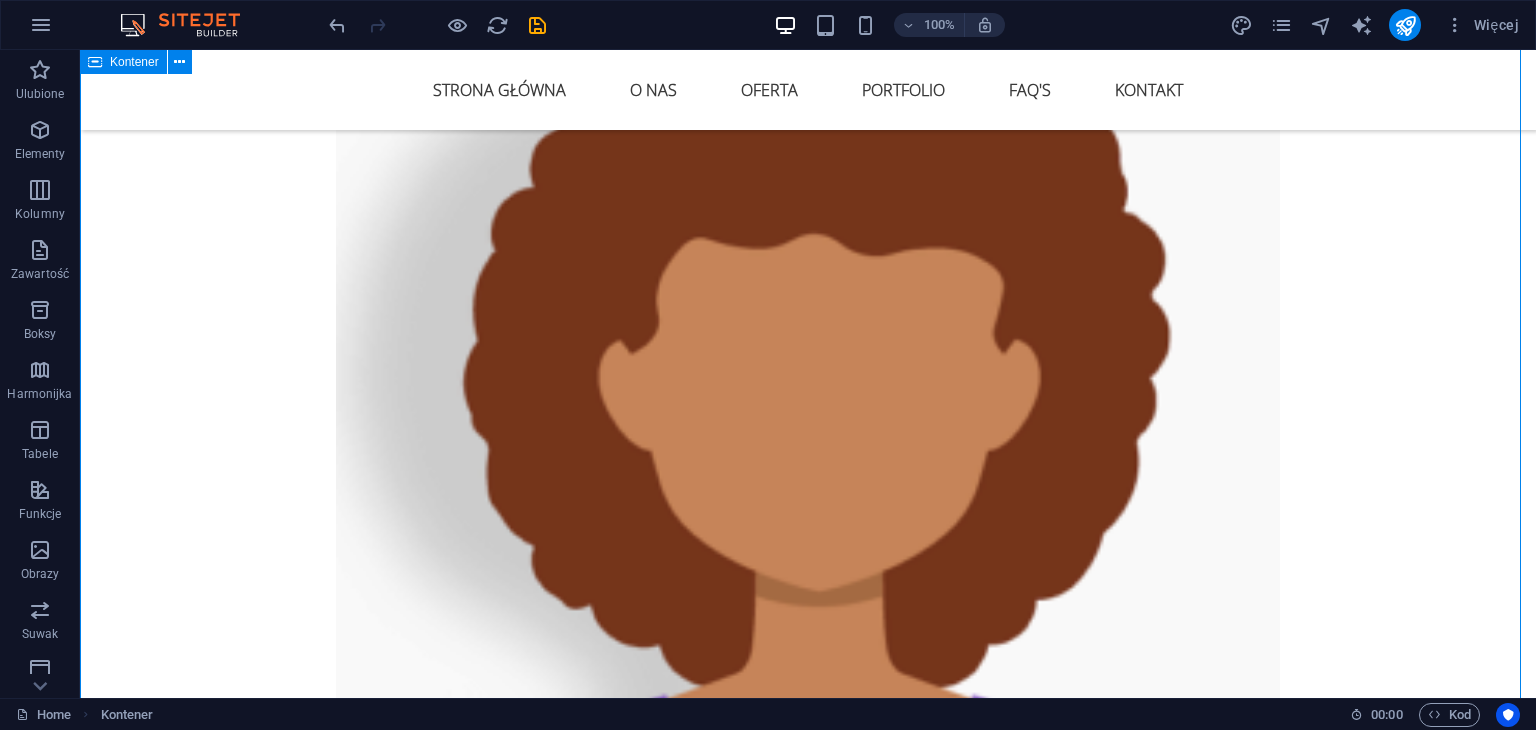 click on "Oferta Kompleksowe podejście do Twojego wizerunku WWW Strony Internetowe Tworzymy strony, które nie tylko świetnie wyglądają, ale przede wszystkim  działają na rzecz Twojego biznesu . Nasze projekty są przemyślane strategicznie, zoptymalizowane pod SEO i dostosowane do każdego urządzenia. ✔️ Responsywność  ✔️ Szybkość działania  ✔️ Integracje  ✔️ Certyfikat SSL i podstawowe zabezpieczenia Tworzymy: ✔️Strony typu one-page ✔️ Nowoczesne stronay firmowe ✔️ Landing page sprzedażowe  – skupionych na konwersji ✔️ Sklepy Internetowe  – WooCommerce / Shoper / Shopify ✔️ Strony pod marki osobiste i ekspertów Pricing Branding Hardware solutions Lorem ipsum dolor sit amet, consectetur adipisicing elit. Maiores ipsum repellat minus nihil. Labore, delectus, nam dignissimos ea repudiandae minima voluptatum magni pariatur possimus quia accusamus harum facilis corporis animi nisi. Pricing Social Media Management Obsługa Social Media Pricing Grafika użytkowa" at bounding box center (808, 6070) 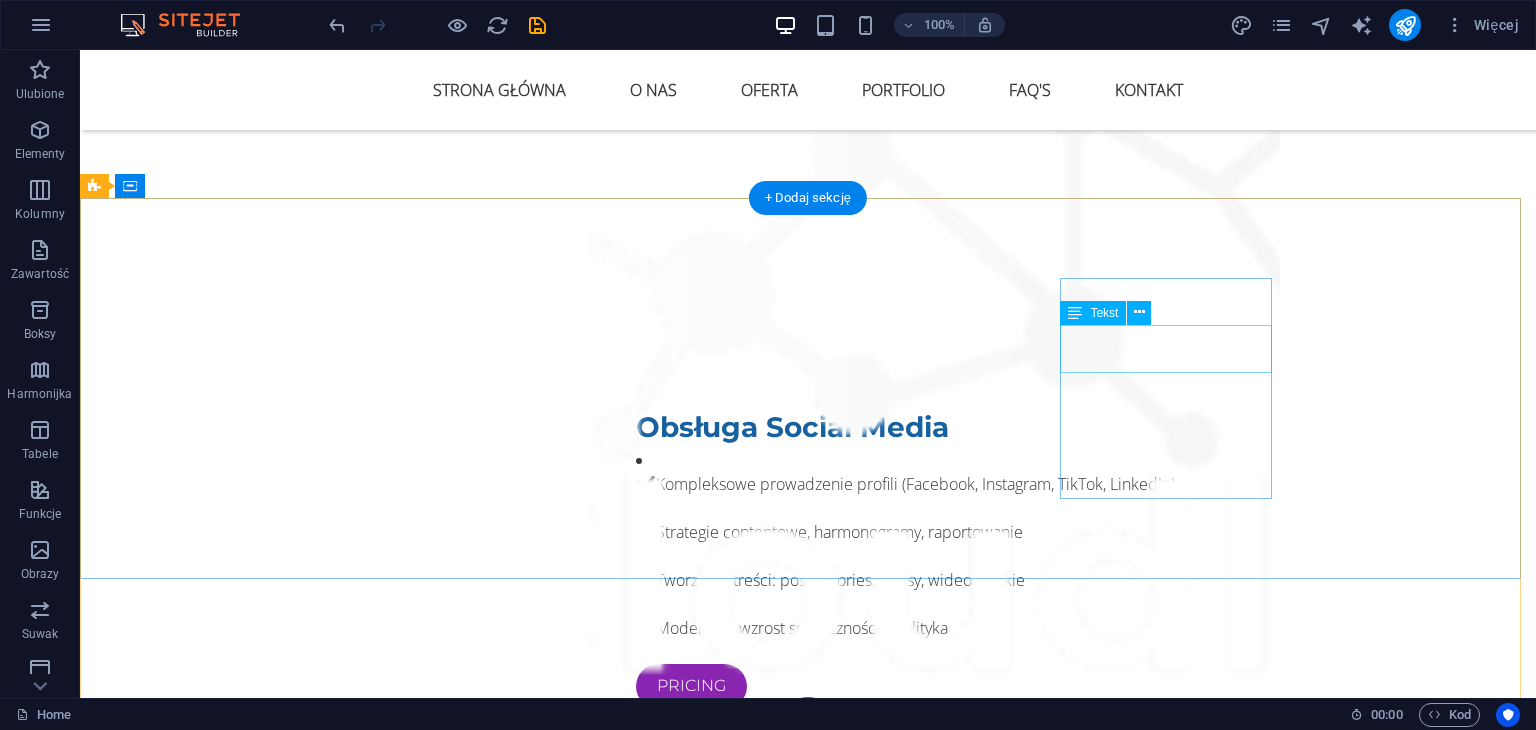 scroll, scrollTop: 9714, scrollLeft: 0, axis: vertical 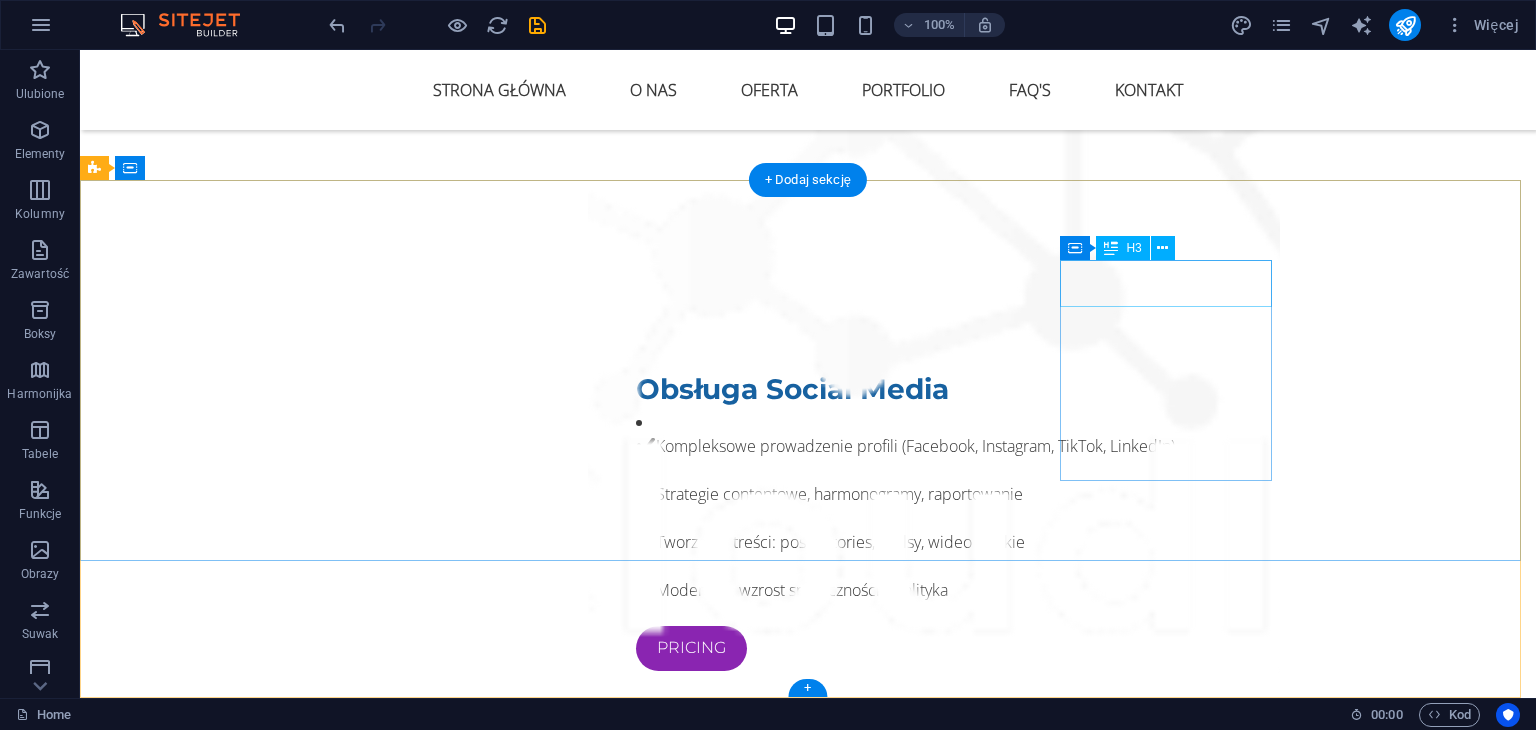 click on "Contact us" at bounding box center (568, 8093) 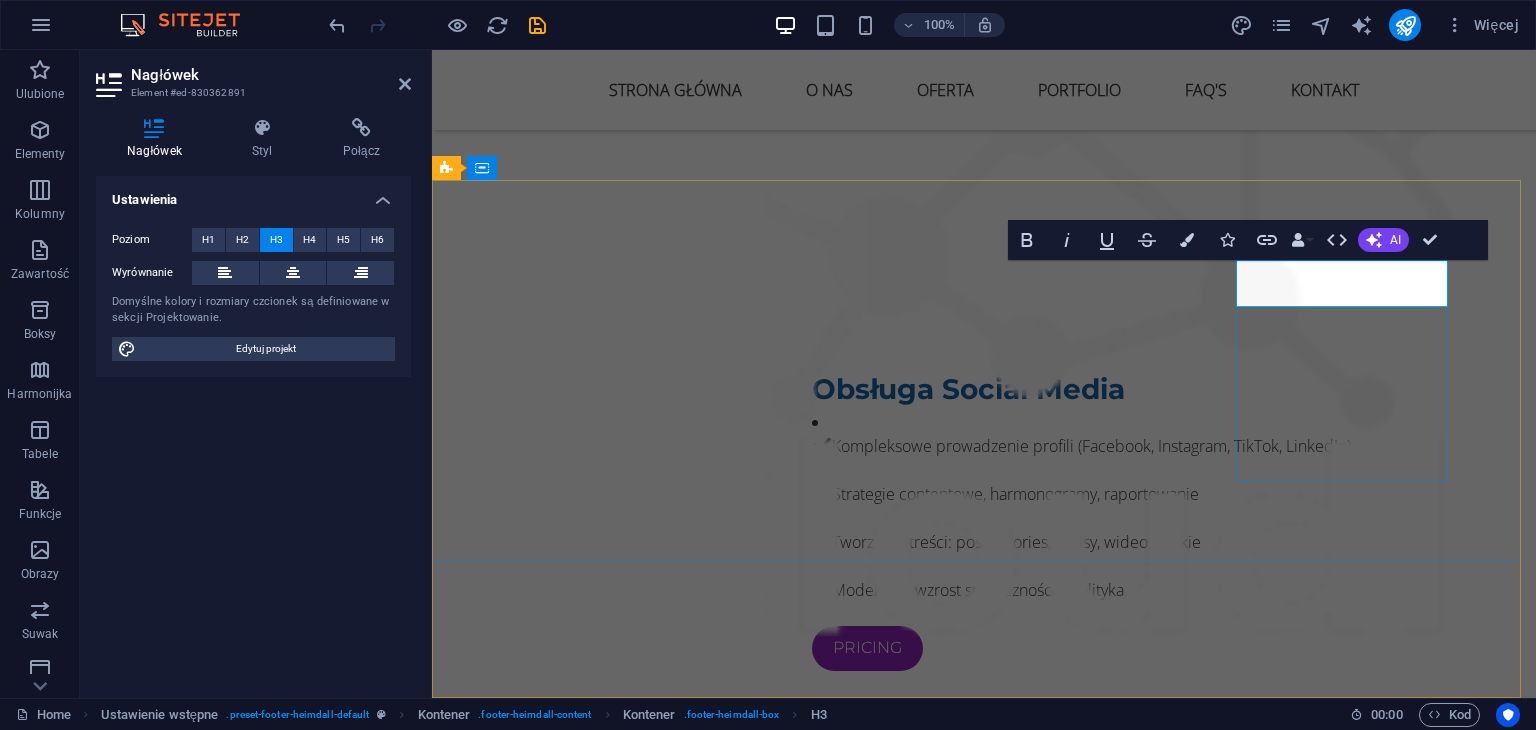 type 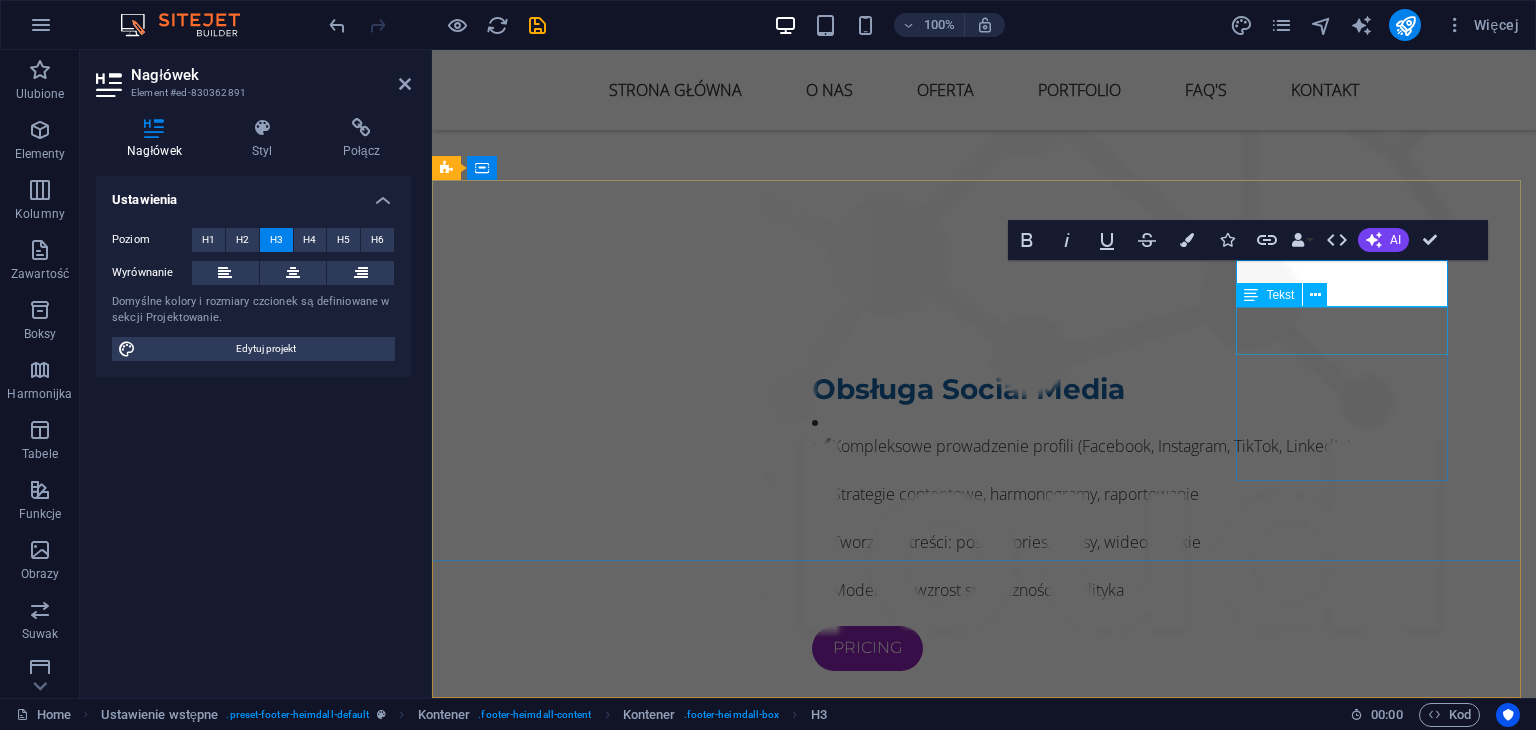 click on "306 Nita Ave Mountain View   CA 9404" at bounding box center [920, 8141] 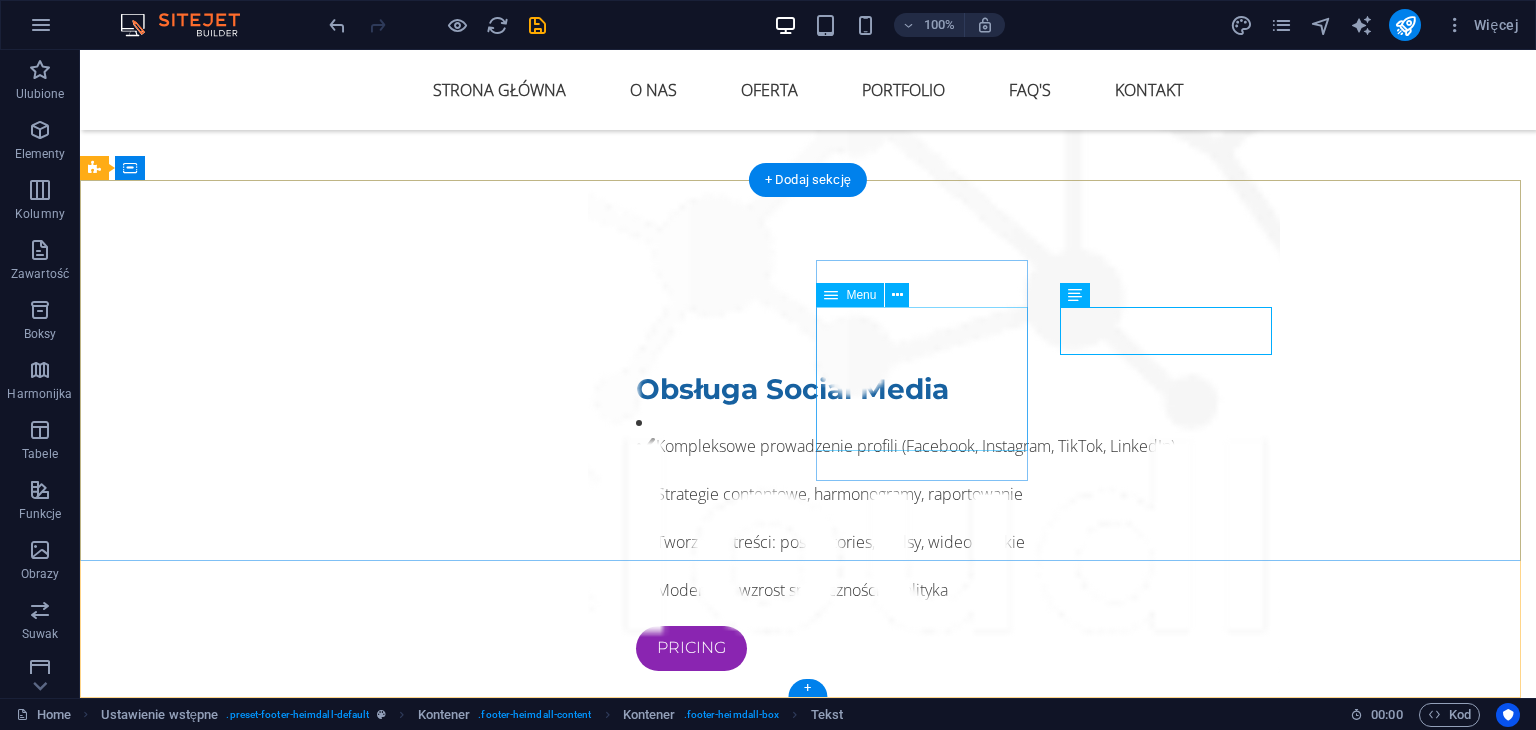 click on "Home About Solutions Pricing FAQs Contact" at bounding box center (568, 7979) 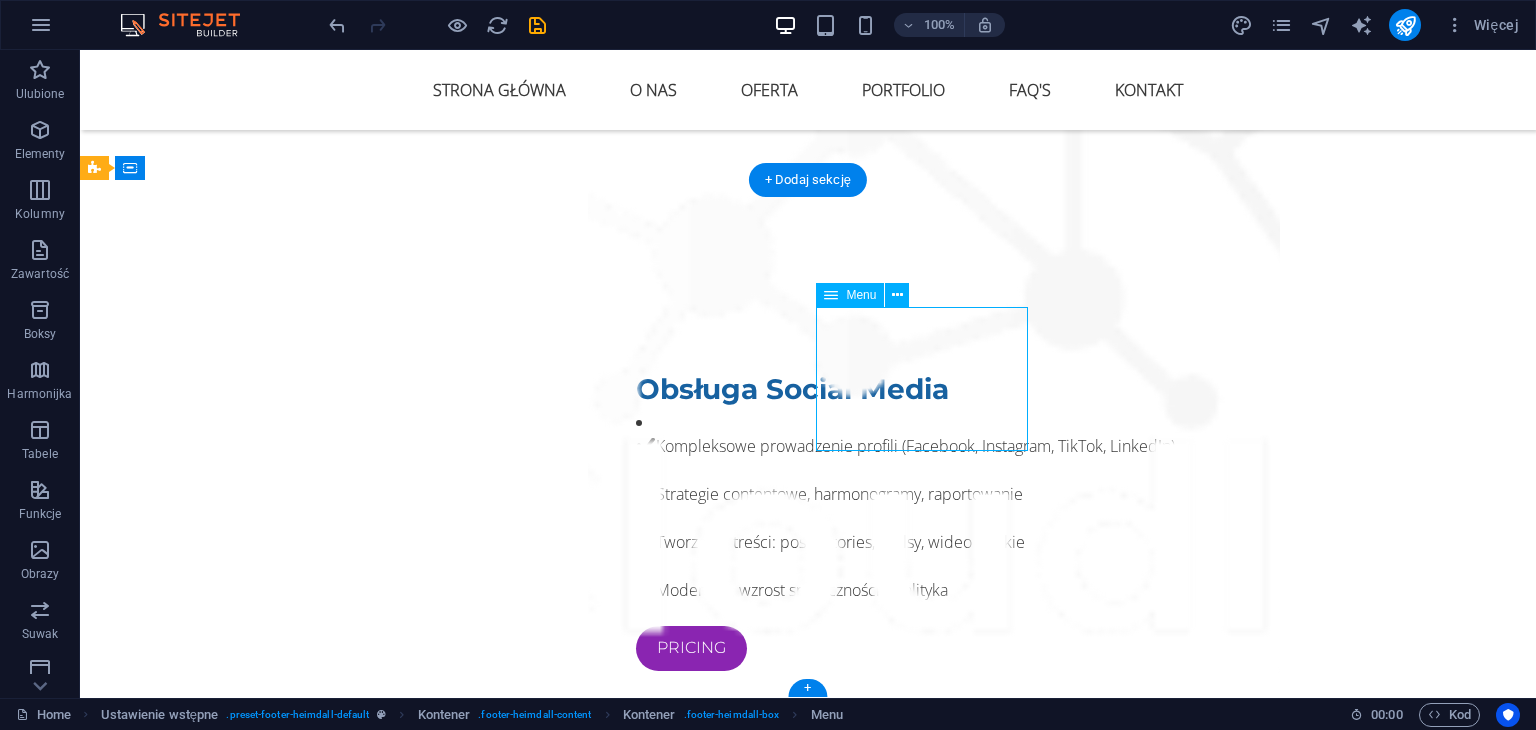 click on "Home About Solutions Pricing FAQs Contact" at bounding box center [568, 7979] 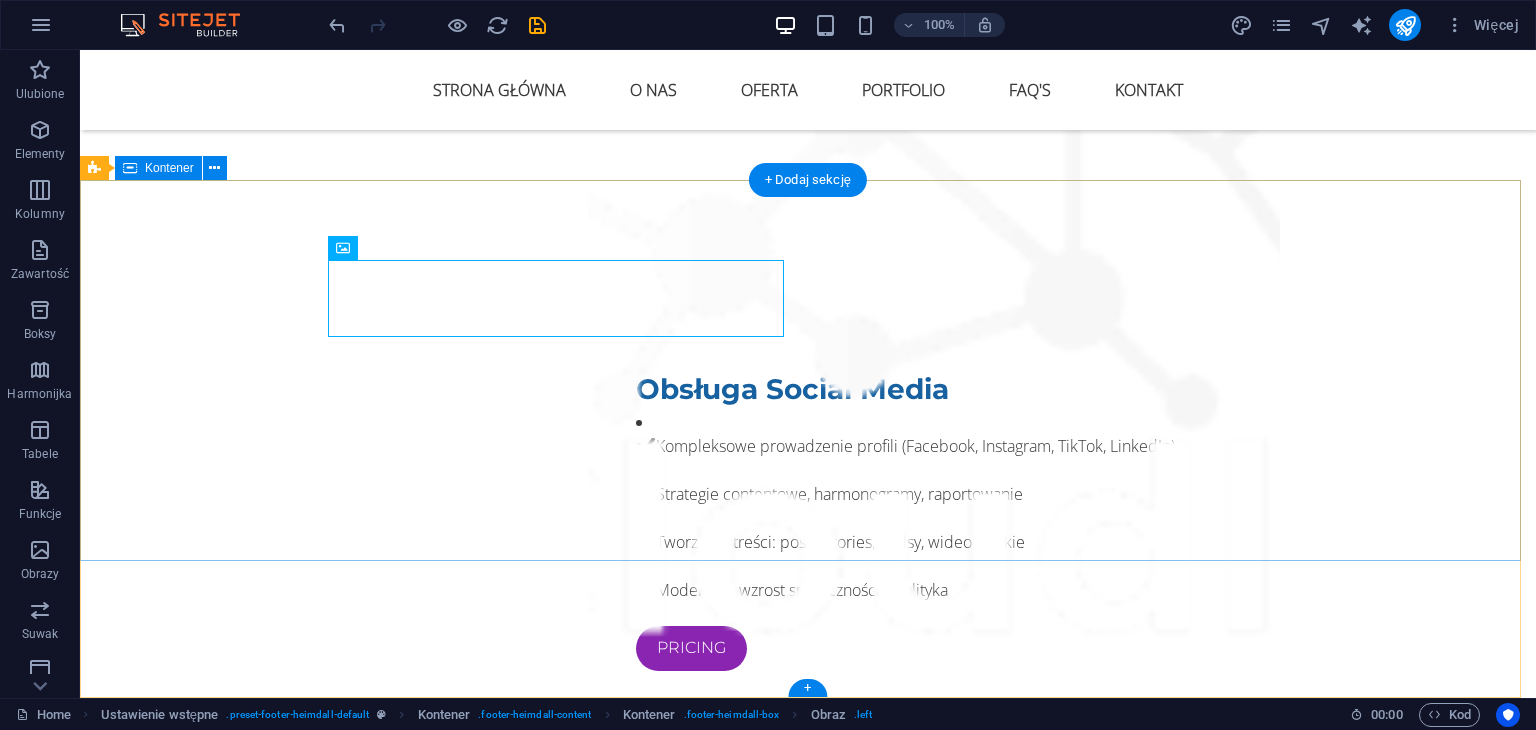 click on "Lorem ipsum dolor sit amet, consetetur sadipscing elitr, sed diam nonumy eirmod tempor invidunt ut labore et dolore magna aliquyam erat, sed diam voluptua. At vero eos et accusam et justo duo dolores et ea rebum. Stet clita kasd gubergren, no sea takimata sanctus est Lorem ipsum dolor sit amet. Navigation Home About Solutions Pricing FAQs Contact Kontak: 306 Nita Ave Mountain View   CA 9404 4d8b828c8c962cf88845959b350aa3@cpanel.local Phone:  + 1-123-456-7890" at bounding box center [808, 7952] 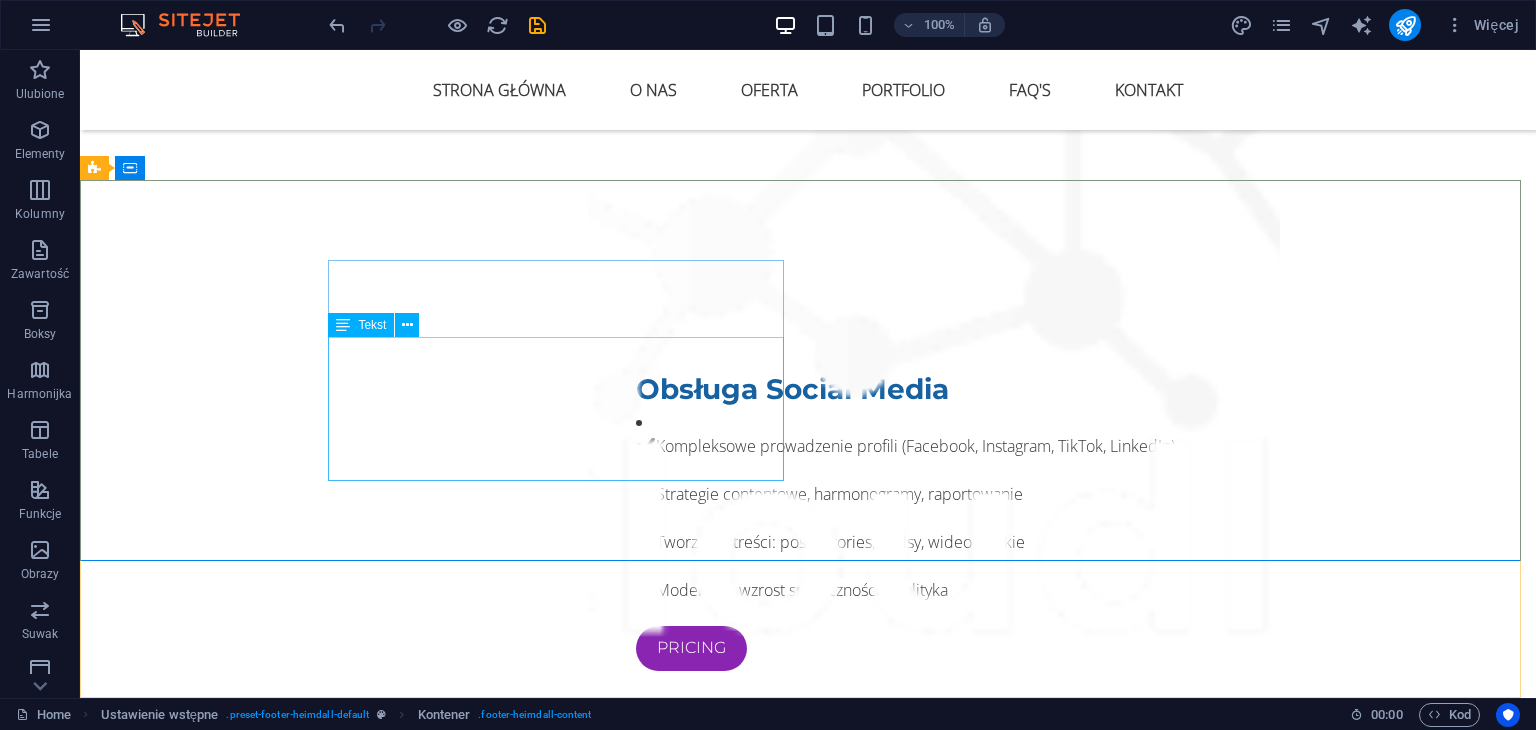 click on "Tekst" at bounding box center [361, 325] 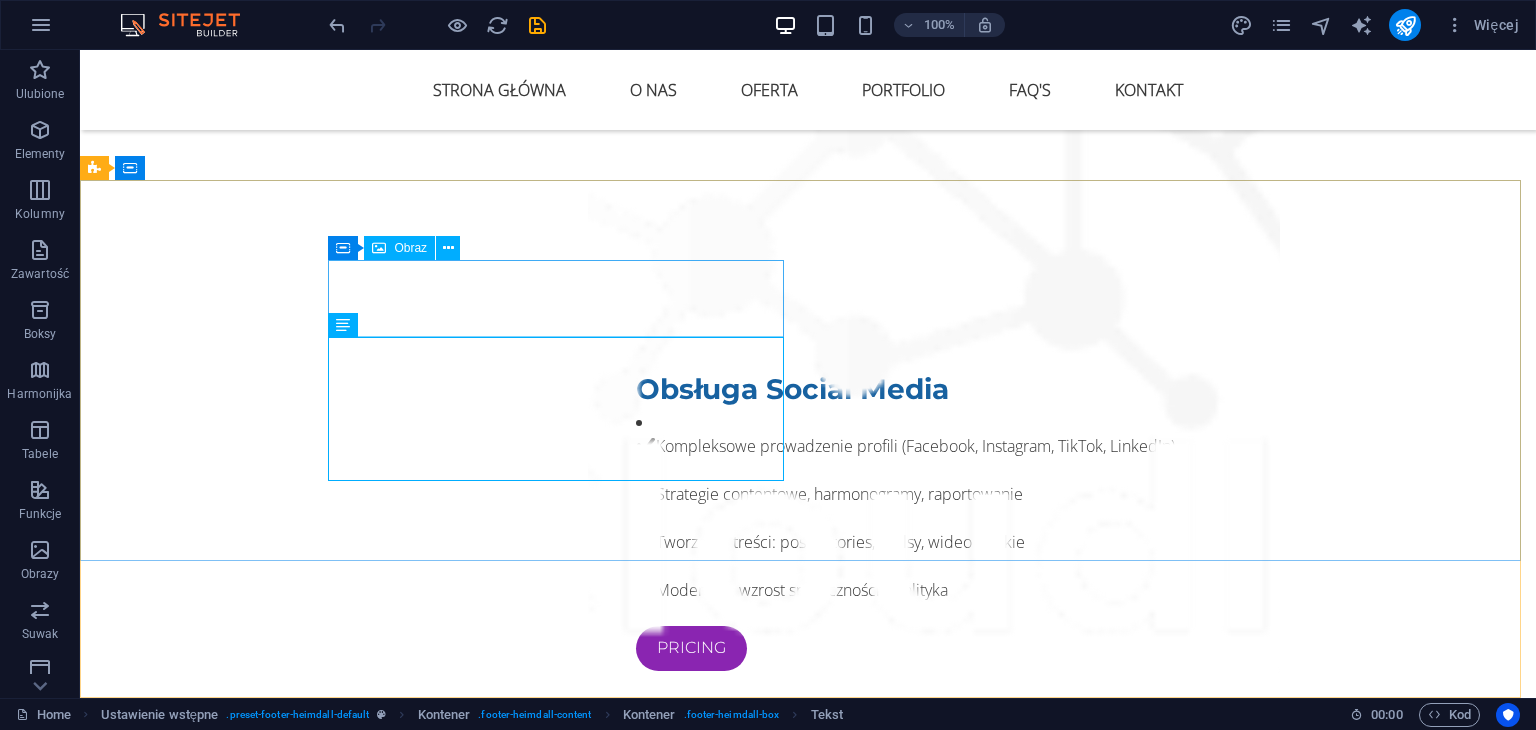 click on "Obraz" at bounding box center (410, 248) 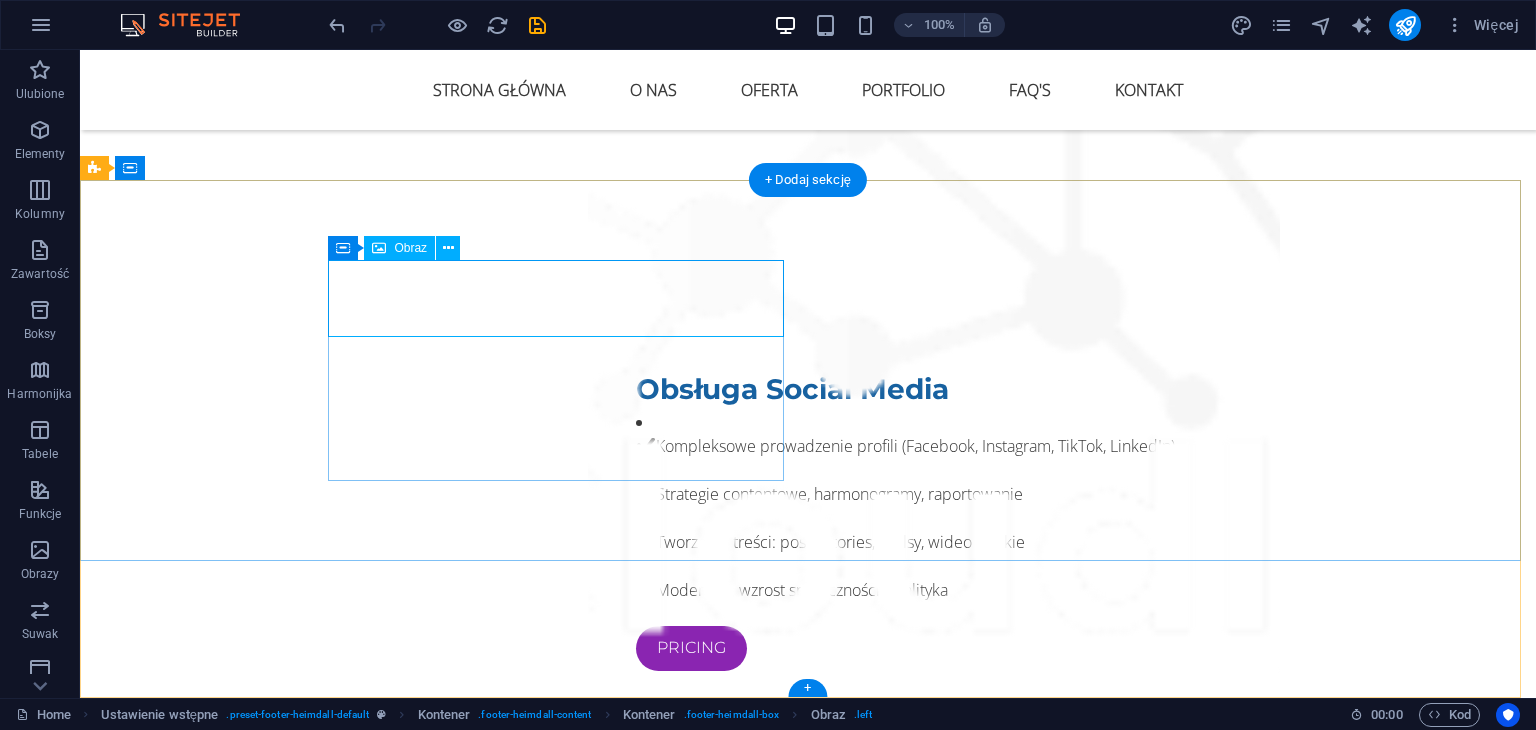 click at bounding box center (568, 7730) 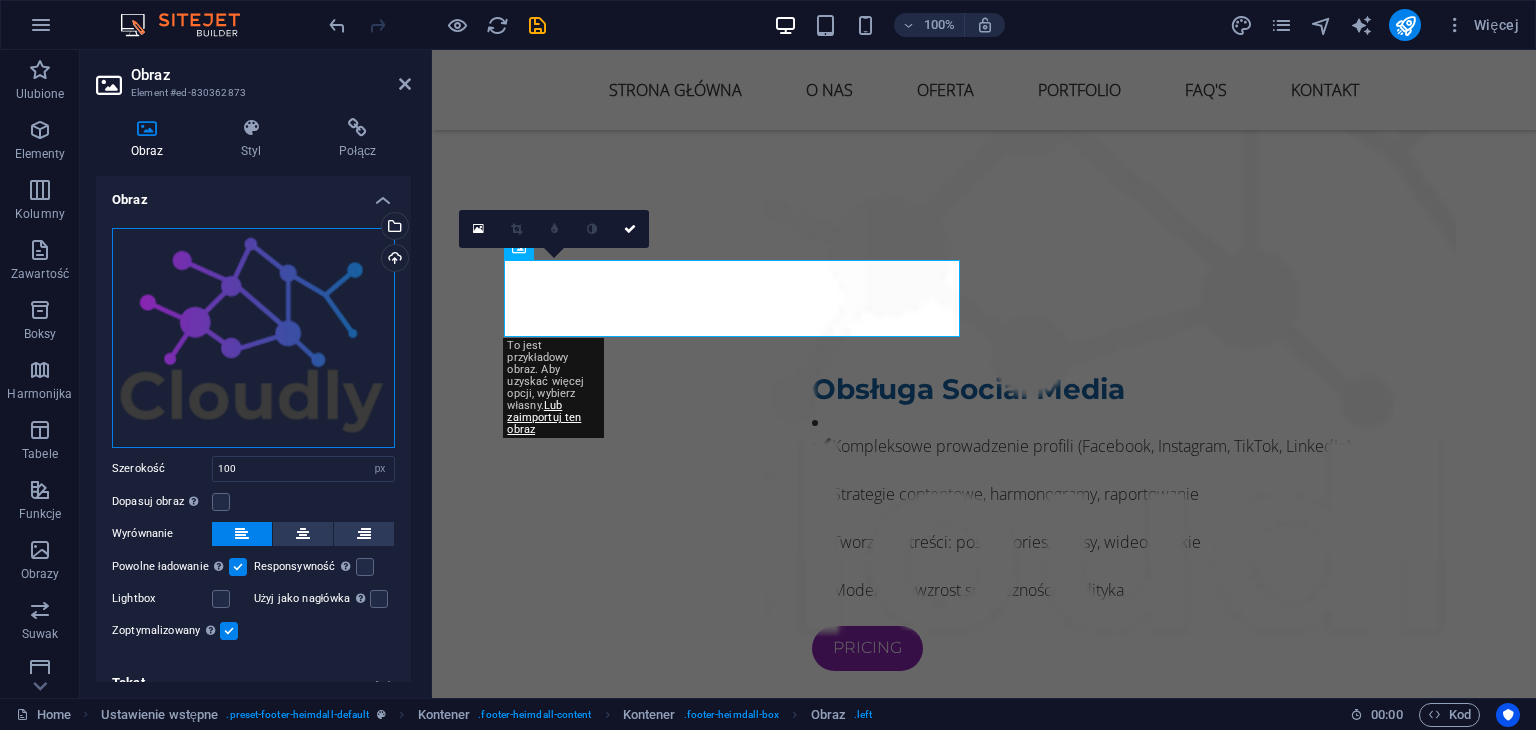 click on "Przeciągnij pliki tutaj, kliknij, aby wybrać pliki lub wybierz pliki z Plików lub naszych bezpłatnych zdjęć i filmów" at bounding box center (253, 338) 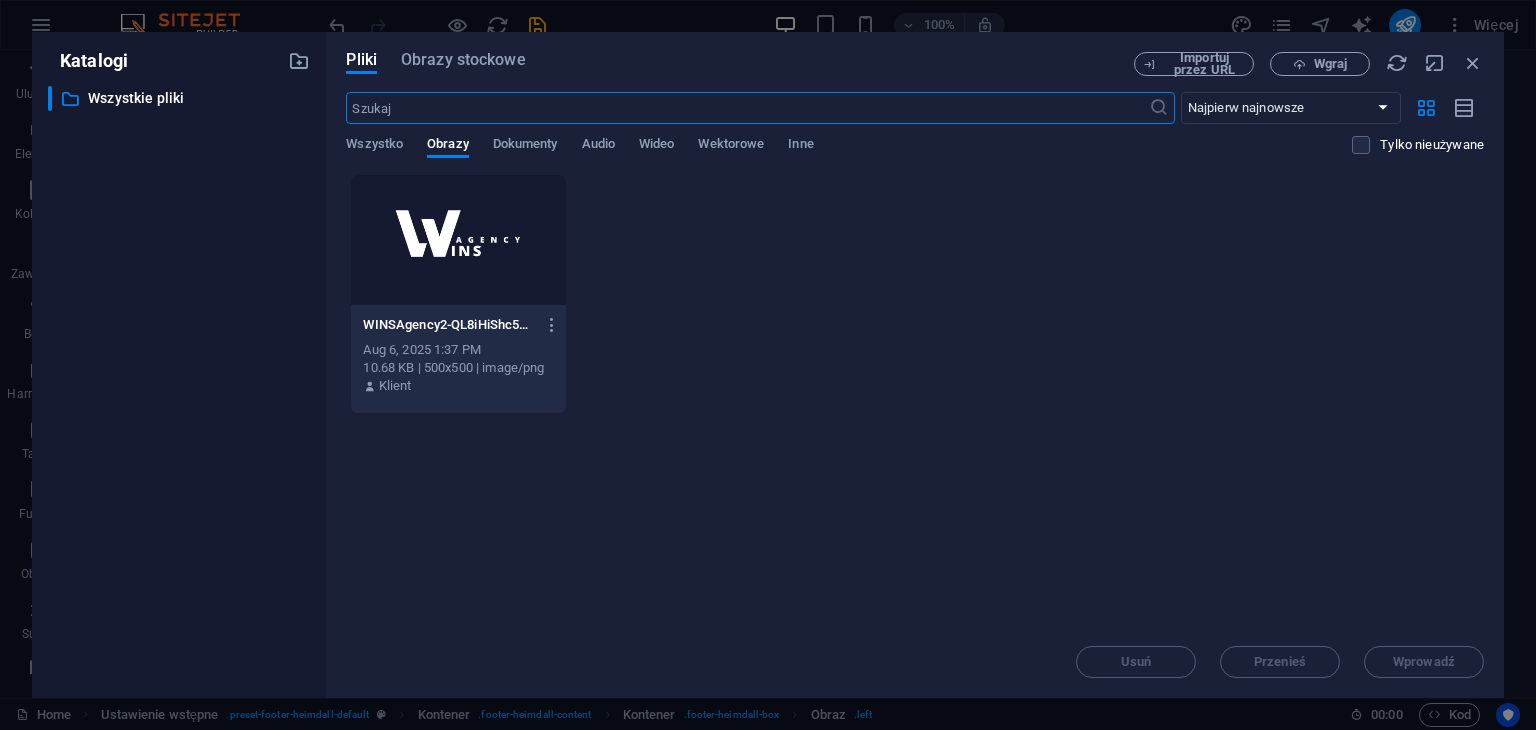 scroll, scrollTop: 9283, scrollLeft: 0, axis: vertical 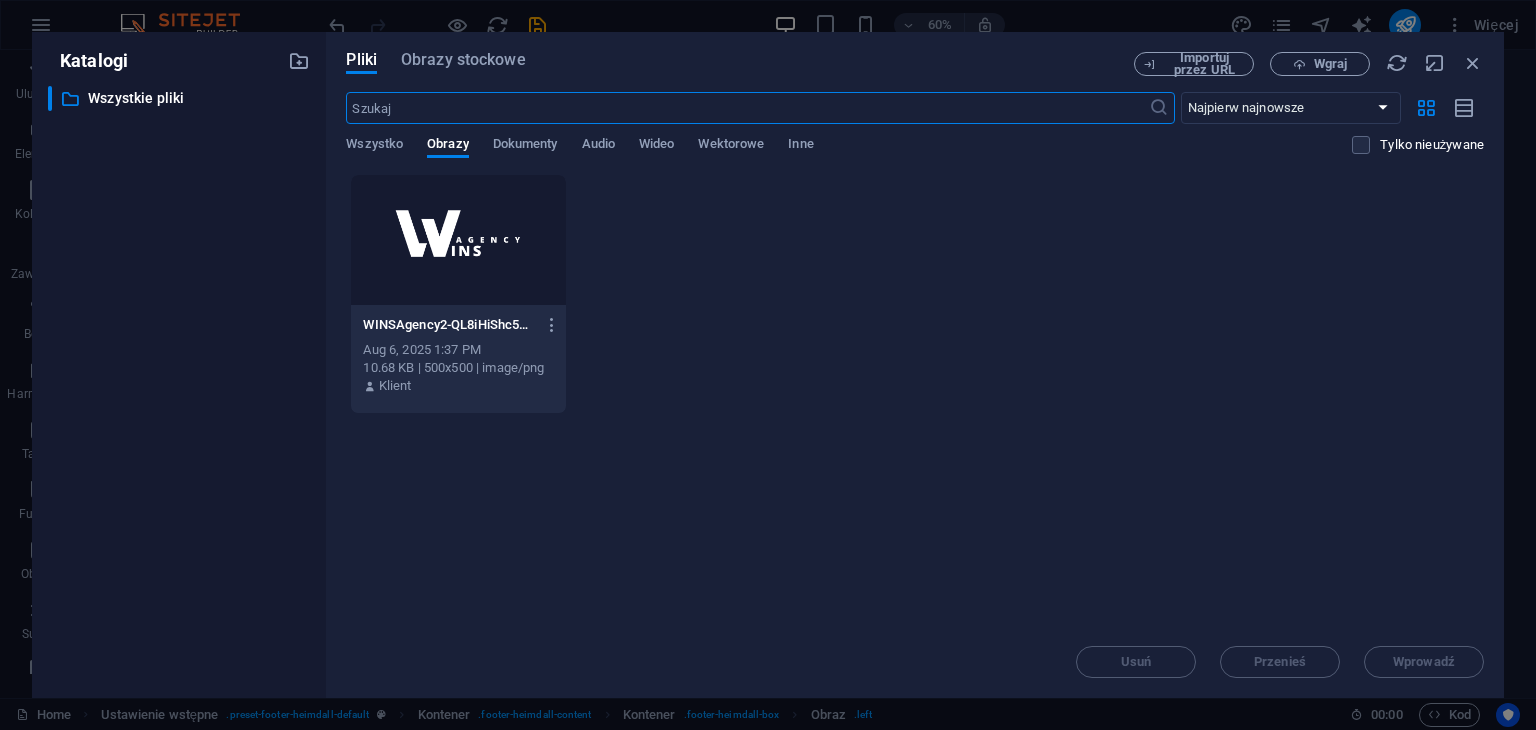 click at bounding box center [458, 240] 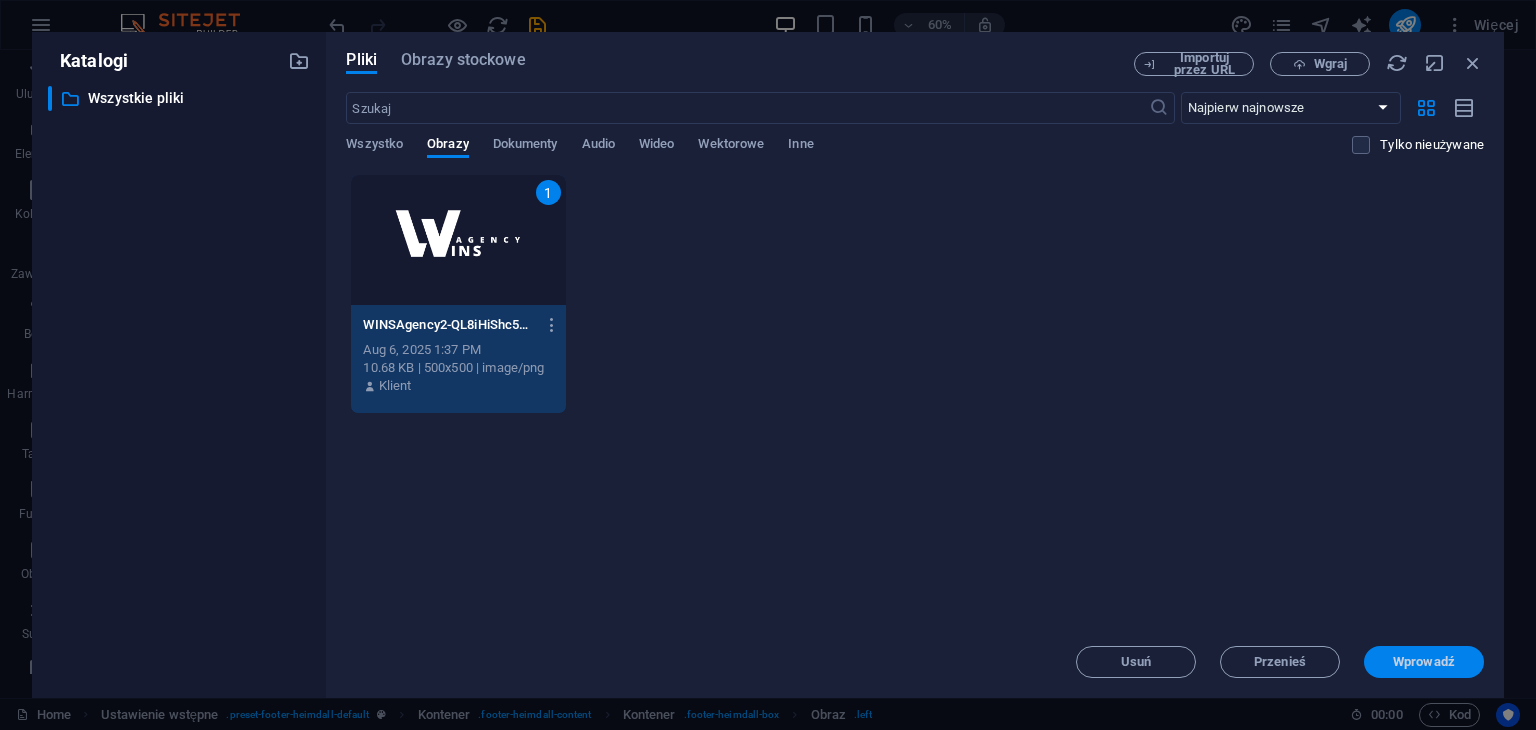 click on "Wprowadź" at bounding box center (1424, 662) 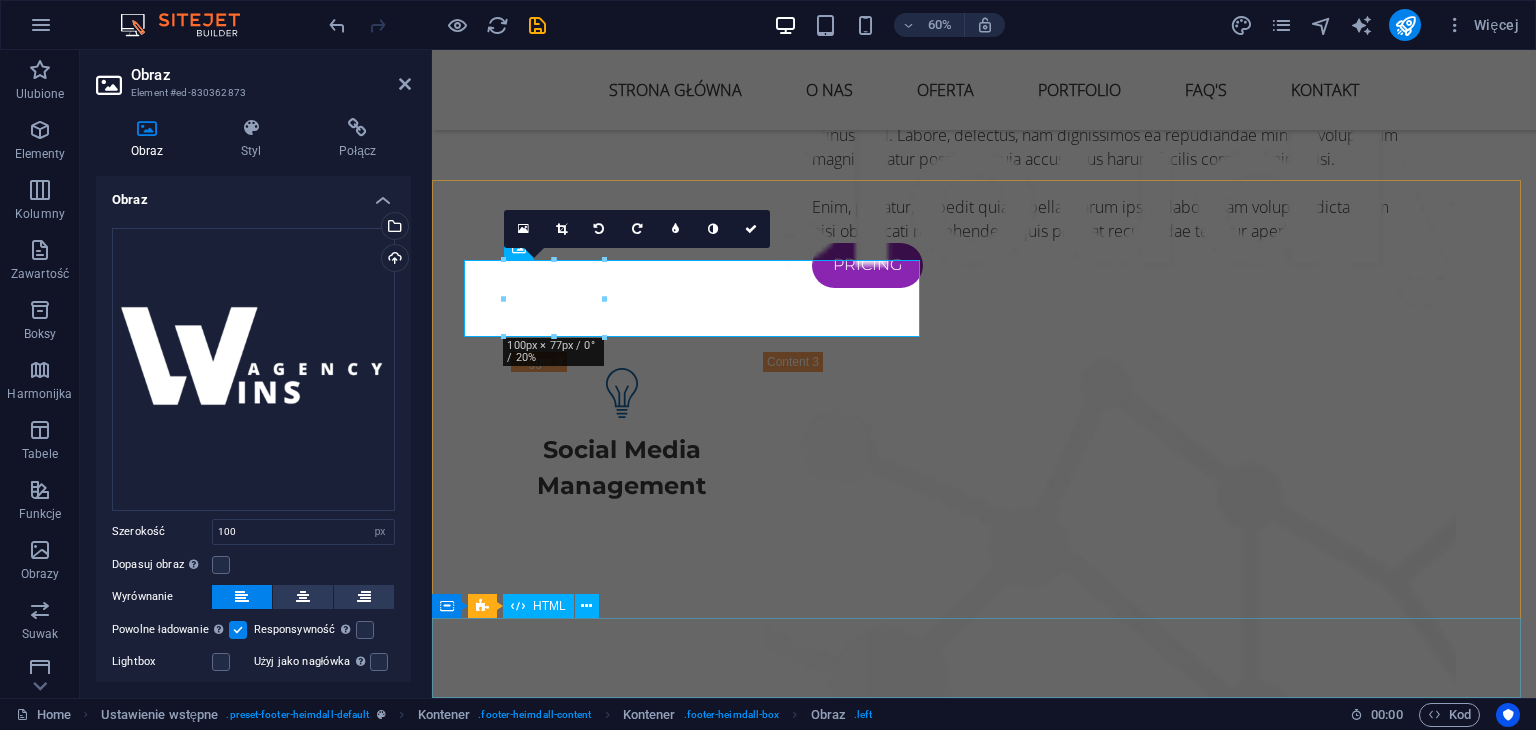 scroll, scrollTop: 9714, scrollLeft: 0, axis: vertical 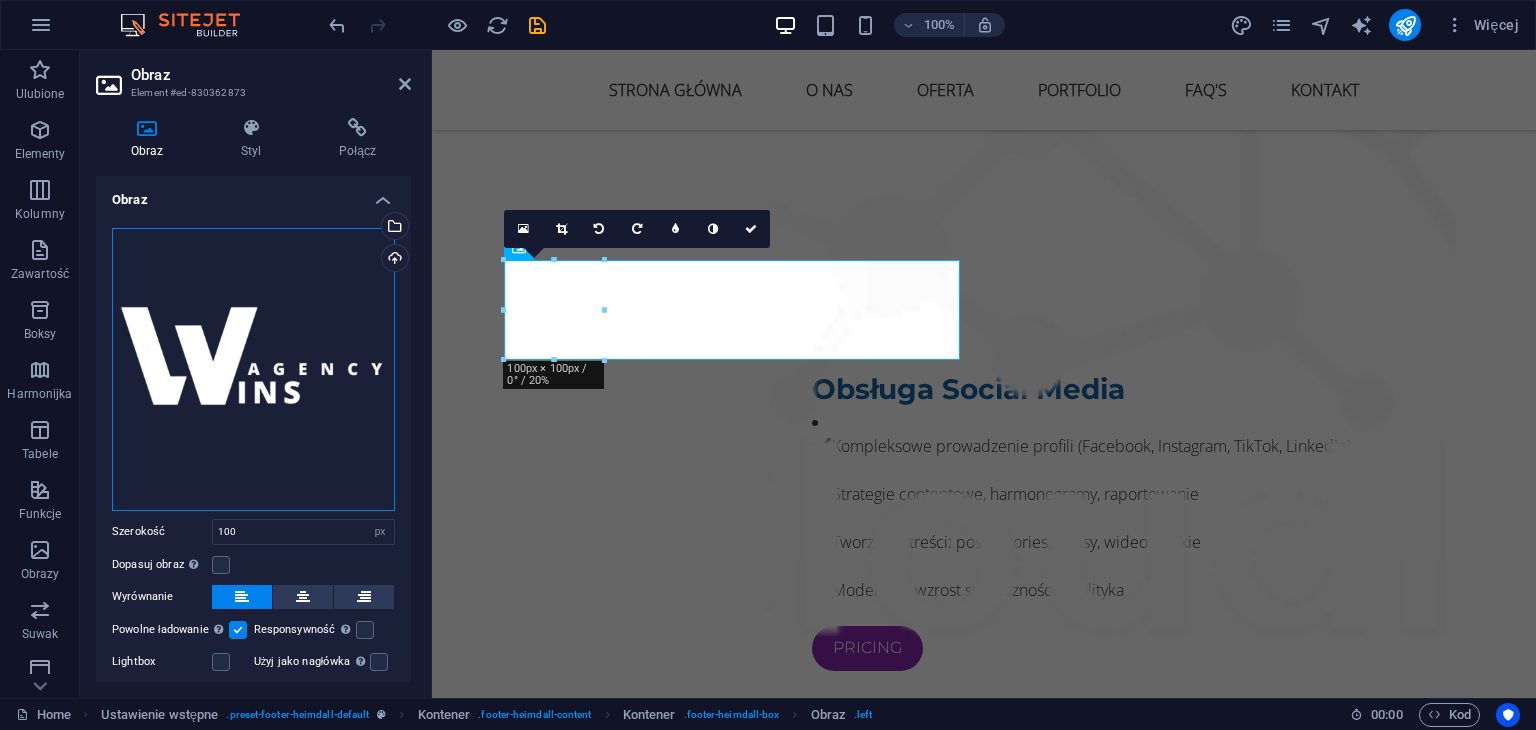 click on "Przeciągnij pliki tutaj, kliknij, aby wybrać pliki lub wybierz pliki z Plików lub naszych bezpłatnych zdjęć i filmów" at bounding box center (253, 369) 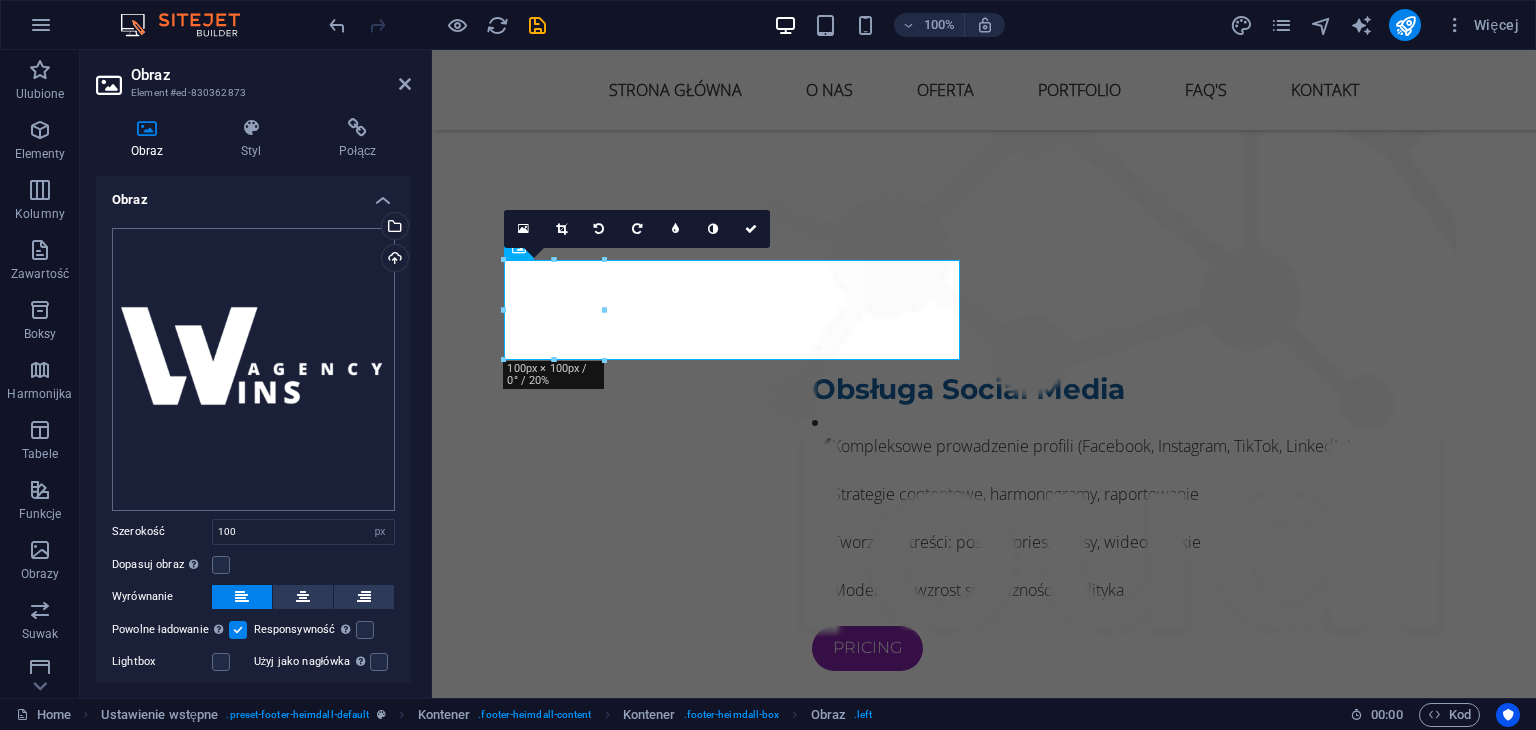 click on "winsagency.pl Home Ulubione Elementy Kolumny Zawartość Boksy Harmonijka Tabele Funkcje Obrazy Suwak Nagłówek Stopka Formularze Marketing Kolekcje Obraz Element #ed-830362873 Obraz Styl Połącz Obraz Przeciągnij pliki tutaj, kliknij, aby wybrać pliki lub wybierz pliki z Plików lub naszych bezpłatnych zdjęć i filmów Wybierz pliki z menedżera plików, zdjęć stockowych lub prześlij plik(i) Wgraj Szerokość 100 Domyślny automatycznie px rem % em vh vw Dopasuj obraz Automatycznie dopasuj obraz do stałej szerokości i wysokości Wysokość Domyślny automatycznie px Wyrównanie Powolne ładowanie Ładowanie obrazów po załadowaniu strony poprawia szybkość strony. Responsywność Automatycznie ładuj obraz dla monitorów Retina i rozmiary zoptymalizowane dla smartfona. Lightbox Użyj jako nagłówka Zoptymalizowany Obrazy są kompresowane, aby poprawić szybkość strony. Pozycja Kierunek Spersonalizowany 50 px rem %" at bounding box center (768, 365) 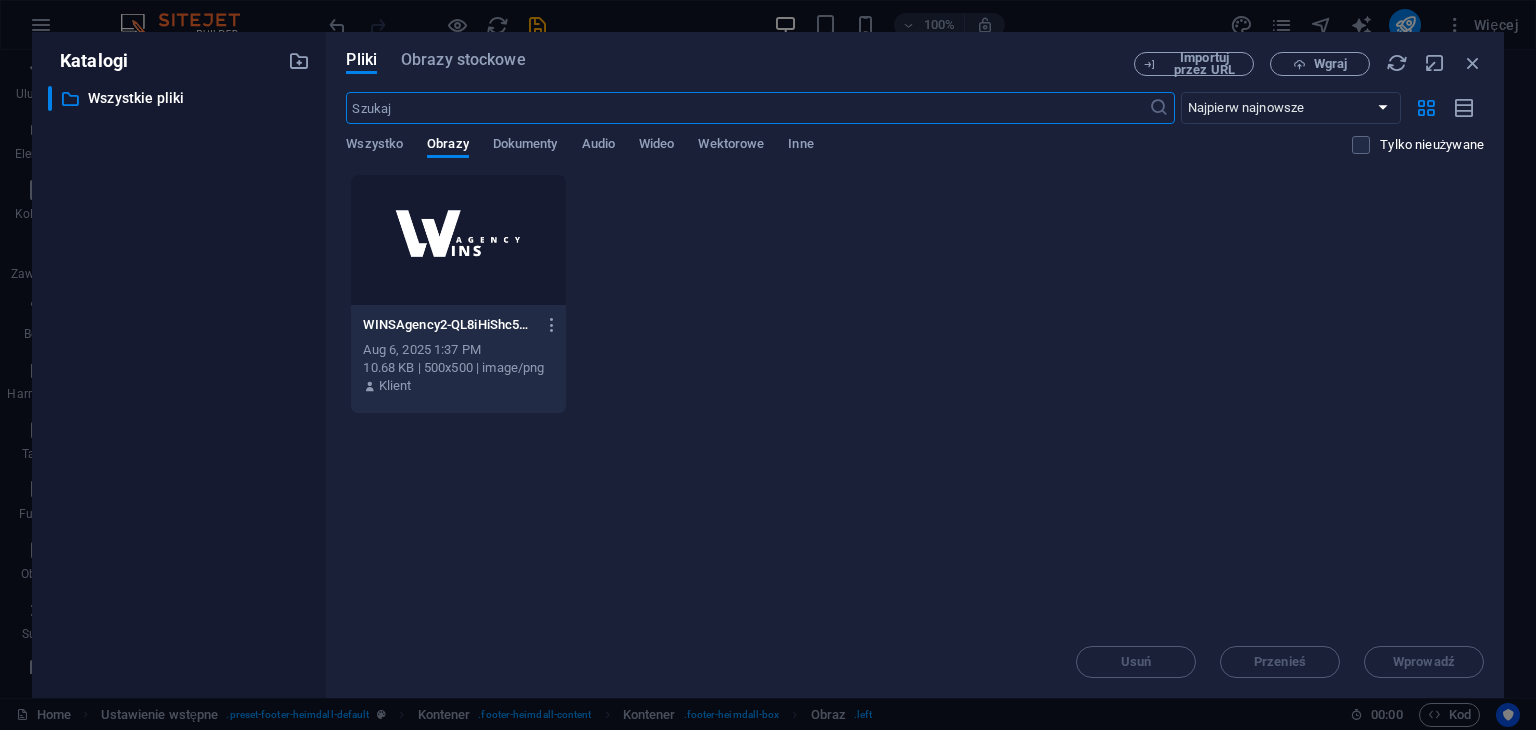 scroll, scrollTop: 9306, scrollLeft: 0, axis: vertical 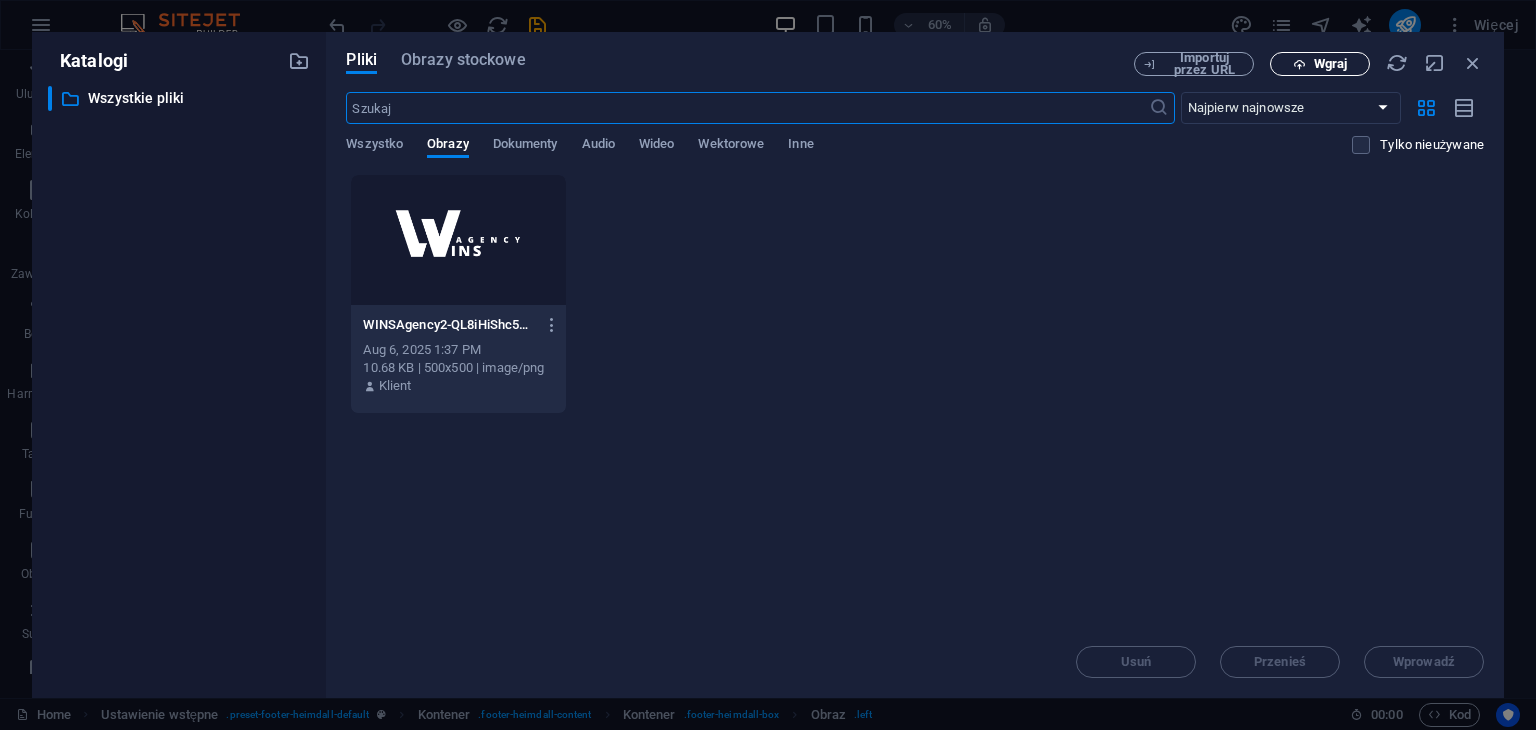 click on "Wgraj" at bounding box center [1320, 64] 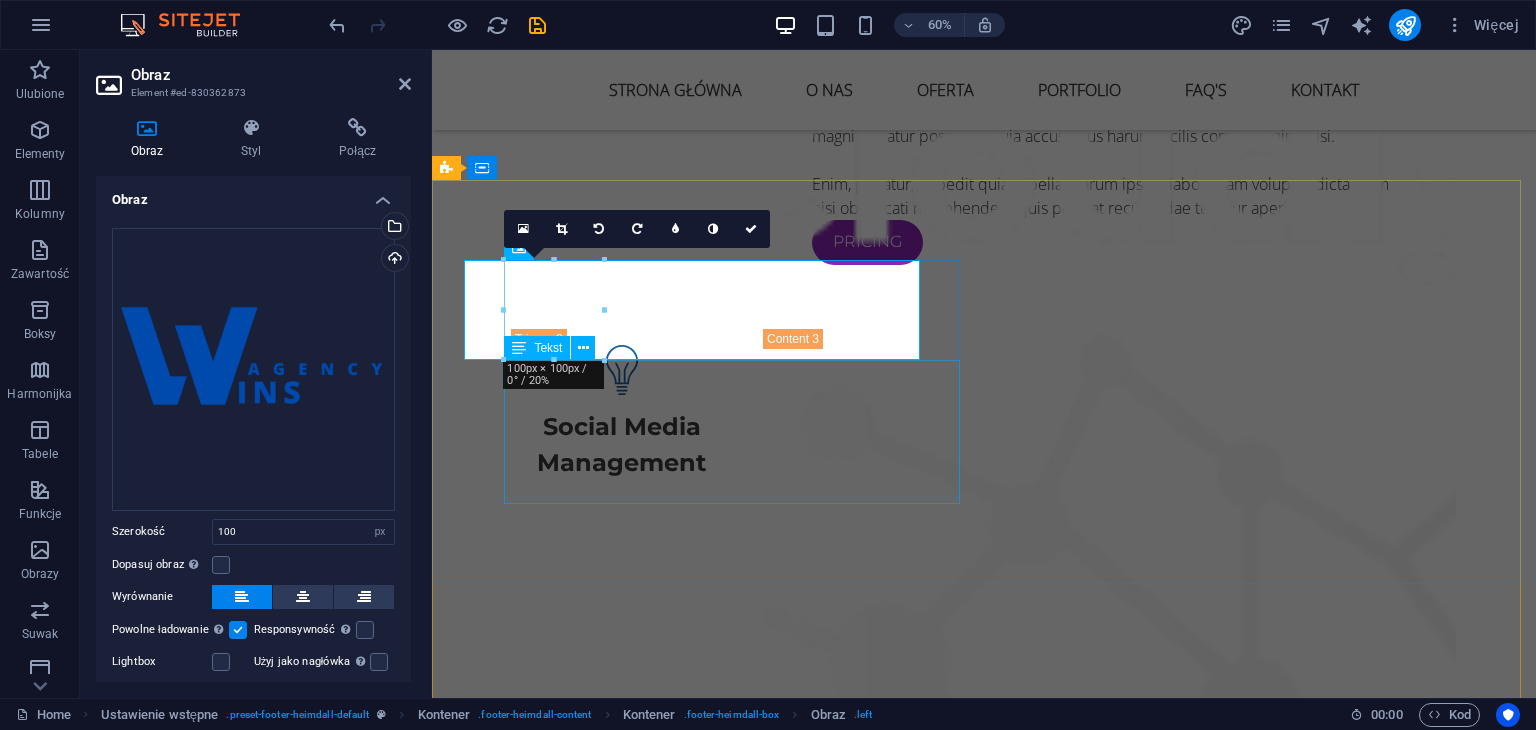 scroll, scrollTop: 9714, scrollLeft: 0, axis: vertical 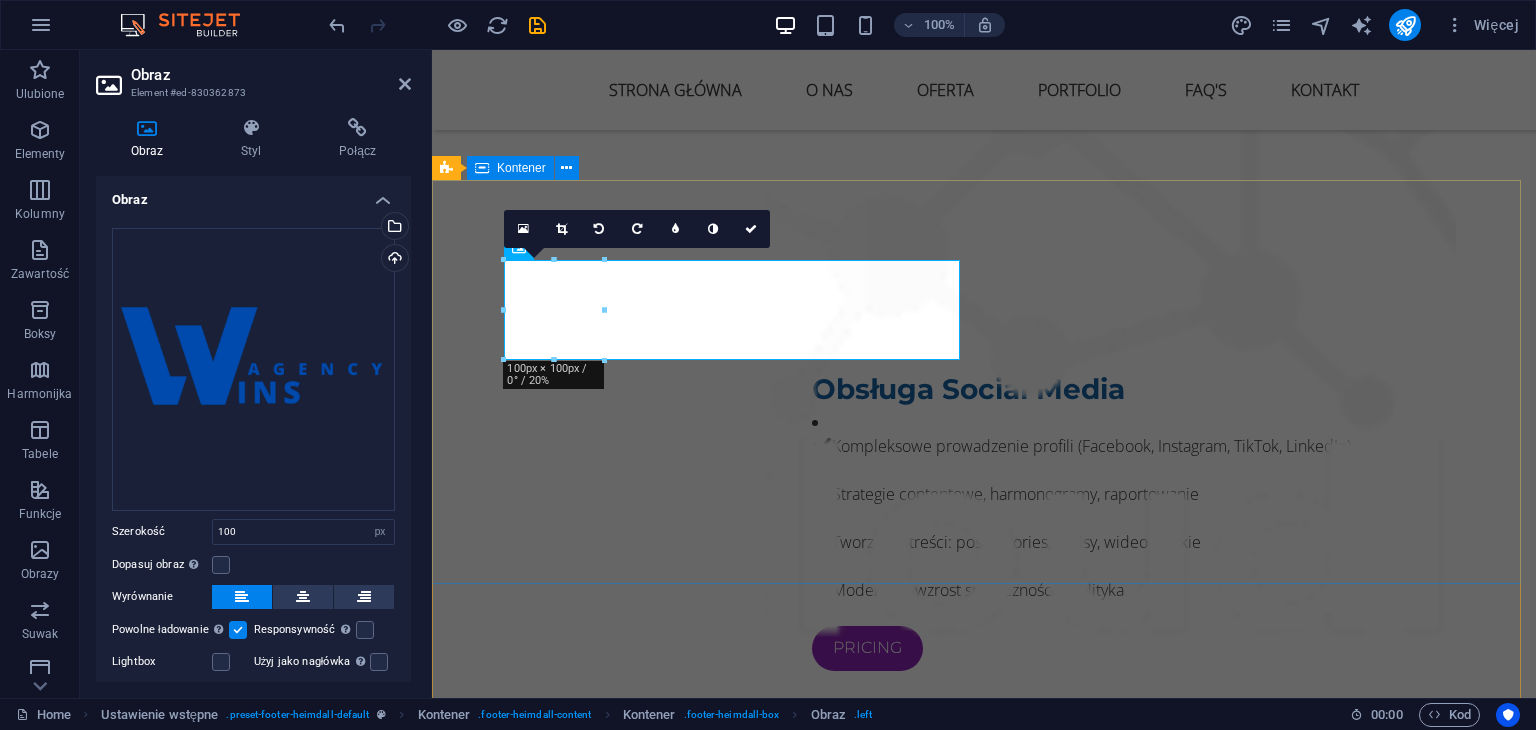 click on "Lorem ipsum dolor sit amet, consetetur sadipscing elitr, sed diam nonumy eirmod tempor invidunt ut labore et dolore magna aliquyam erat, sed diam voluptua. At vero eos et accusam et justo duo dolores et ea rebum. Stet clita kasd gubergren, no sea takimata sanctus est Lorem ipsum dolor sit amet. Navigation Home About Solutions Pricing FAQs Contact Kontak: 306 Nita Ave Mountain View   CA 9404 4d8b828c8c962cf88845959b350aa3@cpanel.local Phone:  + 1-123-456-7890" at bounding box center (984, 7964) 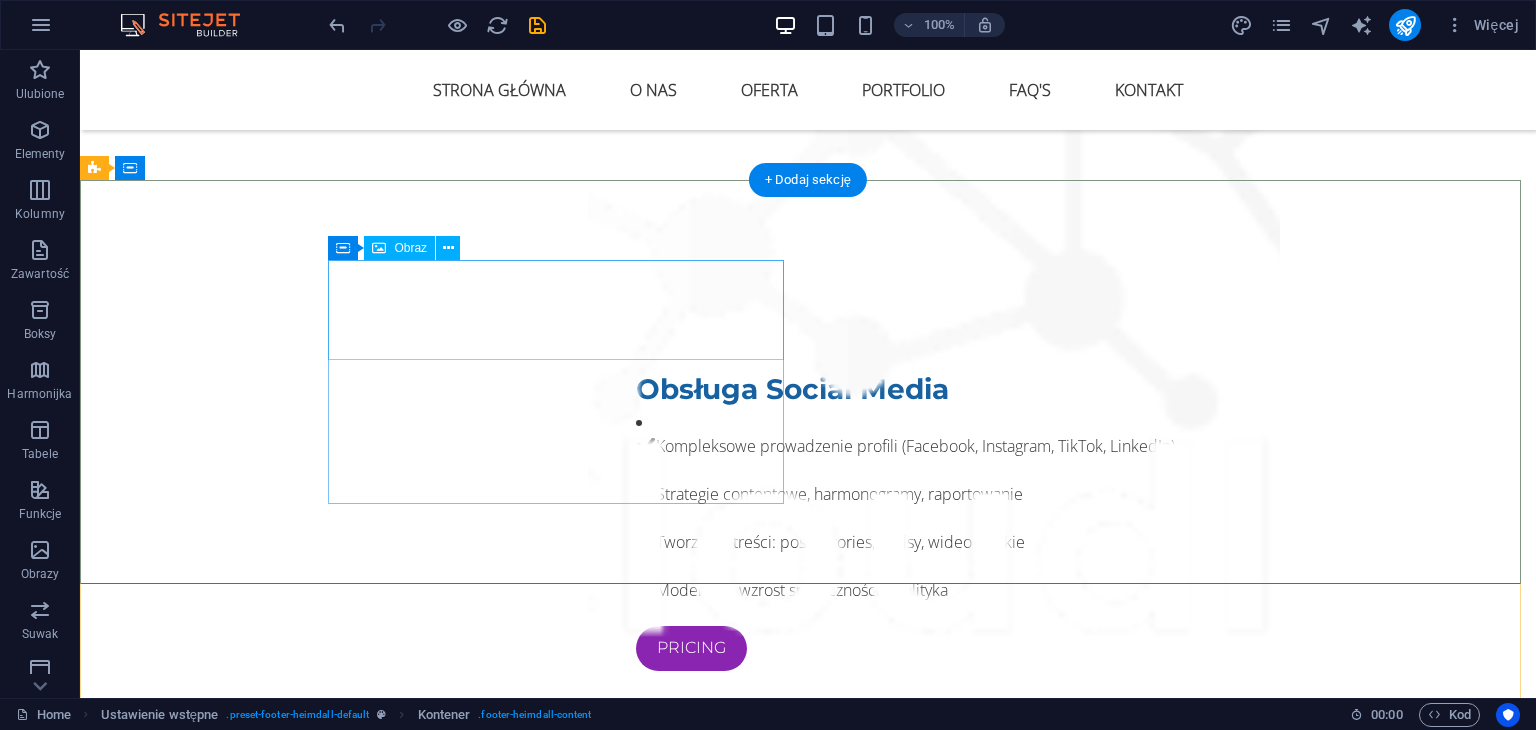 click at bounding box center [568, 7742] 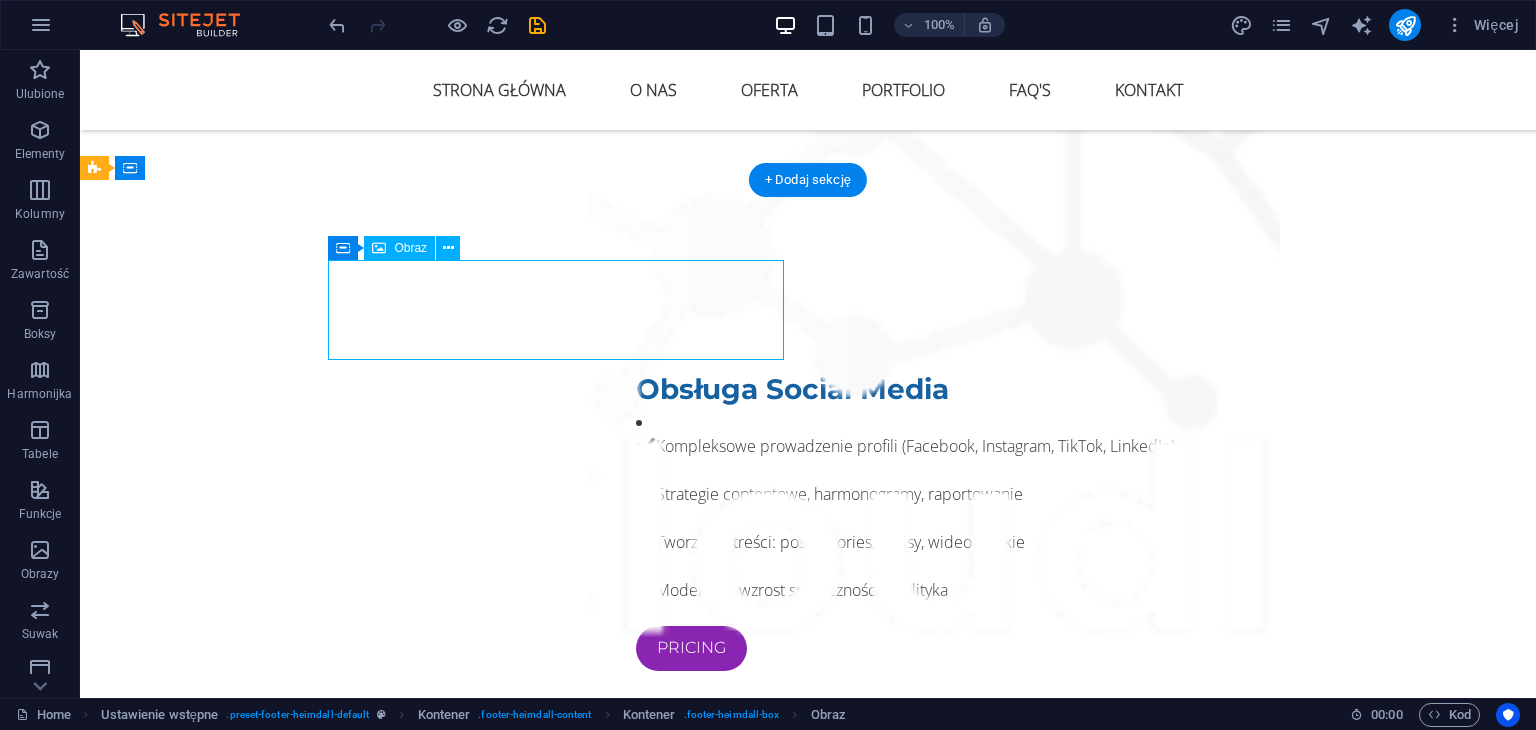 click at bounding box center (568, 7742) 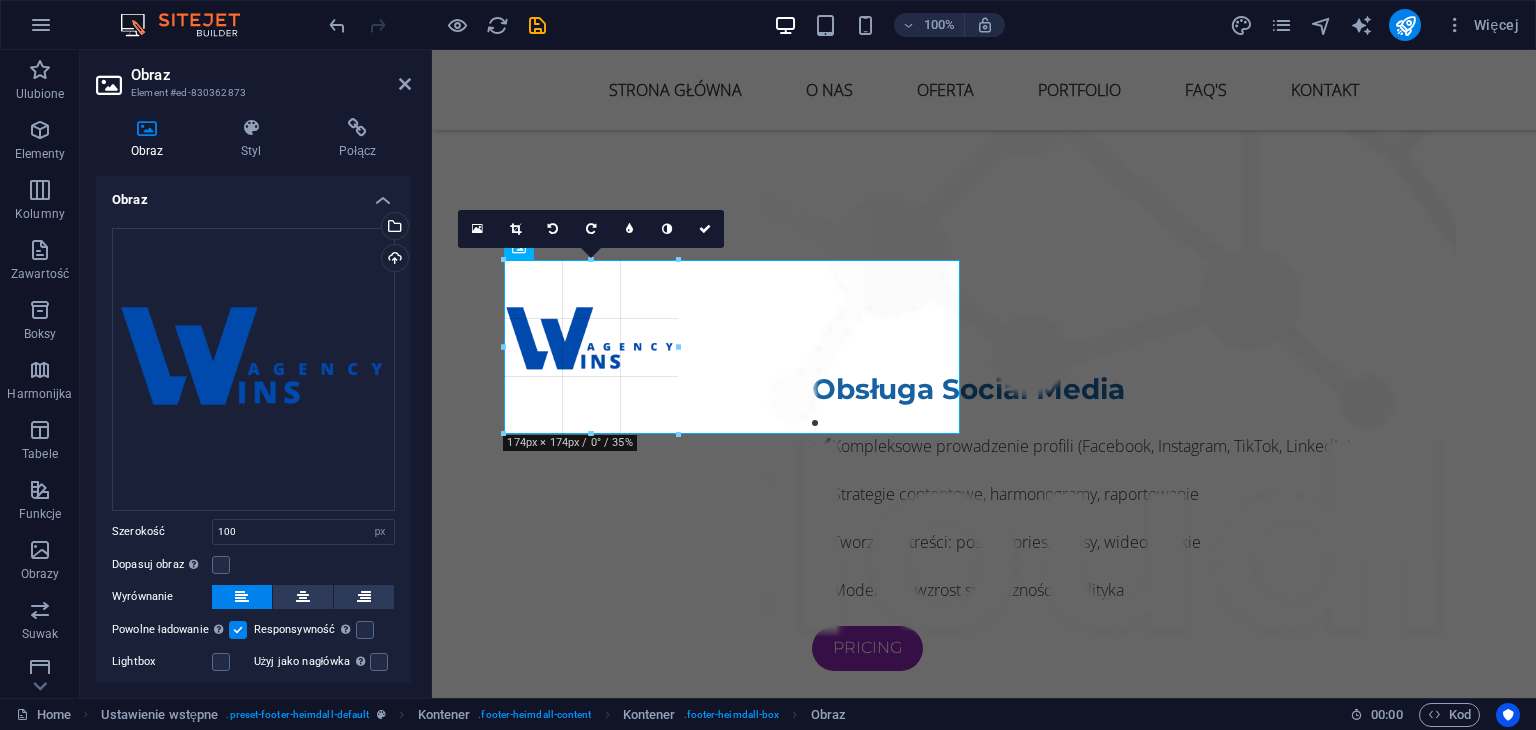 drag, startPoint x: 607, startPoint y: 310, endPoint x: 255, endPoint y: 267, distance: 354.6167 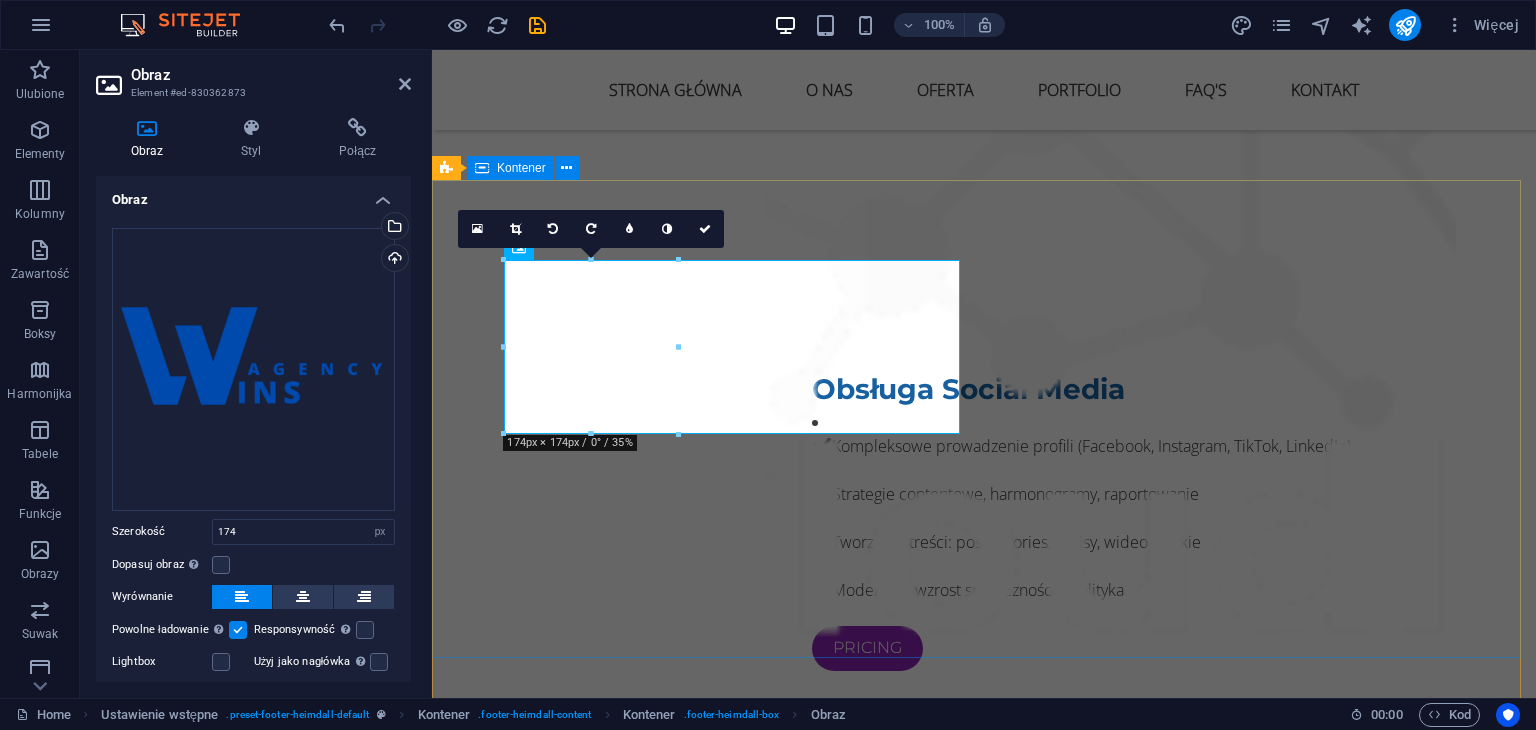 click on "Lorem ipsum dolor sit amet, consetetur sadipscing elitr, sed diam nonumy eirmod tempor invidunt ut labore et dolore magna aliquyam erat, sed diam voluptua. At vero eos et accusam et justo duo dolores et ea rebum. Stet clita kasd gubergren, no sea takimata sanctus est Lorem ipsum dolor sit amet. Navigation Home About Solutions Pricing FAQs Contact Kontak: 306 Nita Ave Mountain View   CA 9404 4d8b828c8c962cf88845959b350aa3@cpanel.local Phone:  + 1-123-456-7890" at bounding box center [984, 8001] 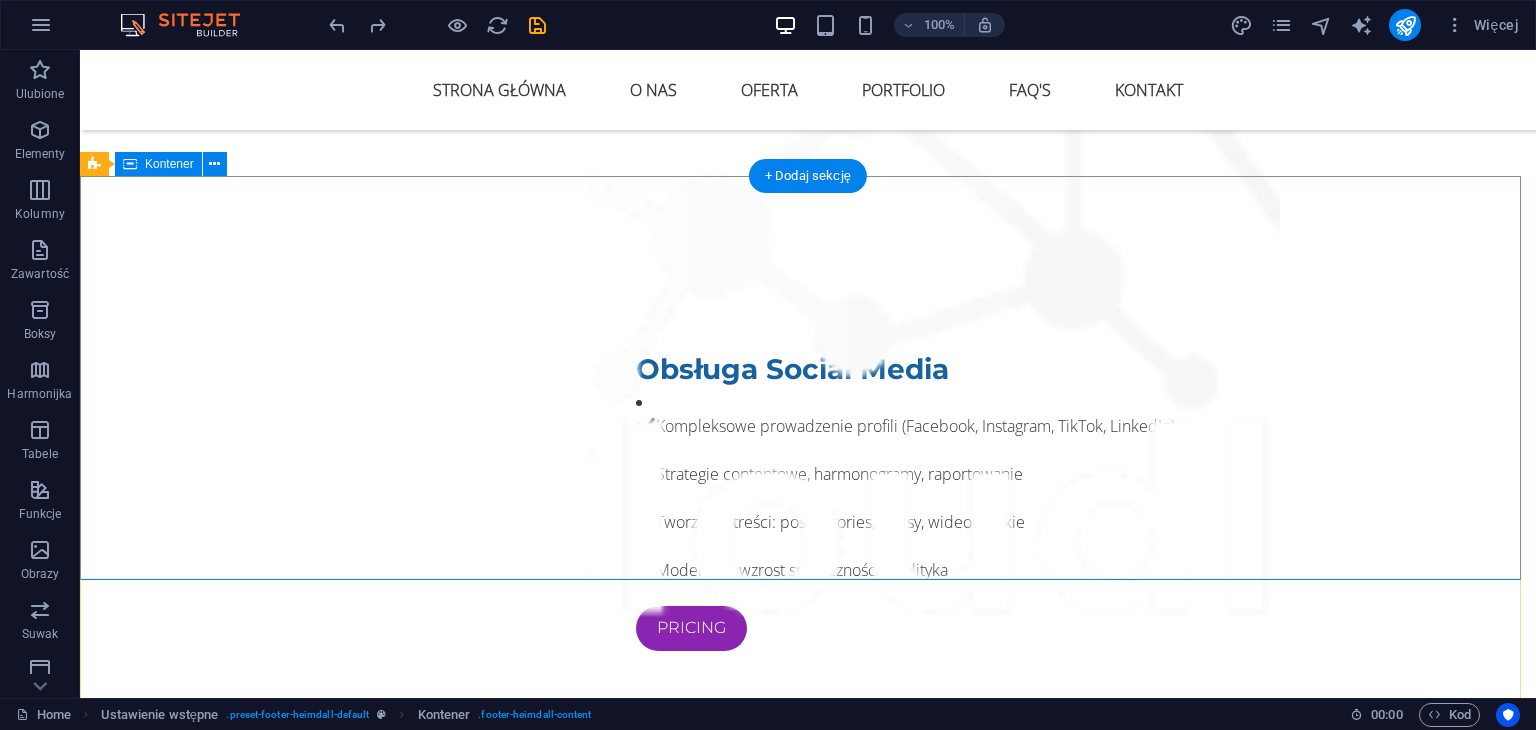 scroll, scrollTop: 9737, scrollLeft: 0, axis: vertical 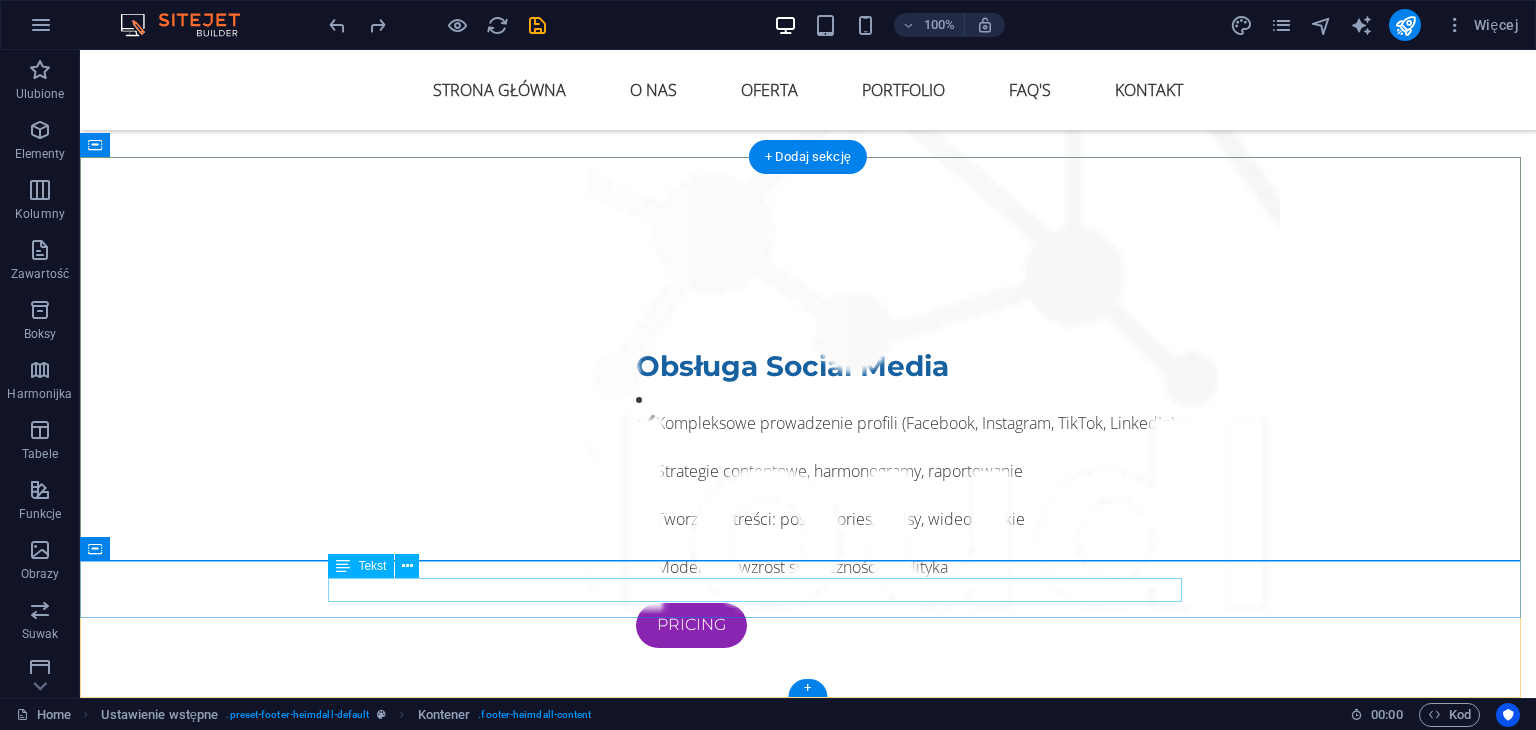 click on "© Cloudly.  Legal Notice  |  Privacy" at bounding box center (808, 8322) 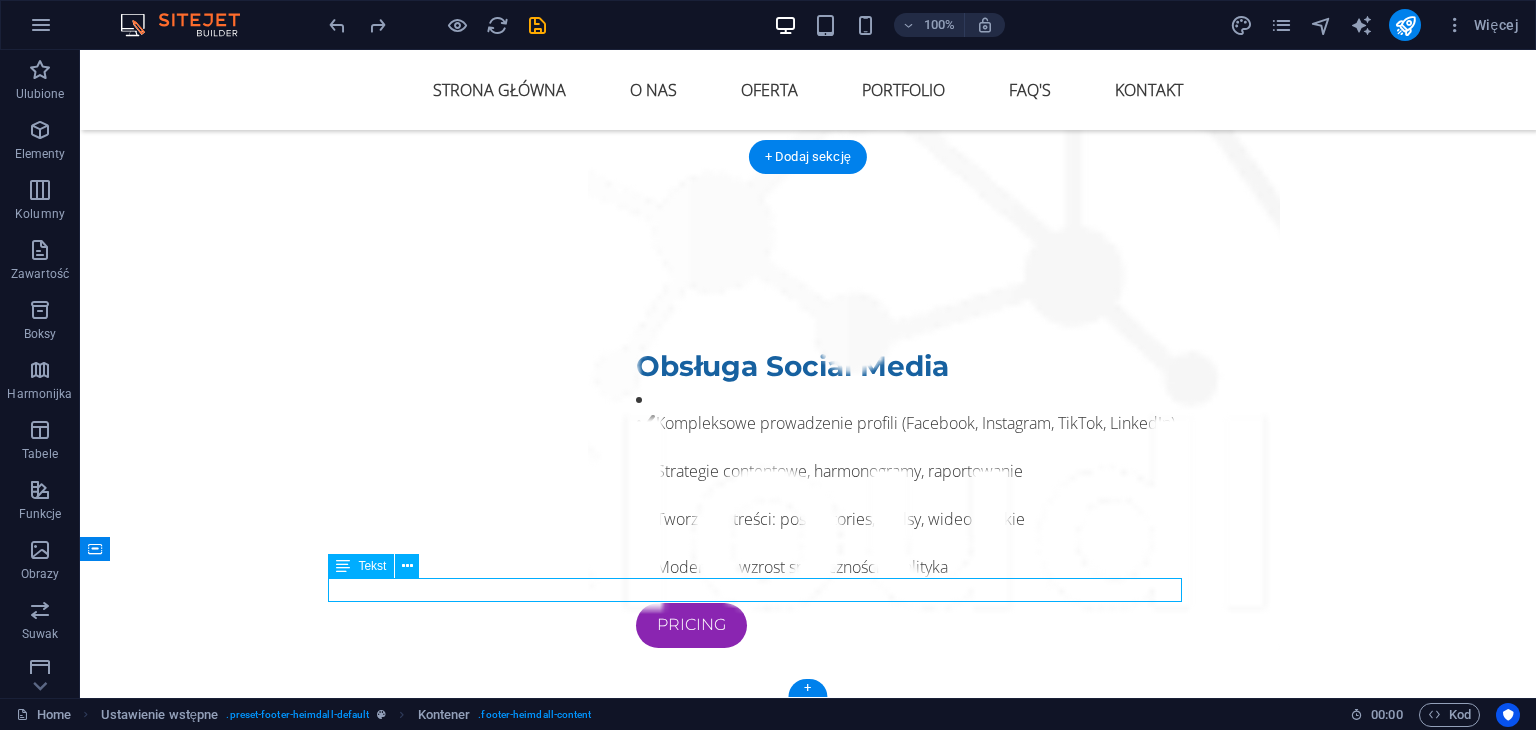 click on "© Cloudly.  Legal Notice  |  Privacy" at bounding box center (808, 8322) 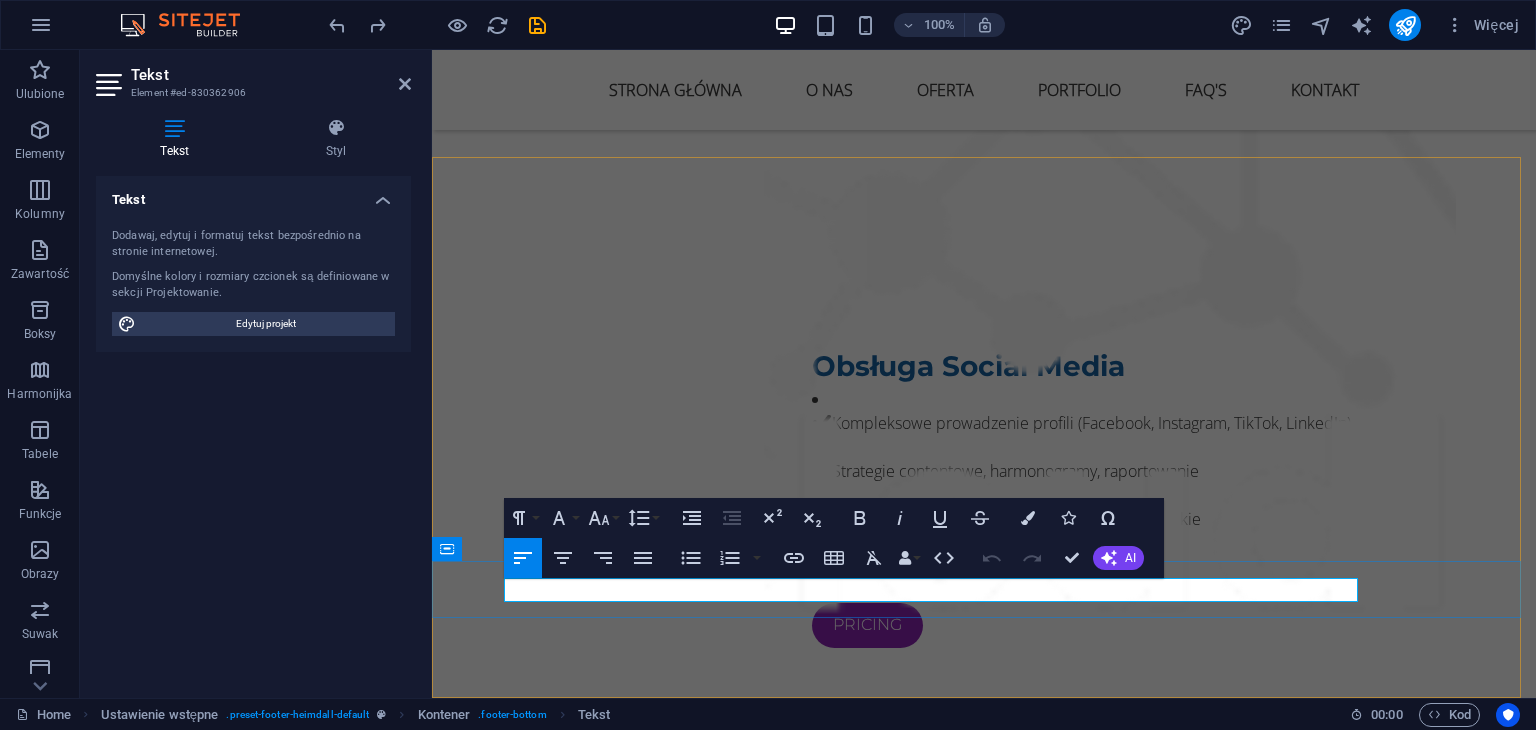 click on "Legal Notice" 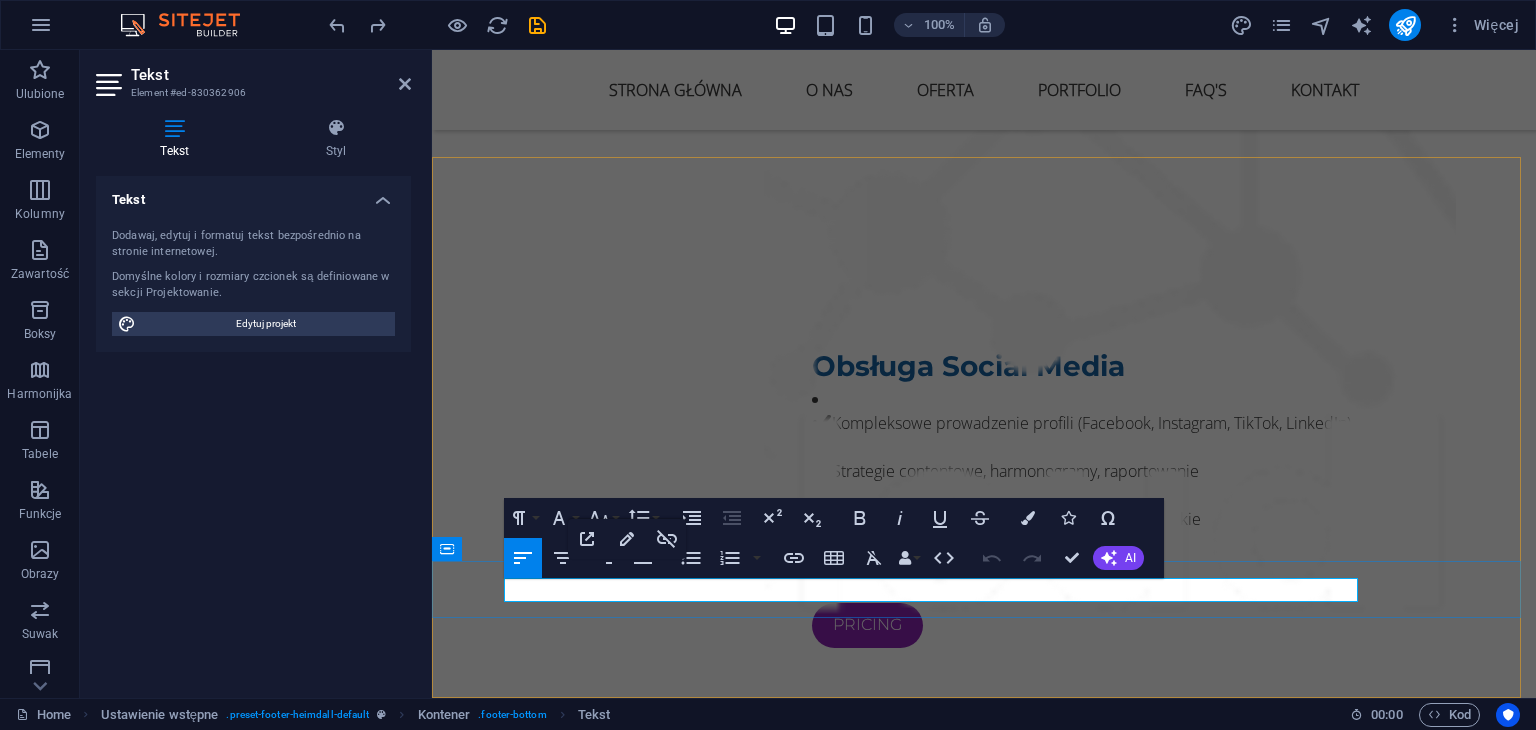 click on "Legal Notice" 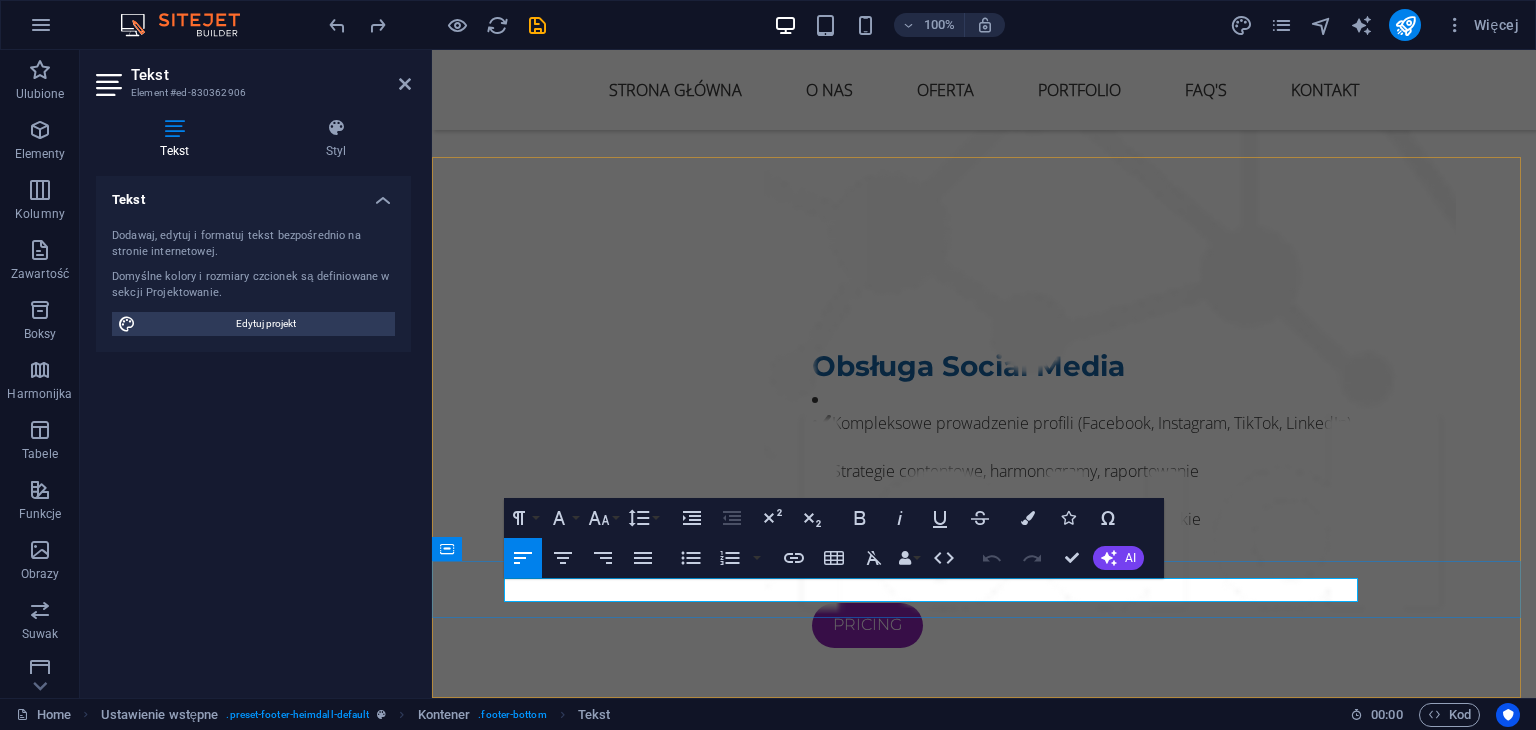 drag, startPoint x: 680, startPoint y: 600, endPoint x: 703, endPoint y: 592, distance: 24.351591 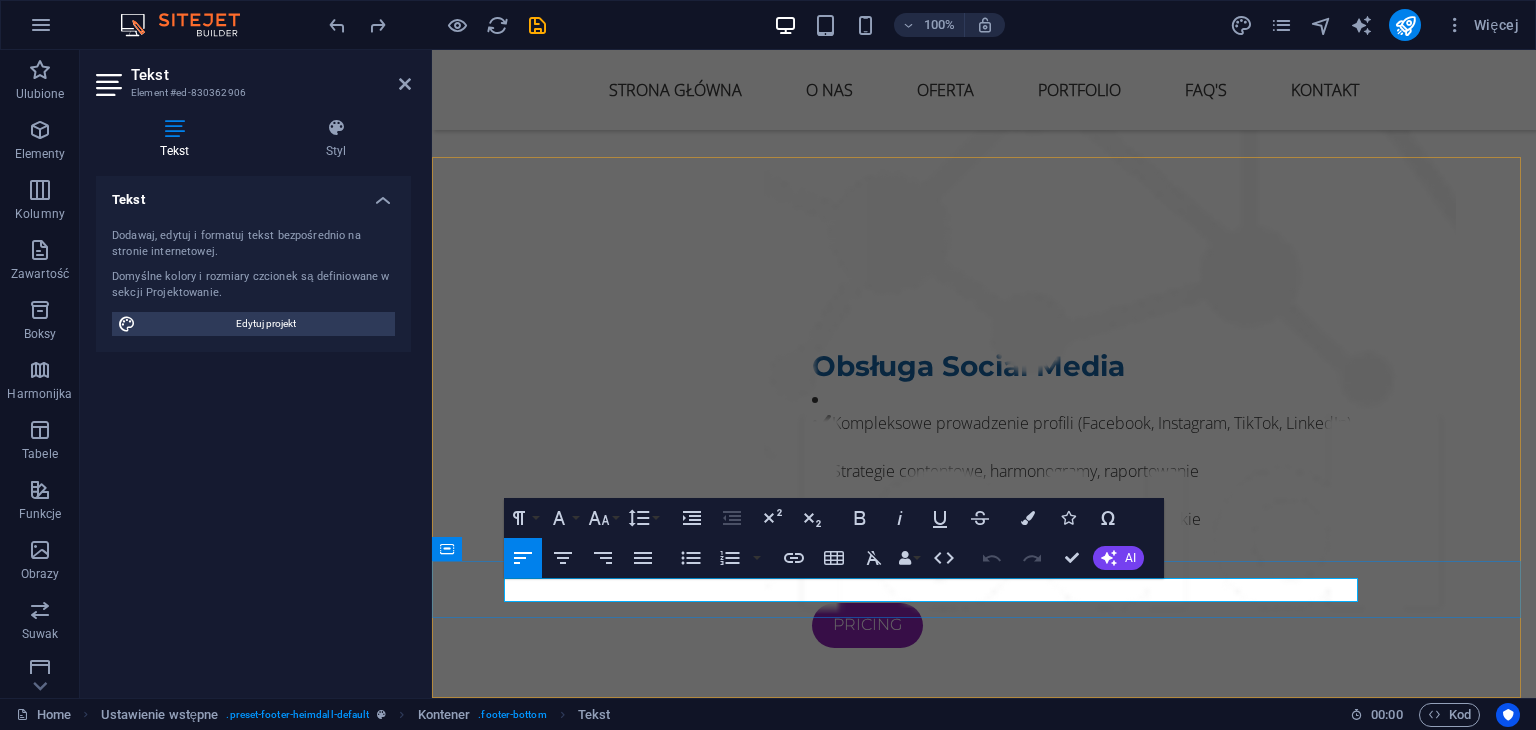 drag, startPoint x: 742, startPoint y: 590, endPoint x: 521, endPoint y: 598, distance: 221.14474 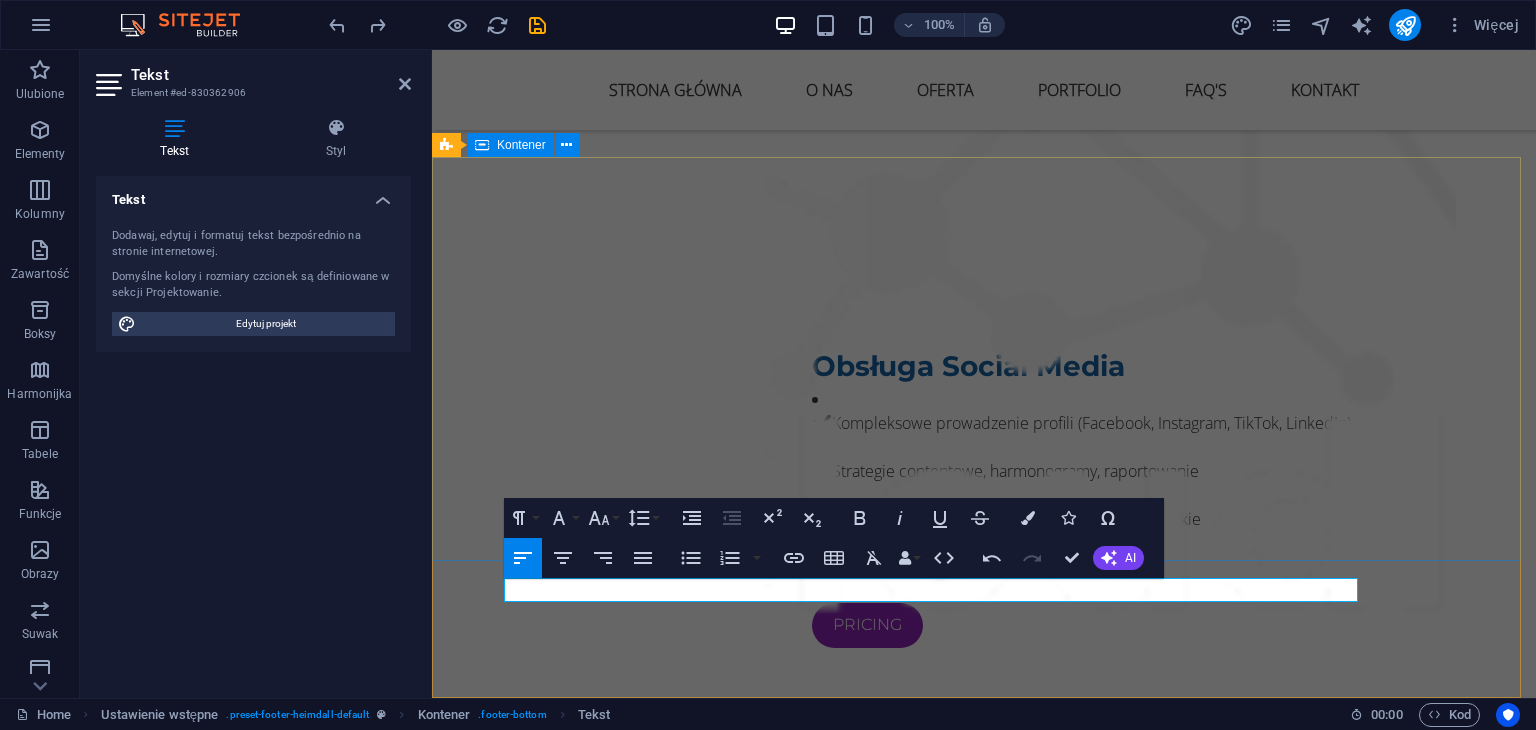 click on "Lorem ipsum dolor sit amet, consetetur sadipscing elitr, sed diam nonumy eirmod tempor invidunt ut labore et dolore magna aliquyam erat, sed diam voluptua. At vero eos et accusam et justo duo dolores et ea rebum. Stet clita kasd gubergren, no sea takimata sanctus est Lorem ipsum dolor sit amet. Navigation Home About Solutions Pricing FAQs Contact Kontak: 306 Nita Ave Mountain View   CA 9404 4d8b828c8c962cf88845959b350aa3@cpanel.local Phone:  + 1-123-456-7890" at bounding box center [984, 7941] 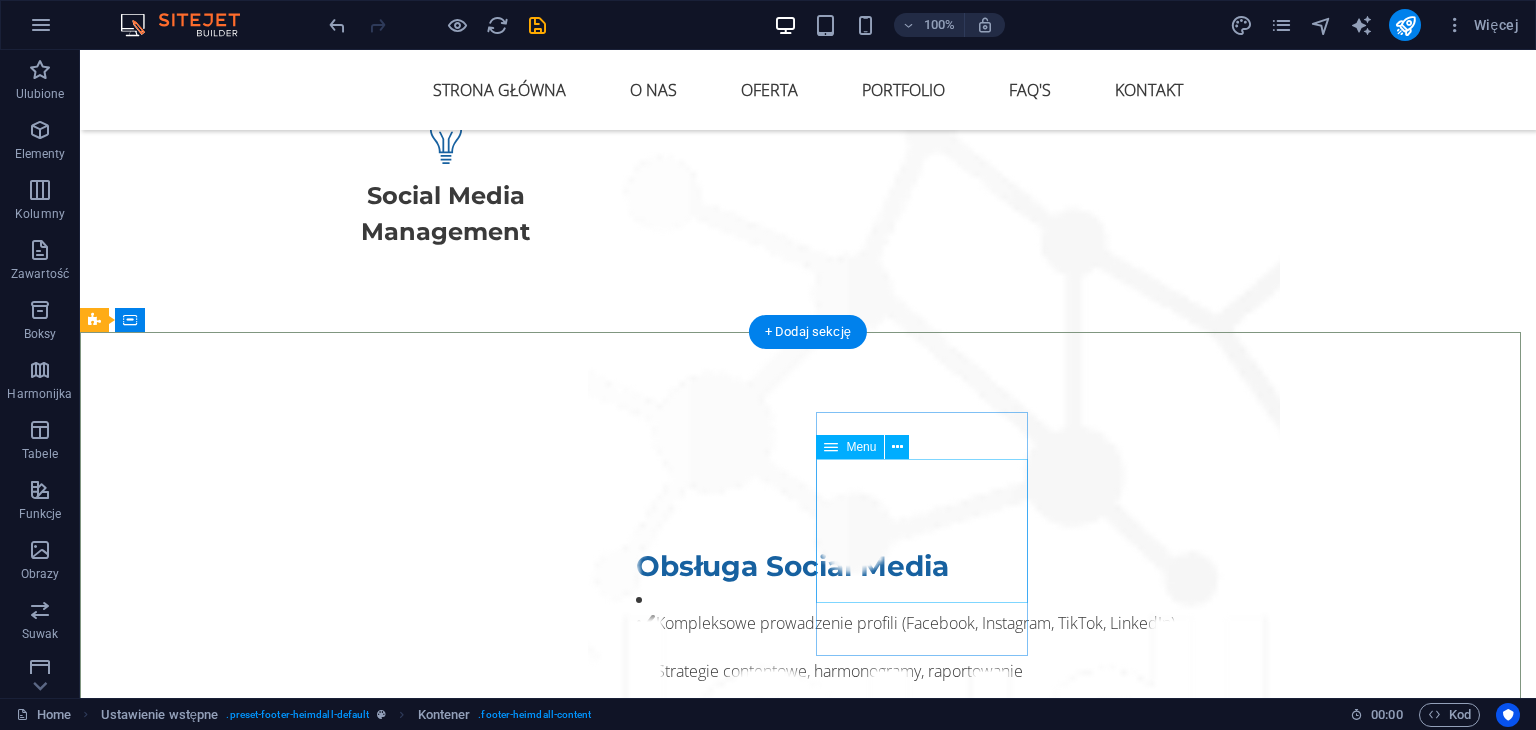 scroll, scrollTop: 9637, scrollLeft: 0, axis: vertical 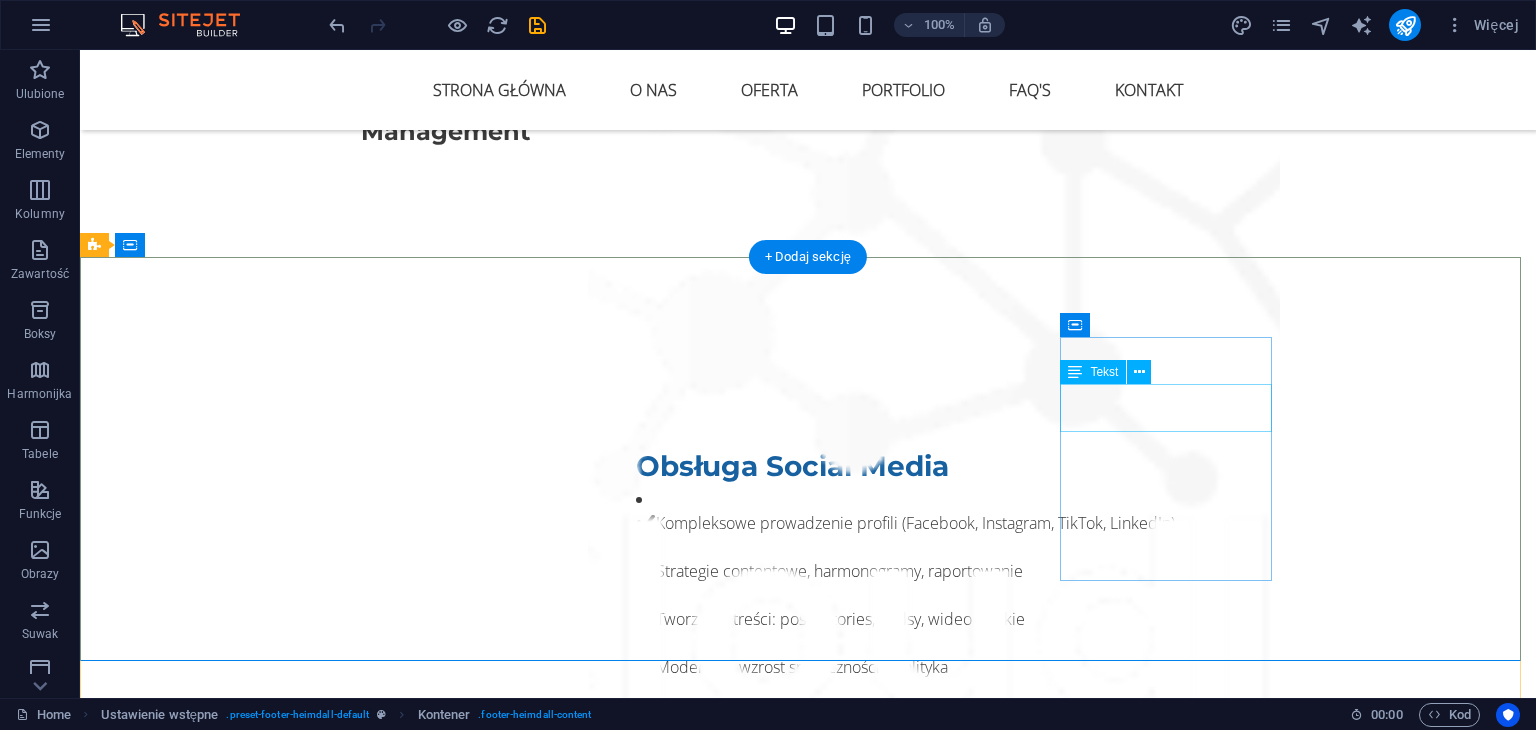 click on "306 Nita Ave Mountain View   CA 9404" at bounding box center [568, 8241] 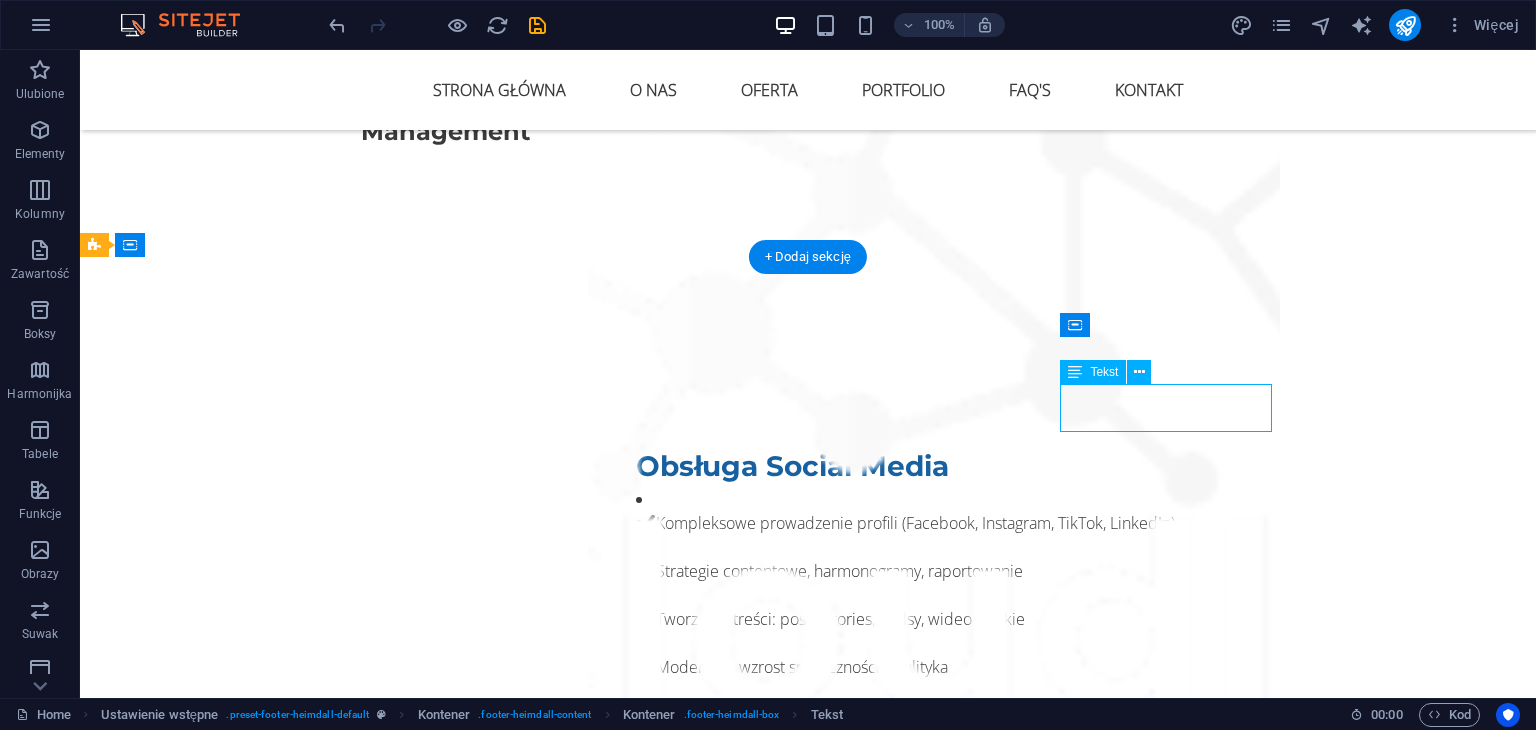 click on "306 Nita Ave Mountain View   CA 9404" at bounding box center [568, 8241] 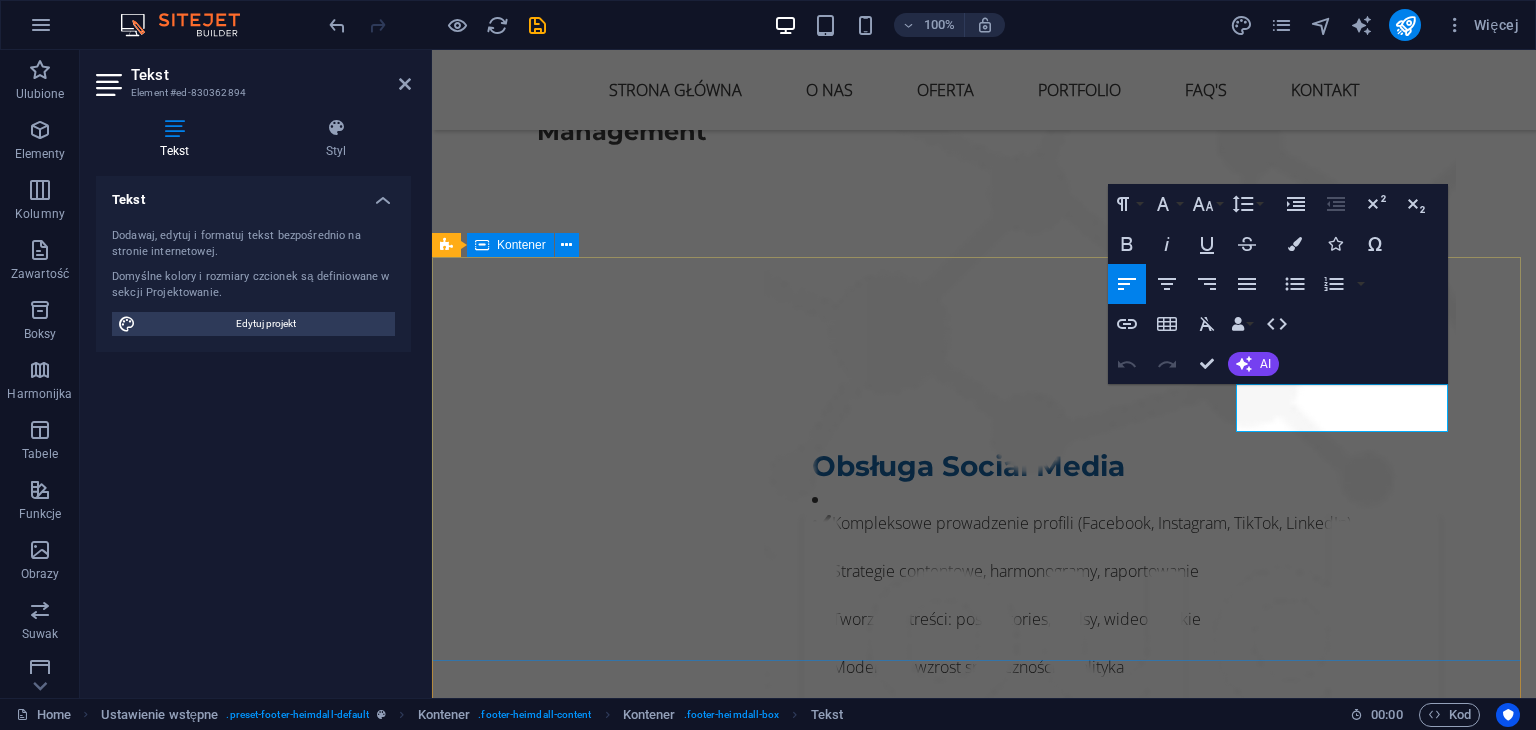 drag, startPoint x: 1408, startPoint y: 417, endPoint x: 1216, endPoint y: 392, distance: 193.62076 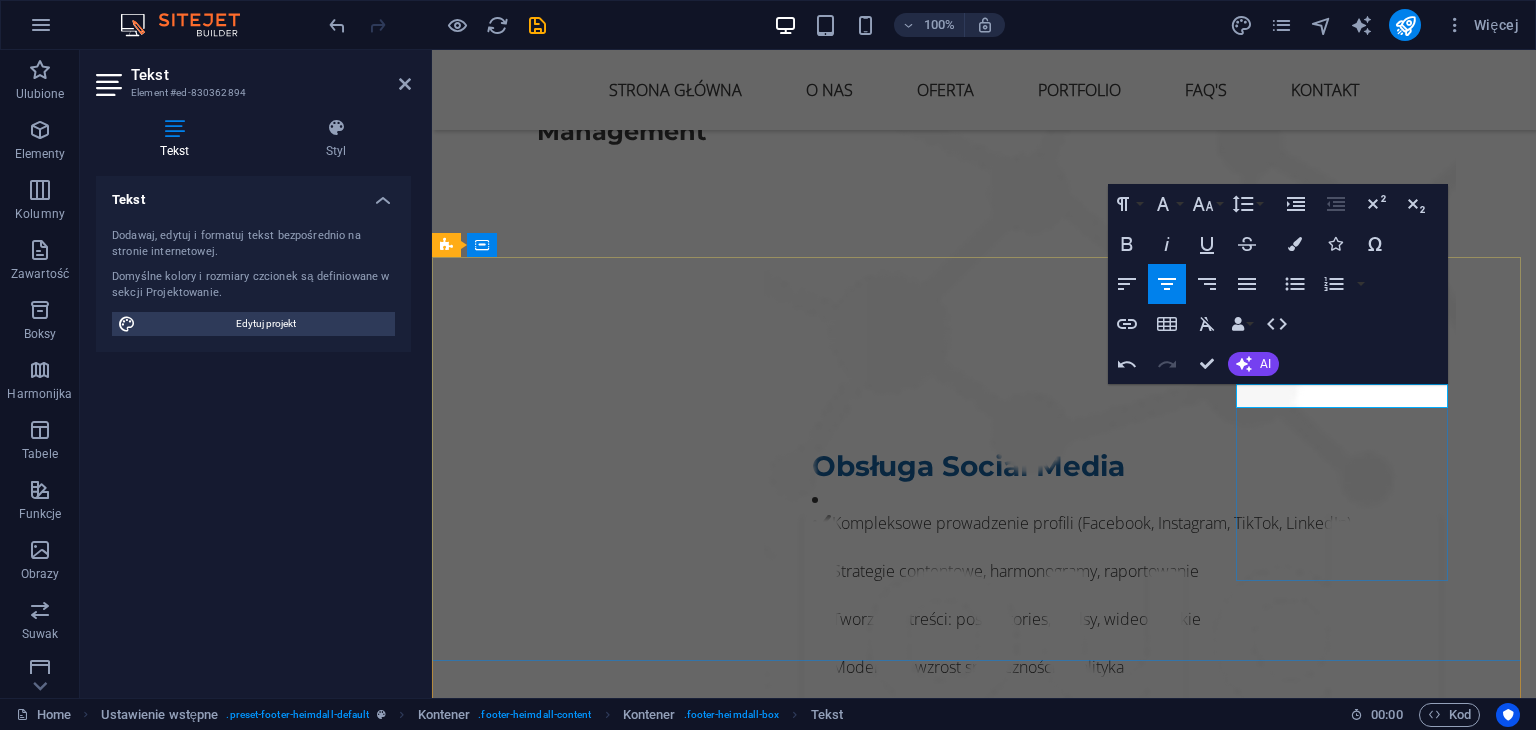 click on "Kontak: biuro@winsagency.pl 4d8b828c8c962cf88845959b350aa3@cpanel.local Phone:  + 1-123-456-7890" at bounding box center [920, 8229] 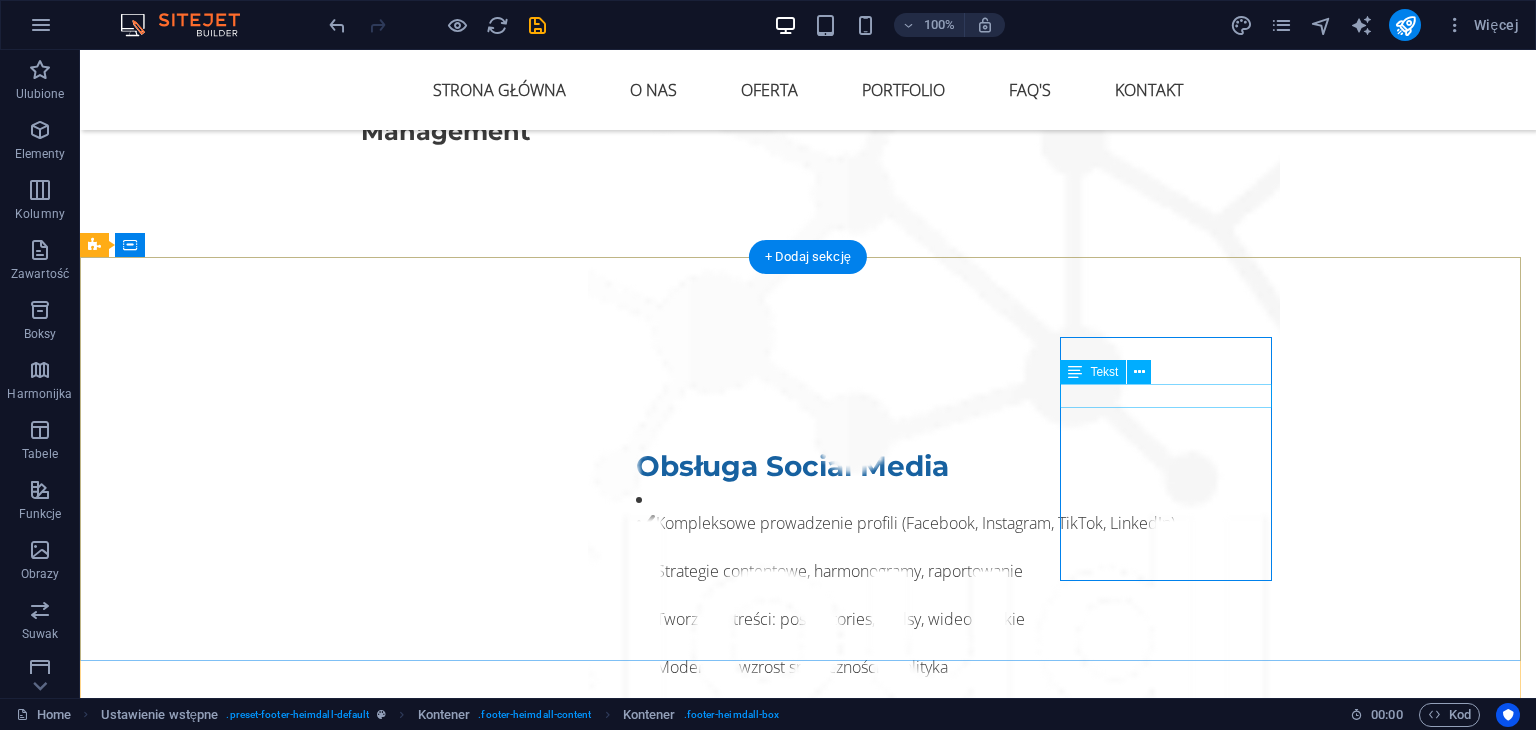 click on "[EMAIL]" at bounding box center [568, 8229] 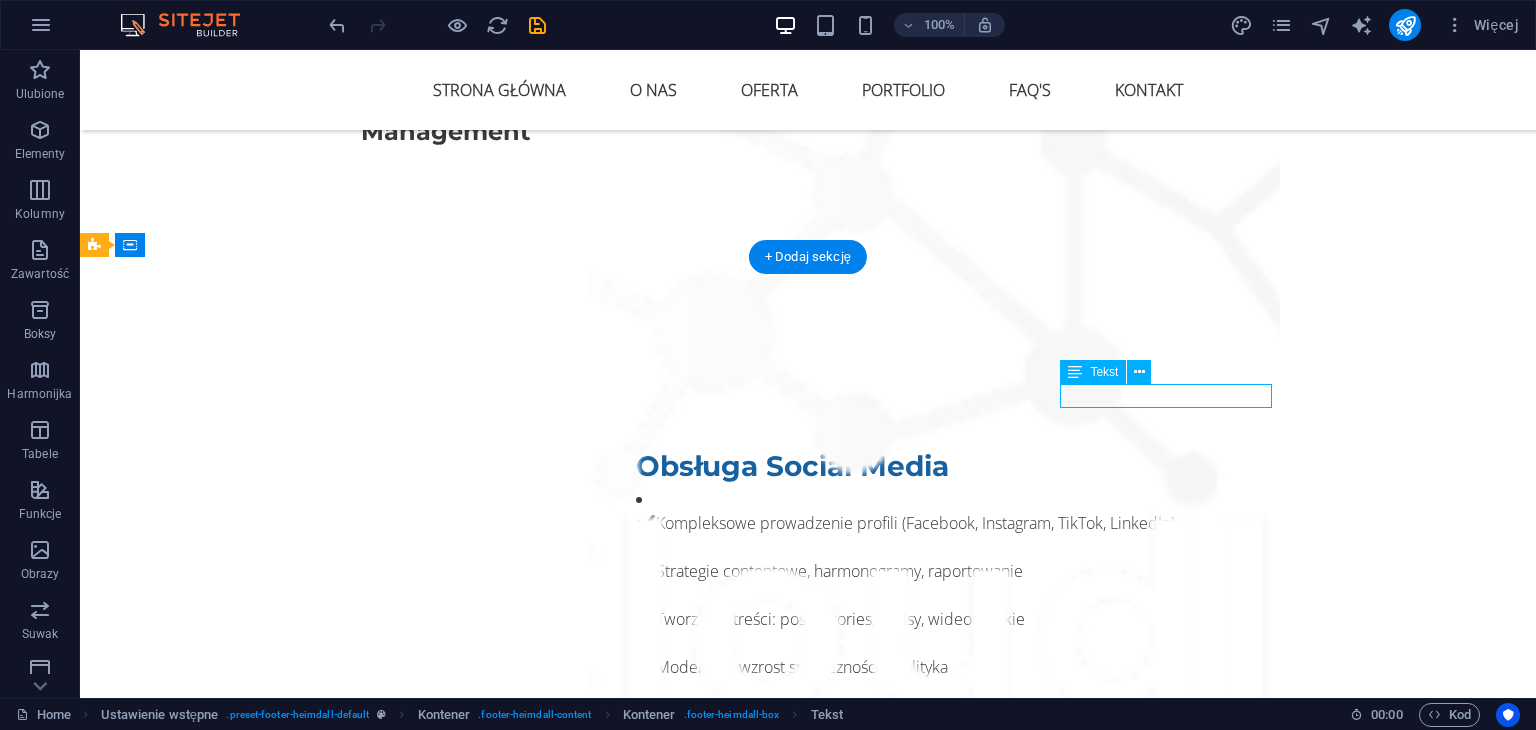 click on "[EMAIL]" at bounding box center [568, 8229] 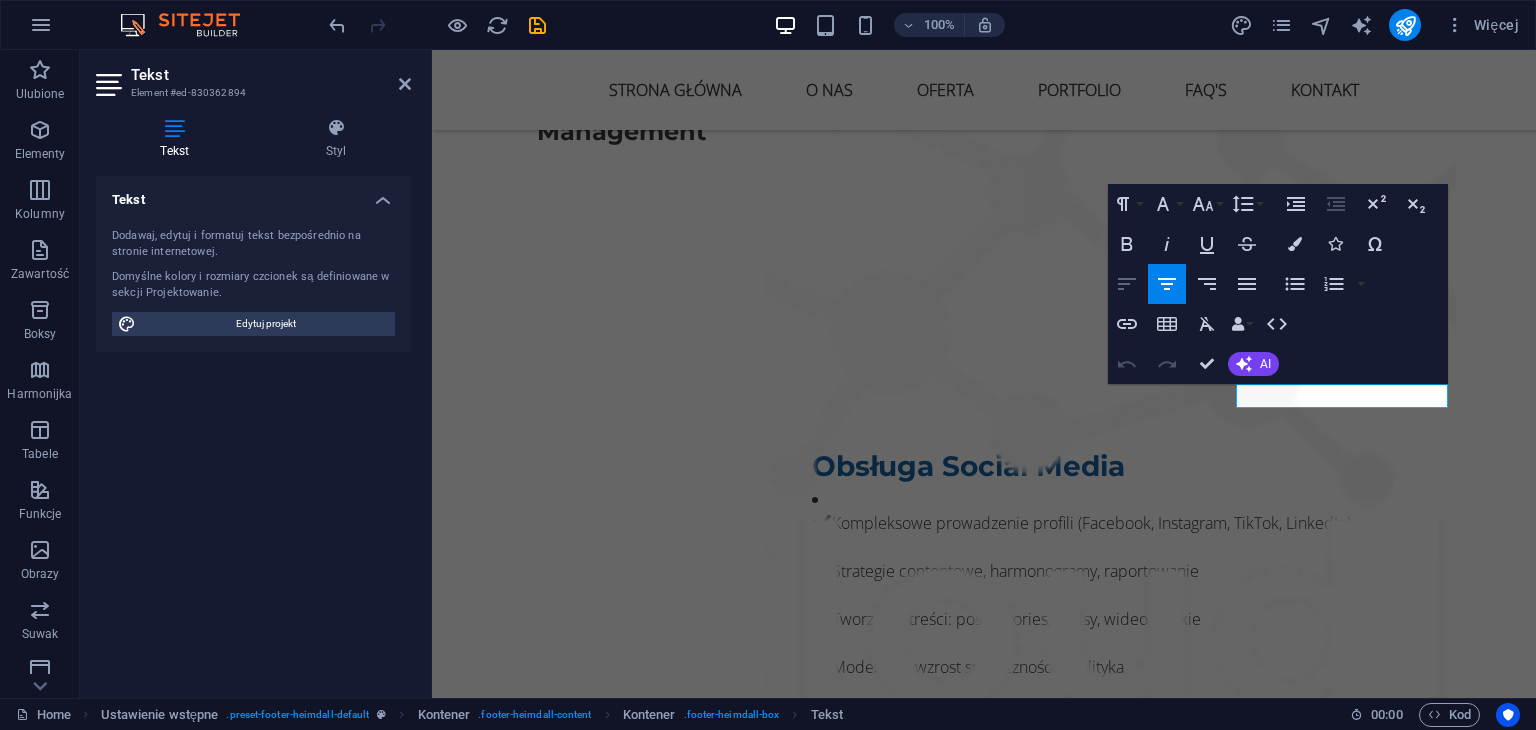click 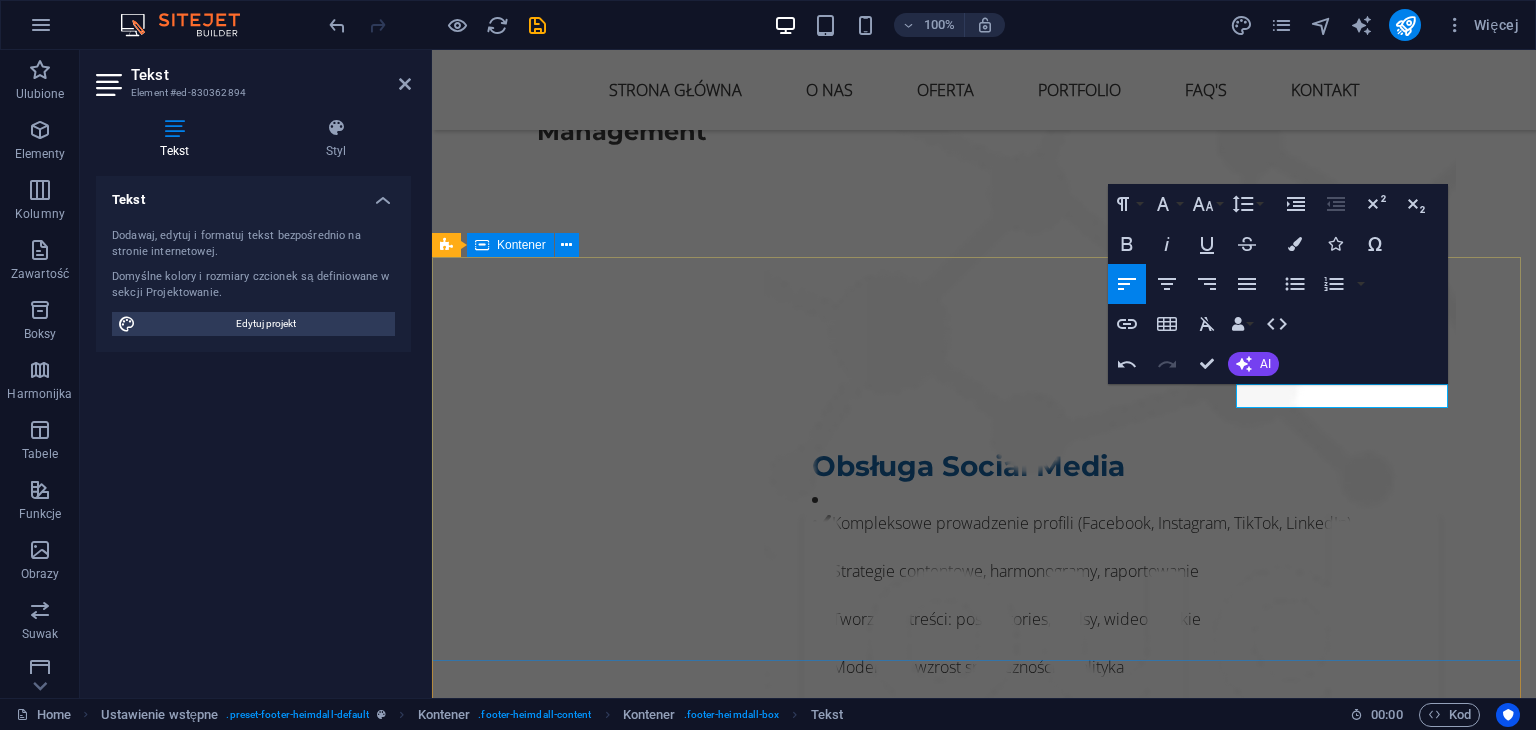 click on "Lorem ipsum dolor sit amet, consetetur sadipscing elitr, sed diam nonumy eirmod tempor invidunt ut labore et dolore magna aliquyam erat, sed diam voluptua. At vero eos et accusam et justo duo dolores et ea rebum. Stet clita kasd gubergren, no sea takimata sanctus est Lorem ipsum dolor sit amet. Navigation Home About Solutions Pricing FAQs Contact Kontak: biuro@winsagency.pl 4d8b828c8c962cf88845959b350aa3@cpanel.local Phone:  + 1-123-456-7890" at bounding box center [984, 8029] 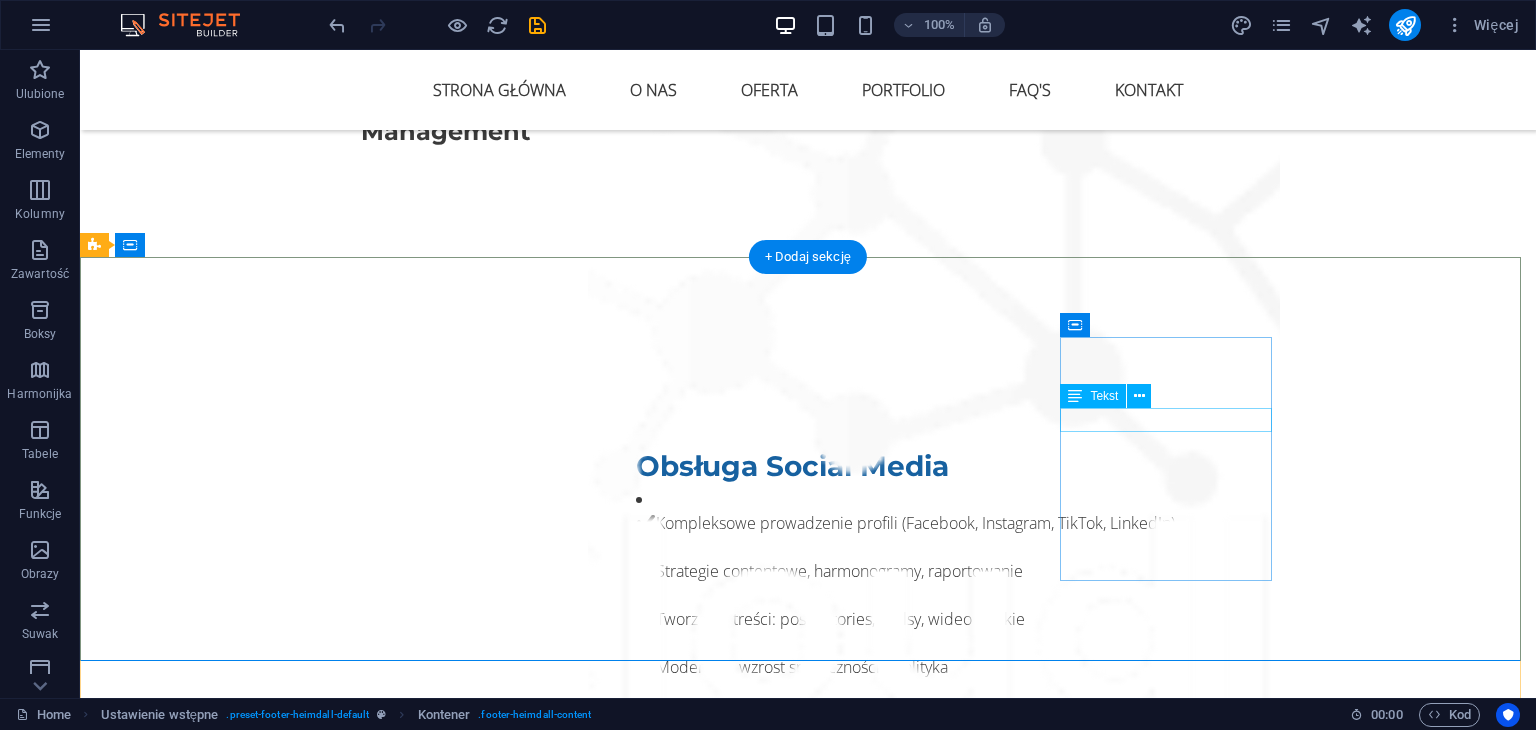 click on "4d8b828c8c962cf88845959b350aa3@cpanel.local" at bounding box center [568, 8253] 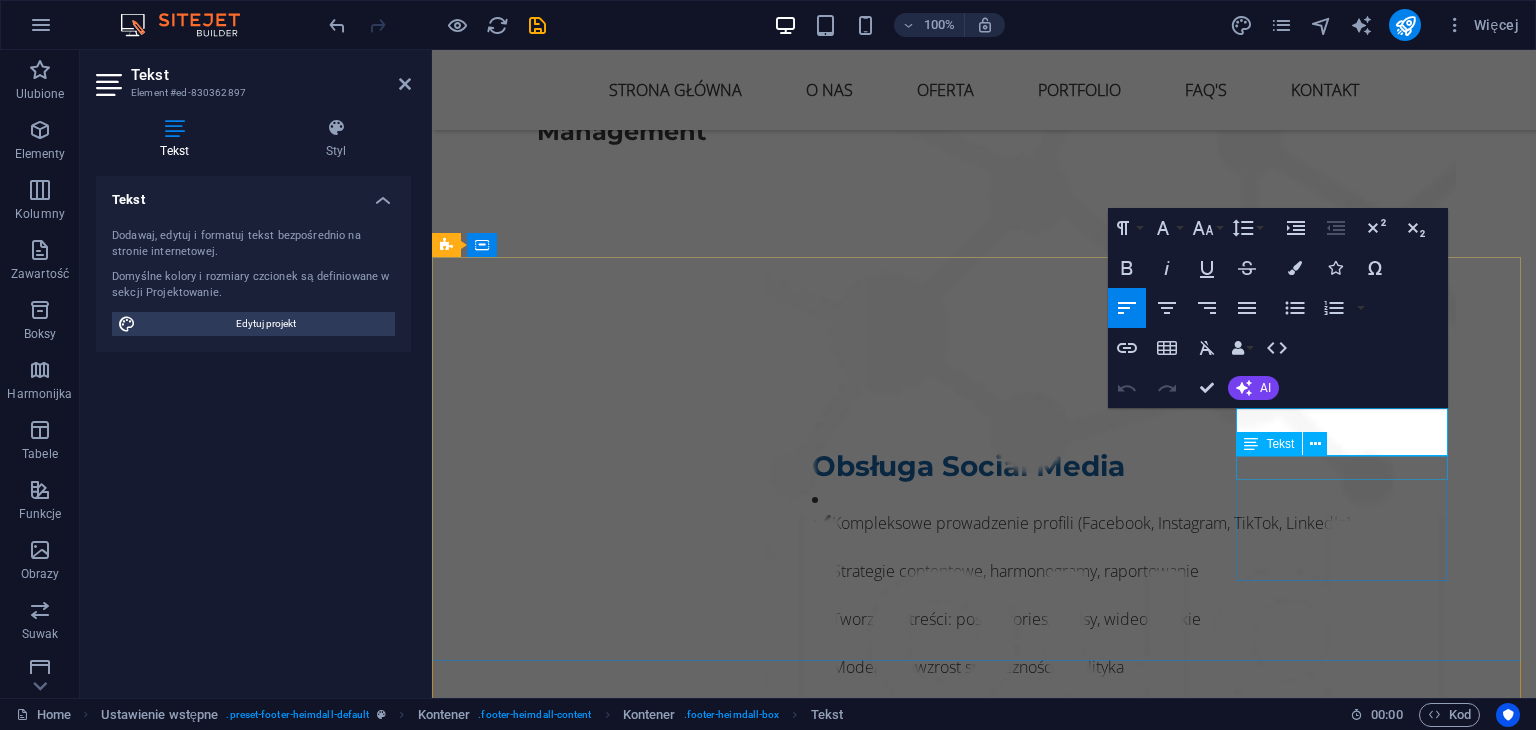 click on "Phone:  + 1-123-456-7890" at bounding box center (920, 8277) 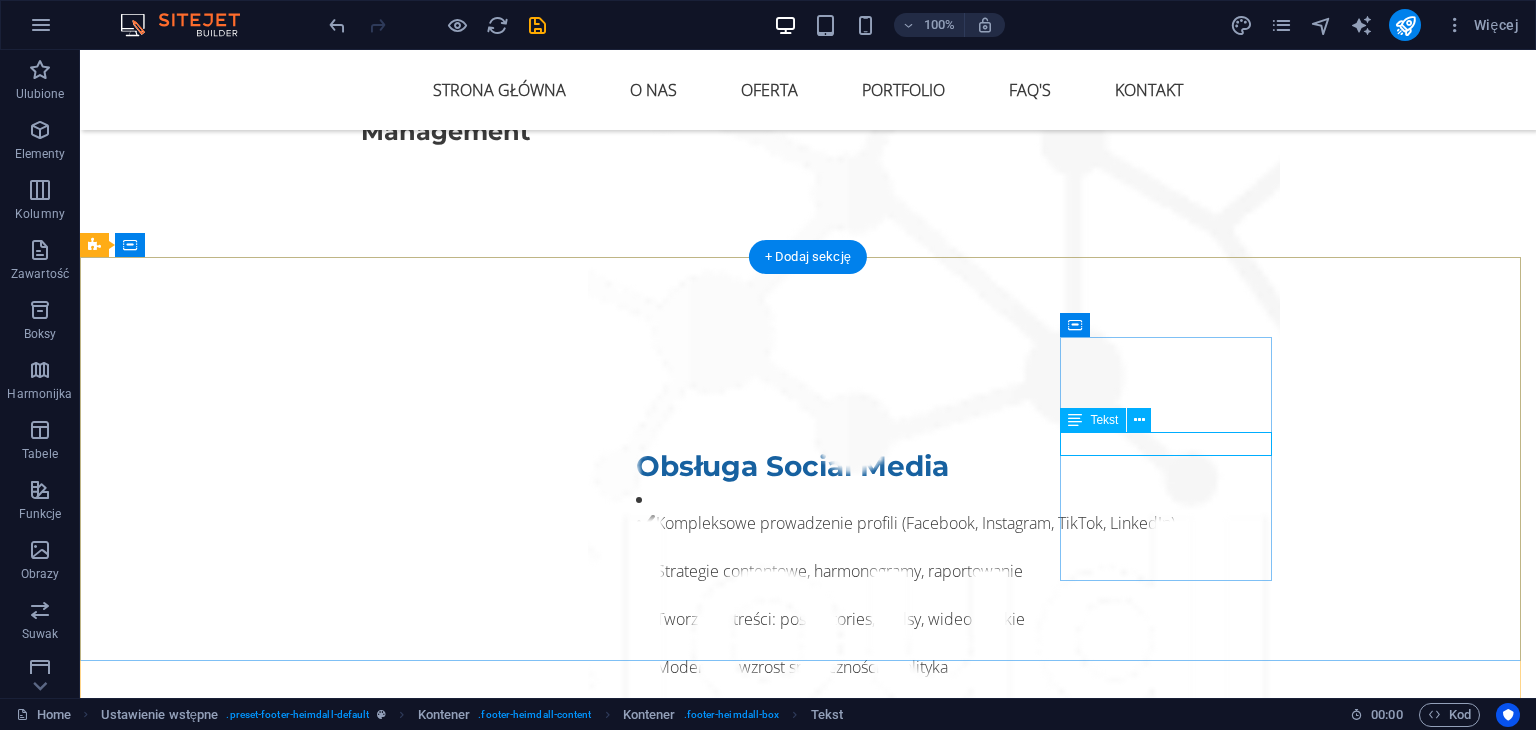 click on "Phone:  + 1-123-456-7890" at bounding box center (568, 8277) 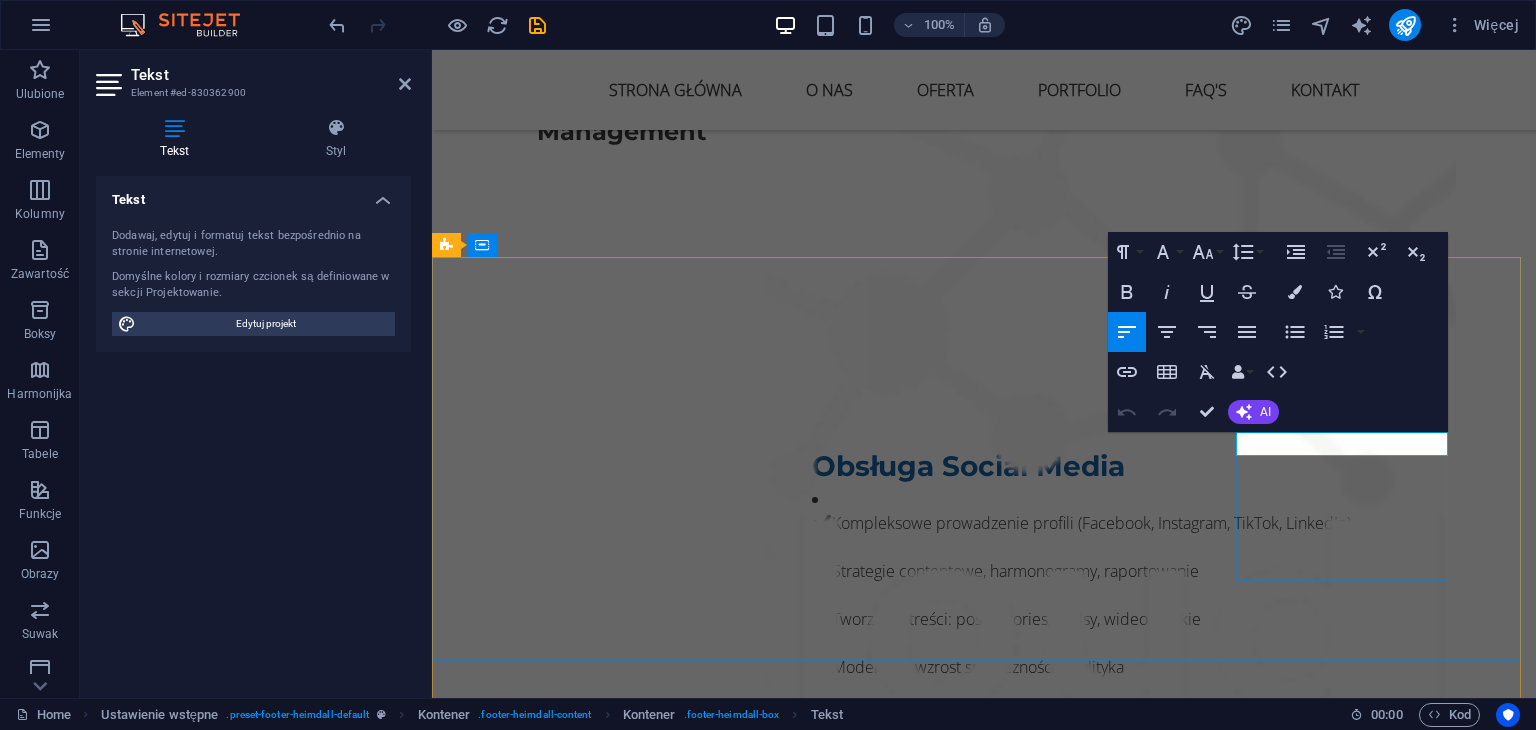 click on "Phone:  + 1-123-456-7890" at bounding box center (920, 8277) 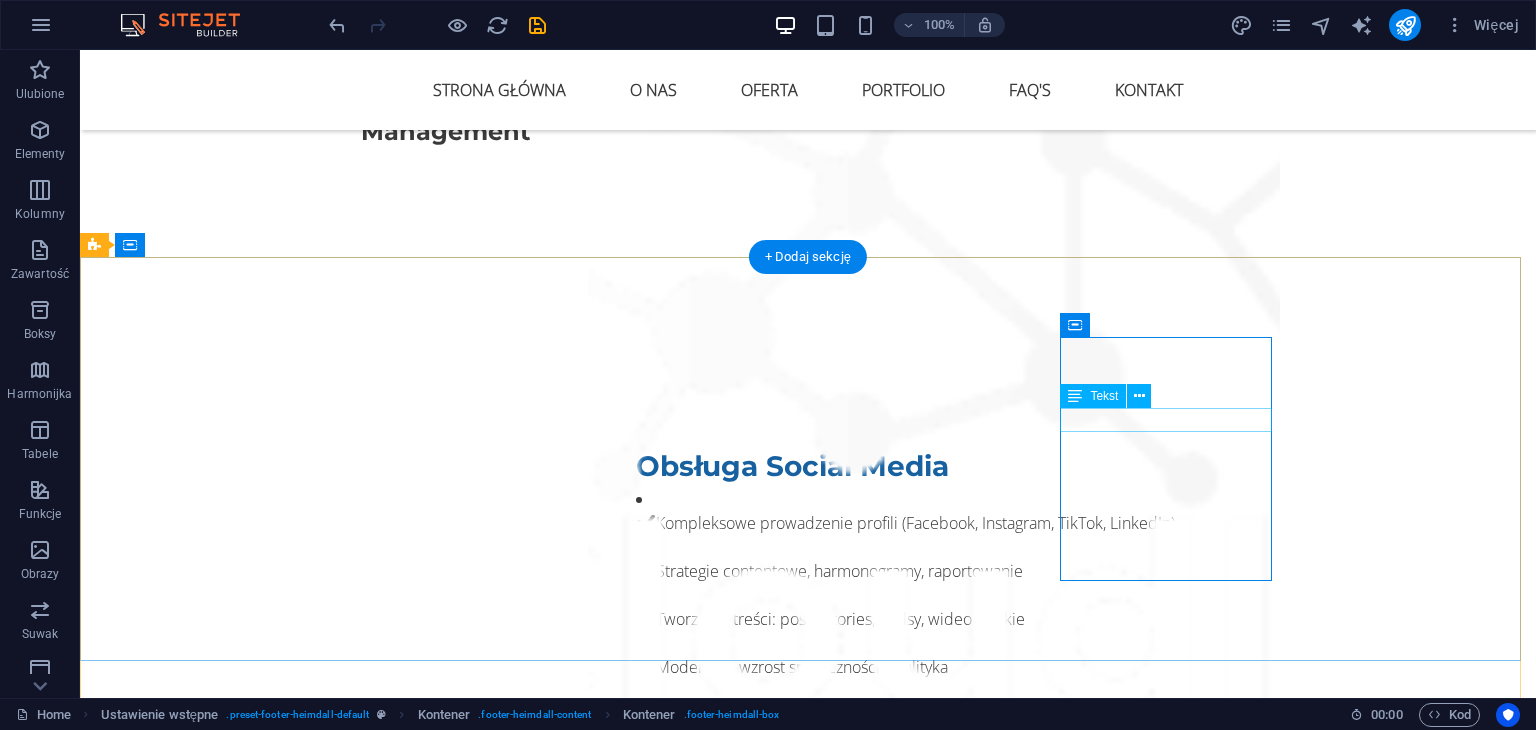 click on "4d8b828c8c962cf88845959b350aa3@cpanel.local" at bounding box center [568, 8253] 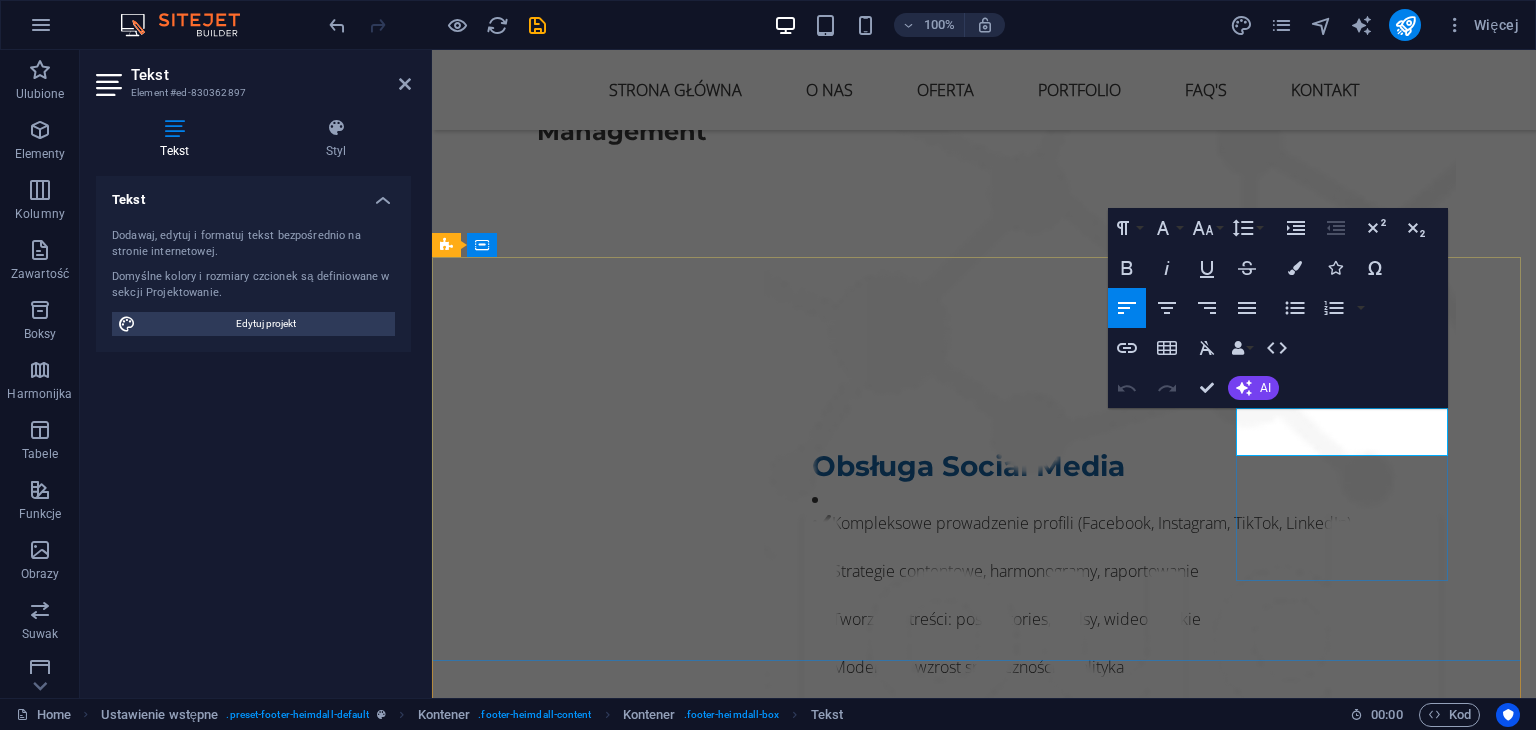 click on "4d8b828c8c962cf88845959b350aa3@cpanel.local" at bounding box center [475, 8253] 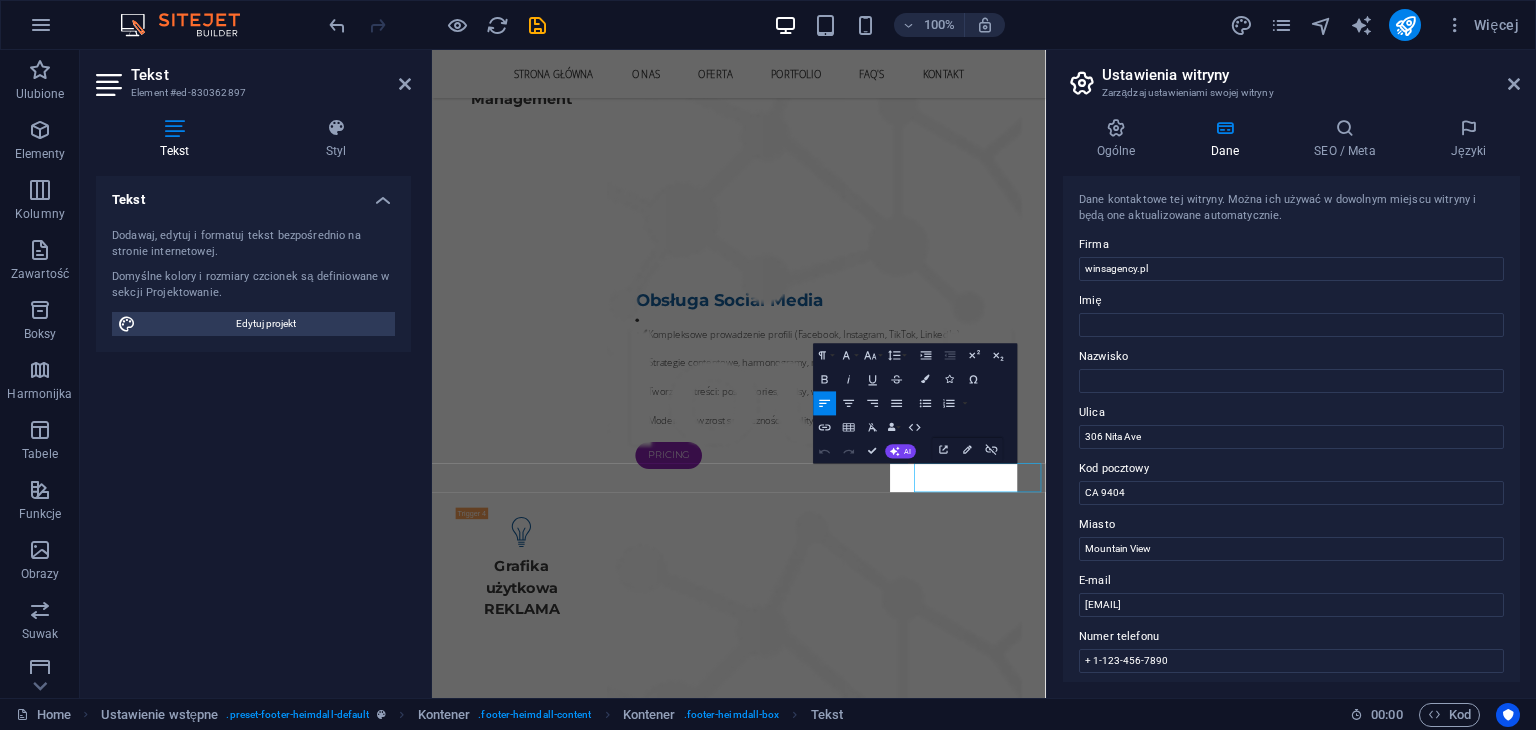 scroll, scrollTop: 9306, scrollLeft: 0, axis: vertical 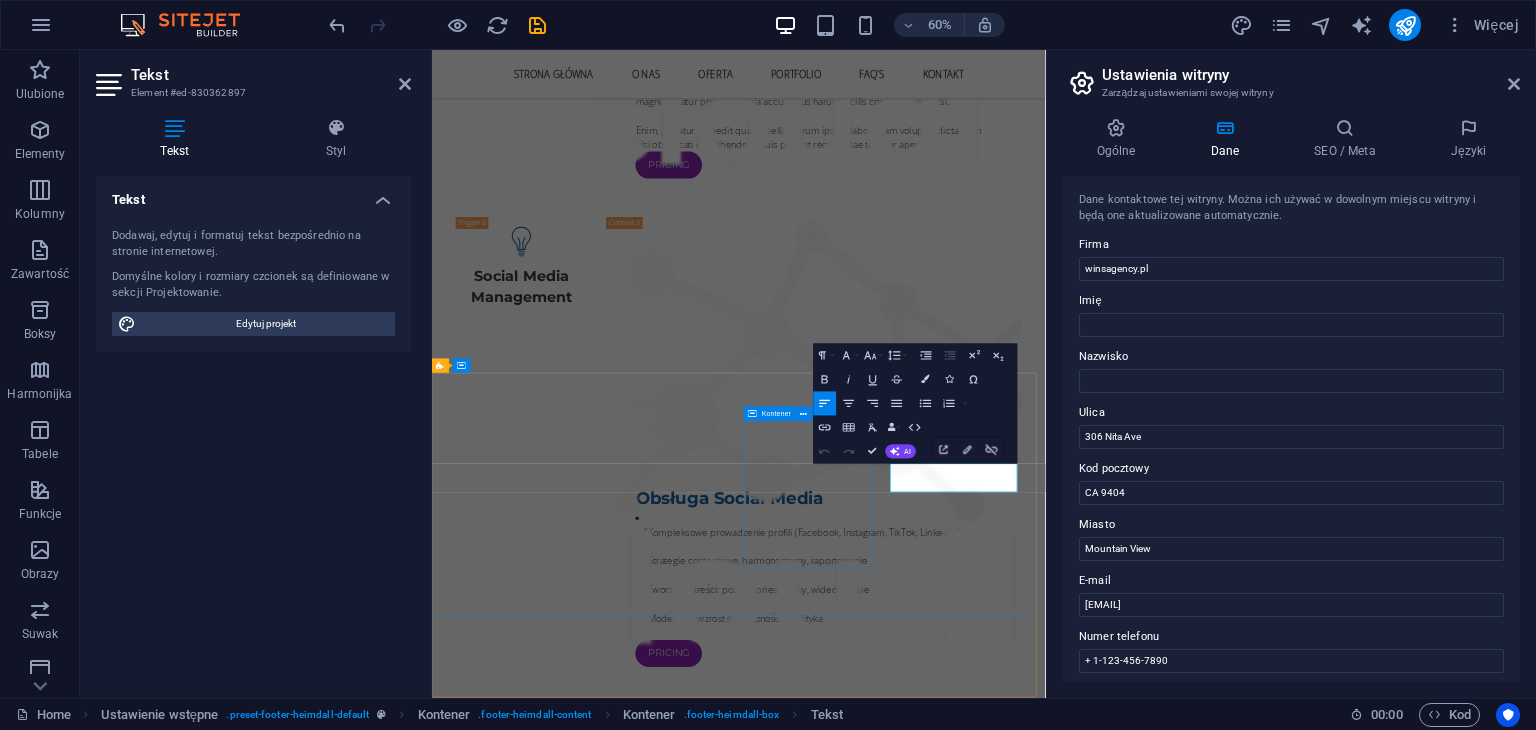 click on "Navigation Home About Solutions Pricing FAQs Contact" at bounding box center [920, 8386] 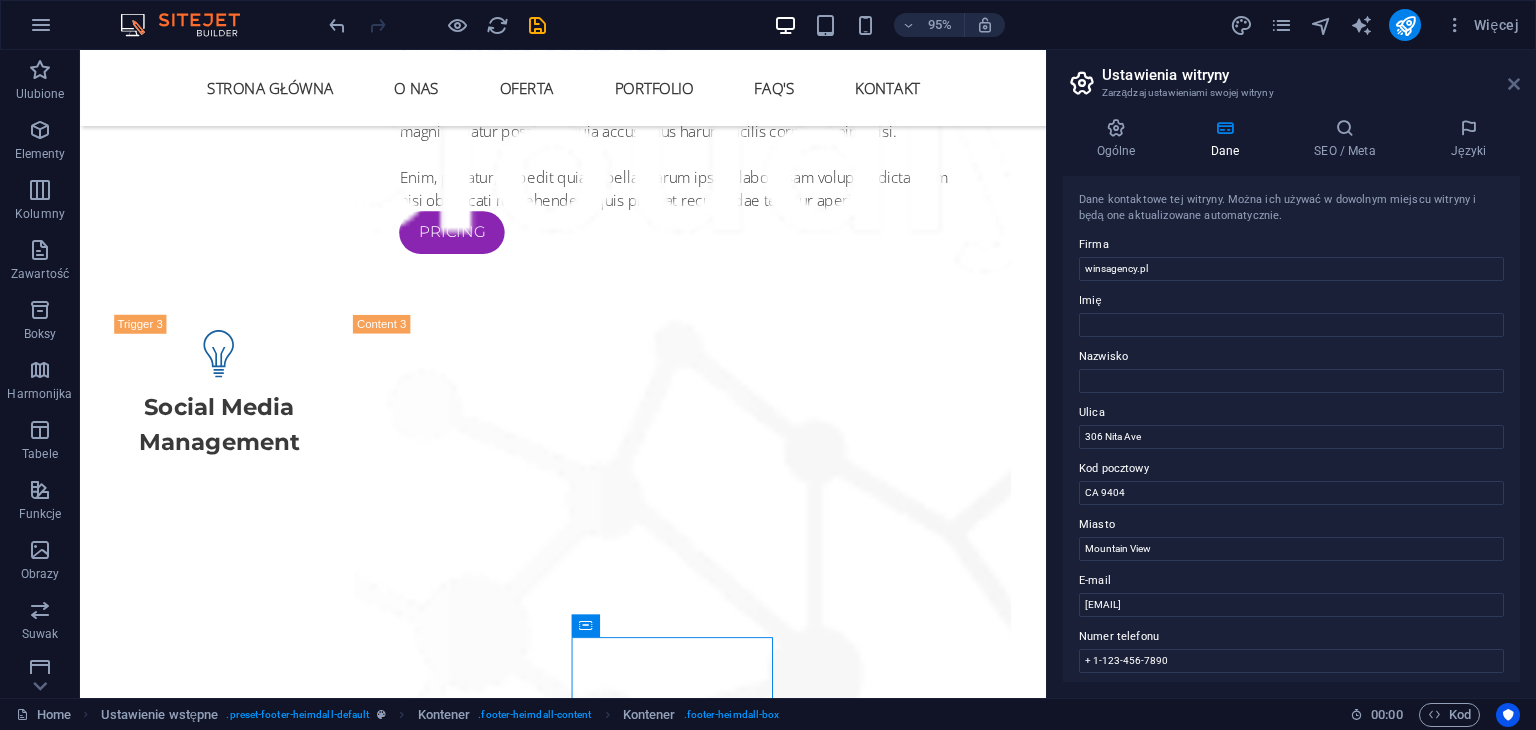 click at bounding box center (1514, 84) 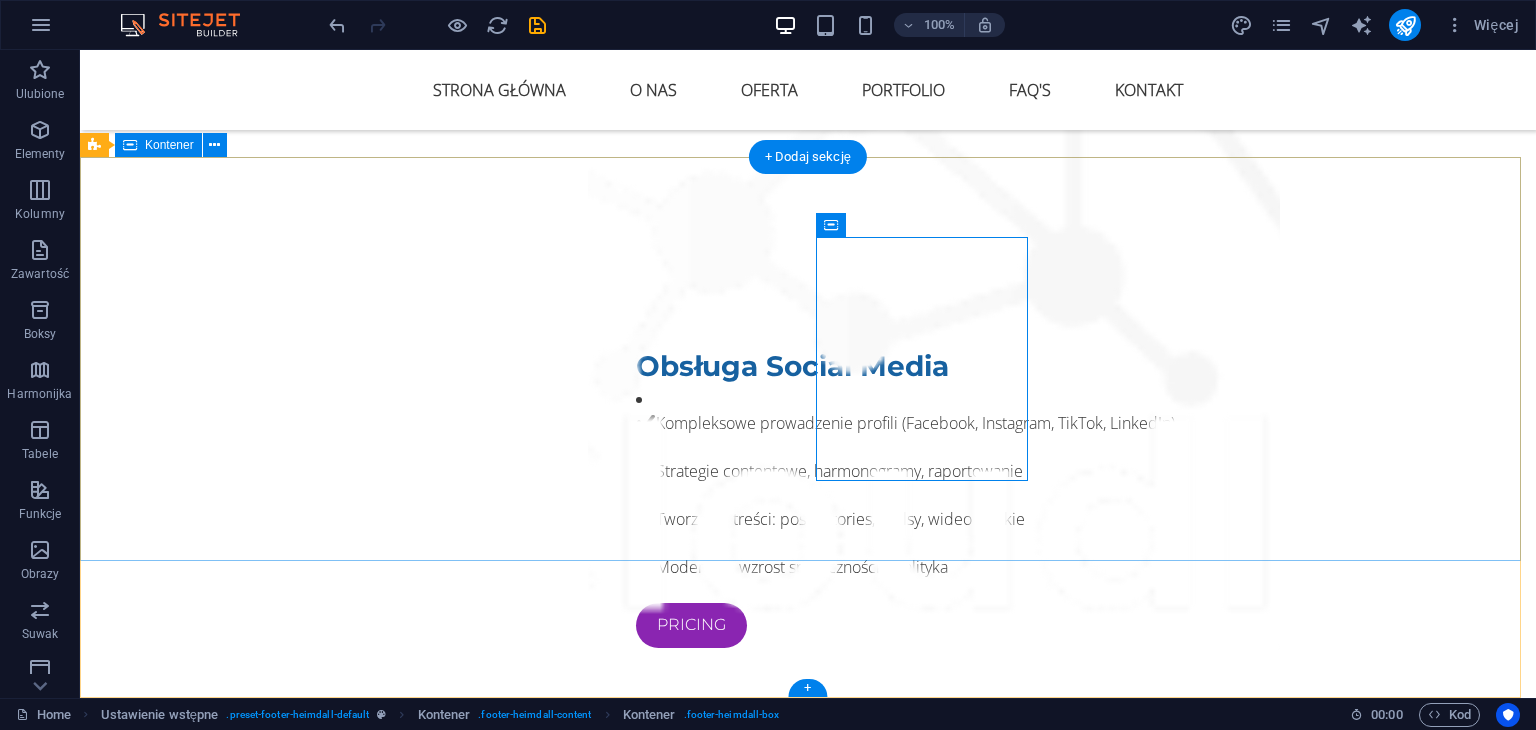 scroll, scrollTop: 9637, scrollLeft: 0, axis: vertical 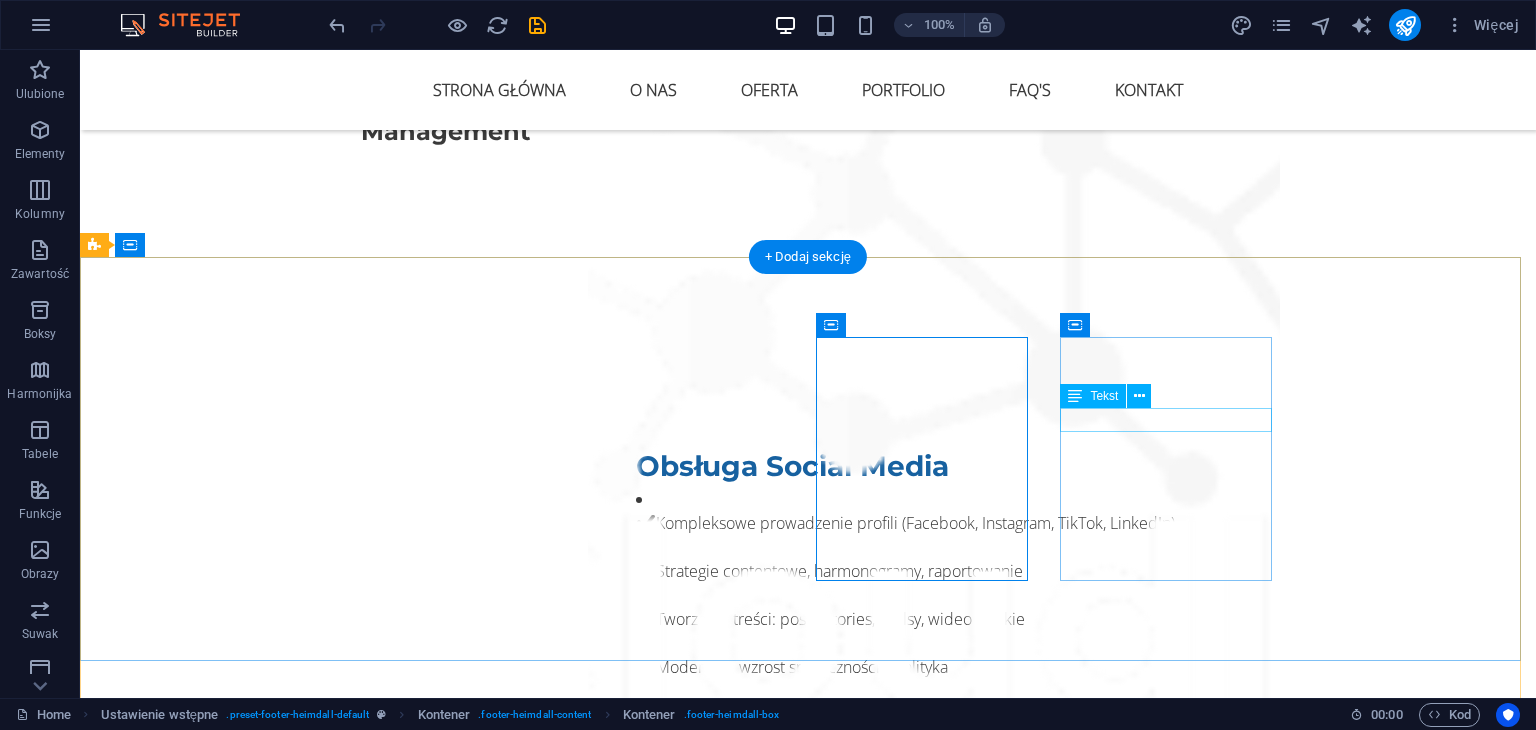 click on "4d8b828c8c962cf88845959b350aa3@cpanel.local" at bounding box center (568, 8253) 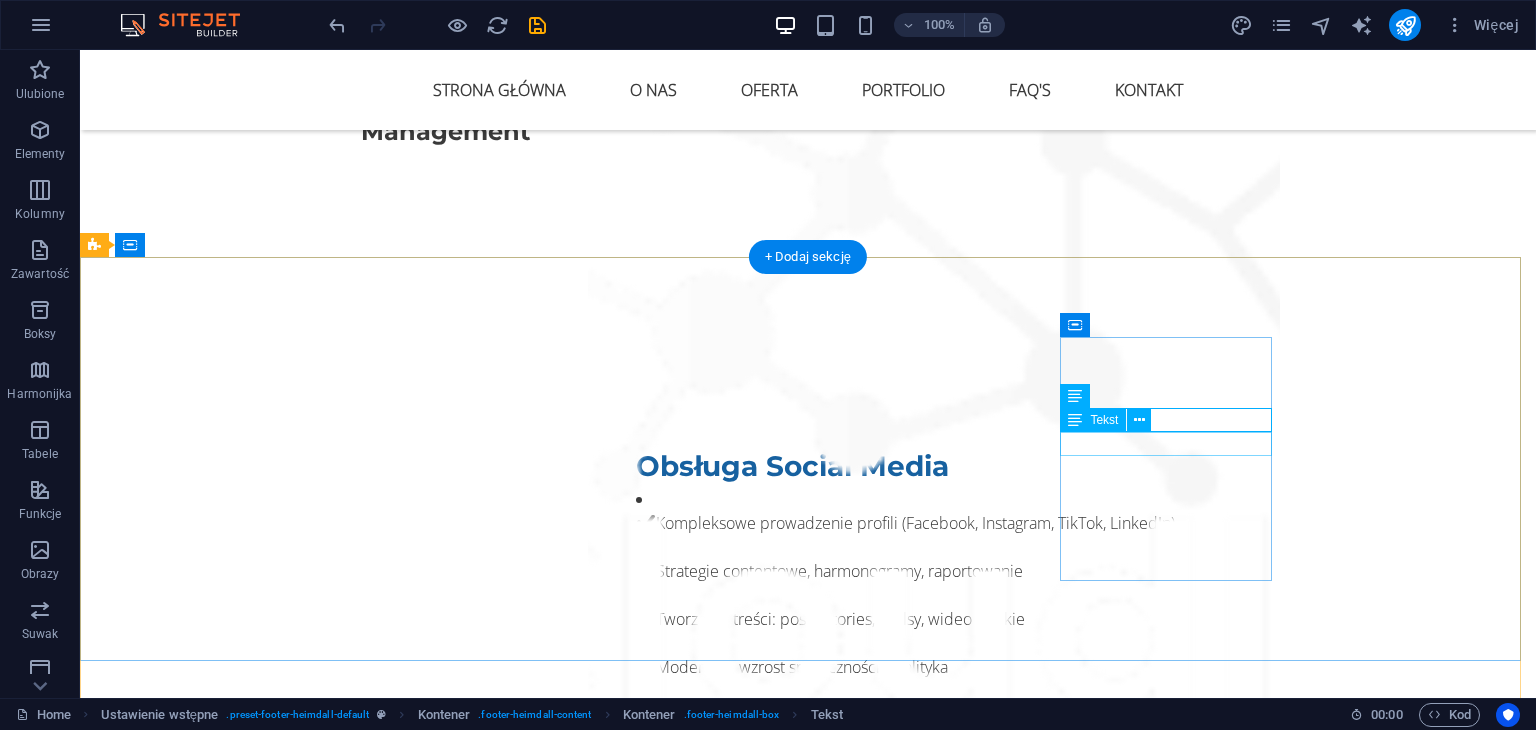 click on "Phone:  + 1-123-456-7890" at bounding box center (568, 8277) 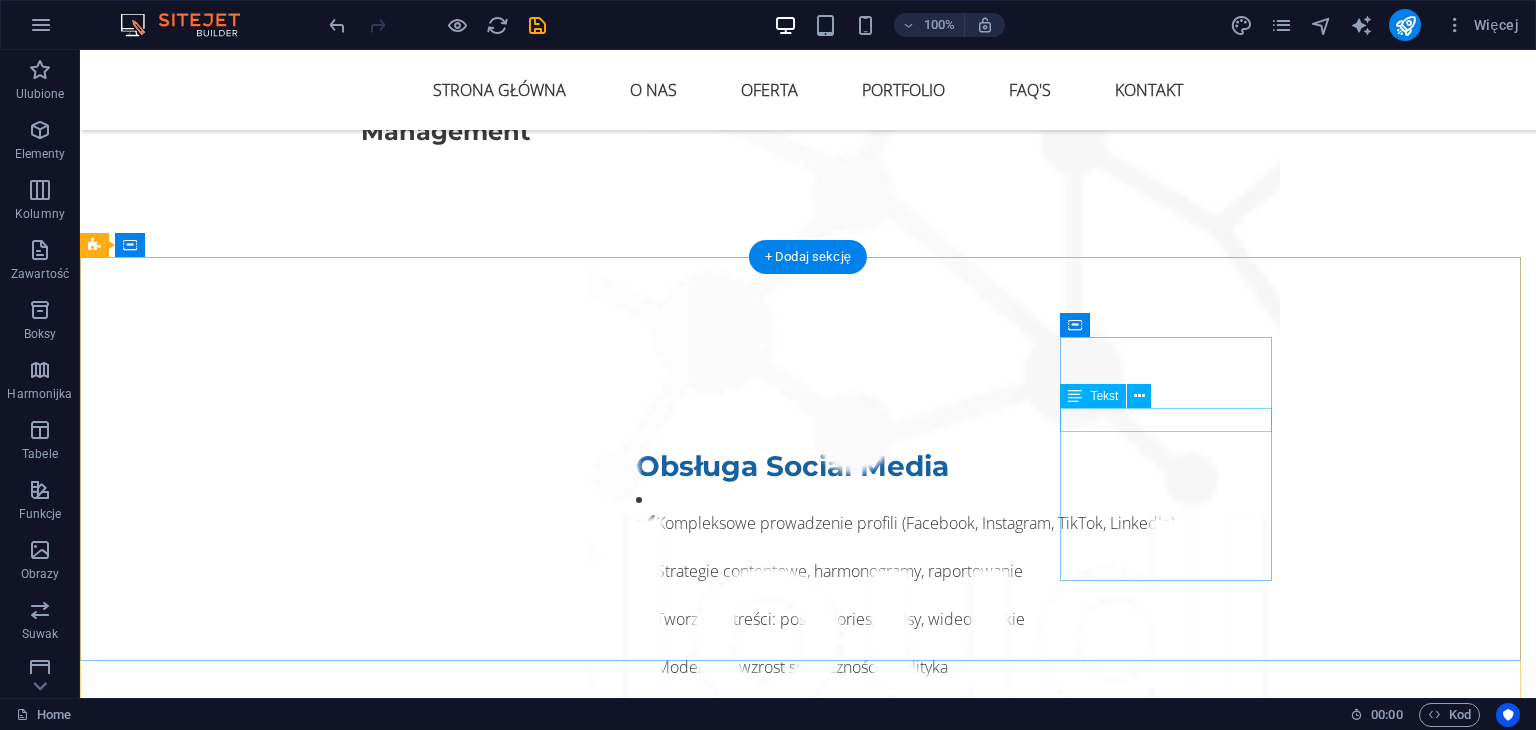click on "4d8b828c8c962cf88845959b350aa3@cpanel.local" at bounding box center (568, 8253) 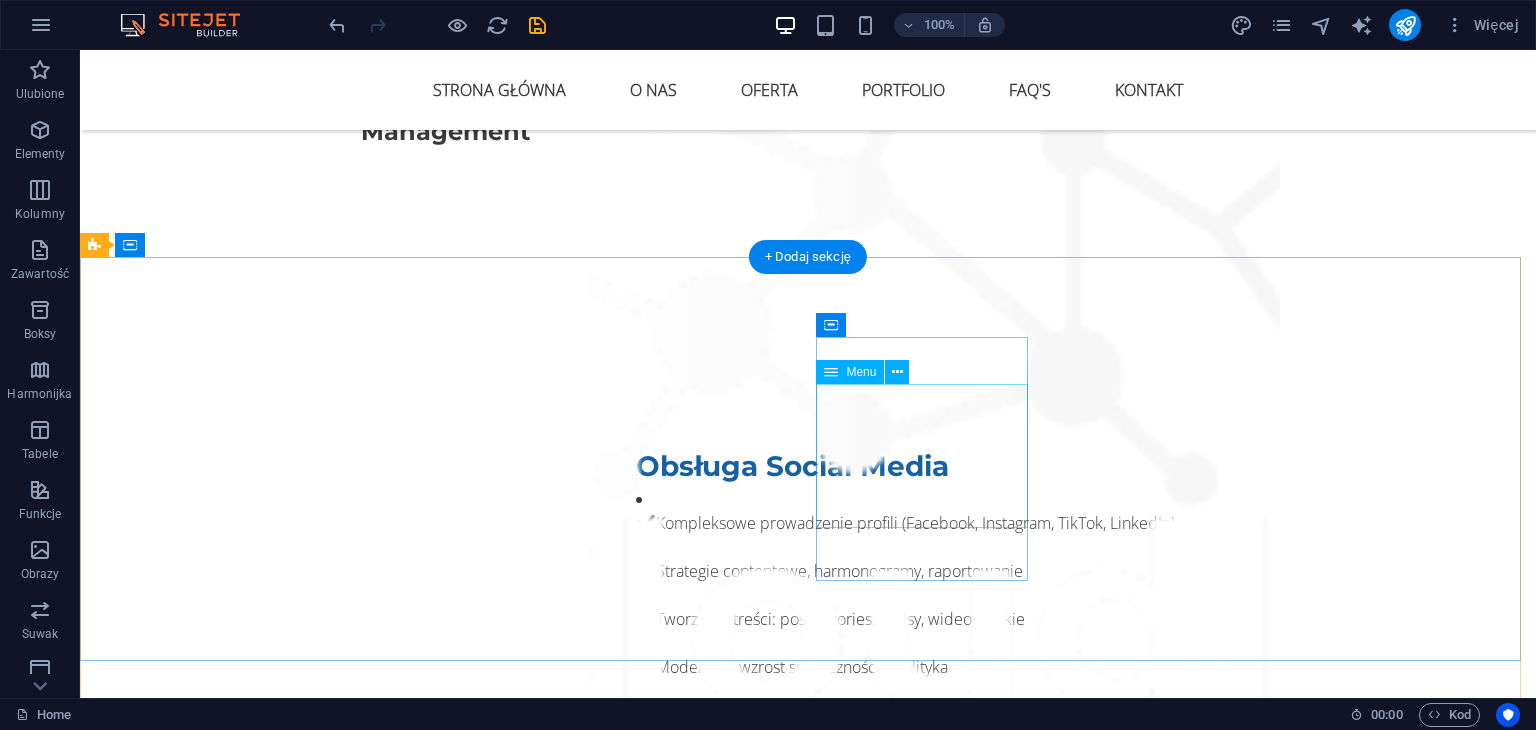 click on "Home About Solutions Pricing FAQs Contact" at bounding box center (568, 8079) 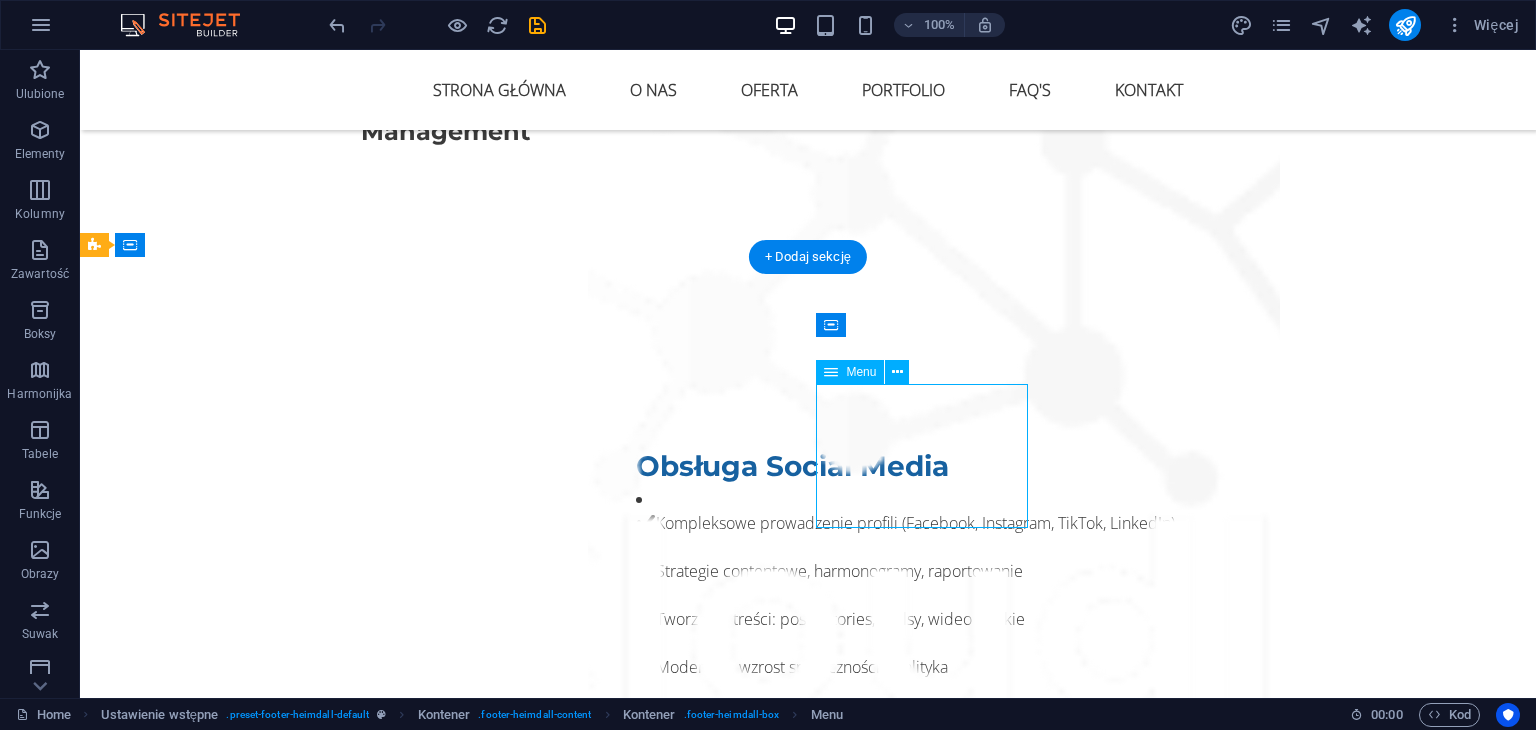 click on "Home About Solutions Pricing FAQs Contact" at bounding box center [568, 8079] 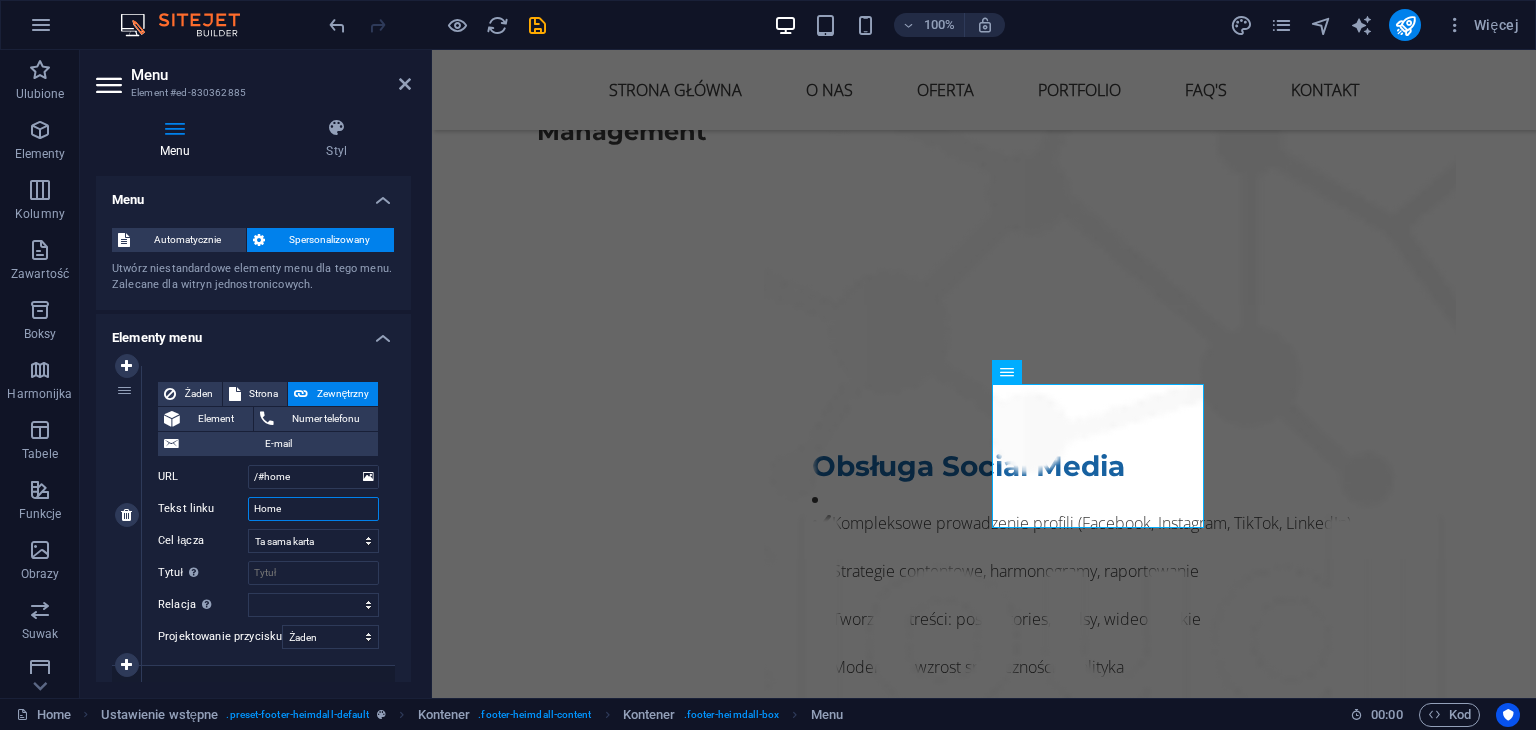 click on "Home" at bounding box center [313, 509] 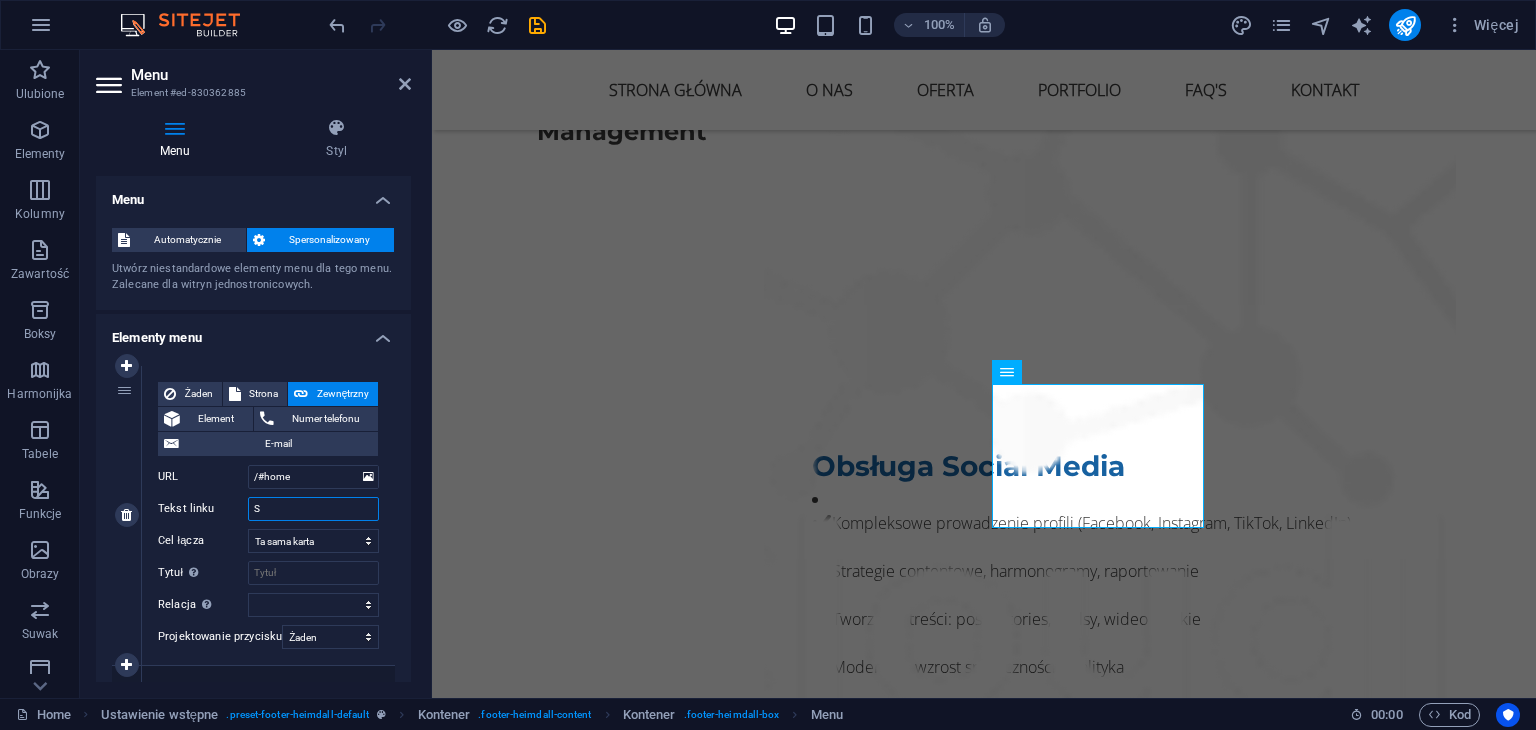 select 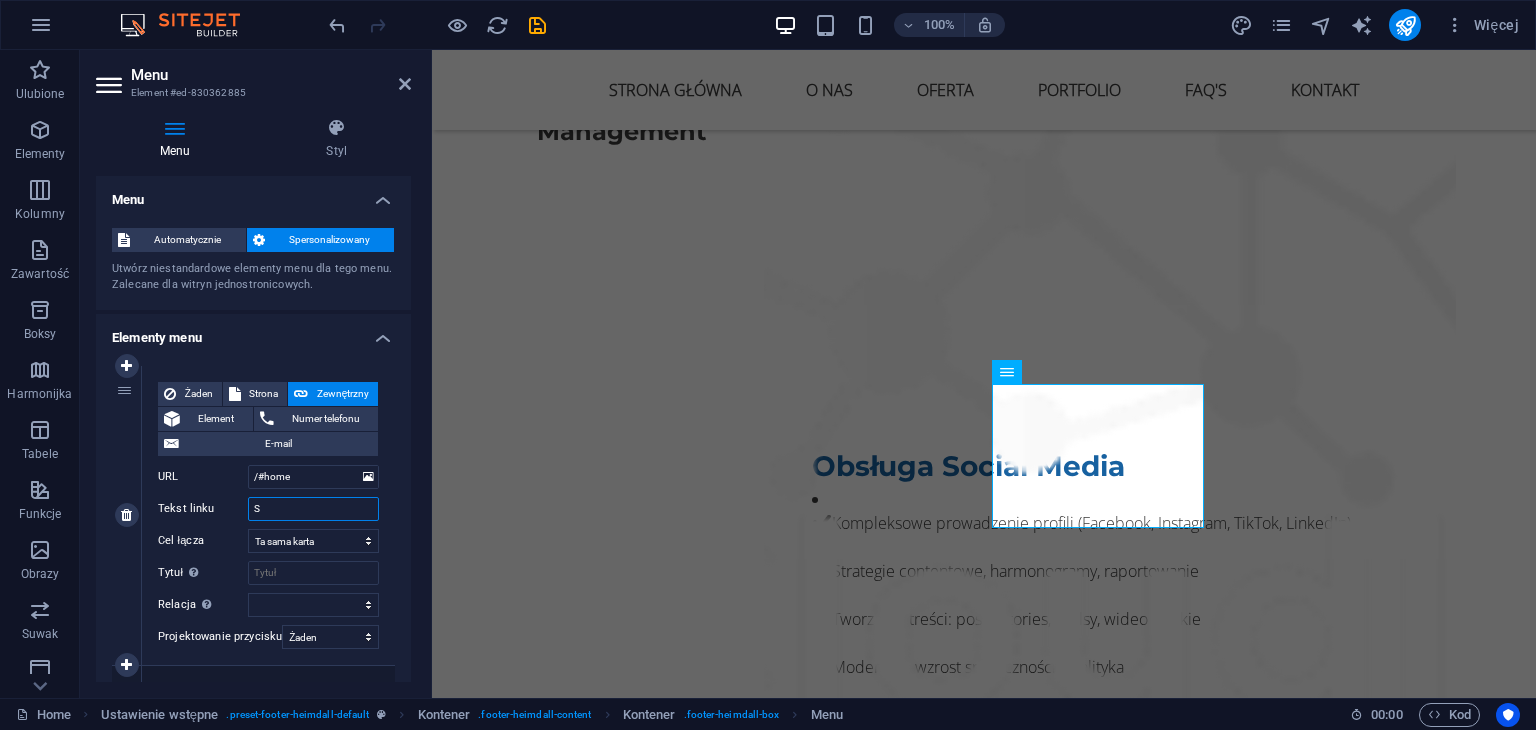 type on "St" 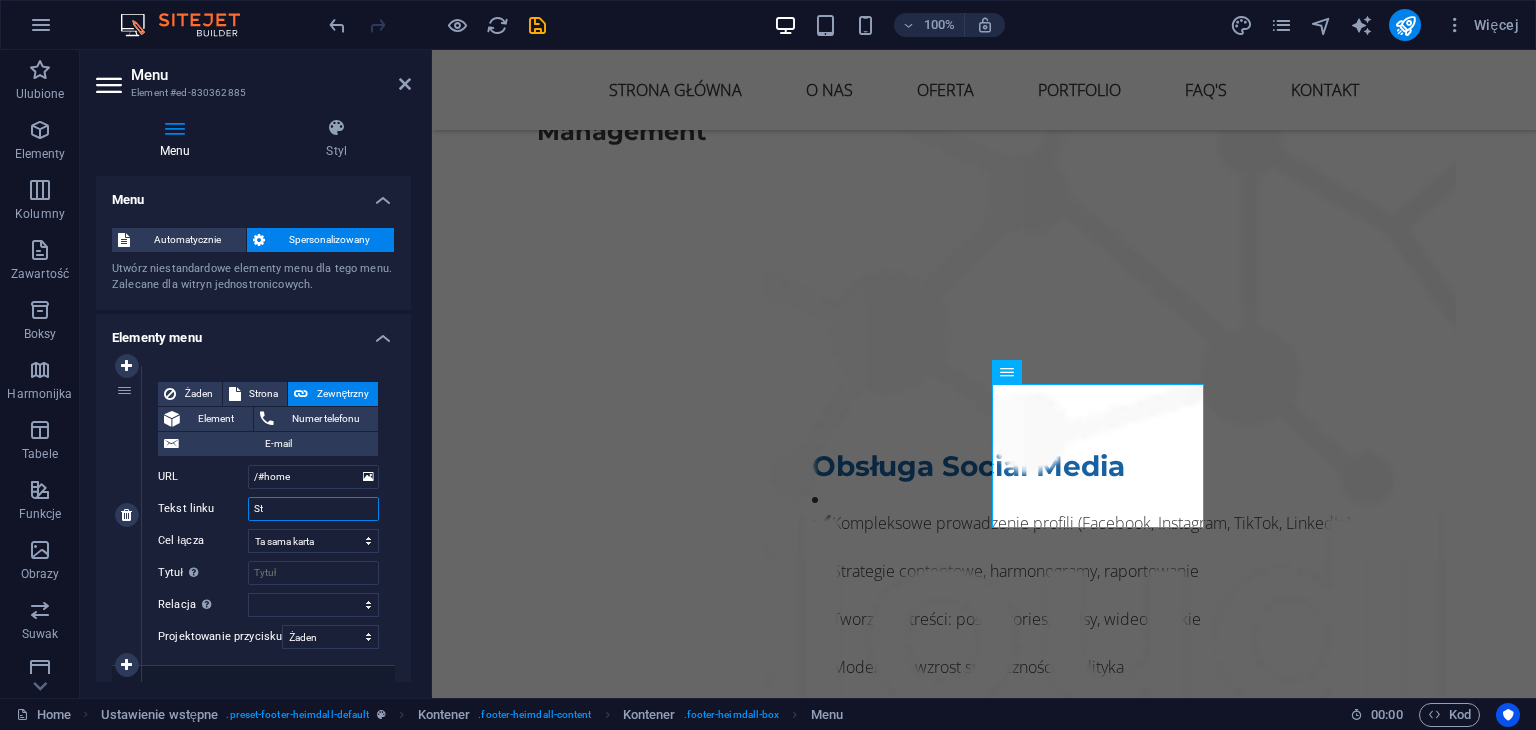 select 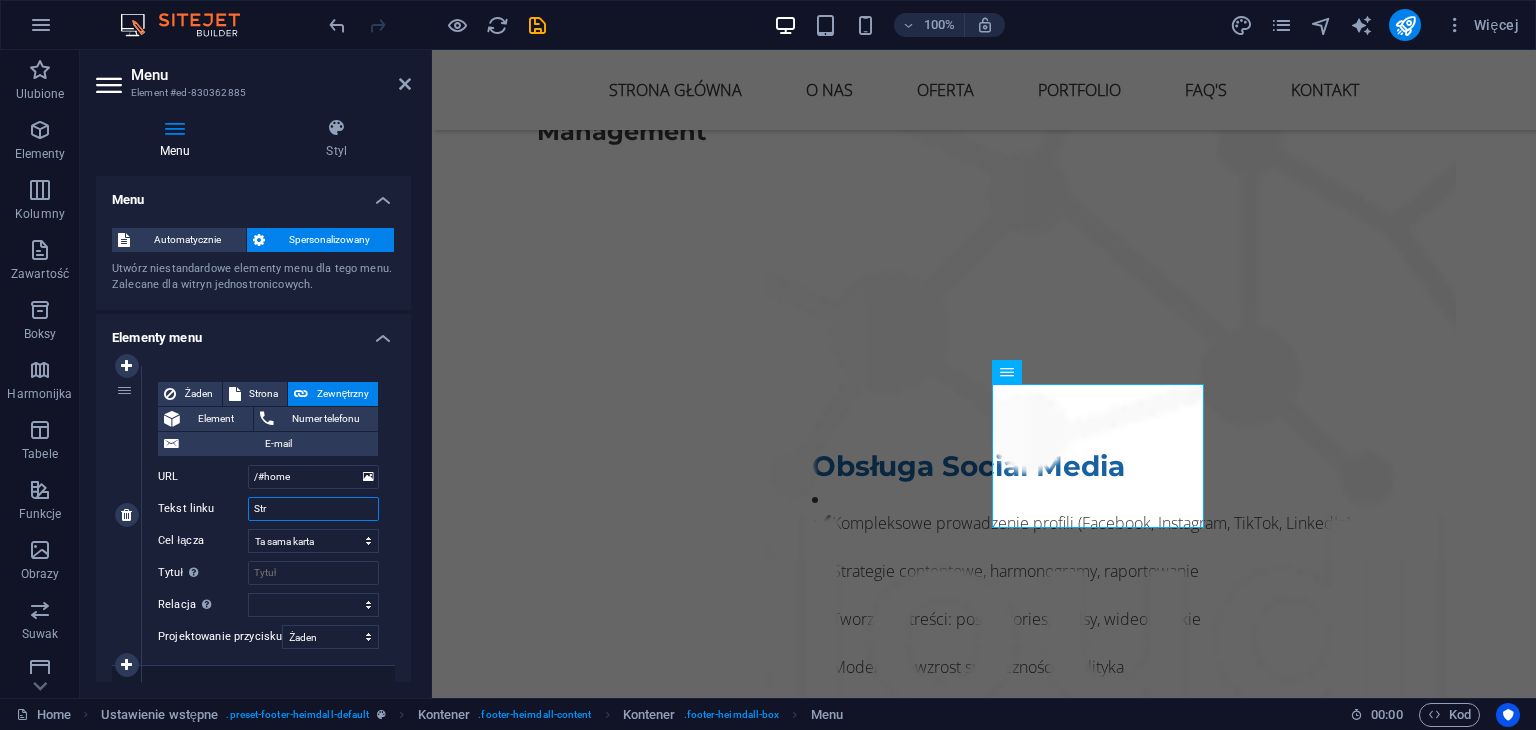 select 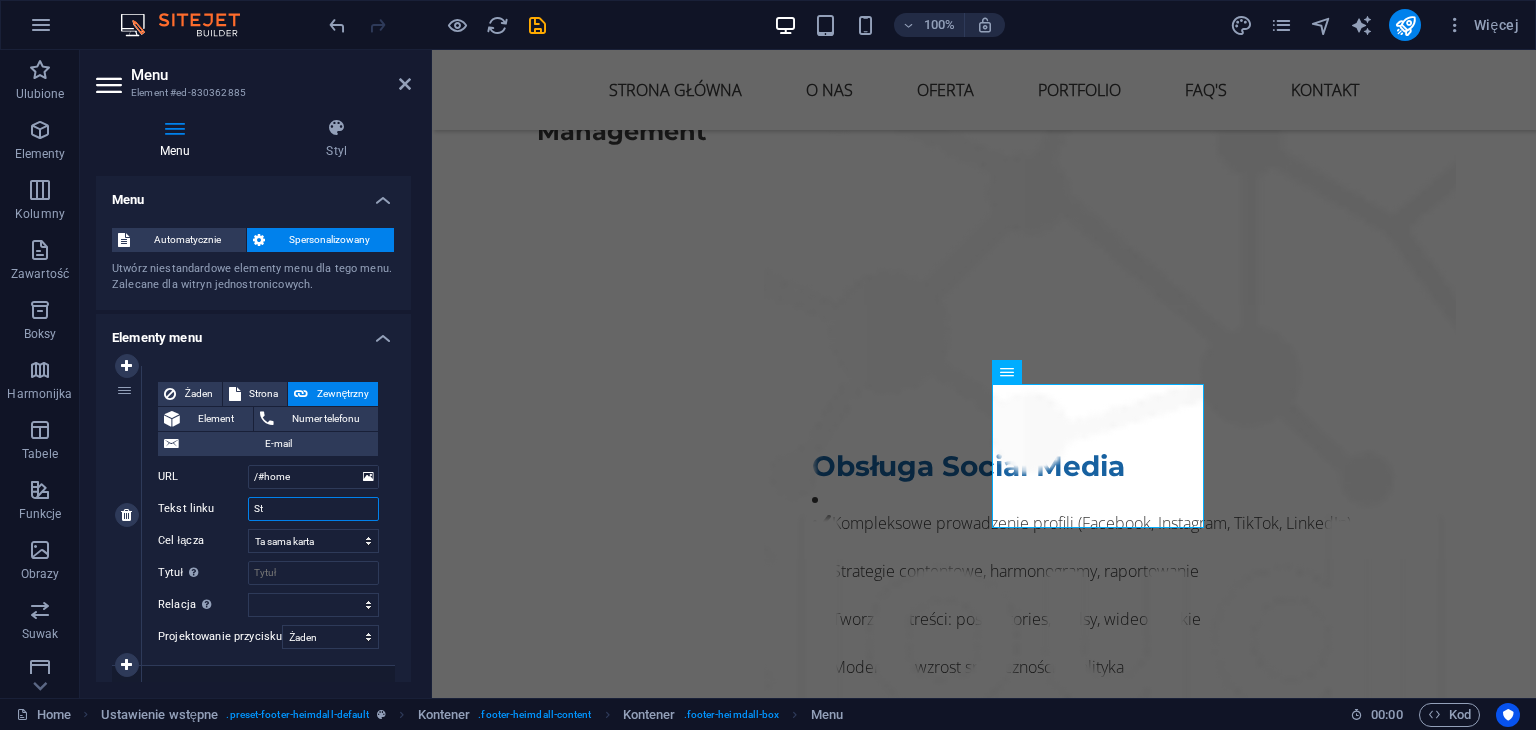 type on "S" 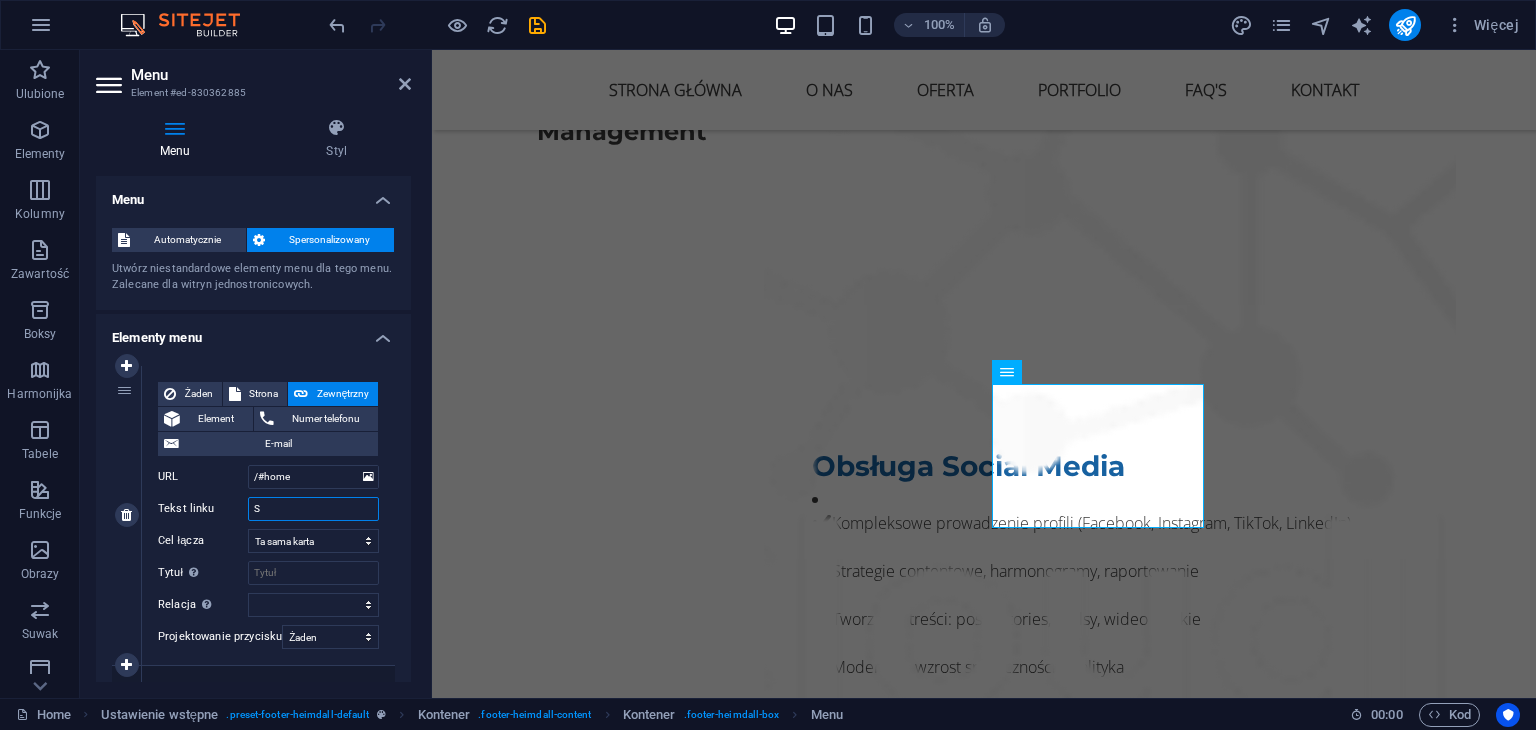 select 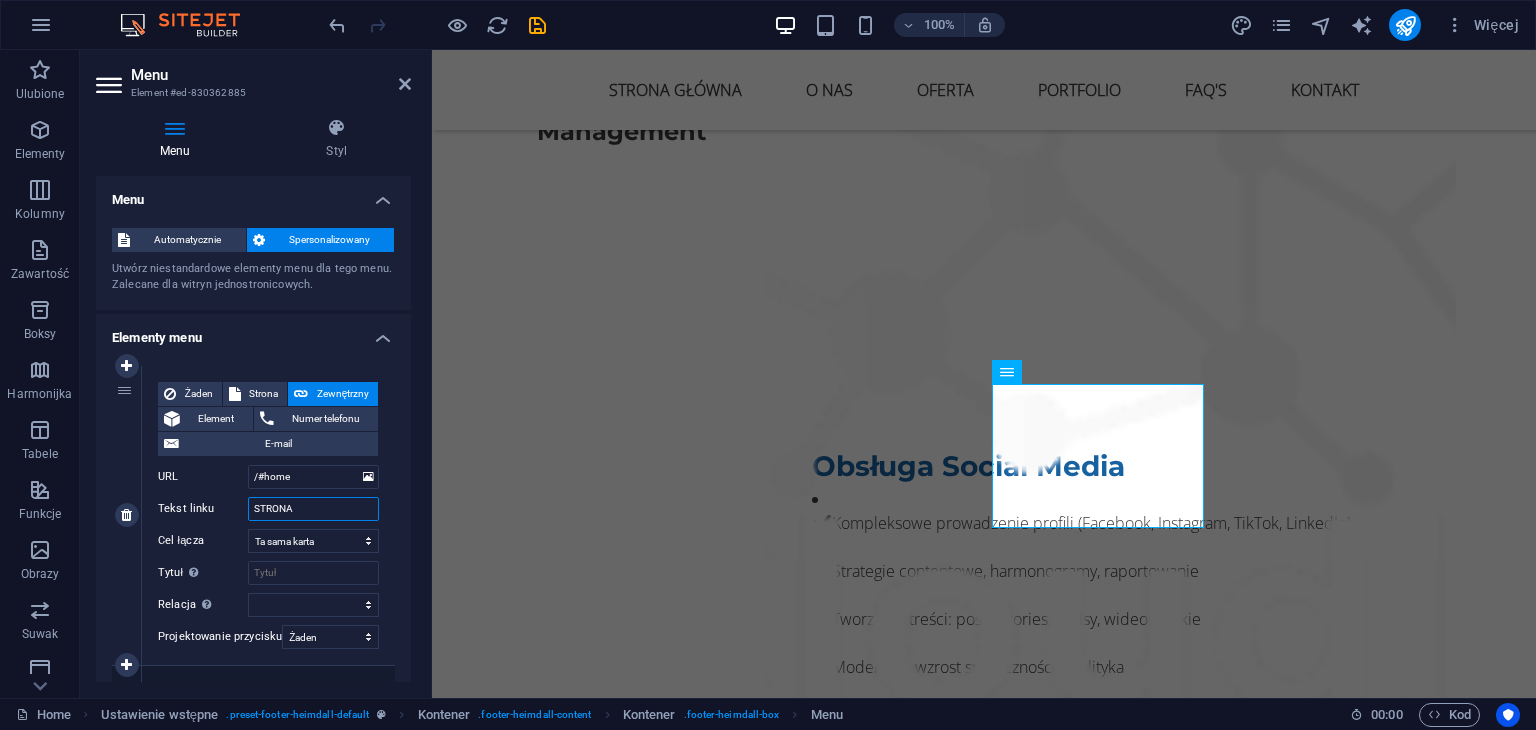 type on "STRONA" 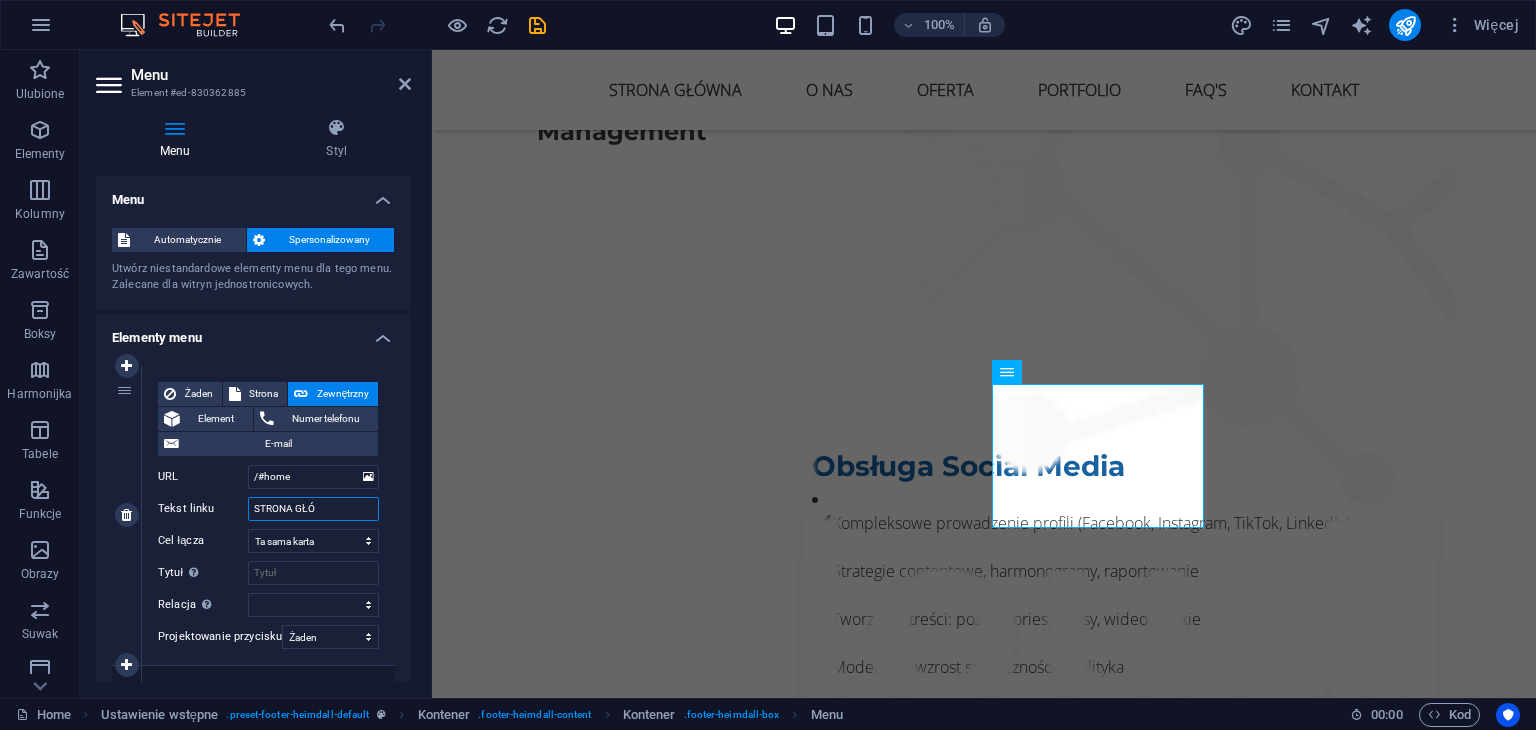 type on "STRONA GŁÓW" 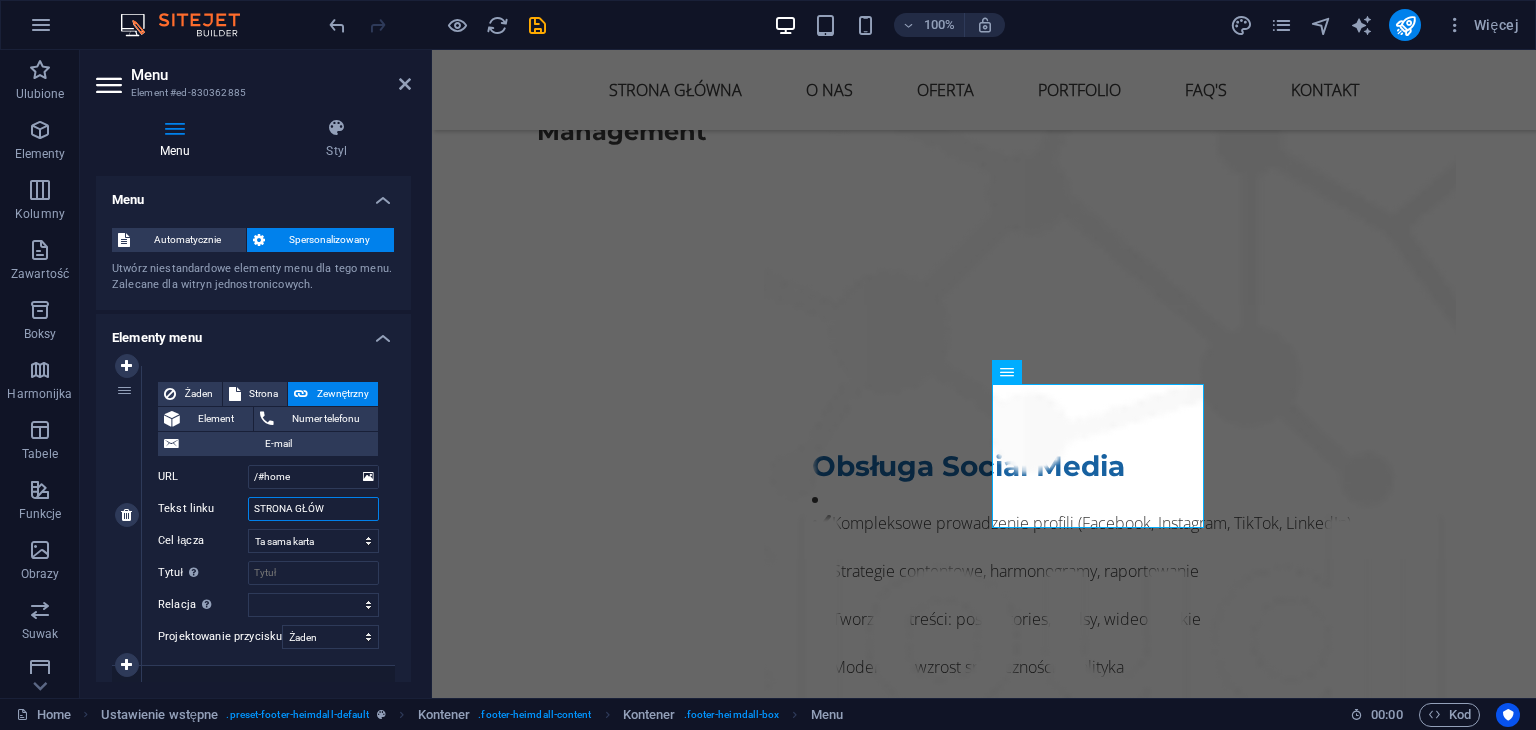 select 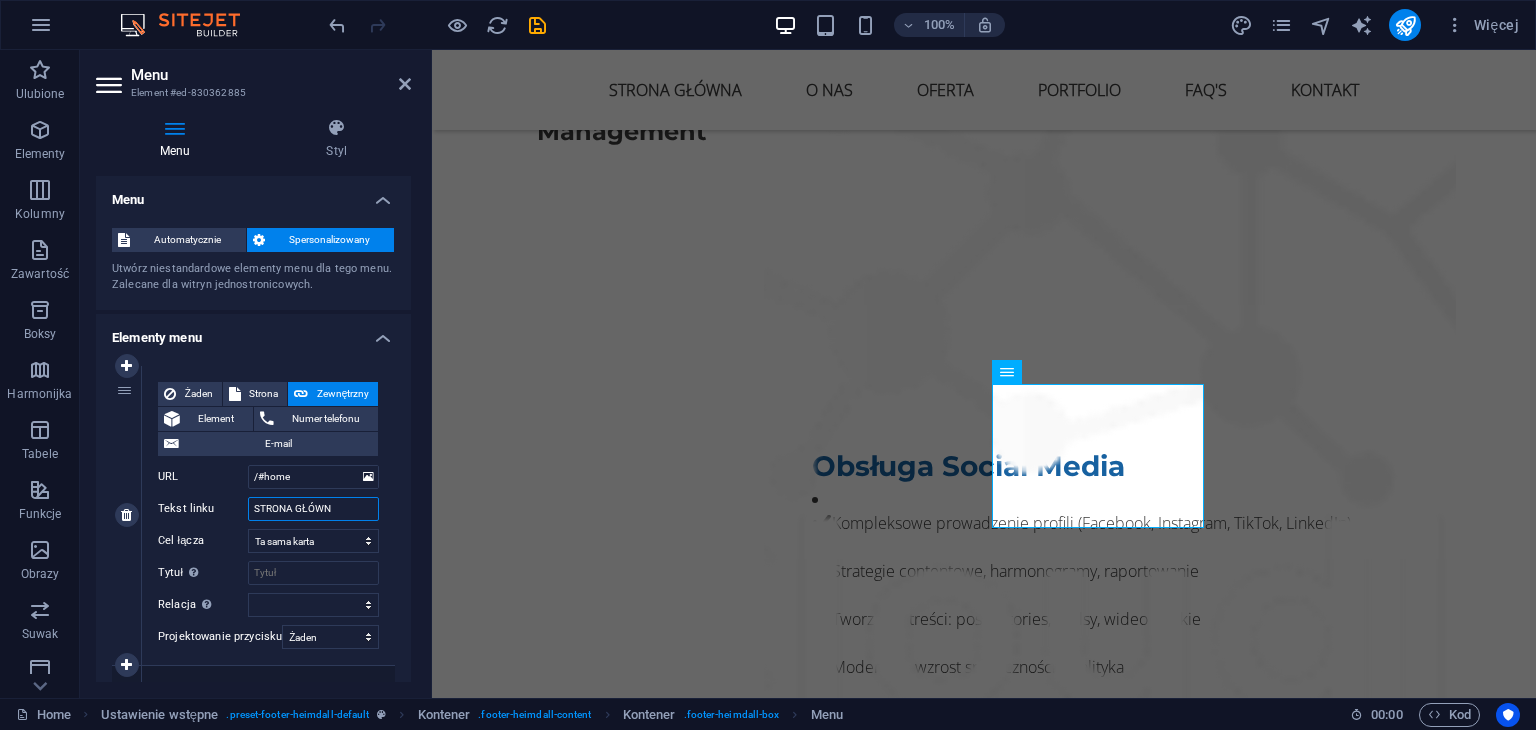 type on "STRONA GŁÓWNA" 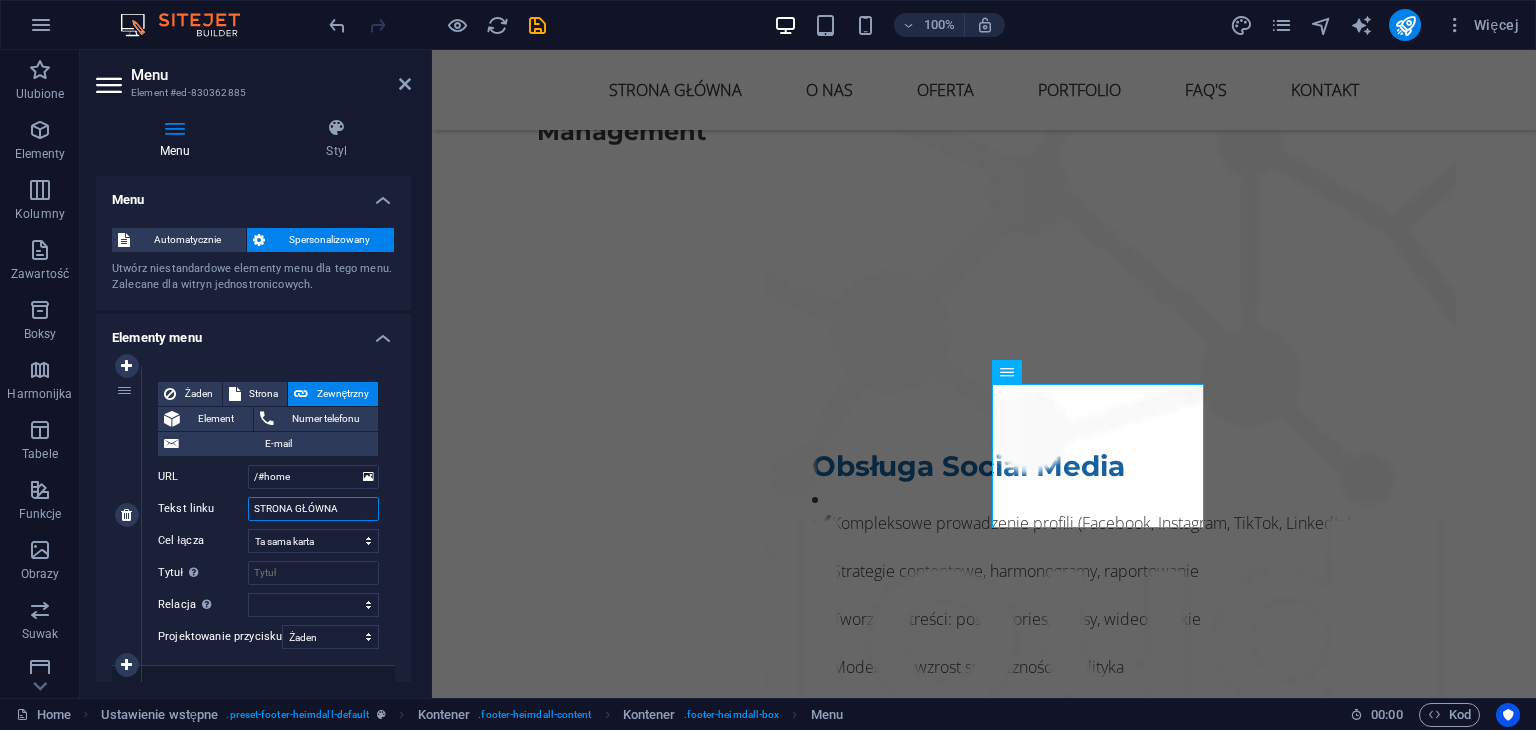 select 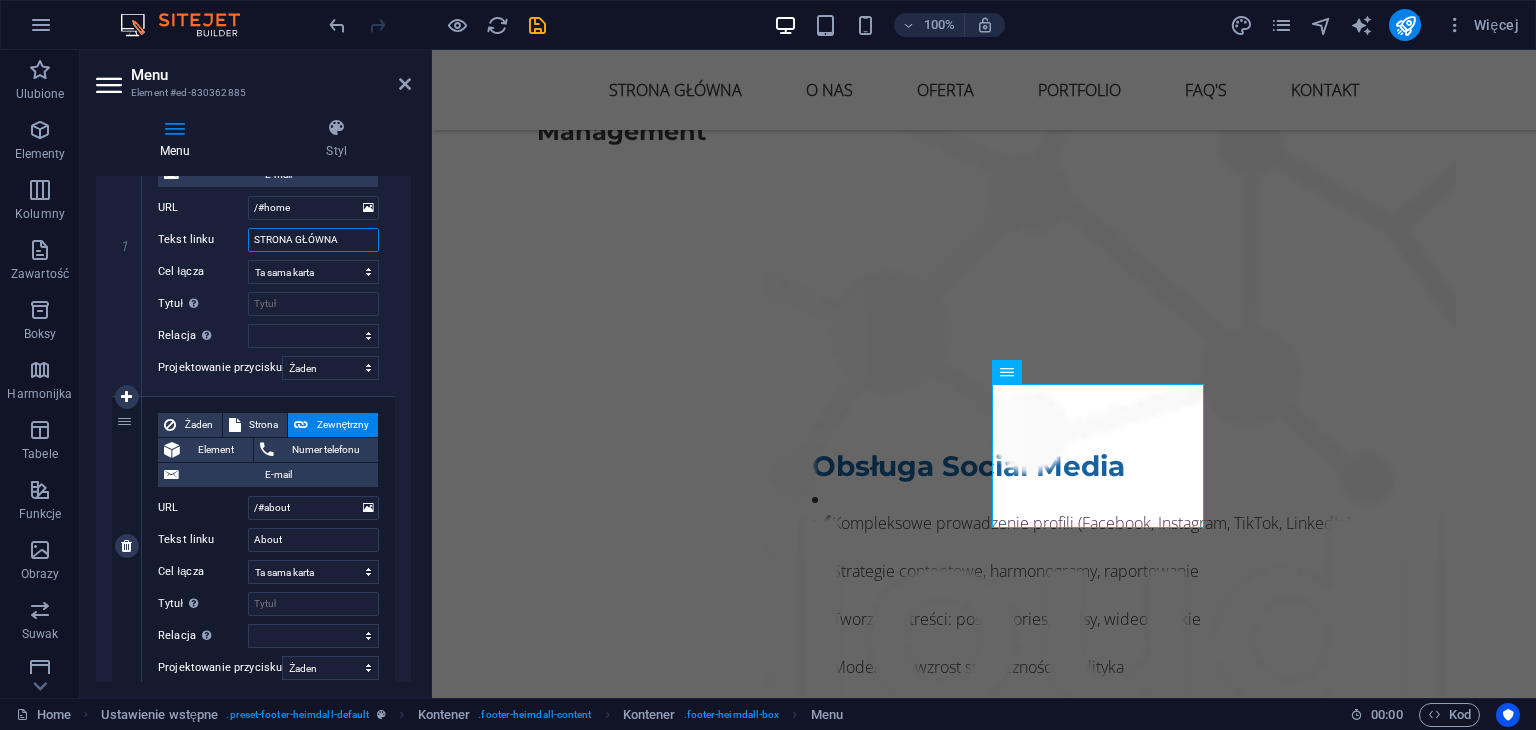 scroll, scrollTop: 300, scrollLeft: 0, axis: vertical 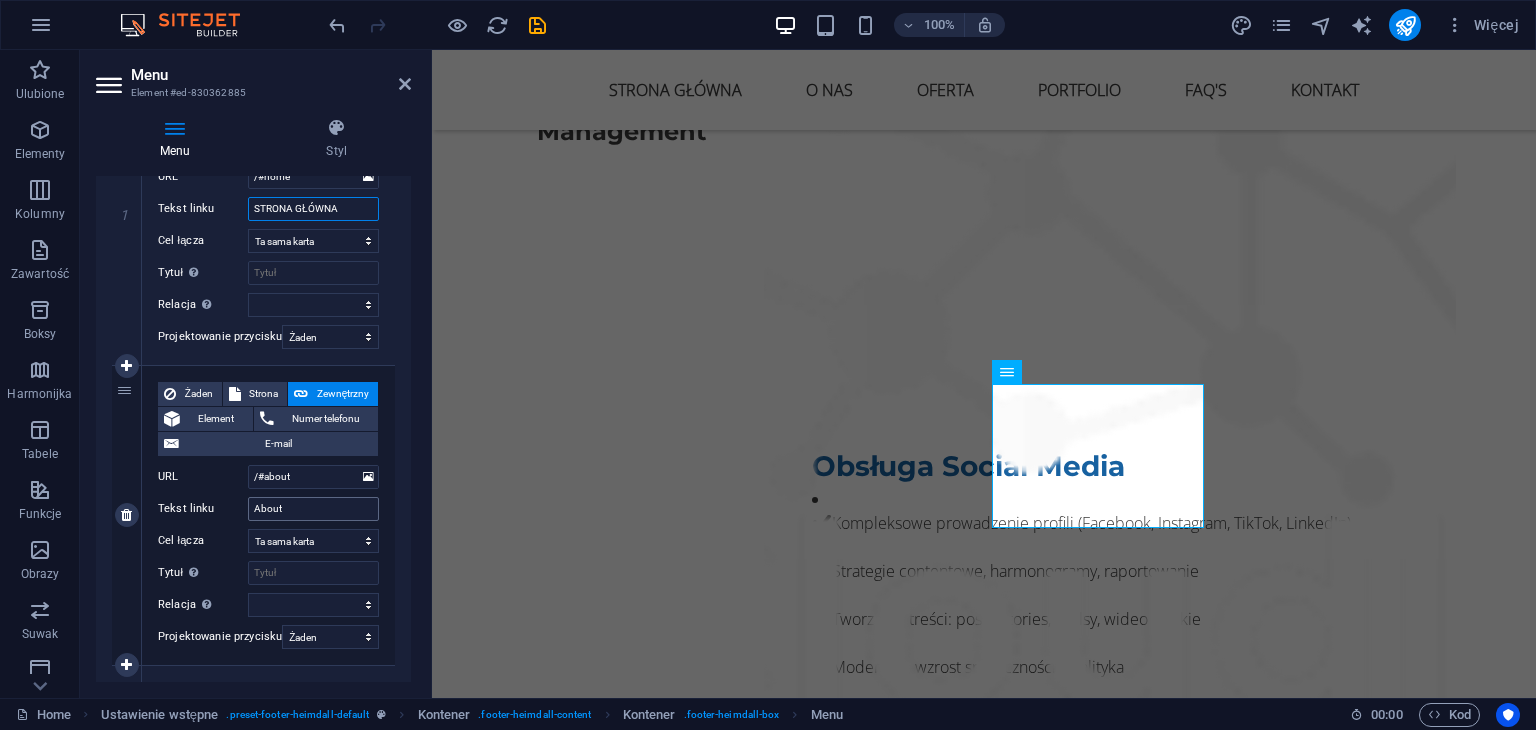 type on "STRONA GŁÓWNA" 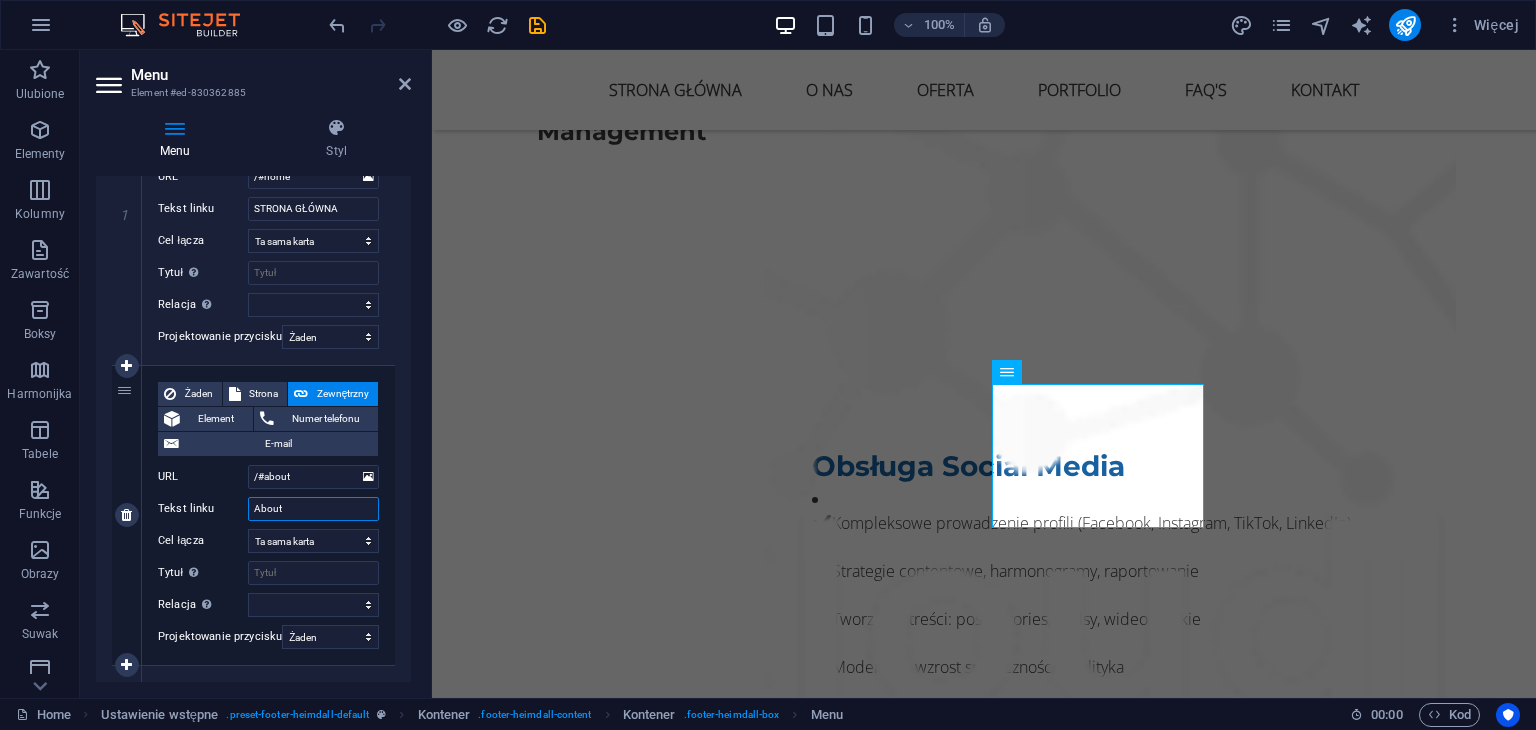 click on "About" at bounding box center (313, 509) 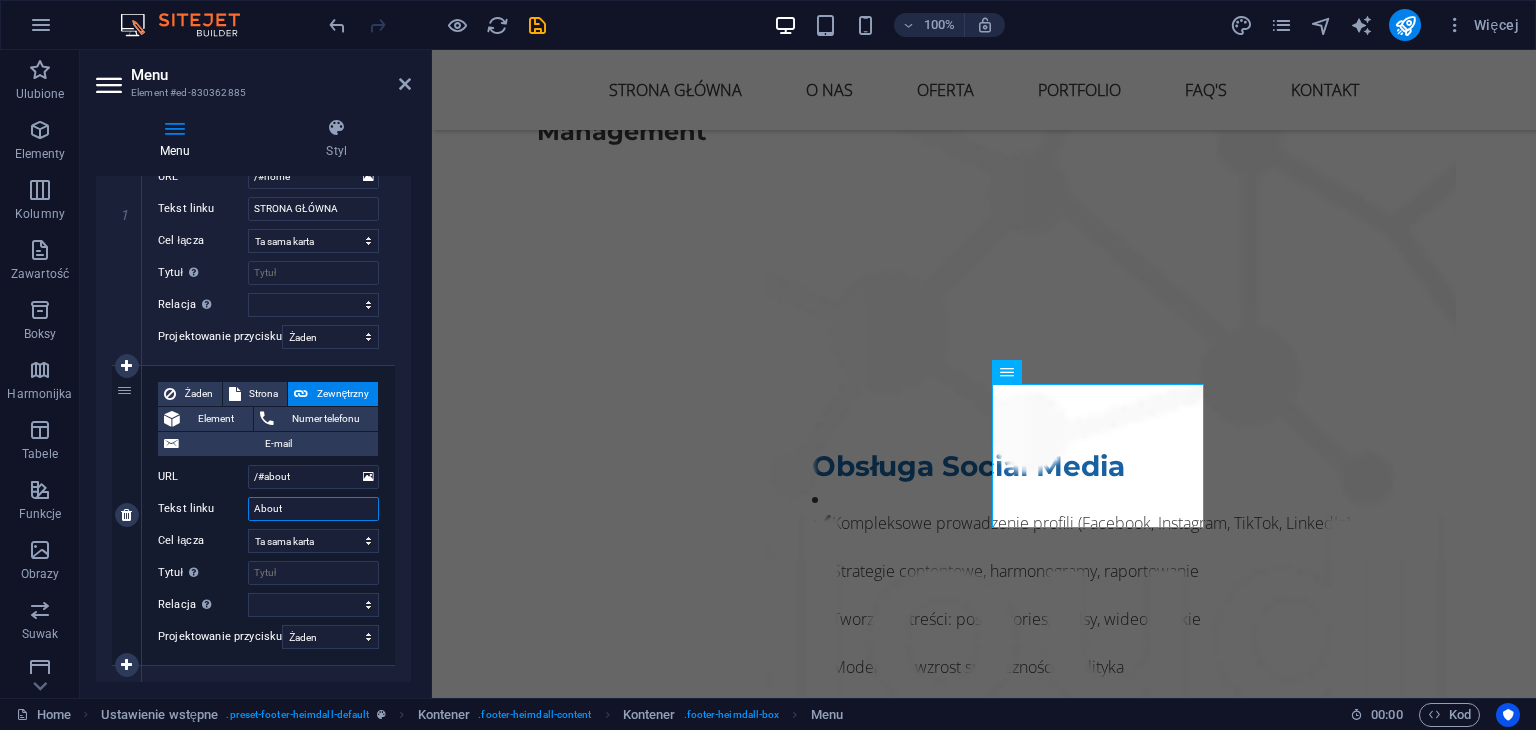 type on "o" 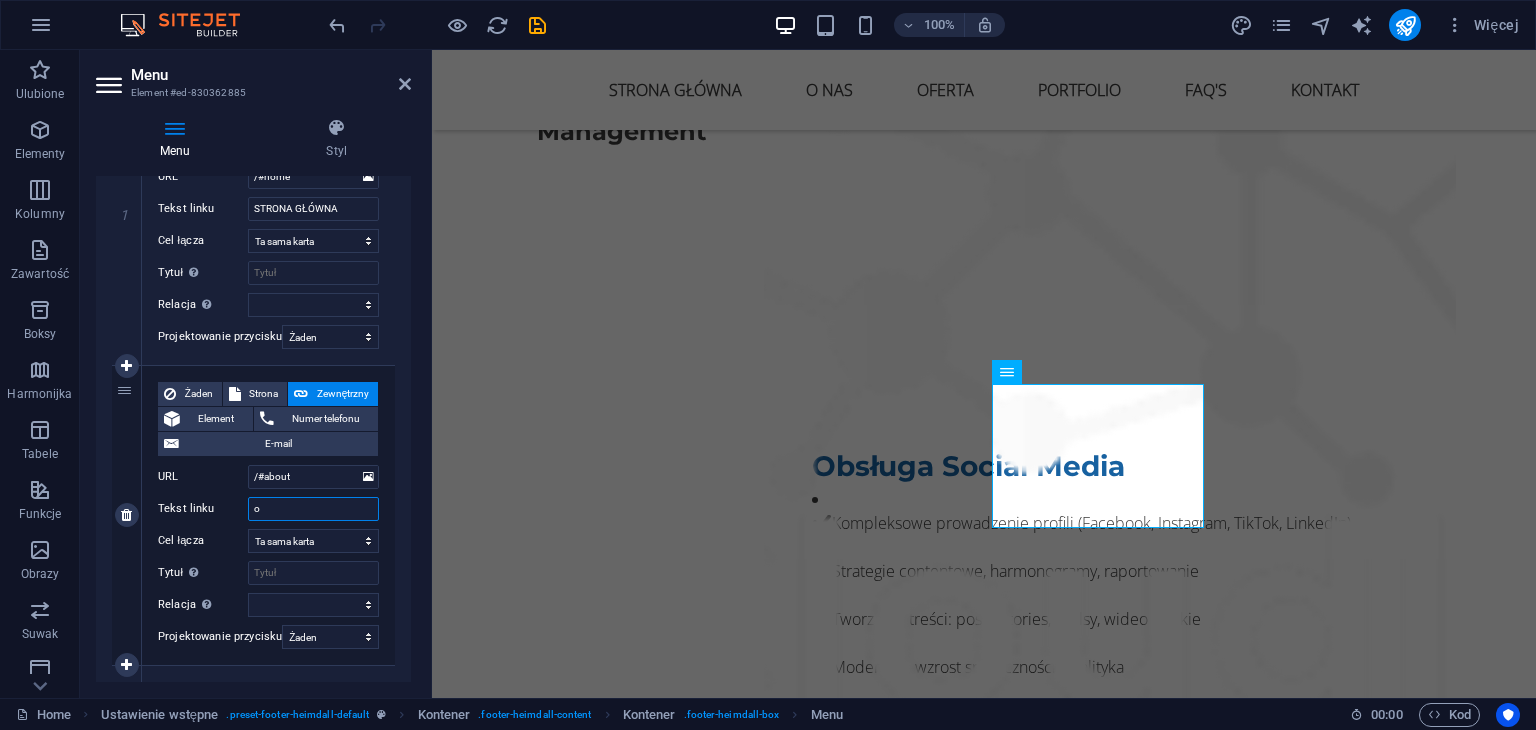 select 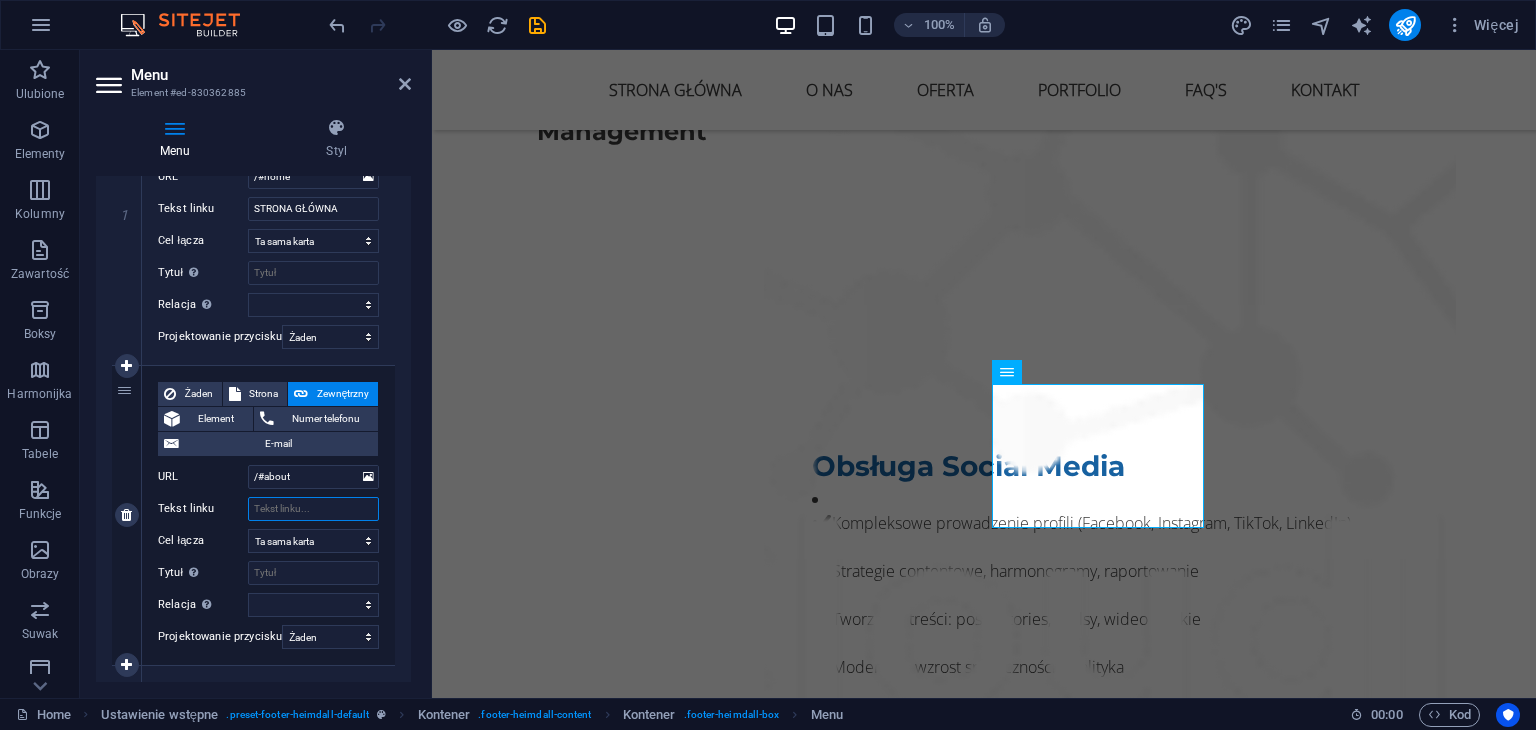 select 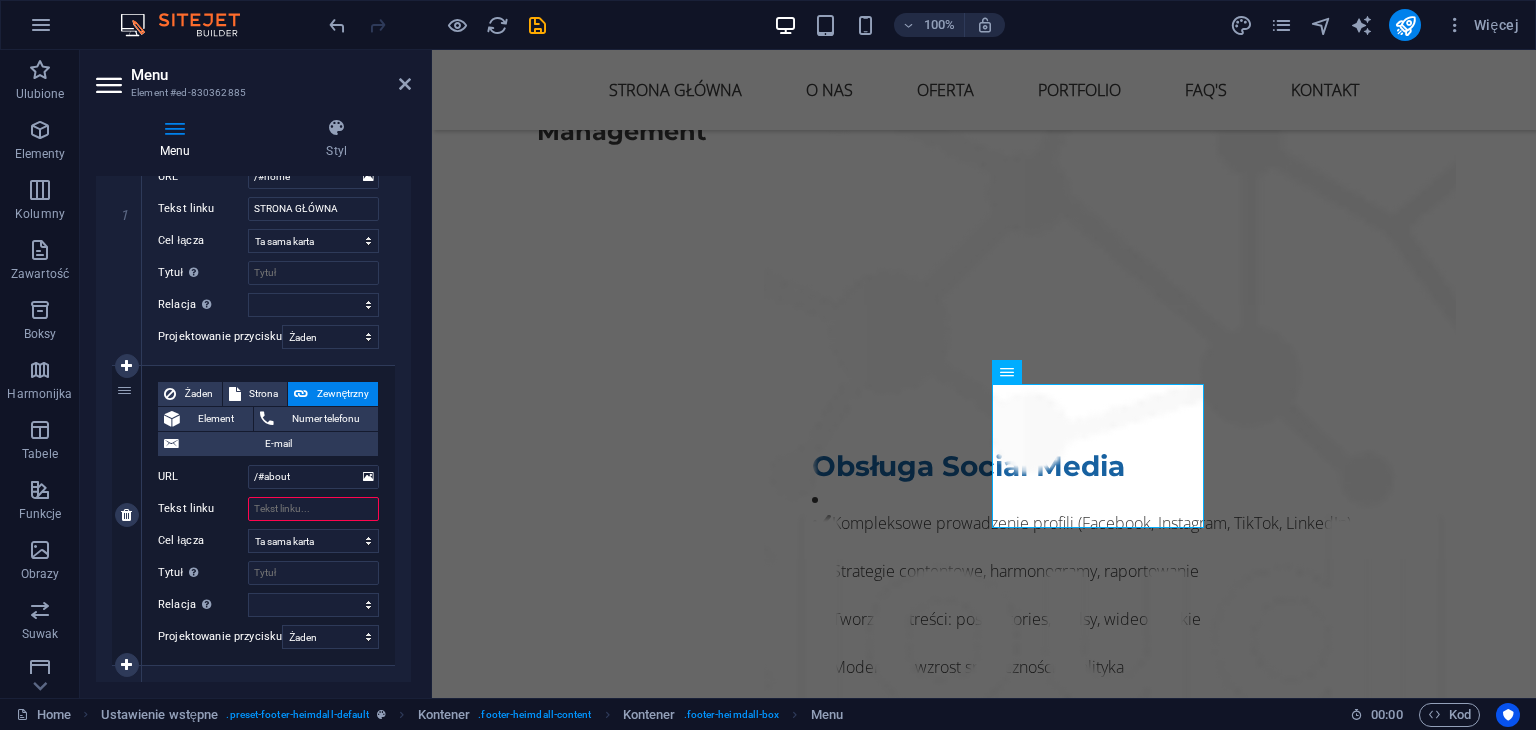 type on "O" 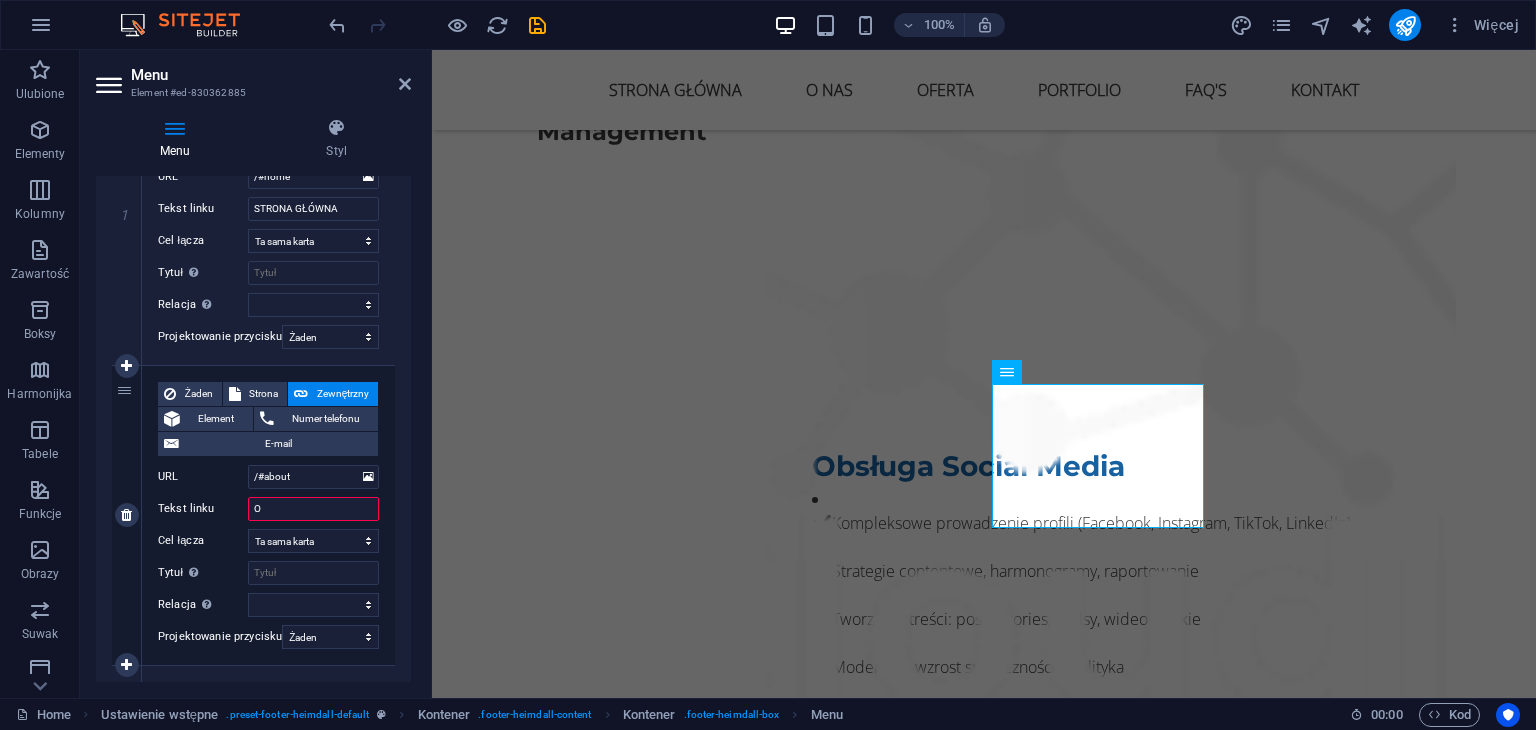 select 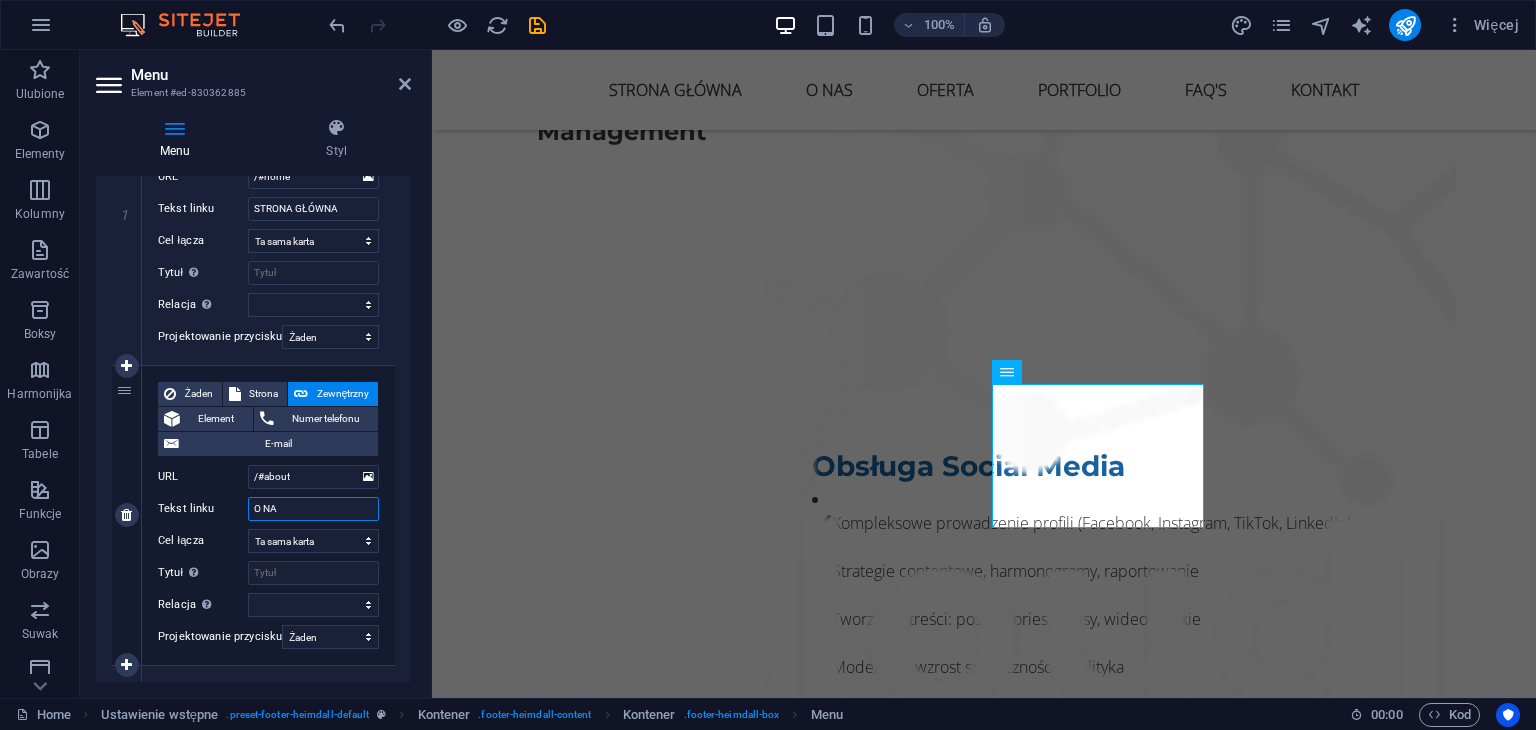 type on "O NAS" 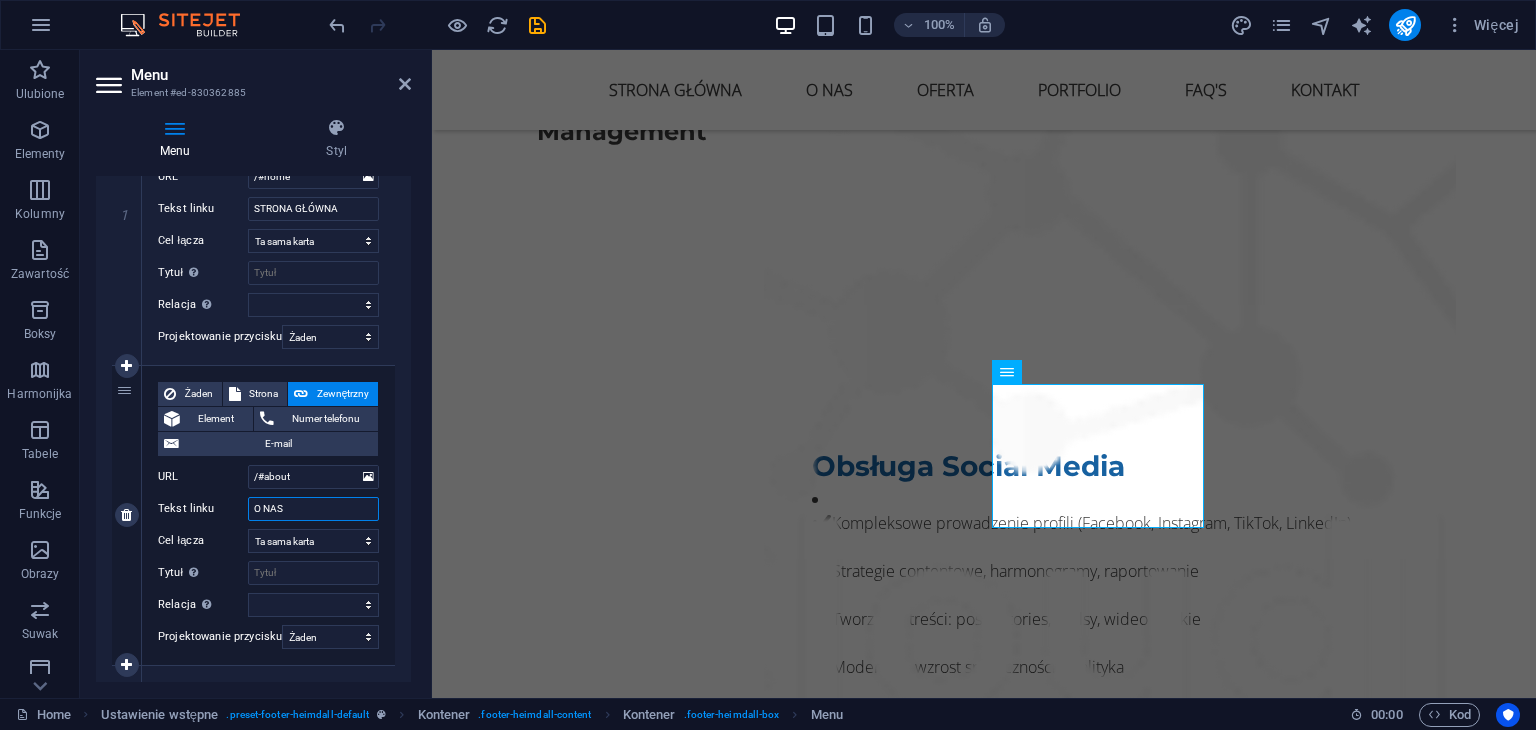 select 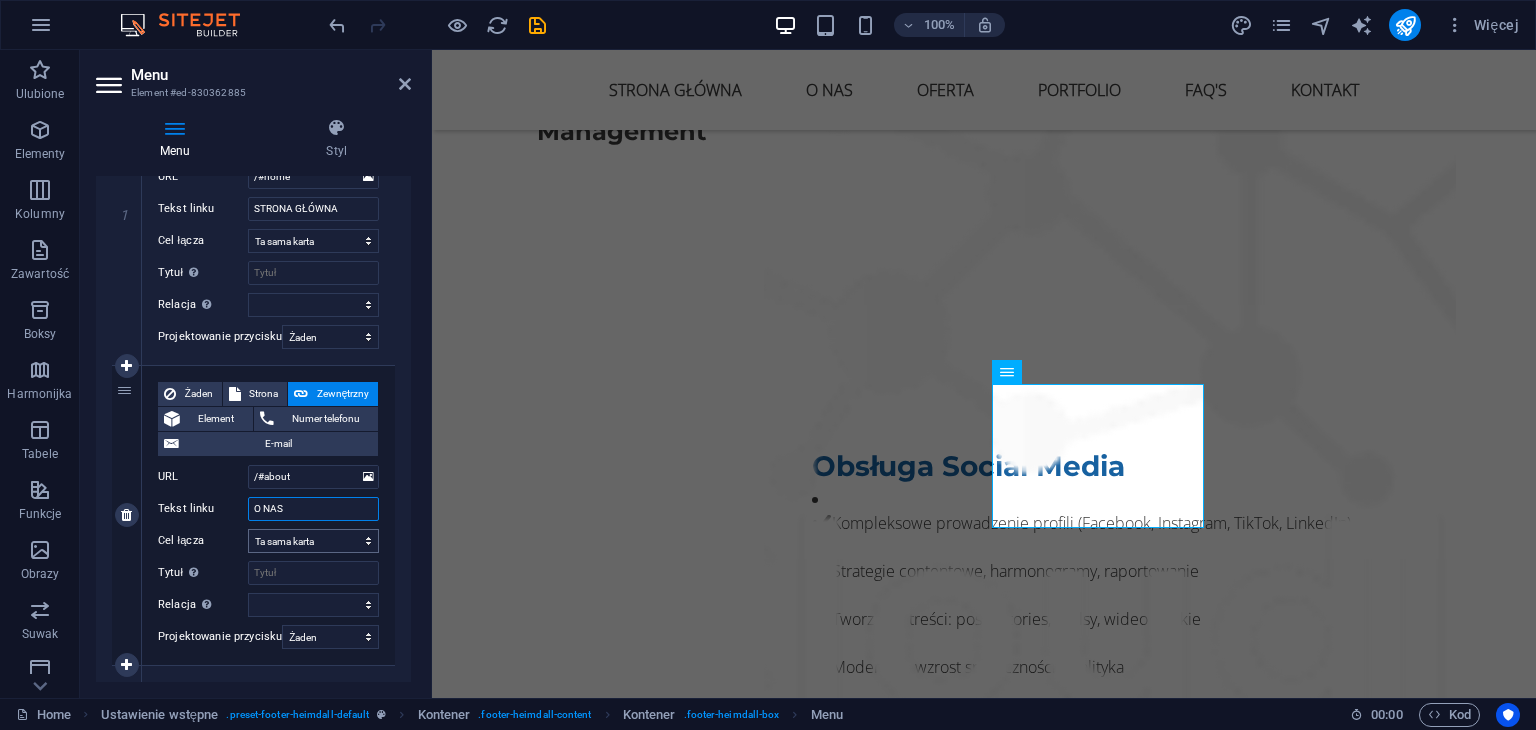 scroll, scrollTop: 600, scrollLeft: 0, axis: vertical 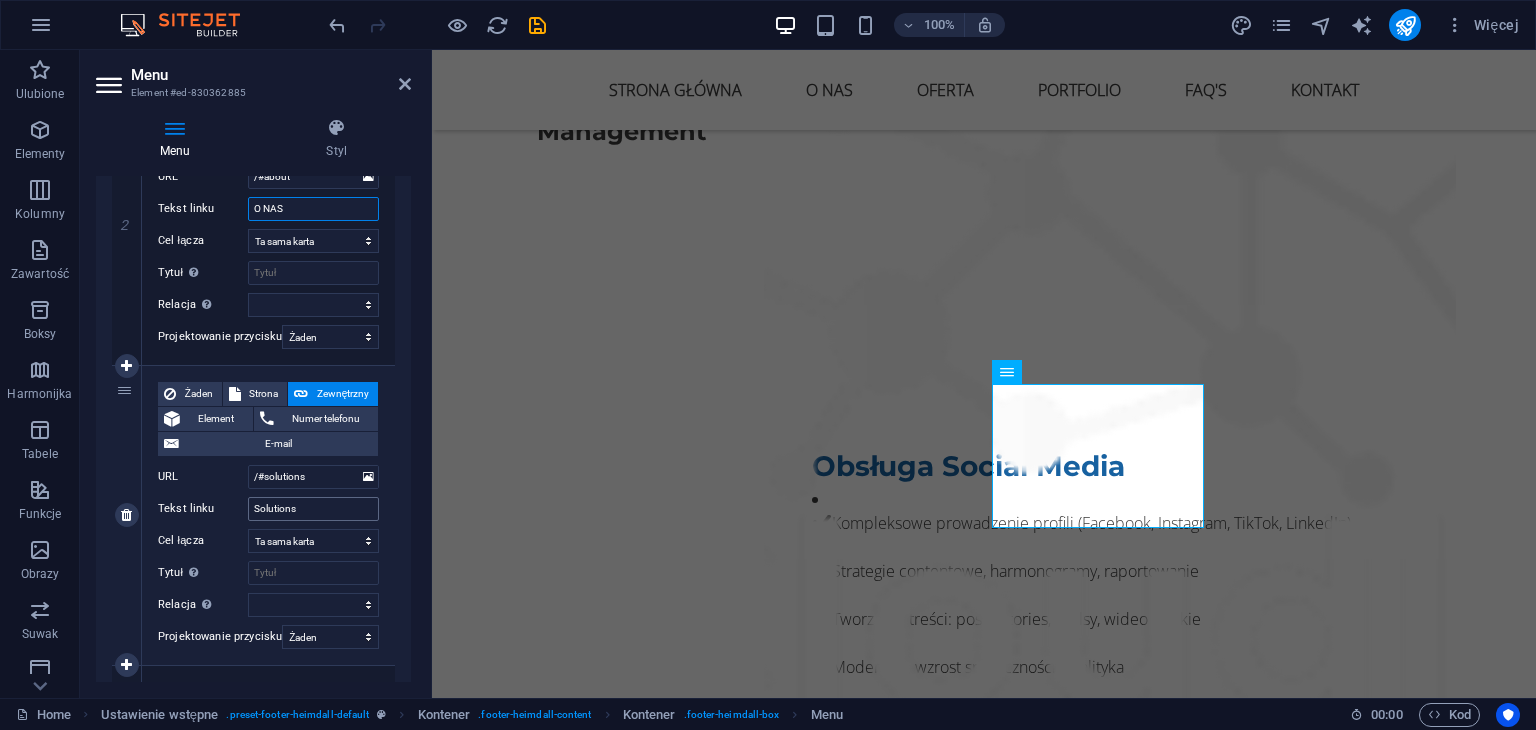 type on "O NAS" 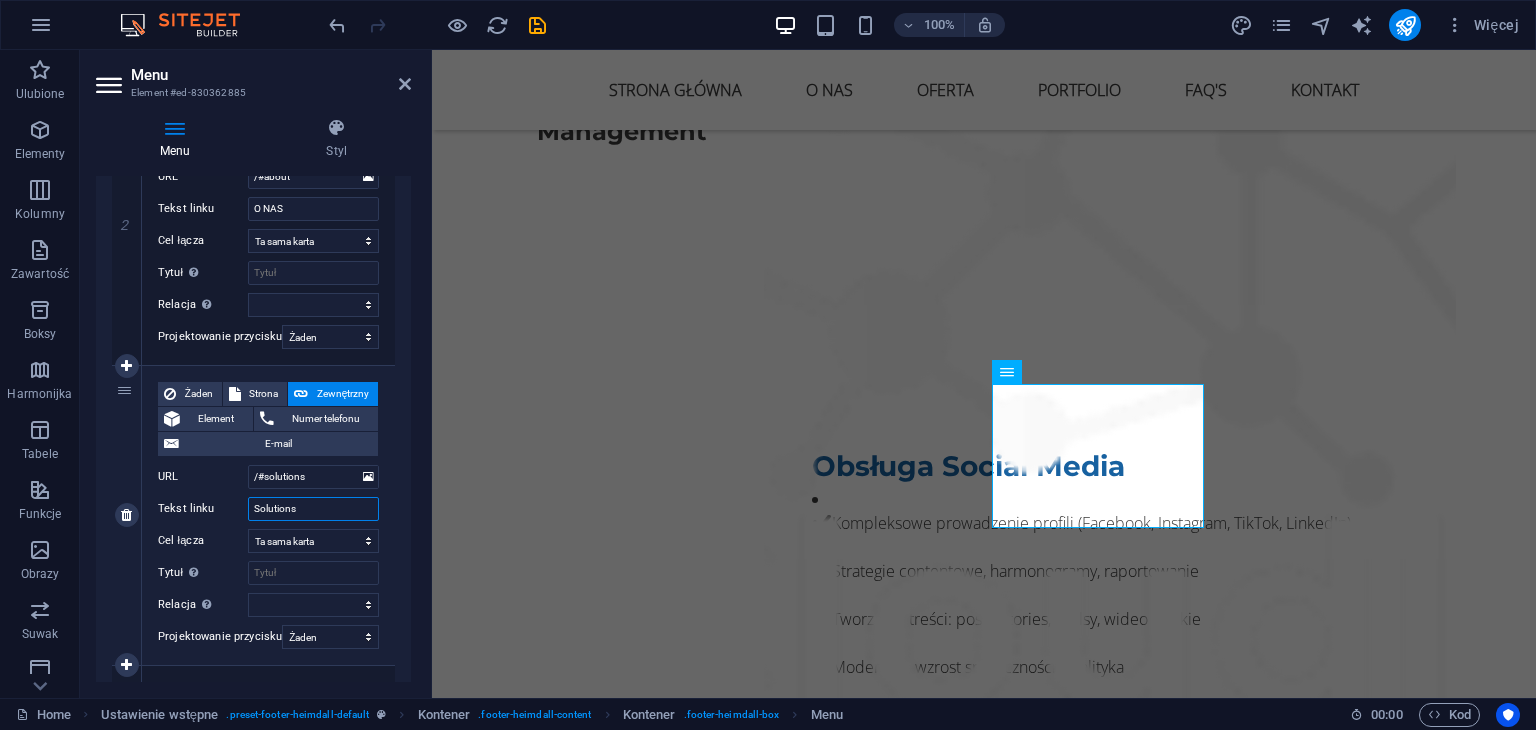 click on "Solutions" at bounding box center [313, 509] 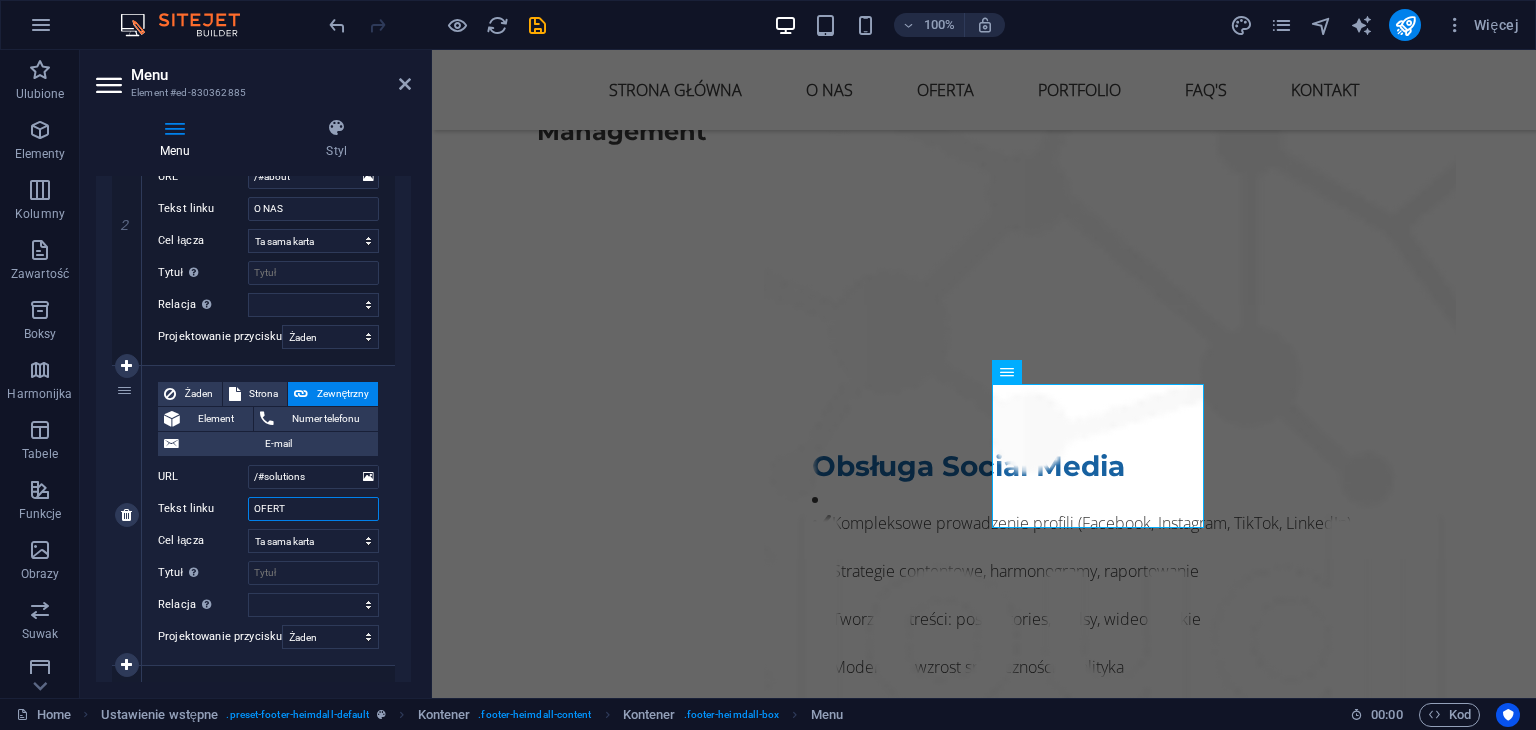 type on "OFERTA" 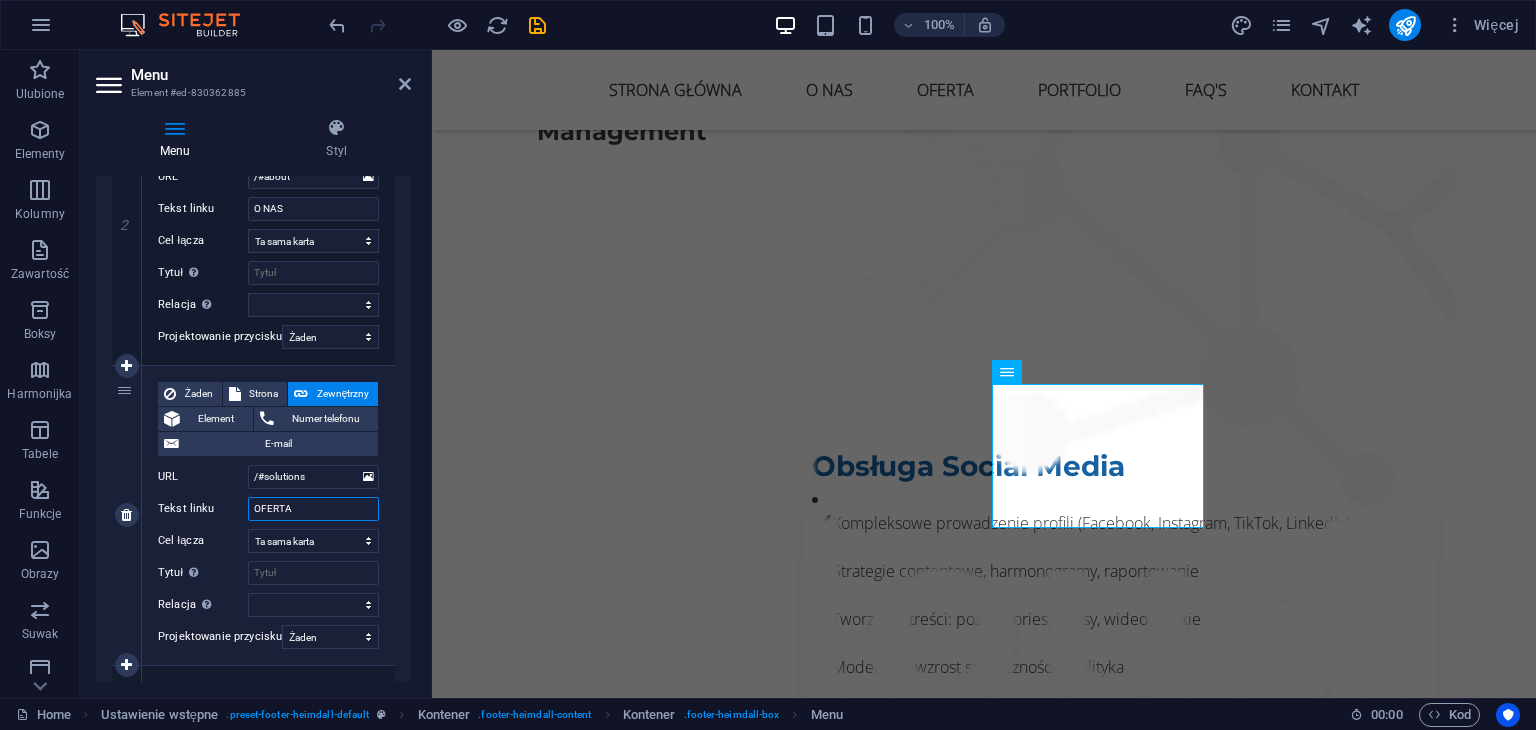 select 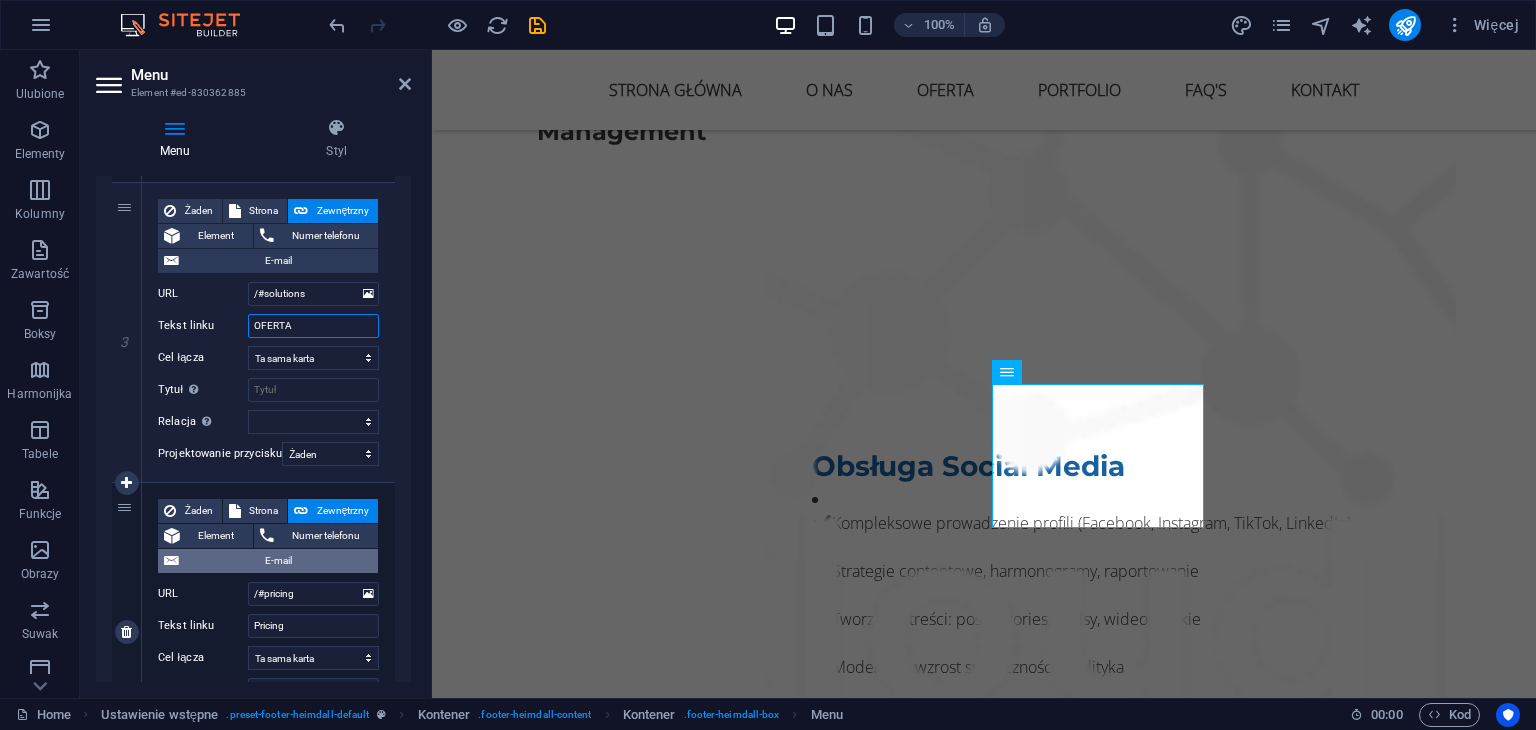 scroll, scrollTop: 800, scrollLeft: 0, axis: vertical 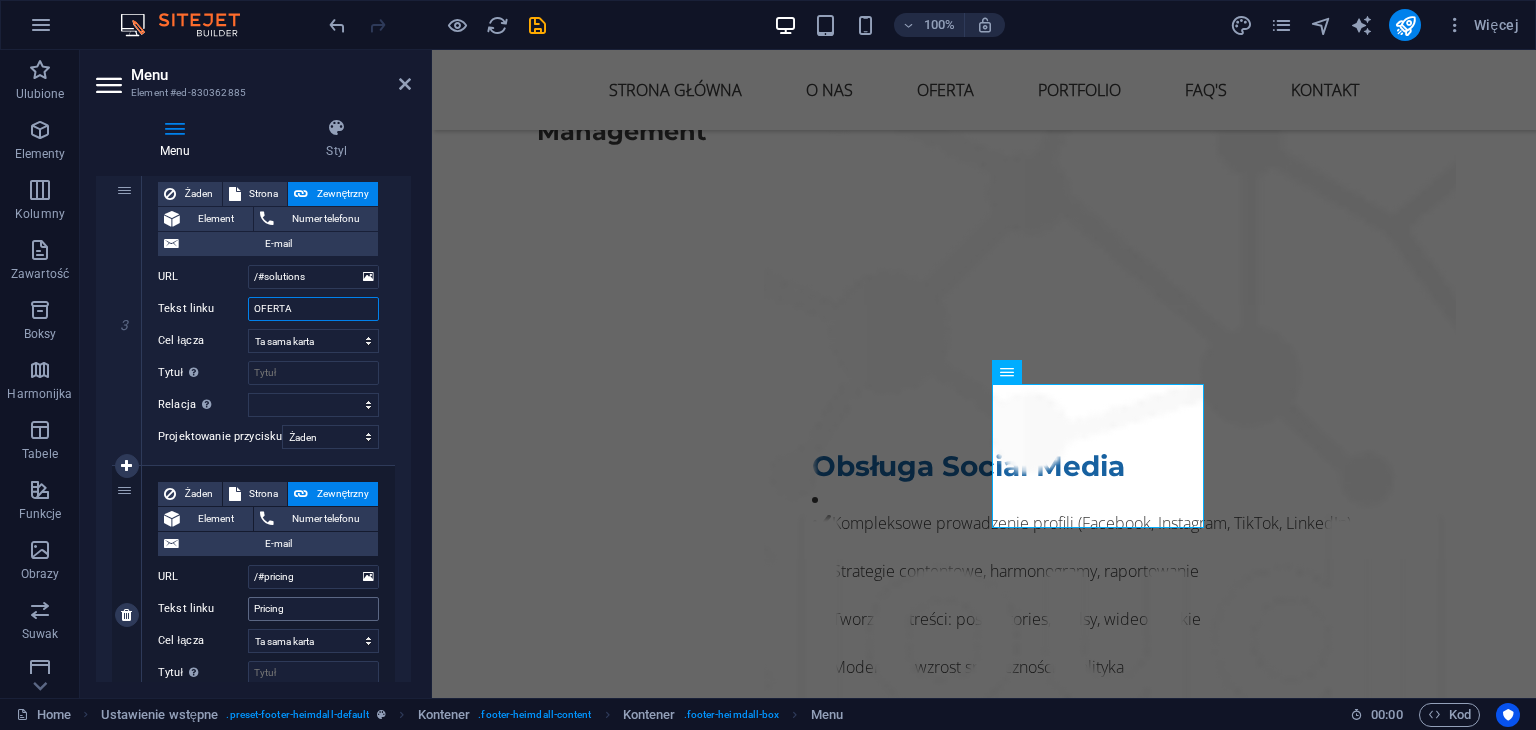 type on "OFERTA" 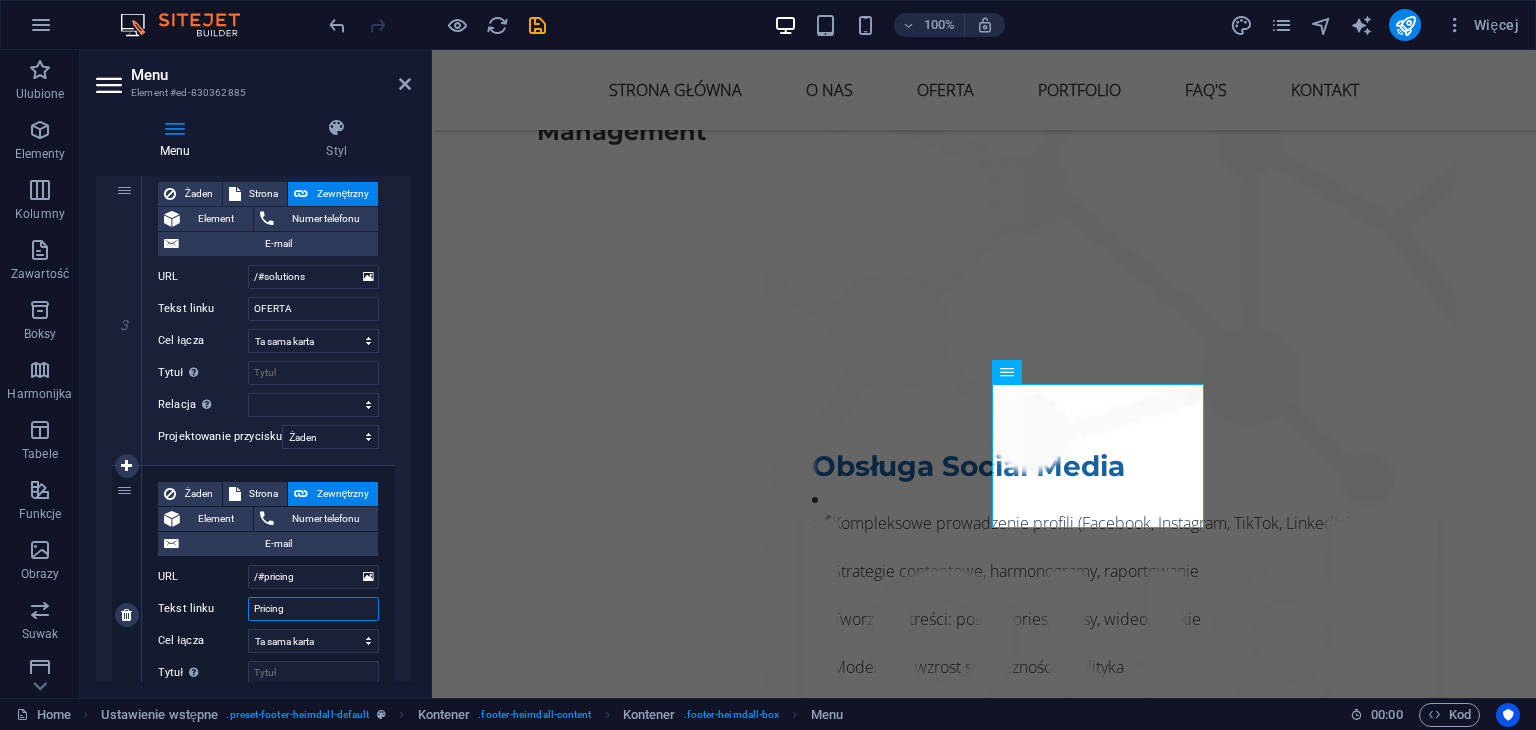 click on "Pricing" at bounding box center [313, 609] 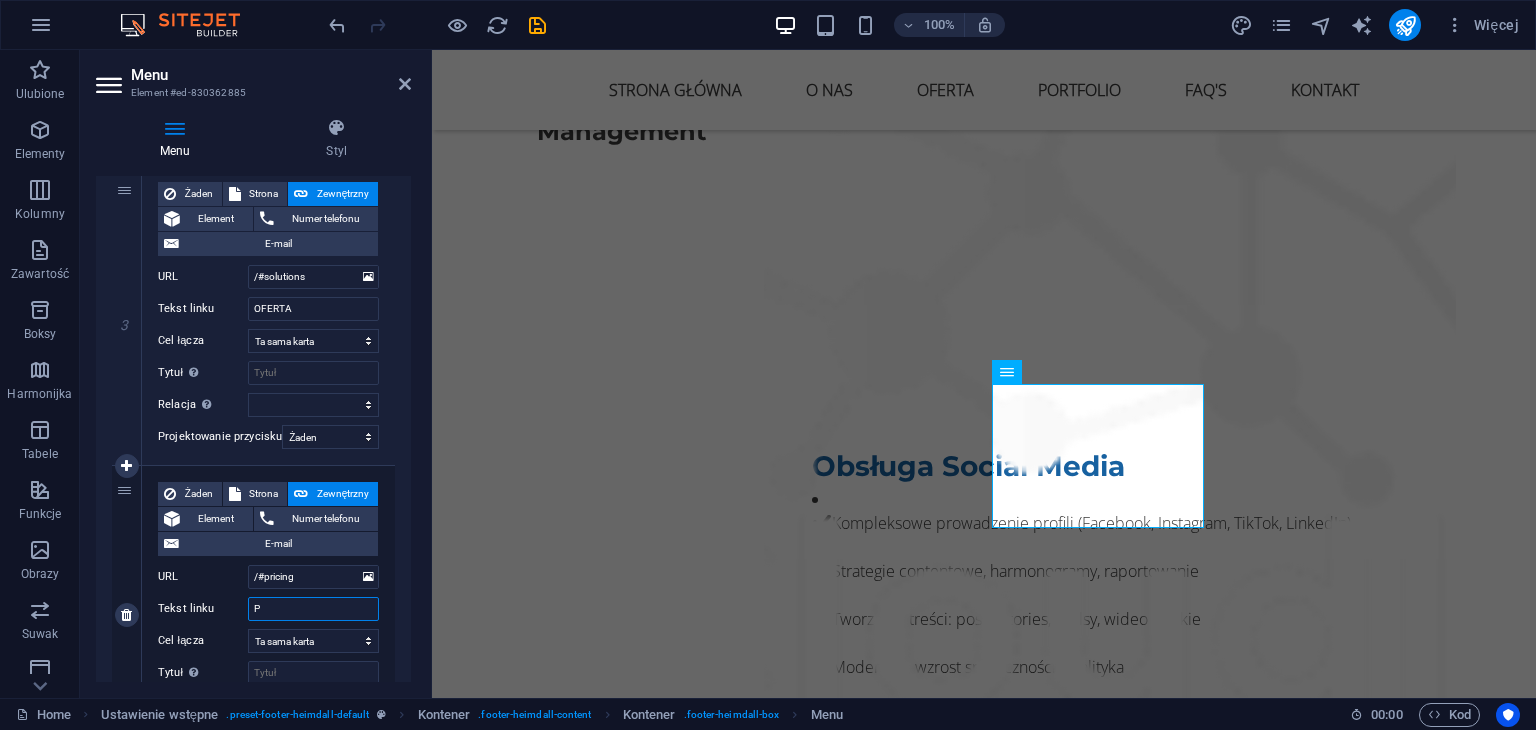 type on "PO" 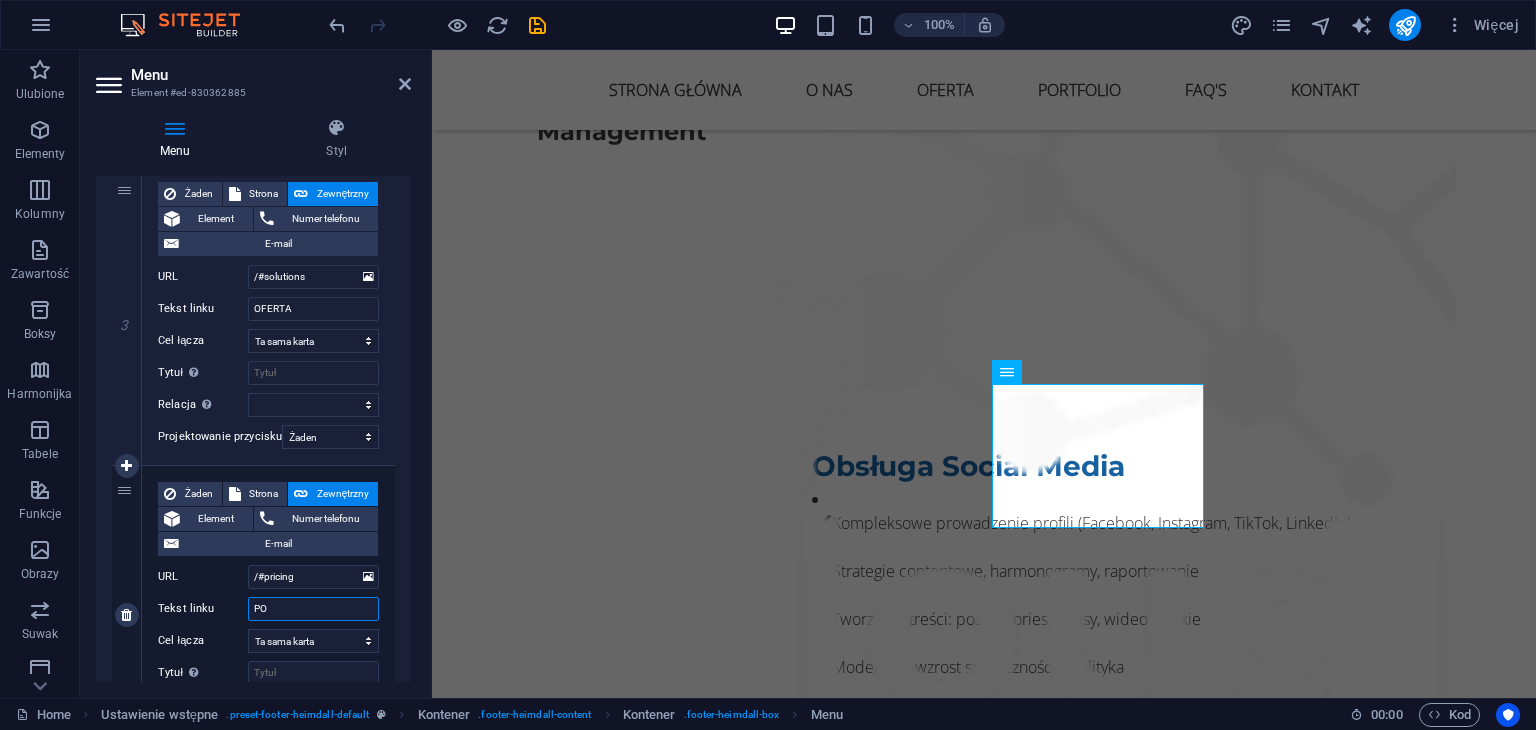 select 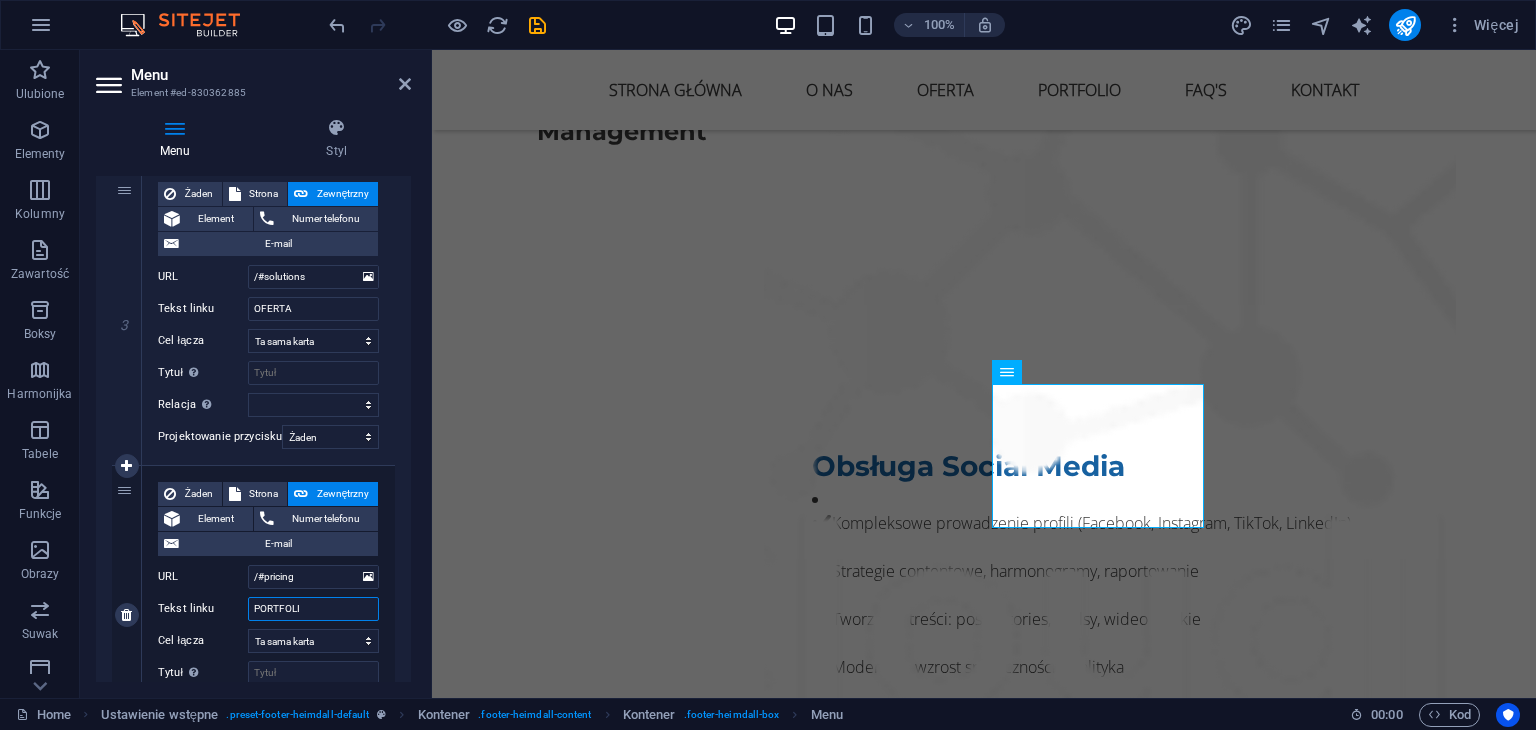 type on "PORTFOLIO" 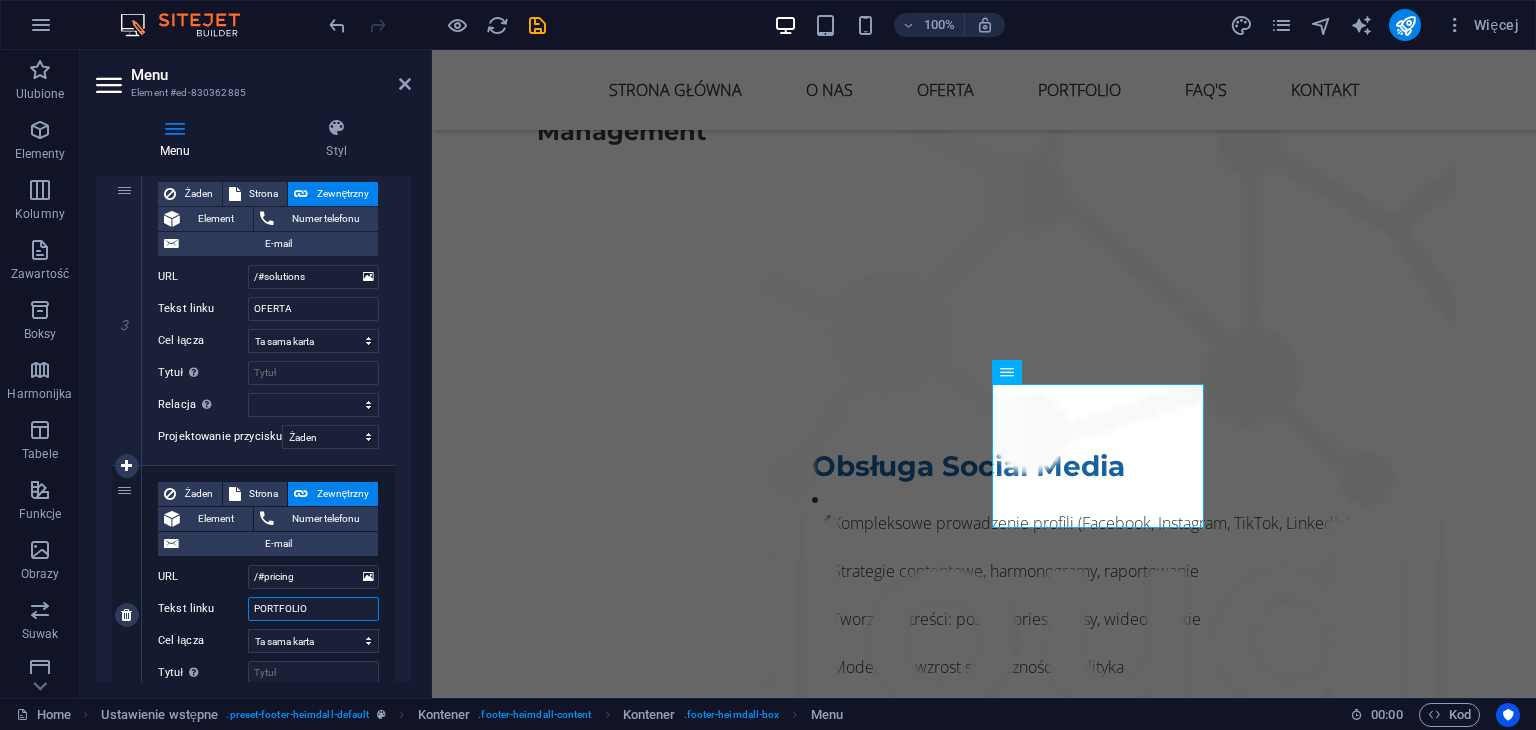 select 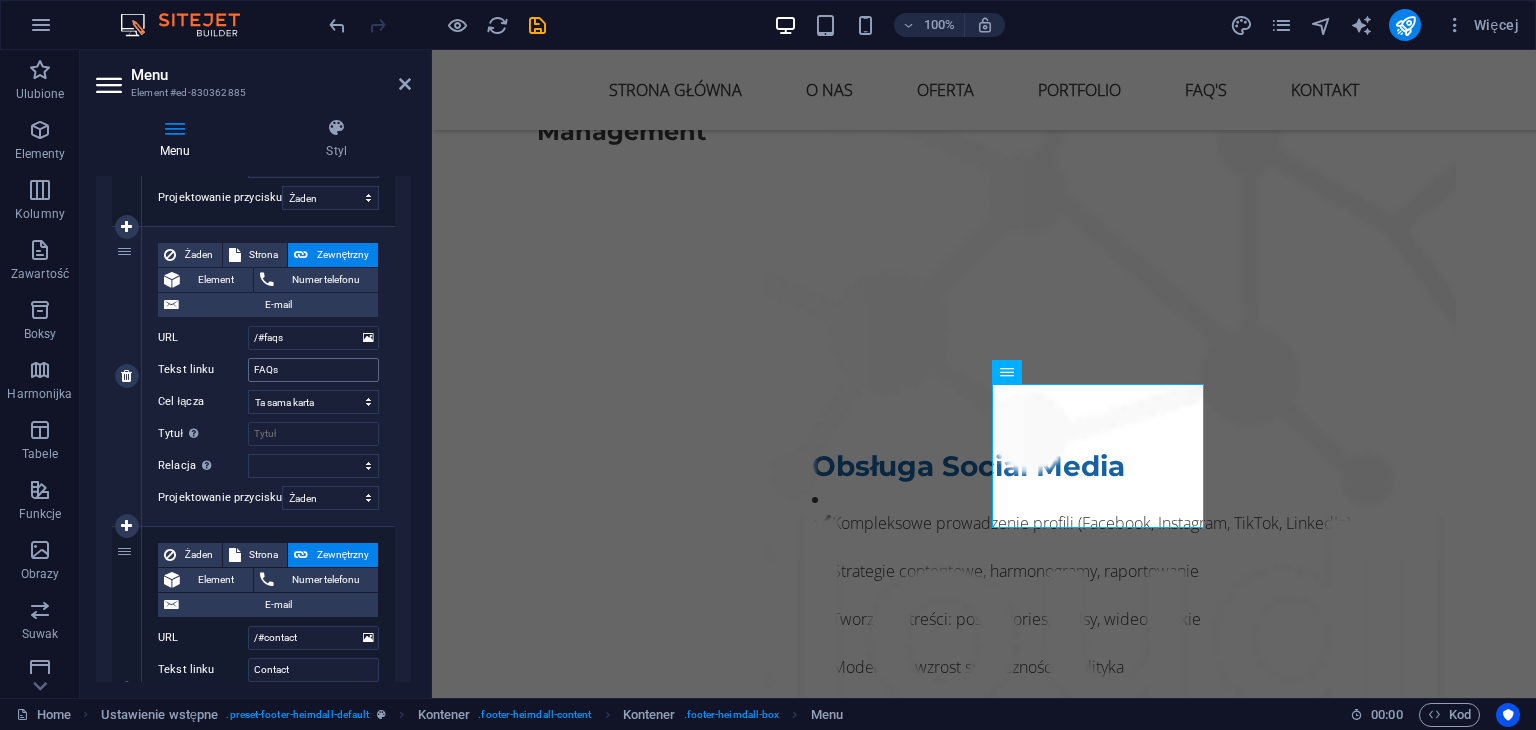scroll, scrollTop: 1500, scrollLeft: 0, axis: vertical 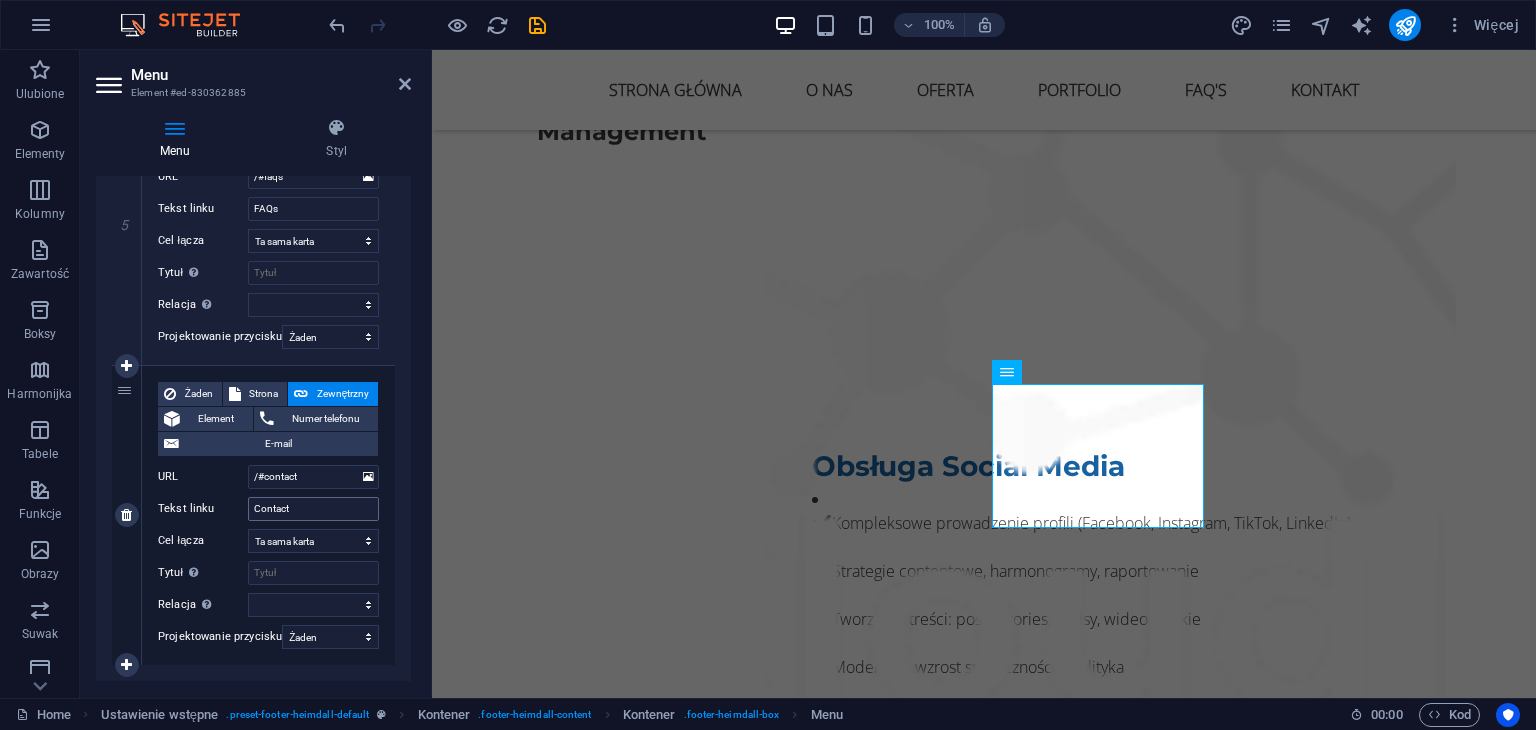 type on "PORTFOLIO" 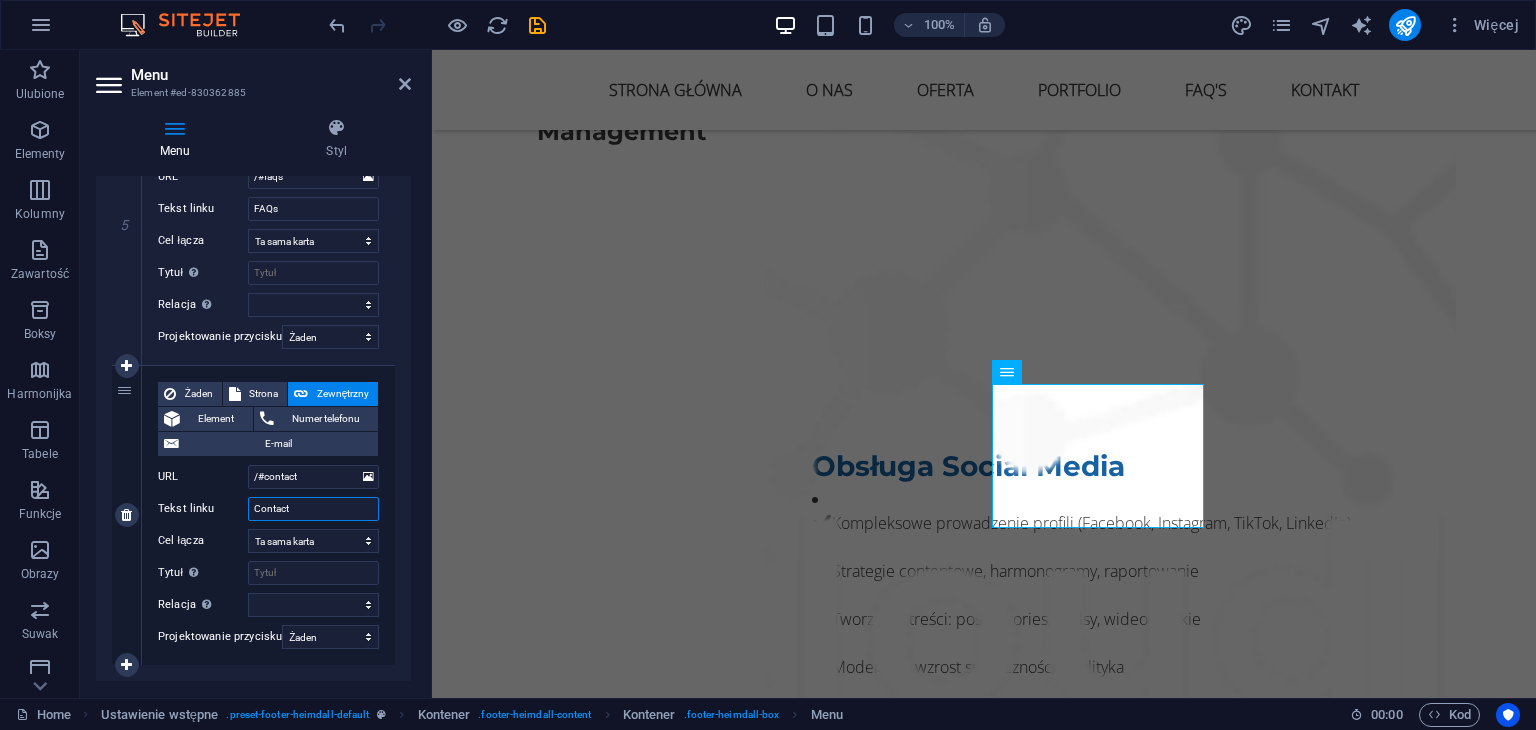 click on "Contact" at bounding box center (313, 509) 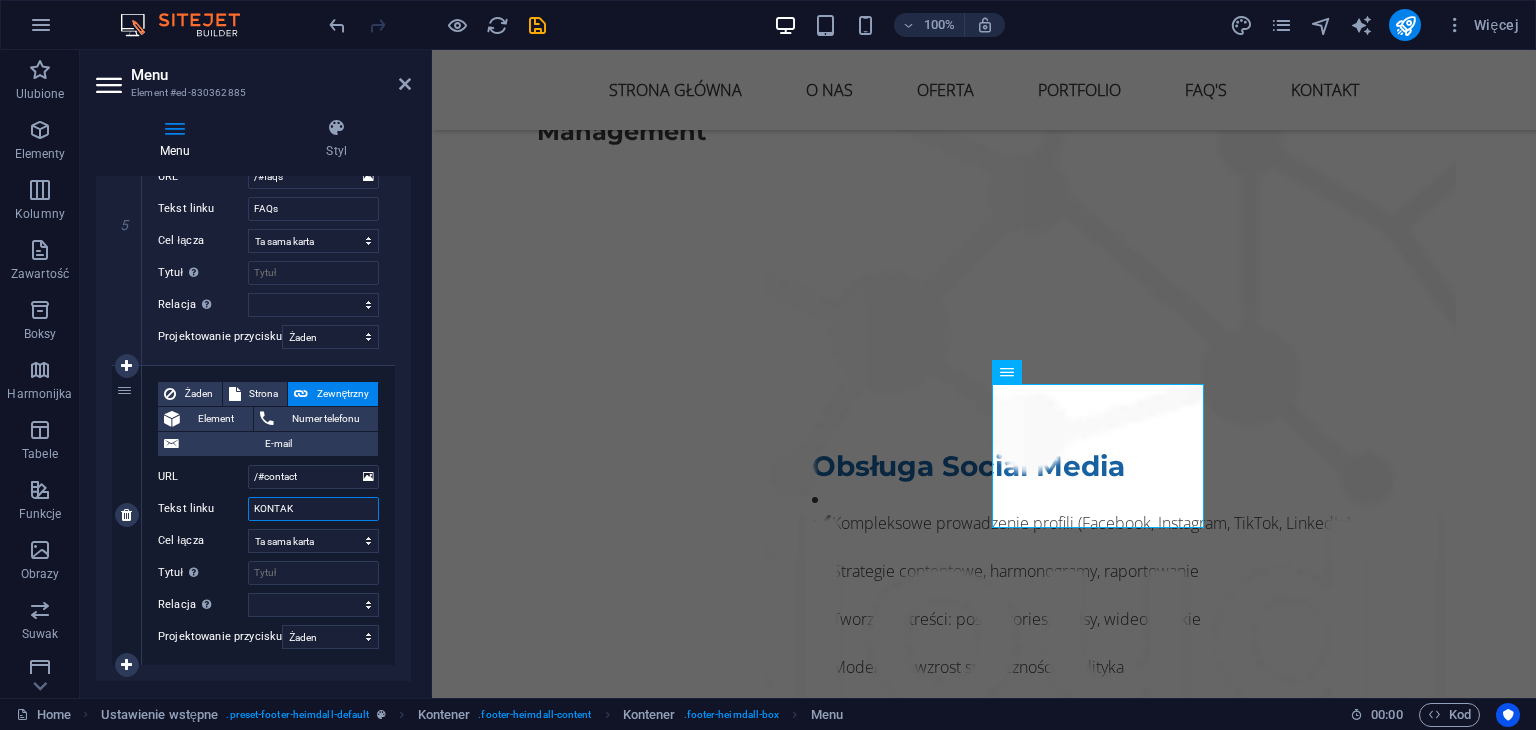 type on "KONTAKT" 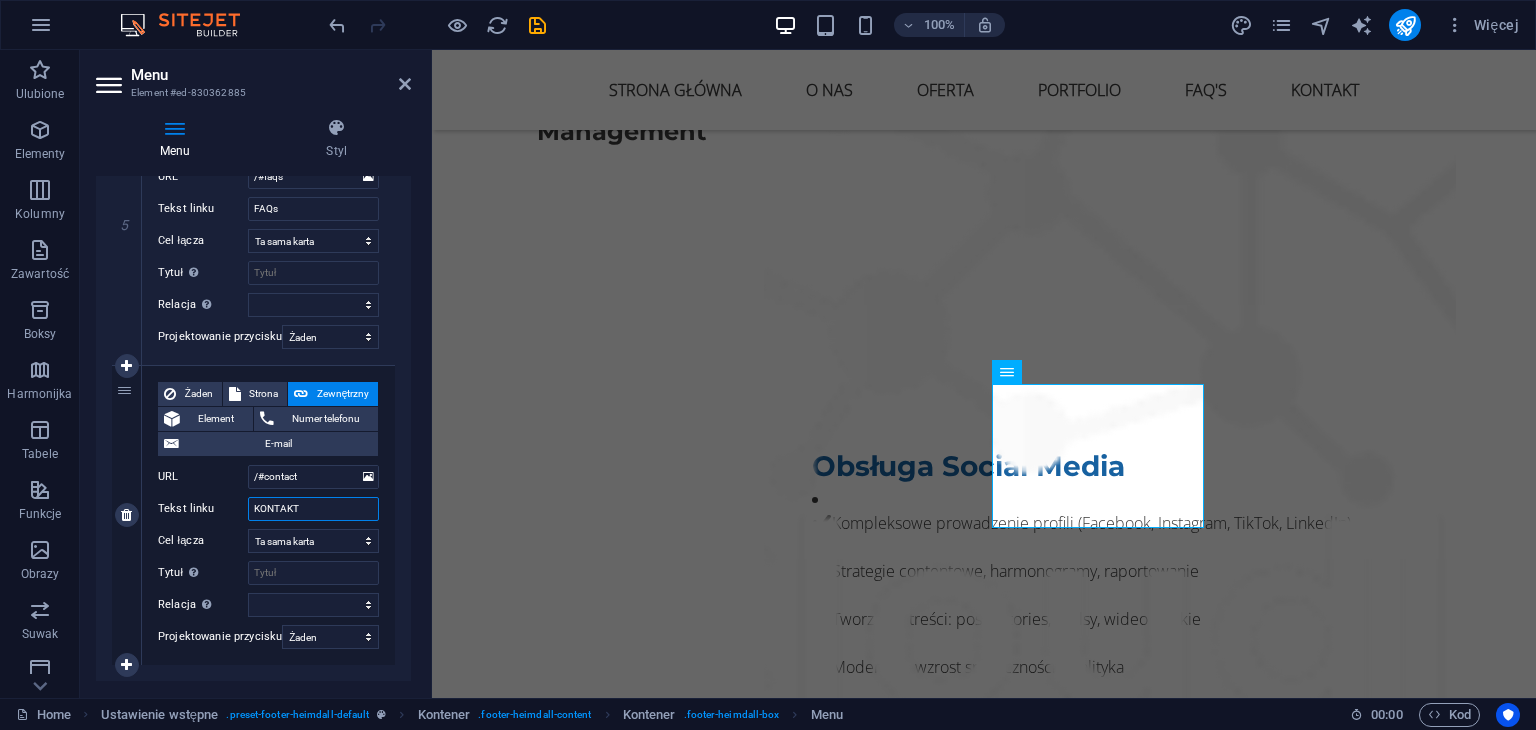 select 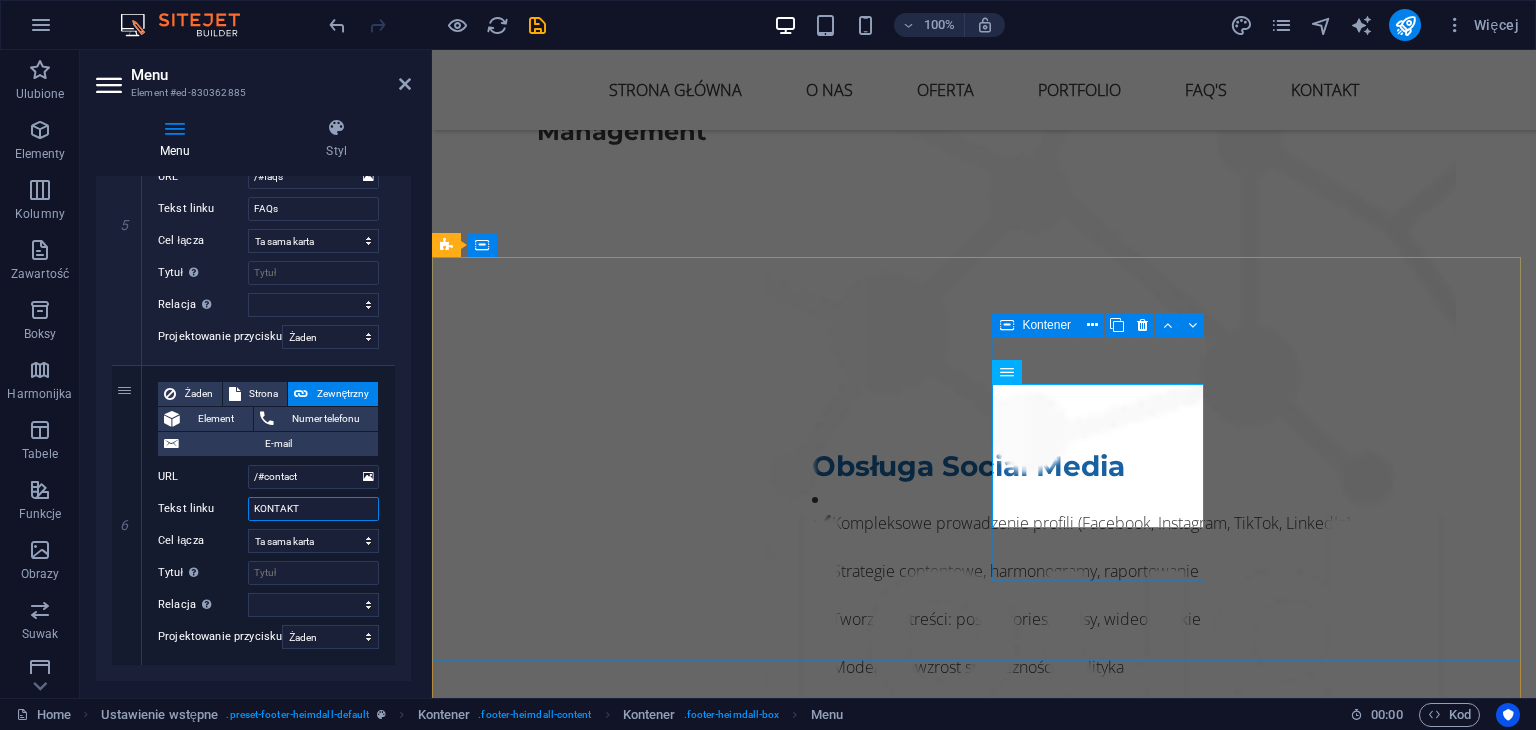 type on "KONTAKT" 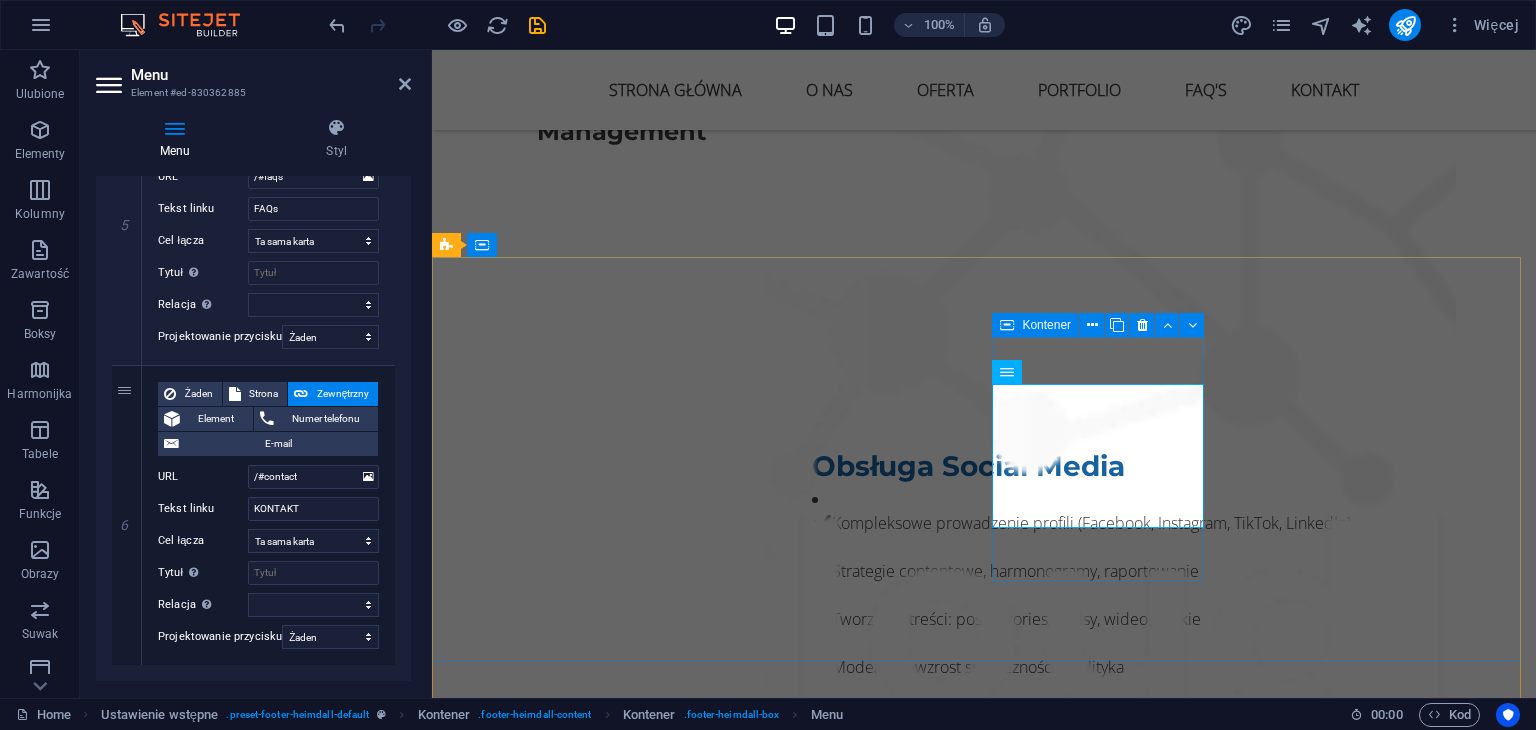 click on "Navigation STRONA GŁÓWNA O NAS OFERTA PORTFOLIO FAQs KONTAKT" at bounding box center [920, 8055] 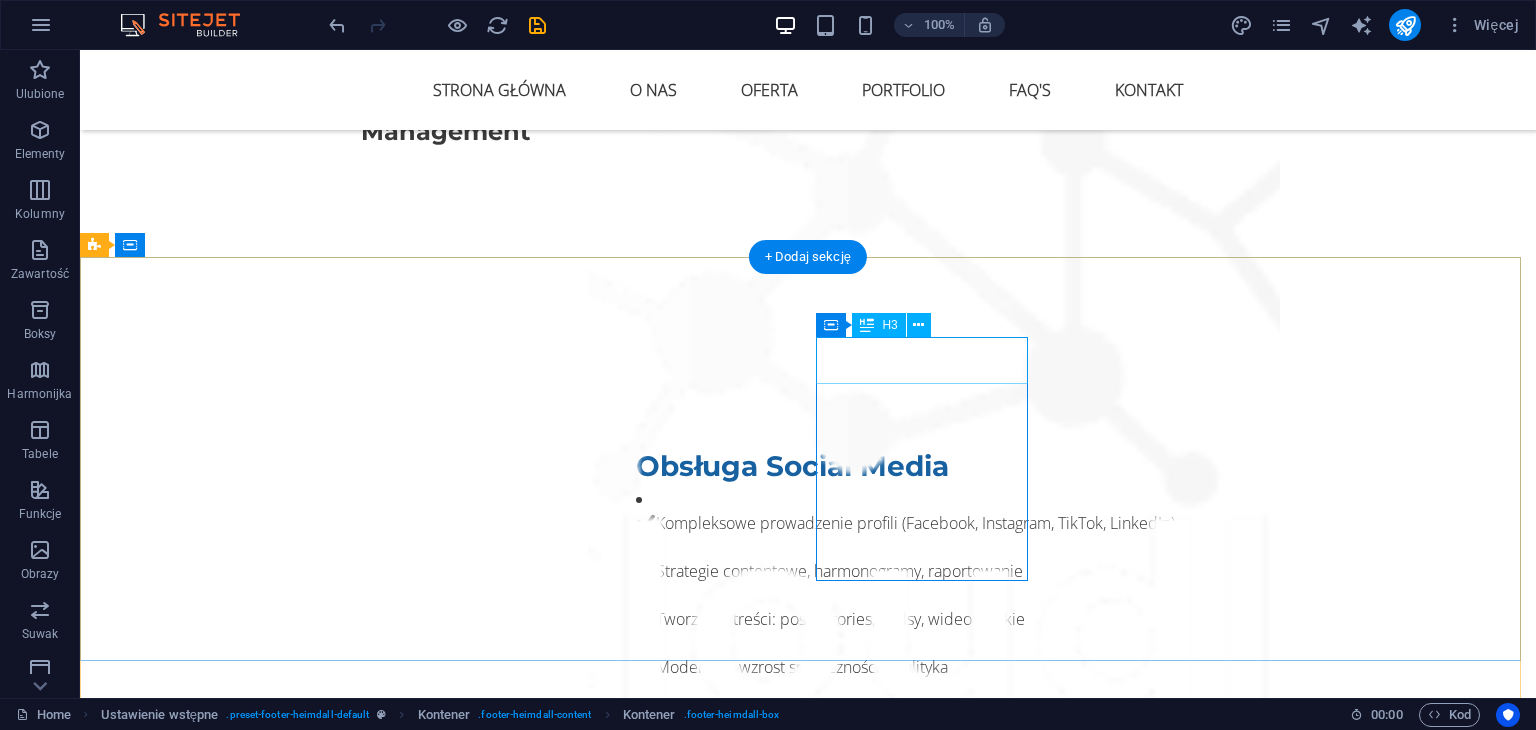 click on "Navigation" at bounding box center (568, 7980) 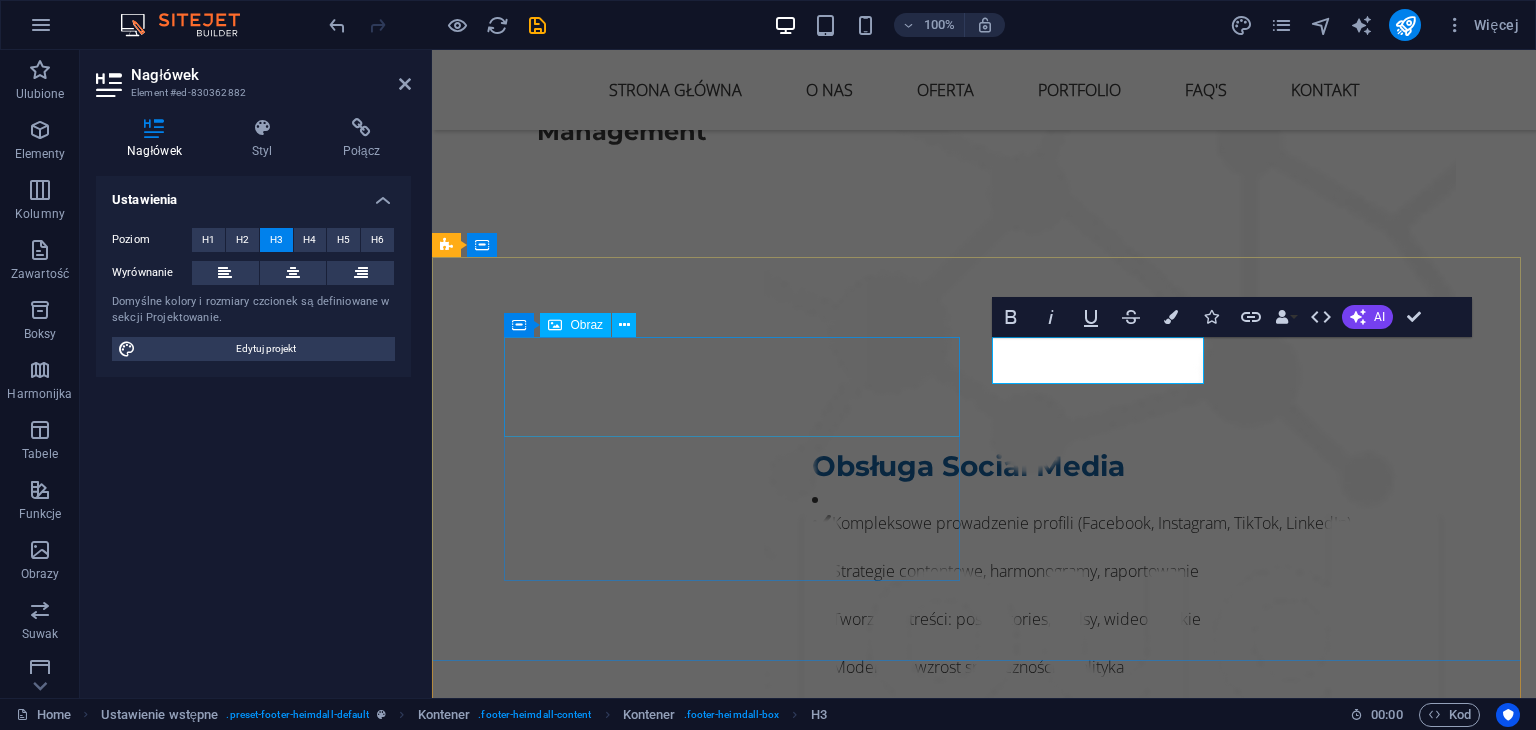 click at bounding box center [920, 7819] 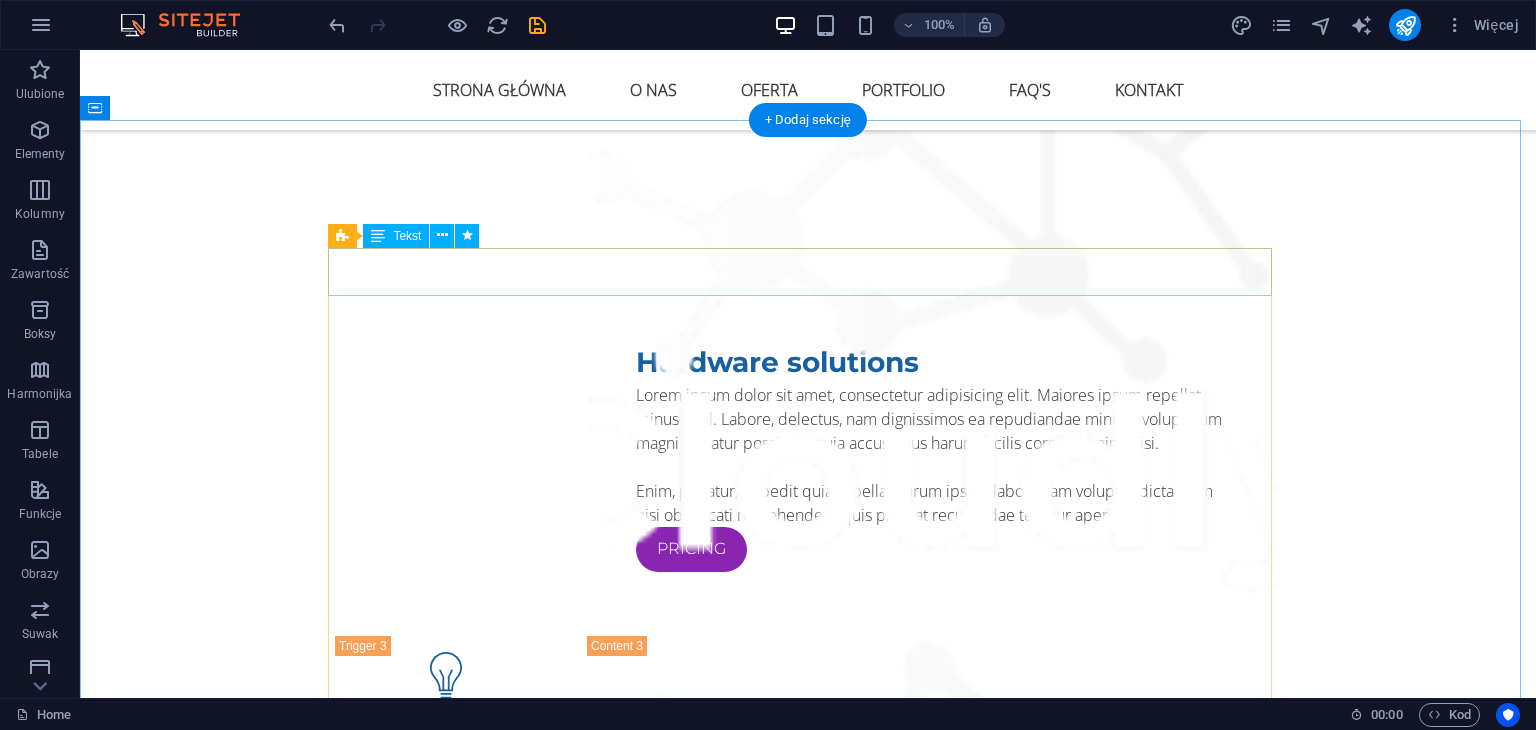 scroll, scrollTop: 8937, scrollLeft: 0, axis: vertical 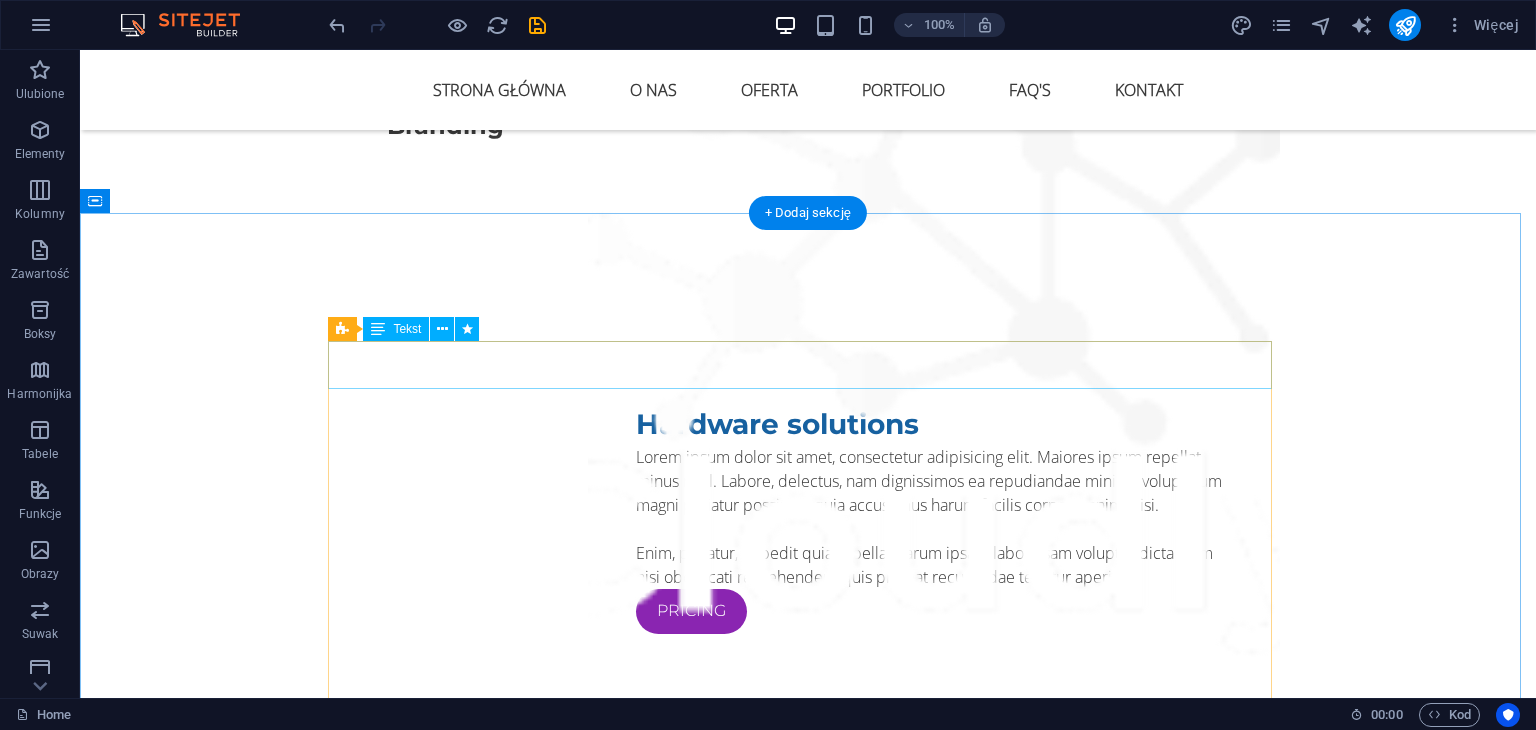 click on "Lorem ipsum dolor sit amet, consetetur sadipscing elitr, sed diam nonumy eirmod tempor invidunt ut labore et dolore magna aliquyam erat, sed diam voluptua." at bounding box center [808, 7791] 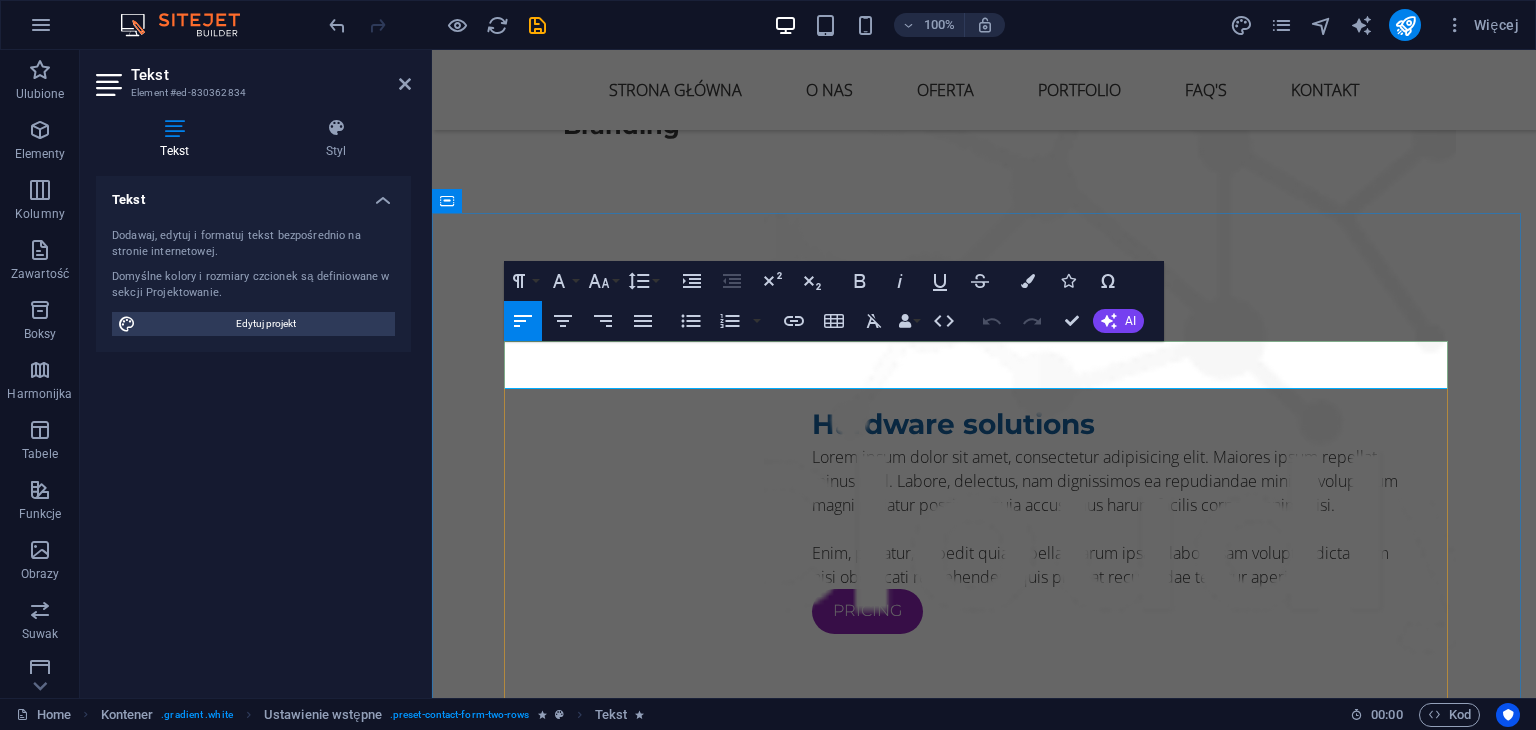 drag, startPoint x: 749, startPoint y: 385, endPoint x: 507, endPoint y: 345, distance: 245.28351 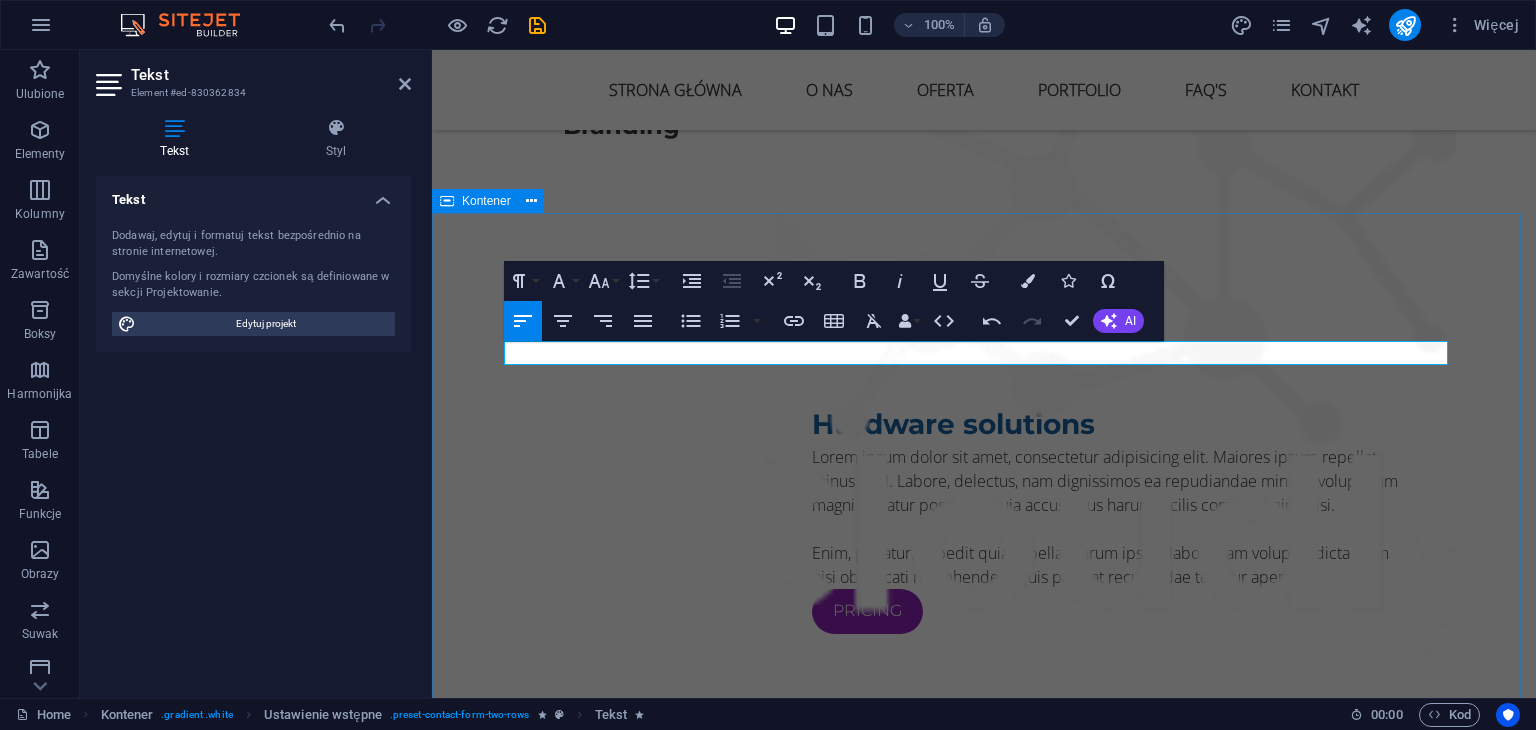 click on "Get in touch Zrób pierwszy krok do lepszego wizerunku   I have read and understand the privacy policy. Nieczytelny? Załaduj nowy Submit" at bounding box center [984, 7962] 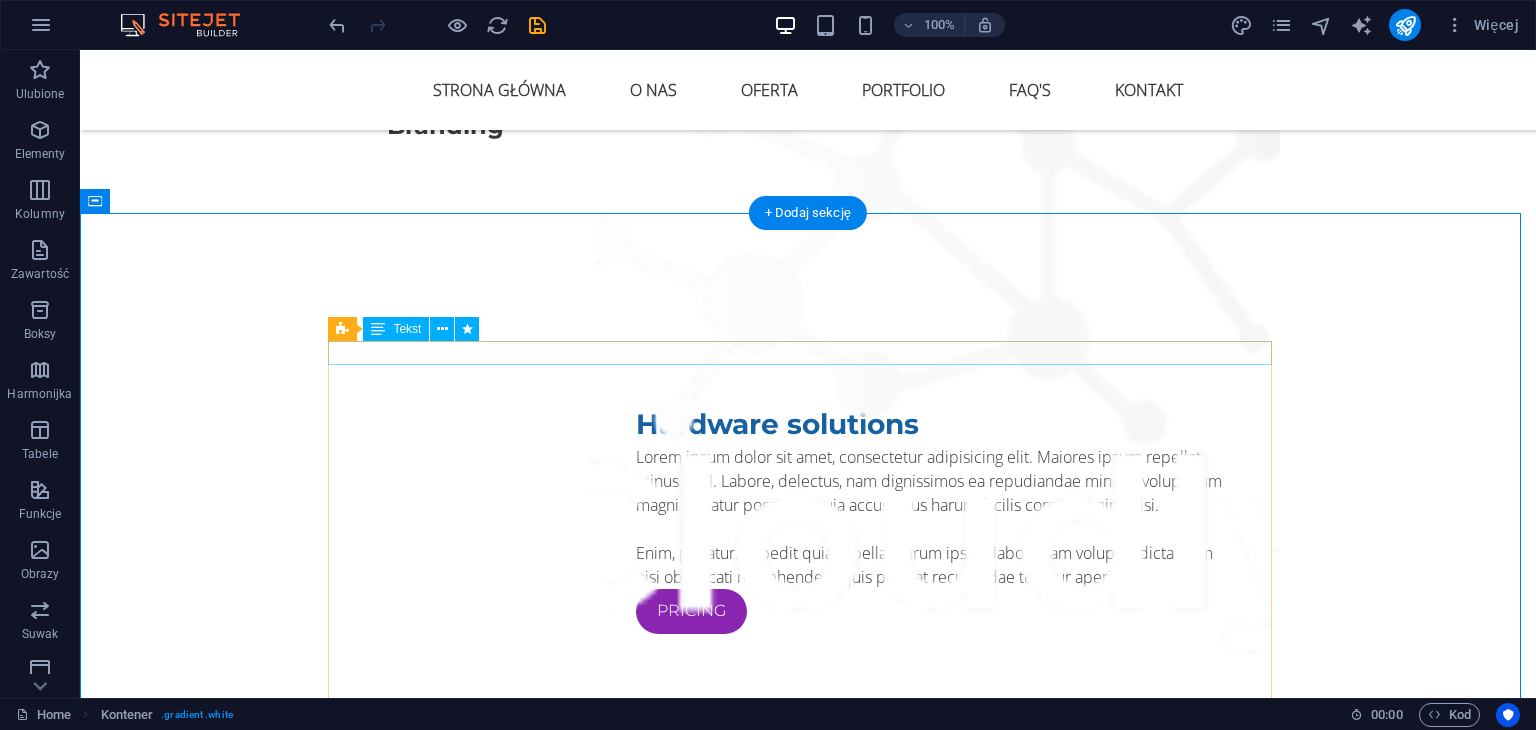 click on "Zrób pierwszy krok do lepszego wizerunku" at bounding box center (808, 7779) 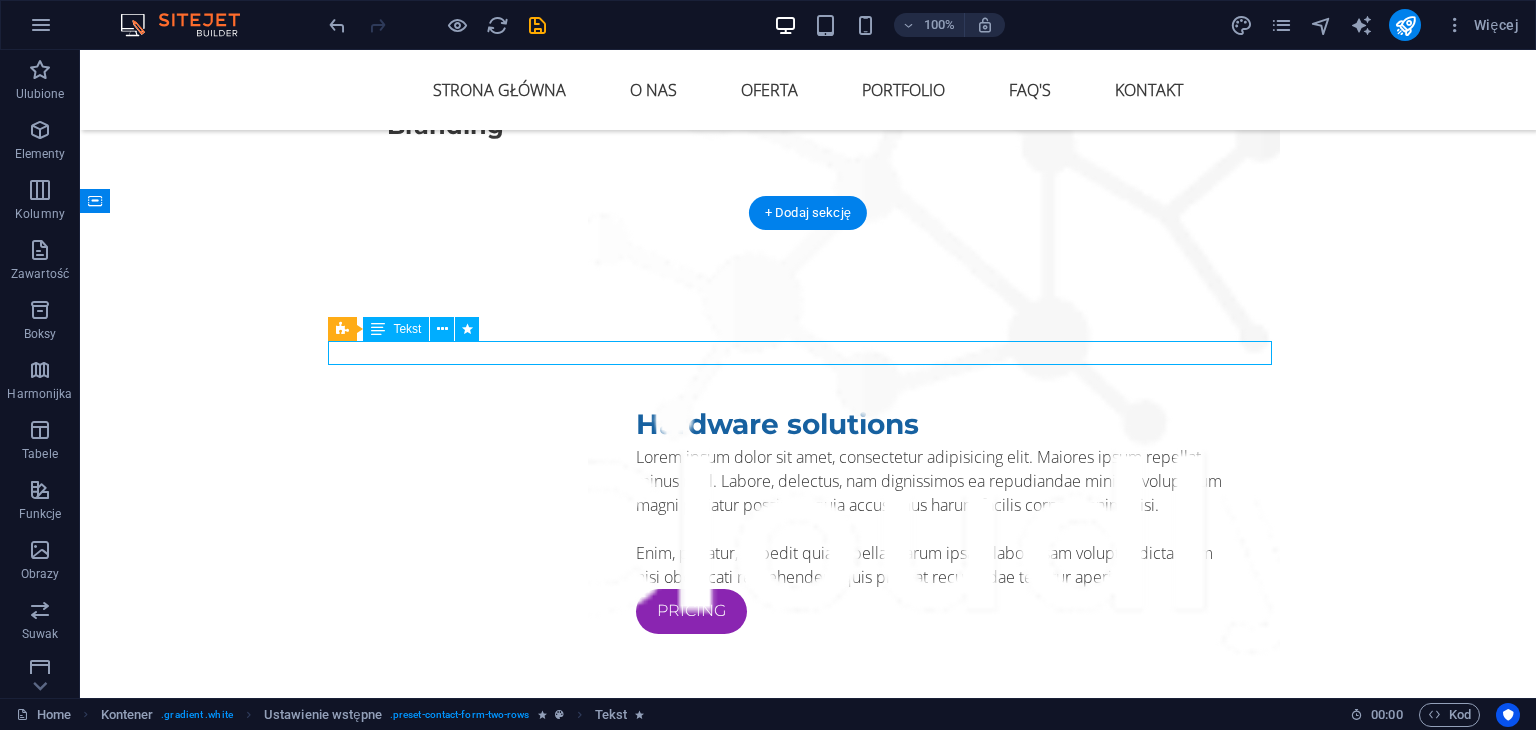 click on "Zrób pierwszy krok do lepszego wizerunku" at bounding box center (808, 7779) 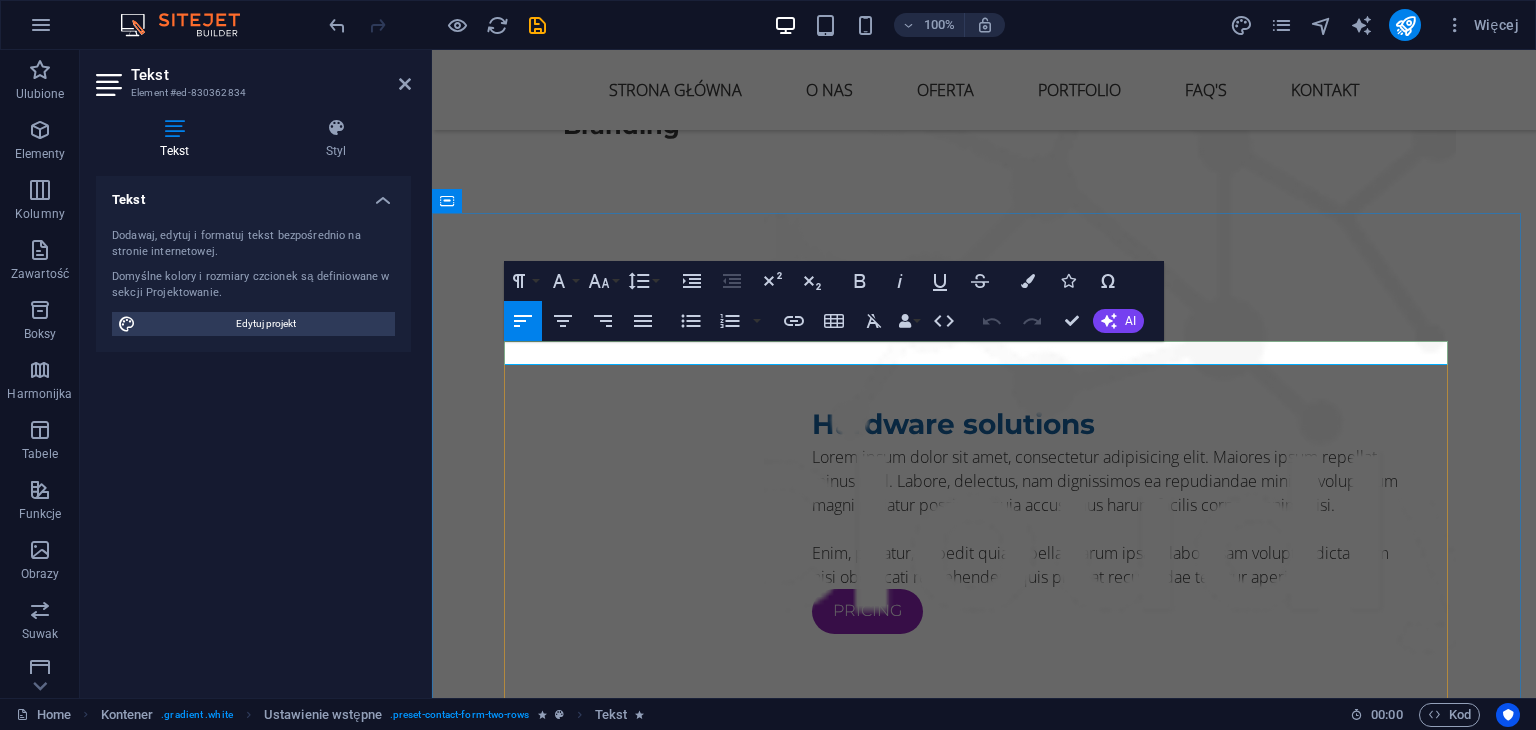 click on "Zrób pierwszy krok do lepszego wizerunku" at bounding box center (984, 7779) 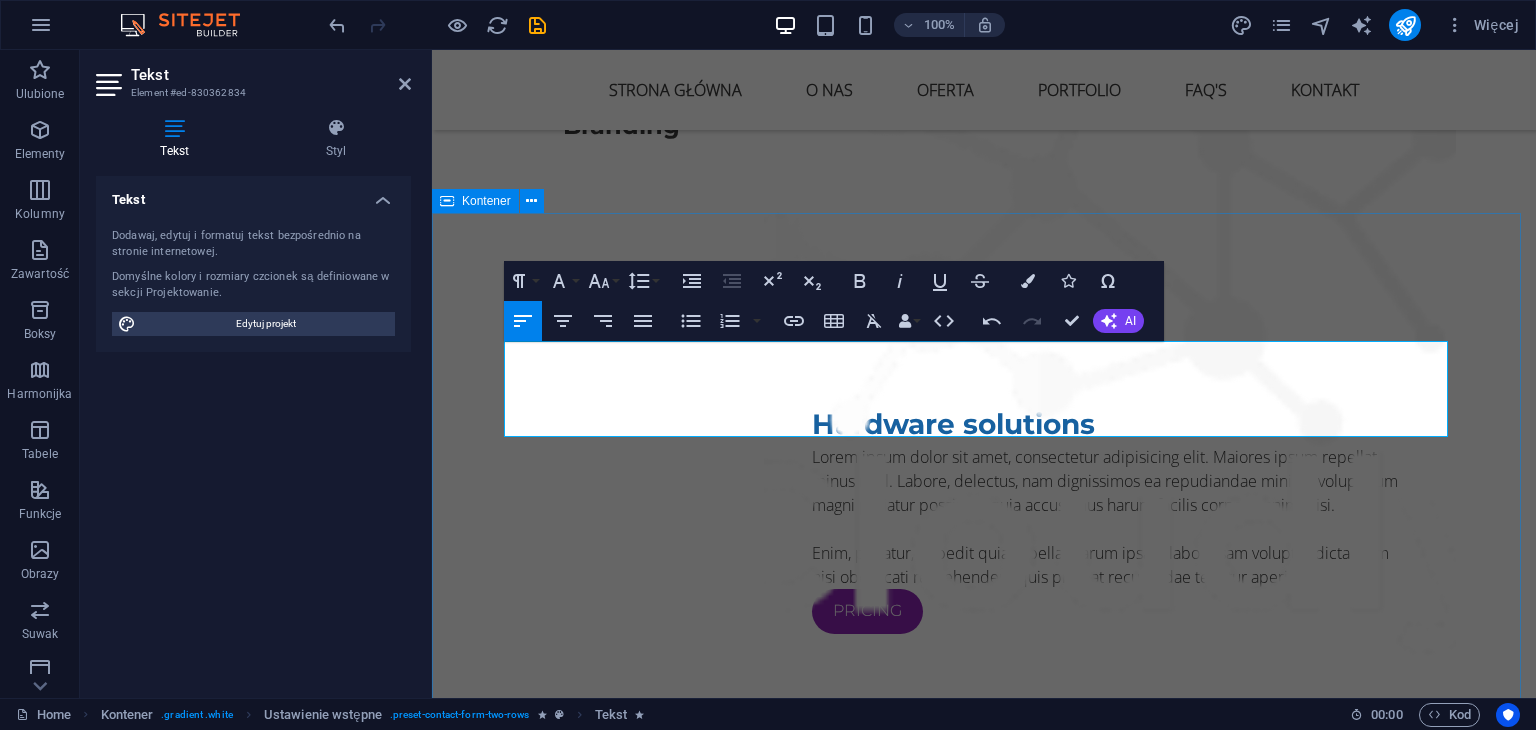 click on "Get in touch Zrób pierwszy krok do lepszego wizerunku. Masz pytanie? Potrzebujesz oferty? A może chcesz zbudować markę od podstaw? Napisz do nas – odpowiemy w ciągu 24 godzin.   I have read and understand the privacy policy. Nieczytelny? Załaduj nowy Submit" at bounding box center [984, 7998] 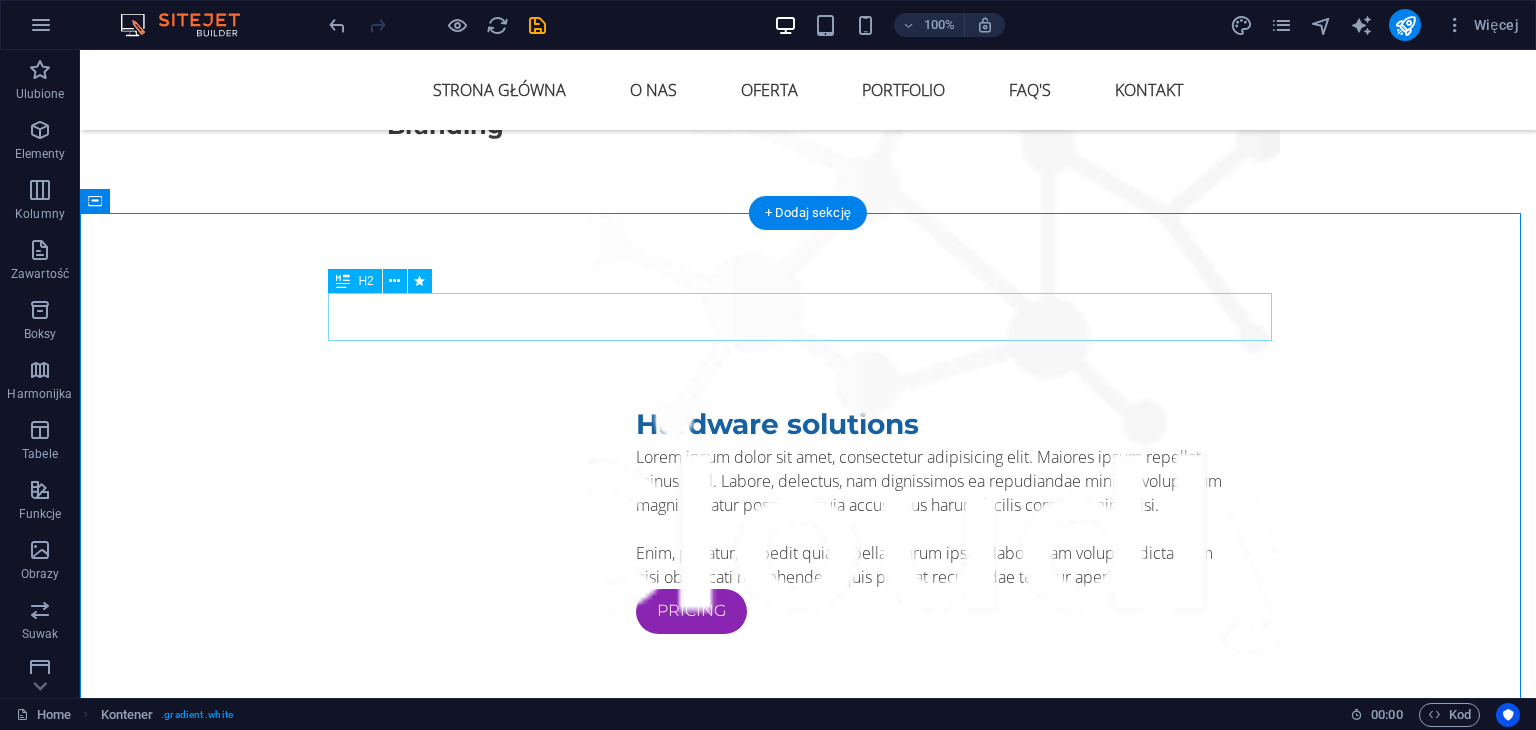 click on "Get in touch" at bounding box center [808, 7743] 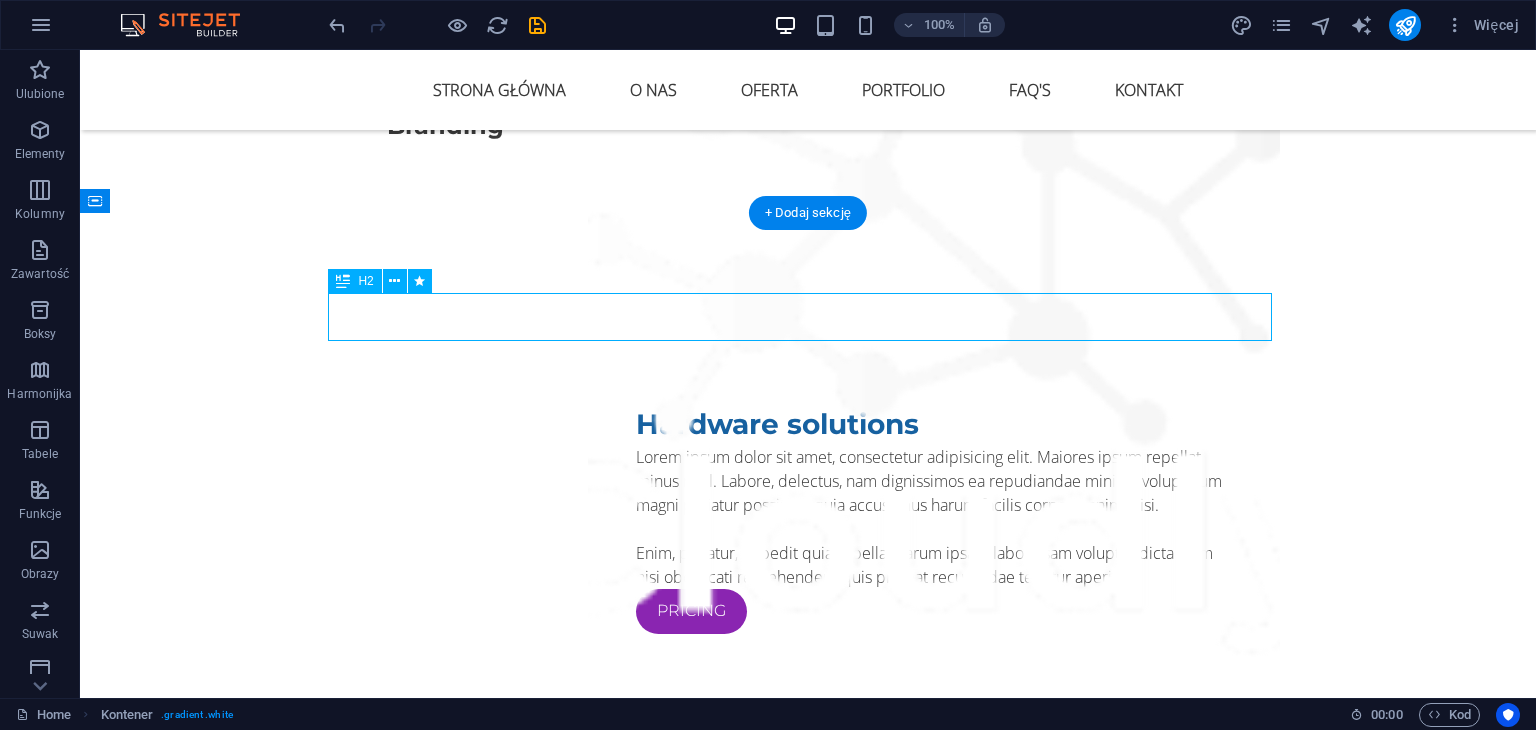 click on "Get in touch" at bounding box center [808, 7743] 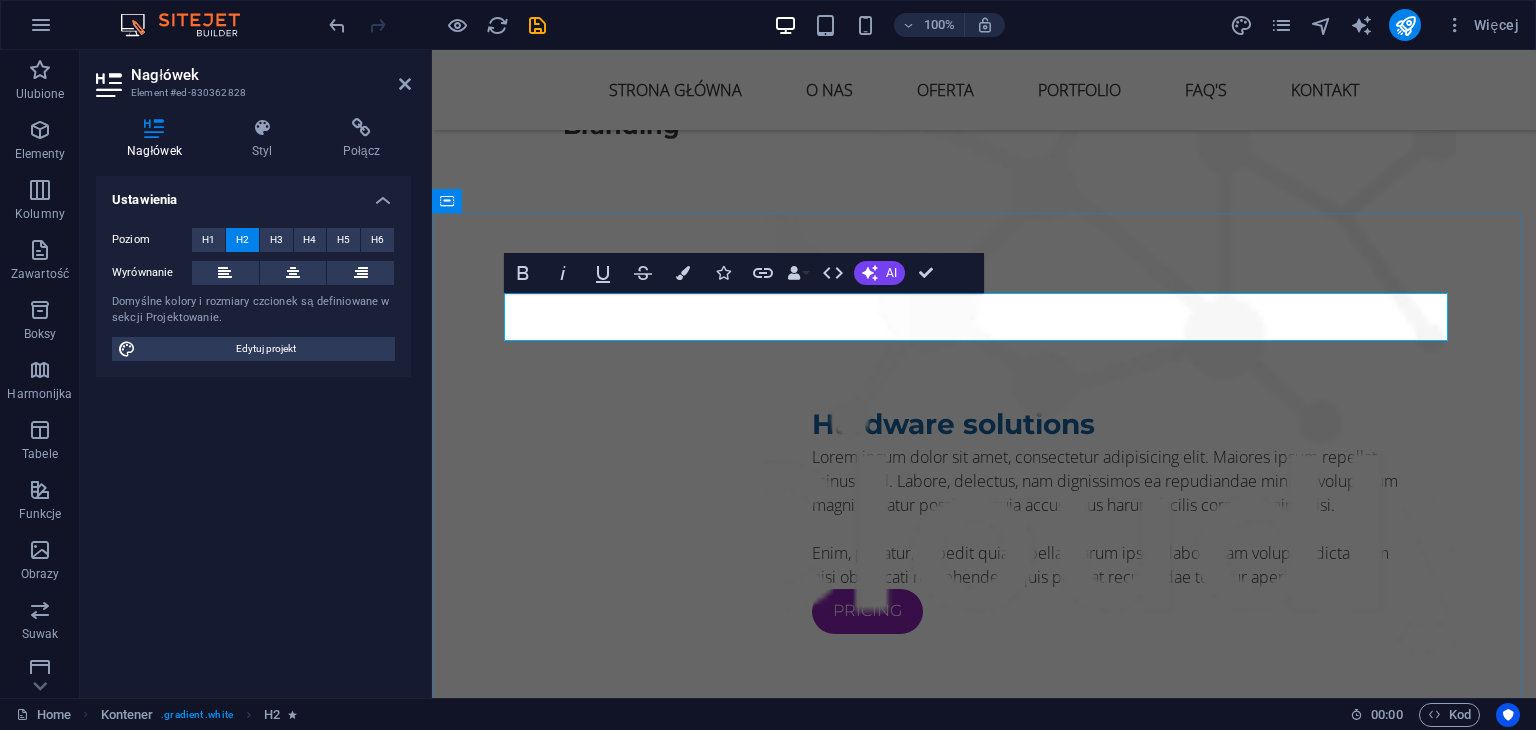 type 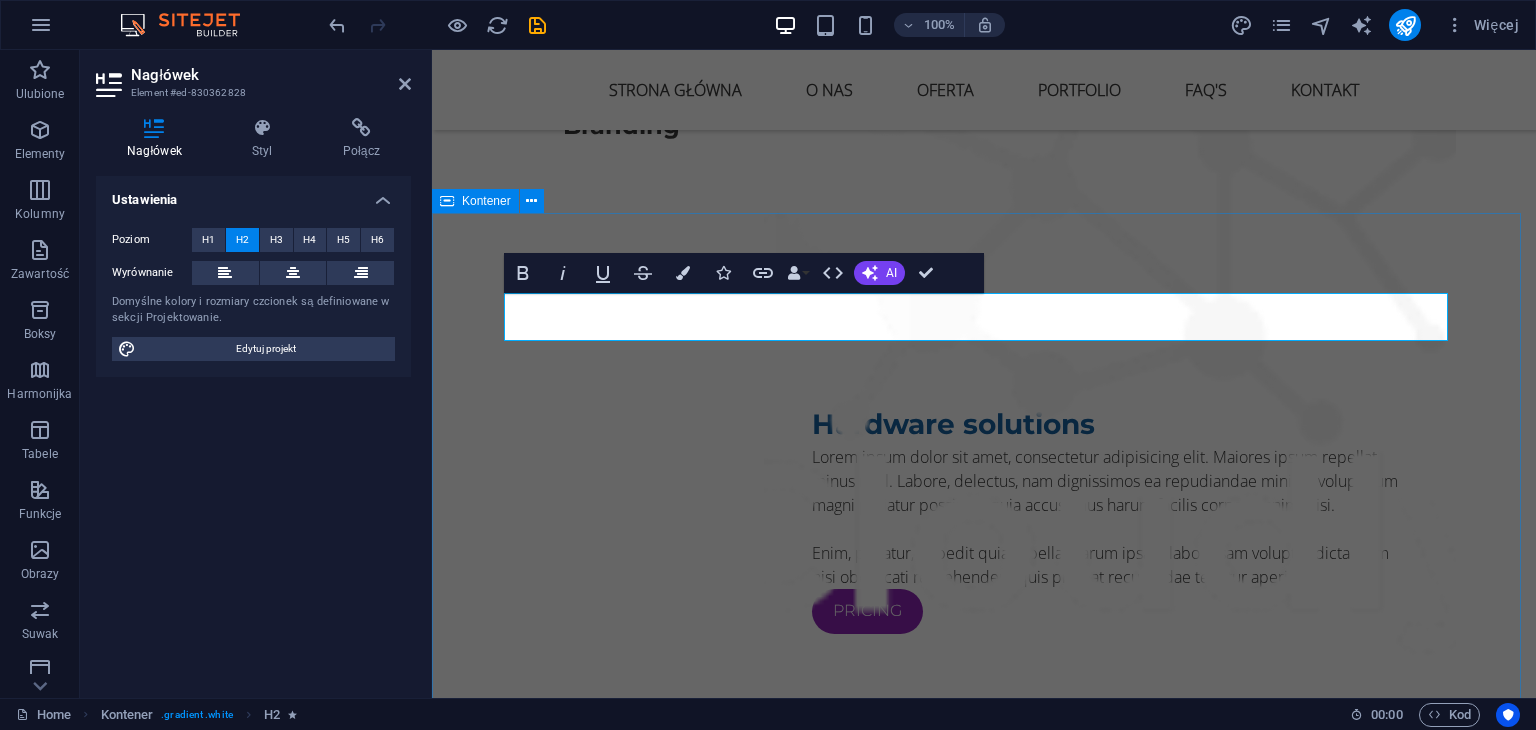 click on "Trusted by the world's best companies" at bounding box center [984, 7253] 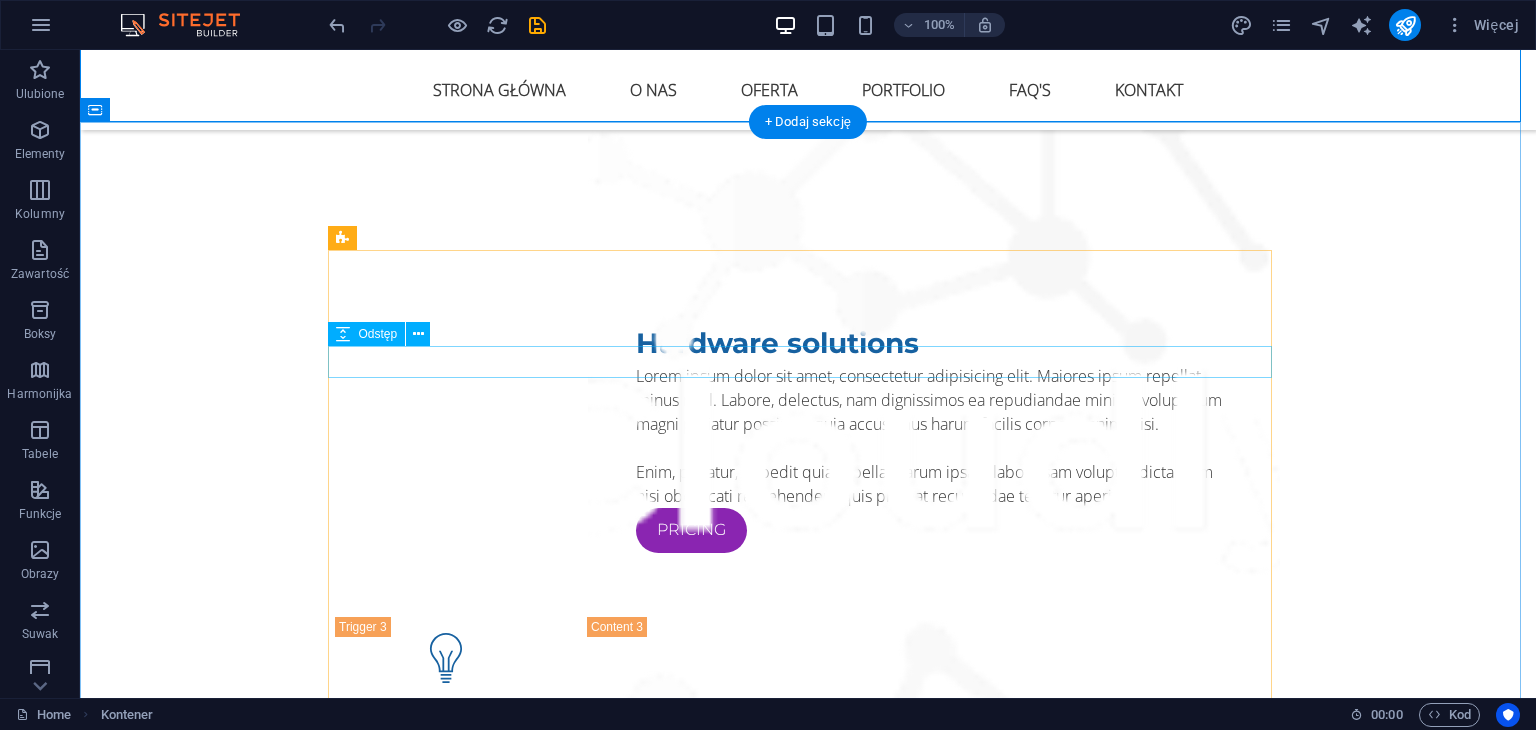 scroll, scrollTop: 9037, scrollLeft: 0, axis: vertical 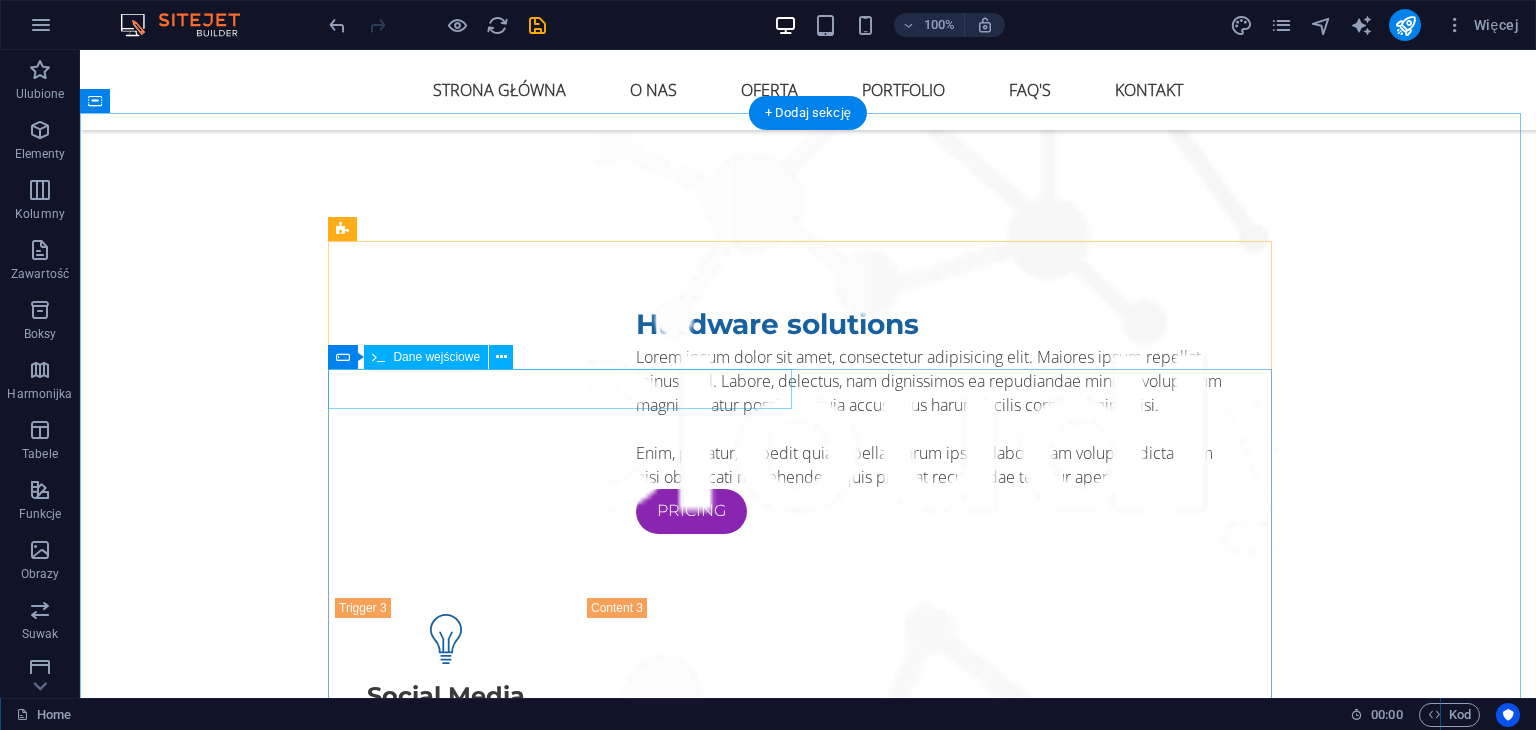 click 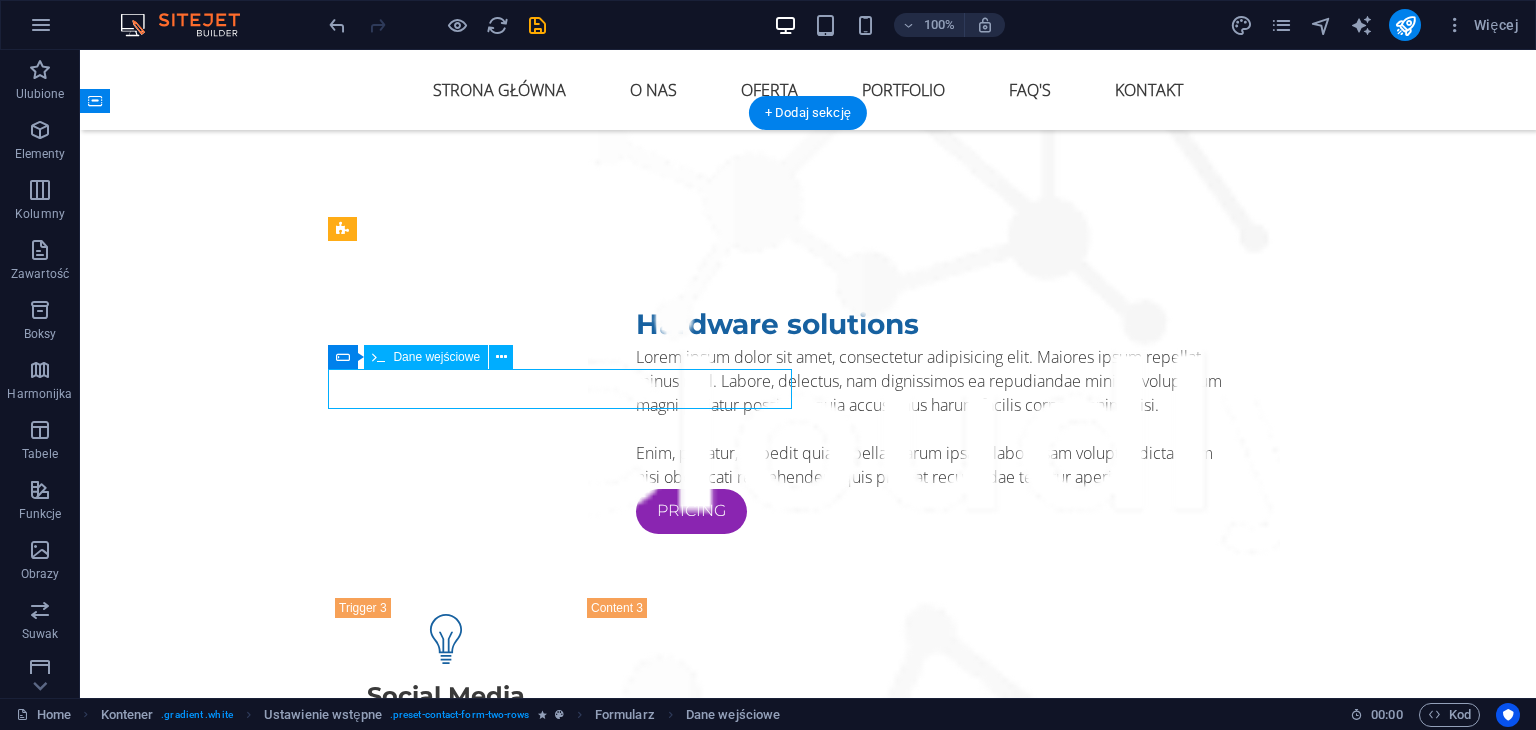 click 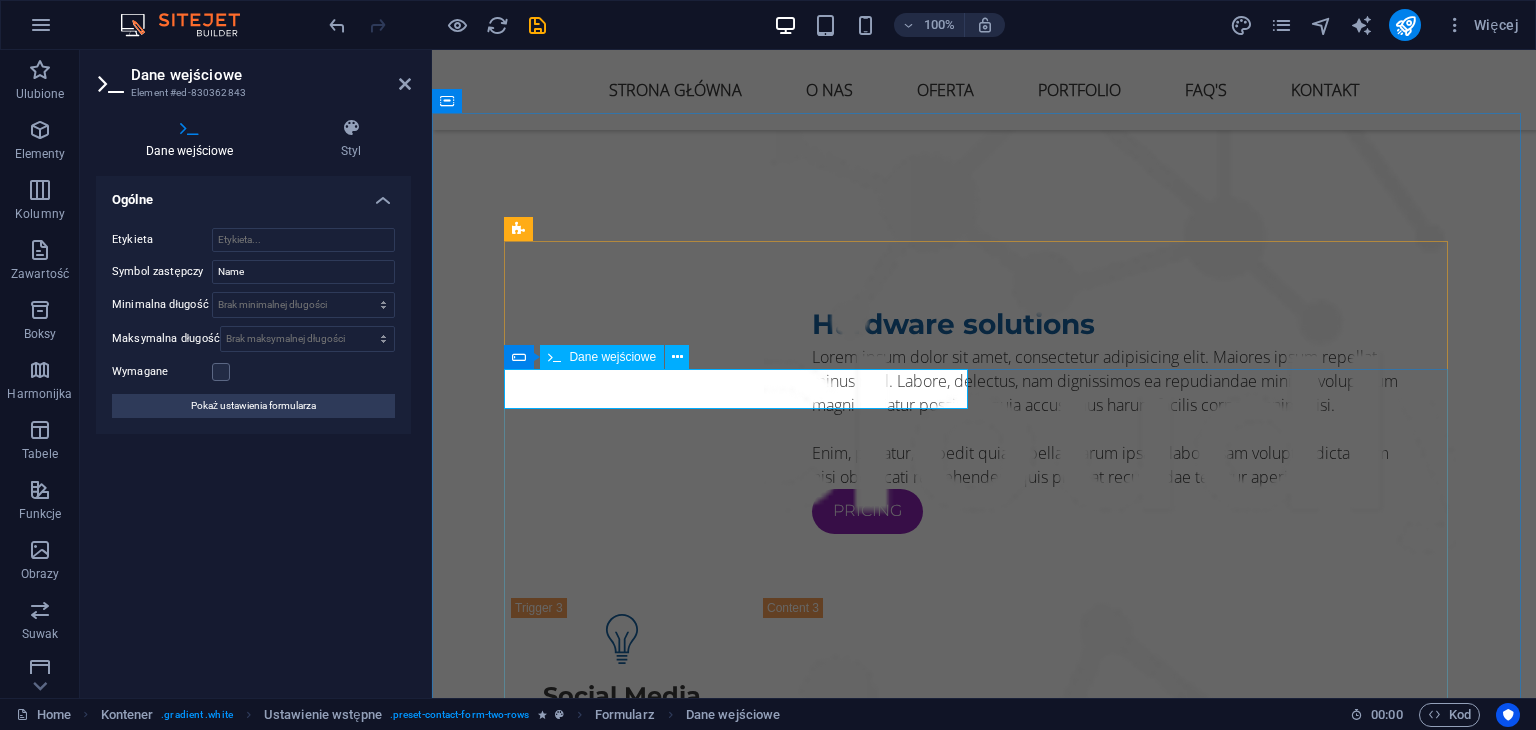 click 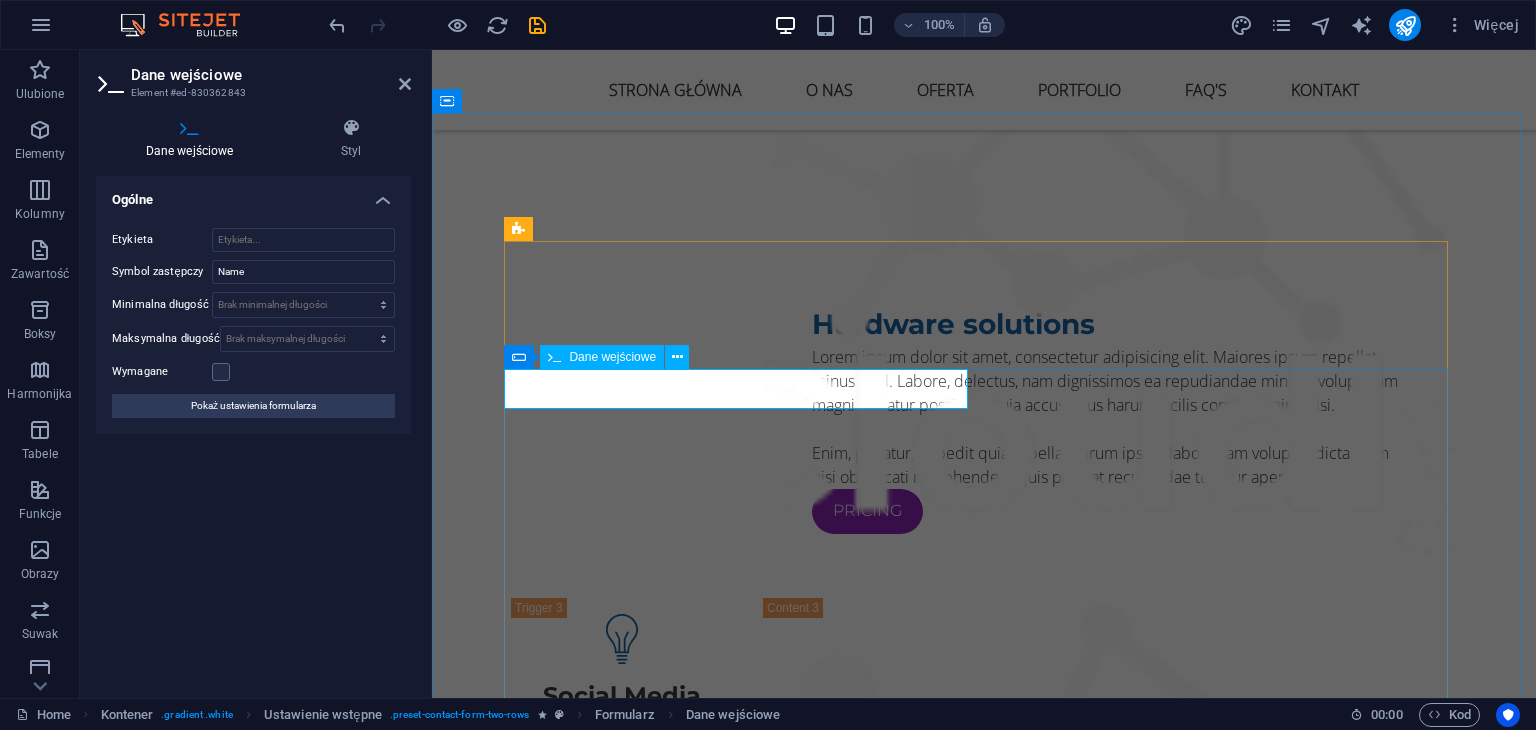 click 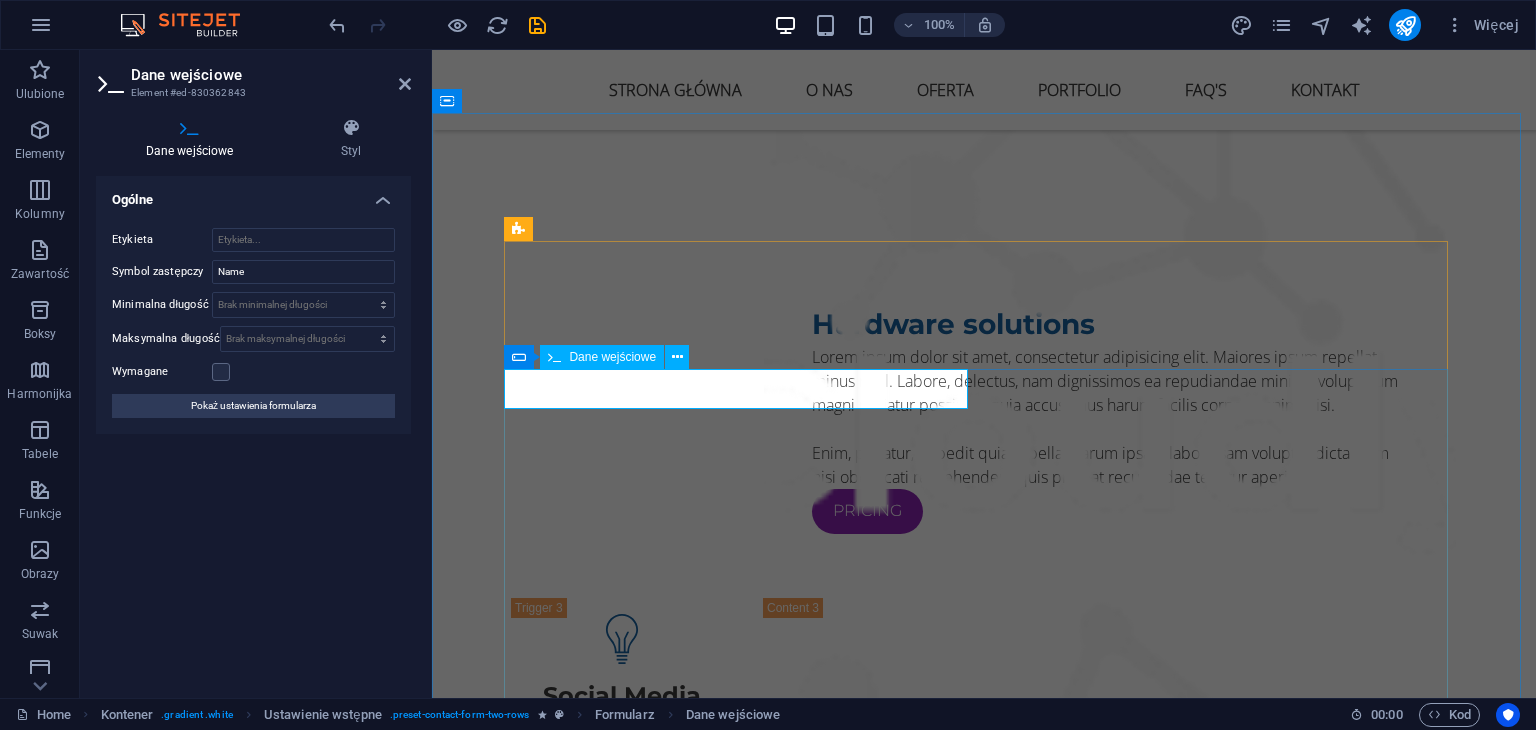 click 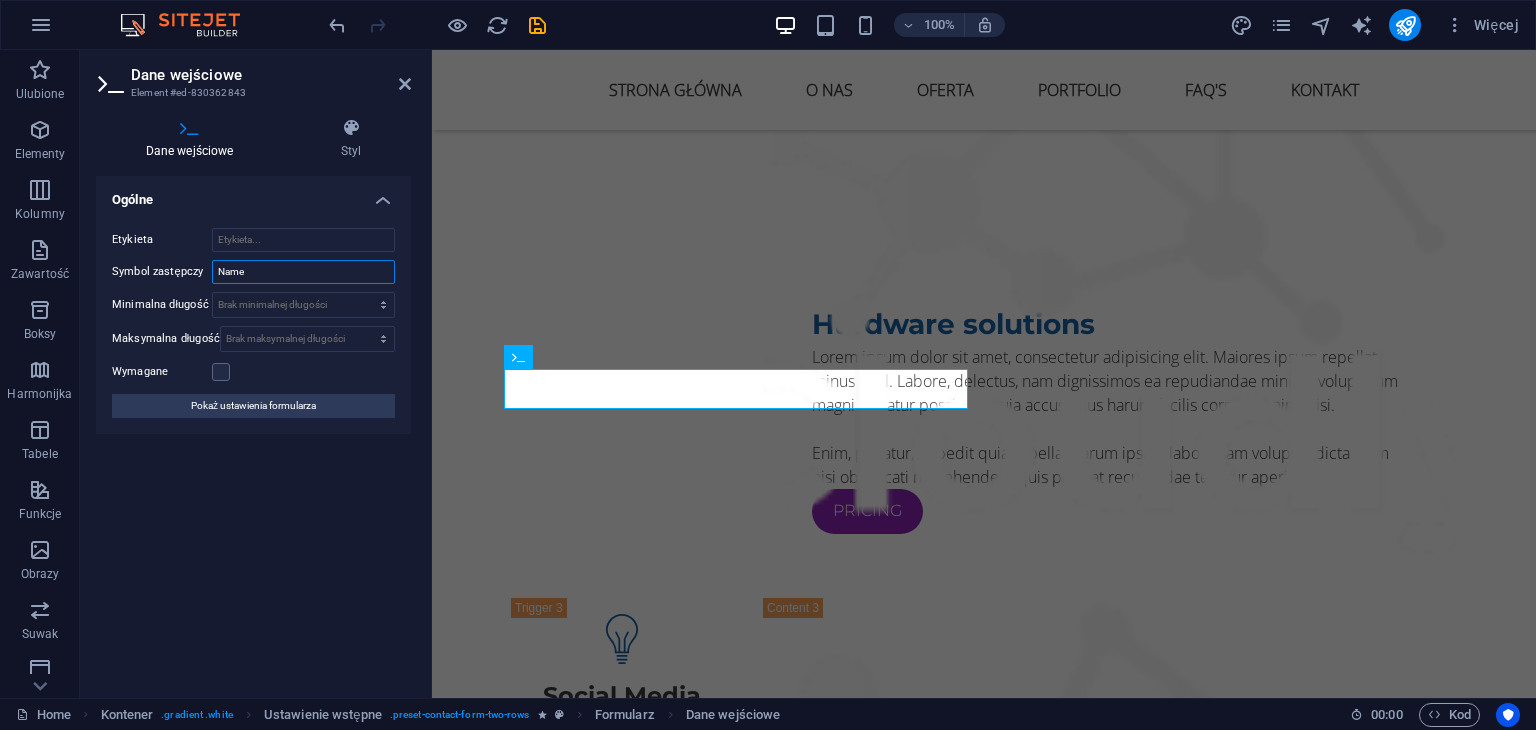 click on "Name" at bounding box center (303, 272) 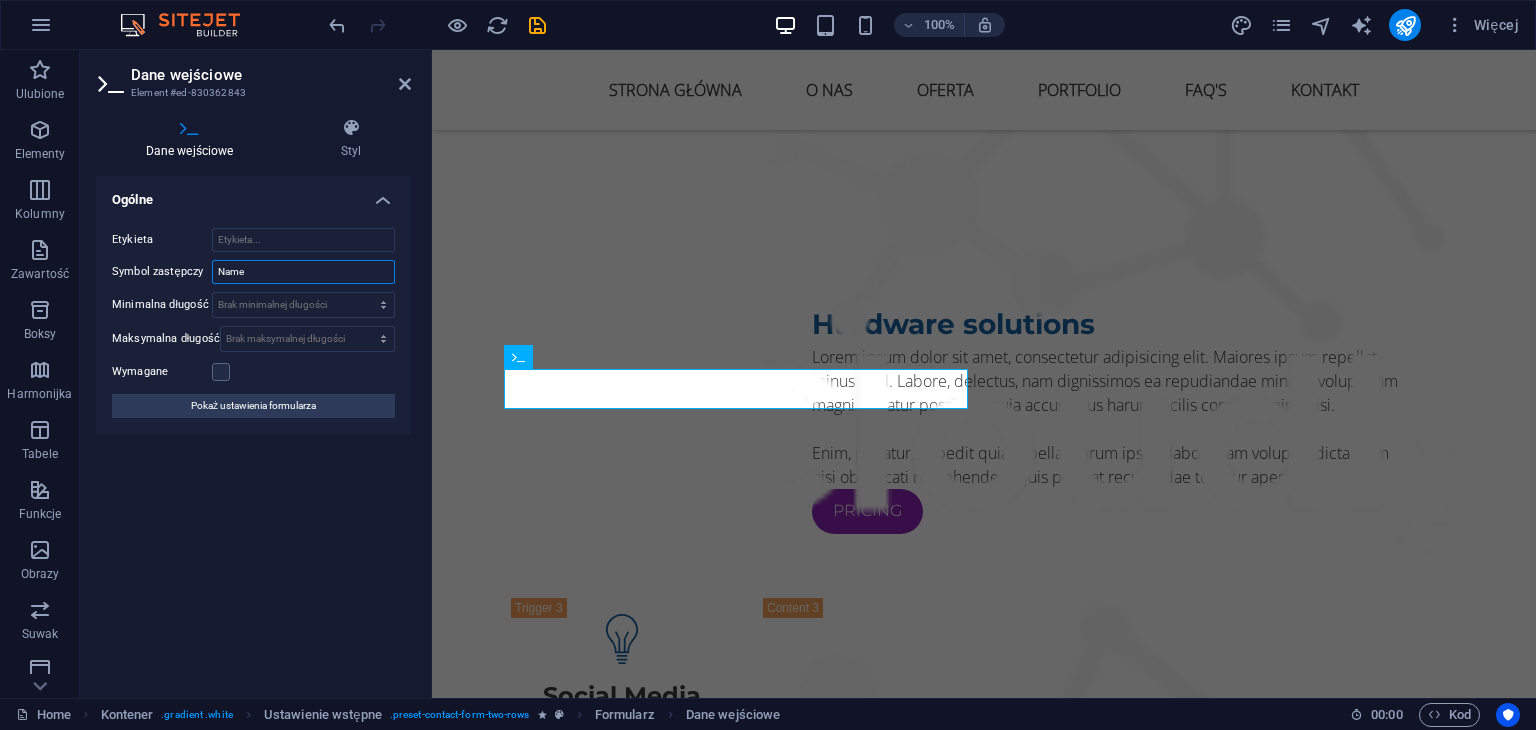 click on "Name" at bounding box center (303, 272) 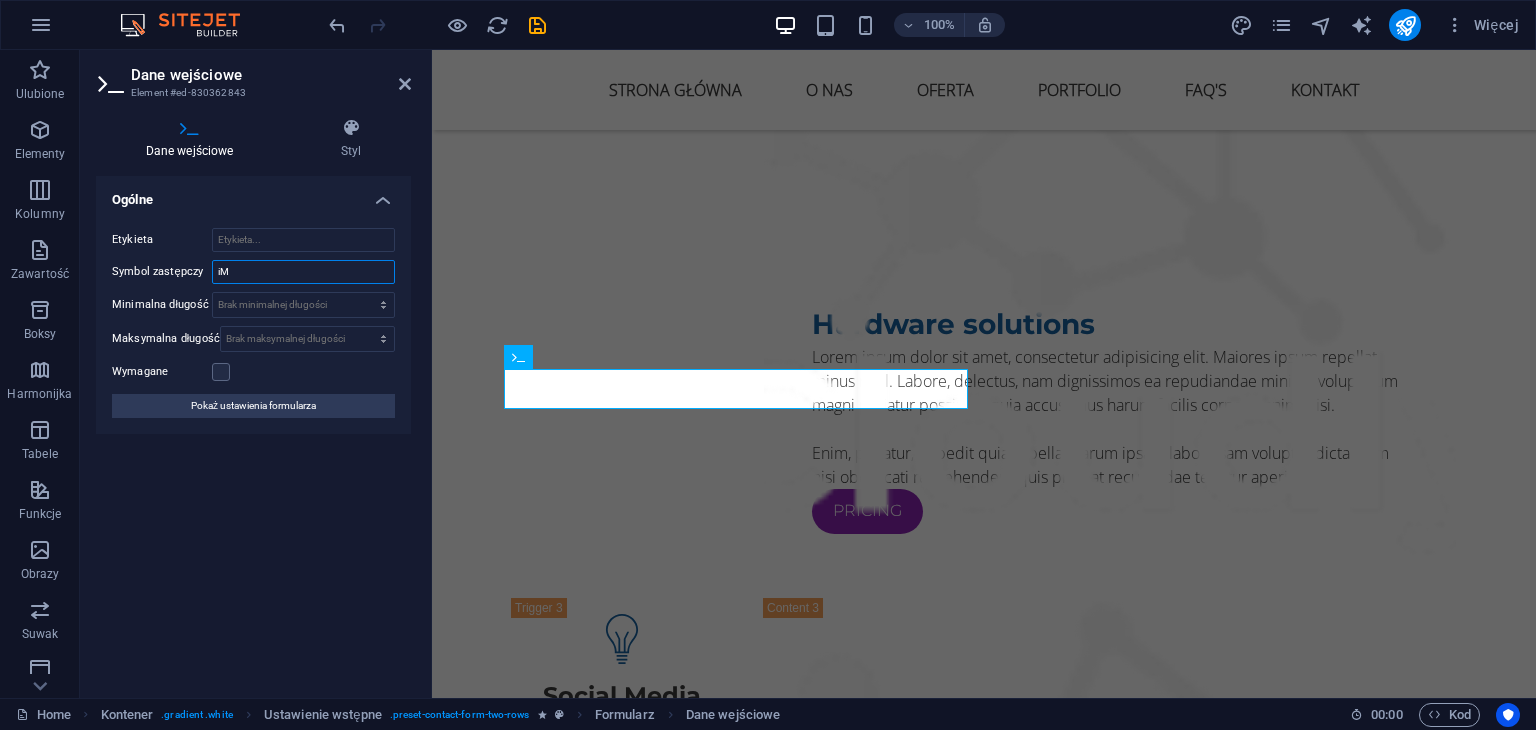 type on "i" 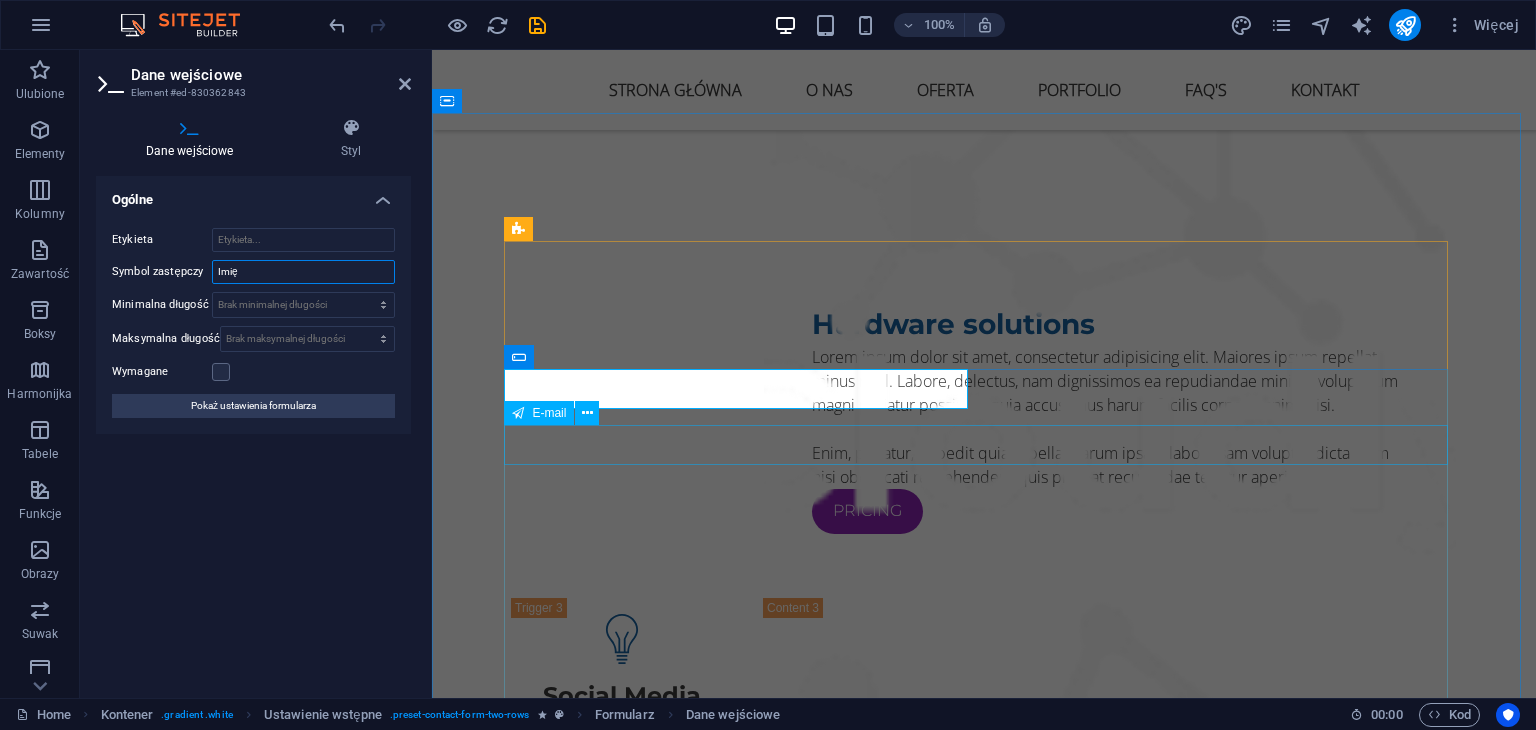 type on "Imię" 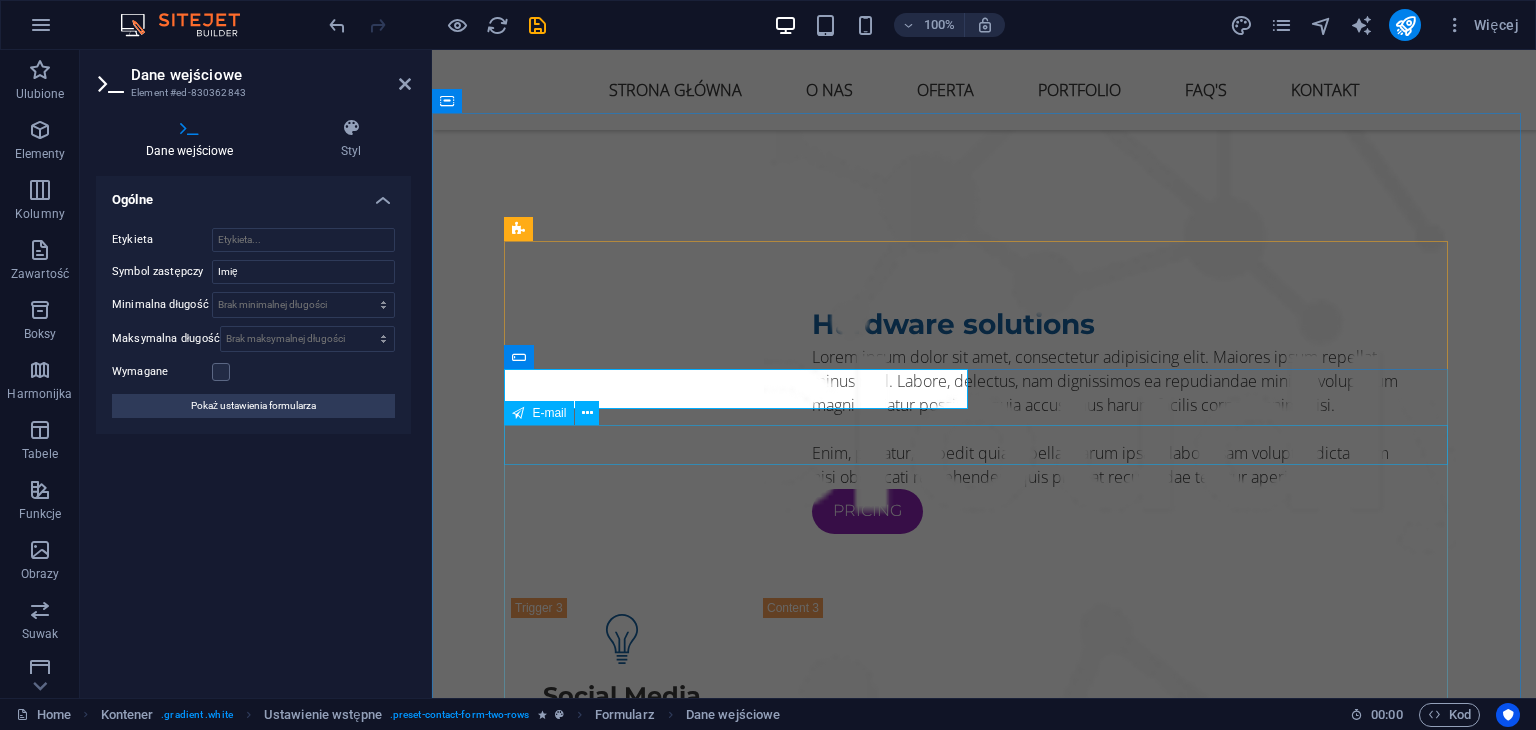 click 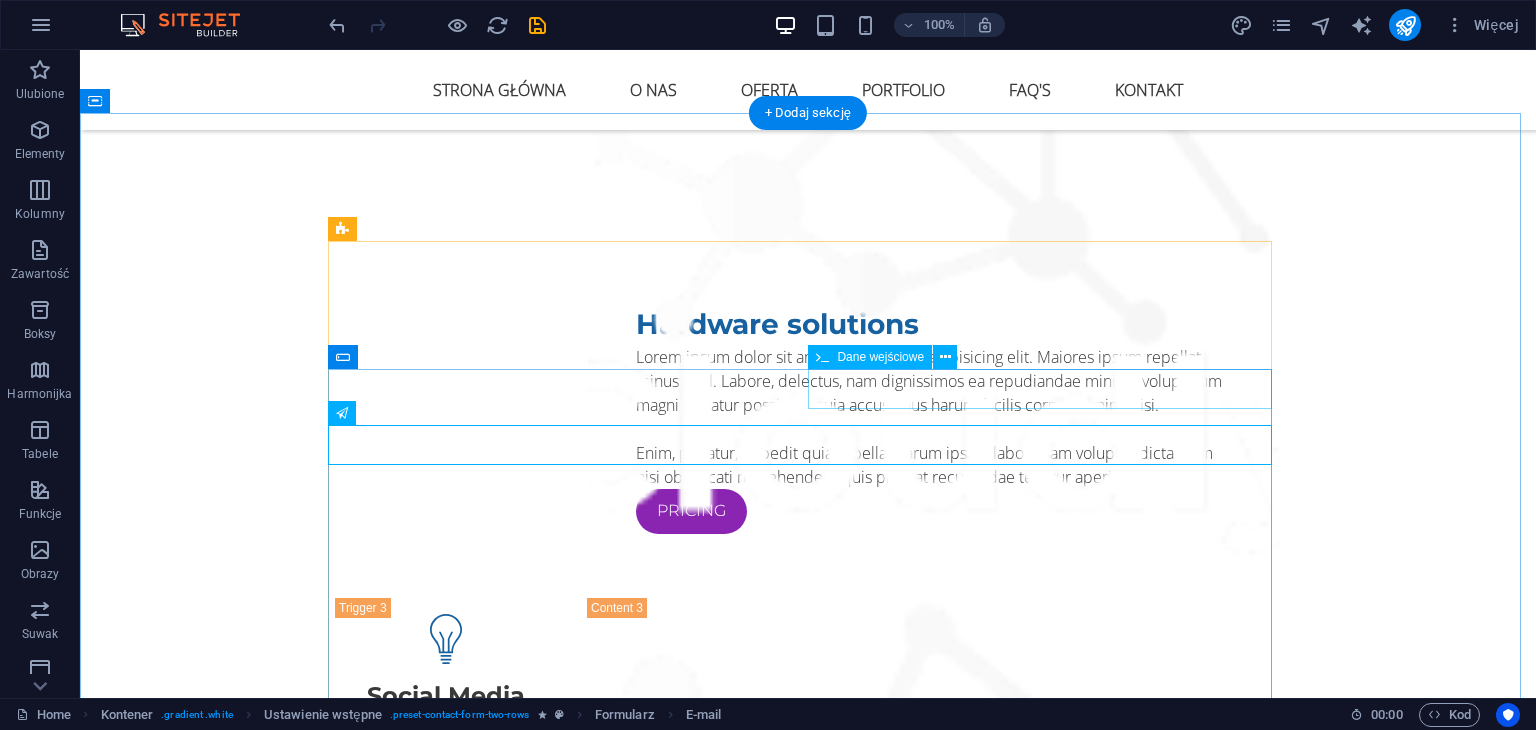 click 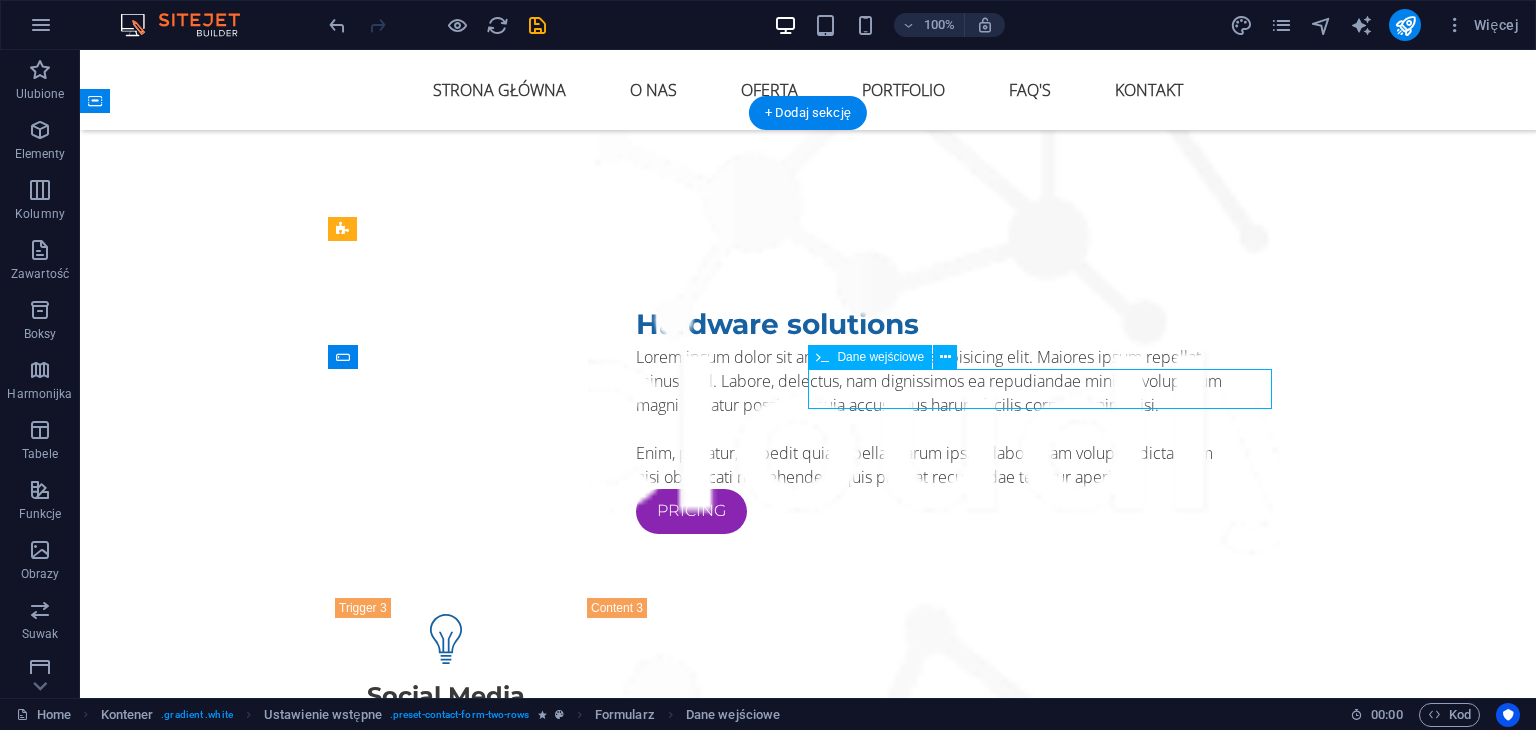 click 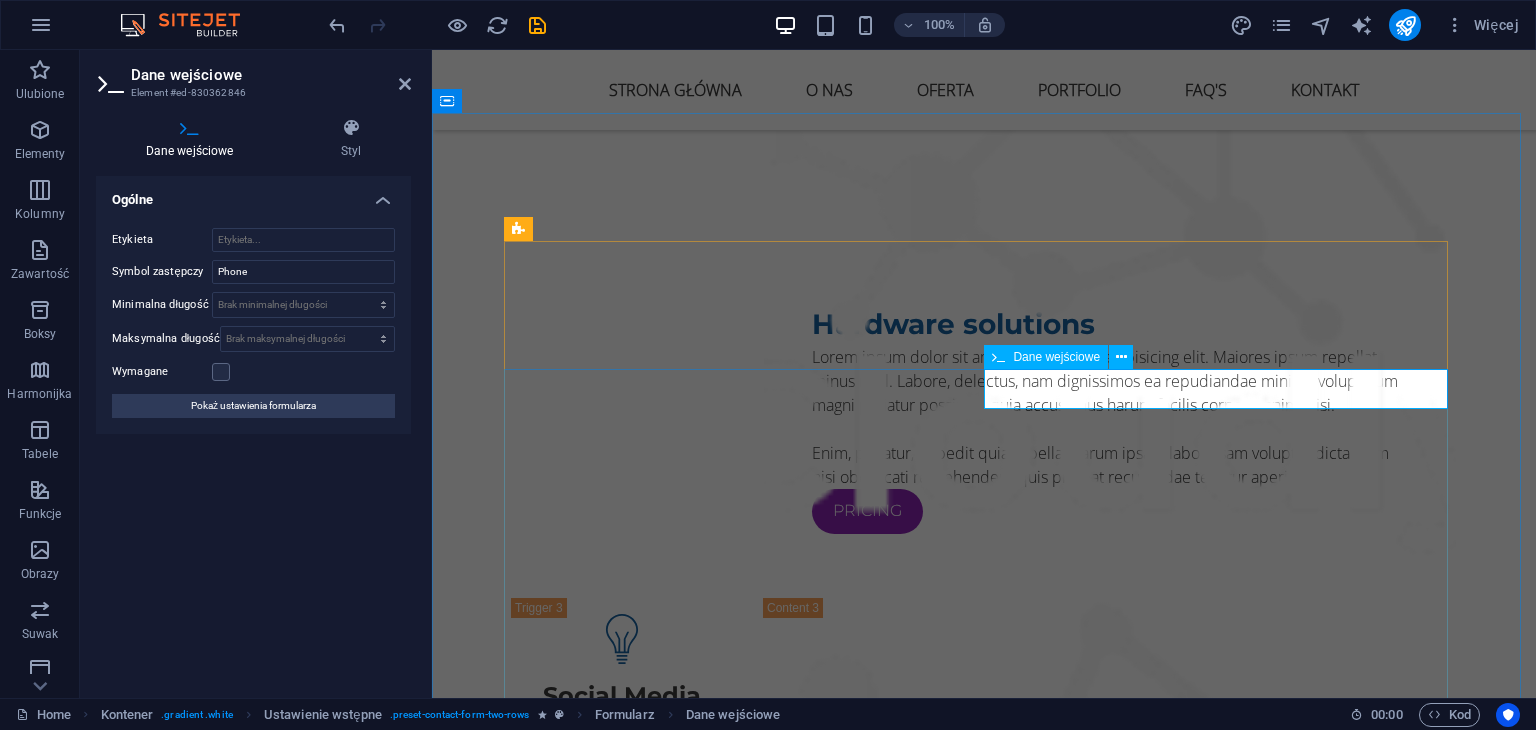click 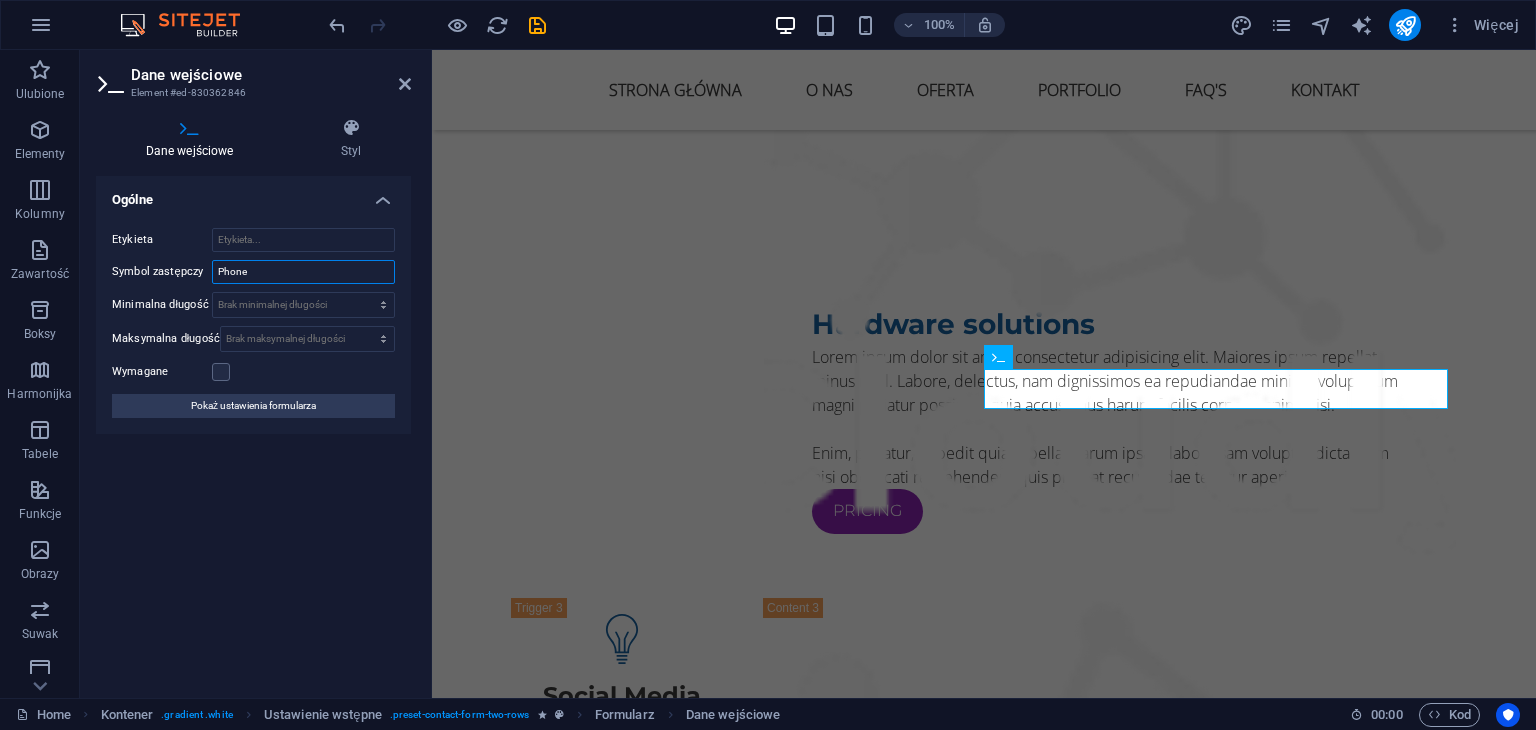 click on "Phone" at bounding box center (303, 272) 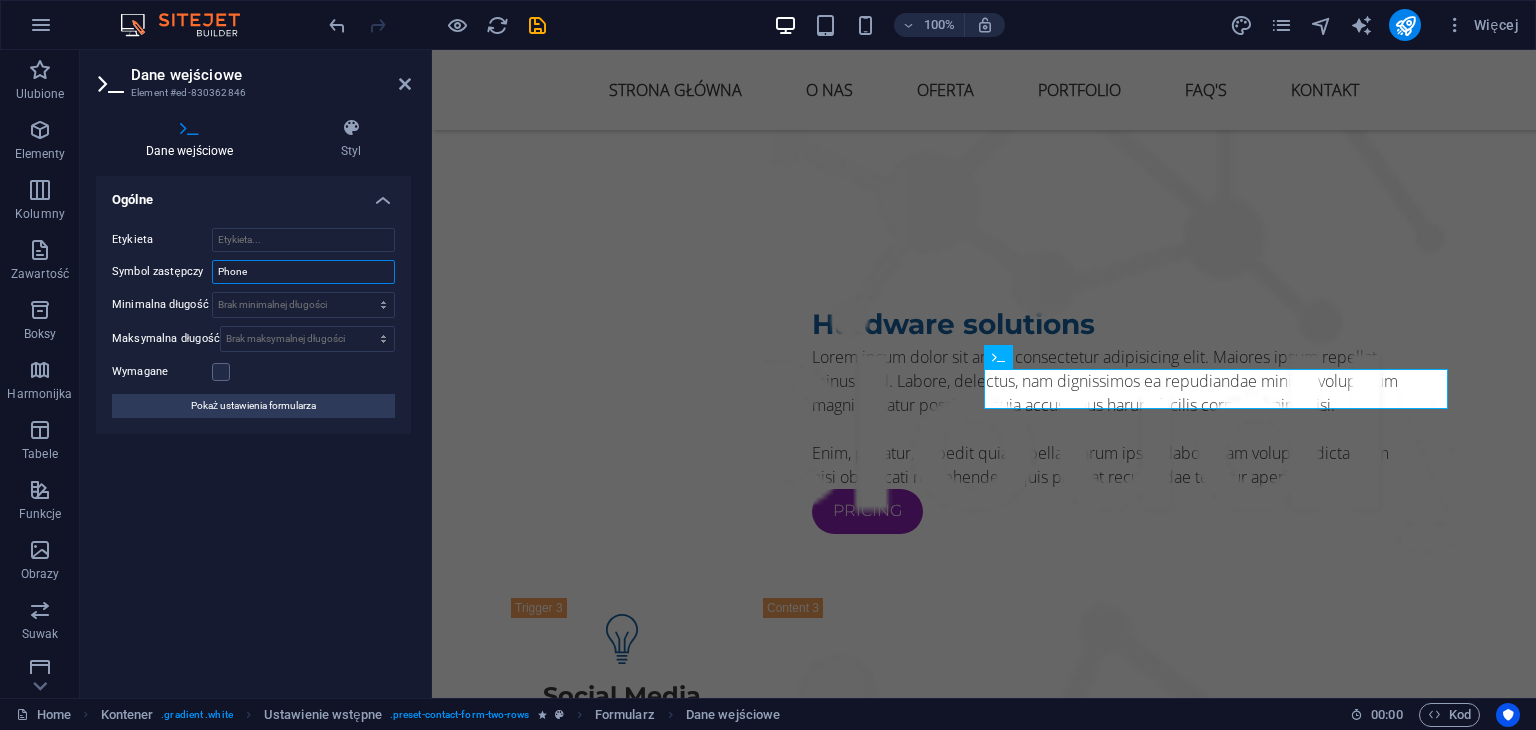 click on "Phone" at bounding box center [303, 272] 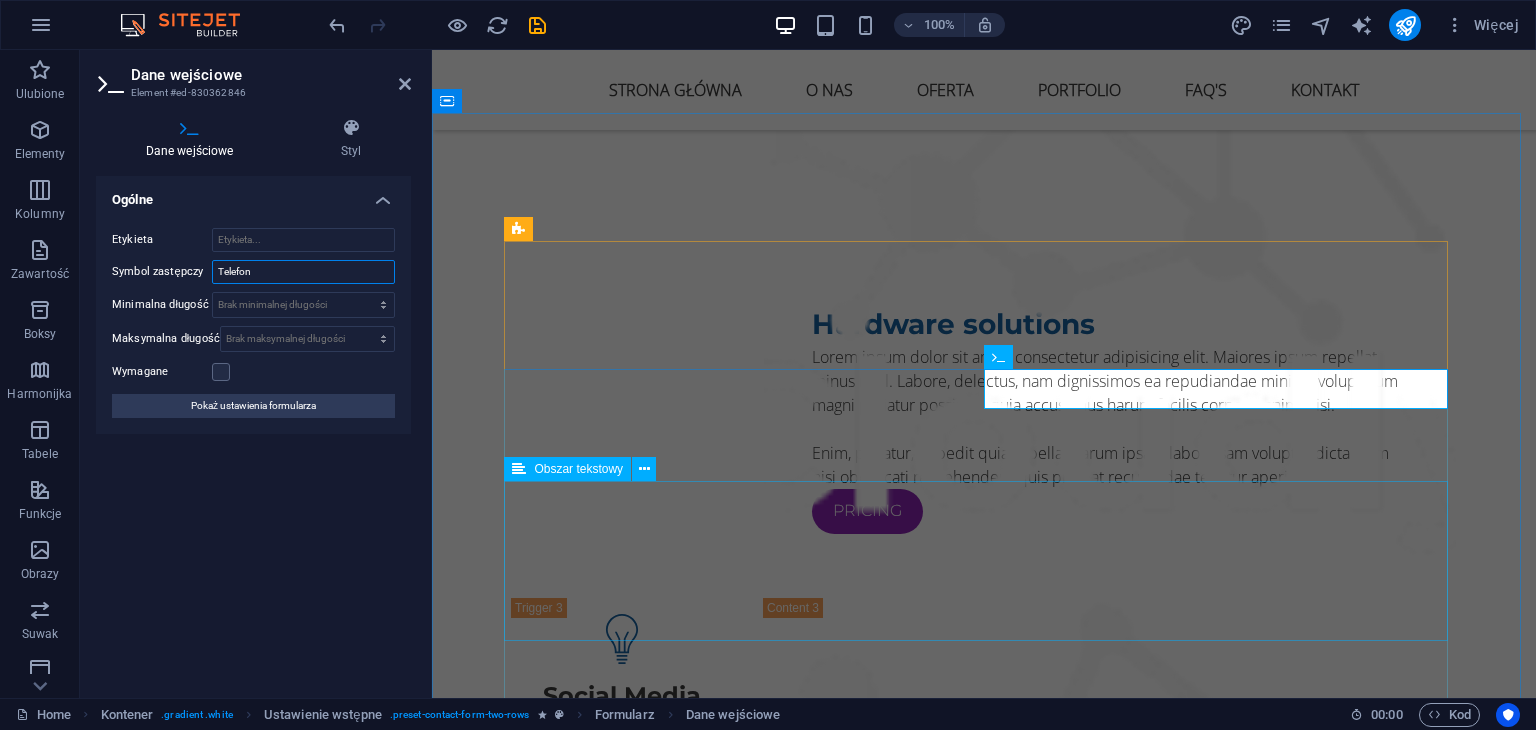 type on "Telefon" 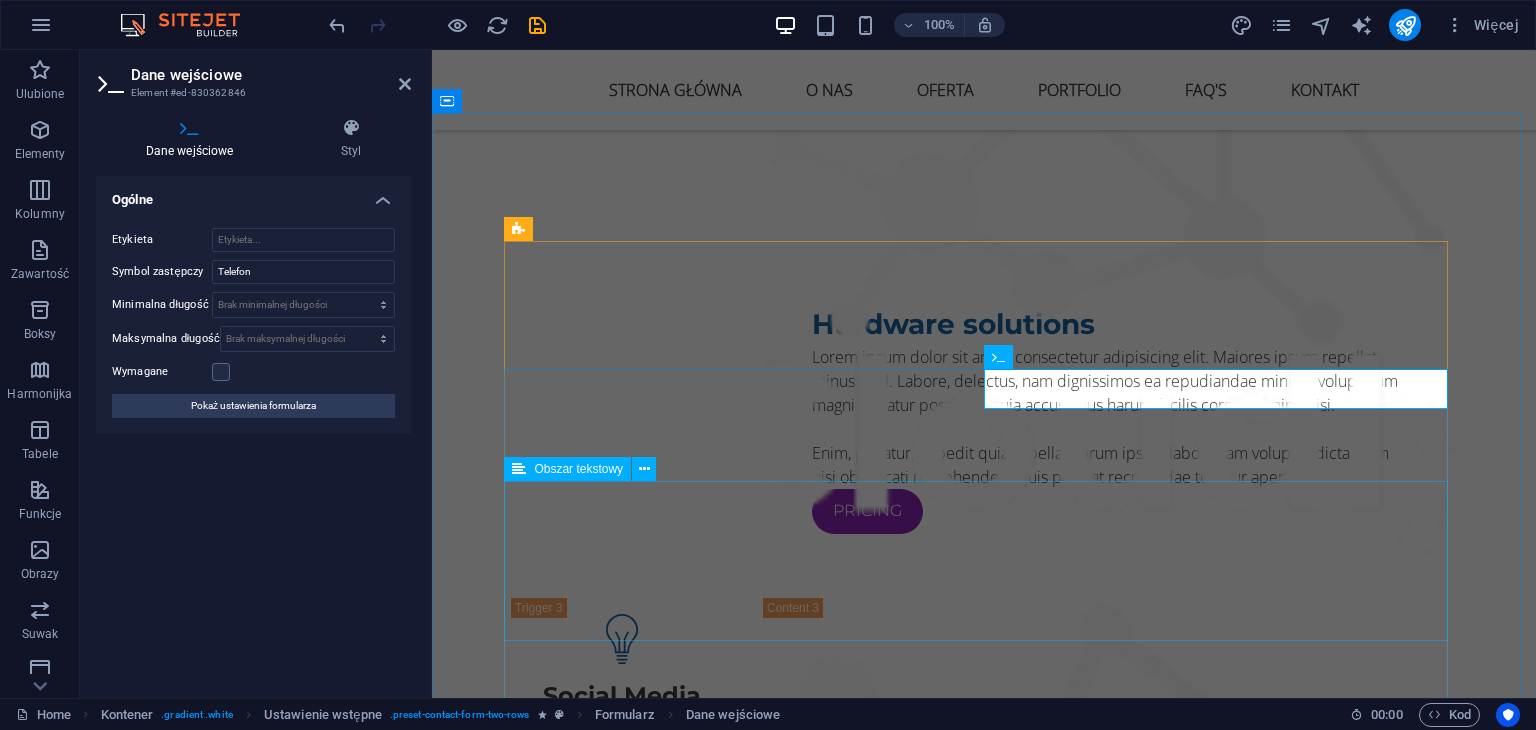 click 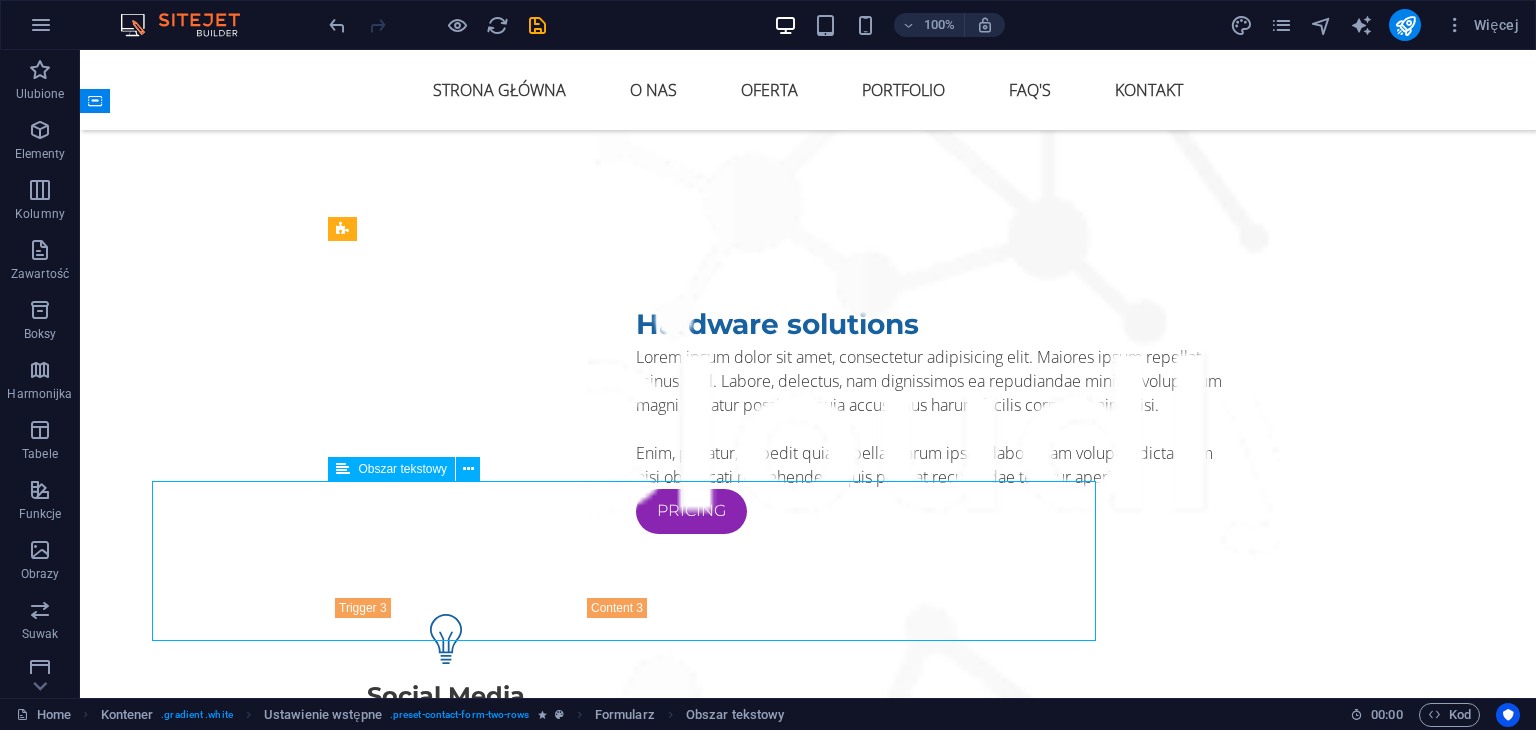 click 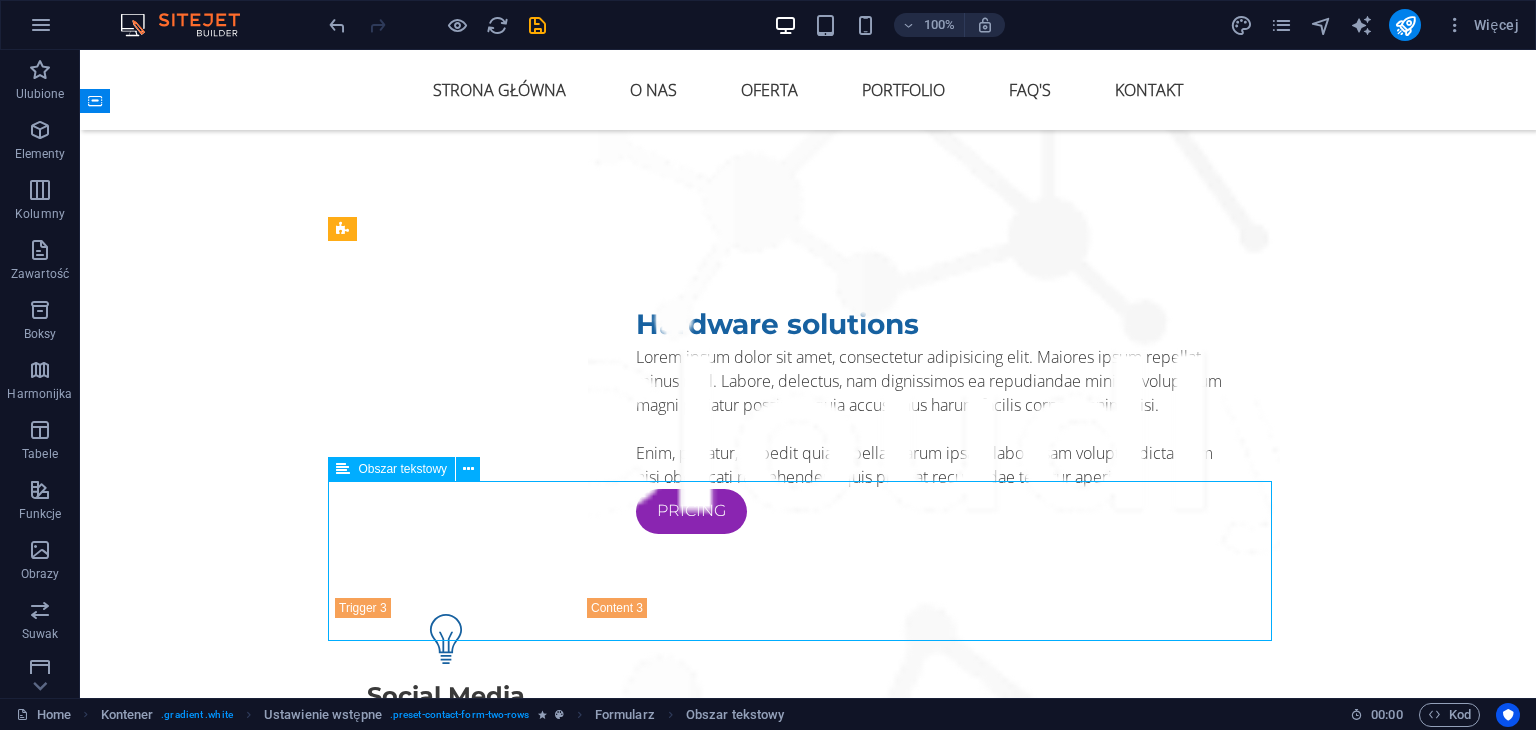 click 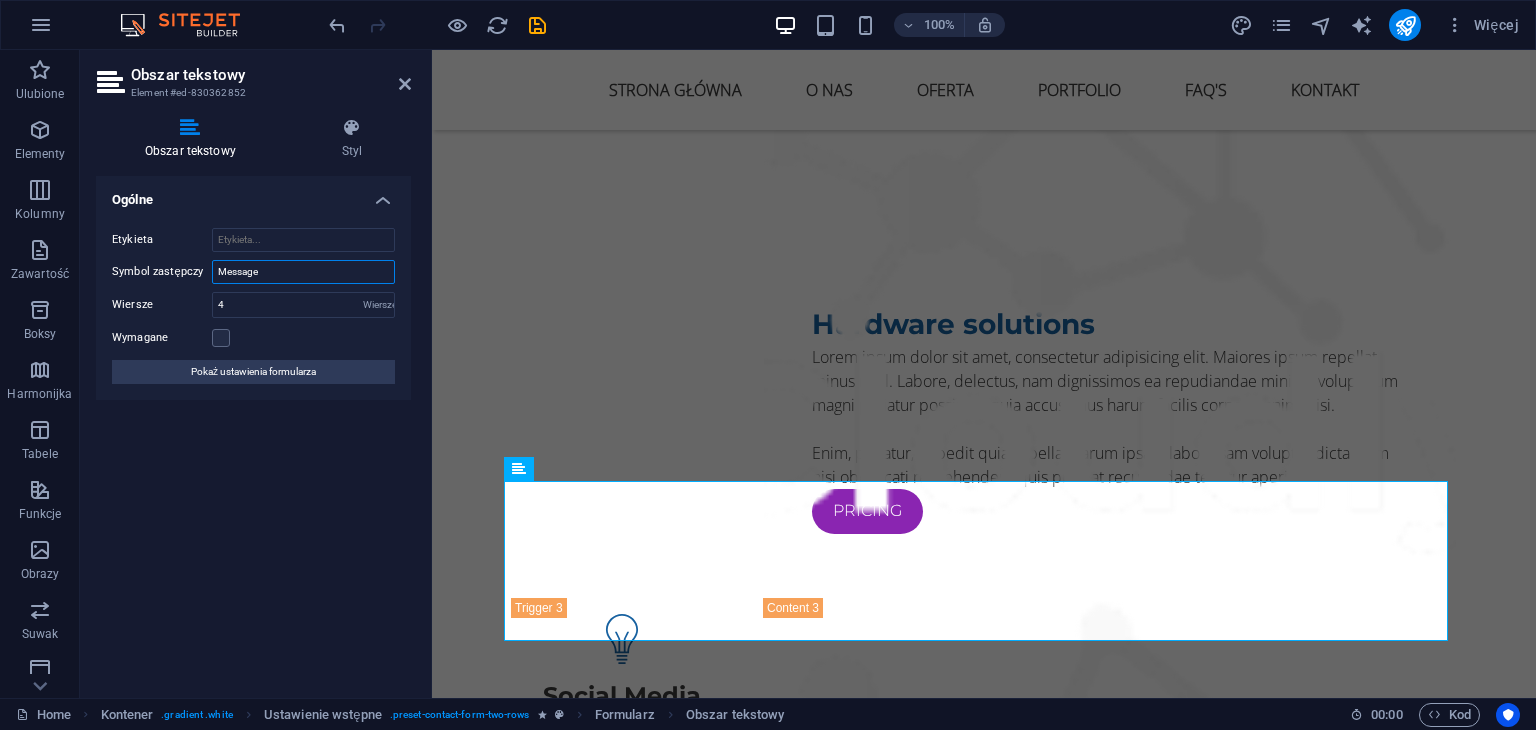 click on "Message" at bounding box center [303, 272] 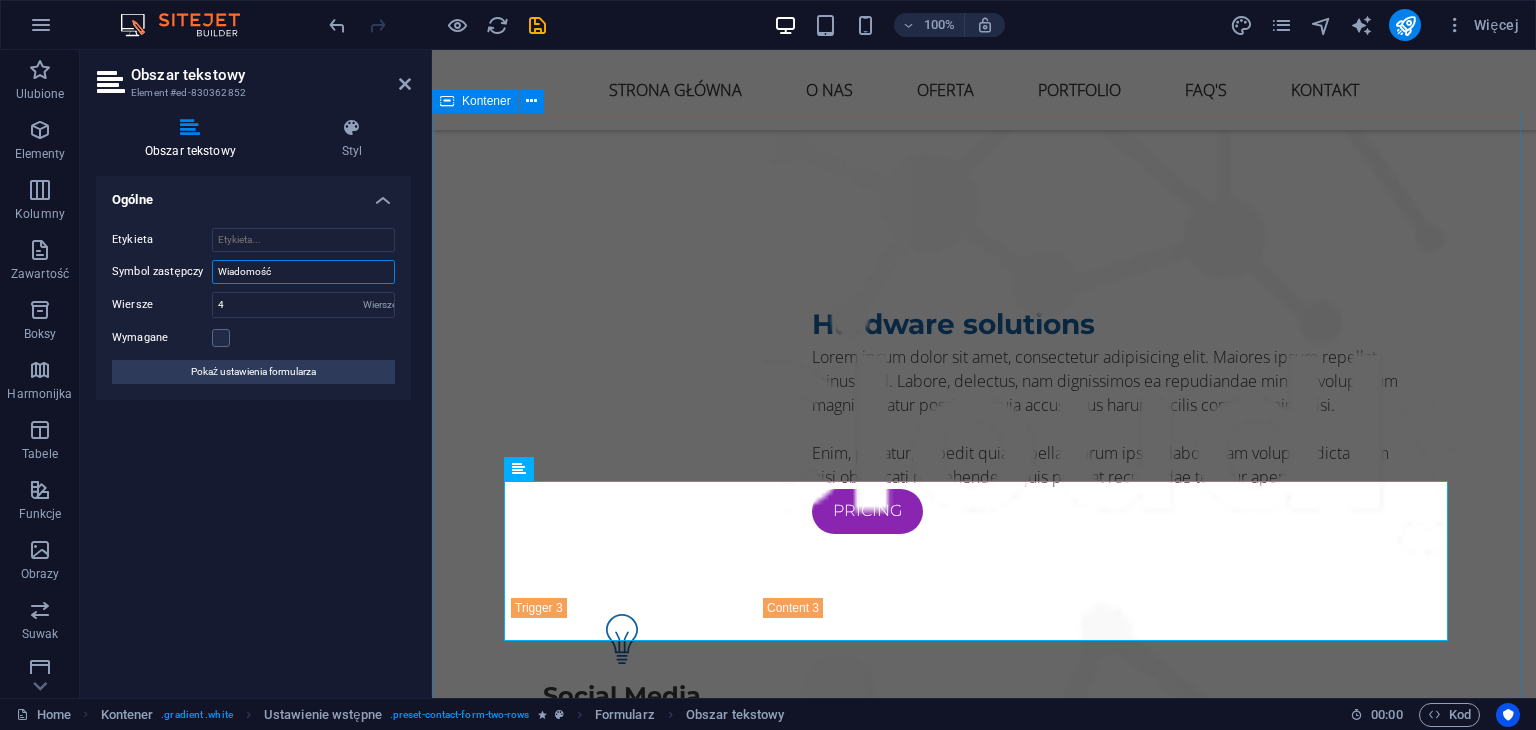 type on "Wiadomość" 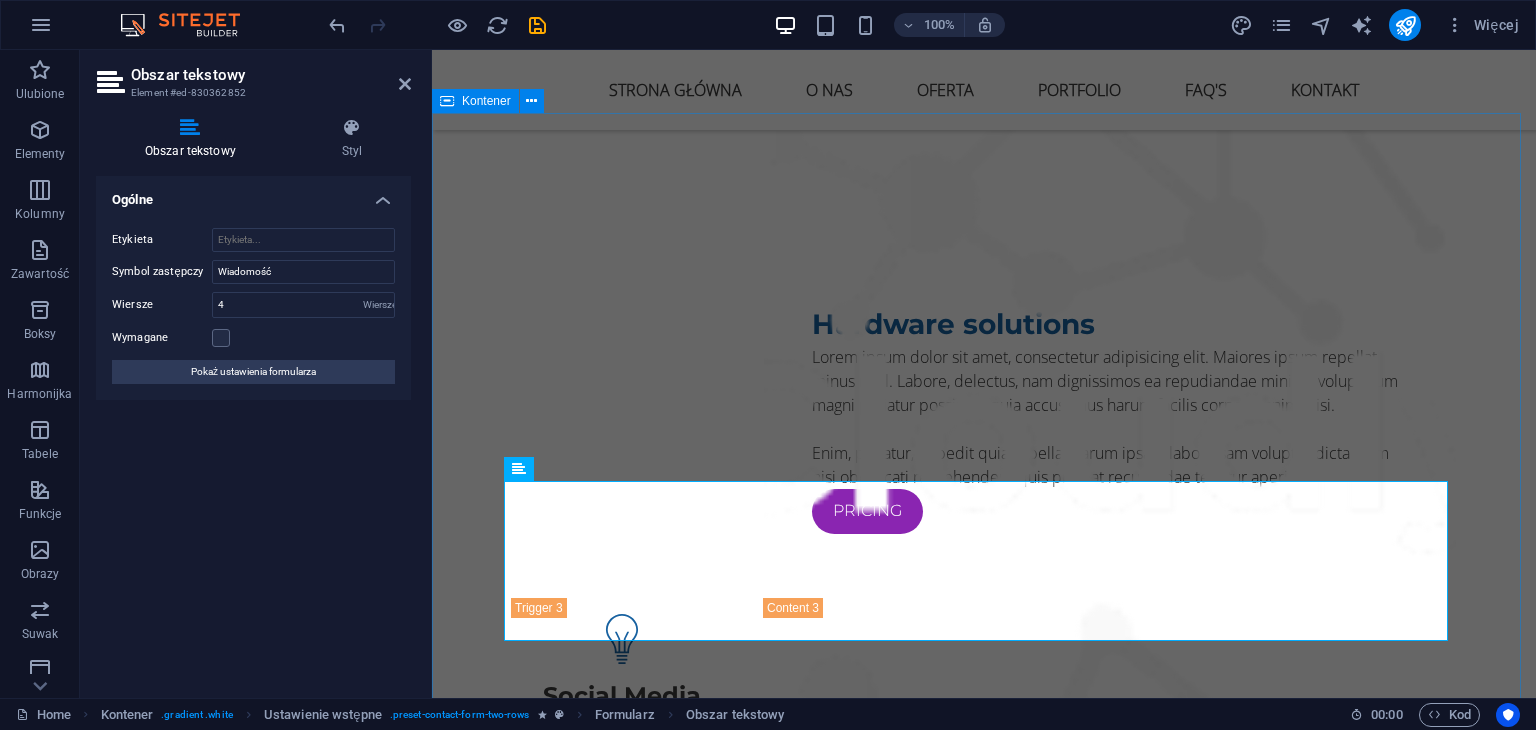 click on "NAPISZ DO NAS Zrób pierwszy krok do lepszego wizerunku. Masz pytanie? Potrzebujesz oferty? A może chcesz zbudować markę od podstaw? Napisz do nas – odpowiemy w ciągu 24 godzin.   I have read and understand the privacy policy. Nieczytelny? Załaduj nowy Submit" at bounding box center [984, 7898] 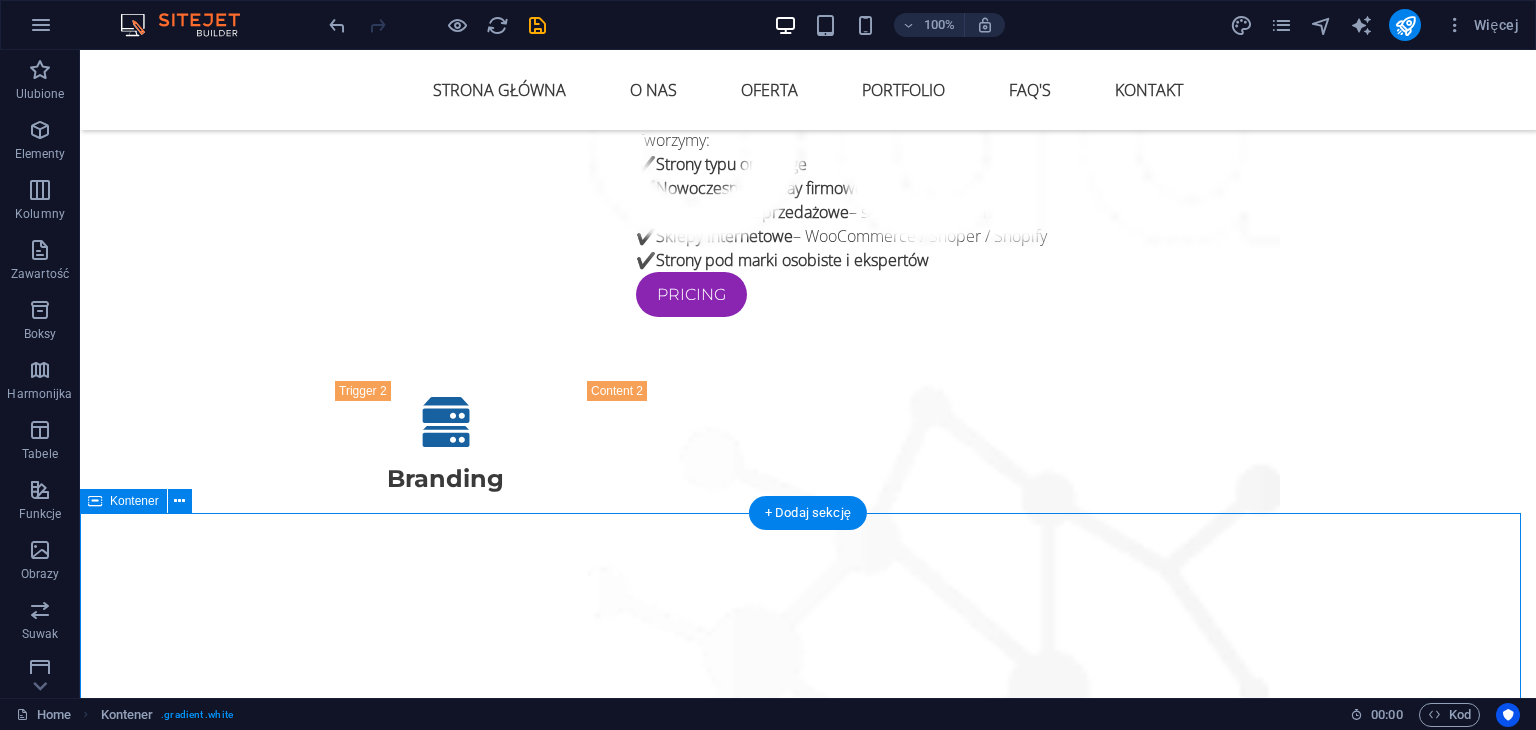 scroll, scrollTop: 8537, scrollLeft: 0, axis: vertical 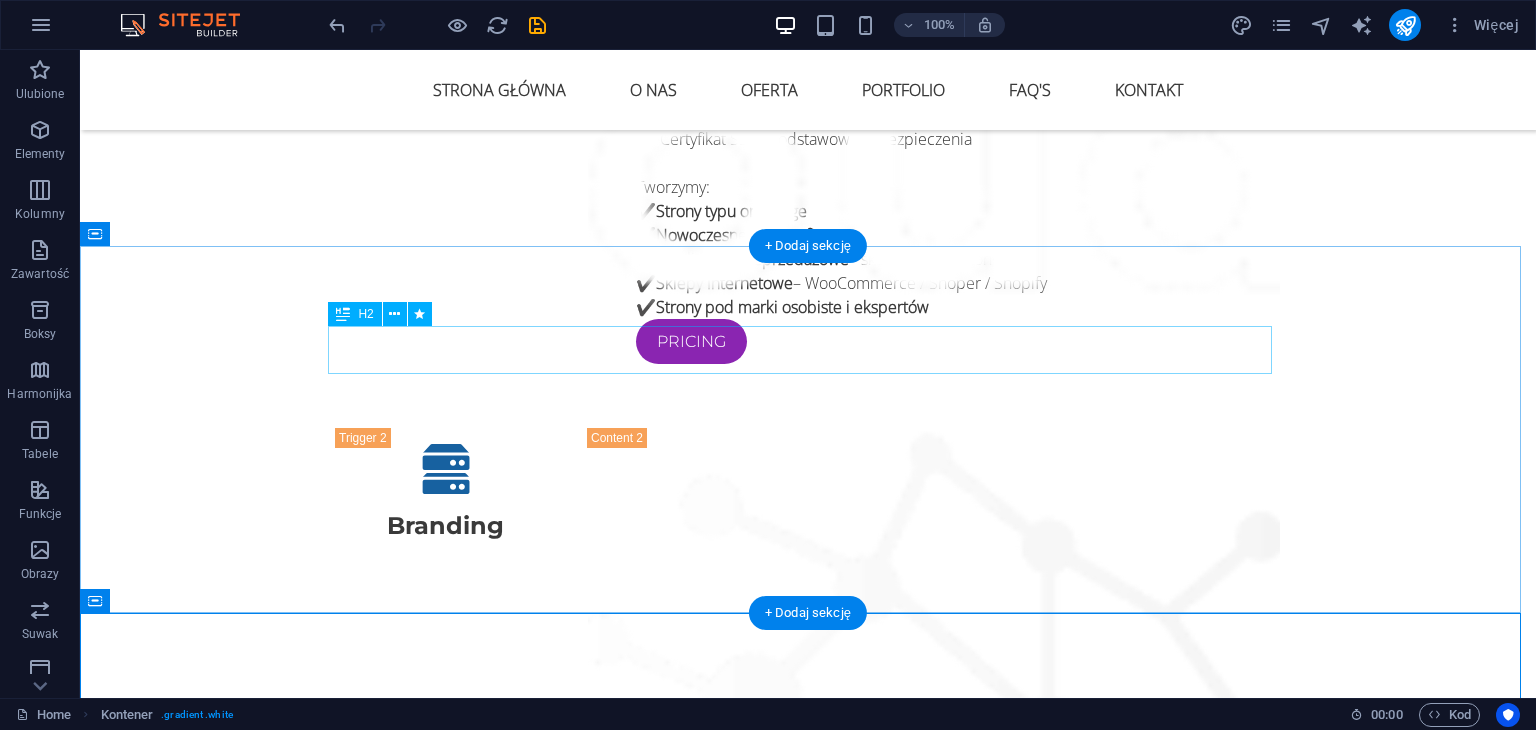 click on "Trusted by the world's best companies" at bounding box center [808, 7371] 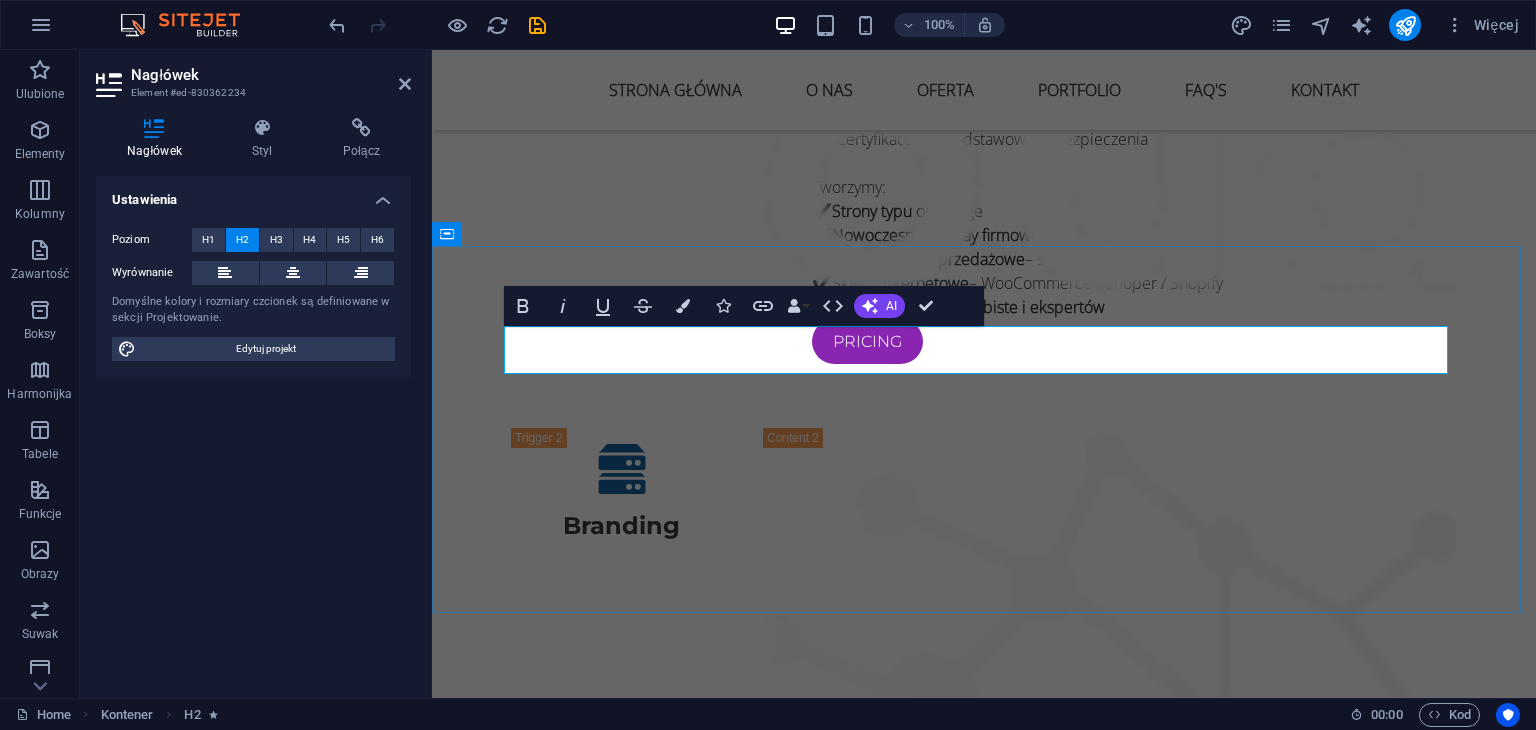 type 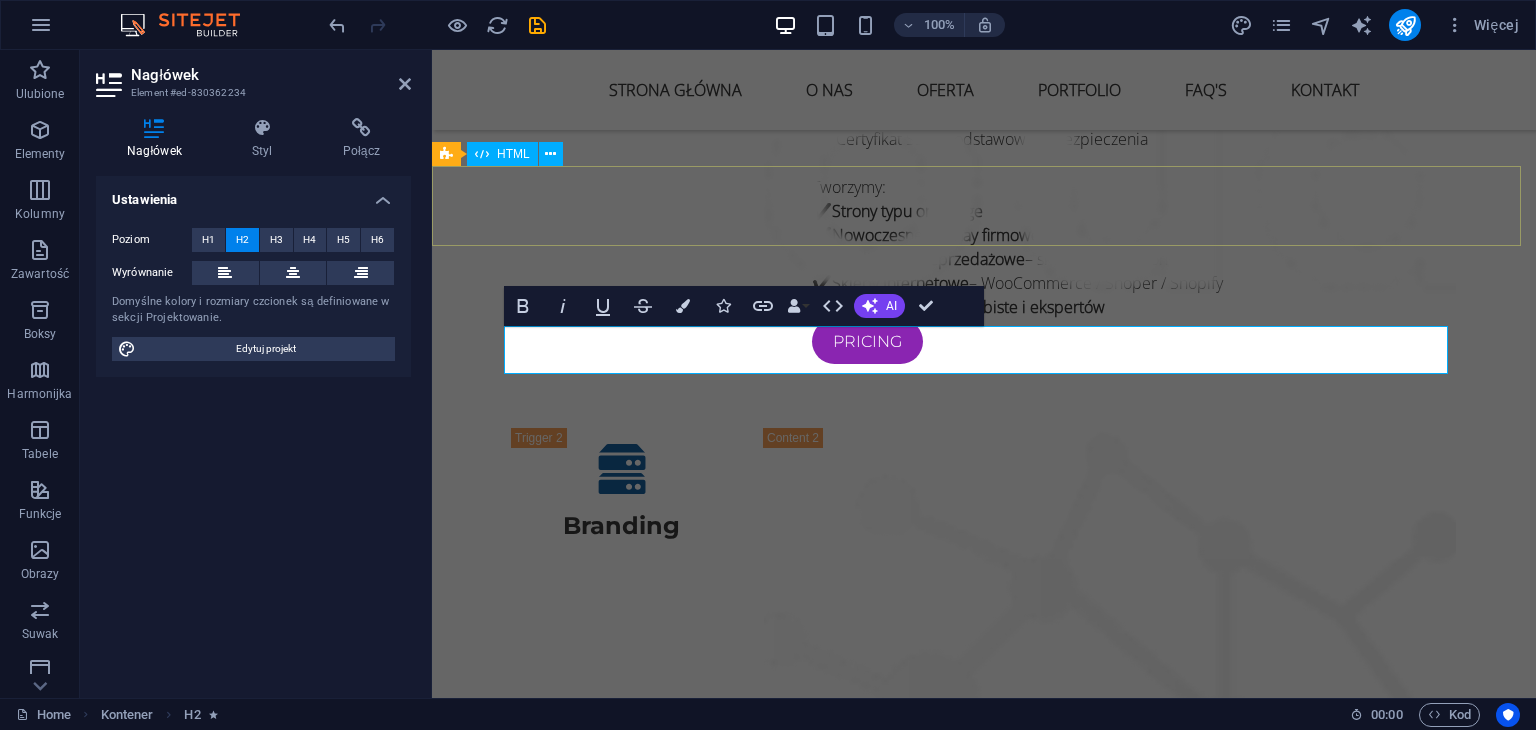 click at bounding box center [984, 7227] 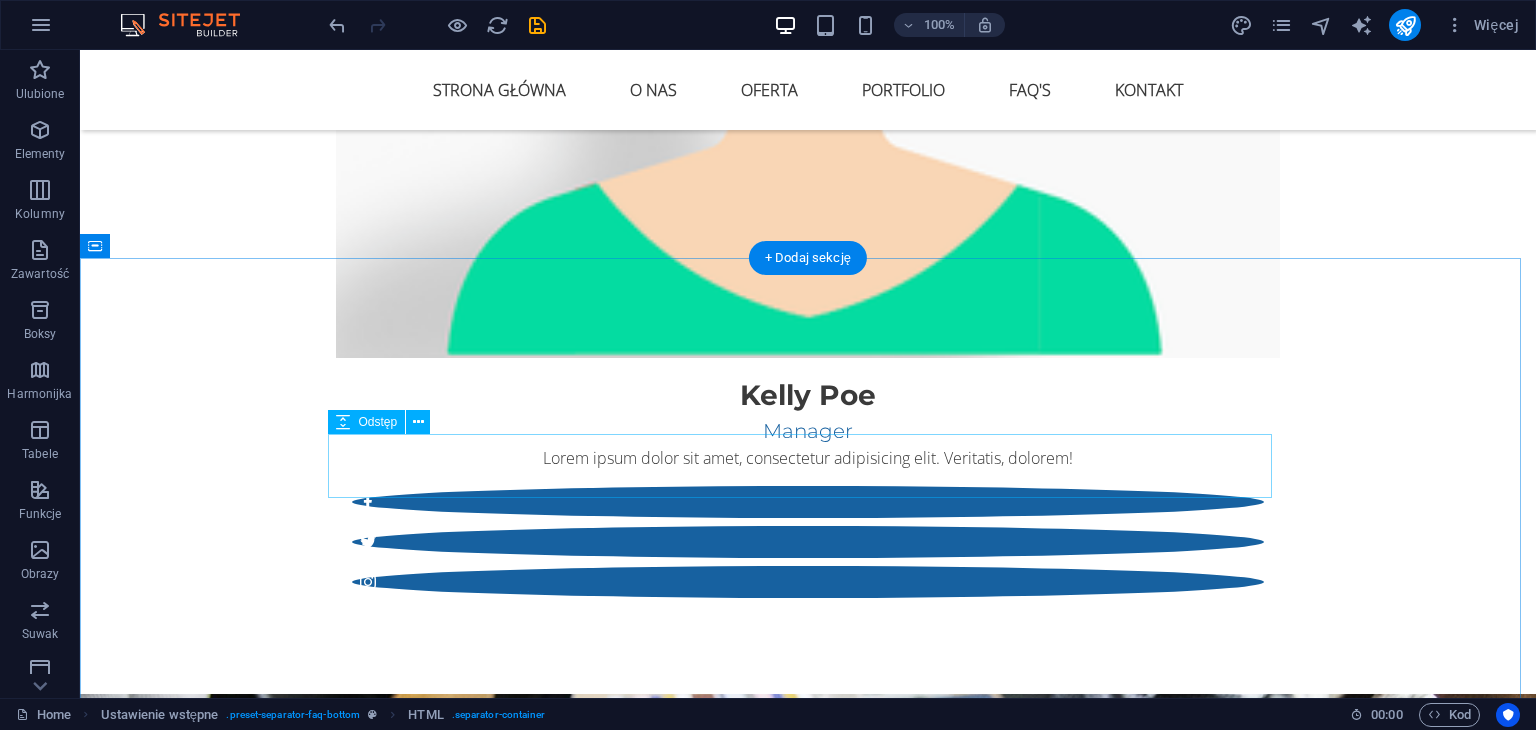 scroll, scrollTop: 6237, scrollLeft: 0, axis: vertical 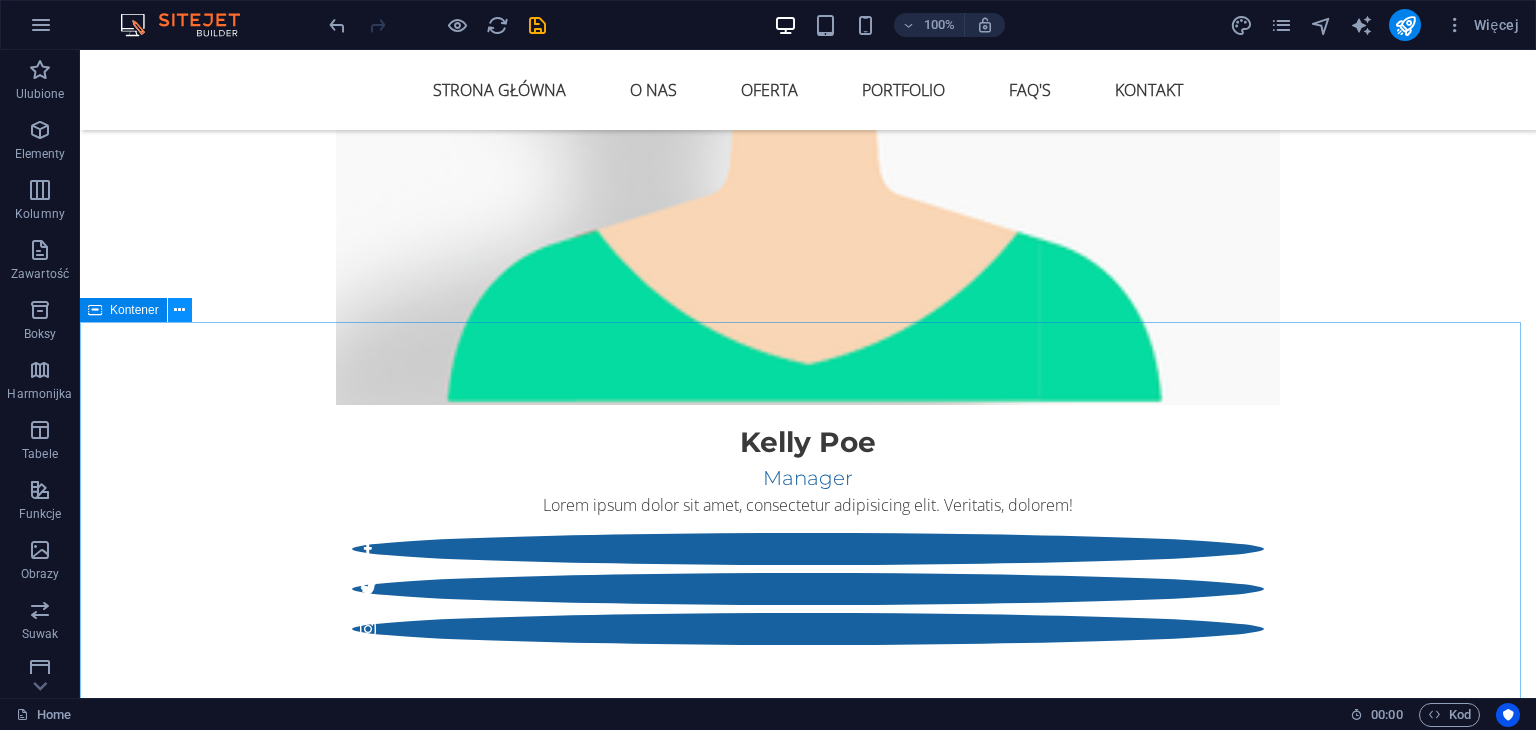 click at bounding box center (179, 310) 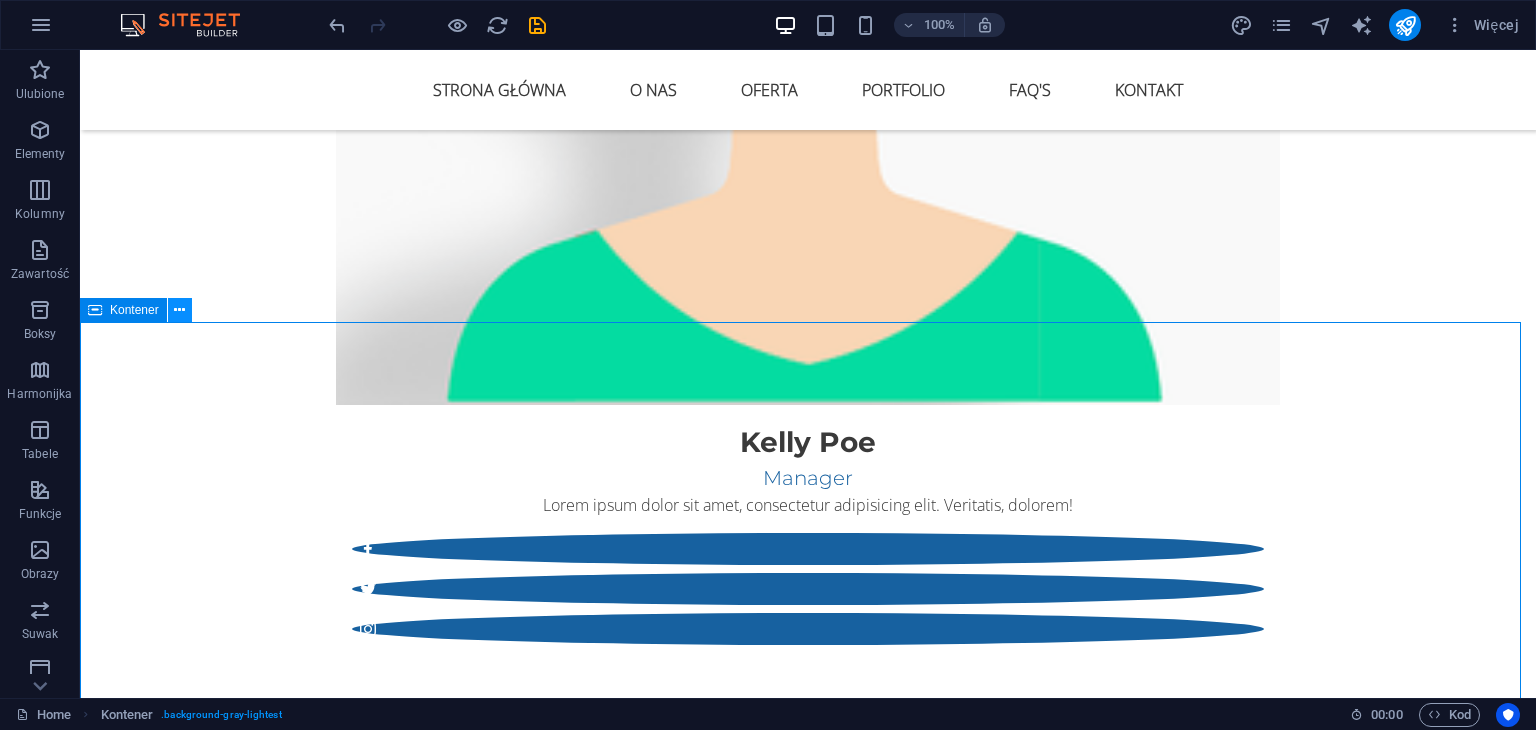 click at bounding box center [180, 310] 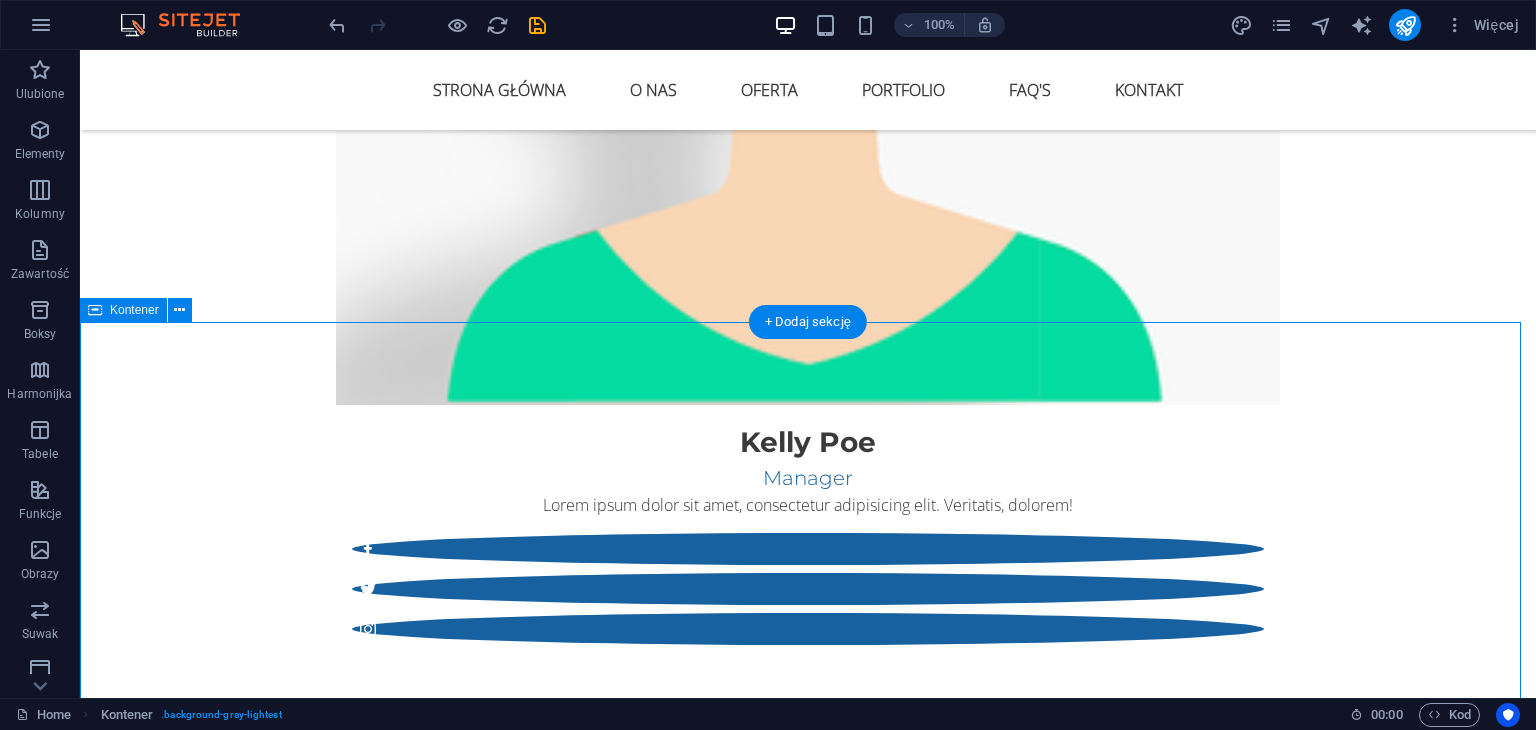 click on "Frequently Asked Questions Lorem ipsum dolor sit amet, consectetur adipisicing elit. Maiores ipsum repellat minus nihil. Labore, delectus, nam dignissimos ea repudiandae minima voluptatum magni pariatur possimus quia accusamus harum facilis corporis animi nisi. 01. Lorem ipsum dolor sit amet? Lorem ipsum dolor sit amet, consectetur adipisicing elit. Maiores ipsum repellat minus nihil. Labore, delectus, nam dignissimos ea repudiandae minima voluptatum magni pariatur possimus quia accusamus harum facilis corporis animi nisi. Enim, pariatur, impedit quia repellat harum ipsam laboriosam voluptas dicta illum nisi obcaecati reprehenderit quis placeat recusandae tenetur aperiam. 02. Sea takimata sanctus est Lorem ipsum dolor sit amet? 03. Sea takimata ipsum dolor sit amet? 04. Est Lorem ipsum dolor sit ? 05. Quia accusamus harum facilis corporis animi nisi? 06. Maiores ipsum repellat minus nihil? 07. Illum nisi obcaecati reprehenderit quis placeat recusandae? 08. Possimus quia accusamus harum facilis?" at bounding box center [808, 8471] 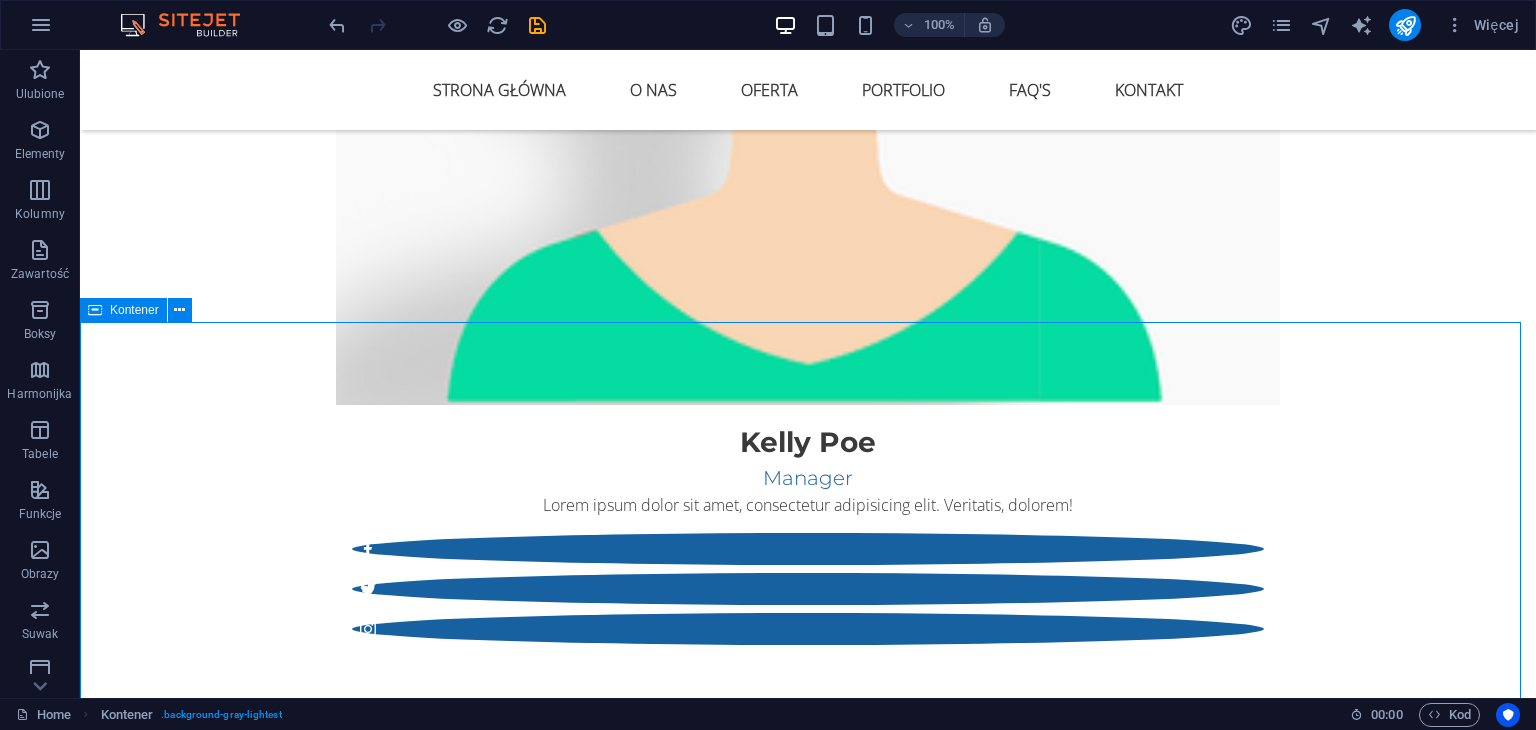 click on "Kontener" at bounding box center [134, 310] 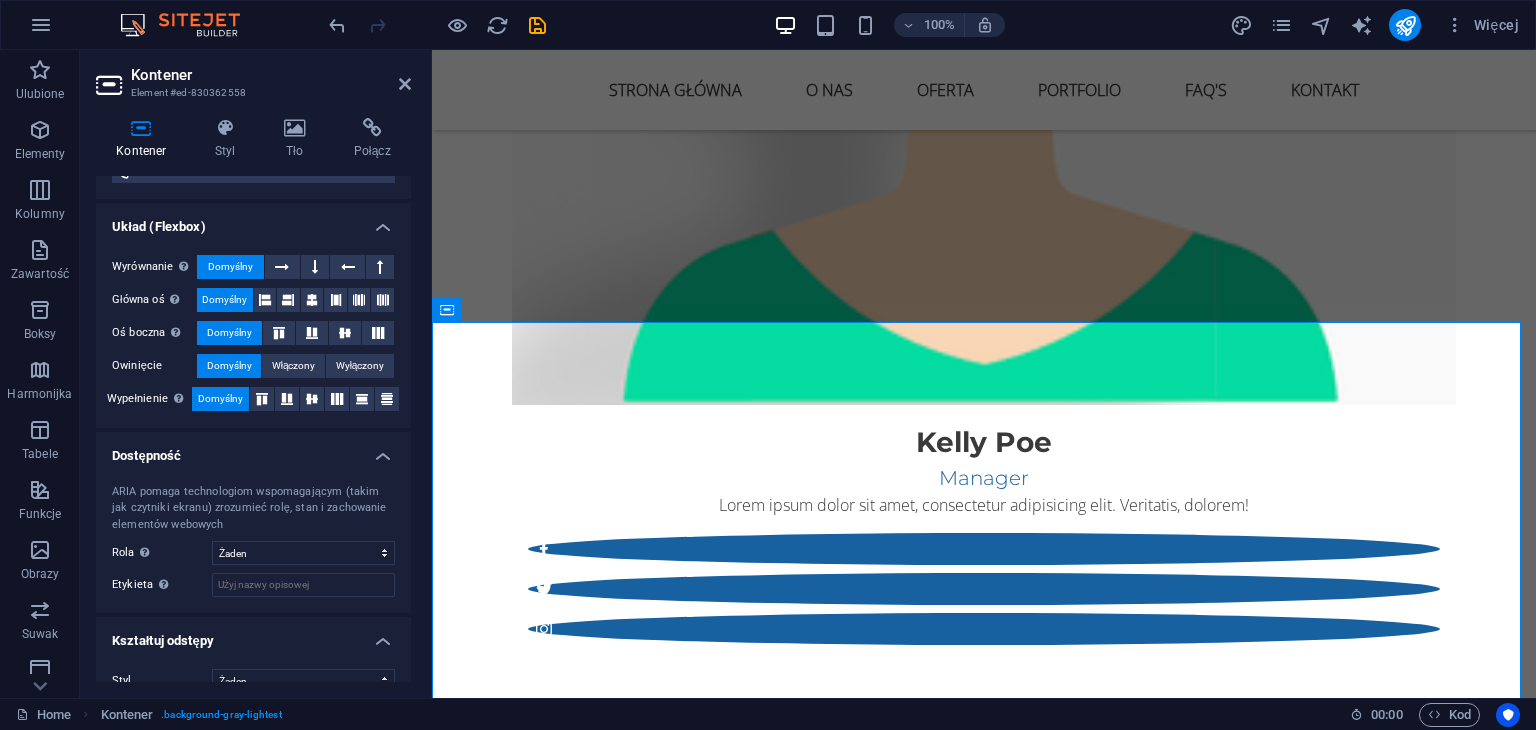 scroll, scrollTop: 292, scrollLeft: 0, axis: vertical 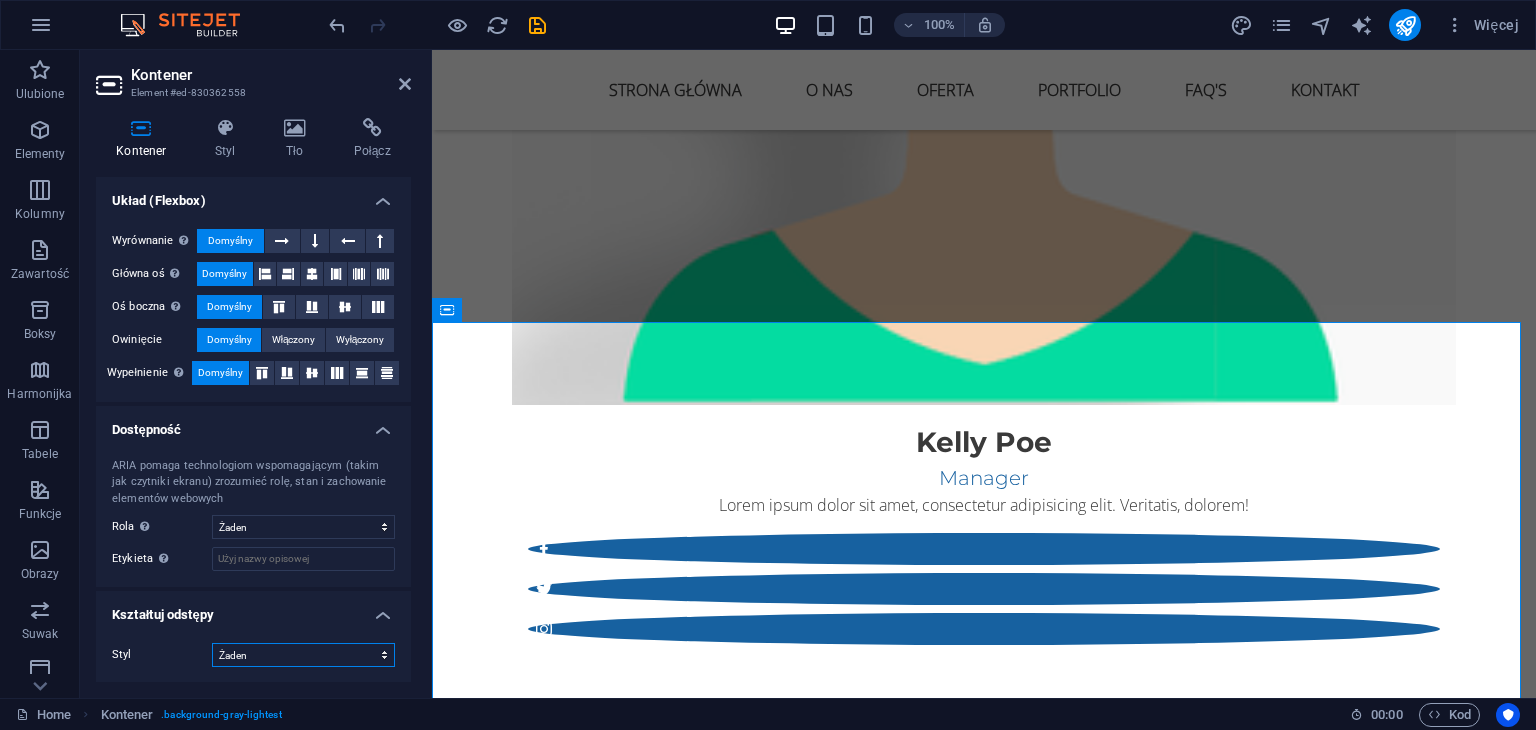 click on "Żaden Trójkąt Kwadrat Przekątna Wielokąt 1 Wielokąt 2 Zygzag Wiele zygzagów Fale Wiele fal Półkole Koło Okrągły cień Bloki Sześciokąty Chmury Wiele chmur Wachlarz Piramidy Książka Kropla farby Ogień Rozdrobniony papier Strzałka" at bounding box center [303, 655] 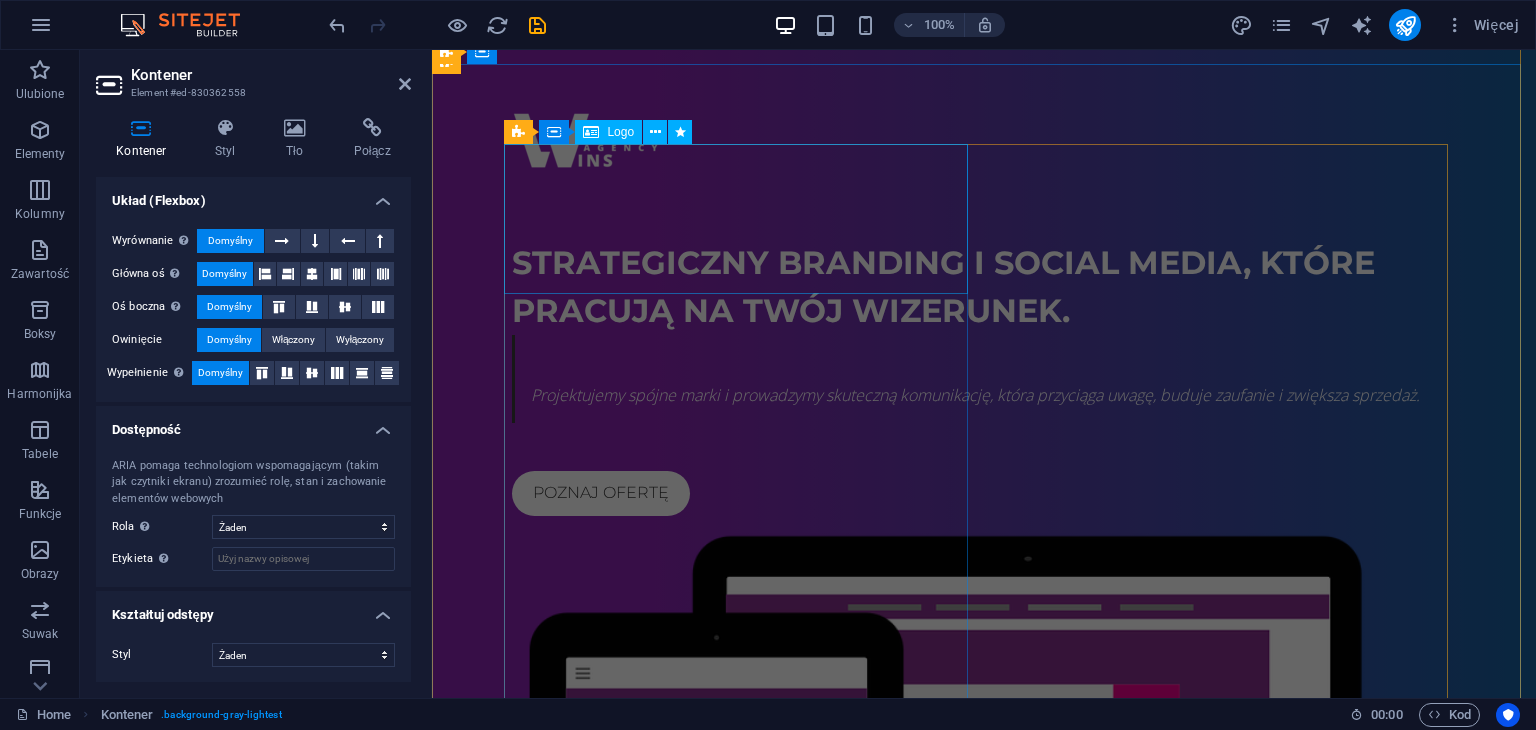 scroll, scrollTop: 0, scrollLeft: 0, axis: both 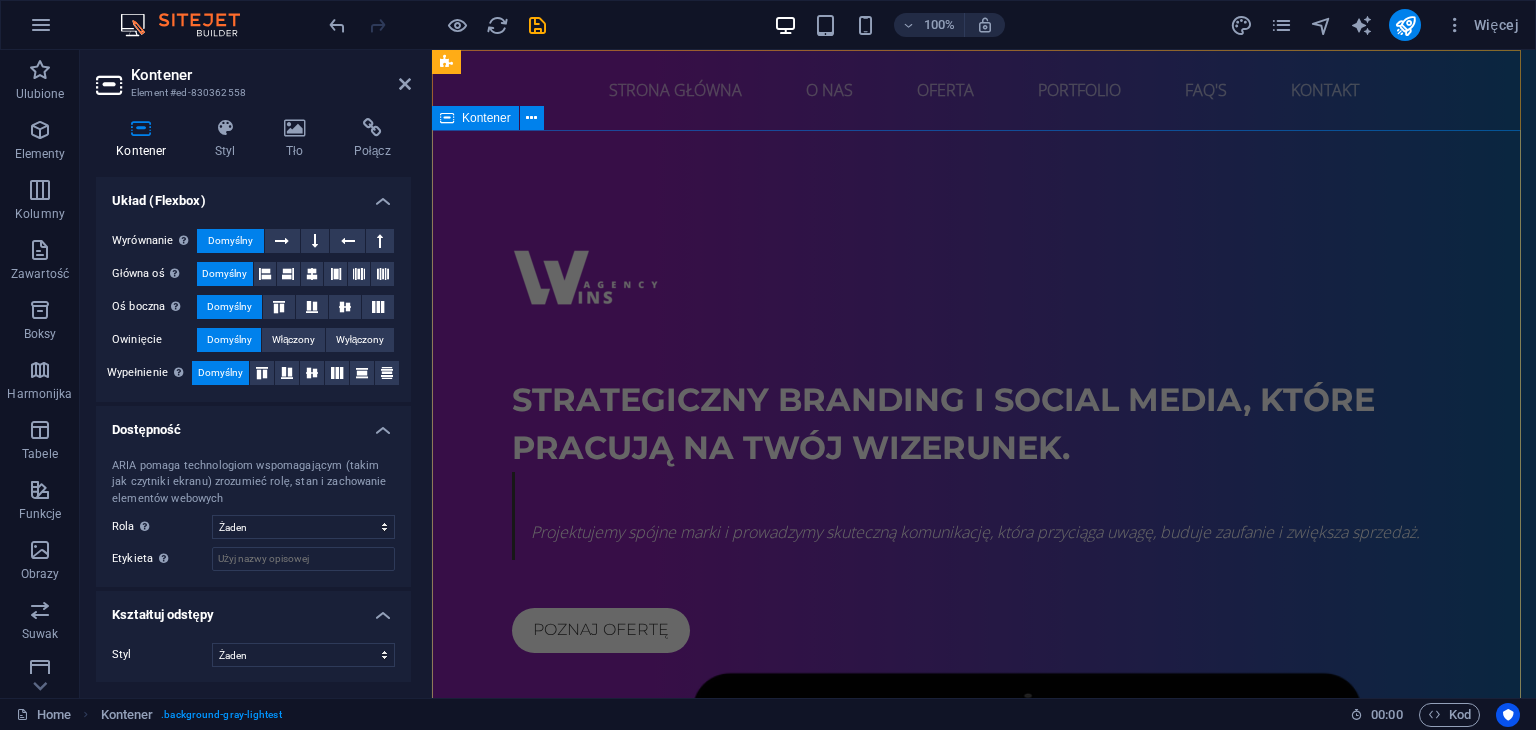 click on "Strategiczny branding i social media, które pracują na Twój wizerunek. Projektujemy spójne marki i prowadzymy skuteczną komunikację, która przyciąga uwagę, buduje zaufanie i zwiększa sprzedaż. poznaj ofertę" at bounding box center [984, 728] 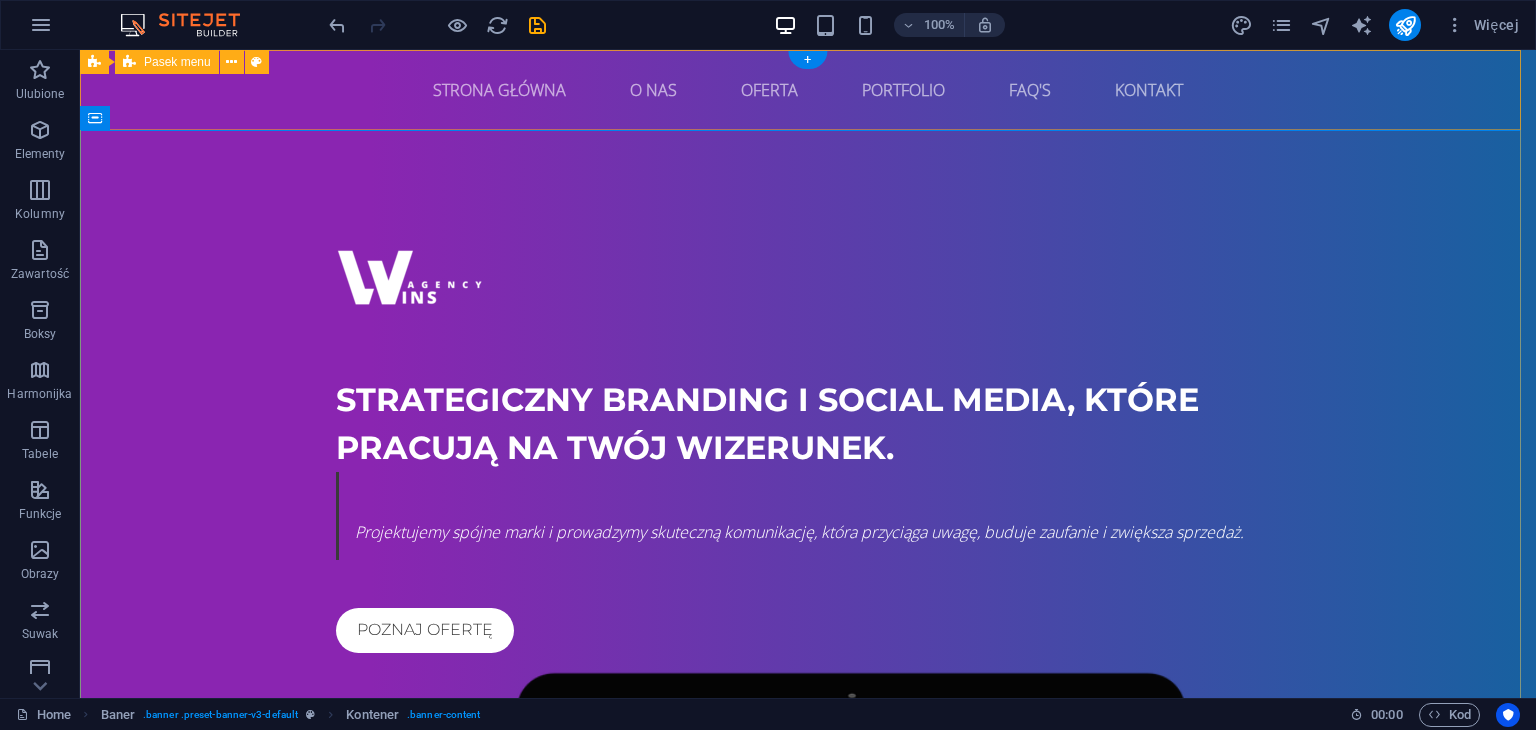 click on "STRONA GŁÓWNA O NAS OFERTA PORTFOLIO FAQ's KONTAKT" at bounding box center [808, 90] 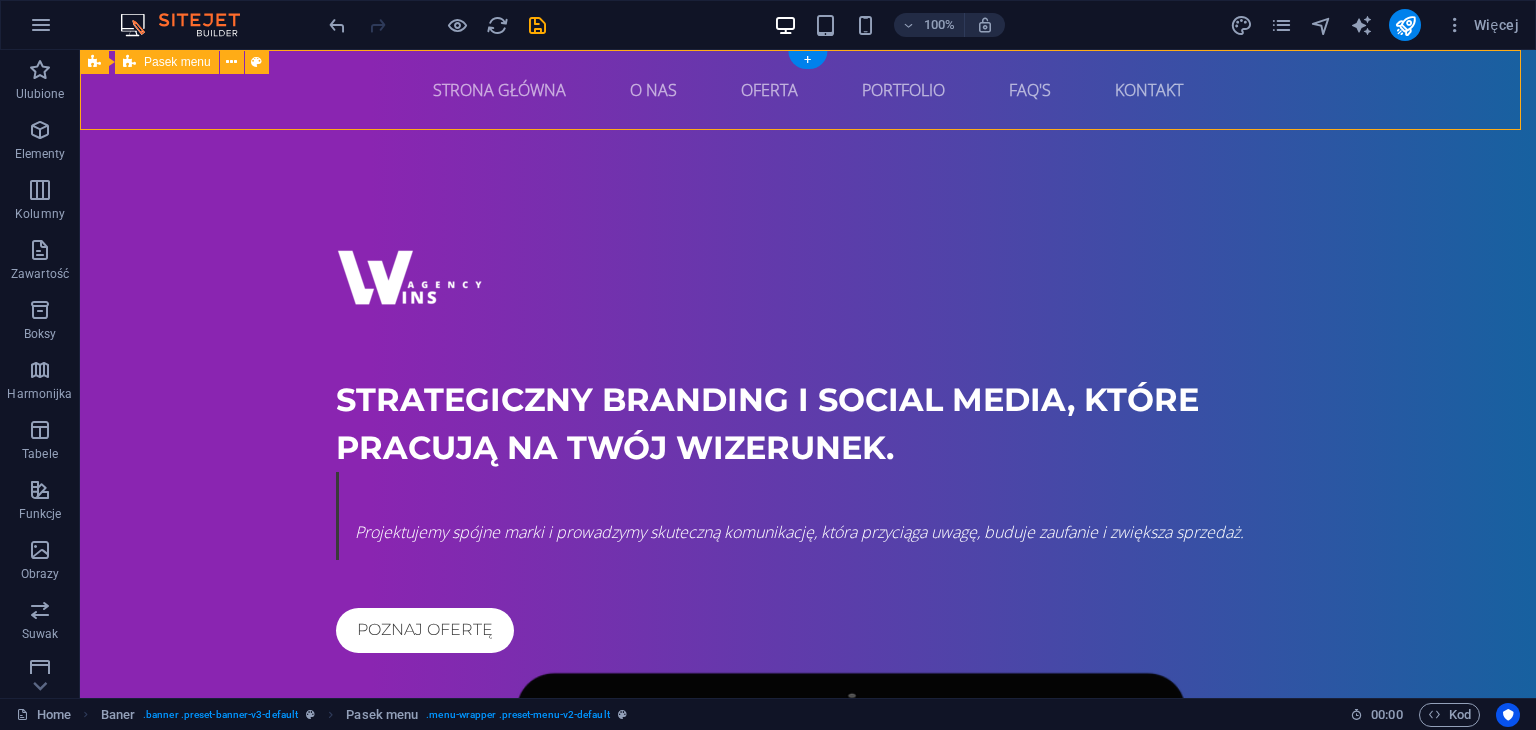 click on "STRONA GŁÓWNA O NAS OFERTA PORTFOLIO FAQ's KONTAKT" at bounding box center (808, 90) 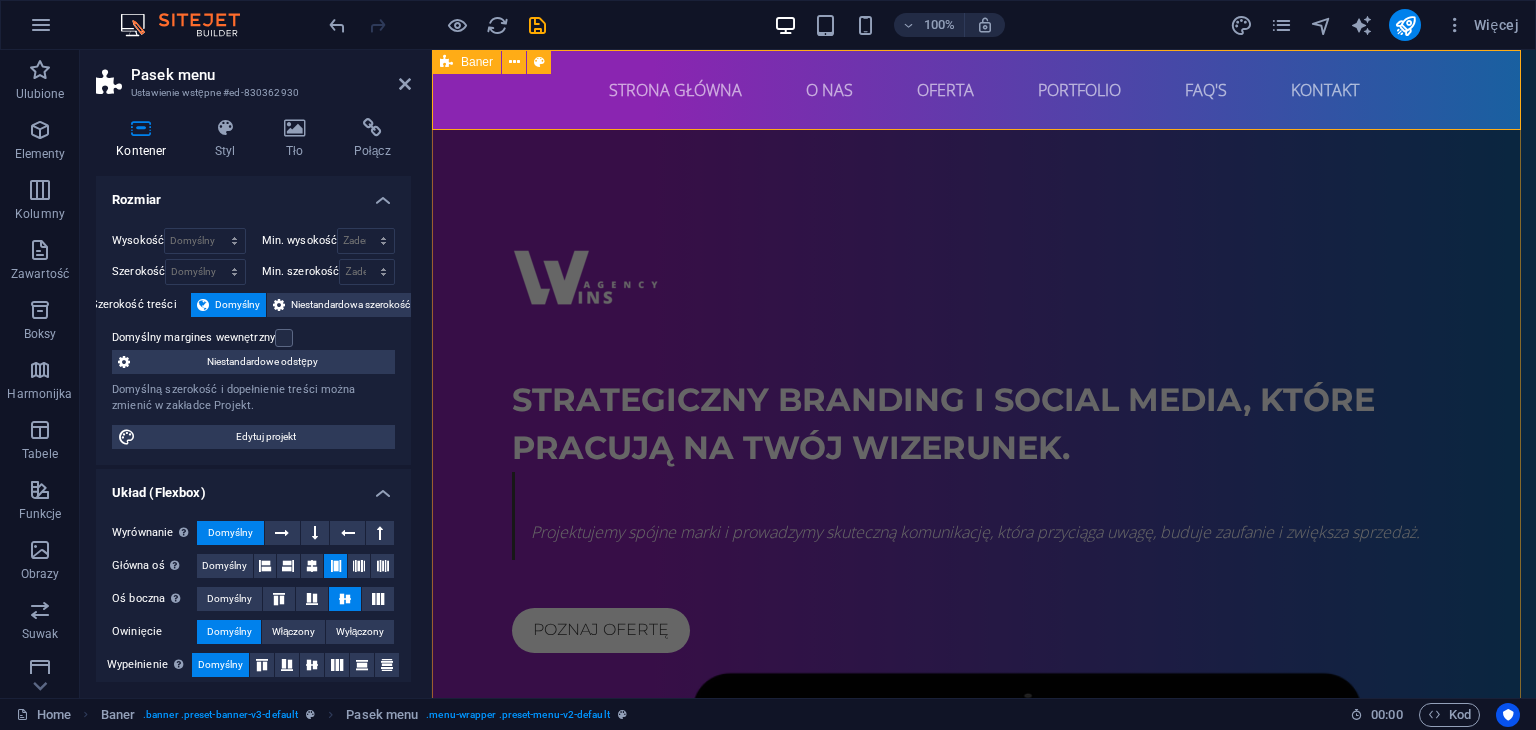 click on "Baner" at bounding box center [466, 62] 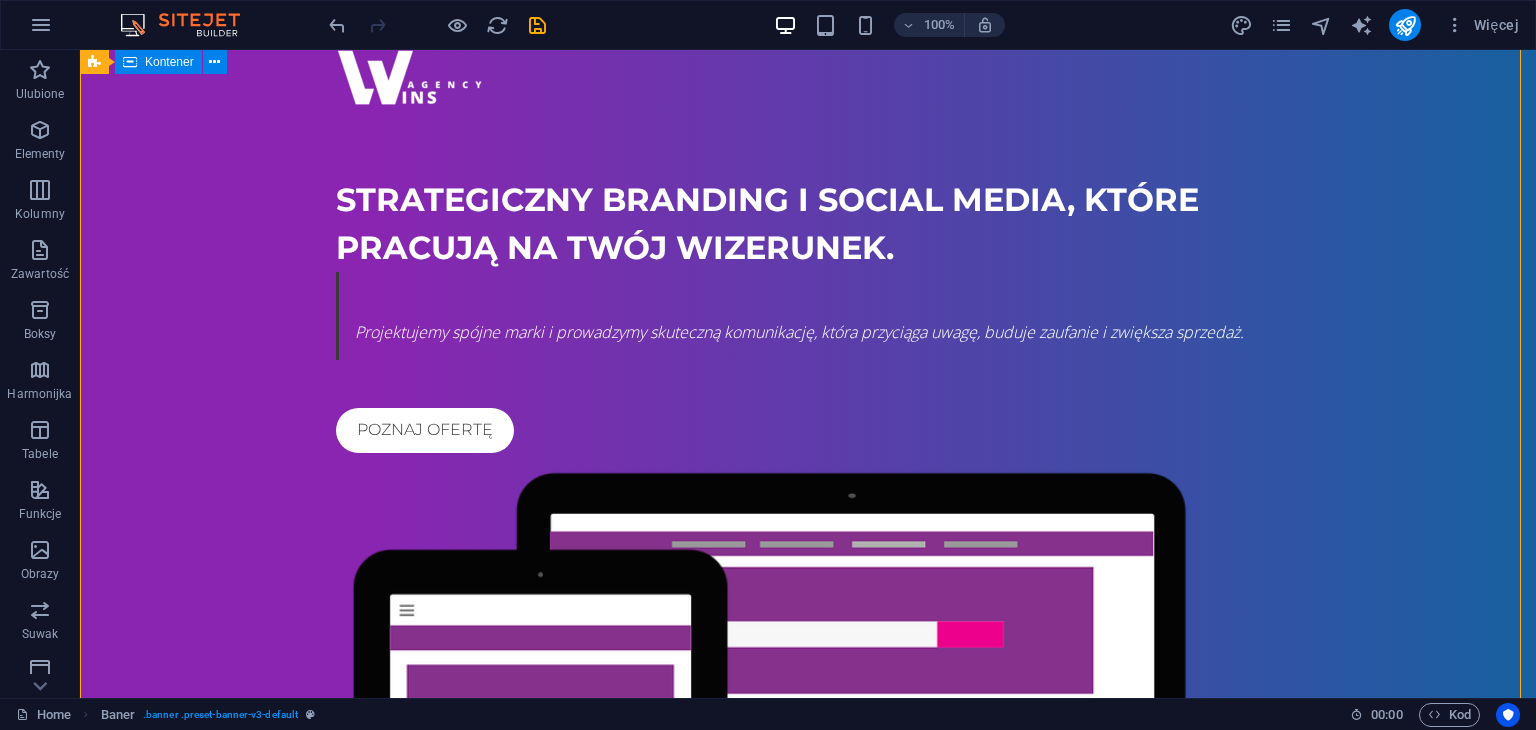 scroll, scrollTop: 100, scrollLeft: 0, axis: vertical 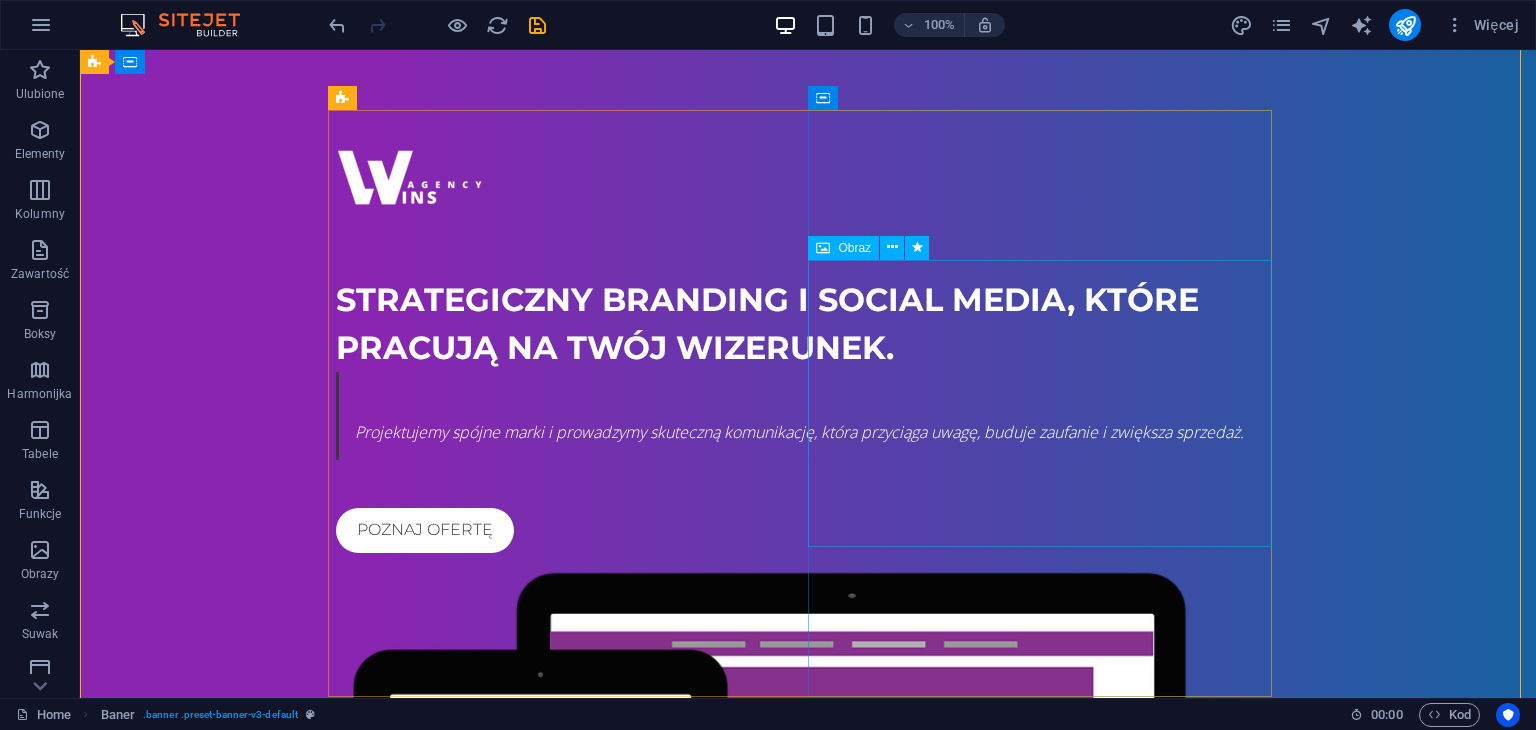 click at bounding box center [808, 853] 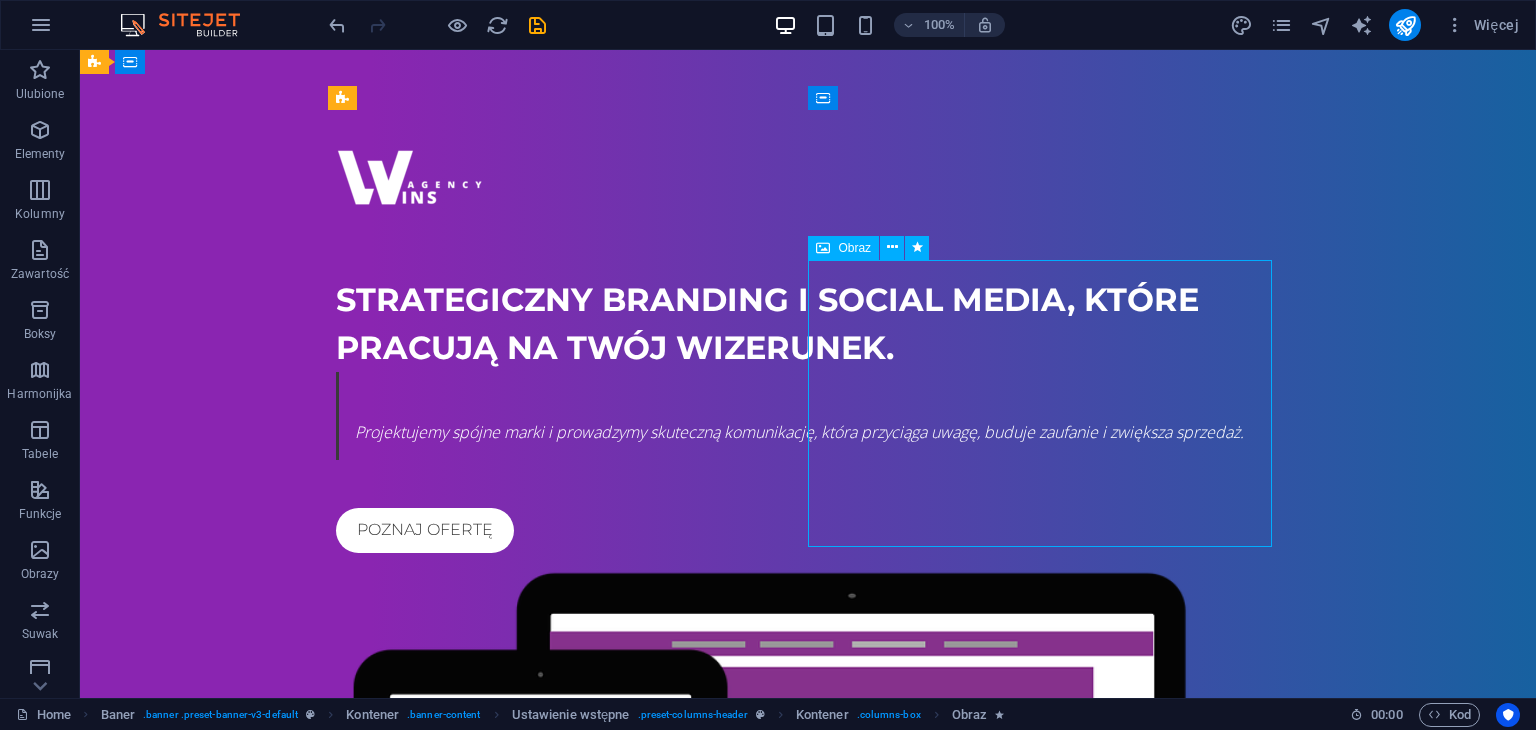click at bounding box center (808, 853) 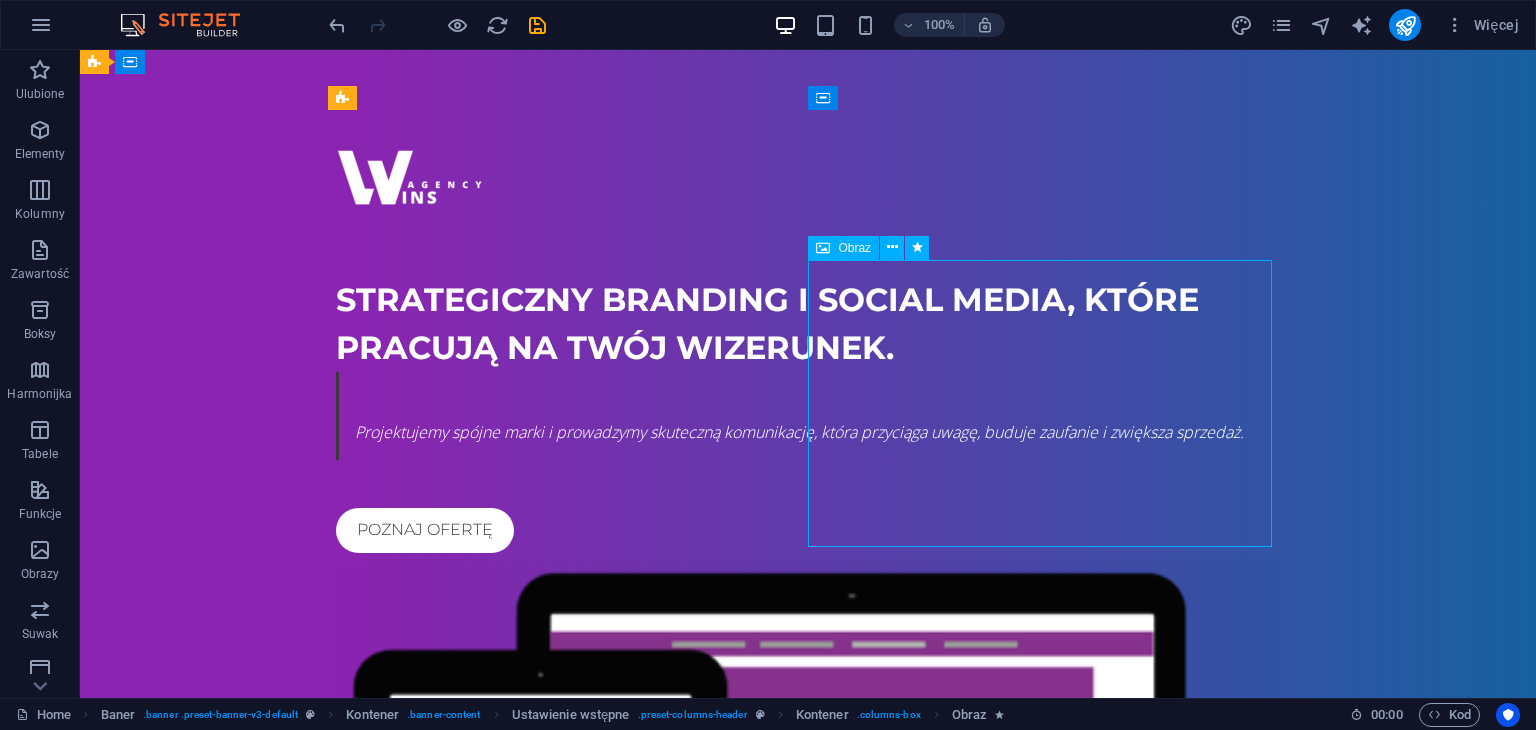 select on "%" 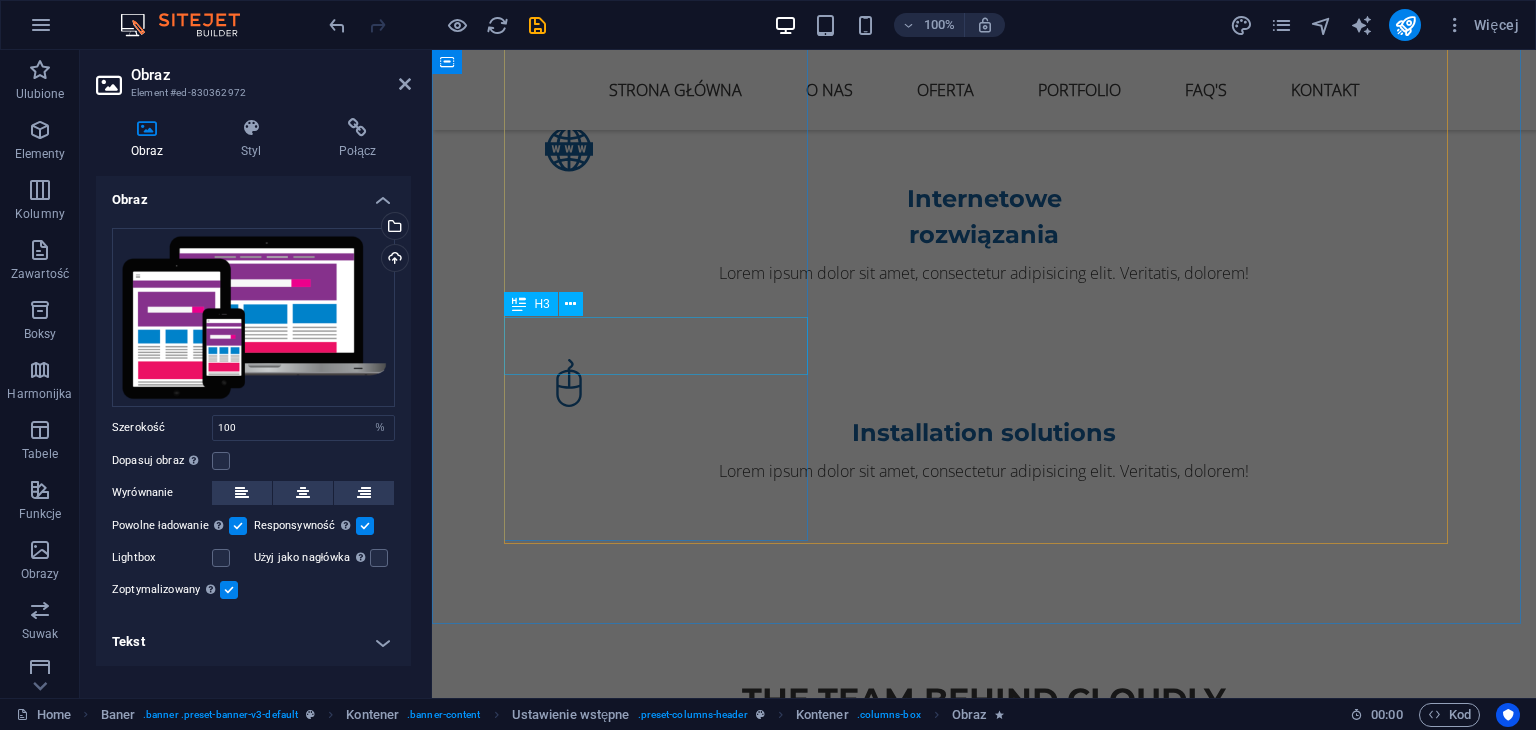 scroll, scrollTop: 2700, scrollLeft: 0, axis: vertical 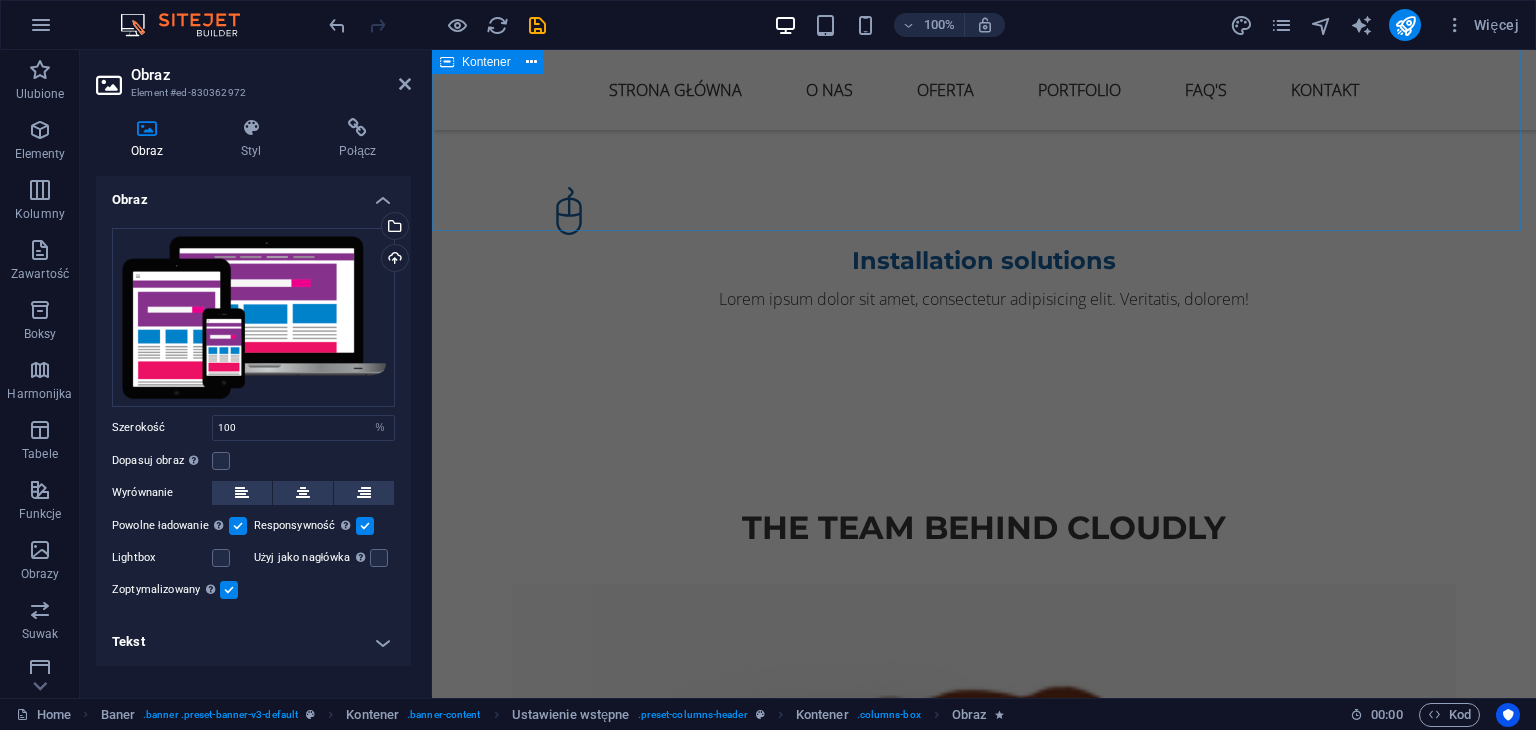 click on "THe Team behind Cloudly  Maria Foe Web solutions Lorem ipsum dolor sit amet, consectetur adipisicing elit. Veritatis, dolorem! Jack Doe Hardware solutions Lorem ipsum dolor sit amet, consectetur adipisicing elit. Veritatis, dolorem! Kelly Poe Manager Lorem ipsum dolor sit amet, consectetur adipisicing elit. Veritatis, dolorem!" at bounding box center [984, 2351] 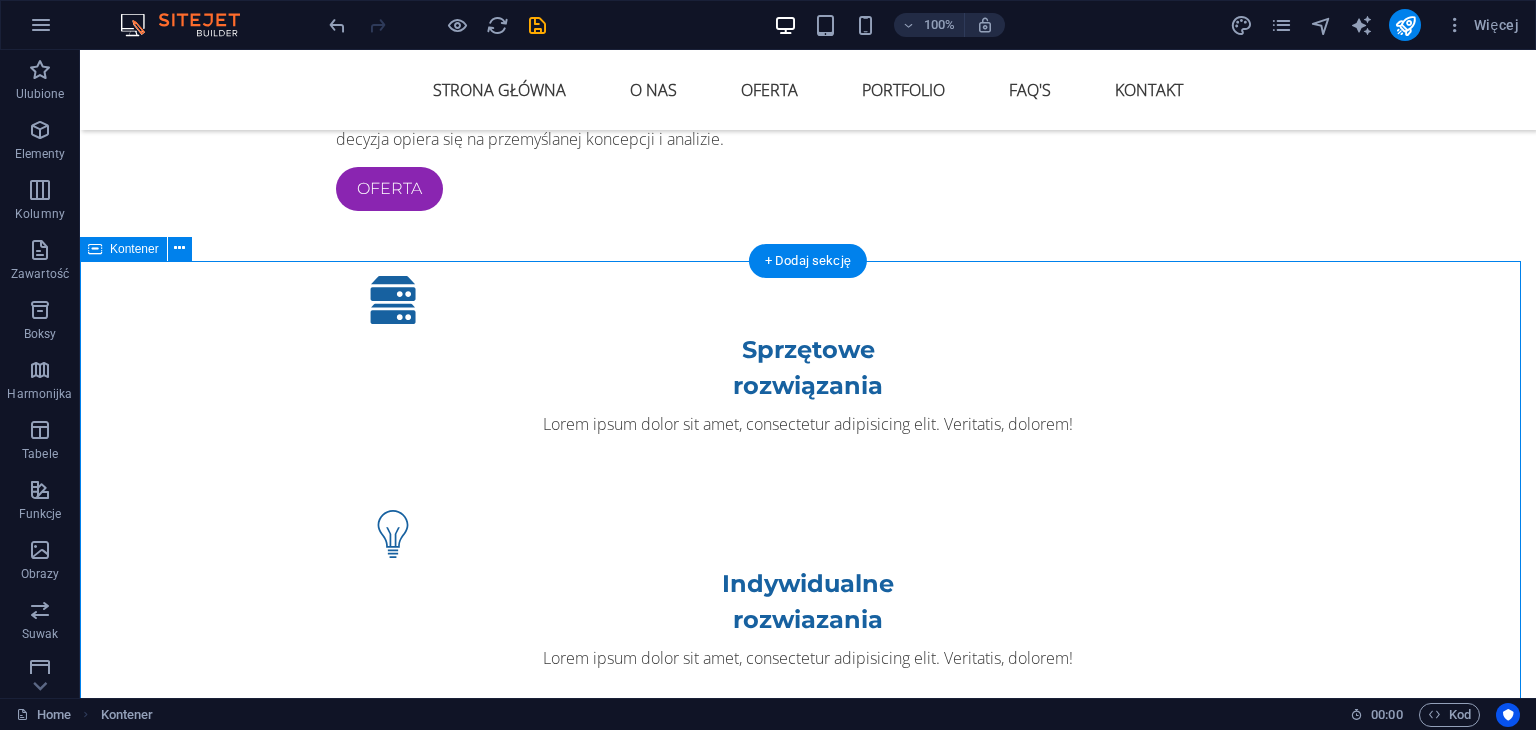 scroll, scrollTop: 1900, scrollLeft: 0, axis: vertical 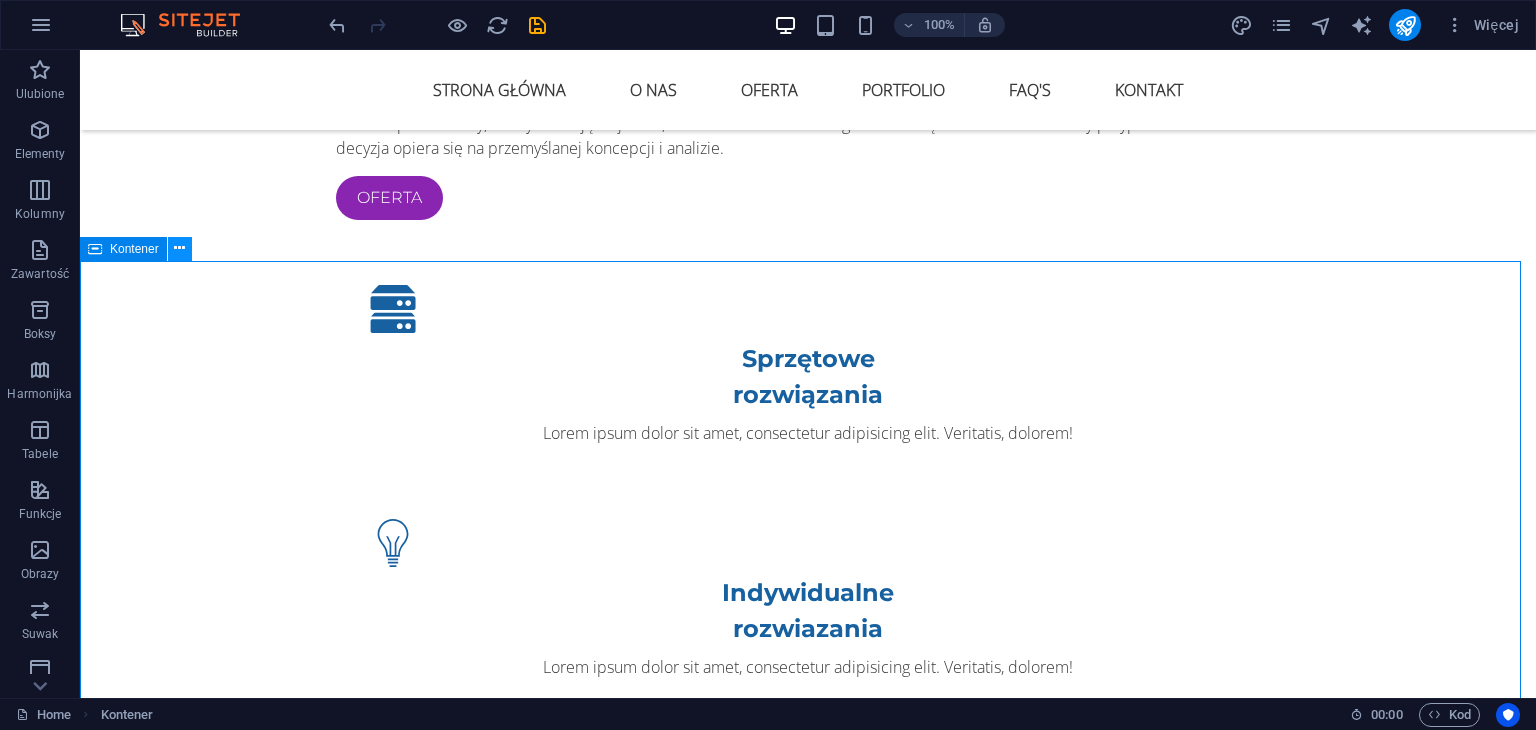 click at bounding box center [179, 248] 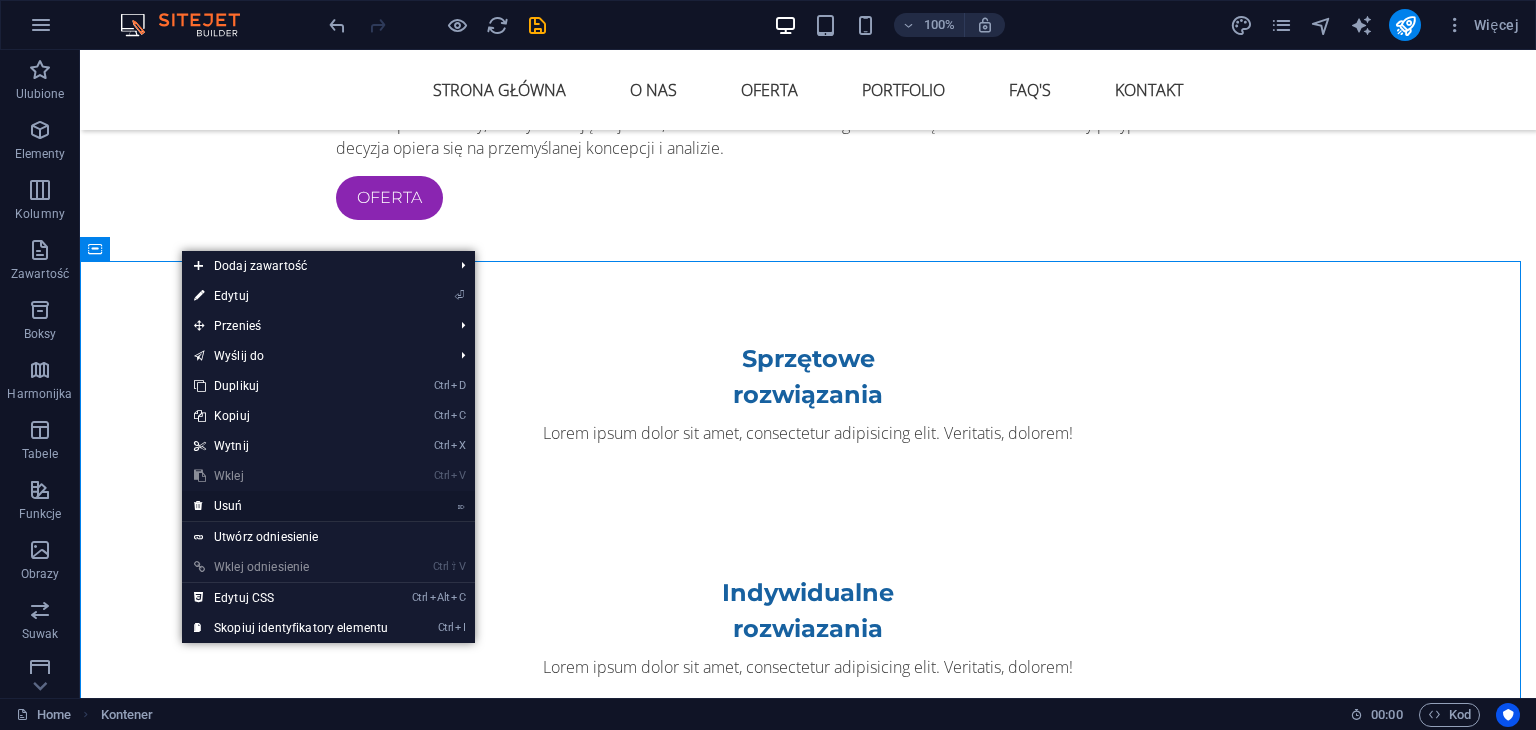 click on "⌦  Usuń" at bounding box center [291, 506] 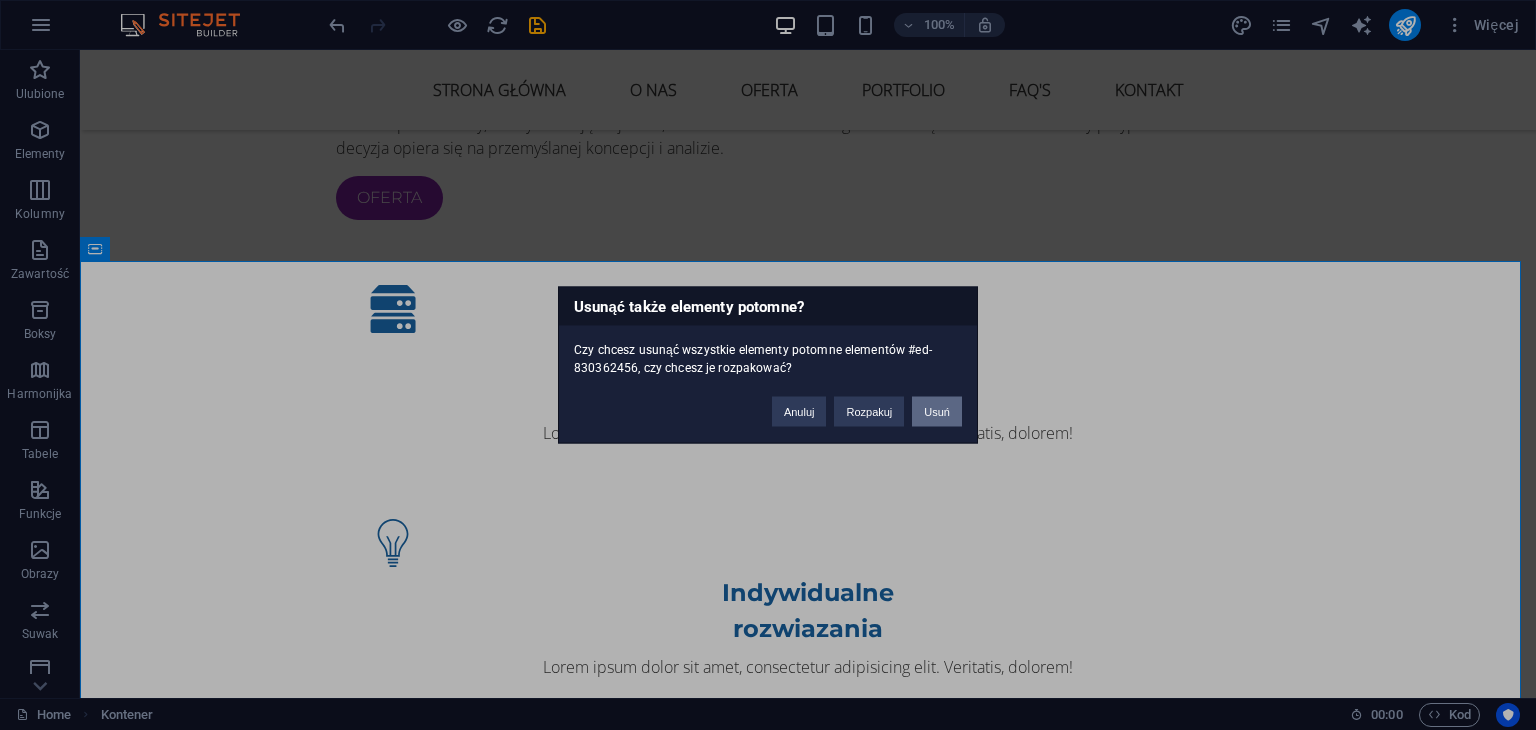 click on "Usuń" at bounding box center [937, 412] 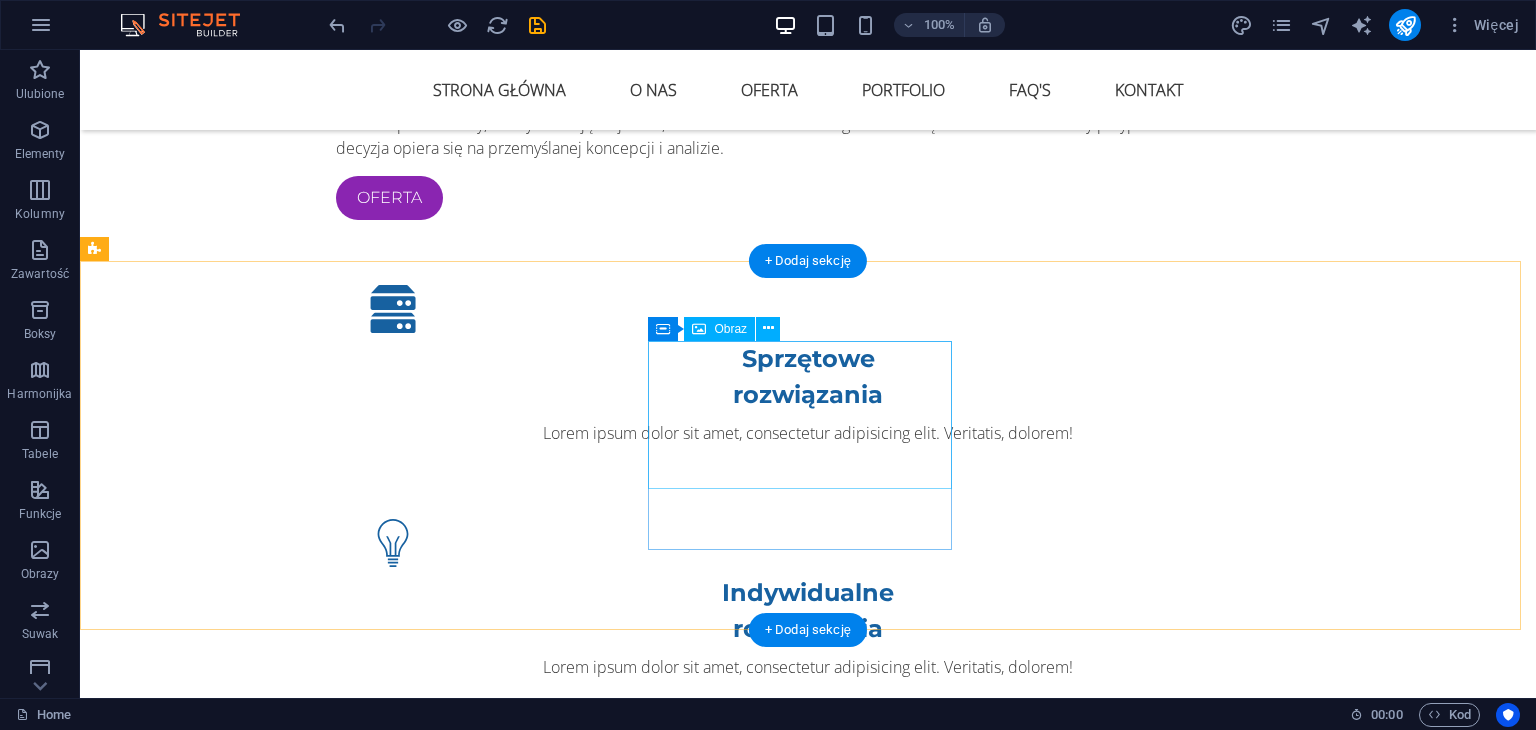 click at bounding box center [568, 1464] 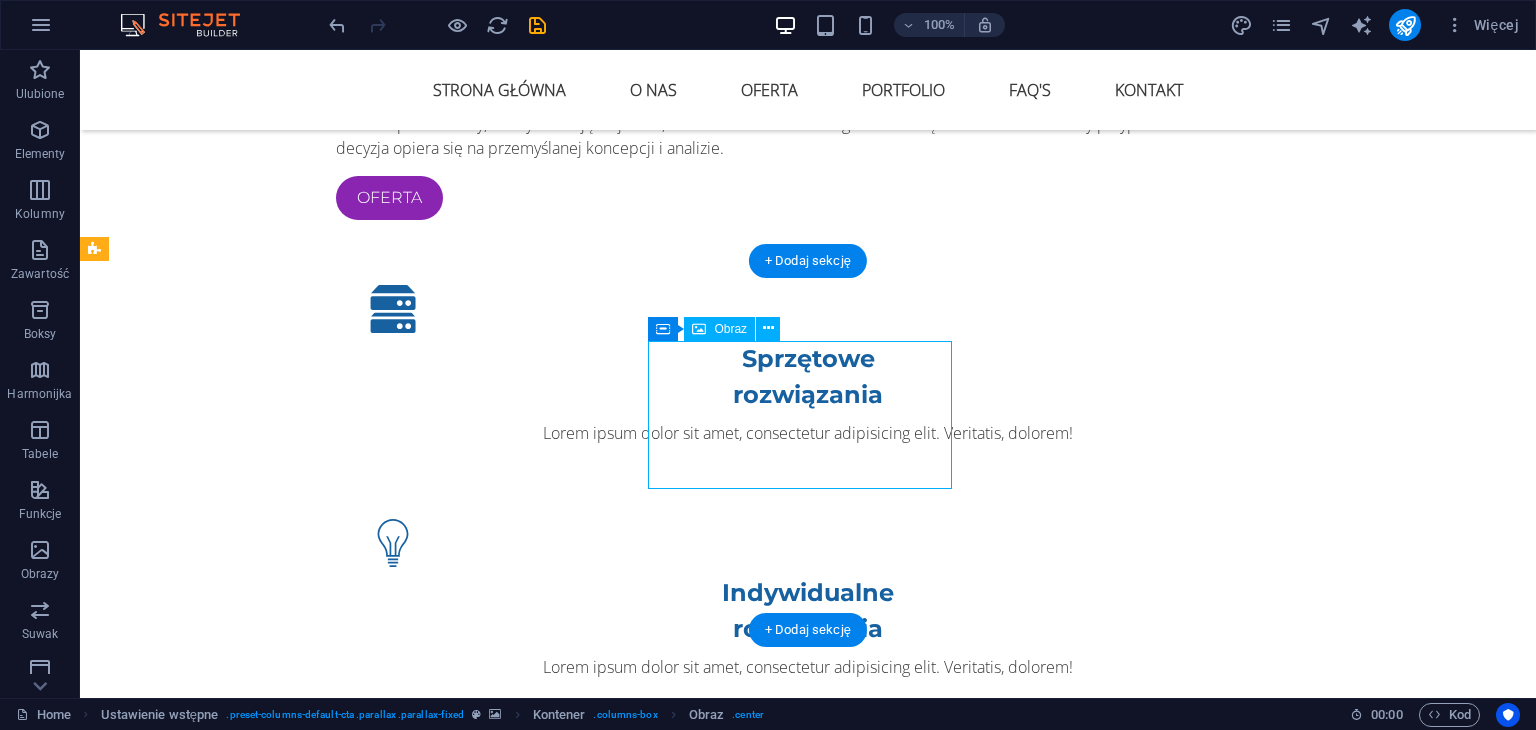 click at bounding box center (568, 1464) 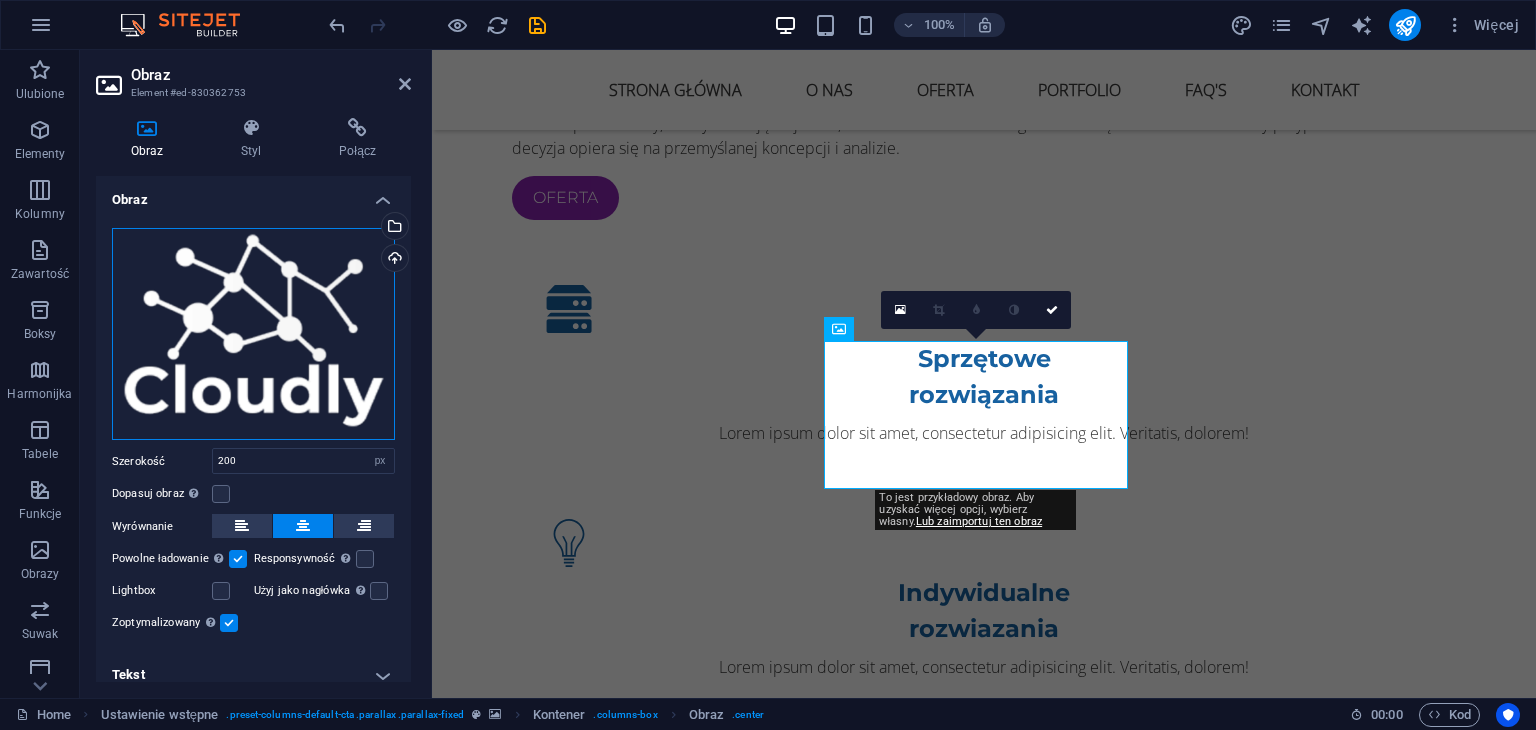 click on "Przeciągnij pliki tutaj, kliknij, aby wybrać pliki lub wybierz pliki z Plików lub naszych bezpłatnych zdjęć i filmów" at bounding box center [253, 334] 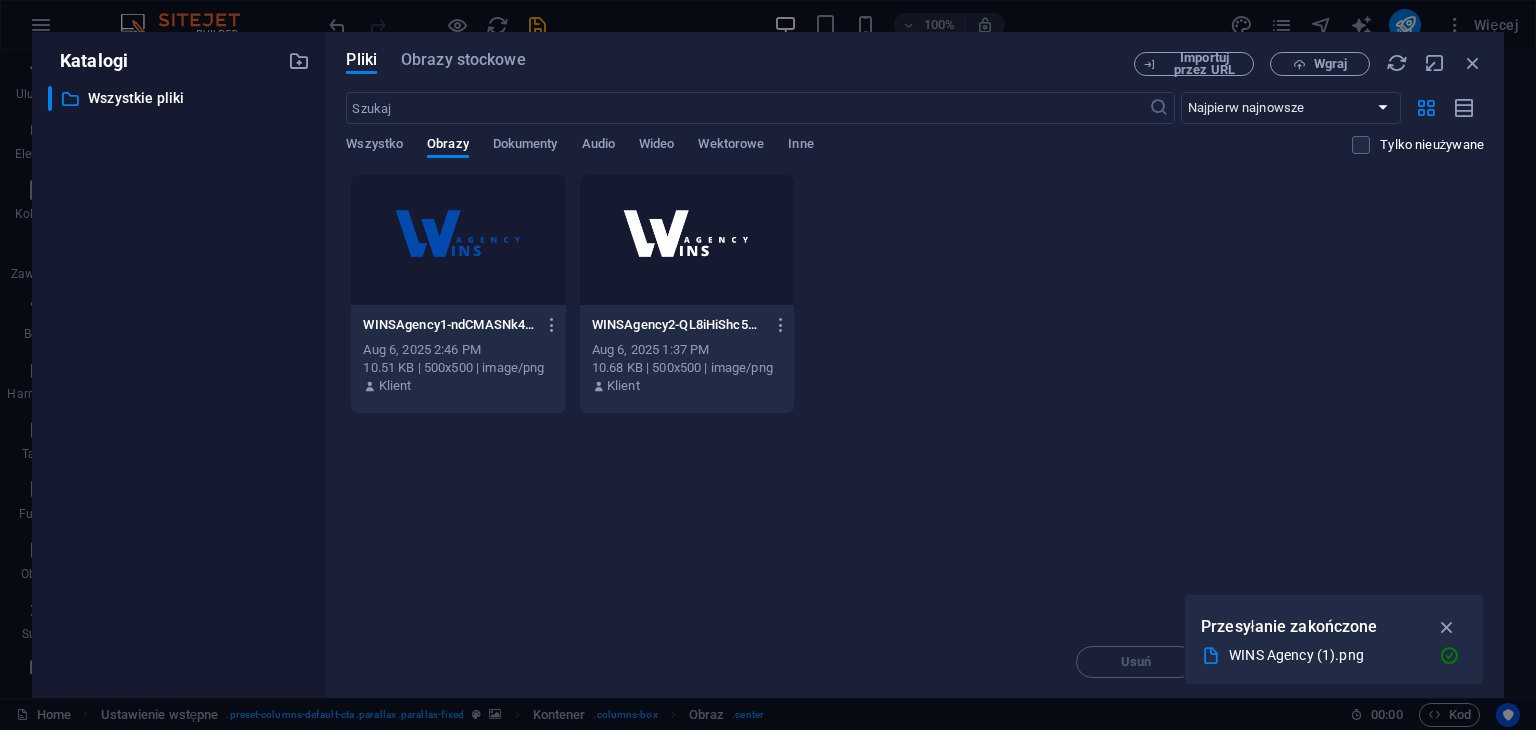click on "Katalogi ​ Wszystkie pliki Wszystkie pliki" at bounding box center (179, 365) 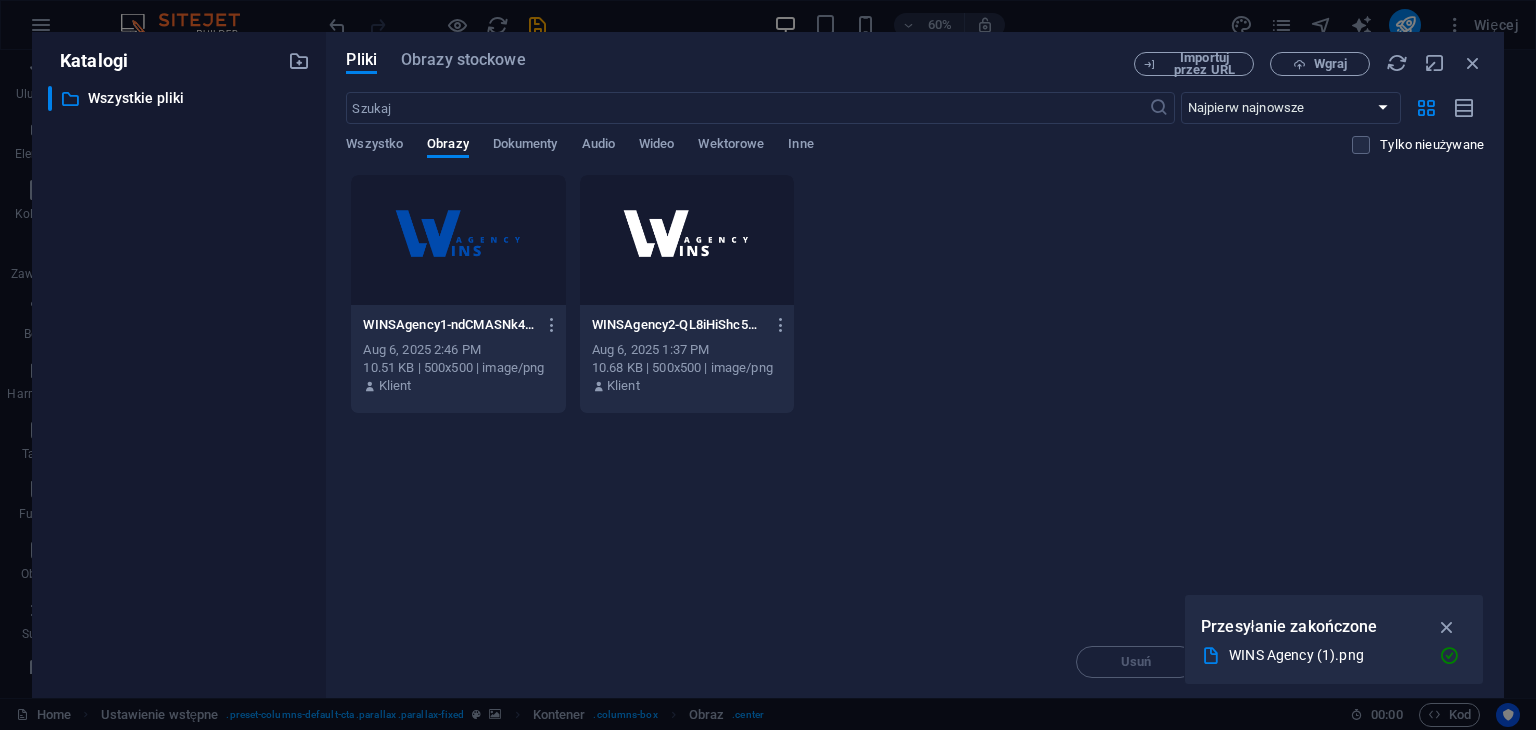 click at bounding box center [687, 240] 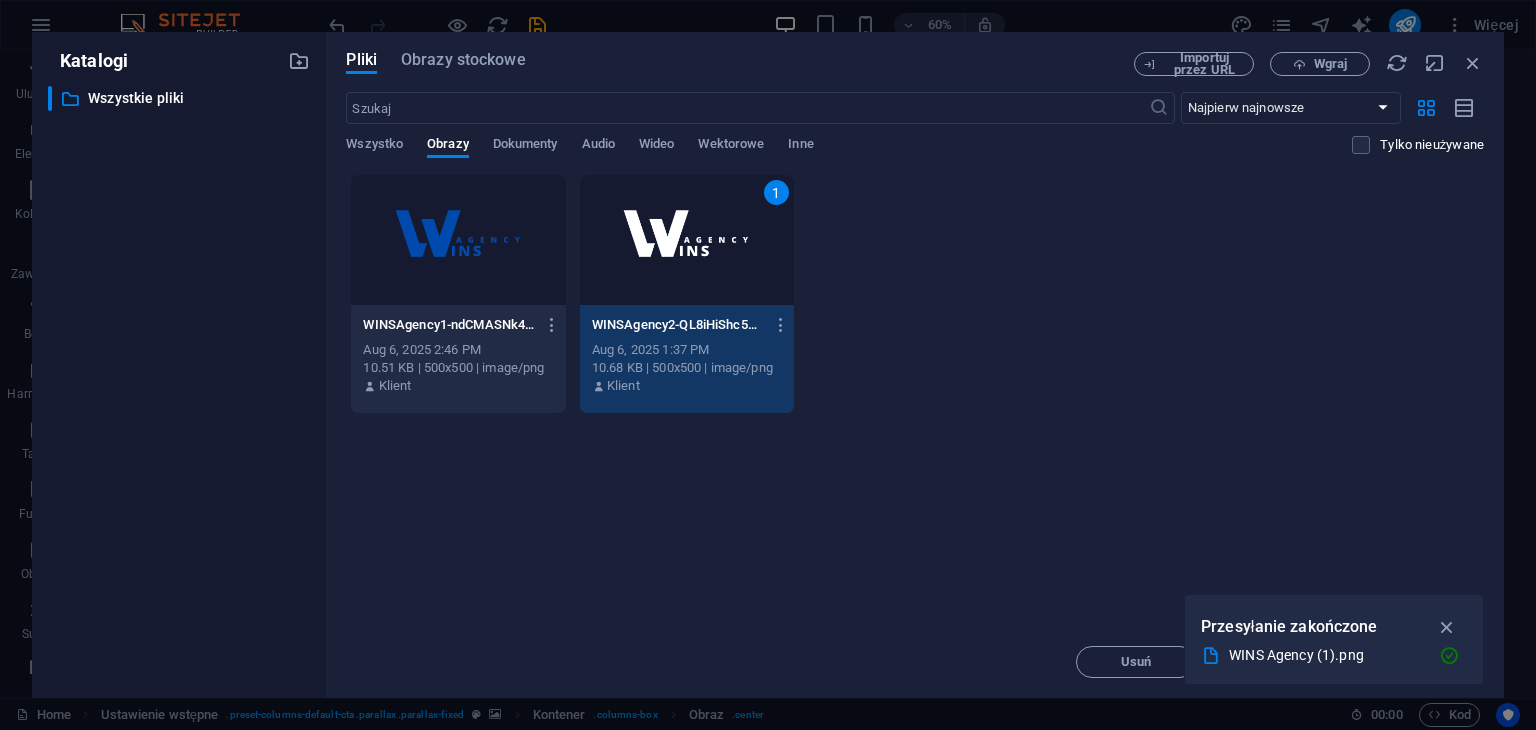 click on "1" at bounding box center (687, 240) 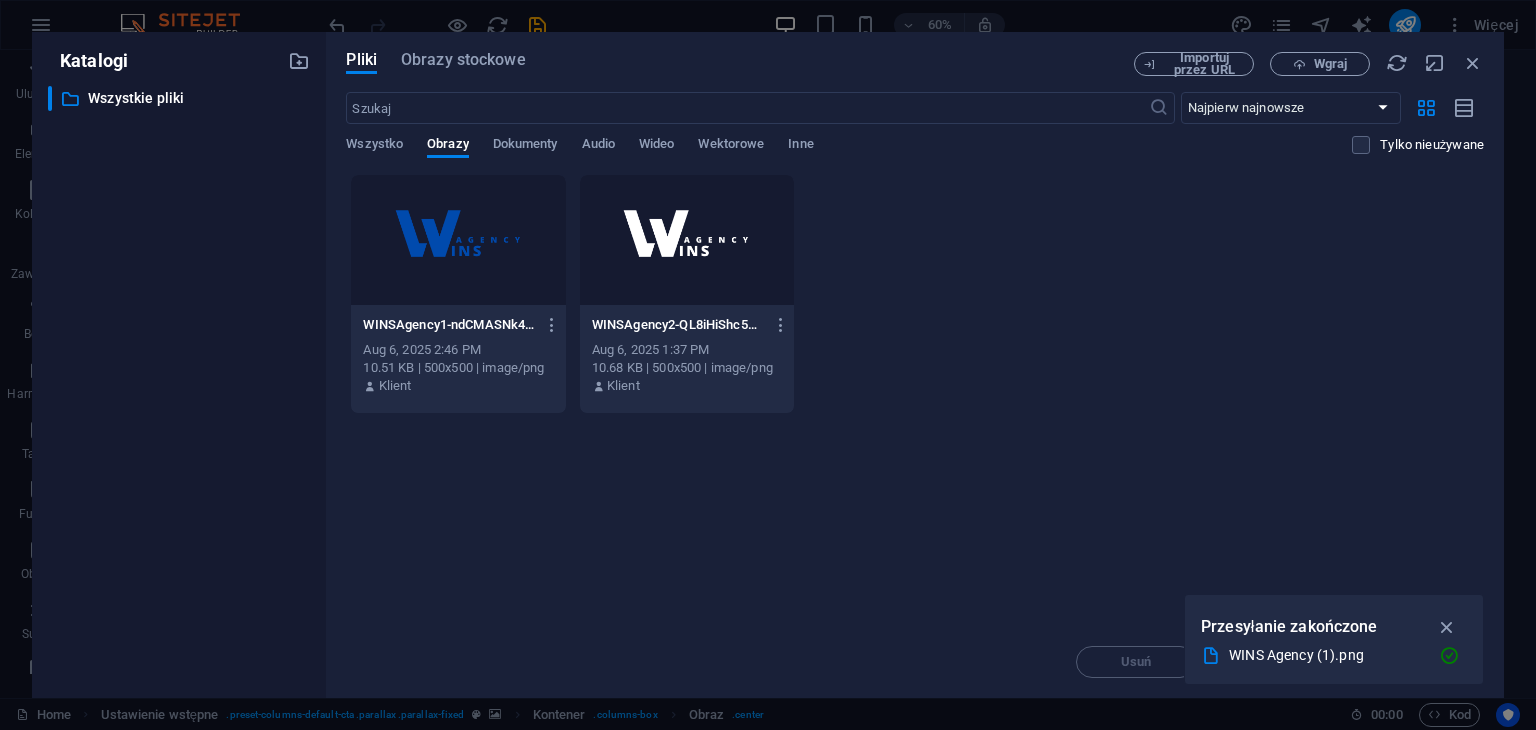 click at bounding box center (687, 240) 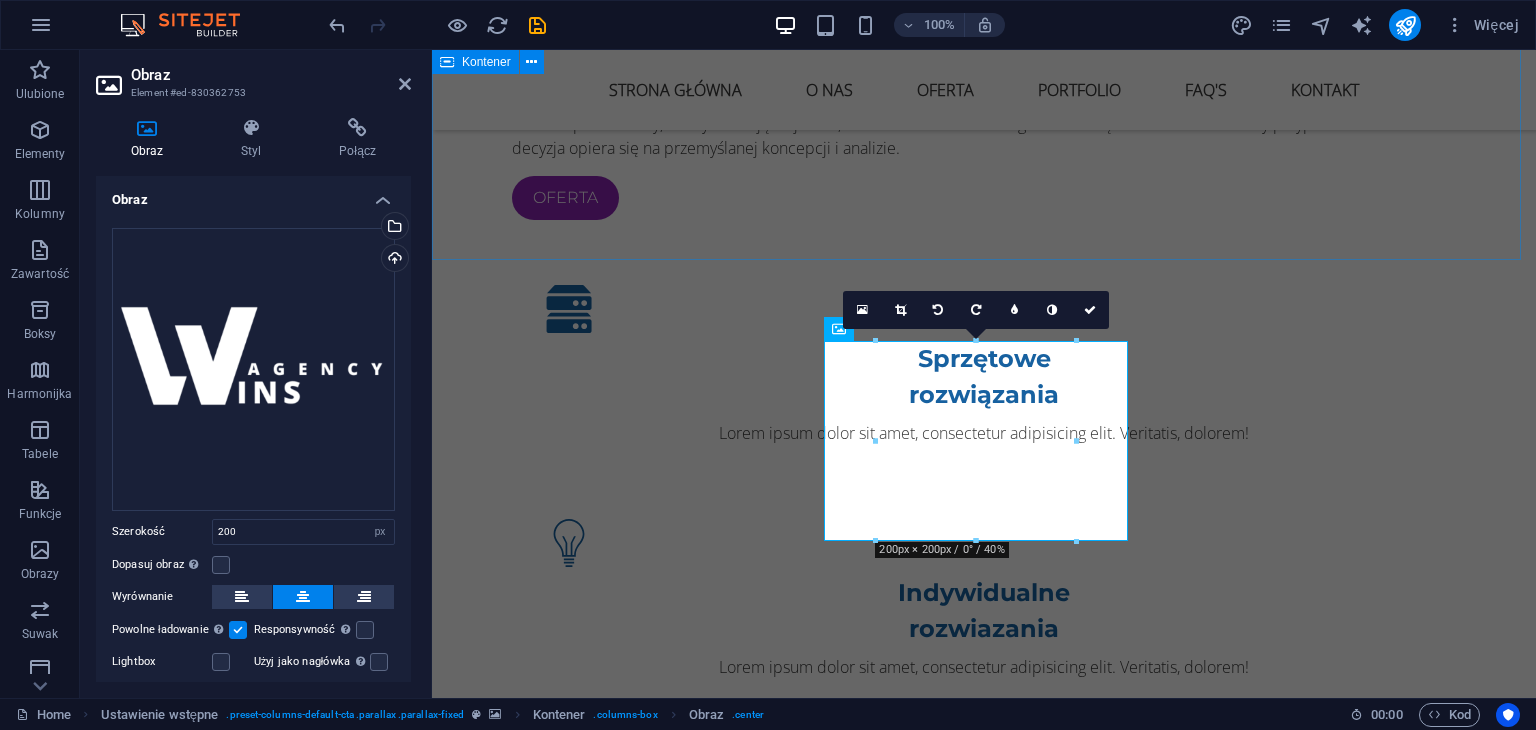 click on "kIM JESTEŚMY ? WINS Agency to niezależna agencja brandingowo-marketingowa specjalizująca się w budowaniu marek od podstaw oraz zarządzaniu komunikacją w kanałach online. Łączymy strategię, estetykę i nowoczesne narzędzia, aby tworzyć marki gotowe na dynamiczny rynek. Nasz zespół to osoby, którzy stawiają na jakość, zrozumienie klienta i długoterminową wartość. Nie działamy przypadkowo – każda decyzja opiera się na przemyślanej koncepcji i analizie. Oferta Sprzętowe rozwiązania Lorem ipsum dolor sit amet, consectetur adipisicing elit. Veritatis, dolorem! Indywidualne rozwiazania Lorem ipsum dolor sit amet, consectetur adipisicing elit. Veritatis, dolorem! Internetowe rozwiązania Lorem ipsum dolor sit amet, consectetur adipisicing elit. Veritatis, dolorem! Installation solutions Lorem ipsum dolor sit amet, consectetur adipisicing elit. Veritatis, dolorem!" at bounding box center [984, 422] 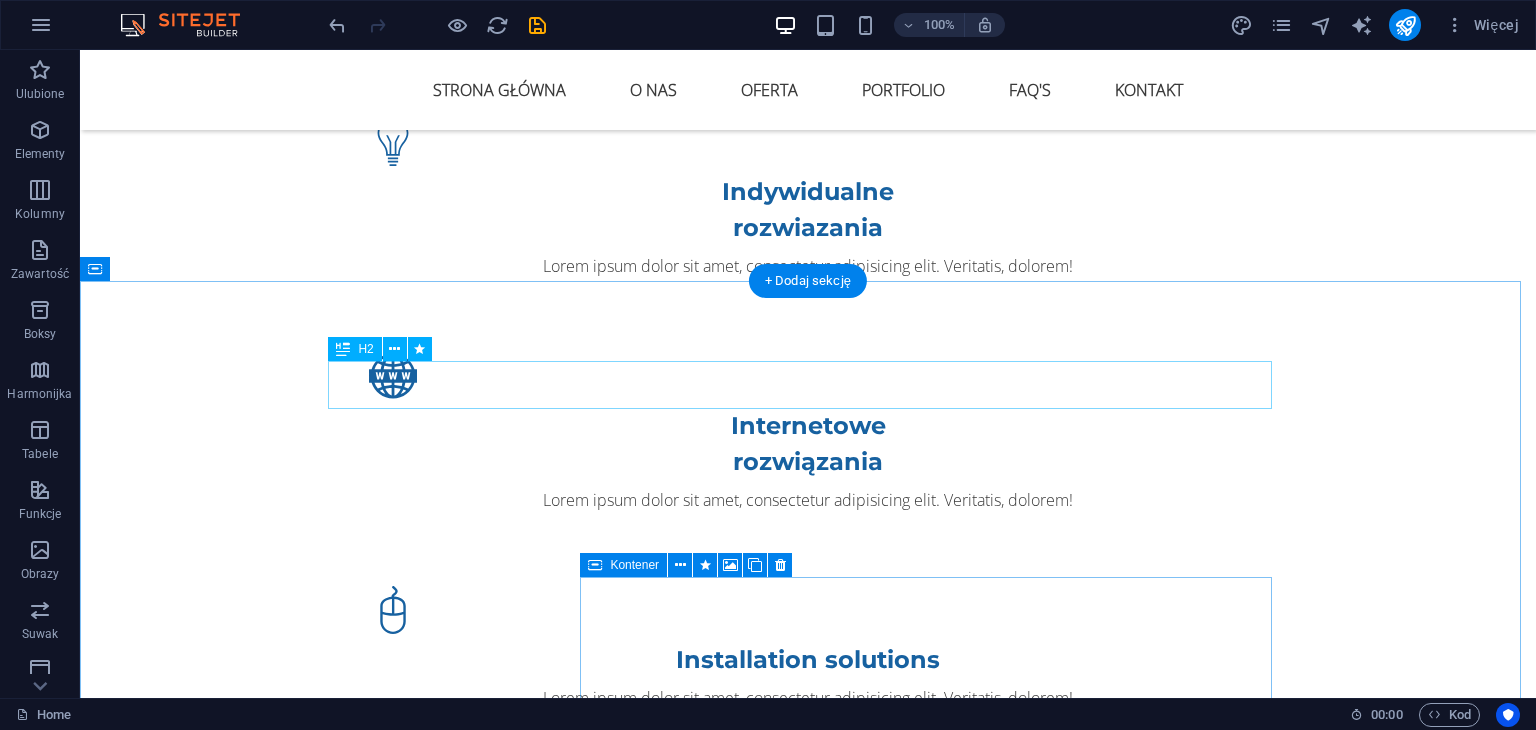 scroll, scrollTop: 2300, scrollLeft: 0, axis: vertical 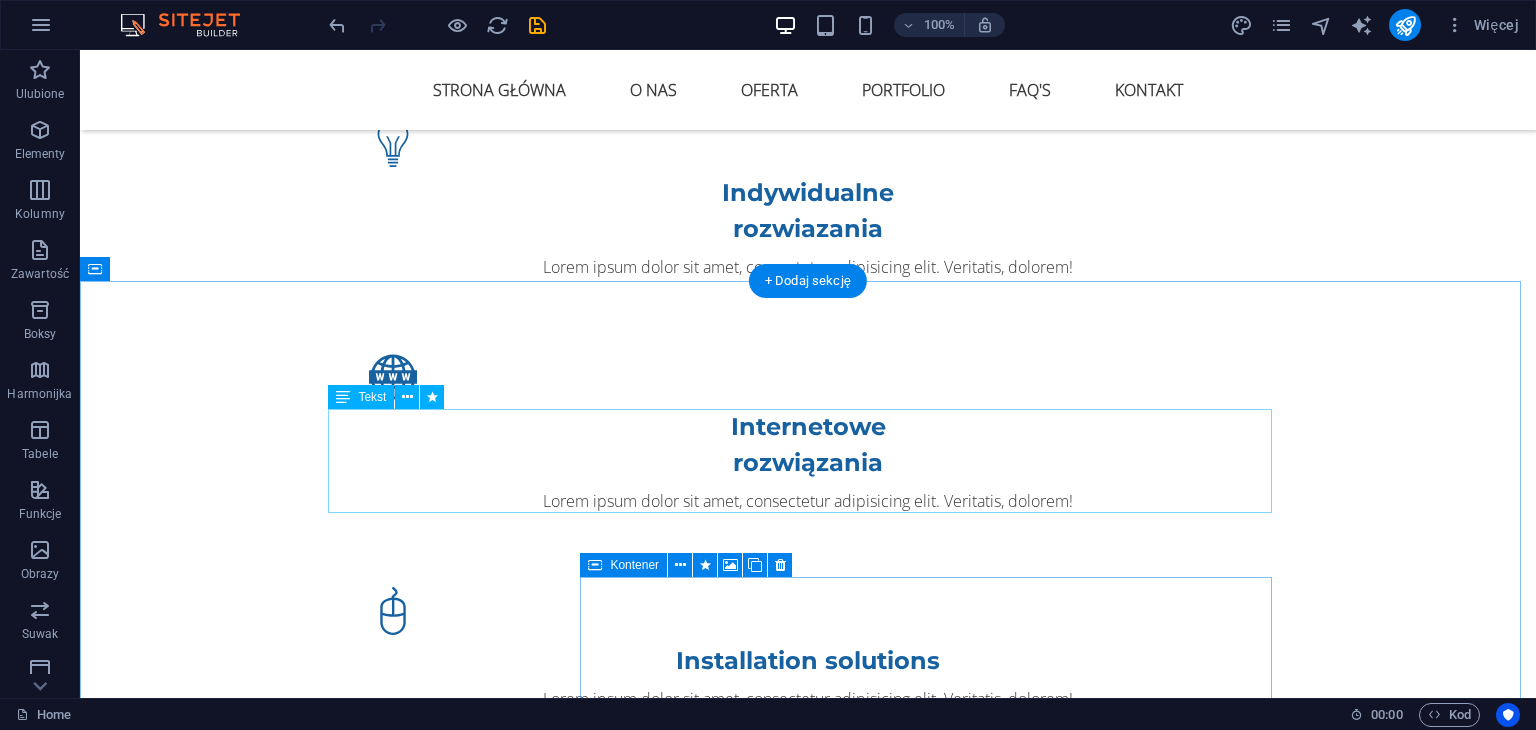click on "Kompleksowe podejście do Twojego wizerunku" at bounding box center [808, 1589] 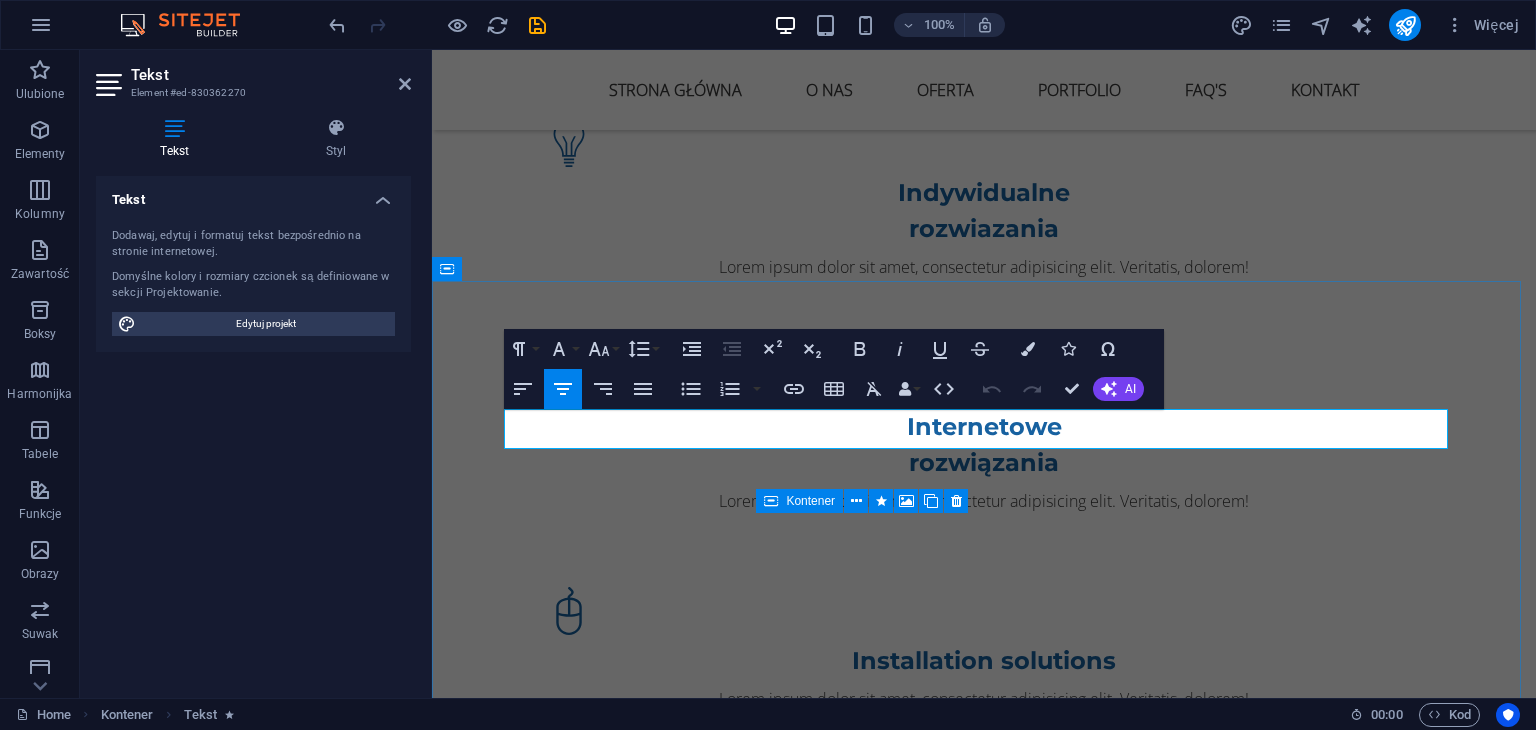 click on "Kompleksowe podejście do Twojego wizerunku" at bounding box center (985, 1557) 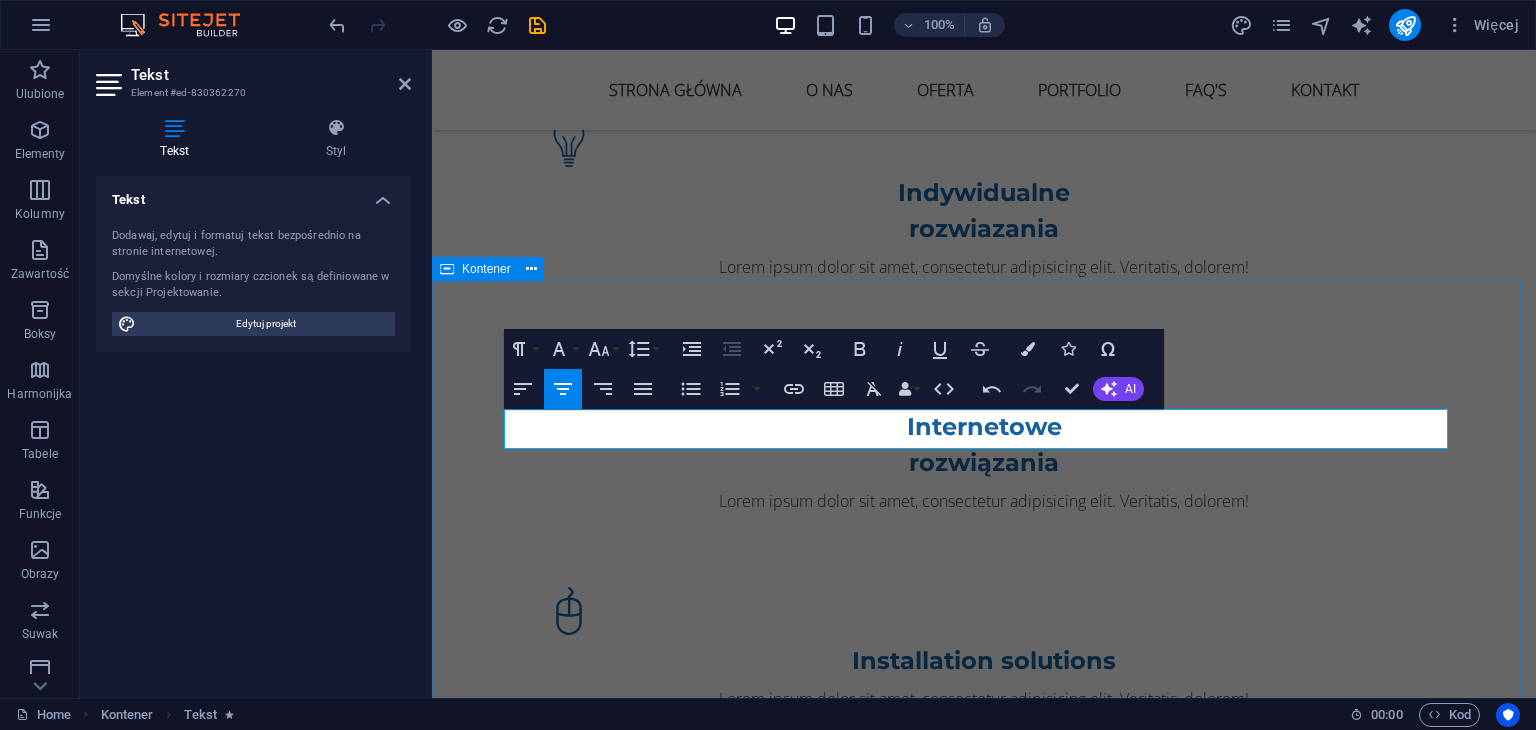 click on "Oferta Kompleksowe podejście do Twojego wizerunku  WWW Strony Internetowe Tworzymy strony, które nie tylko świetnie wyglądają, ale przede wszystkim  działają na rzecz Twojego biznesu . Nasze projekty są przemyślane strategicznie, zoptymalizowane pod SEO i dostosowane do każdego urządzenia. ✔️ Responsywność  ✔️ Szybkość działania  ✔️ Integracje  ✔️ Certyfikat SSL i podstawowe zabezpieczenia Tworzymy: ✔️Strony typu one-page ✔️ Nowoczesne stronay firmowe ✔️ Landing page sprzedażowe  – skupionych na konwersji ✔️ Sklepy Internetowe  – WooCommerce / Shoper / Shopify ✔️ Strony pod marki osobiste i ekspertów Pricing Branding Hardware solutions Lorem ipsum dolor sit amet, consectetur adipisicing elit. Maiores ipsum repellat minus nihil. Labore, delectus, nam dignissimos ea repudiandae minima voluptatum magni pariatur possimus quia accusamus harum facilis corporis animi nisi. Pricing Social Media Management Obsługa Social Media Pricing Grafika użytkowa" at bounding box center (984, 3312) 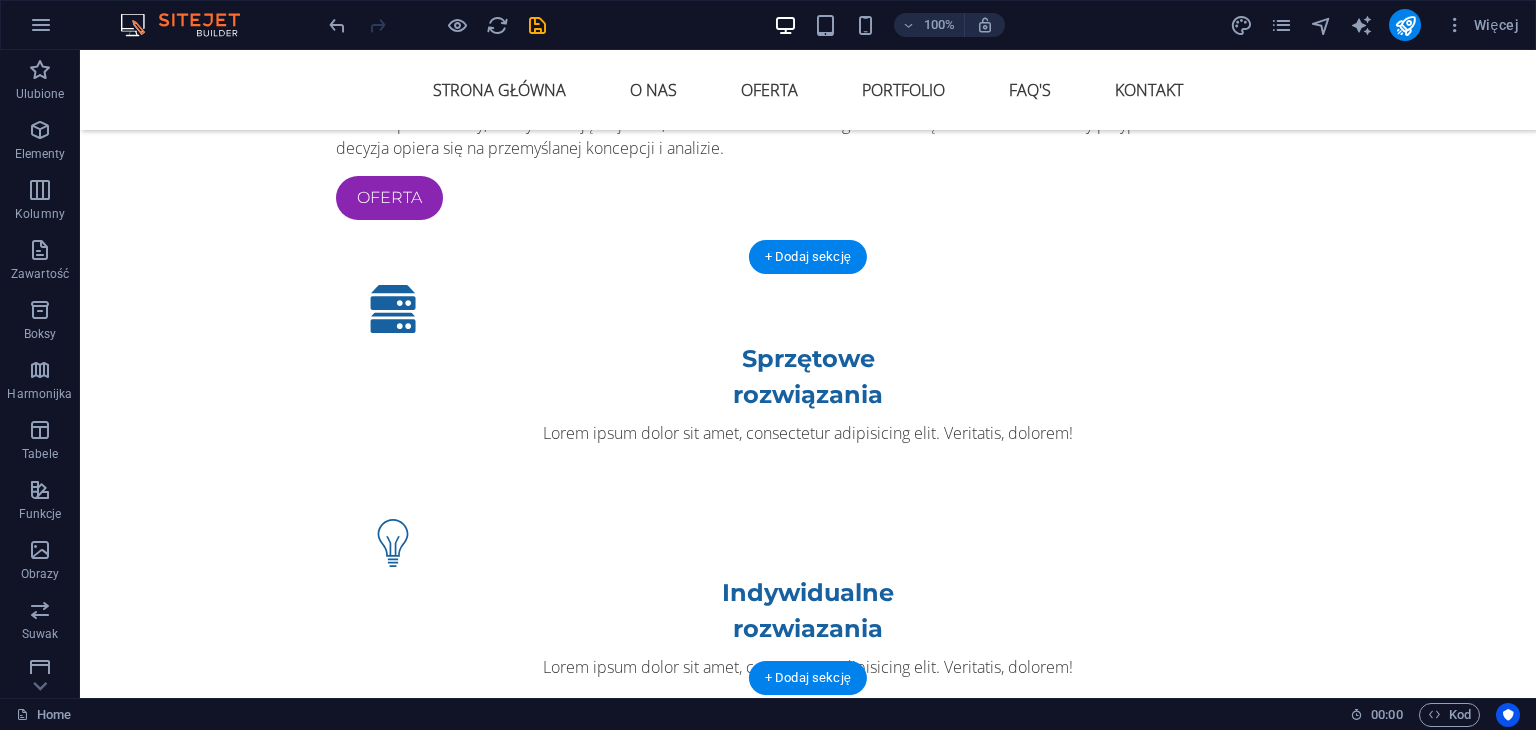 scroll, scrollTop: 1900, scrollLeft: 0, axis: vertical 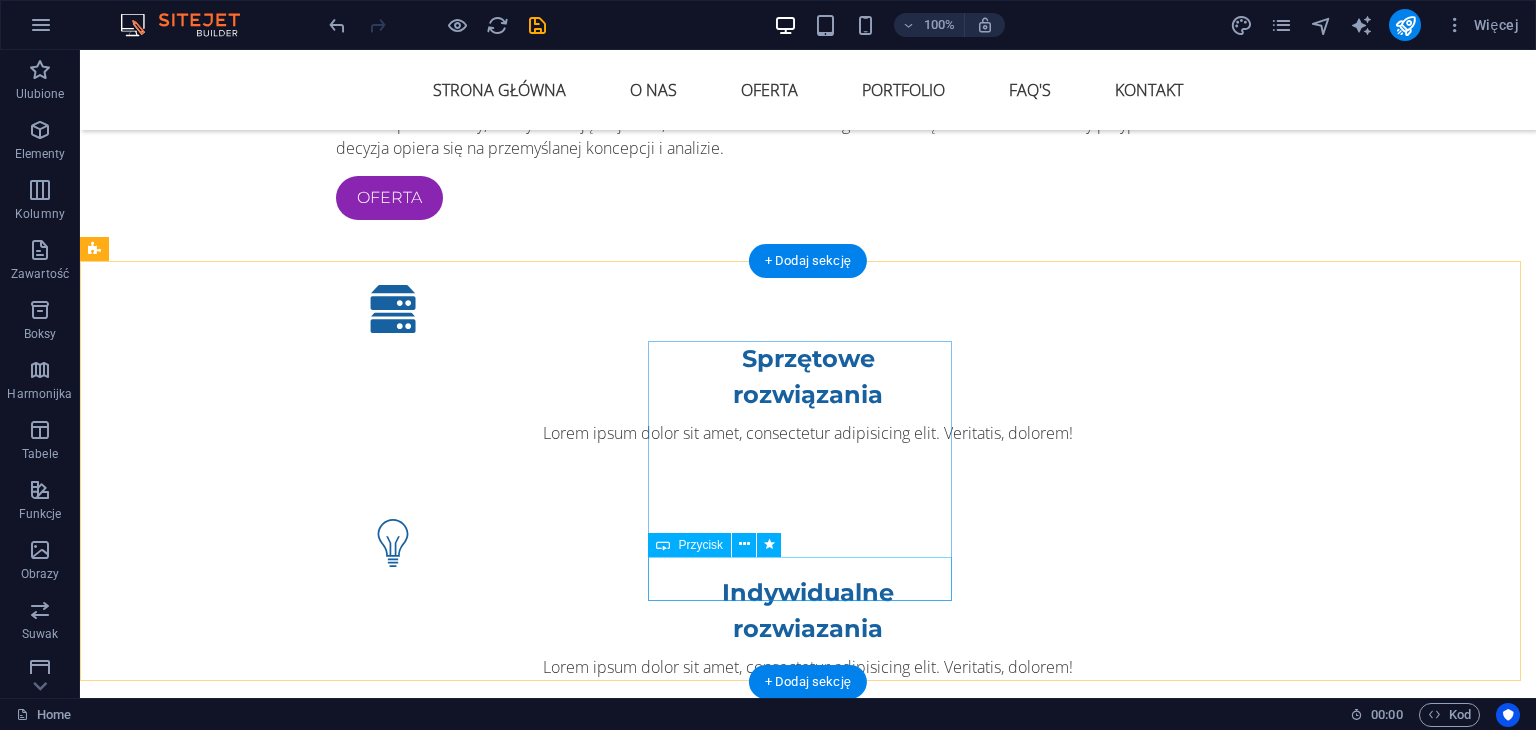 click on "Contact now!" at bounding box center [568, 1628] 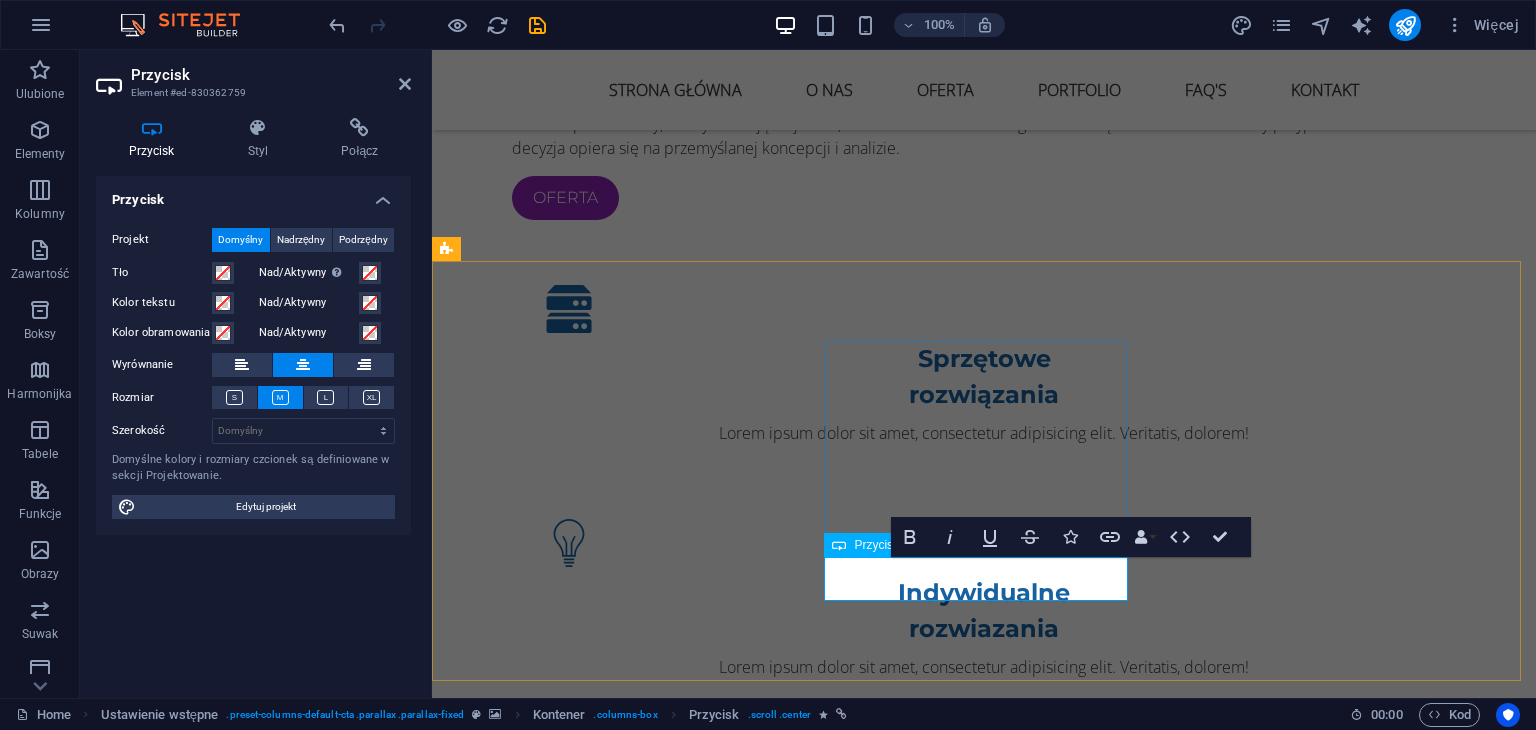 type 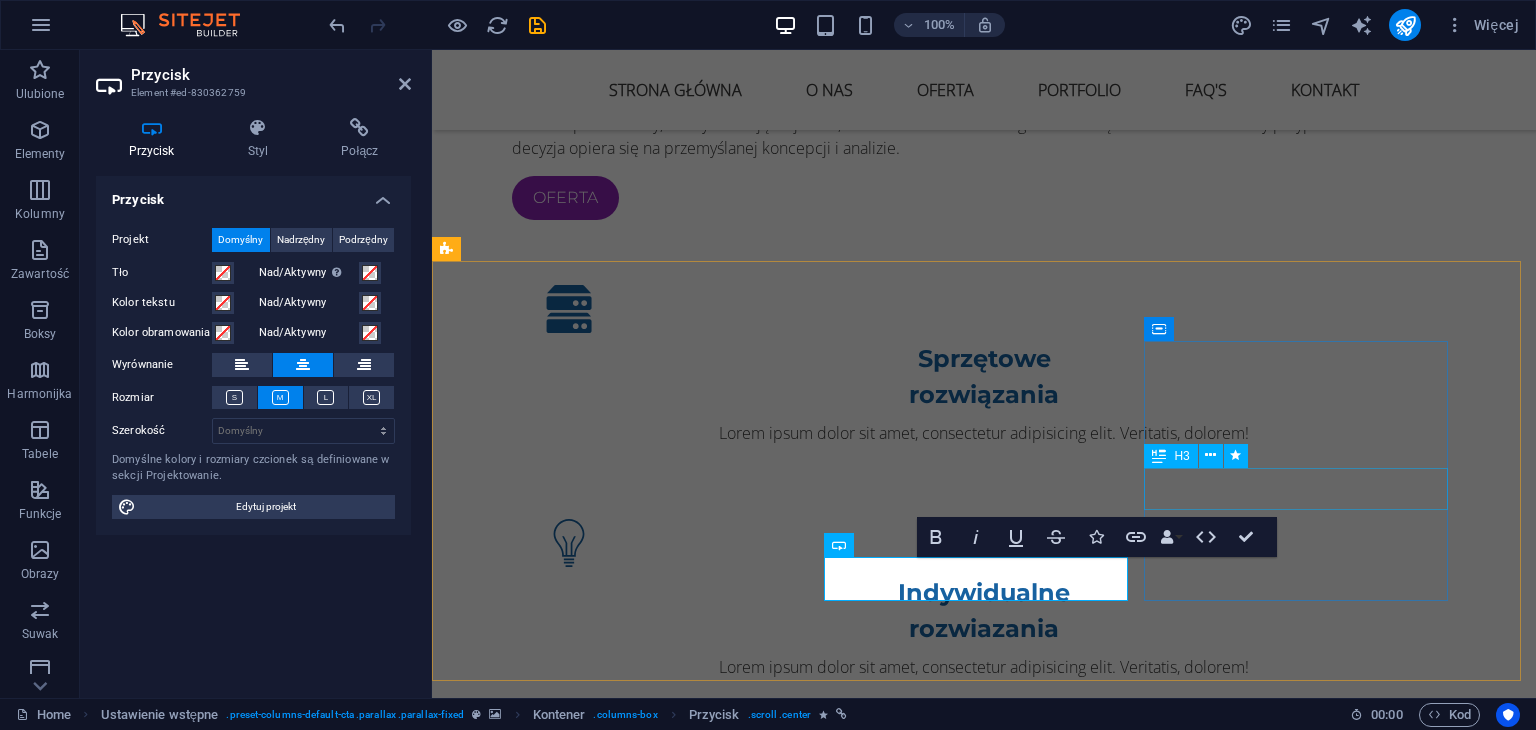 click on "Dolor sit amet duo." at bounding box center (920, 1716) 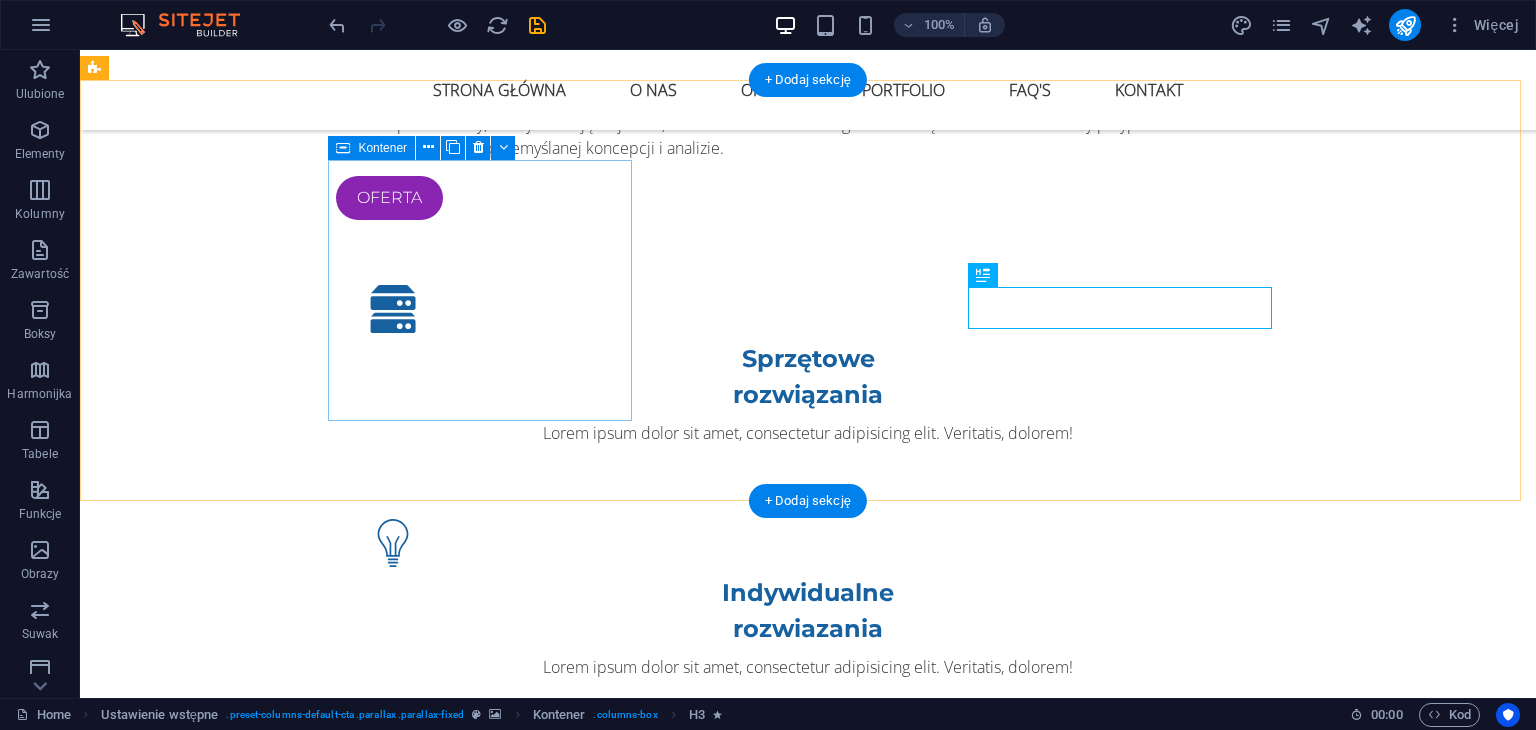 scroll, scrollTop: 2000, scrollLeft: 0, axis: vertical 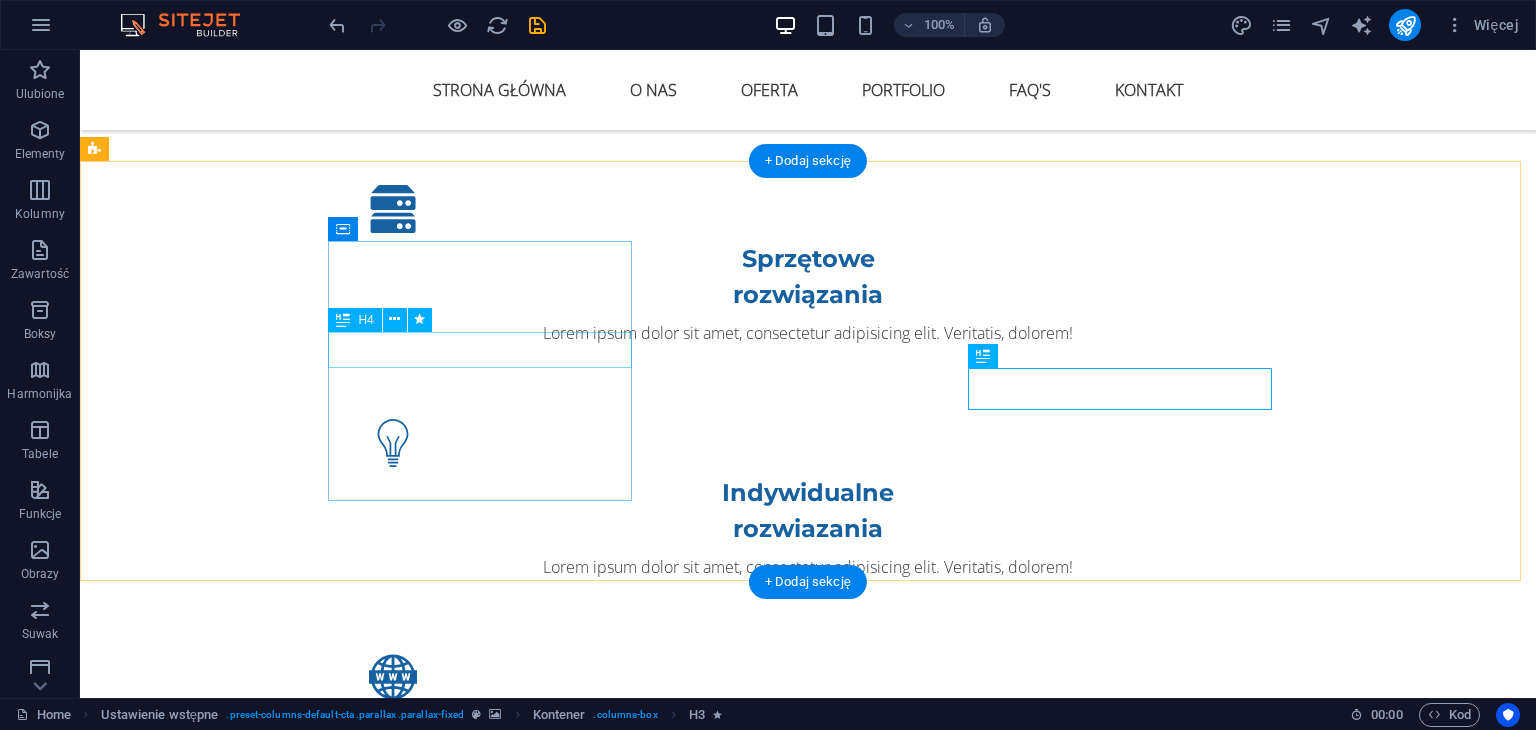 click on "You got a problem?" at bounding box center (568, 1222) 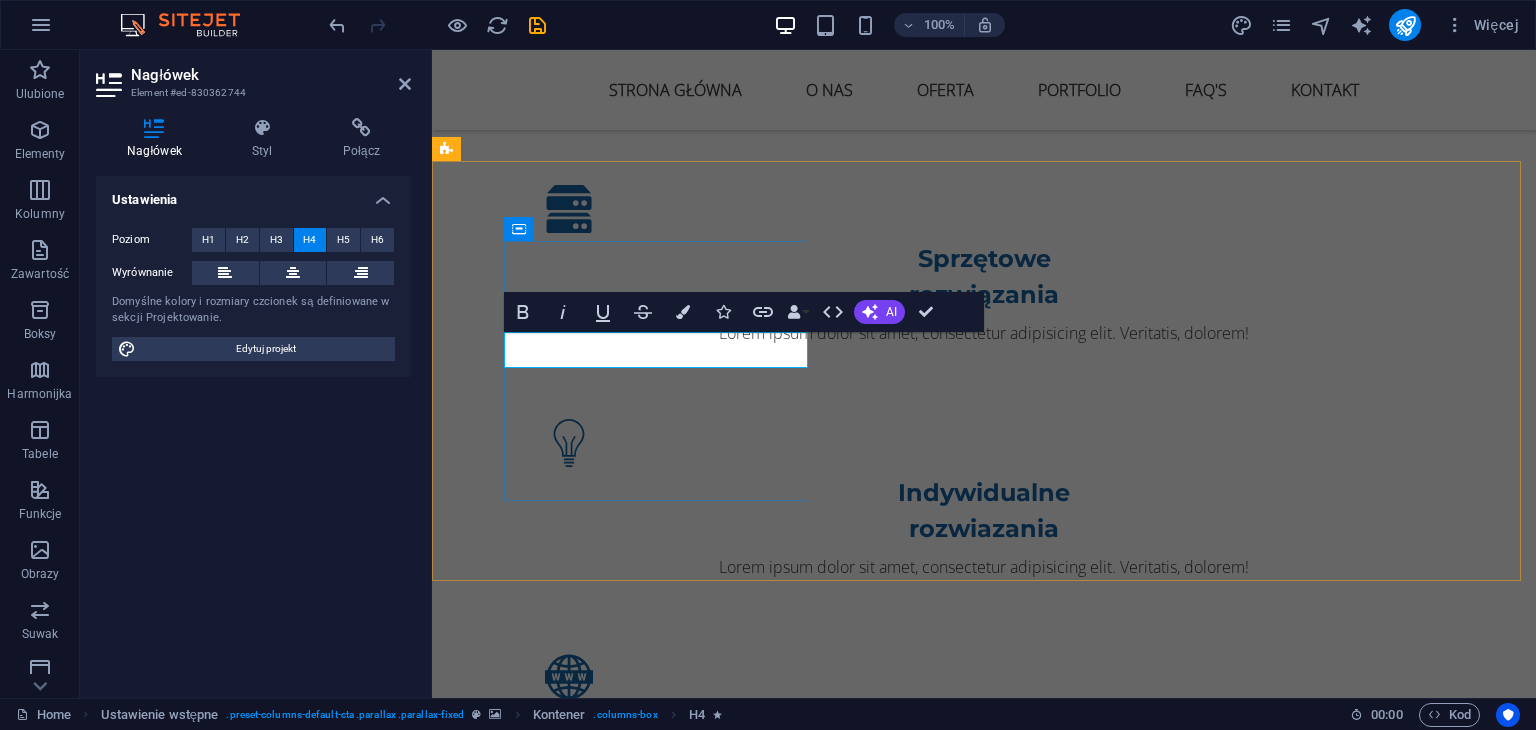 type 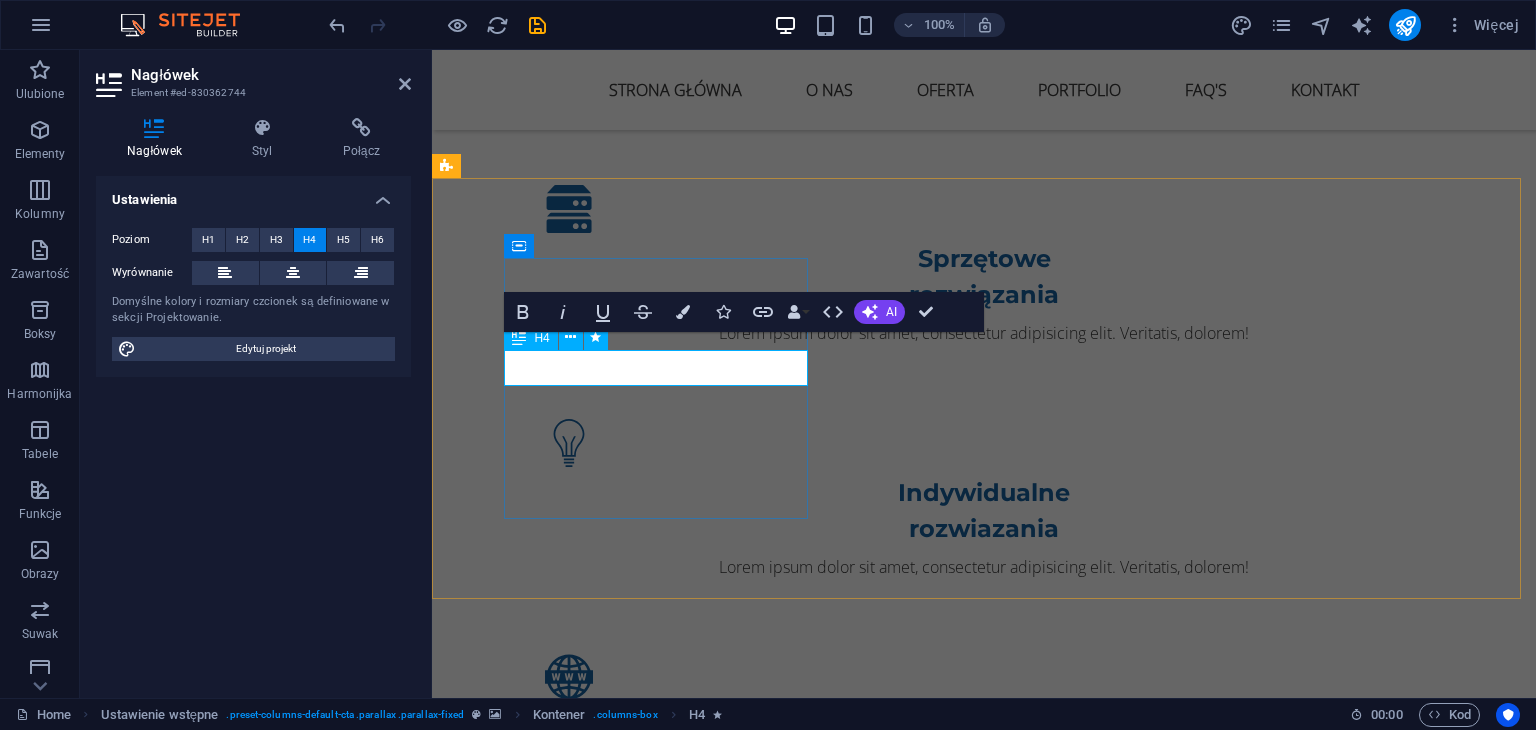 scroll, scrollTop: 1982, scrollLeft: 0, axis: vertical 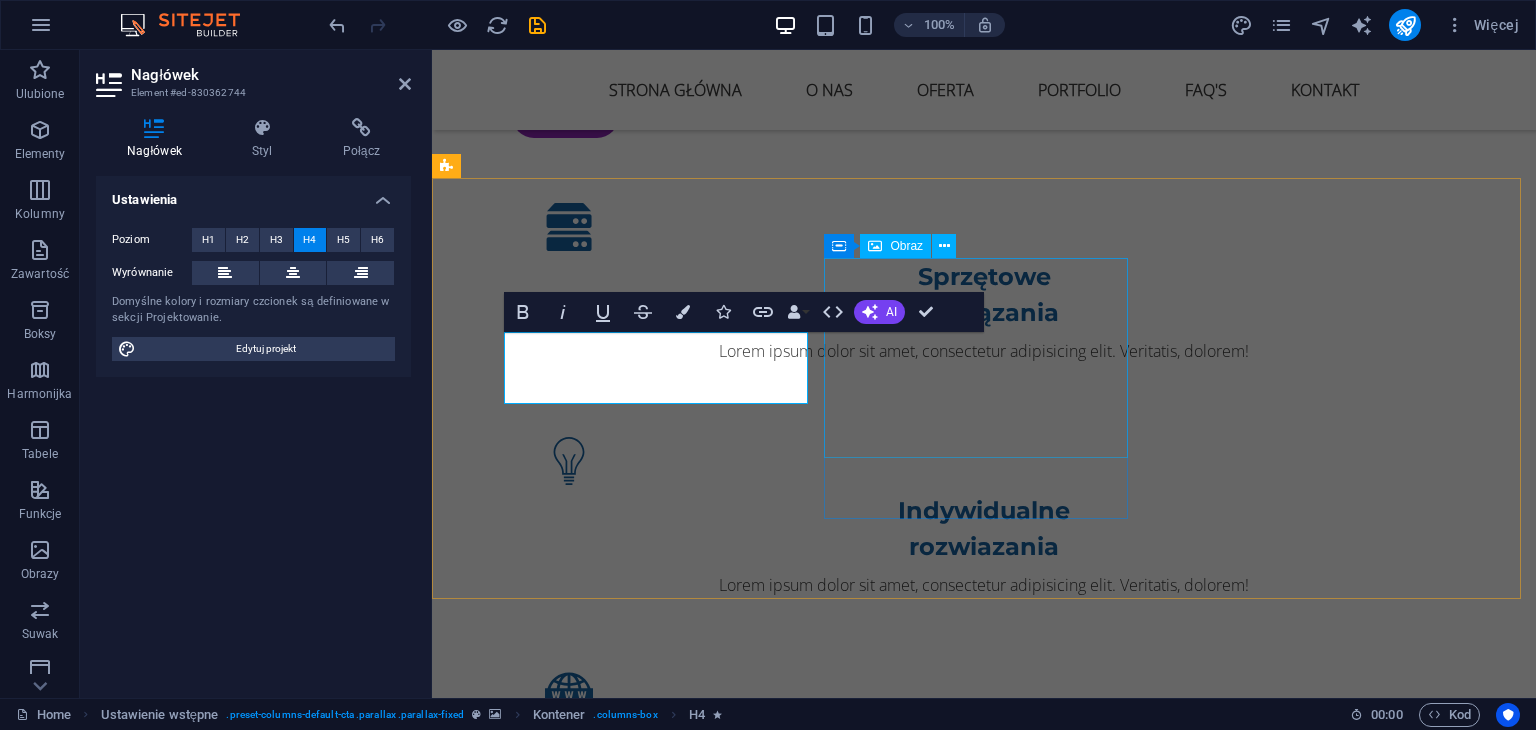 click at bounding box center (920, 1408) 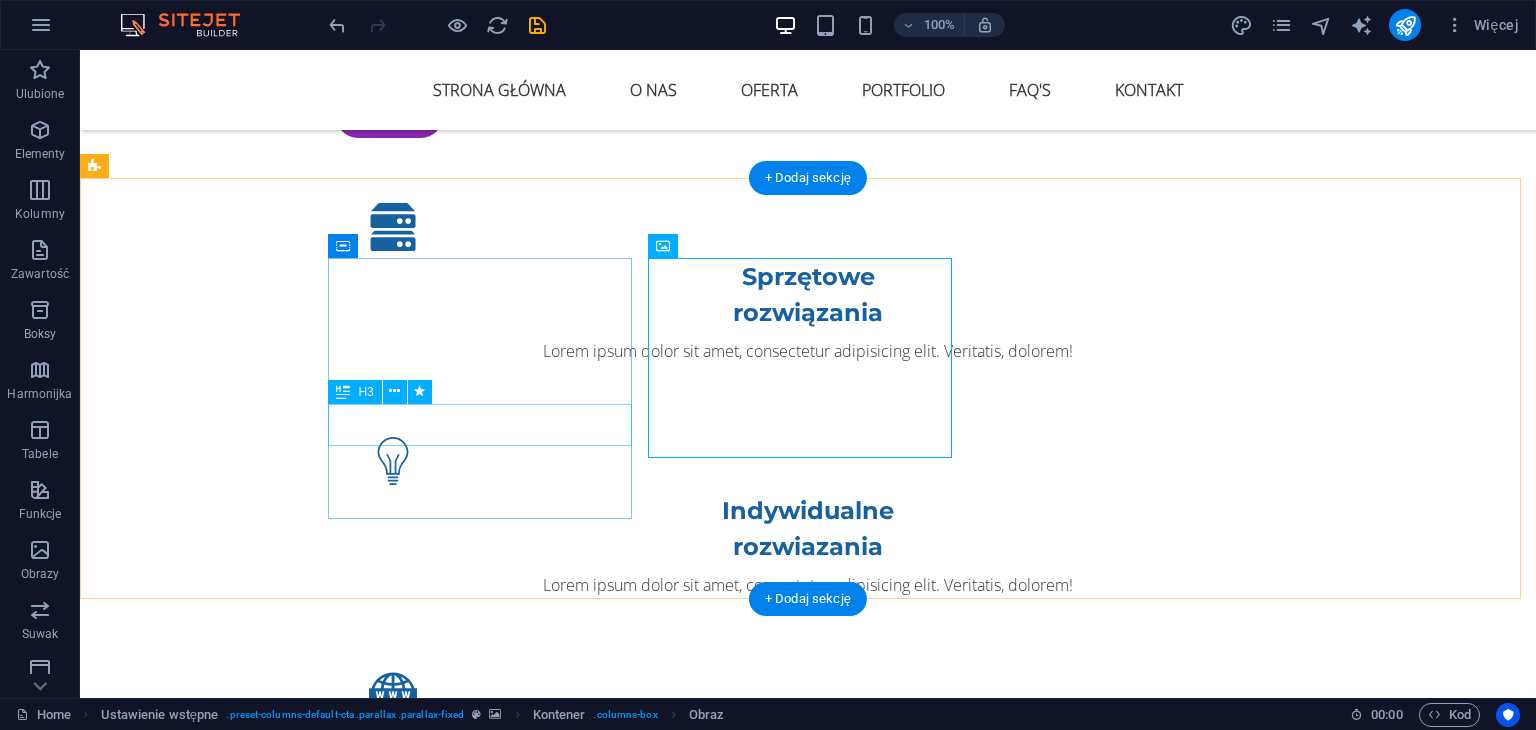 click on "Lorem ipsum neo." at bounding box center (568, 1279) 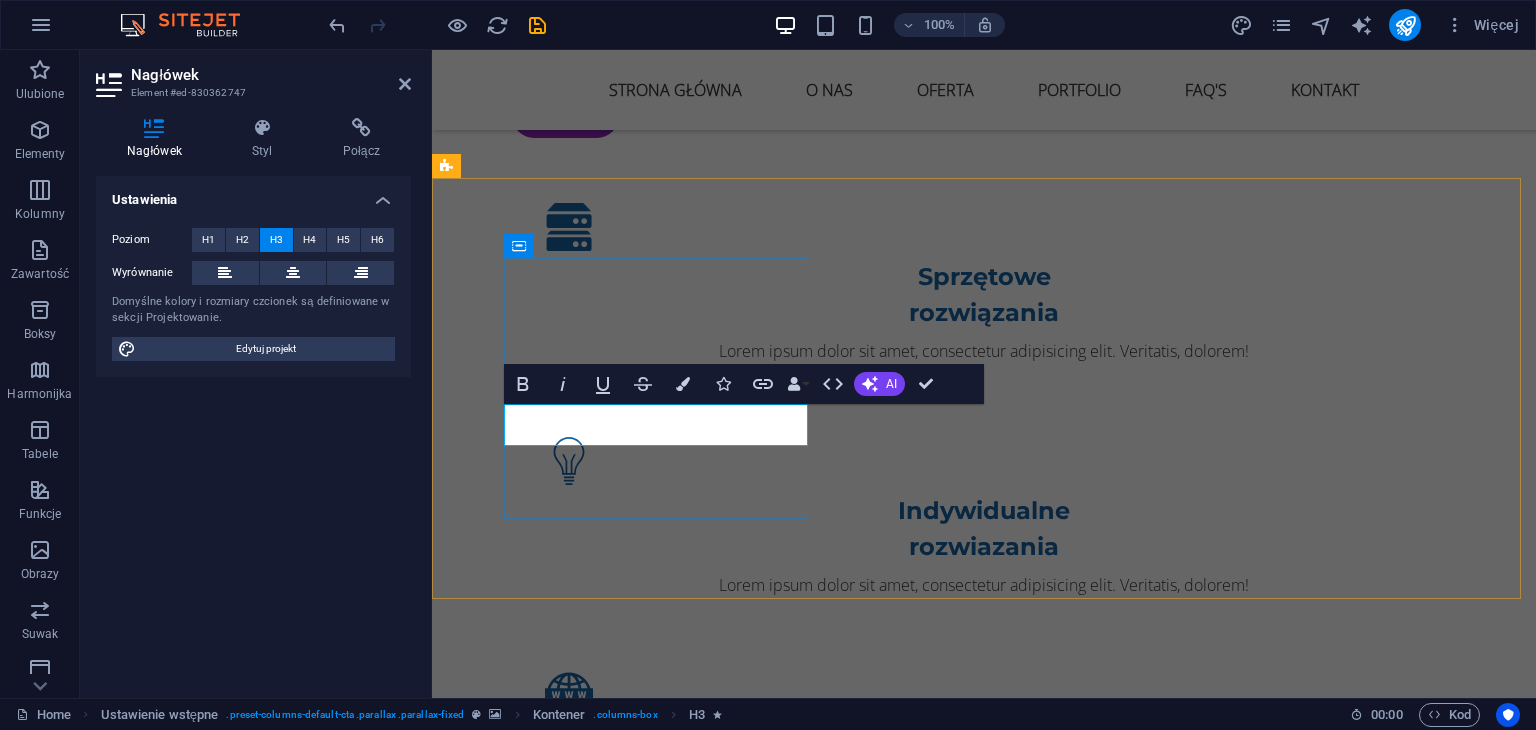 type 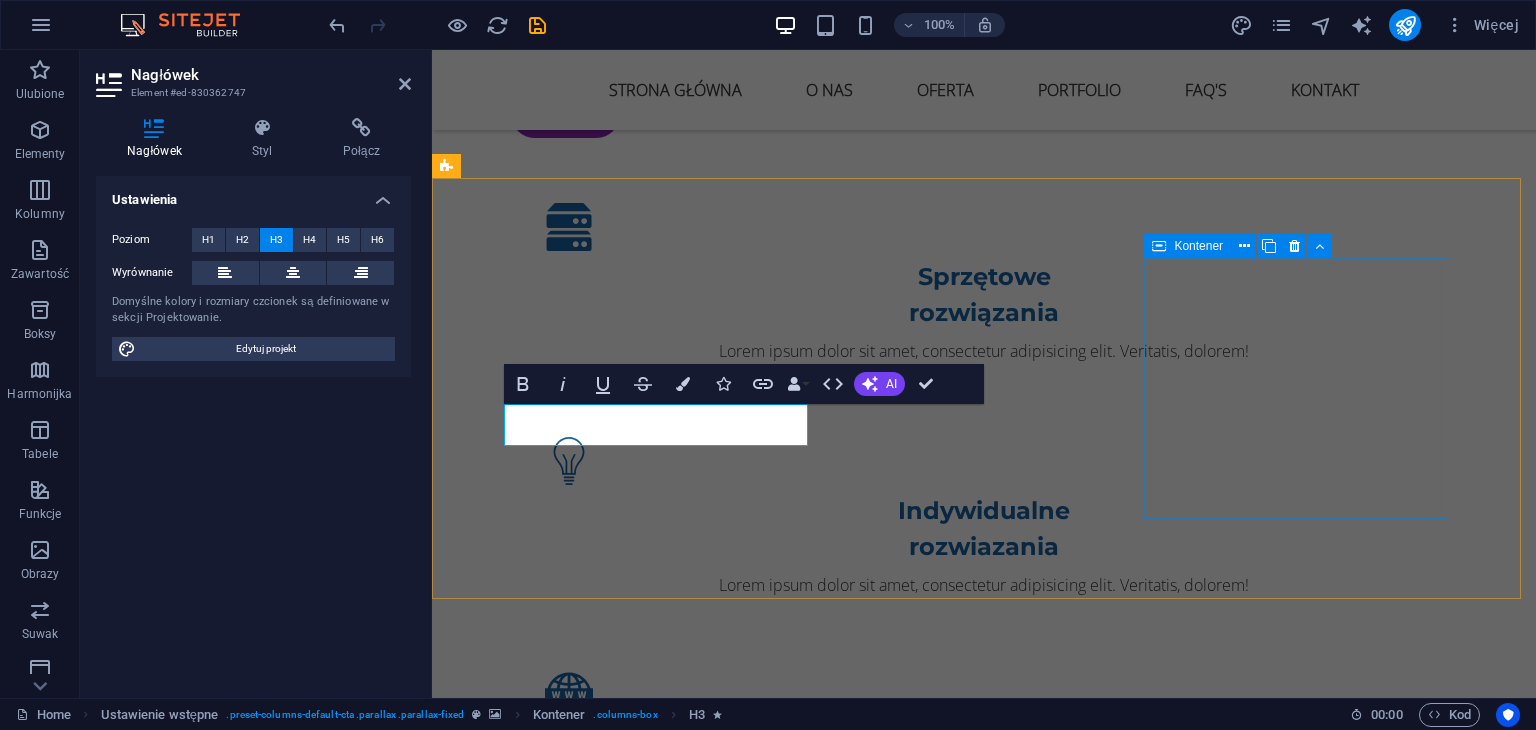 click on "We have the solutions! Dolor sit amet duo." at bounding box center (920, 1616) 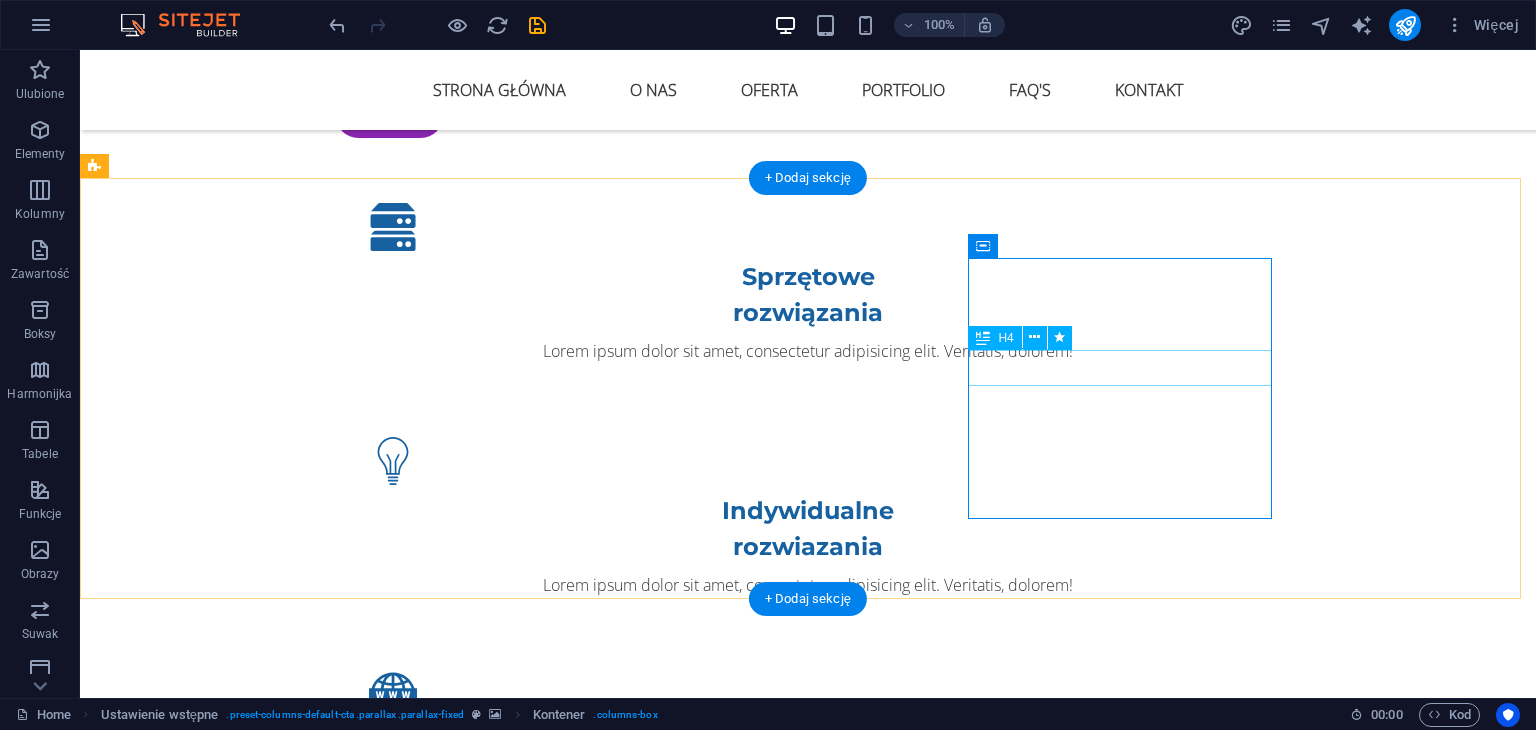 click on "We have the solutions!" at bounding box center (568, 1595) 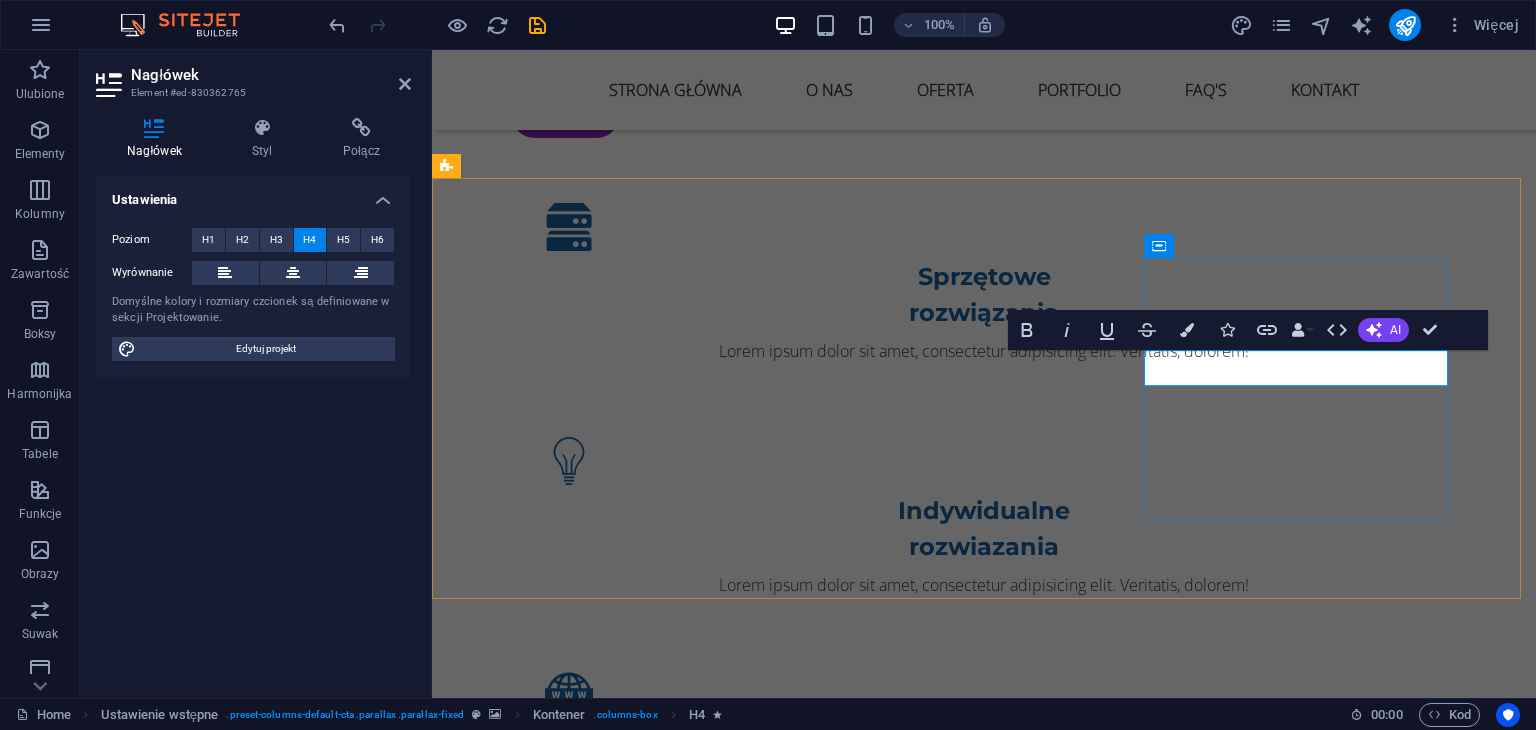 type 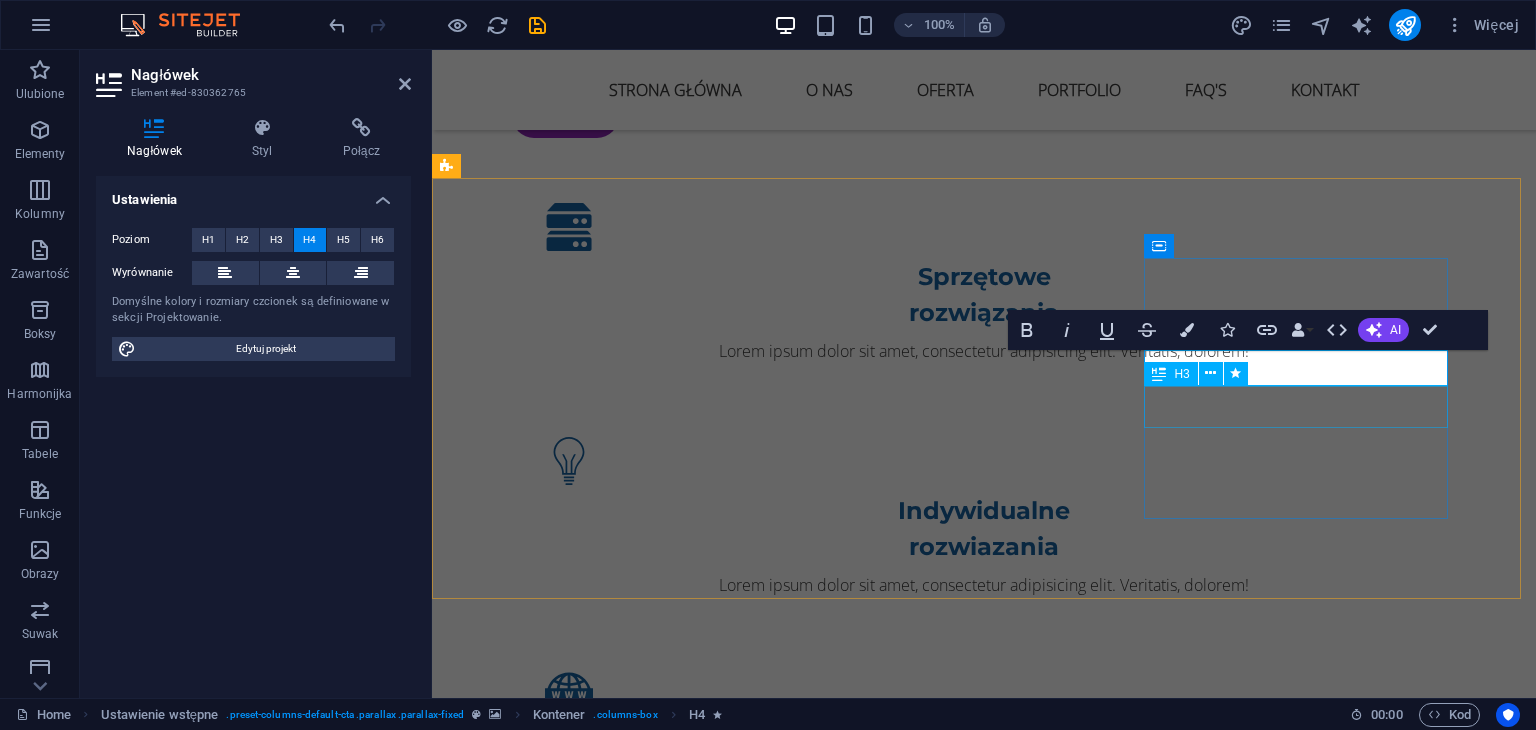 click on "Dolor sit amet duo." at bounding box center [920, 1634] 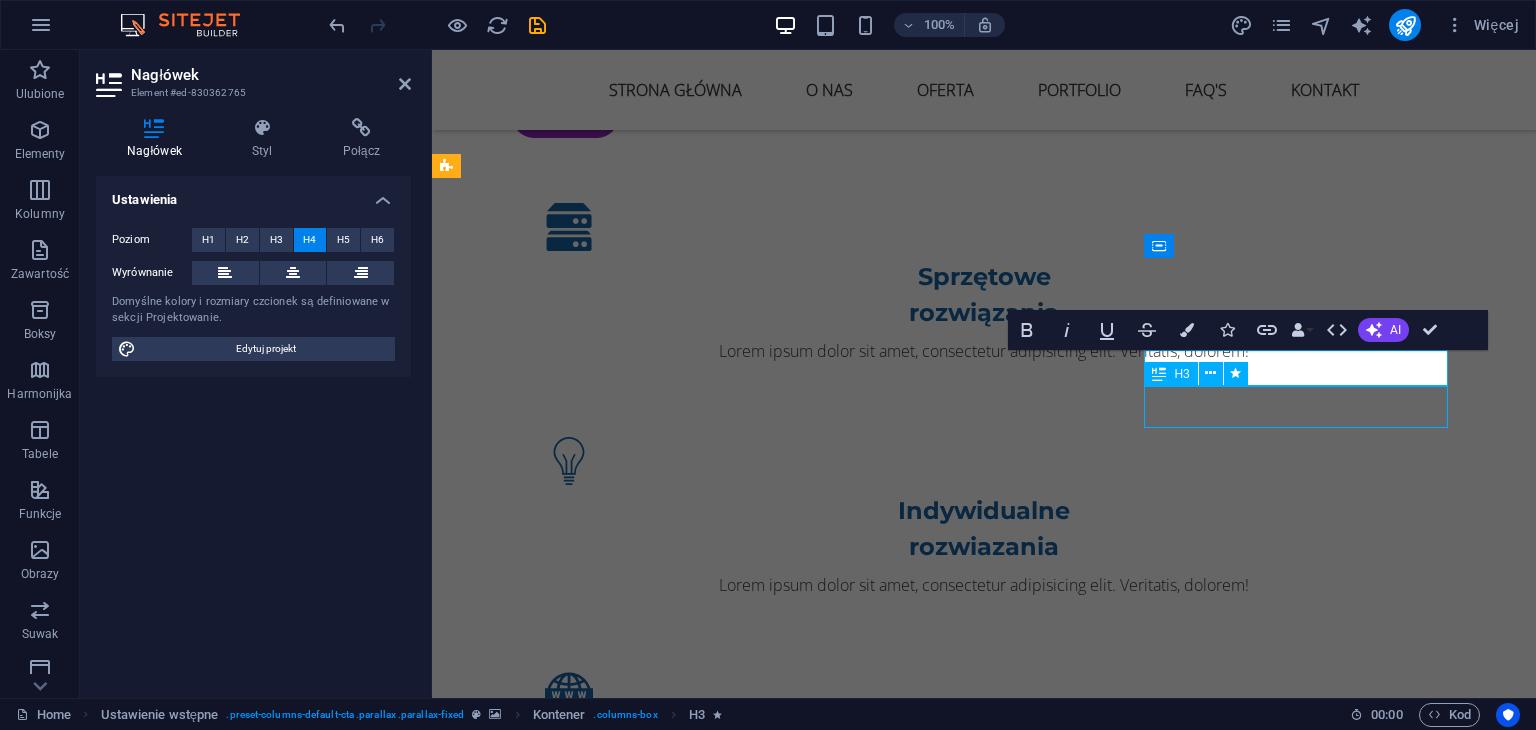 click on "Dolor sit amet duo." at bounding box center [920, 1634] 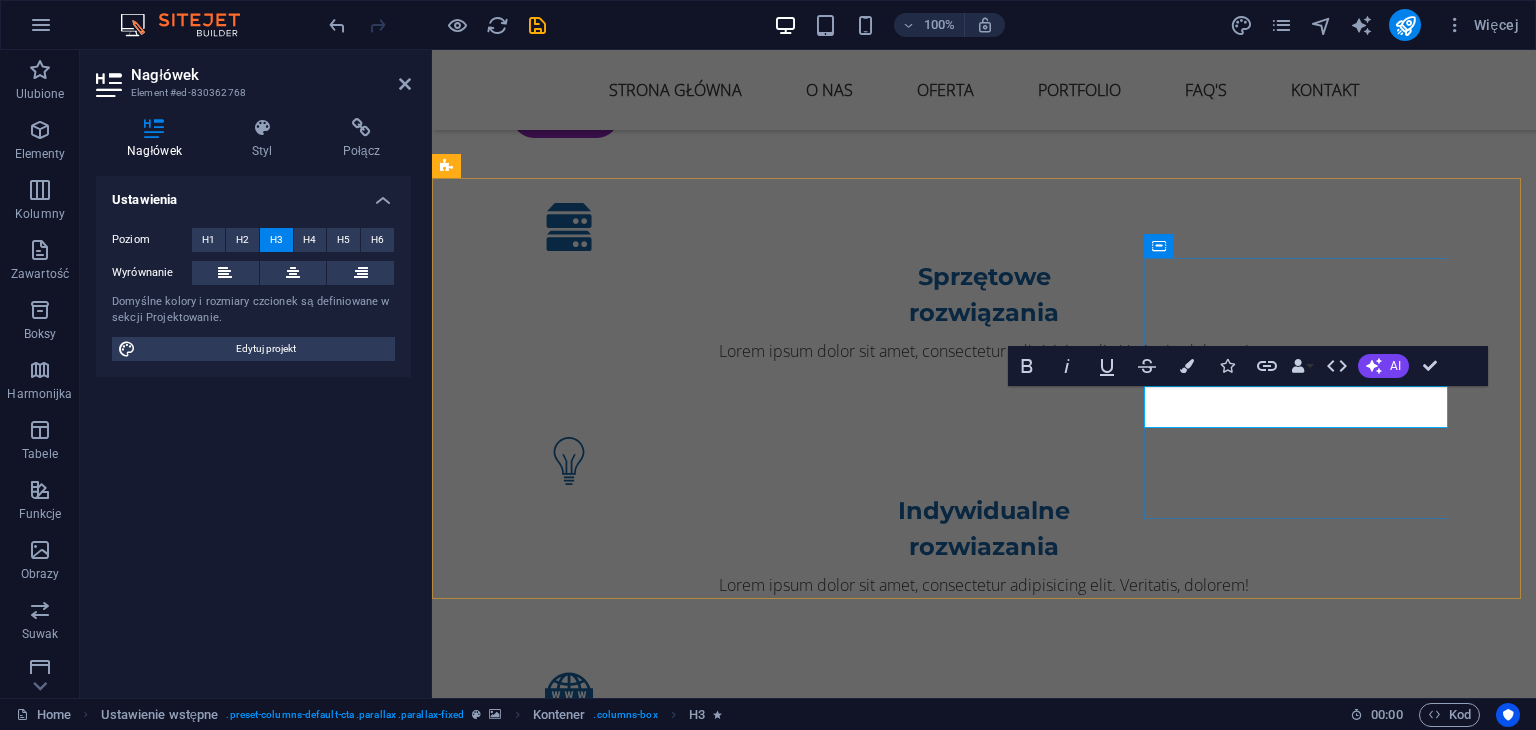 type 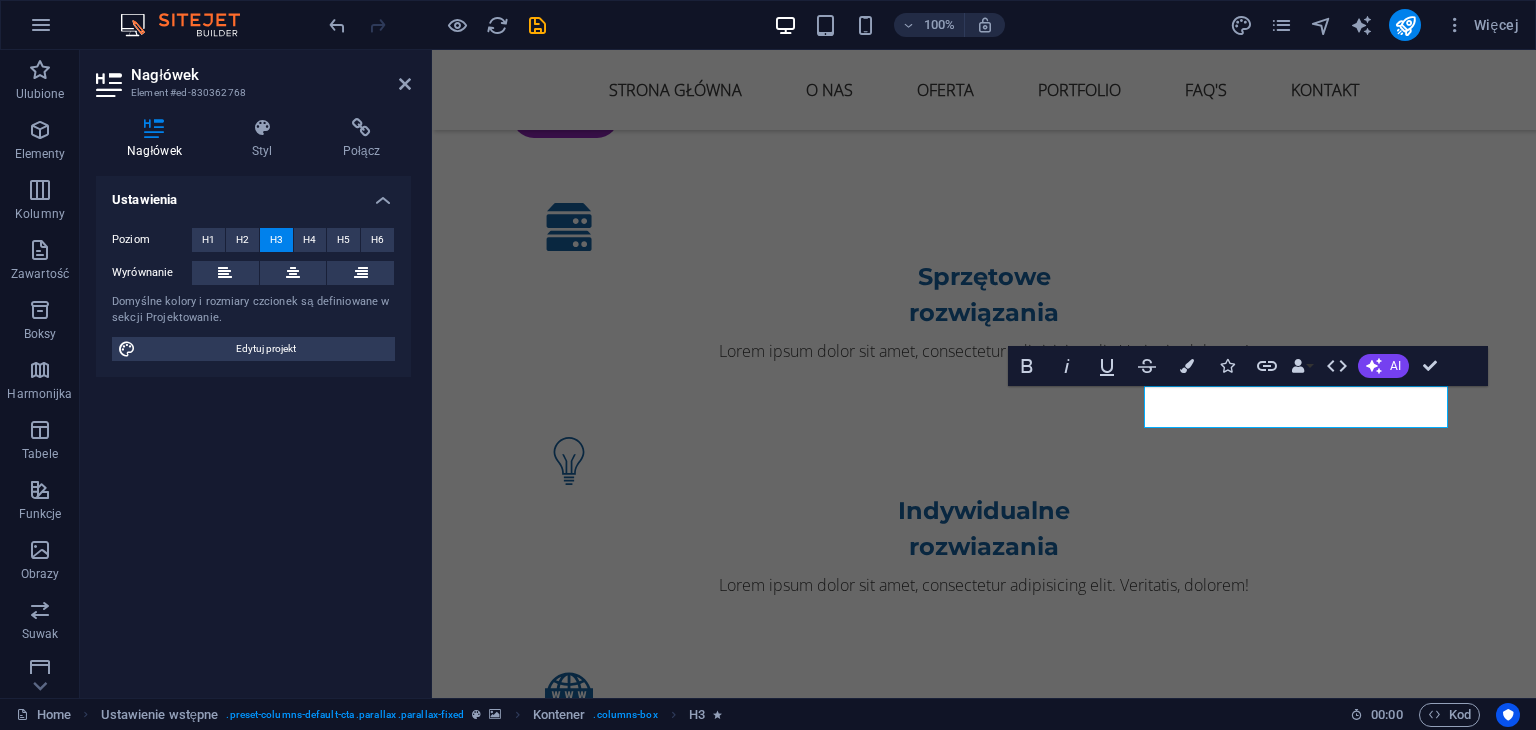 click at bounding box center (984, 1466) 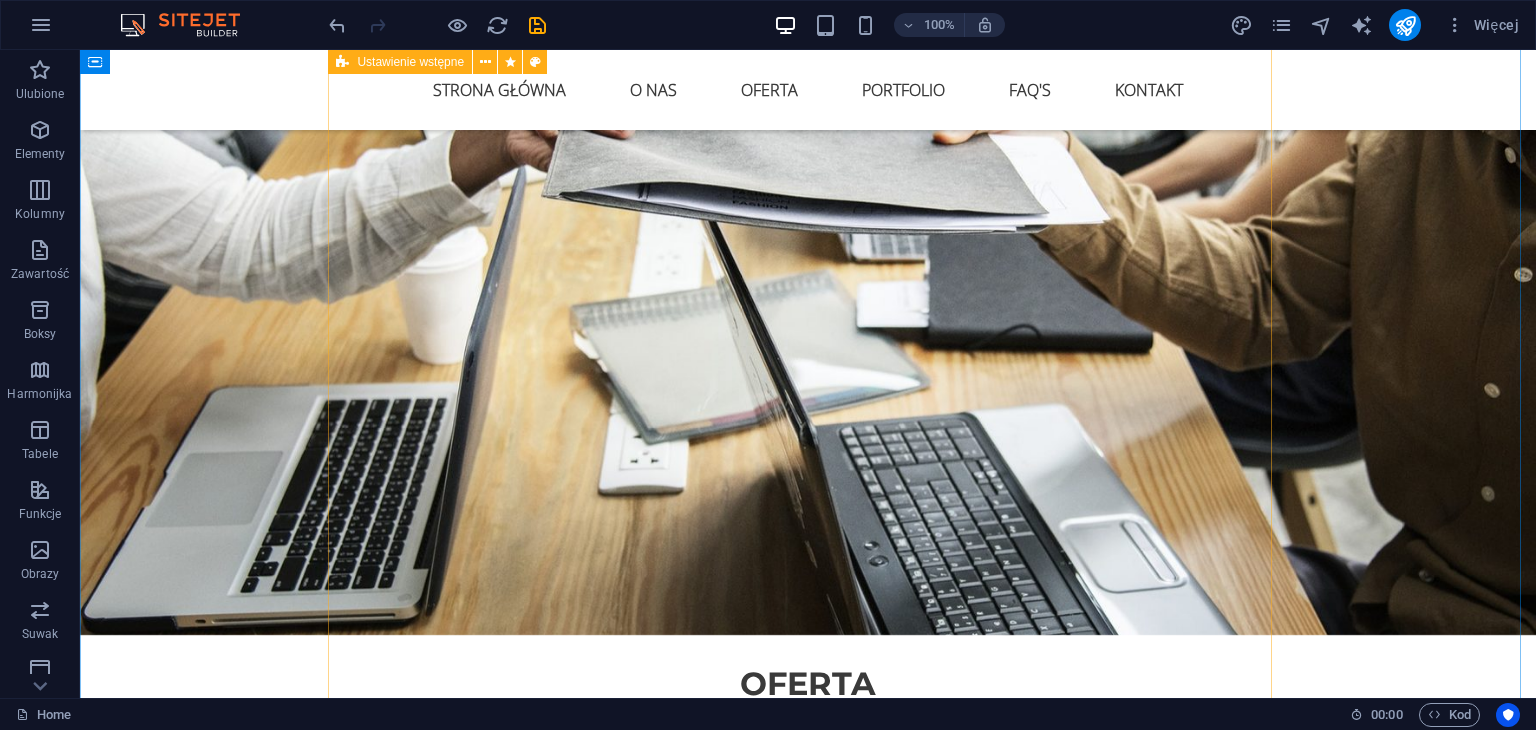 scroll, scrollTop: 3182, scrollLeft: 0, axis: vertical 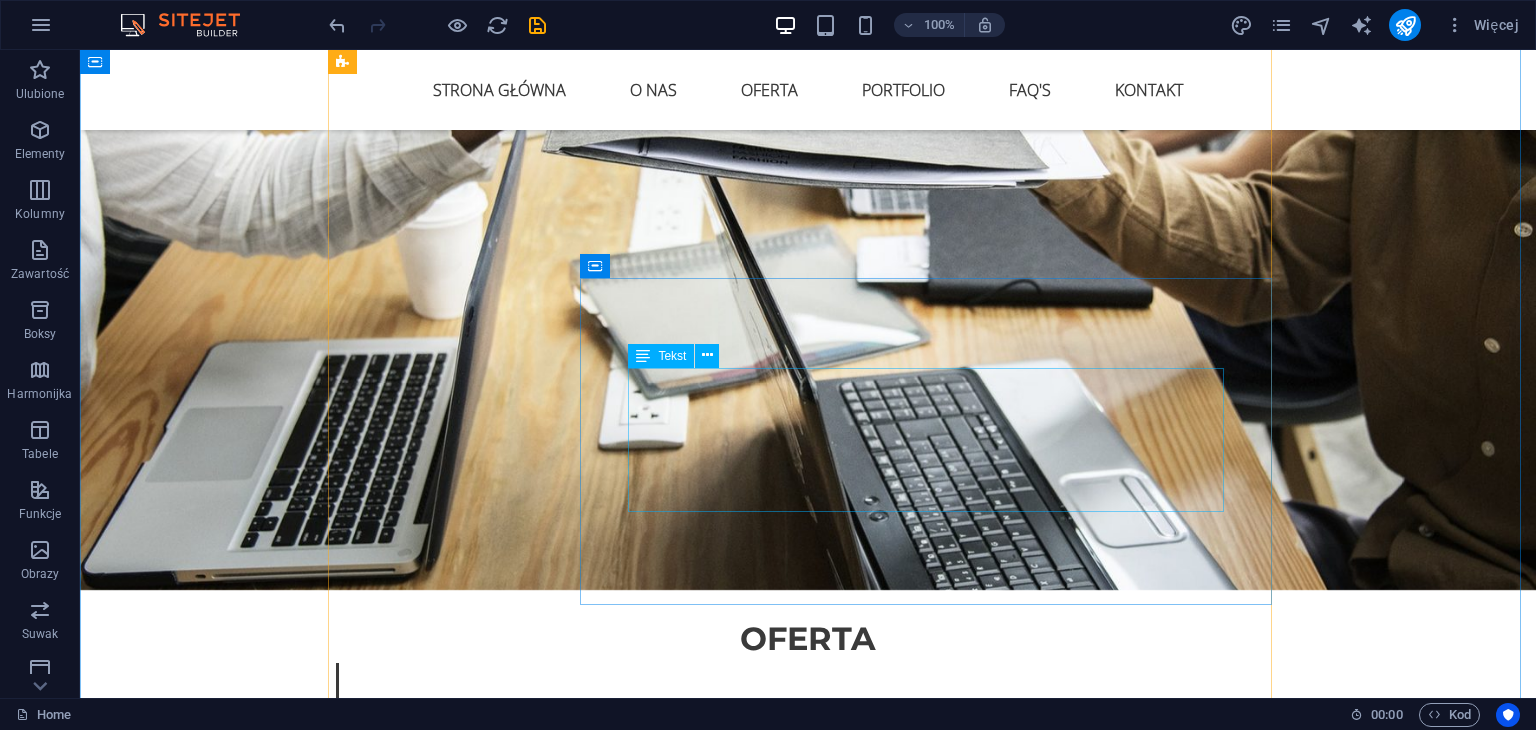 click on "Lorem ipsum dolor sit amet, consectetur adipisicing elit. Maiores ipsum repellat minus nihil. Labore, delectus, nam dignissimos ea repudiandae minima voluptatum magni pariatur possimus quia accusamus harum facilis corporis animi nisi. Enim, pariatur, impedit quia repellat harum ipsam laboriosam voluptas dicta illum nisi obcaecati reprehenderit quis placeat recusandae tenetur aperiam." at bounding box center (934, 2470) 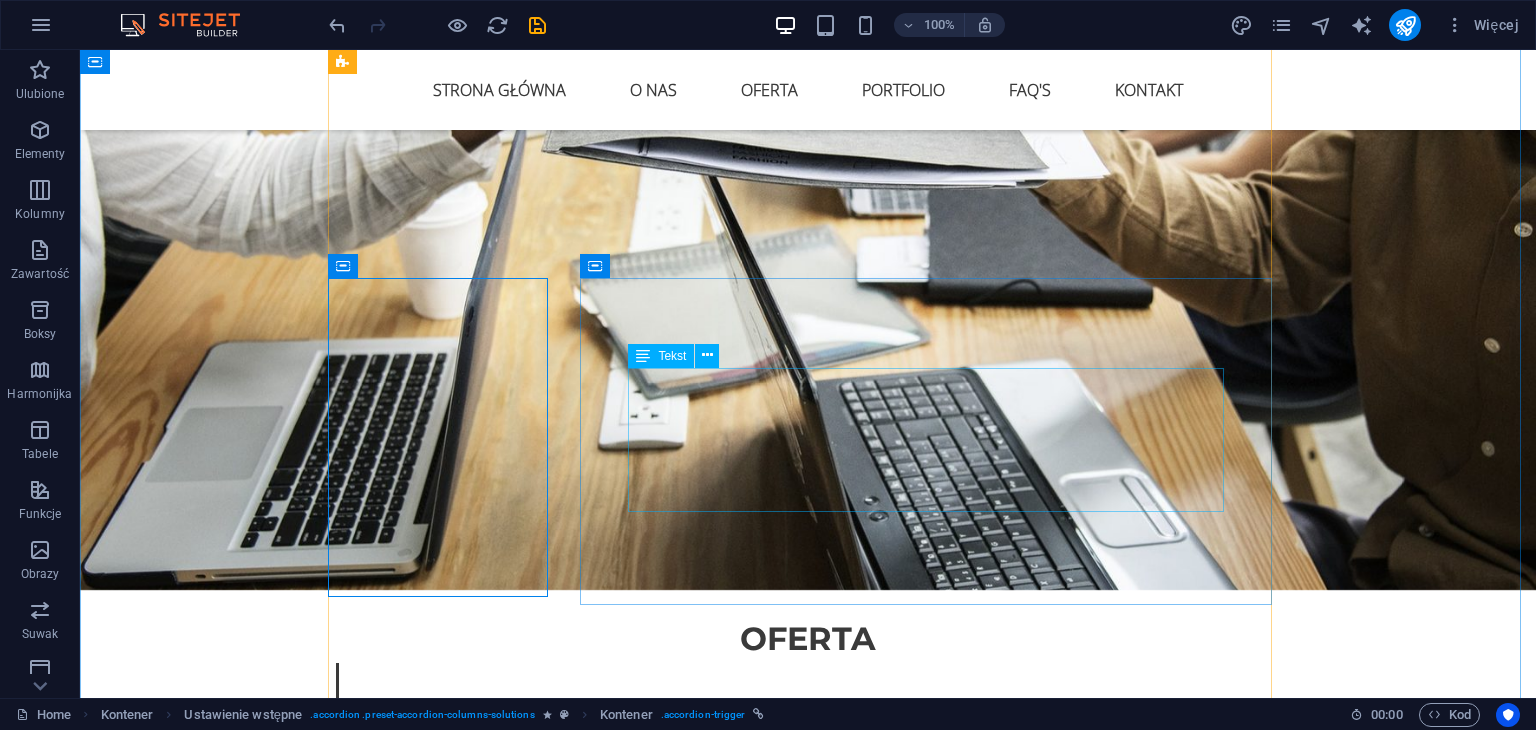 click on "Lorem ipsum dolor sit amet, consectetur adipisicing elit. Maiores ipsum repellat minus nihil. Labore, delectus, nam dignissimos ea repudiandae minima voluptatum magni pariatur possimus quia accusamus harum facilis corporis animi nisi. Enim, pariatur, impedit quia repellat harum ipsam laboriosam voluptas dicta illum nisi obcaecati reprehenderit quis placeat recusandae tenetur aperiam." at bounding box center [934, 2470] 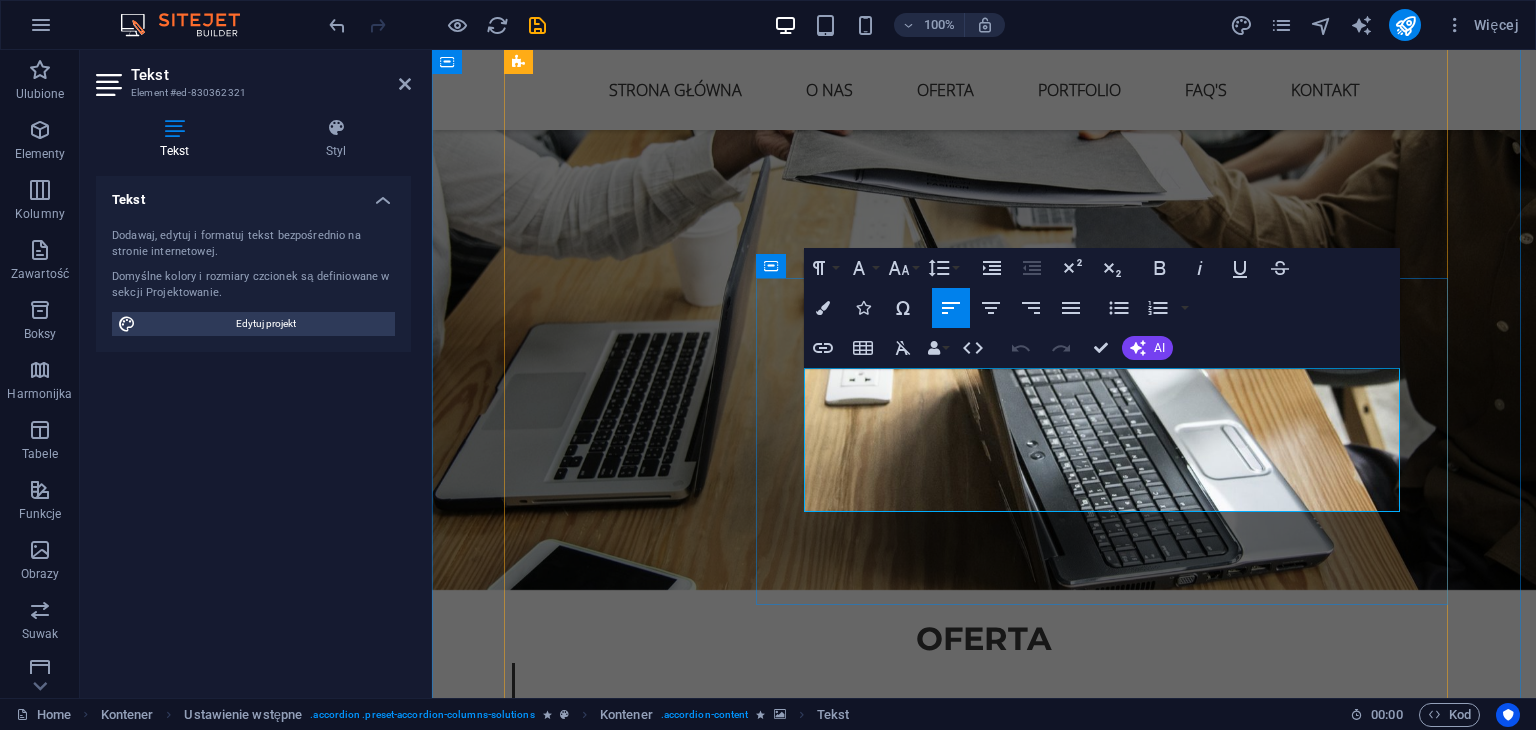 drag, startPoint x: 1340, startPoint y: 427, endPoint x: 805, endPoint y: 383, distance: 536.8063 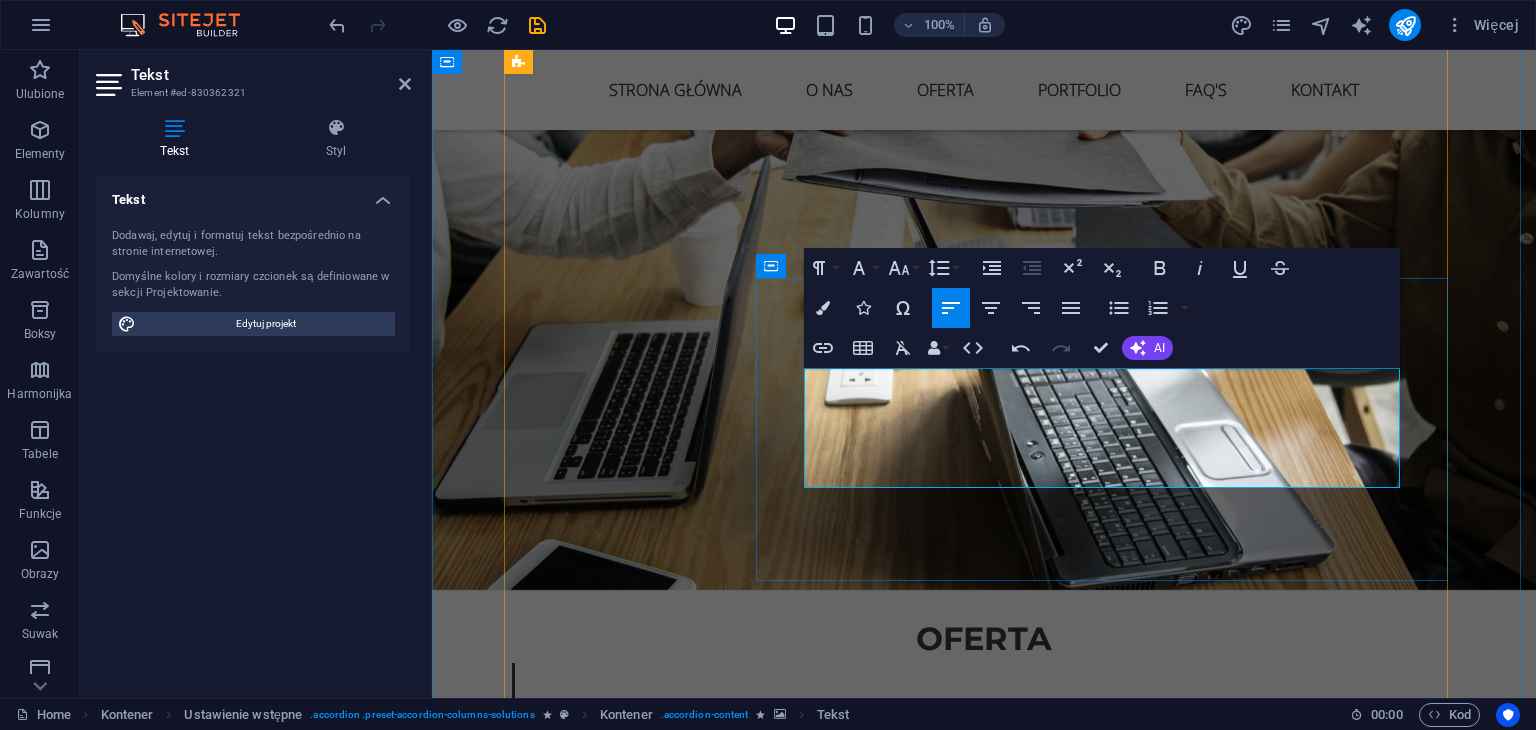 drag, startPoint x: 1280, startPoint y: 482, endPoint x: 1271, endPoint y: 477, distance: 10.29563 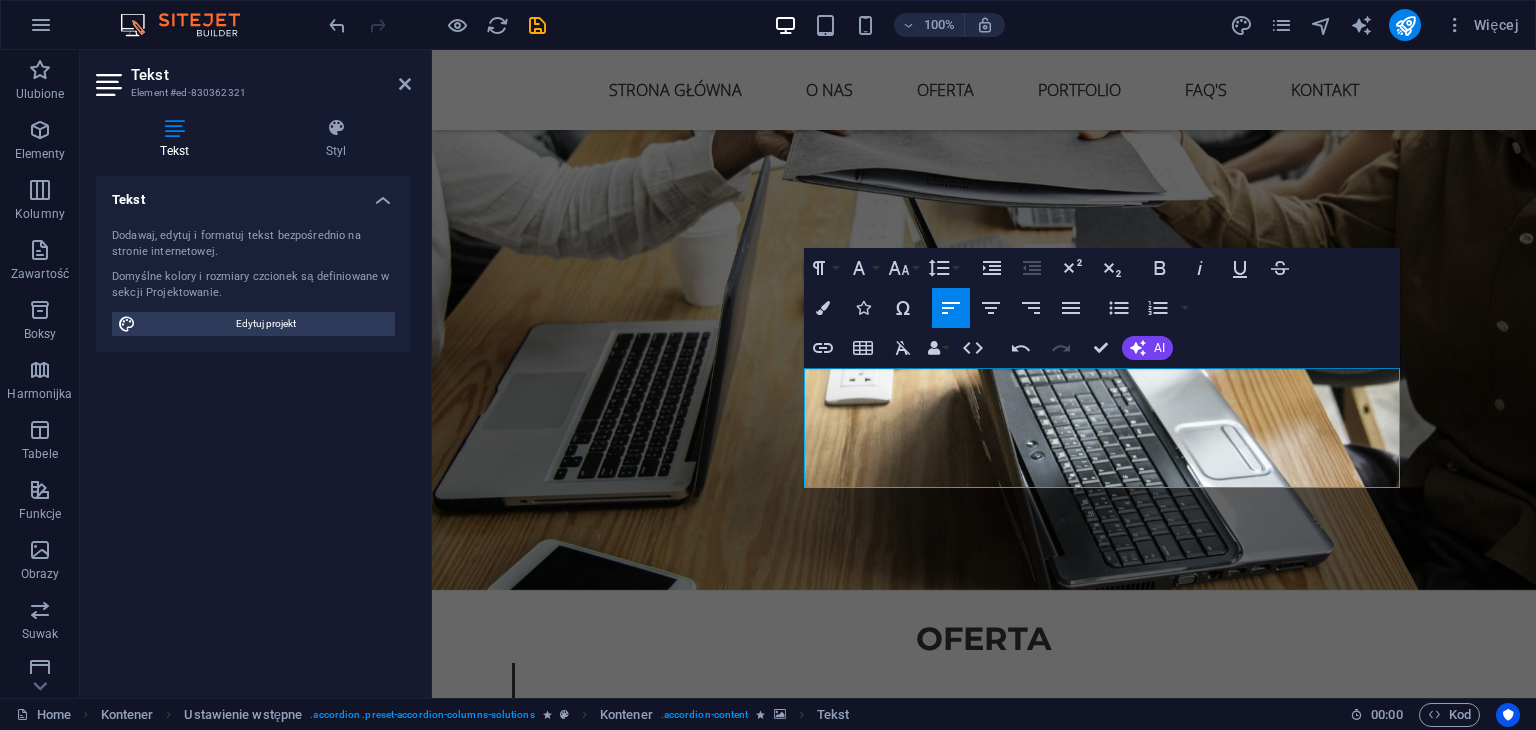 drag, startPoint x: 1308, startPoint y: 481, endPoint x: 792, endPoint y: 453, distance: 516.75916 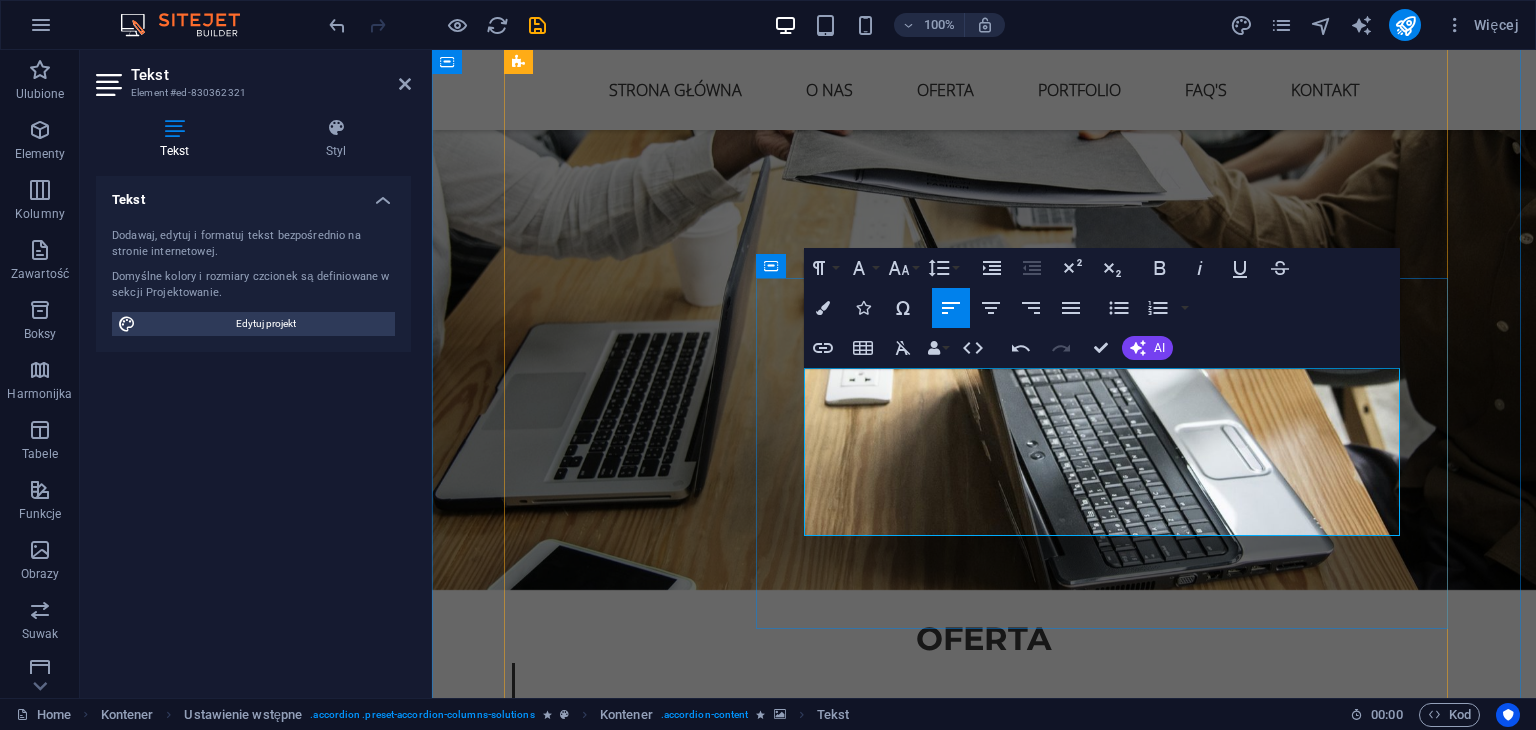 click on "Pomagamy markom: ✨ wyglądać spójnie, ✨ mówić wyraźnie, ✨ być zapamiętywane." at bounding box center (1110, 2542) 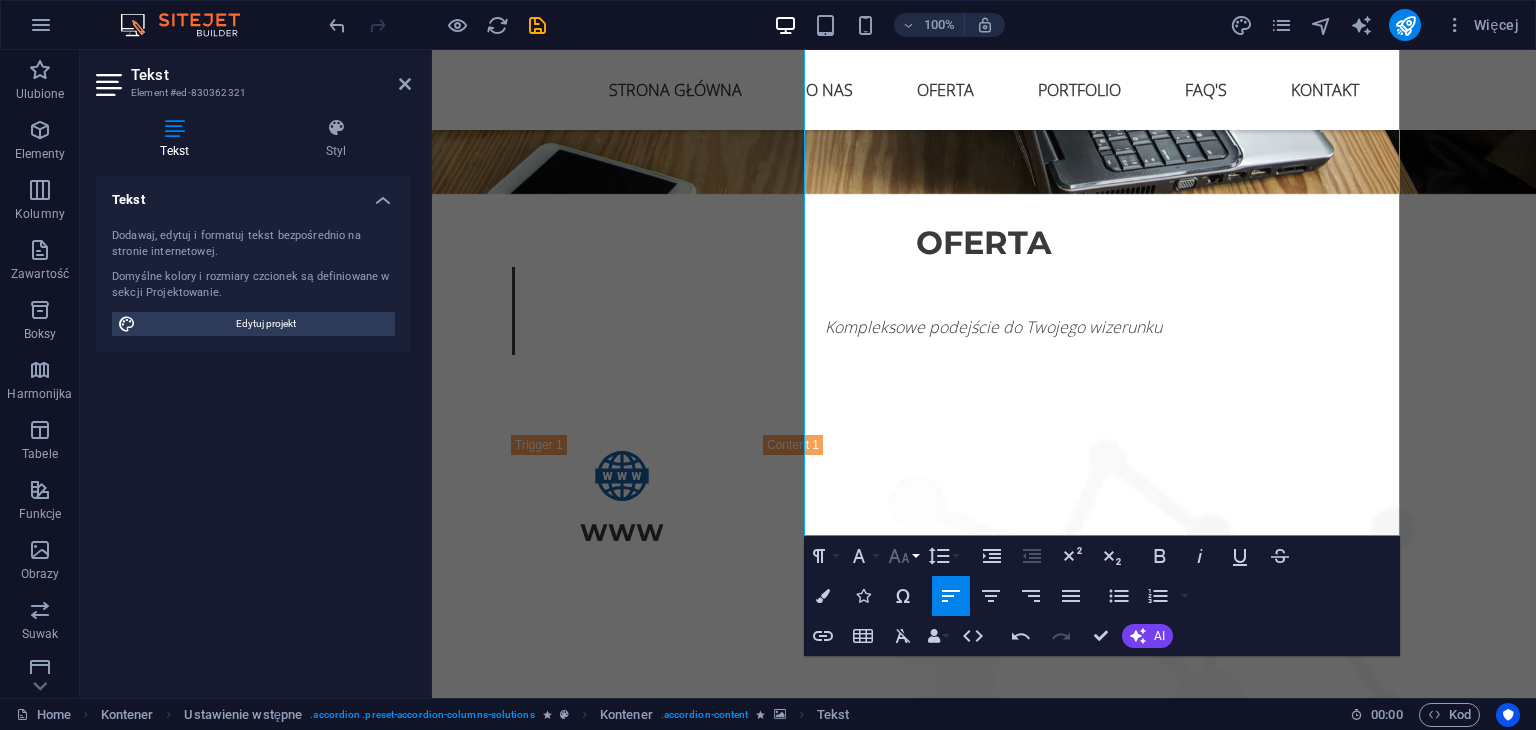 scroll, scrollTop: 3582, scrollLeft: 0, axis: vertical 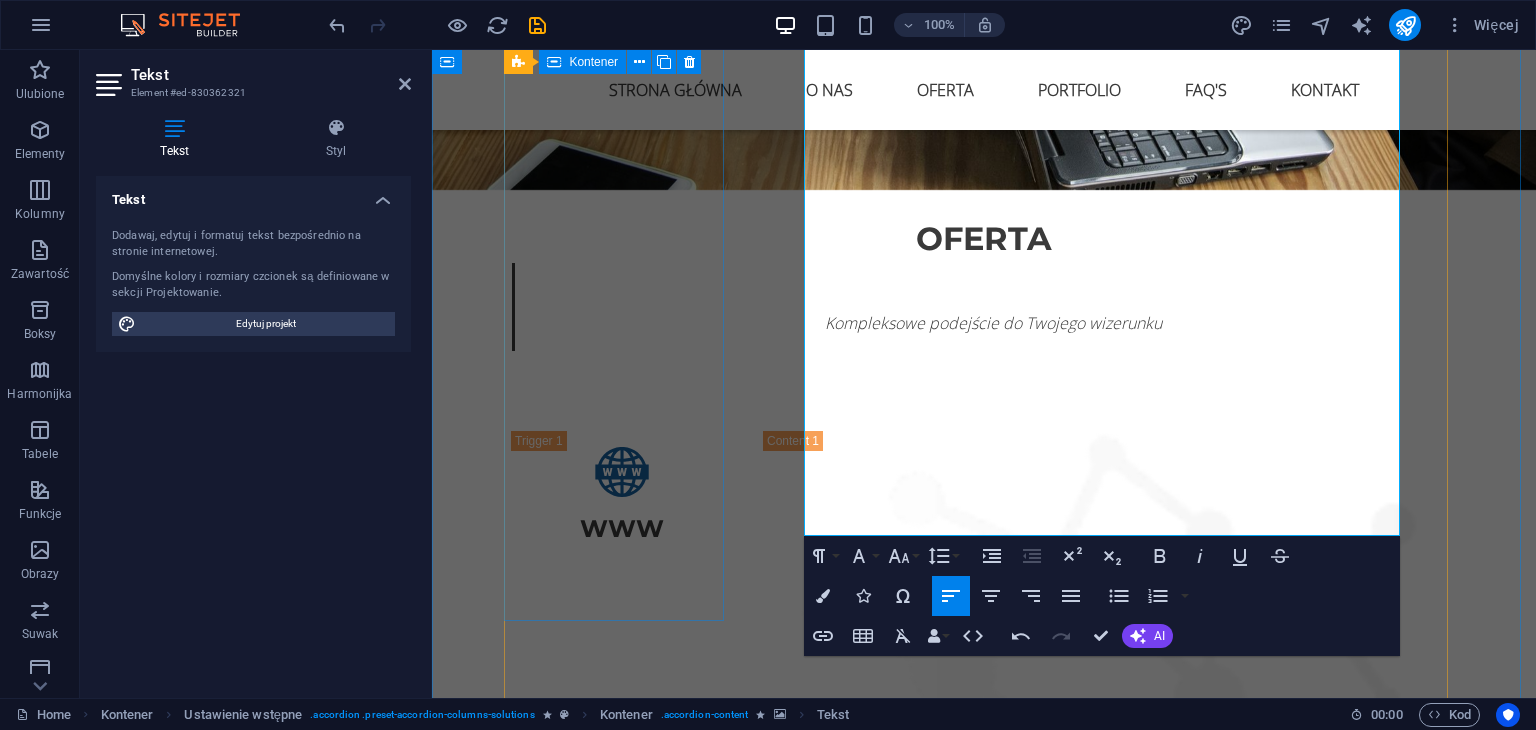 click on "Branding" at bounding box center [622, 2330] 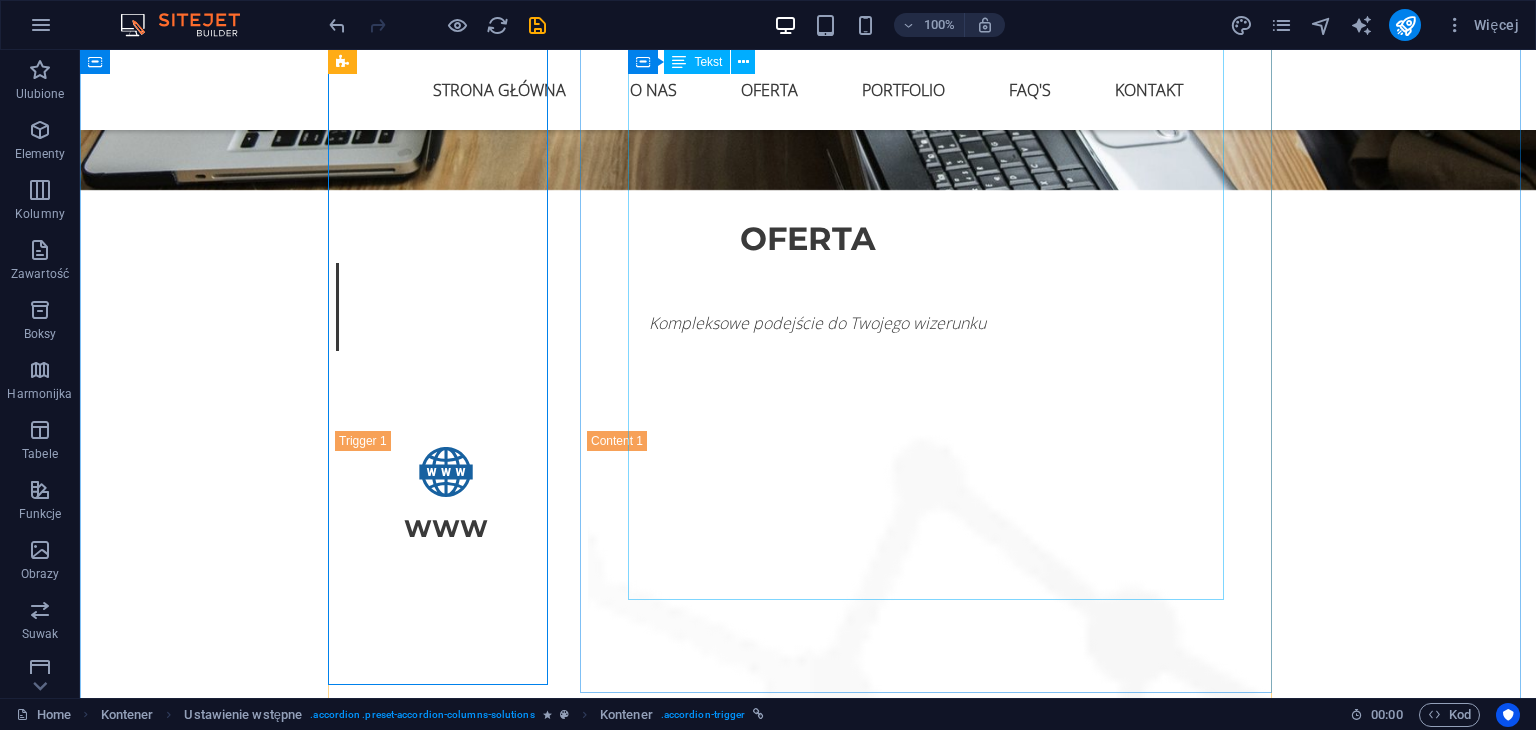 click on "Marka to nie tylko logo. To klimat, osobowość, styl. W WINS Agency tworzymy branding, który opowiada historię – Twoją. Pomagamy markom: ✨ wyglądać spójnie, ✨ mówić wyraźnie, ✨ być zapamiętywane. Co możemy dla Ciebie zrobić: 🎯 Zaprojektujemy logo, które działa w każdych warunkach 🖌 Dobierzemy kolory, typografię i styl, które oddają charakter Twojej marki 🧠 Zdefiniujemy ton głosu i osobowość brandu (bo każda marka ma coś do powiedzenia) 🧾 Stworzymy prostą, ale konkretną księgę znaku 📱 Zaprojektujemy szablony social media, żeby wszystko grało (również na Instagramie) Tworzymy marki, które nie tylko wyglądają dobrze – one czują się dobrze w swoim wizerunku." at bounding box center (934, 2732) 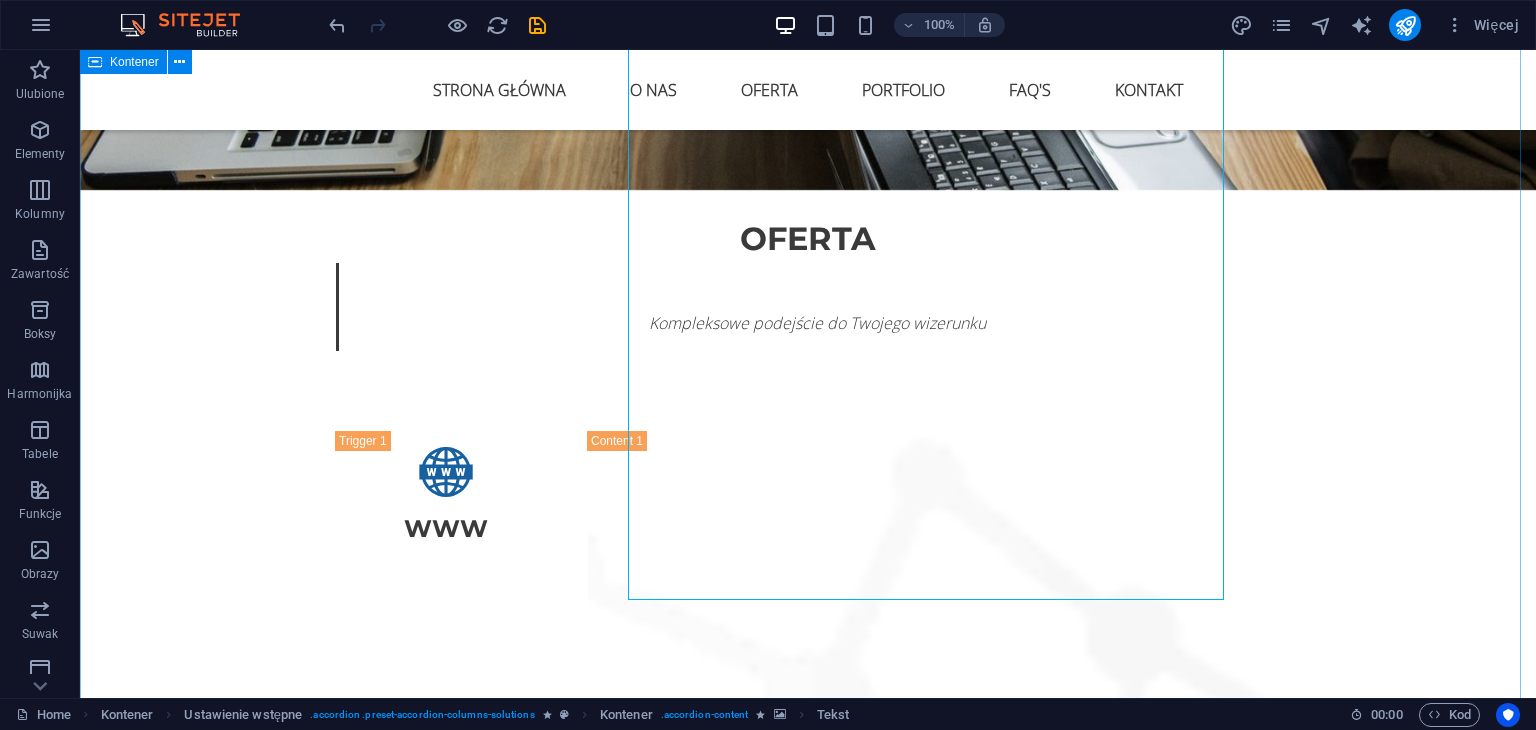 click on "Oferta Kompleksowe podejście do Twojego wizerunku  WWW Strony Internetowe Tworzymy strony, które nie tylko świetnie wyglądają, ale przede wszystkim  działają na rzecz Twojego biznesu . Nasze projekty są przemyślane strategicznie, zoptymalizowane pod SEO i dostosowane do każdego urządzenia. ✔️ Responsywność  ✔️ Szybkość działania  ✔️ Integracje  ✔️ Certyfikat SSL i podstawowe zabezpieczenia Tworzymy: ✔️Strony typu one-page ✔️ Nowoczesne stronay firmowe ✔️ Landing page sprzedażowe  – skupionych na konwersji ✔️ Sklepy Internetowe  – WooCommerce / Shoper / Shopify ✔️ Strony pod marki osobiste i ekspertów Pricing Branding Hardware solutions Marka to nie tylko logo. To klimat, osobowość, styl. W WINS Agency tworzymy branding, który opowiada historię – Twoją. Pomagamy markom: ✨ wyglądać spójnie, ✨ mówić wyraźnie, ✨ być zapamiętywane. Co możemy dla Ciebie zrobić: 🎯 Zaprojektujemy logo, które działa w każdych warunkach Pricing" at bounding box center [808, 2521] 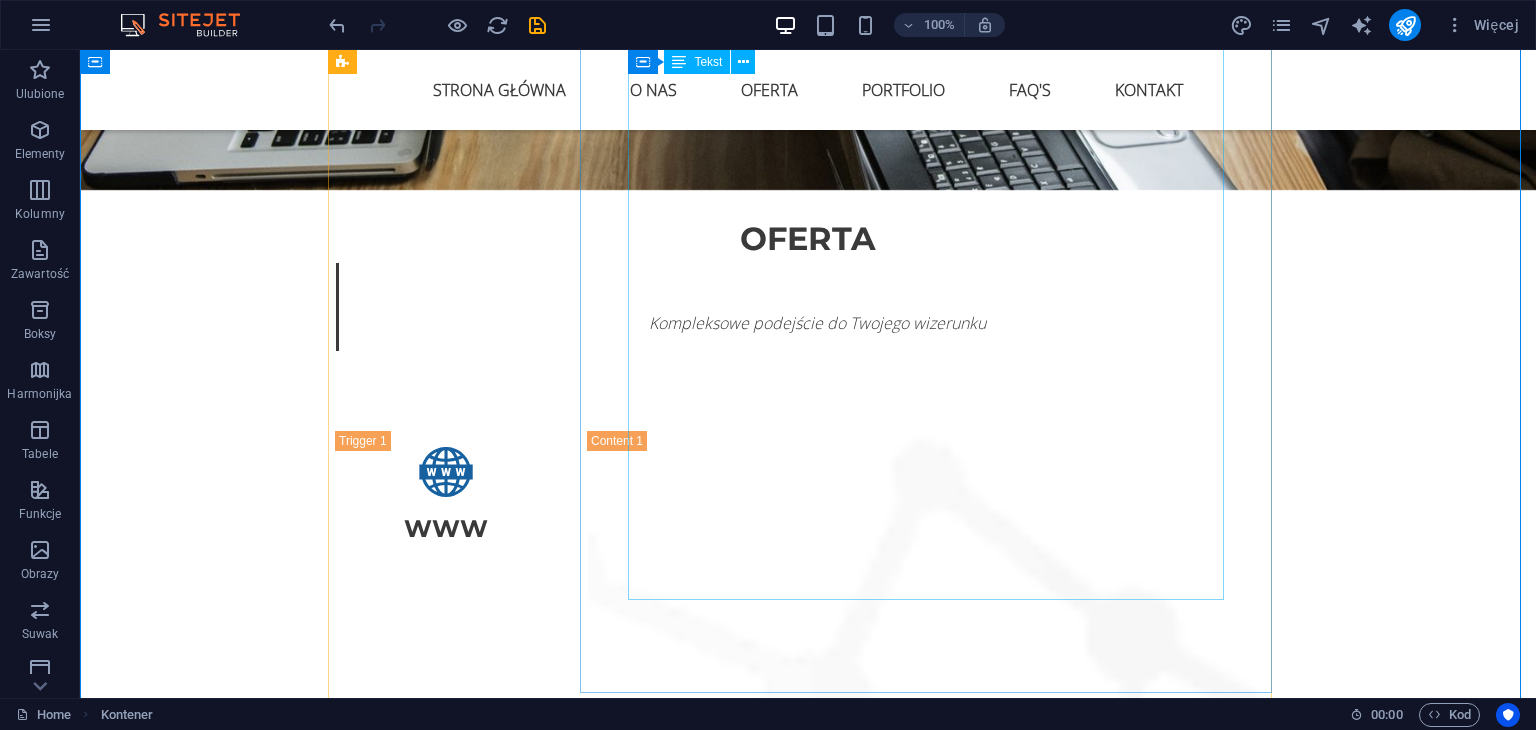 click on "Marka to nie tylko logo. To klimat, osobowość, styl. W WINS Agency tworzymy branding, który opowiada historię – Twoją. Pomagamy markom: ✨ wyglądać spójnie, ✨ mówić wyraźnie, ✨ być zapamiętywane. Co możemy dla Ciebie zrobić: 🎯 Zaprojektujemy logo, które działa w każdych warunkach 🖌 Dobierzemy kolory, typografię i styl, które oddają charakter Twojej marki 🧠 Zdefiniujemy ton głosu i osobowość brandu (bo każda marka ma coś do powiedzenia) 🧾 Stworzymy prostą, ale konkretną księgę znaku 📱 Zaprojektujemy szablony social media, żeby wszystko grało (również na Instagramie) Tworzymy marki, które nie tylko wyglądają dobrze – one czują się dobrze w swoim wizerunku." at bounding box center (934, 2732) 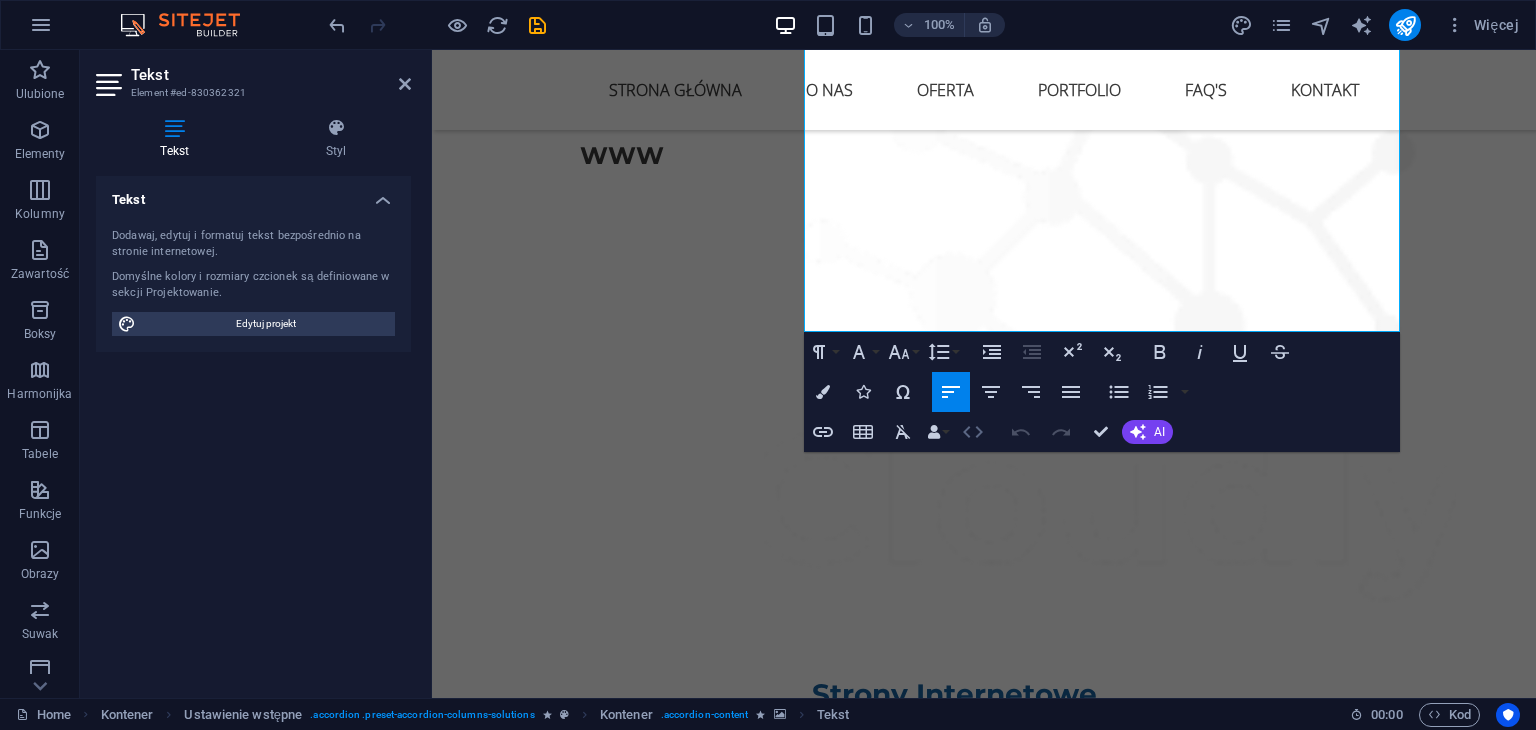 scroll, scrollTop: 3776, scrollLeft: 0, axis: vertical 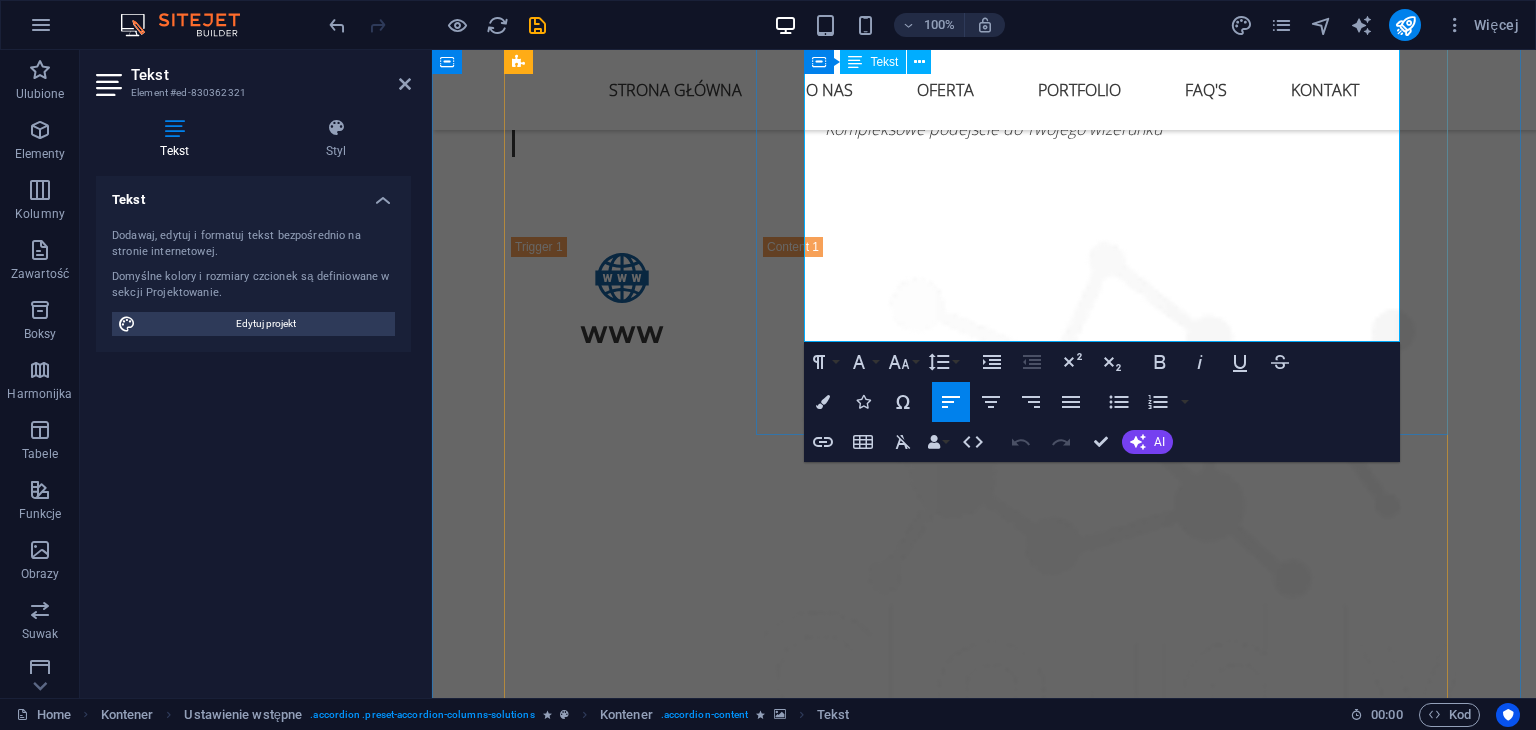 click on "📱 Zaprojektujemy szablony social media, żeby wszystko grało (również na Instagramie)" at bounding box center (1118, 2132) 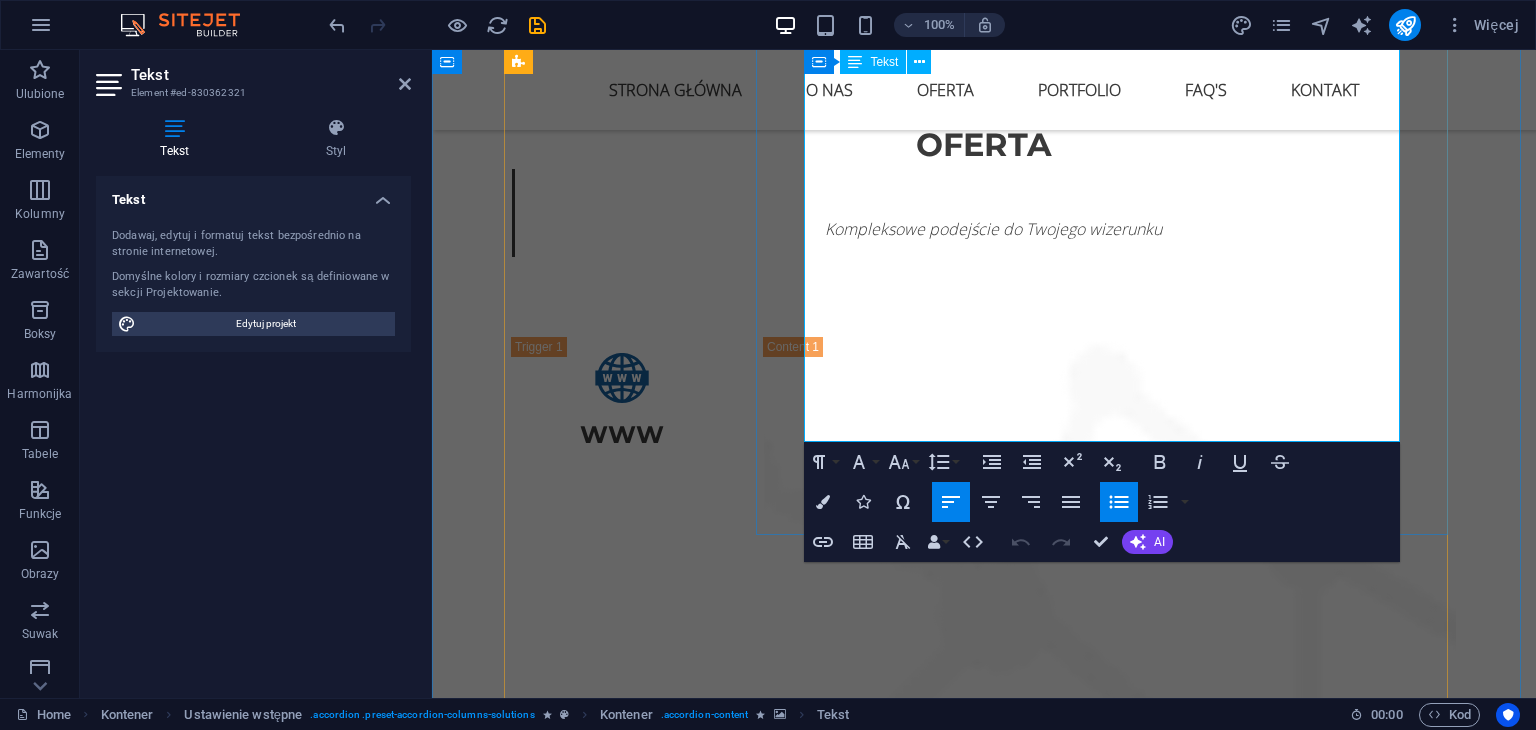 click on "Tworzymy marki, które nie tylko wyglądają dobrze – one czują się dobrze w swoim wizerunku." at bounding box center [1111, 2861] 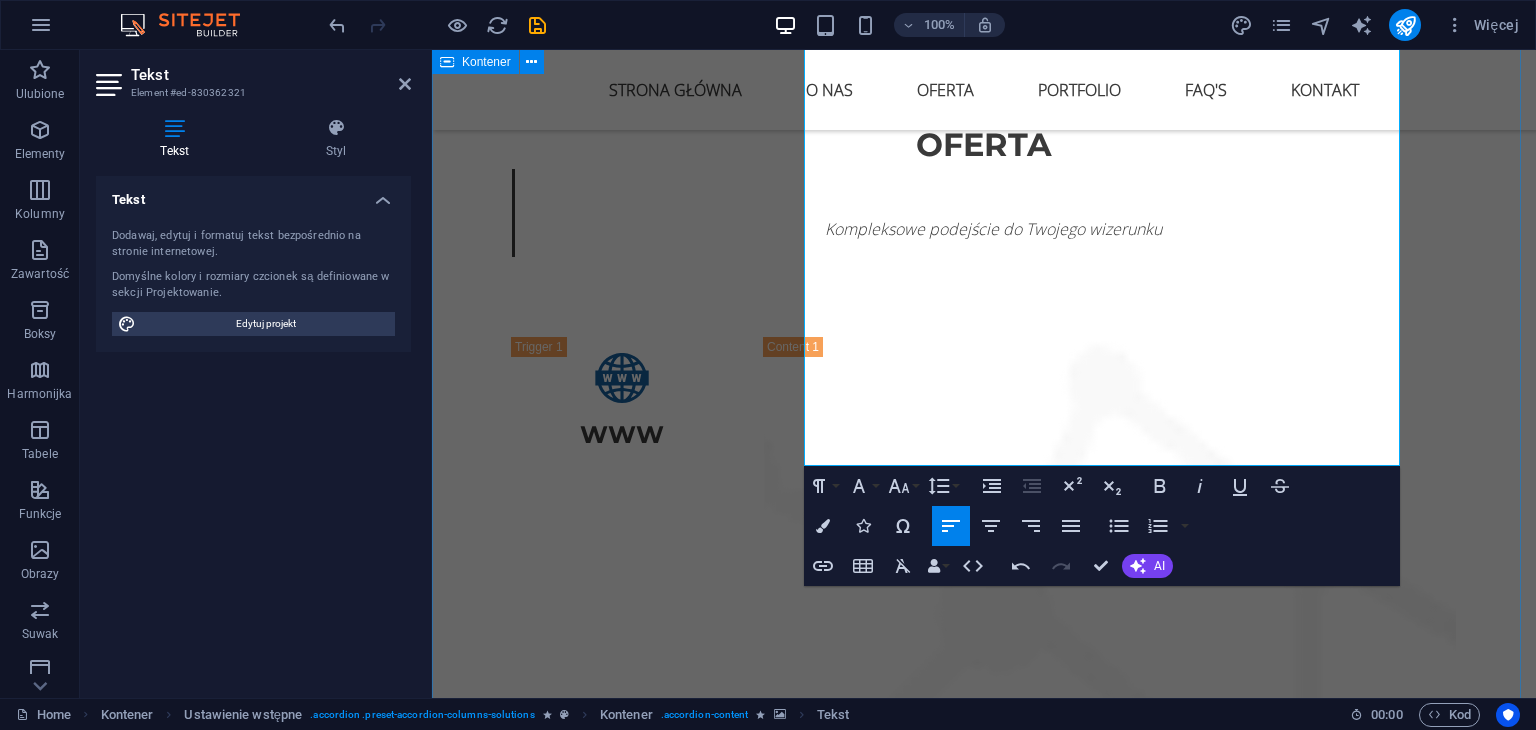 click on "Oferta Kompleksowe podejście do Twojego wizerunku  WWW Strony Internetowe Tworzymy strony, które nie tylko świetnie wyglądają, ale przede wszystkim  działają na rzecz Twojego biznesu . Nasze projekty są przemyślane strategicznie, zoptymalizowane pod SEO i dostosowane do każdego urządzenia. ✔️ Responsywność  ✔️ Szybkość działania  ✔️ Integracje  ✔️ Certyfikat SSL i podstawowe zabezpieczenia Tworzymy: ✔️Strony typu one-page ✔️ Nowoczesne stronay firmowe ✔️ Landing page sprzedażowe  – skupionych na konwersji ✔️ Sklepy Internetowe  – WooCommerce / Shoper / Shopify ✔️ Strony pod marki osobiste i ekspertów Pricing Branding Hardware solutions Marka to nie tylko logo. To klimat, osobowość, styl. W WINS Agency tworzymy branding, który opowiada historię – Twoją. Pomagamy markom: ✨ wyglądać spójnie, ✨ mówić wyraźnie, ✨ być zapamiętywane. Co możemy dla Ciebie zrobić: 🎯 Zaprojektujemy logo, które działa w każdych warunkach Pricing" at bounding box center [984, 2419] 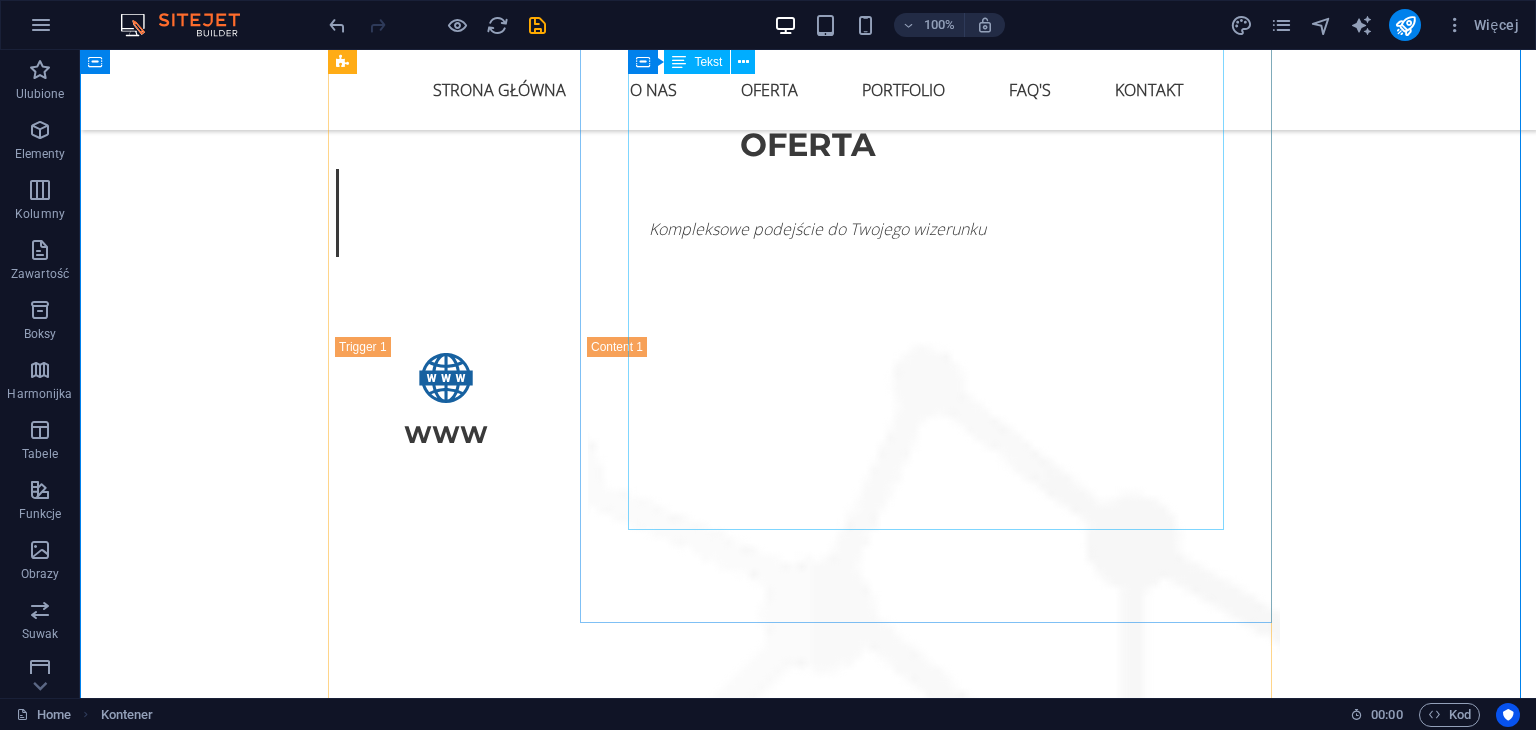 scroll, scrollTop: 3476, scrollLeft: 0, axis: vertical 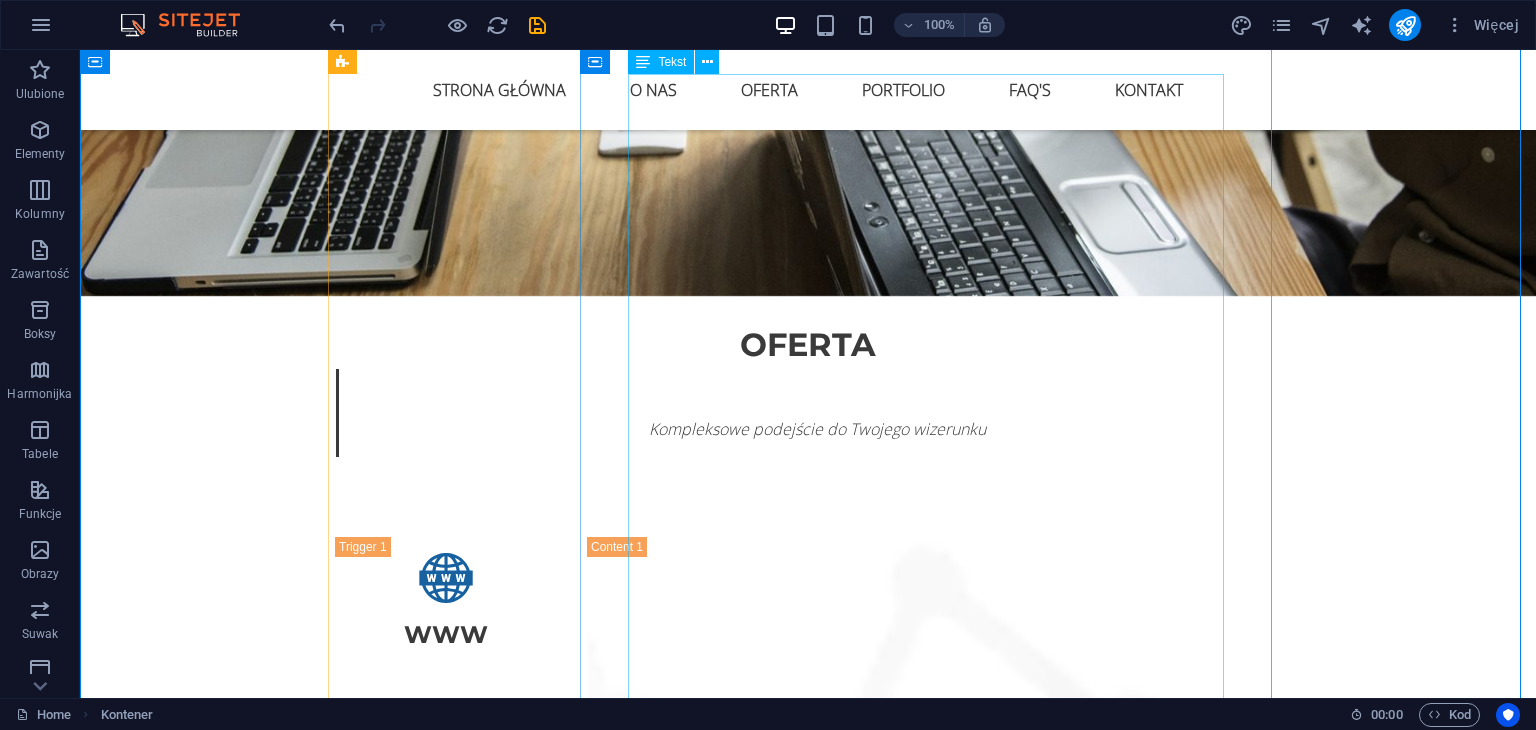 click on "Marka to nie tylko logo. To klimat, osobowość, styl. W WINS Agency tworzymy branding, który opowiada historię – Twoją. Pomagamy markom: ✨ wyglądać spójnie, ✨ mówić wyraźnie, ✨ być zapamiętywane. Co możemy dla Ciebie zrobić: 🎯 Zaprojektujemy logo, które działa w każdych warunkach 🖌 Dobierzemy kolory, typografię i styl, które oddają charakter Twojej marki 🧠 Zdefiniujemy ton głosu i osobowość brandu (bo każda marka ma coś do powiedzenia) 🧾 Stworzymy prostą, ale konkretną księgę znaku 📱 Zaprojektujemy szablony social media, żeby wszystko grało (również na Instagramie) Tworzymy marki, które nie tylko wyglądają dobrze – one czują się dobrze w swoim wizerunku." at bounding box center [934, 2946] 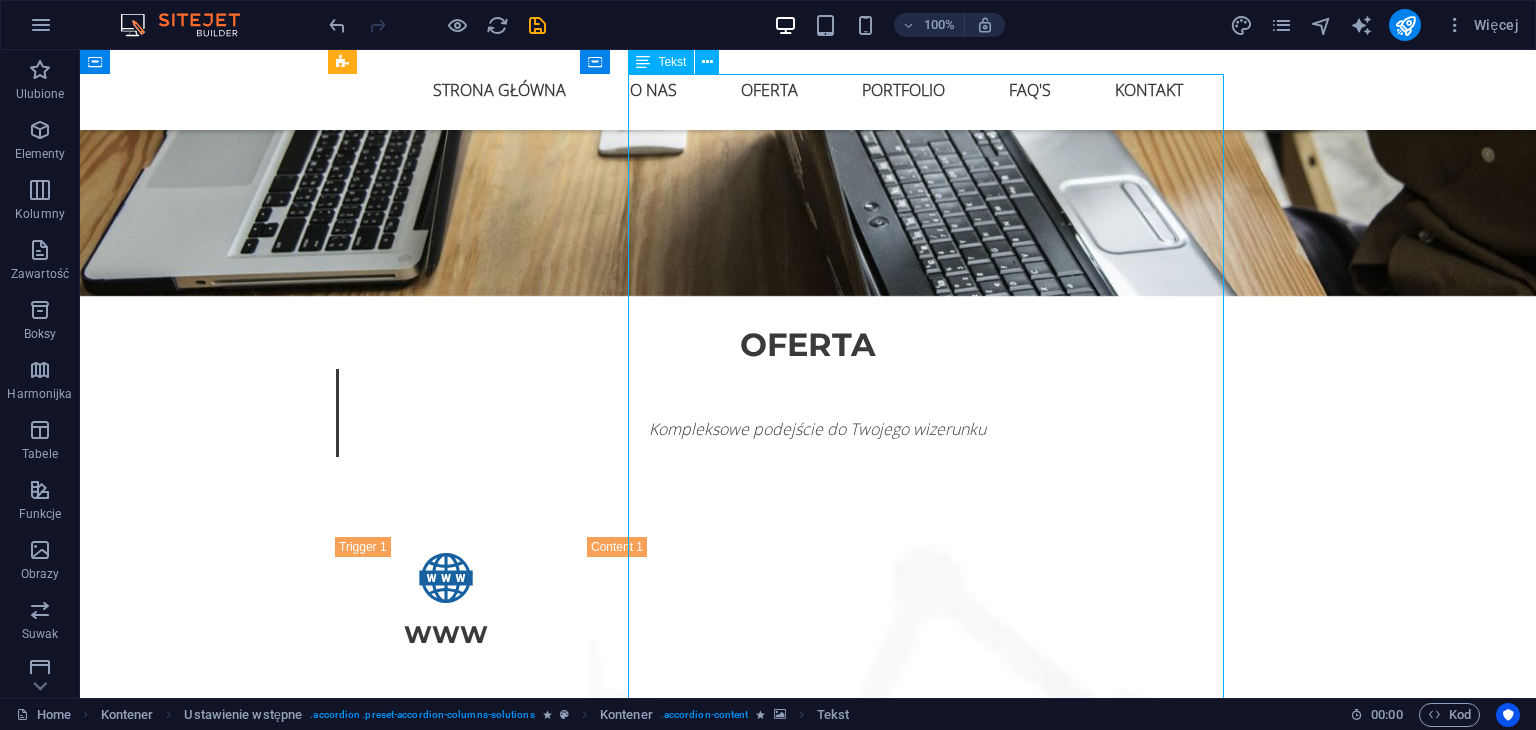 click on "Marka to nie tylko logo. To klimat, osobowość, styl. W WINS Agency tworzymy branding, który opowiada historię – Twoją. Pomagamy markom: ✨ wyglądać spójnie, ✨ mówić wyraźnie, ✨ być zapamiętywane. Co możemy dla Ciebie zrobić: 🎯 Zaprojektujemy logo, które działa w każdych warunkach 🖌 Dobierzemy kolory, typografię i styl, które oddają charakter Twojej marki 🧠 Zdefiniujemy ton głosu i osobowość brandu (bo każda marka ma coś do powiedzenia) 🧾 Stworzymy prostą, ale konkretną księgę znaku 📱 Zaprojektujemy szablony social media, żeby wszystko grało (również na Instagramie) Tworzymy marki, które nie tylko wyglądają dobrze – one czują się dobrze w swoim wizerunku." at bounding box center (934, 2946) 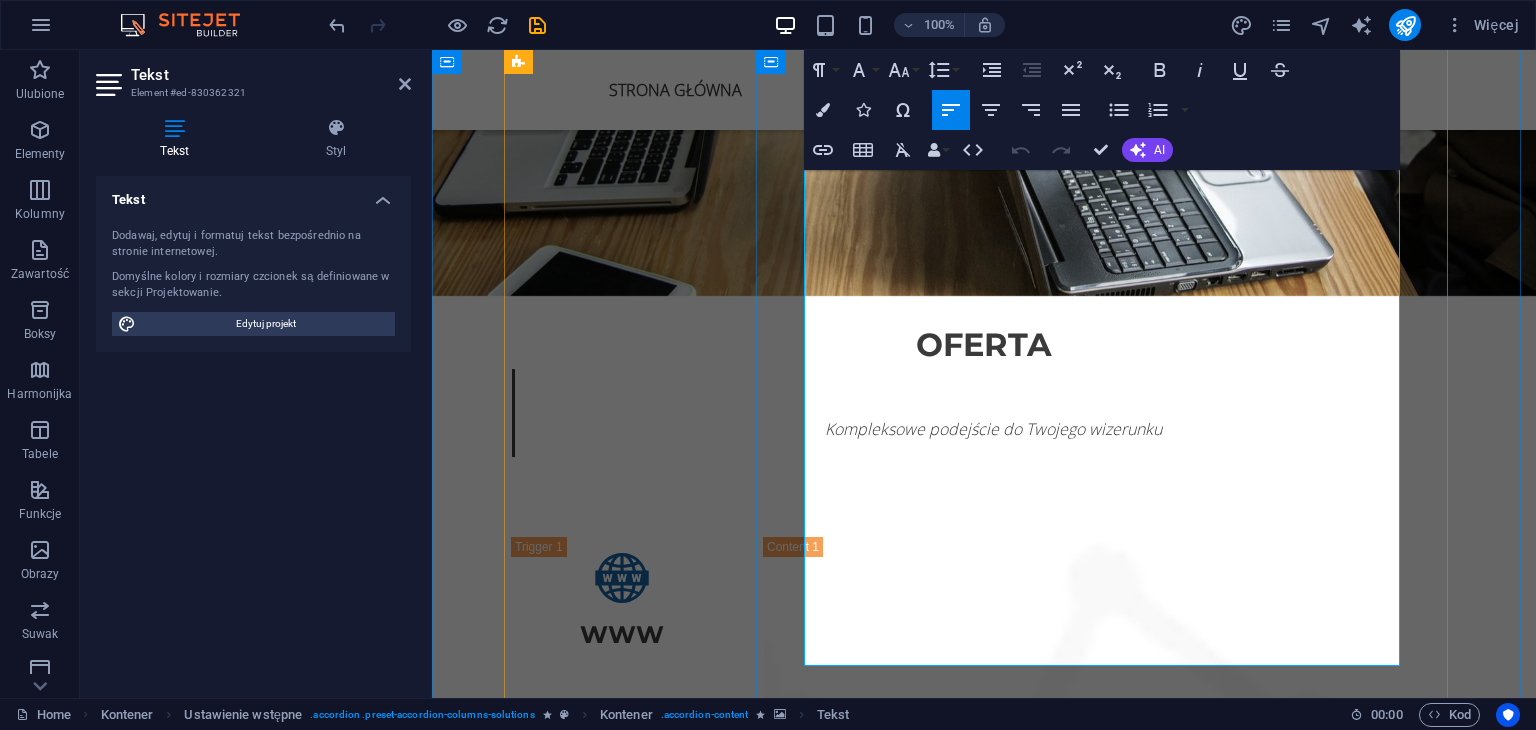 click on "📱 Zaprojektujemy szablony social media, żeby wszystko grało (również na Instagramie)" at bounding box center (1118, 3088) 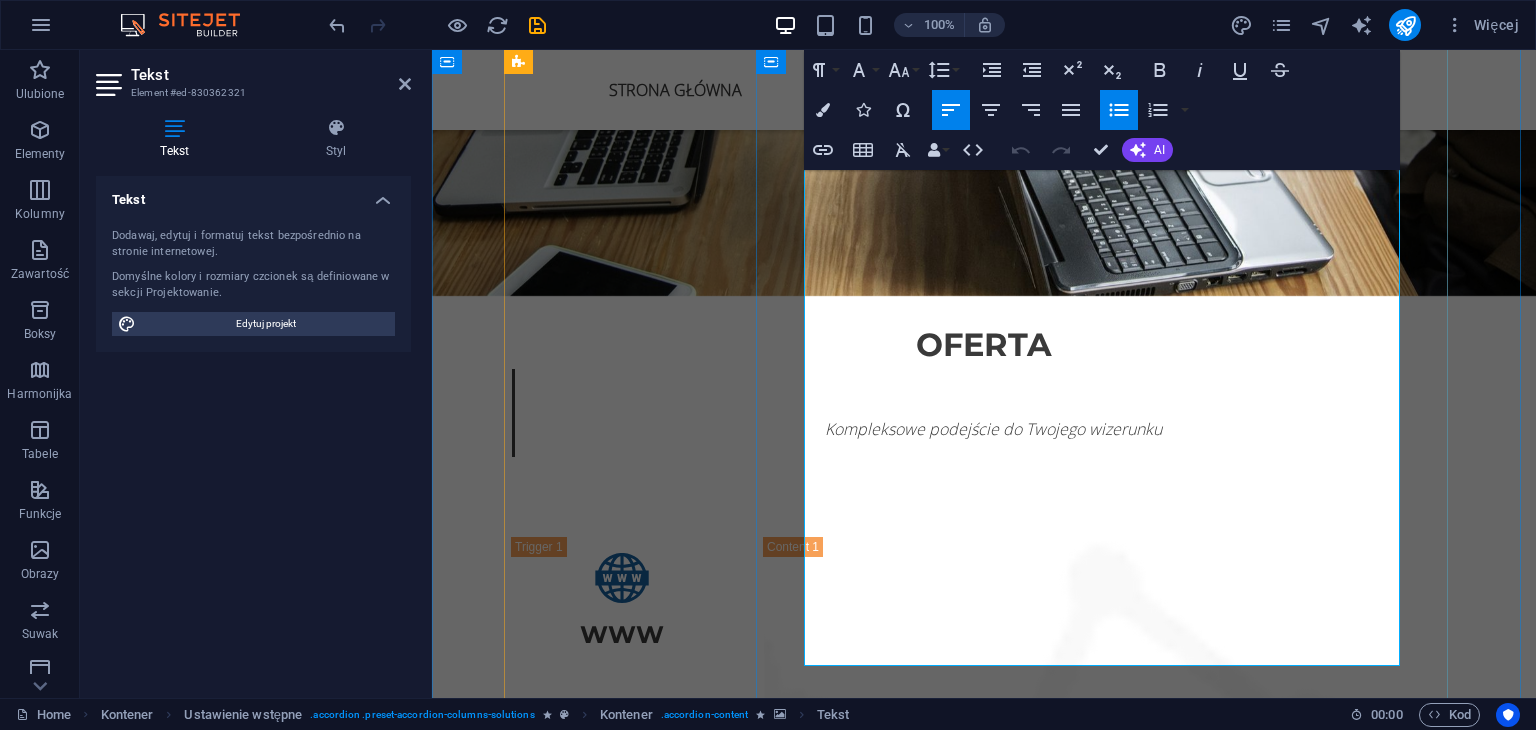 click on "📱 Zaprojektujemy szablony social media, żeby wszystko grało (również na Instagramie)" at bounding box center [1118, 3088] 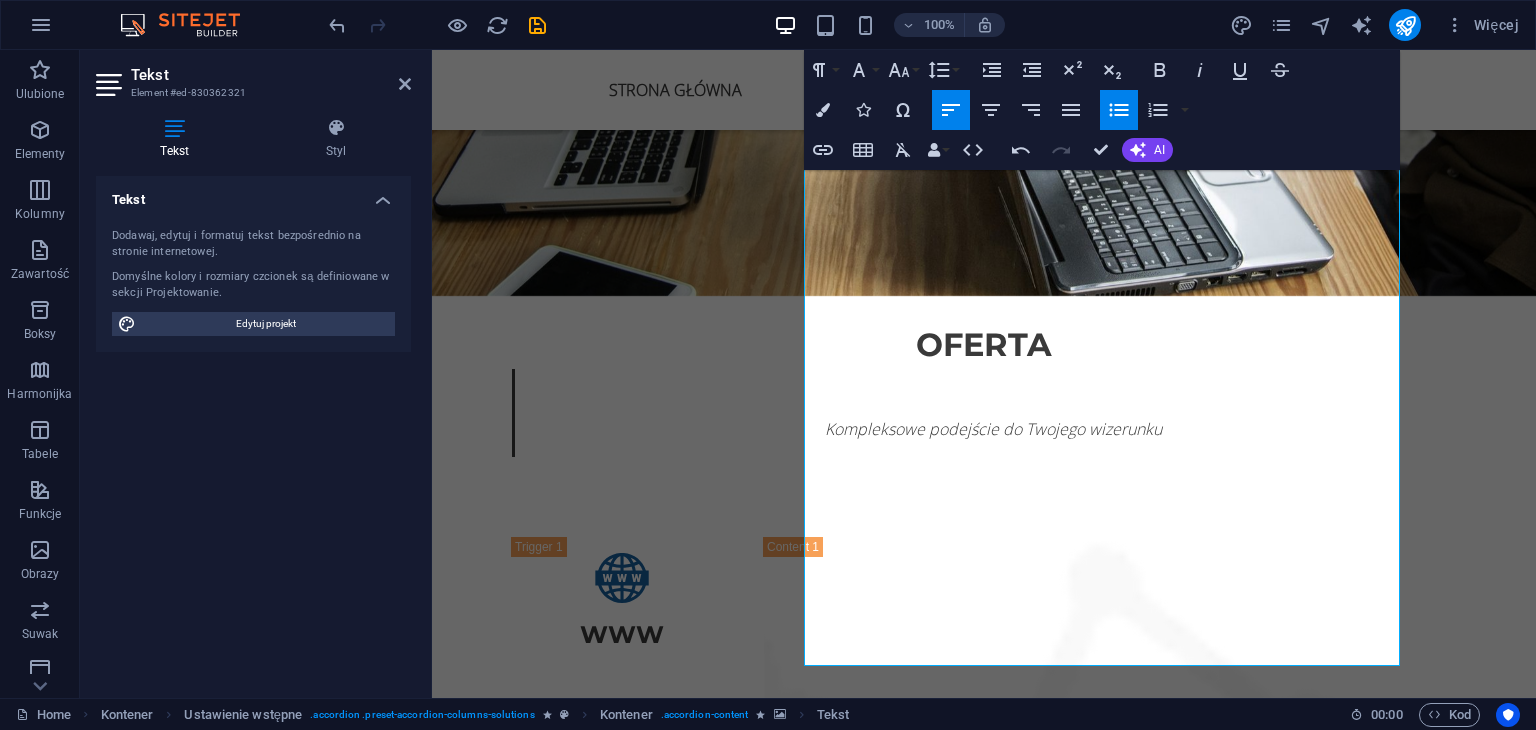 click 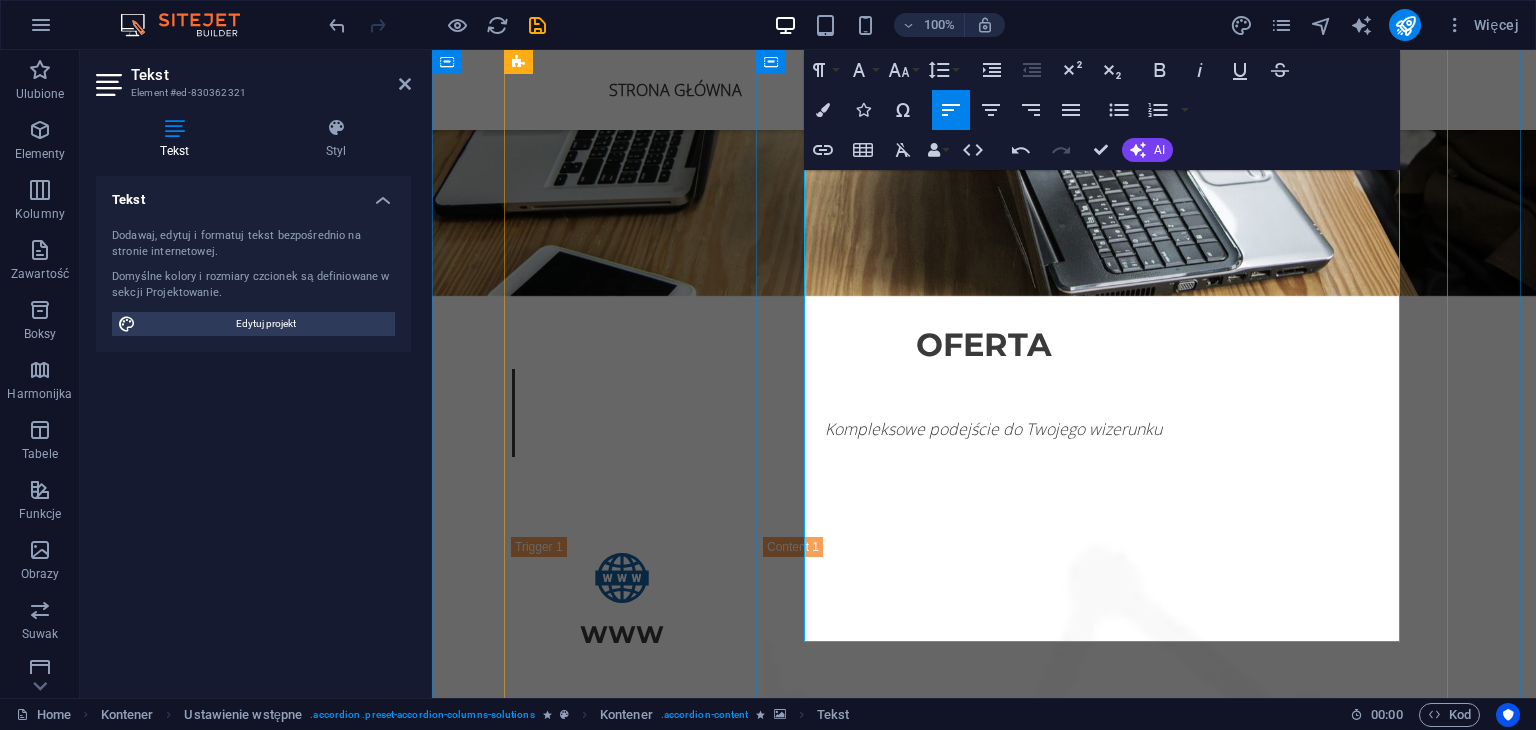 click on "🧾 Stworzymy prostą, ale konkretną księgę znaku" at bounding box center [1118, 2952] 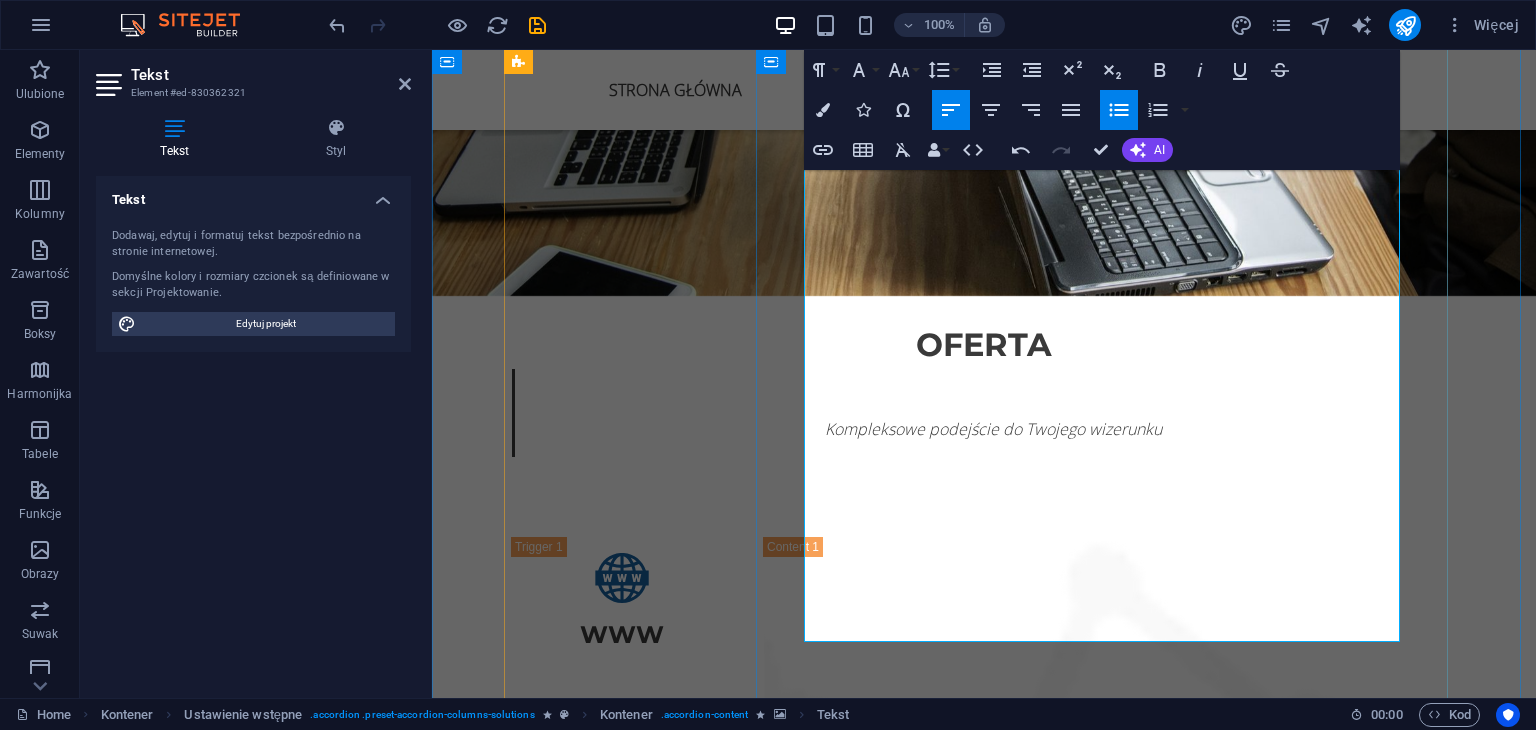 drag, startPoint x: 805, startPoint y: 300, endPoint x: 1004, endPoint y: 551, distance: 320.31546 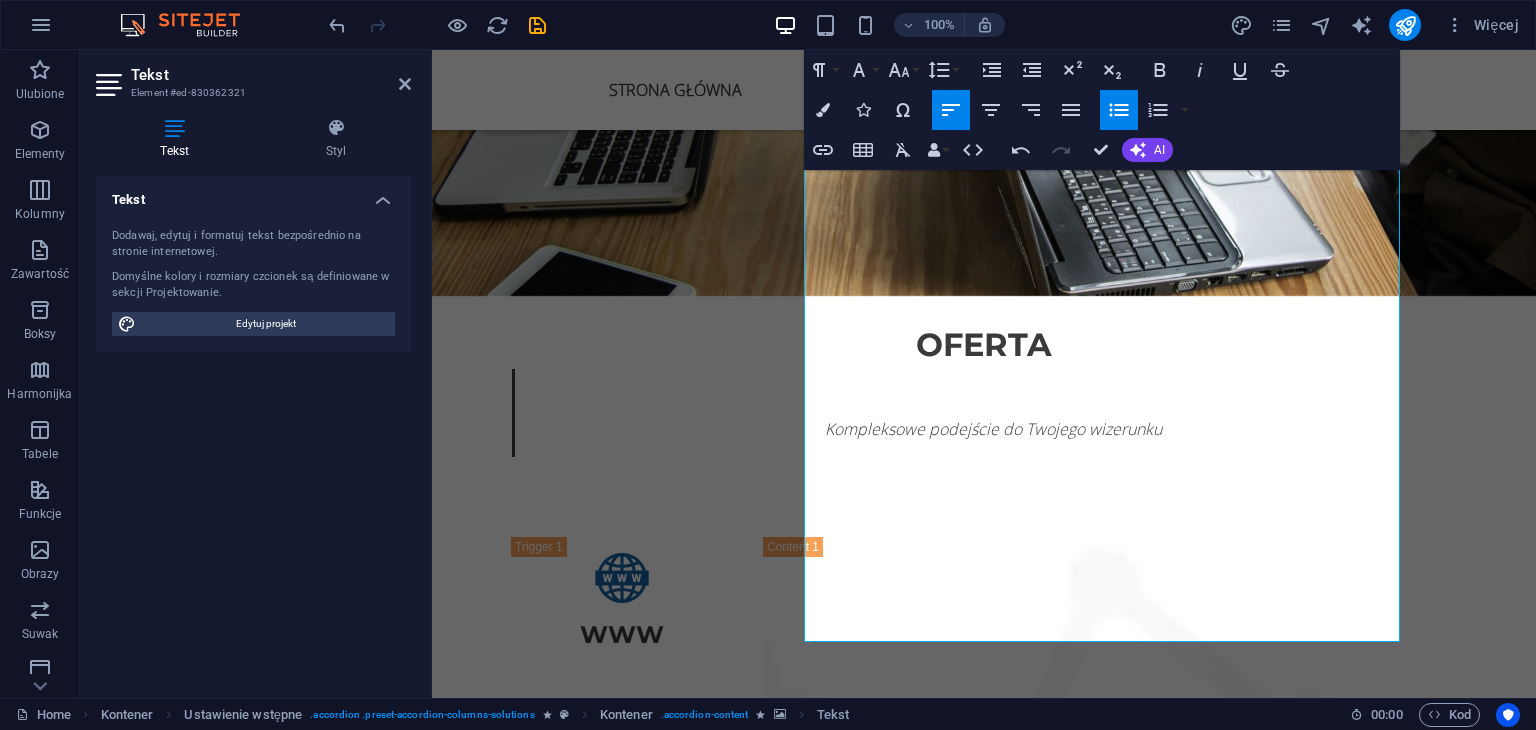 click on "Paragraph Format Normal Heading 1 Heading 2 Heading 3 Heading 4 Heading 5 Heading 6 Code Font Family Arial Georgia Impact Tahoma Times New Roman Verdana Montserrat Open Sans Font Size 8 9 10 11 12 14 18 24 30 36 48 60 72 96 Line Height Default Single 1.15 1.5 Double Increase Indent Decrease Indent Superscript Subscript Bold Italic Underline Strikethrough Colors Icons Special Characters Align Left Align Center Align Right Align Justify Unordered List   Default Circle Disc Square    Ordered List   Default Lower Alpha Lower Greek Lower Roman Upper Alpha Upper Roman    Insert Link Insert Table Clear Formatting Data Bindings Firma Imię Nazwisko Ulica Kod pocztowy Miasto E-mail Numer telefonu Telefon komórkowy Faks Pole niestandardowe 1 Pole niestandardowe 2 Pole niestandardowe 3 Pole niestandardowe 4 Pole niestandardowe 5 Pole niestandardowe 6 HTML Undo Redo Confirm (Ctrl+⏎) AI Popraw Skróć Wydłuż Popraw pisownię i gramatykę Przetłumacz na Angielski Wygeneruj tekst" at bounding box center (1102, 110) 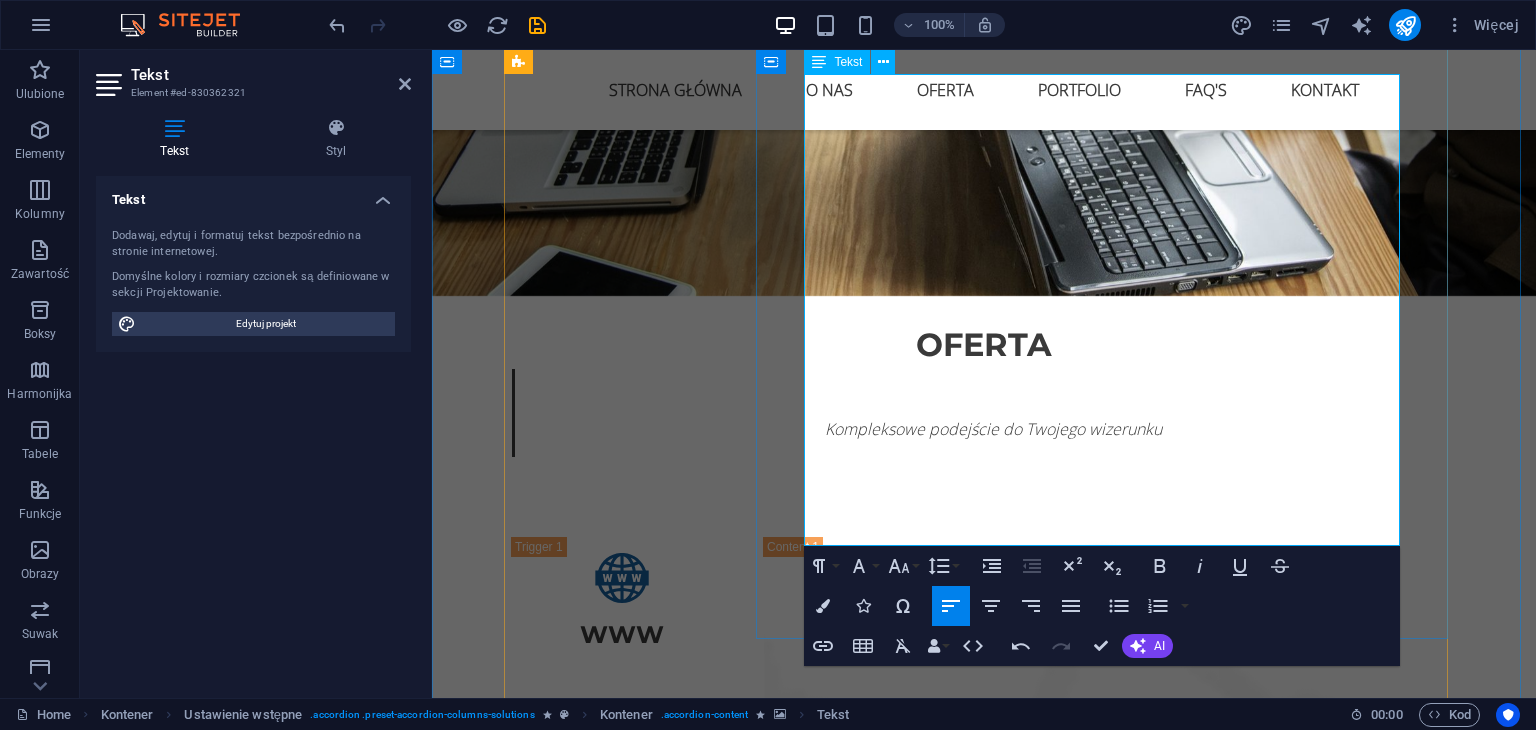 click on "📱 Zaprojektujemy szablony social media, żeby wszystko grało (również na Instagramie)" at bounding box center [1110, 2792] 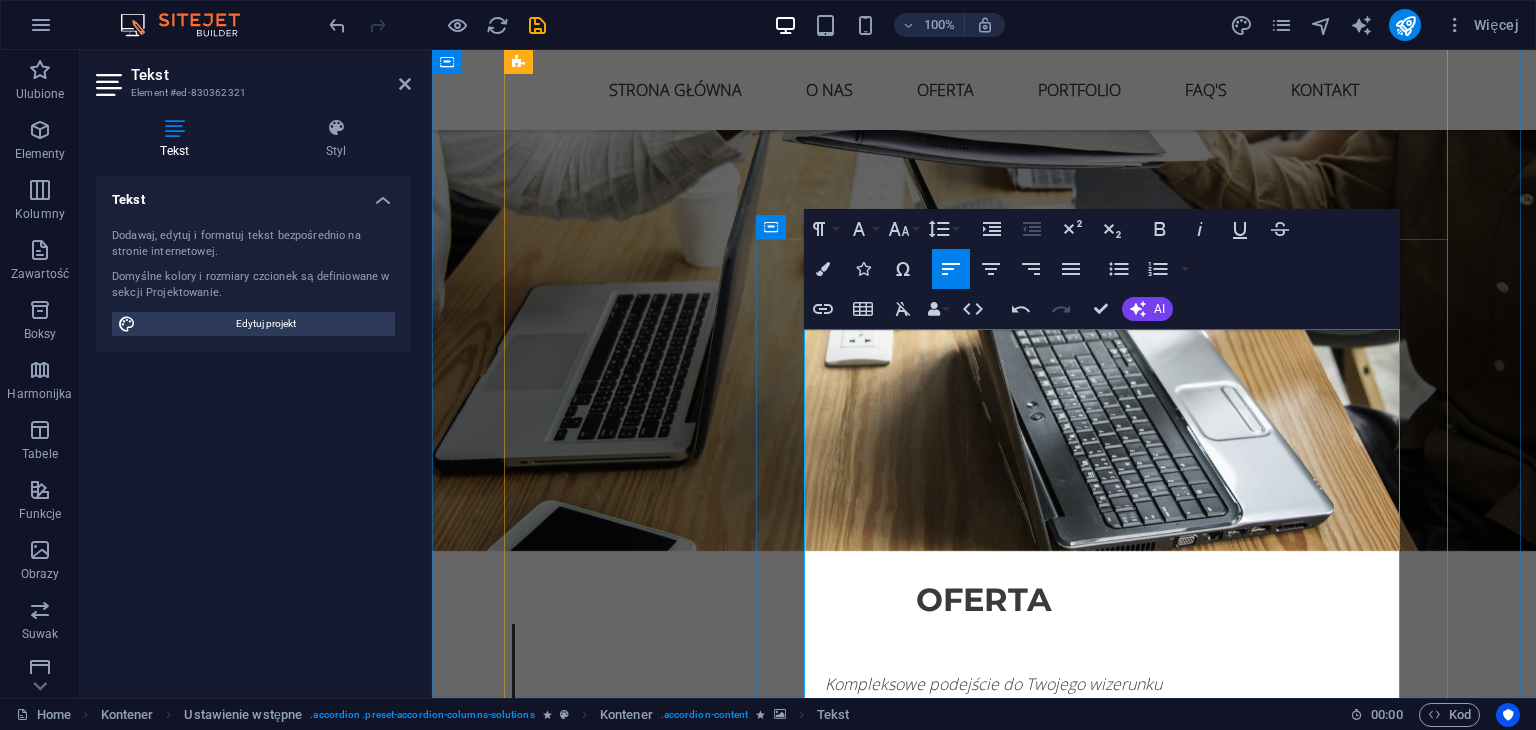 scroll, scrollTop: 3176, scrollLeft: 0, axis: vertical 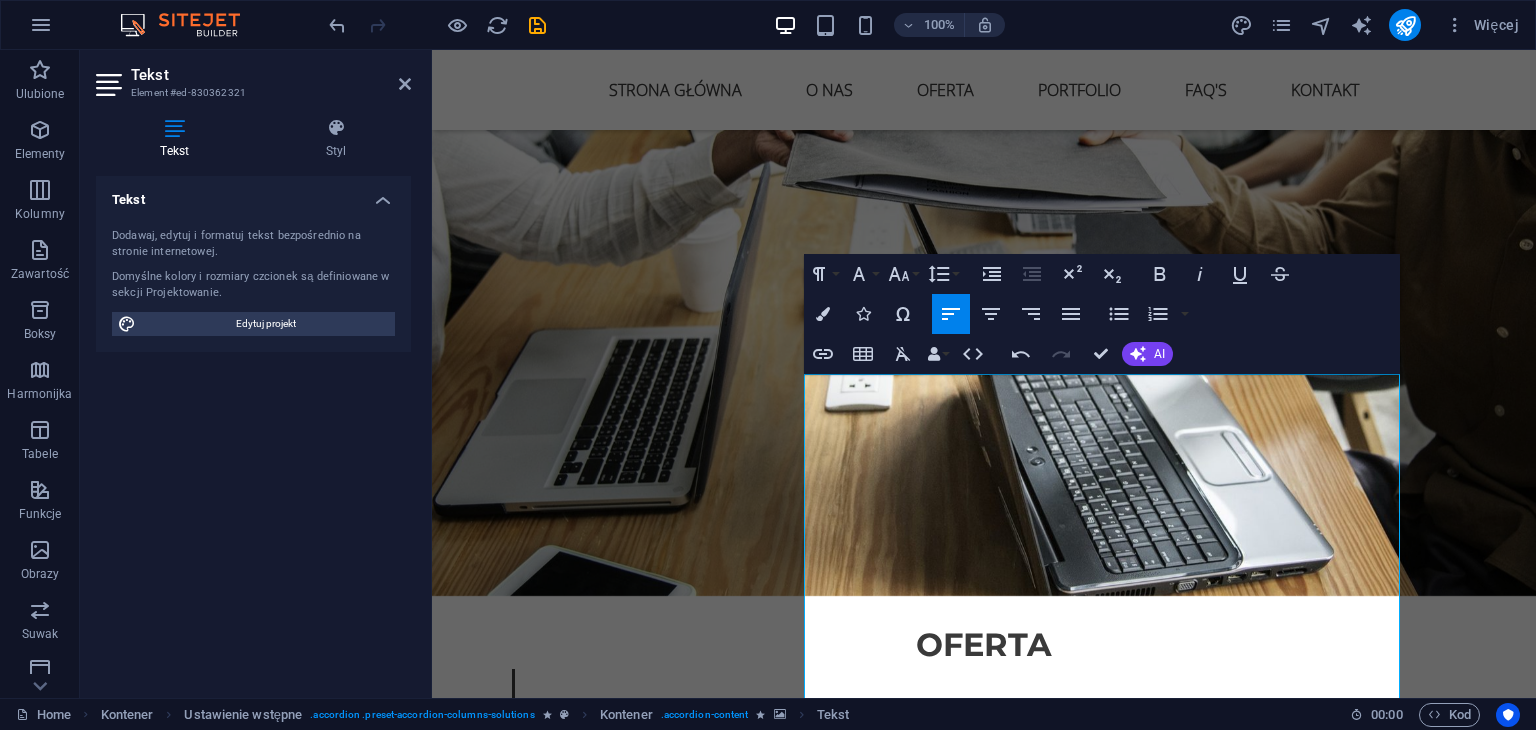 click on "Oferta Kompleksowe podejście do Twojego wizerunku  WWW Strony Internetowe Tworzymy strony, które nie tylko świetnie wyglądają, ale przede wszystkim  działają na rzecz Twojego biznesu . Nasze projekty są przemyślane strategicznie, zoptymalizowane pod SEO i dostosowane do każdego urządzenia. ✔️ Responsywność  ✔️ Szybkość działania  ✔️ Integracje  ✔️ Certyfikat SSL i podstawowe zabezpieczenia Tworzymy: ✔️Strony typu one-page ✔️ Nowoczesne stronay firmowe ✔️ Landing page sprzedażowe  – skupionych na konwersji ✔️ Sklepy Internetowe  – WooCommerce / Shoper / Shopify ✔️ Strony pod marki osobiste i ekspertów Pricing Branding Hardware solutions Marka to nie tylko logo. To klimat, osobowość, styl. W WINS Agency tworzymy branding, który opowiada historię – Twoją. Pomagamy markom: ✨ wyglądać spójnie, ✨ mówić wyraźnie, ✨ być zapamiętywane. Co możemy dla Ciebie zrobić: 🎯 Zaprojektujemy logo, które działa w każdych warunkach Pricing" at bounding box center [984, 2820] 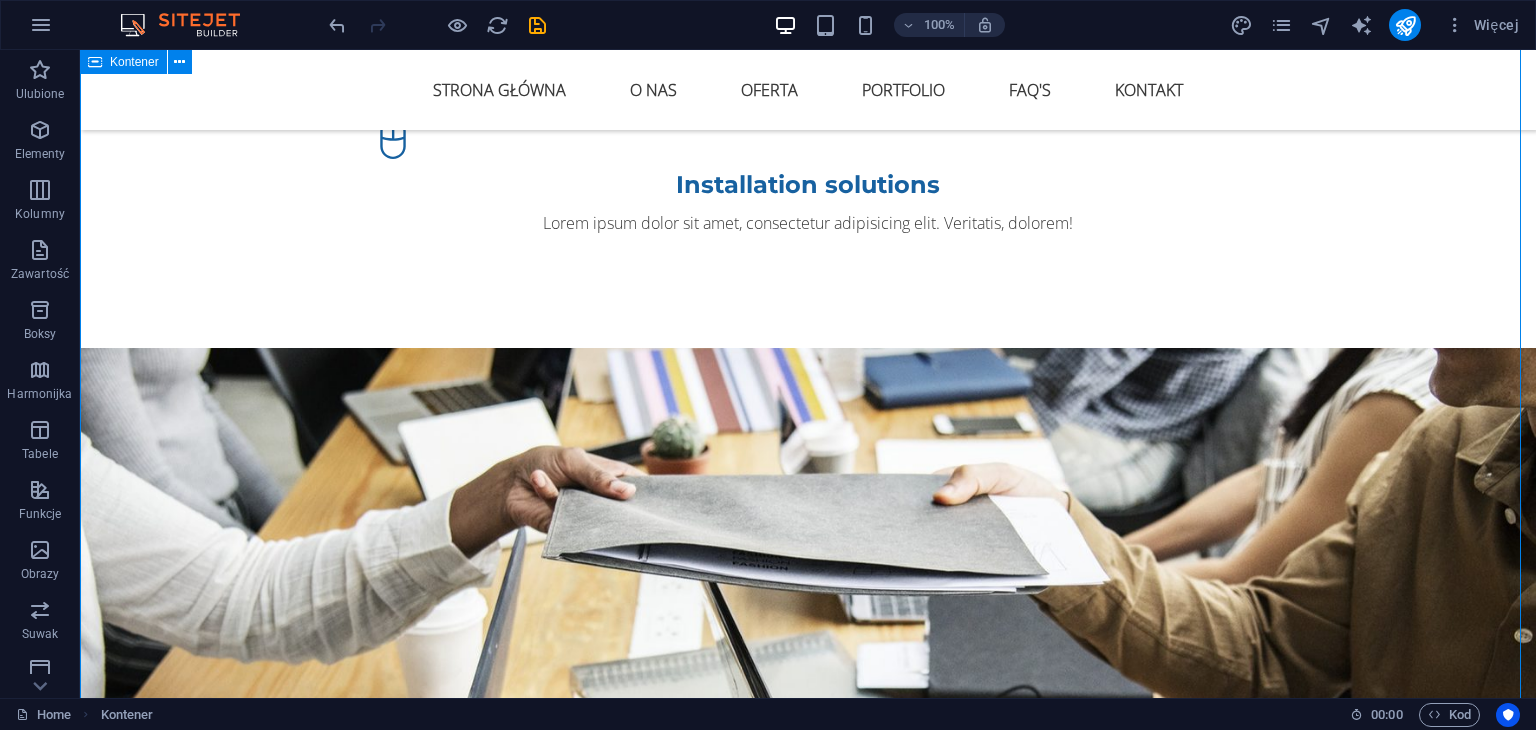scroll, scrollTop: 2976, scrollLeft: 0, axis: vertical 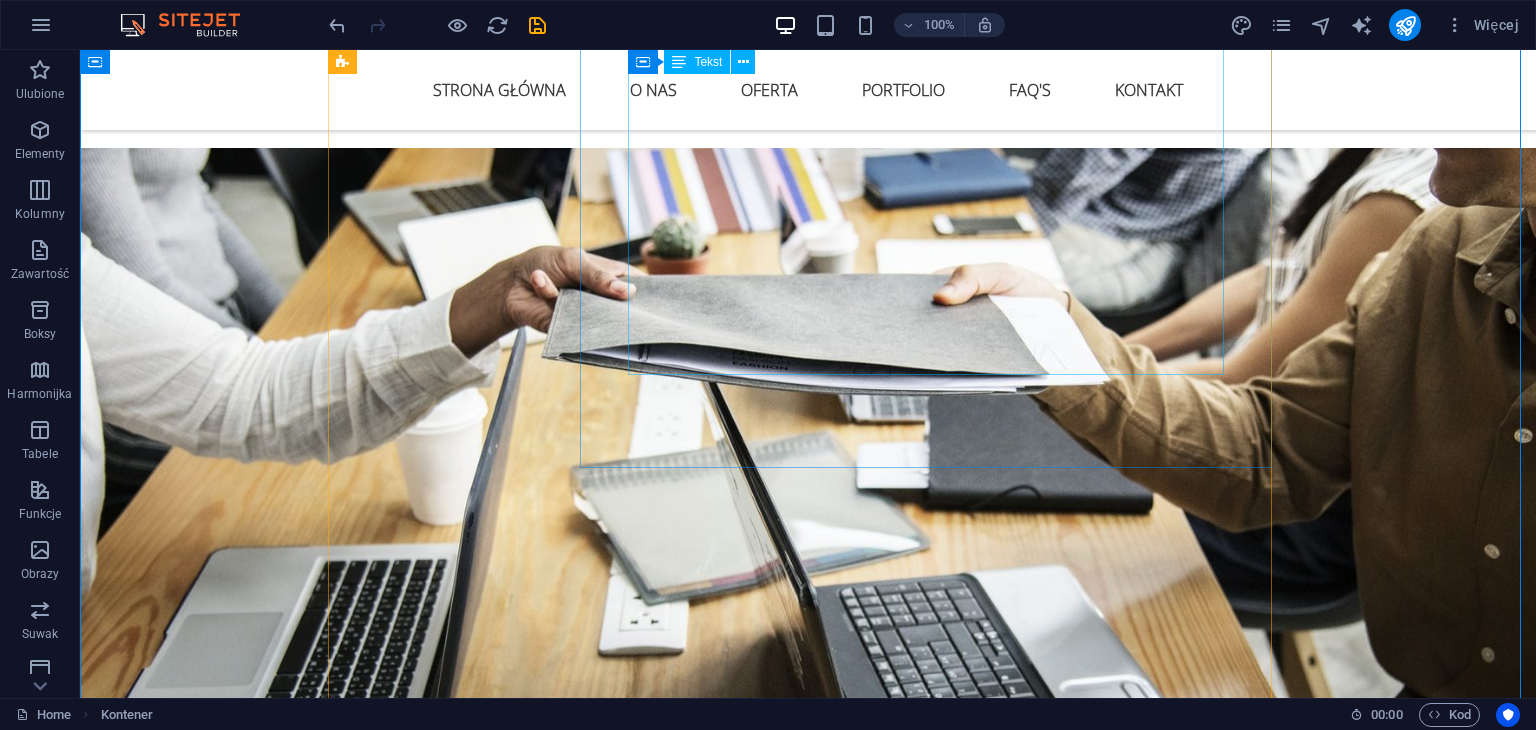 click on "Tworzymy strony, które nie tylko świetnie wyglądają, ale przede wszystkim  działają na rzecz Twojego biznesu . Nasze projekty są przemyślane strategicznie, zoptymalizowane pod SEO i dostosowane do każdego urządzenia. ✔️ Responsywność  ✔️ Szybkość działania  ✔️ Integracje  ✔️ Certyfikat SSL i podstawowe zabezpieczenia Tworzymy: ✔️Strony typu one-page ✔️ Nowoczesne stronay firmowe ✔️ Landing page sprzedażowe  – skupionych na konwersji ✔️ Sklepy Internetowe  – WooCommerce / Shoper / Shopify ✔️ Strony pod marki osobiste i ekspertów" at bounding box center [934, 1886] 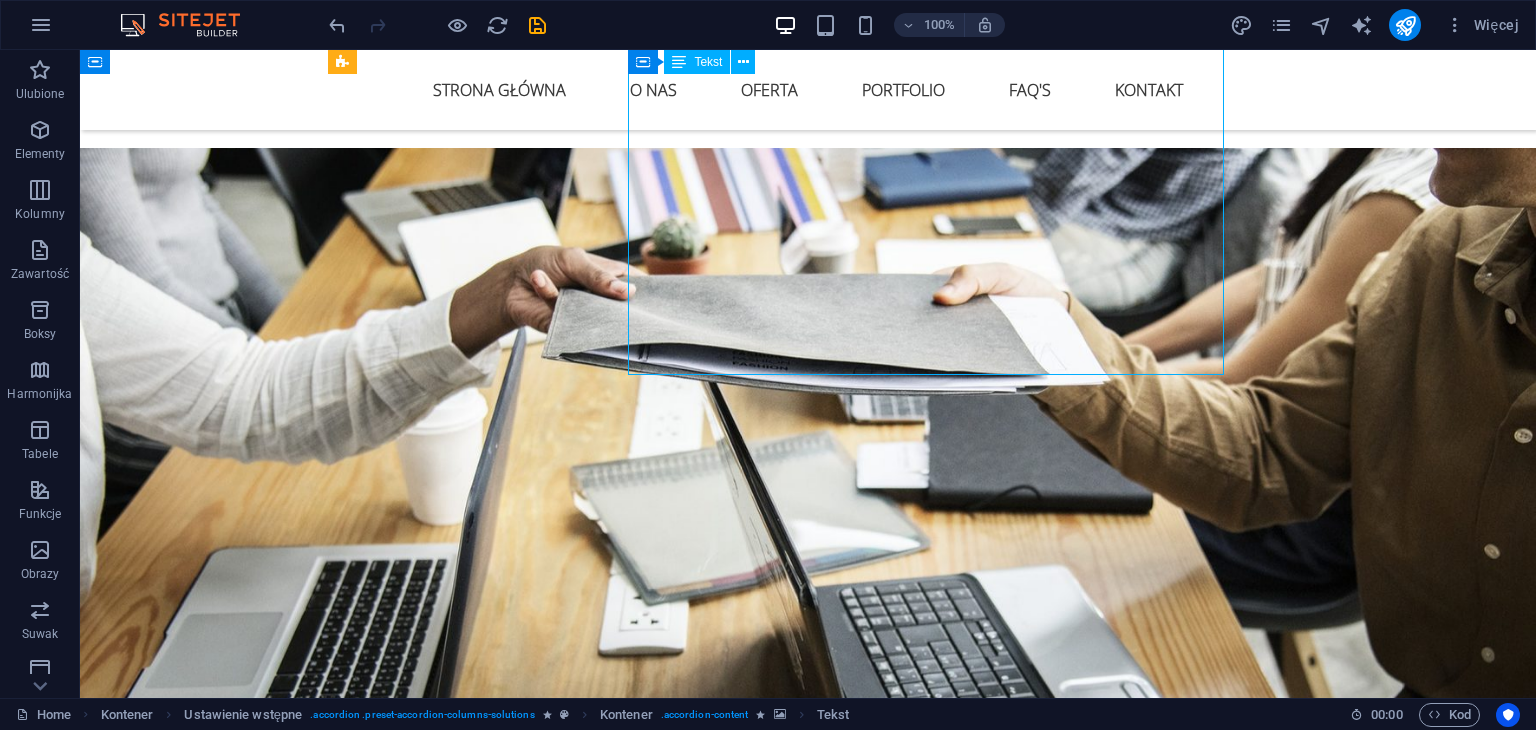 click on "Tworzymy strony, które nie tylko świetnie wyglądają, ale przede wszystkim  działają na rzecz Twojego biznesu . Nasze projekty są przemyślane strategicznie, zoptymalizowane pod SEO i dostosowane do każdego urządzenia. ✔️ Responsywność  ✔️ Szybkość działania  ✔️ Integracje  ✔️ Certyfikat SSL i podstawowe zabezpieczenia Tworzymy: ✔️Strony typu one-page ✔️ Nowoczesne stronay firmowe ✔️ Landing page sprzedażowe  – skupionych na konwersji ✔️ Sklepy Internetowe  – WooCommerce / Shoper / Shopify ✔️ Strony pod marki osobiste i ekspertów" at bounding box center (934, 1886) 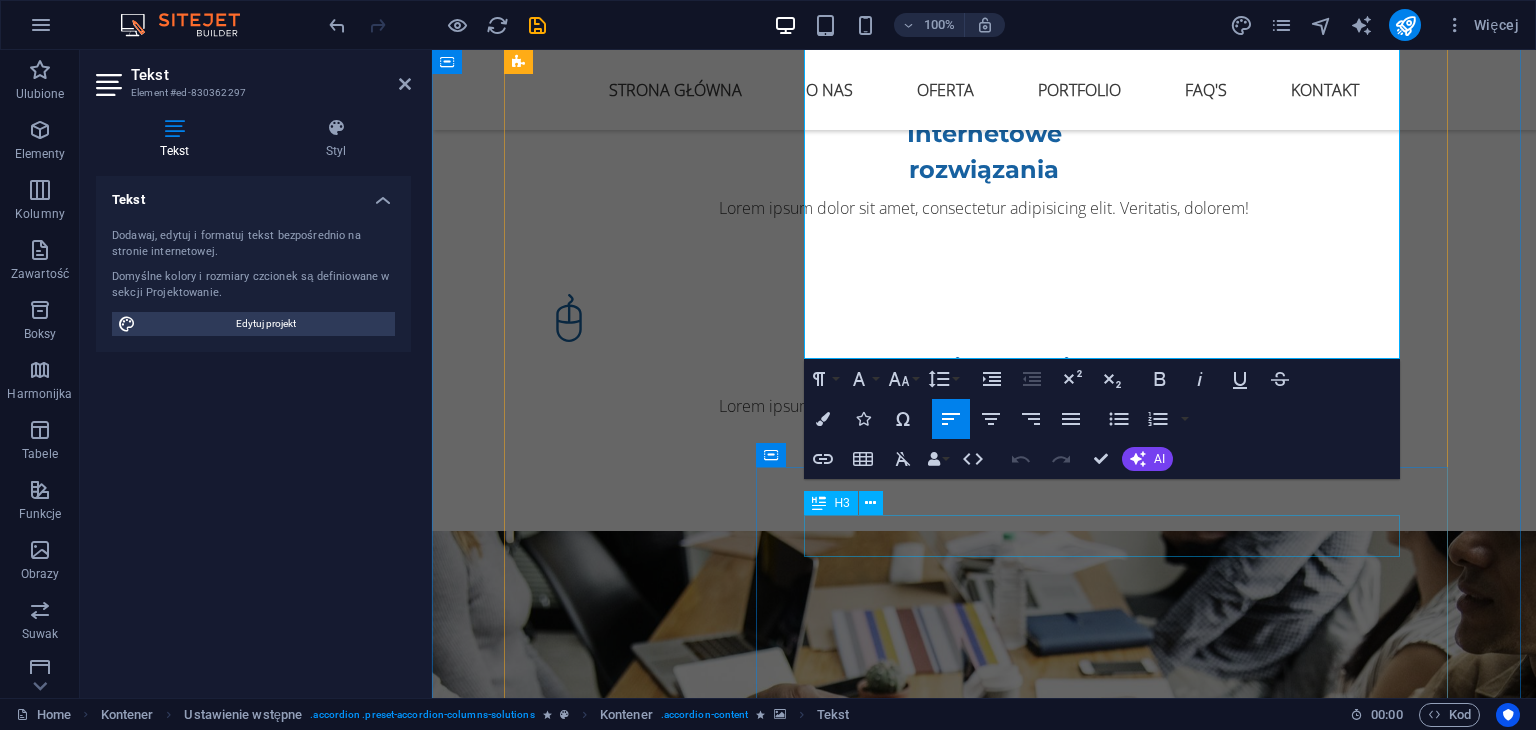 scroll, scrollTop: 2993, scrollLeft: 0, axis: vertical 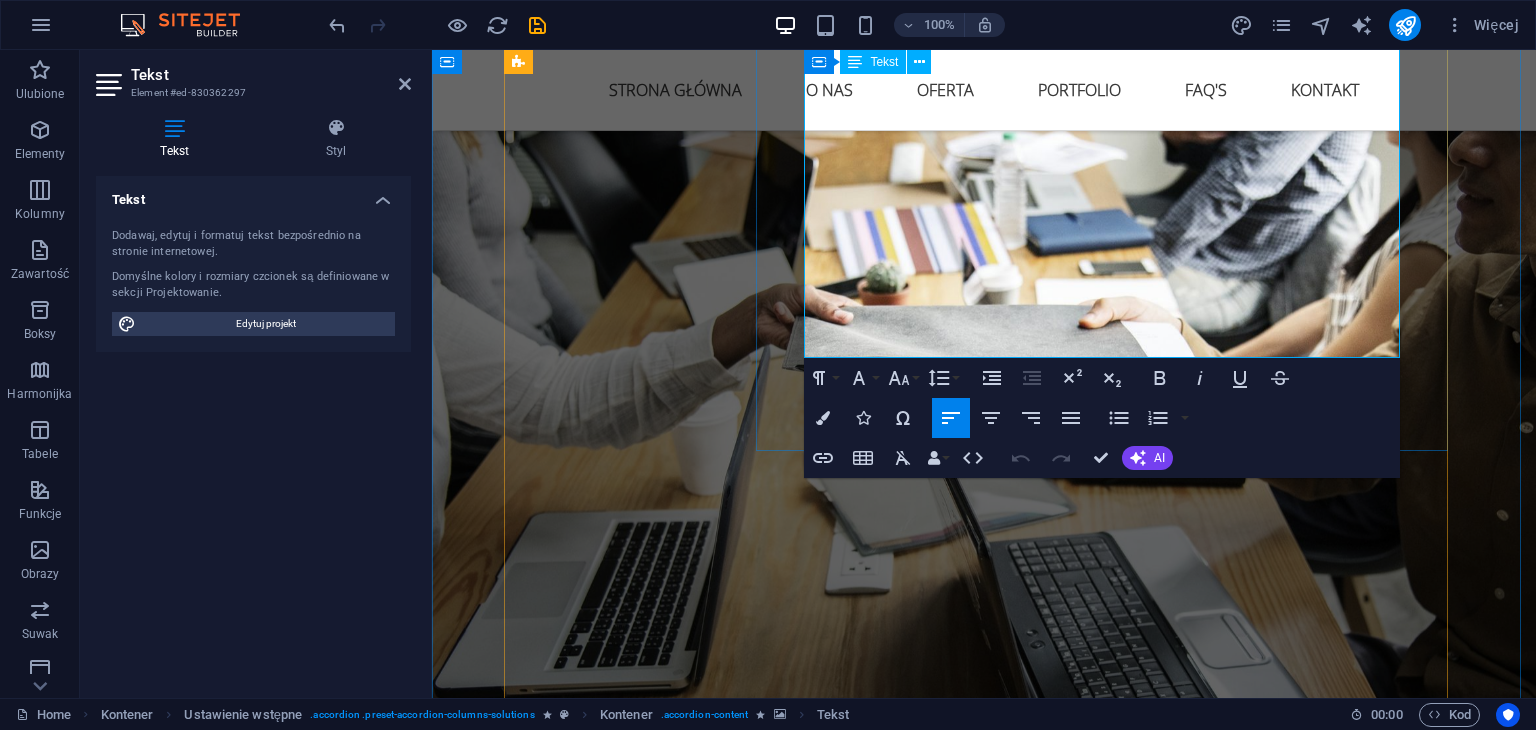 click on "✔️ Strony pod marki osobiste i ekspertów" at bounding box center (1110, 1665) 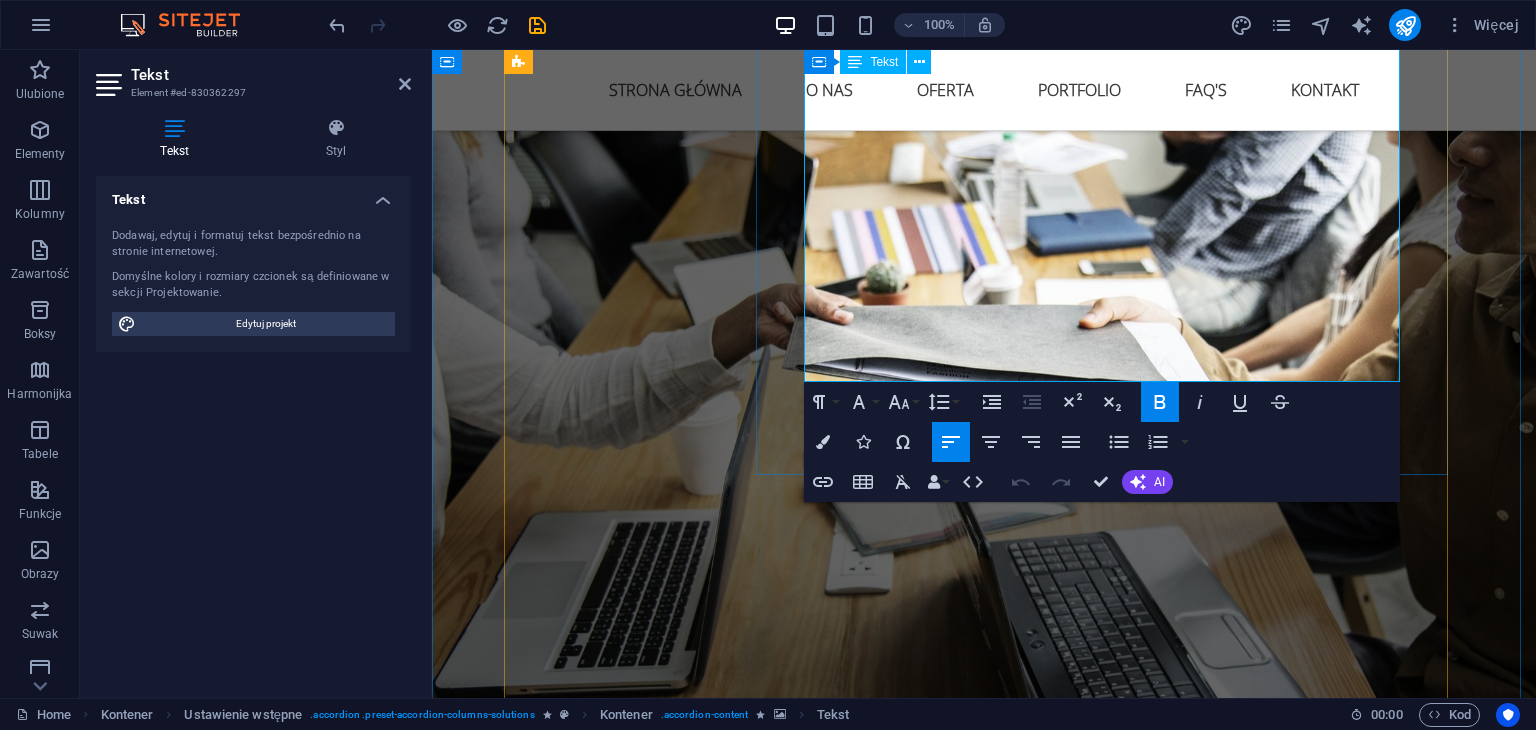 scroll, scrollTop: 2893, scrollLeft: 0, axis: vertical 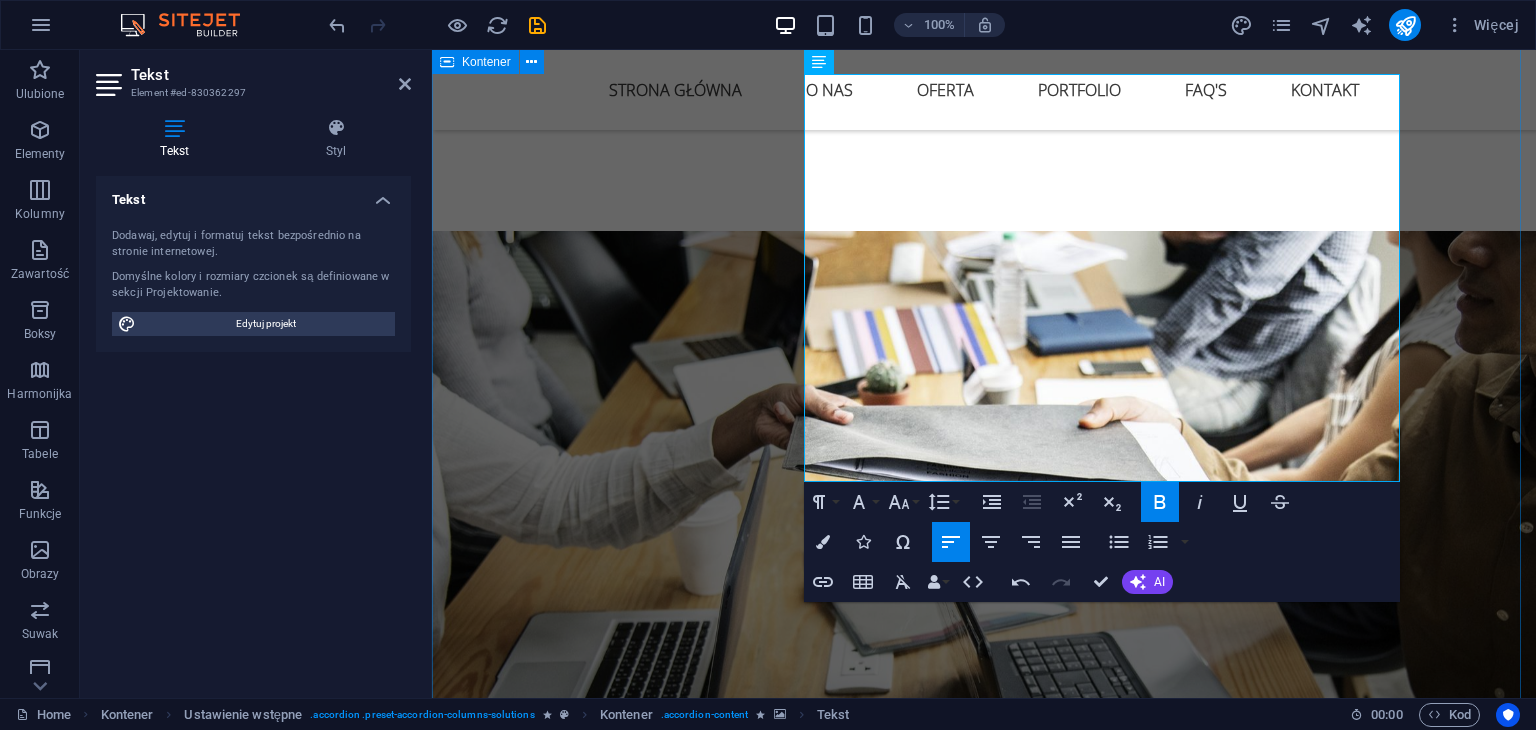 click on "Oferta Kompleksowe podejście do Twojego wizerunku  WWW Strony Internetowe Tworzymy strony, które nie tylko świetnie wyglądają, ale przede wszystkim  działają na rzecz Twojego biznesu . Nasze projekty są przemyślane strategicznie, zoptymalizowane pod SEO i dostosowane do każdego urządzenia. ✔️ Responsywność  ✔️ Szybkość działania  ✔️ Integracje  ✔️ Certyfikat SSL i podstawowe zabezpieczenia Tworzymy: ✔️Strony typu one-page ✔️ Nowoczesne stronay firmowe ✔️ Landing page sprzedażowe  – skupionych na konwersji ✔️ Sklepy Internetowe  – WooCommerce / Shoper / Shopify ✔️ Strony pod marki osobiste i ekspertów ​ Pricing Branding Hardware solutions Marka to nie tylko logo. To klimat, osobowość, styl. W WINS Agency tworzymy branding, który opowiada historię – Twoją. Pomagamy markom: ✨ wyglądać spójnie, ✨ mówić wyraźnie, ✨ być zapamiętywane. Co możemy dla Ciebie zrobić: 🎯 Zaprojektujemy logo, które działa w każdych warunkach Pricing" at bounding box center (984, 3191) 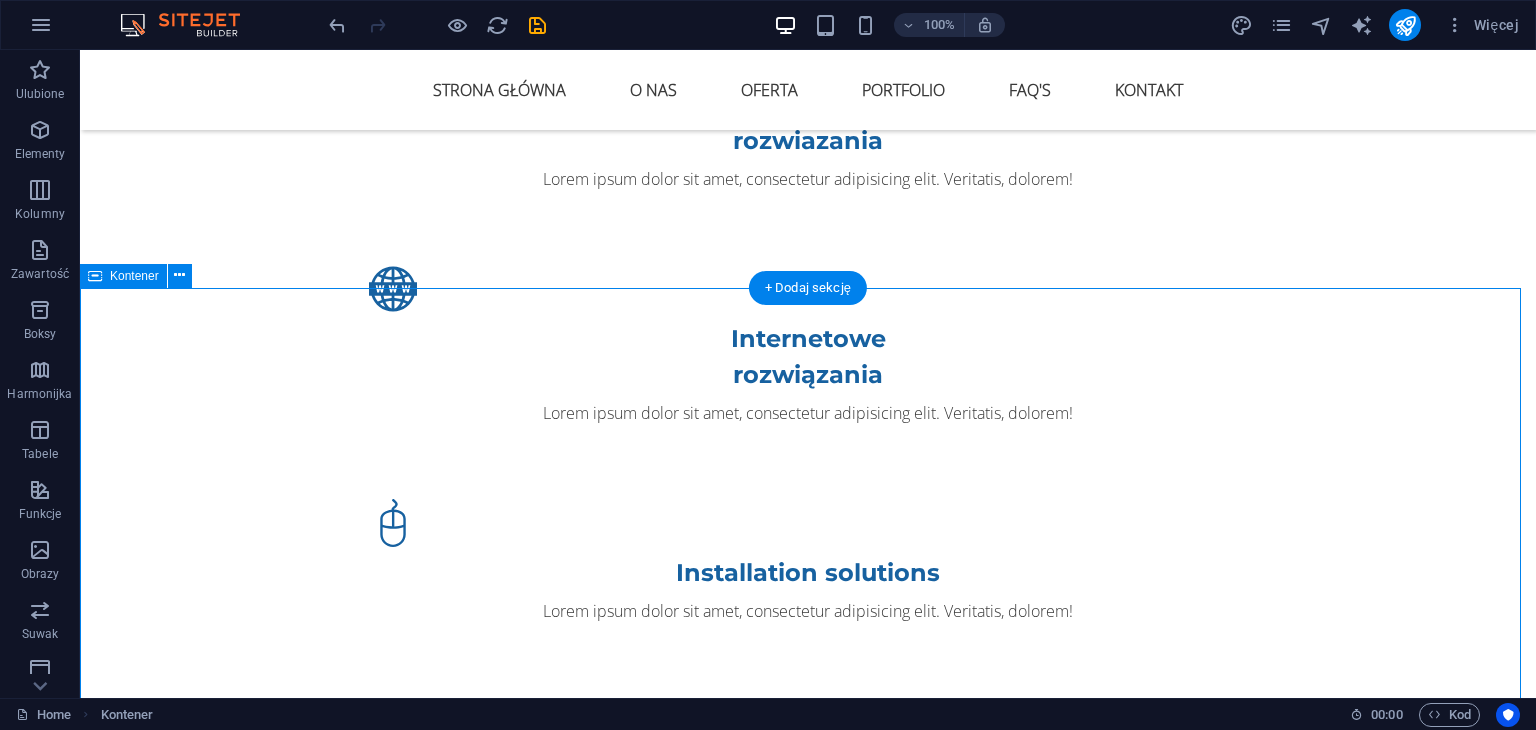 scroll, scrollTop: 2293, scrollLeft: 0, axis: vertical 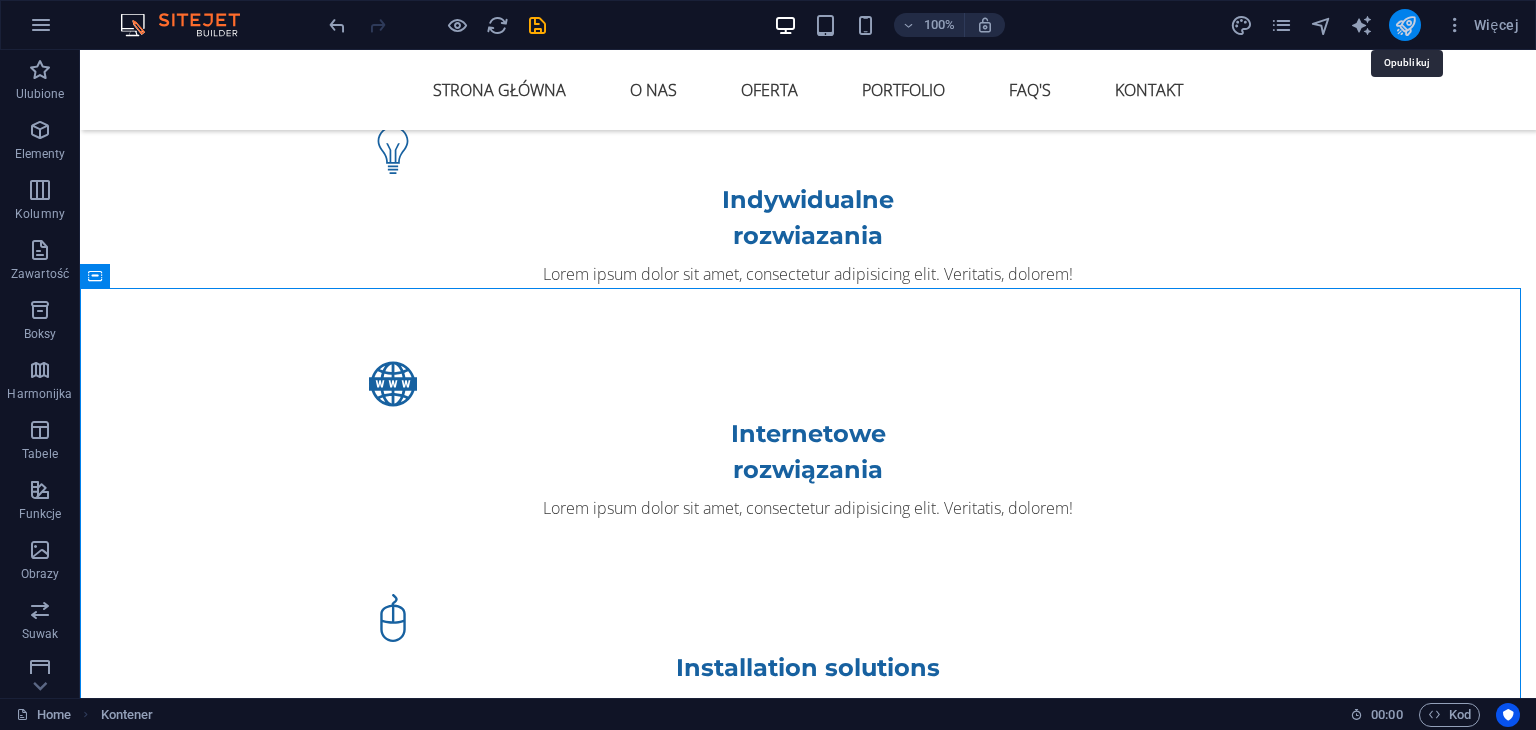 click at bounding box center [1405, 25] 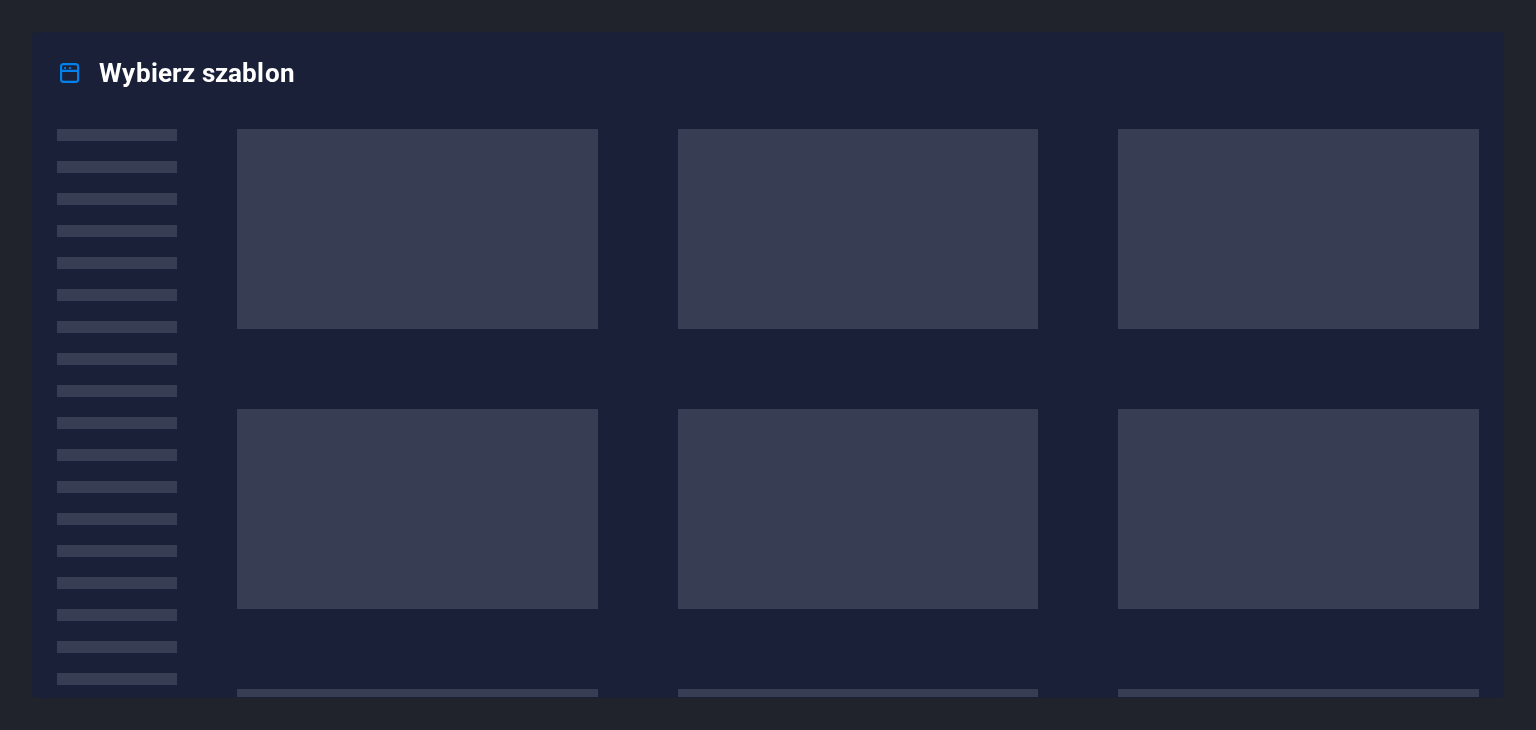 scroll, scrollTop: 0, scrollLeft: 0, axis: both 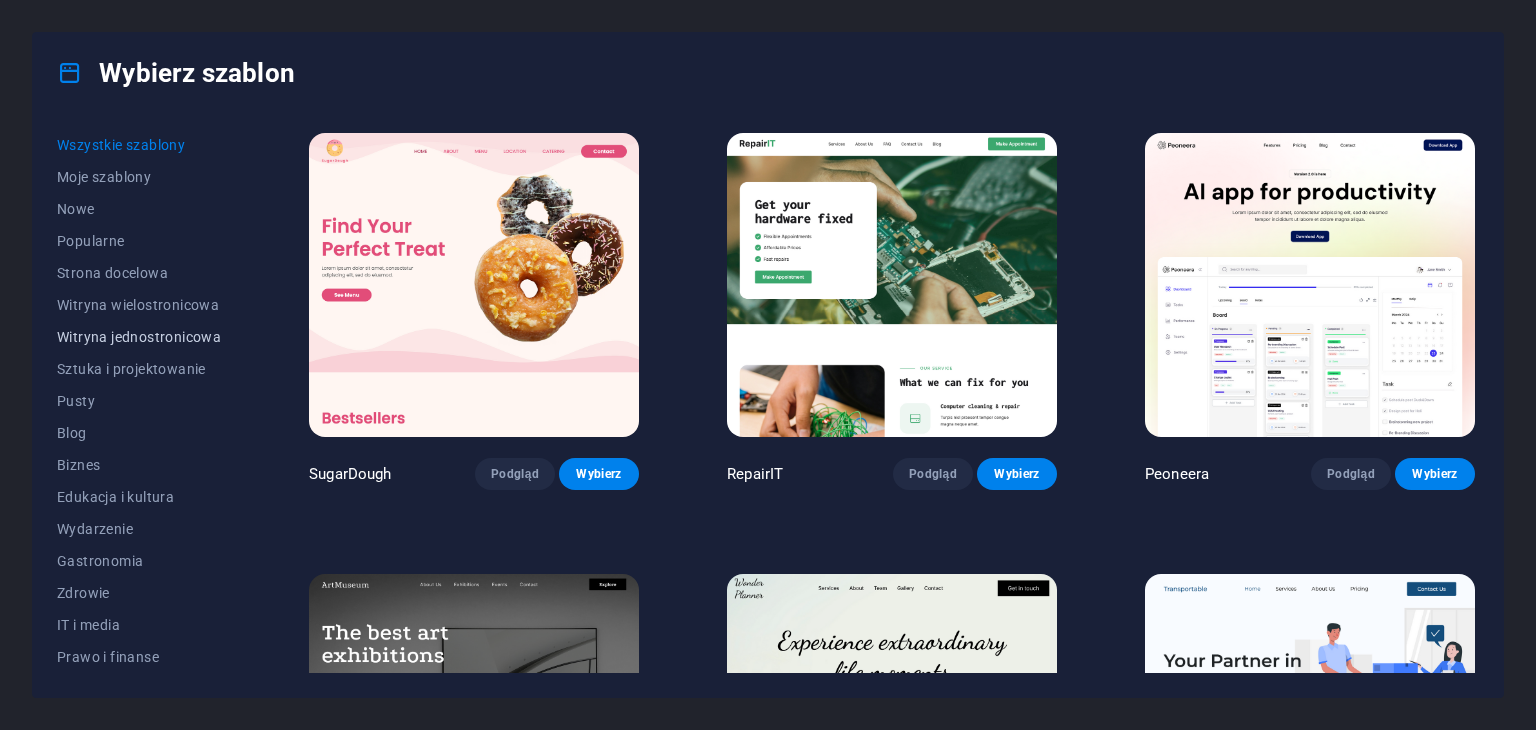 click on "Witryna jednostronicowa" at bounding box center (139, 337) 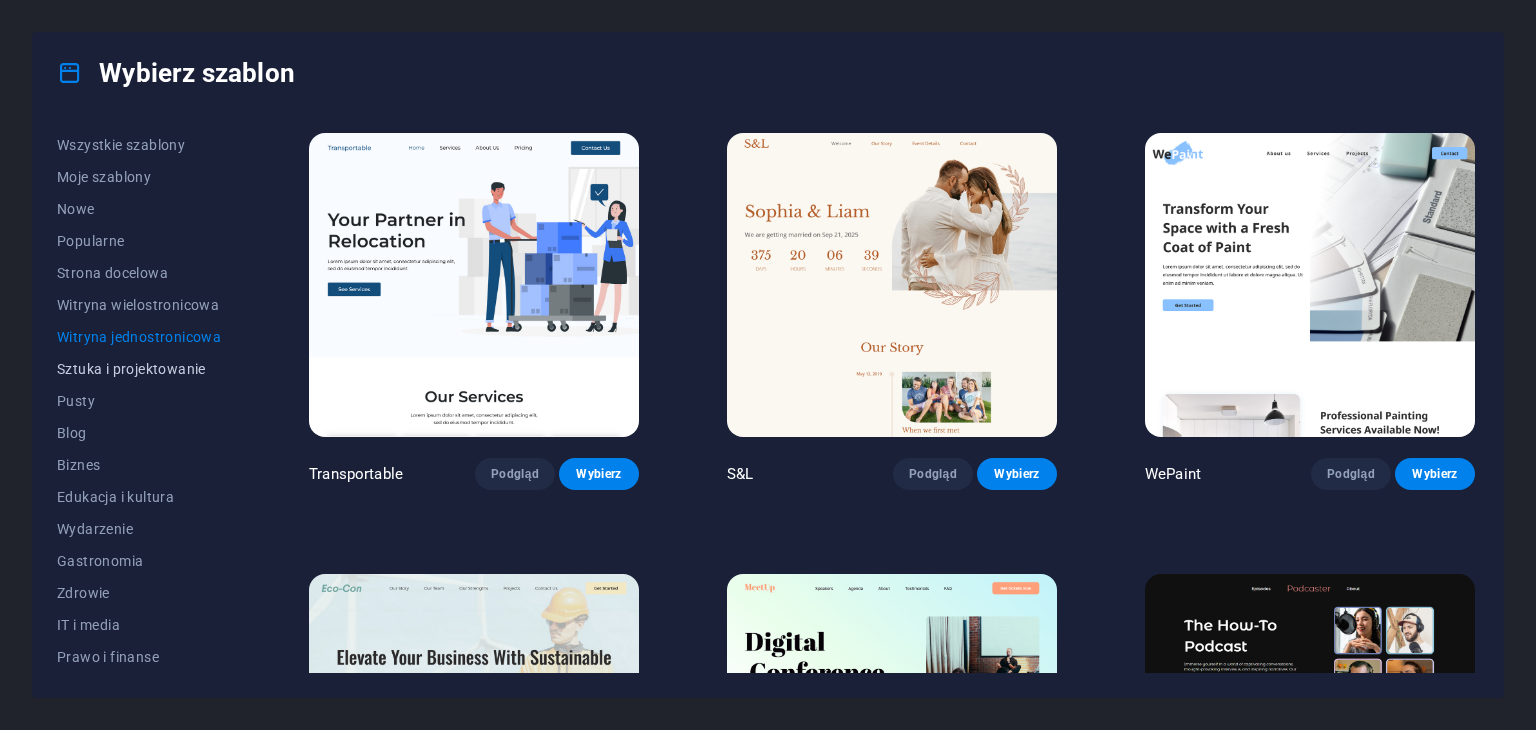 click on "Sztuka i projektowanie" at bounding box center (139, 369) 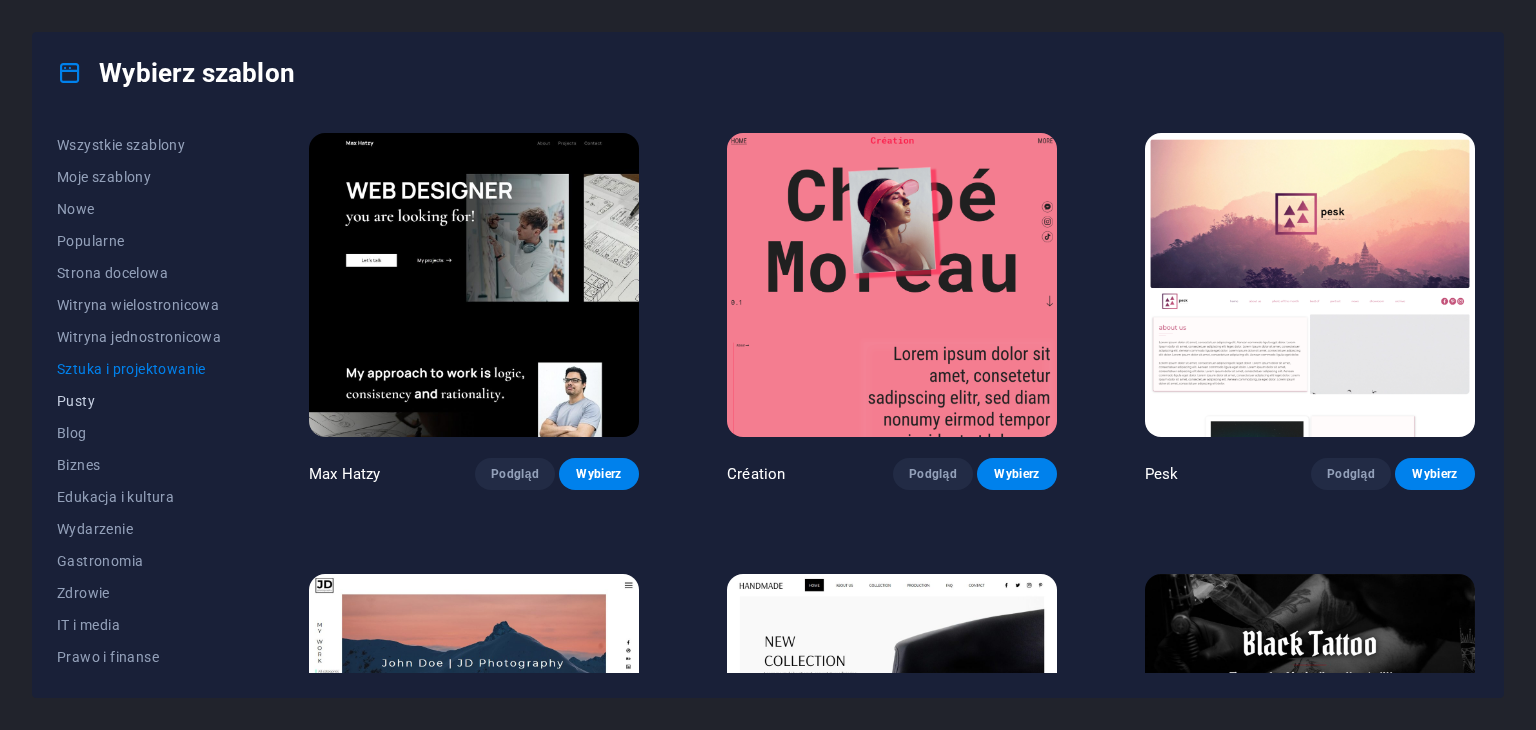 click on "Pusty" at bounding box center (139, 401) 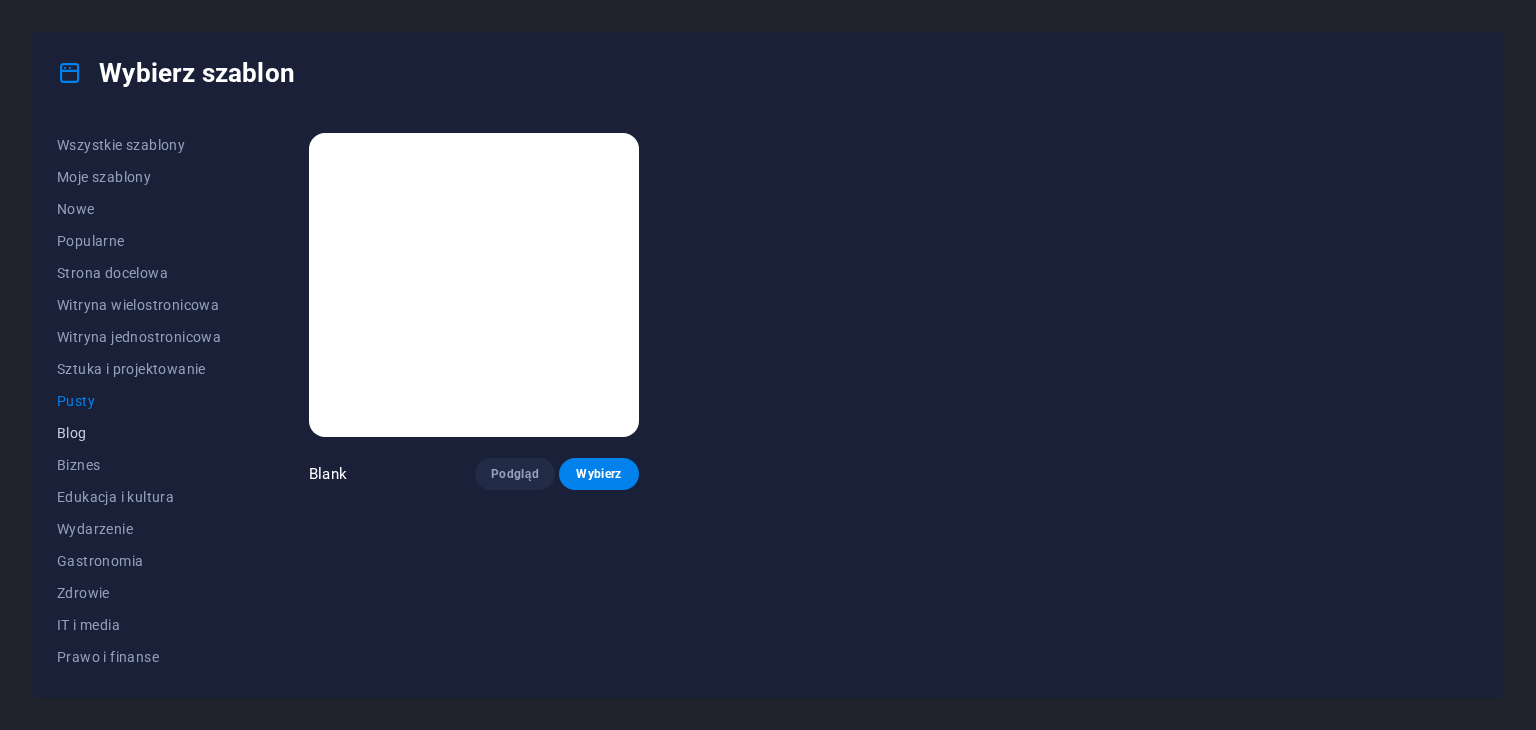 click on "Blog" at bounding box center (139, 433) 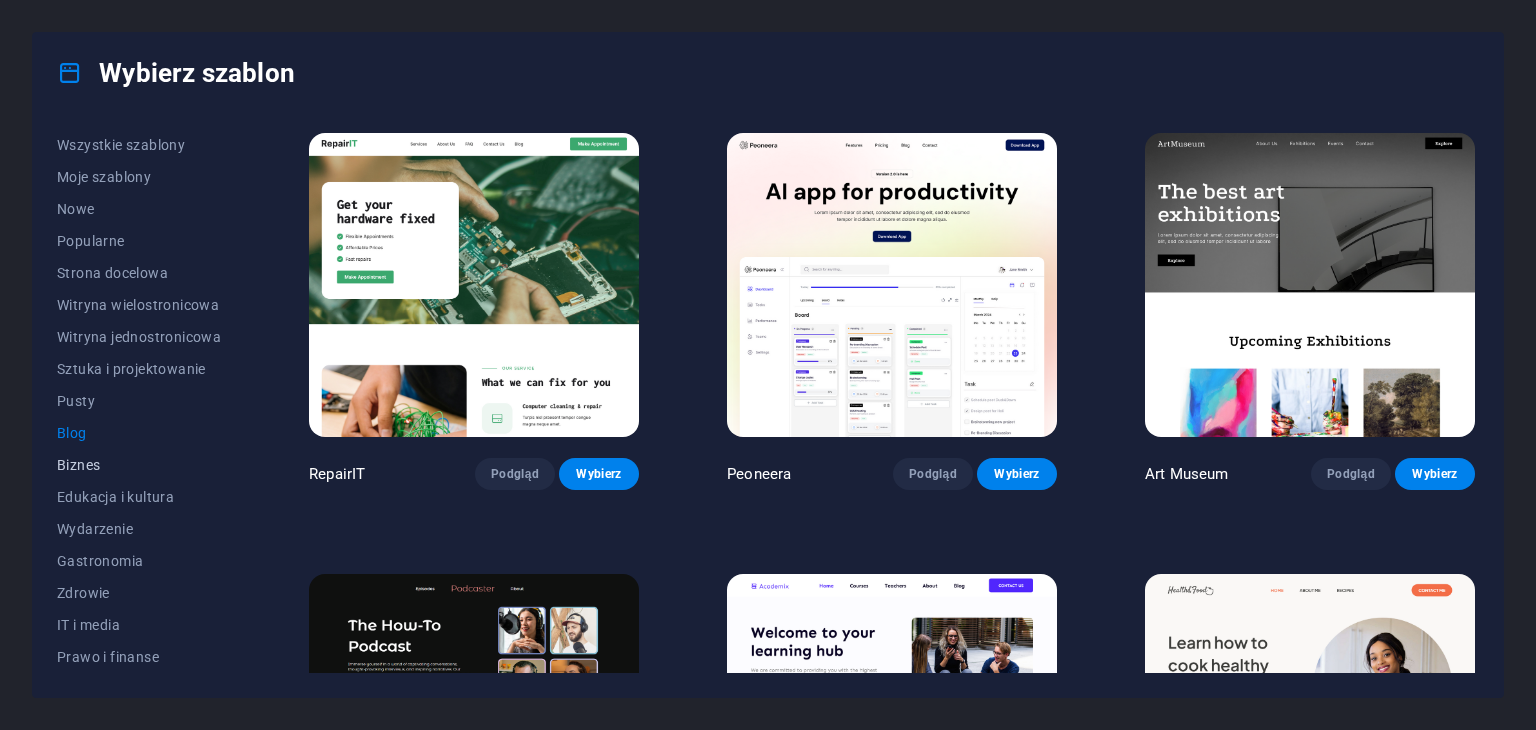 click on "Biznes" at bounding box center [139, 465] 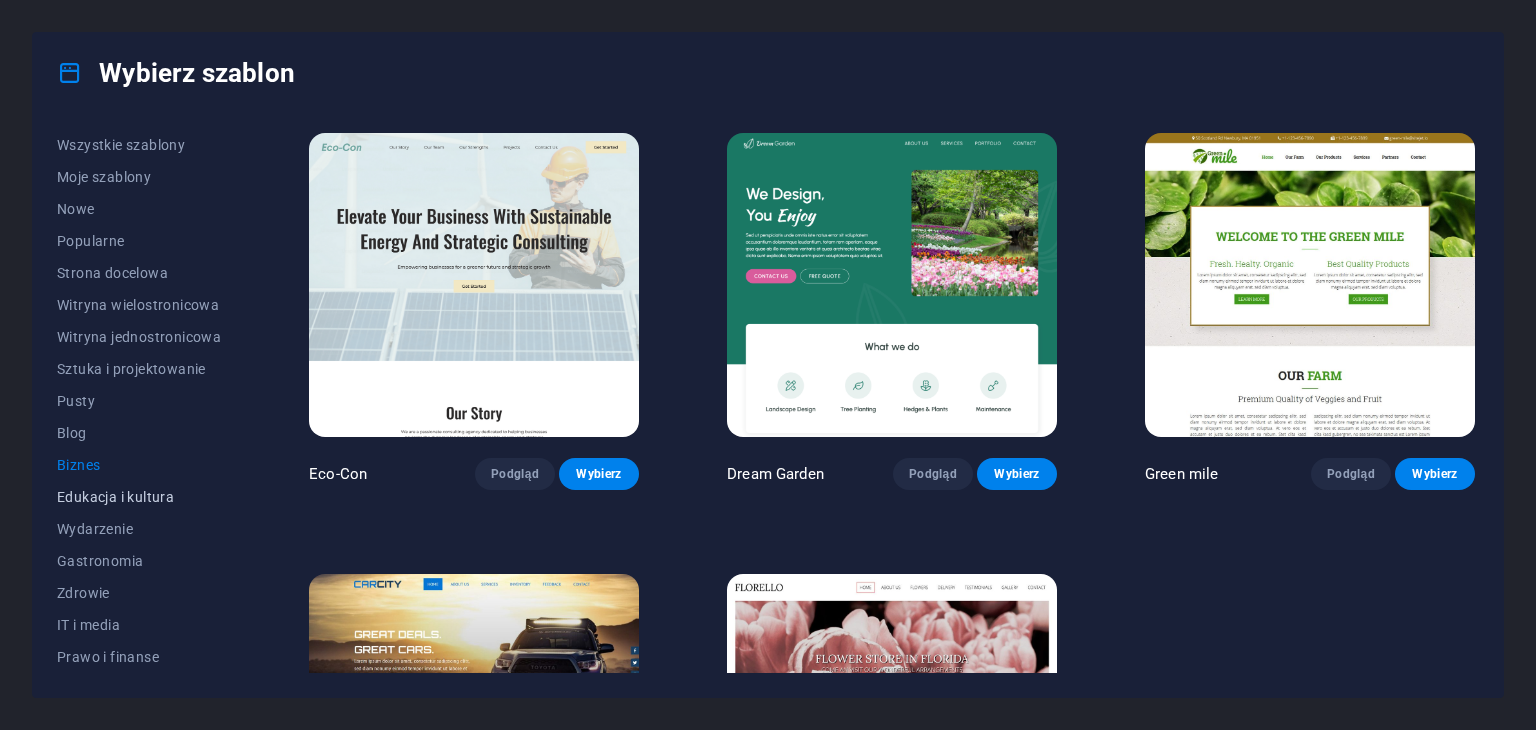 click on "Edukacja i kultura" at bounding box center (139, 497) 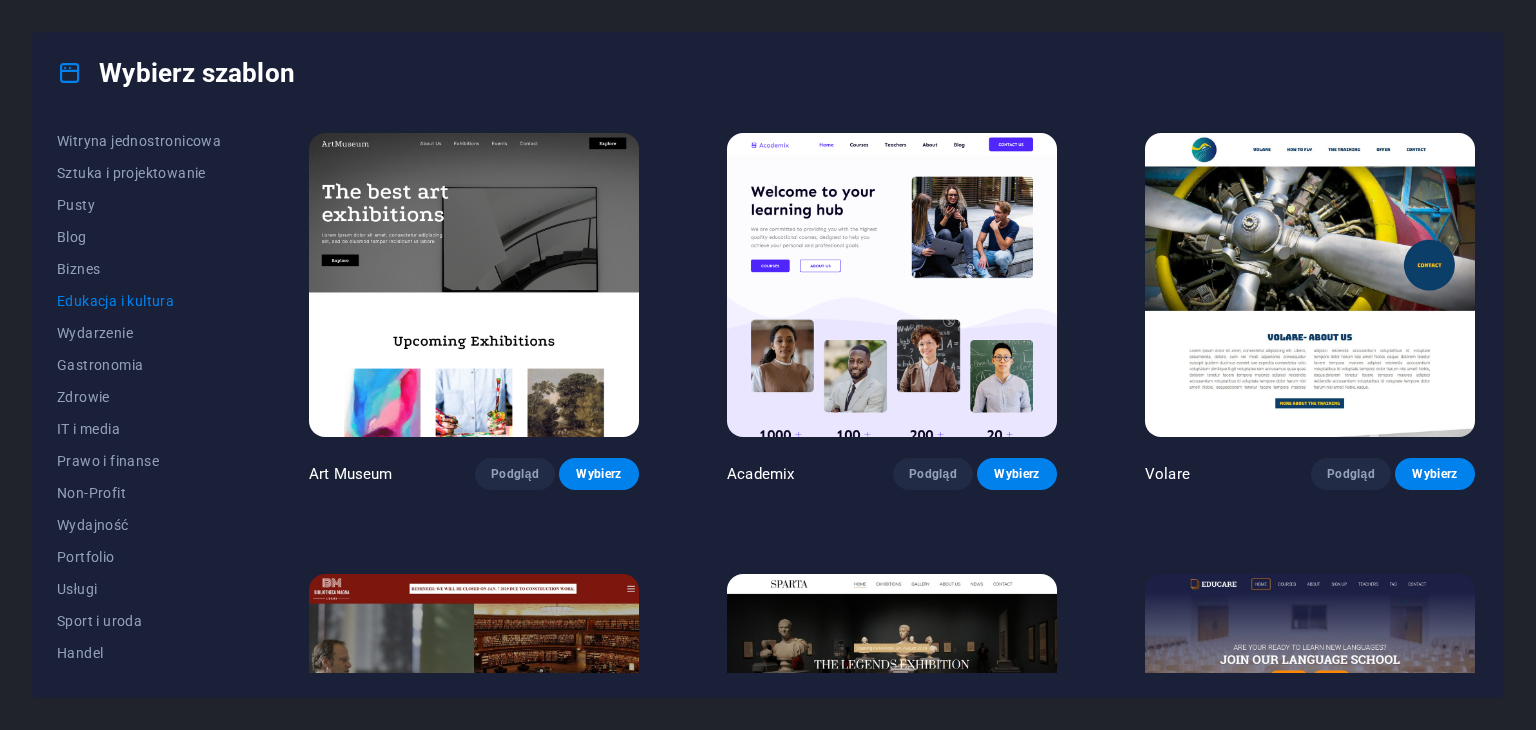 scroll, scrollTop: 200, scrollLeft: 0, axis: vertical 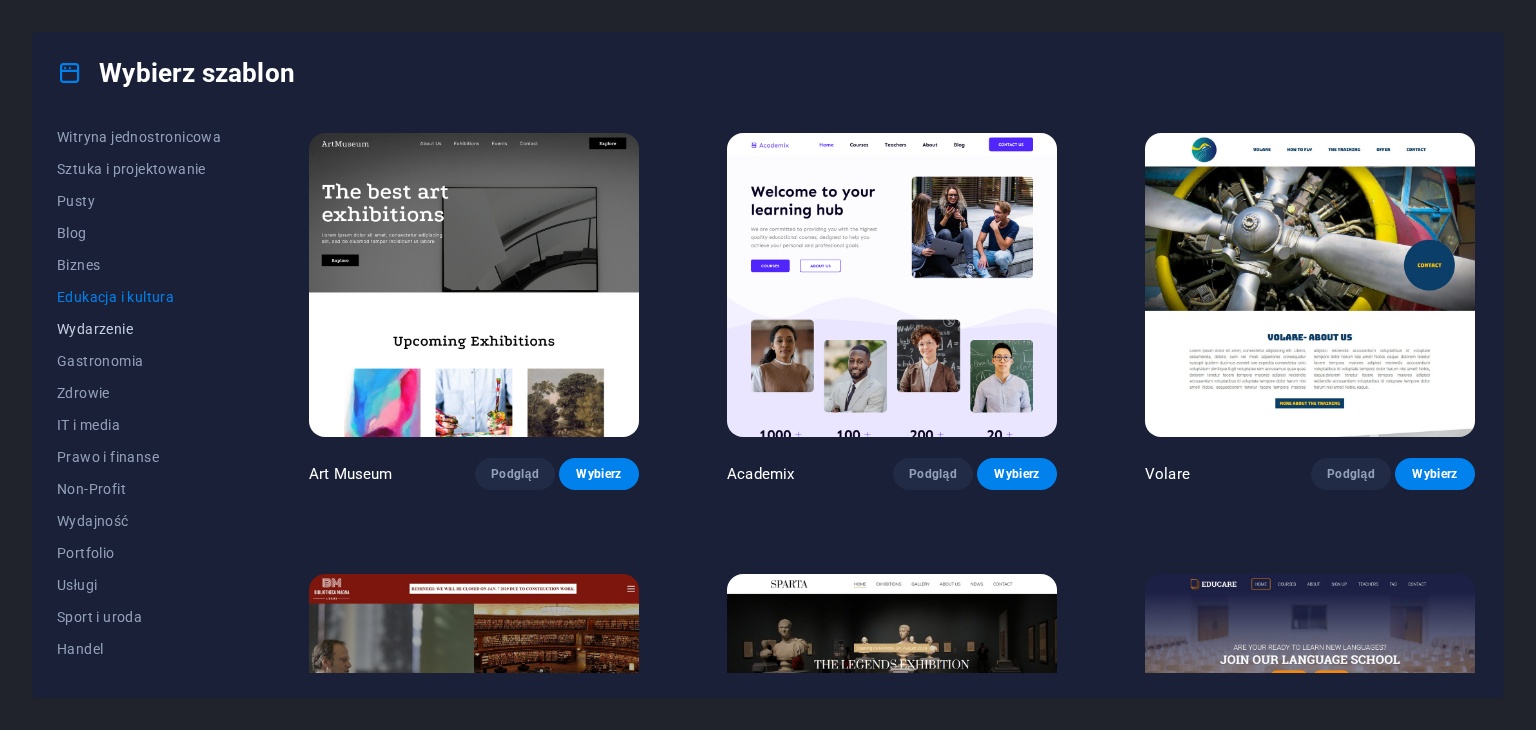 click on "Wydarzenie" at bounding box center [139, 329] 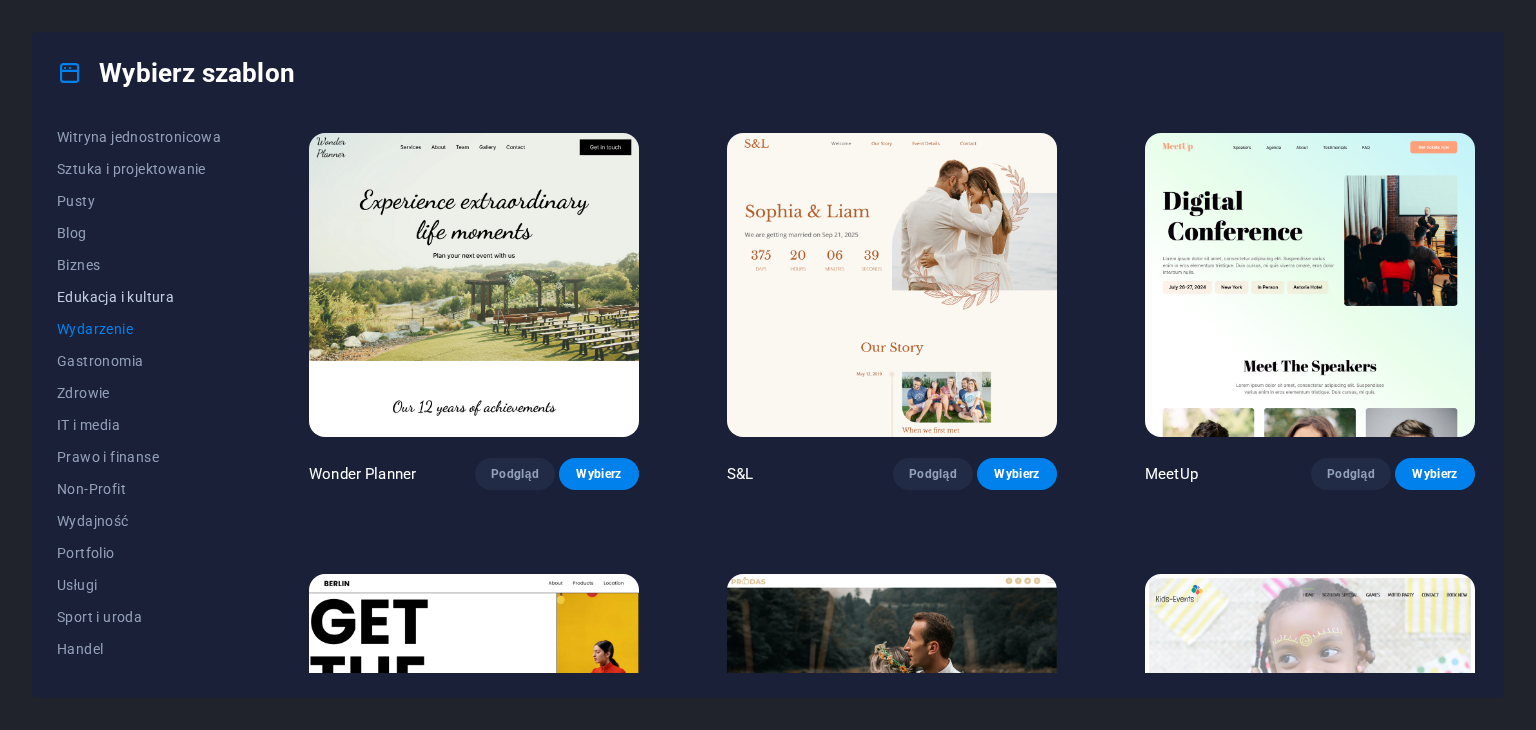 click on "Edukacja i kultura" at bounding box center [139, 297] 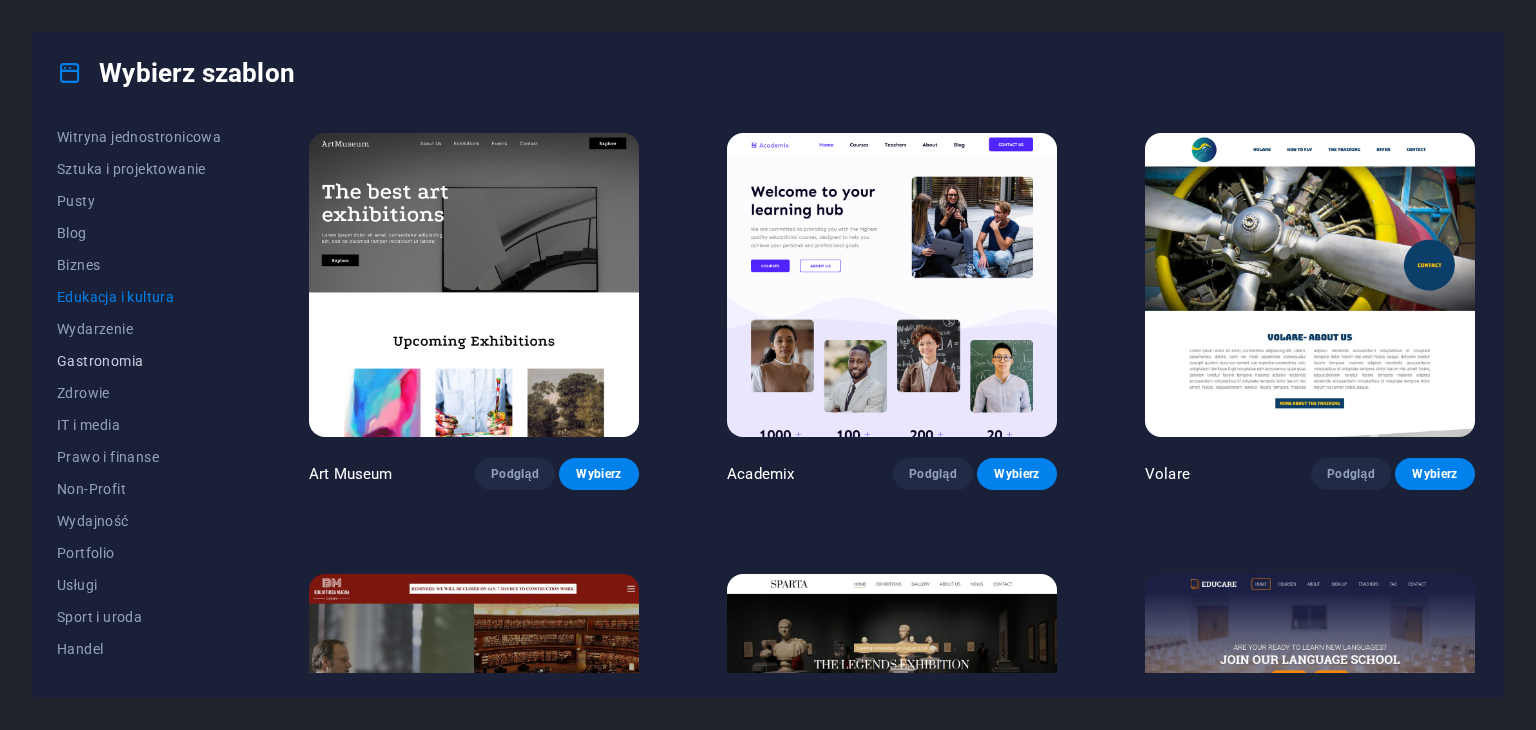 click on "Gastronomia" at bounding box center (139, 361) 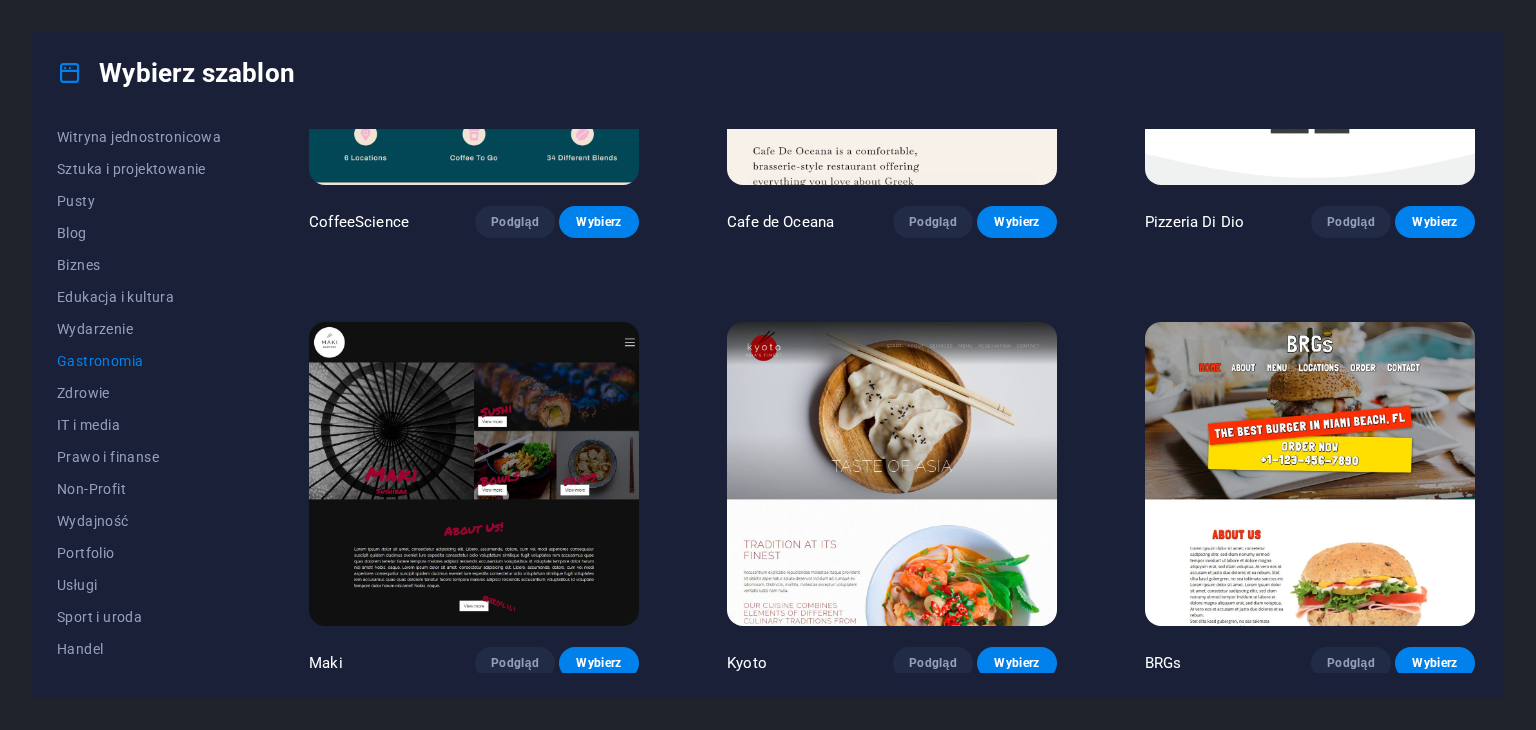 scroll, scrollTop: 800, scrollLeft: 0, axis: vertical 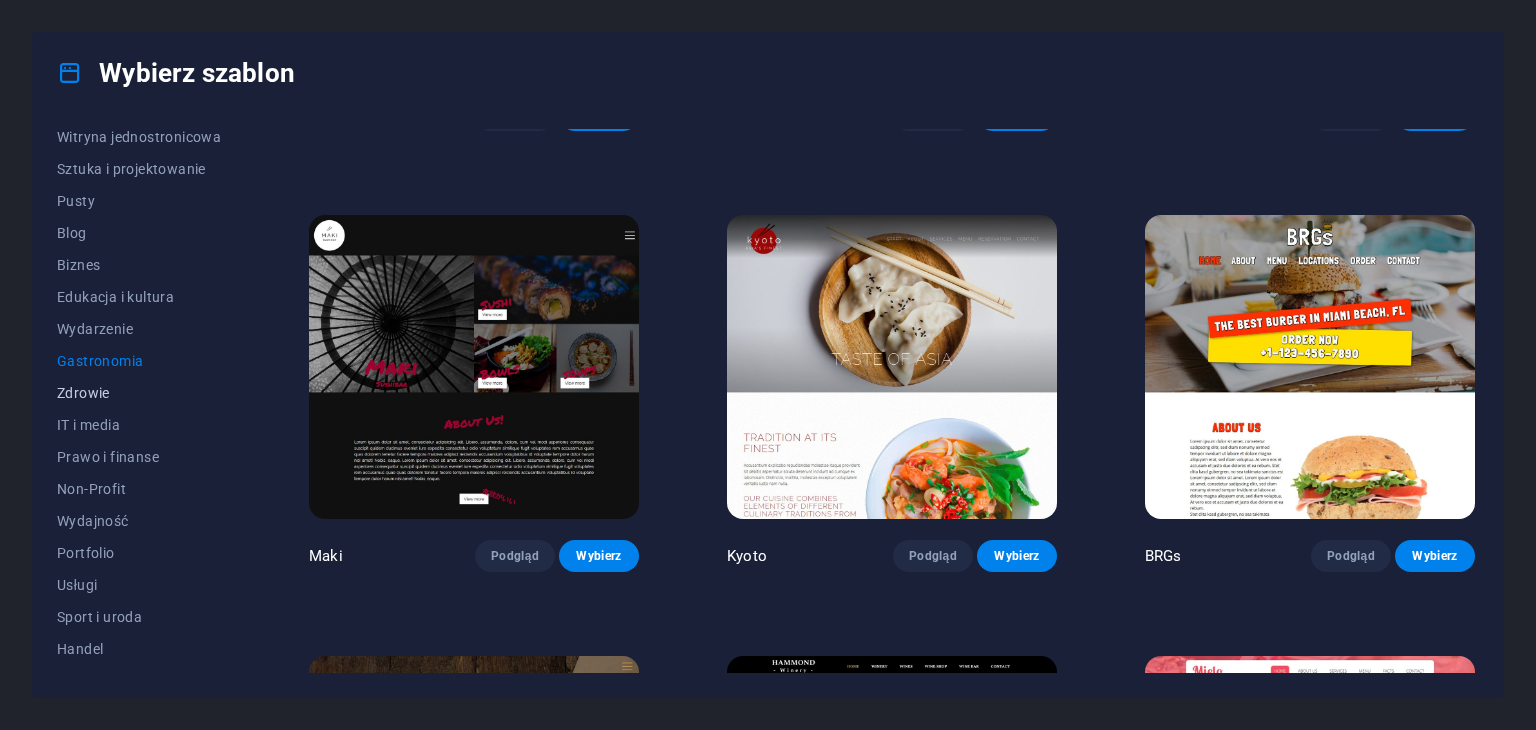 click on "Zdrowie" at bounding box center [139, 393] 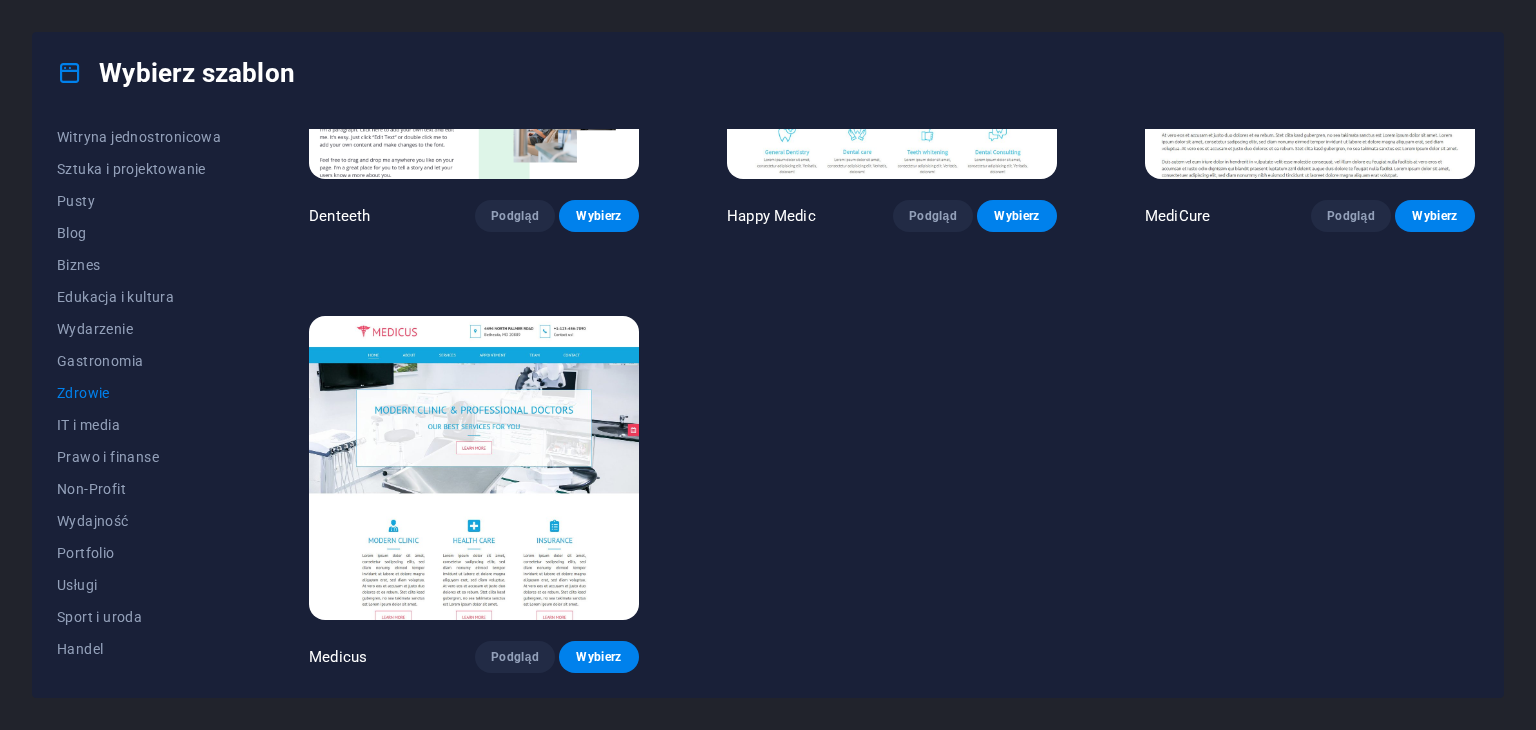 scroll, scrollTop: 0, scrollLeft: 0, axis: both 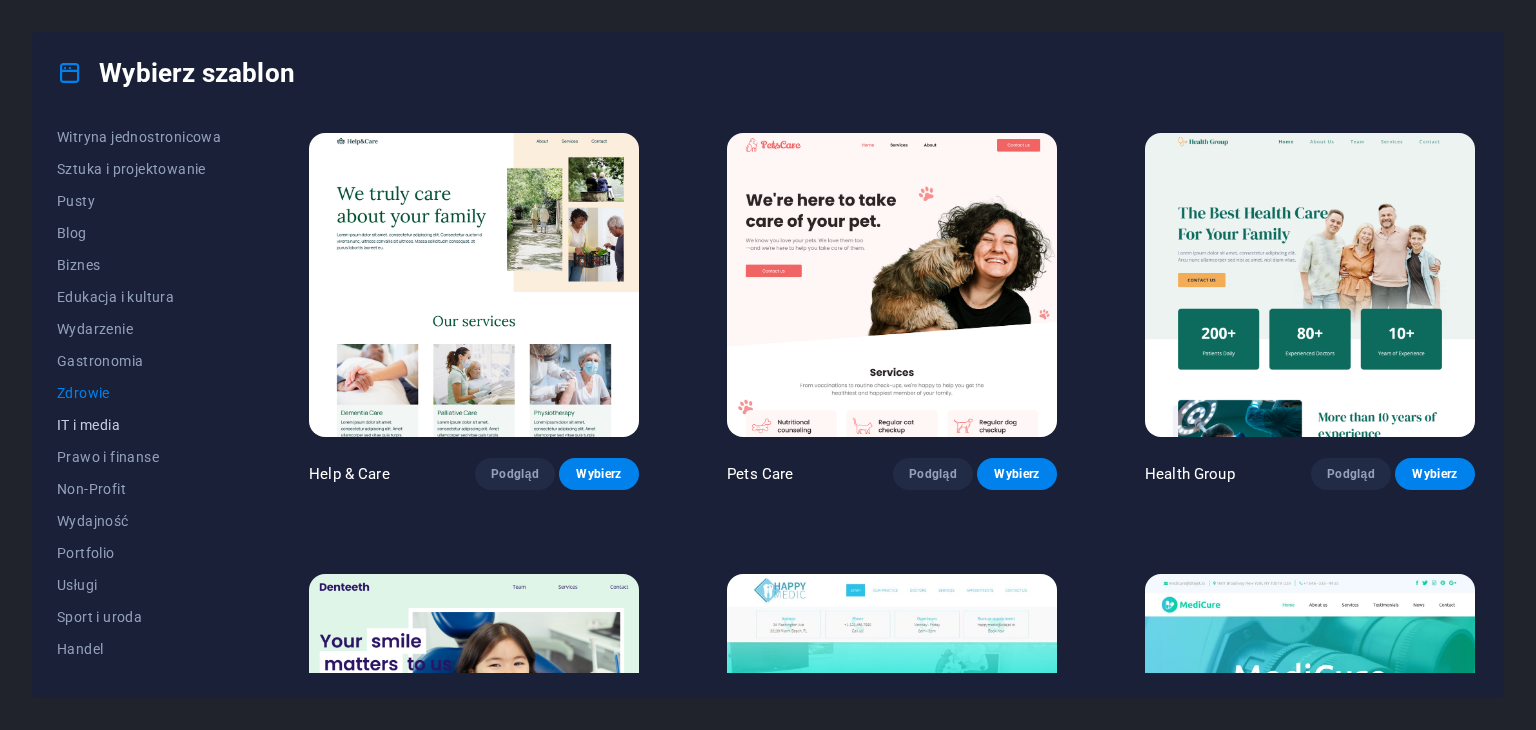 click on "IT i media" at bounding box center (139, 425) 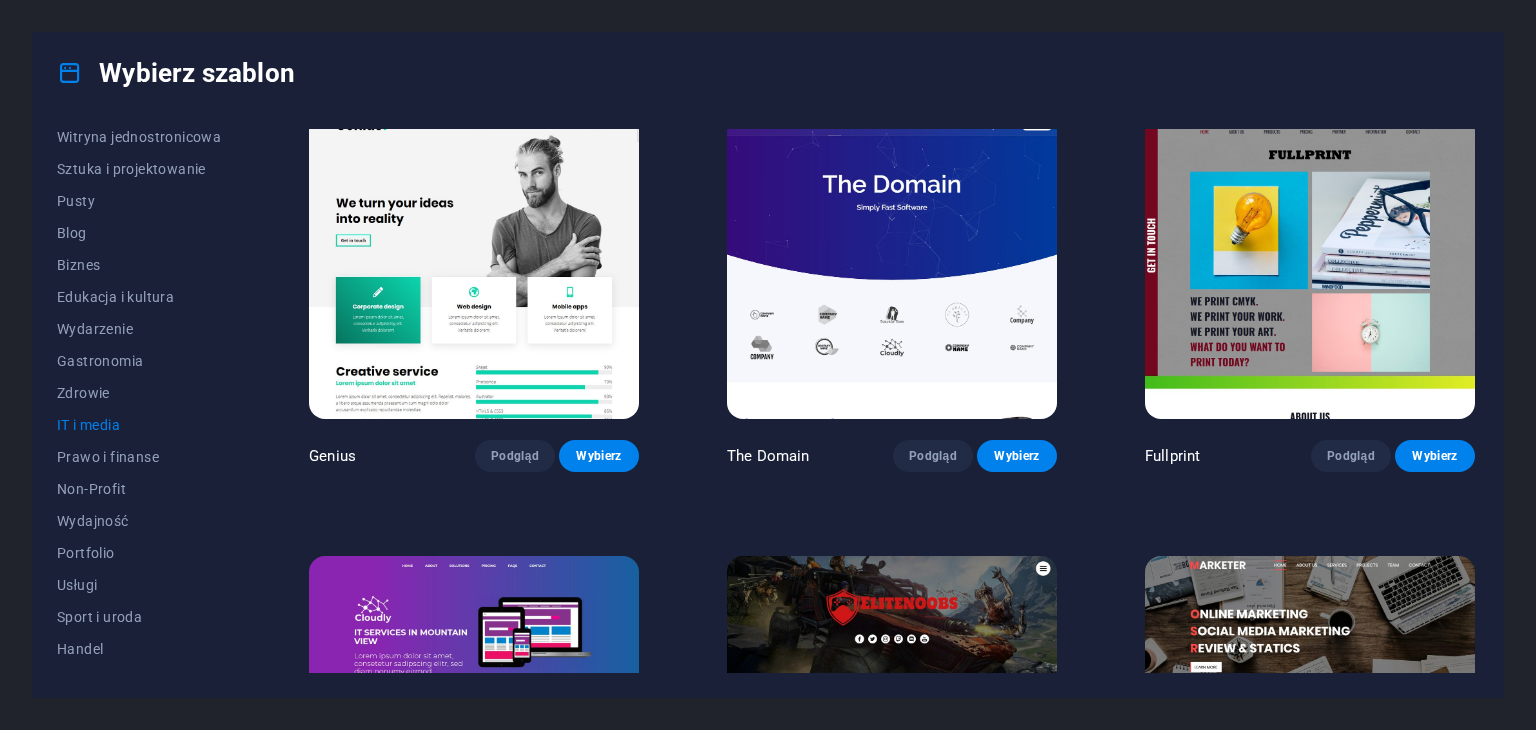 scroll, scrollTop: 1132, scrollLeft: 0, axis: vertical 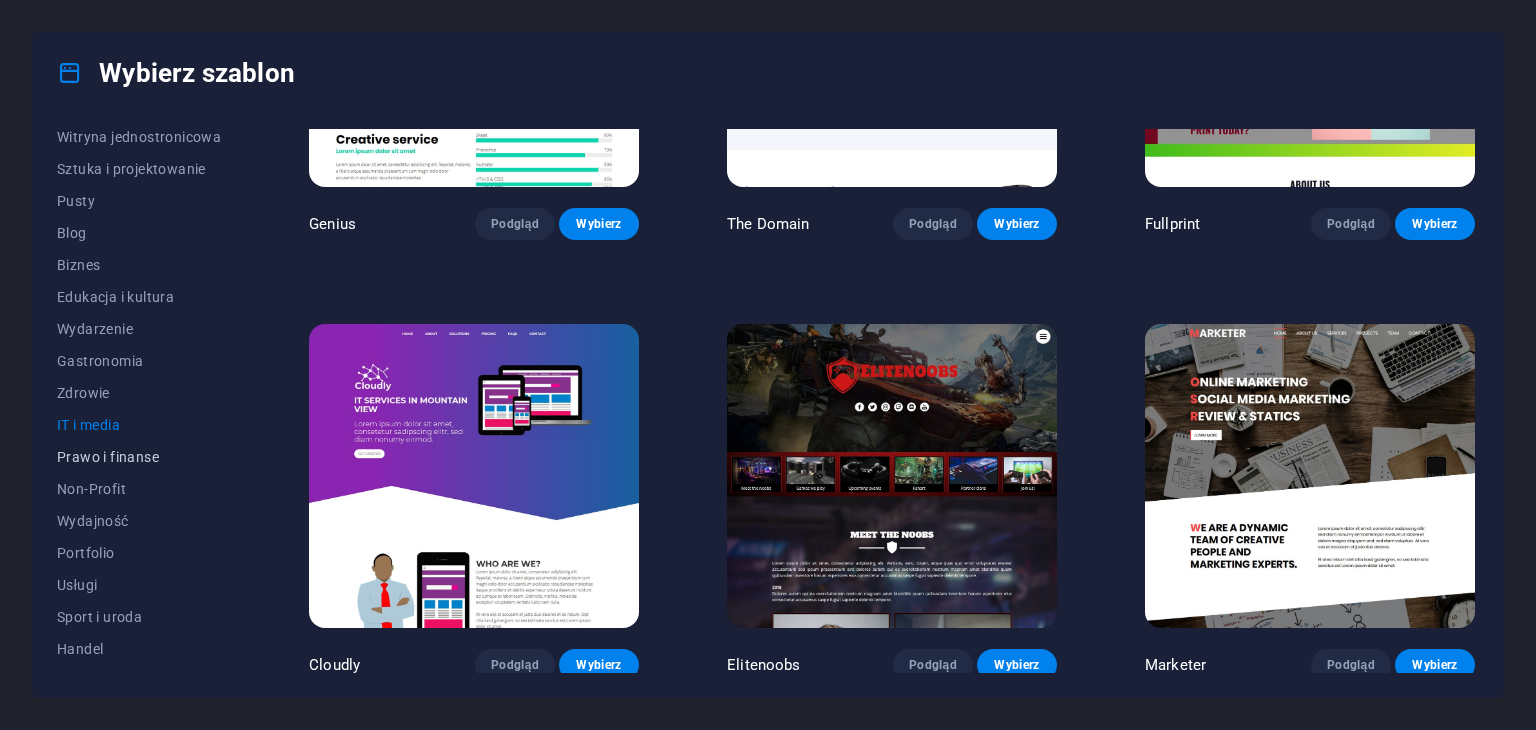 click on "Prawo i finanse" at bounding box center (139, 457) 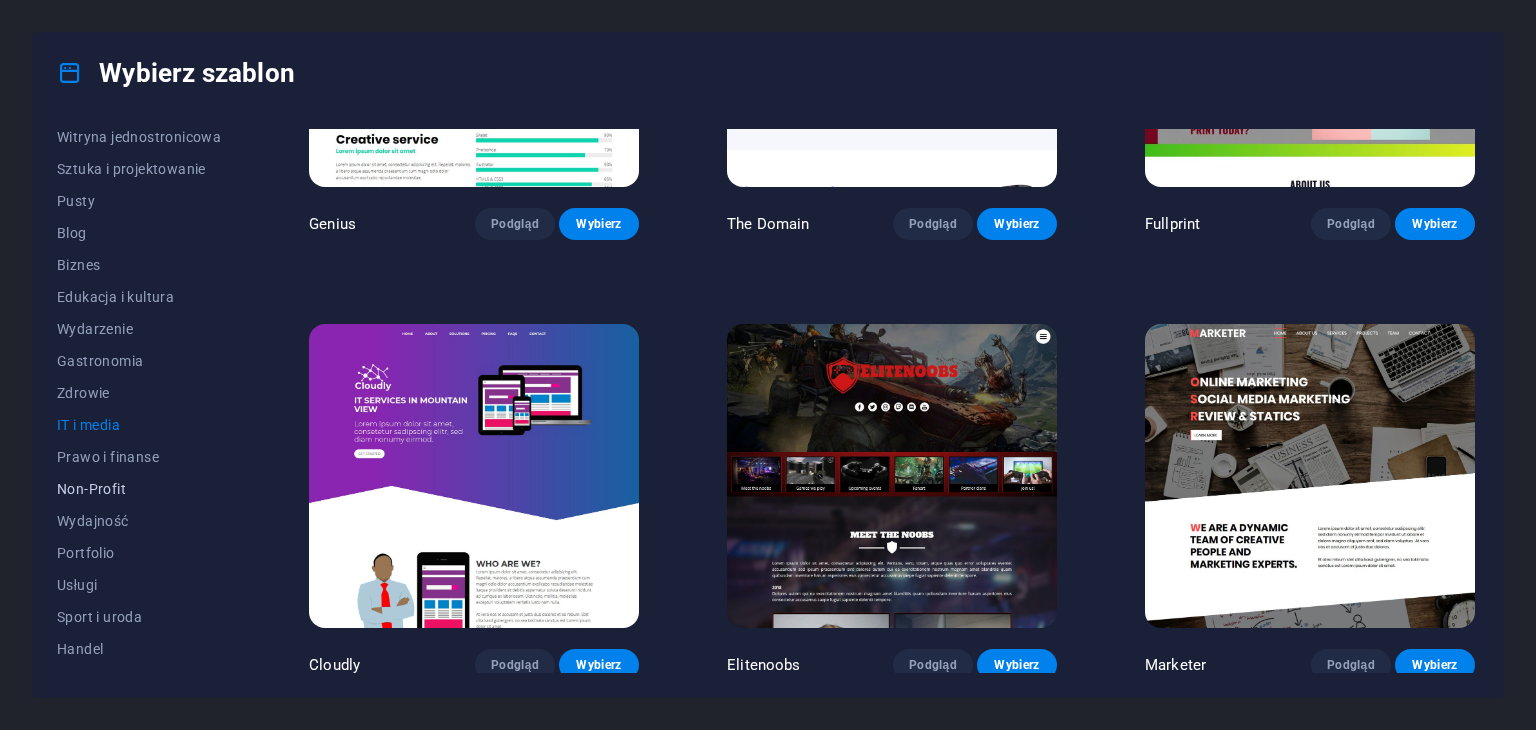 scroll, scrollTop: 0, scrollLeft: 0, axis: both 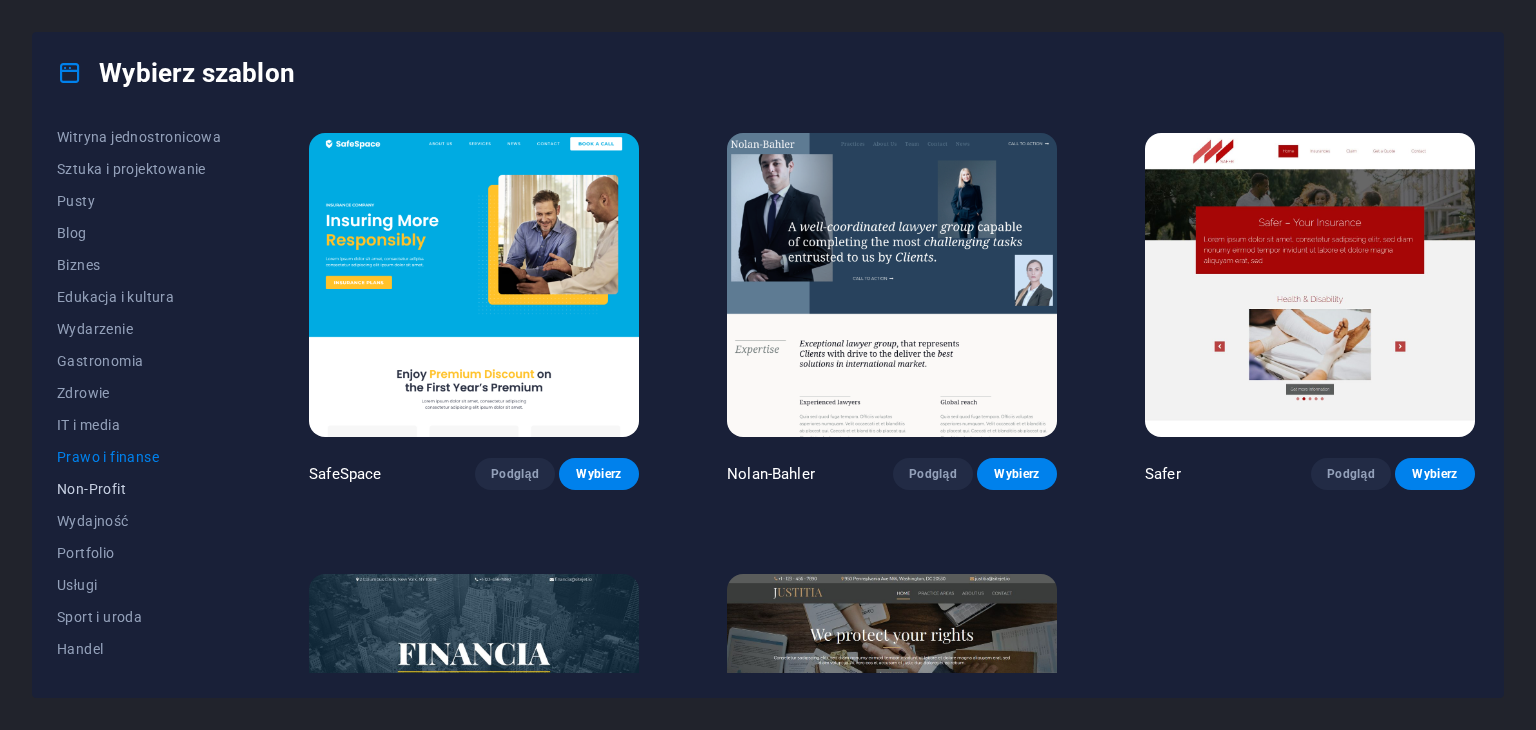 click on "Non-Profit" at bounding box center (139, 489) 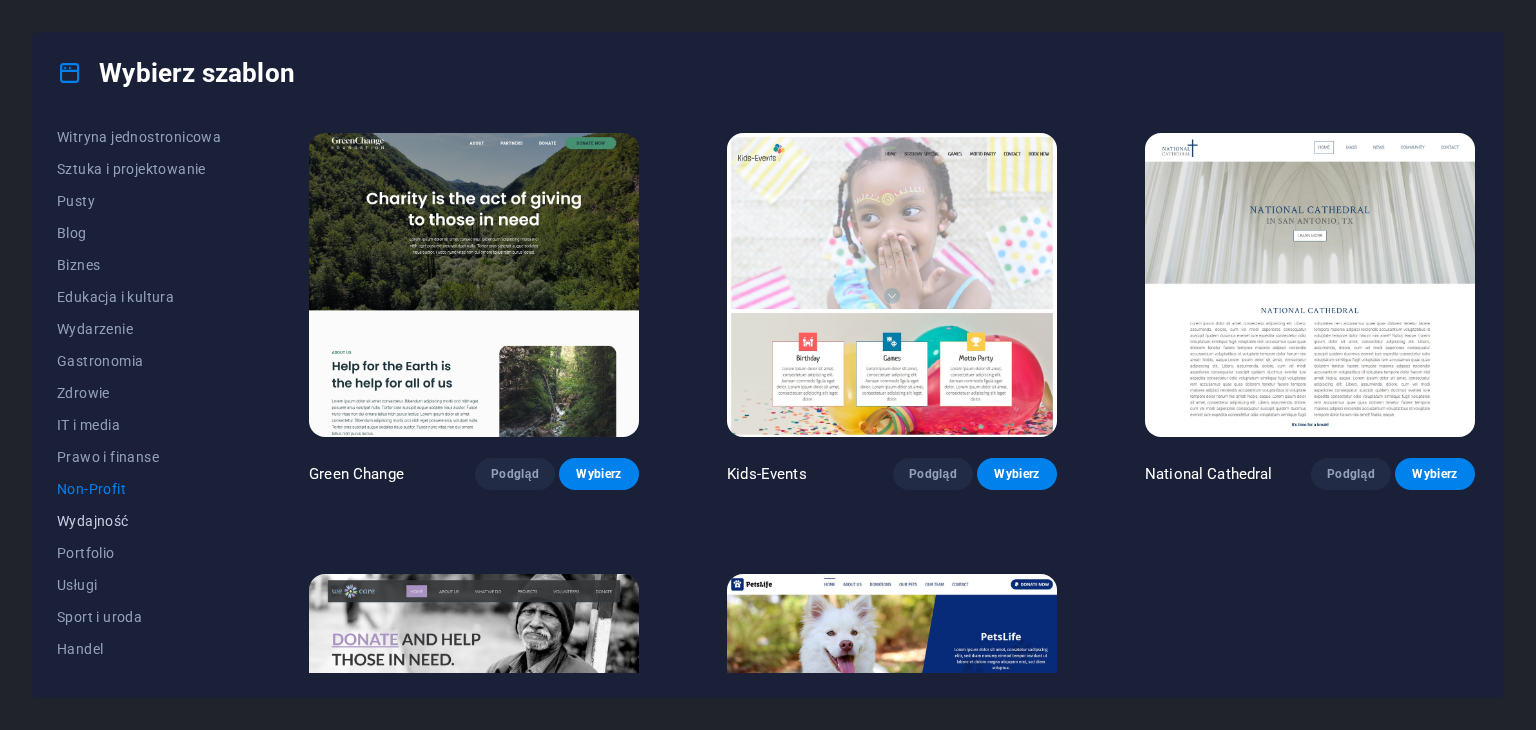 click on "Wydajność" at bounding box center (139, 521) 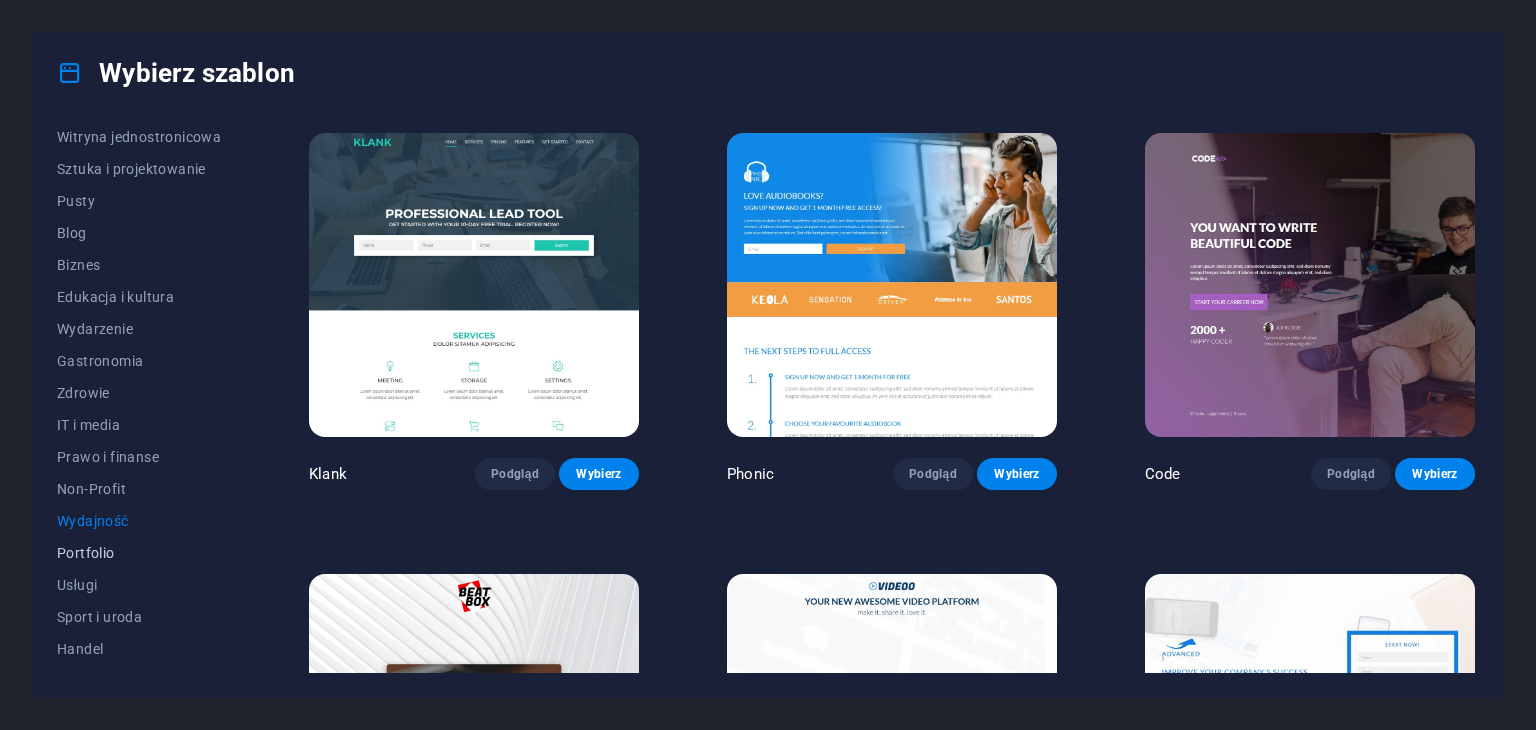 click on "Portfolio" at bounding box center [139, 553] 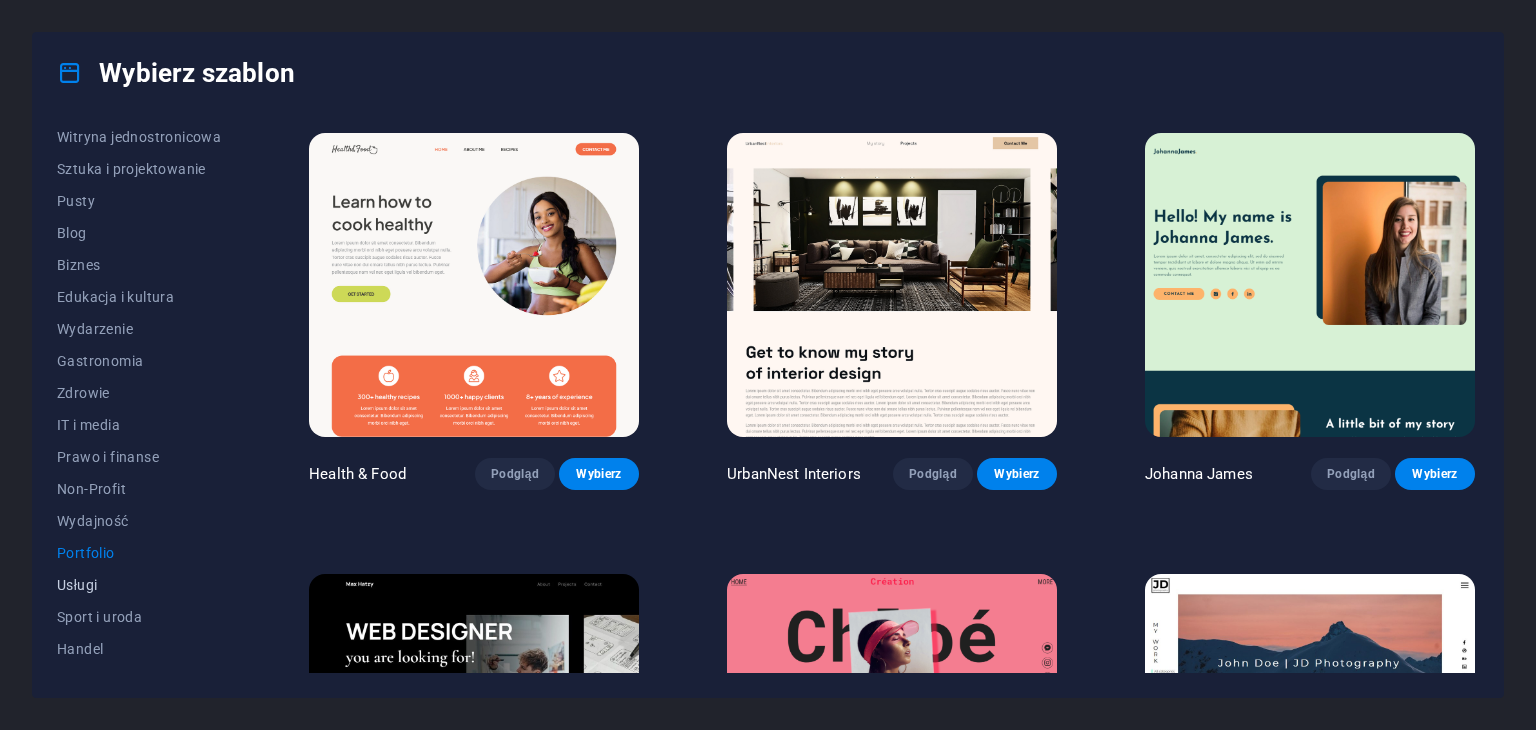 click on "Usługi" at bounding box center [139, 585] 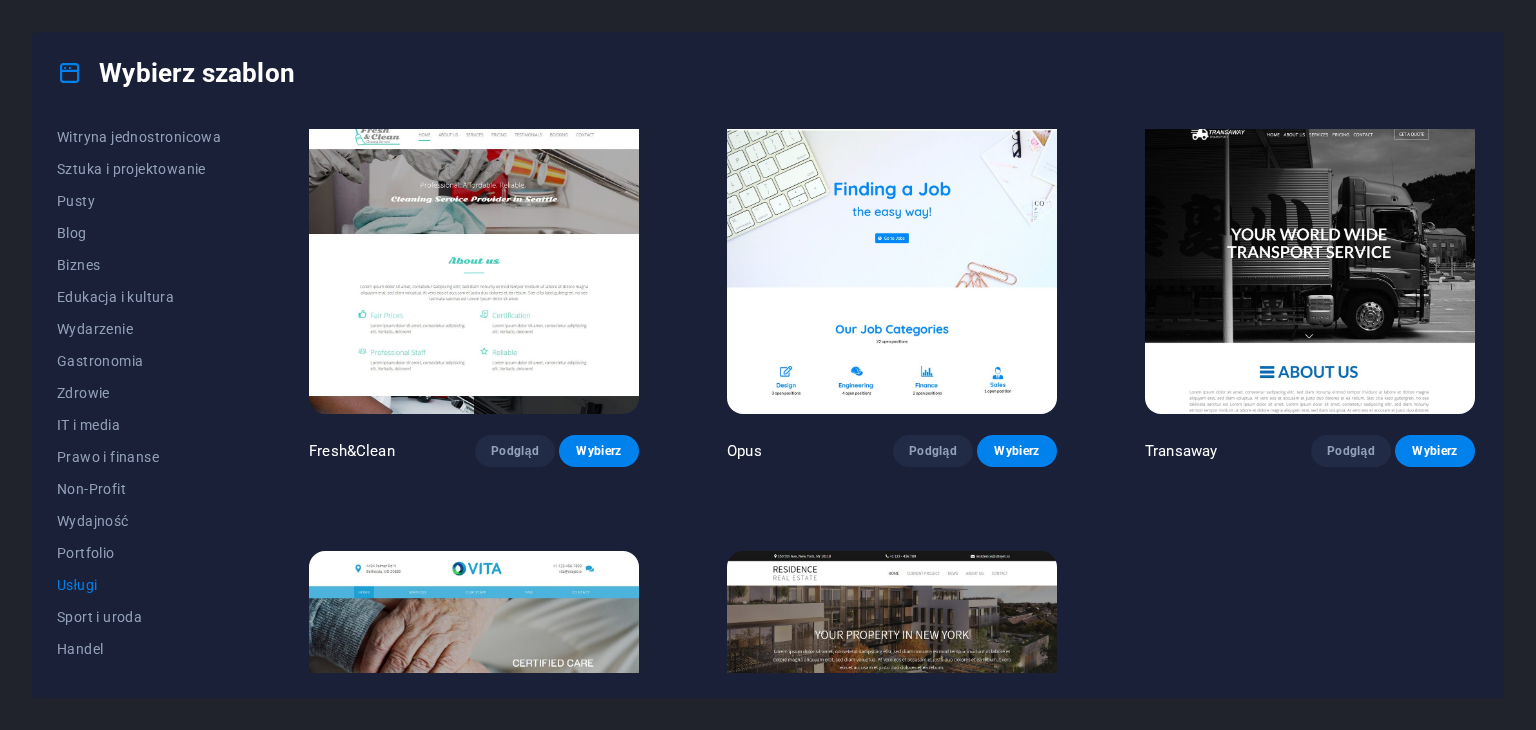 scroll, scrollTop: 2449, scrollLeft: 0, axis: vertical 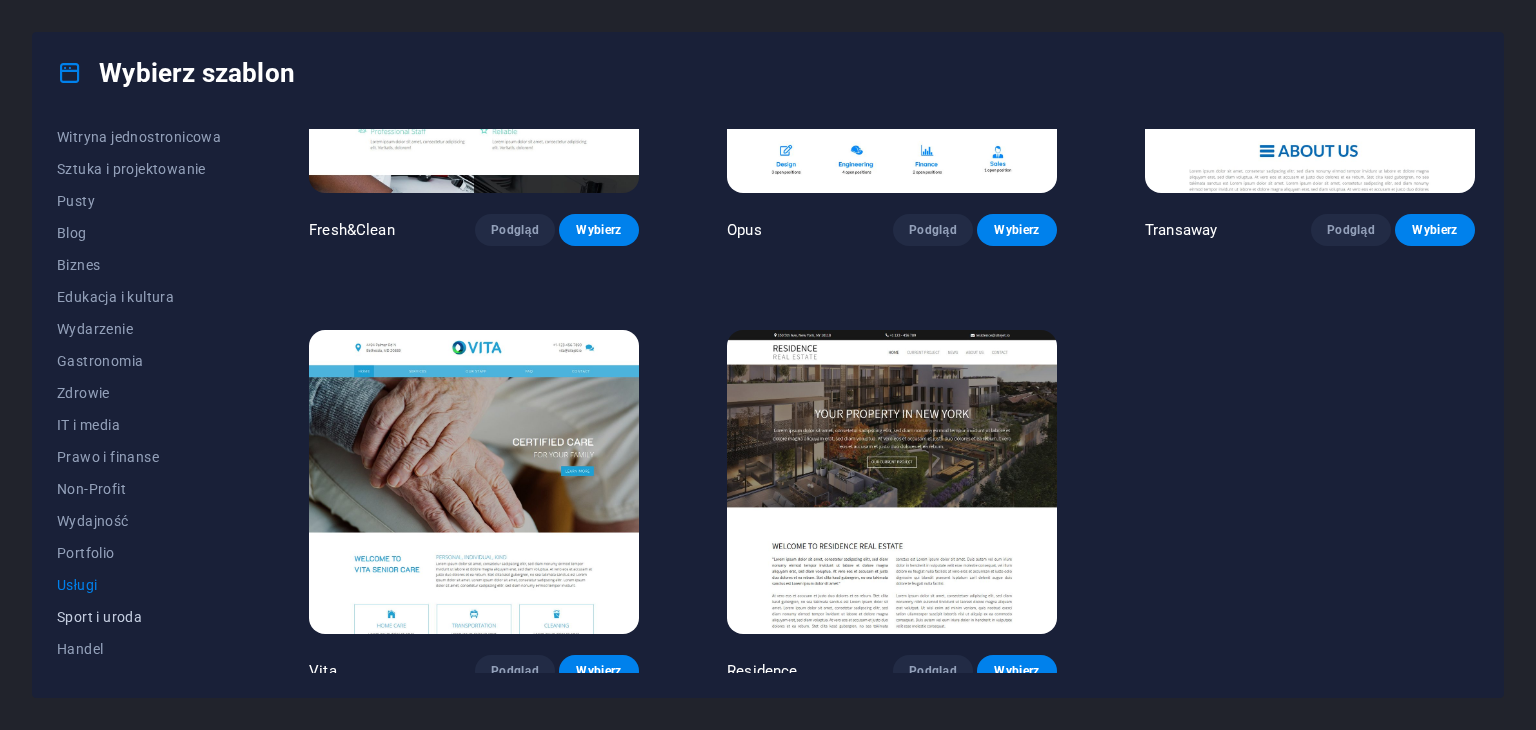 click on "Sport i uroda" at bounding box center (139, 617) 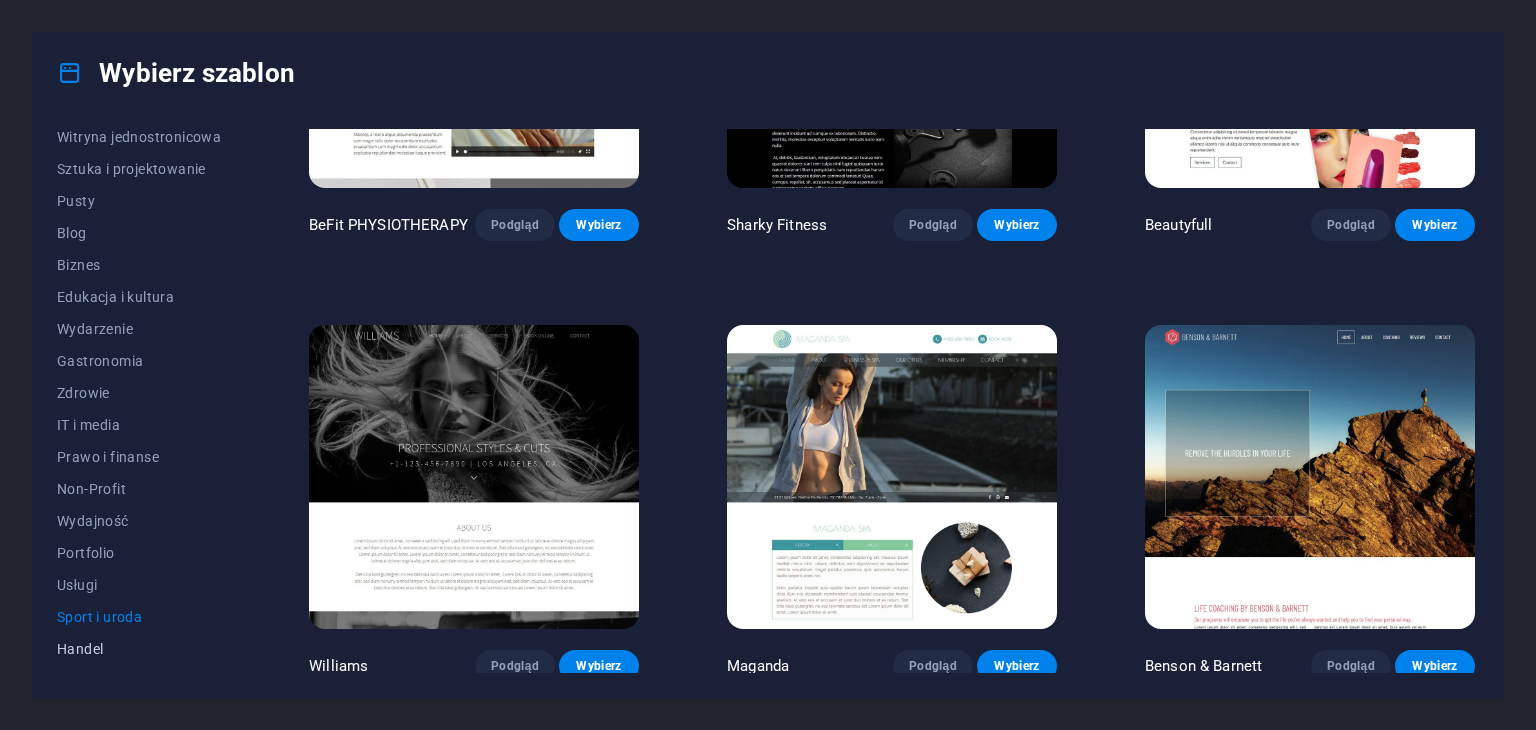 click on "Handel" at bounding box center [139, 649] 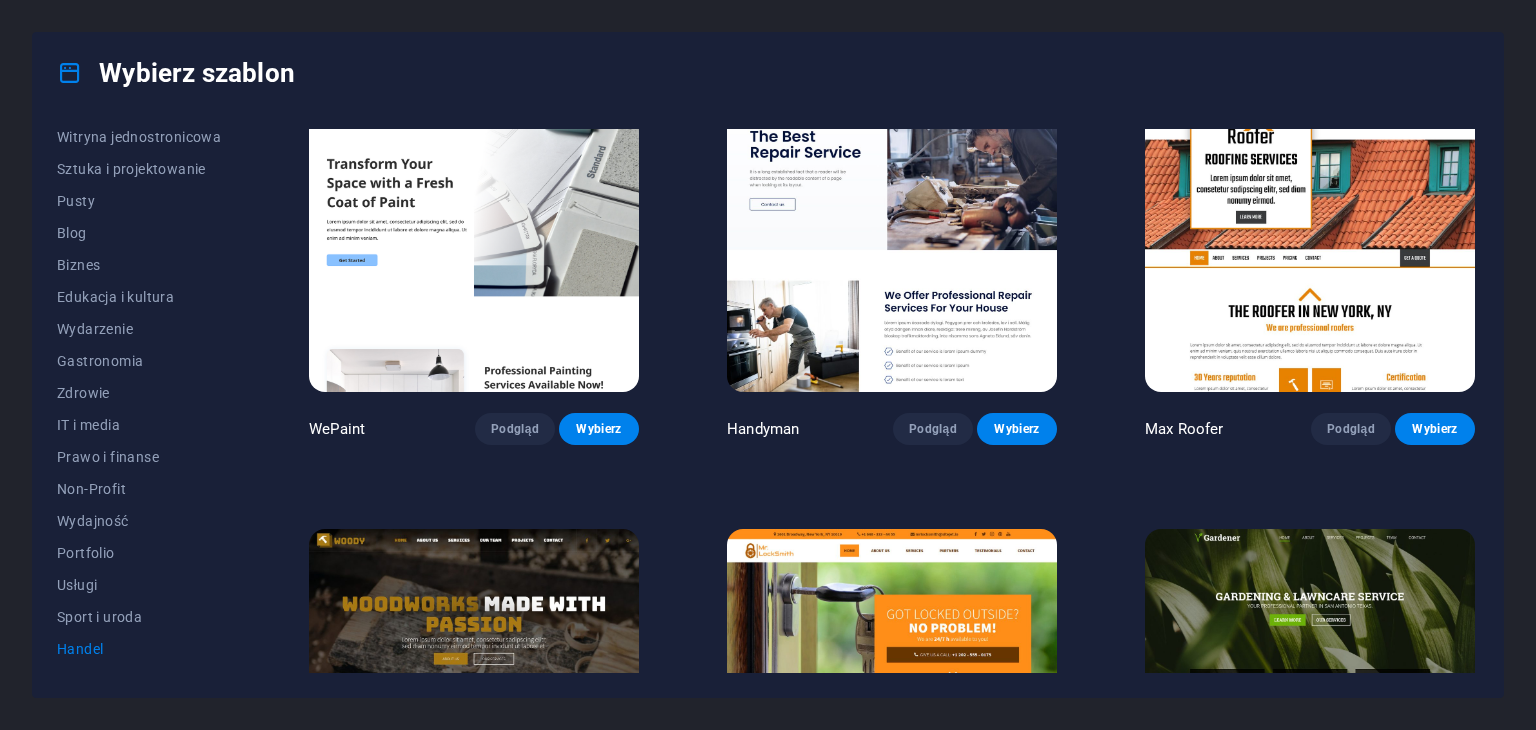 scroll, scrollTop: 0, scrollLeft: 0, axis: both 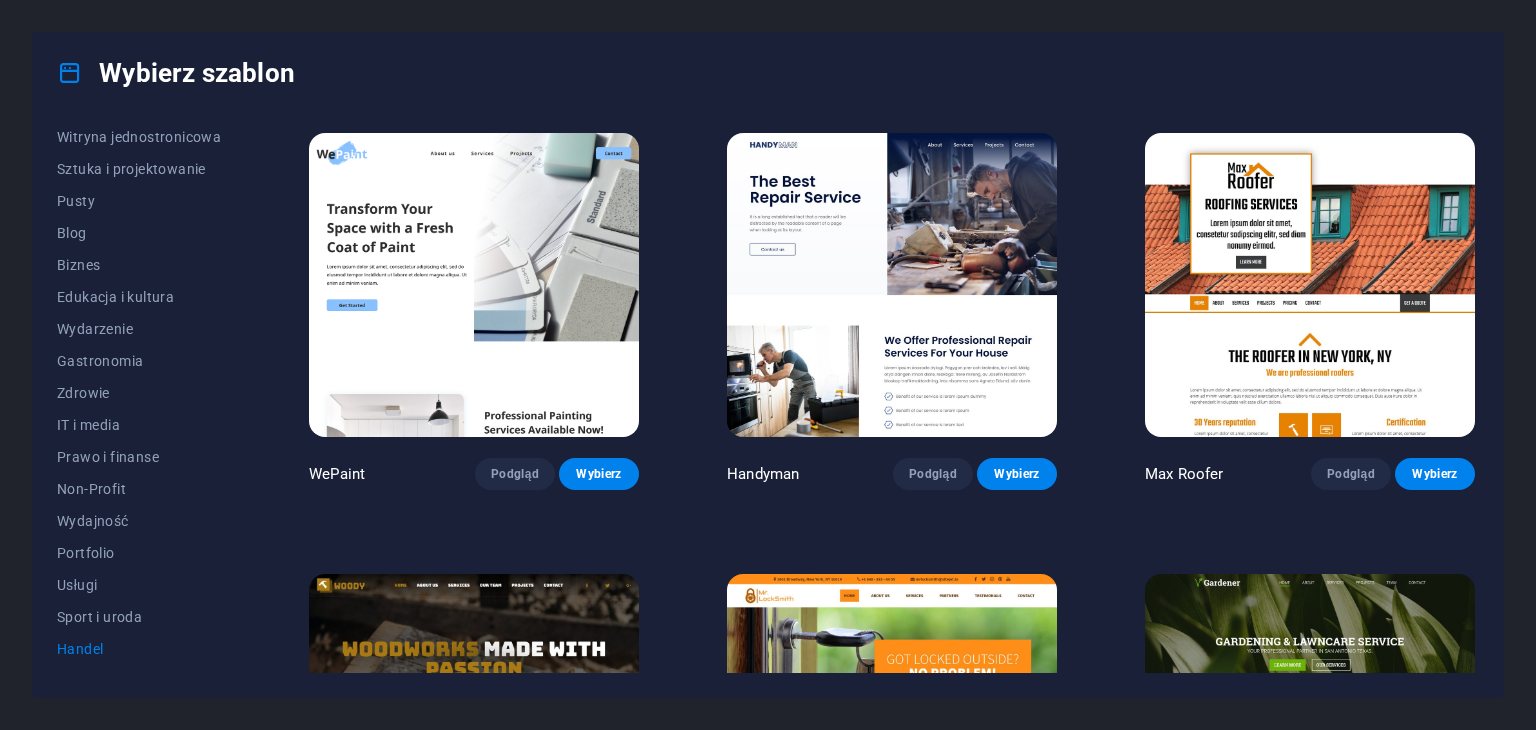 click at bounding box center [474, 285] 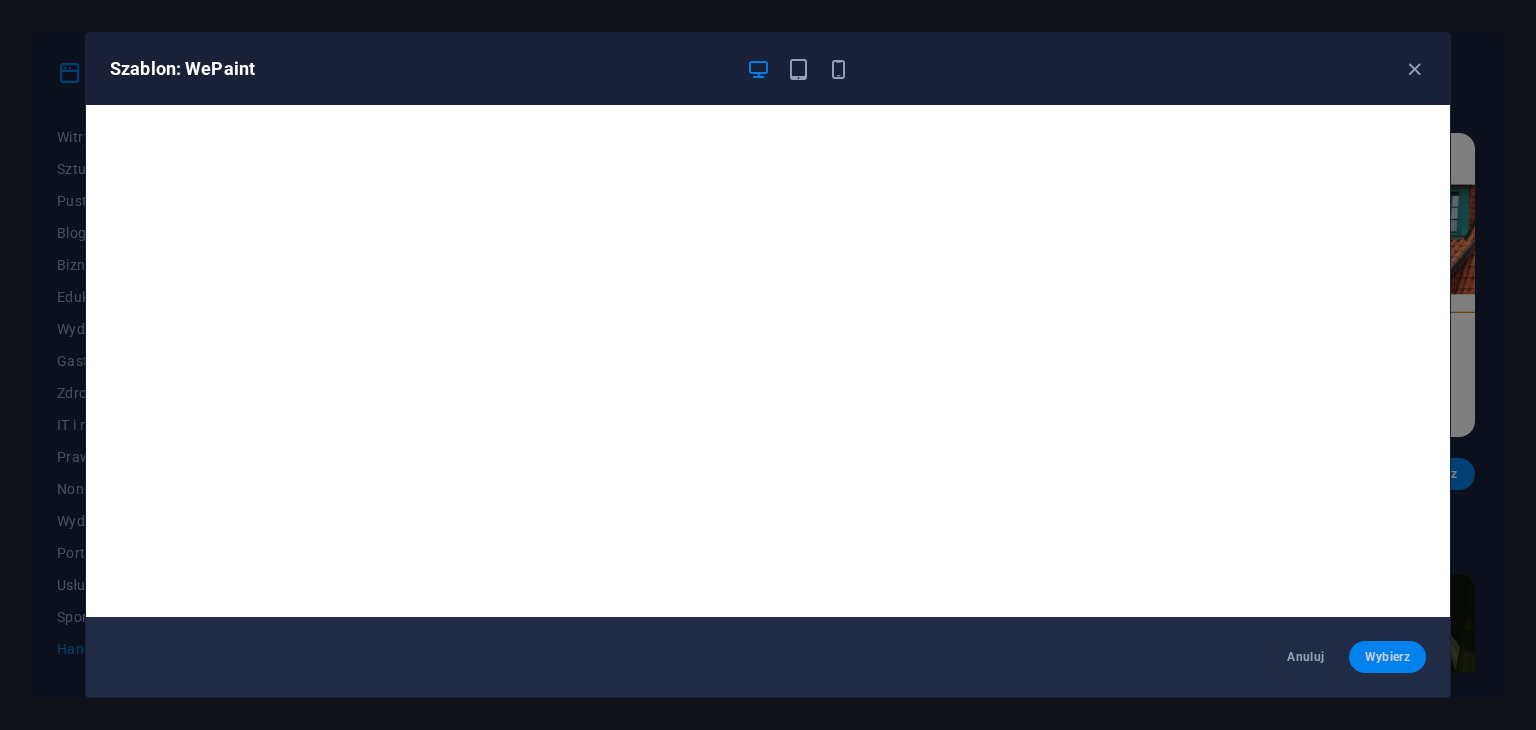 click on "Wybierz" at bounding box center (1387, 657) 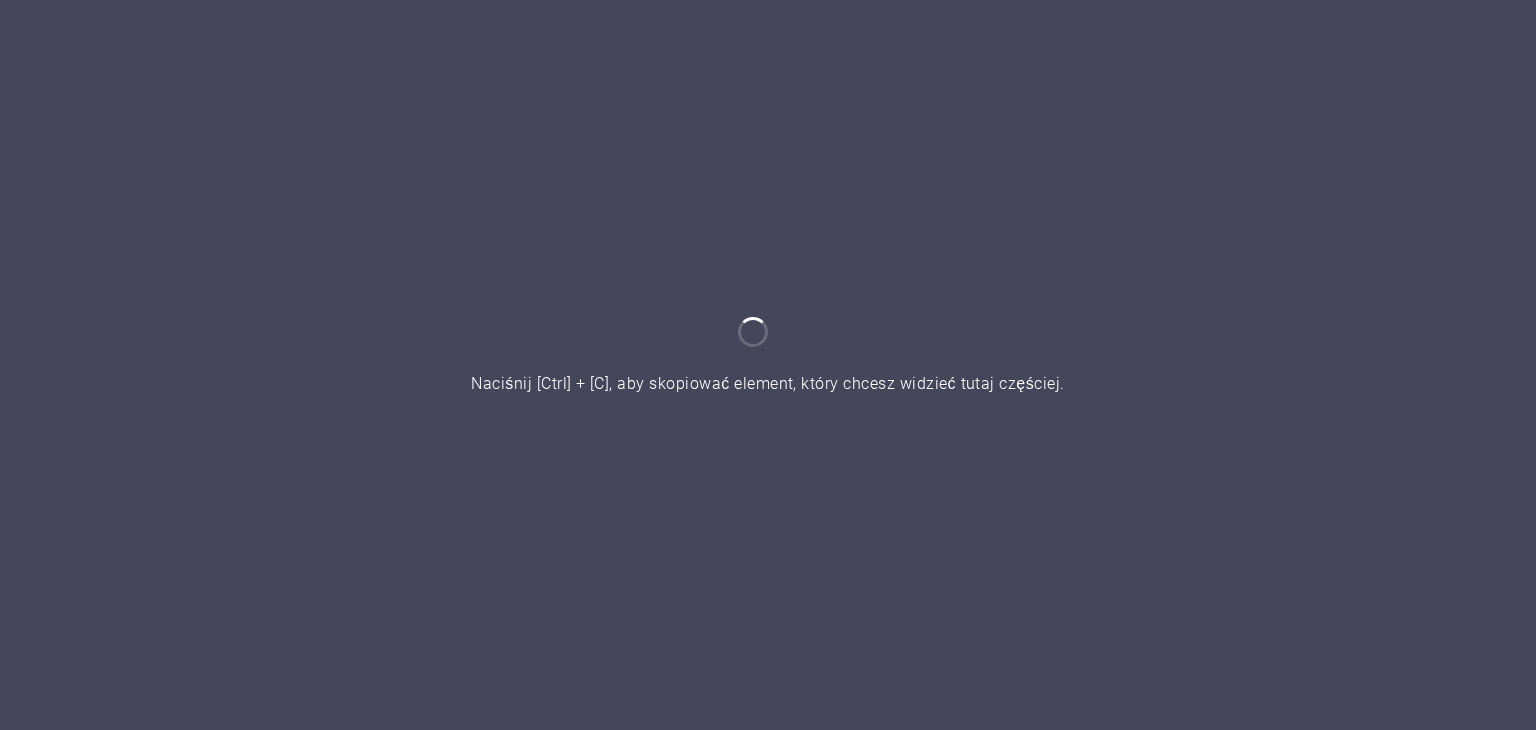 scroll, scrollTop: 0, scrollLeft: 0, axis: both 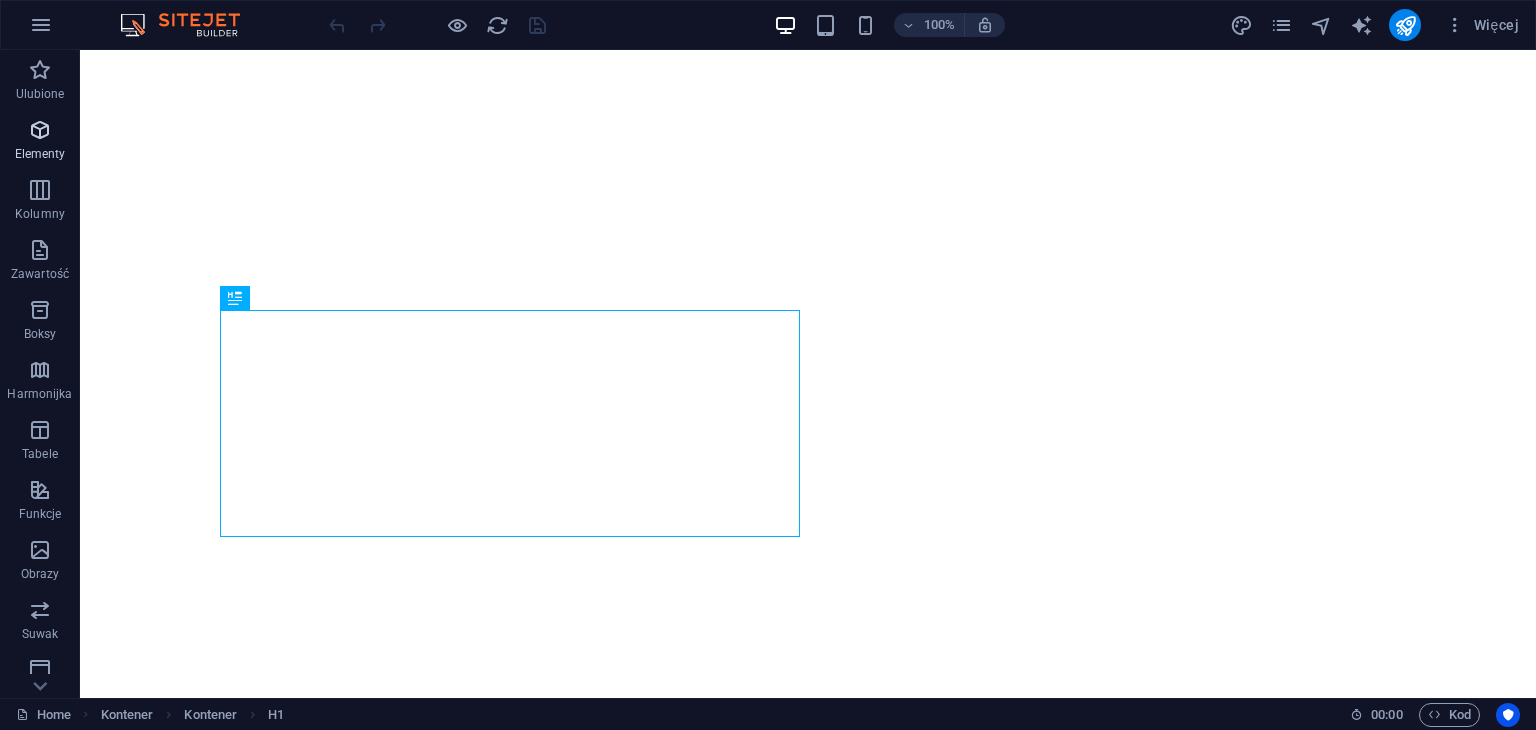 click on "Elementy" at bounding box center [40, 154] 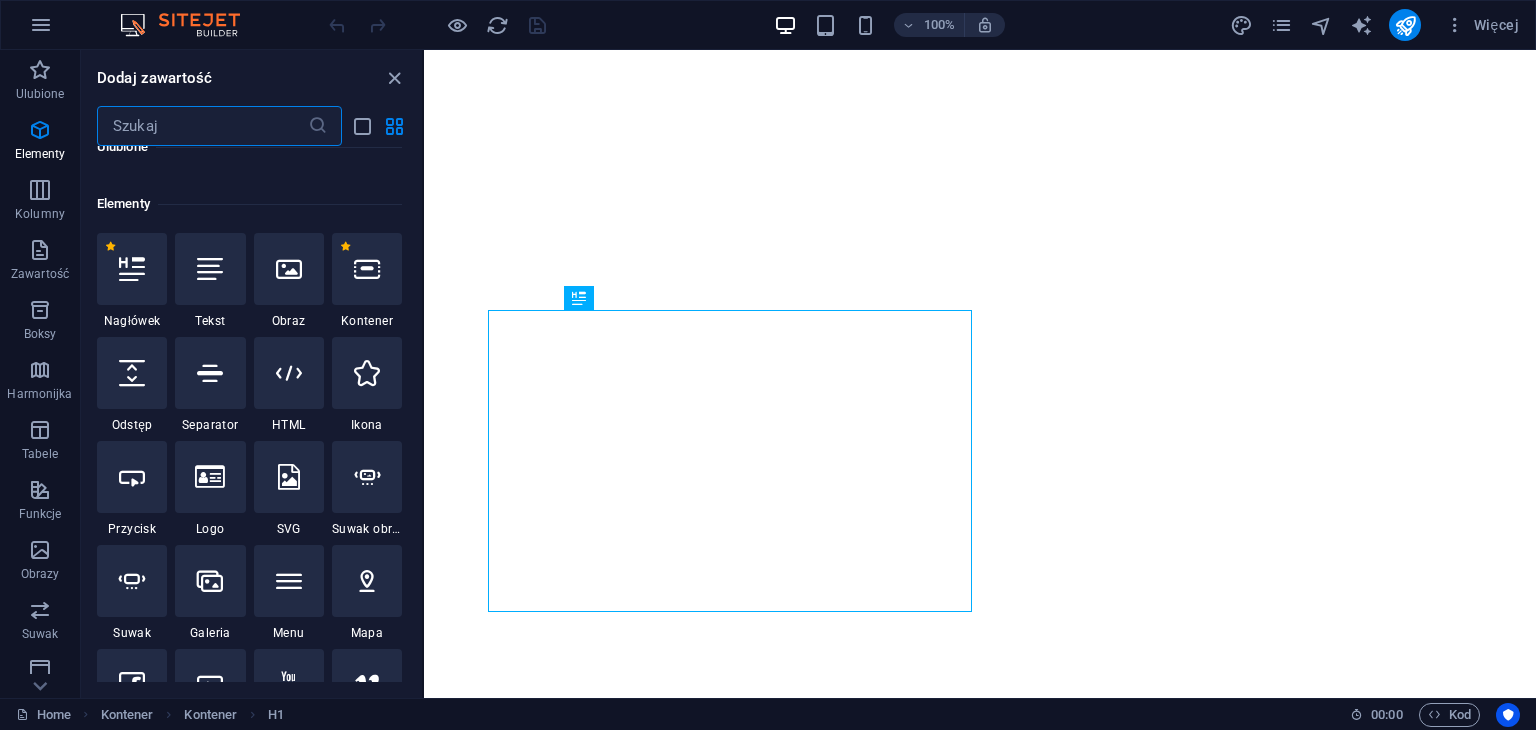 scroll, scrollTop: 212, scrollLeft: 0, axis: vertical 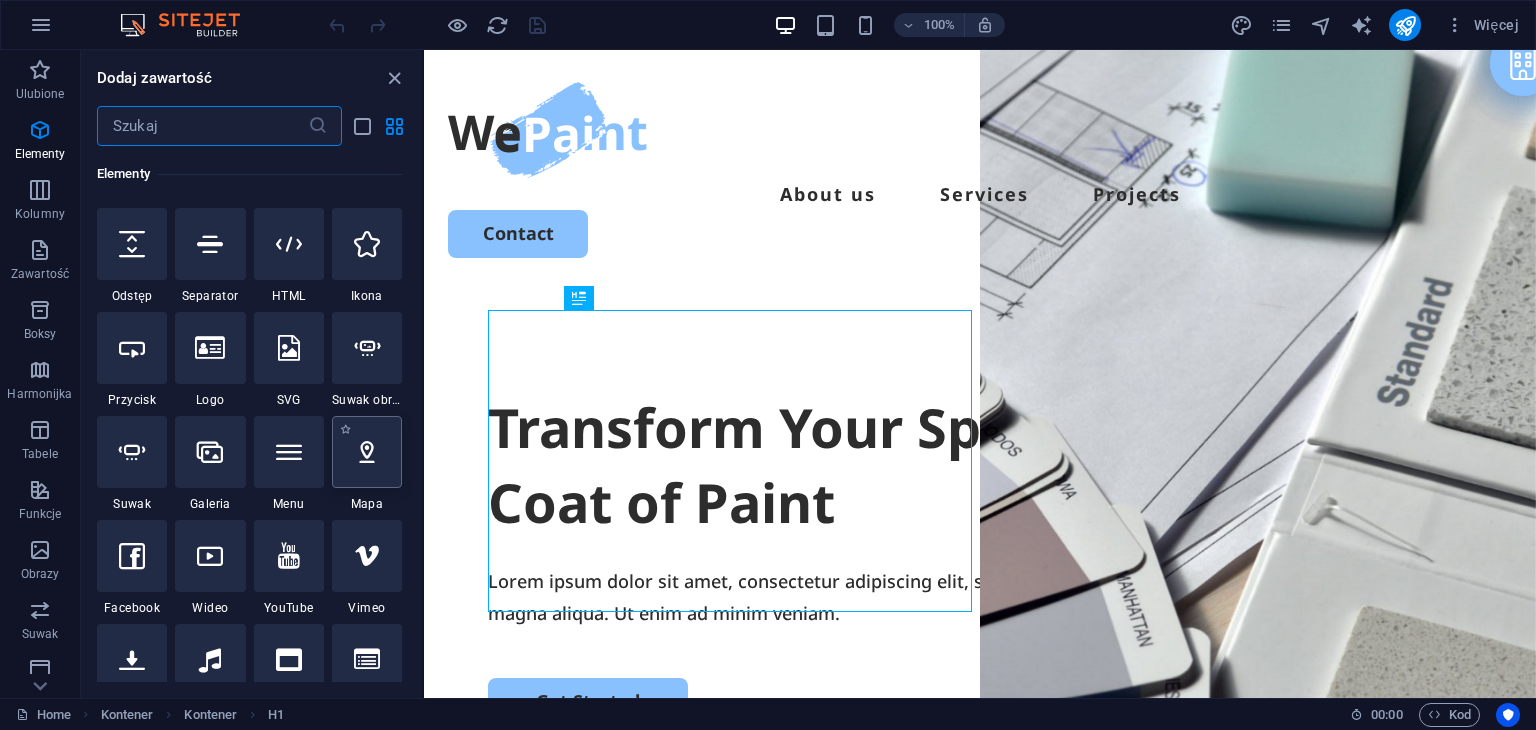 click at bounding box center [367, 452] 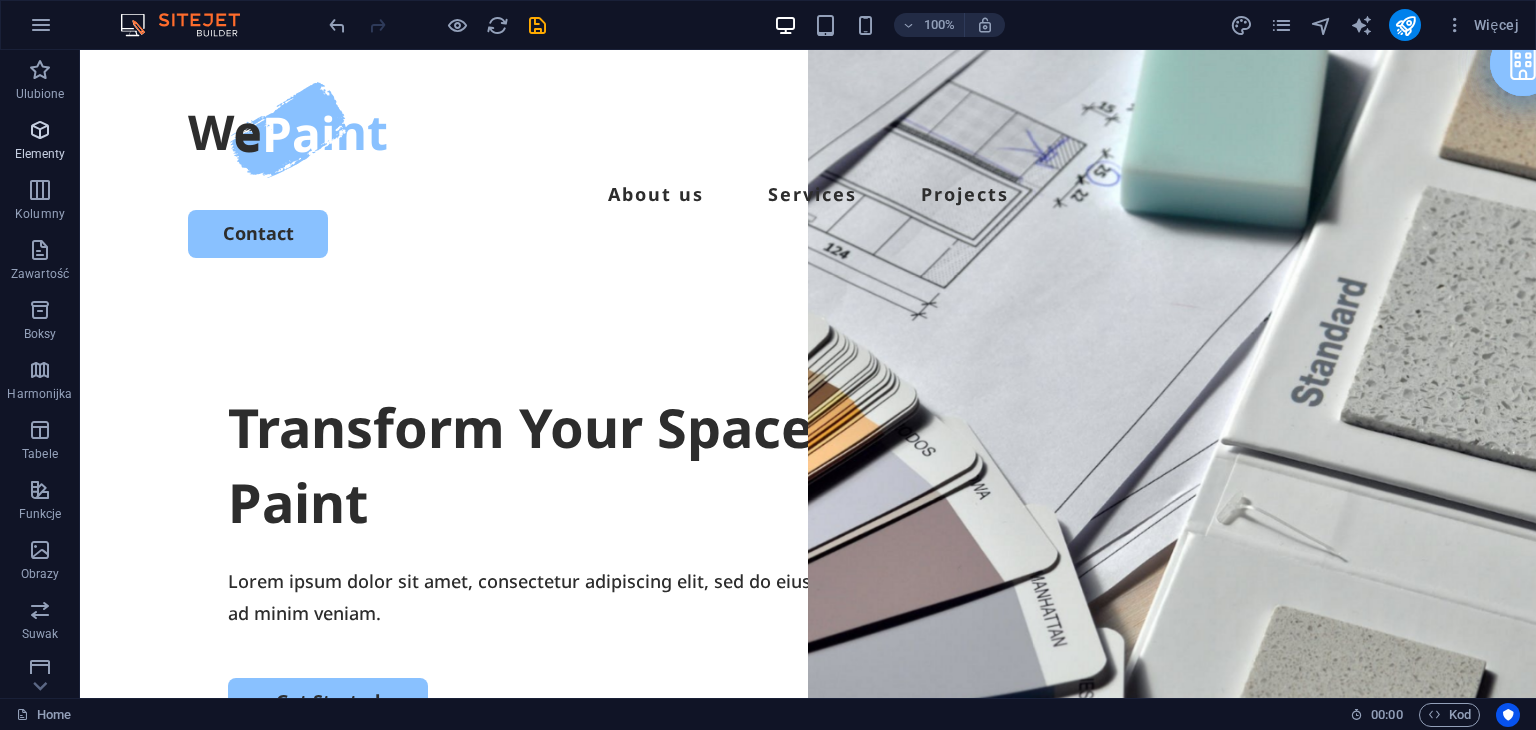click at bounding box center (40, 130) 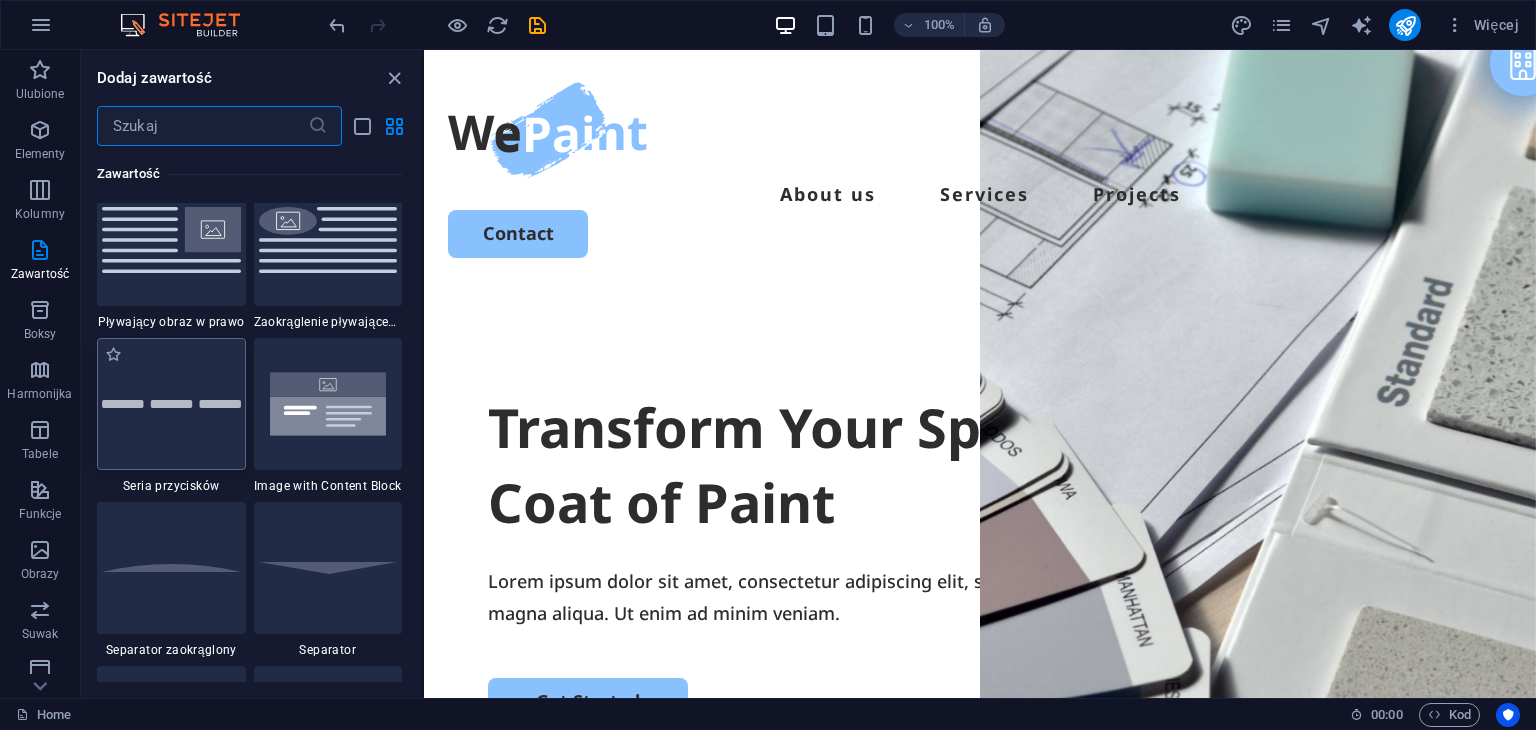 scroll, scrollTop: 4612, scrollLeft: 0, axis: vertical 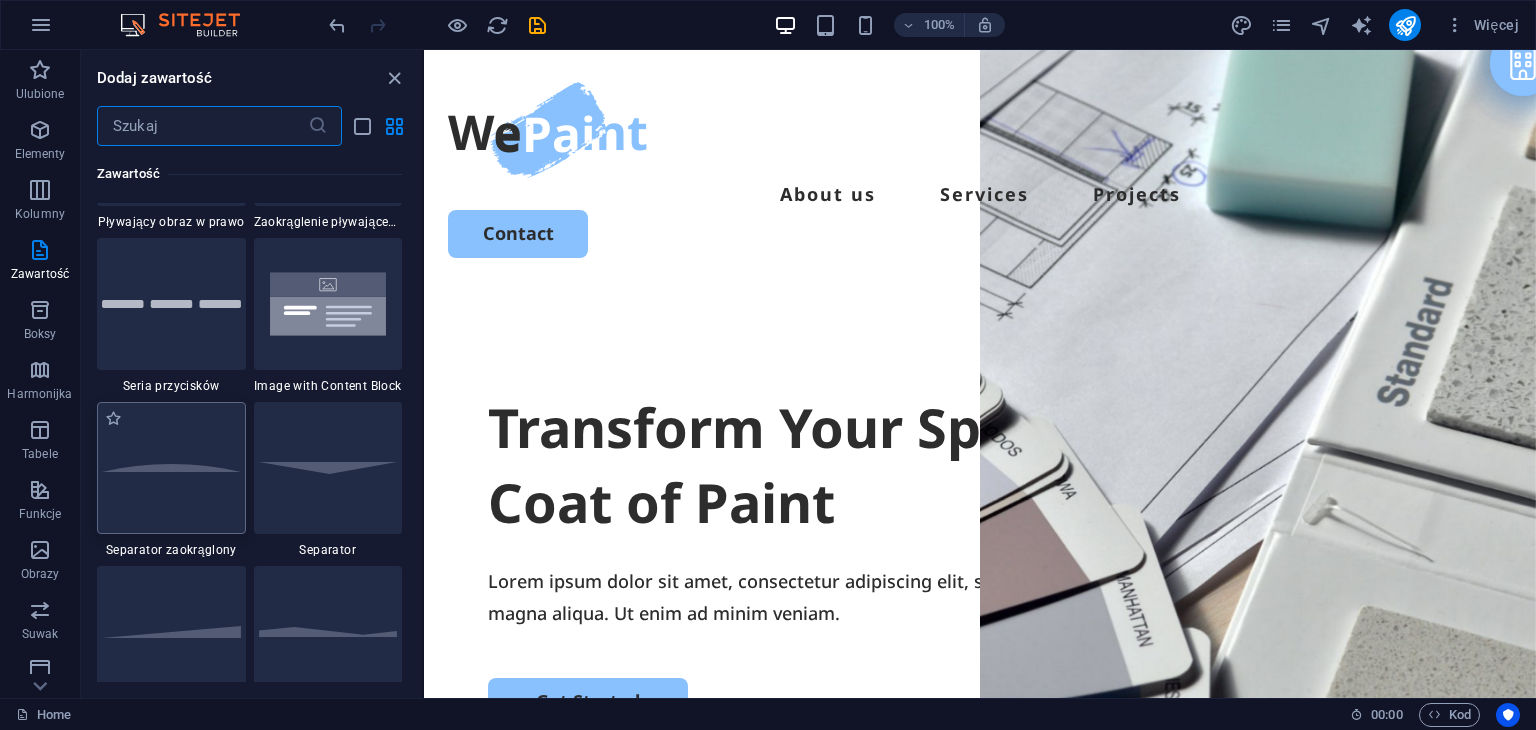 click at bounding box center [171, 468] 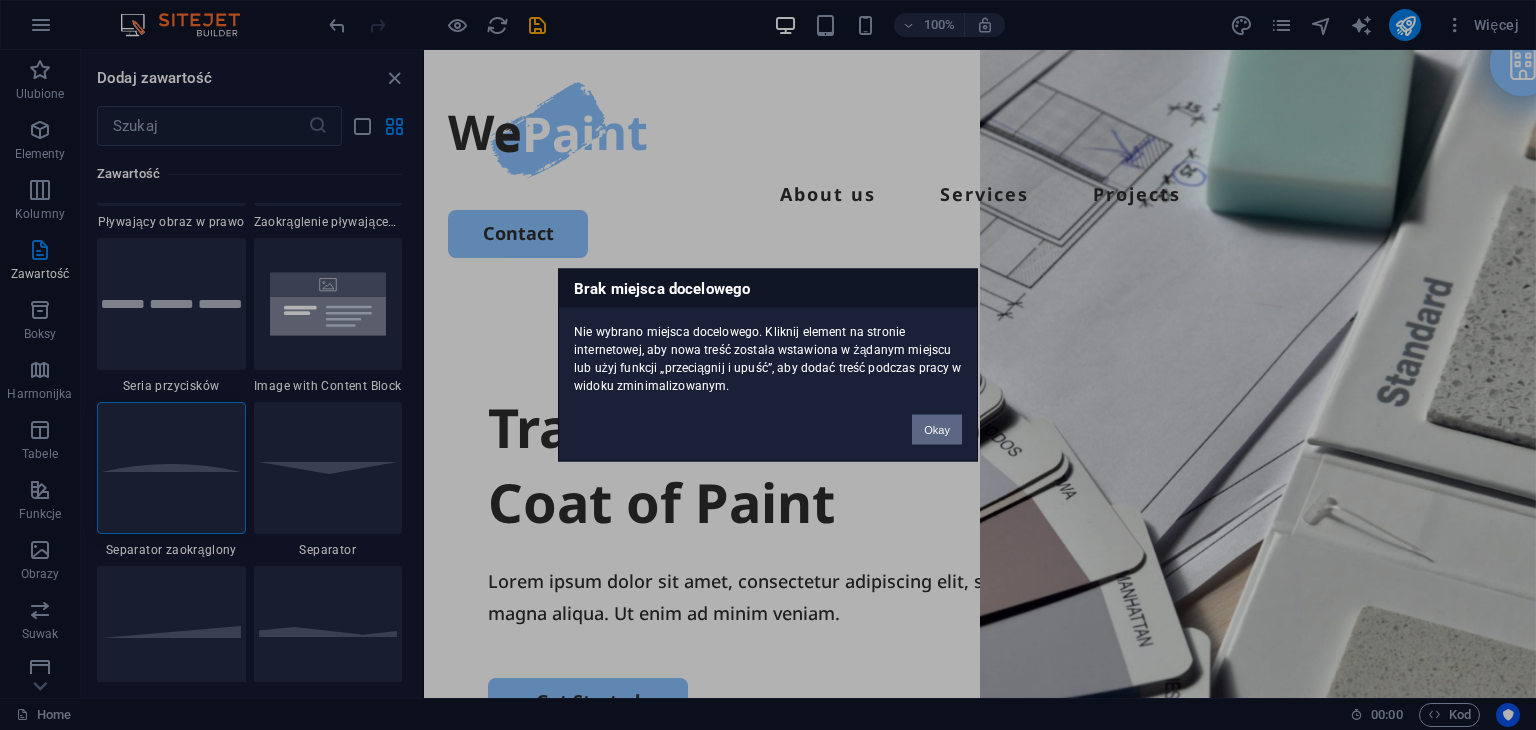 click on "Okay" at bounding box center [937, 430] 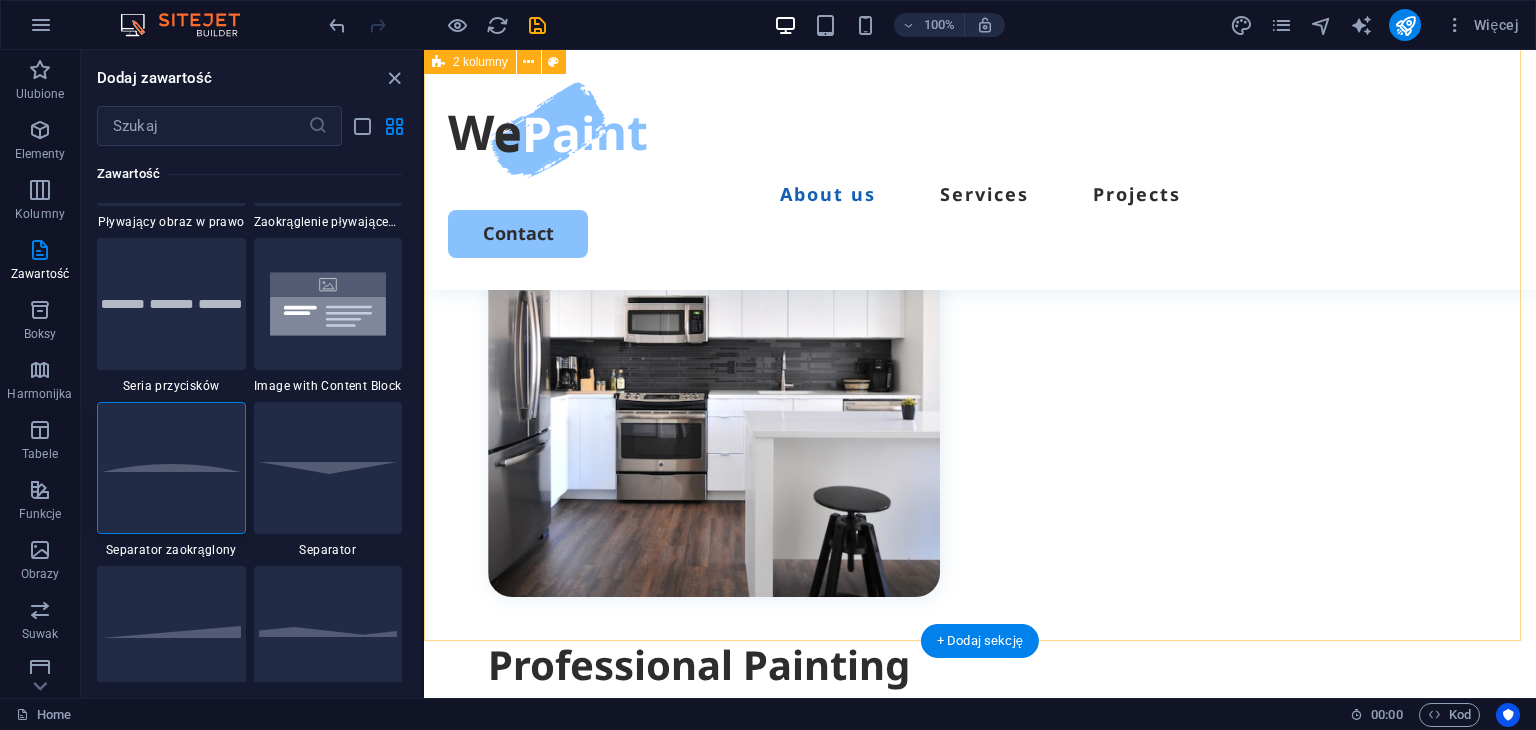 scroll, scrollTop: 1000, scrollLeft: 0, axis: vertical 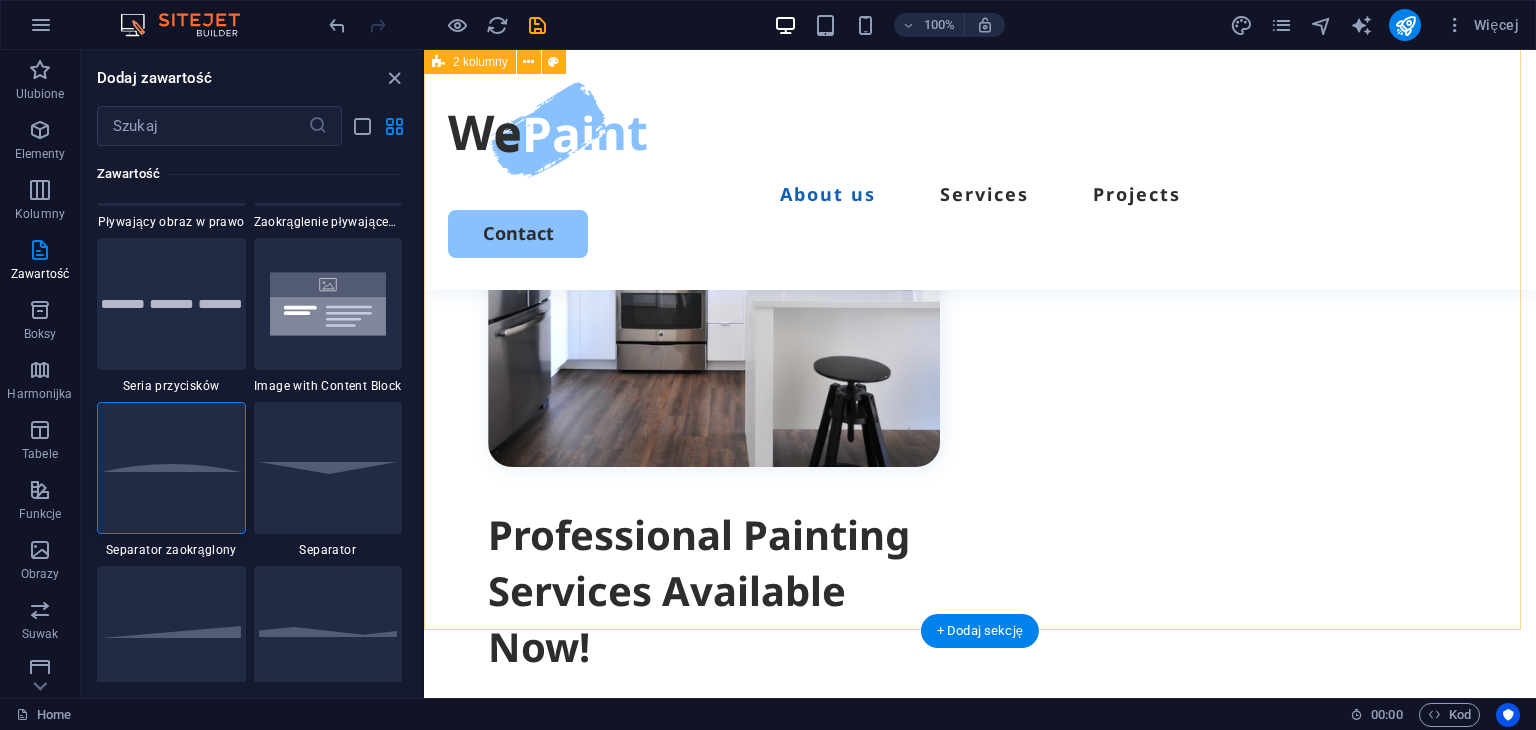 click on "Professional Painting Services Available Now! Lorem ipsum dolor sit amet, consectetur adipiscing elit, sed do eiusmod tempor incididunt ut labore et dolore magna aliqua. Ut enim ad minim veniam. Lorem ipsum dolor sit amet, consectetur adipiscing elit, sed do eiusmod tempor incididunt ut labore et dolore magna aliqua. Lorem ipsum dolor sit amet, consectetur adipiscing elit, sed do eiusmod tempor incididunt ut labore et dolore magna aliqua. Ut enim ad minim veniam." at bounding box center [980, 518] 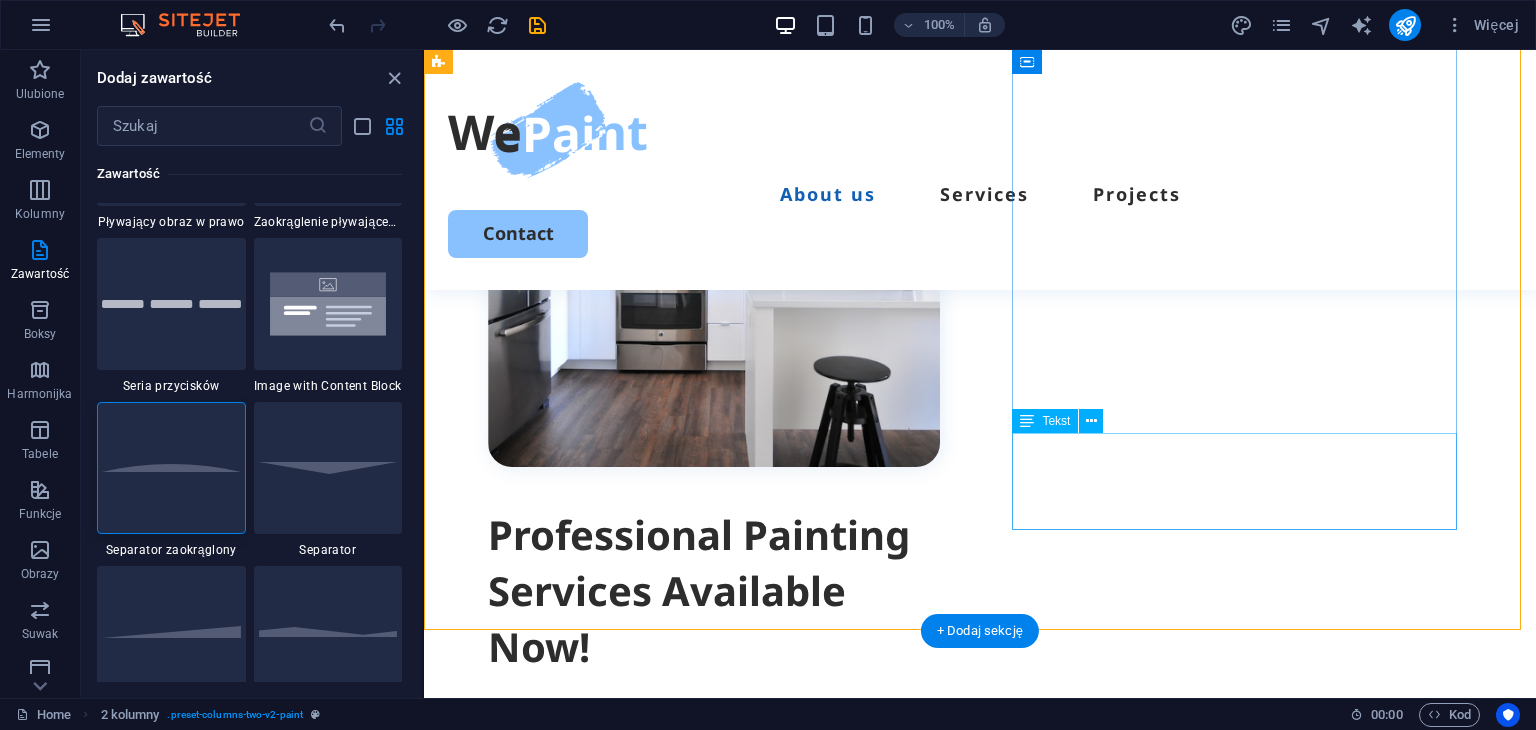 click on "Lorem ipsum dolor sit amet, consectetur adipiscing elit, sed do eiusmod tempor incididunt ut labore et dolore magna aliqua. Ut enim ad minim veniam." at bounding box center (714, 973) 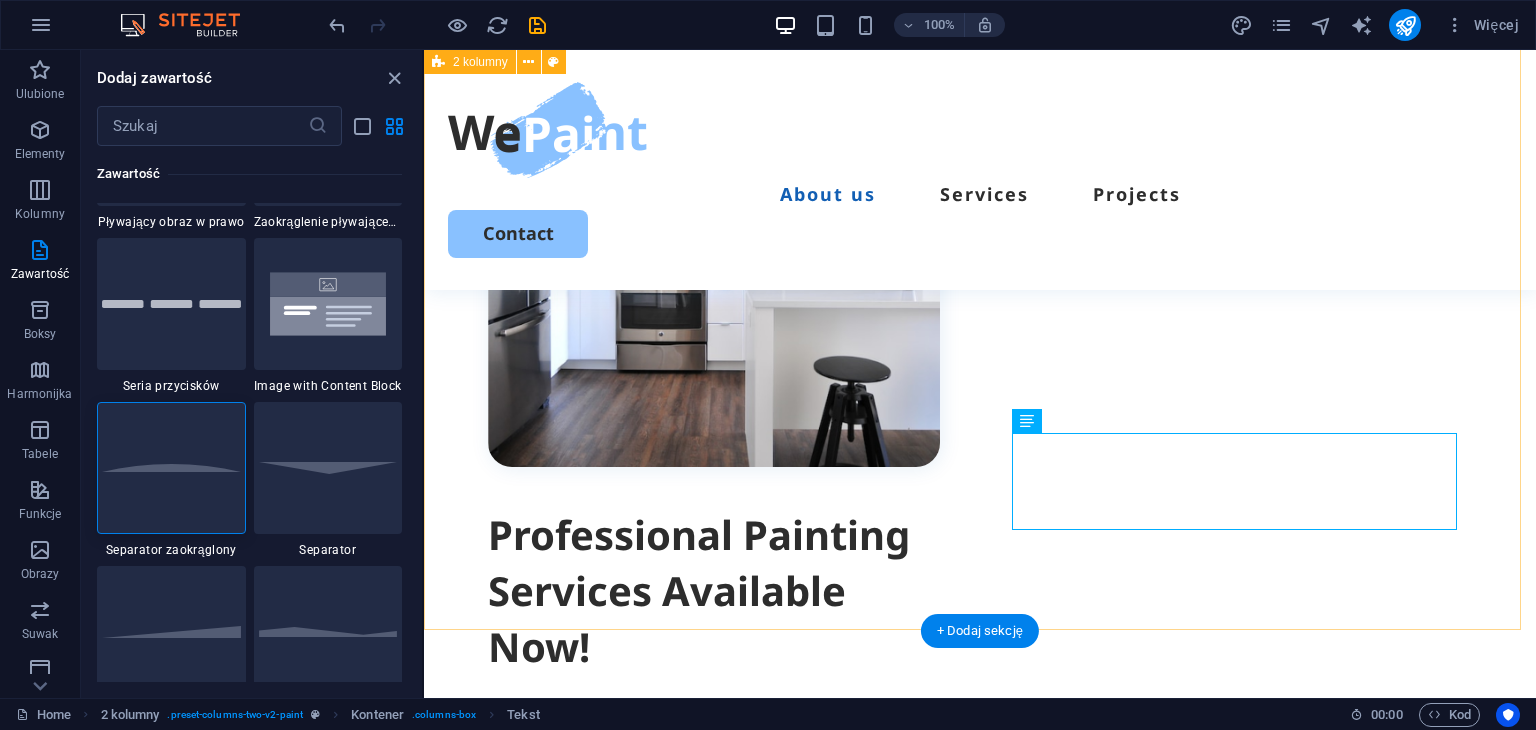 click on "Professional Painting Services Available Now! Lorem ipsum dolor sit amet, consectetur adipiscing elit, sed do eiusmod tempor incididunt ut labore et dolore magna aliqua. Ut enim ad minim veniam. Lorem ipsum dolor sit amet, consectetur adipiscing elit, sed do eiusmod tempor incididunt ut labore et dolore magna aliqua. Lorem ipsum dolor sit amet, consectetur adipiscing elit, sed do eiusmod tempor incididunt ut labore et dolore magna aliqua. Ut enim ad minim veniam." at bounding box center (980, 518) 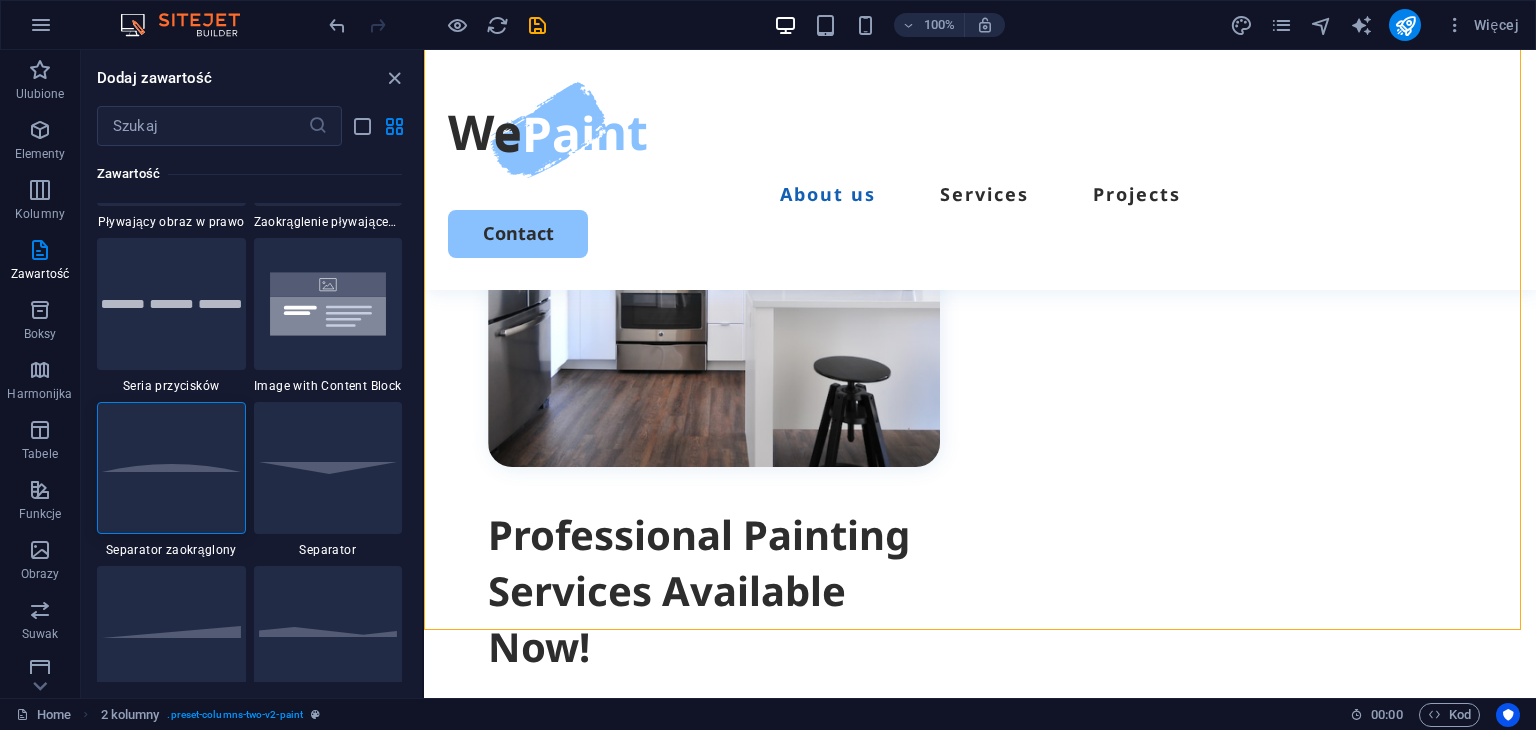 click at bounding box center (171, 468) 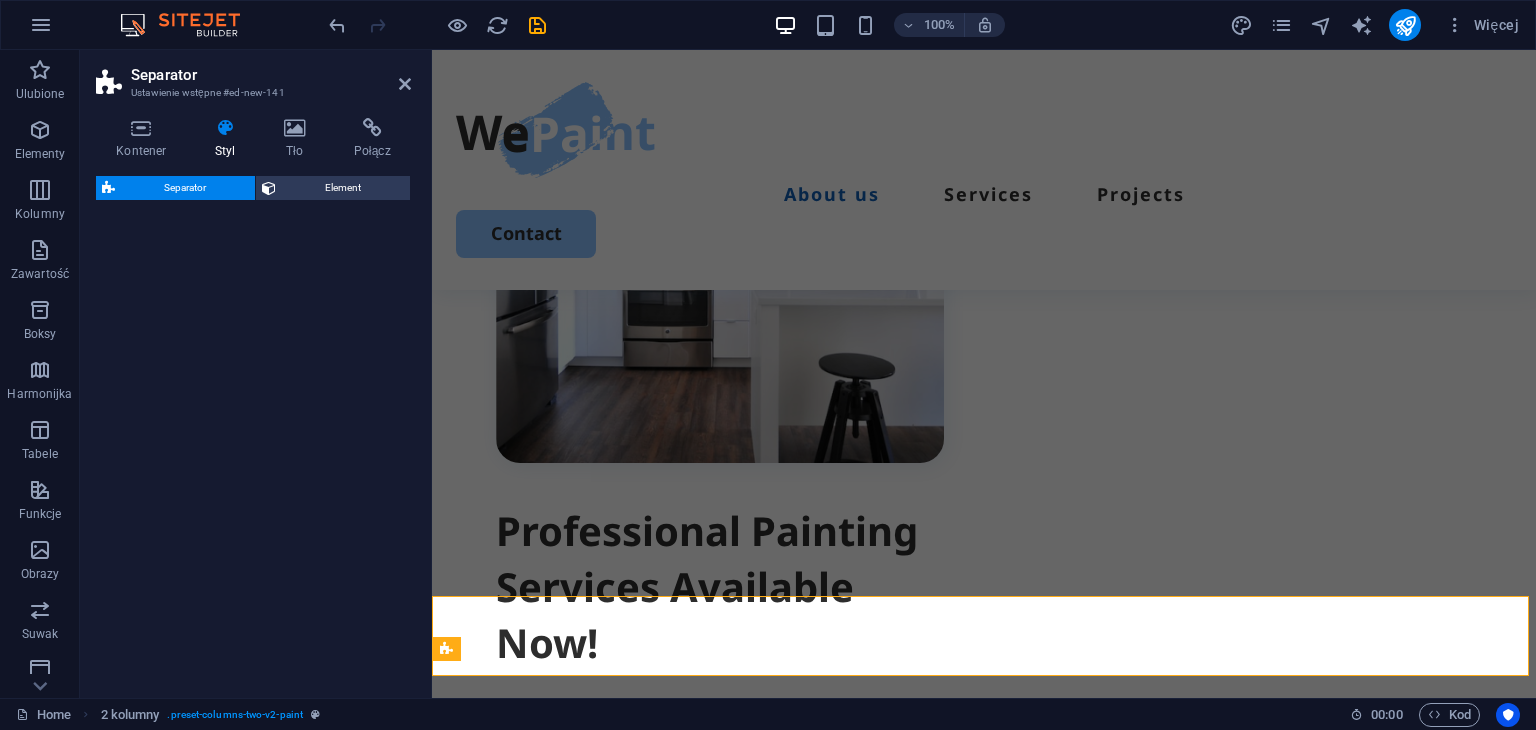 select on "circle" 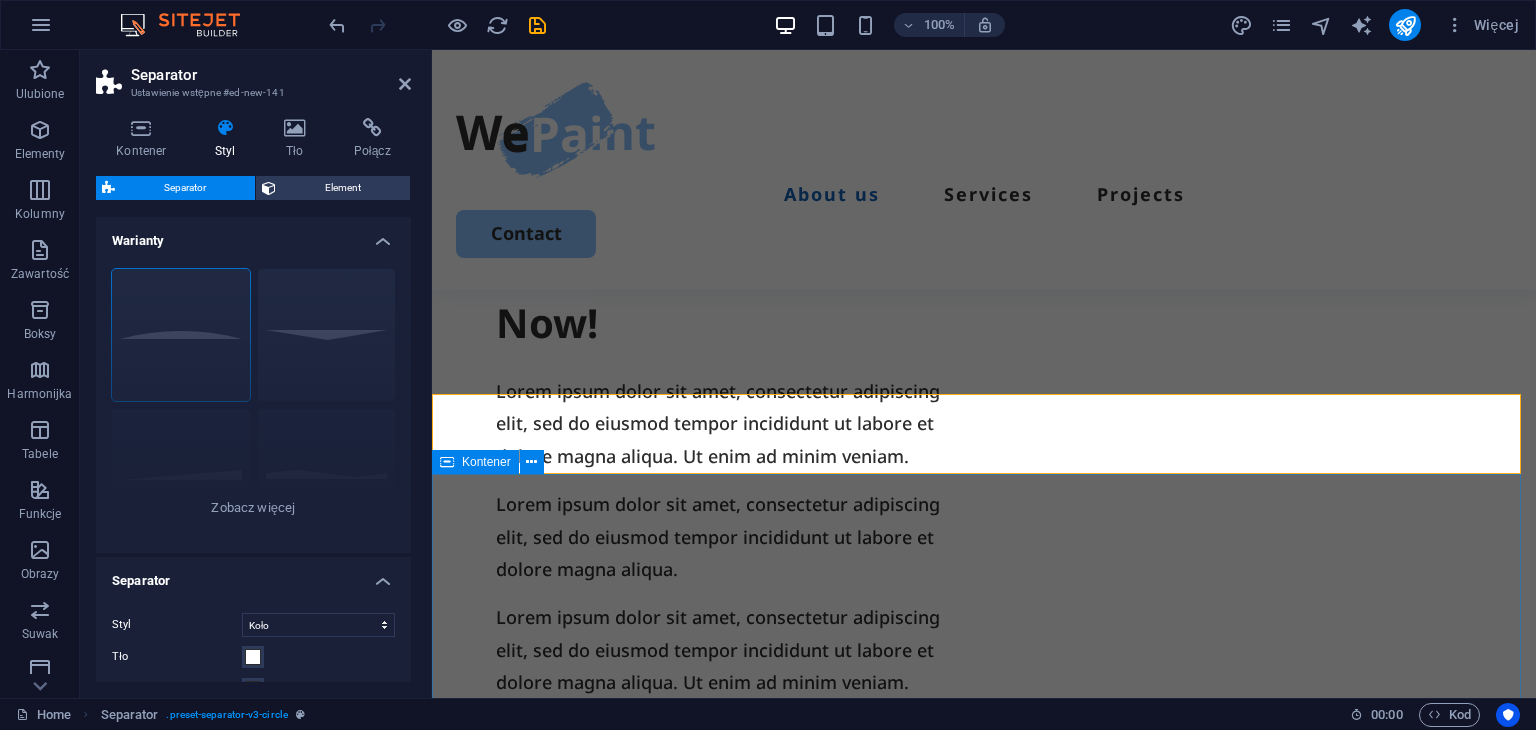 scroll, scrollTop: 1334, scrollLeft: 0, axis: vertical 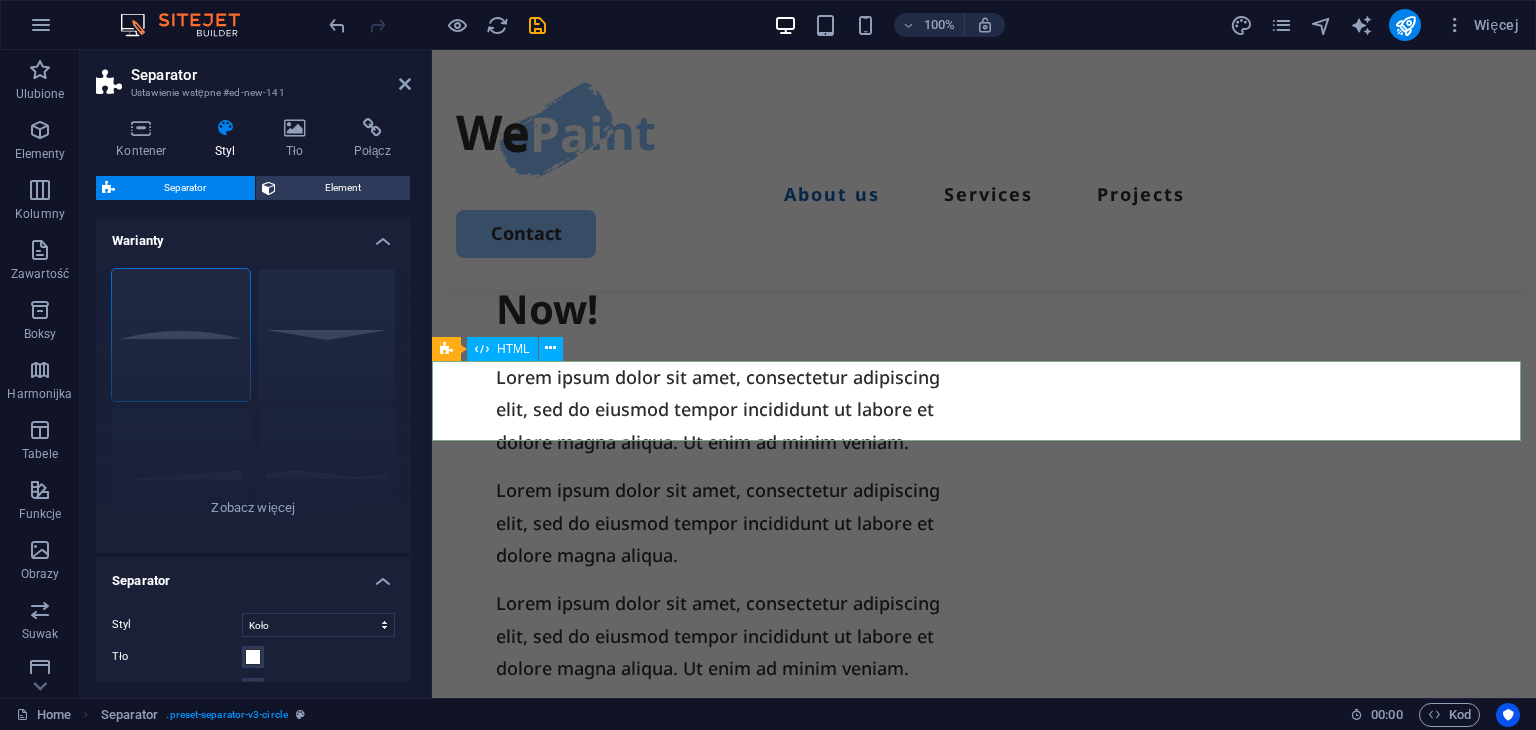 click at bounding box center (984, 824) 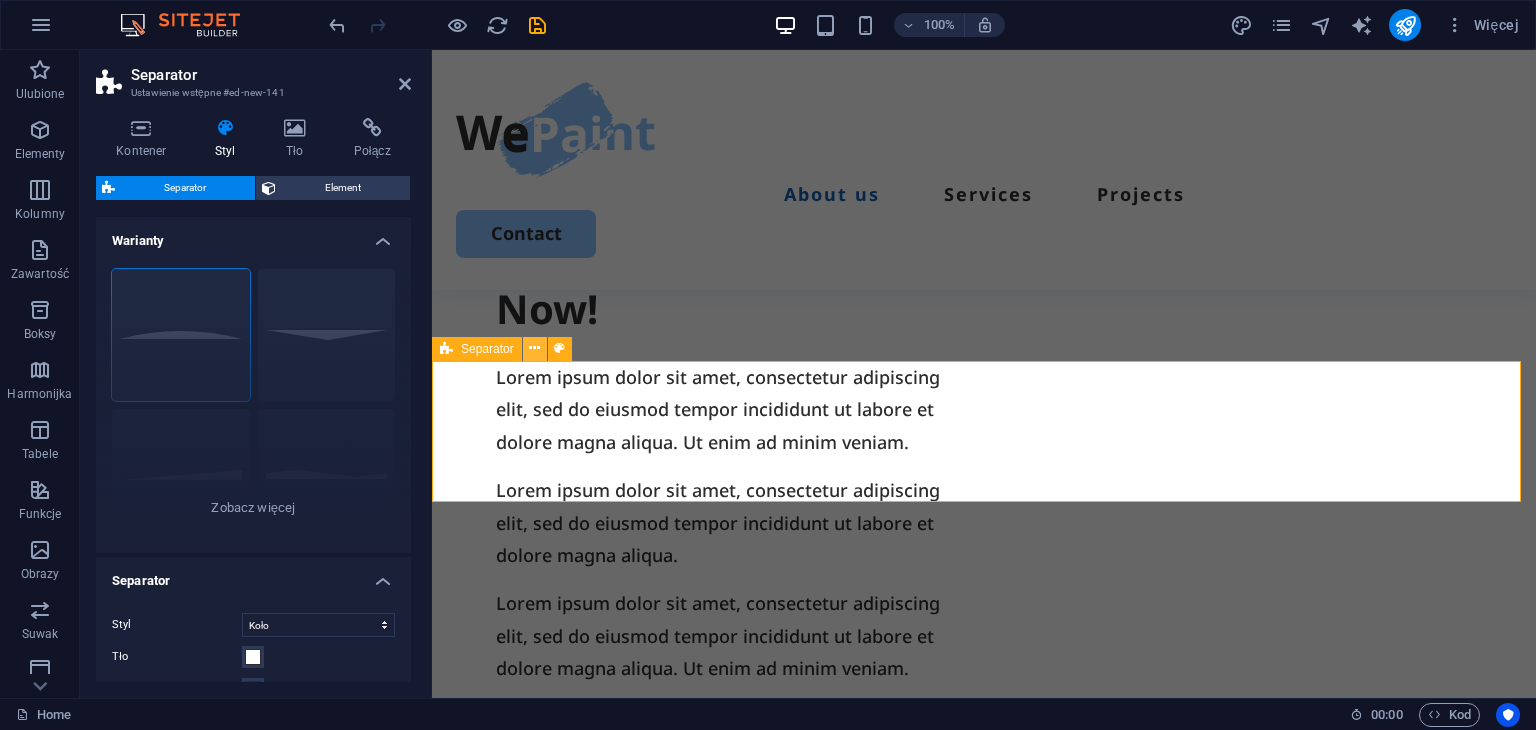click at bounding box center [534, 348] 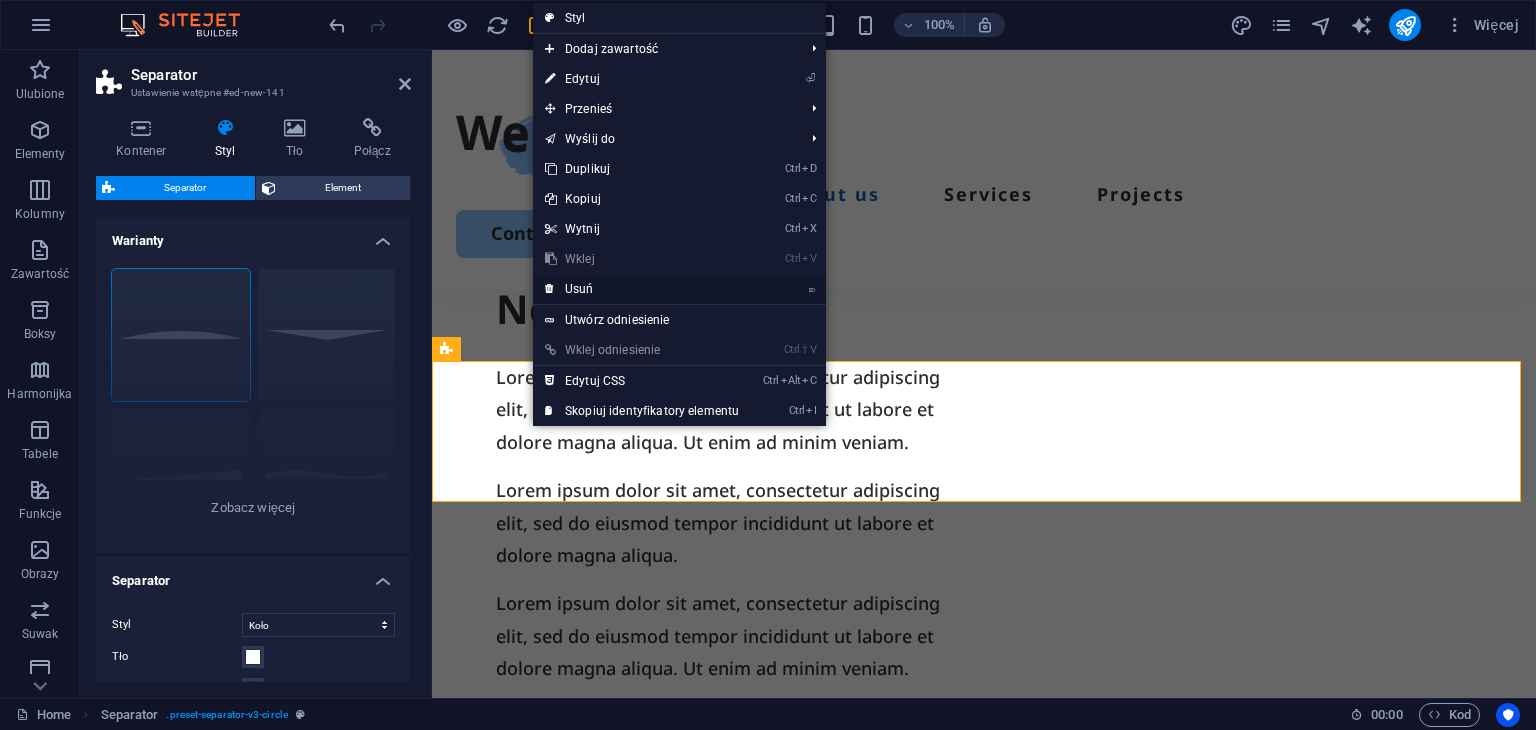 click on "⌦  Usuń" at bounding box center (642, 289) 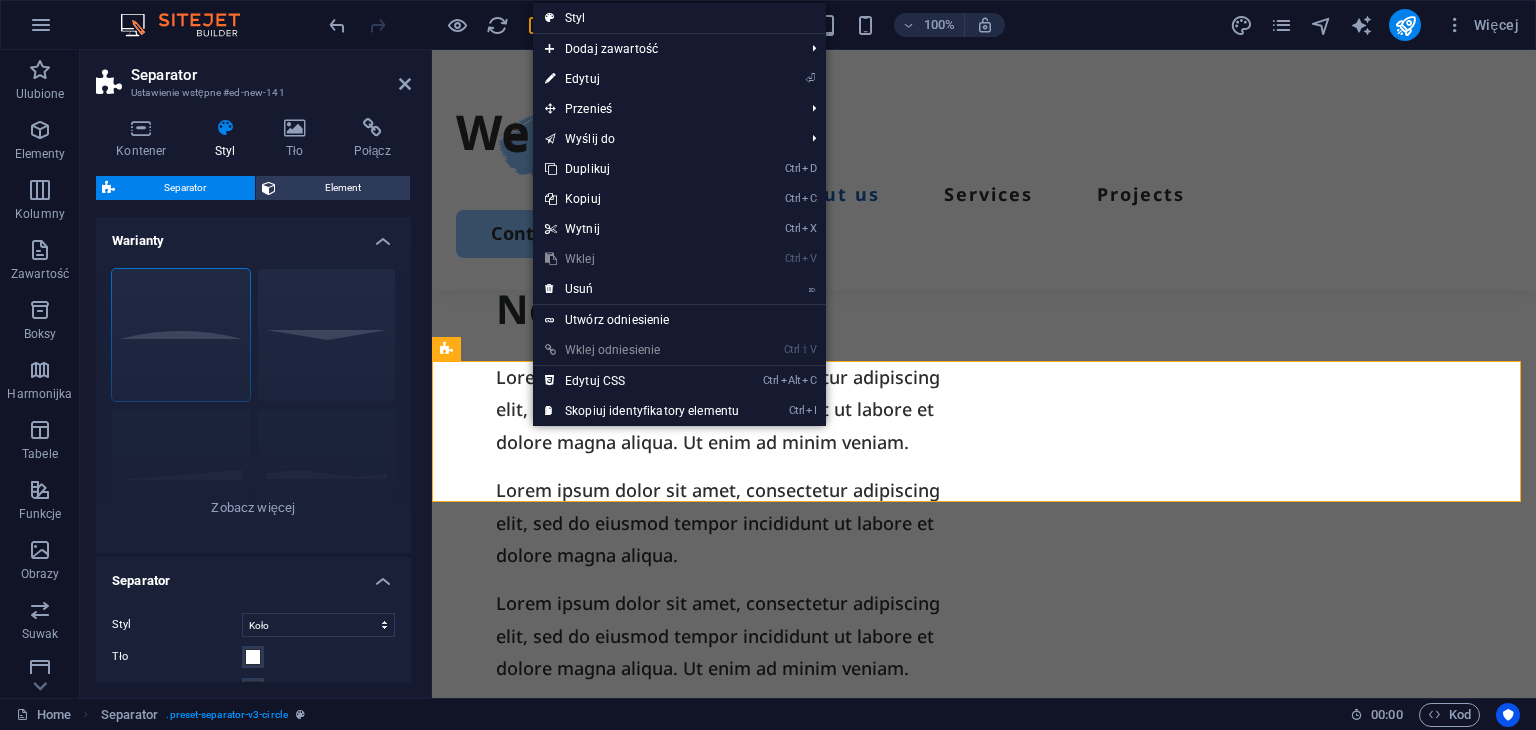 scroll, scrollTop: 1264, scrollLeft: 0, axis: vertical 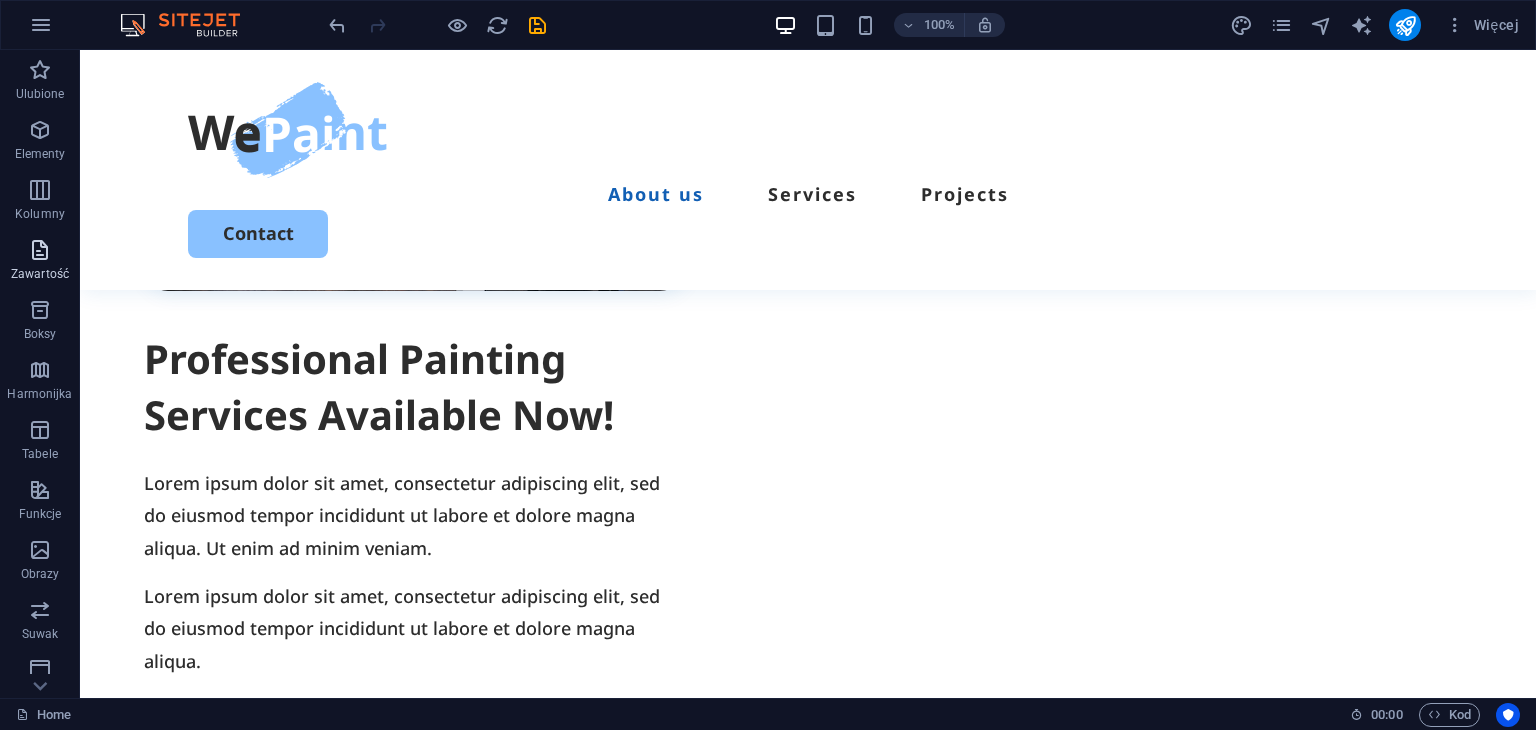 click on "Zawartość" at bounding box center (40, 262) 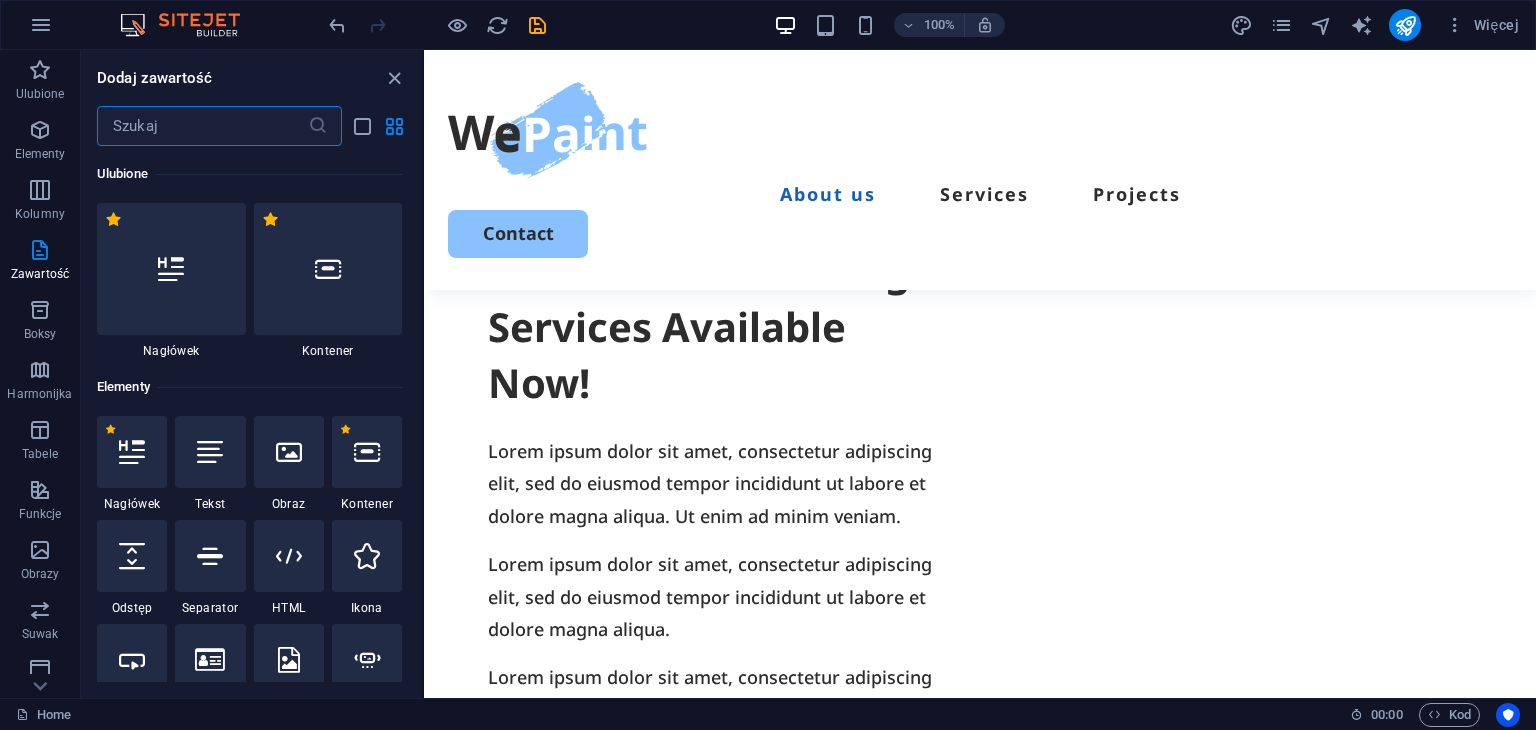 scroll, scrollTop: 1300, scrollLeft: 0, axis: vertical 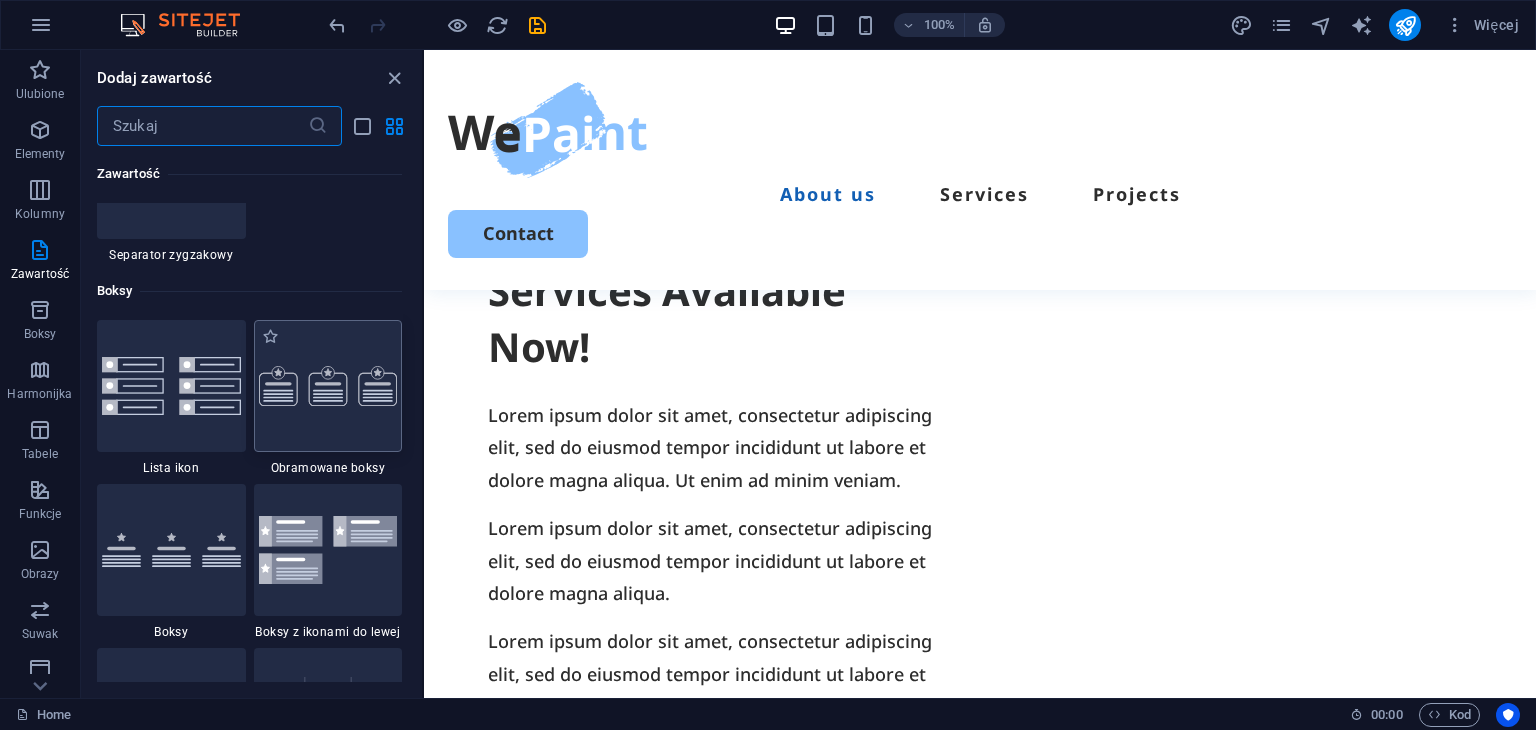 click at bounding box center (328, 386) 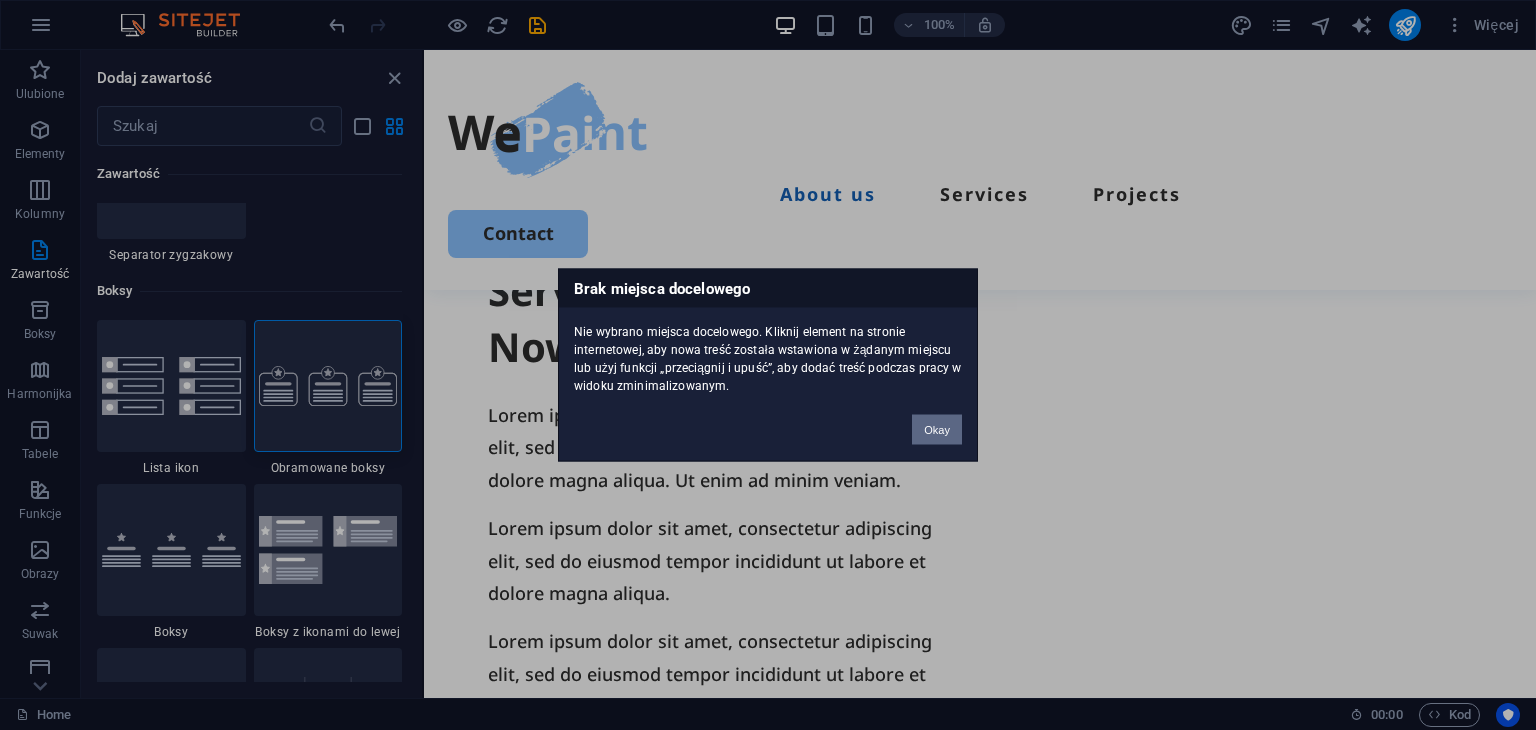 click on "Okay" at bounding box center (937, 430) 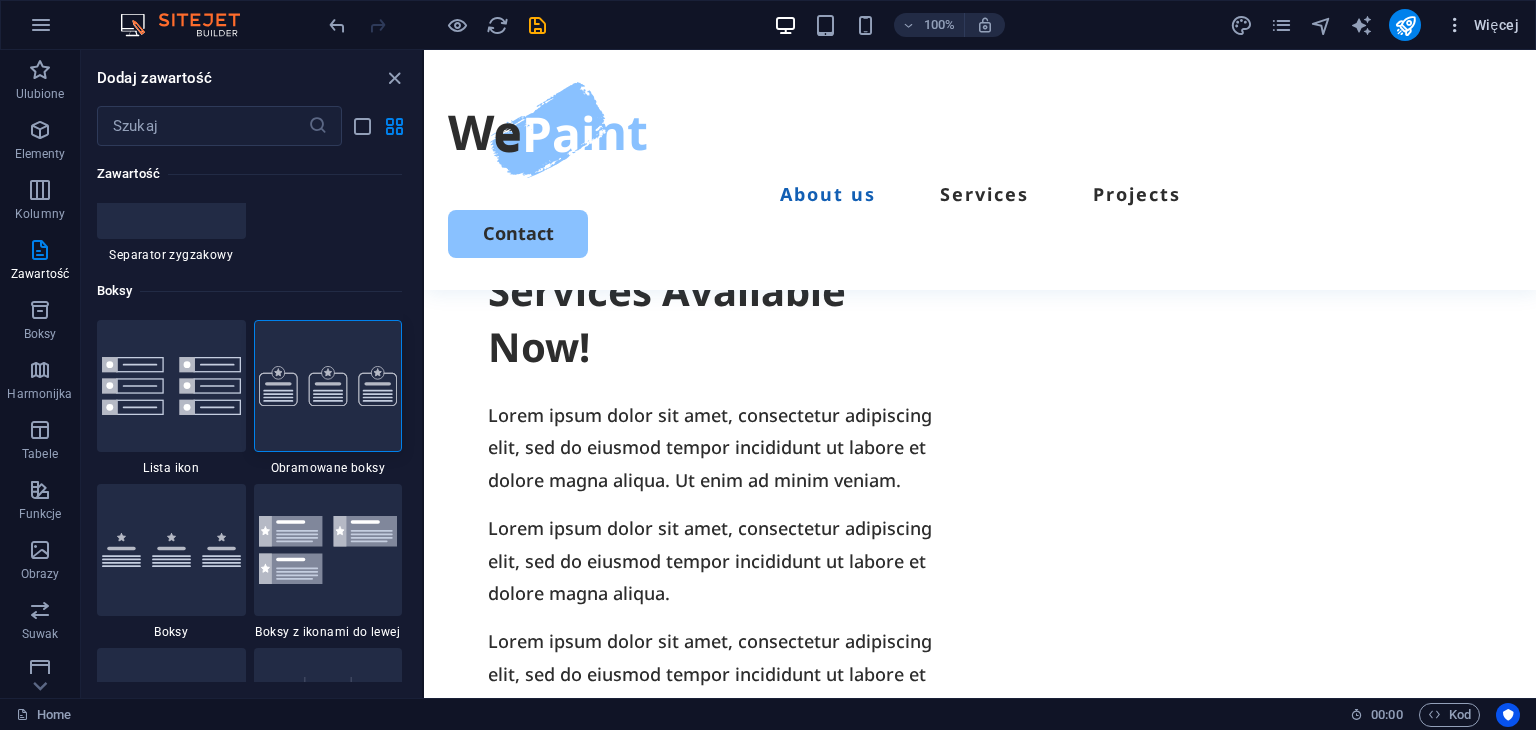 click on "Więcej" at bounding box center [1482, 25] 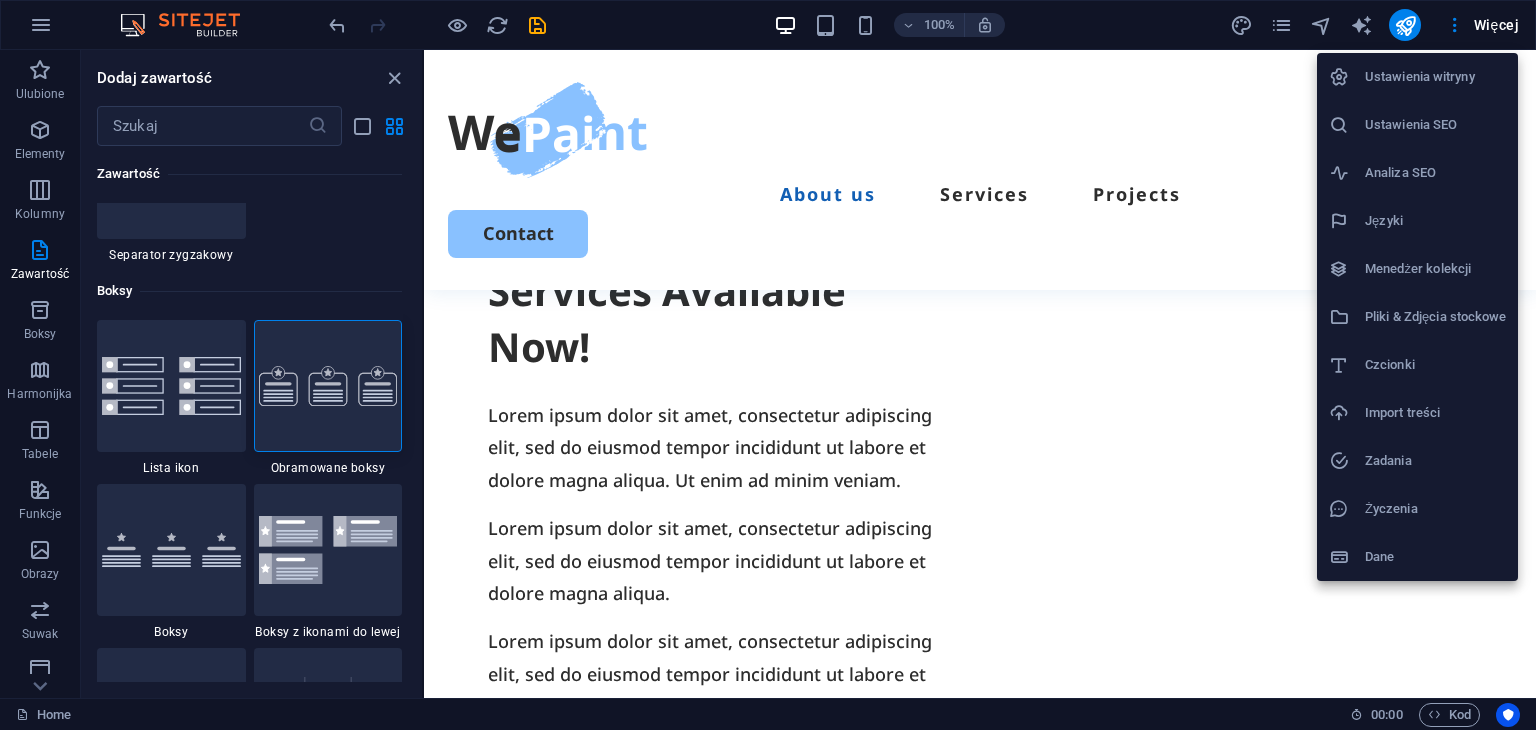 click at bounding box center (768, 365) 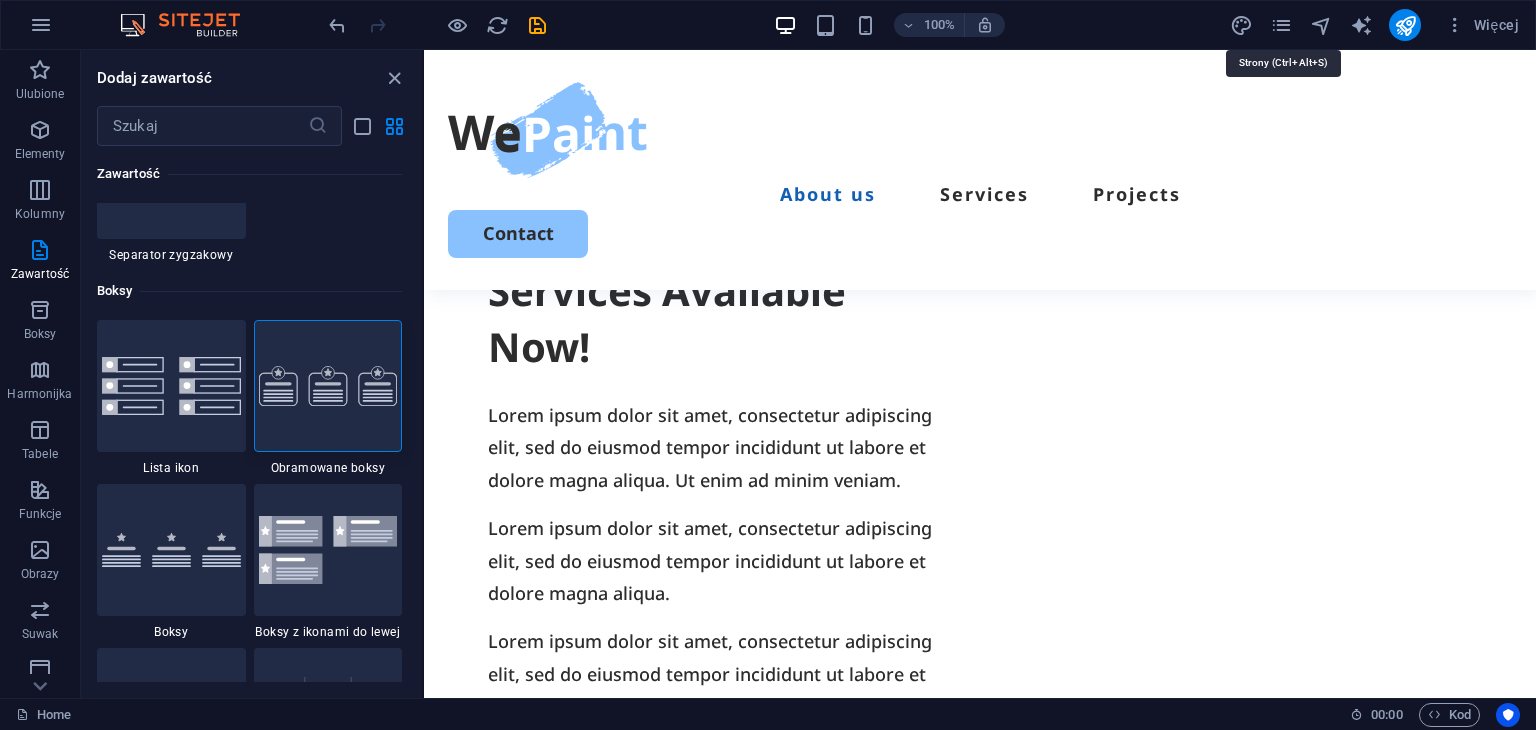 click at bounding box center [1281, 25] 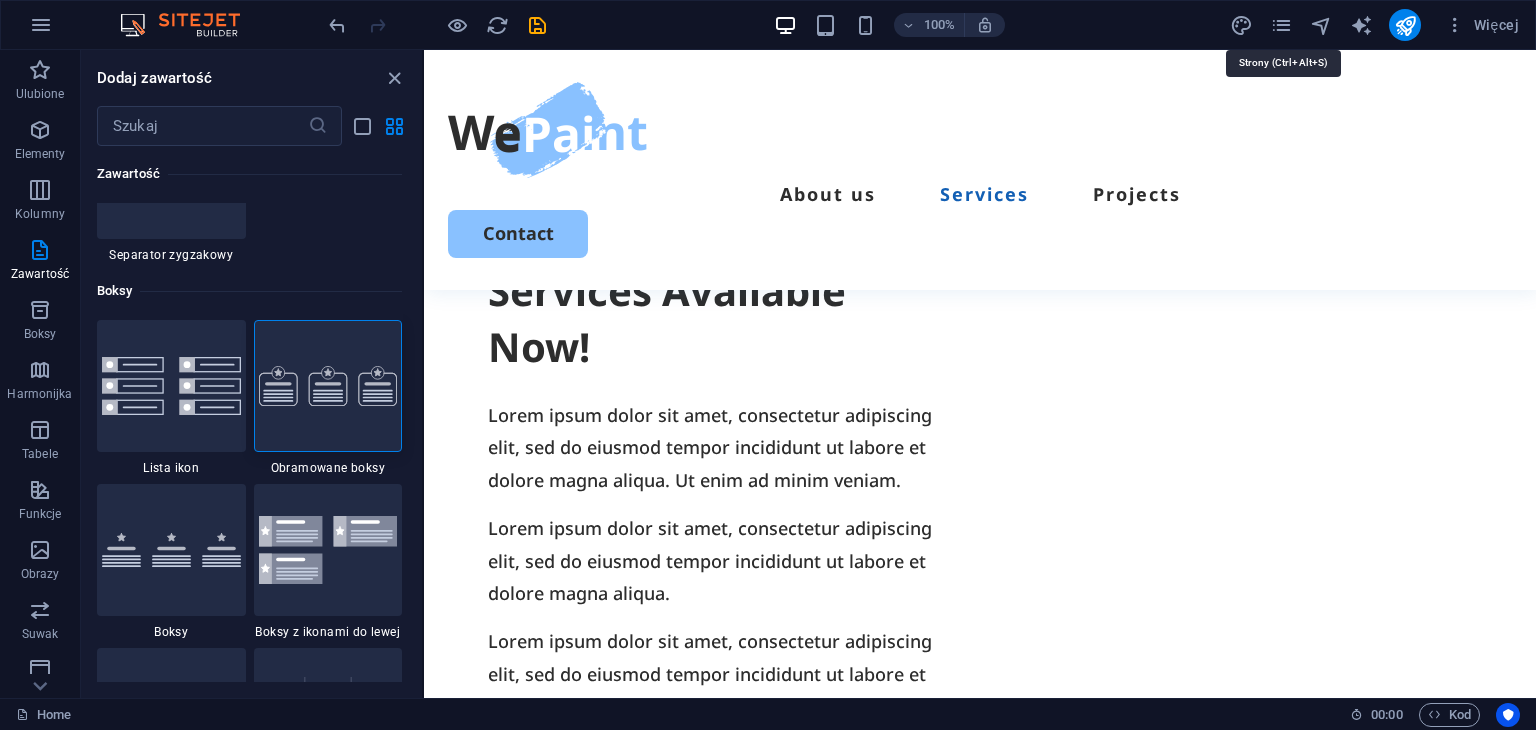 scroll, scrollTop: 1351, scrollLeft: 0, axis: vertical 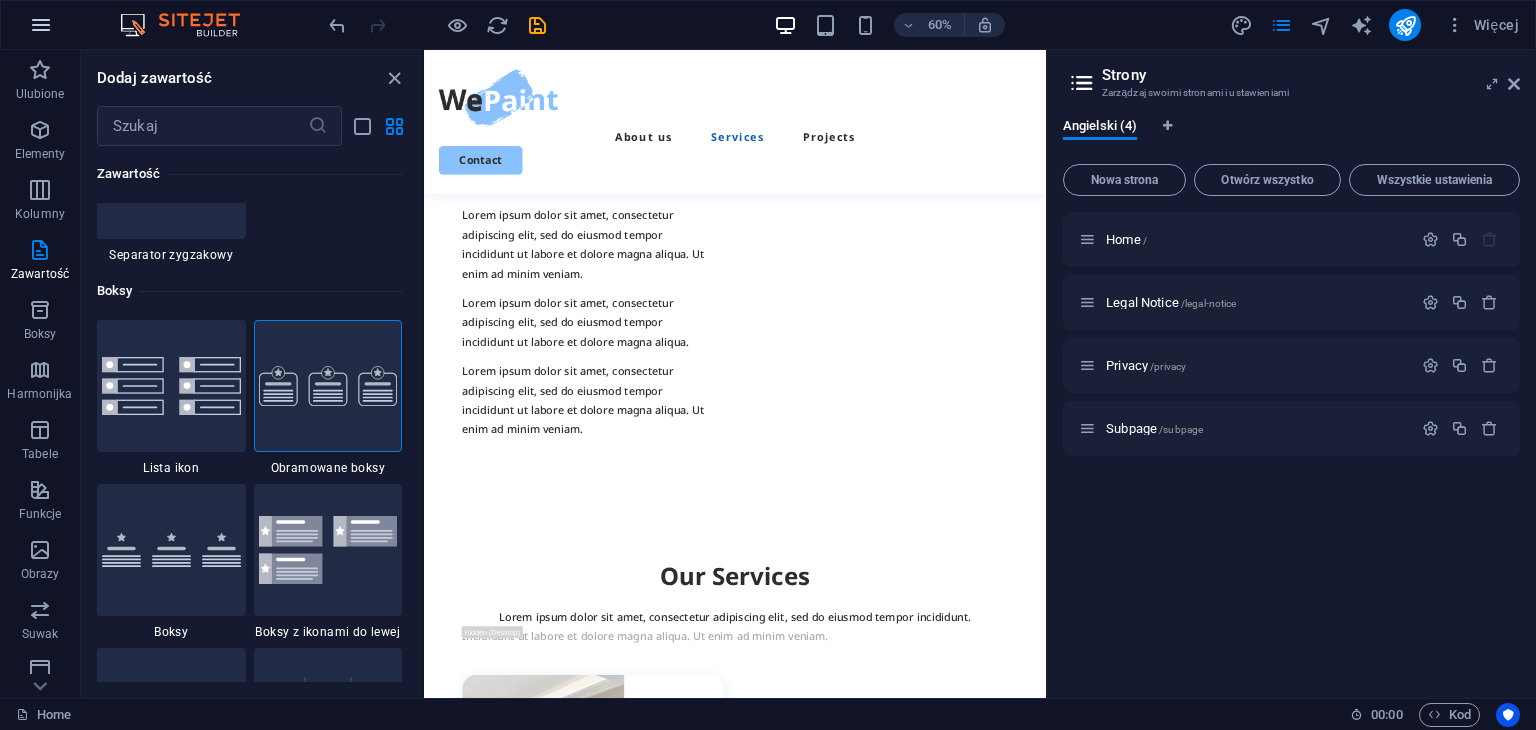 click at bounding box center [41, 25] 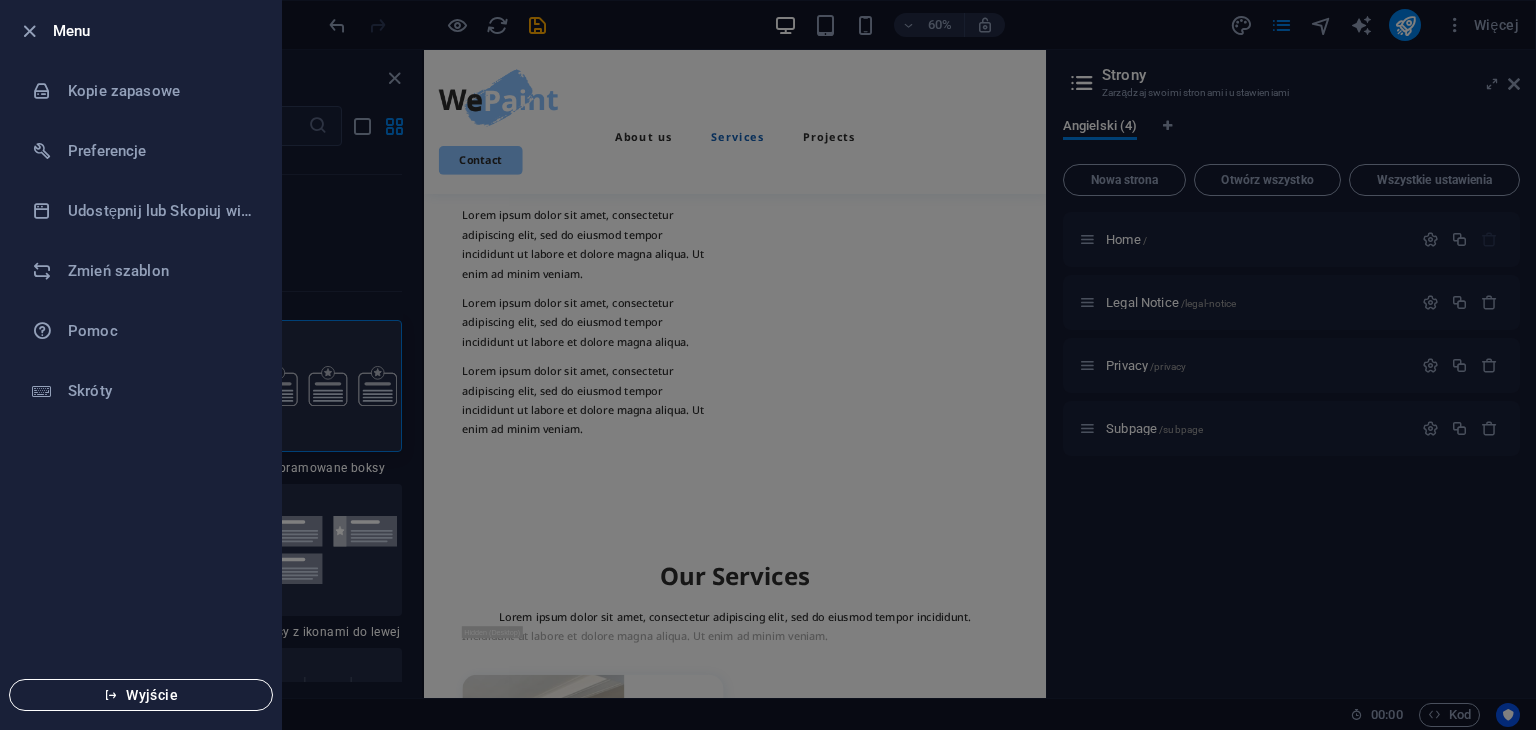 click on "Wyjście" at bounding box center (141, 695) 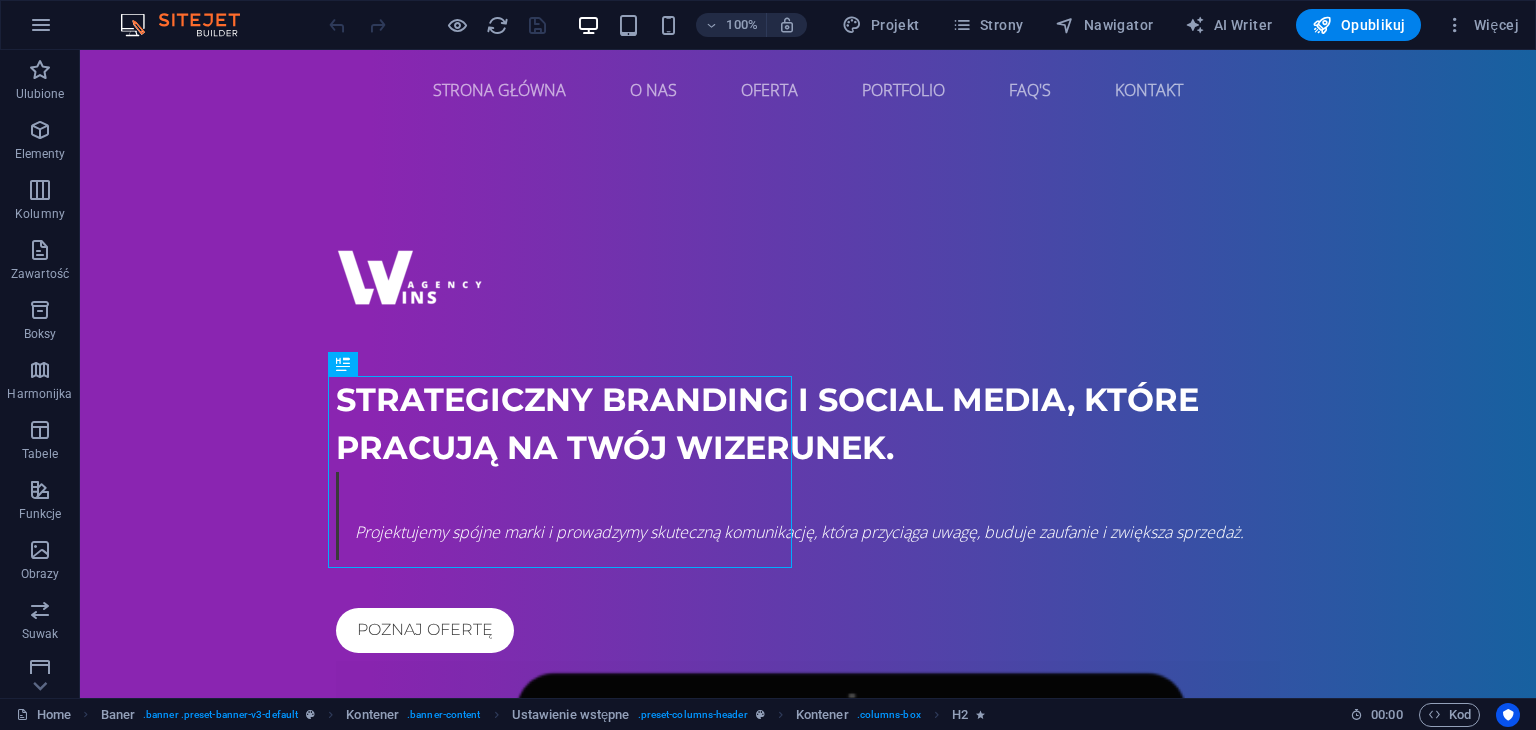 scroll, scrollTop: 0, scrollLeft: 0, axis: both 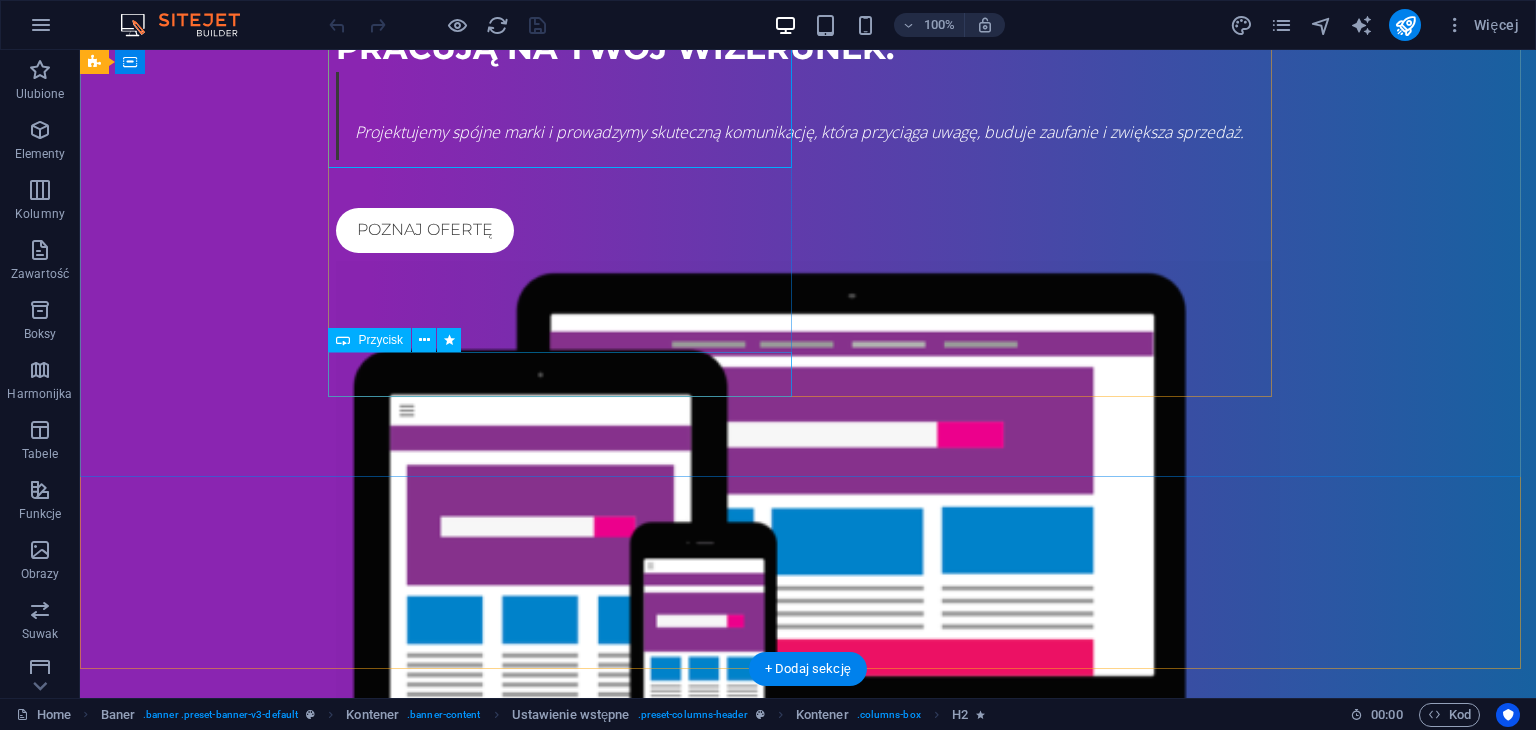 click on "poznaj ofertę" at bounding box center (808, 230) 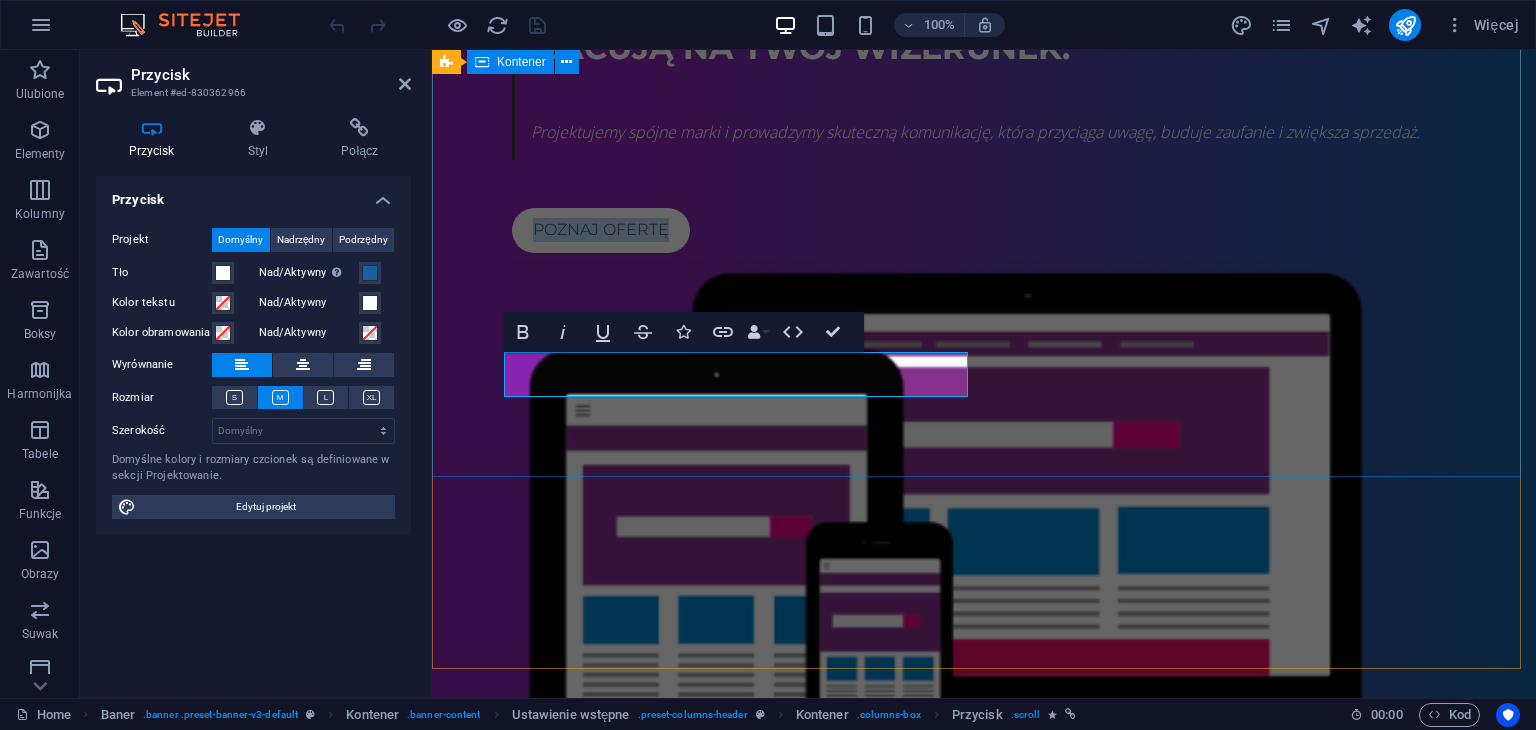 type 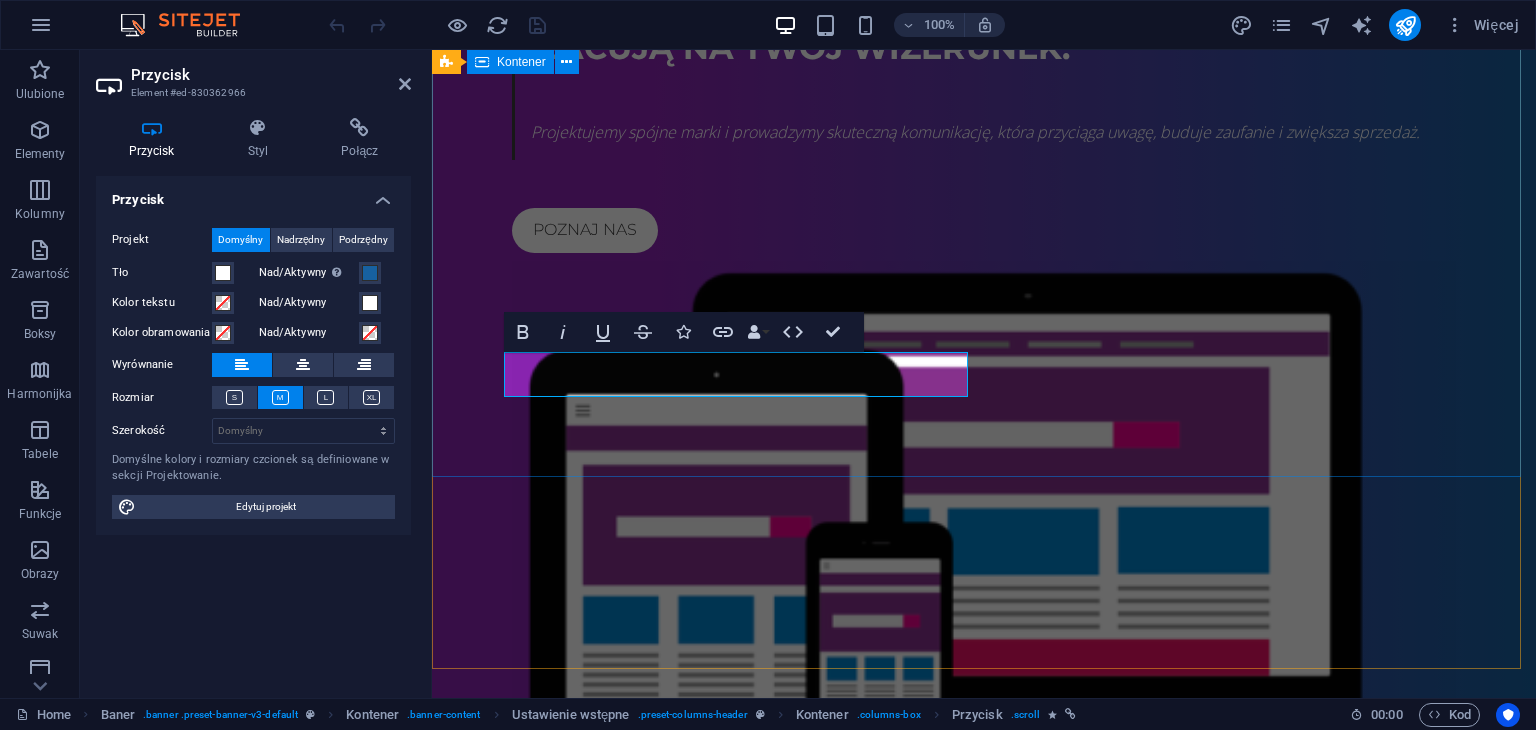 click on "Strategiczny branding i social media, które pracują na Twój wizerunek. Projektujemy spójne marki i prowadzymy skuteczną komunikację, która przyciąga uwagę, buduje zaufanie i zwiększa sprzedaż. Poznaj nas" at bounding box center (984, 328) 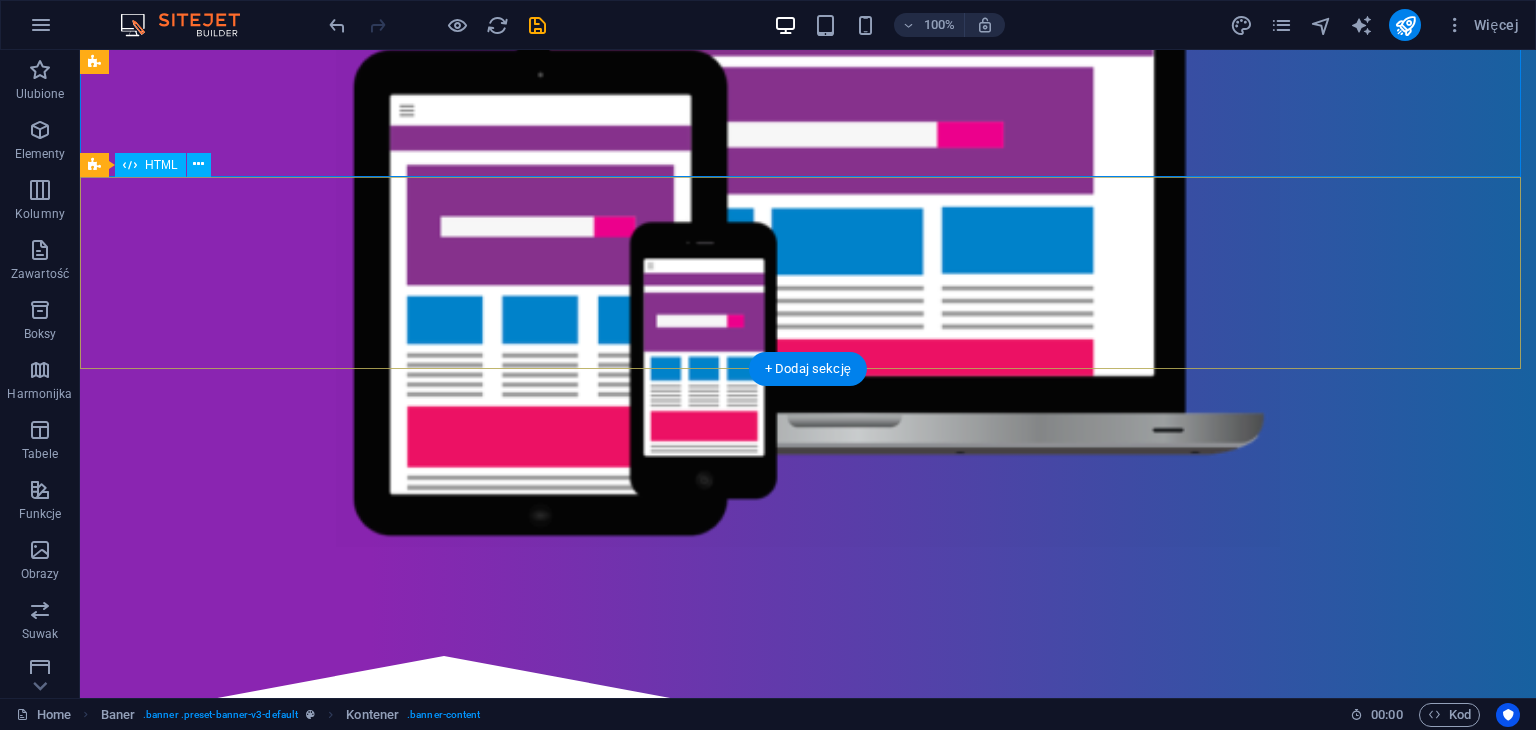 scroll, scrollTop: 900, scrollLeft: 0, axis: vertical 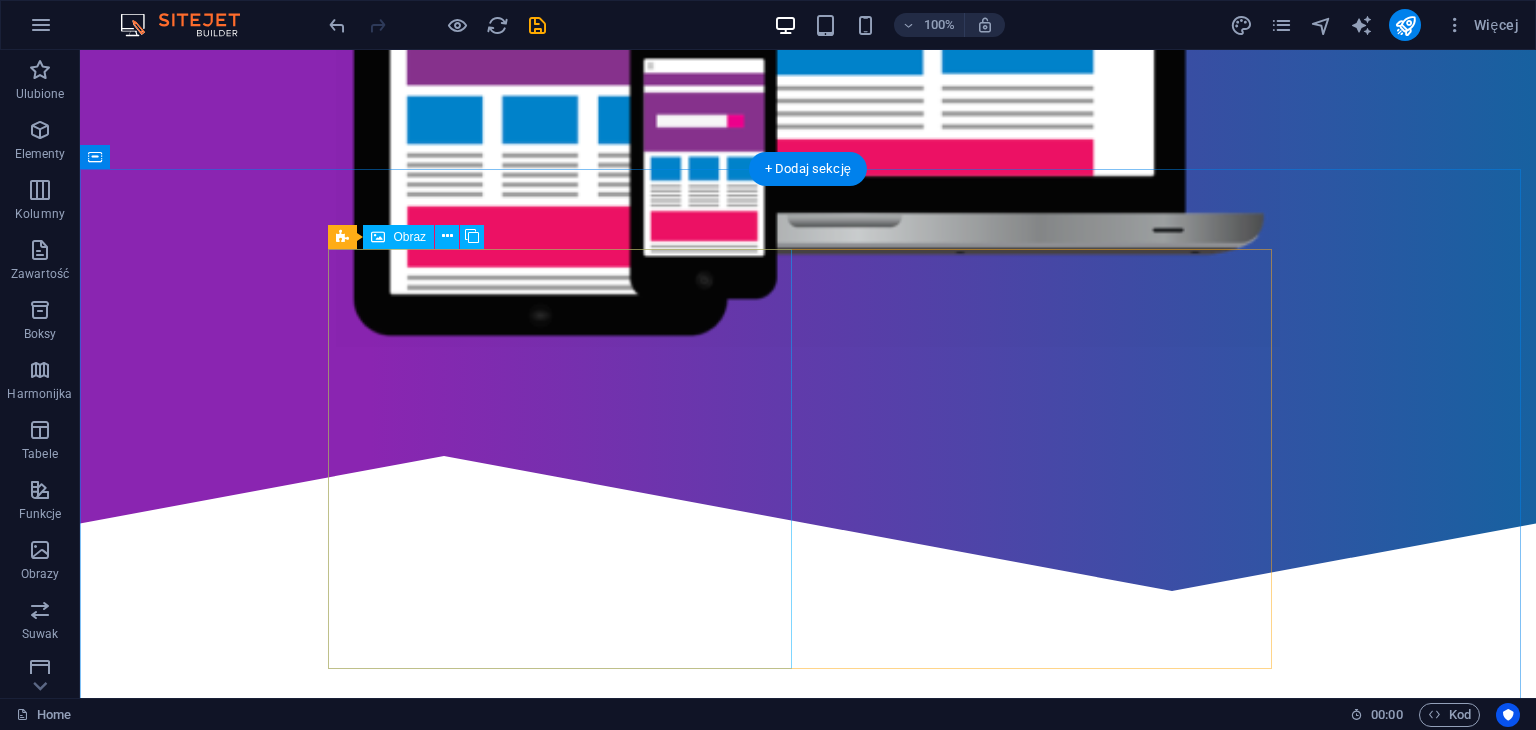 click at bounding box center (480, 829) 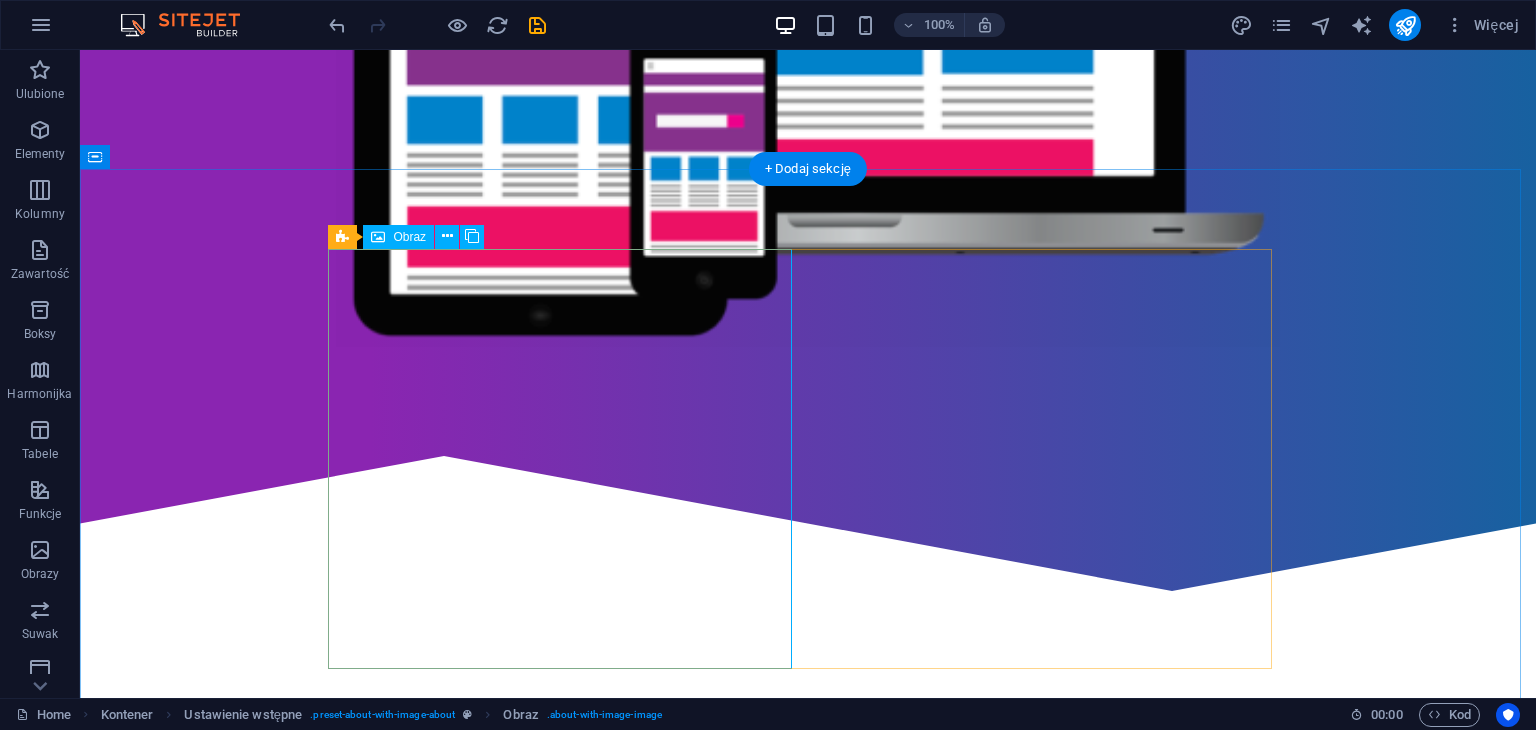 click at bounding box center [480, 829] 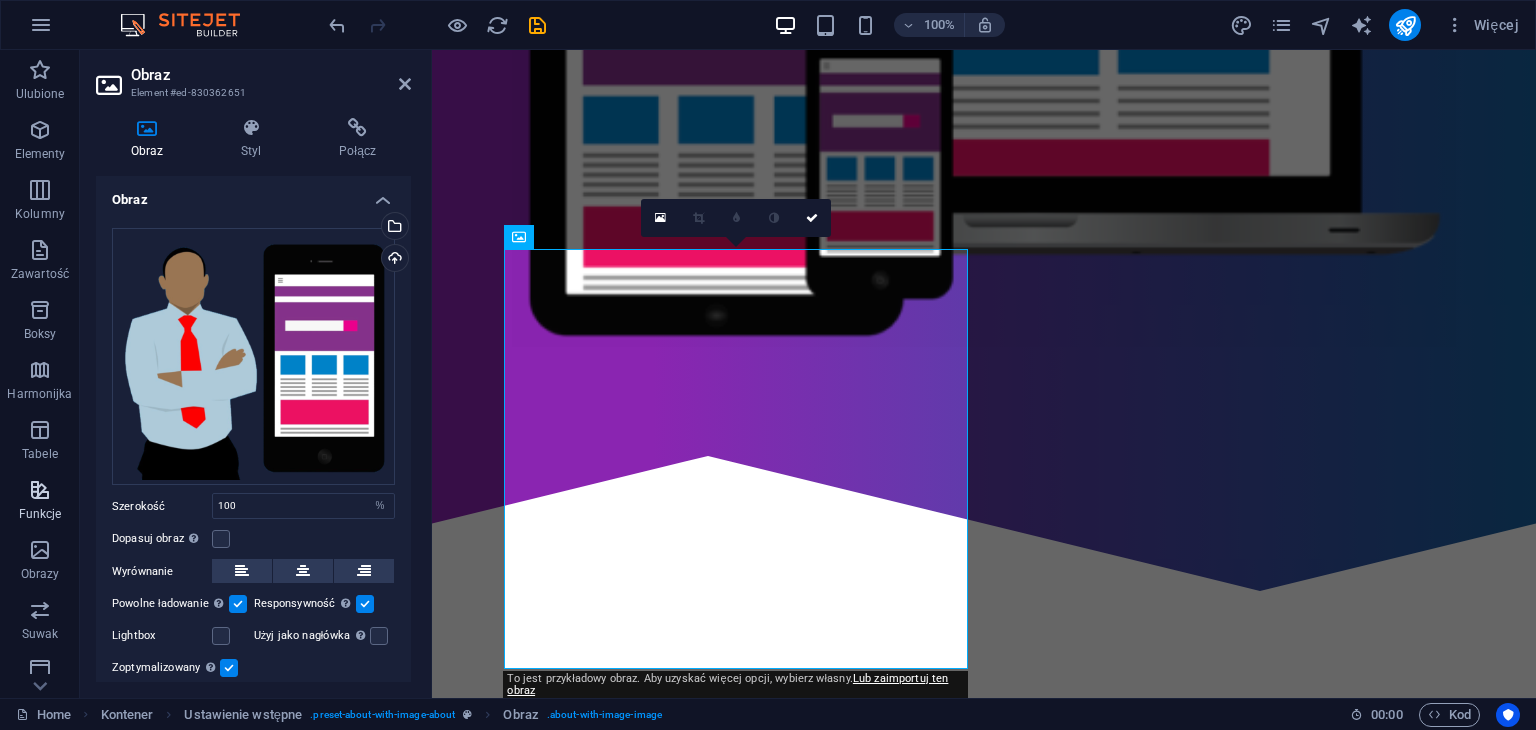 click at bounding box center [40, 490] 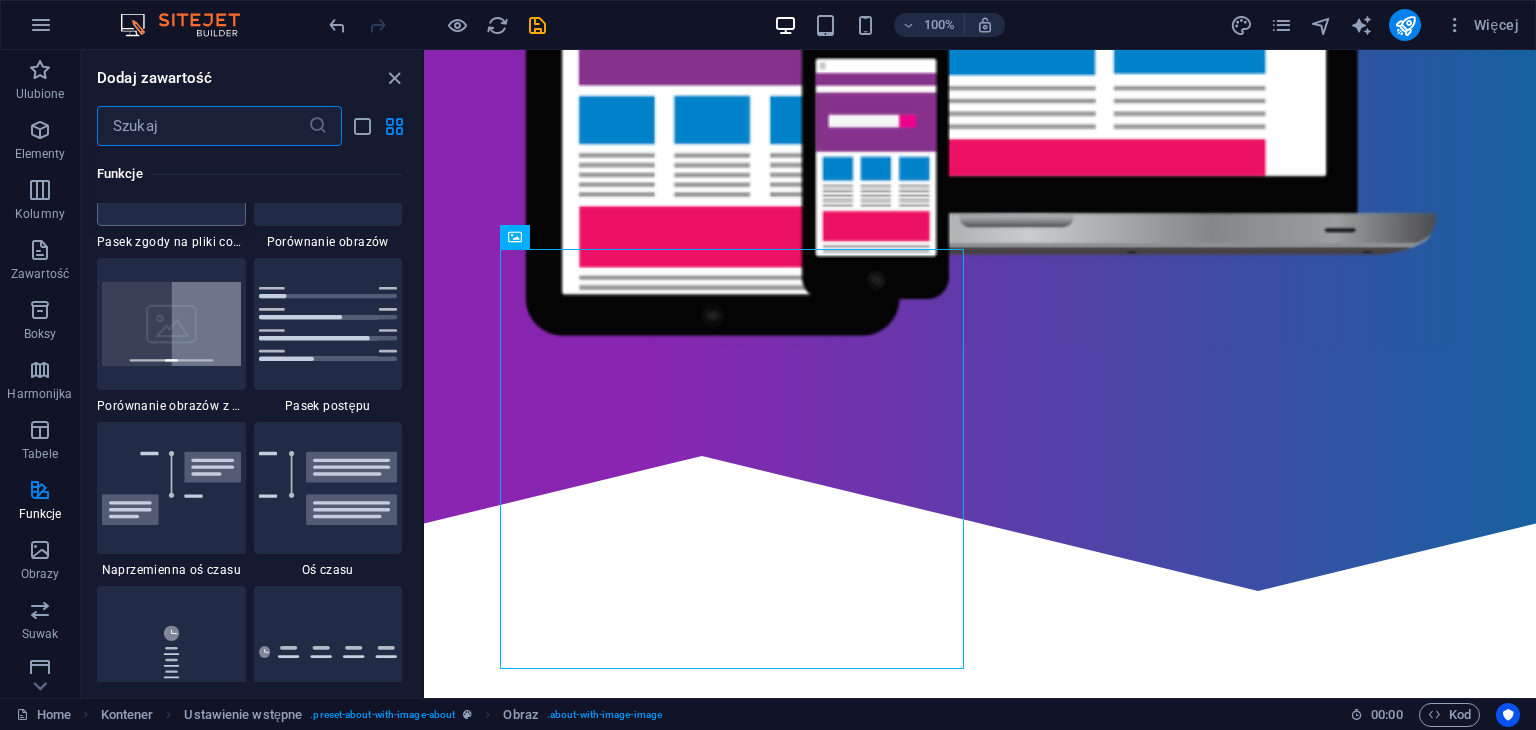 scroll, scrollTop: 8295, scrollLeft: 0, axis: vertical 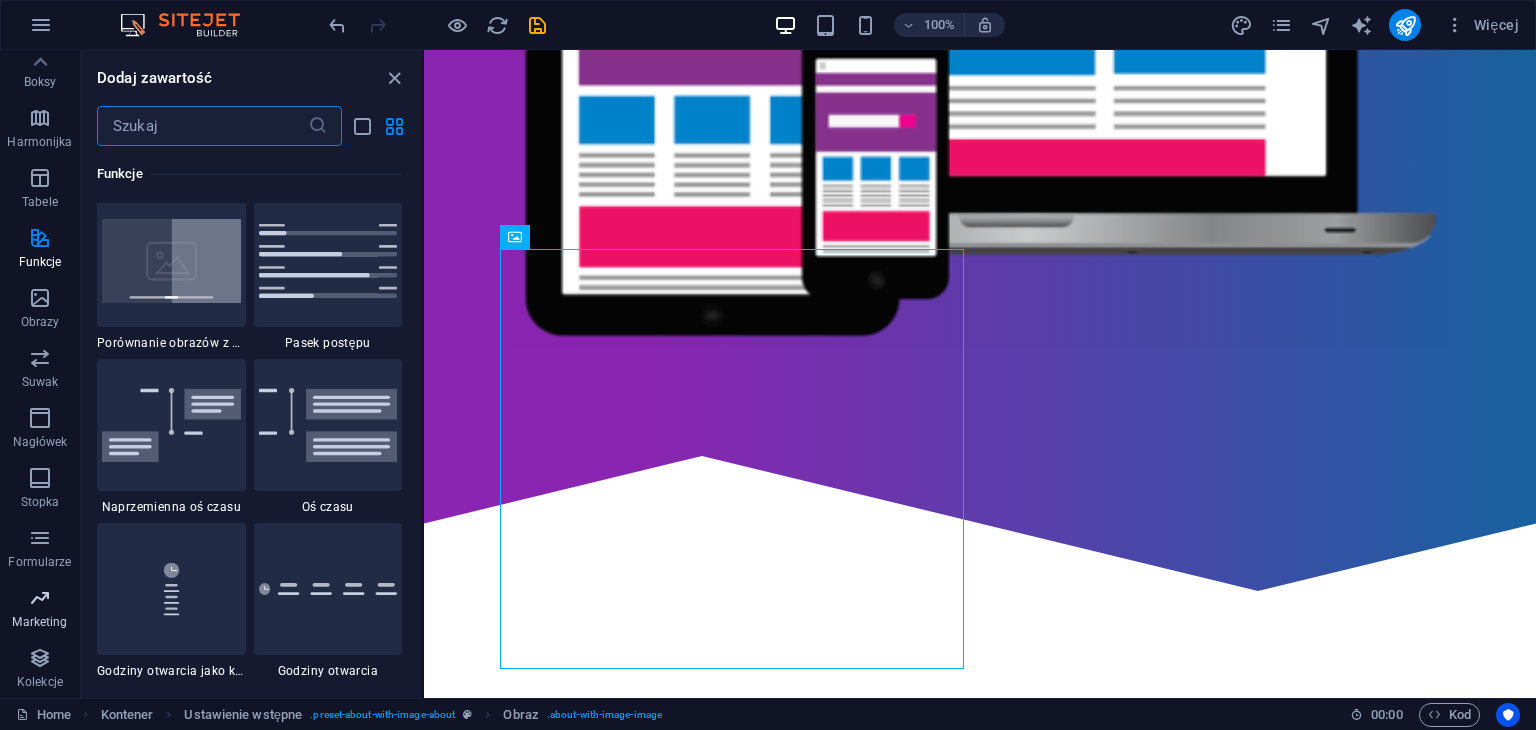 click on "Marketing" at bounding box center (39, 622) 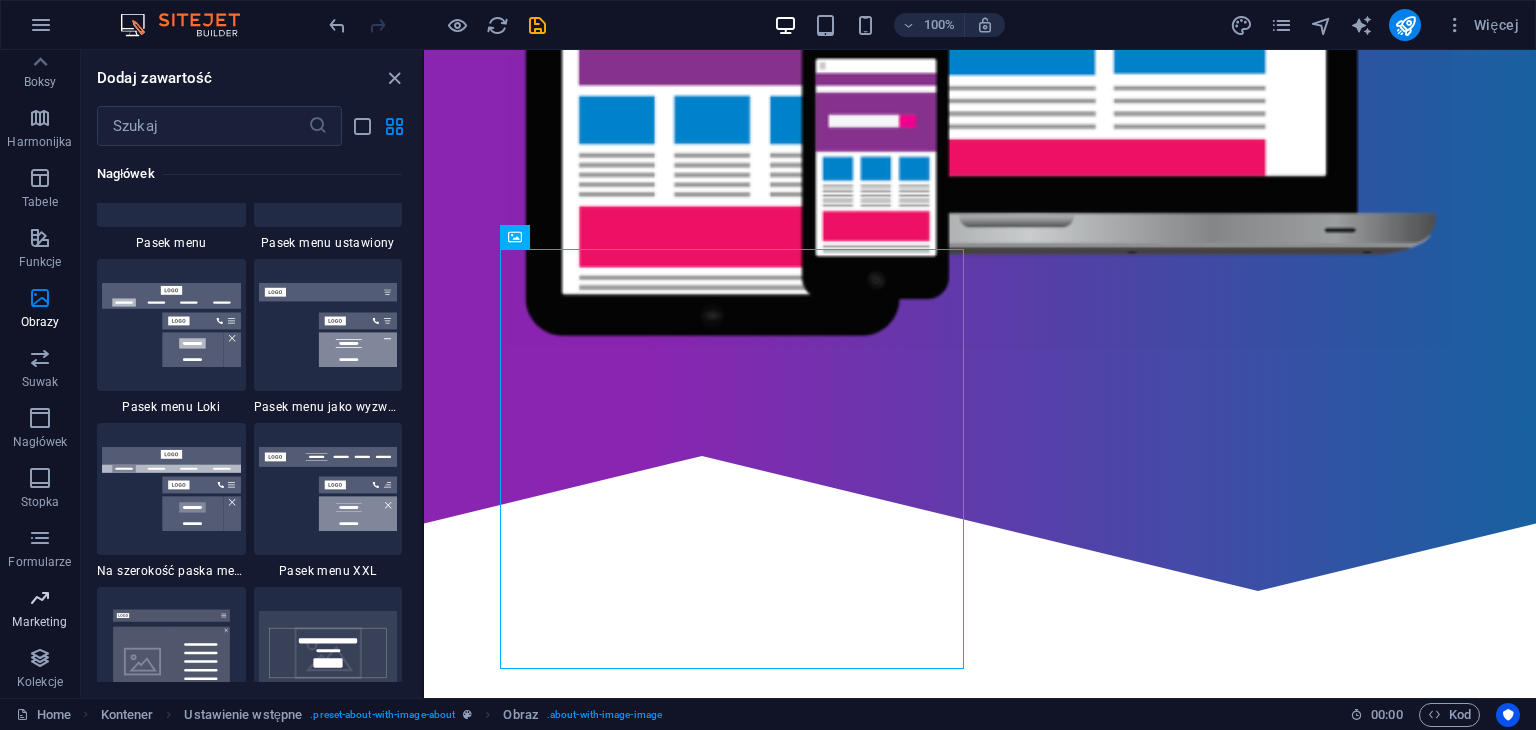 scroll, scrollTop: 16289, scrollLeft: 0, axis: vertical 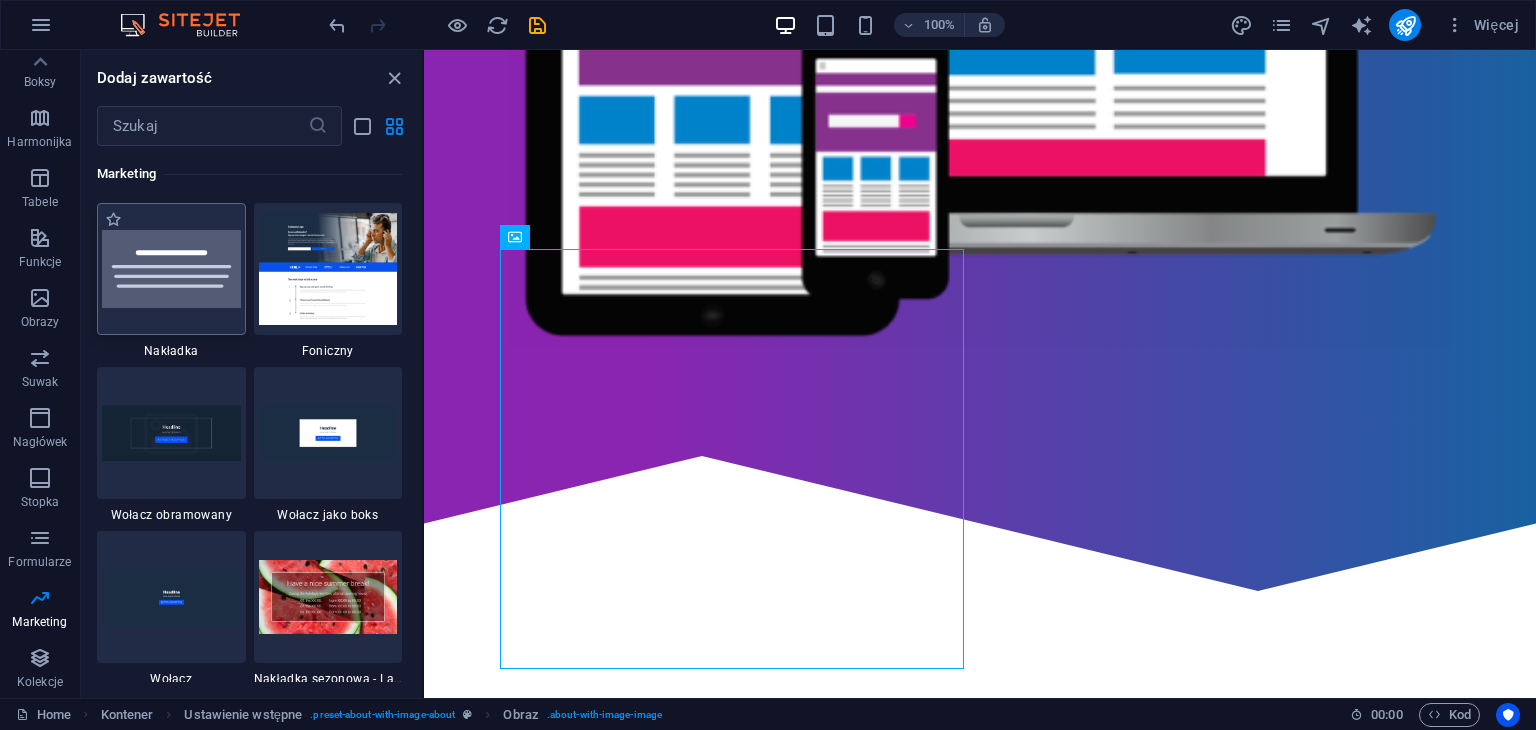 click at bounding box center (171, 269) 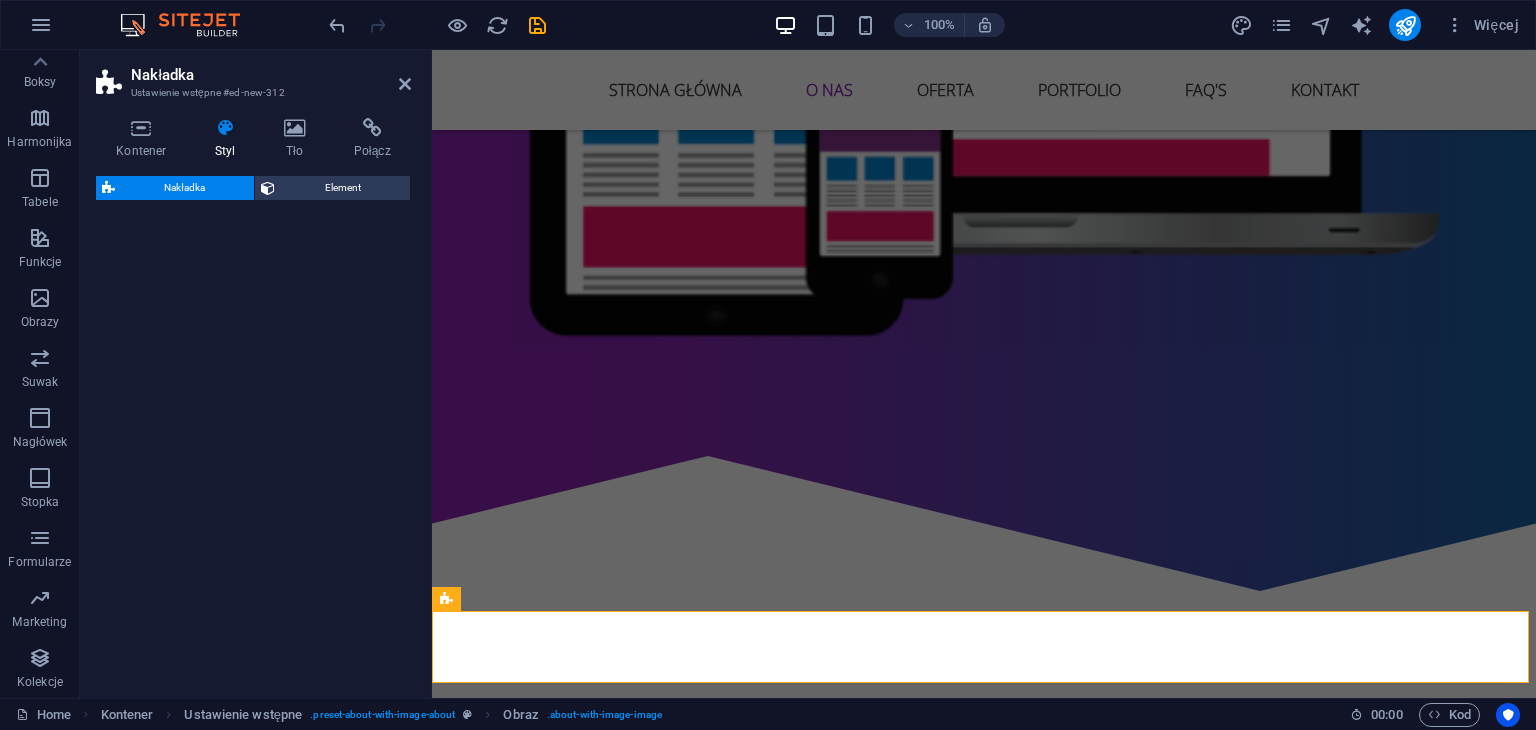 select on "rem" 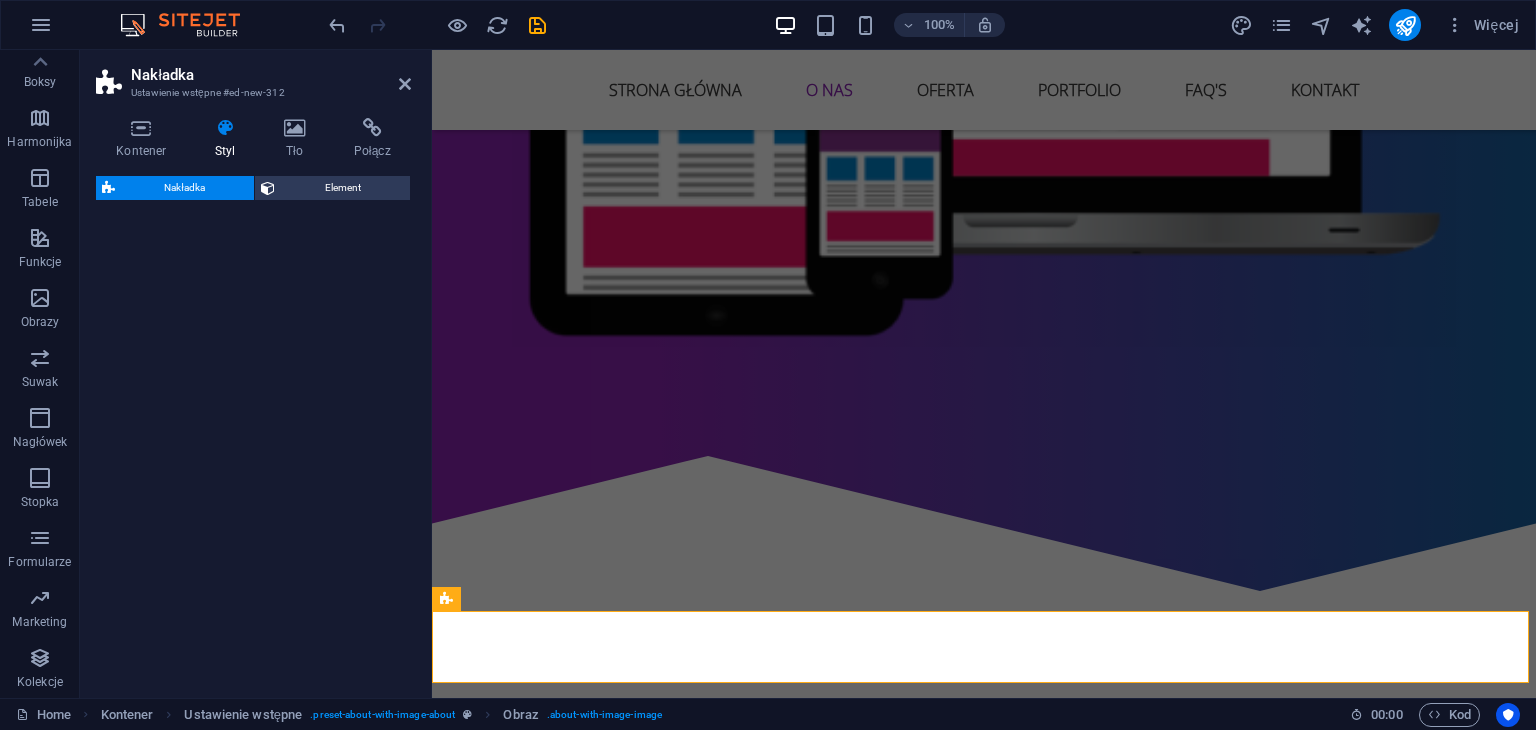 select on "rem" 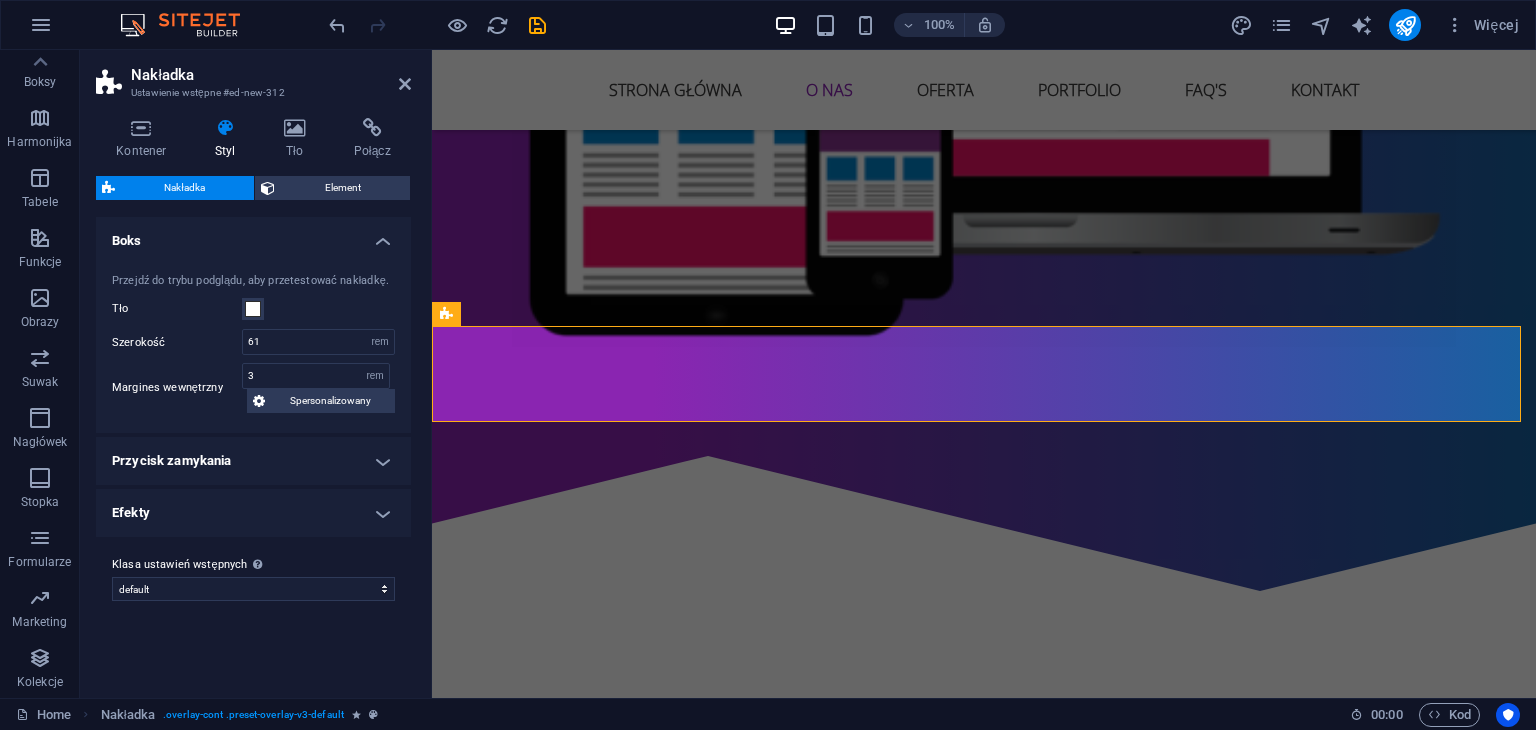 scroll, scrollTop: 1834, scrollLeft: 0, axis: vertical 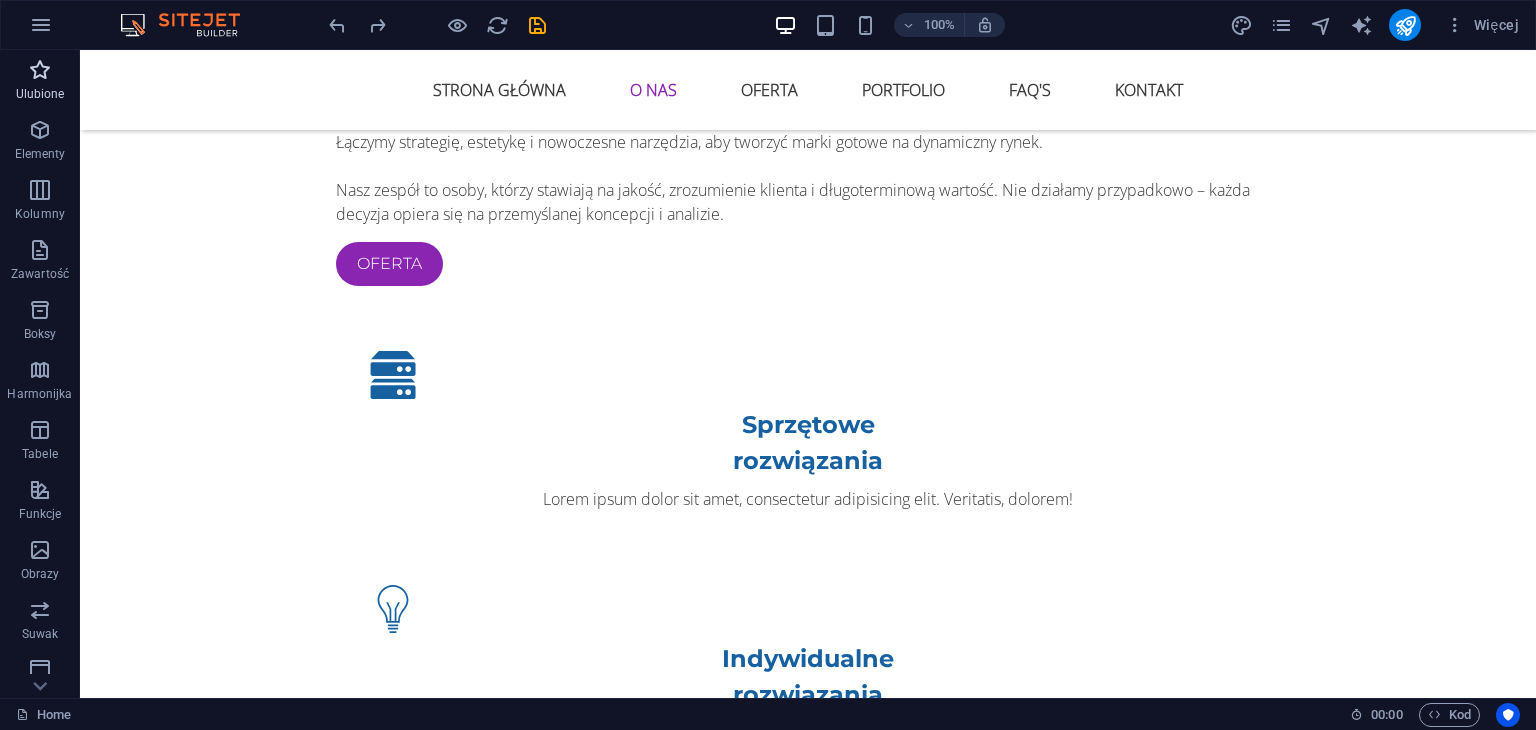 click on "Ulubione" at bounding box center [40, 94] 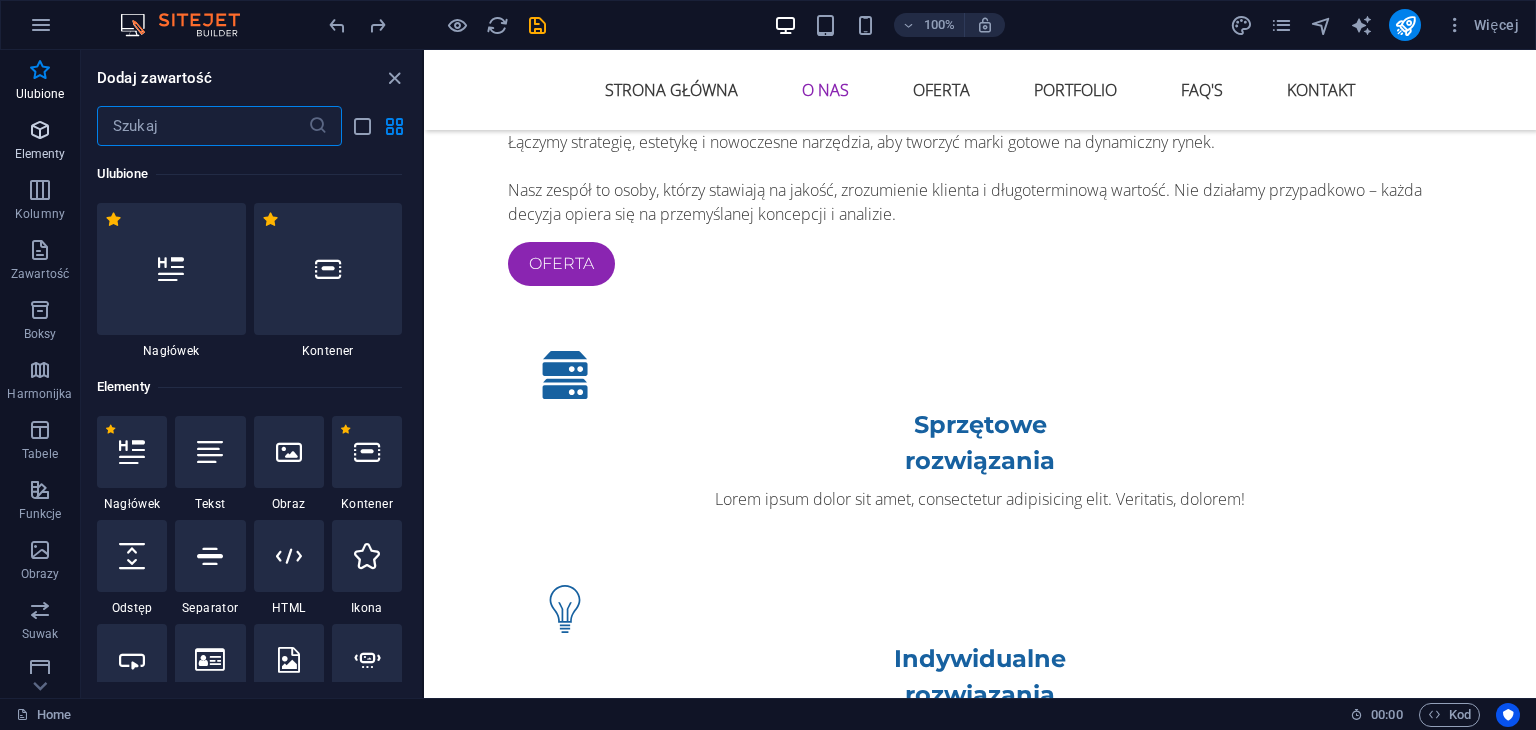 click at bounding box center (40, 130) 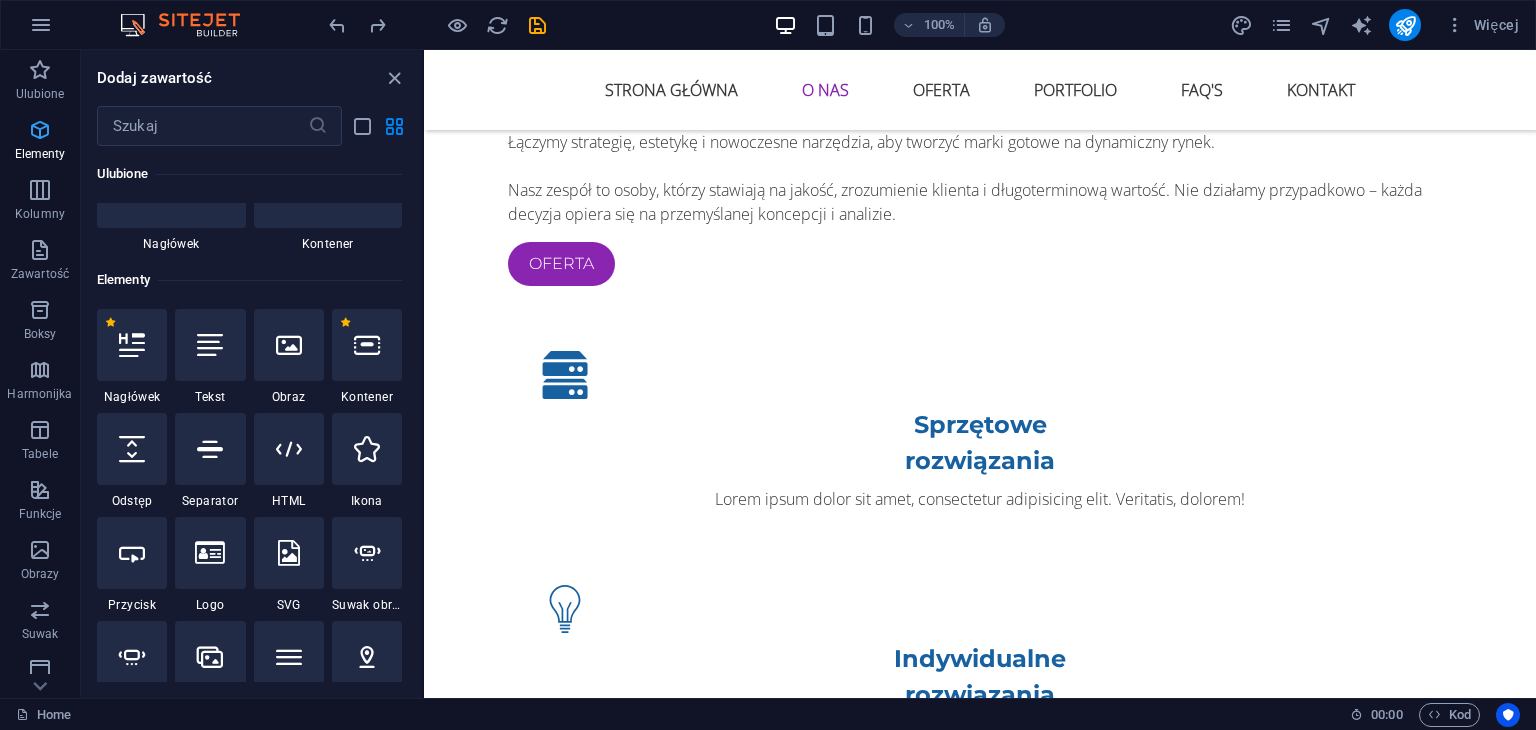 scroll, scrollTop: 212, scrollLeft: 0, axis: vertical 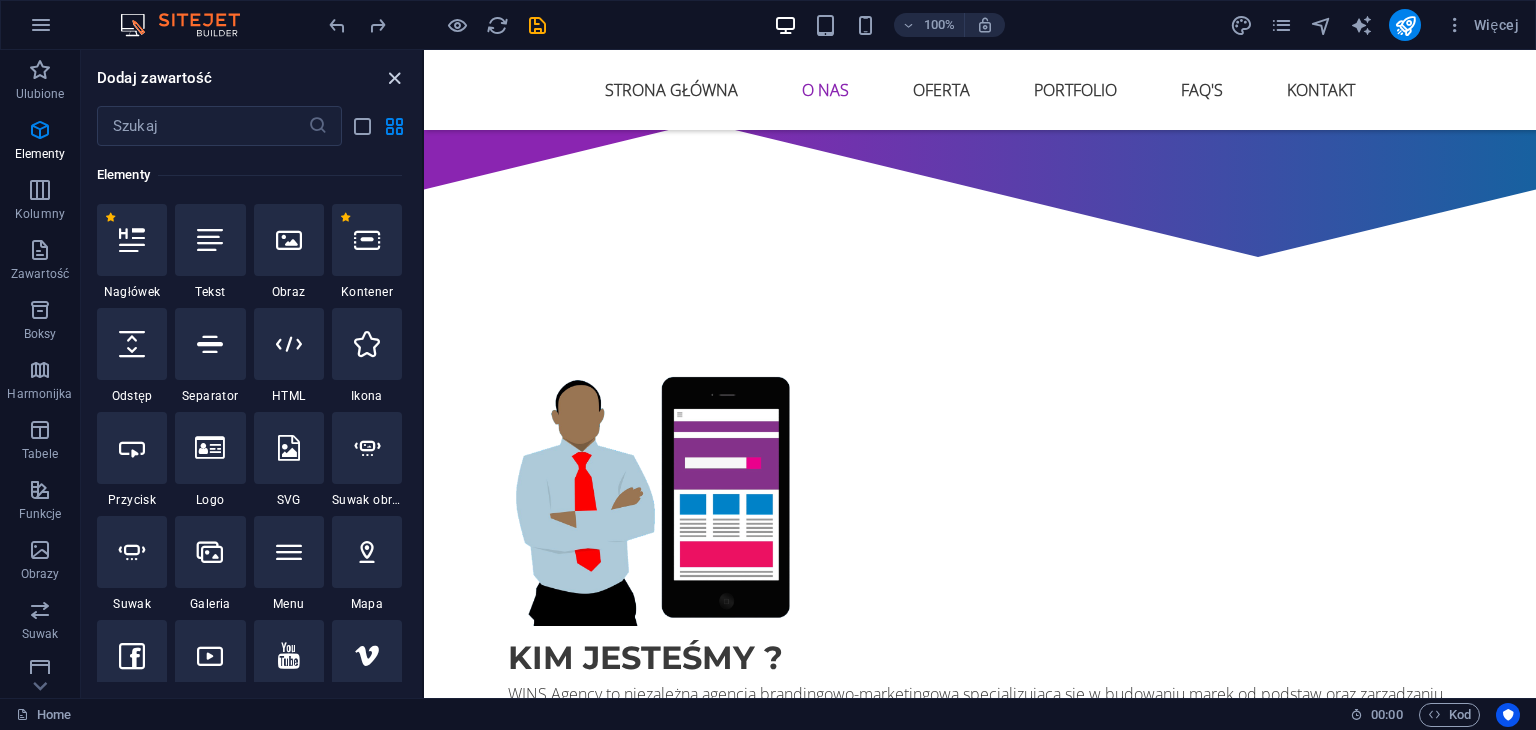 click at bounding box center (394, 78) 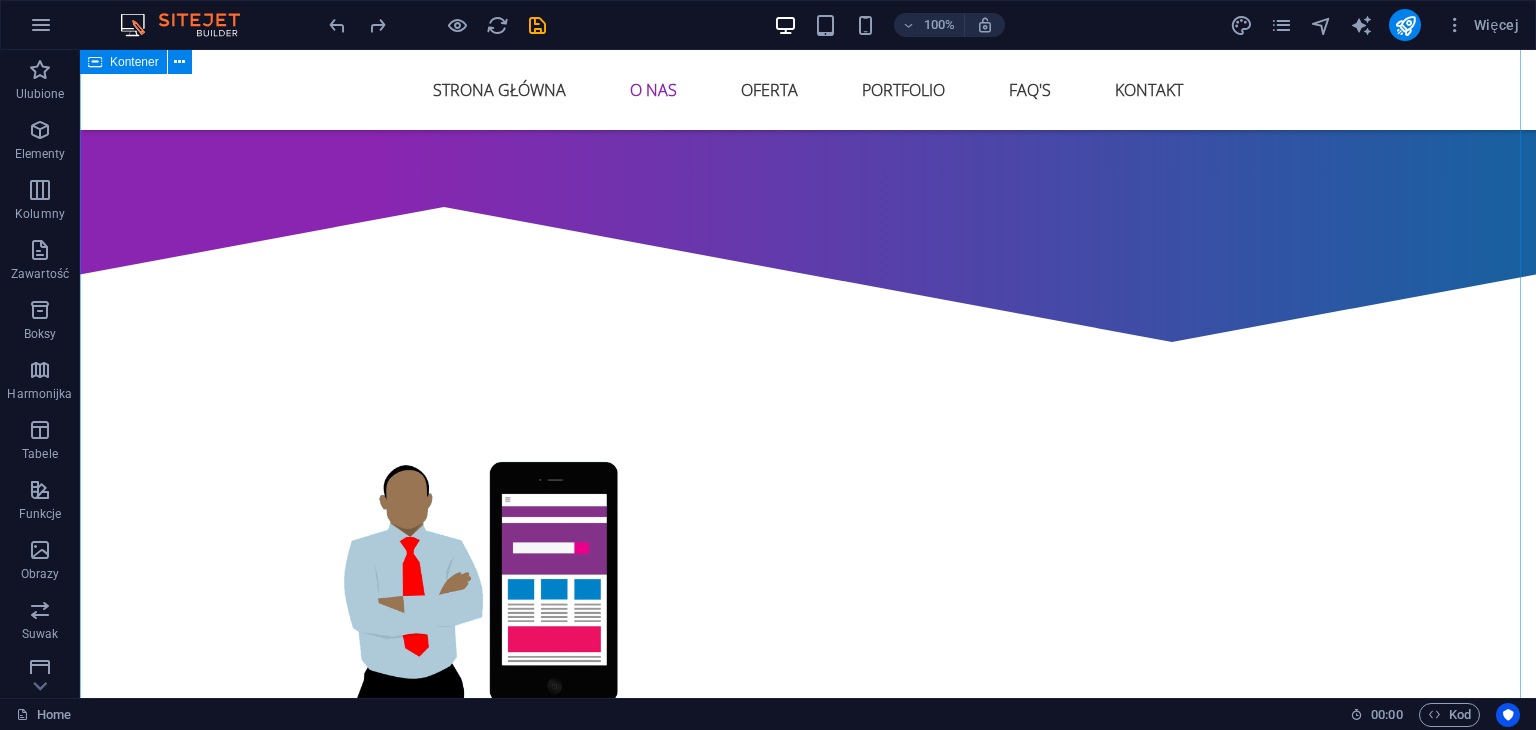 scroll, scrollTop: 1234, scrollLeft: 0, axis: vertical 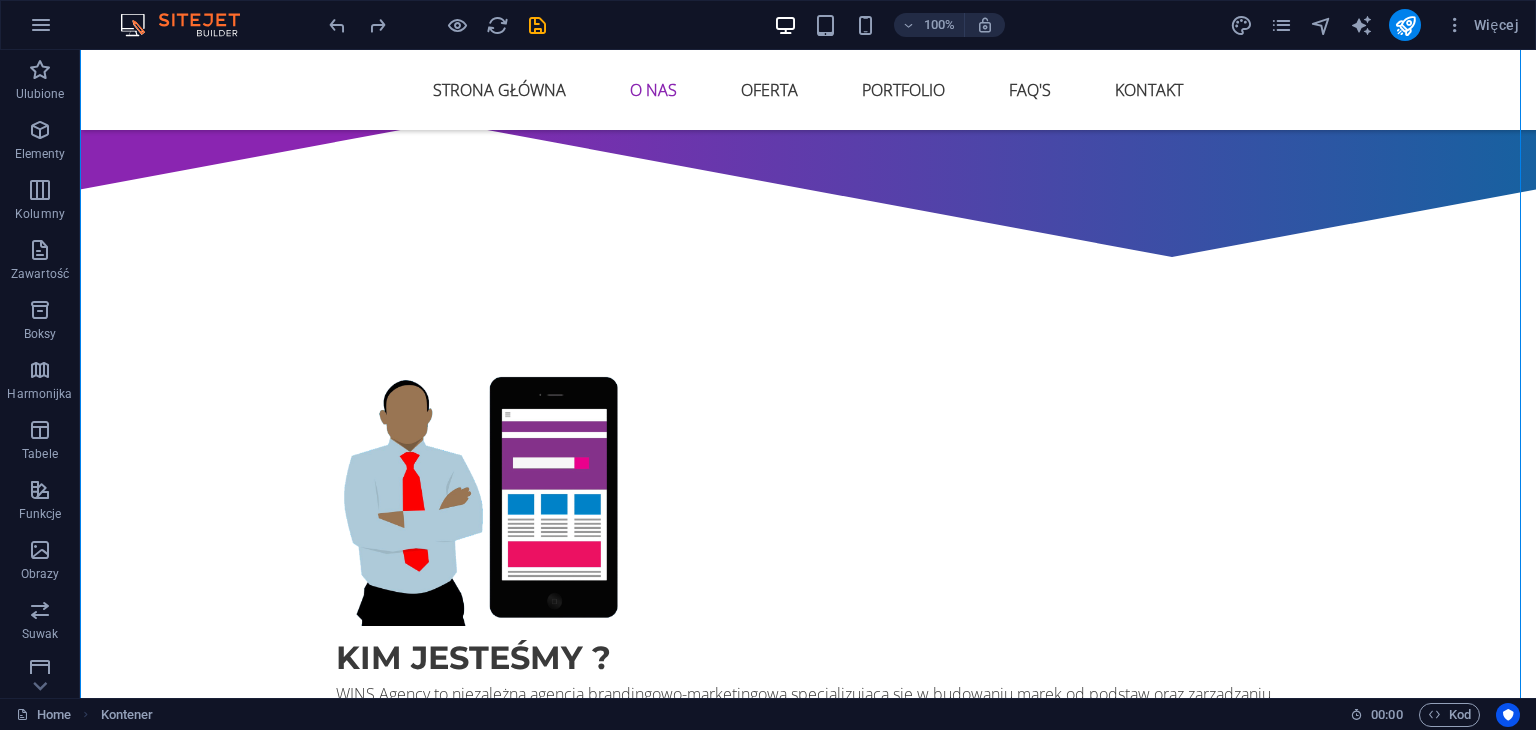 drag, startPoint x: 222, startPoint y: 397, endPoint x: 1183, endPoint y: 507, distance: 967.275 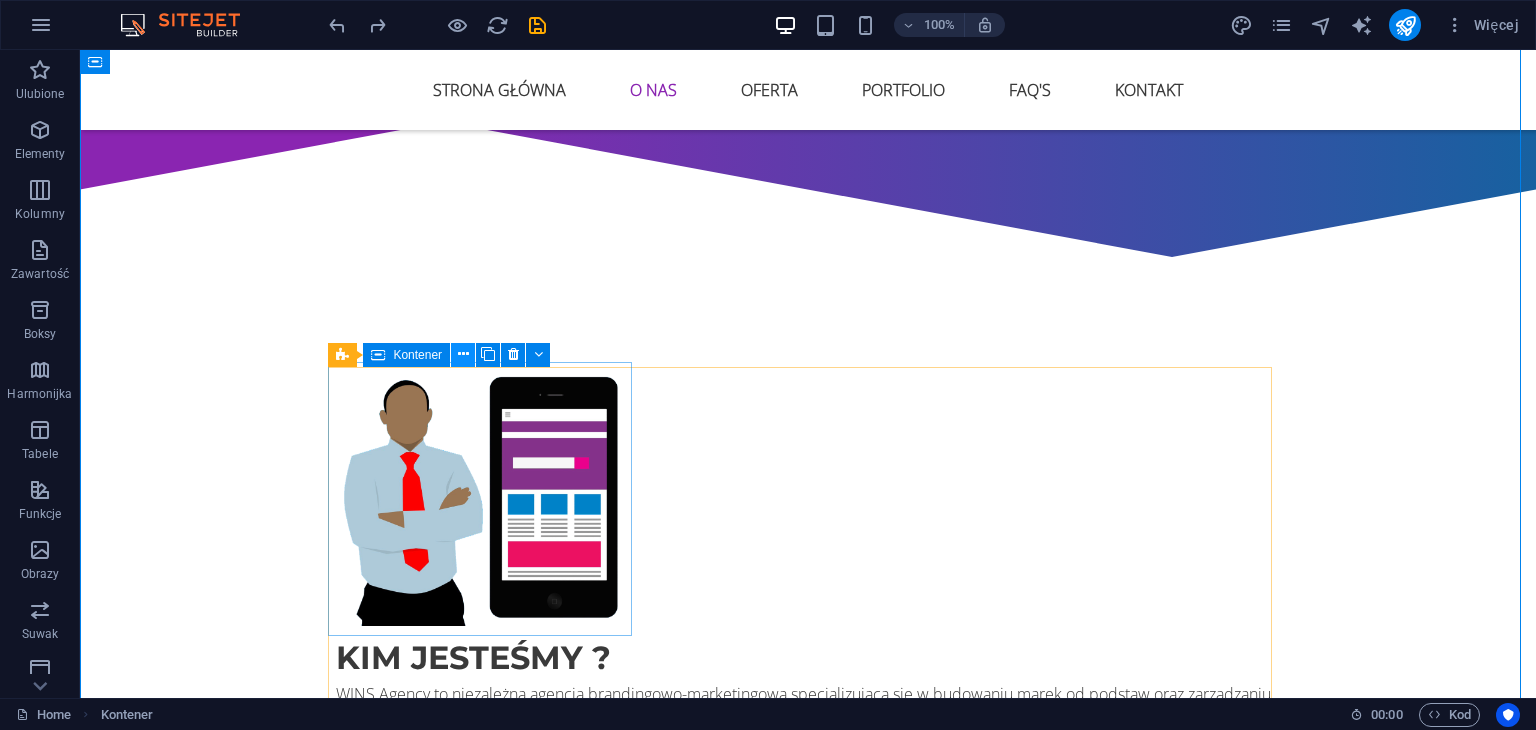 click at bounding box center (463, 354) 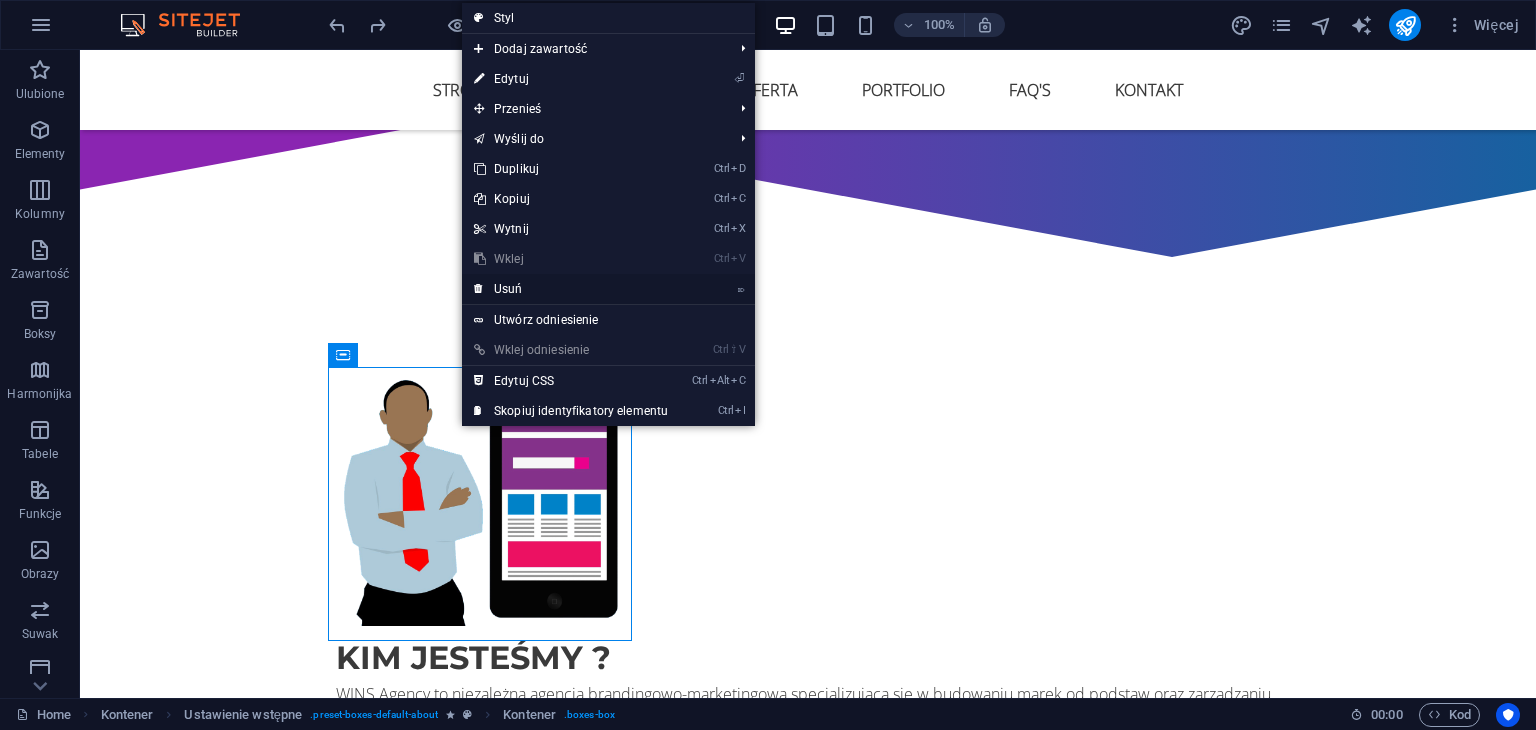 click on "⌦  Usuń" at bounding box center [571, 289] 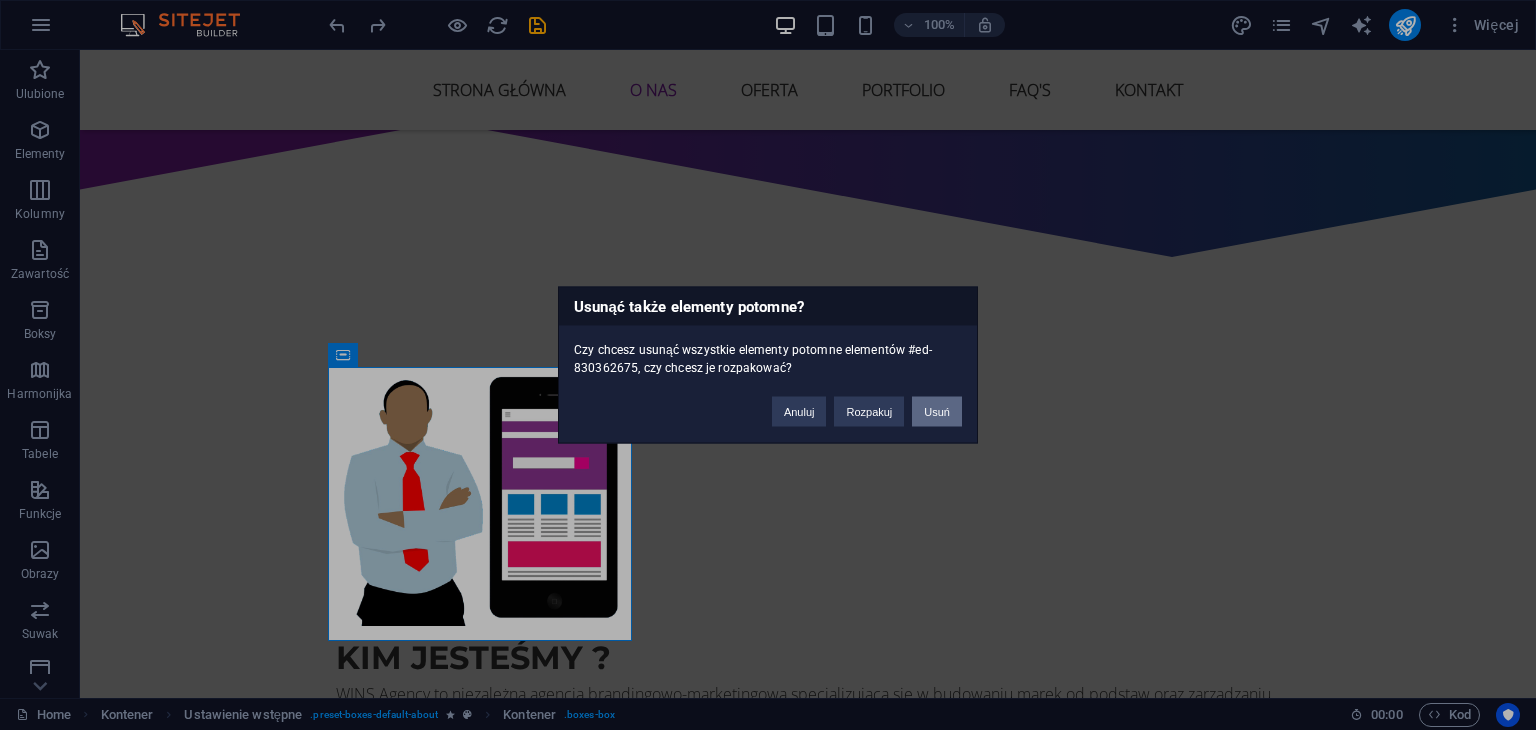 click on "Usuń" at bounding box center (937, 412) 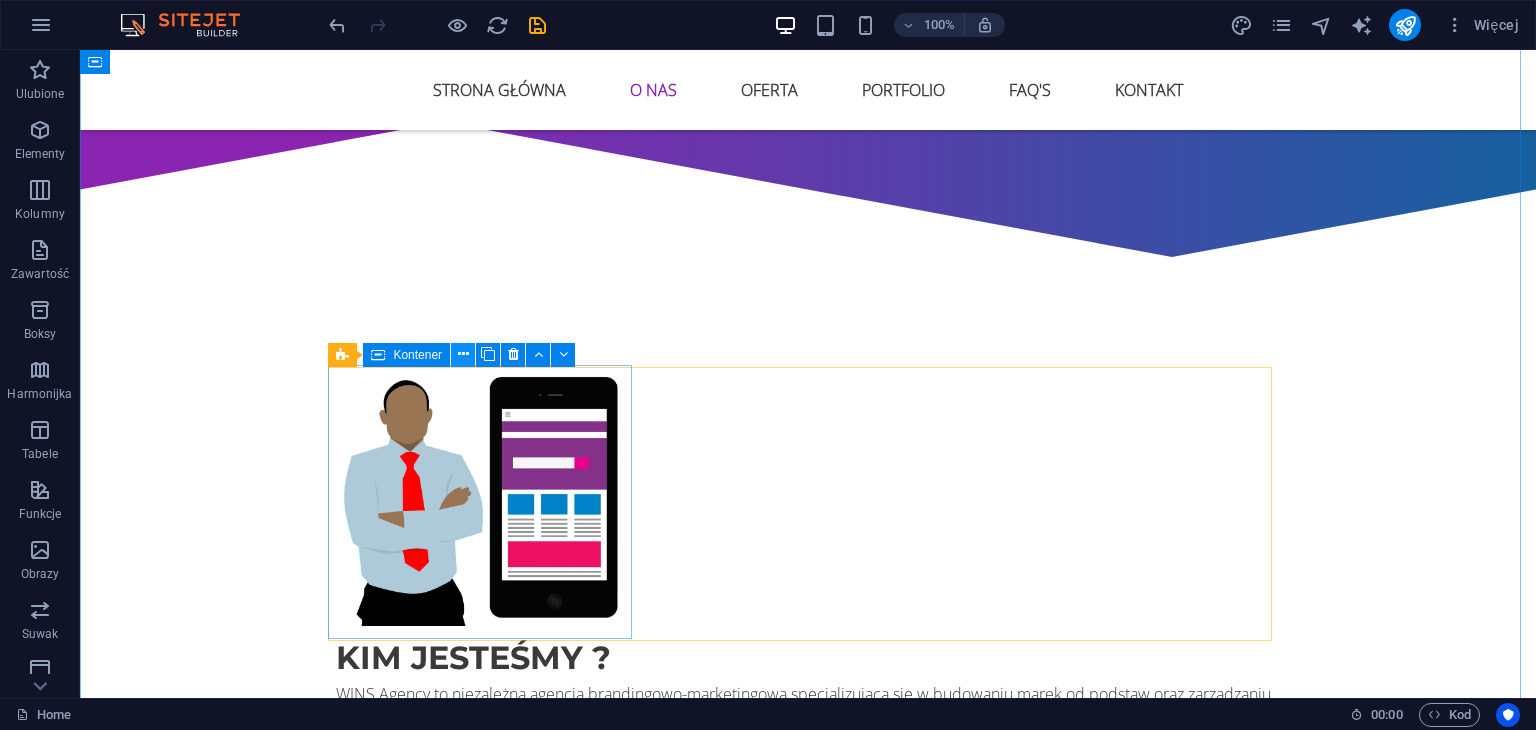 click at bounding box center [463, 355] 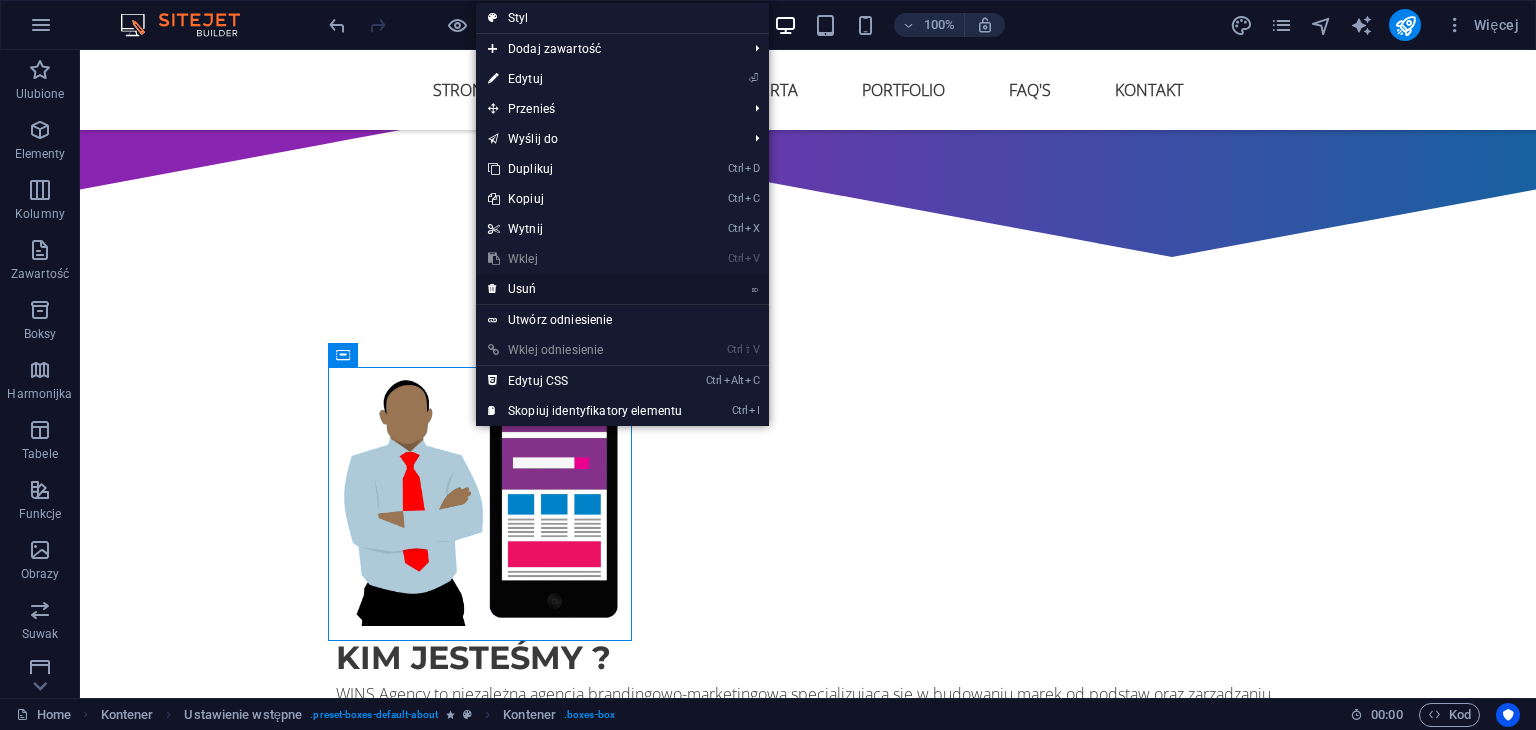 click on "⌦  Usuń" at bounding box center (585, 289) 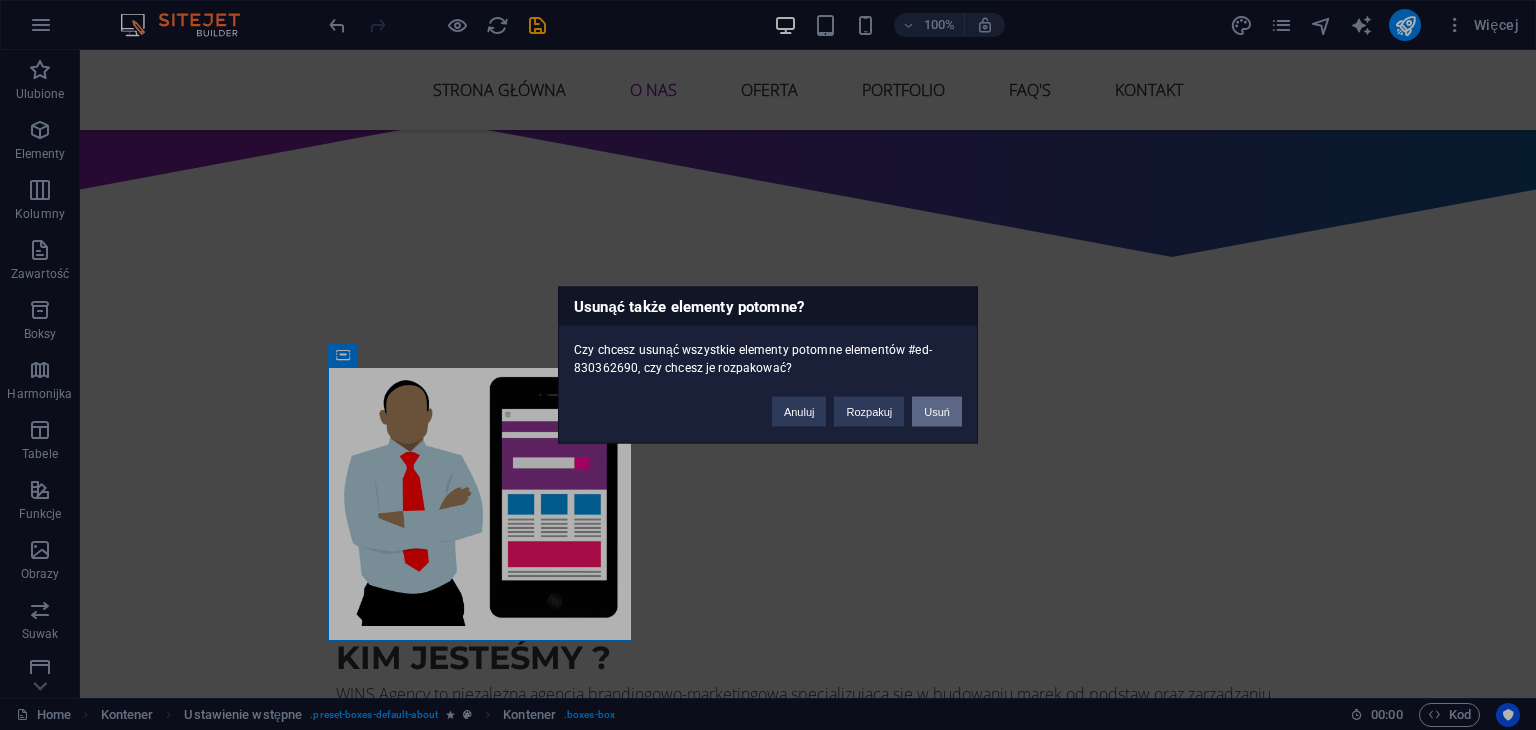 drag, startPoint x: 924, startPoint y: 413, endPoint x: 844, endPoint y: 365, distance: 93.29523 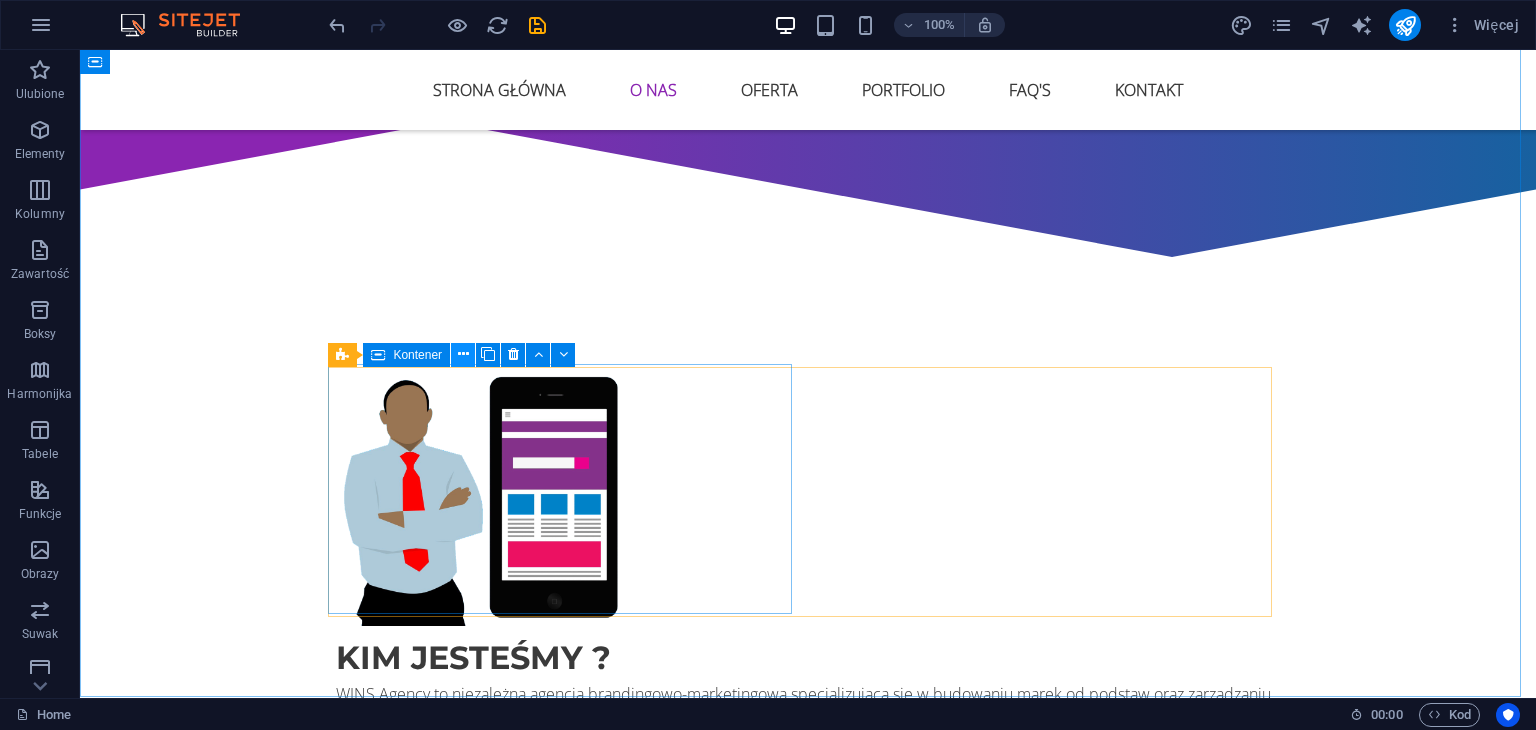 click at bounding box center (463, 354) 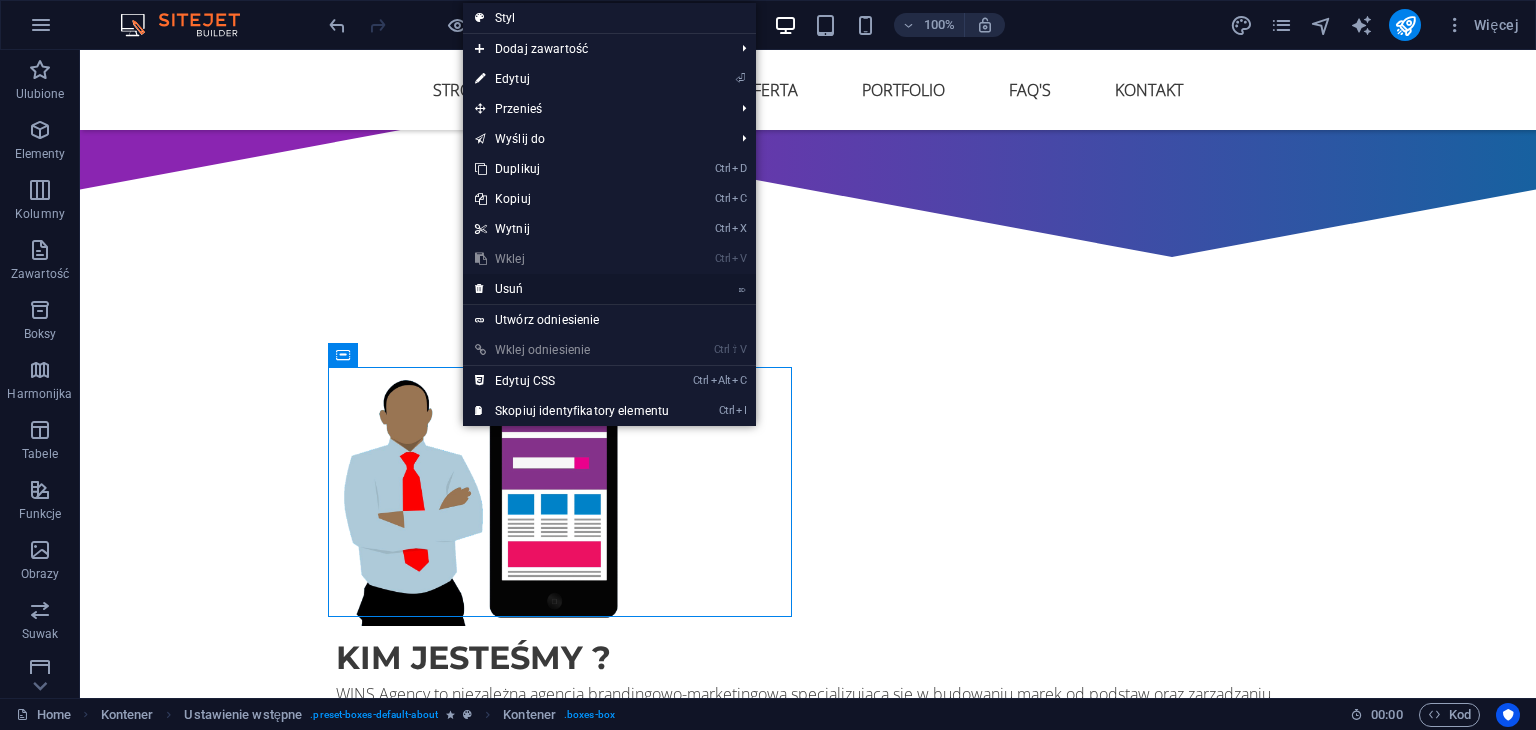 click on "⌦  Usuń" at bounding box center [572, 289] 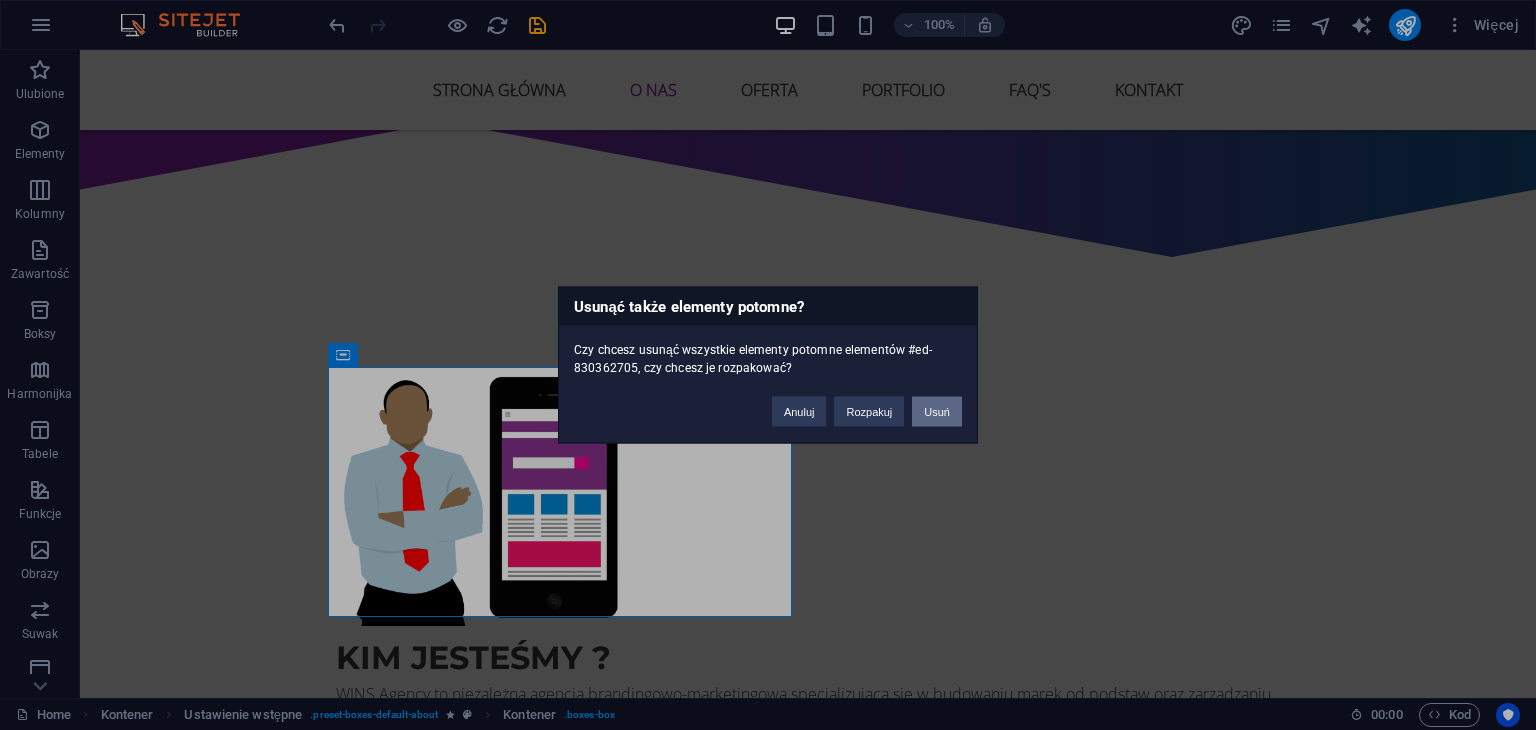 click on "Usuń" at bounding box center [937, 412] 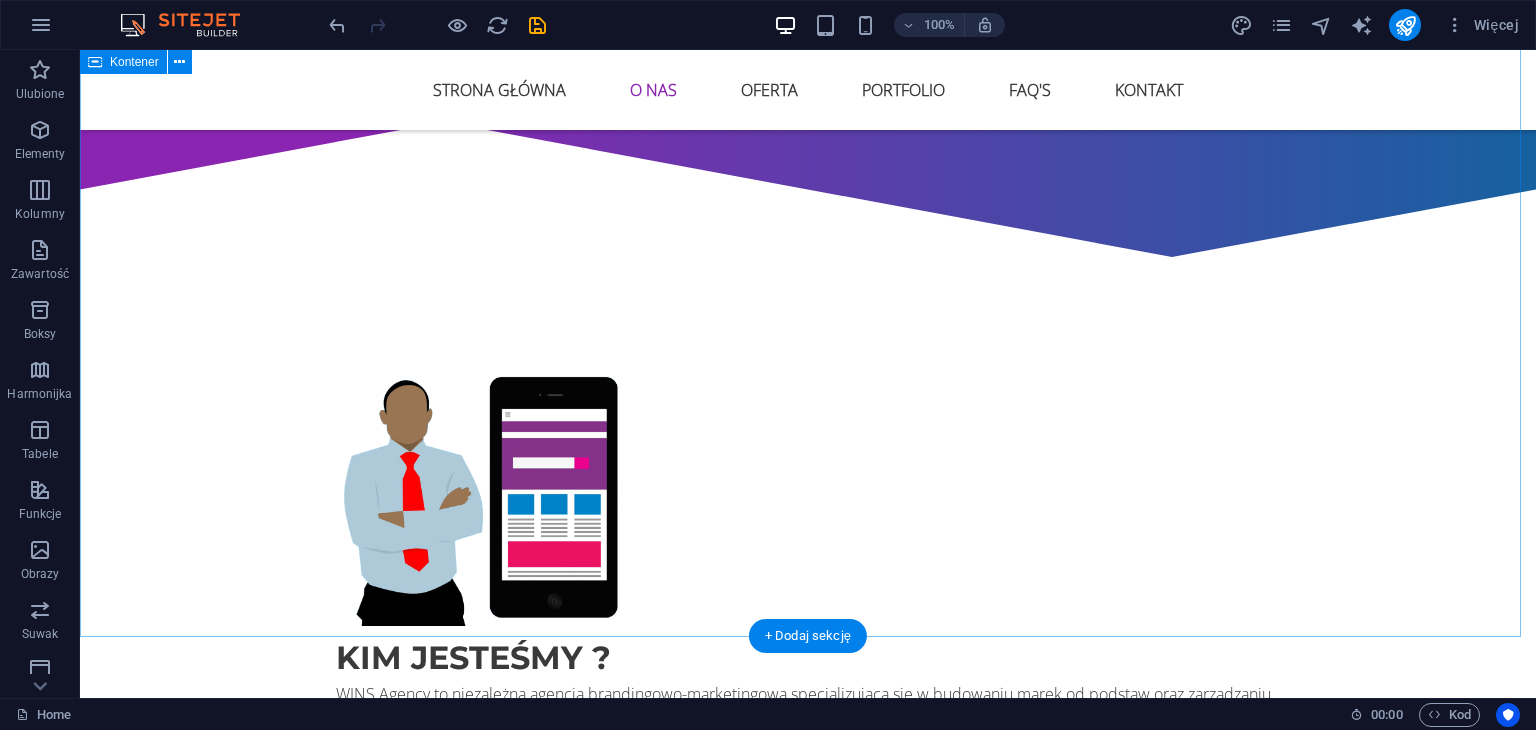 click on "kIM JESTEŚMY ? WINS Agency to niezależna agencja brandingowo-marketingowa specjalizująca się w budowaniu marek od podstaw oraz zarządzaniu komunikacją w kanałach online. Łączymy strategię, estetykę i nowoczesne narzędzia, aby tworzyć marki gotowe na dynamiczny rynek. Nasz zespół to osoby, którzy stawiają na jakość, zrozumienie klienta i długoterminową wartość. Nie działamy przypadkowo – każda decyzja opiera się na przemyślanej koncepcji i analizie. Oferta Installation solutions Lorem ipsum dolor sit amet, consectetur adipisicing elit. Veritatis, dolorem!" at bounding box center [808, 737] 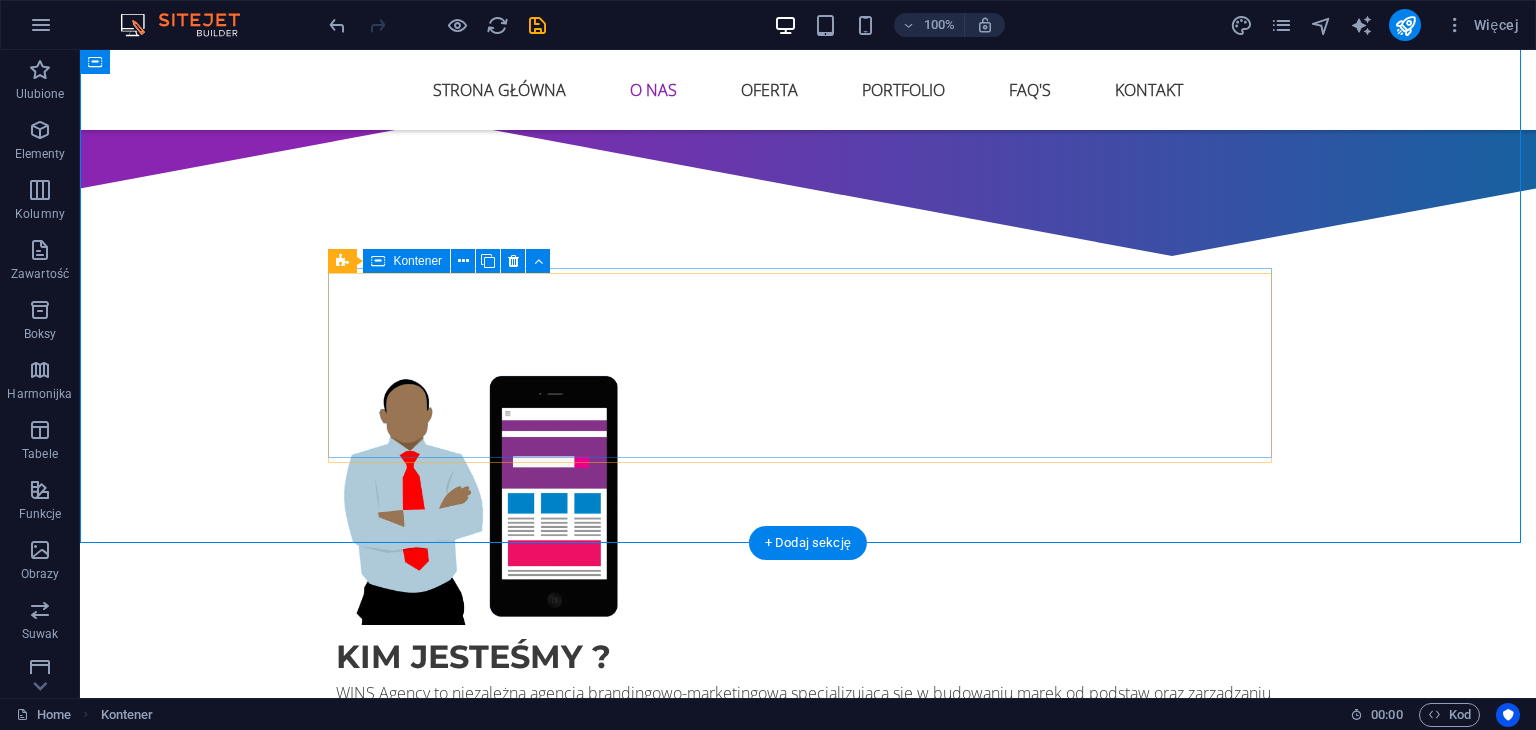 scroll, scrollTop: 1134, scrollLeft: 0, axis: vertical 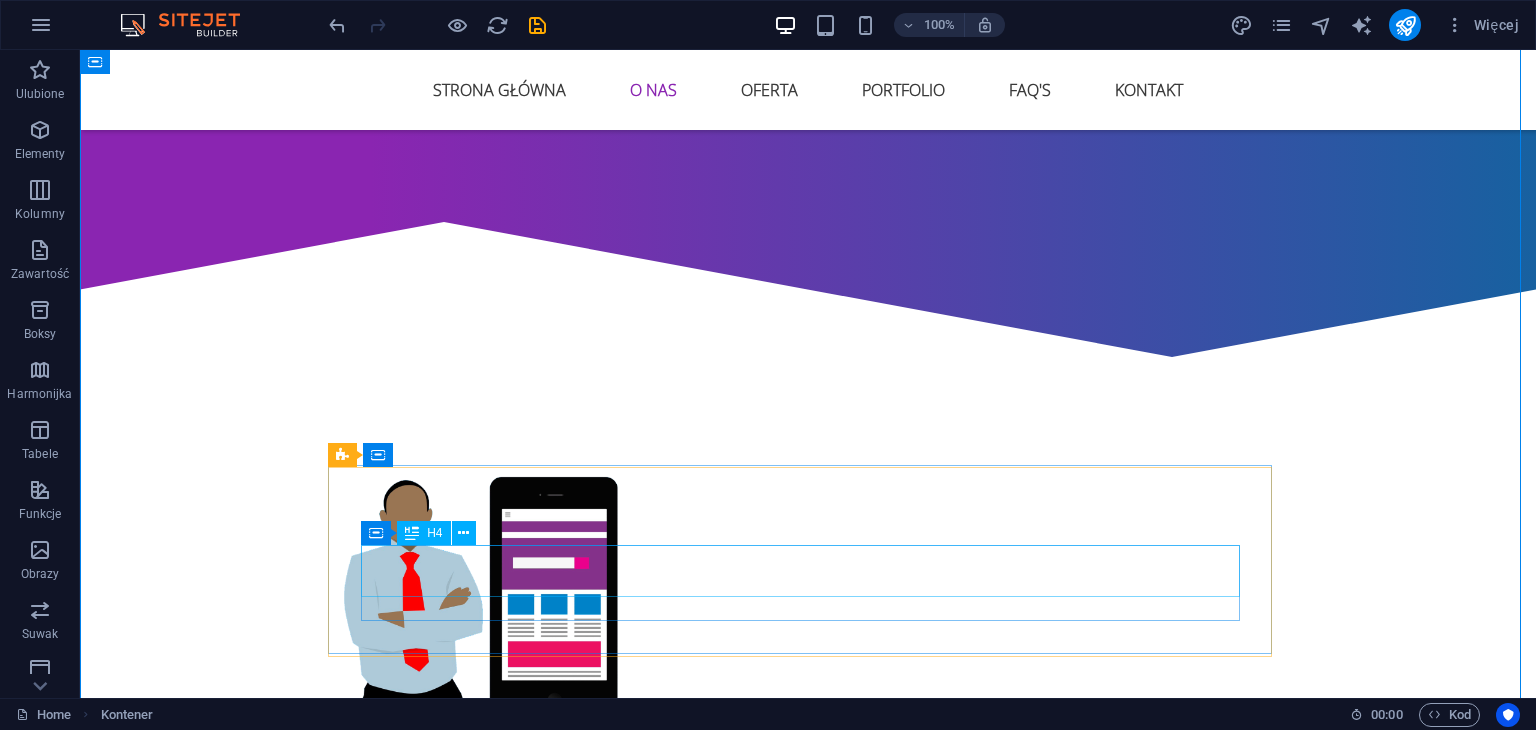click on "Installation solutions" at bounding box center (808, 1120) 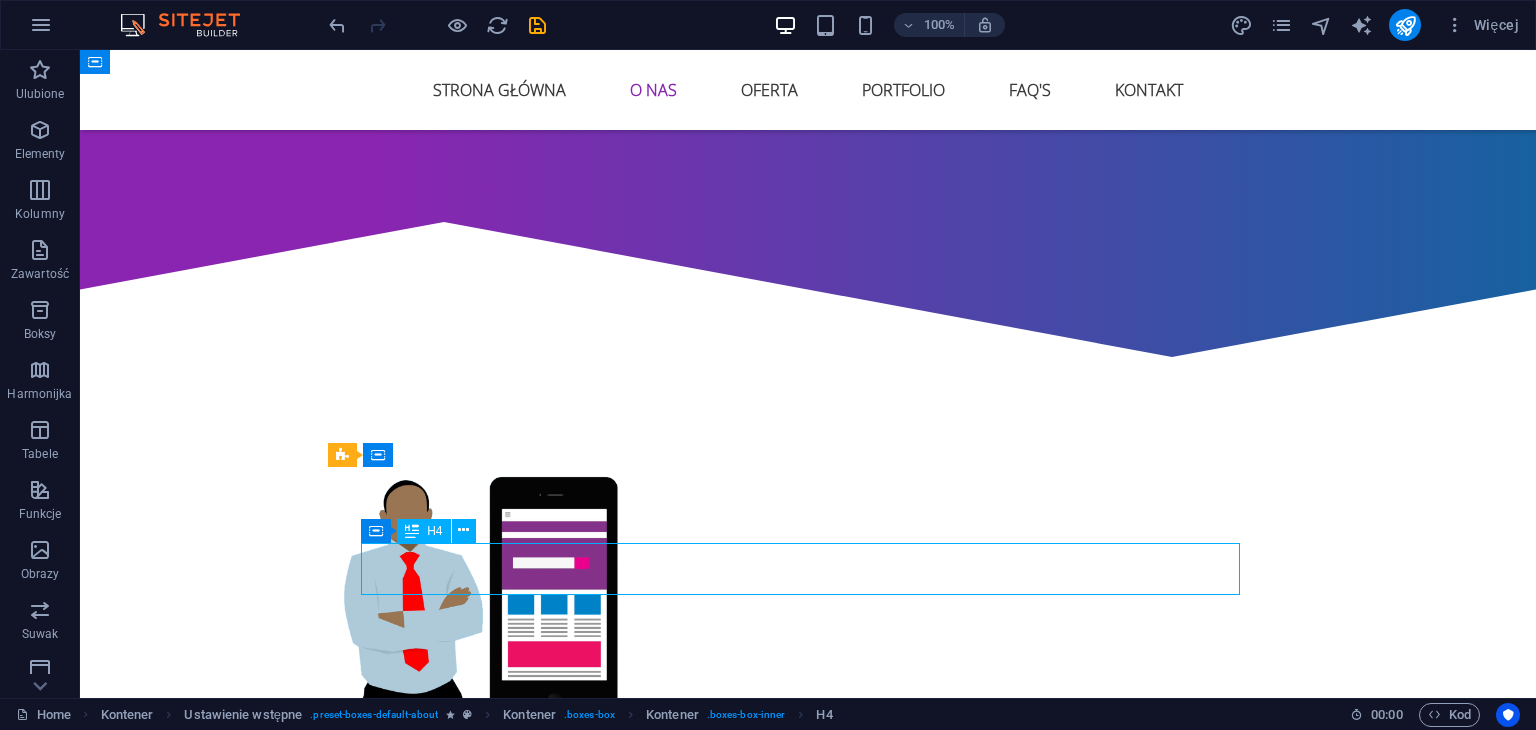 click on "Installation solutions" at bounding box center [808, 1120] 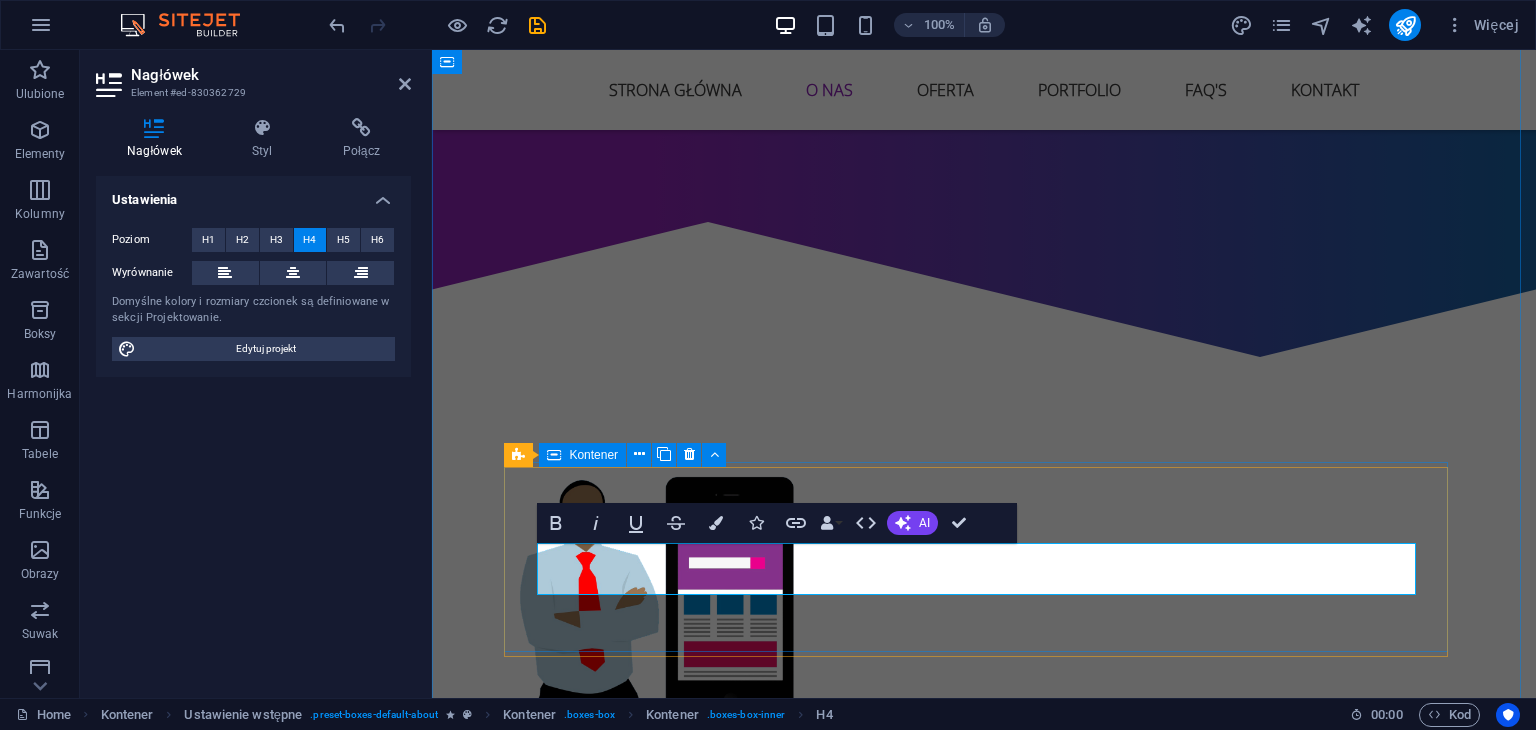type 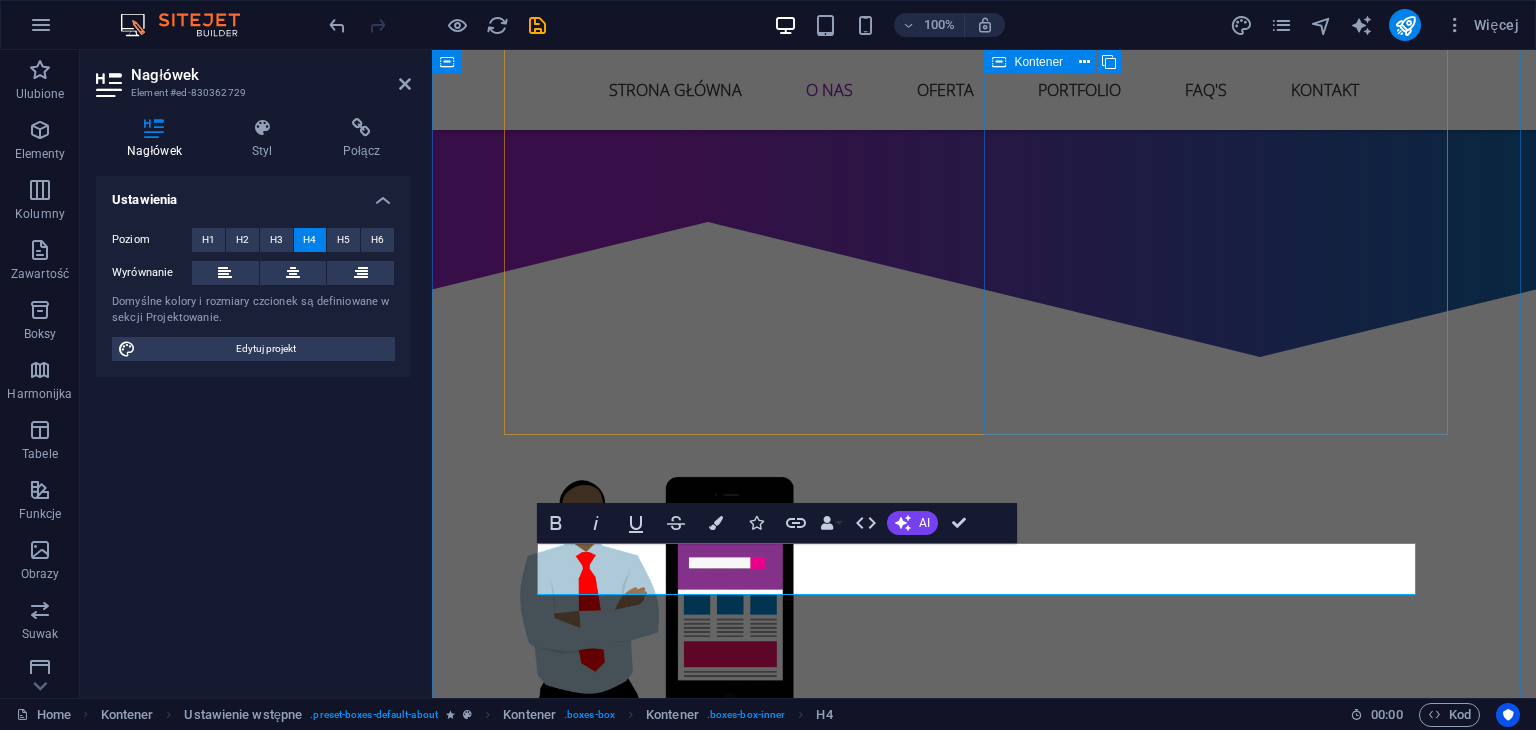 click on "kIM JESTEŚMY ? WINS Agency to niezależna agencja brandingowo-marketingowa specjalizująca się w budowaniu marek od podstaw oraz zarządzaniu komunikacją w kanałach online. Łączymy strategię, estetykę i nowoczesne narzędzia, aby tworzyć marki gotowe na dynamiczny rynek. Nasz zespół to osoby, którzy stawiają na jakość, zrozumienie klienta i długoterminową wartość. Nie działamy przypadkowo – każda decyzja opiera się na przemyślanej koncepcji i analizie. Oferta" at bounding box center (984, 860) 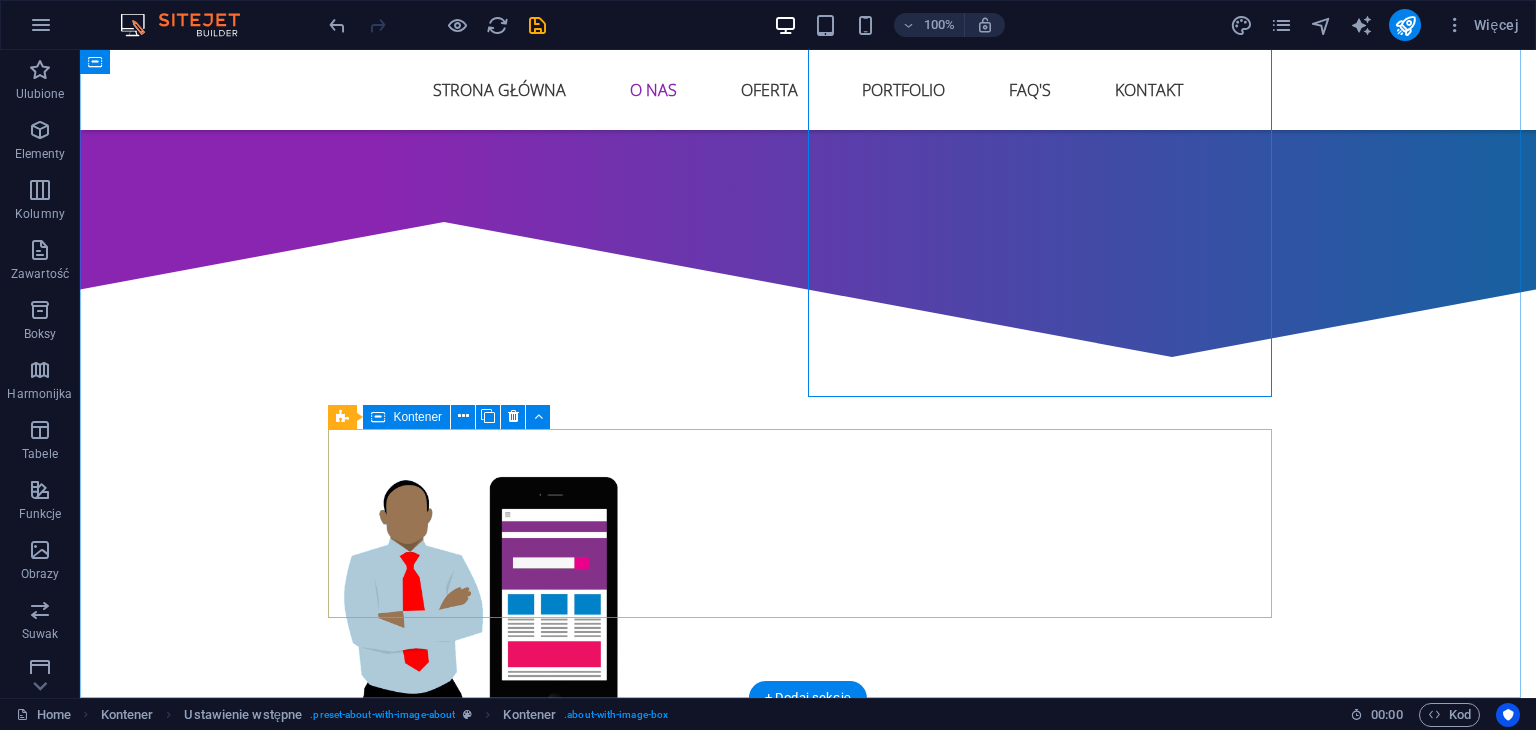 scroll, scrollTop: 1234, scrollLeft: 0, axis: vertical 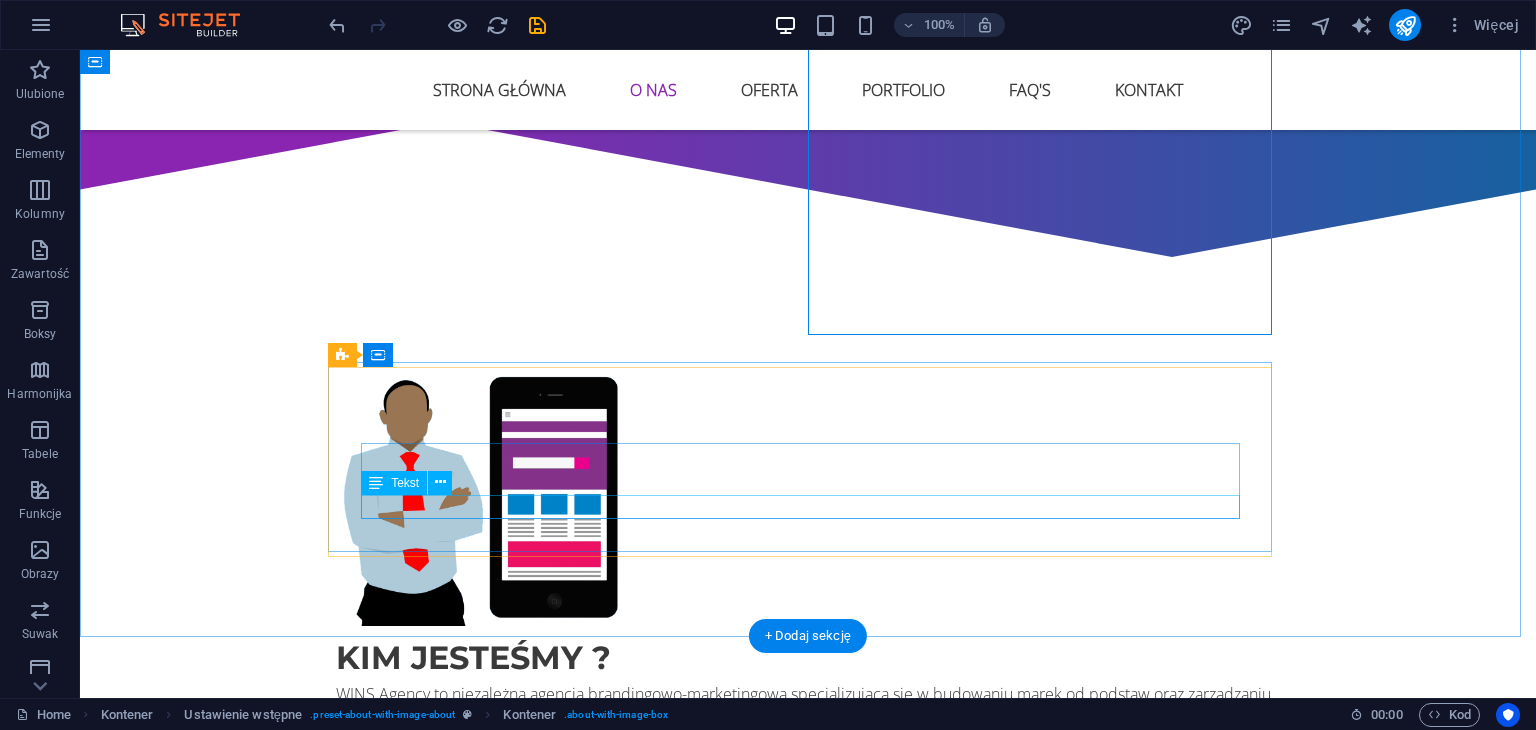 click on "Lorem ipsum dolor sit amet, consectetur adipisicing elit. Veritatis, dolorem!" at bounding box center [808, 1058] 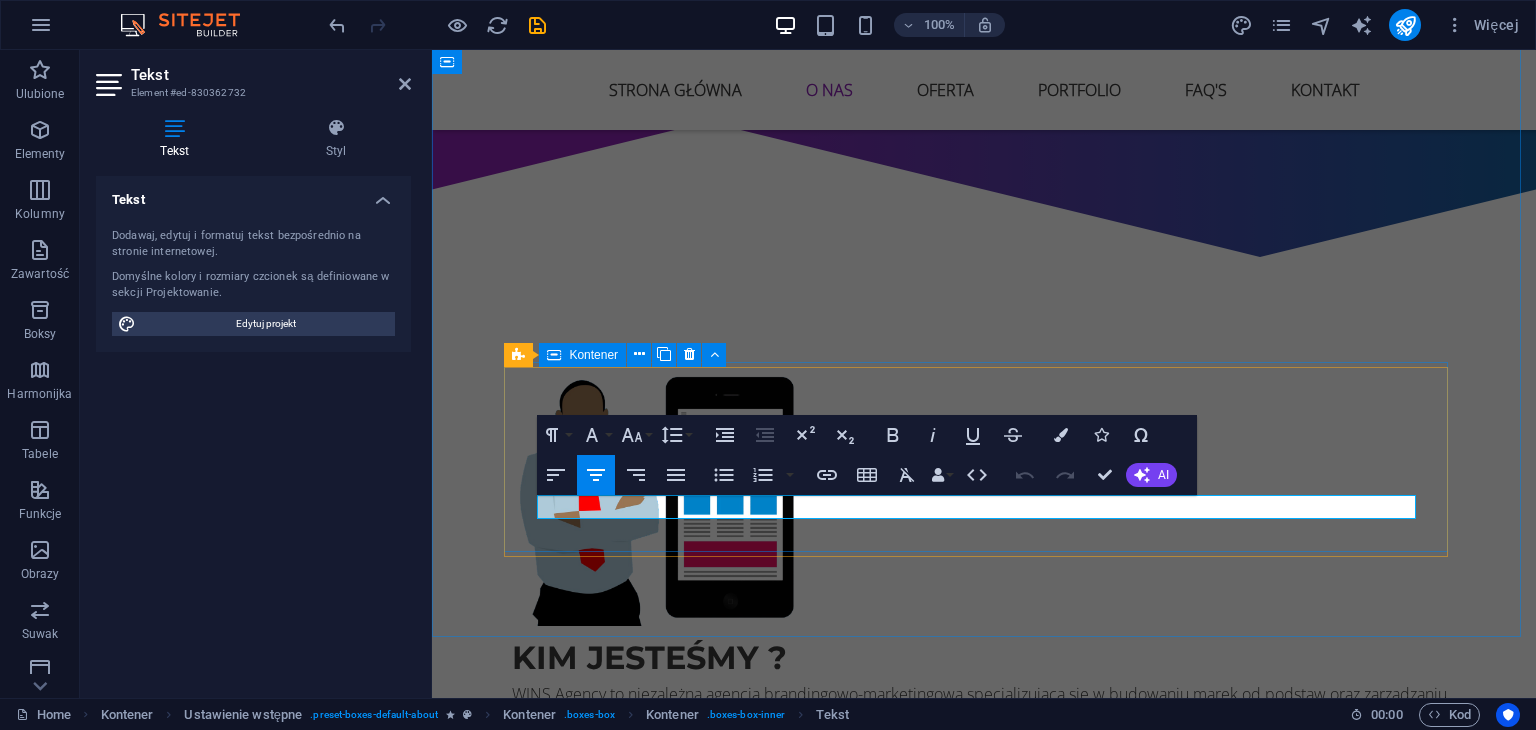 drag, startPoint x: 1209, startPoint y: 508, endPoint x: 706, endPoint y: 526, distance: 503.32196 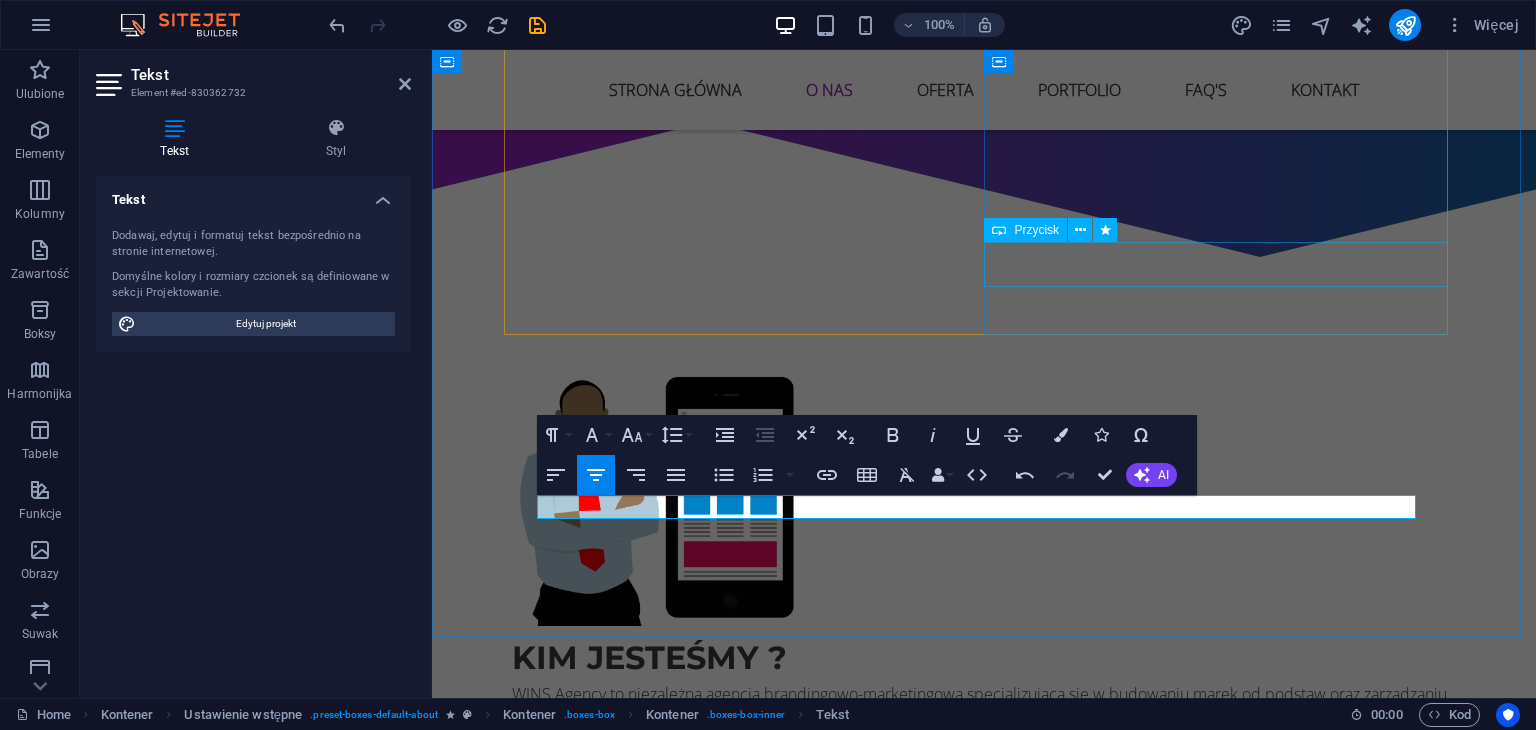 click on "Oferta" at bounding box center [984, 864] 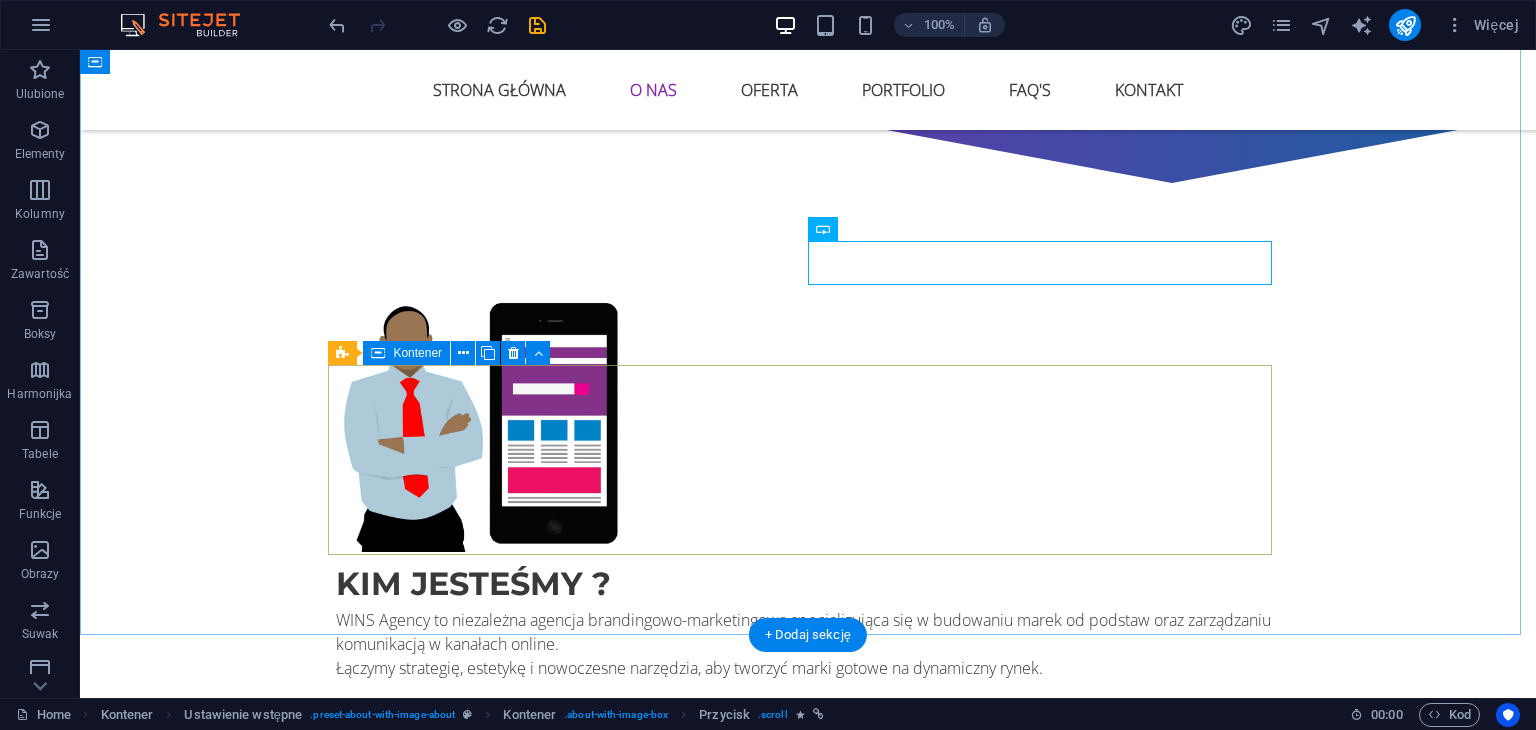 scroll, scrollTop: 1334, scrollLeft: 0, axis: vertical 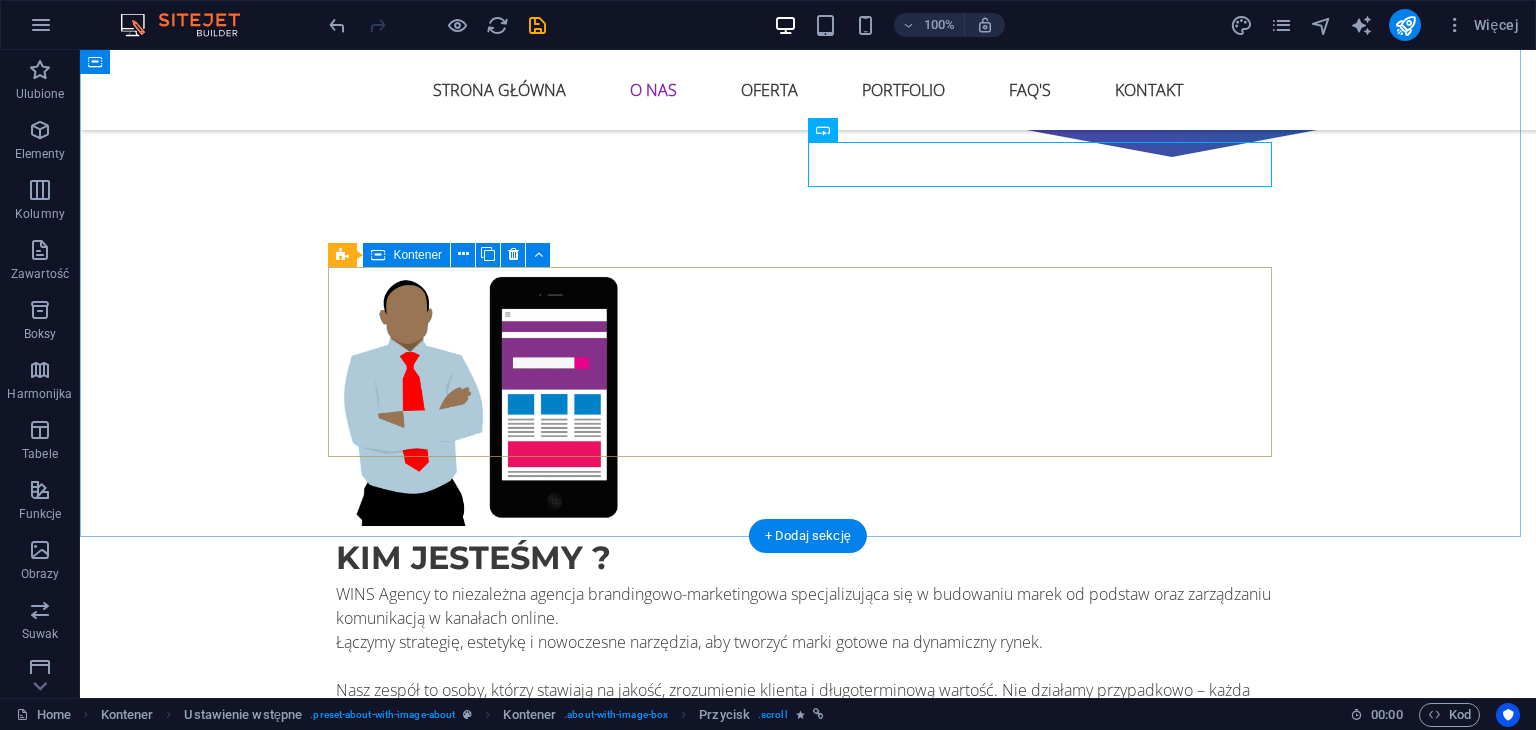 click on "Tworzymy dla Ciebie Strony WWW - Reklama - Branding -Social Media" at bounding box center (808, 908) 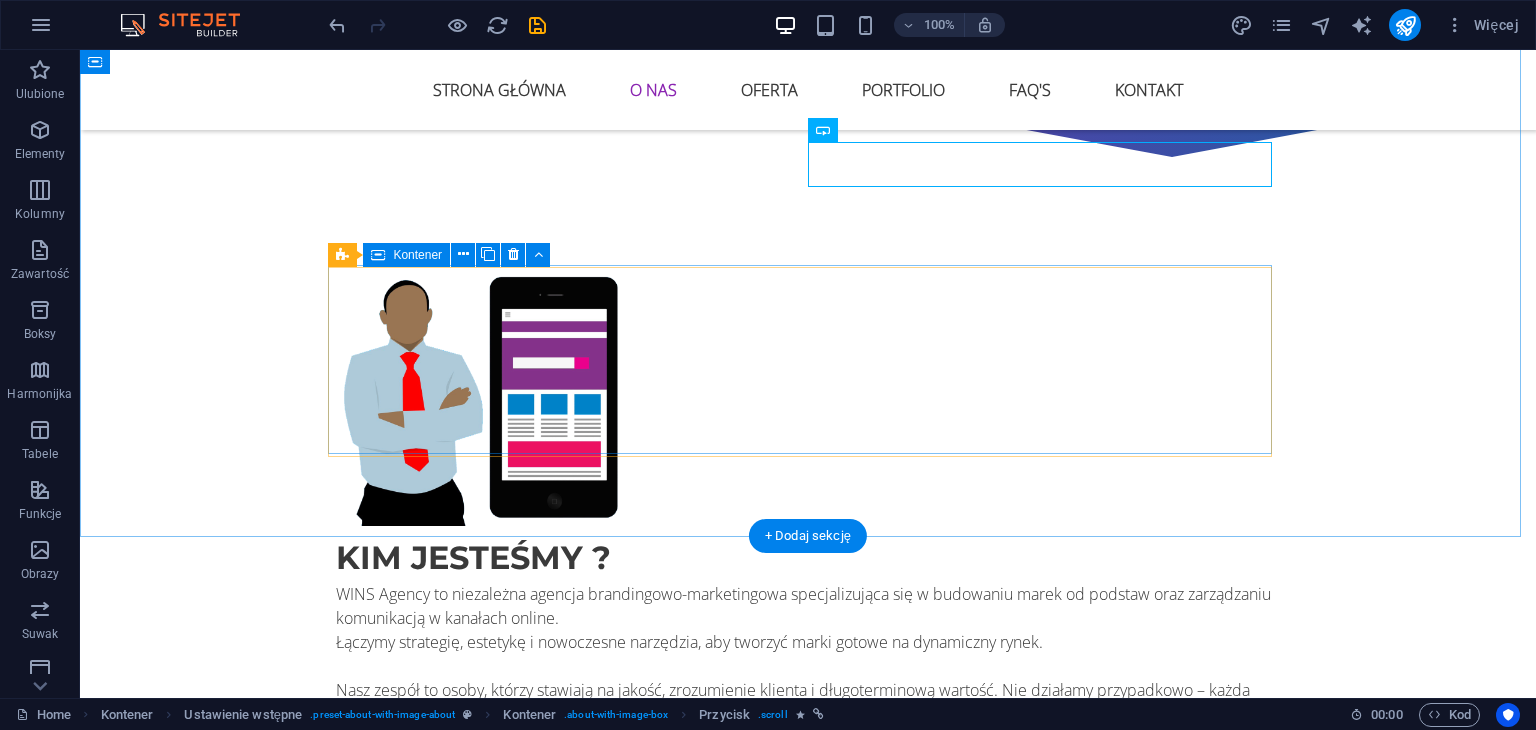 click on "Tworzymy dla Ciebie Strony WWW - Reklama - Branding -Social Media" at bounding box center [808, 908] 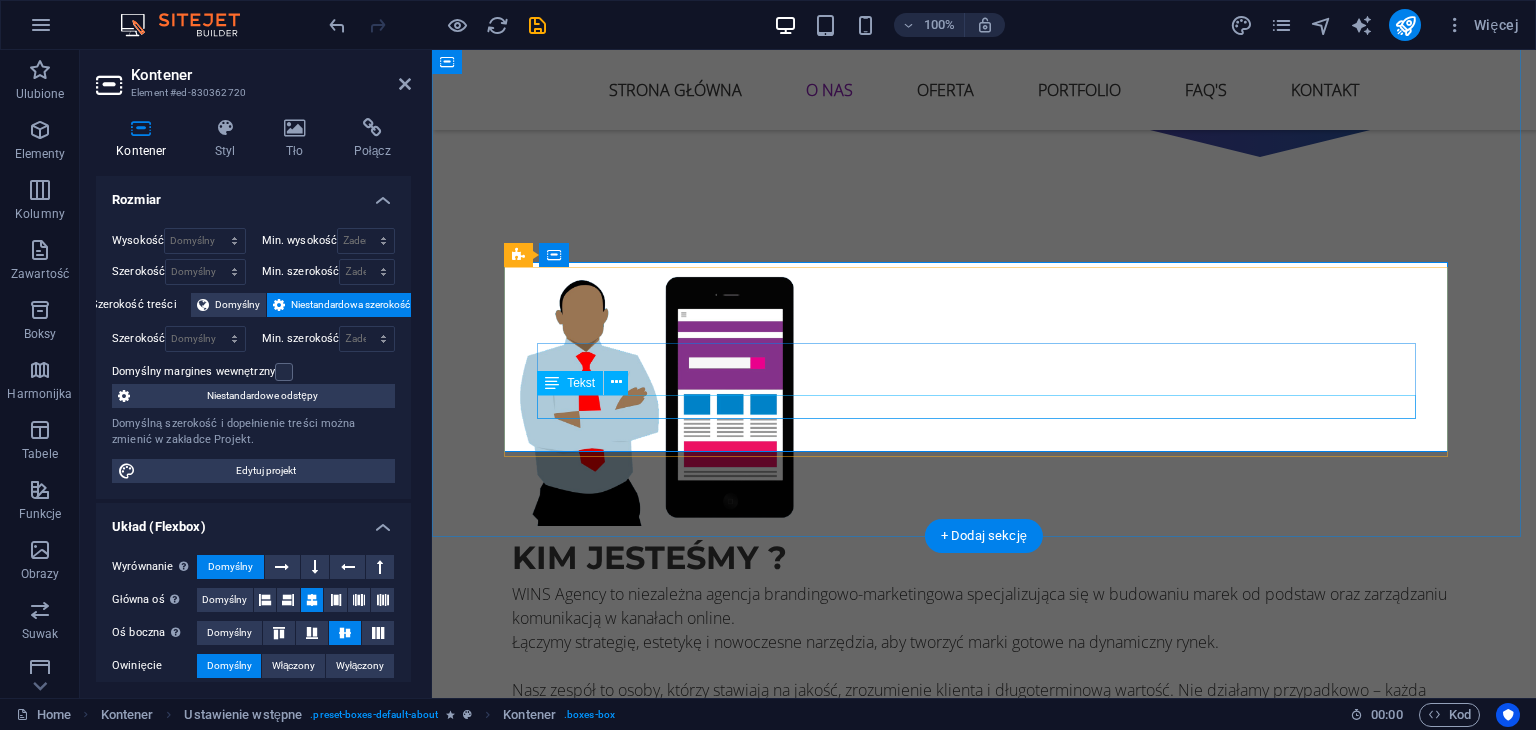 click on "Strony WWW - Reklama - Branding -Social Media" at bounding box center [984, 958] 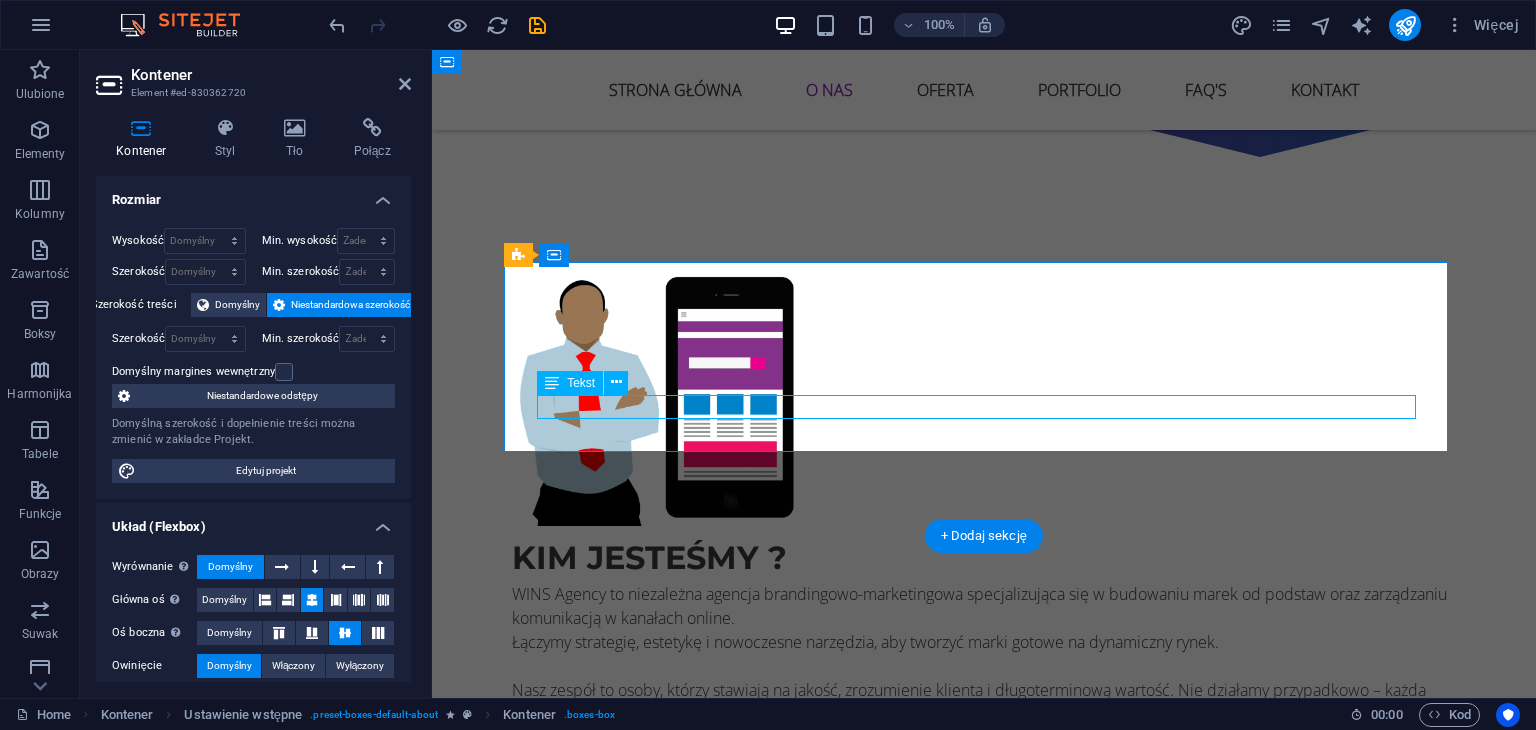 click on "Strony WWW - Reklama - Branding -Social Media" at bounding box center [984, 958] 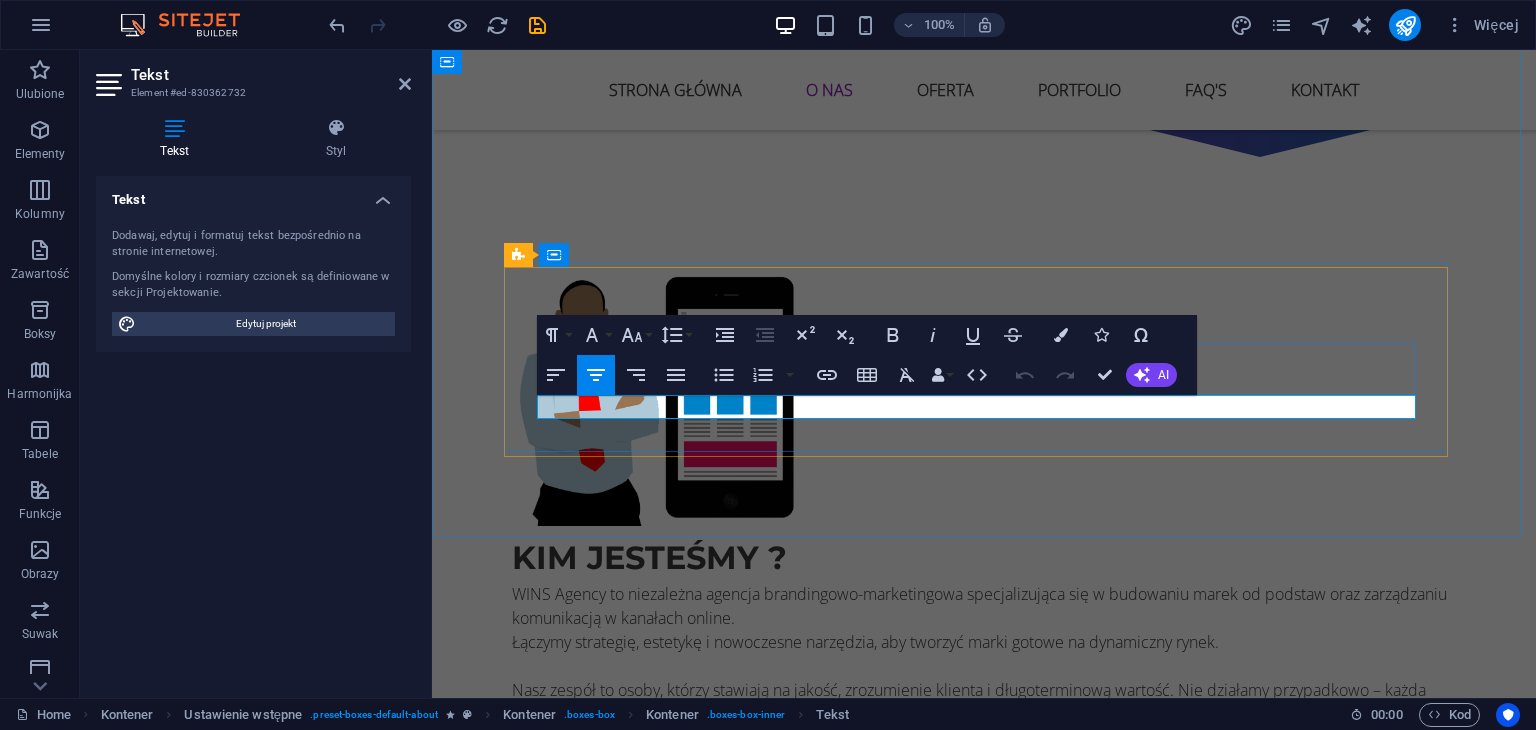 drag, startPoint x: 1060, startPoint y: 406, endPoint x: 1088, endPoint y: 421, distance: 31.764761 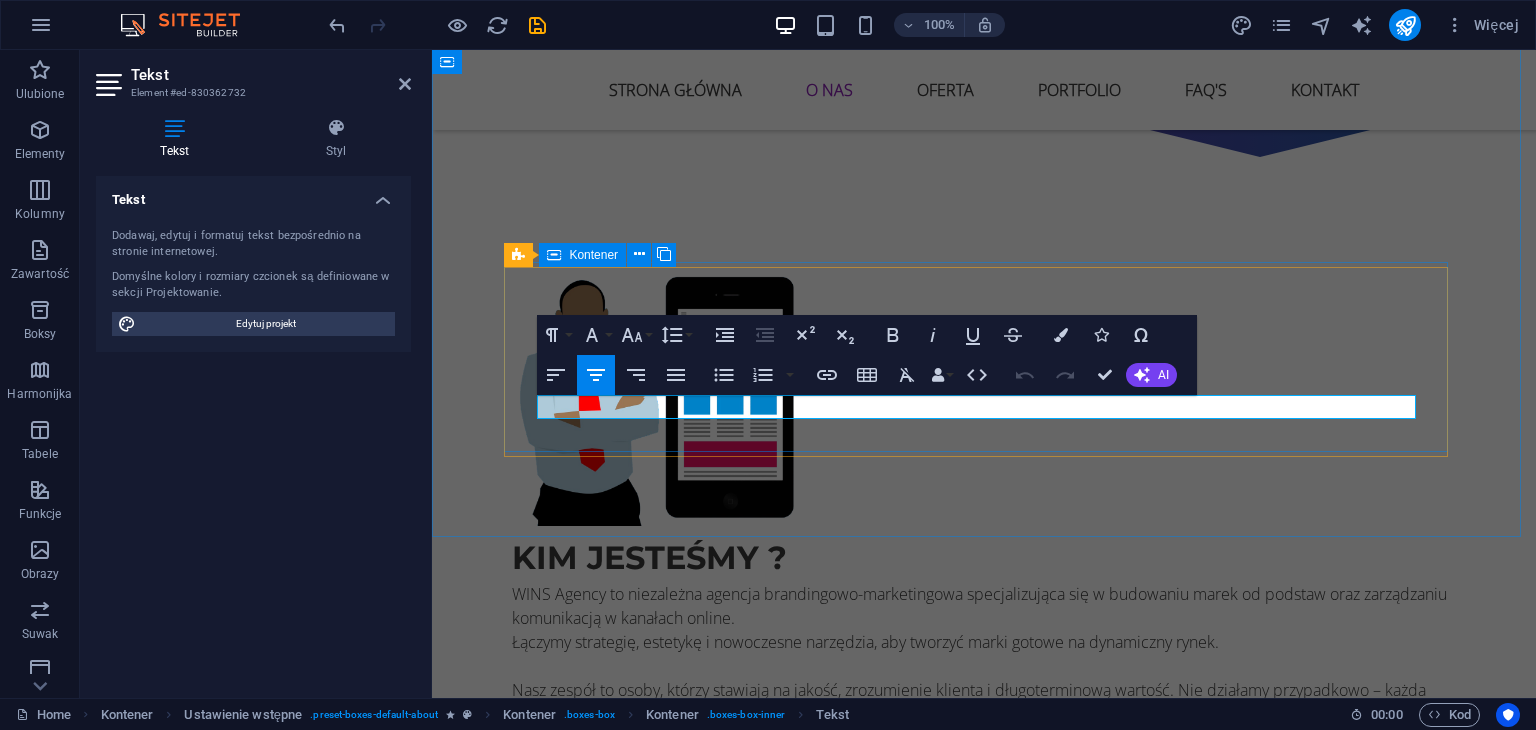 click on "kIM JESTEŚMY ? WINS Agency to niezależna agencja brandingowo-marketingowa specjalizująca się w budowaniu marek od podstaw oraz zarządzaniu komunikacją w kanałach online. Łączymy strategię, estetykę i nowoczesne narzędzia, aby tworzyć marki gotowe na dynamiczny rynek. Nasz zespół to osoby, którzy stawiają na jakość, zrozumienie klienta i długoterminową wartość. Nie działamy przypadkowo – każda decyzja opiera się na przemyślanej koncepcji i analizie. Oferta" at bounding box center [984, 660] 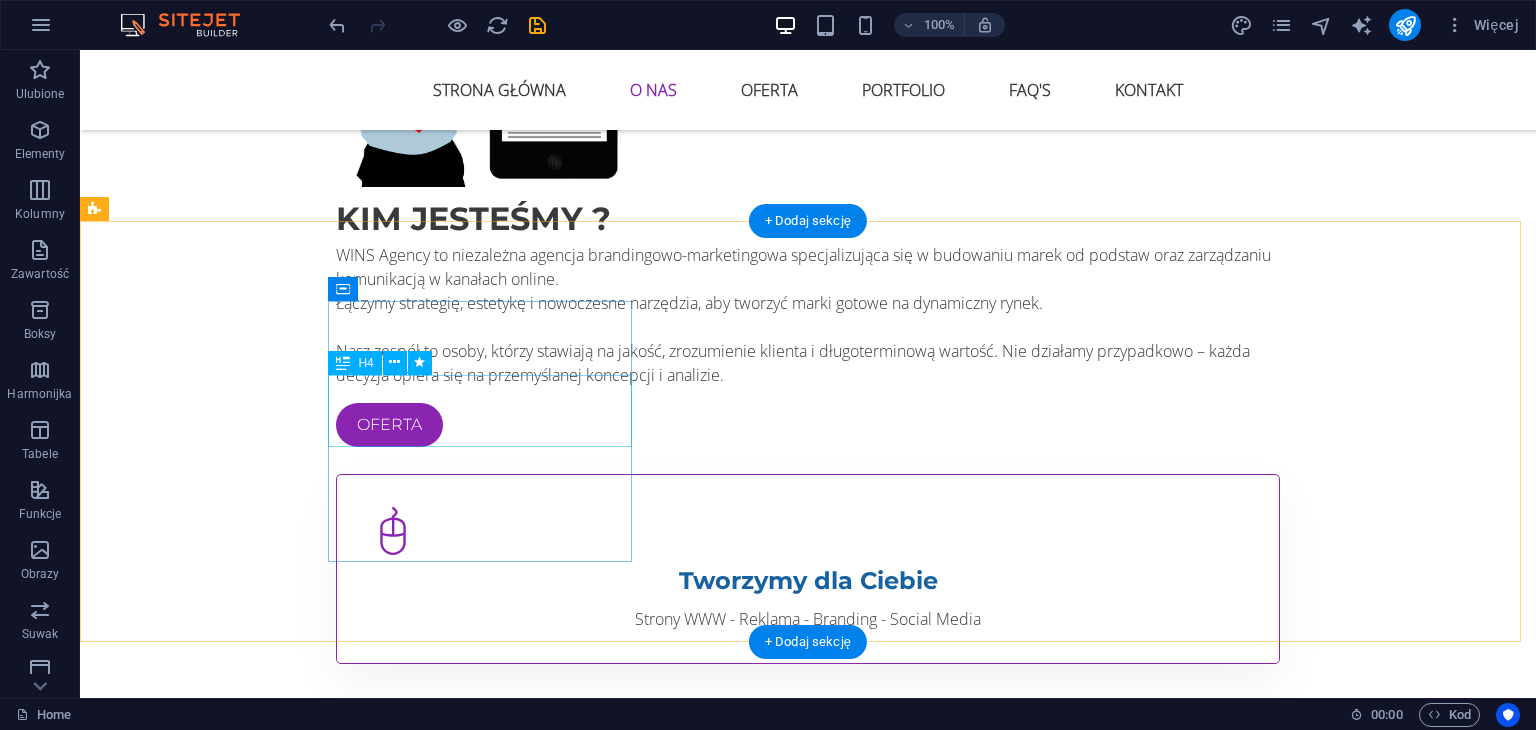 scroll, scrollTop: 1734, scrollLeft: 0, axis: vertical 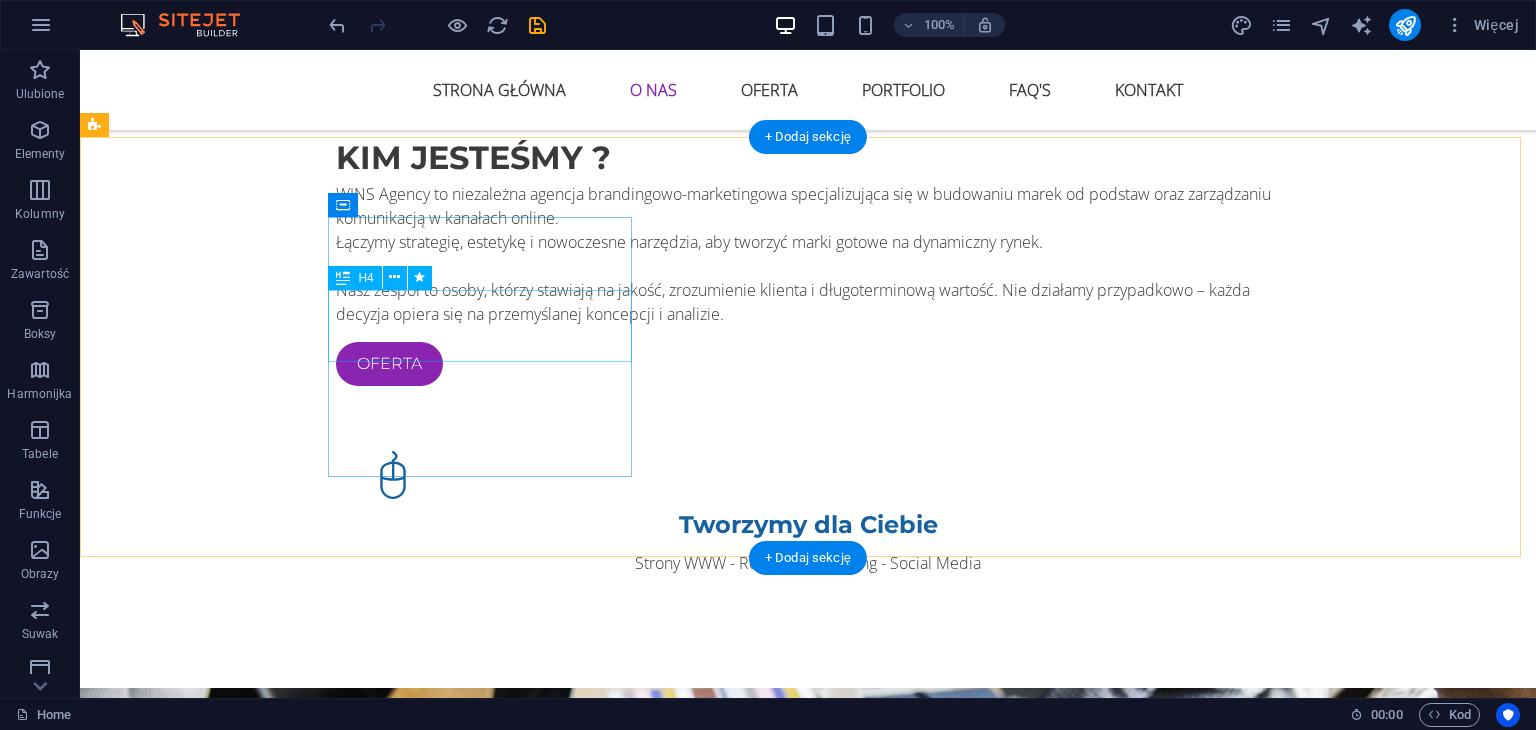 click on "Potrzebujesz strony www?" at bounding box center (568, 786) 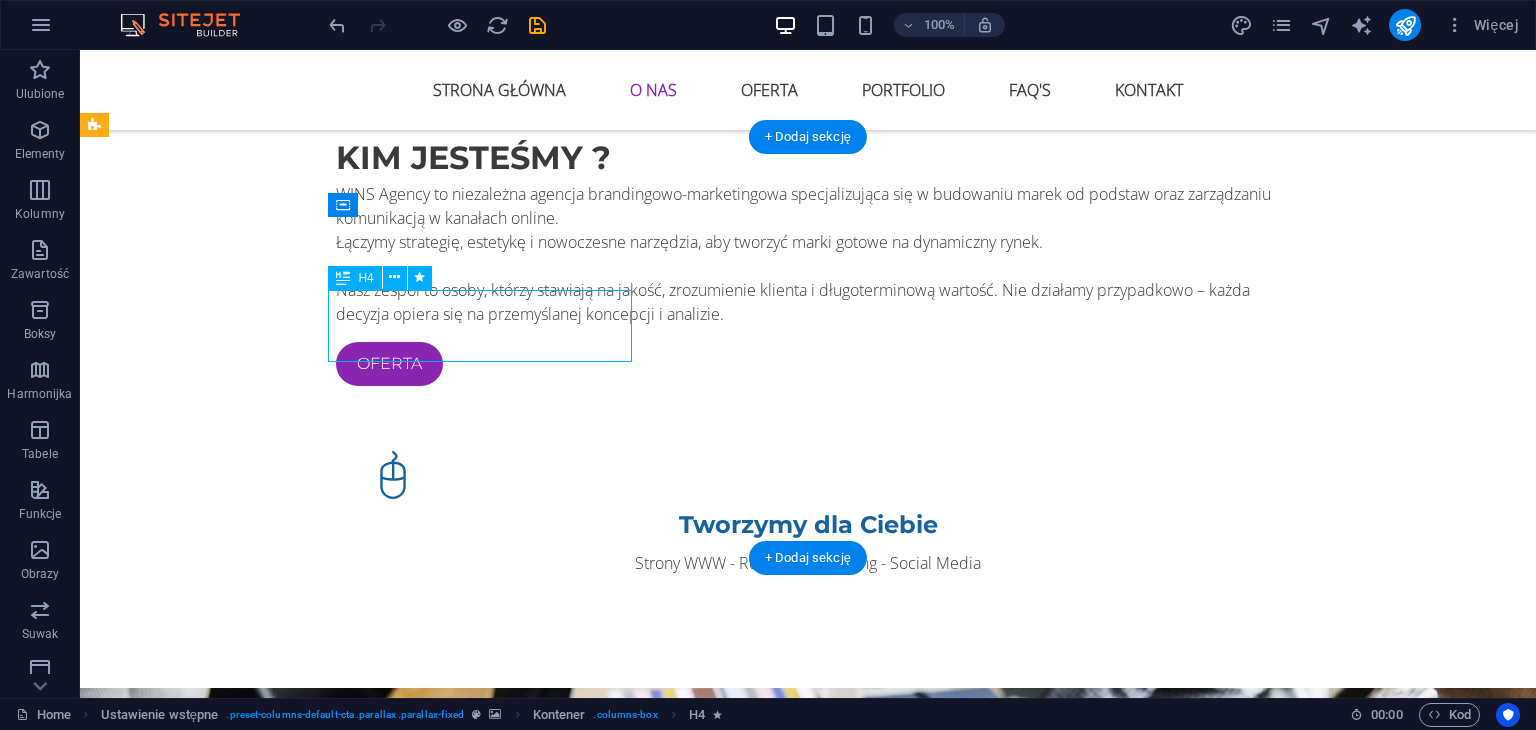 click on "Potrzebujesz strony www?" at bounding box center [568, 786] 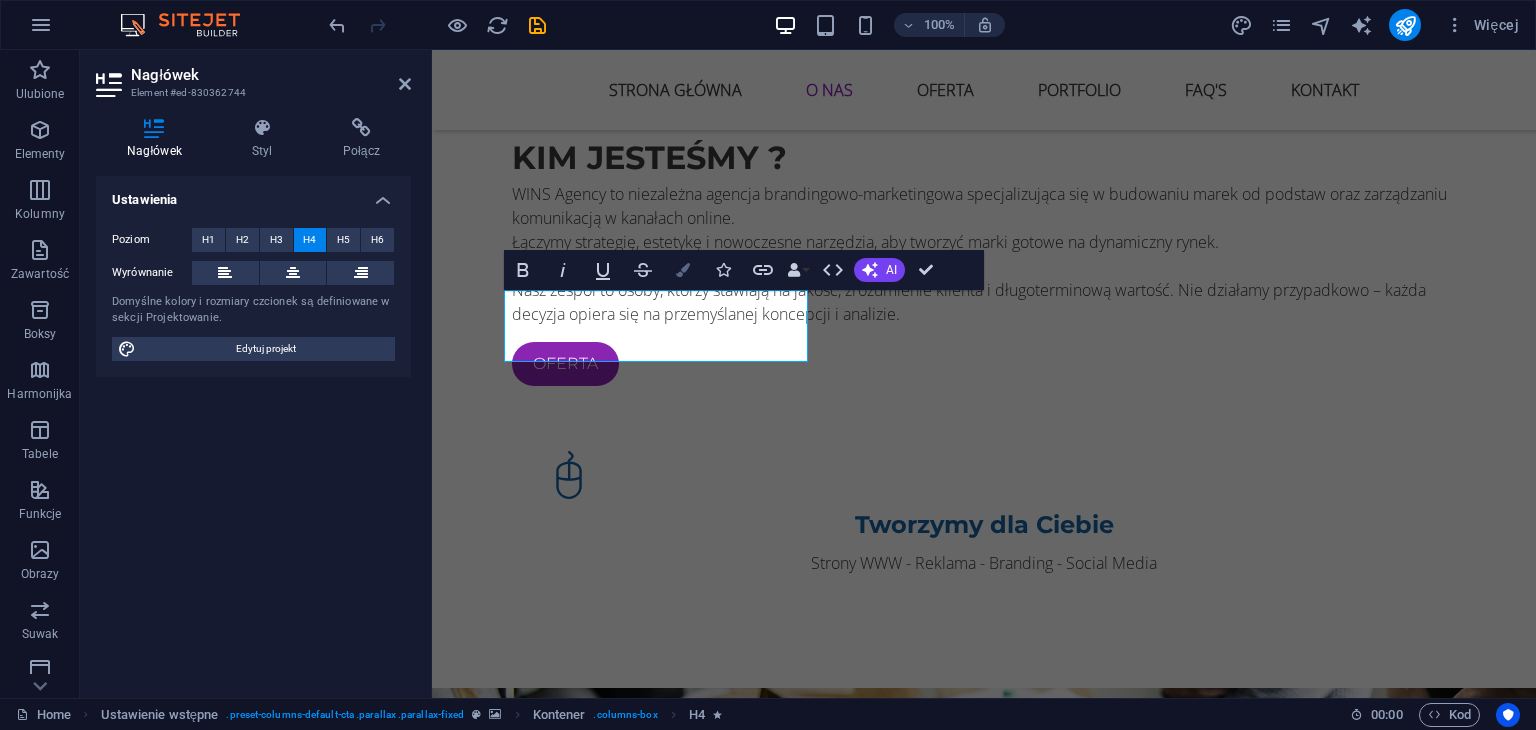 click on "Colors" at bounding box center (683, 270) 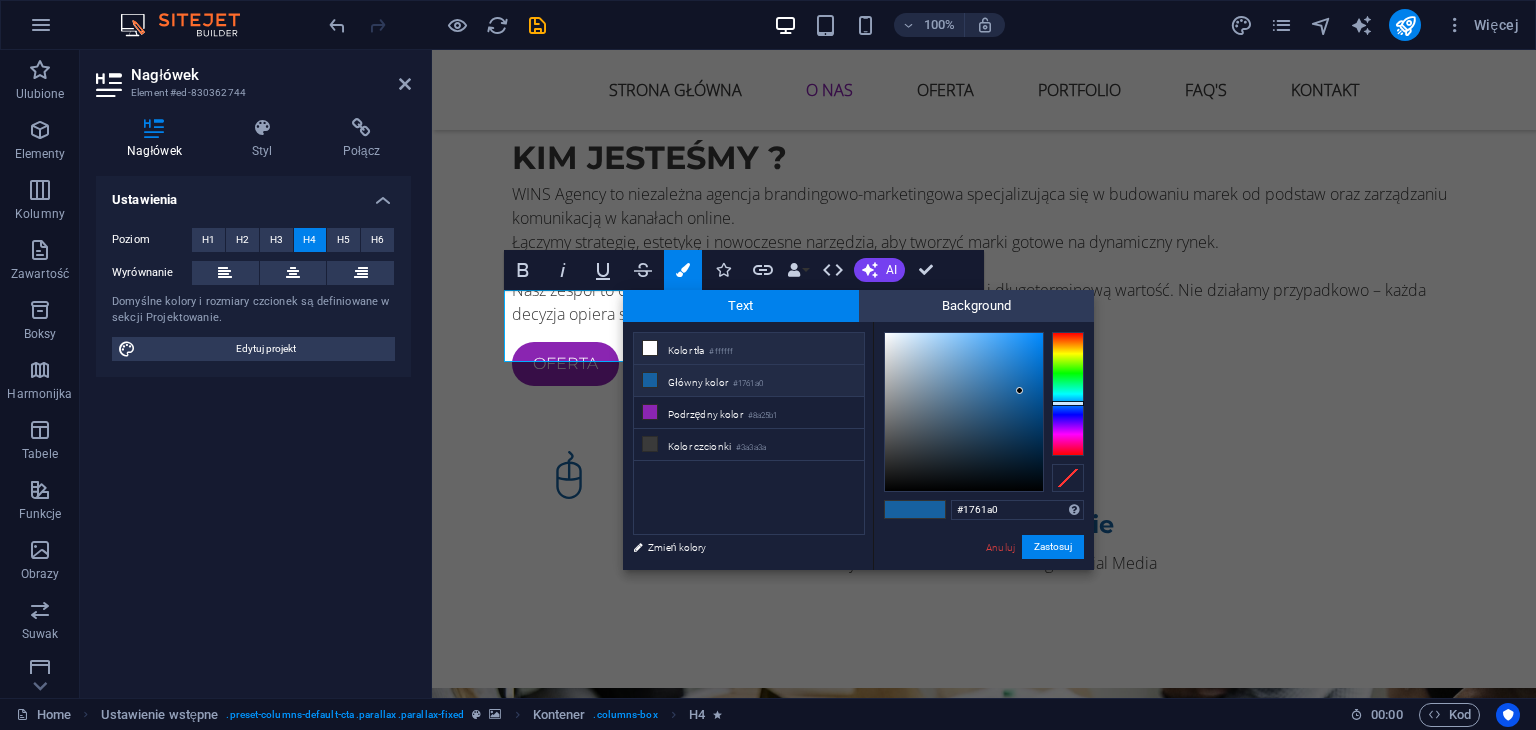 click on "Kolor tła
#ffffff" at bounding box center (749, 349) 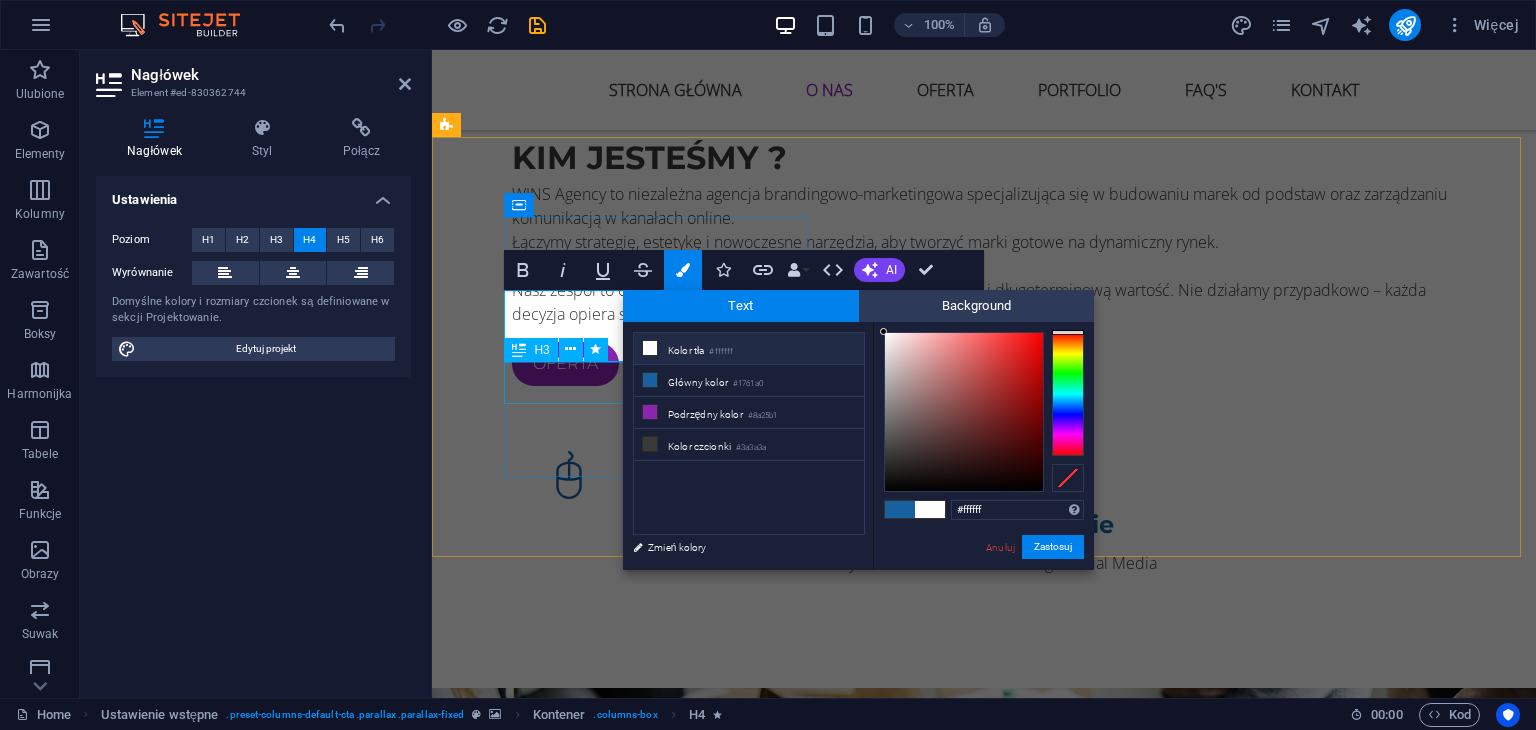 click on "Potrzebujesz strony www? Zajmiemy się tym" at bounding box center [920, 807] 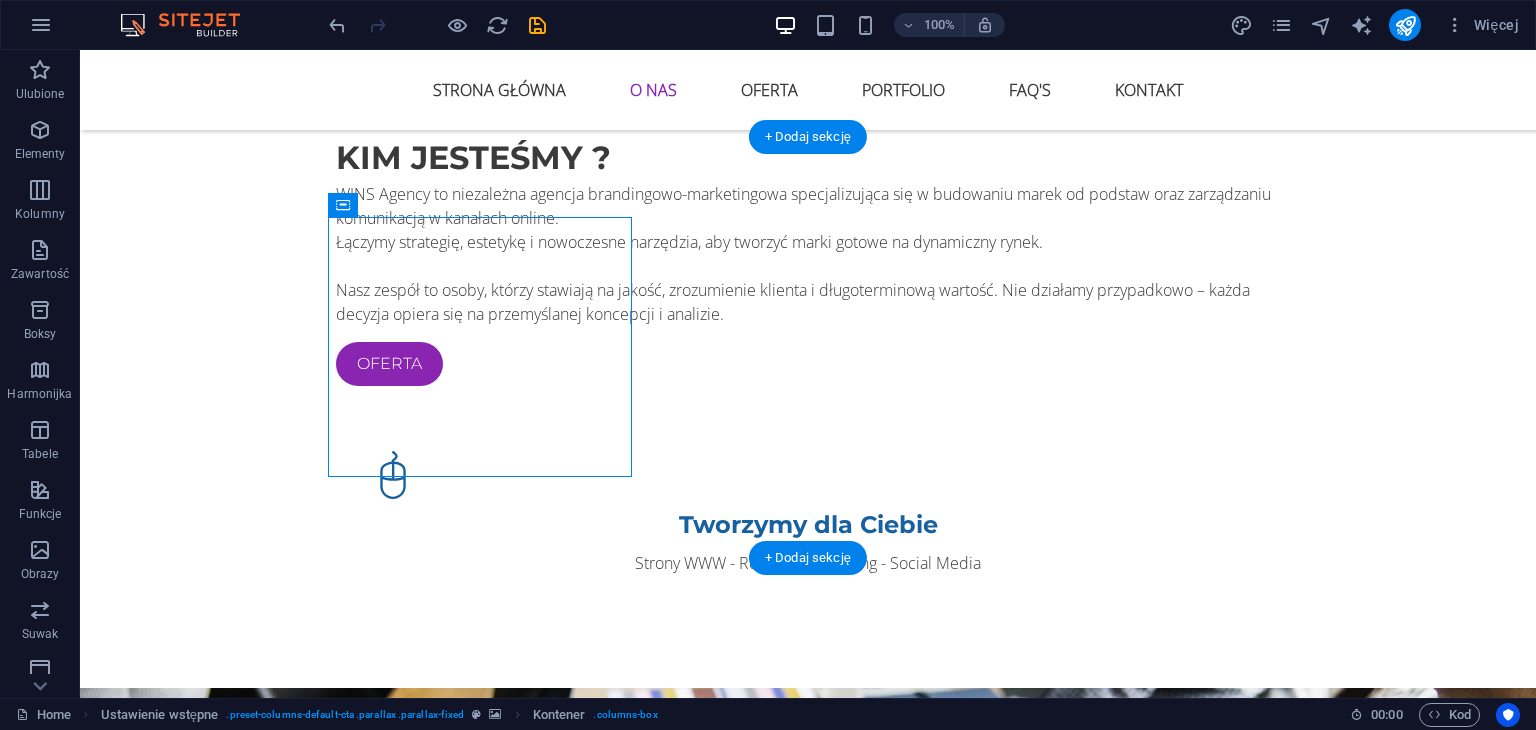 click at bounding box center (808, 1012) 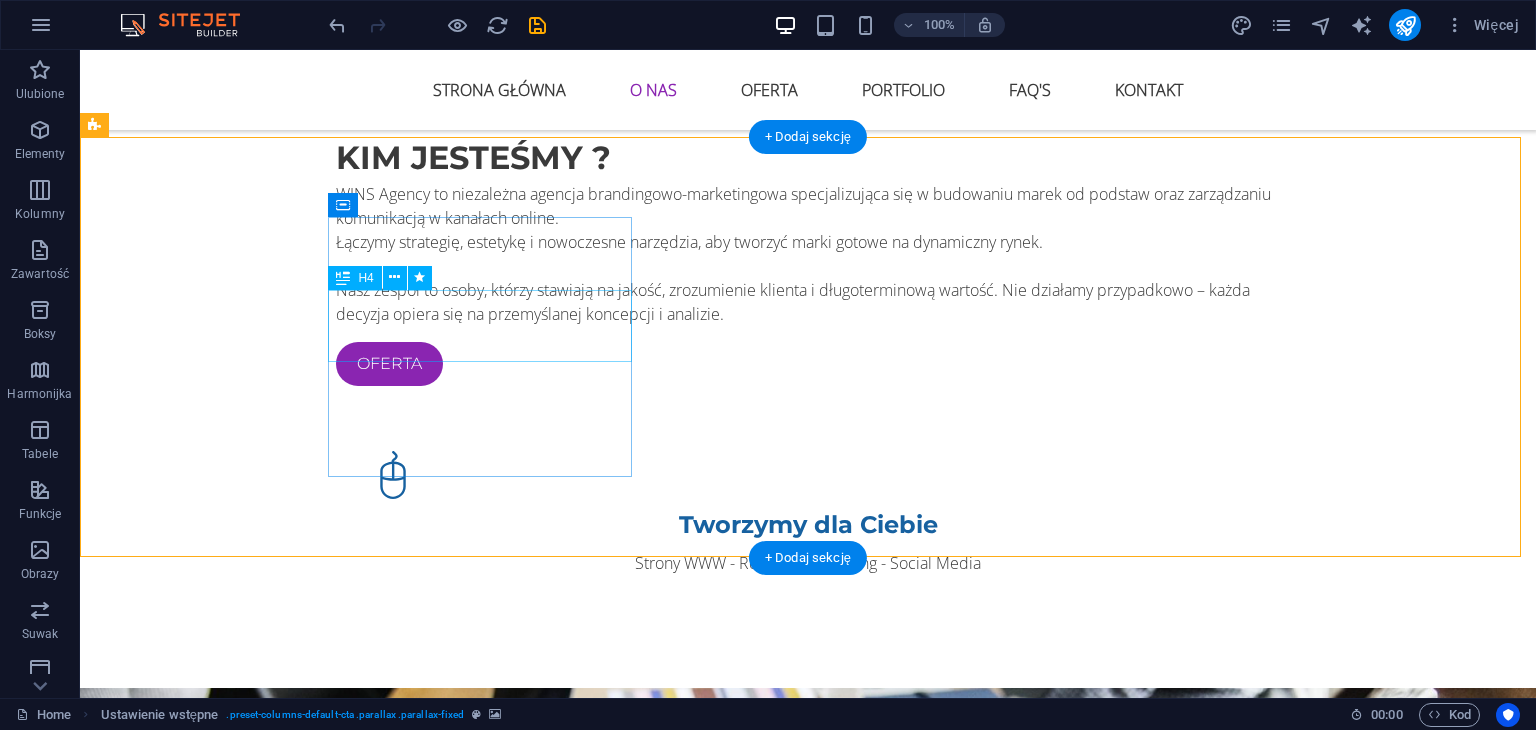 click on "Potrzebujesz strony www?" at bounding box center (568, 786) 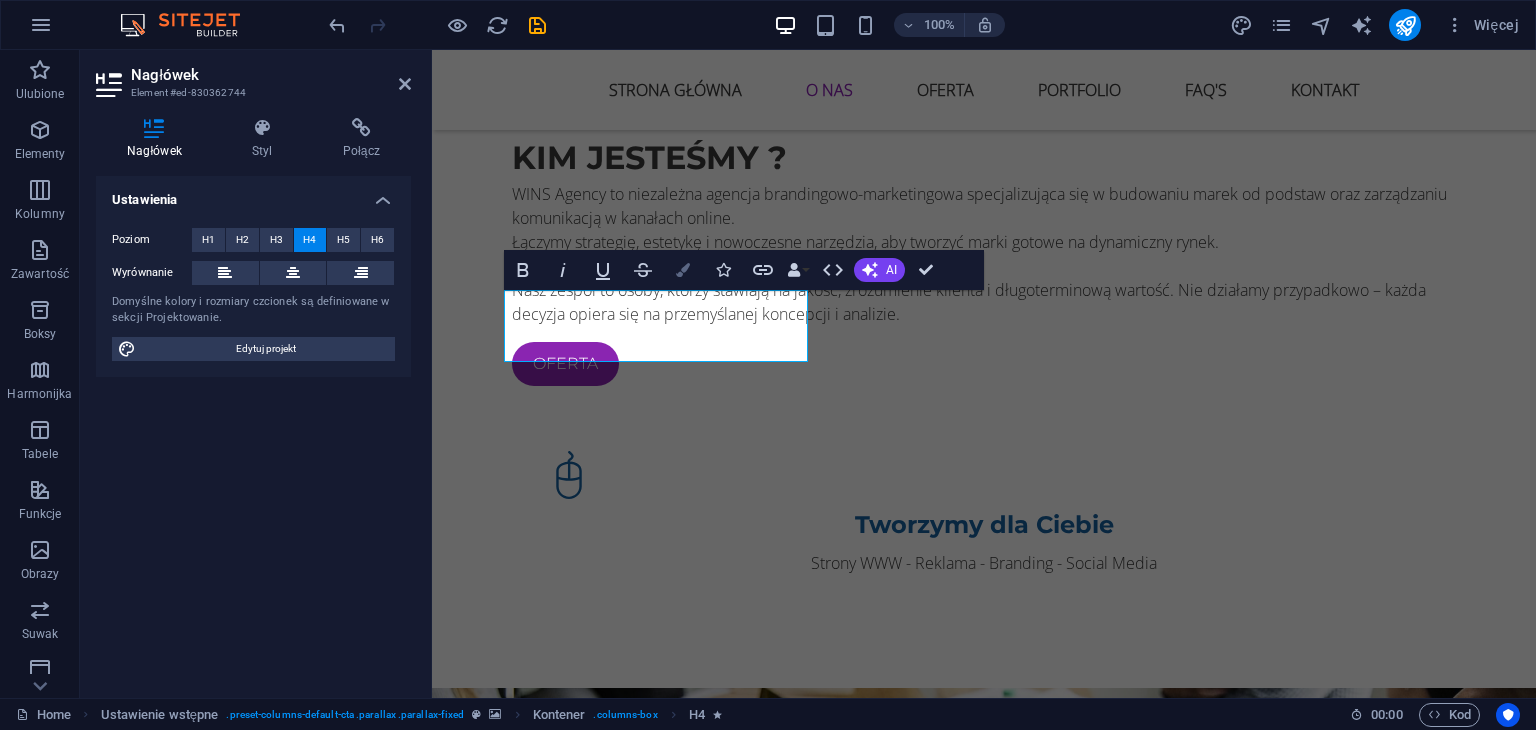 click on "Colors" at bounding box center [683, 270] 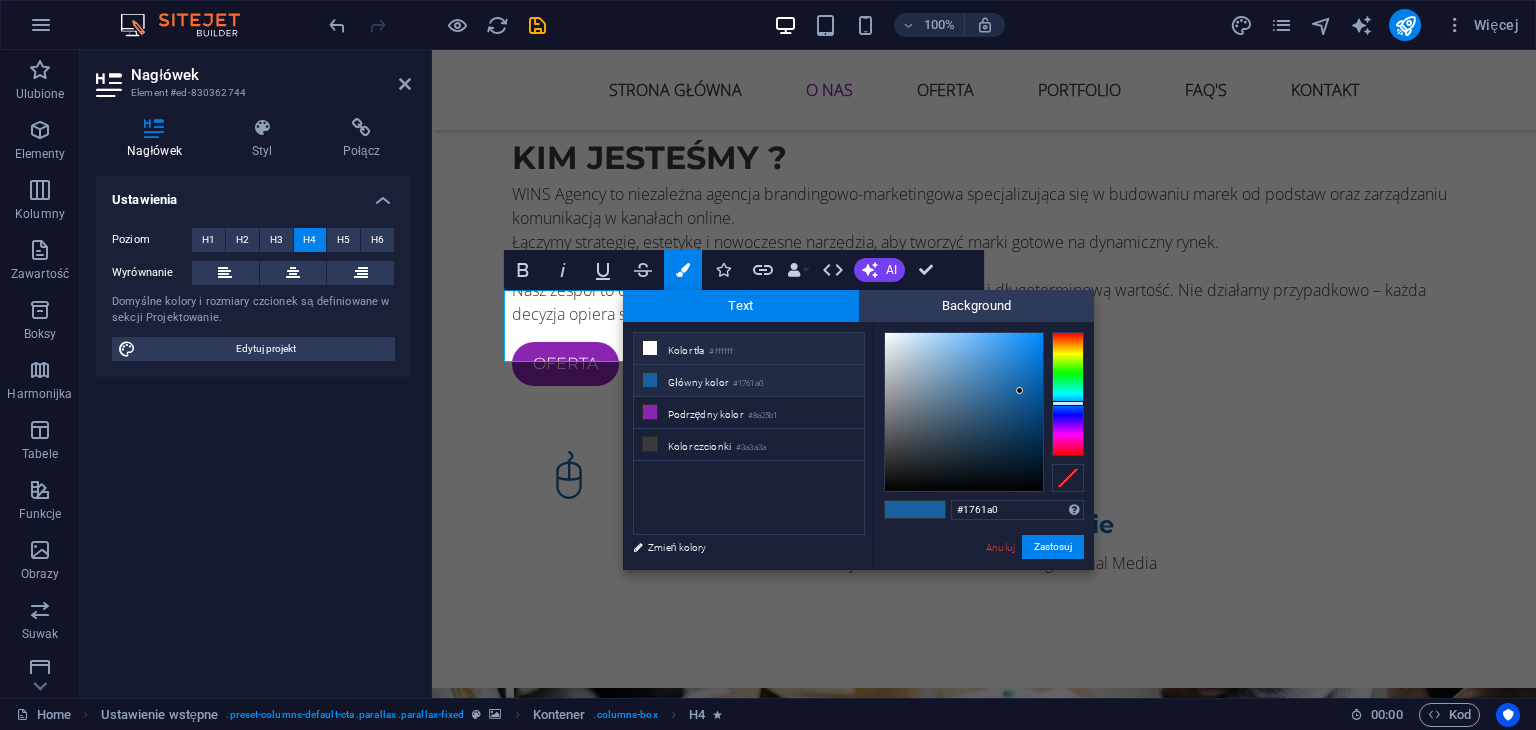 click on "Kolor tła
#ffffff" at bounding box center [749, 349] 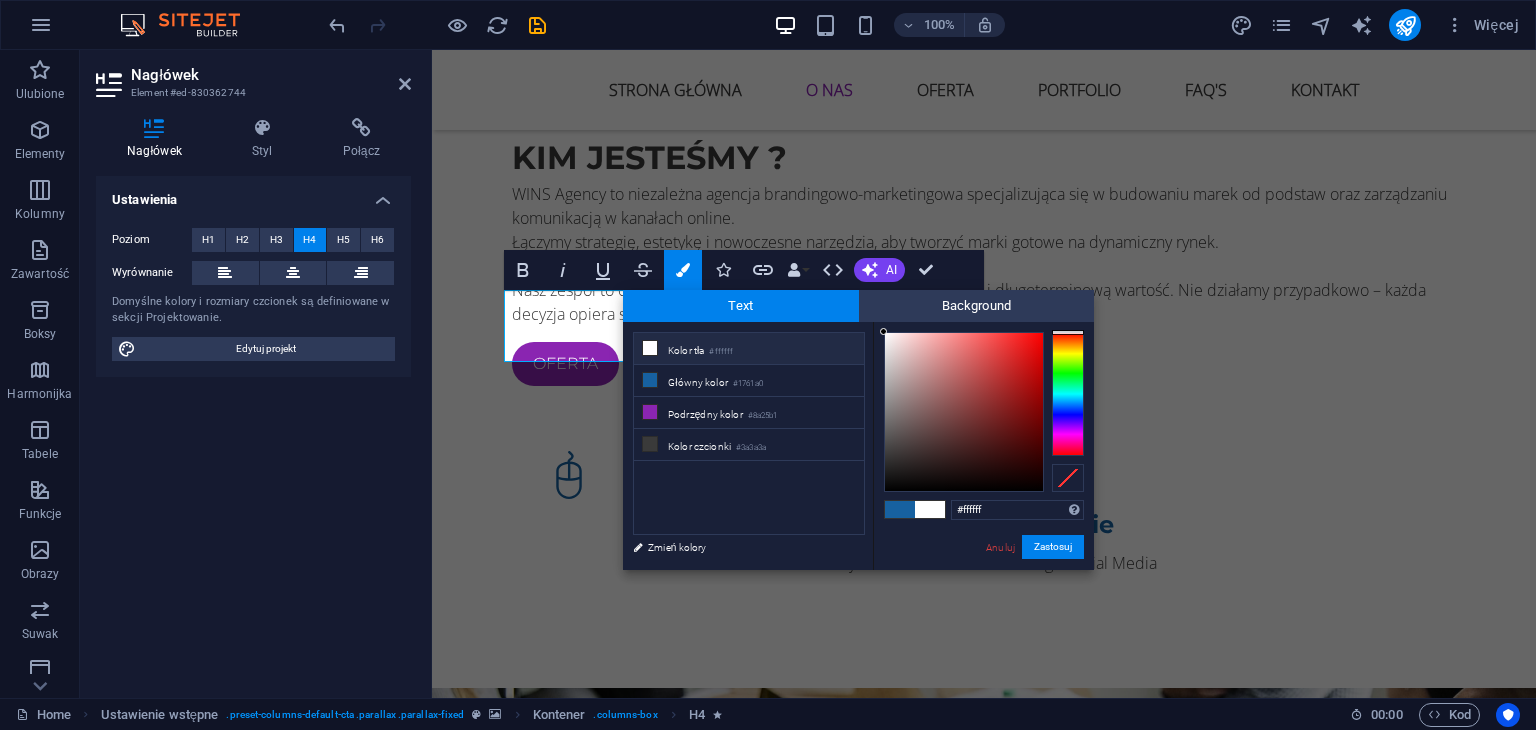 click on "Kolor tła
#ffffff" at bounding box center (749, 349) 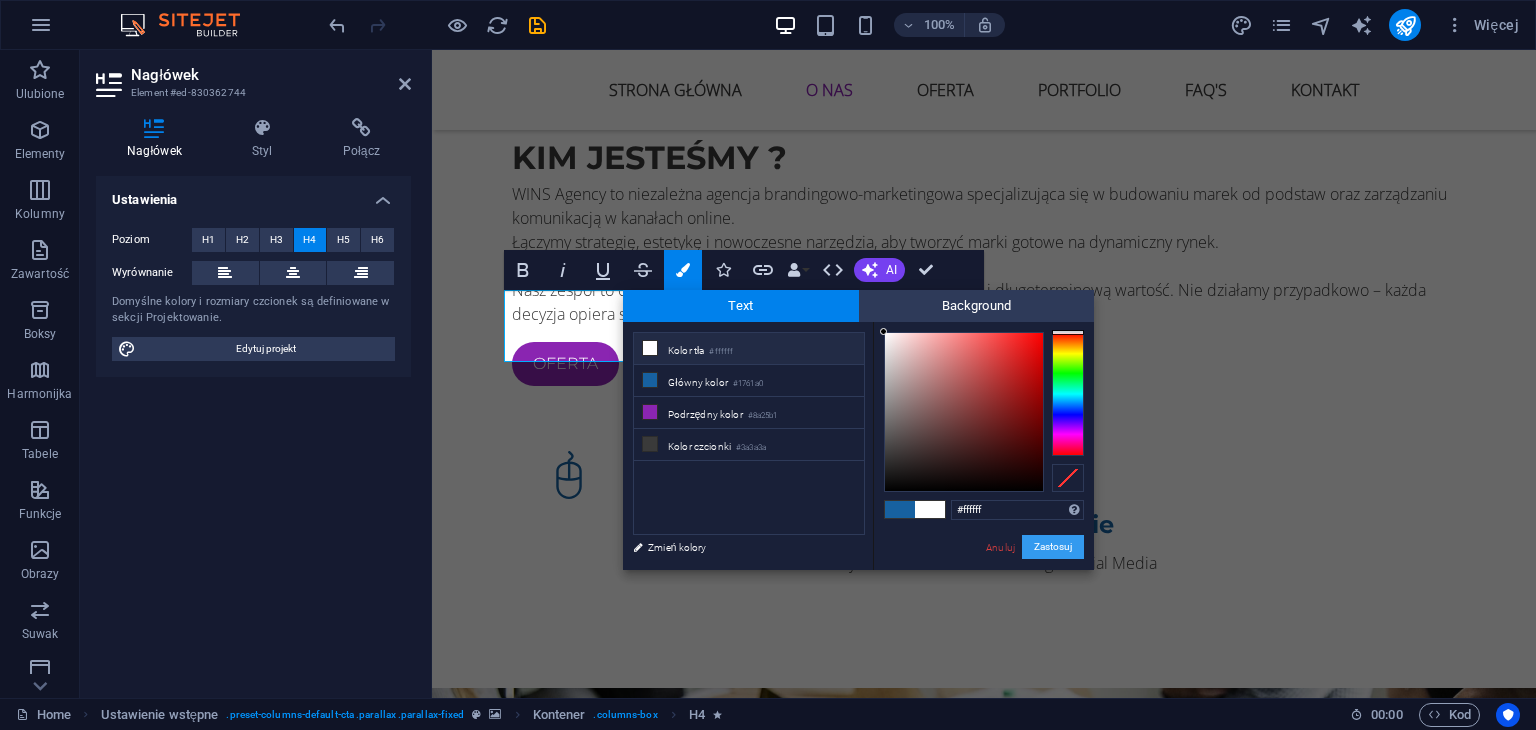 click on "Zastosuj" at bounding box center (1053, 547) 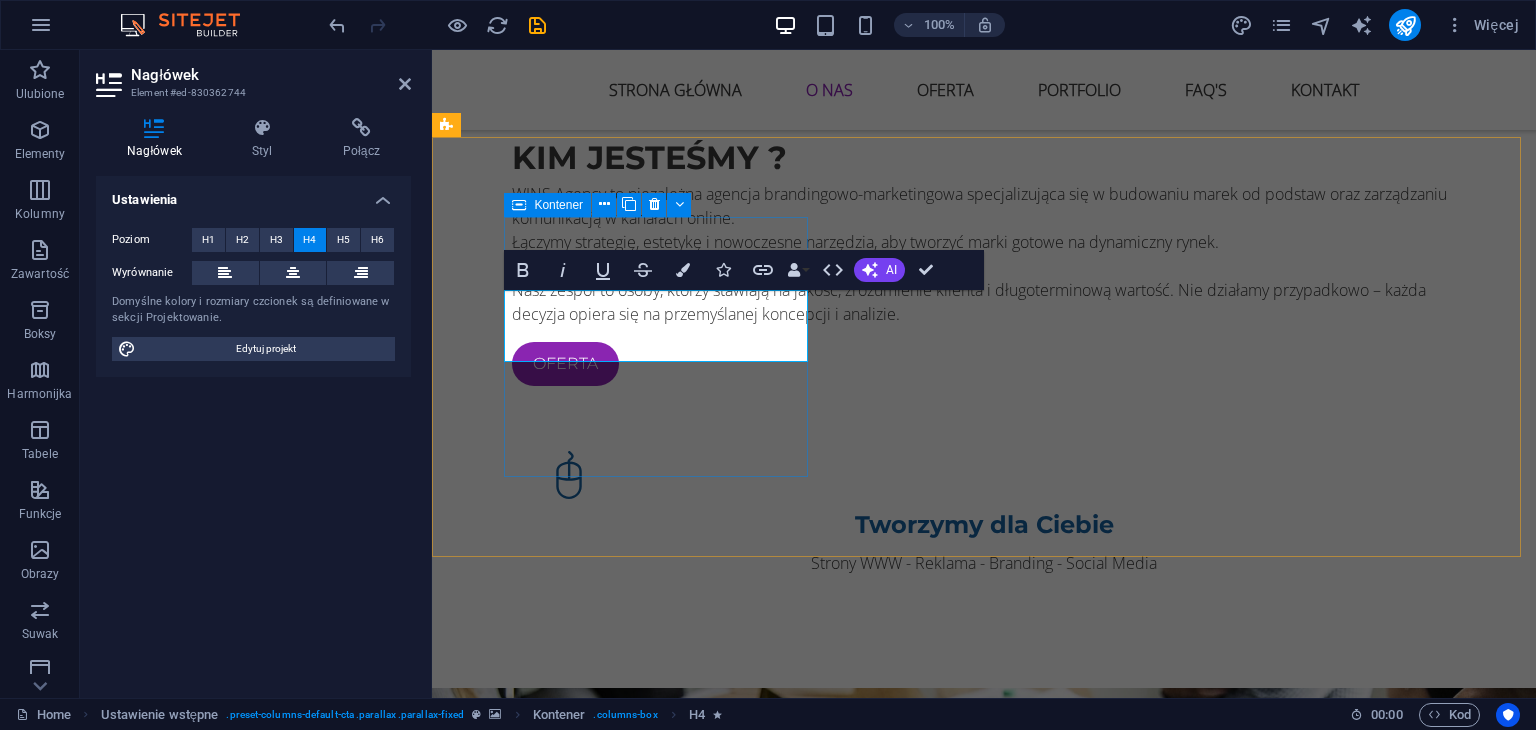 click on "Potrzebujesz strony www? Zajmiemy się tym" at bounding box center (920, 807) 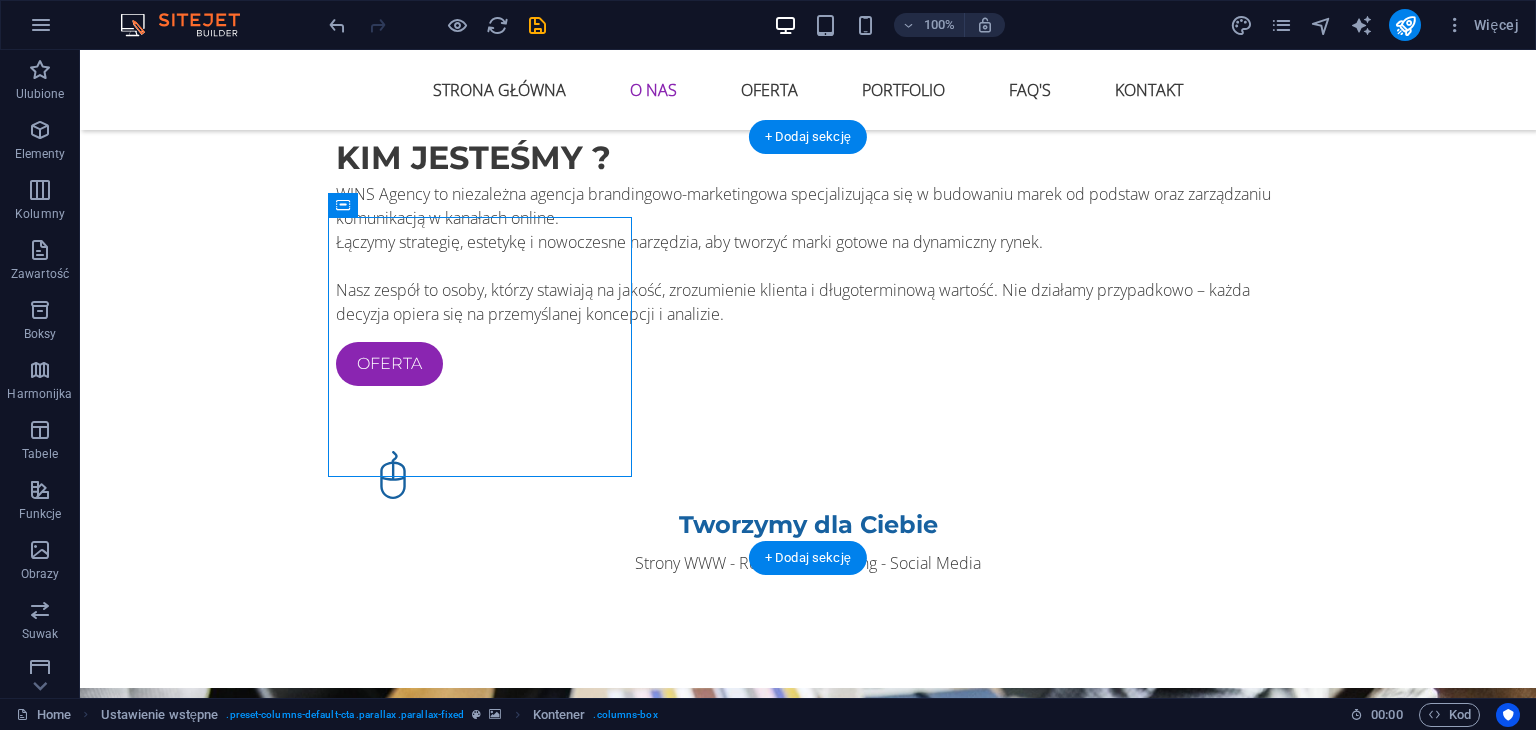 click at bounding box center (808, 1012) 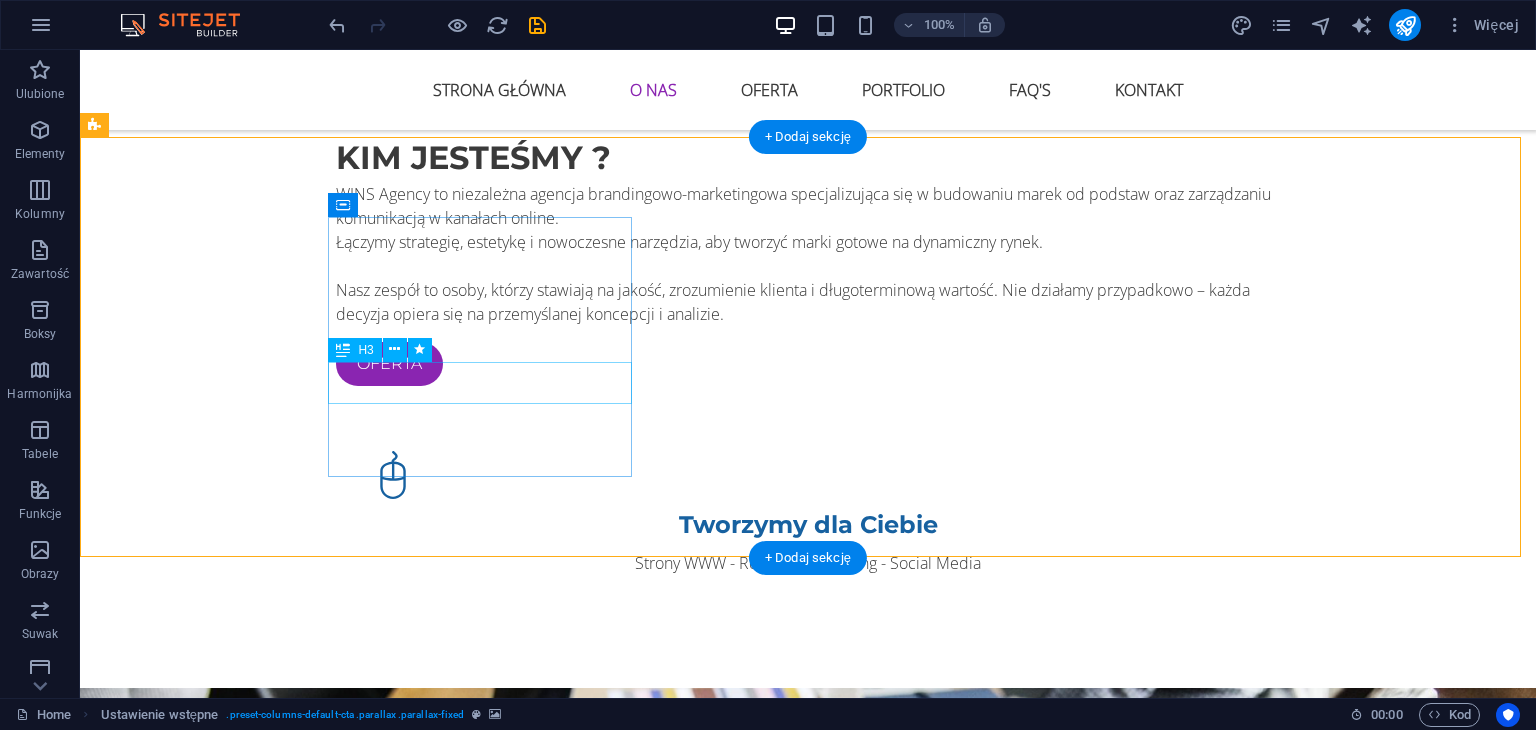 click on "Zajmiemy się tym" at bounding box center [568, 825] 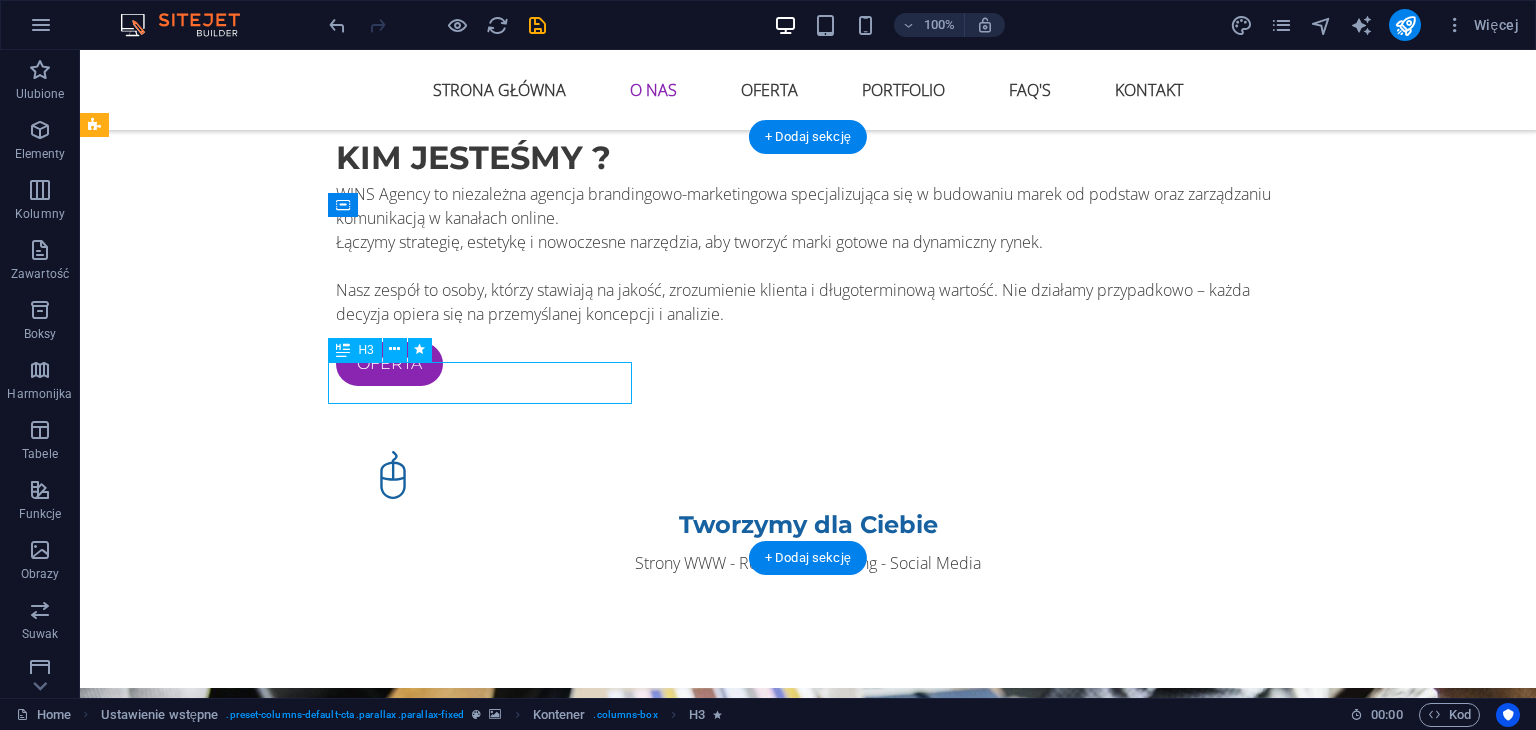 click on "Zajmiemy się tym" at bounding box center (568, 825) 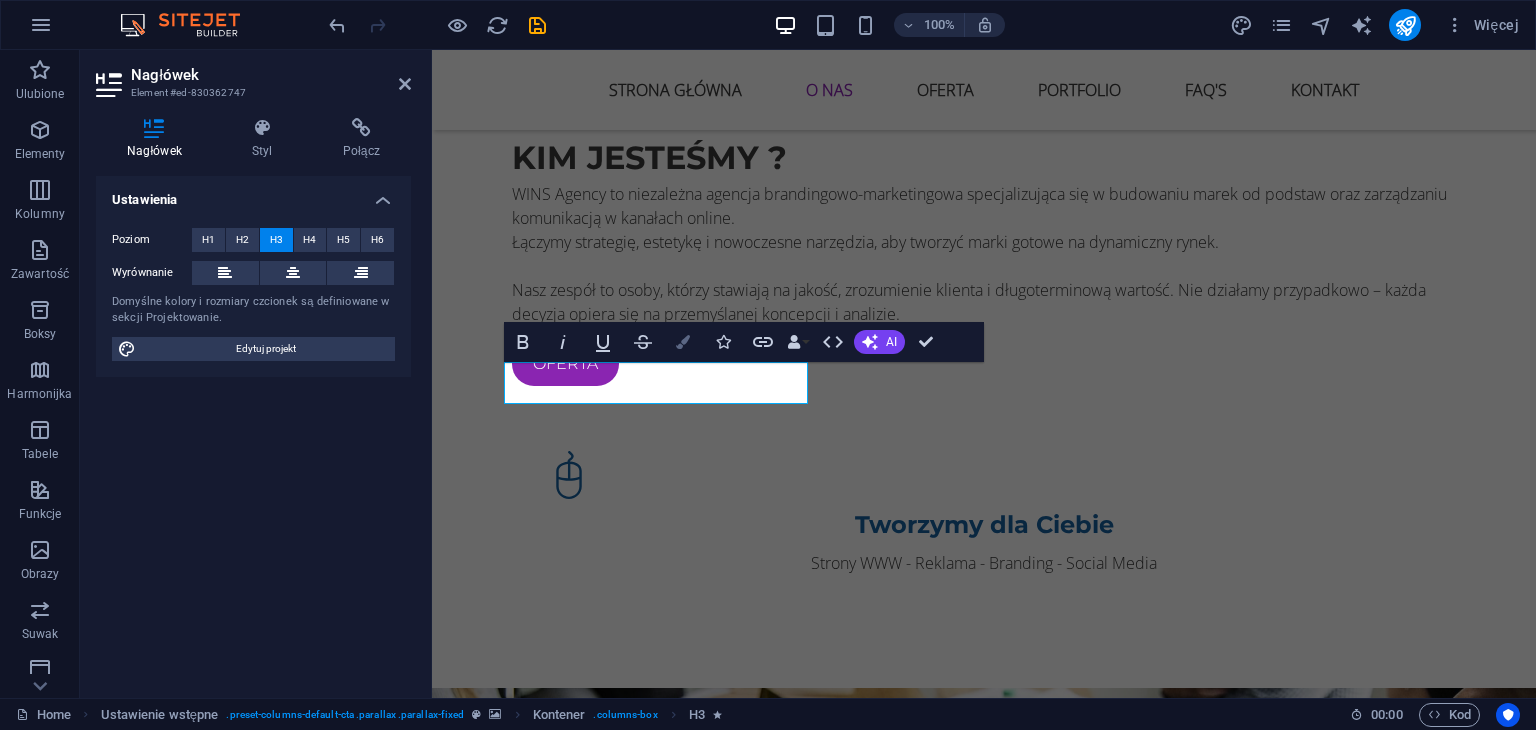 click on "Colors" at bounding box center (683, 342) 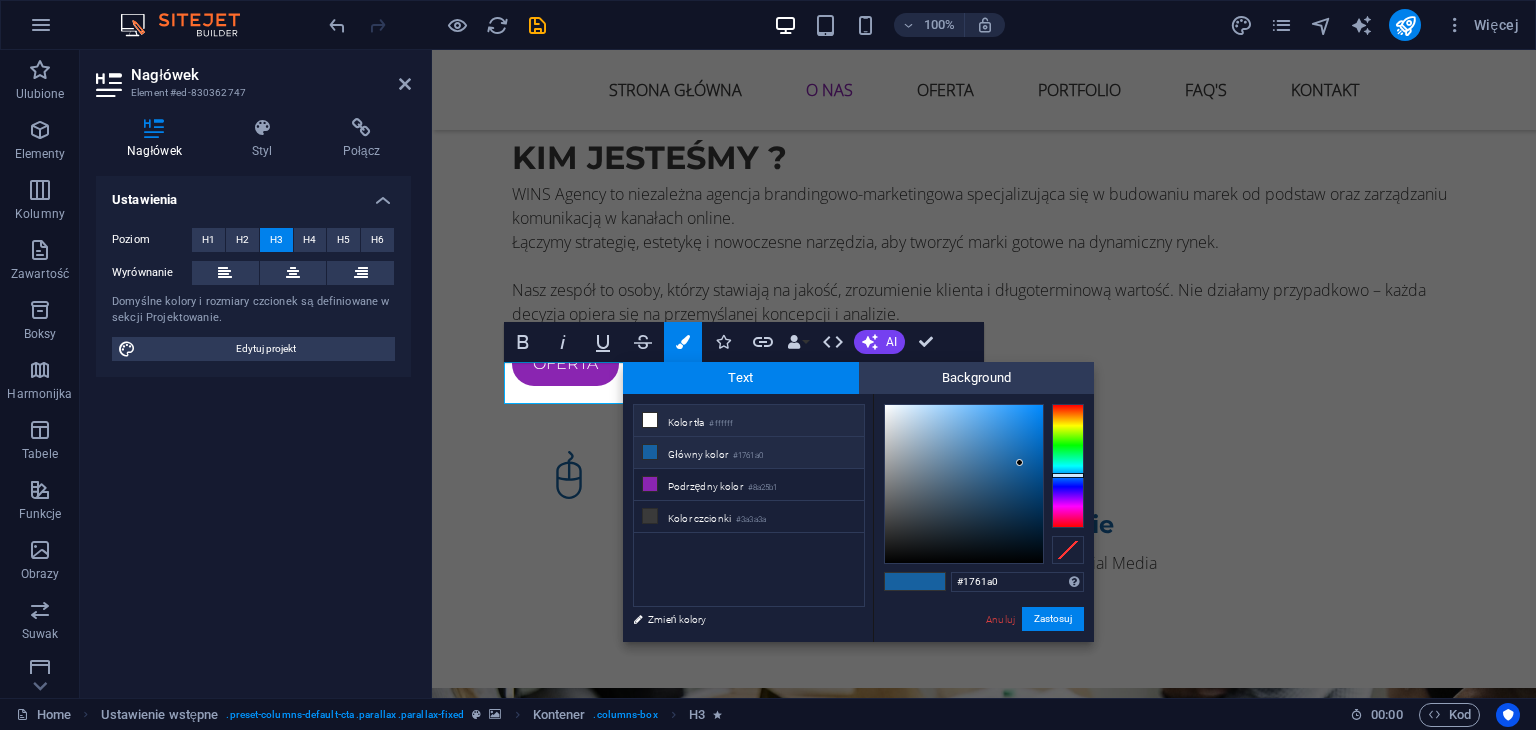 click on "Kolor tła
#ffffff" at bounding box center (749, 421) 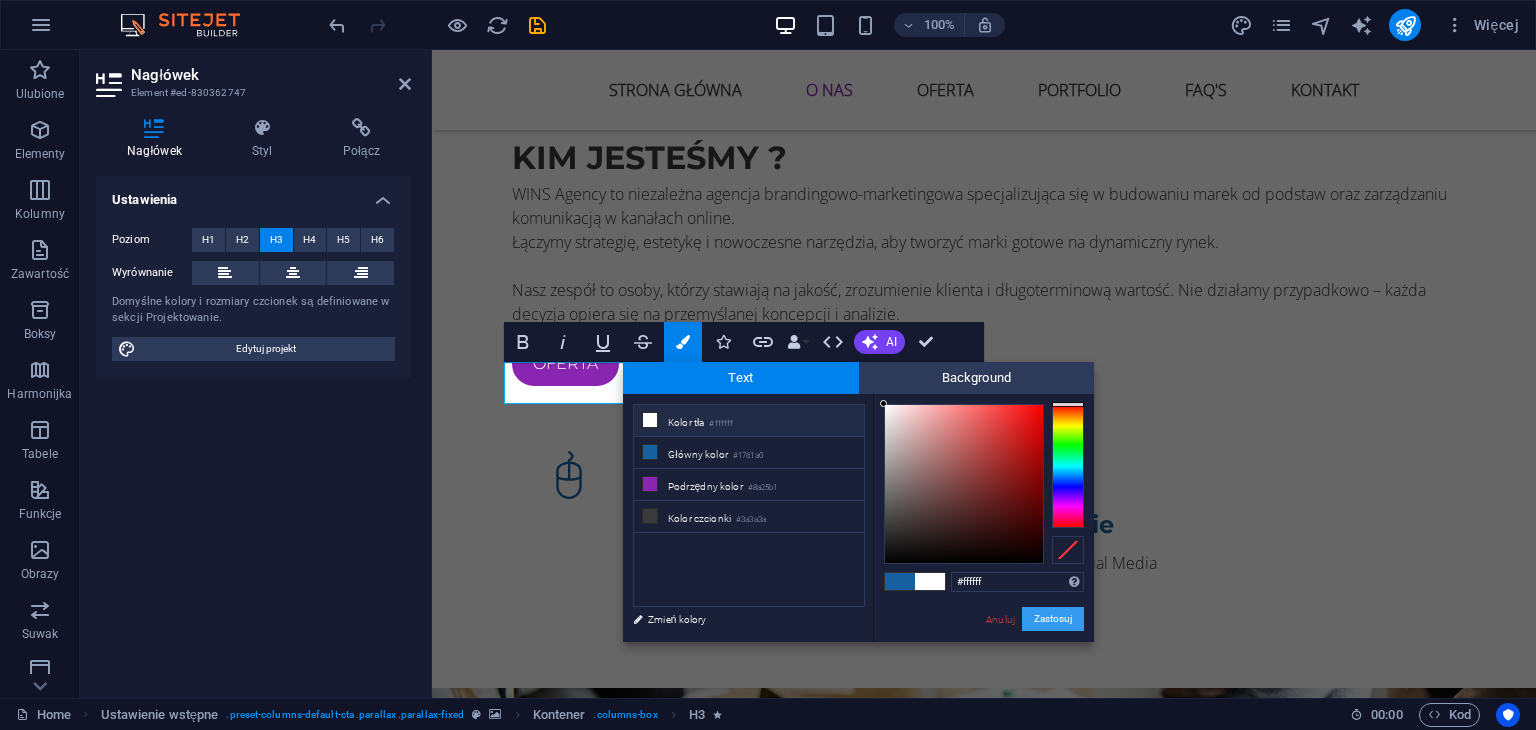 drag, startPoint x: 1063, startPoint y: 621, endPoint x: 728, endPoint y: 518, distance: 350.4768 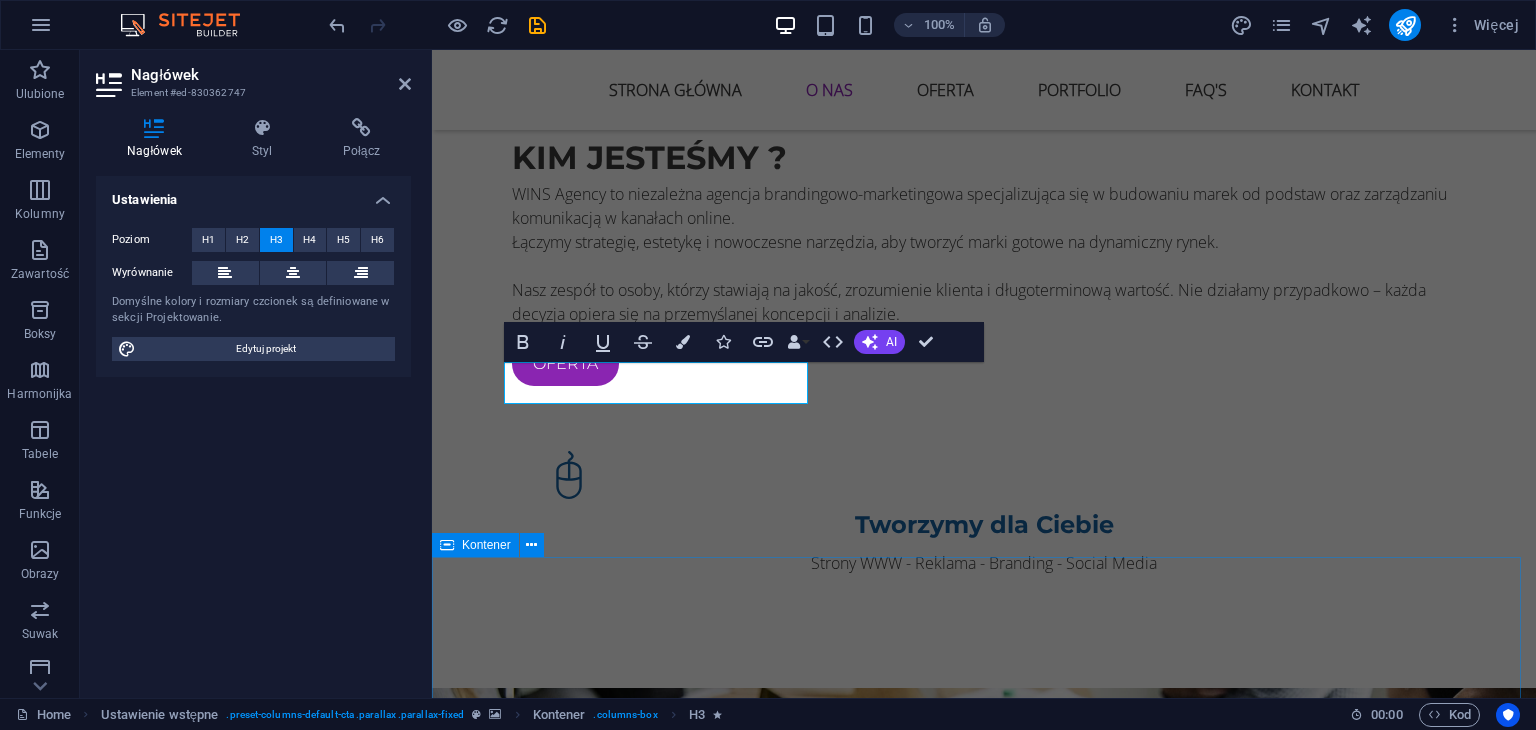click at bounding box center [984, 1012] 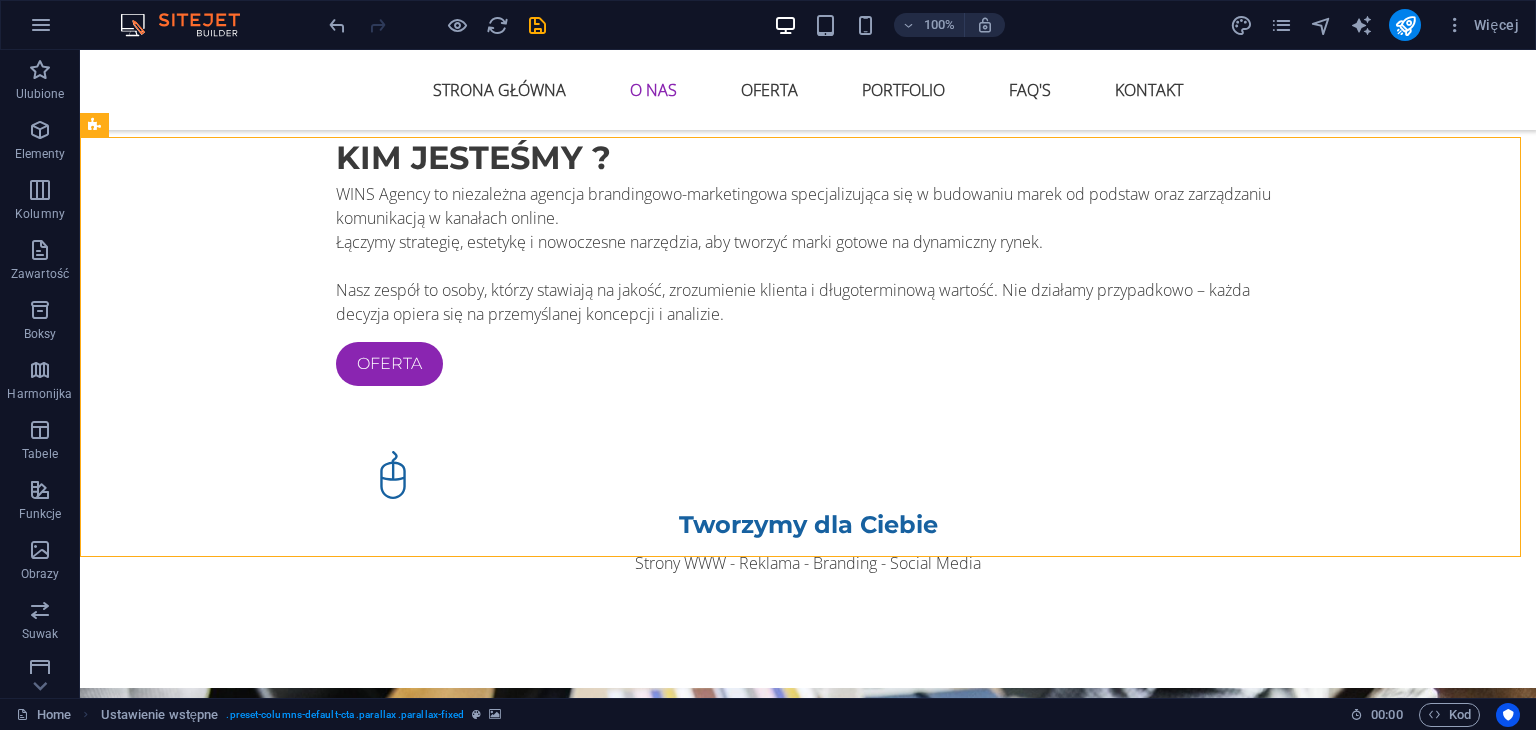 click at bounding box center [808, 1012] 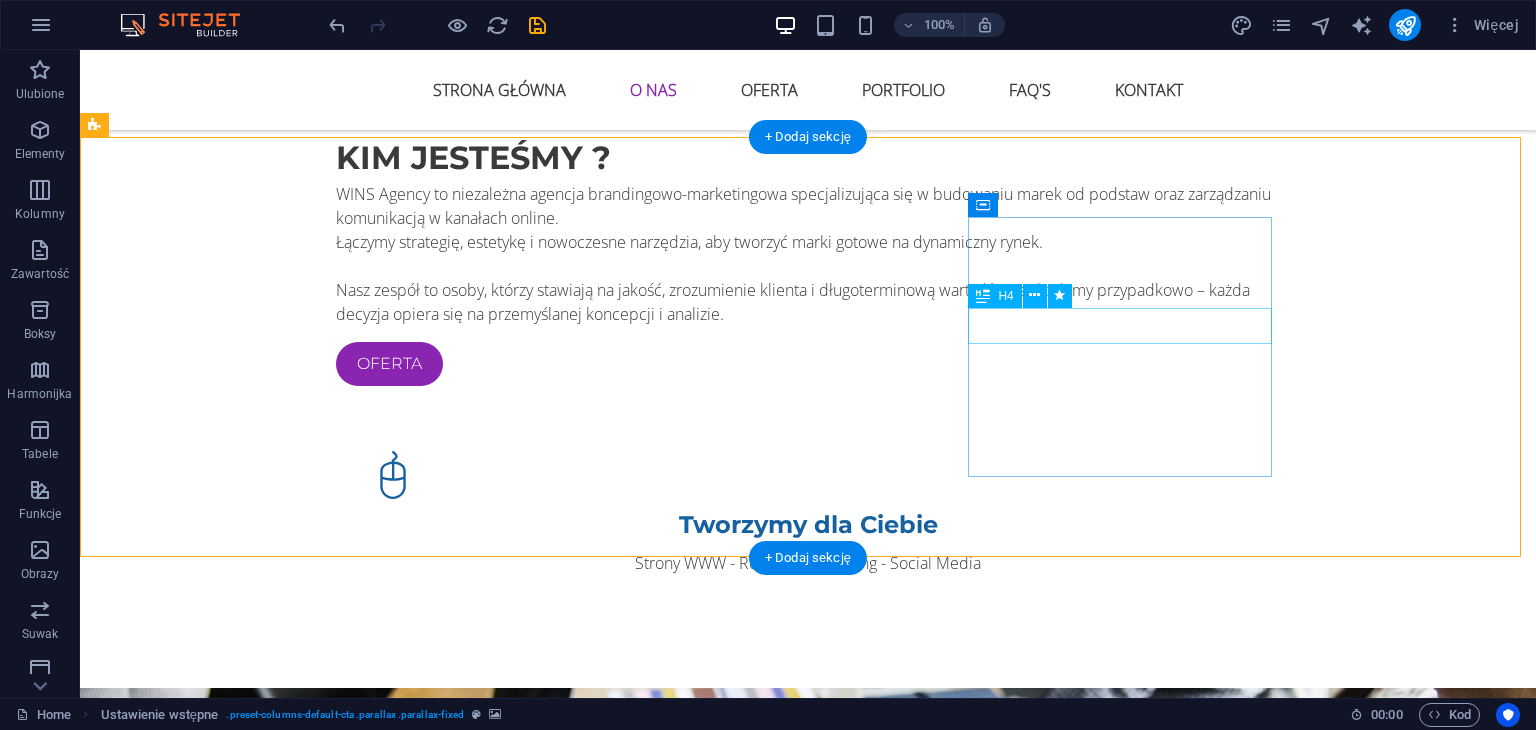 click on "Potrzebujesz Reklamy?" at bounding box center (568, 1141) 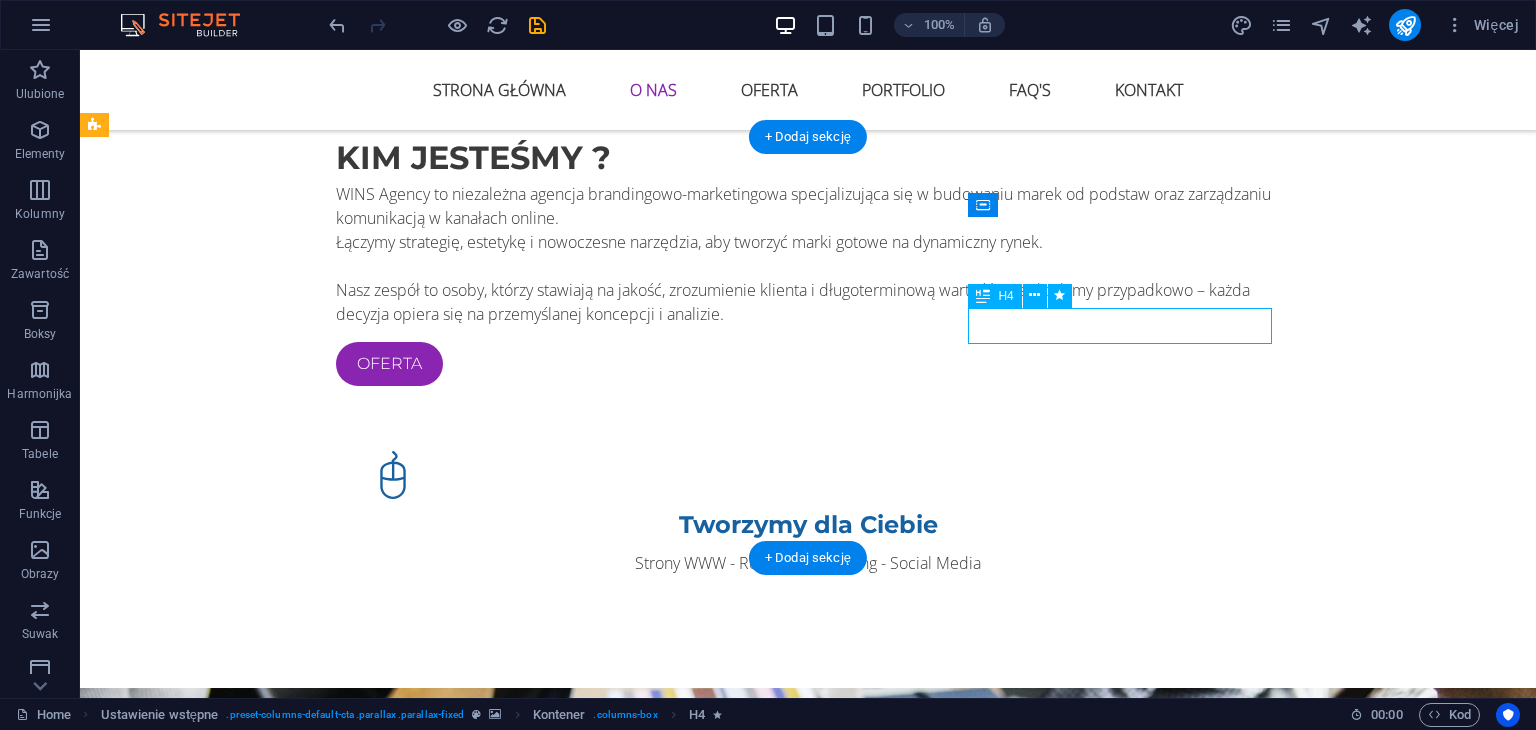 click on "Potrzebujesz Reklamy?" at bounding box center (568, 1141) 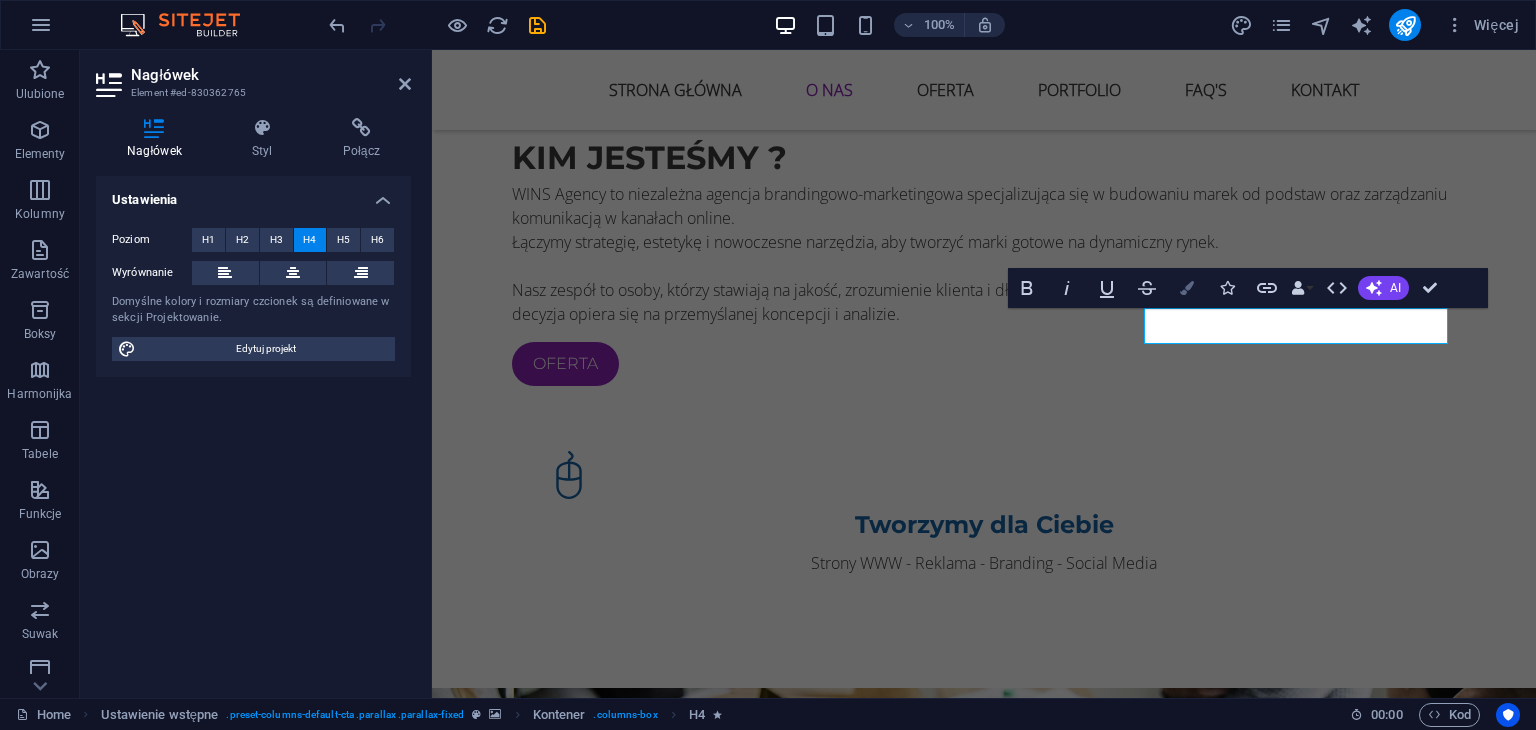 click on "Colors" at bounding box center [1187, 288] 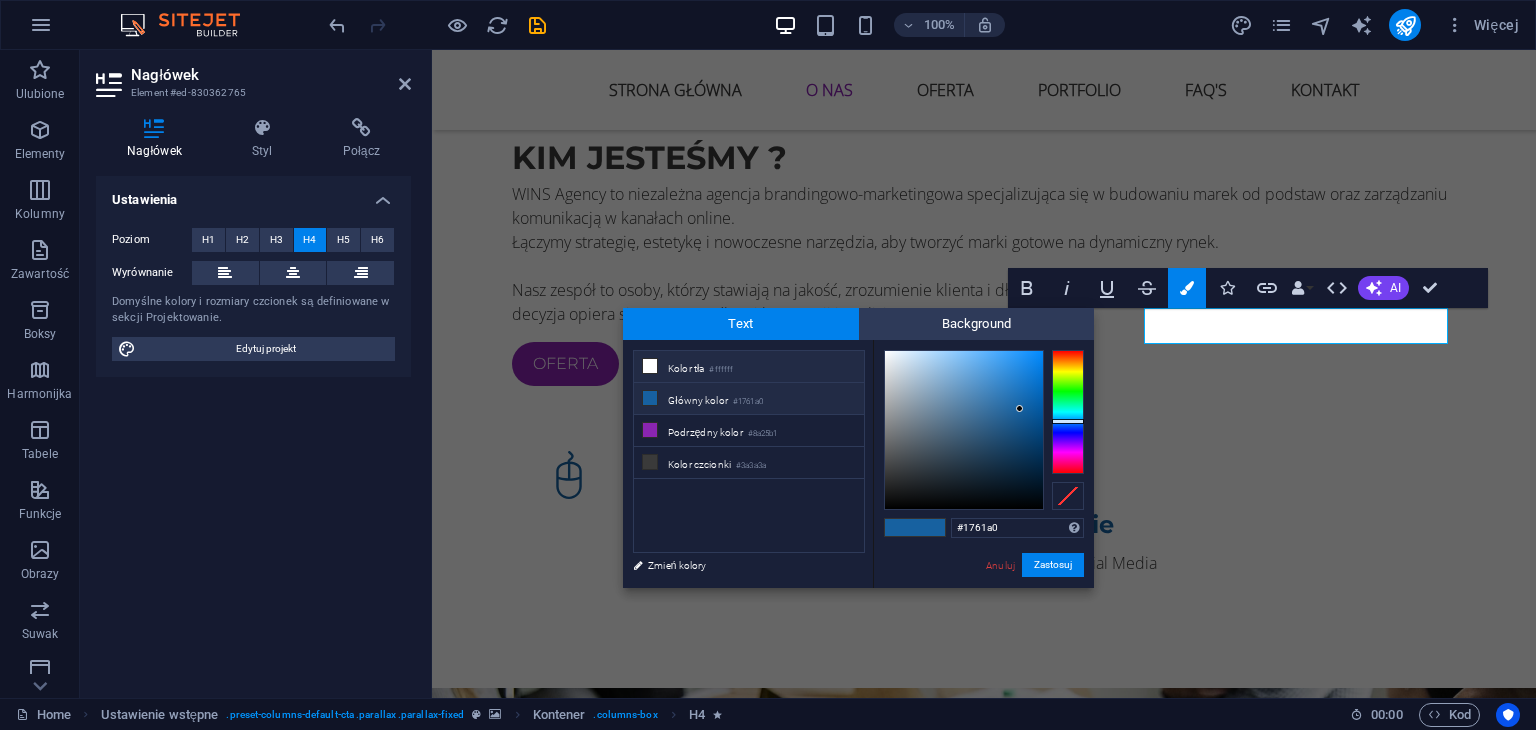click on "#ffffff" at bounding box center [721, 370] 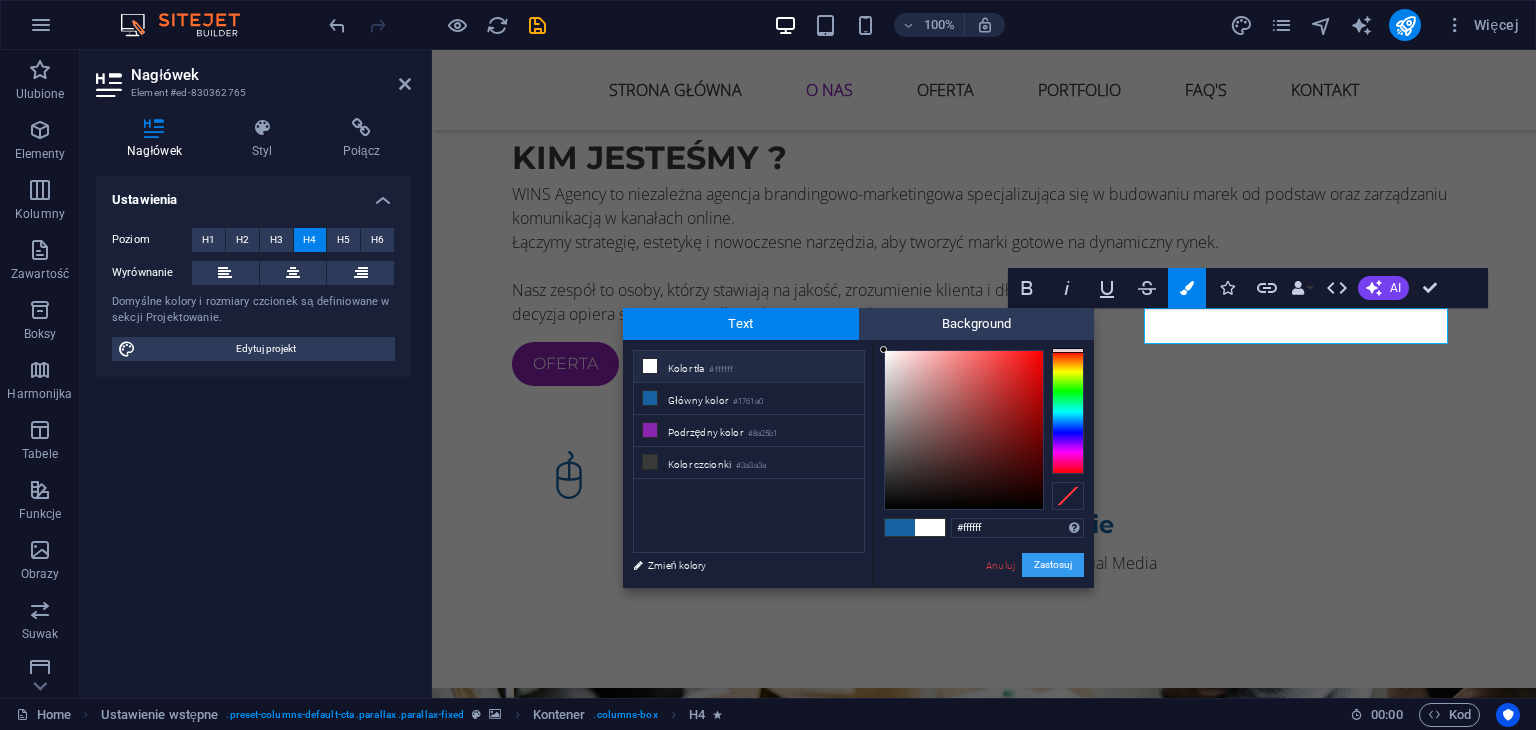 click on "Zastosuj" at bounding box center (1053, 565) 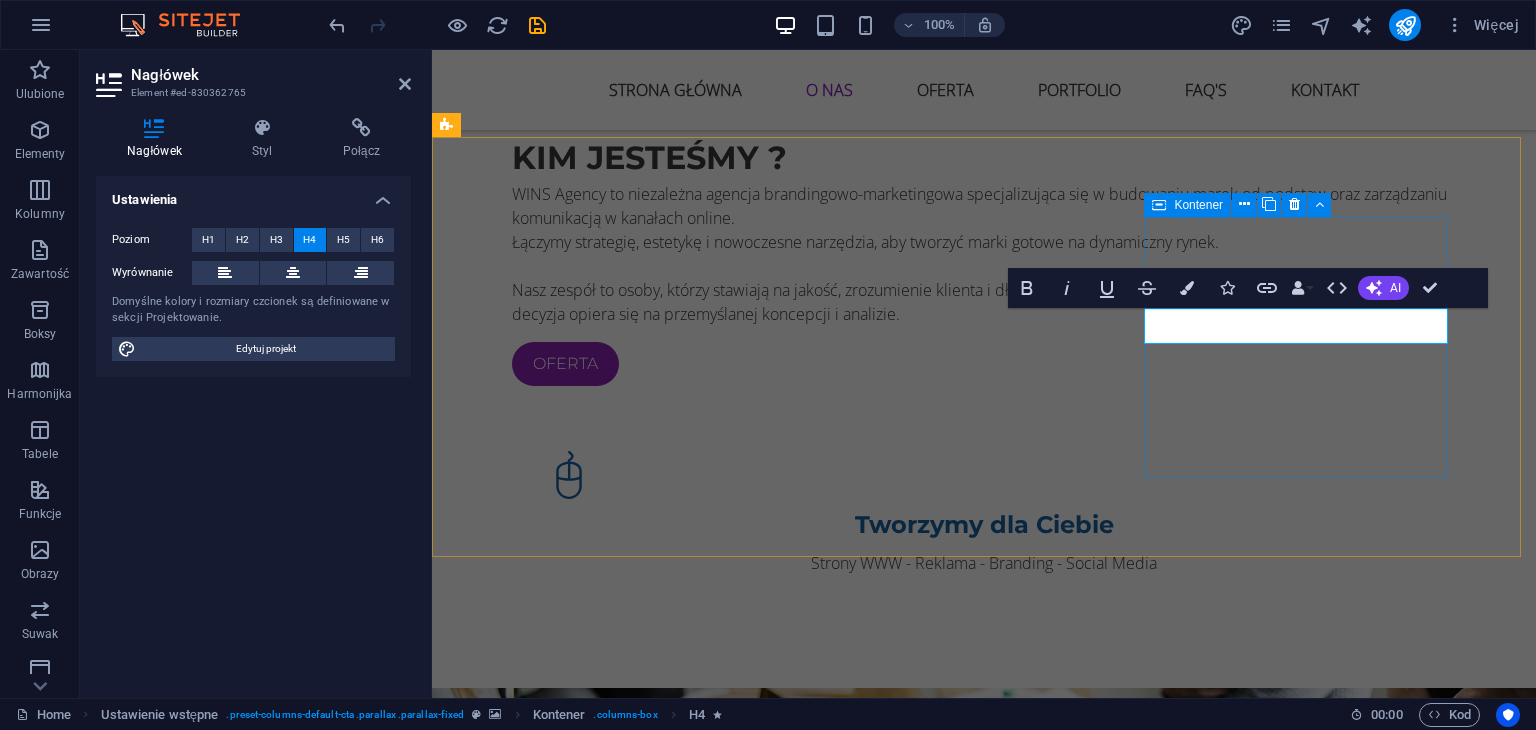 click on "Potrzebujesz Reklamy? Zajmiemy się tym" at bounding box center [920, 1162] 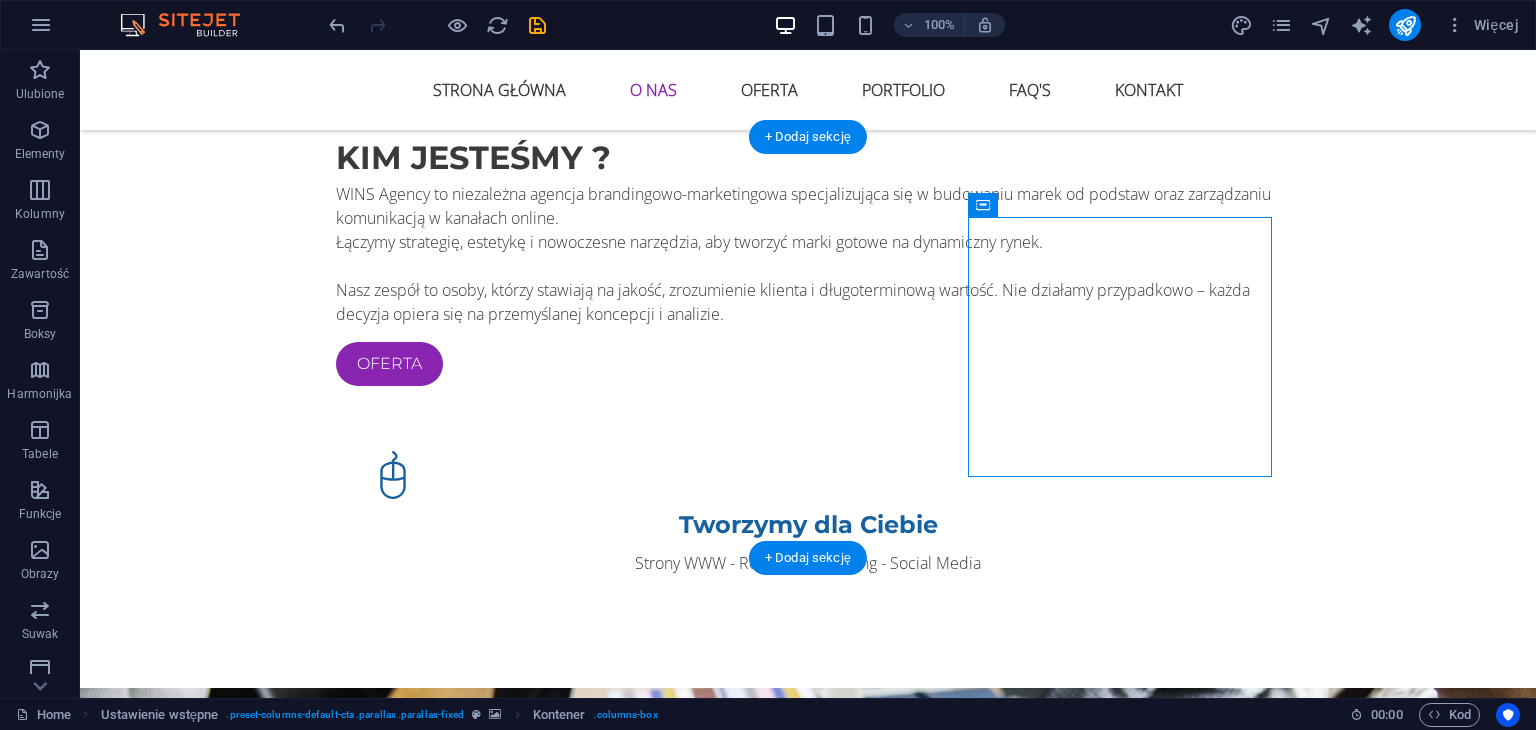 click at bounding box center (808, 1012) 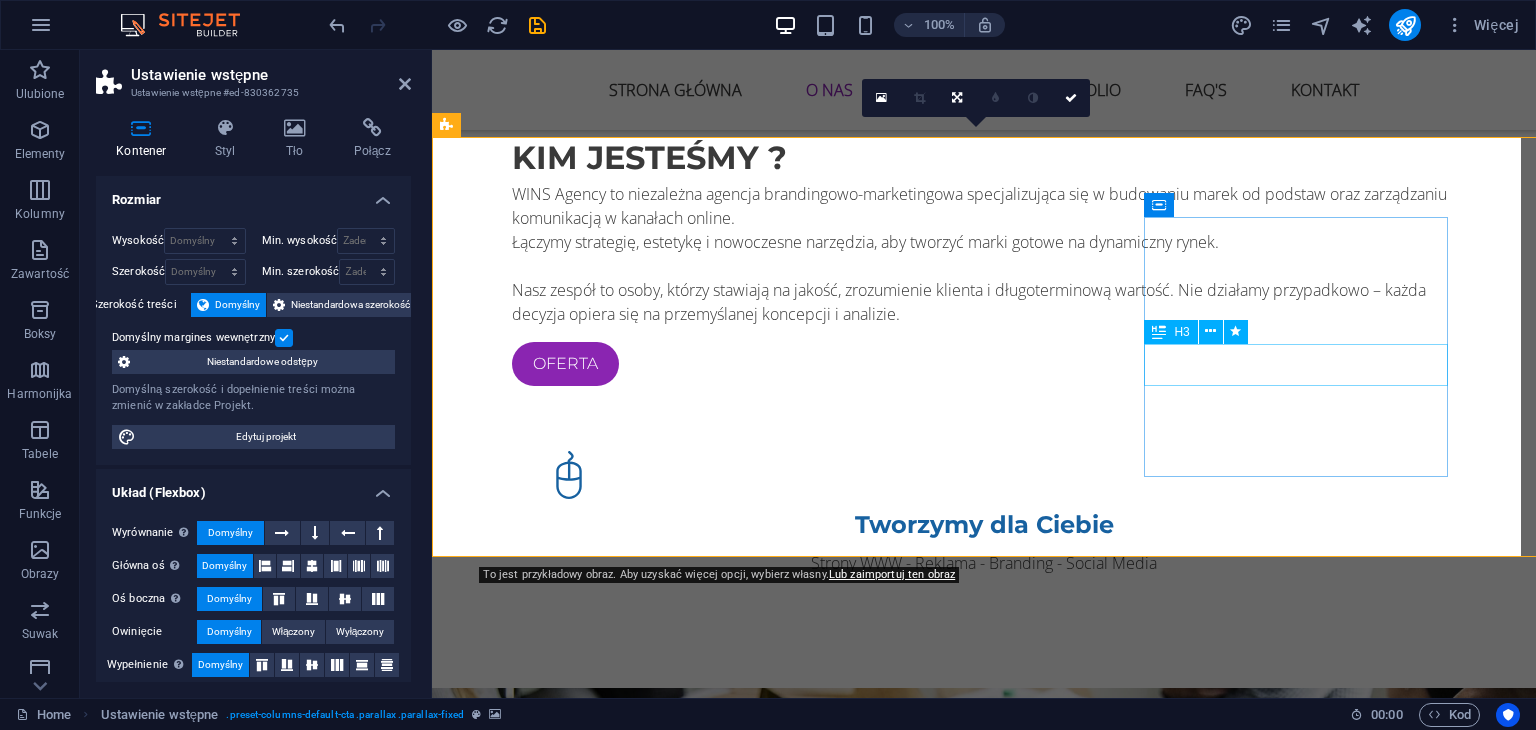 click on "Zajmiemy się tym" at bounding box center (920, 1180) 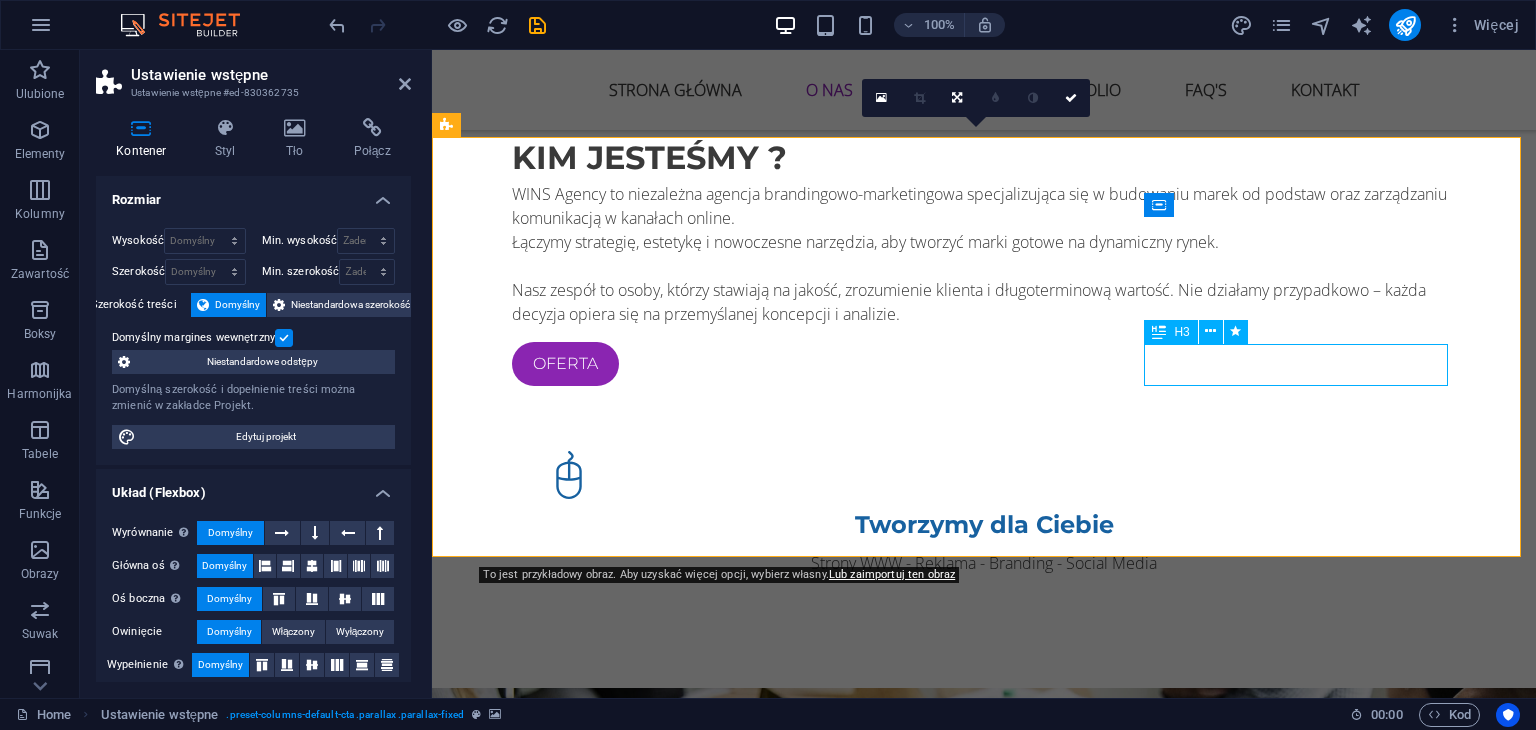 click on "Zajmiemy się tym" at bounding box center [920, 1180] 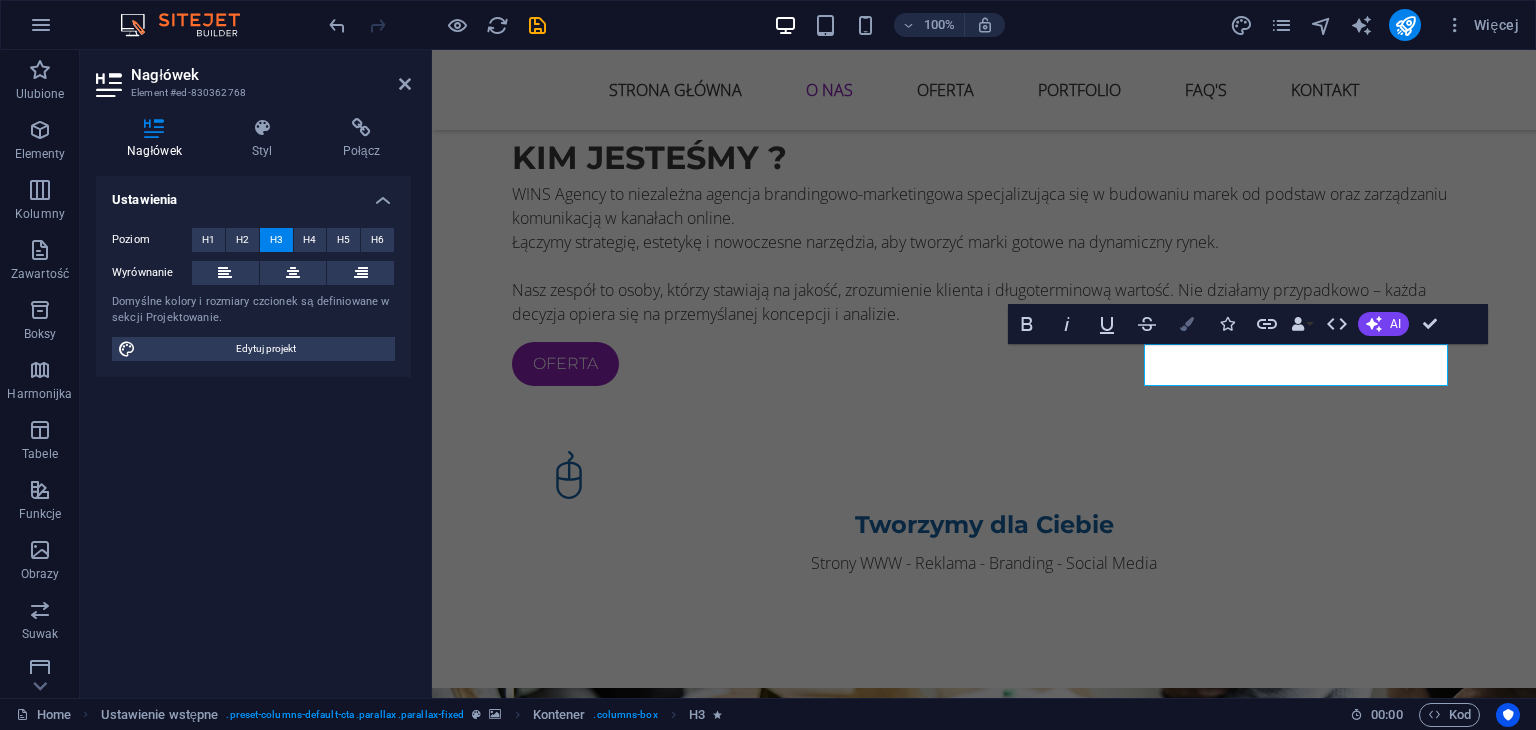 click on "Colors" at bounding box center (1187, 324) 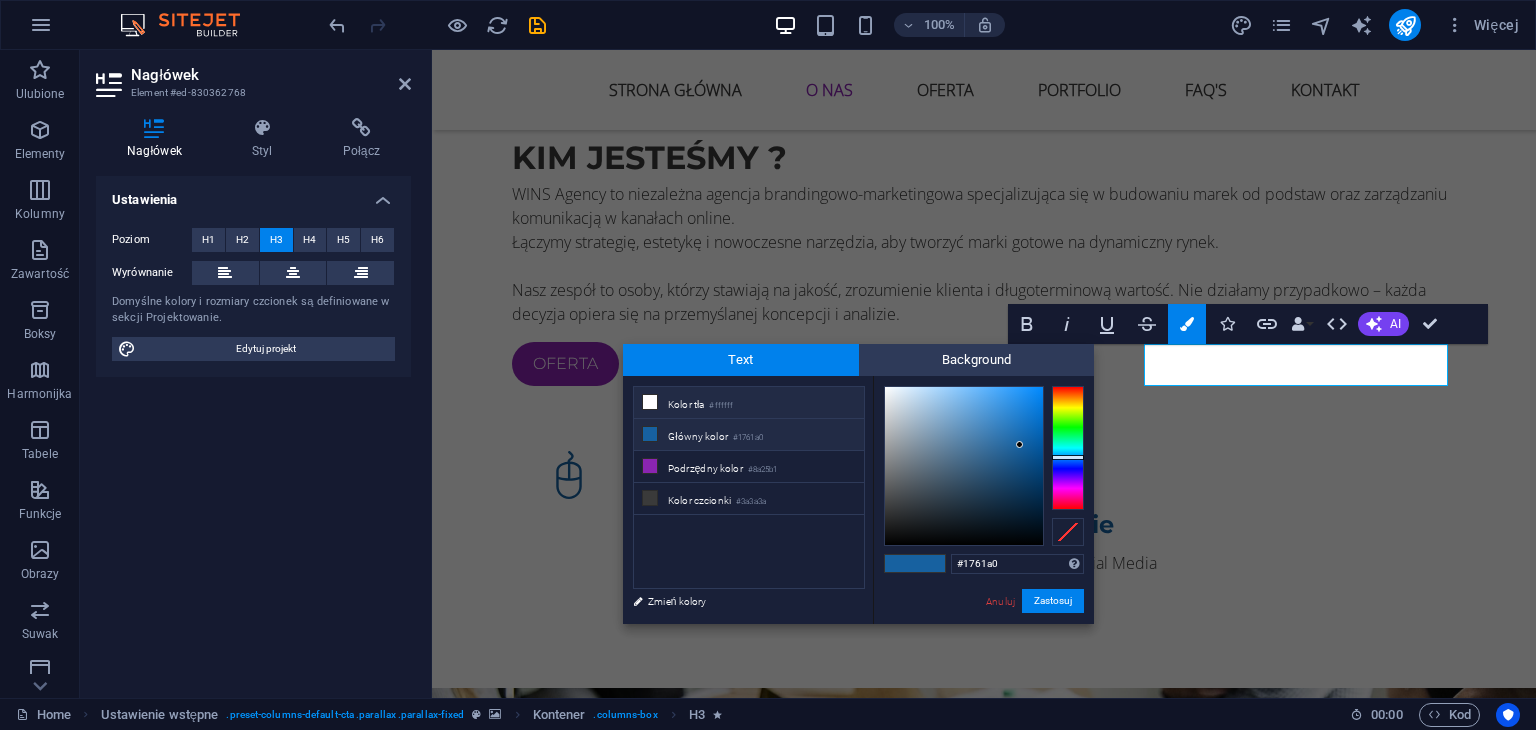click on "Kolor tła
#ffffff" at bounding box center (749, 403) 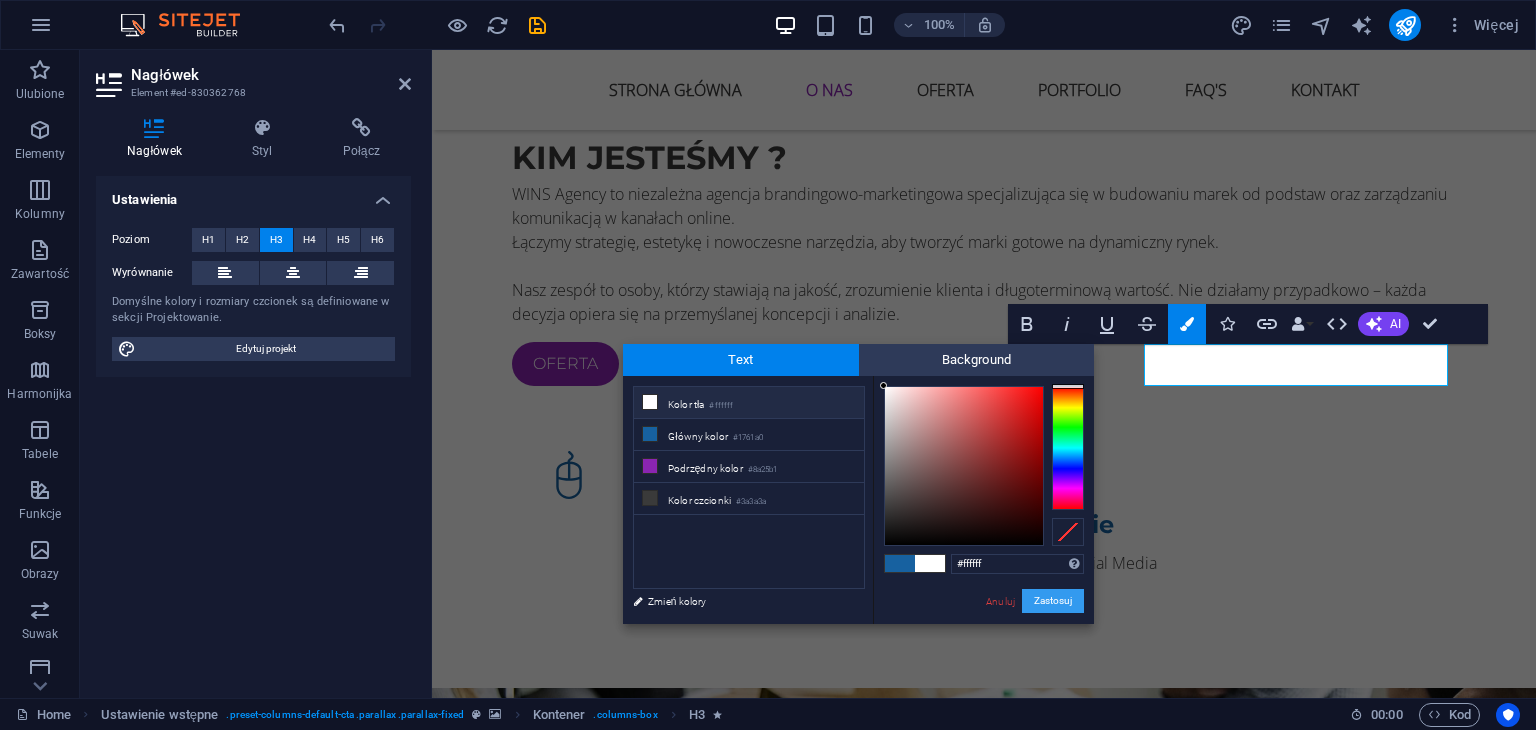 click on "Zastosuj" at bounding box center [1053, 601] 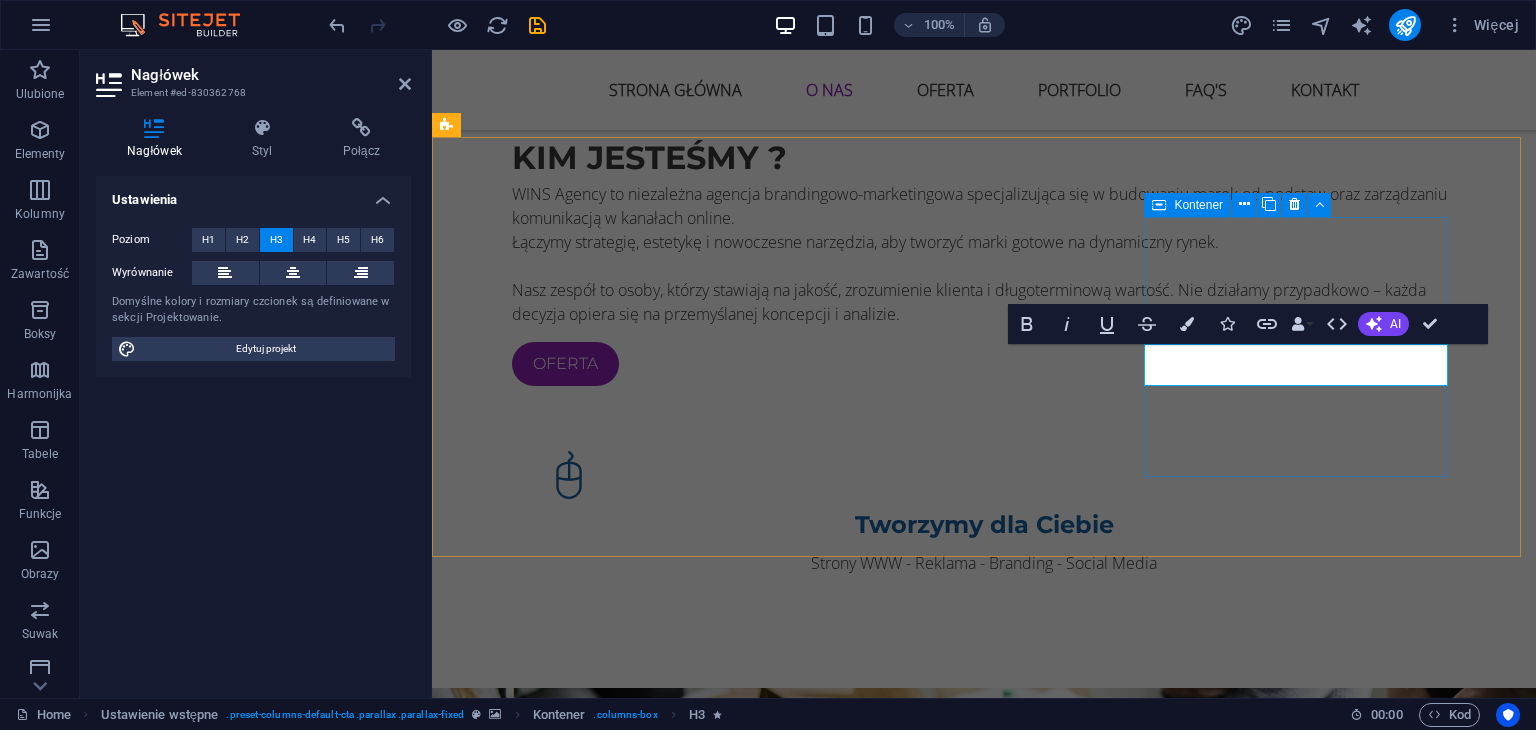 click at bounding box center (1159, 205) 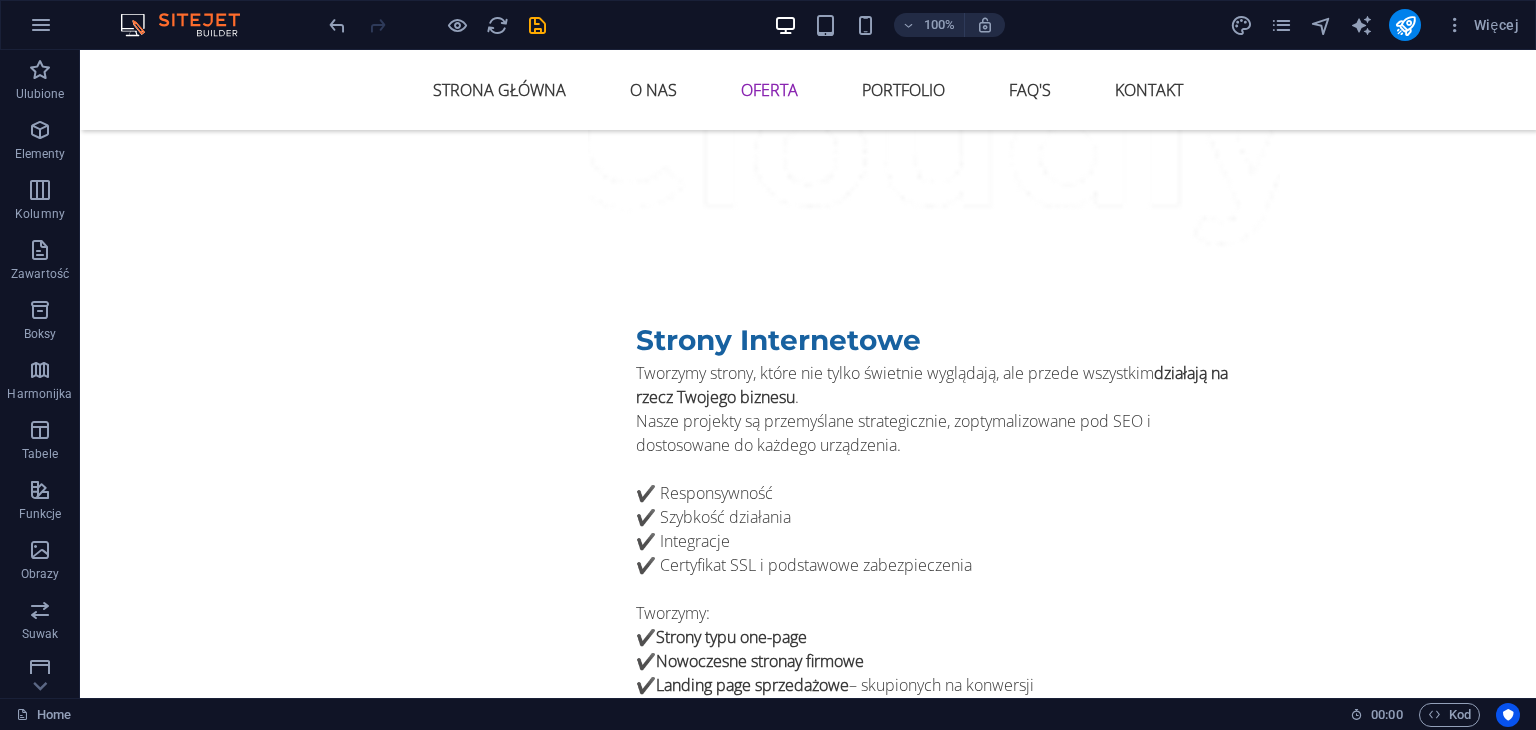 scroll, scrollTop: 3734, scrollLeft: 0, axis: vertical 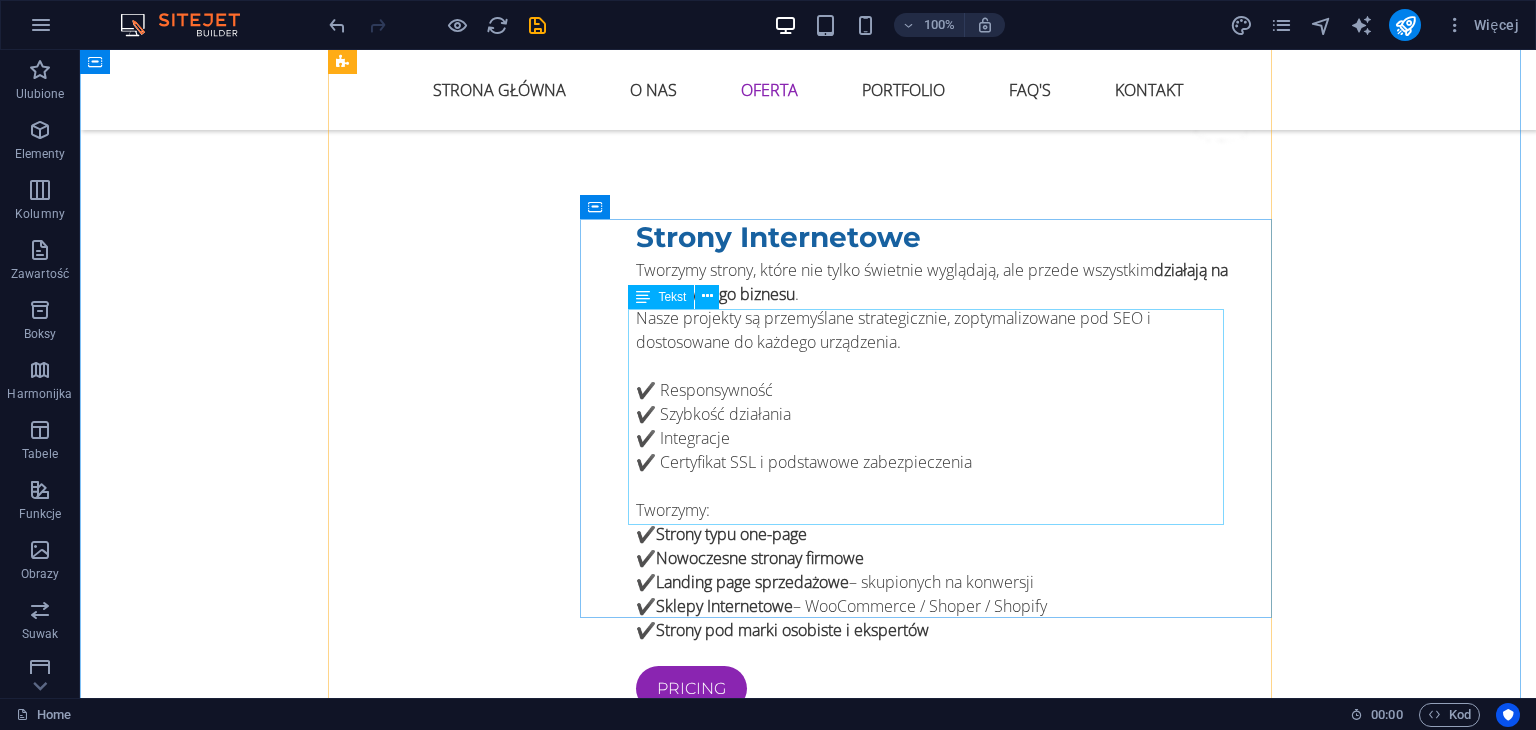 click on "✔️Kompleksowe prowadzenie profili (Facebook, Instagram, TikTok, LinkedIn) ✔️Strategie contentowe, harmonogramy, raportowanie ✔️Tworzenie treści: posty, stories, reelsy, wideo krótkie ✔️Moderacja, wzrost społeczności, analityka" at bounding box center [934, 2874] 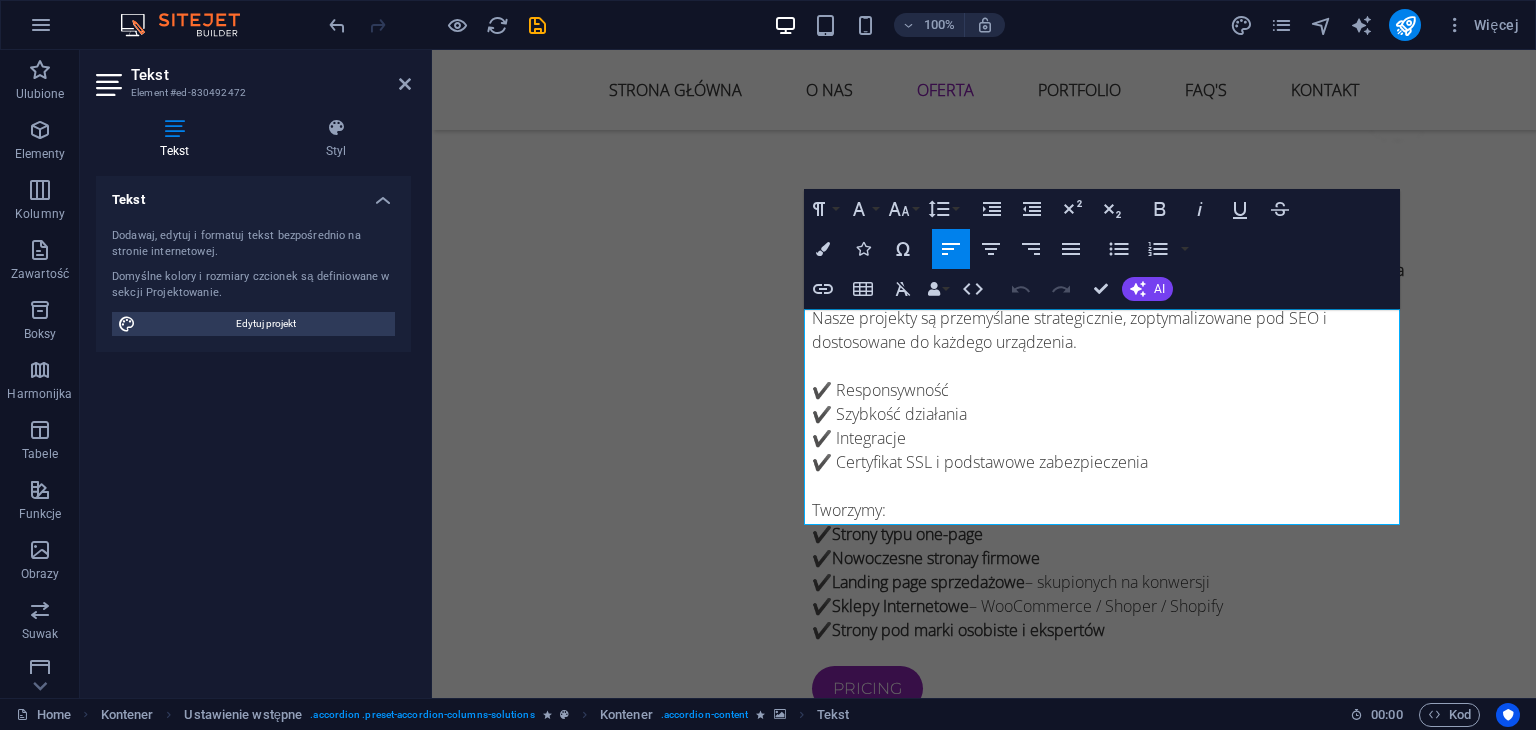 drag, startPoint x: 1158, startPoint y: 480, endPoint x: 801, endPoint y: 321, distance: 390.80685 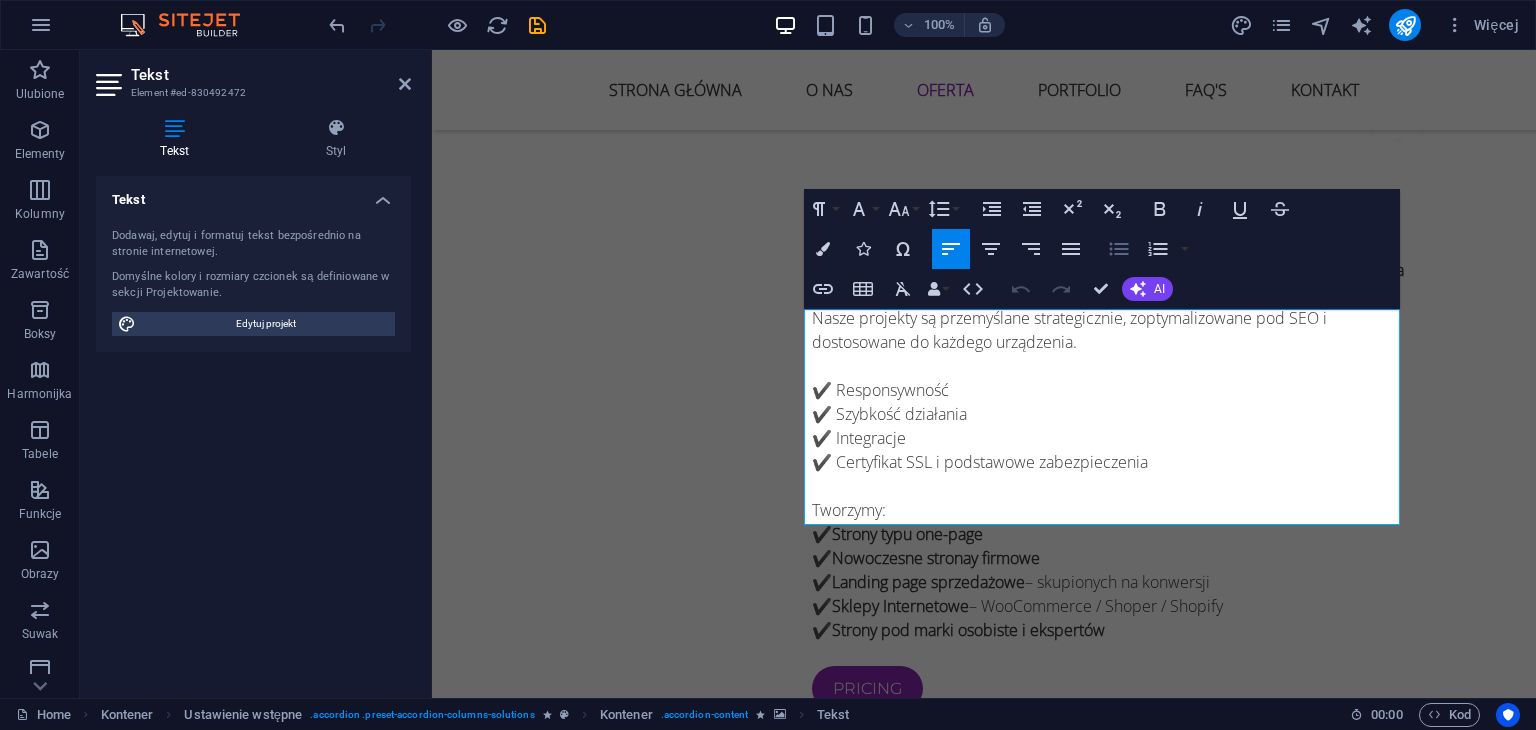 click on "Unordered List" at bounding box center [1119, 249] 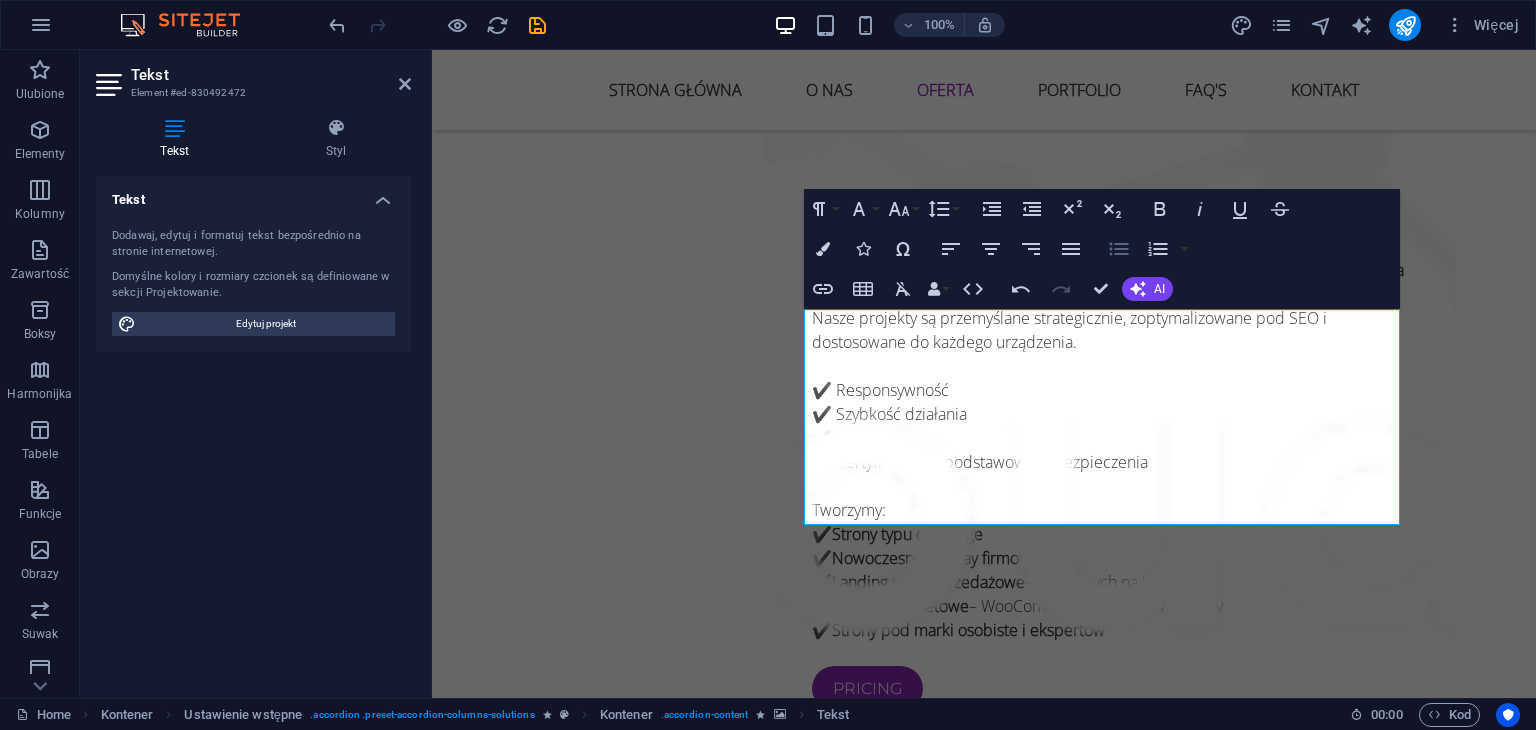 click 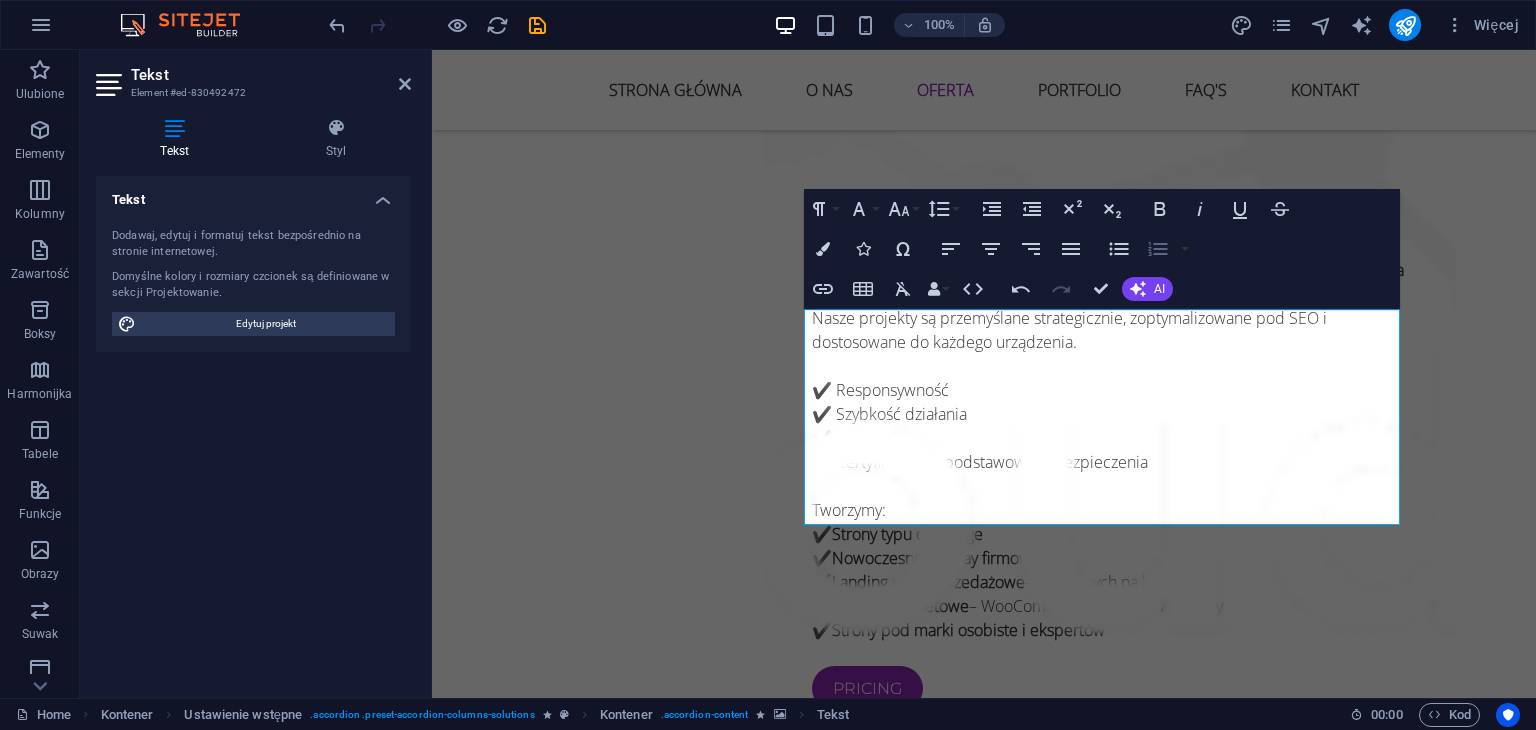 click 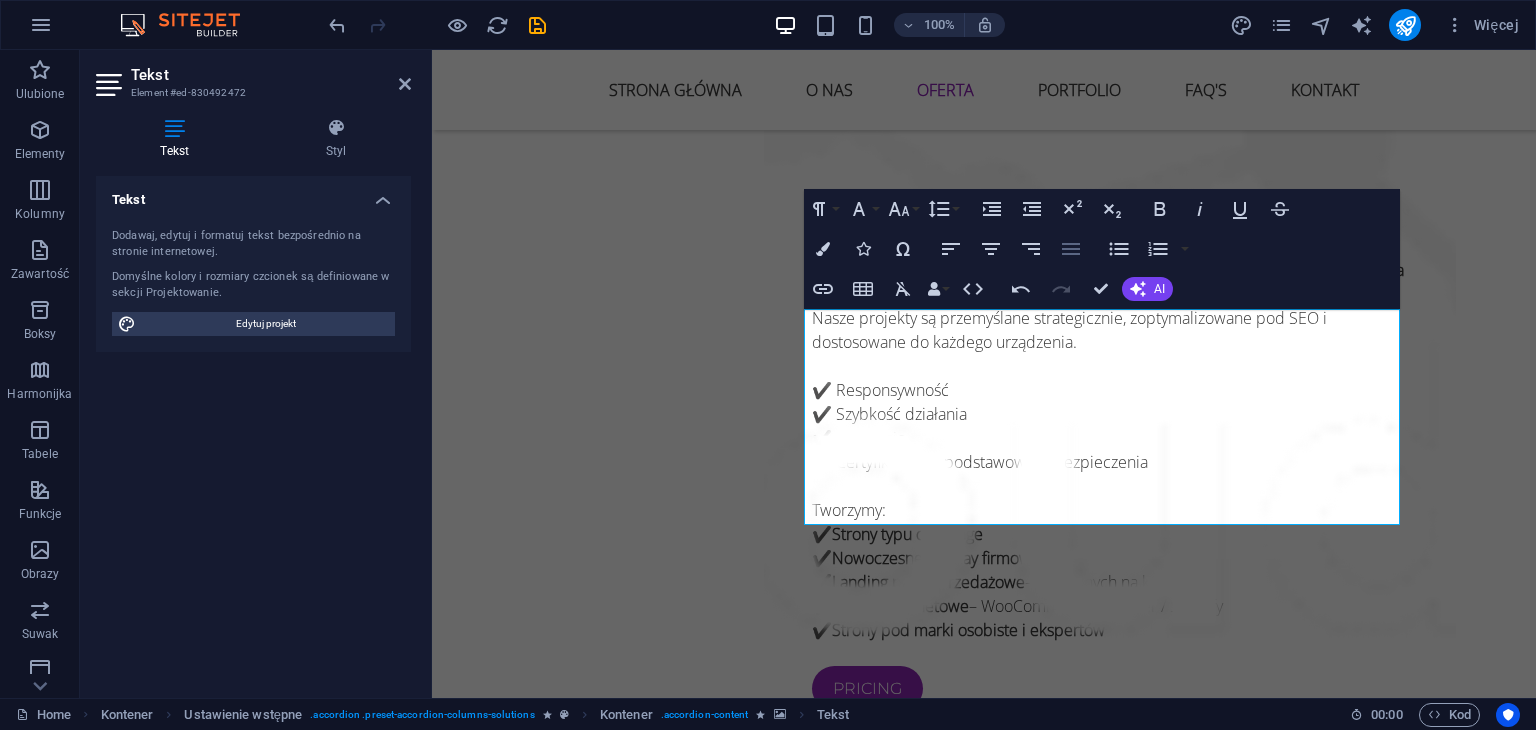 click 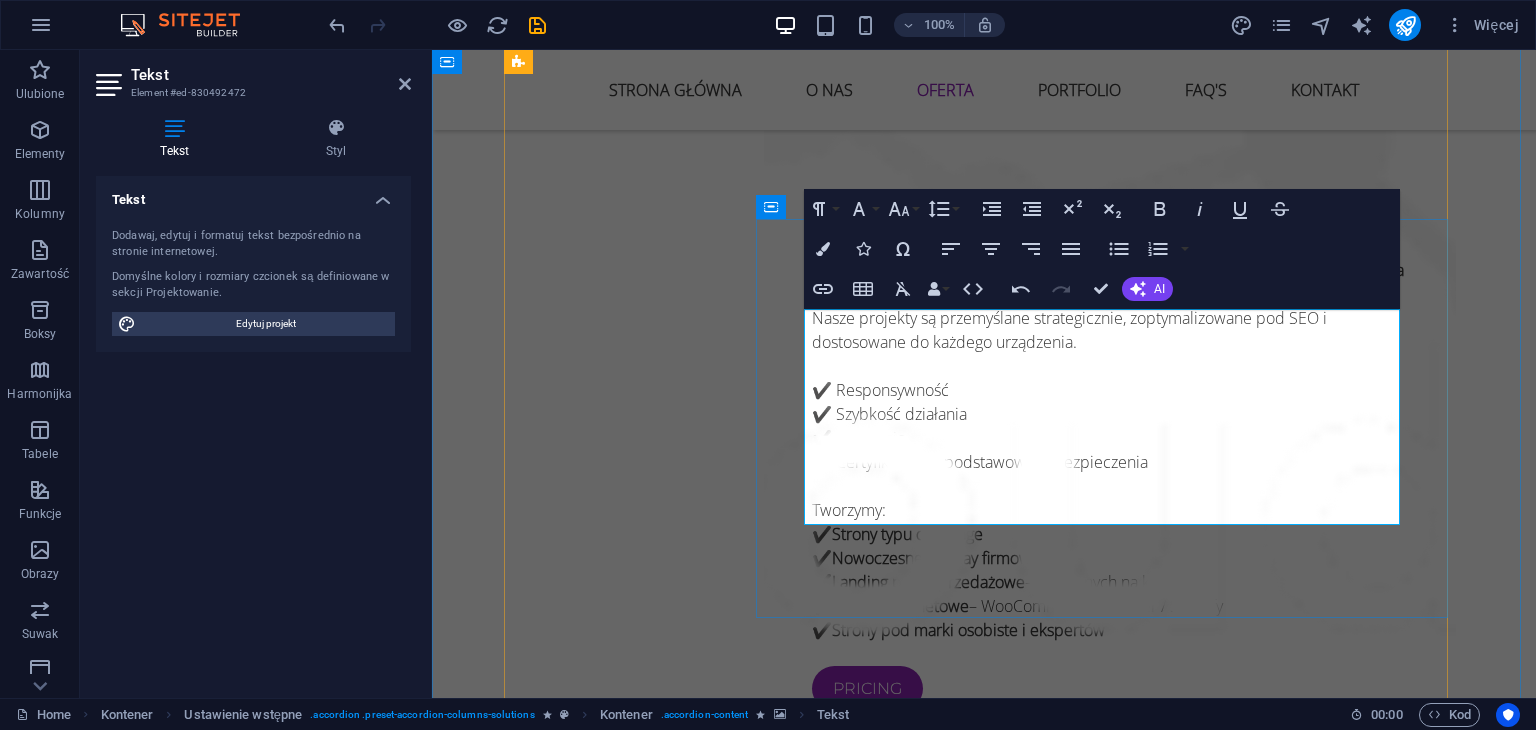 click on "​ ✔️Kompleksowe prowadzenie profili (Facebook, Instagram, TikTok, LinkedIn) ✔️Strategie contentowe, harmonogramy, raportowanie ✔️Tworzenie treści: posty, stories, reelsy, wideo krótkie ✔️Moderacja, wzrost społeczności, analityka ​" at bounding box center (1110, 2876) 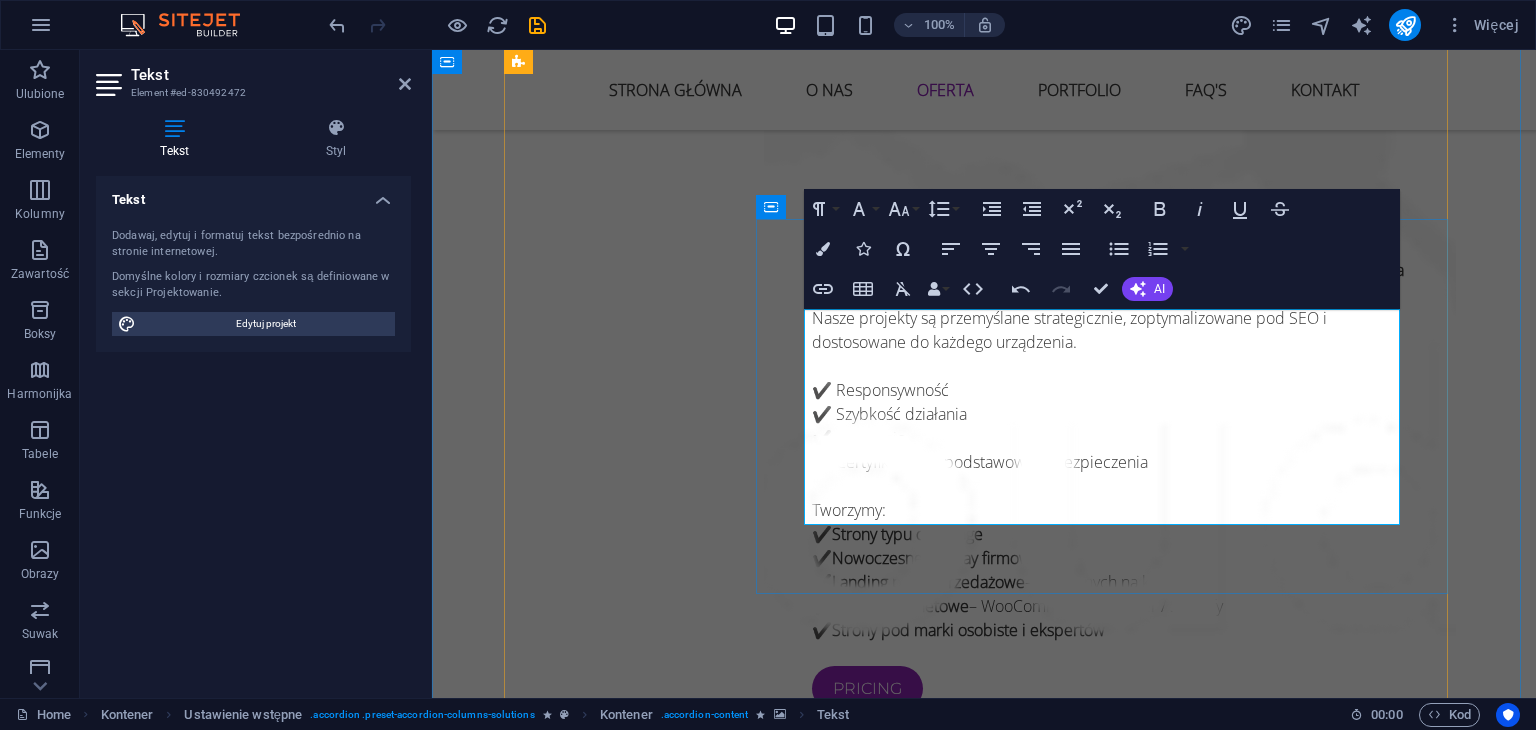 click on "✔️Tworzenie treści: posty, stories, reelsy, wideo krótkie" at bounding box center (1118, 2876) 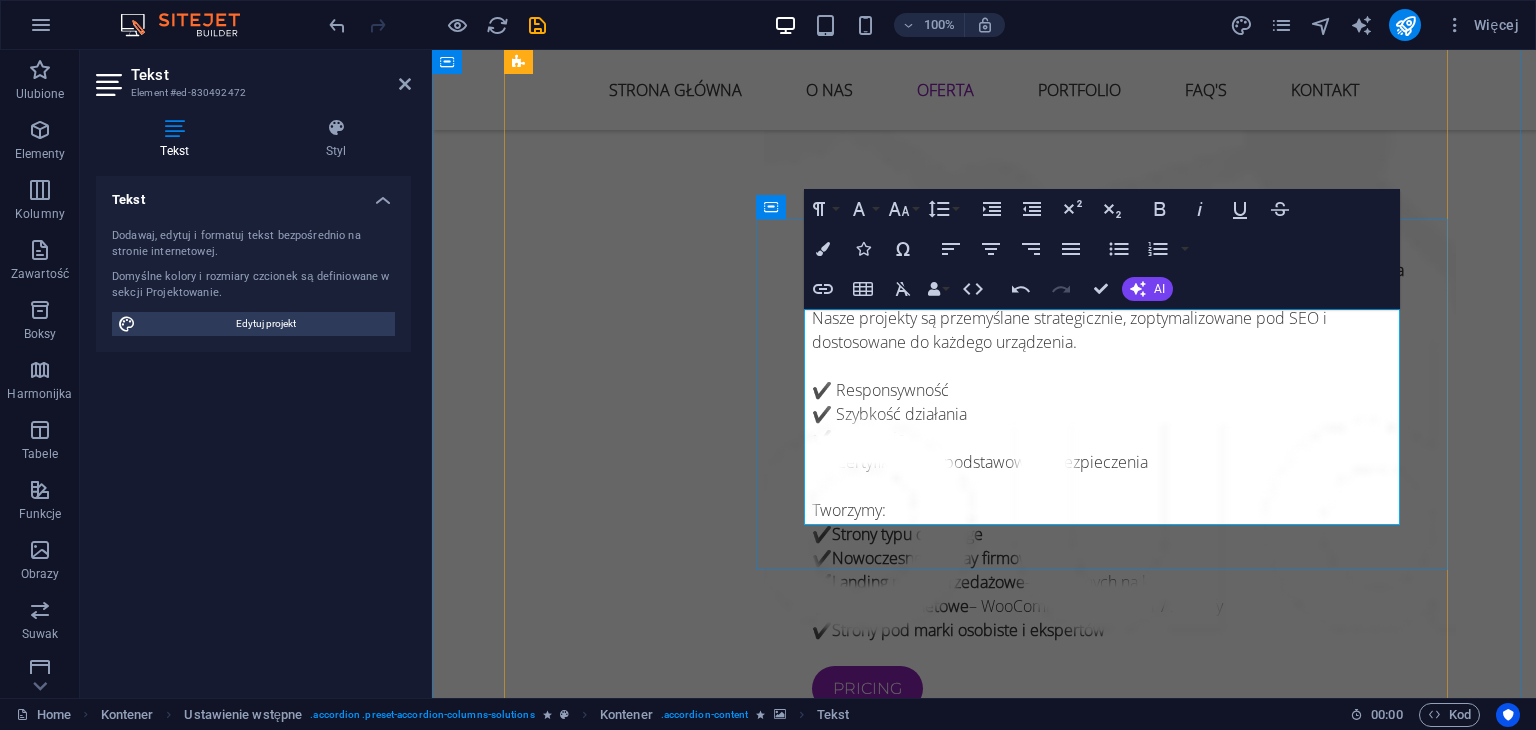 click on "✔️Moderacja, wzrost społeczności, analityka ​" at bounding box center [1118, 2899] 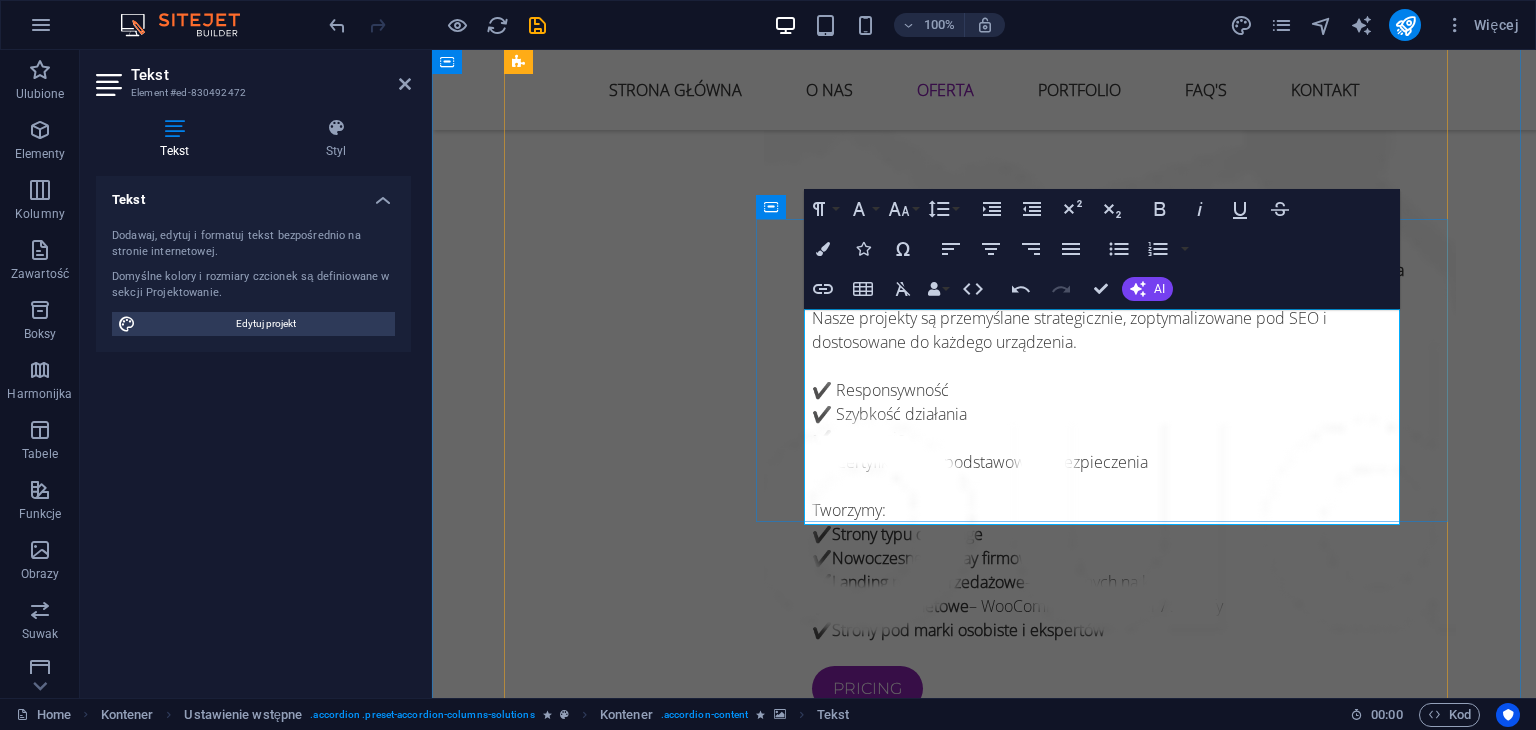 click on "​ ✔️Kompleksowe prowadzenie profili (Facebook, Instagram, TikTok, LinkedIn) ✔️Strategie contentowe, harmonogramy, raportowanie ✔️Tworzenie treści: posty, stories, reelsy, wideo krótkie ✔️Moderacja, wzrost społeczności, analityka" at bounding box center (1118, 2826) 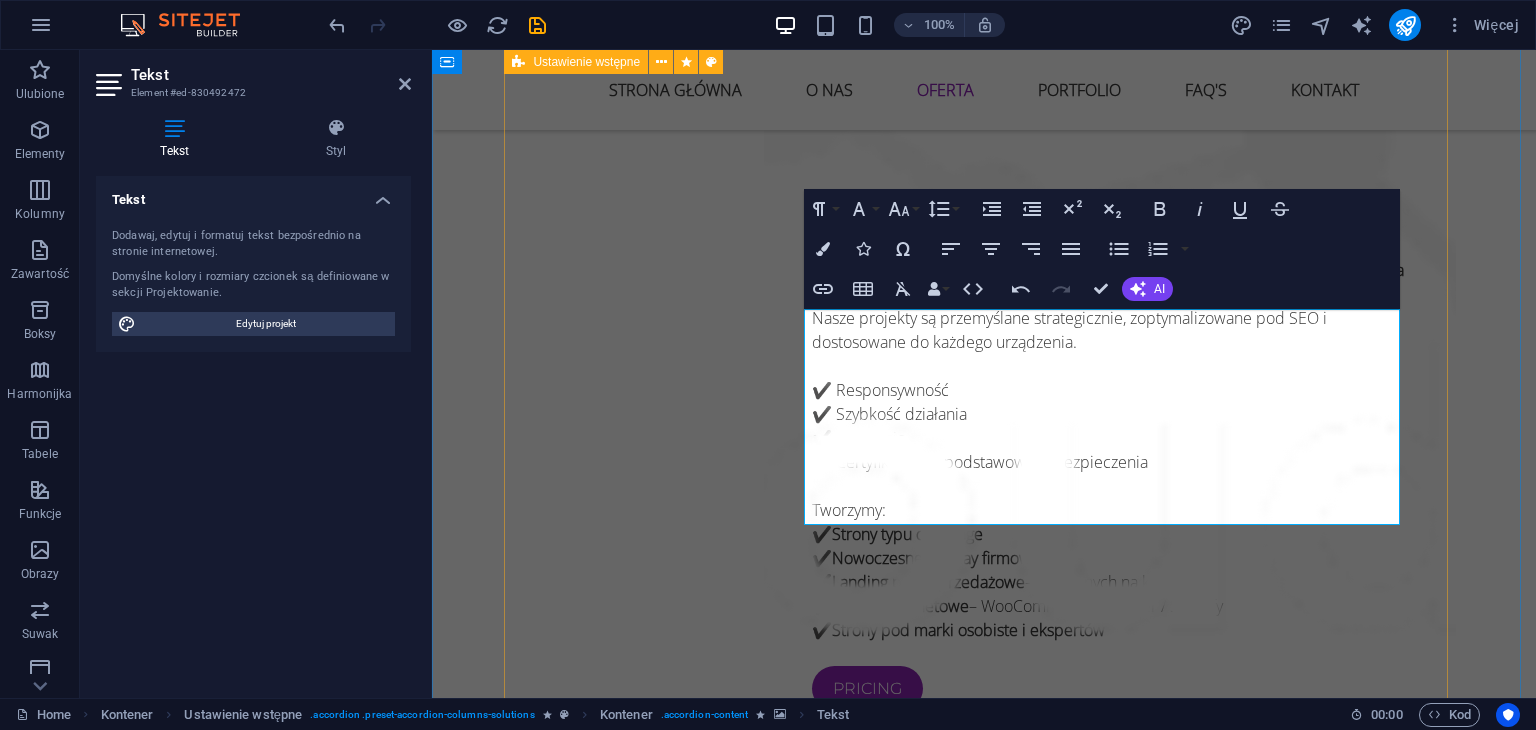 click on "WWW Strony Internetowe Tworzymy strony, które nie tylko świetnie wyglądają, ale przede wszystkim  działają na rzecz Twojego biznesu . Nasze projekty są przemyślane strategicznie, zoptymalizowane pod SEO i dostosowane do każdego urządzenia. ✔️ Responsywność  ✔️ Szybkość działania  ✔️ Integracje  ✔️ Certyfikat SSL i podstawowe zabezpieczenia Tworzymy: ✔️Strony typu one-page ✔️ Nowoczesne stronay firmowe ✔️ Landing page sprzedażowe  – skupionych na konwersji ✔️ Sklepy Internetowe  – WooCommerce / Shoper / Shopify ✔️ Strony pod marki osobiste i ekspertów Pricing Branding Hardware solutions Marka to nie tylko logo. To klimat, osobowość, styl. W WINS Agency tworzymy branding, który opowiada historię – Twoją. Pomagamy markom: ✨ wyglądać spójnie, ✨ mówić wyraźnie, ✨ być zapamiętywane. Co możemy dla Ciebie zrobić: 🎯 Zaprojektujemy logo, które działa w każdych warunkach 🧾 Stworzymy prostą, ale konkretną księgę znaku Pricing" at bounding box center (984, 1709) 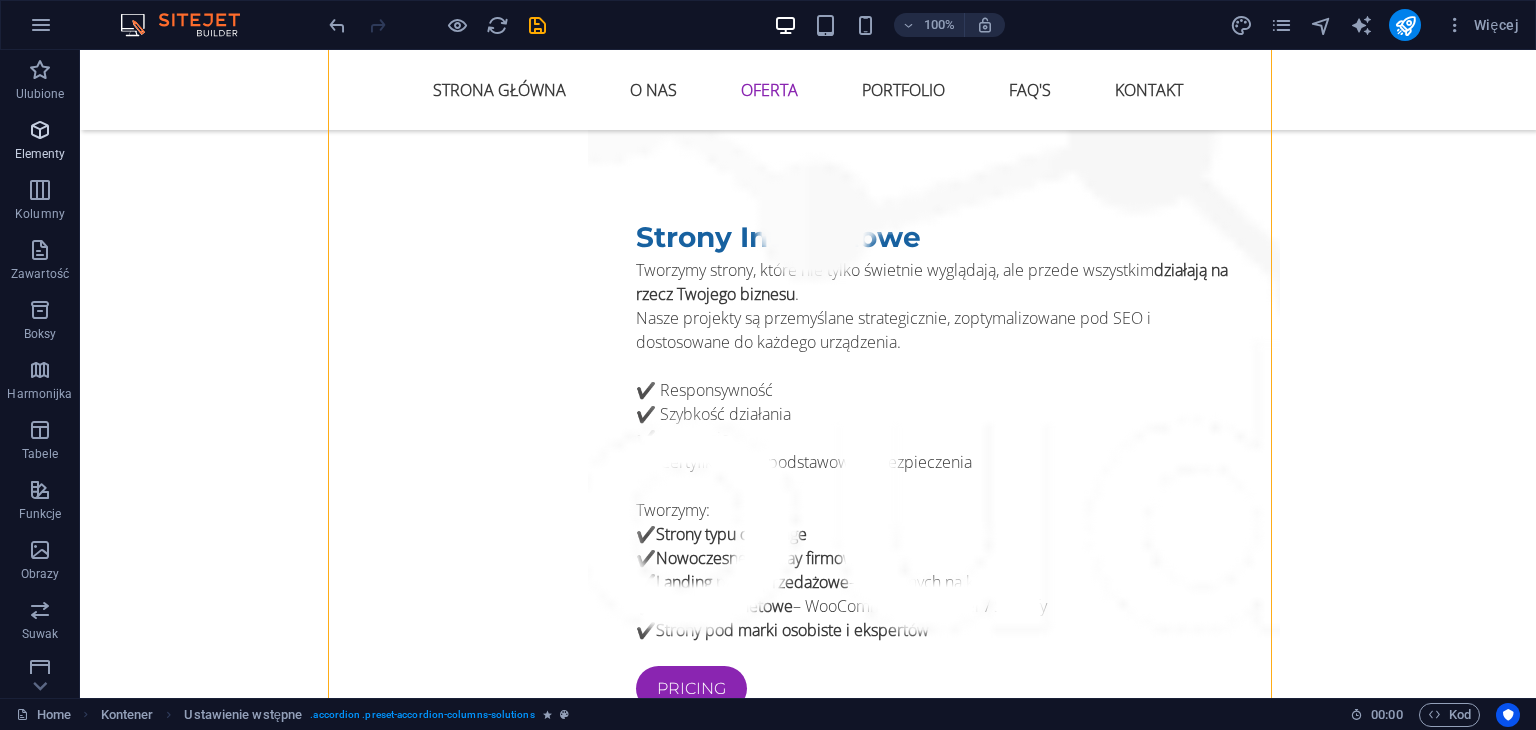 click at bounding box center (40, 130) 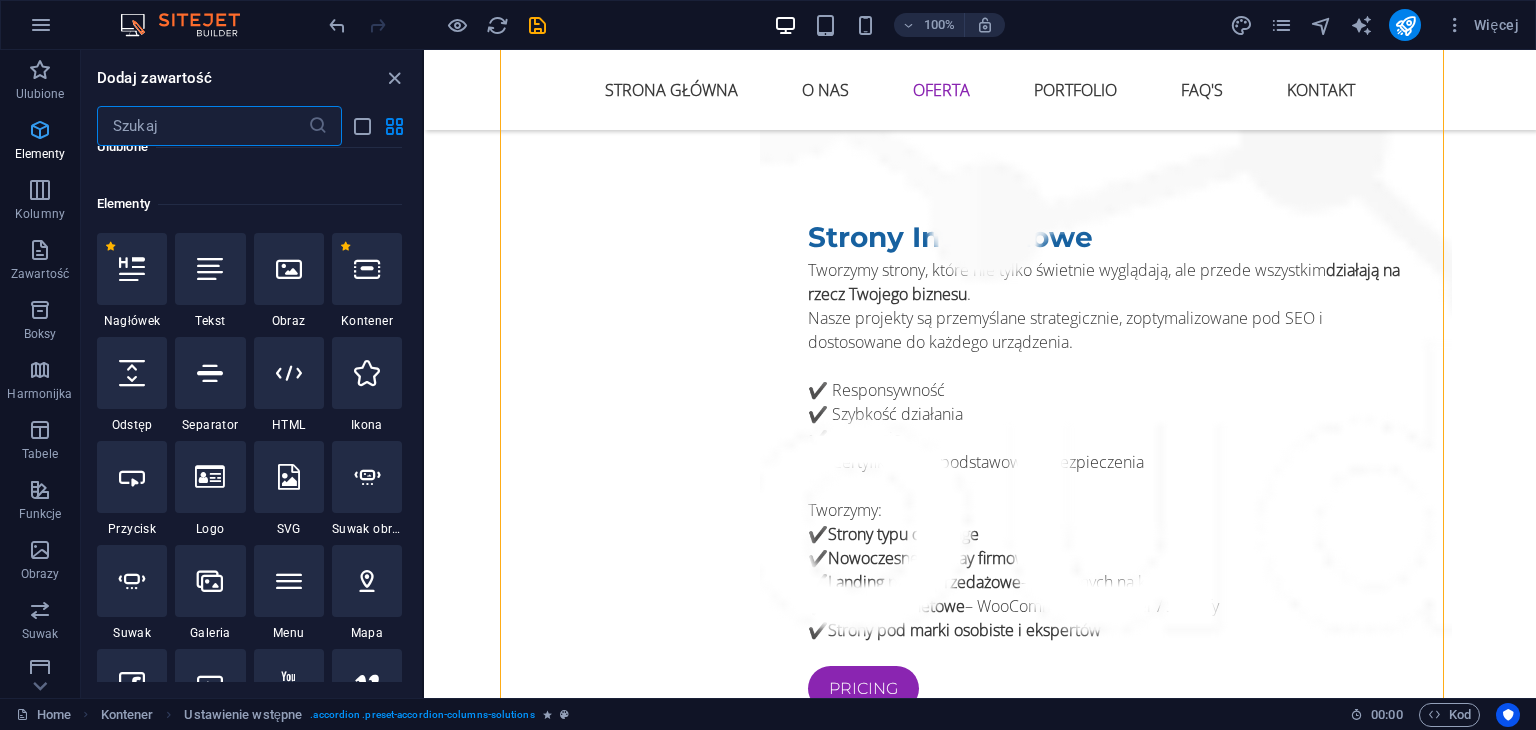 scroll, scrollTop: 212, scrollLeft: 0, axis: vertical 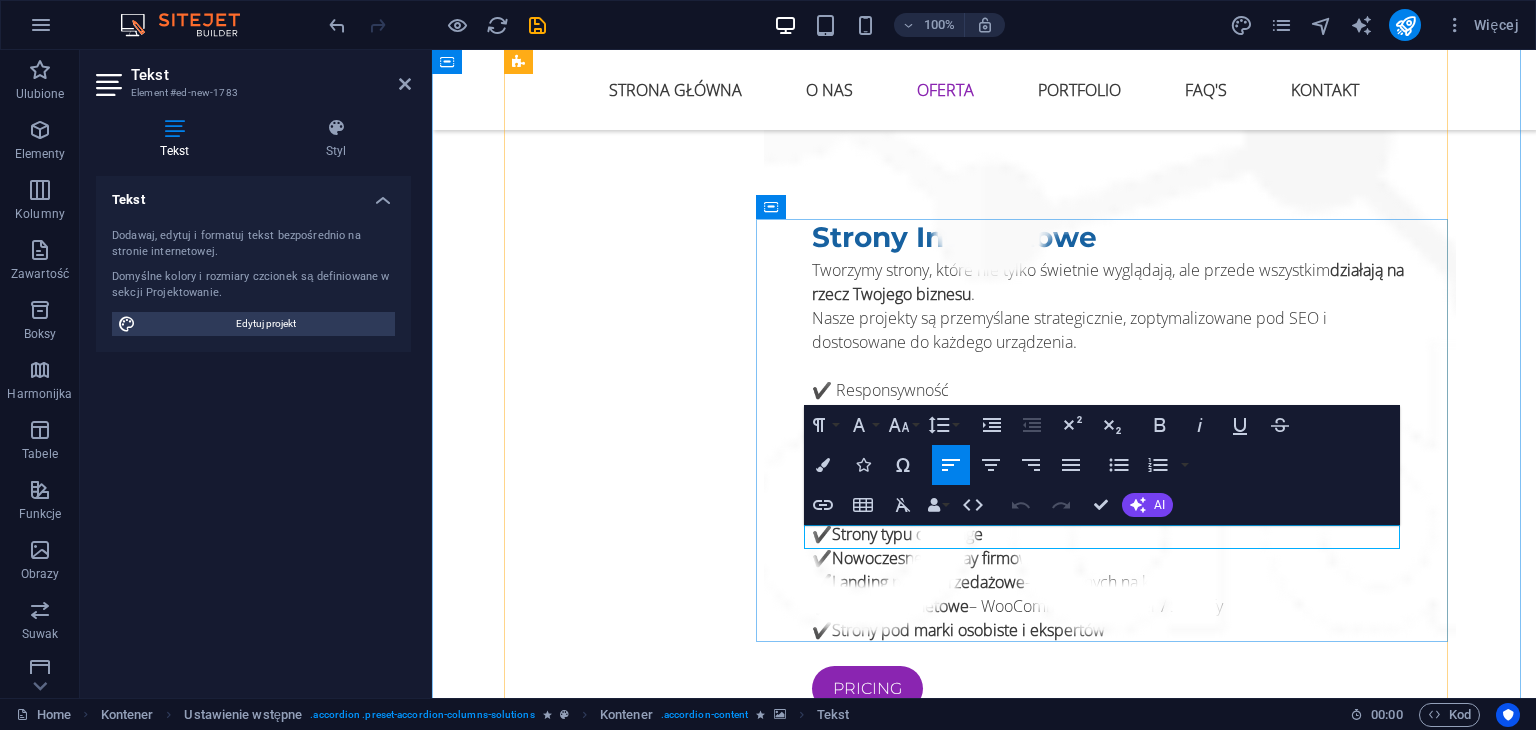 click on "Nowy element tekstowy" at bounding box center (1110, 2998) 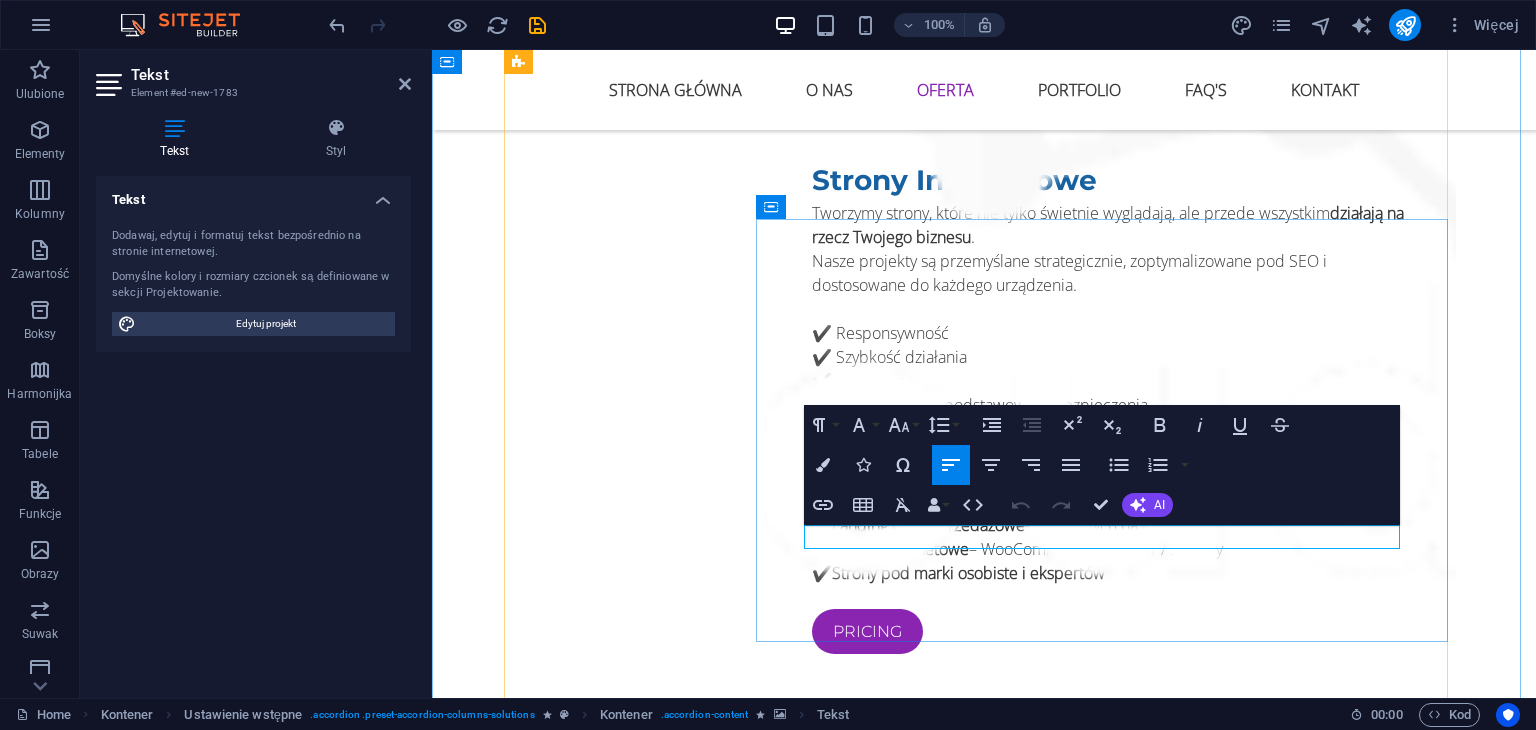 scroll, scrollTop: 3834, scrollLeft: 0, axis: vertical 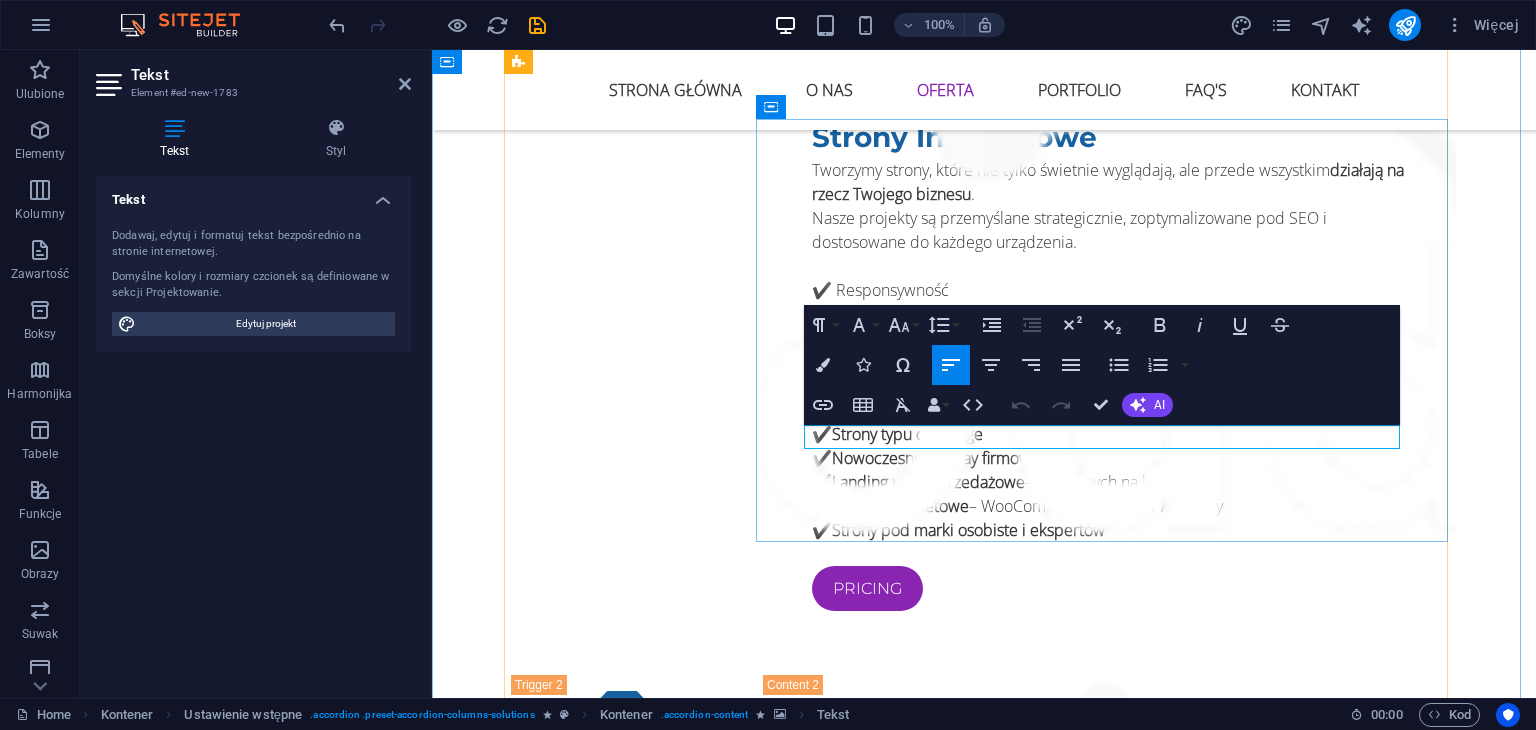 click on "Nowy element tekstowy" at bounding box center [1110, 2922] 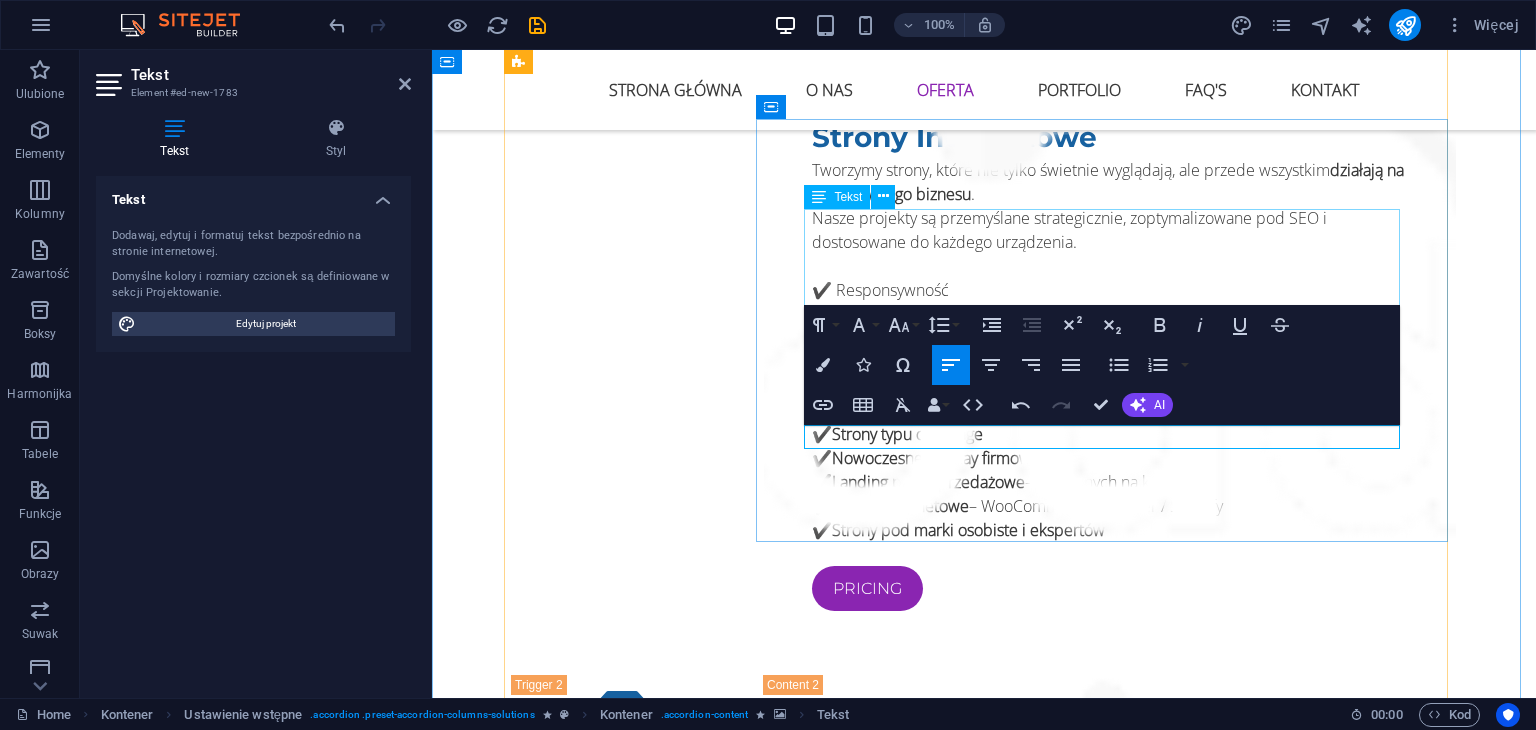 click on "✔️Kompleksowe prowadzenie profili (Facebook, Instagram, TikTok, LinkedIn) ✔️Strategie contentowe, harmonogramy, raportowanie ✔️Tworzenie treści: posty, stories, reelsy, wideo krótkie ✔️Moderacja, wzrost społeczności, analityka" at bounding box center (1110, 2800) 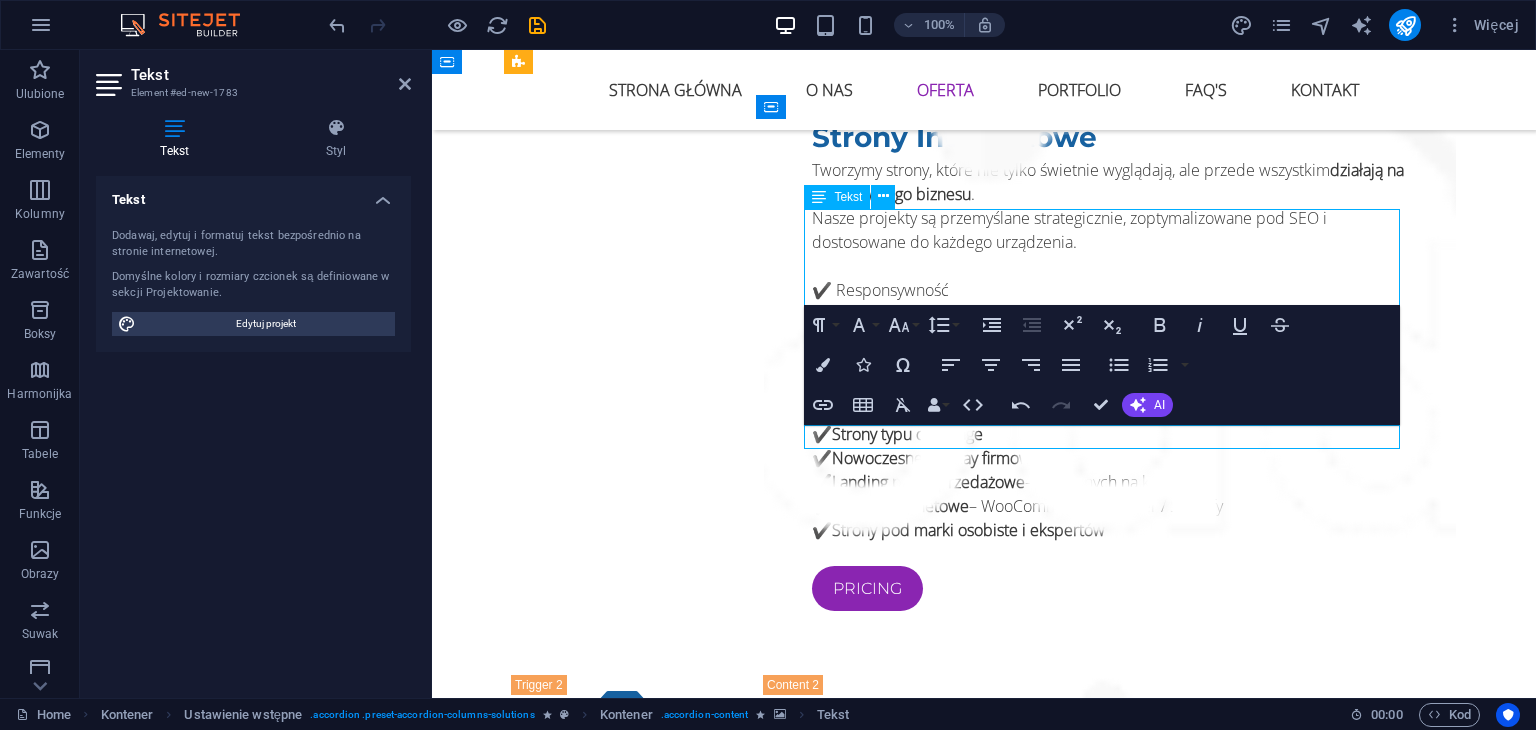 click on "✔️Kompleksowe prowadzenie profili (Facebook, Instagram, TikTok, LinkedIn) ✔️Strategie contentowe, harmonogramy, raportowanie ✔️Tworzenie treści: posty, stories, reelsy, wideo krótkie ✔️Moderacja, wzrost społeczności, analityka" at bounding box center [1110, 2800] 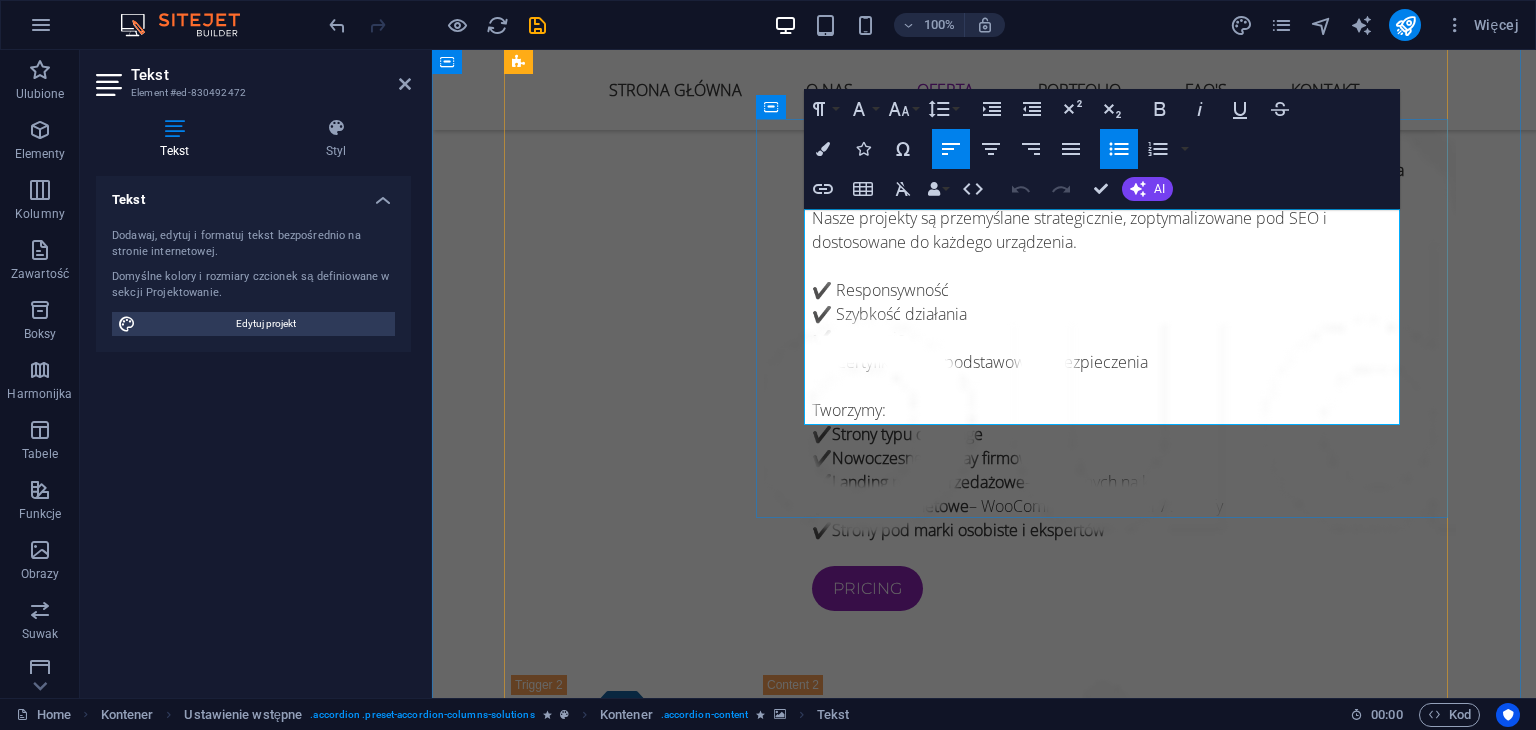 click on "✔️Kompleksowe prowadzenie profili (Facebook, Instagram, TikTok, LinkedIn)" at bounding box center [1118, 2703] 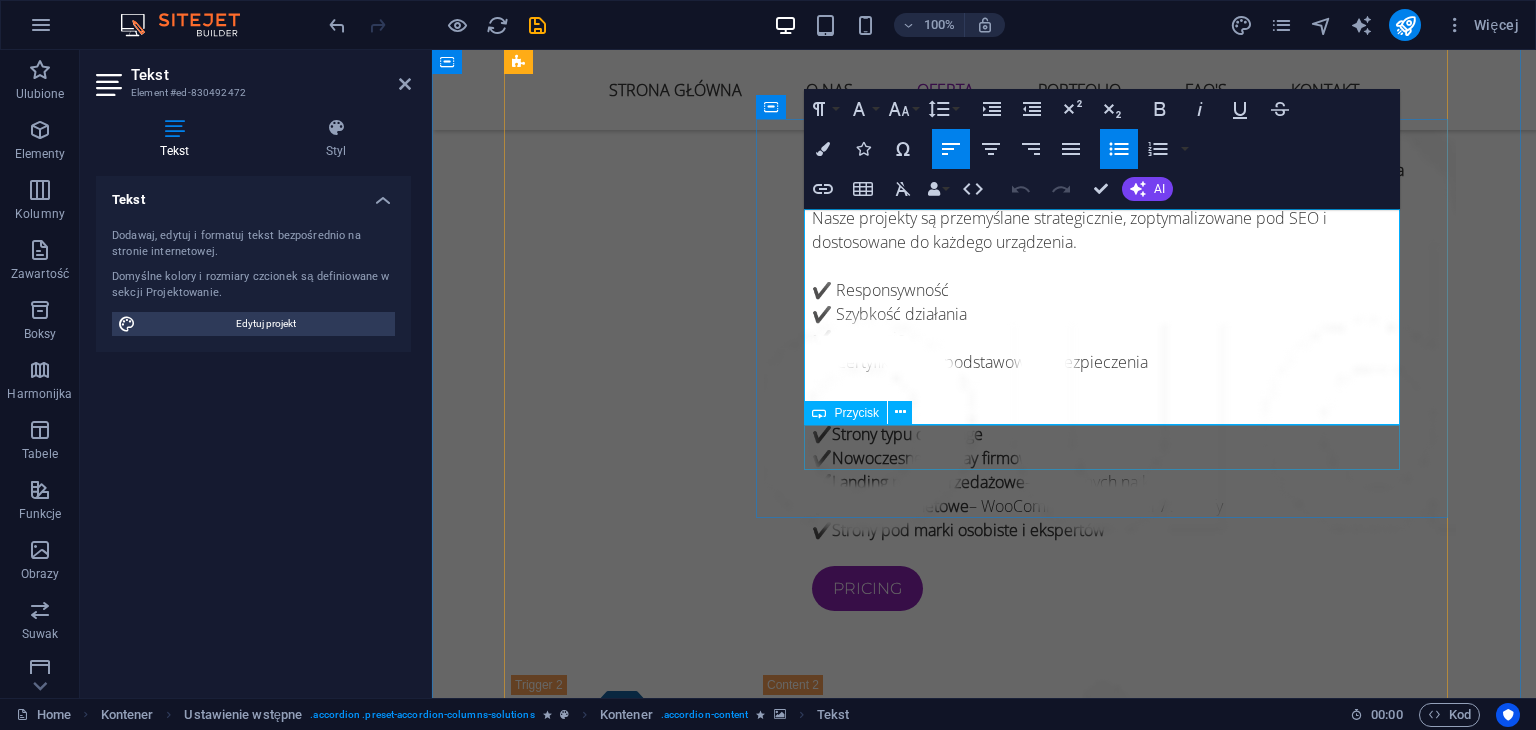click on "Pricing" at bounding box center [1110, 2908] 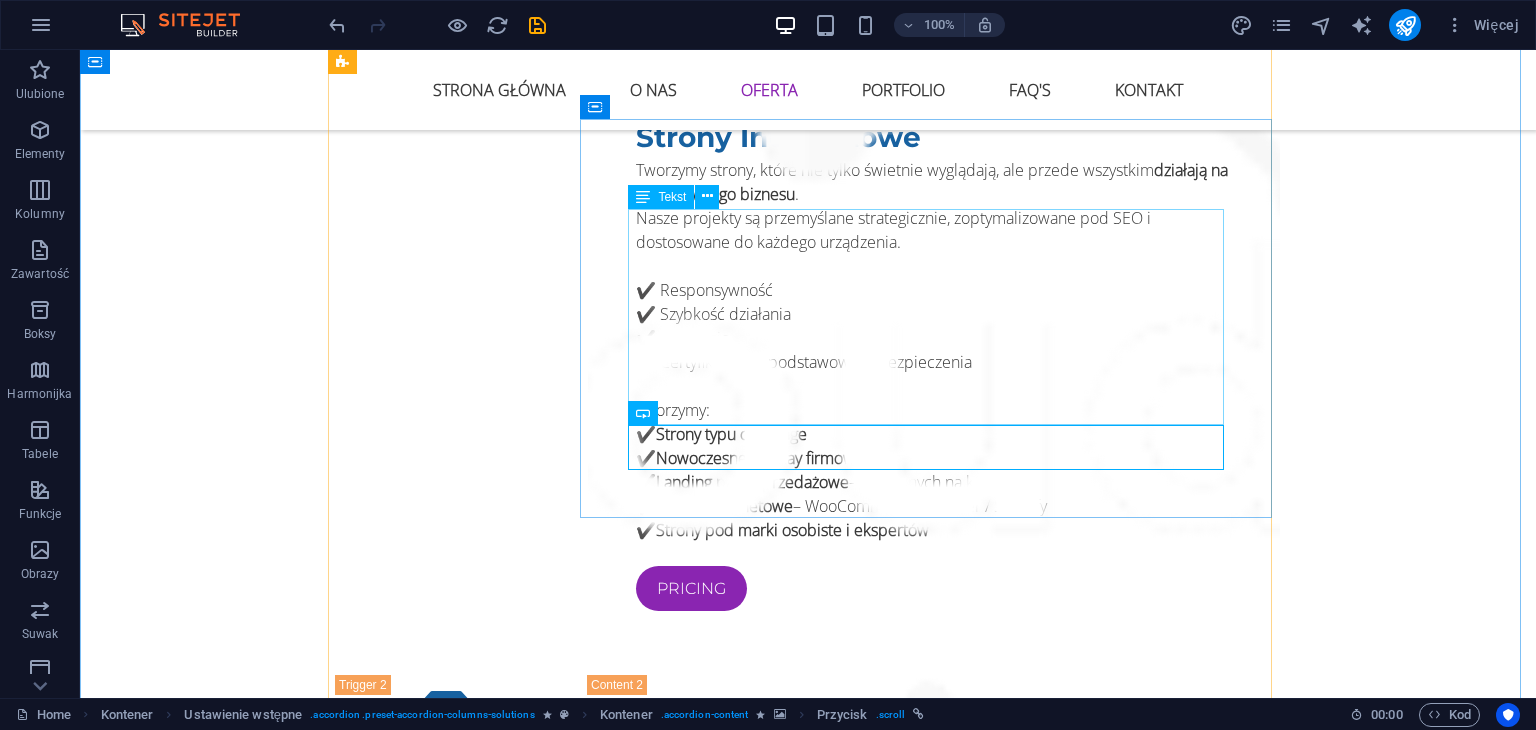 click on "✔️Kompleksowe prowadzenie profili (Facebook, Instagram, TikTok, LinkedIn) ✔️Strategie contentowe, harmonogramy, raportowanie ✔️Tworzenie treści: posty, stories, reelsy, wideo krótkie ✔️Moderacja, wzrost społeczności, analityka" at bounding box center [934, 2776] 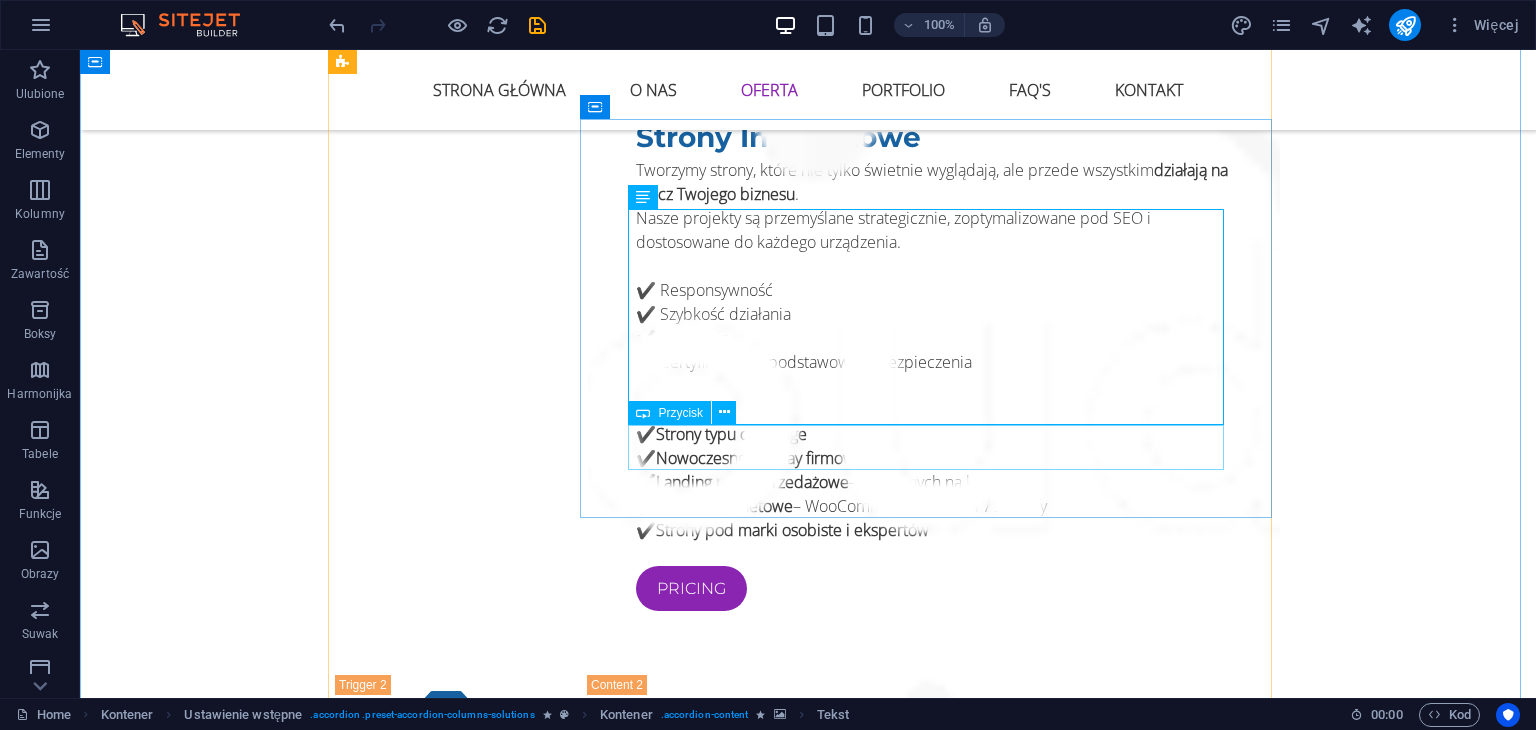 click on "Pricing" at bounding box center (934, 2908) 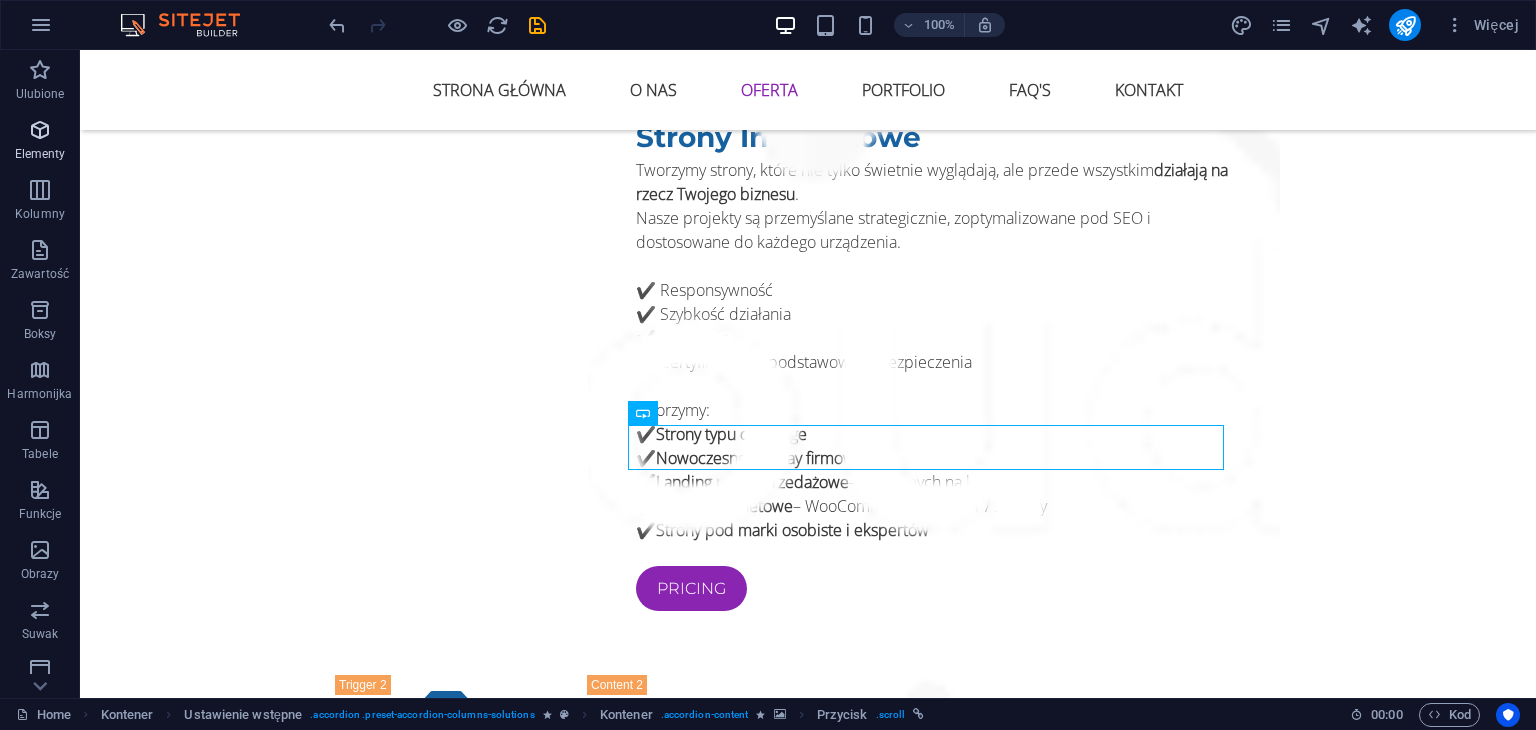 click on "Elementy" at bounding box center (40, 154) 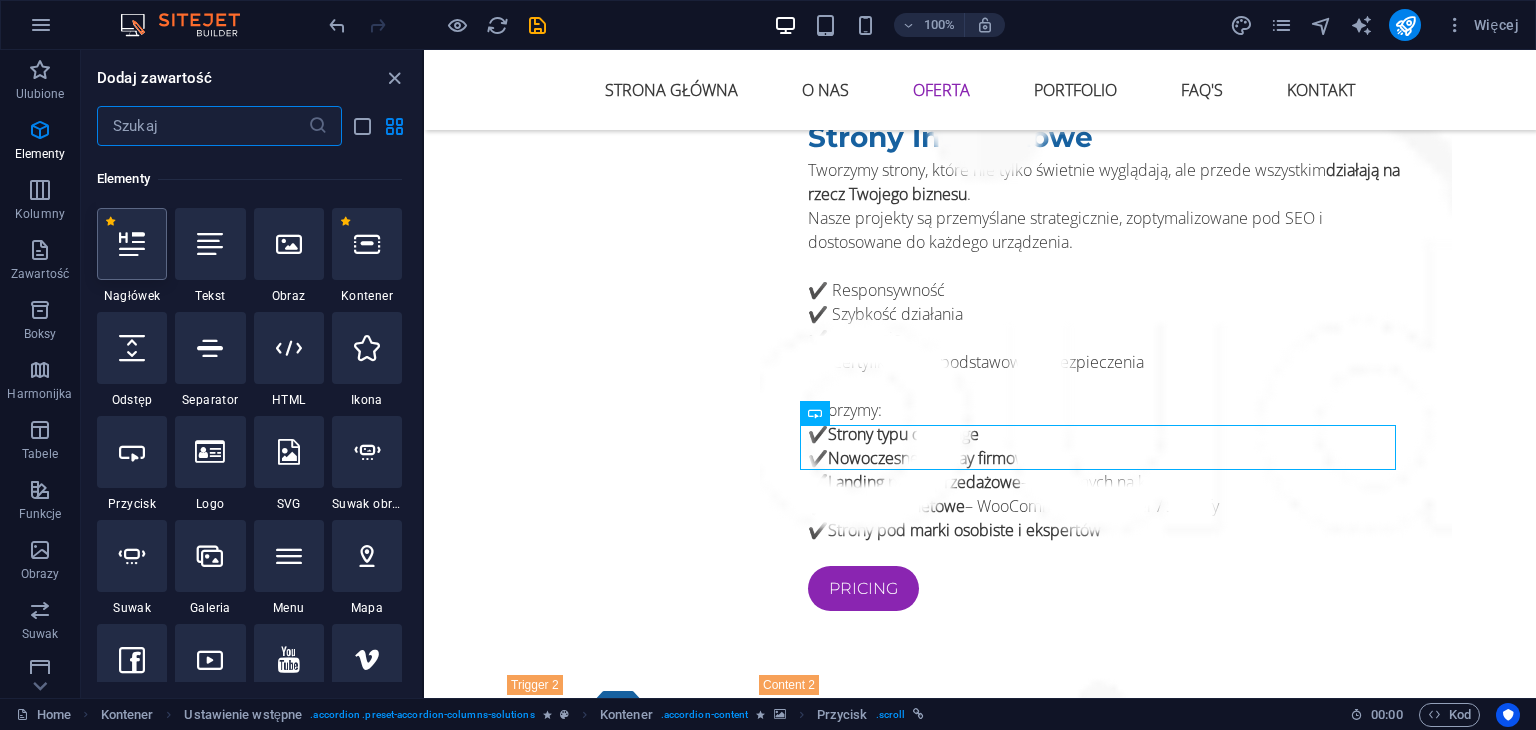scroll, scrollTop: 212, scrollLeft: 0, axis: vertical 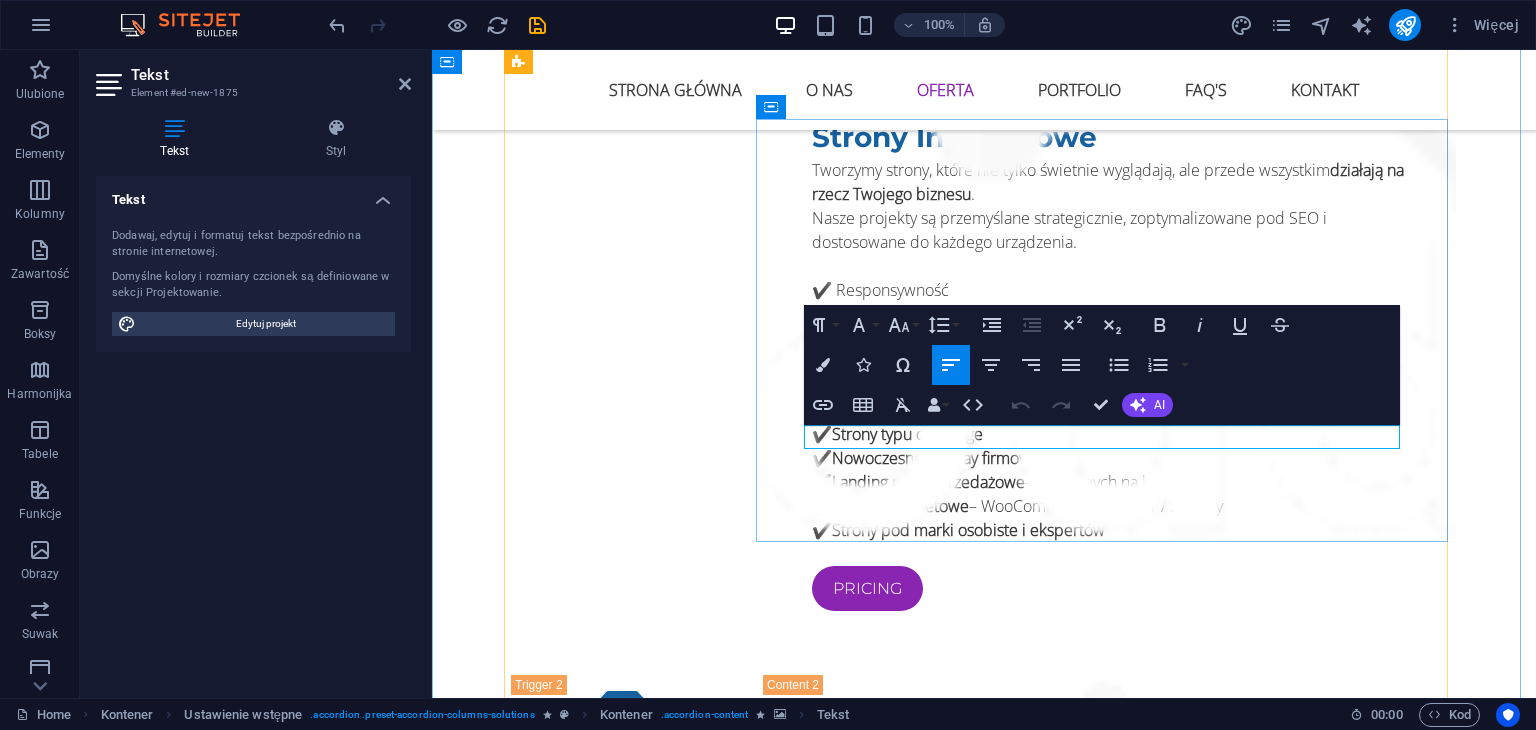 click on "Nowy element tekstowy" at bounding box center (1110, 2898) 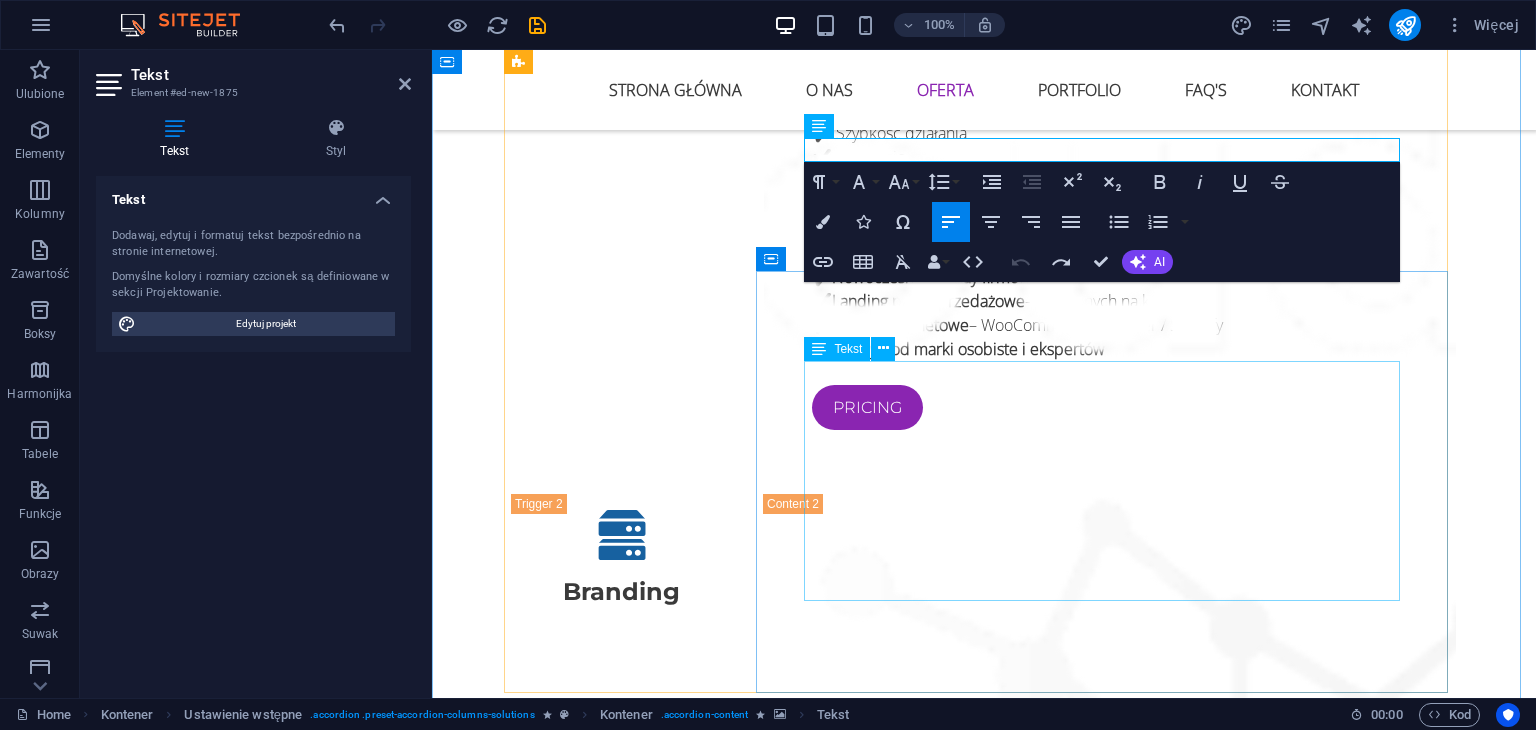 scroll, scrollTop: 4134, scrollLeft: 0, axis: vertical 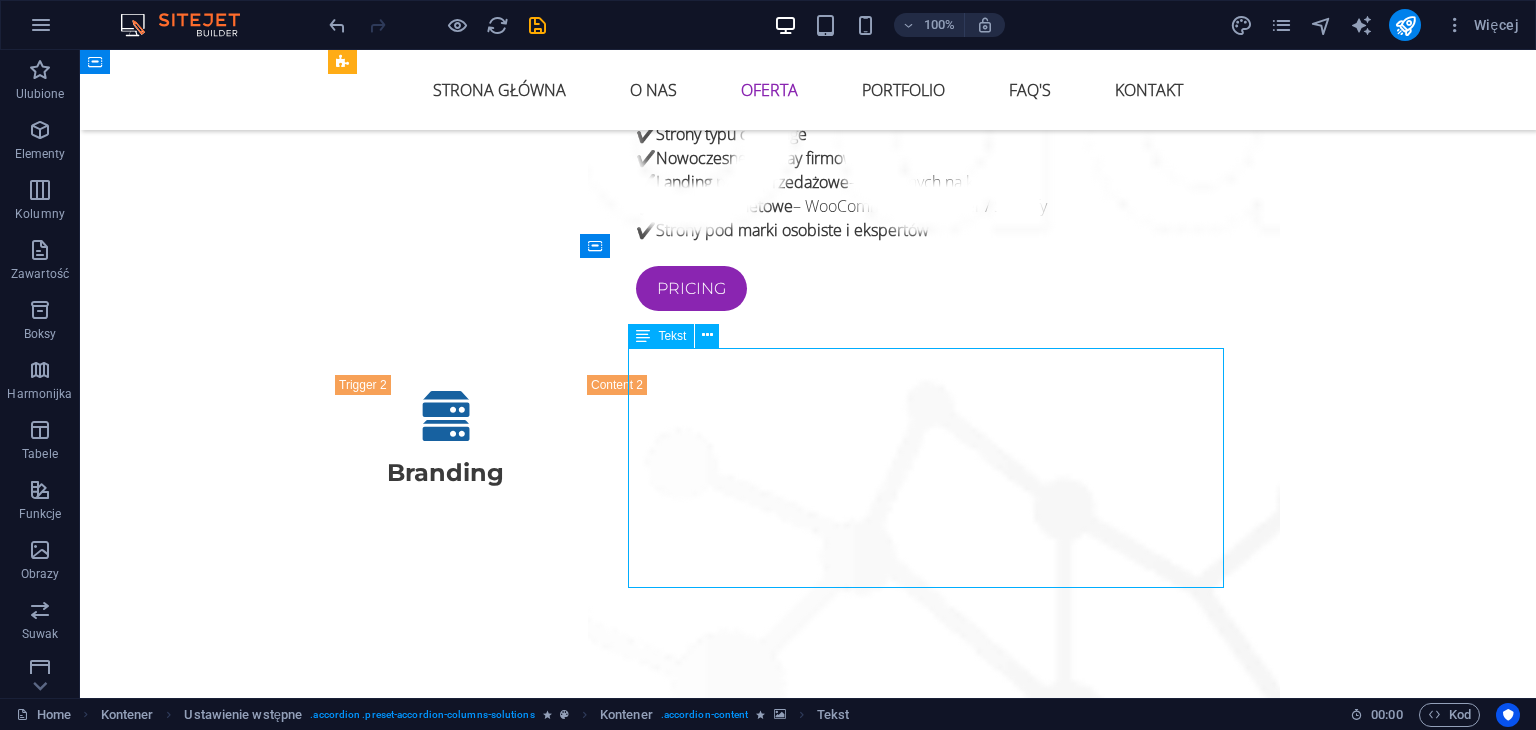 drag, startPoint x: 800, startPoint y: 557, endPoint x: 801, endPoint y: 437, distance: 120.004166 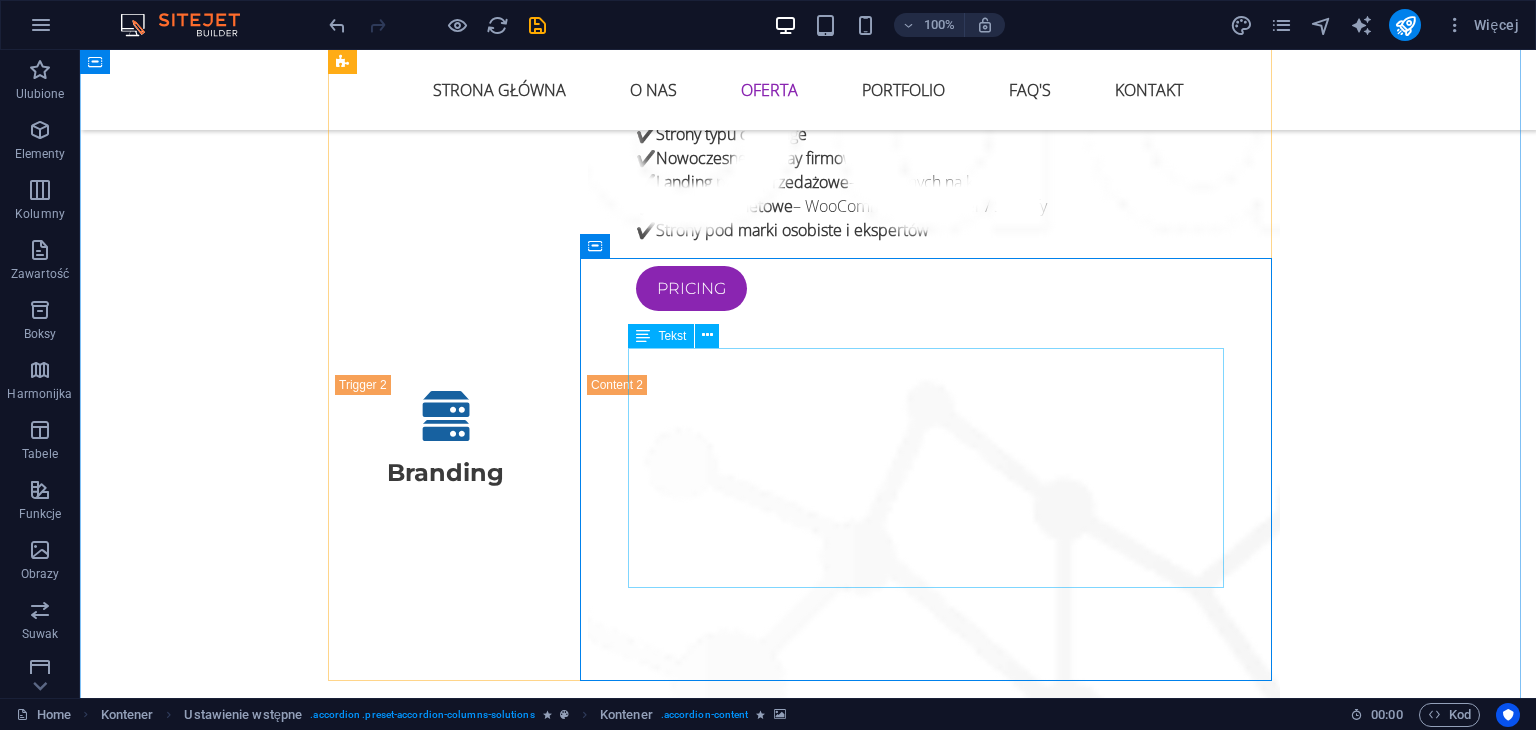 click on "Projekty wizytówek, ulotek, plakatów, katalogów Magnesy reklamowe, reklamy na pojazdy Papier firmowy, stopki mailowe, banery Przygotowanie do druku + opcjonalna realizacja" at bounding box center (934, 3376) 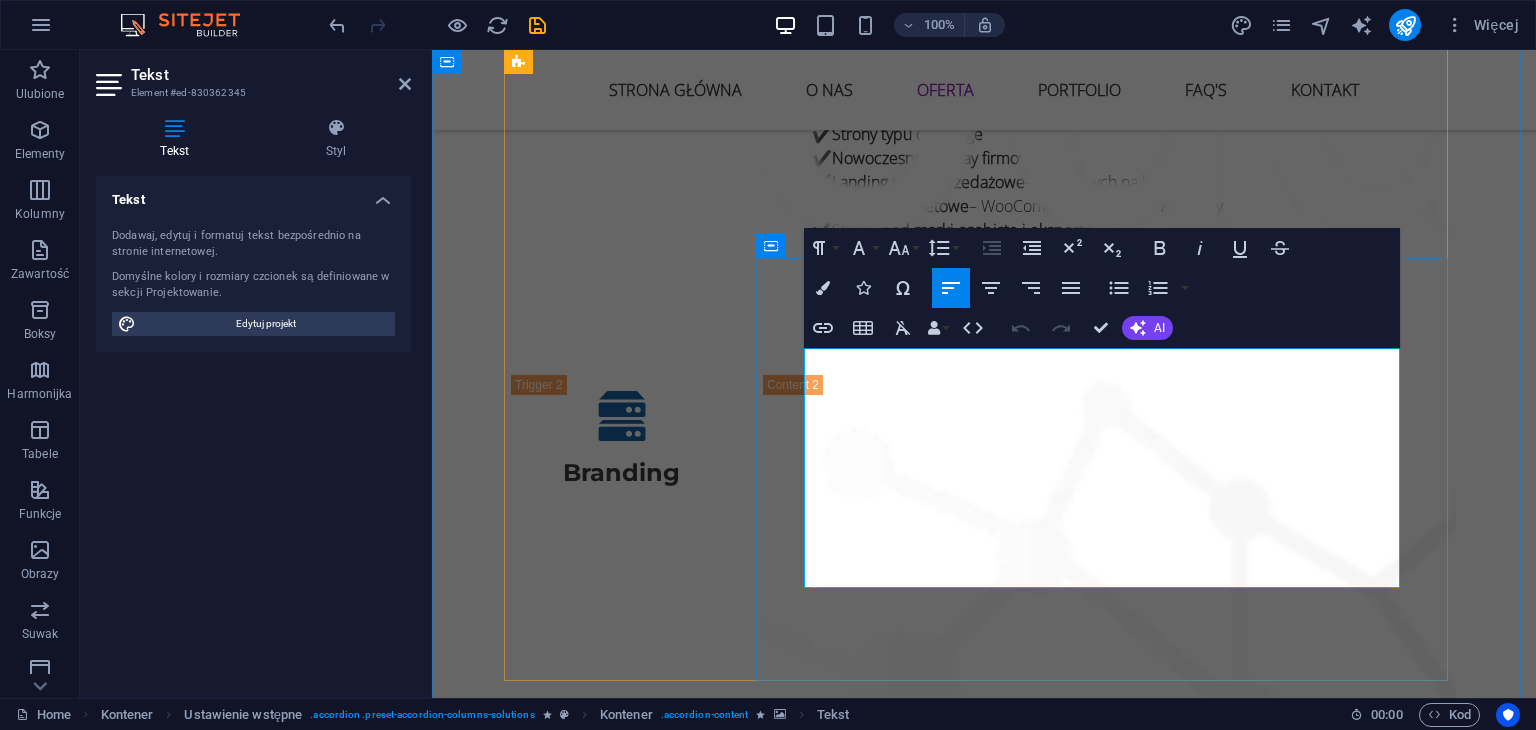 drag, startPoint x: 1153, startPoint y: 556, endPoint x: 804, endPoint y: 348, distance: 406.28192 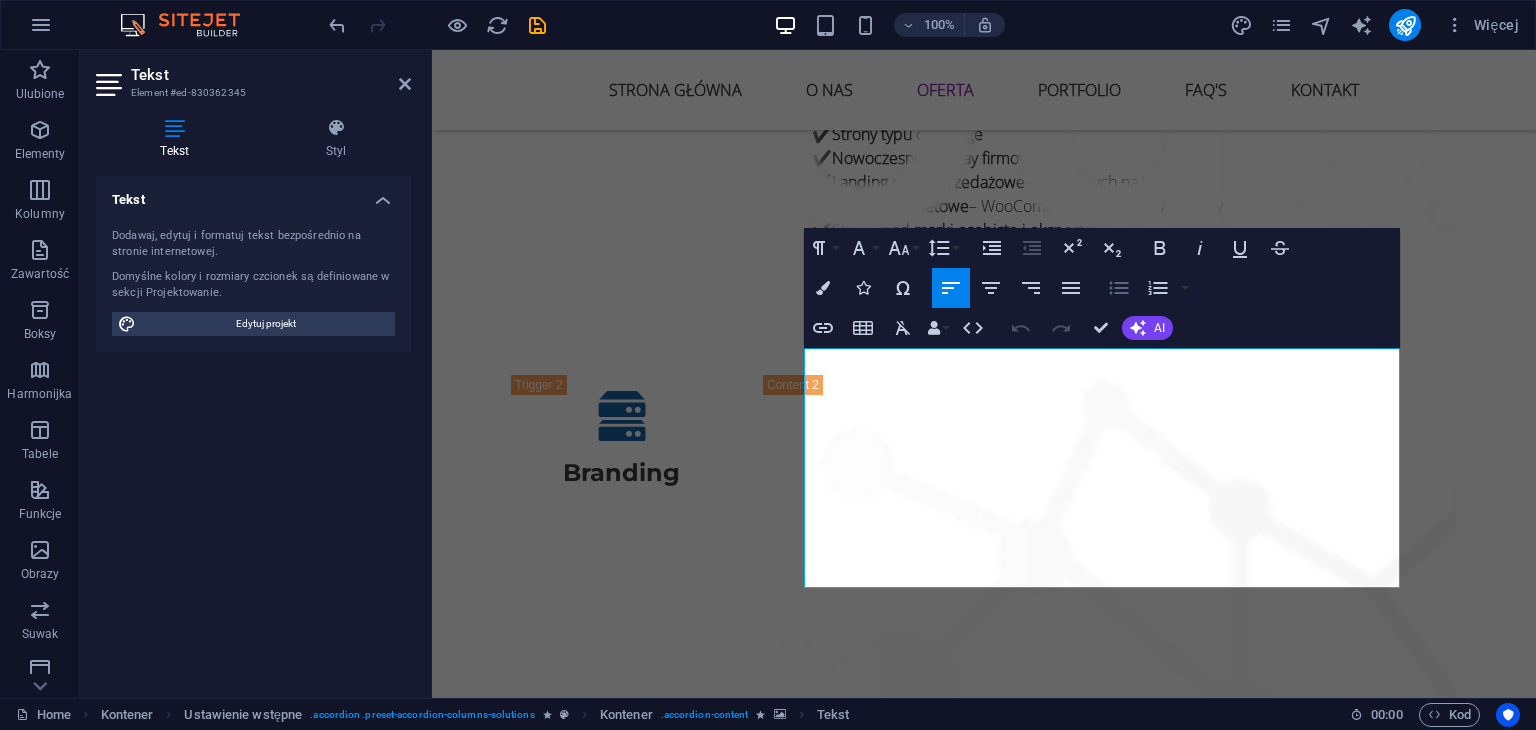 click on "Unordered List" at bounding box center (1119, 288) 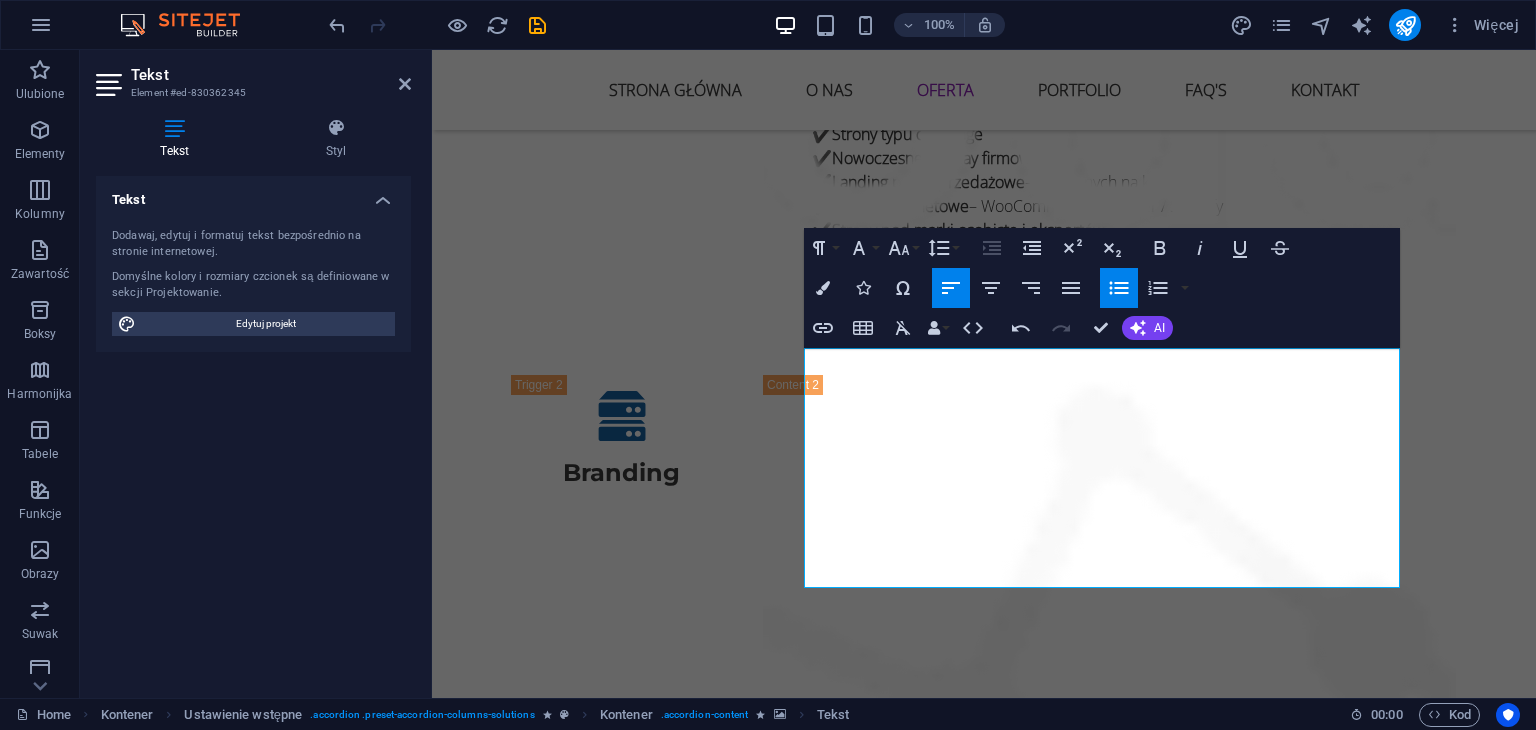 click on "Unordered List" at bounding box center (1119, 288) 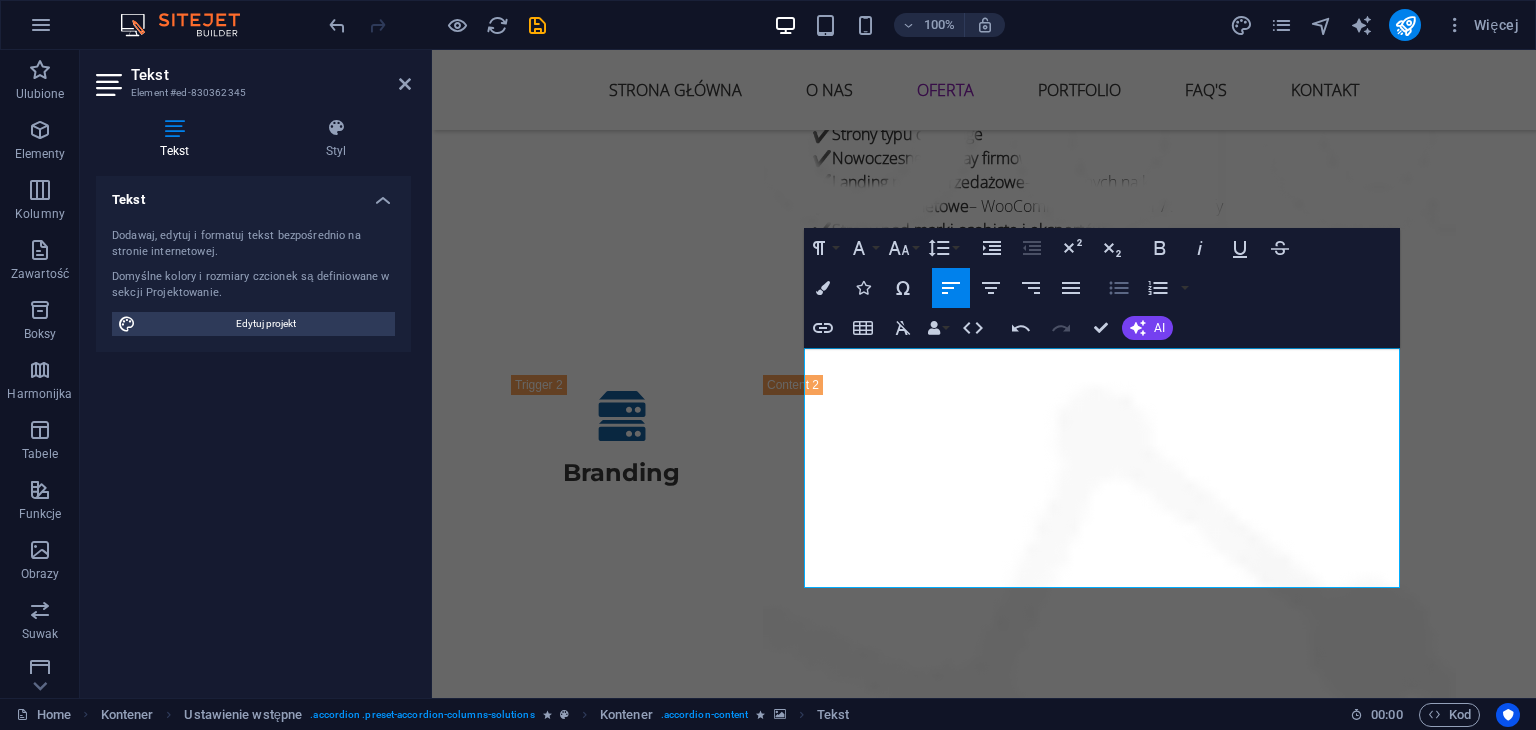 click on "Unordered List" at bounding box center [1119, 288] 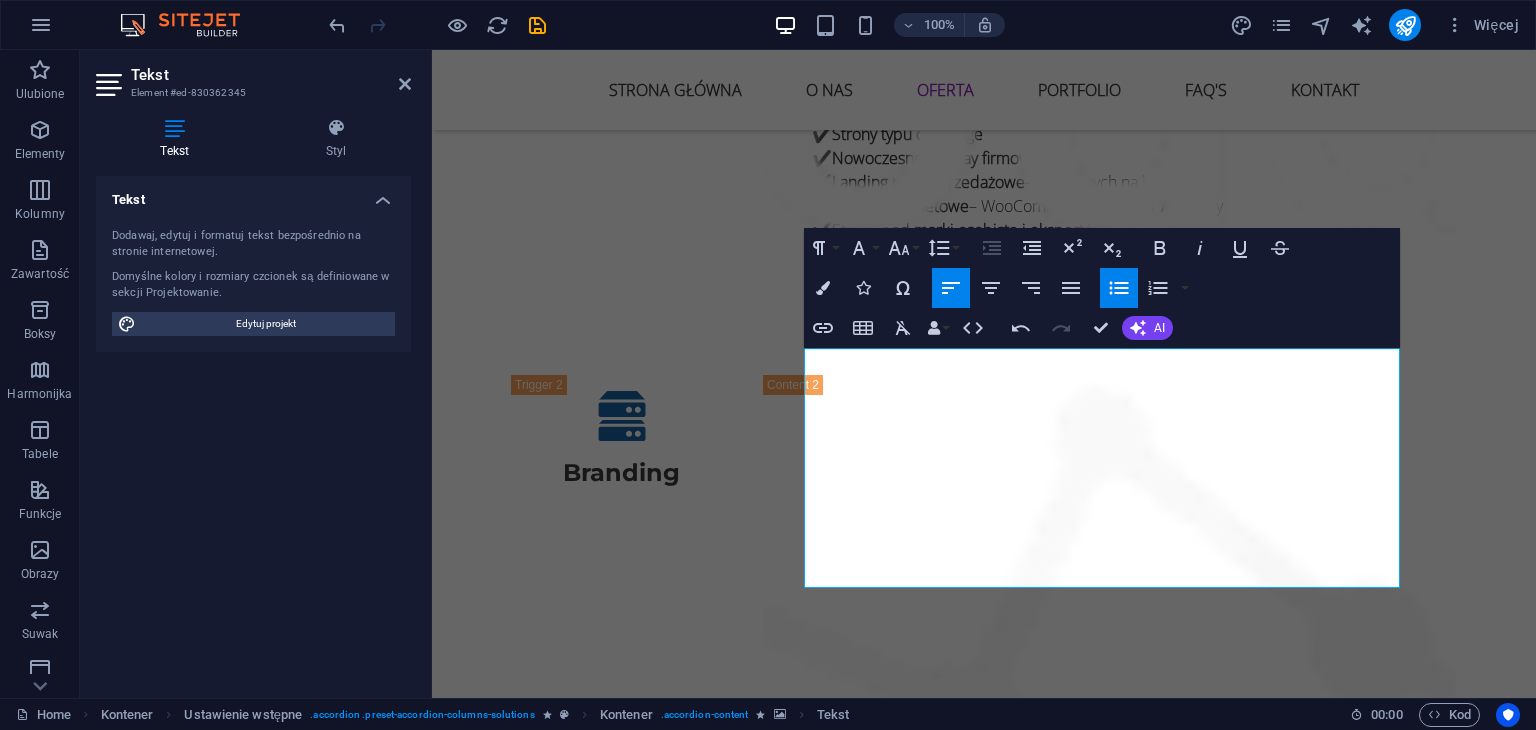 click on "Unordered List" at bounding box center (1119, 288) 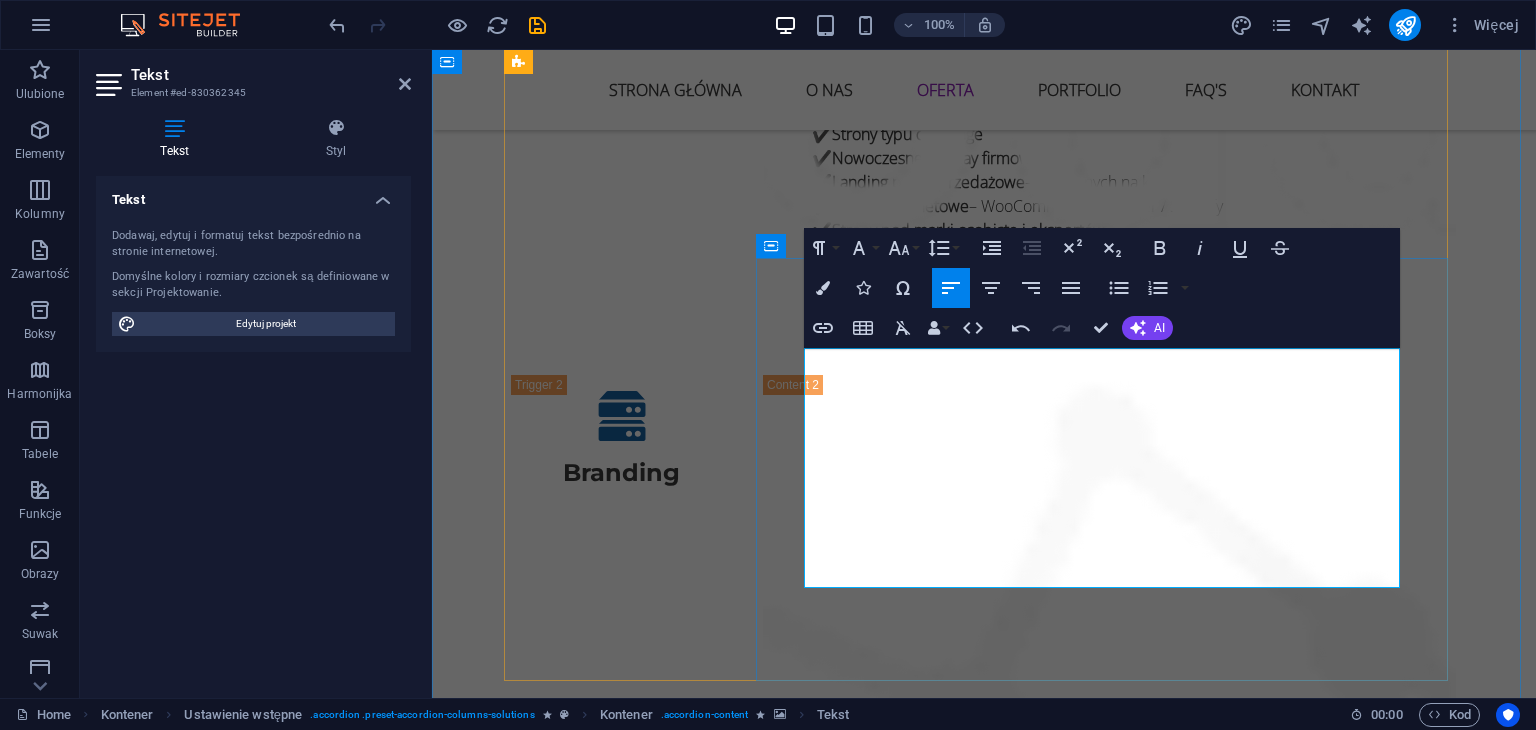 click on "Projekty wizytówek, ulotek, plakatów, katalogów" at bounding box center [1118, 3304] 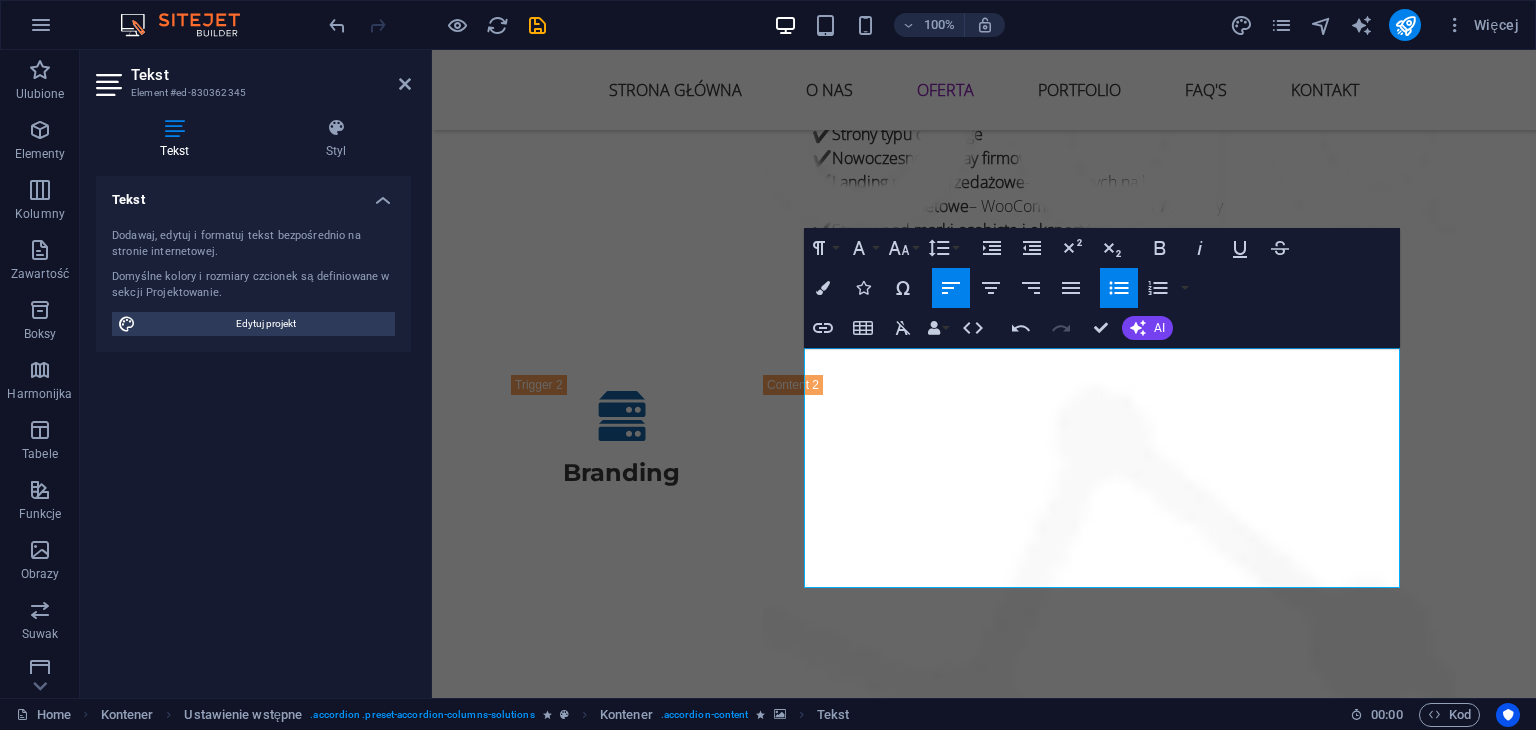 click 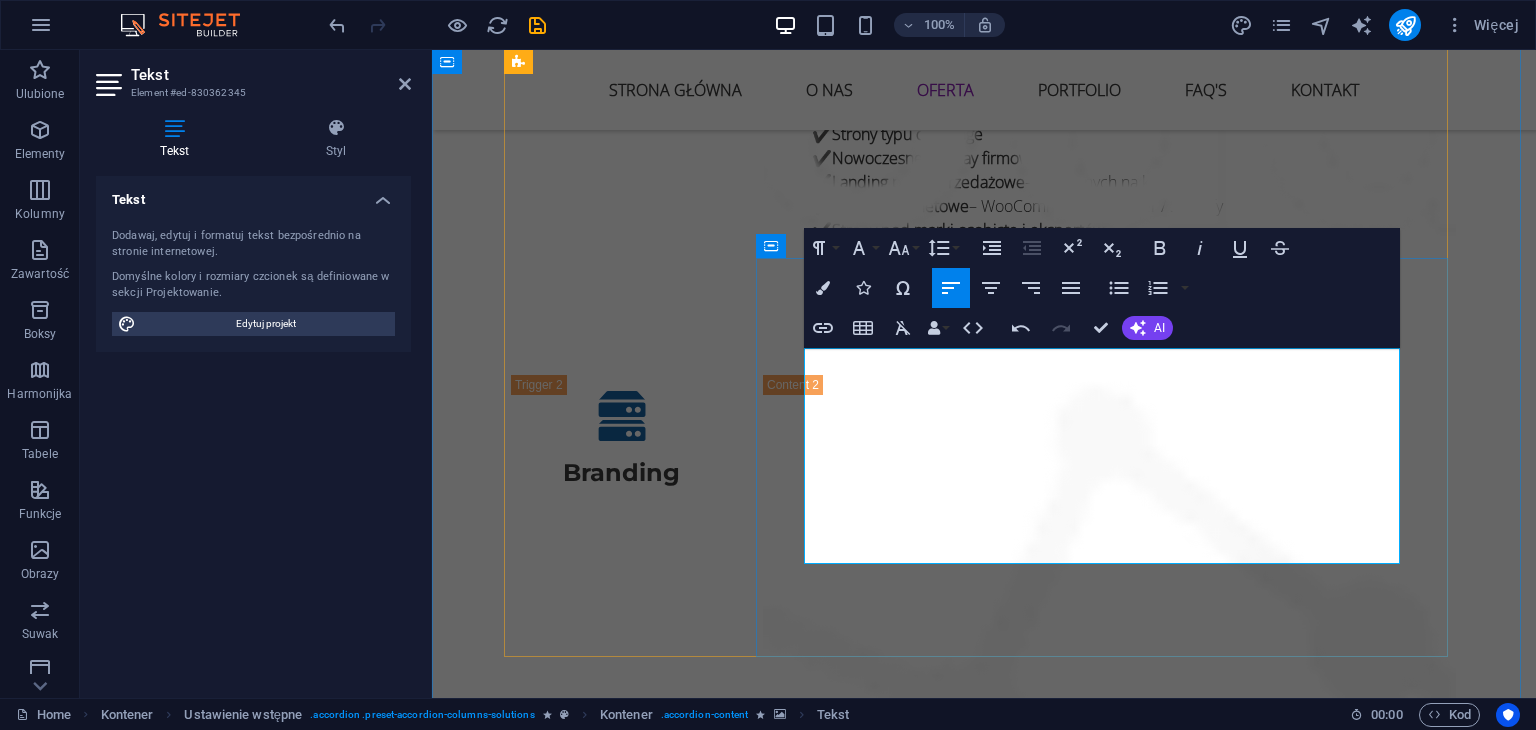 click on "Magnesy reklamowe, reklamy na pojazdy Papier firmowy, stopki mailowe, banery Przygotowanie do druku + opcjonalna realizacja" at bounding box center [1110, 3365] 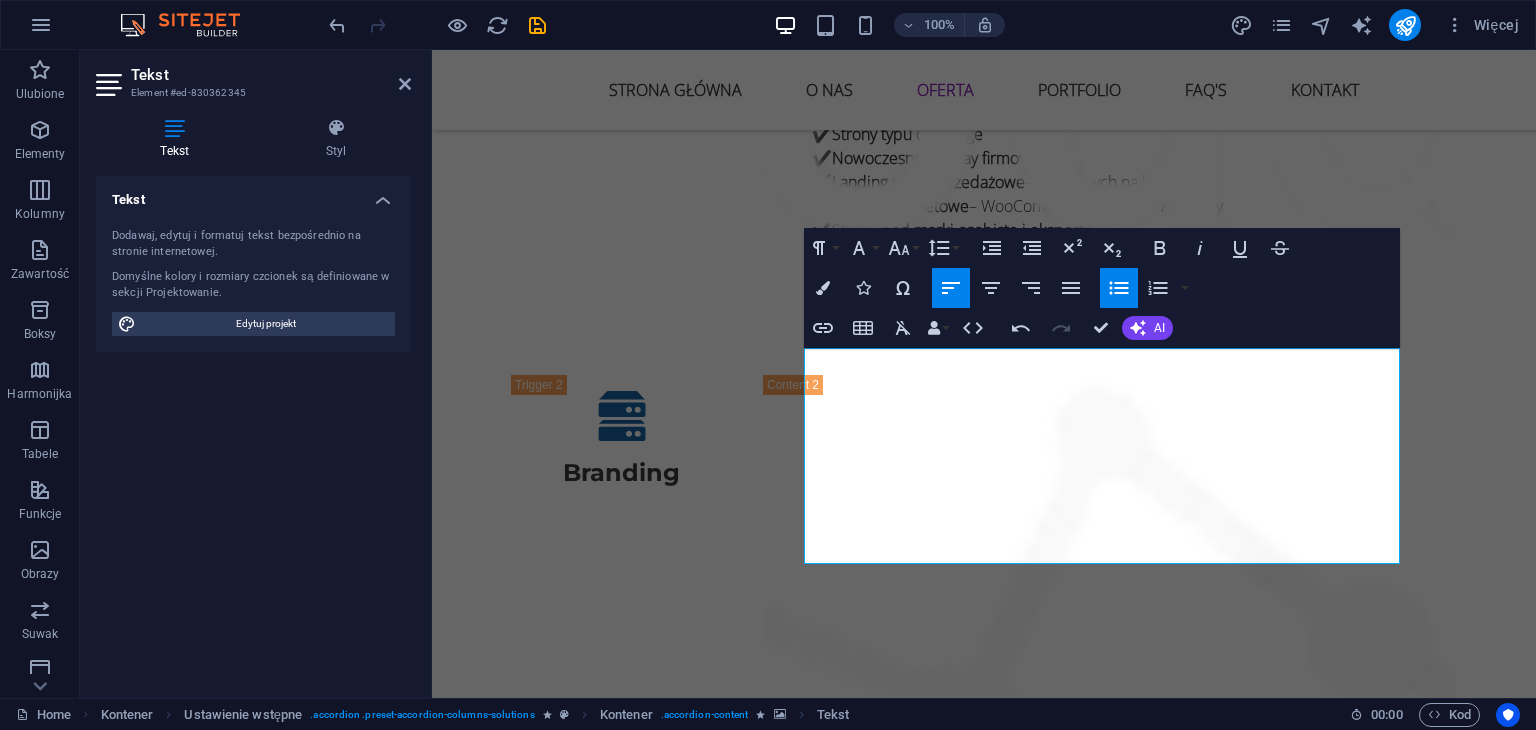 drag, startPoint x: 1114, startPoint y: 293, endPoint x: 542, endPoint y: 311, distance: 572.28314 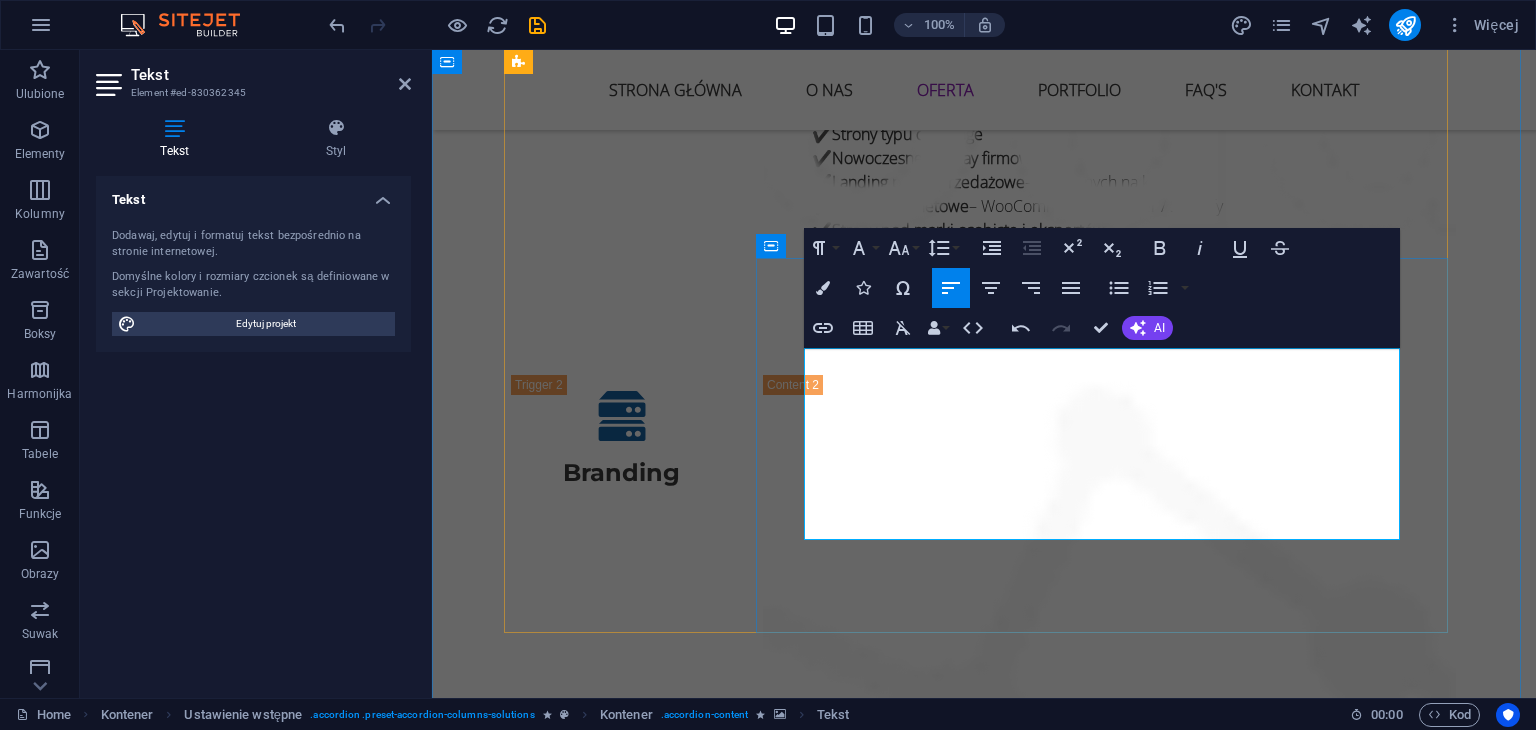 click on "Papier firmowy, stopki mailowe, banery" at bounding box center [1118, 3317] 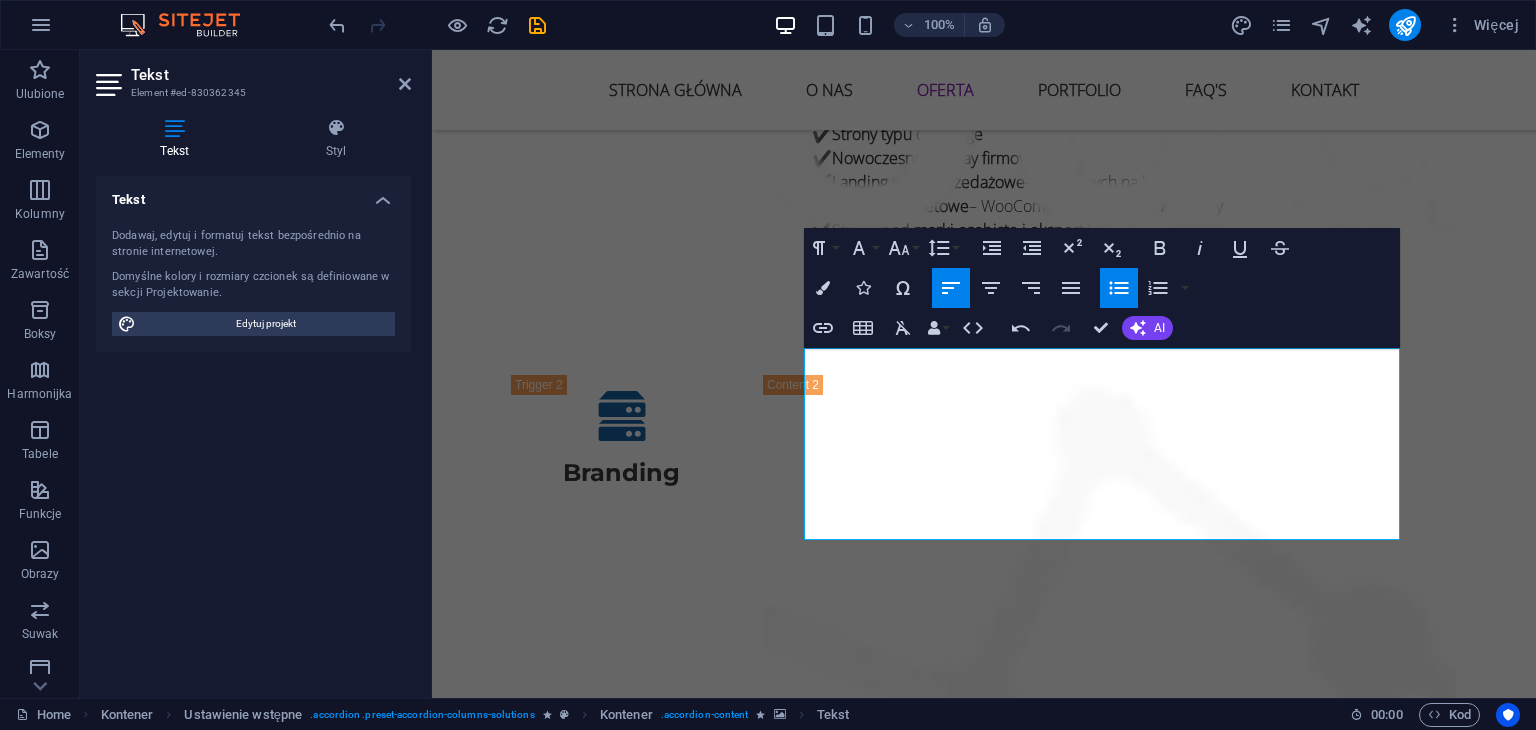 click on "Unordered List" at bounding box center [1119, 288] 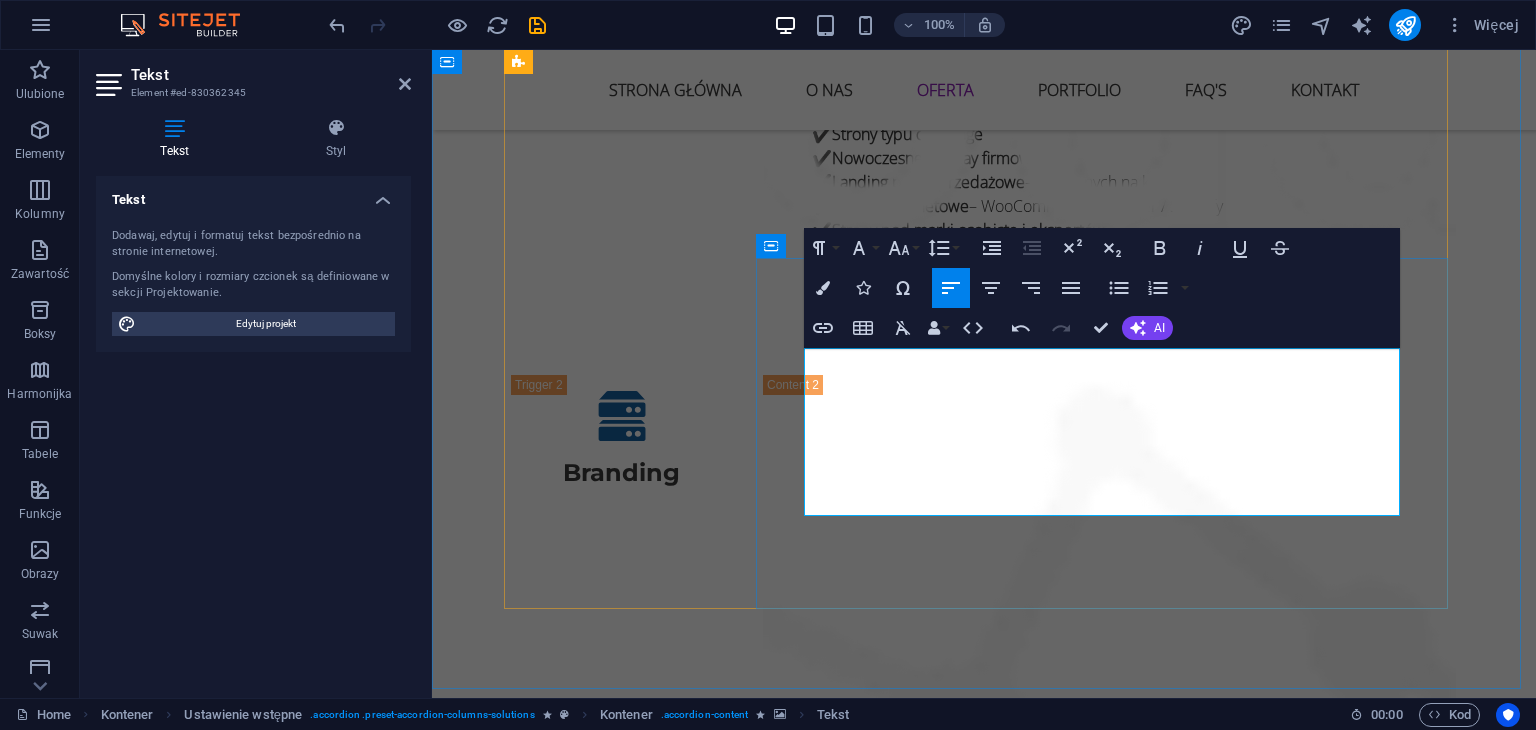 click on "Przygotowanie do druku + opcjonalna realizacja" at bounding box center (1118, 3329) 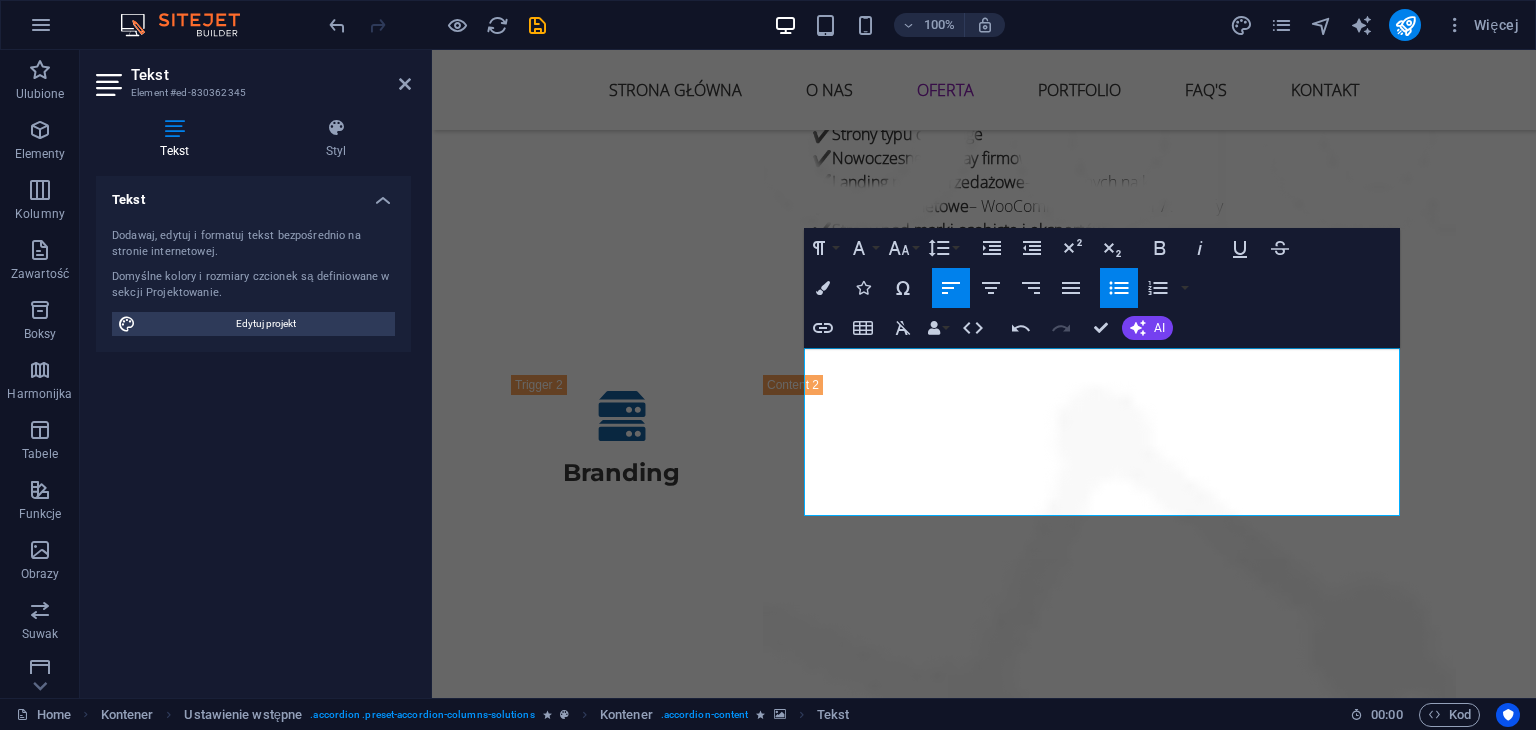 click 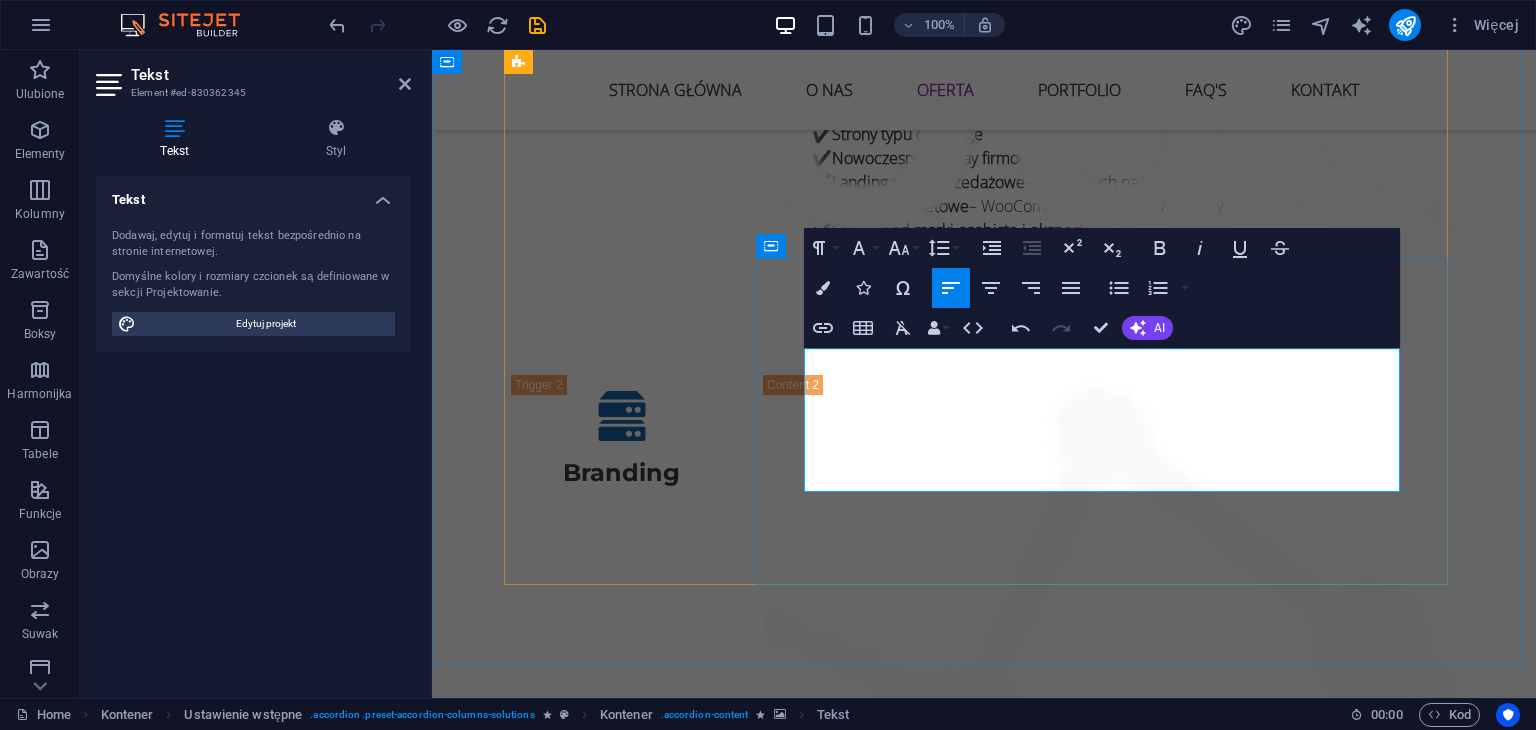 click on "Projekty wizytówek, ulotek, plakatów, katalogów" at bounding box center (1110, 3196) 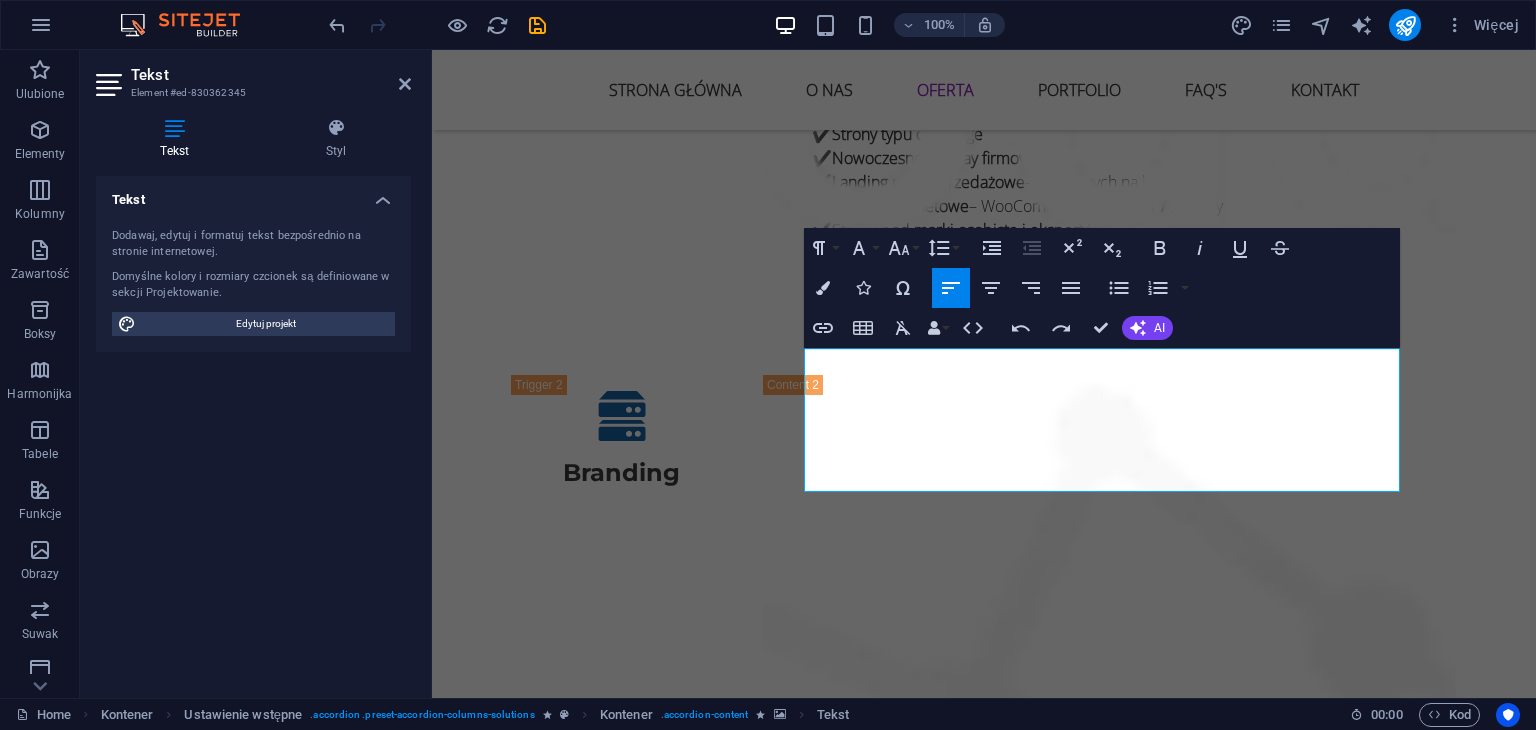 click at bounding box center [1110, 2906] 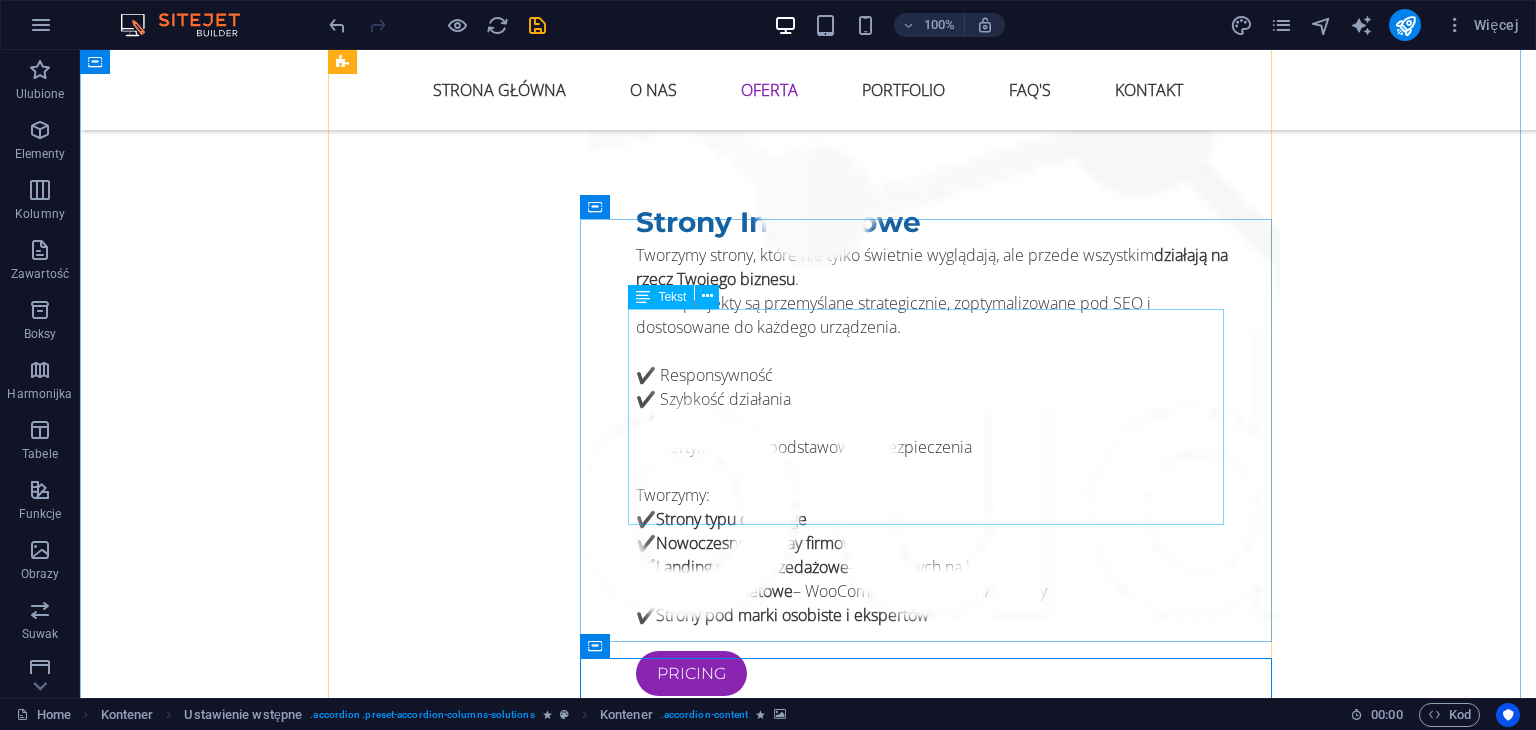 scroll, scrollTop: 3734, scrollLeft: 0, axis: vertical 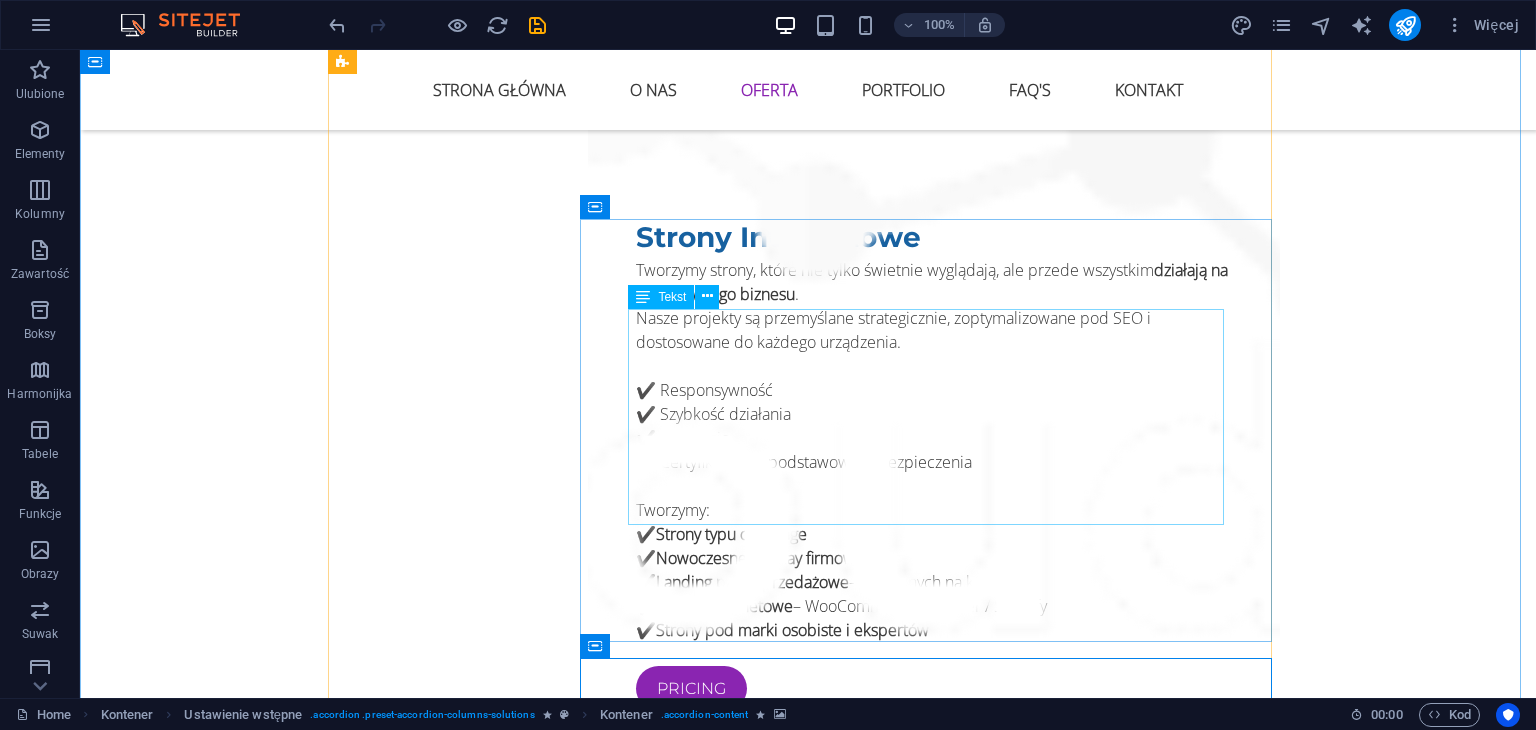 click on "✔️Kompleksowe prowadzenie profili (Facebook, Instagram, TikTok, LinkedIn) ✔️Strategie contentowe, harmonogramy, raportowanie ✔️Tworzenie treści: posty, stories, reelsy, wideo krótkie ✔️Moderacja, wzrost społeczności, analityka" at bounding box center [934, 2900] 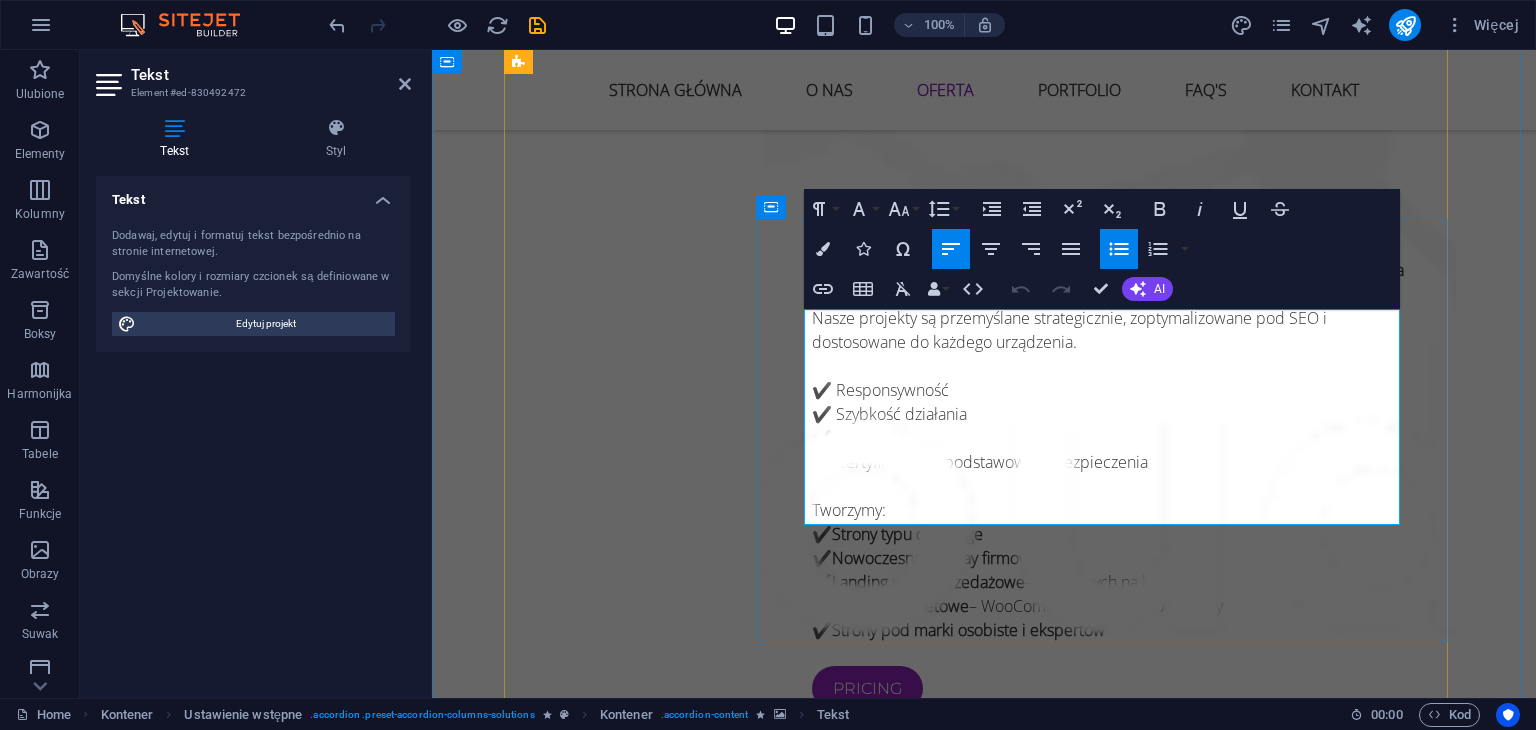 click on "✔️Moderacja, wzrost społeczności, analityka" at bounding box center [1118, 2973] 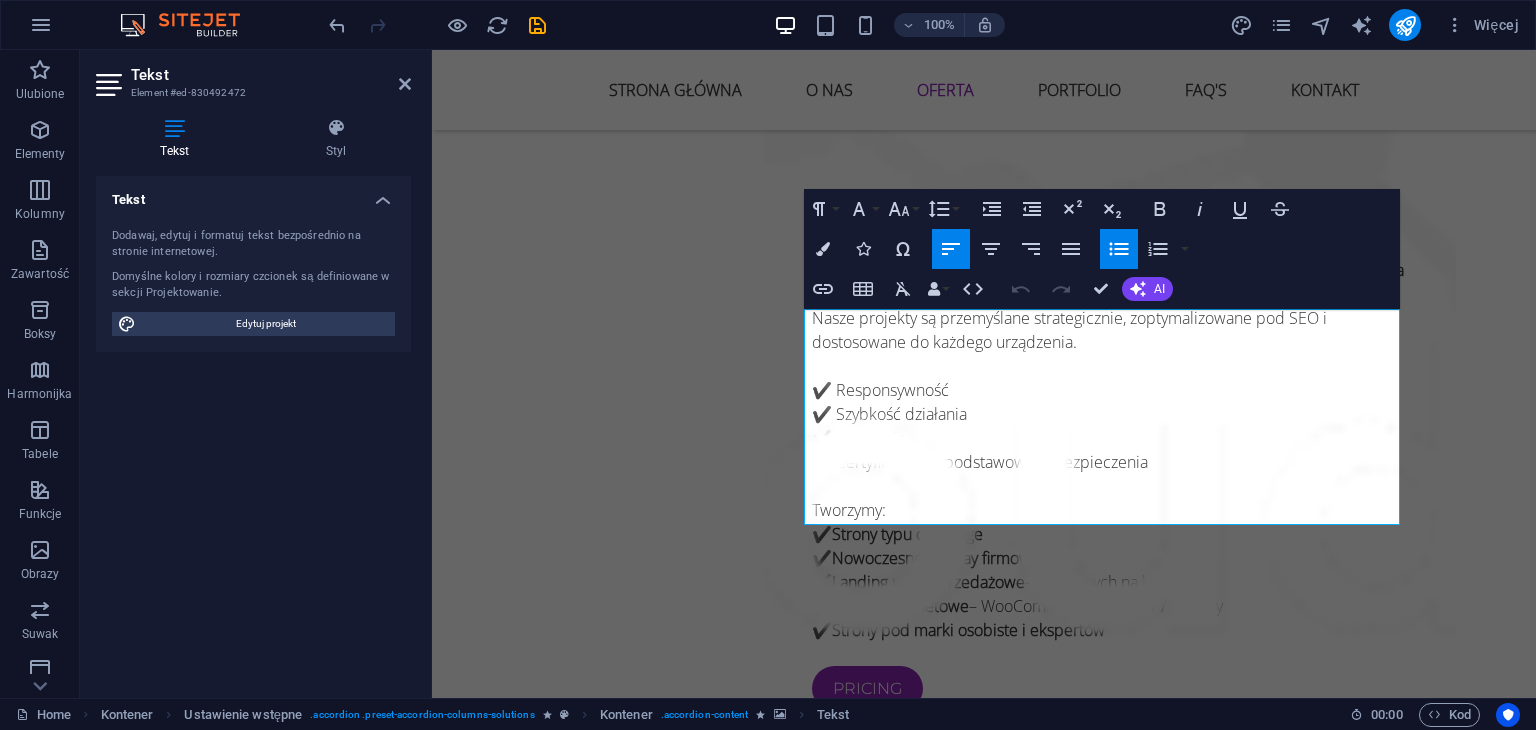 click 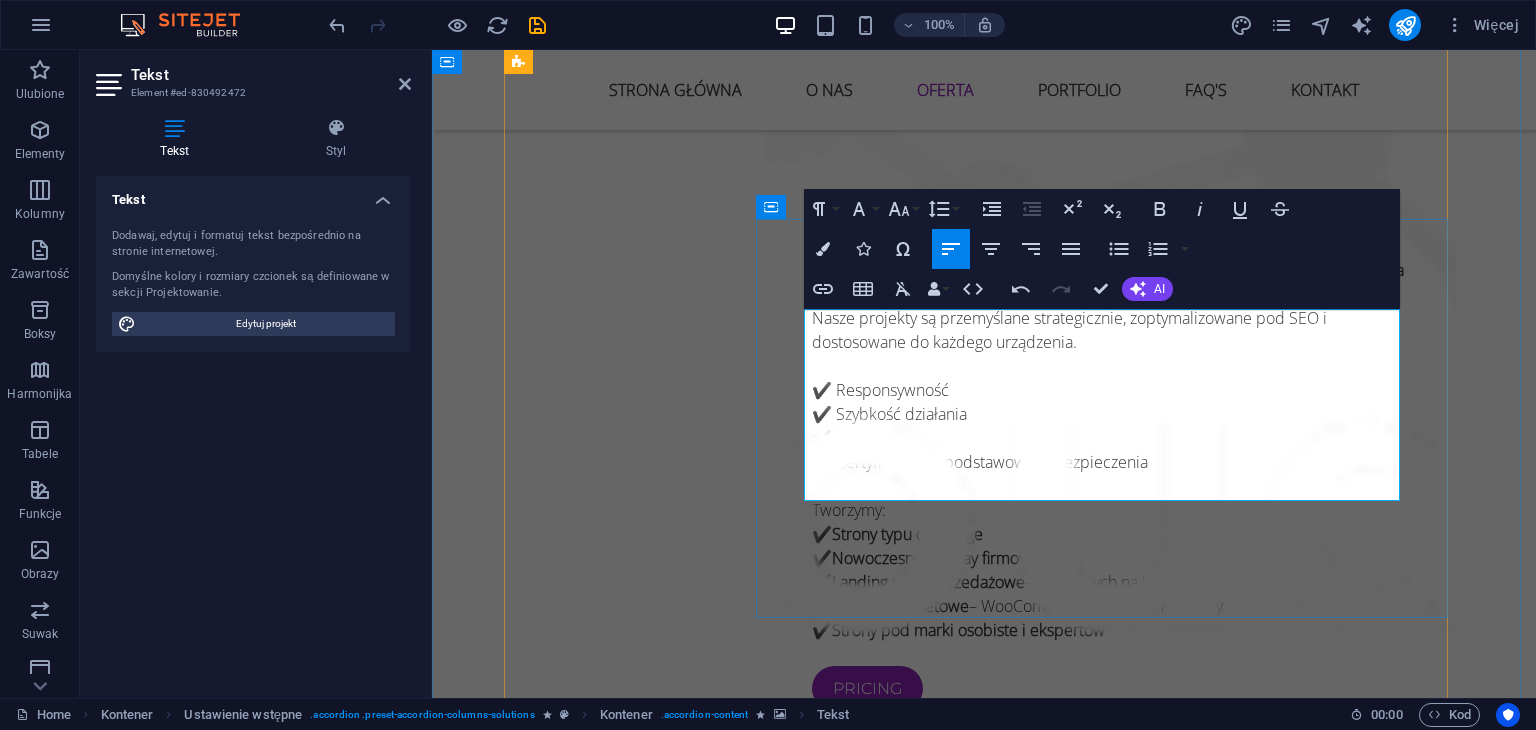 click on "✔️Tworzenie treści: posty, stories, reelsy, wideo krótkie" at bounding box center (1118, 2888) 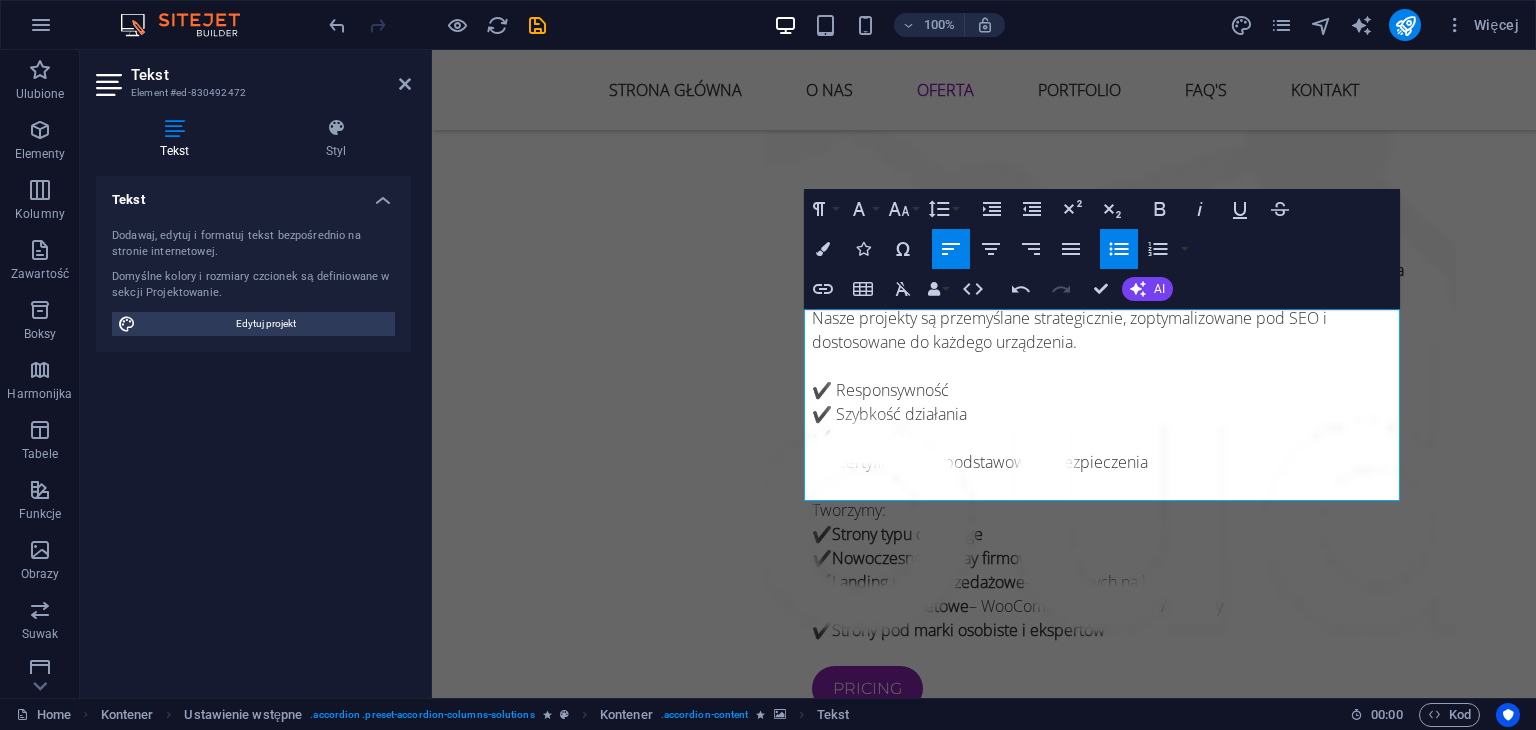 click 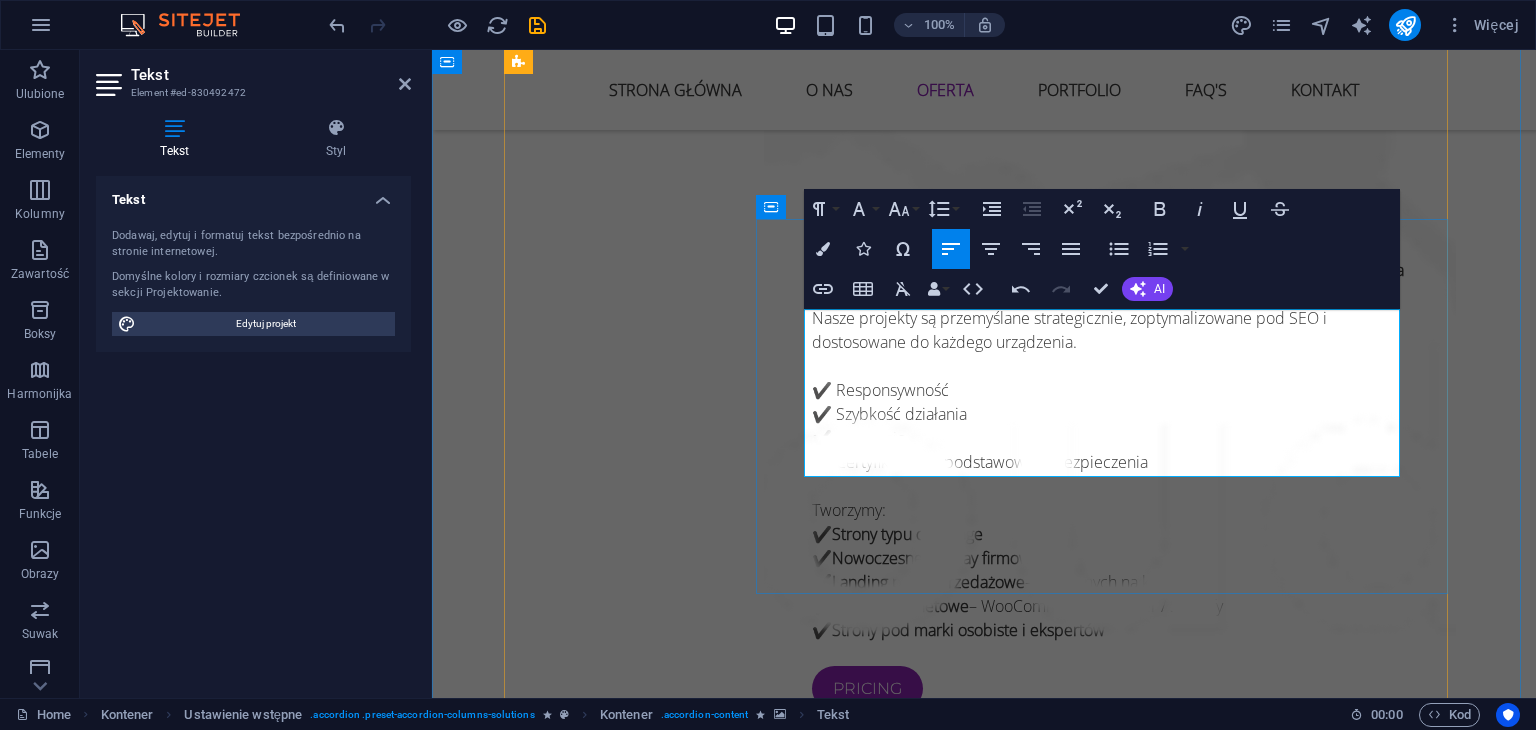 click on "✔️Strategie contentowe, harmonogramy, raportowanie" at bounding box center (1118, 2815) 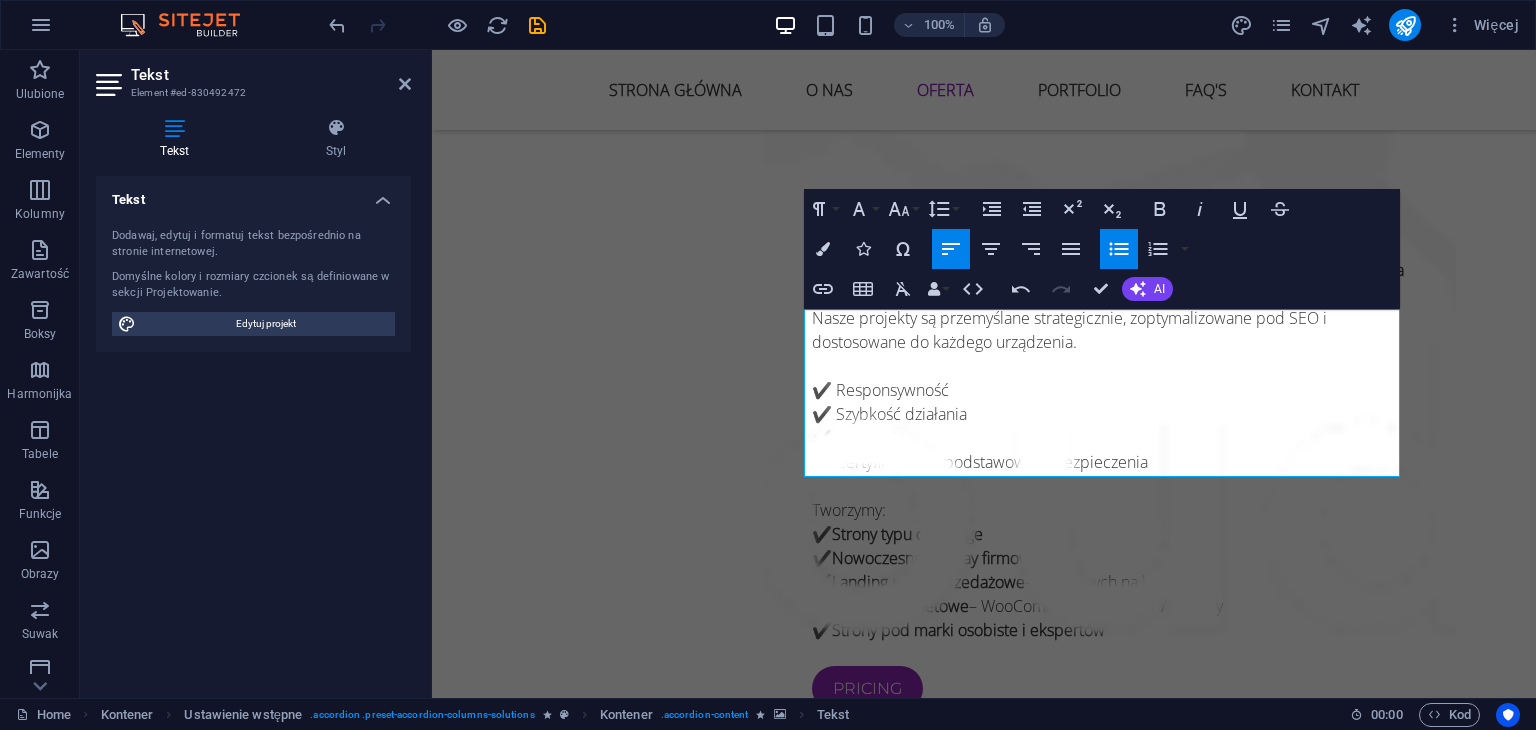 drag, startPoint x: 1121, startPoint y: 242, endPoint x: 1094, endPoint y: 259, distance: 31.906113 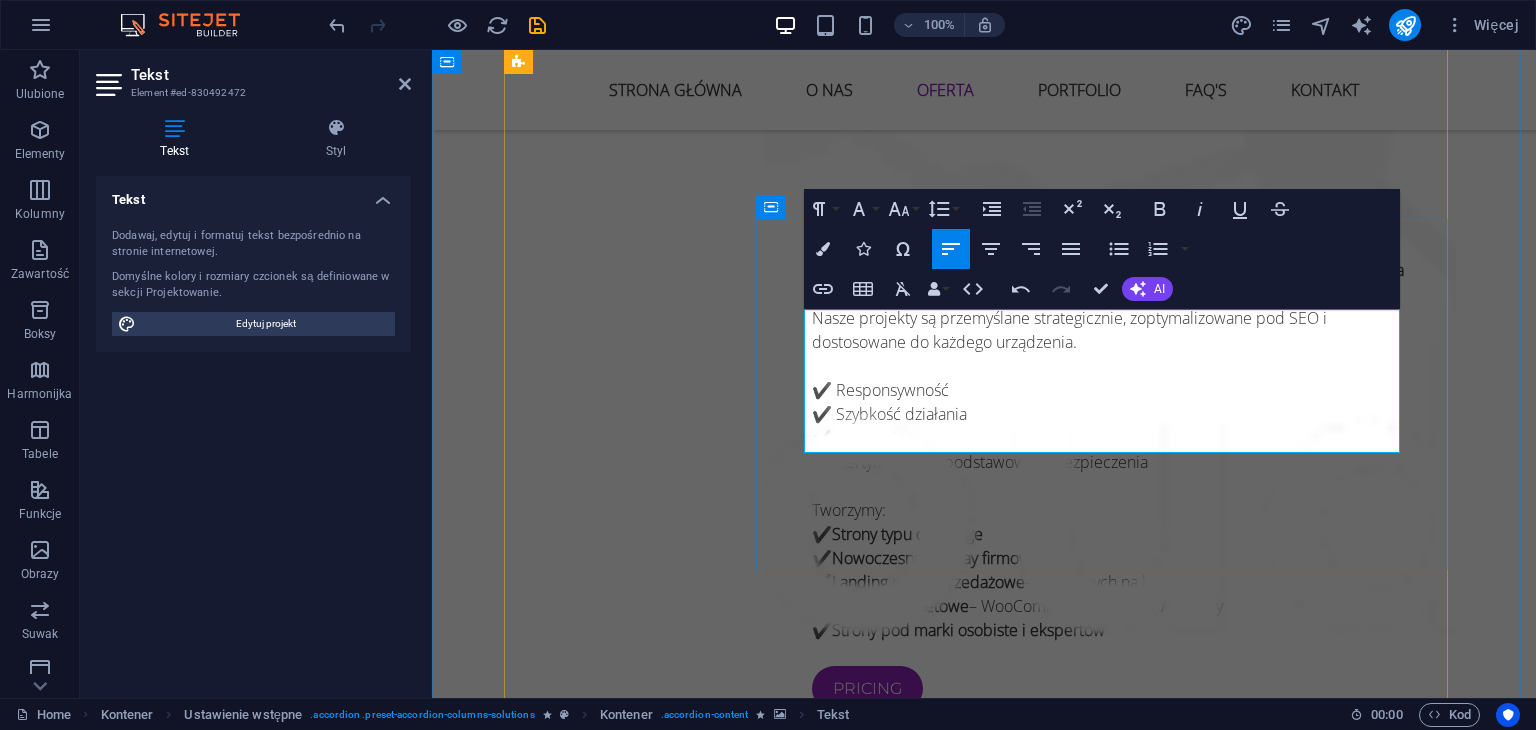 click on "✔️Kompleksowe prowadzenie profili (Facebook, Instagram, TikTok, LinkedIn)" at bounding box center (1118, 2742) 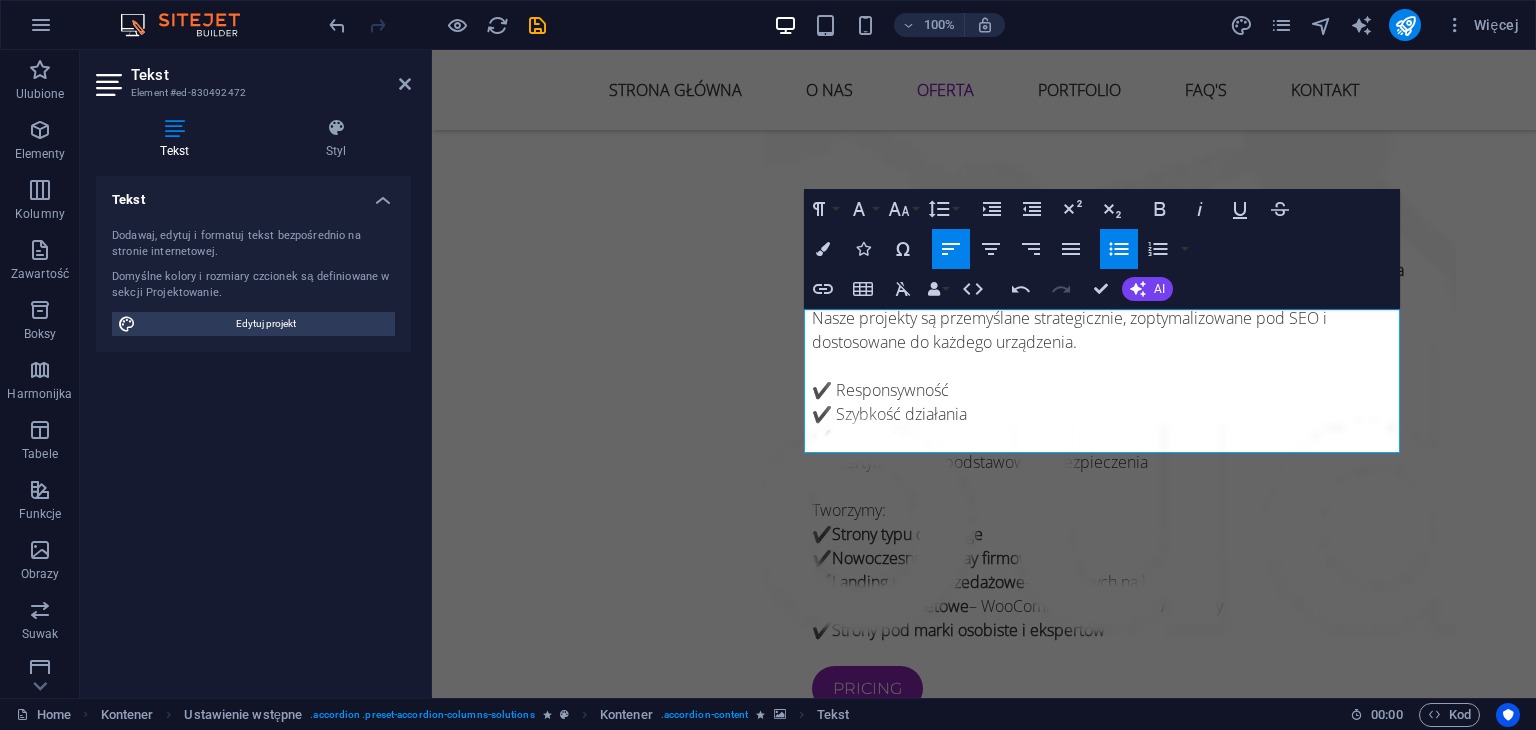 click 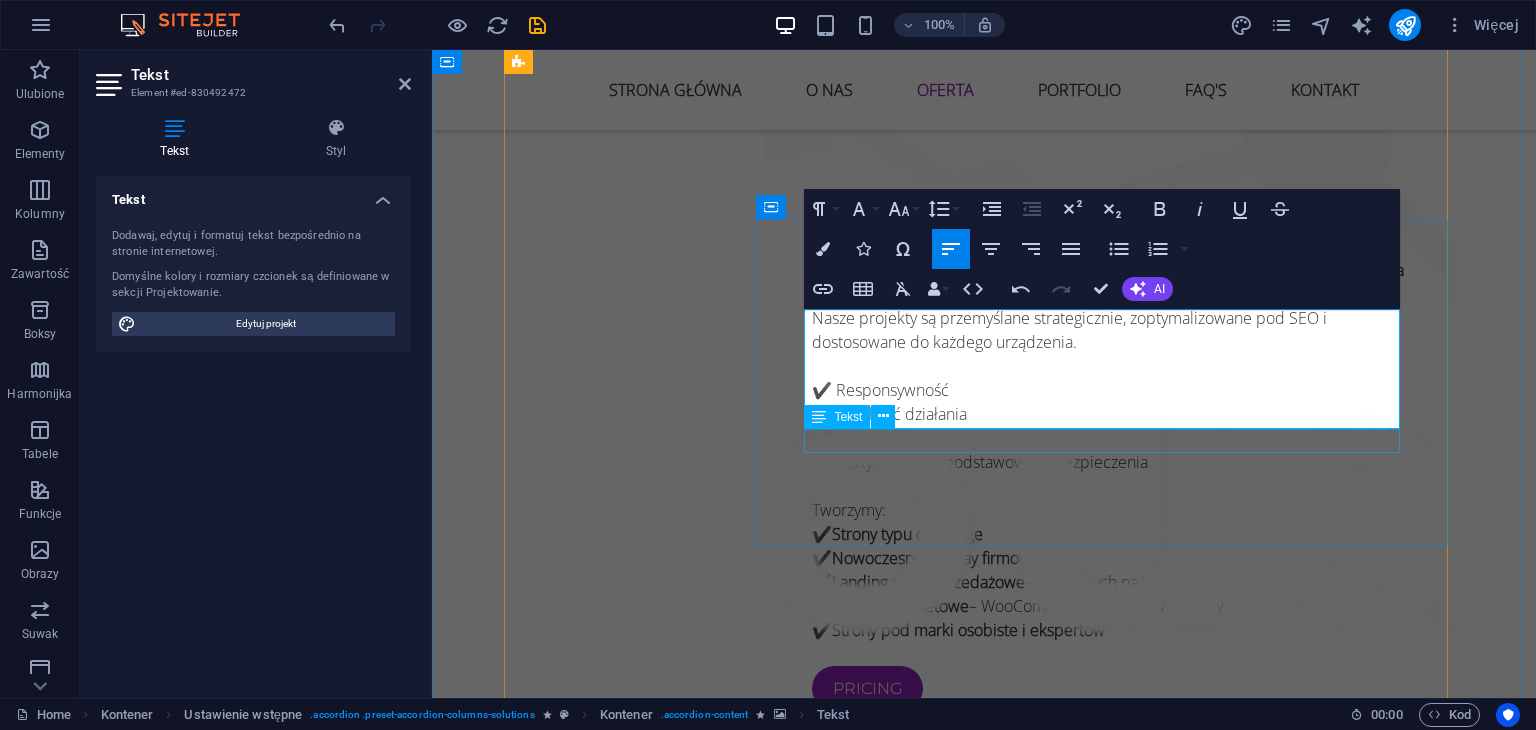 click on "Pricing" at bounding box center (1110, 2860) 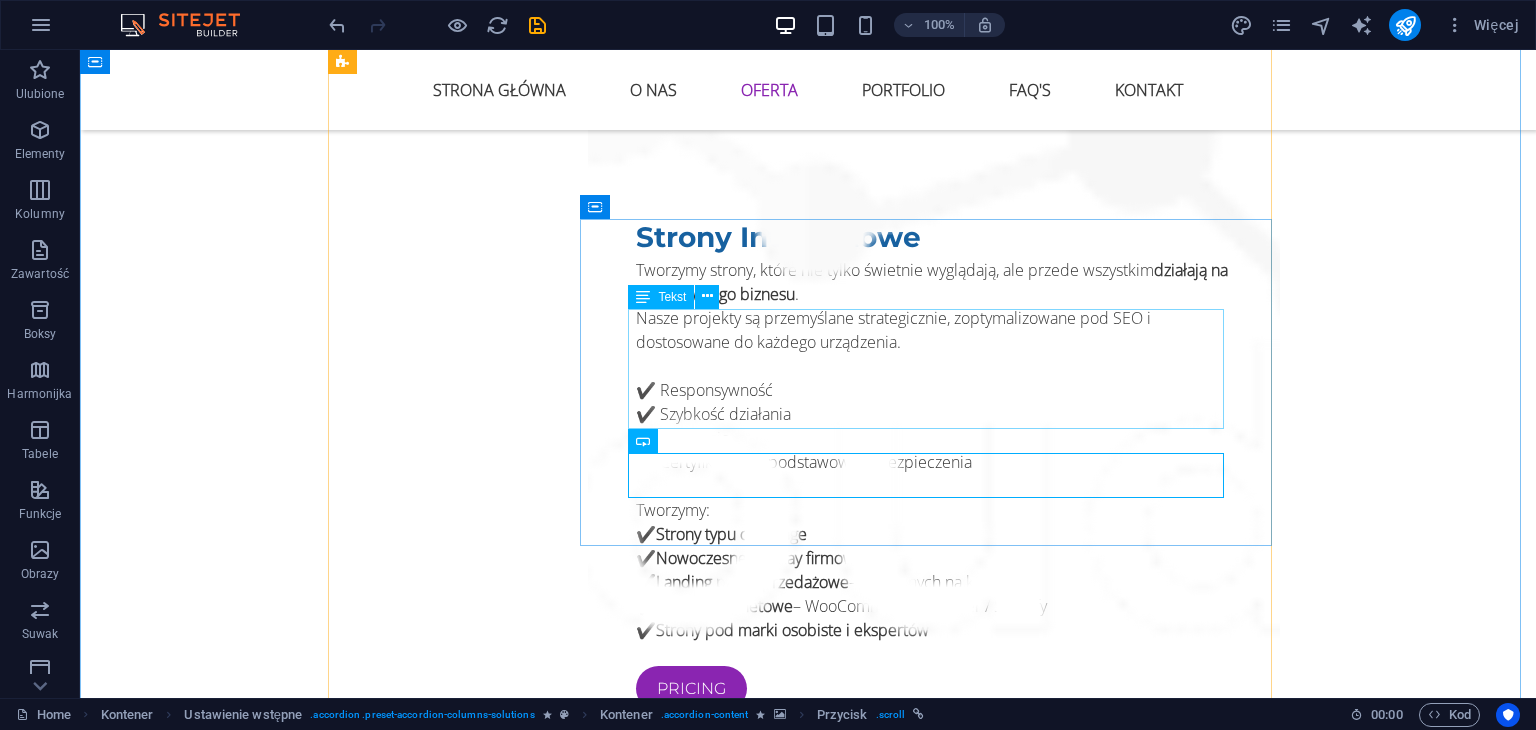 click on "✔️Kompleksowe prowadzenie profili (Facebook, Instagram, TikTok, LinkedIn) ✔️Strategie contentowe, harmonogramy, raportowanie ✔️Tworzenie treści: posty, stories, reelsy, wideo krótkie ✔️Moderacja, wzrost społeczności, analityka" at bounding box center (934, 2754) 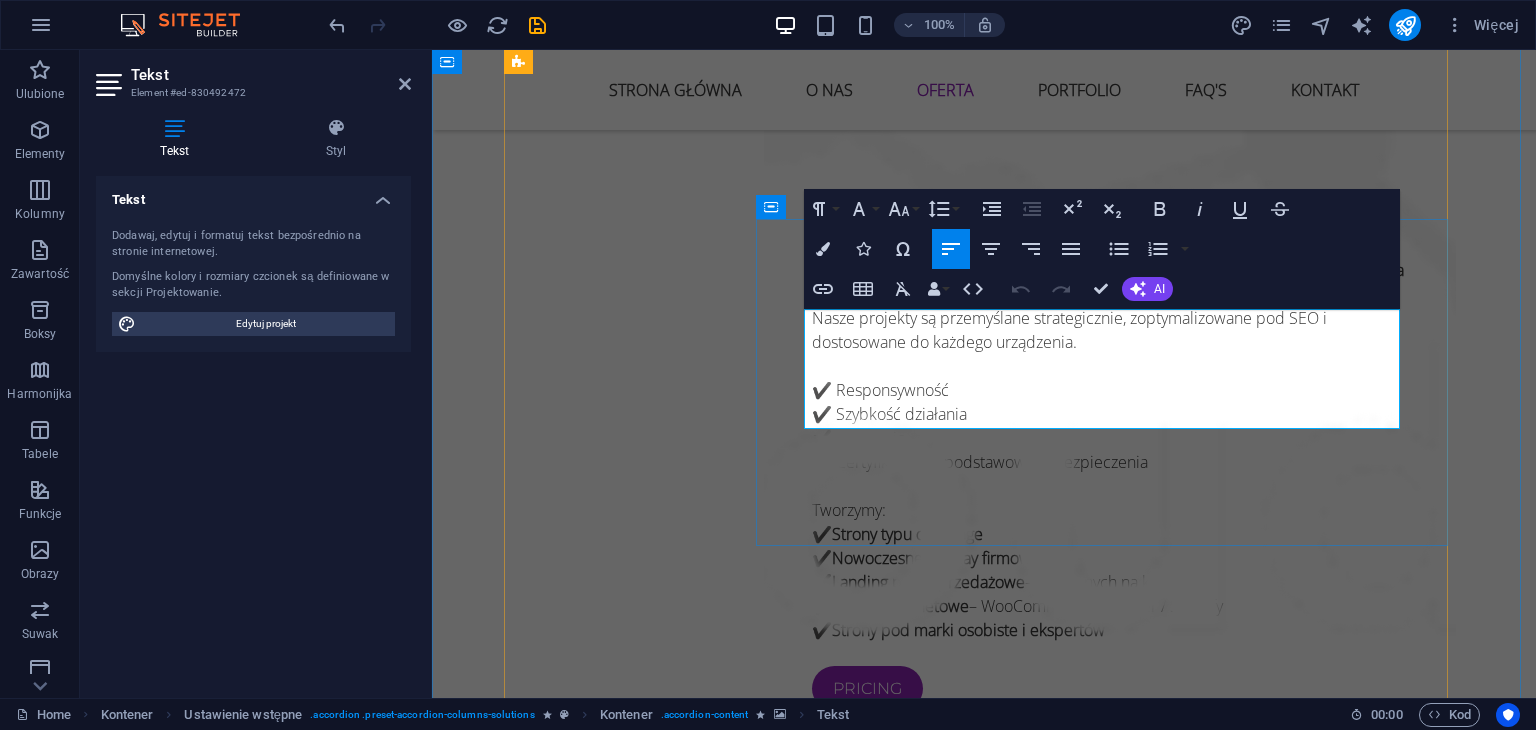 drag, startPoint x: 820, startPoint y: 341, endPoint x: 808, endPoint y: 345, distance: 12.649111 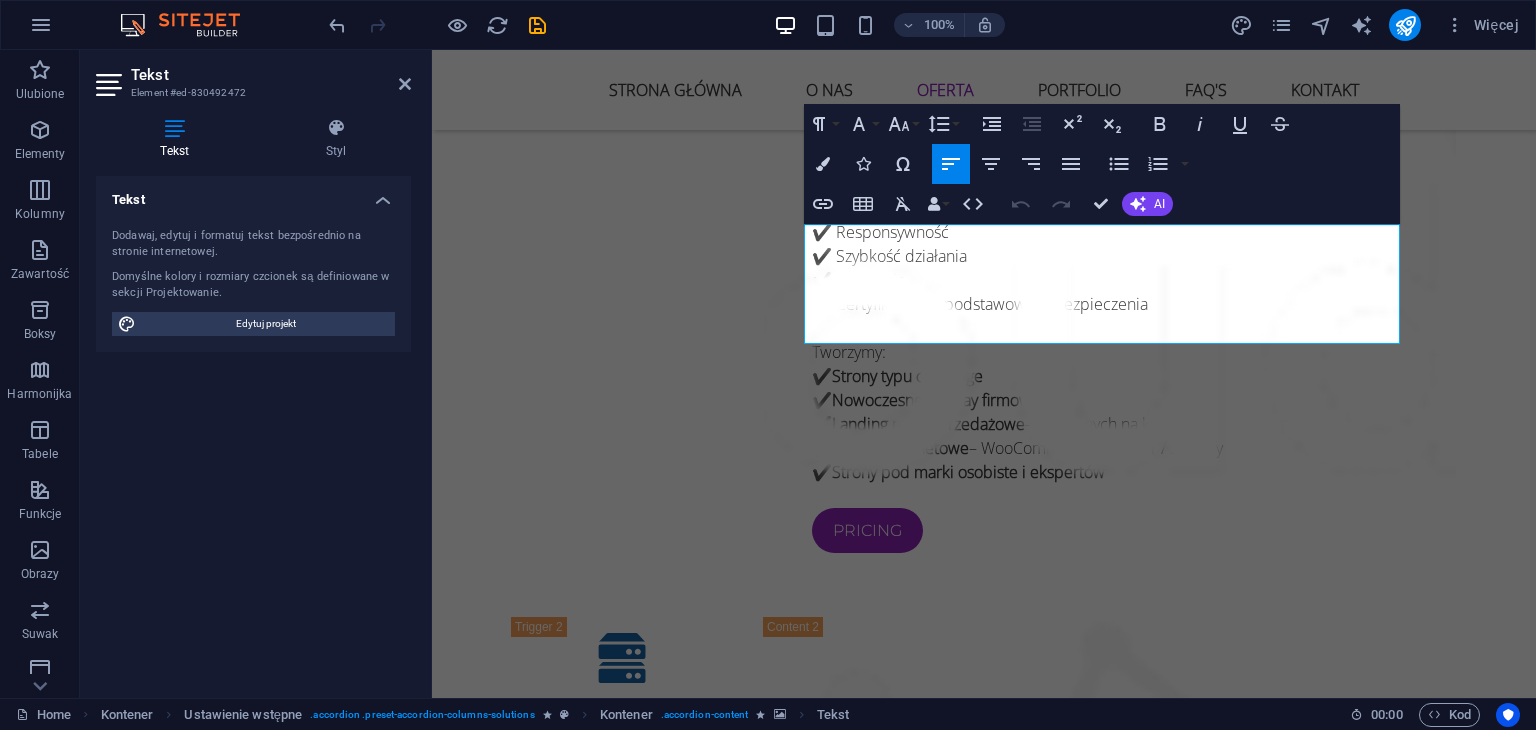 scroll, scrollTop: 3934, scrollLeft: 0, axis: vertical 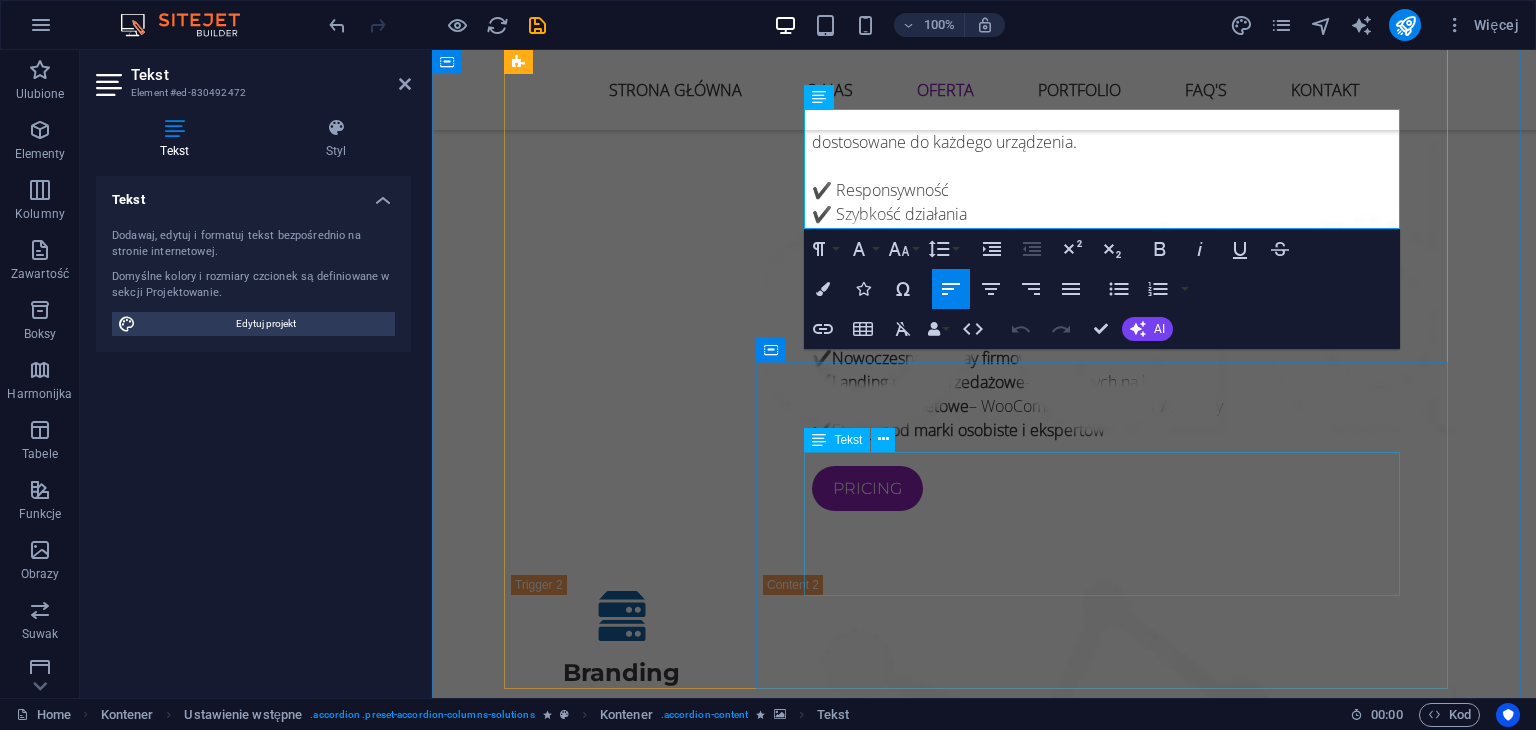 click on "Projekty wizytówek, ulotek, plakatów, katalogów Magnesy reklamowe, reklamy na pojazdy Papier firmowy, stopki mailowe, banery Przygotowanie do druku + opcjonalna realizacja" at bounding box center [1110, 3236] 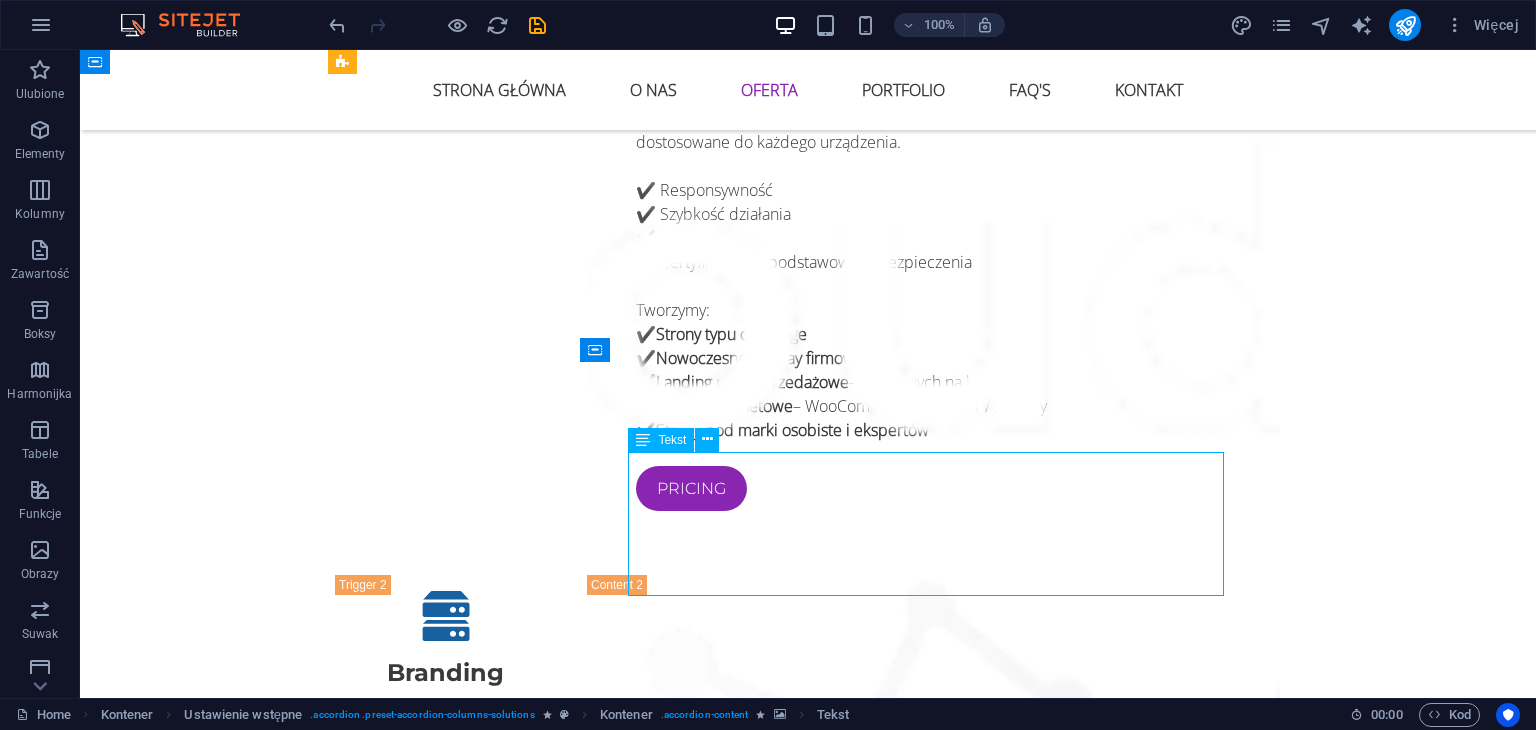 click on "Projekty wizytówek, ulotek, plakatów, katalogów Magnesy reklamowe, reklamy na pojazdy Papier firmowy, stopki mailowe, banery Przygotowanie do druku + opcjonalna realizacja" at bounding box center (934, 3236) 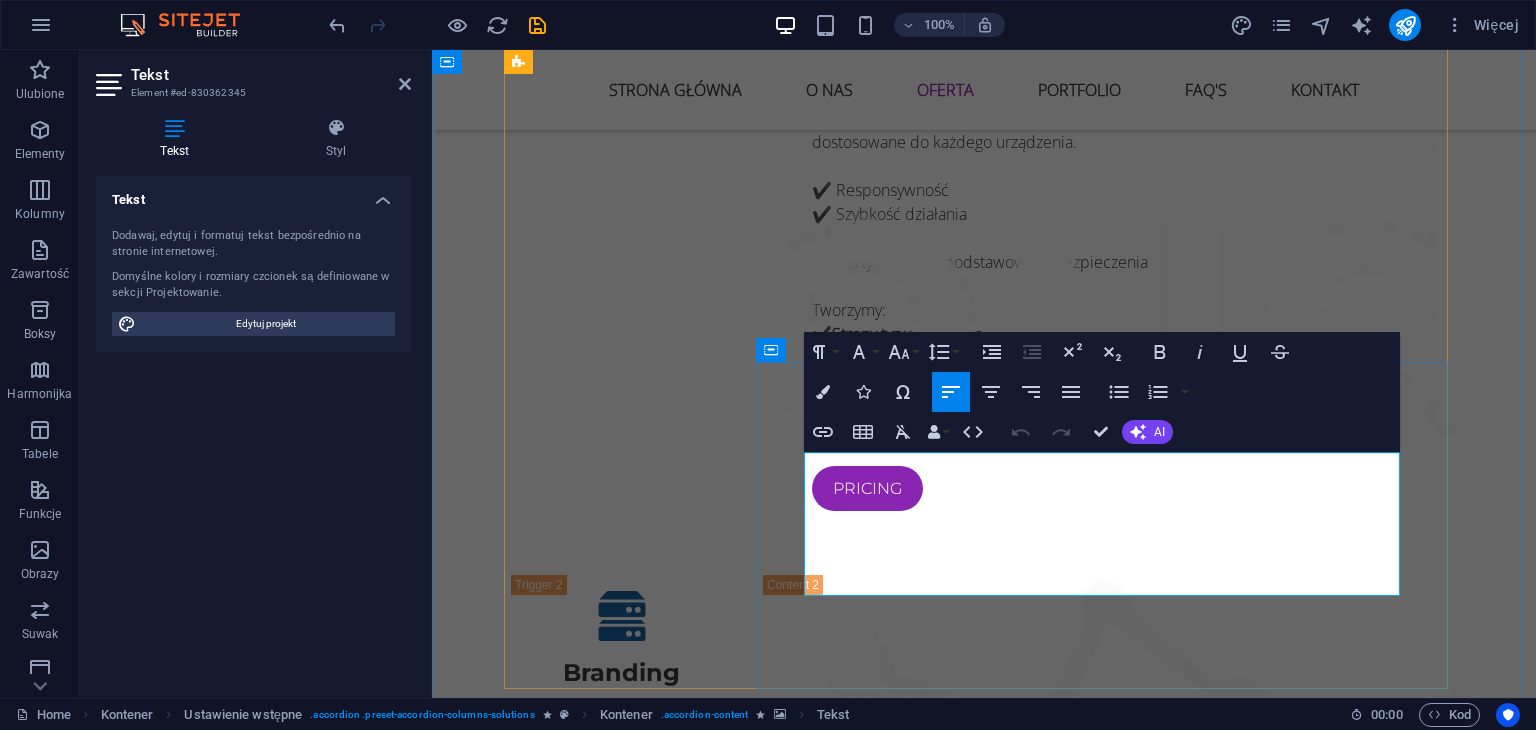 click on "Projekty wizytówek, ulotek, plakatów, katalogów" at bounding box center [1110, 3200] 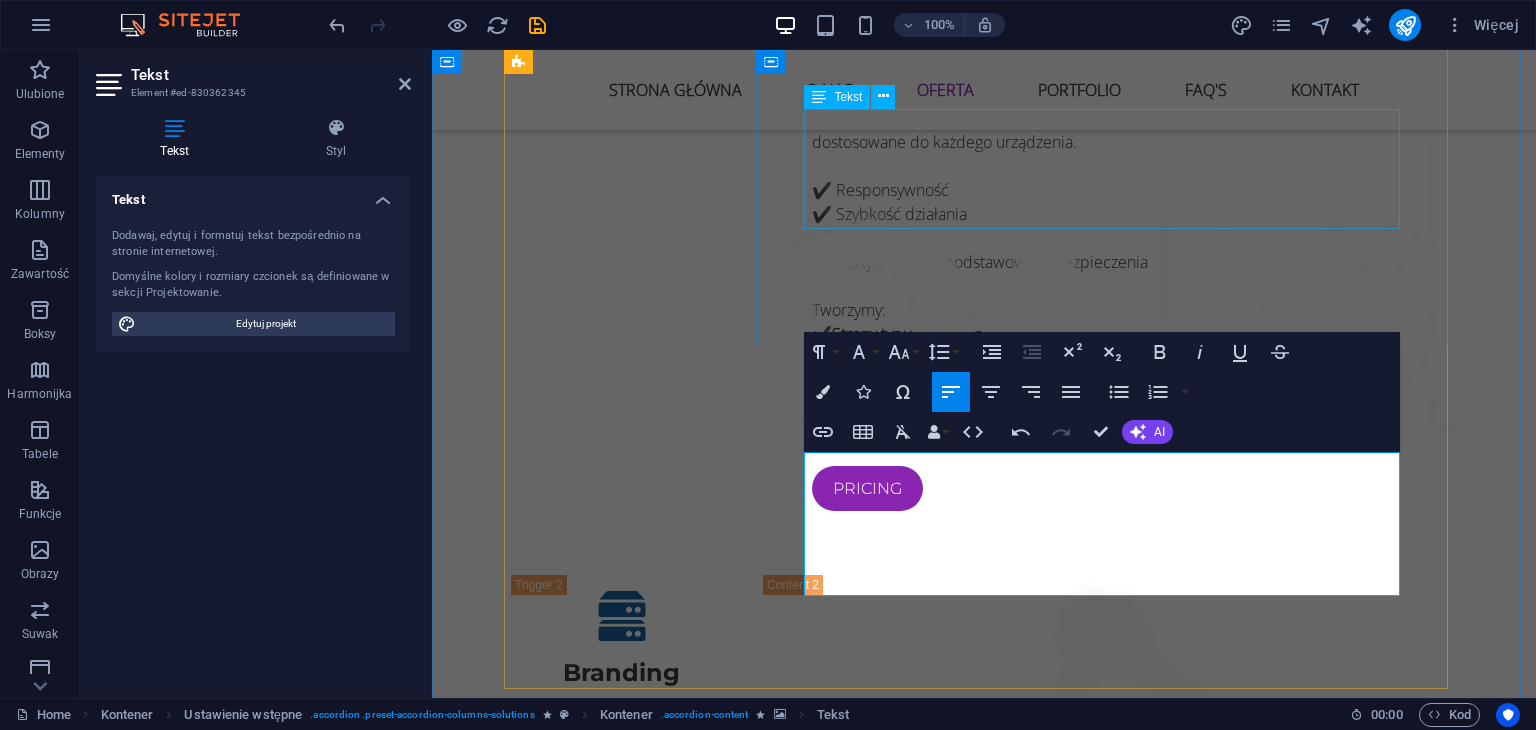click on "✔️Kompleksowe prowadzenie profili (Facebook, Instagram, TikTok, LinkedIn) ✔️Strategie contentowe, harmonogramy, raportowanie ✔️Tworzenie treści: posty, stories, reelsy, wideo krótkie ✔️Moderacja, wzrost społeczności, analityka" at bounding box center (1110, 2554) 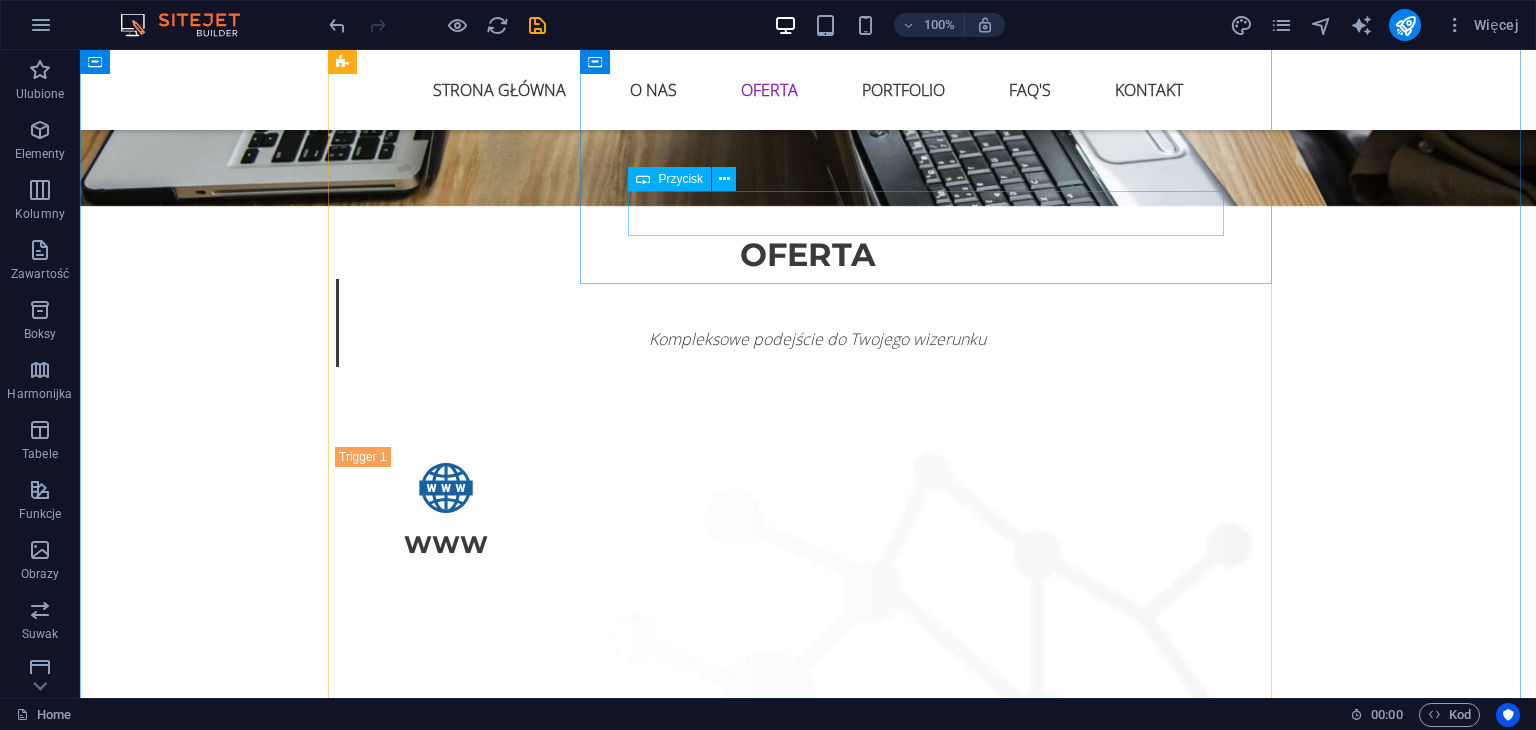 scroll, scrollTop: 2834, scrollLeft: 0, axis: vertical 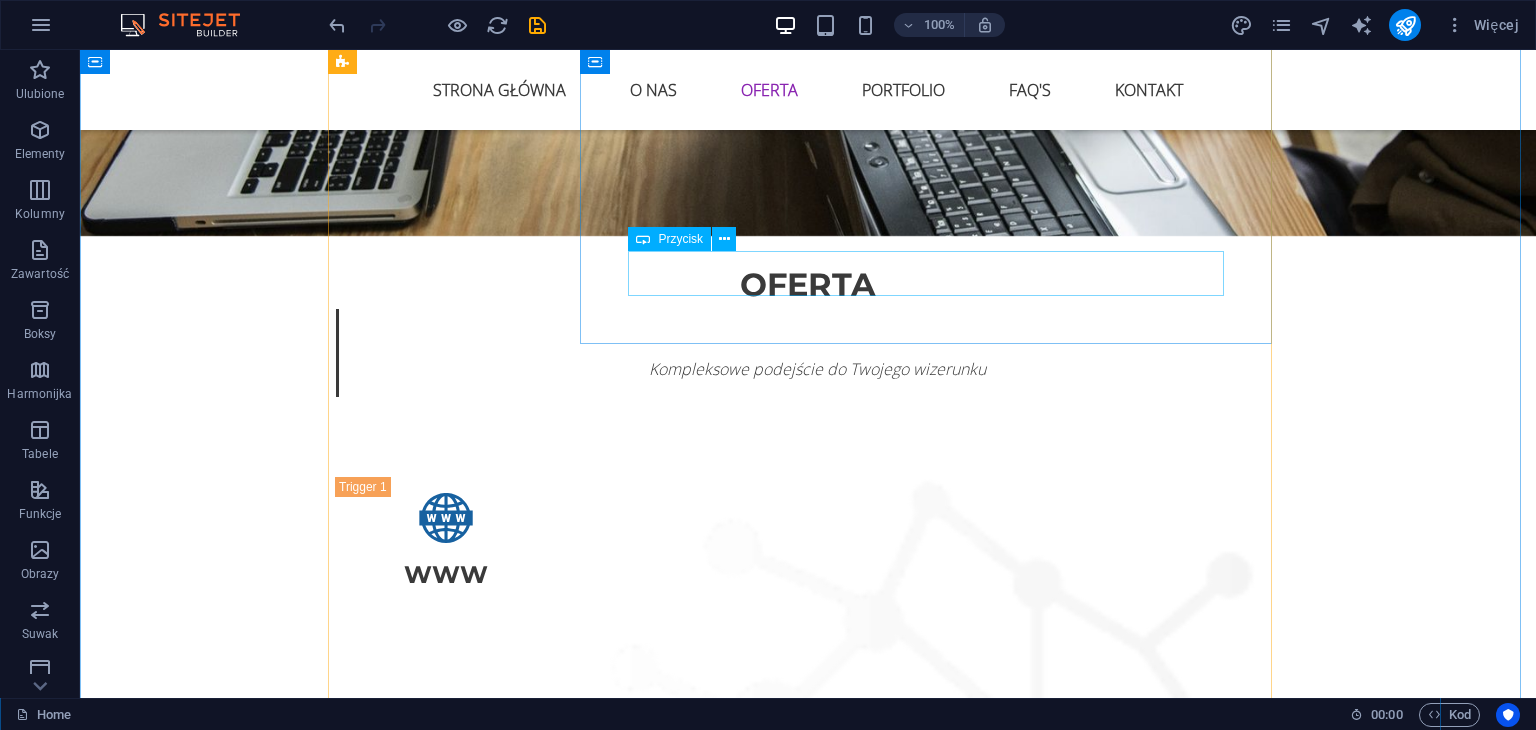 click on "Pricing" at bounding box center [934, 1588] 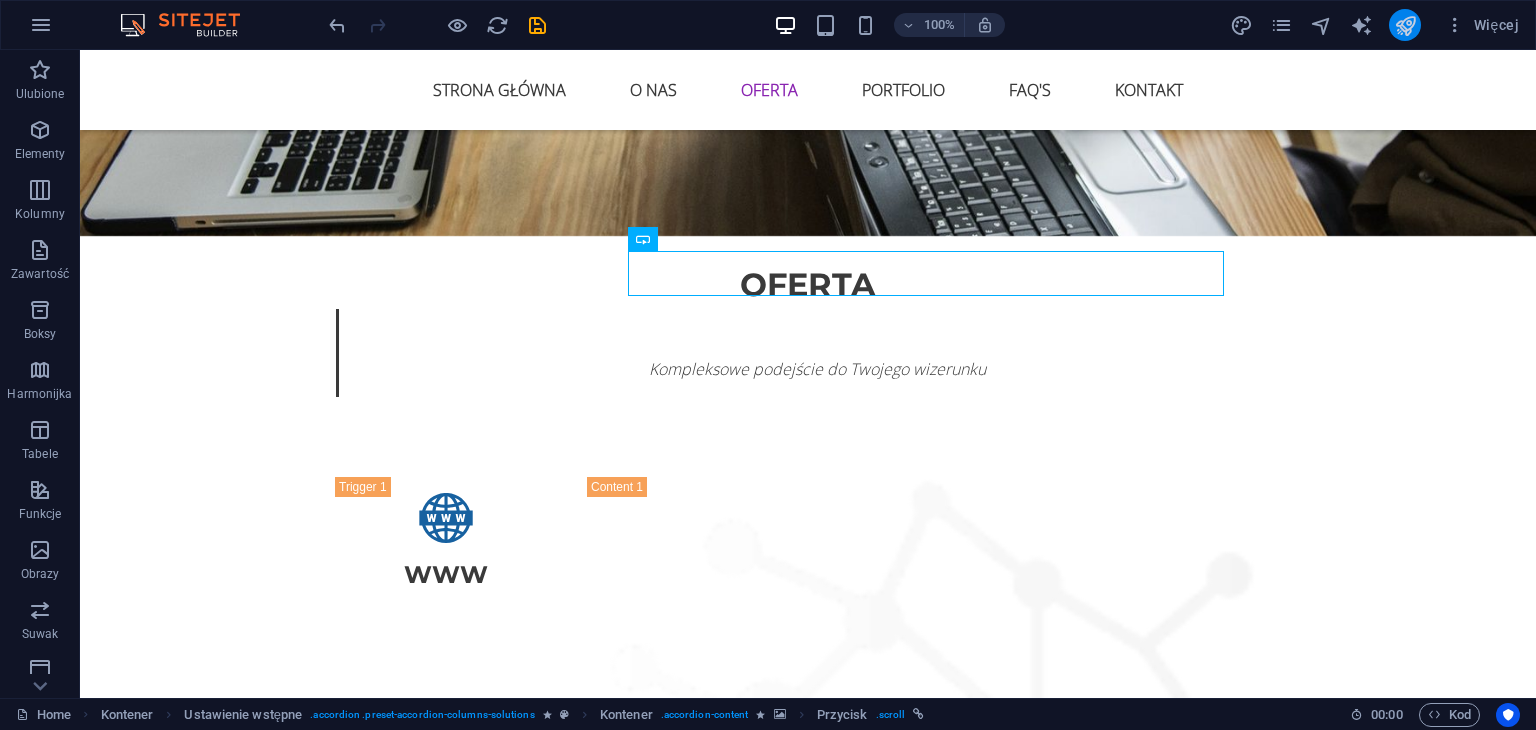 click at bounding box center [1405, 25] 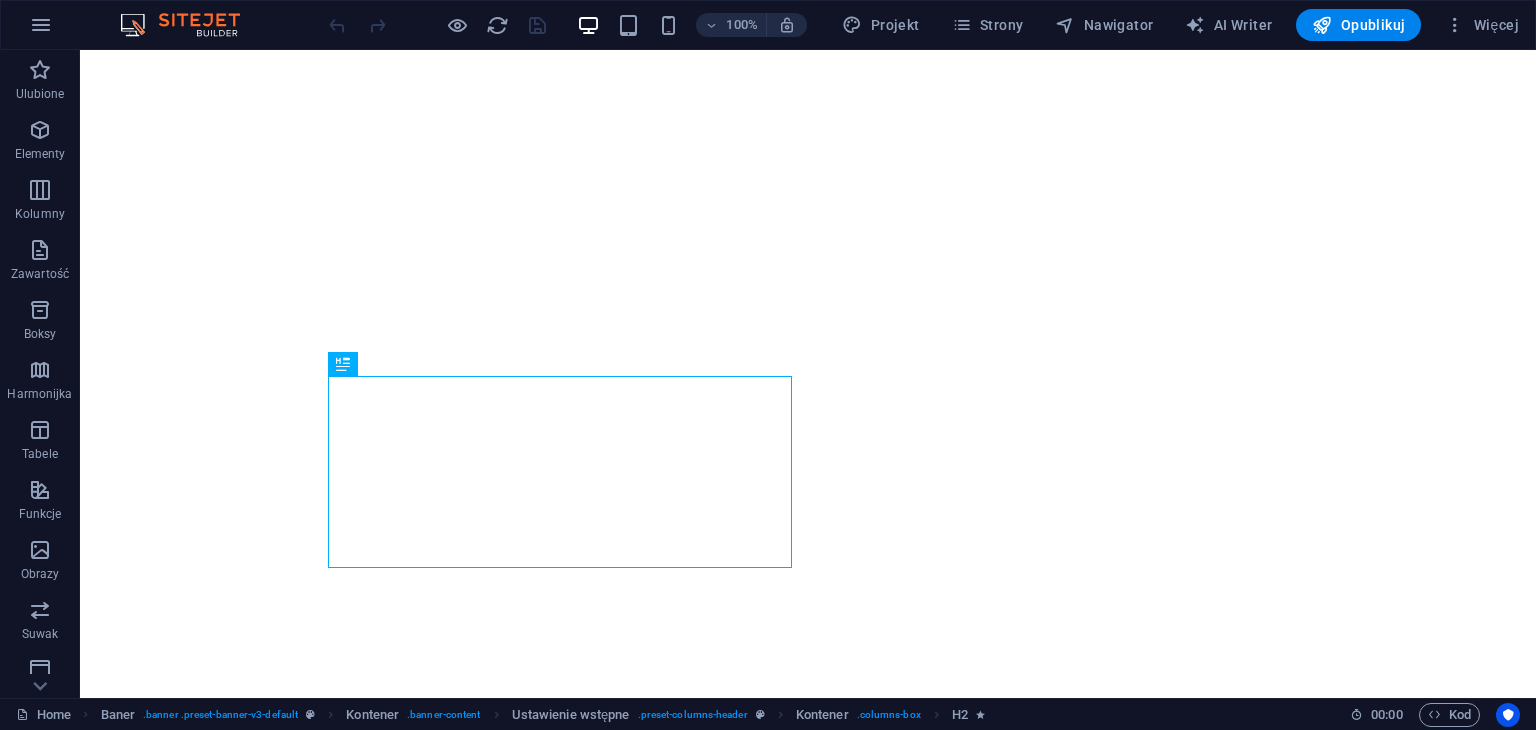 scroll, scrollTop: 0, scrollLeft: 0, axis: both 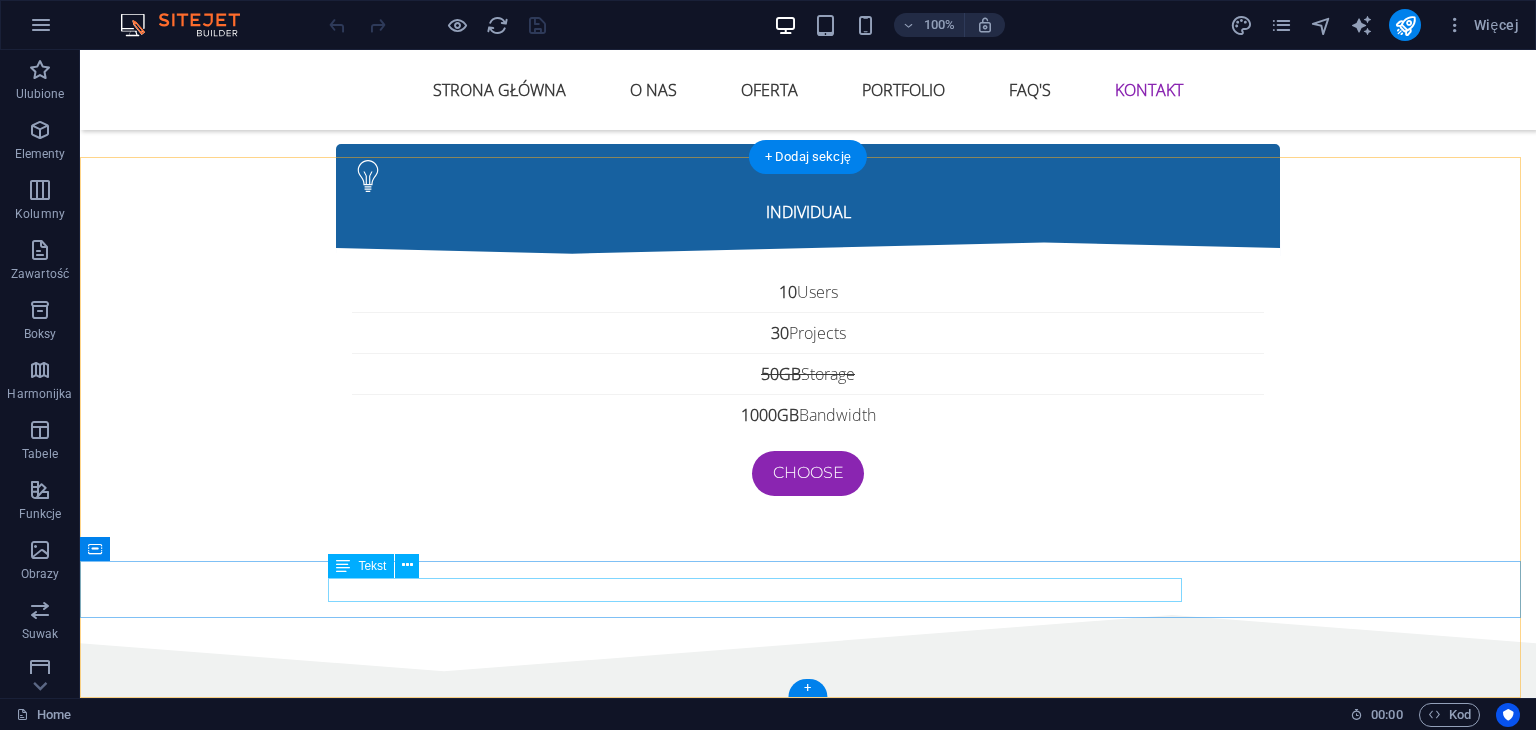 click on "© [COMPANY] [YEAR].  Legal Notice  |  Privacy" at bounding box center [808, 4979] 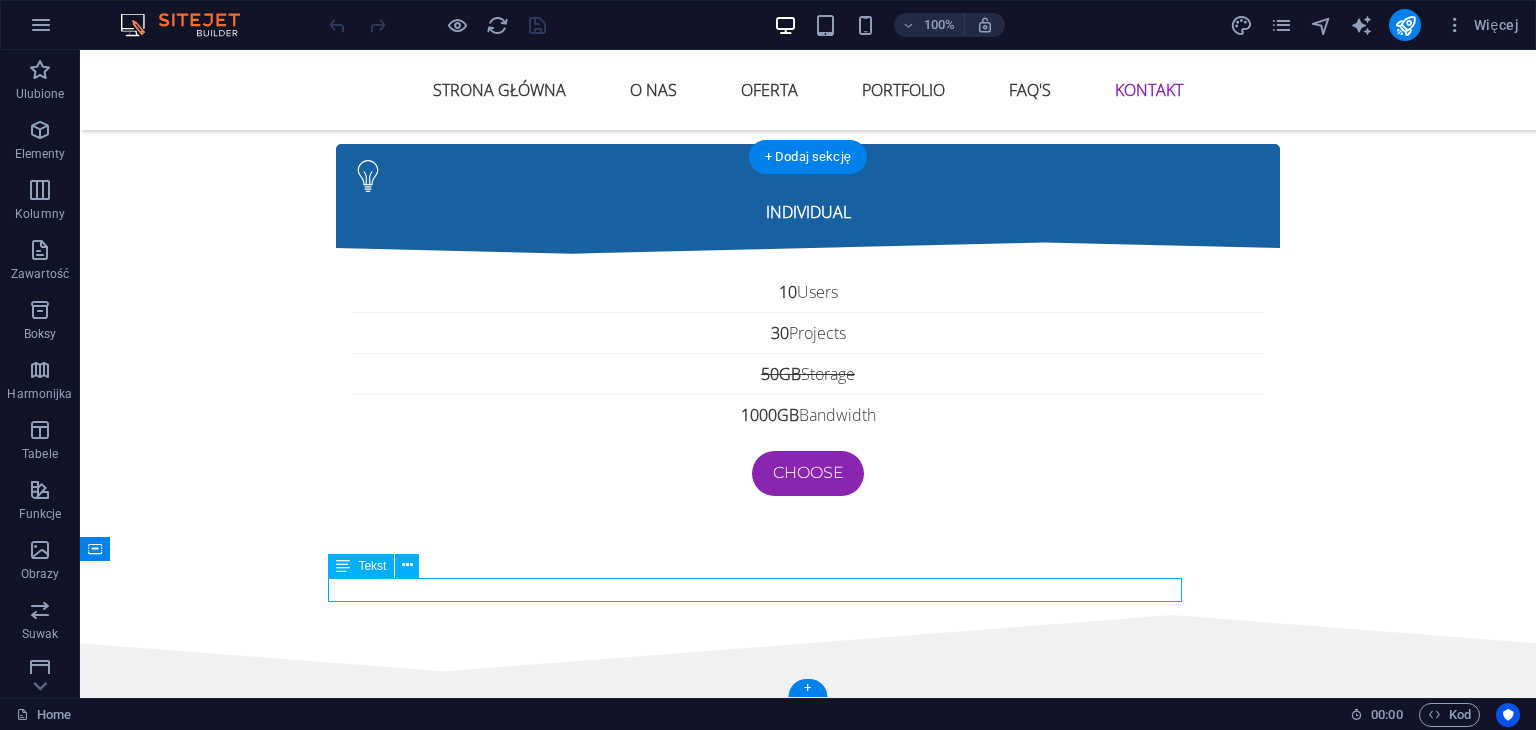 click on "© [COMPANY] [YEAR].  Legal Notice  |  Privacy" at bounding box center [808, 4979] 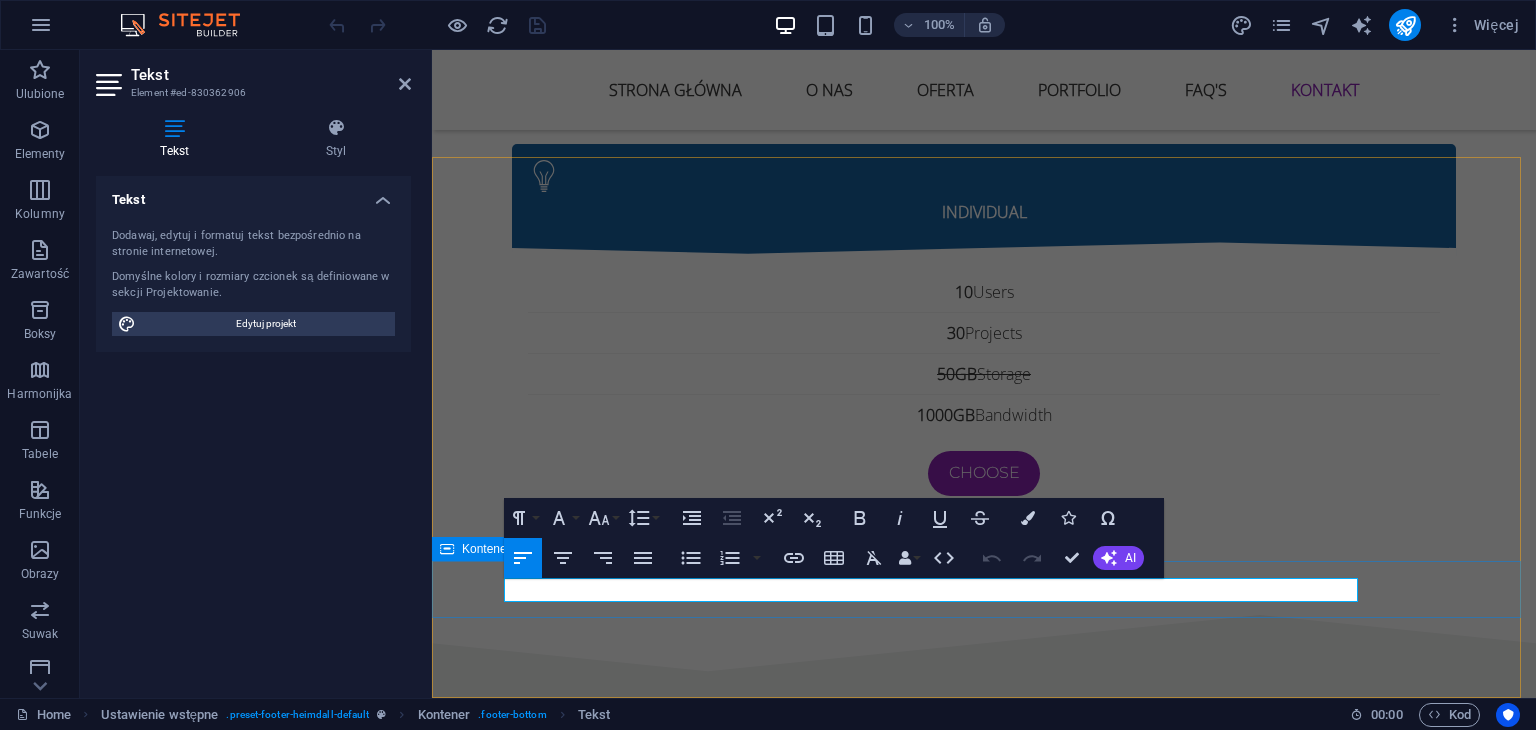 drag, startPoint x: 792, startPoint y: 597, endPoint x: 495, endPoint y: 608, distance: 297.20364 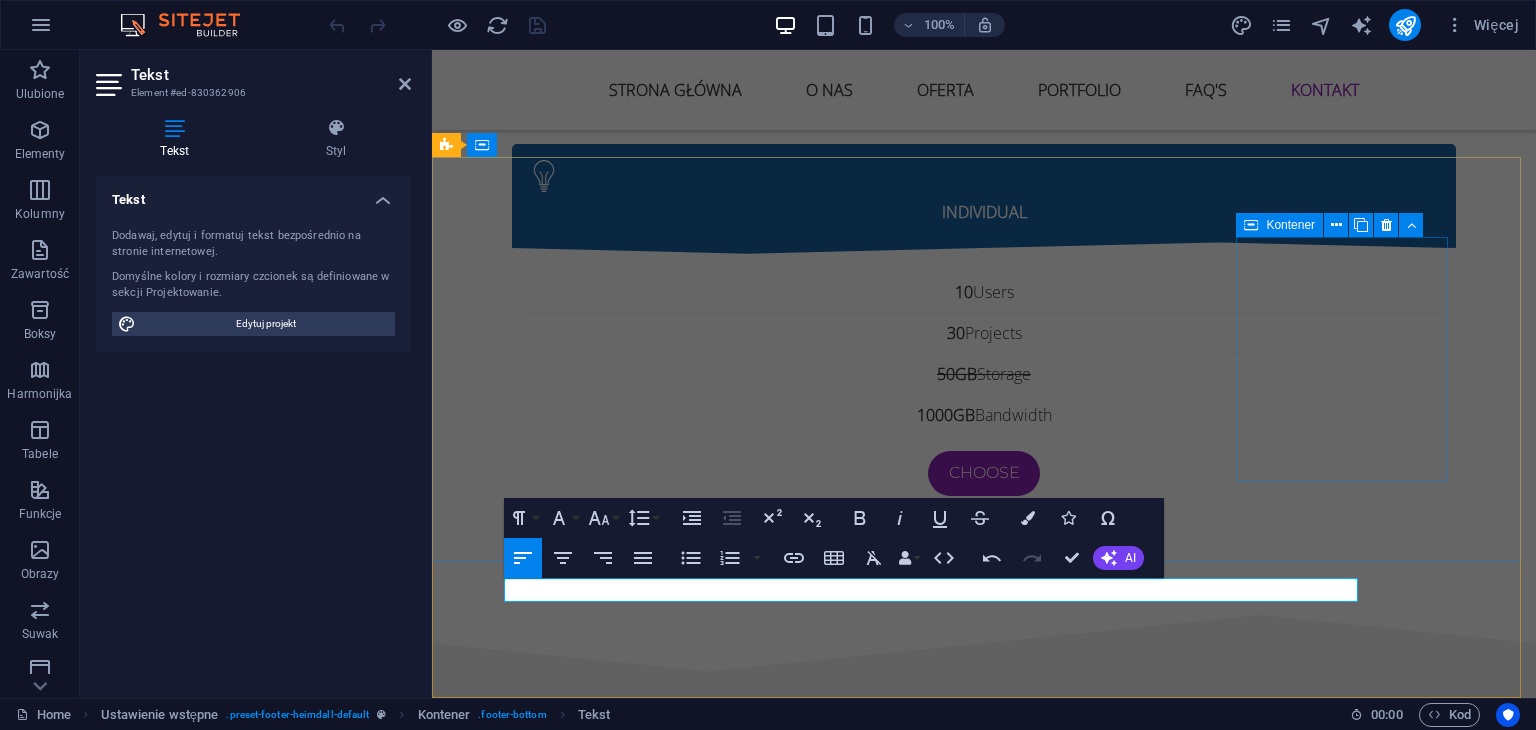 click on "Kontak: biuro@[DOMAIN]" at bounding box center (920, 4834) 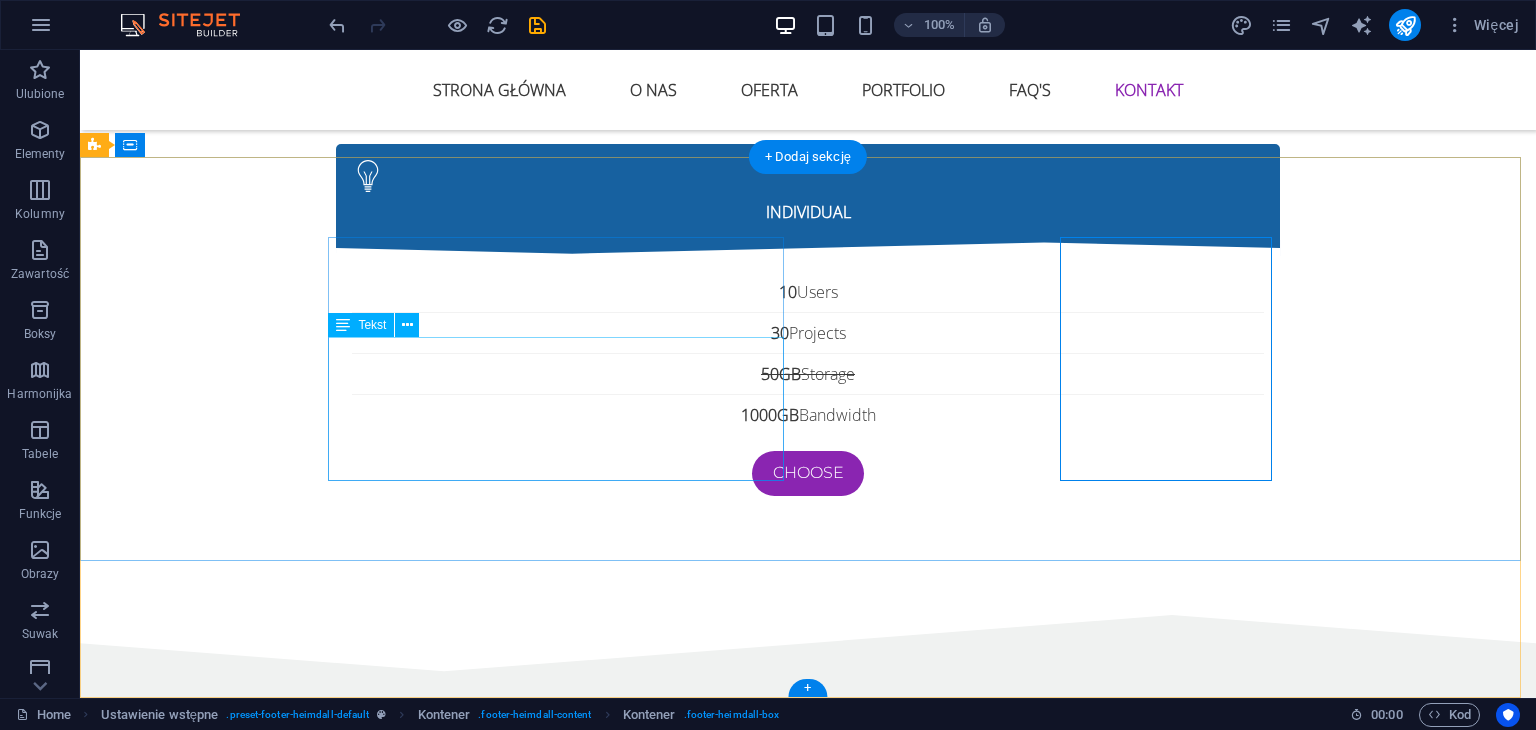 click on "Lorem ipsum dolor sit amet, consetetur sadipscing elitr, sed diam nonumy eirmod tempor invidunt ut labore et dolore magna aliquyam erat, sed diam voluptua. At vero eos et accusam et justo duo dolores et ea rebum. Stet clita kasd gubergren, no sea takimata sanctus est Lorem ipsum dolor sit amet." at bounding box center [568, 4581] 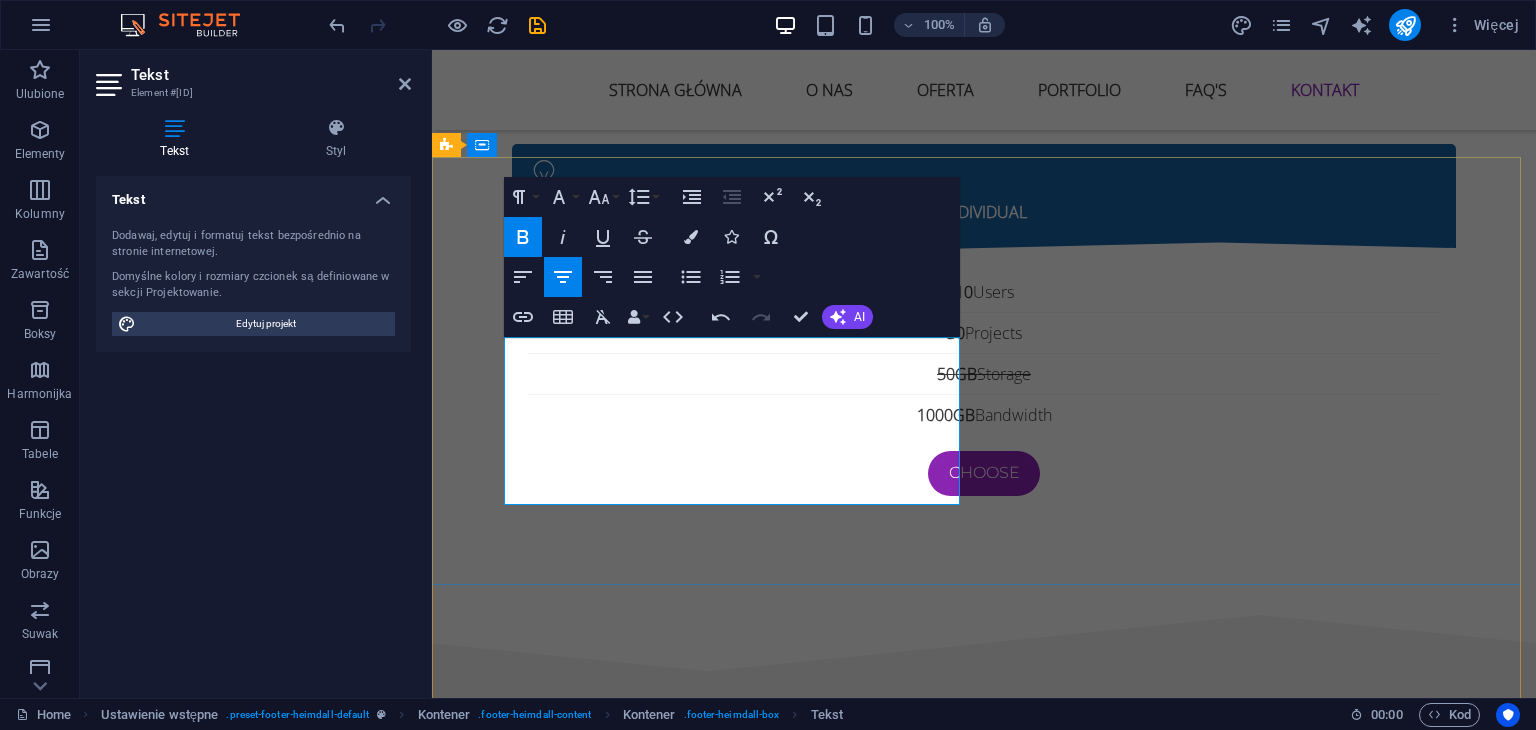 drag, startPoint x: 548, startPoint y: 484, endPoint x: 510, endPoint y: 383, distance: 107.912 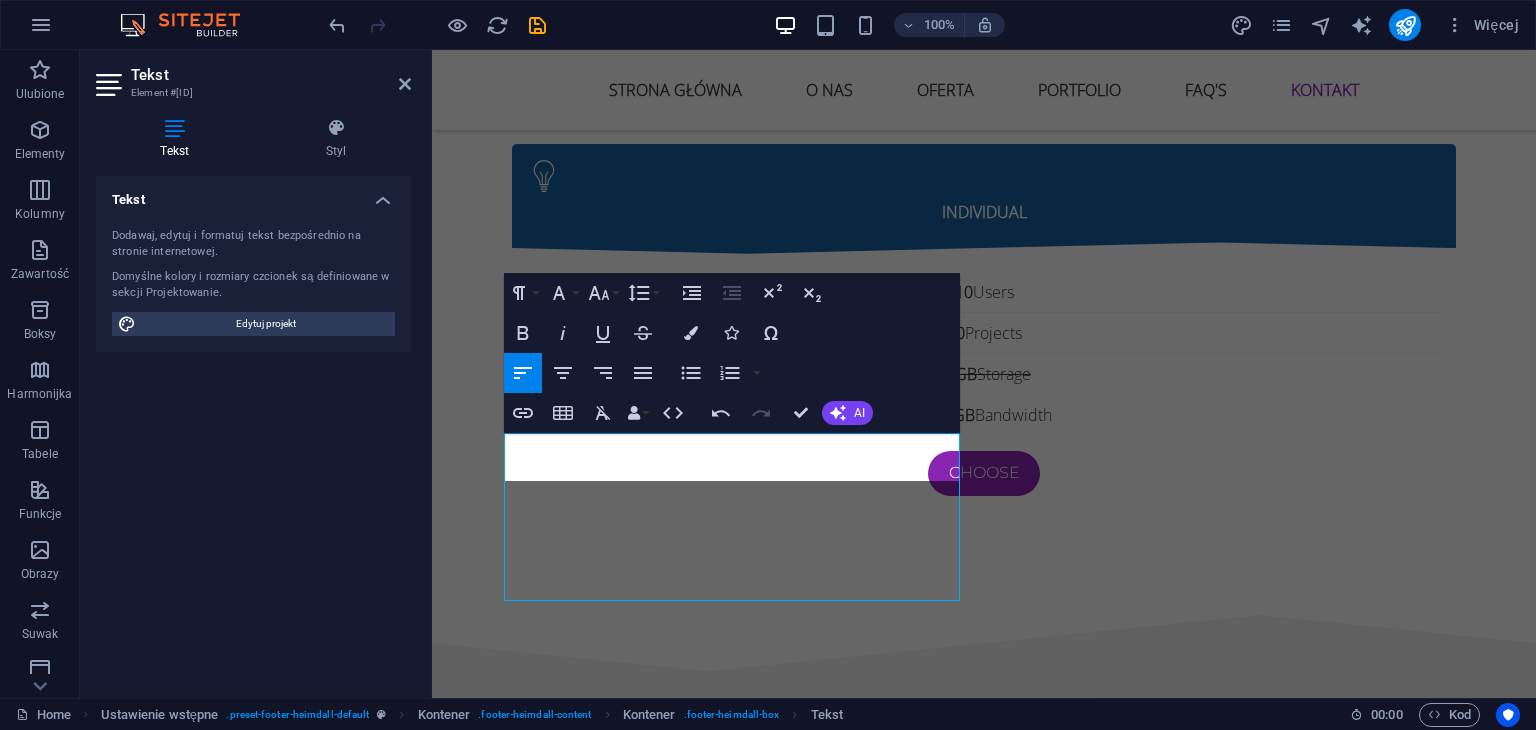 scroll, scrollTop: 8953, scrollLeft: 0, axis: vertical 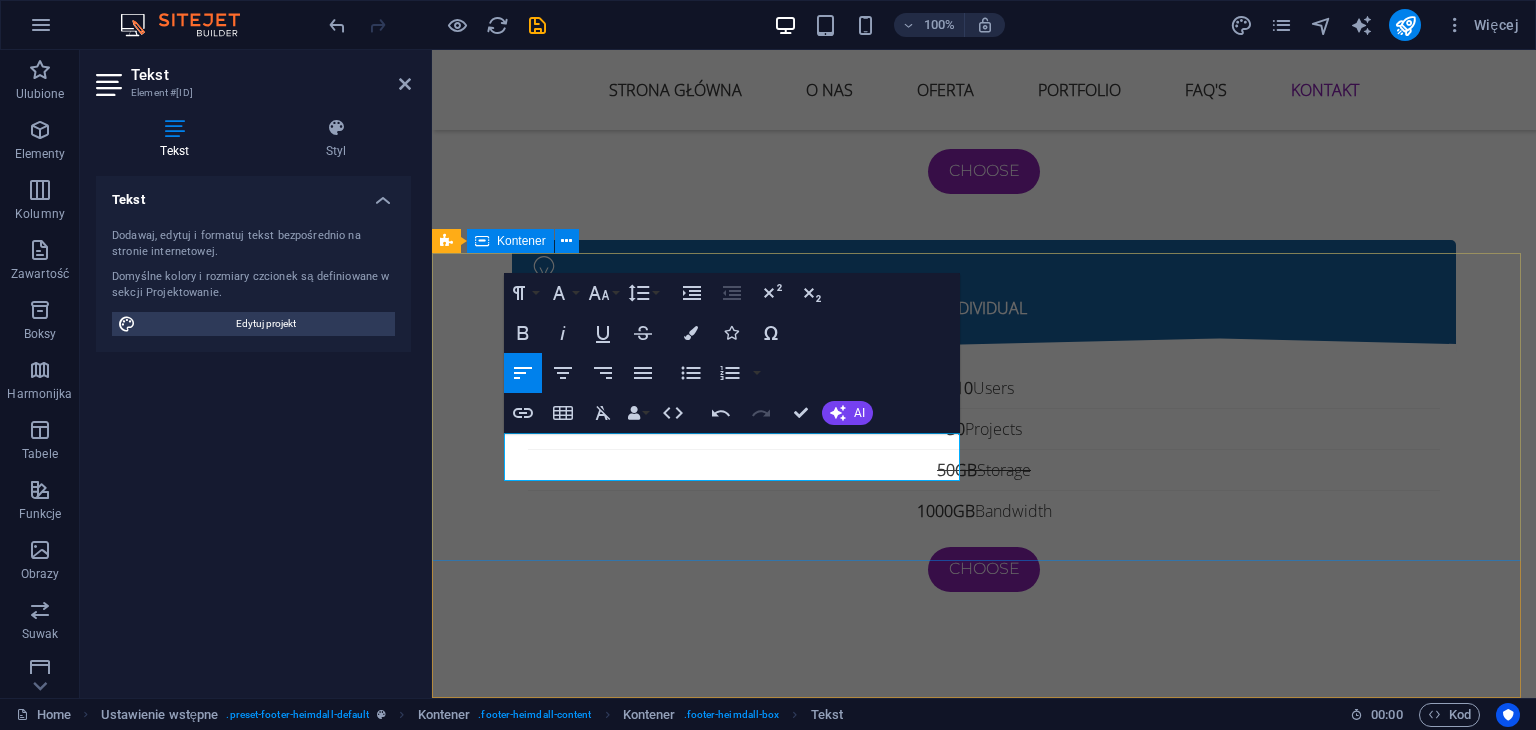 click on "Tworzymy marki, które wygrywają. ​ STRONA GŁÓWNA O NAS OFERTA PORTFOLIO FAQs KONTAKT Kontak: biuro@[DOMAIN]" at bounding box center (984, 4741) 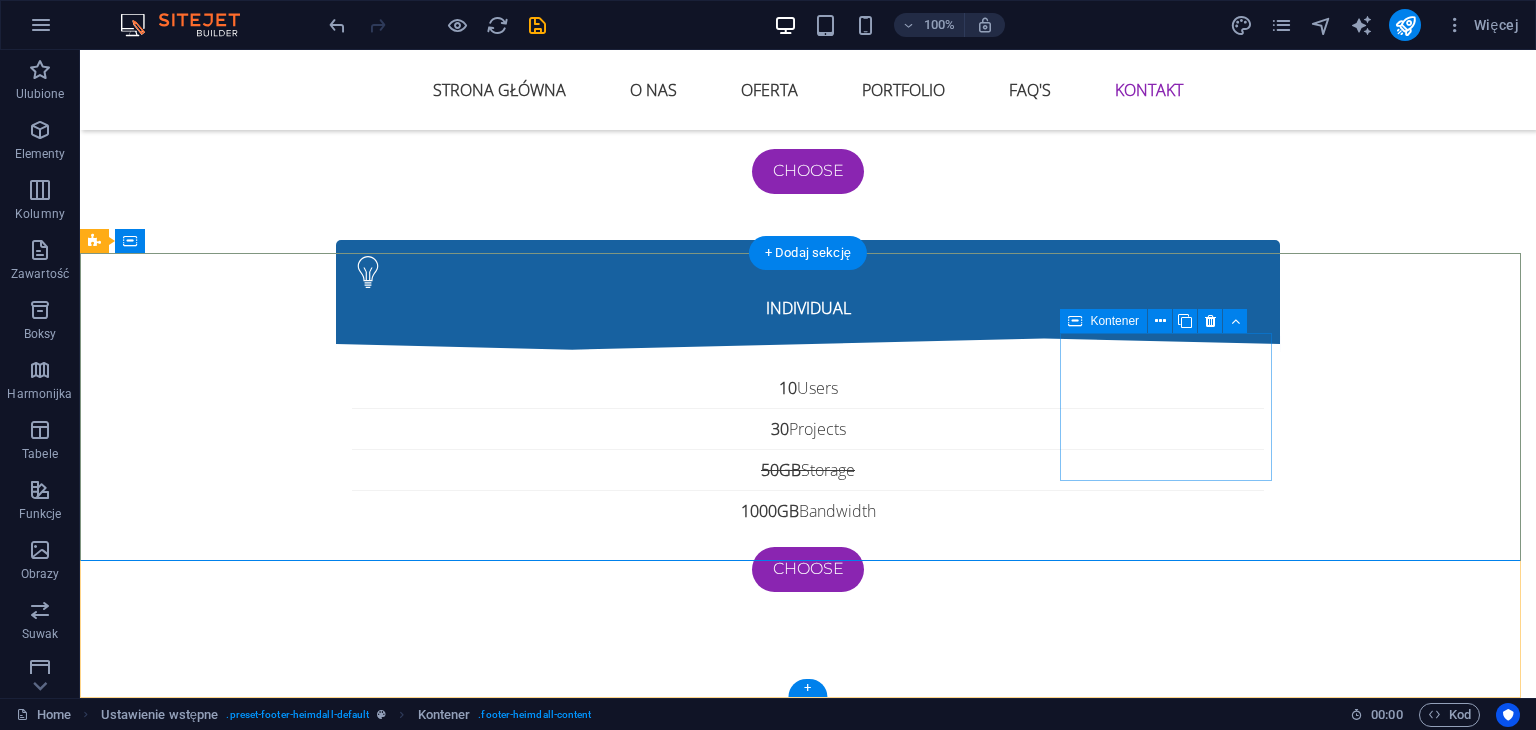 click on "Kontak: biuro@[DOMAIN]" at bounding box center [568, 4906] 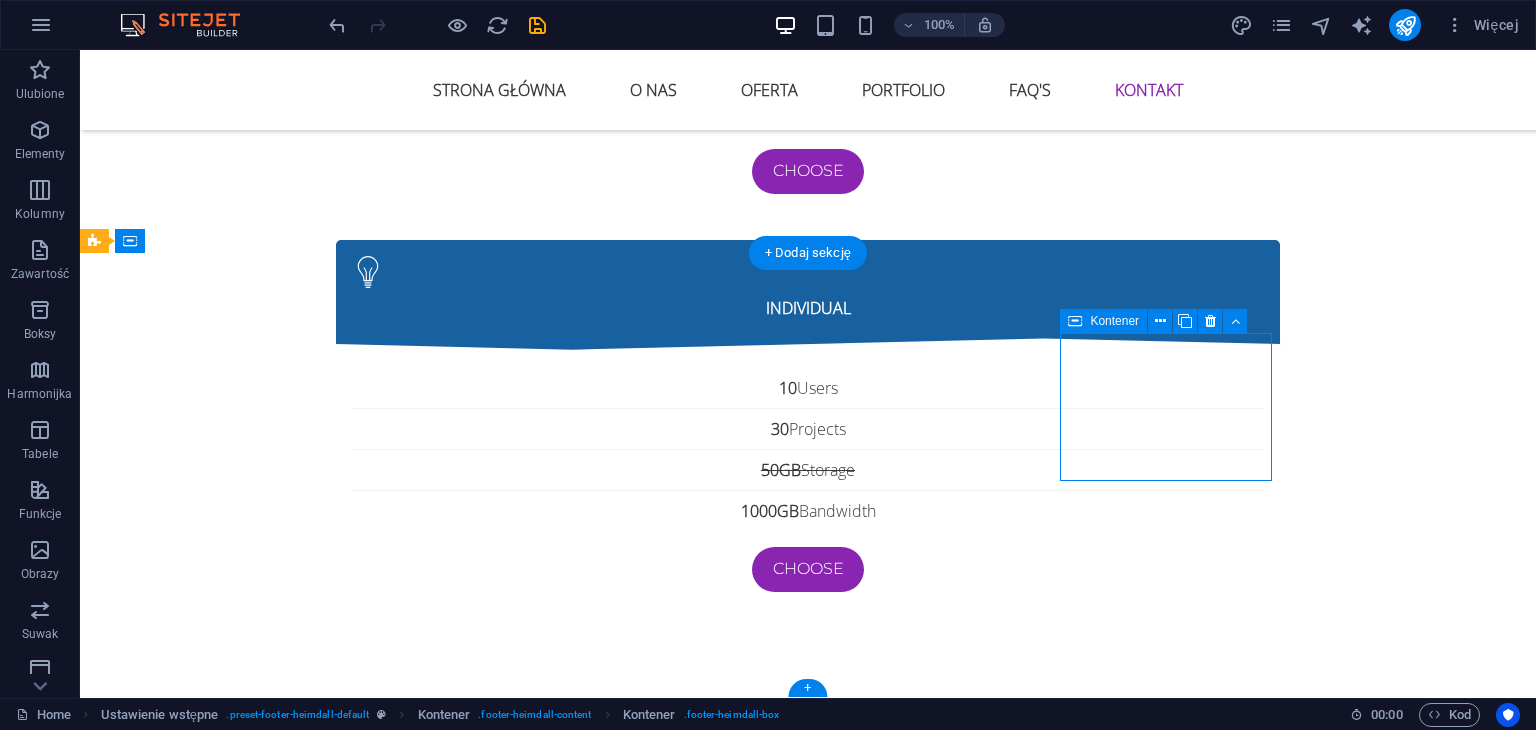 click on "Kontak: biuro@[DOMAIN]" at bounding box center [568, 4906] 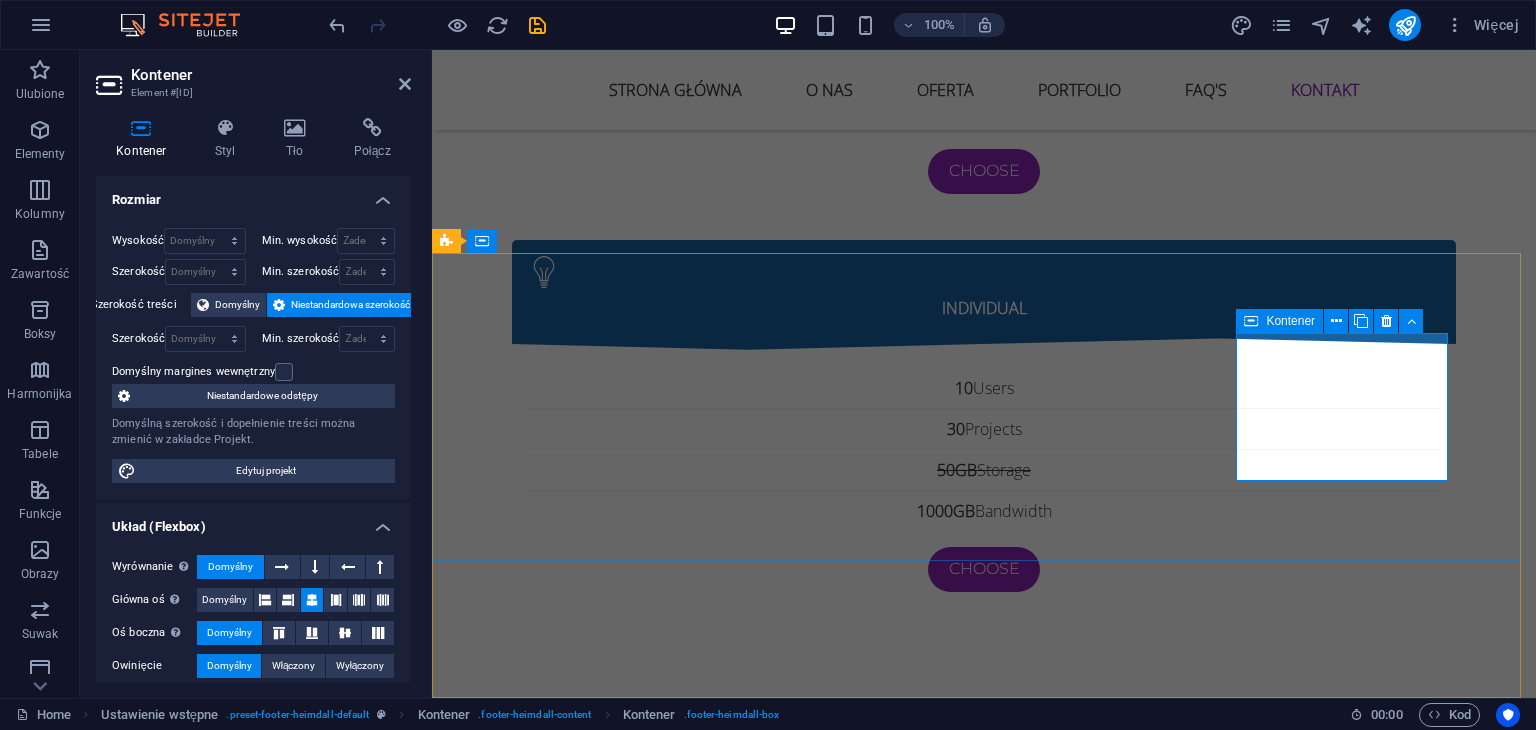 click on "Kontak: biuro@[DOMAIN]" at bounding box center (920, 4906) 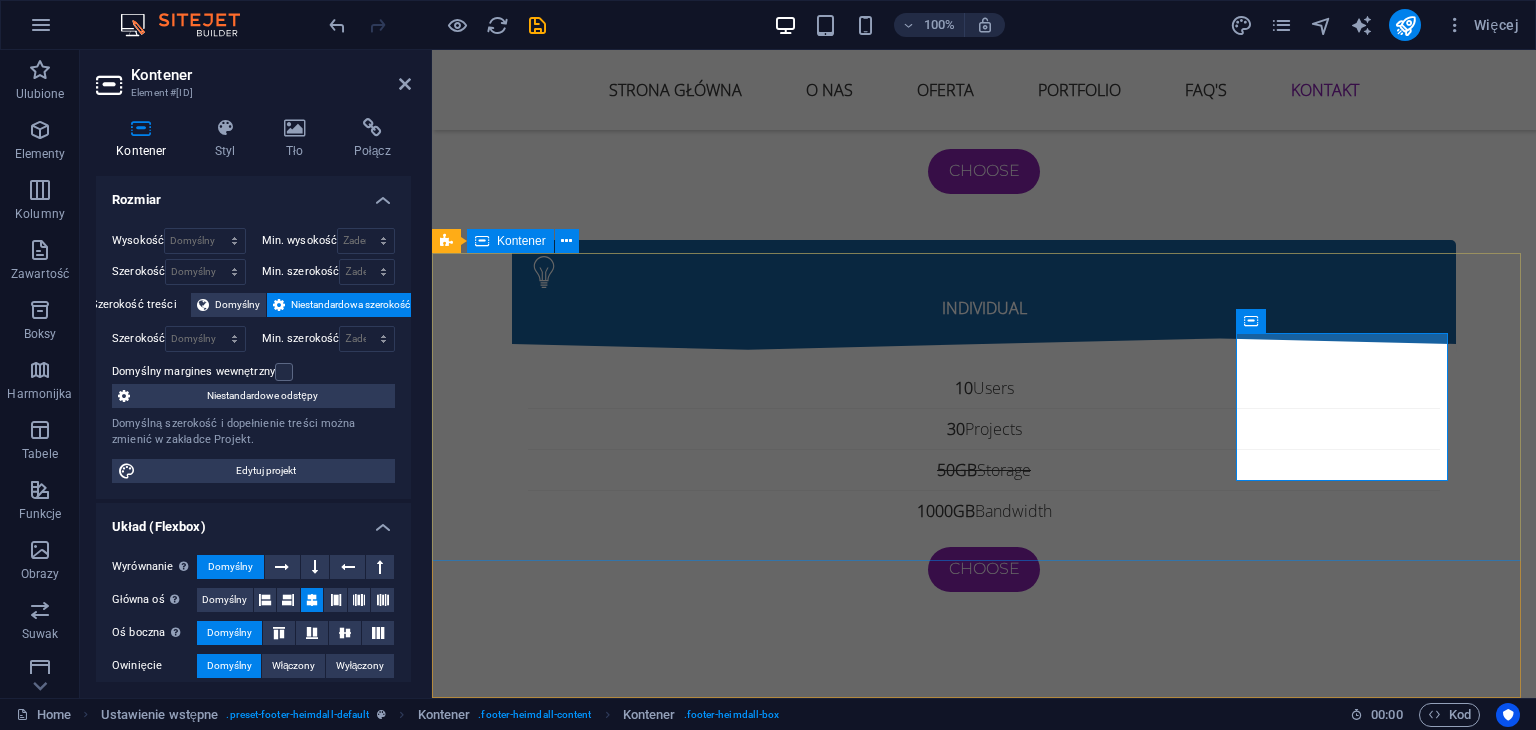 click on "Tworzymy marki, które wygrywają. STRONA GŁÓWNA O NAS OFERTA PORTFOLIO FAQs KONTAKT Kontak: biuro@[DOMAIN]" at bounding box center [984, 4741] 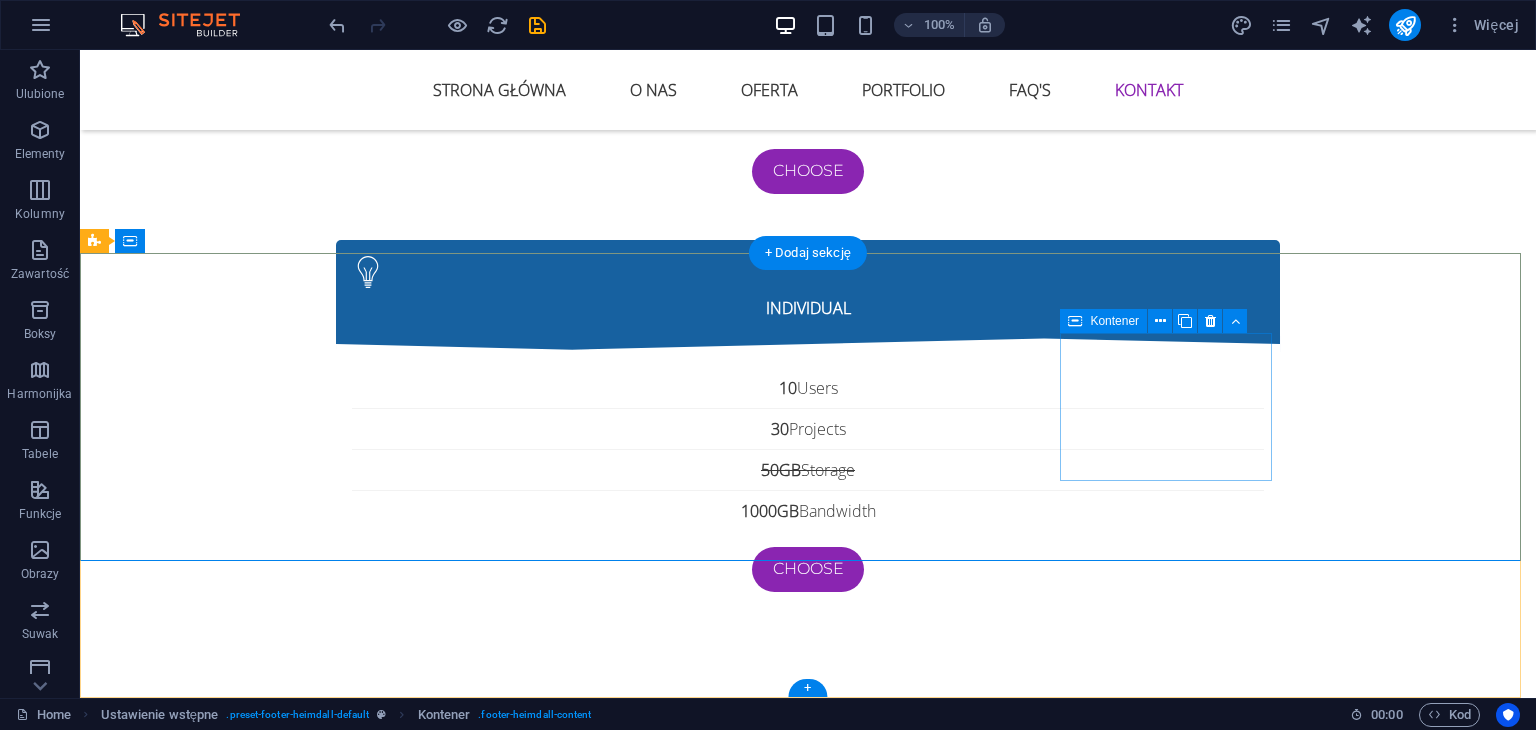 click on "Kontak: biuro@[DOMAIN]" at bounding box center [568, 4906] 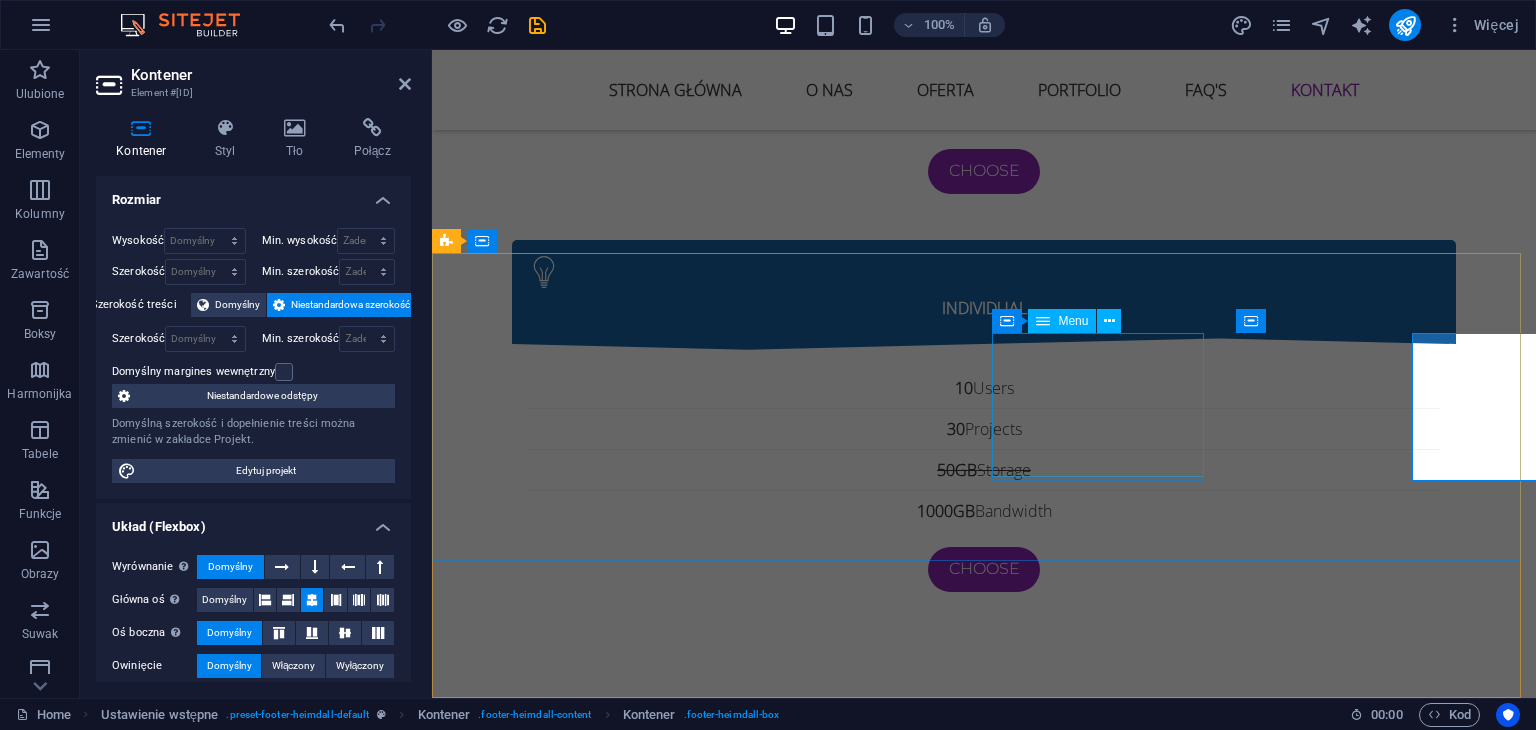 click on "STRONA GŁÓWNA O NAS OFERTA PORTFOLIO FAQs KONTAKT" at bounding box center [920, 4780] 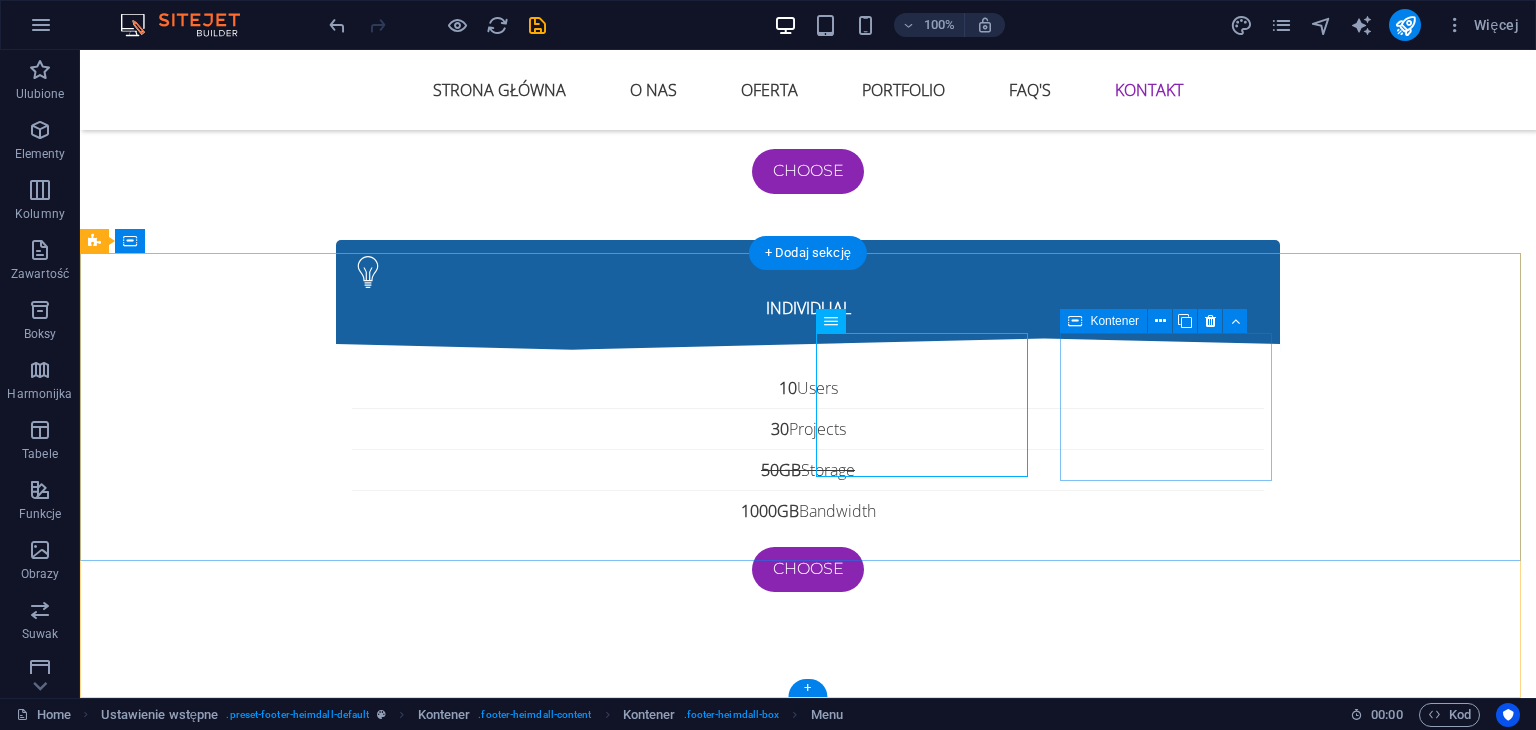 click on "Kontak: biuro@[DOMAIN]" at bounding box center (568, 4906) 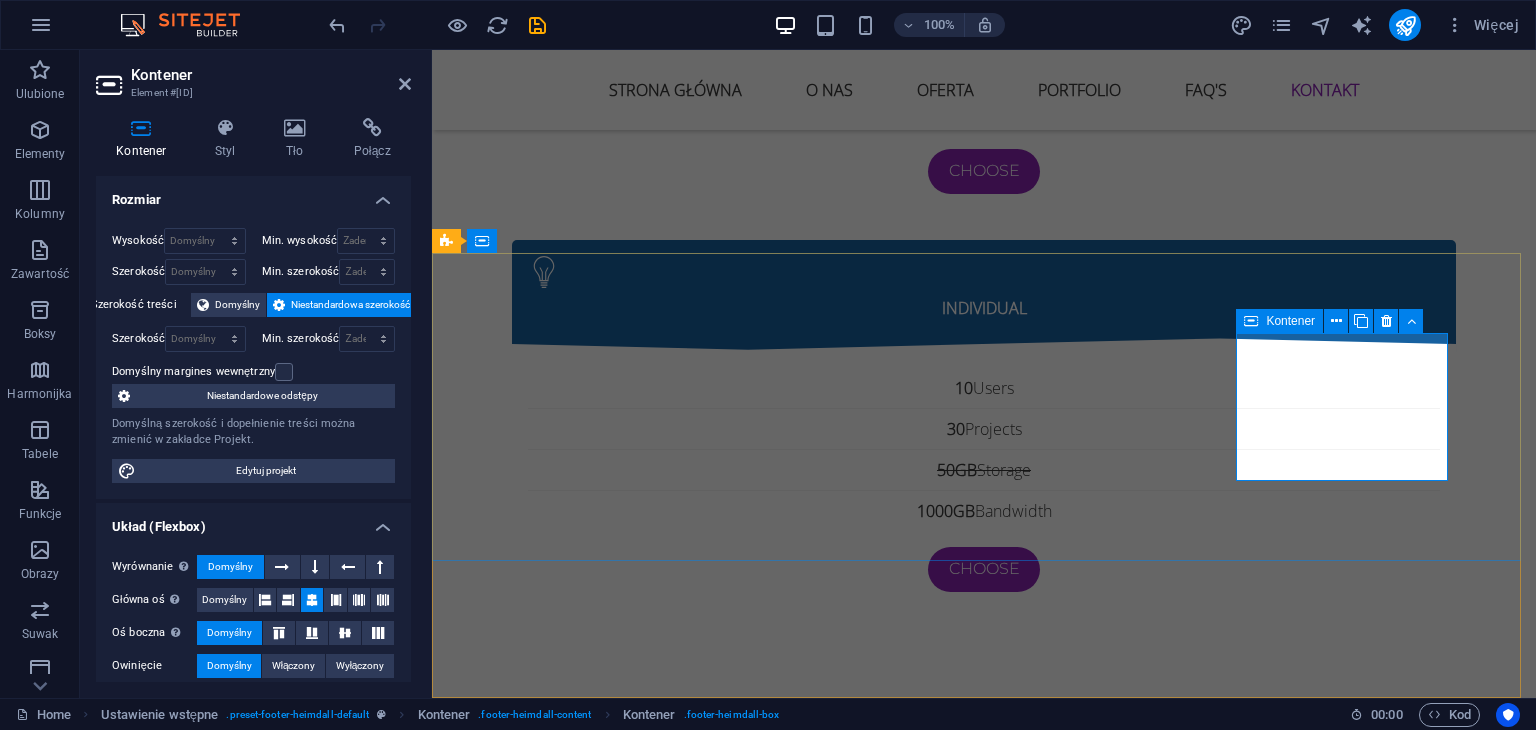 click on "Kontak: biuro@[DOMAIN]" at bounding box center (920, 4906) 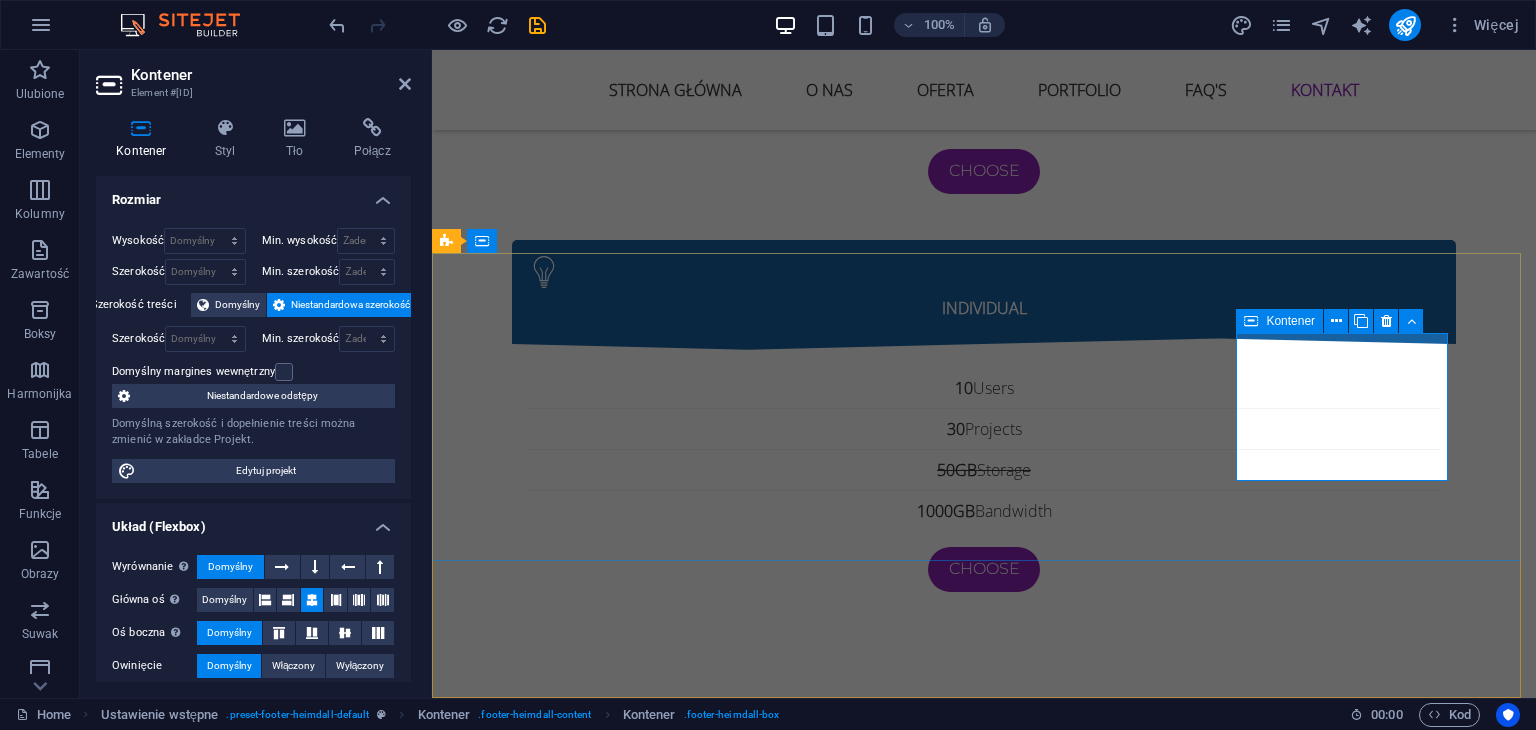 click on "Kontak: biuro@[DOMAIN]" at bounding box center (920, 4906) 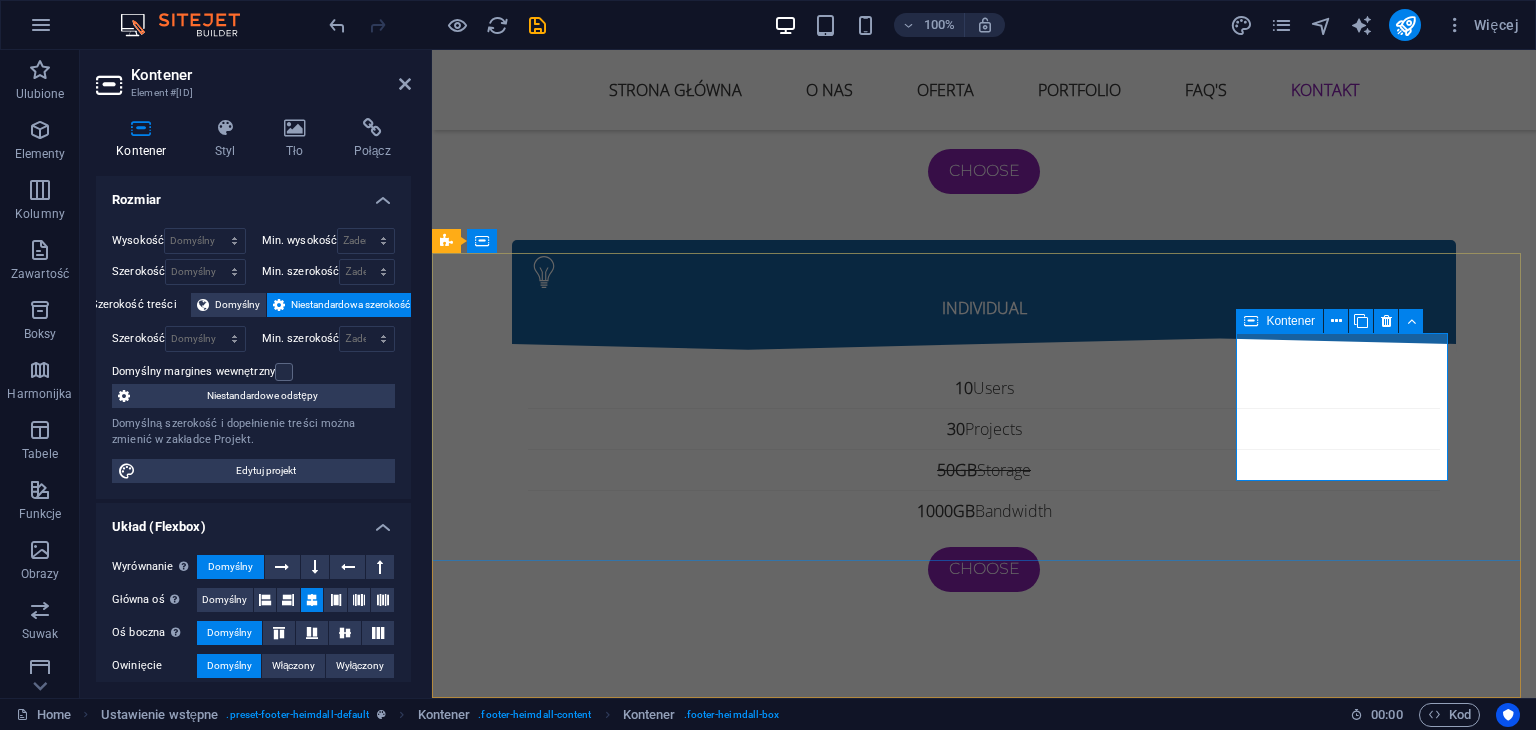 click on "Kontak: biuro@[DOMAIN]" at bounding box center (920, 4906) 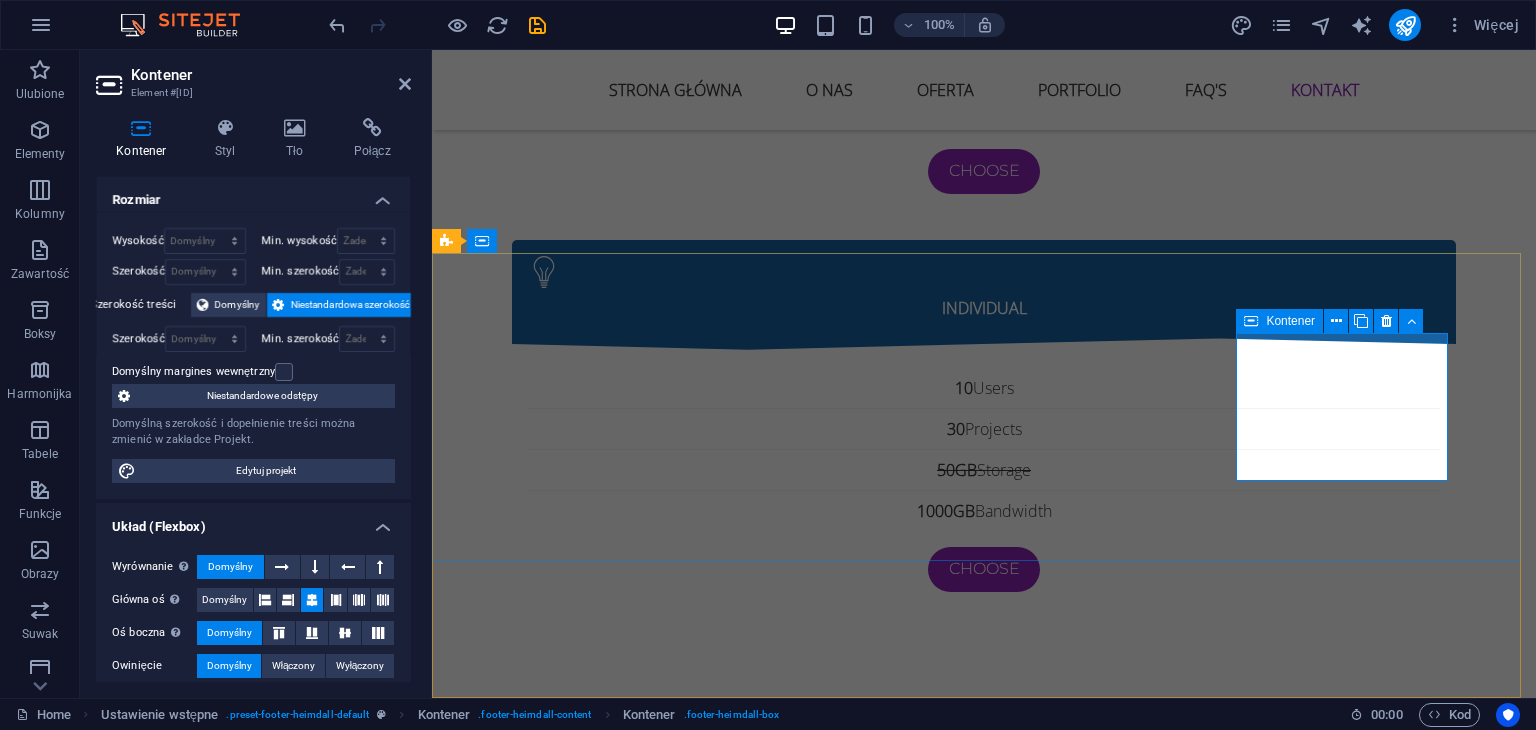 click on "Kontak: biuro@[DOMAIN]" at bounding box center [920, 4906] 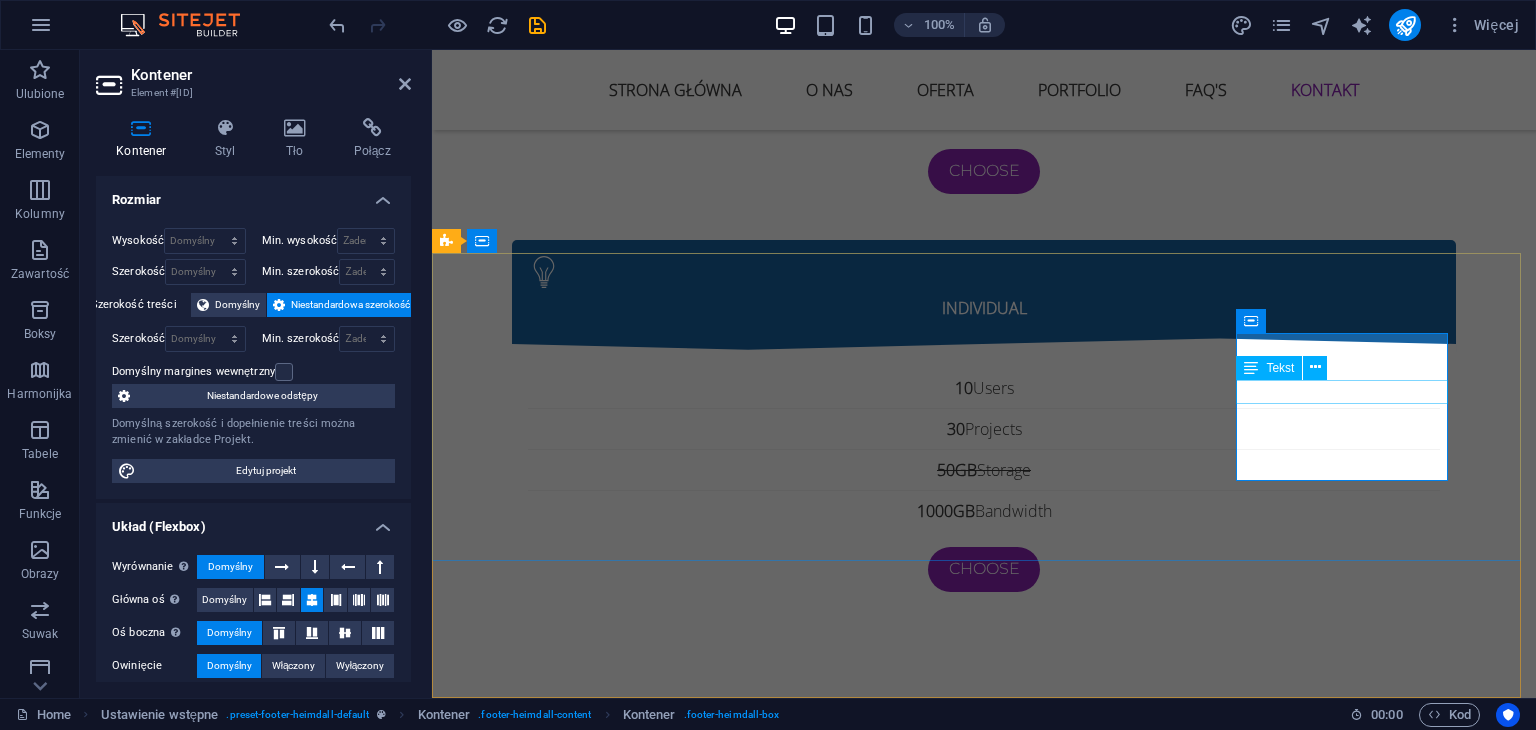 click on "biuro@[DOMAIN]" at bounding box center [920, 4930] 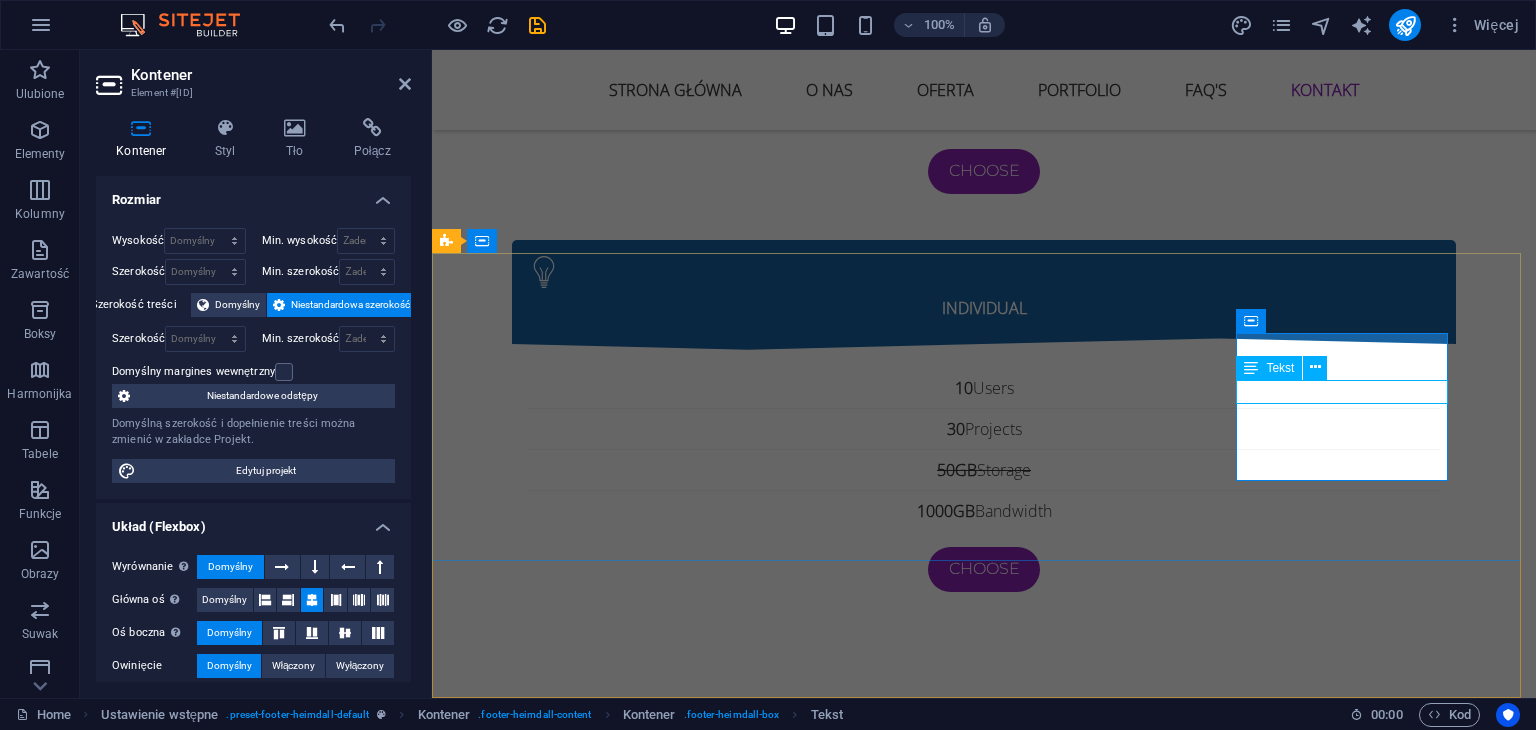 click on "biuro@[DOMAIN]" at bounding box center (920, 4930) 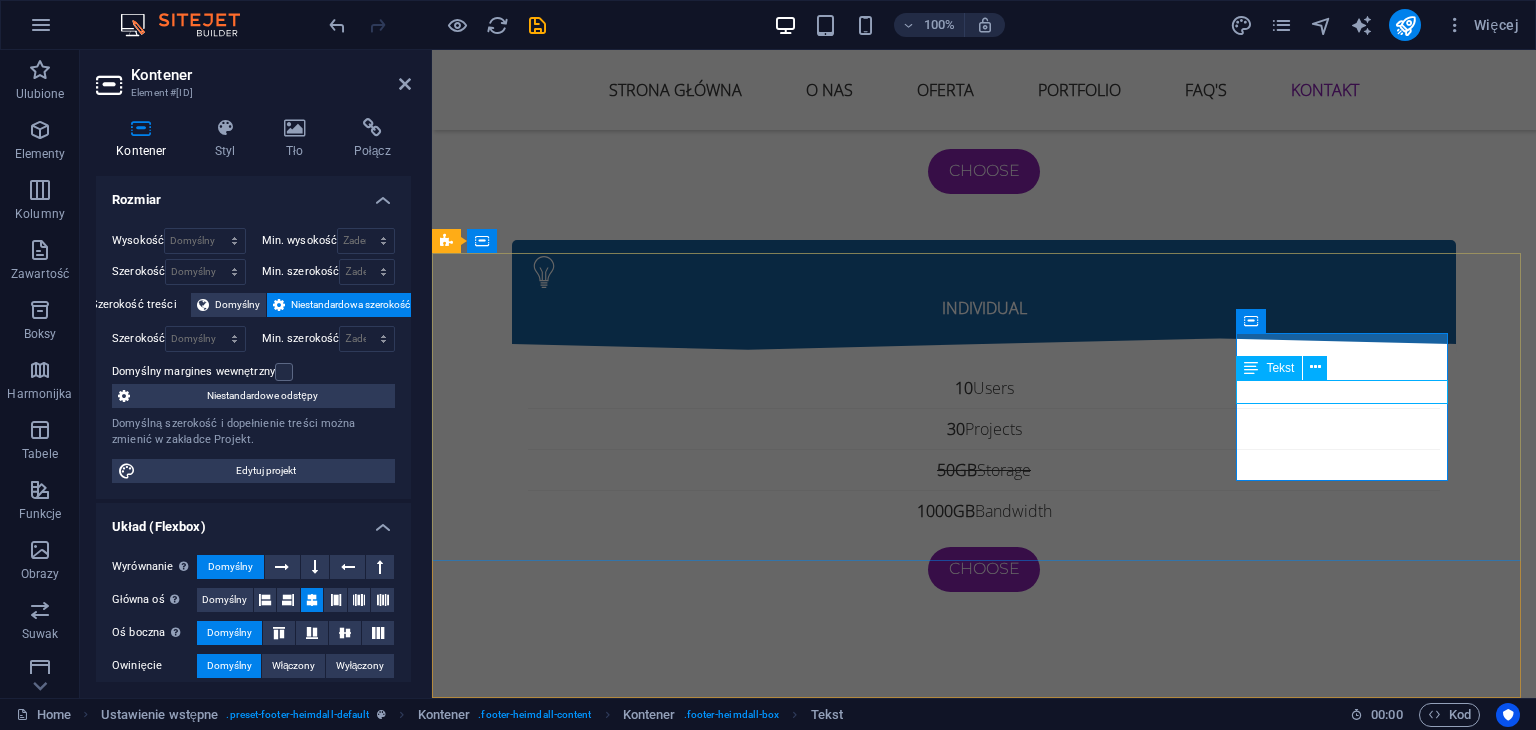 click on "biuro@[DOMAIN]" at bounding box center (920, 4930) 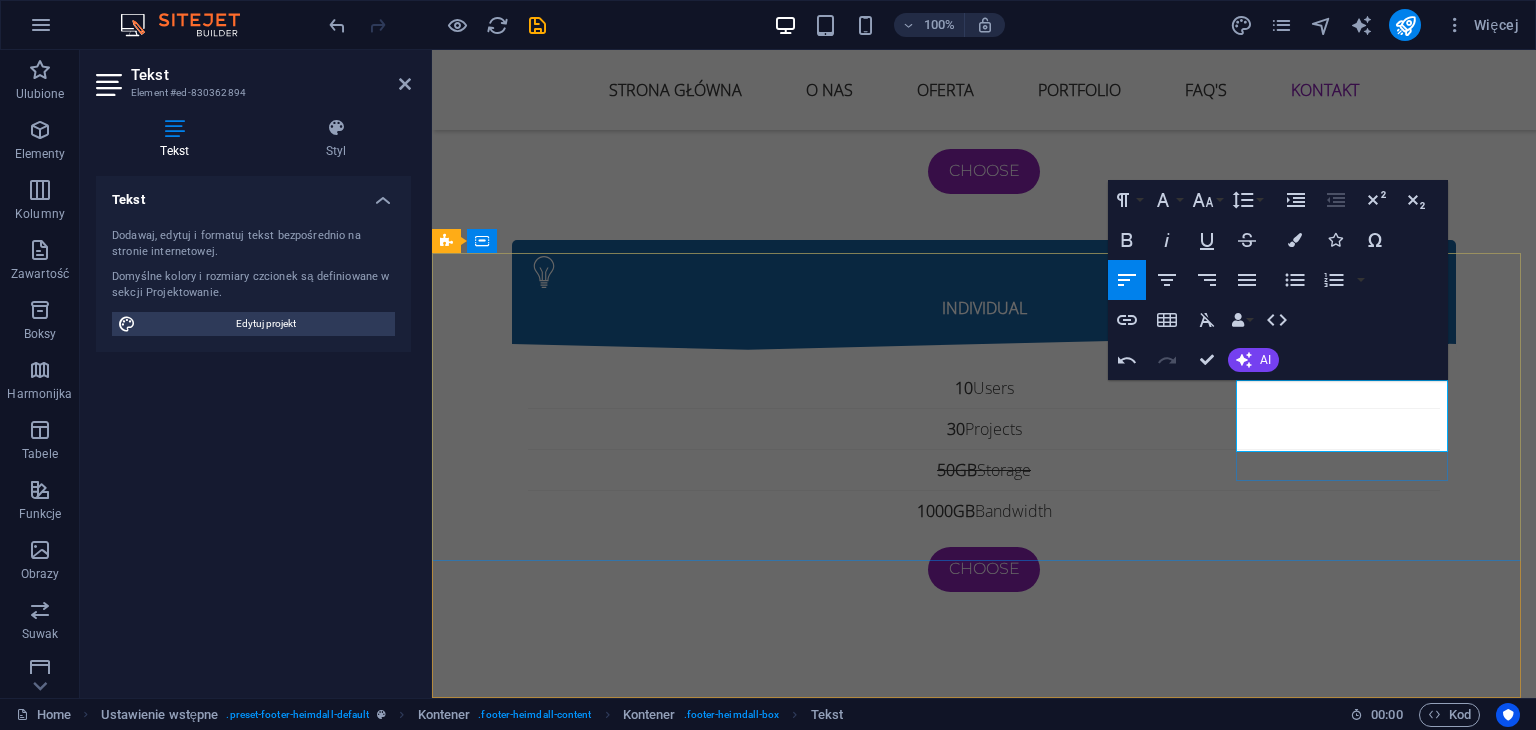 type 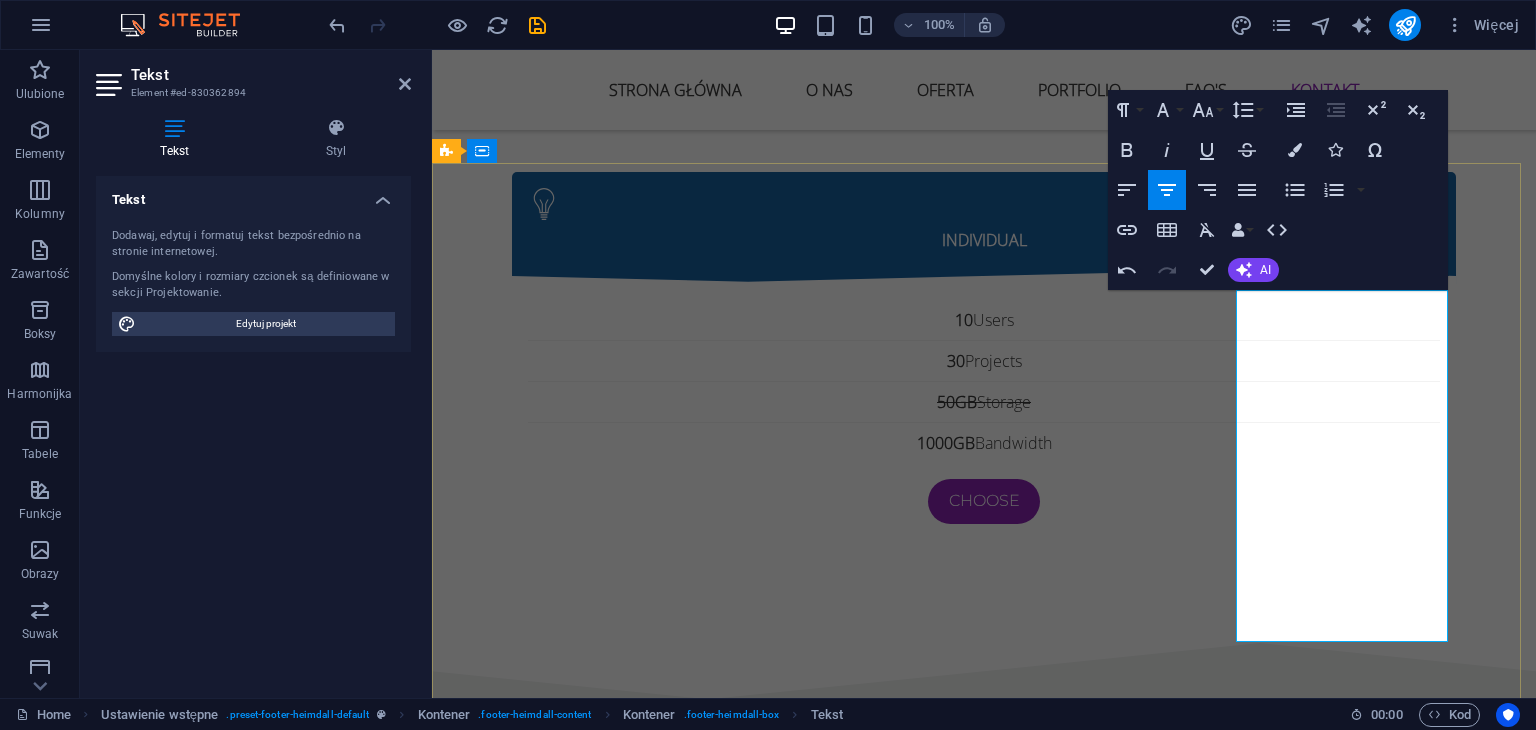 scroll, scrollTop: 9053, scrollLeft: 0, axis: vertical 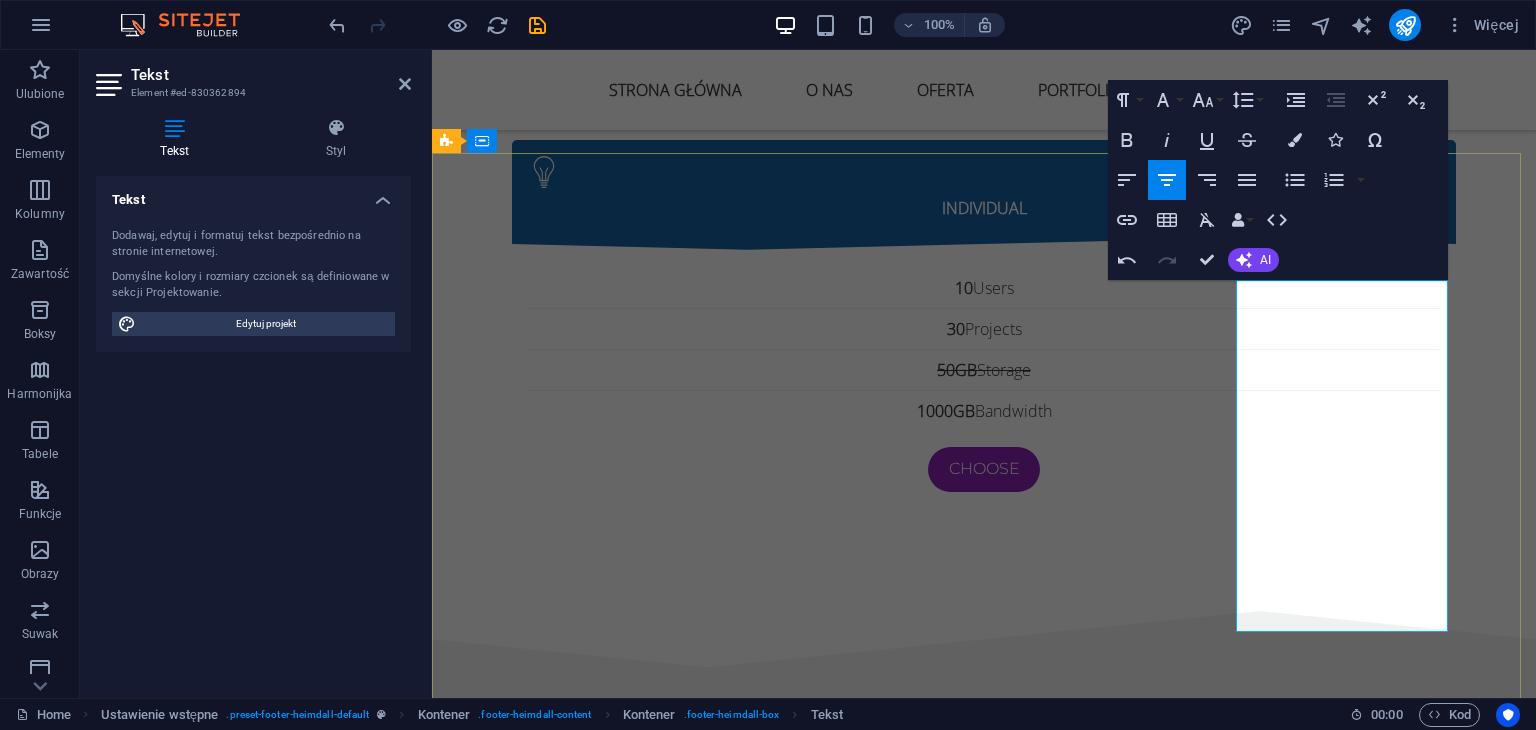 drag, startPoint x: 1427, startPoint y: 609, endPoint x: 1270, endPoint y: 557, distance: 165.38742 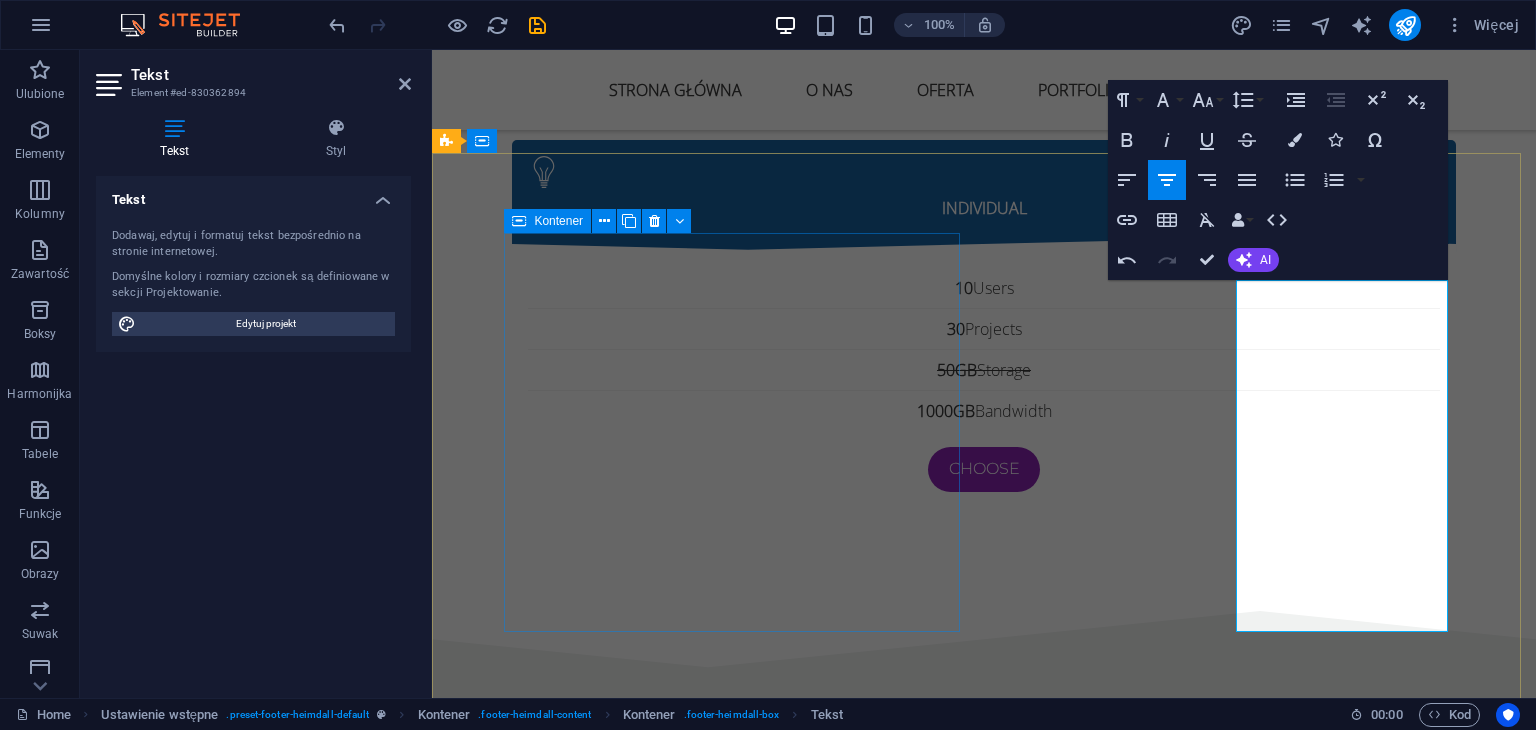 click on "Tworzymy marki, które wygrywają." at bounding box center (920, 4515) 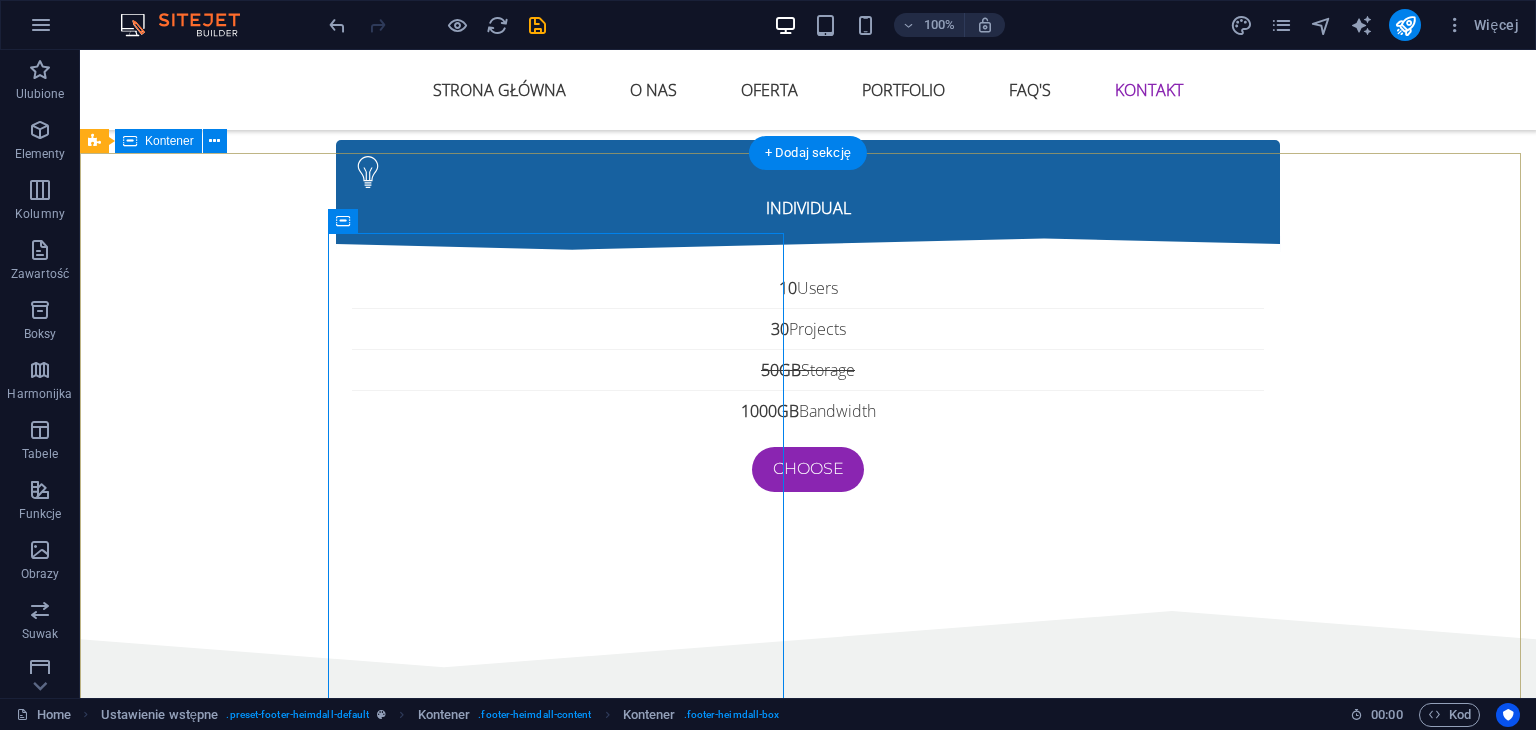 click on "Tworzymy marki, które wygrywają. STRONA GŁÓWNA O NAS OFERTA PORTFOLIO FAQs KONTAKT Kontak: biuro@[DOMAIN] [COMPANY] ul. [STREET] [NUMBER], [POSTAL_CODE] [CITY]  (przykładowy adres – możesz zmienić) 📧  biuro@[DOMAIN] 📞 [PHONE] 🌐  www.[DOMAIN] NIP: [NIP]  (jeśli chcesz dodać) Działamy online – współpracujemy z klientami z całej Polski i zagranicy." at bounding box center (808, 4777) 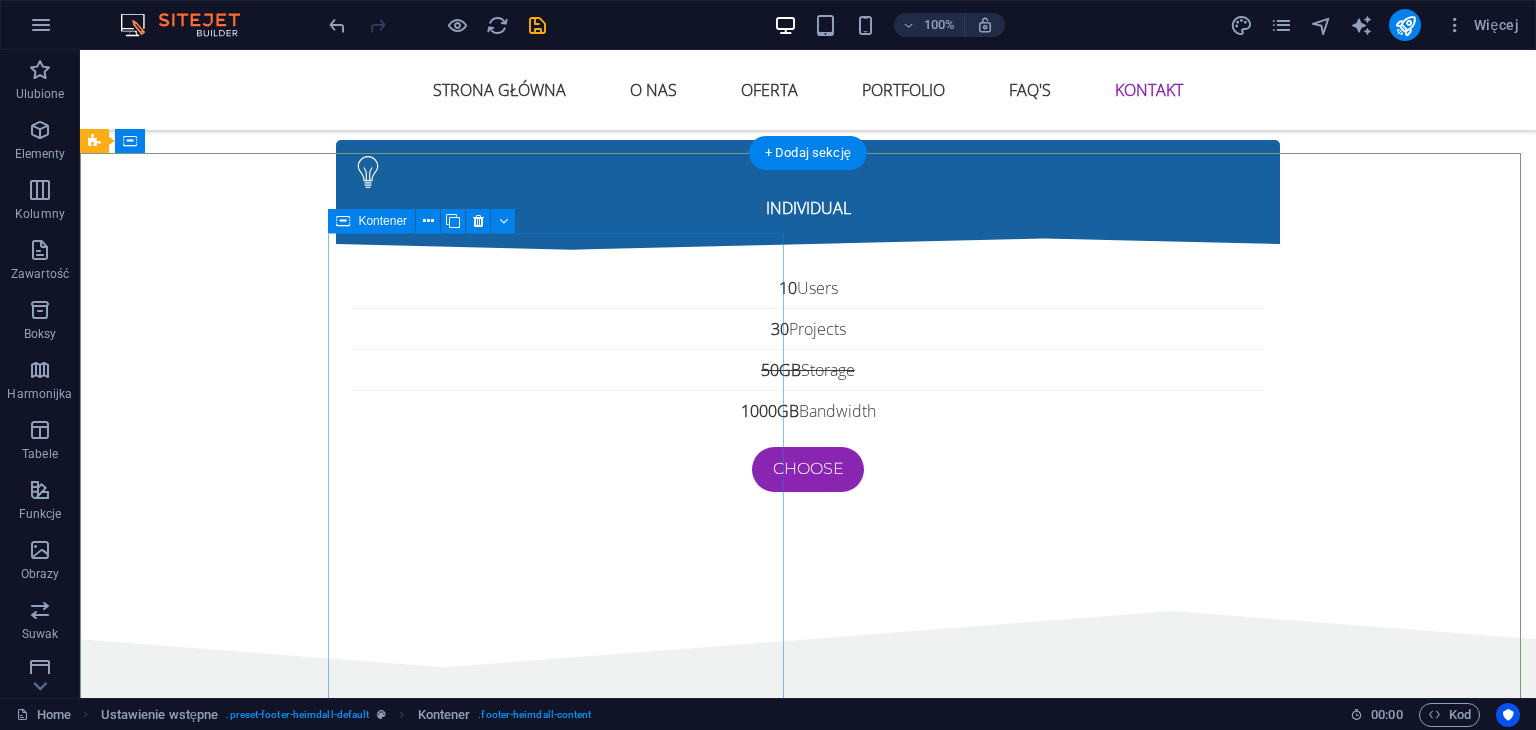 drag, startPoint x: 728, startPoint y: 409, endPoint x: 373, endPoint y: 393, distance: 355.36038 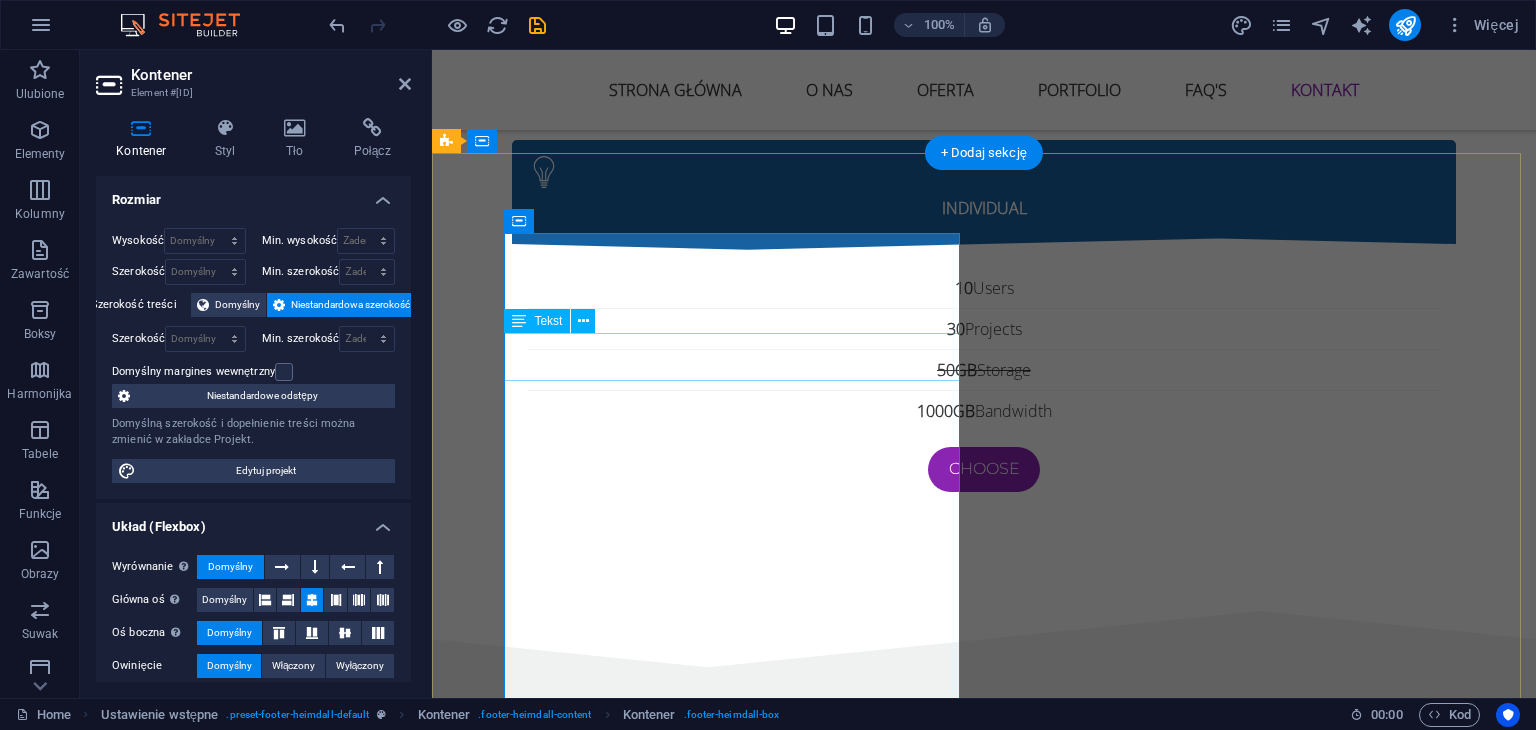 click on "Tworzymy marki, które wygrywają." at bounding box center (920, 4565) 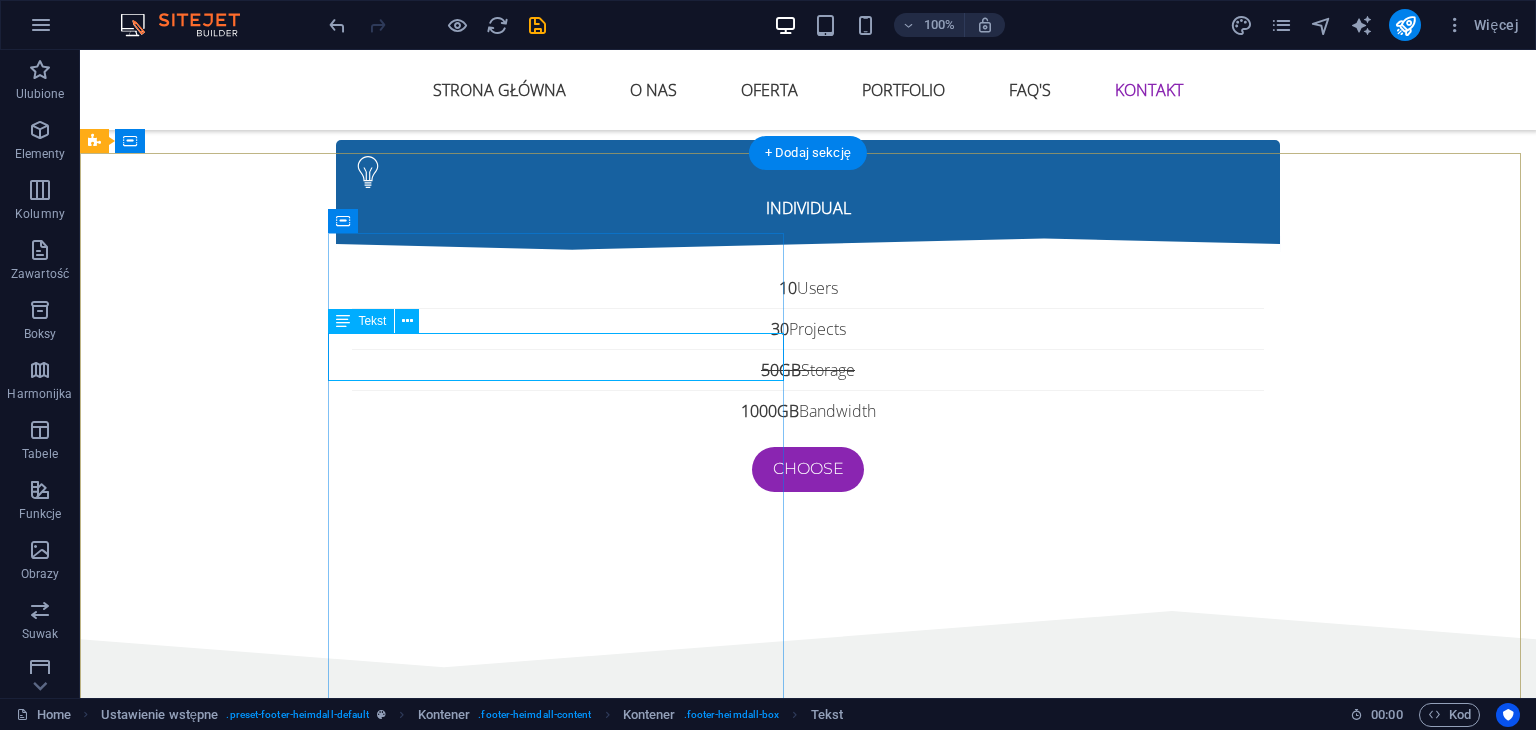 click on "Tworzymy marki, które wygrywają." at bounding box center [568, 4565] 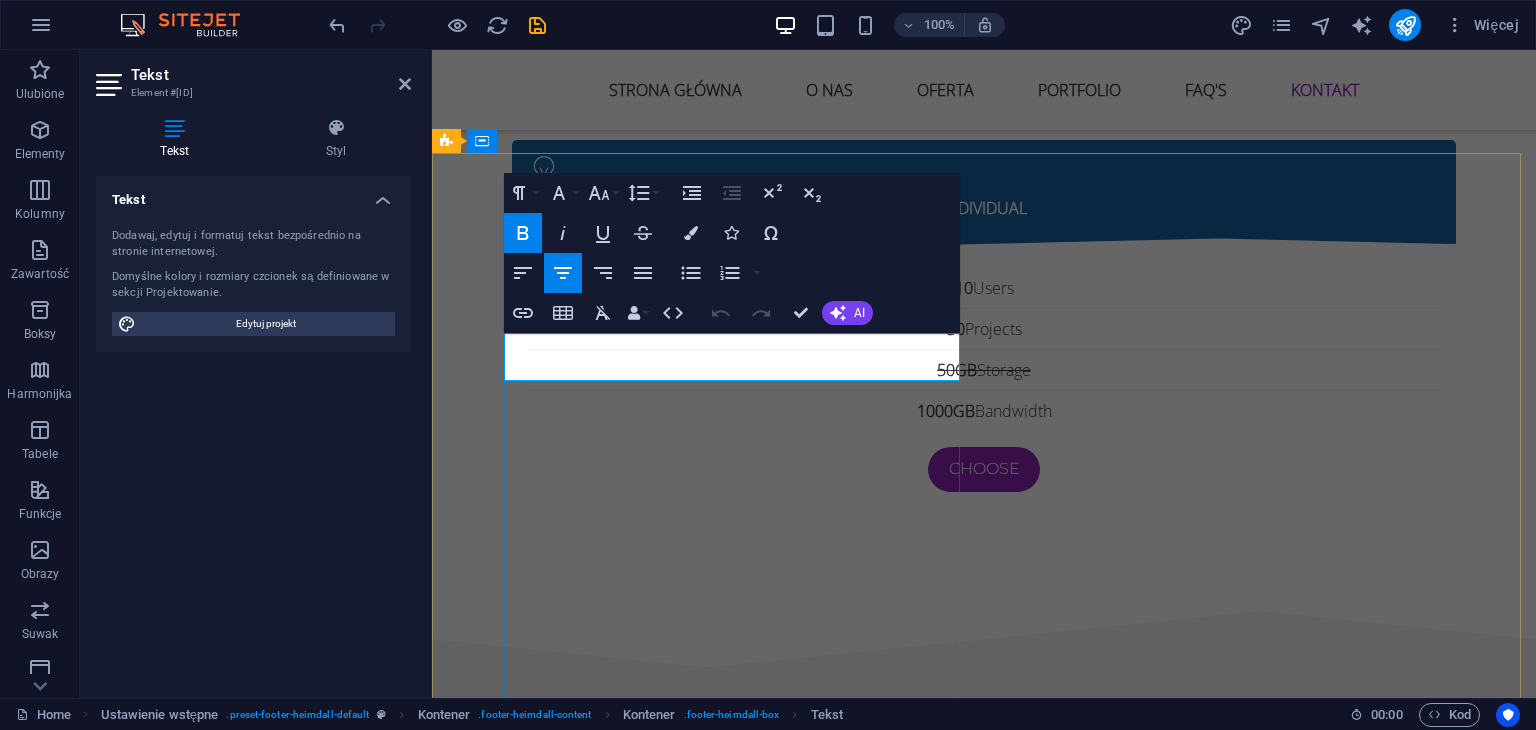 click on "Tworzymy marki, które wygrywają." at bounding box center (920, 4553) 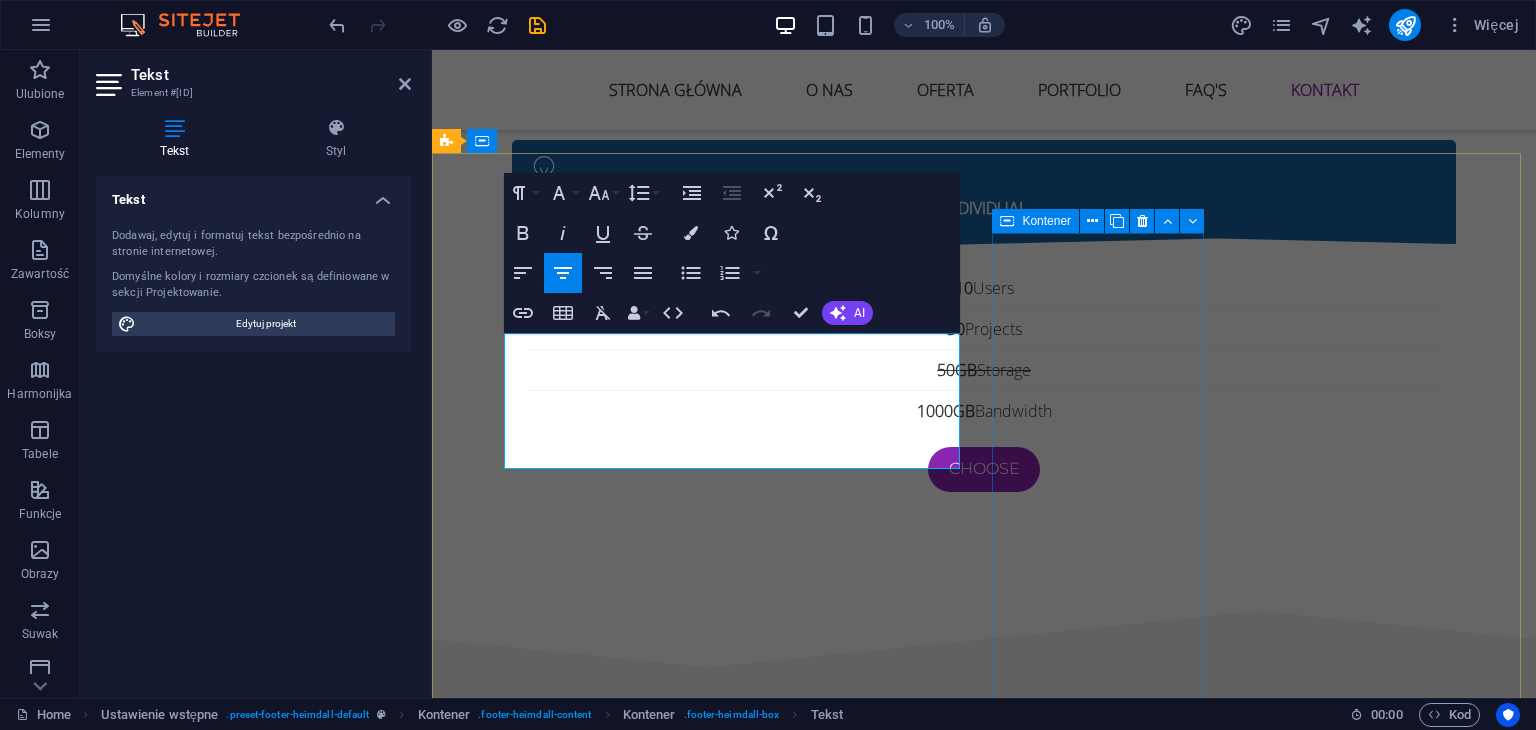 click on "STRONA GŁÓWNA O NAS OFERTA PORTFOLIO FAQs KONTAKT" at bounding box center (920, 4744) 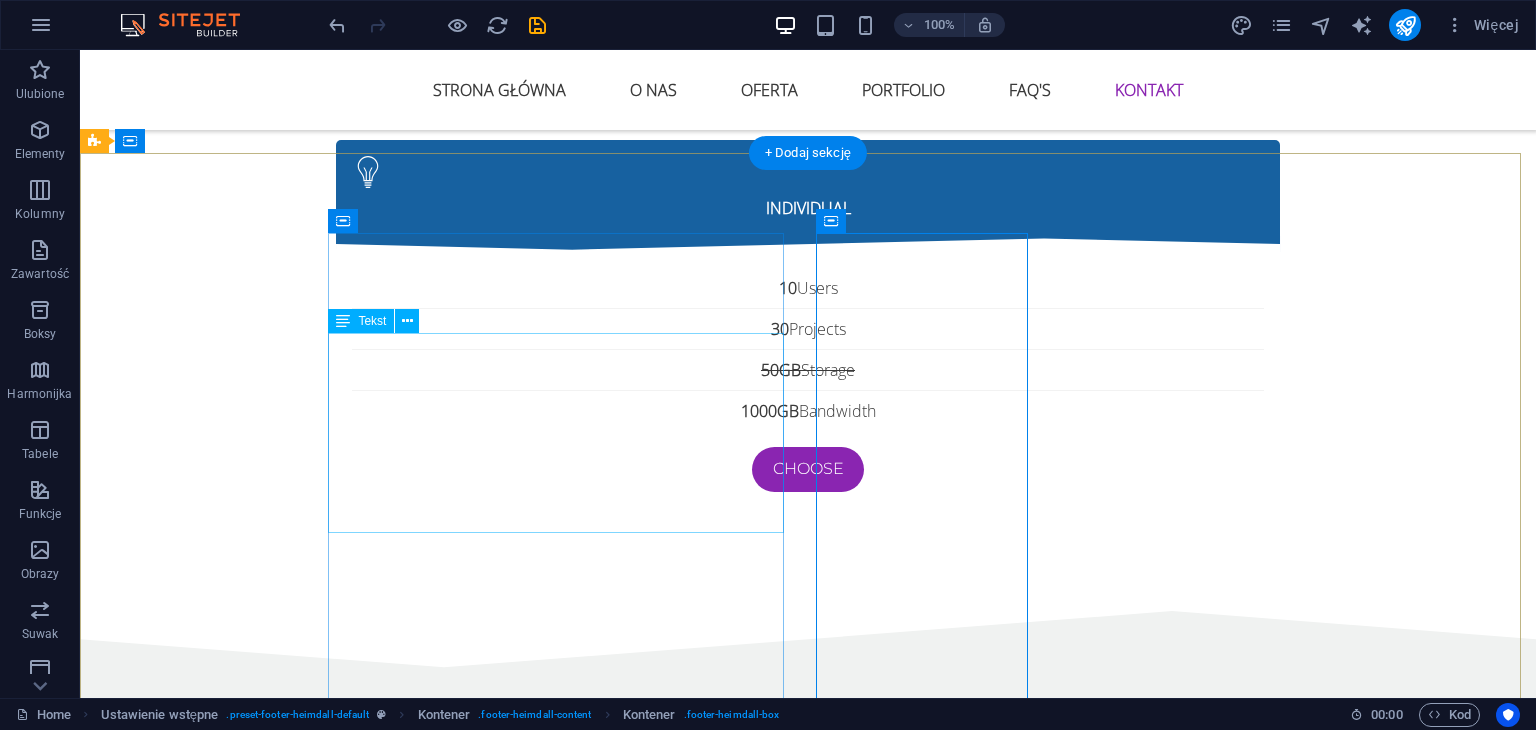 click on "Tworzymy marki, które wygrywają. Działamy online – współpracujemy z klientami z całej Polski i zagranicy." at bounding box center [568, 4629] 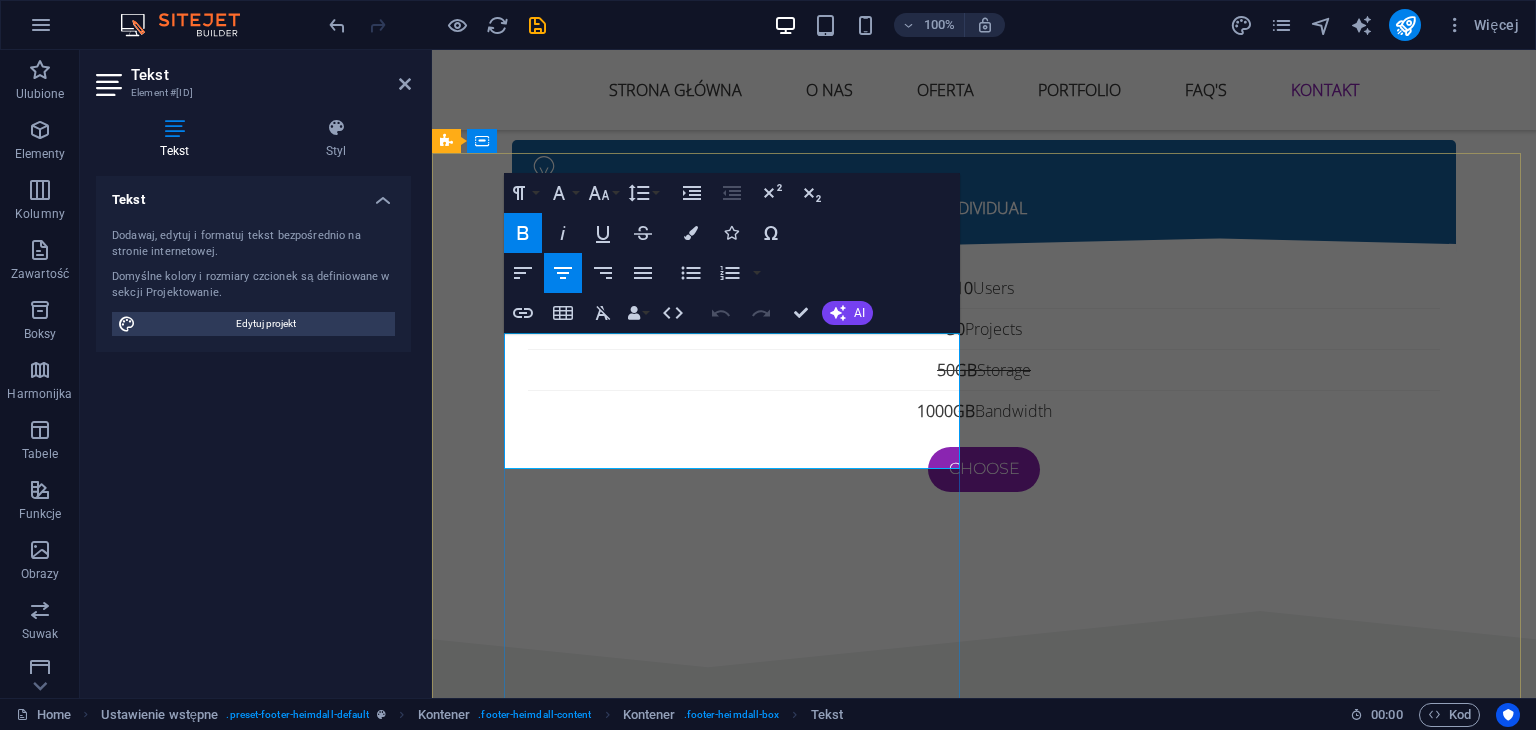 drag, startPoint x: 856, startPoint y: 349, endPoint x: 561, endPoint y: 349, distance: 295 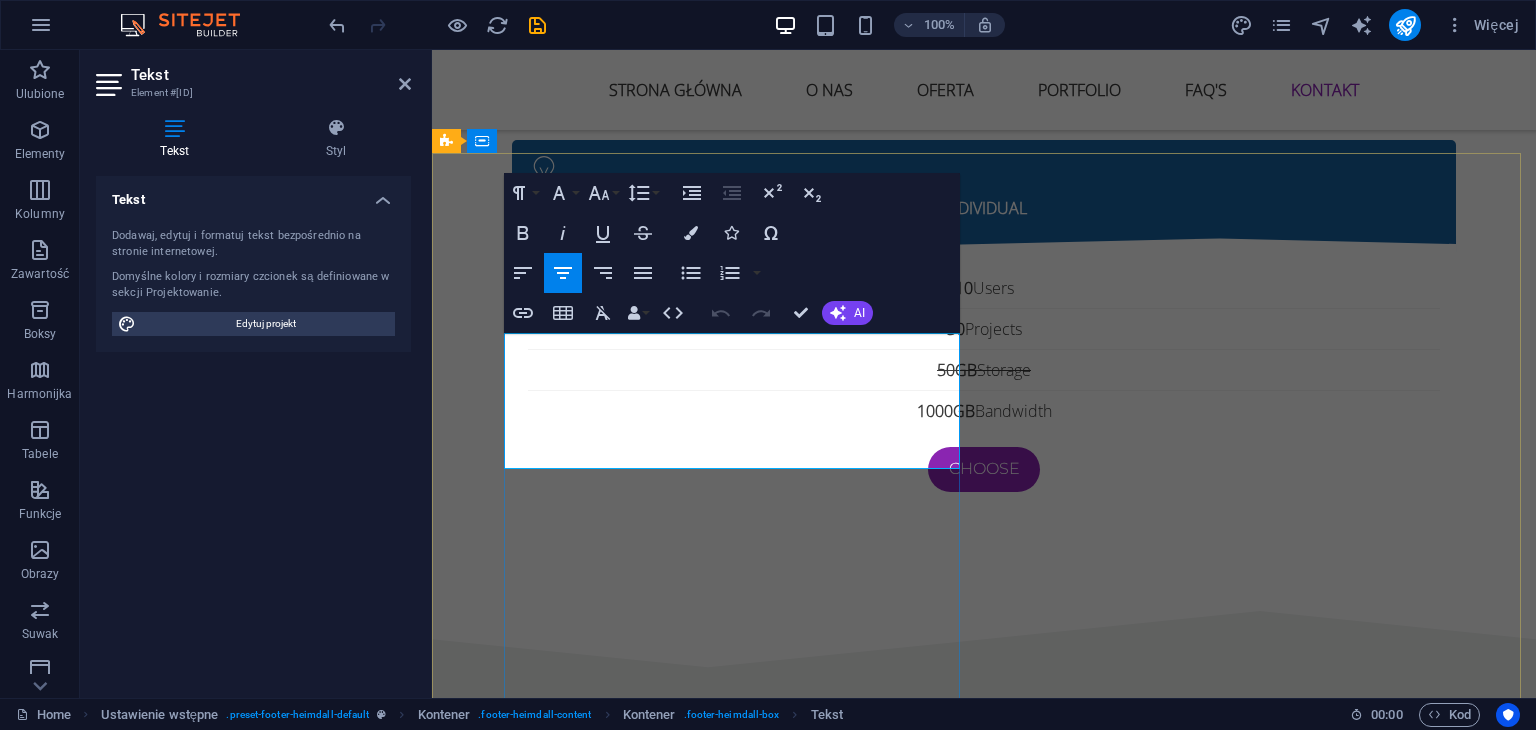 click at bounding box center (920, 4577) 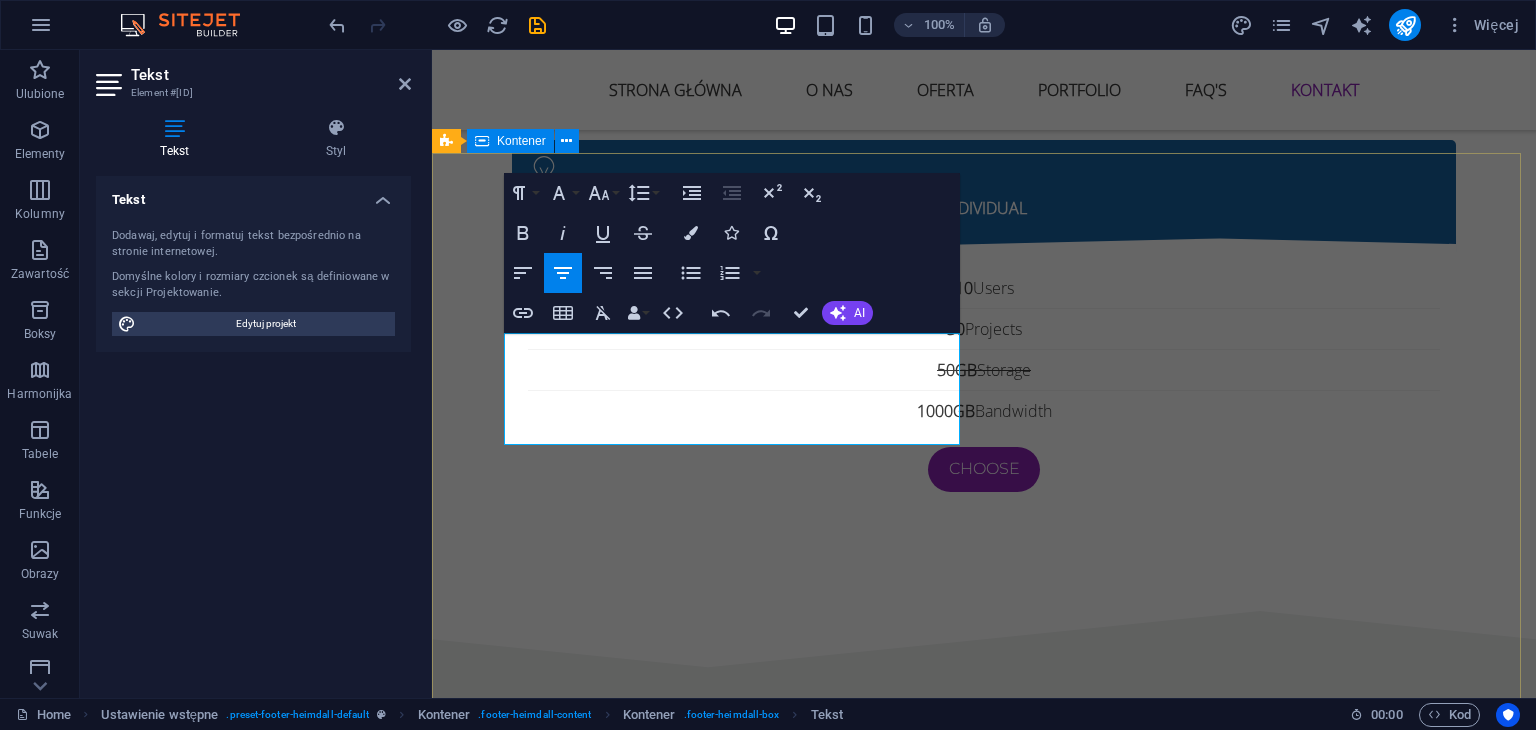 click on "Działamy online – współpracujemy z klientami z całej Polski i zagranicy. STRONA GŁÓWNA O NAS OFERTA PORTFOLIO FAQs KONTAKT Kontak: biuro@[DOMAIN] [COMPANY] ul. [STREET] [NUMBER], [POSTAL_CODE] [CITY]  (przykładowy adres – możesz zmienić) 📧  biuro@[DOMAIN] 📞 [PHONE] 🌐  www.[DOMAIN] NIP: [NIP]  (jeśli chcesz dodać) Działamy online – współpracujemy z klientami z całej Polski i zagranicy." at bounding box center (984, 4797) 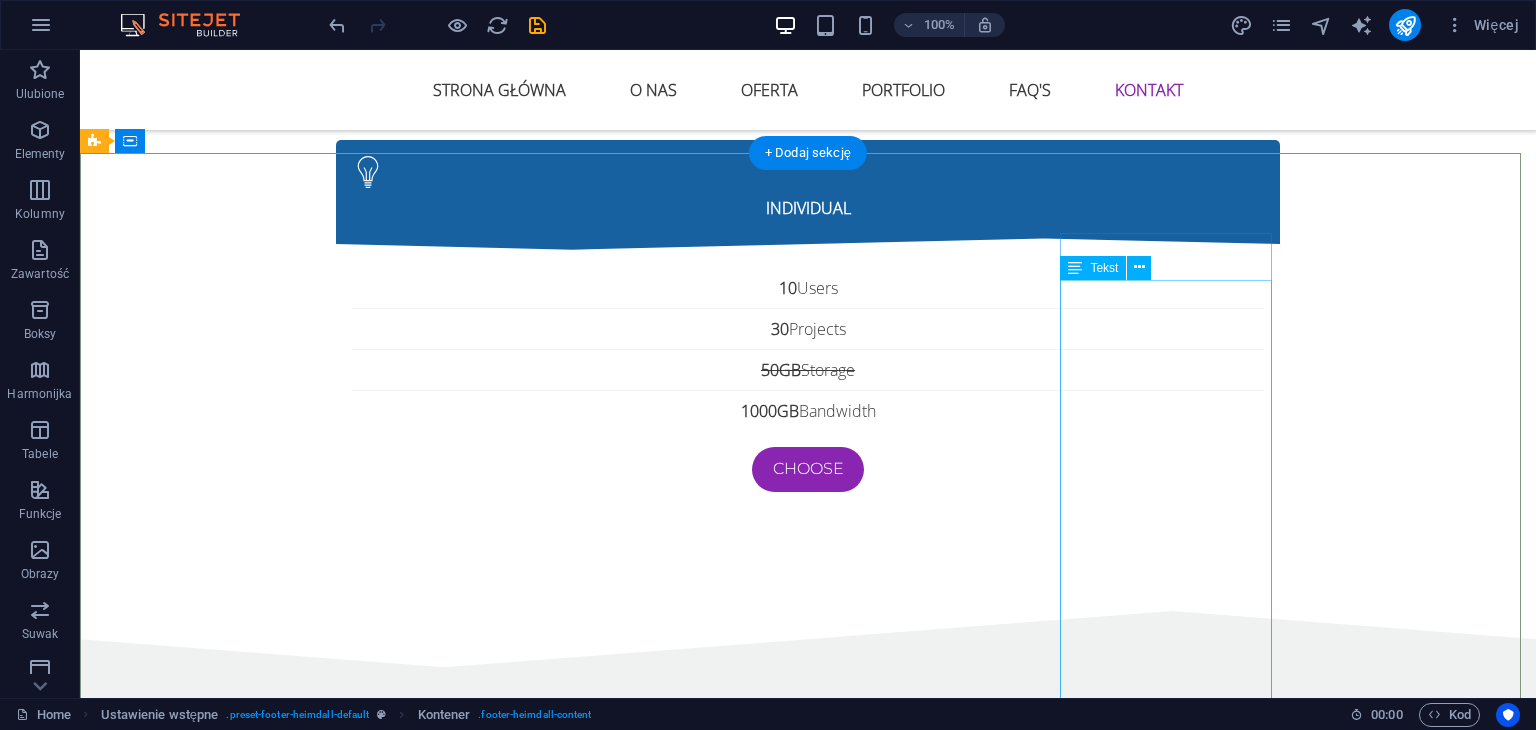click on "biuro@[DOMAIN] [COMPANY] ul. [STREET] [NUMBER], [POSTAL_CODE] [CITY]  (przykładowy adres – możesz zmienić) 📧  biuro@[DOMAIN] 📞 [PHONE] 🌐  www.[DOMAIN] NIP: [NIP]  (jeśli chcesz dodać) Działamy online – współpracujemy z klientami z całej Polski i zagranicy." at bounding box center [568, 5062] 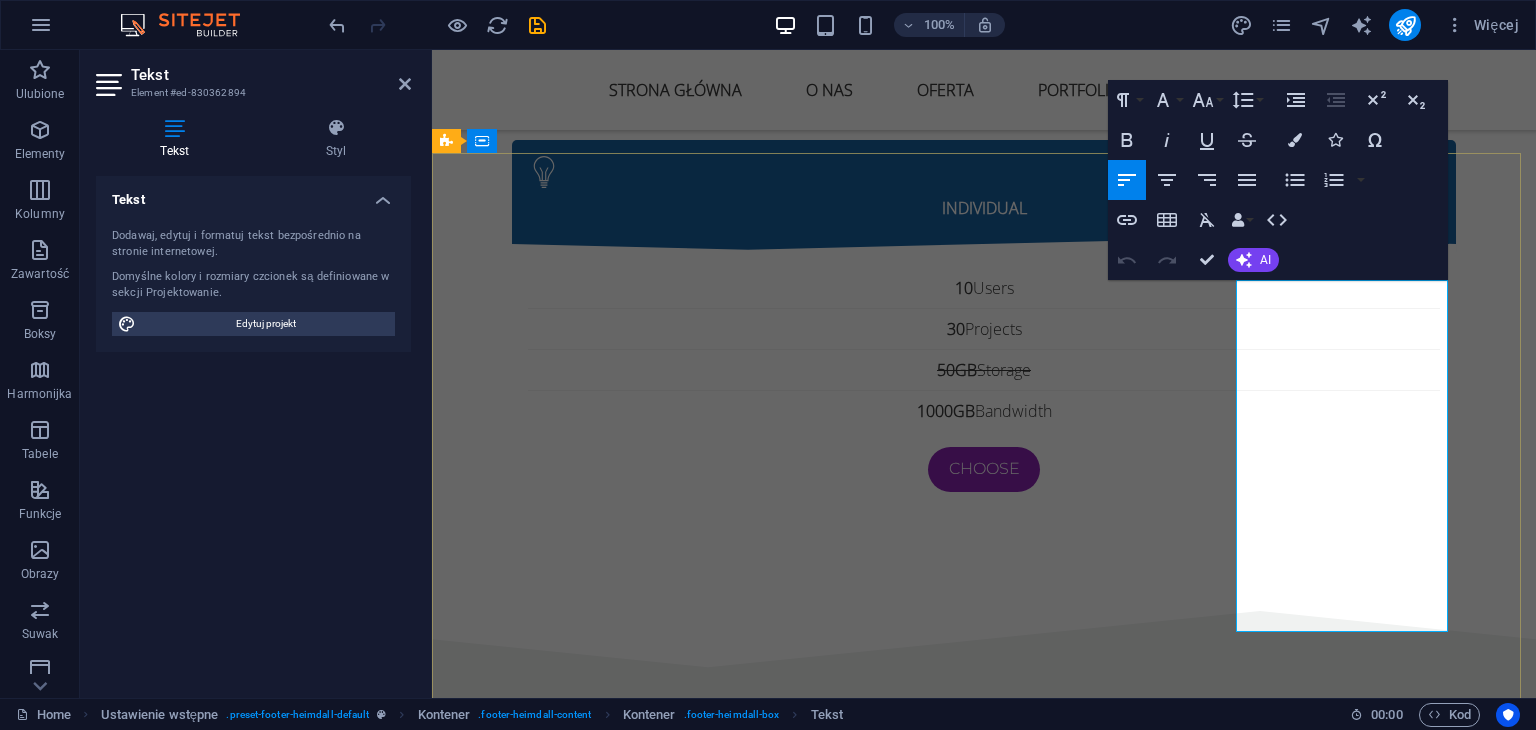 drag, startPoint x: 1436, startPoint y: 411, endPoint x: 1249, endPoint y: 367, distance: 192.10674 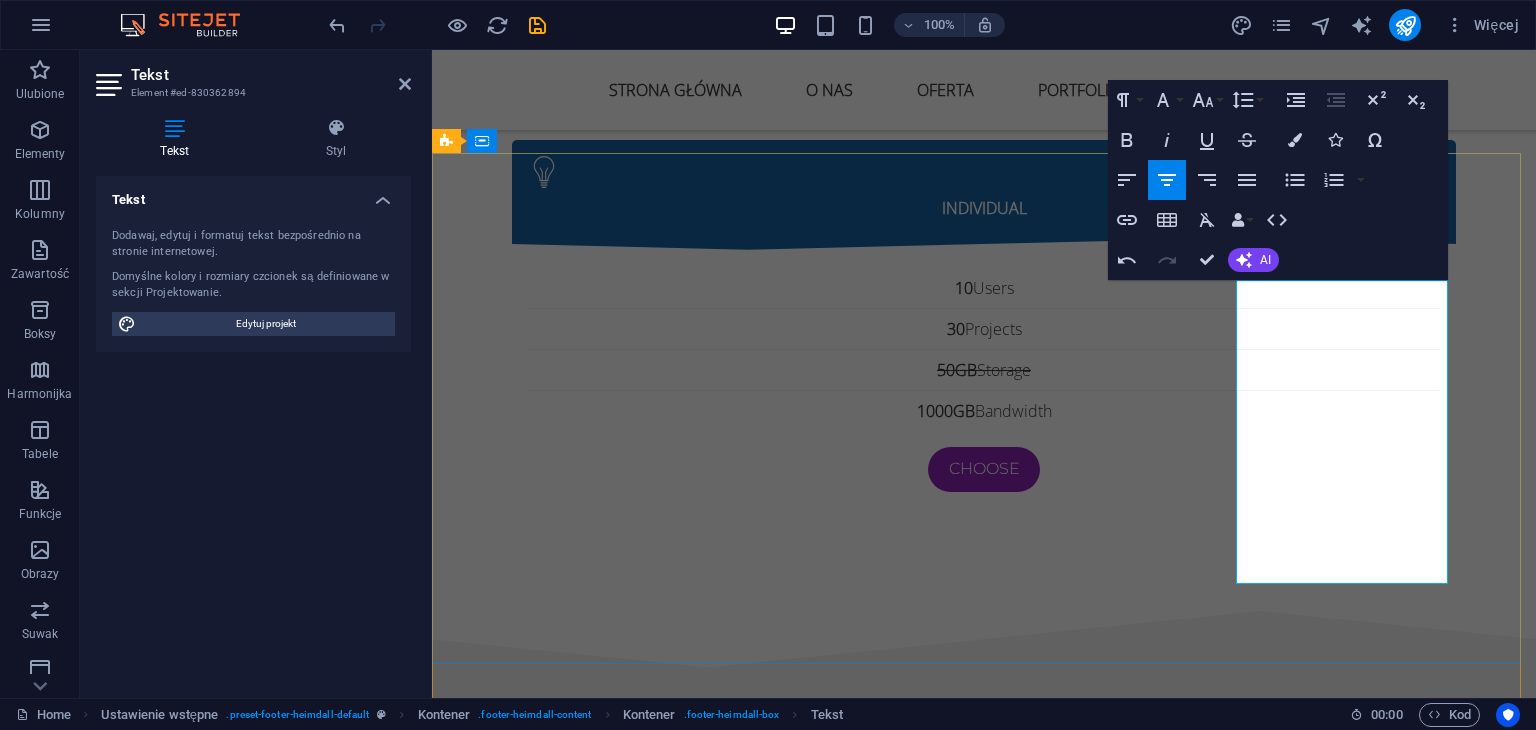 click on "[COMPANY] 📧  biuro@[DOMAIN] 📞 [PHONE] 🌐  www.[DOMAIN] NIP: [NIP]  (jeśli chcesz dodać)" at bounding box center (920, 5042) 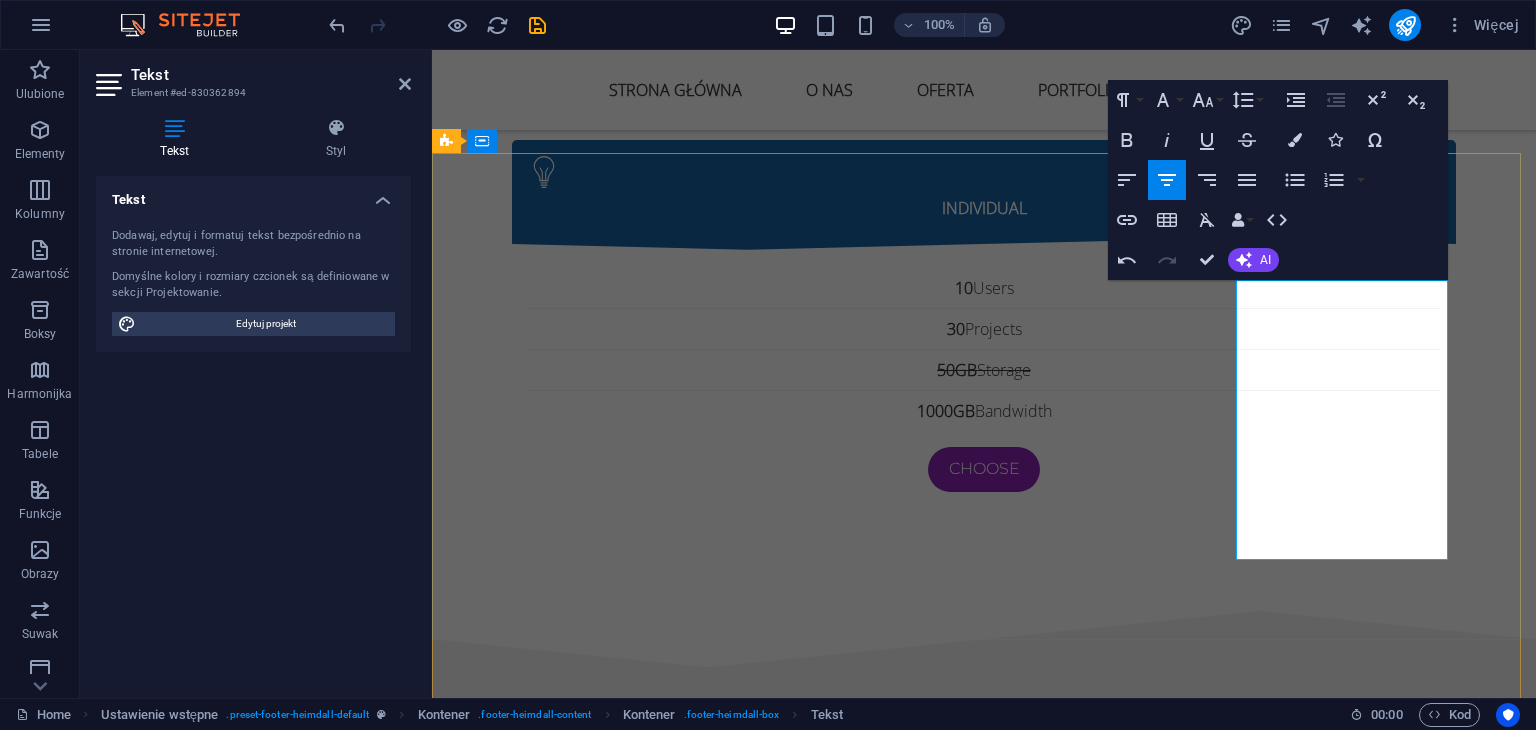 drag, startPoint x: 1417, startPoint y: 389, endPoint x: 1328, endPoint y: 392, distance: 89.050545 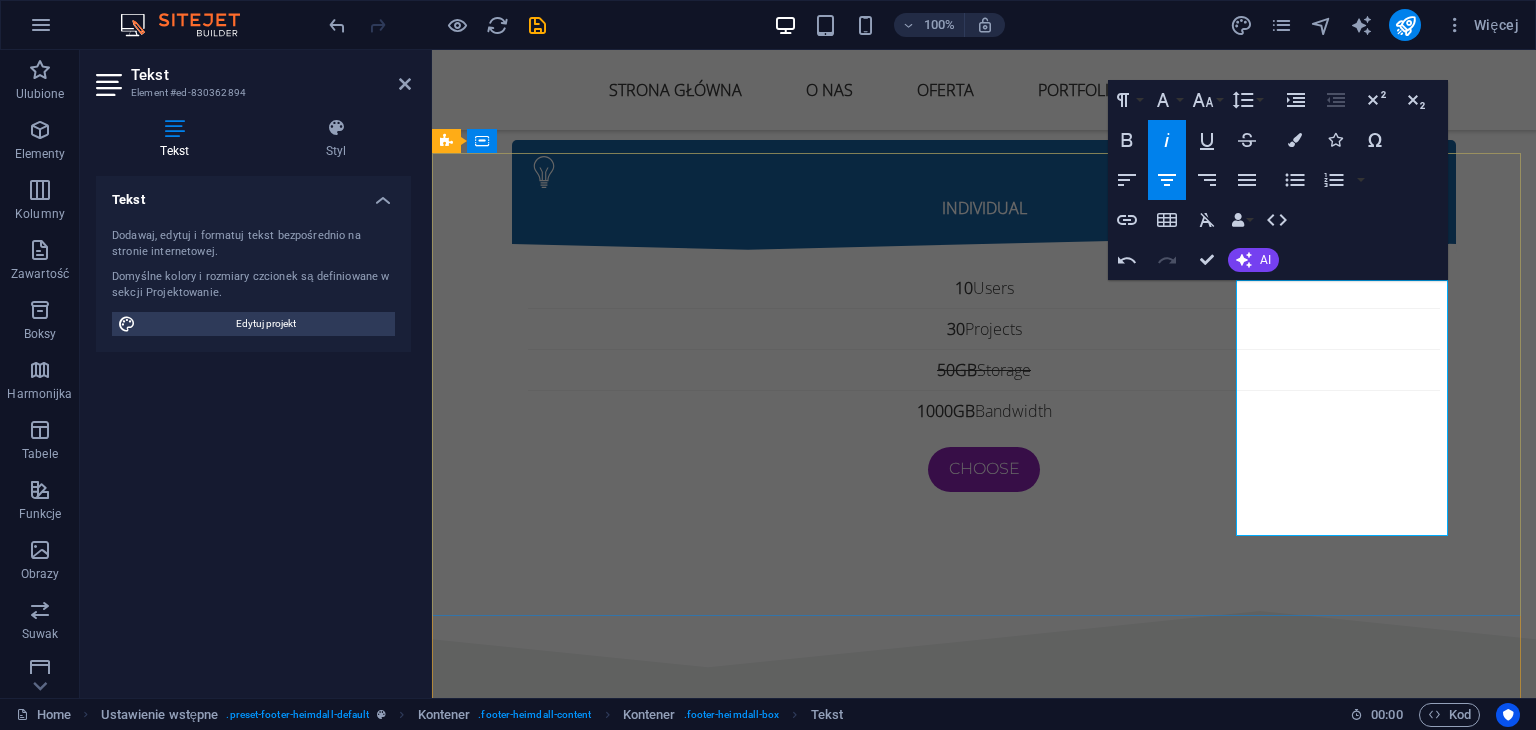 drag, startPoint x: 1420, startPoint y: 508, endPoint x: 1269, endPoint y: 466, distance: 156.73225 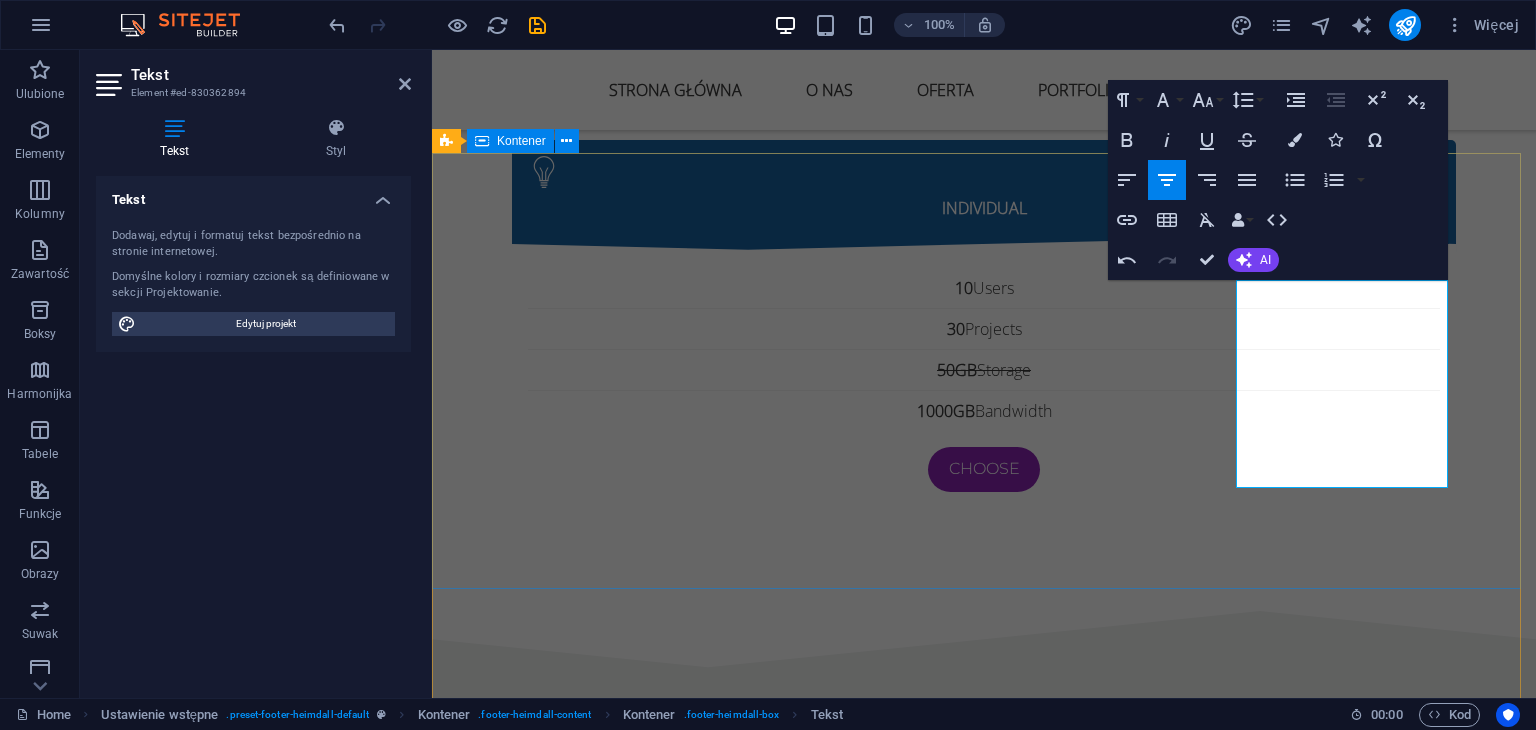 click on "STRONA GŁÓWNA O NAS OFERTA PORTFOLIO FAQs KONTAKT" at bounding box center [920, 4784] 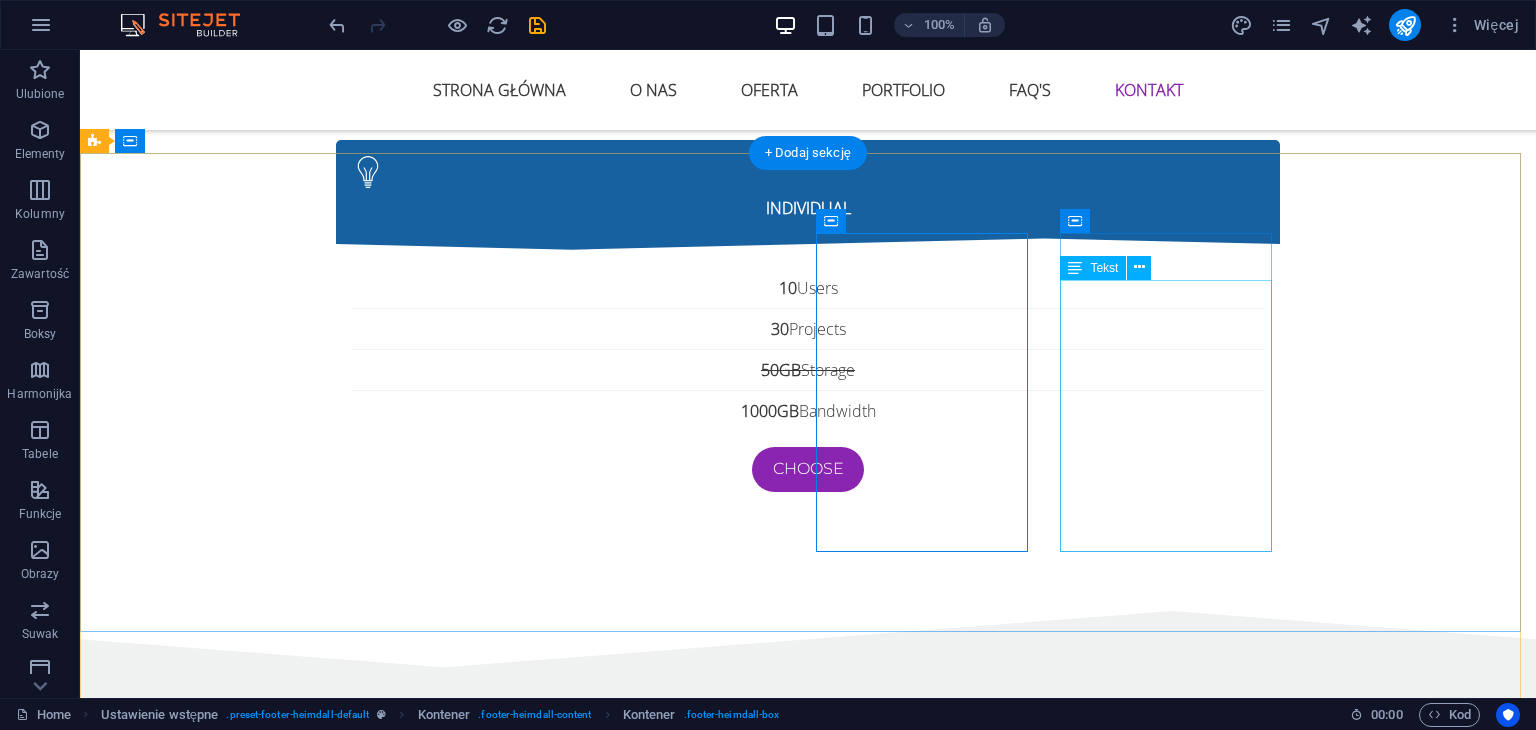 click on "biuro@winsagency.pl WINS Agency 📧  biuro@winsagency.pl 📞 +48 697 840 421 🌐  www.winsagency.pl NIP: 8722410556 ." at bounding box center [568, 5050] 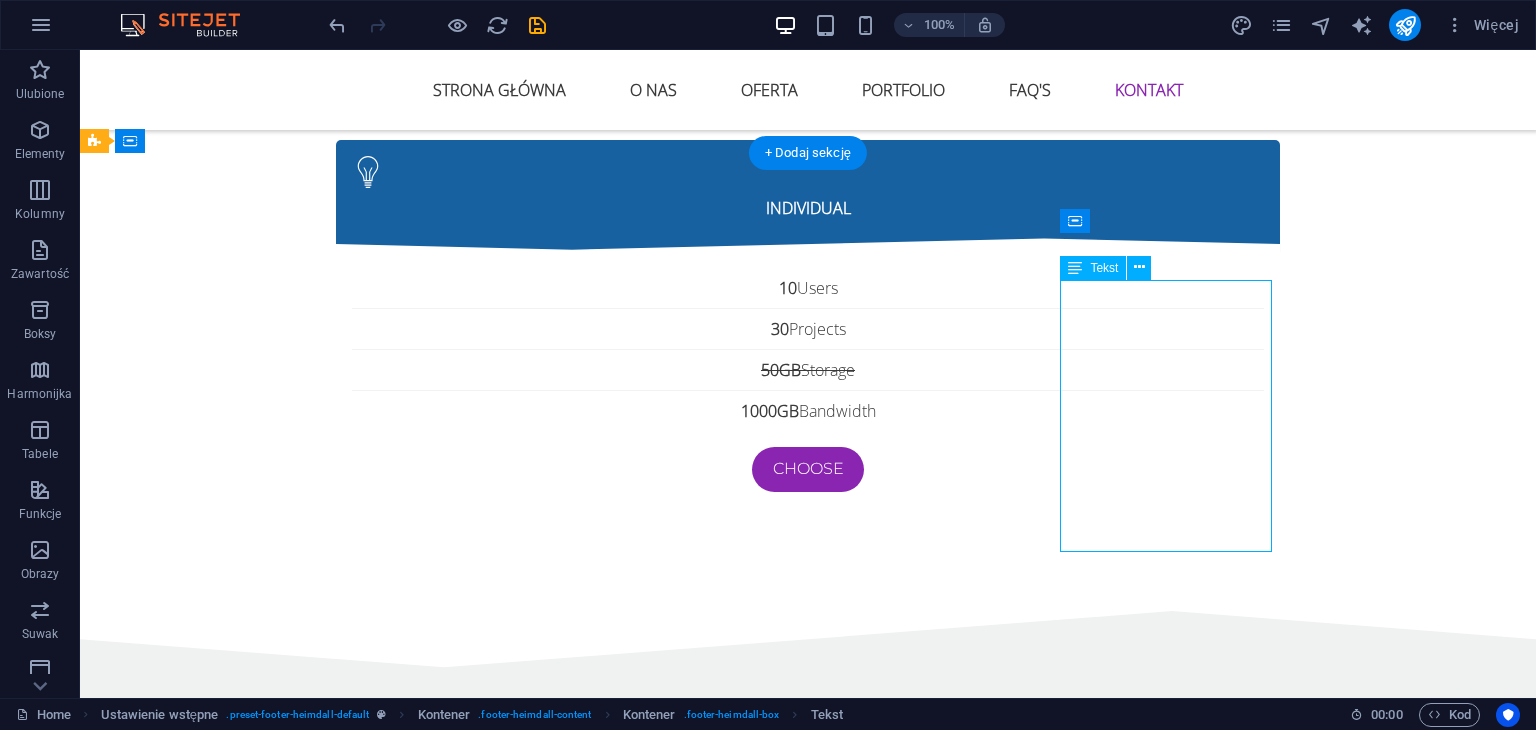 click on "biuro@winsagency.pl WINS Agency 📧  biuro@winsagency.pl 📞 +48 697 840 421 🌐  www.winsagency.pl NIP: 8722410556 ." at bounding box center [568, 5050] 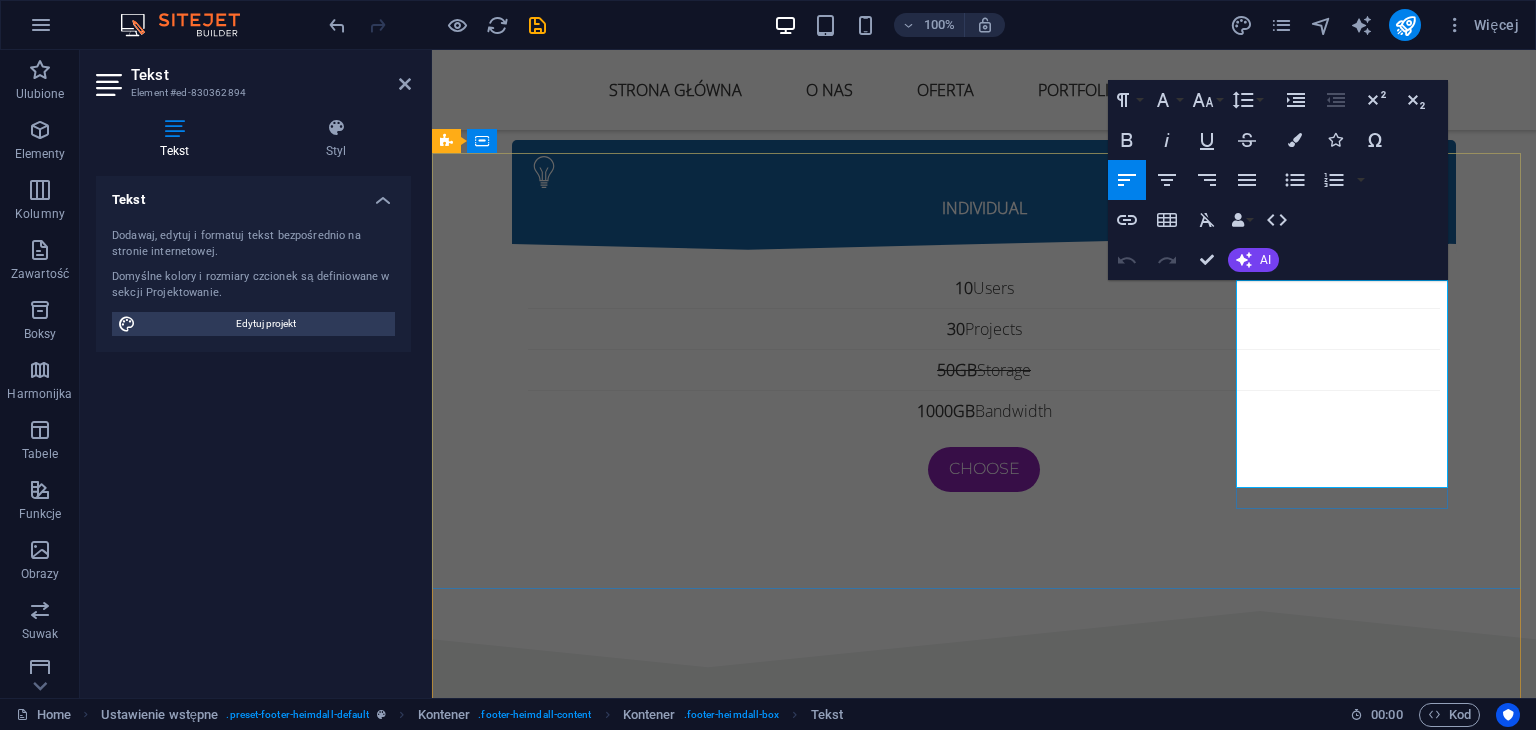 click on "." at bounding box center [921, 5102] 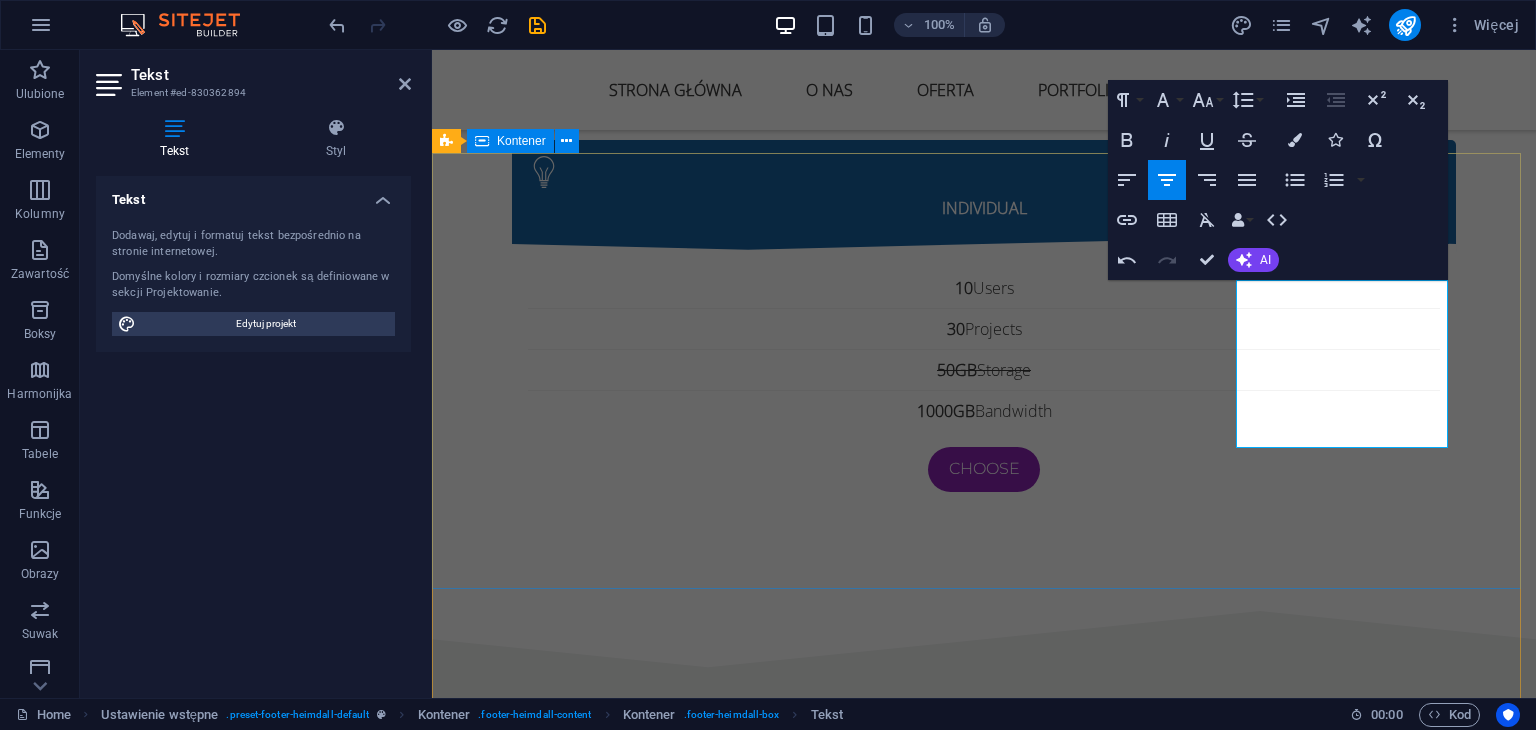 click on "Działamy online – współpracujemy z klientami z całej Polski i zagranicy. STRONA GŁÓWNA O NAS OFERTA PORTFOLIO FAQs KONTAKT Kontak: biuro@winsagency.pl WINS Agency 📧  biuro@winsagency.pl 📞 +48 697 840 421 🌐  www.winsagency.pl NIP: 8722410556." at bounding box center (984, 4765) 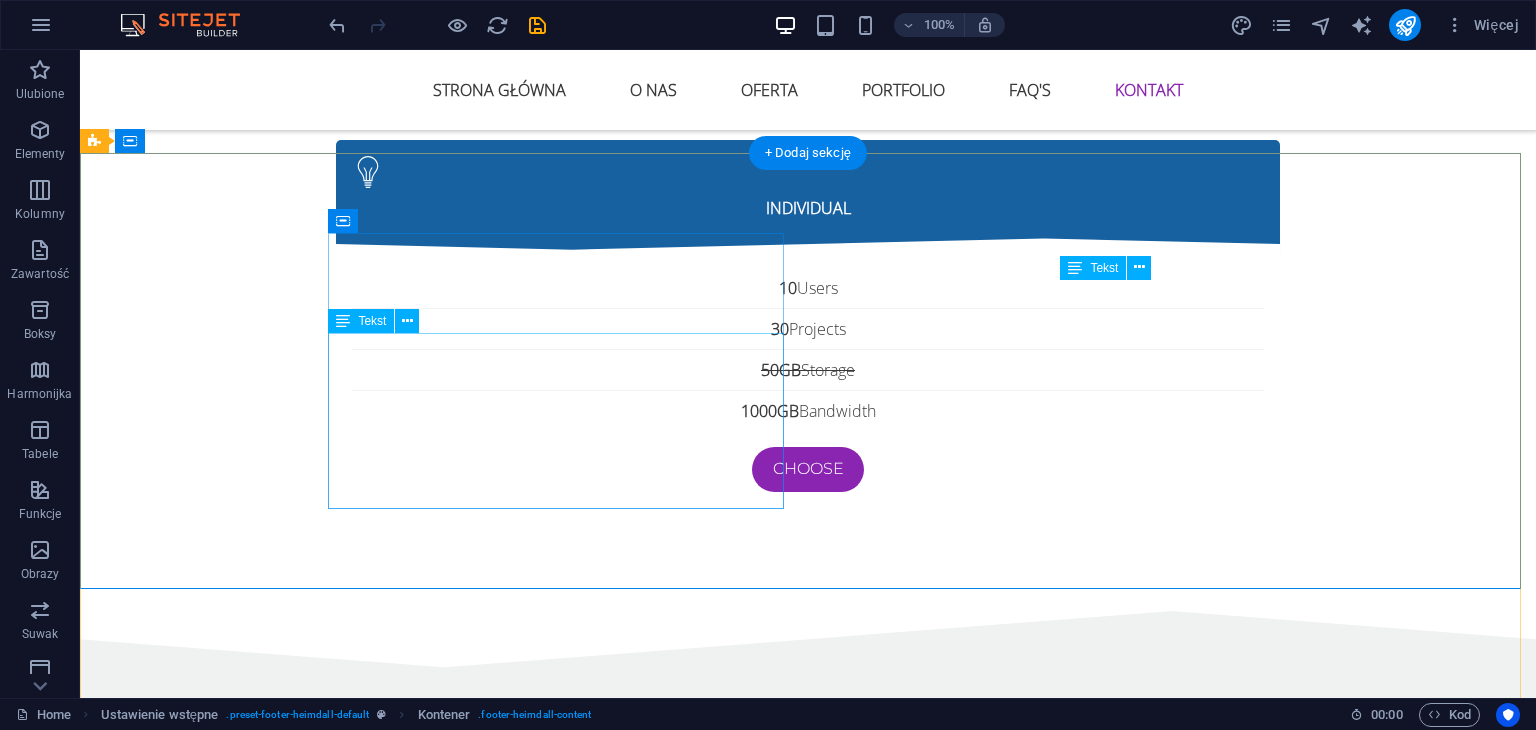 click on "Działamy online – współpracujemy z klientami z całej Polski i zagranicy." at bounding box center (568, 4617) 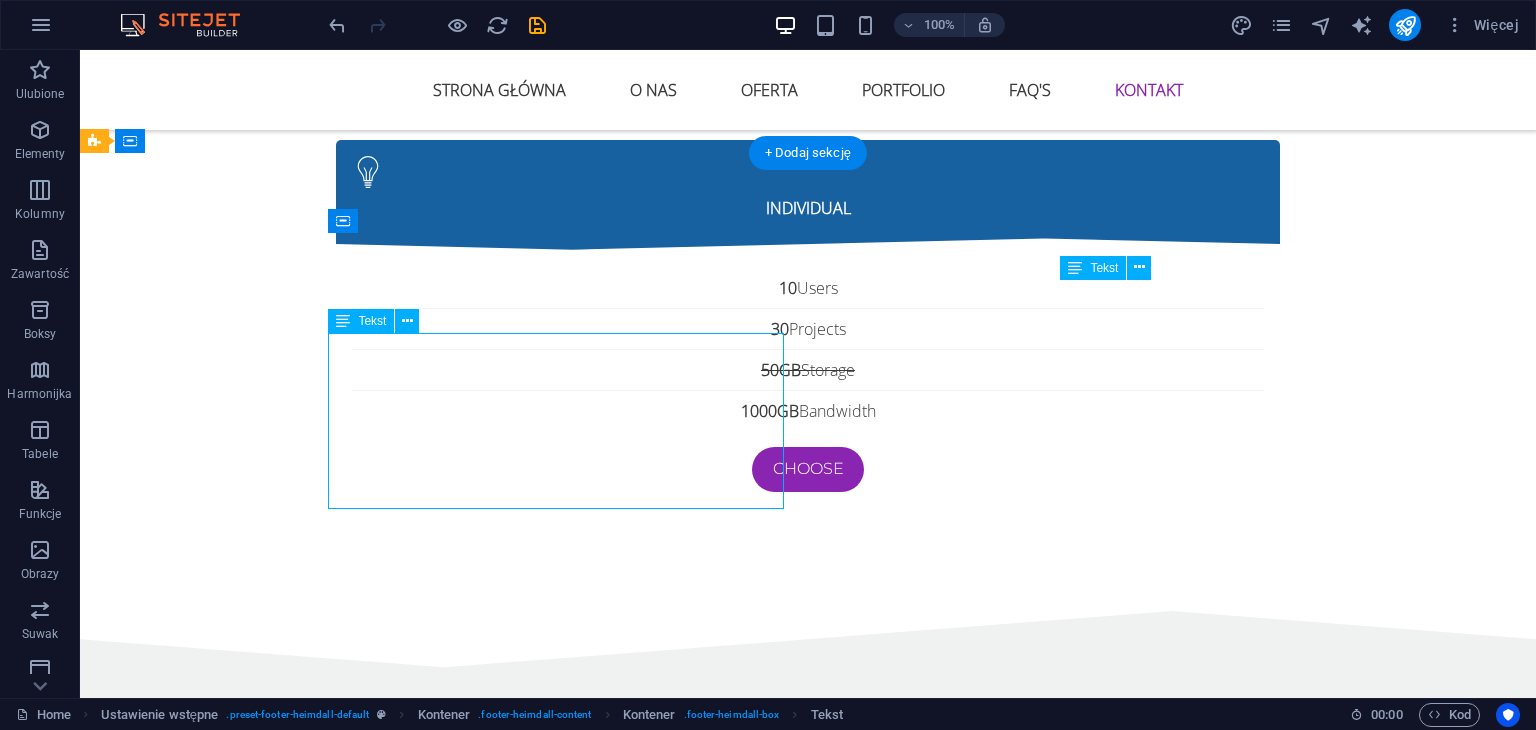 click on "Działamy online – współpracujemy z klientami z całej Polski i zagranicy." at bounding box center (568, 4617) 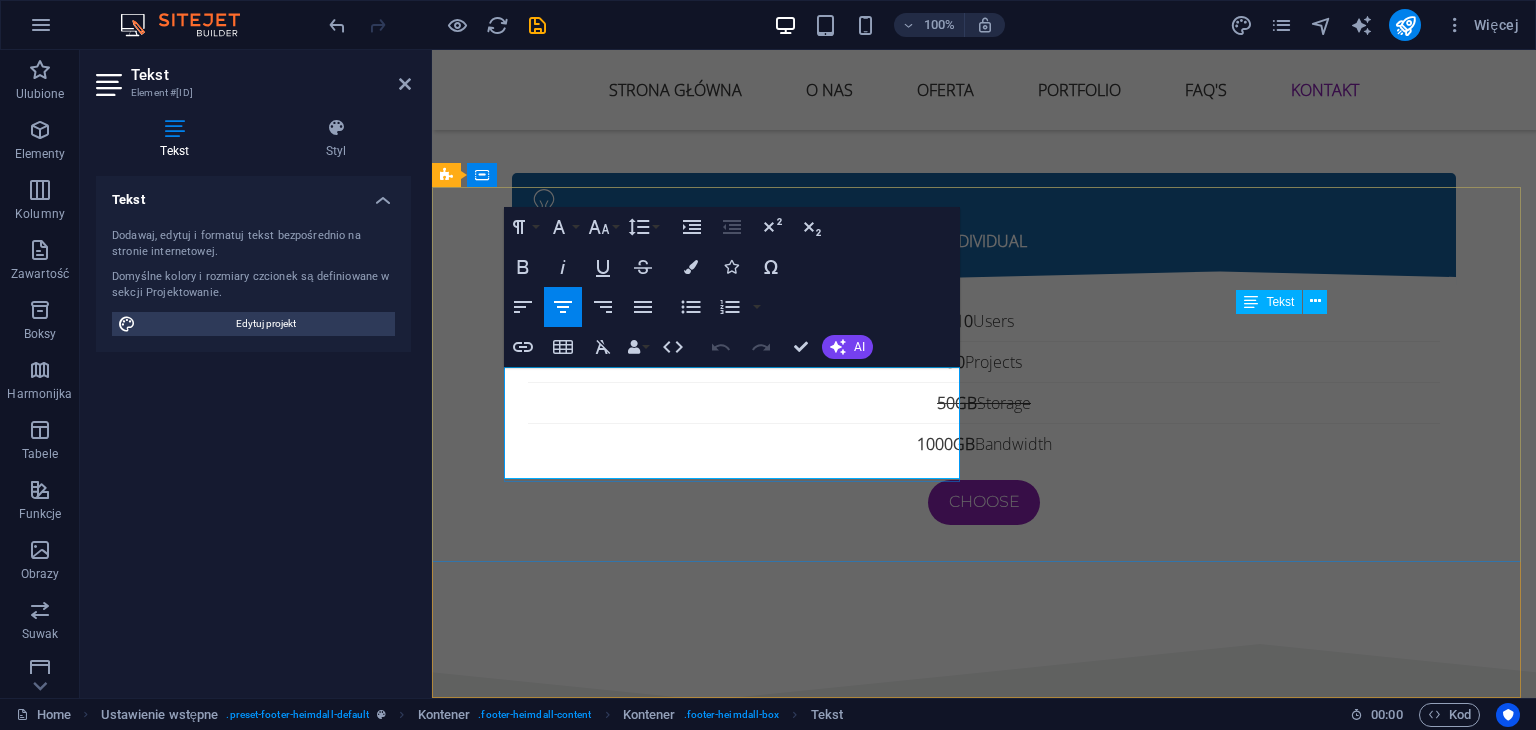 click at bounding box center [920, 4586] 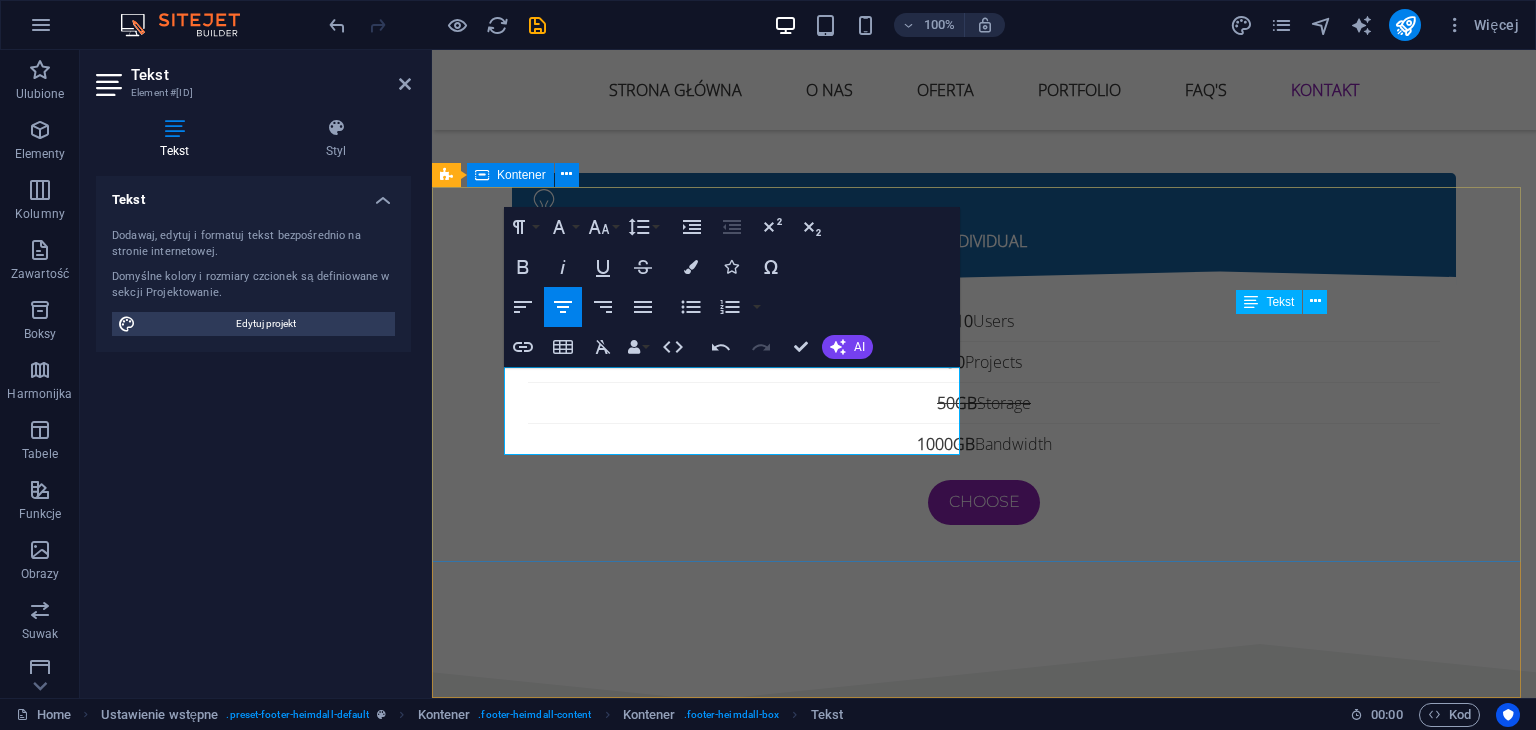 click on "Działamy online – współpracujemy z klientami z całej Polski i zagranicy. STRONA GŁÓWNA O NAS OFERTA PORTFOLIO FAQs KONTAKT Kontak: biuro@winsagency.pl WINS Agency 📧  biuro@winsagency.pl 📞 +48 697 840 421 🌐  www.winsagency.pl NIP: 8722410556." at bounding box center (984, 4754) 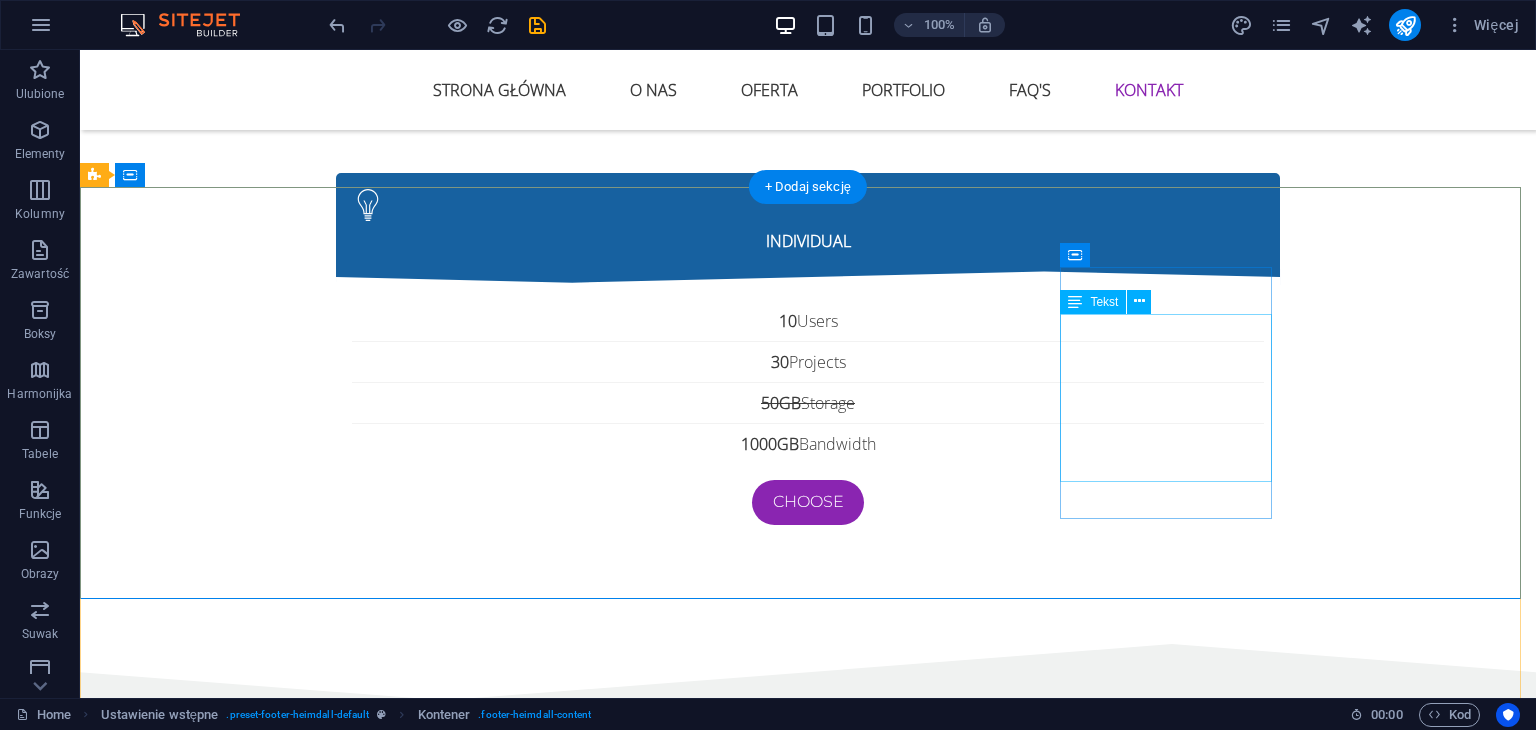 click on "biuro@winsagency.pl WINS Agency 📧  biuro@winsagency.pl 📞 +48 697 840 421 🌐  www.winsagency.pl NIP: 8722410556." at bounding box center [568, 5015] 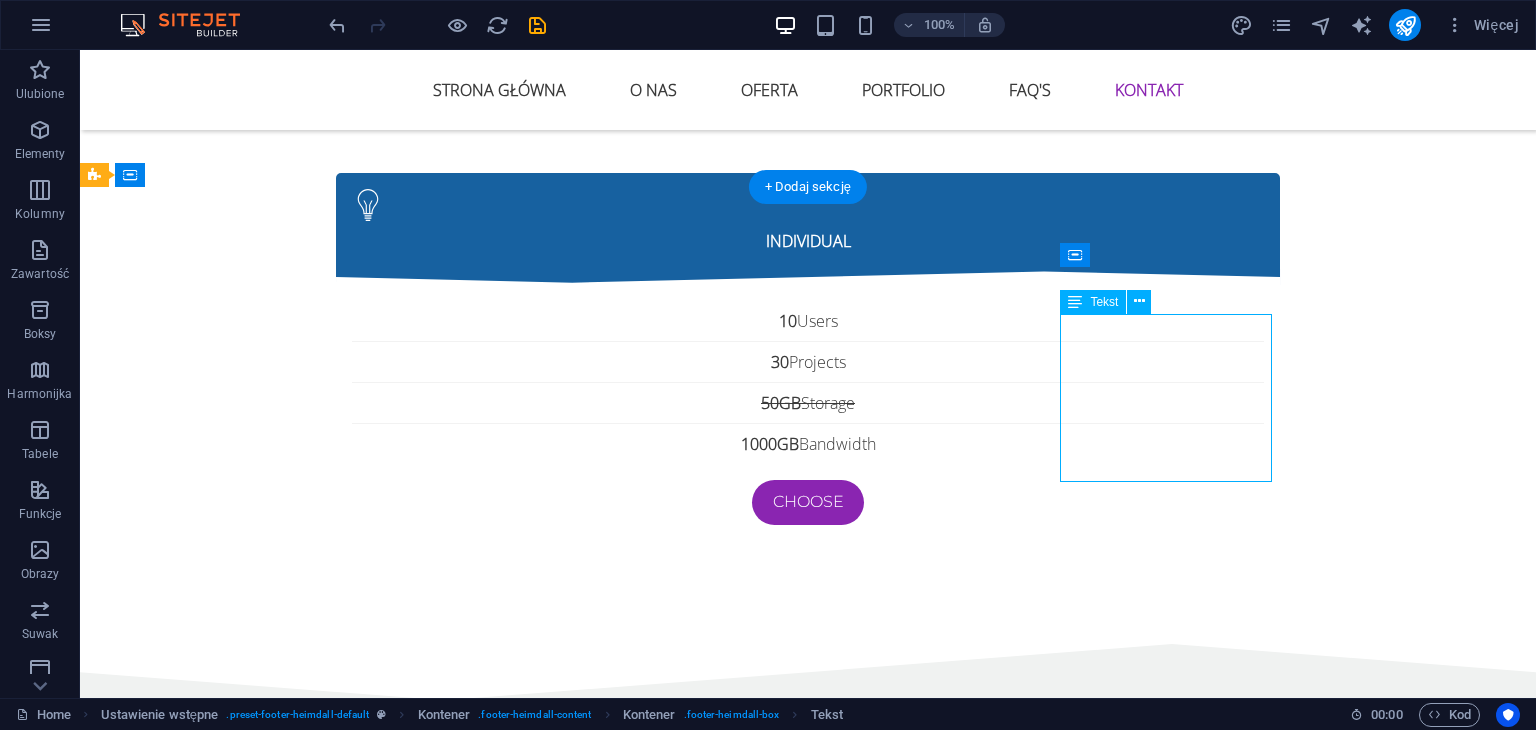 click on "biuro@winsagency.pl WINS Agency 📧  biuro@winsagency.pl 📞 +48 697 840 421 🌐  www.winsagency.pl NIP: 8722410556." at bounding box center (568, 5015) 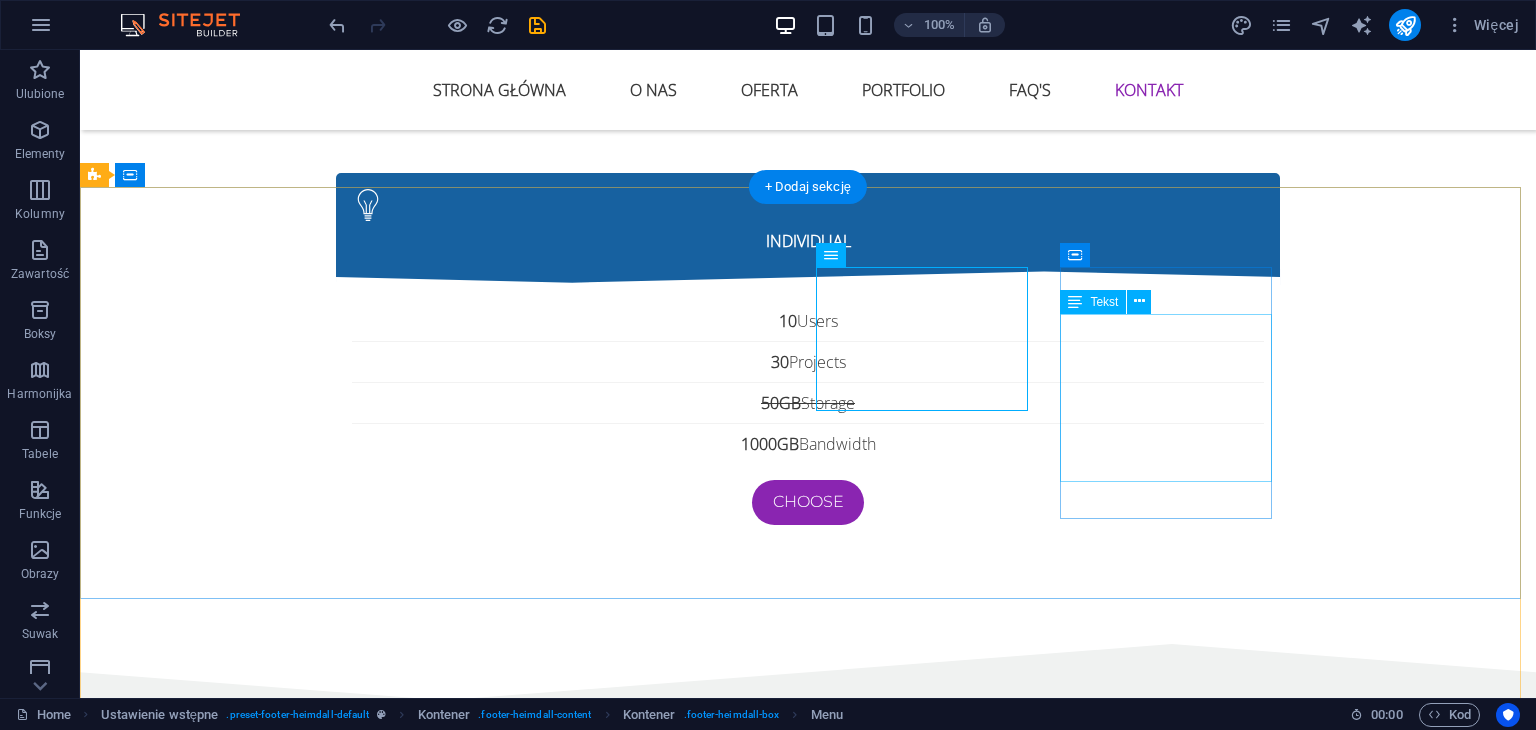 click on "biuro@winsagency.pl WINS Agency 📧  biuro@winsagency.pl 📞 +48 697 840 421 🌐  www.winsagency.pl NIP: 8722410556." at bounding box center [568, 5015] 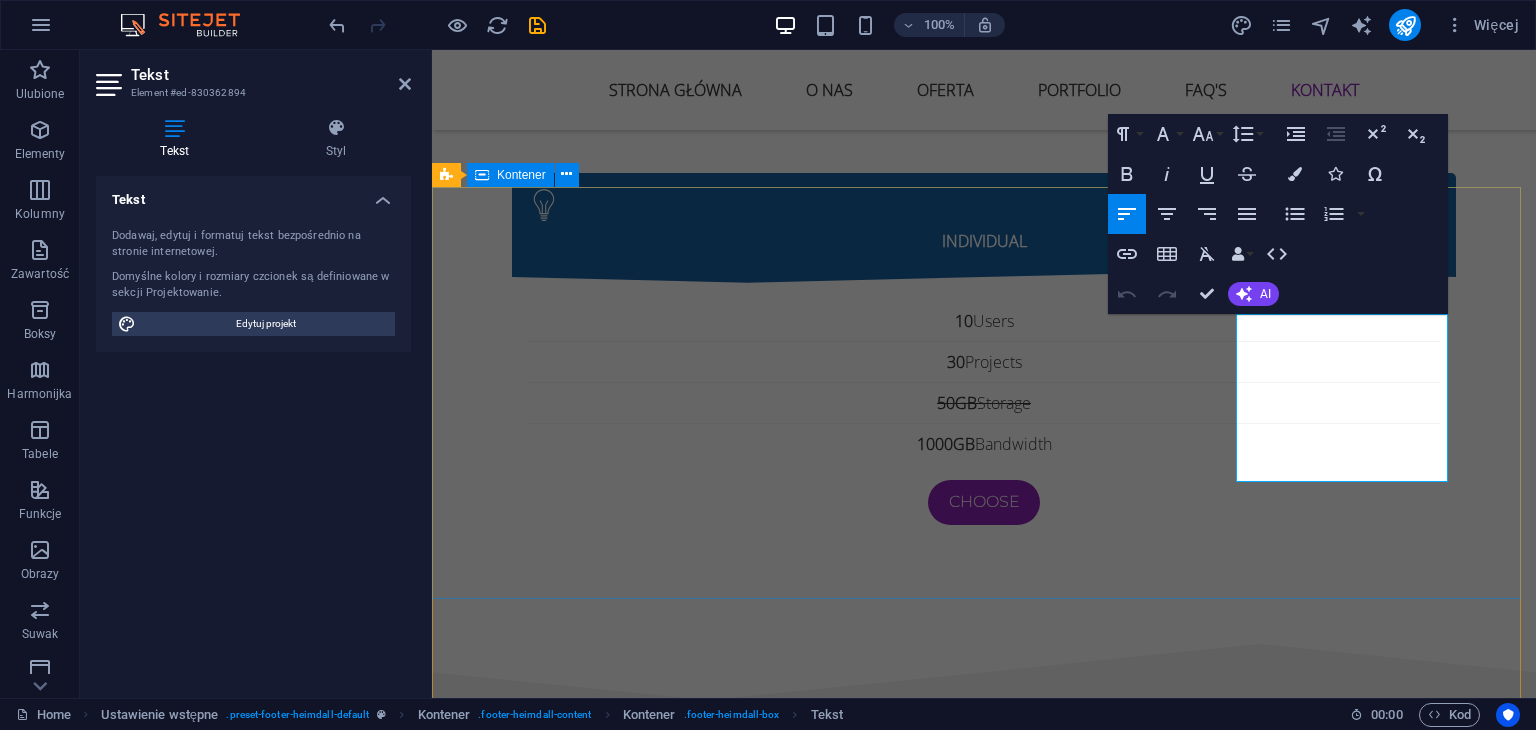 drag, startPoint x: 1404, startPoint y: 331, endPoint x: 1212, endPoint y: 333, distance: 192.01042 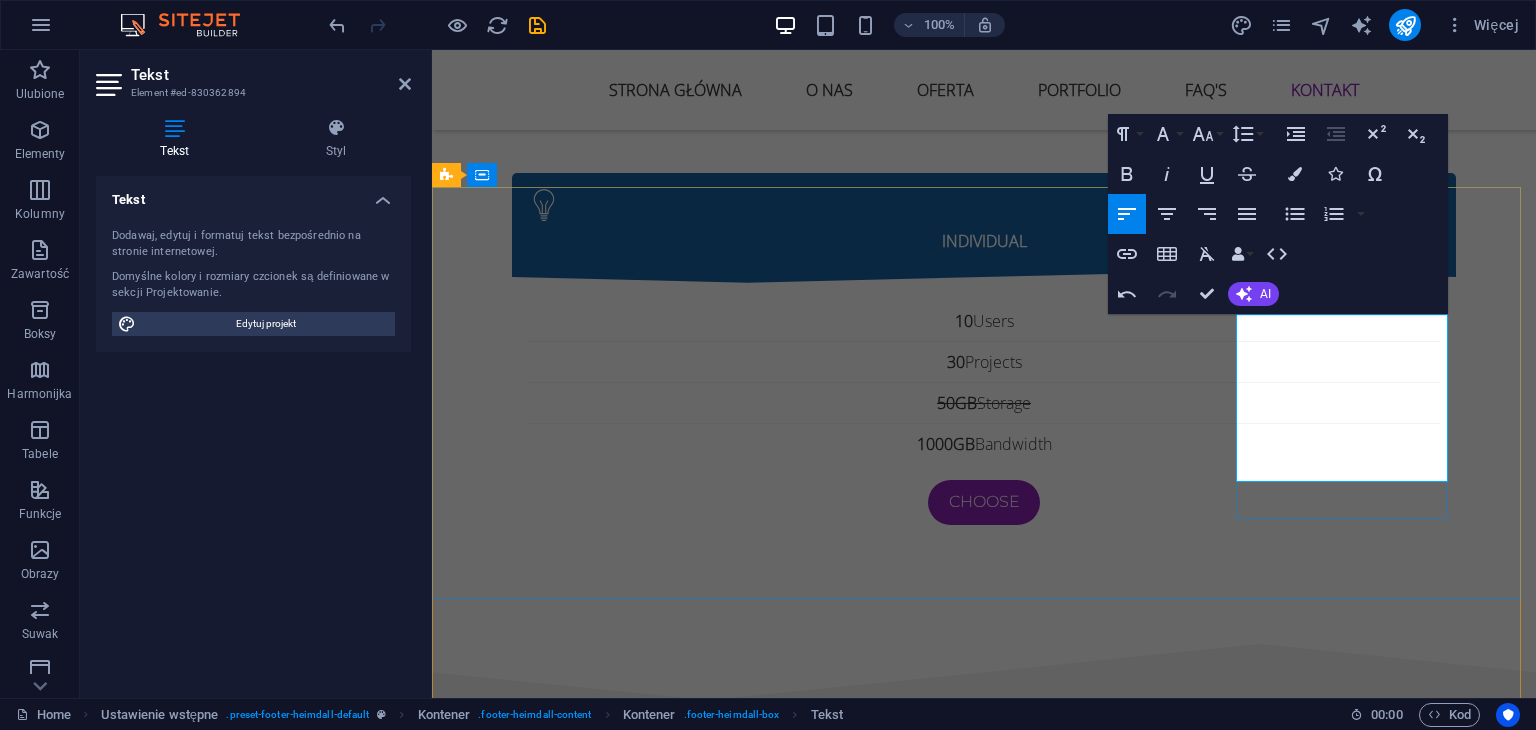click at bounding box center (920, 4967) 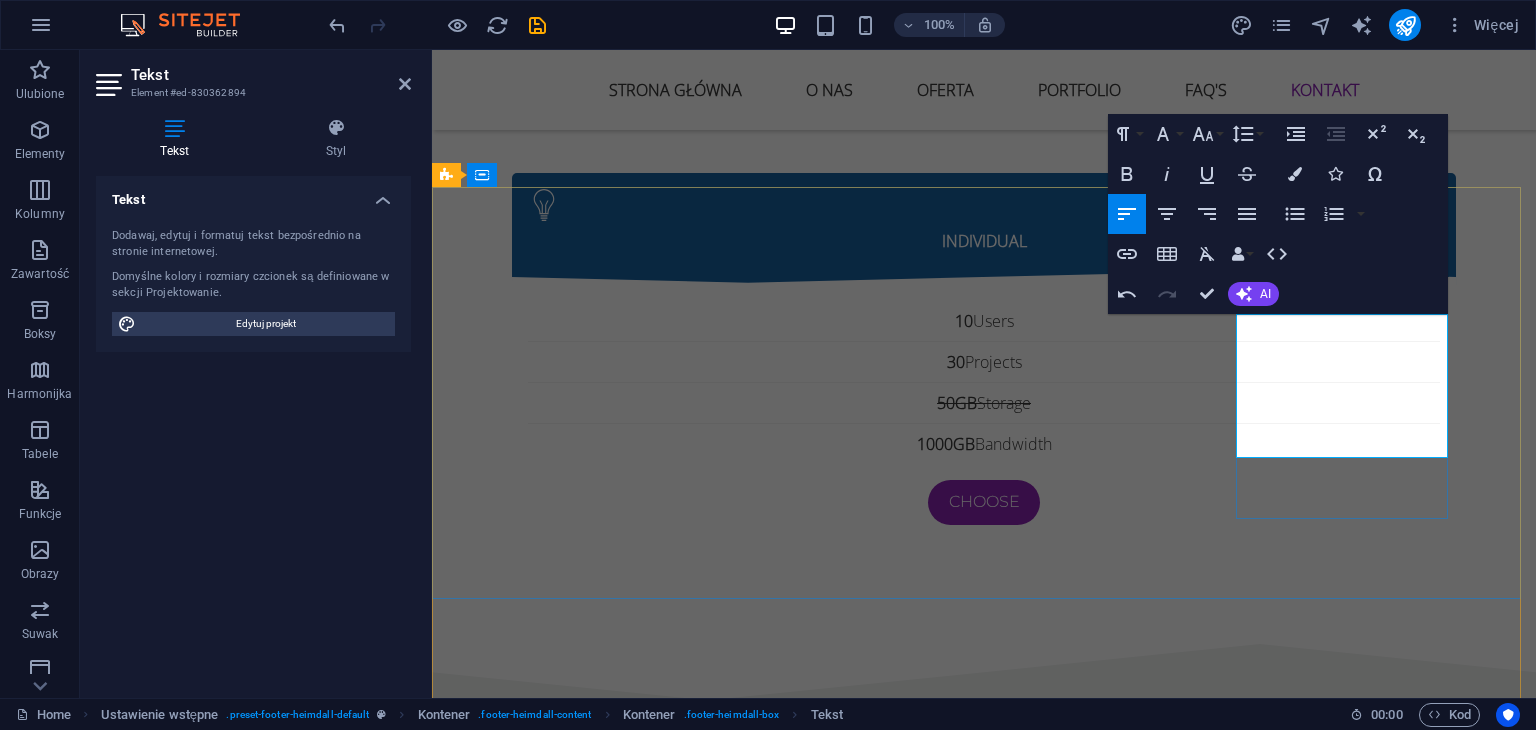 click on "WINS Agency 📧  biuro@winsagency.pl 📞 +48 697 840 421 🌐  www.winsagency.pl NIP: 8722410556." at bounding box center [920, 5015] 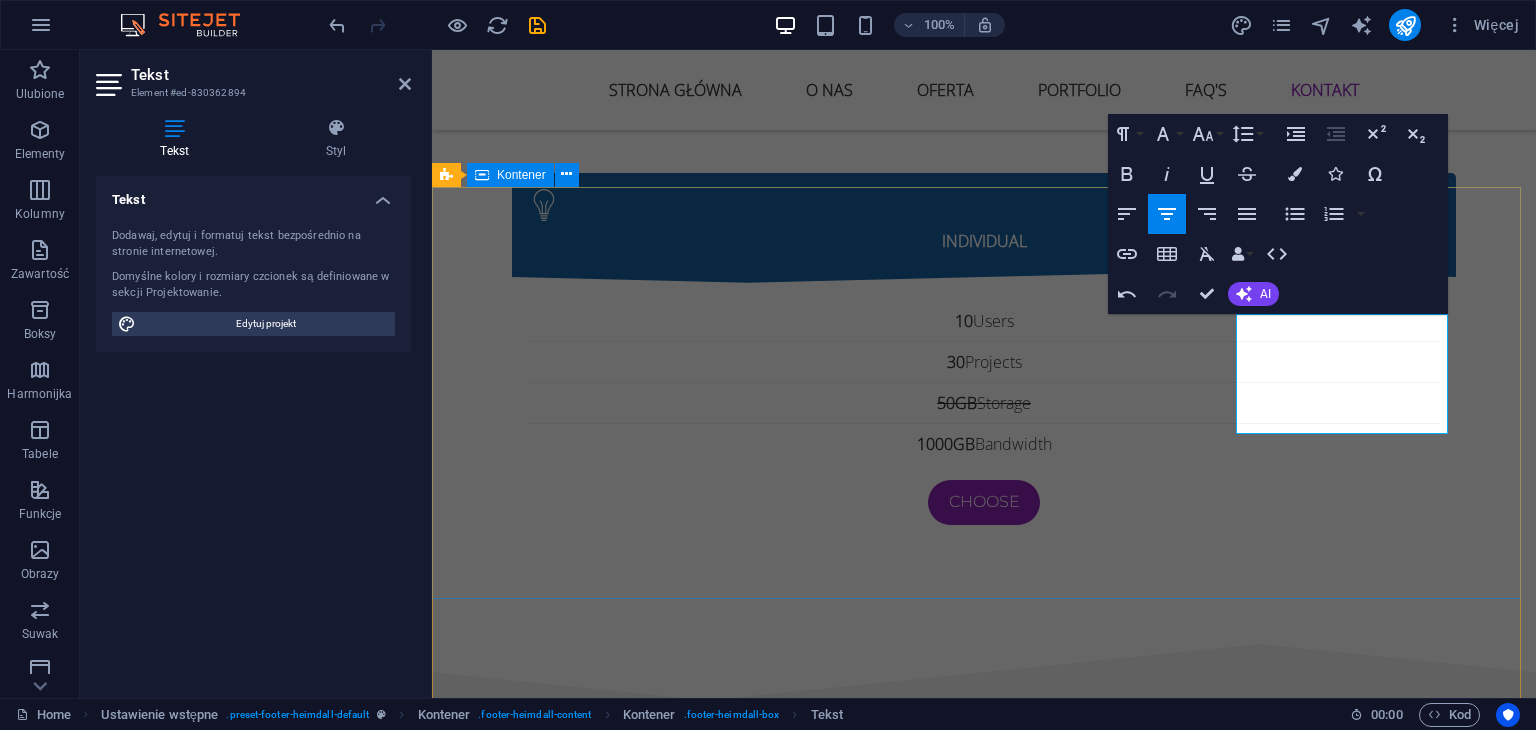 click on "Działamy online – współpracujemy z klientami z całej Polski i zagranicy. STRONA GŁÓWNA O NAS OFERTA PORTFOLIO FAQs KONTAKT Kontak: WINS Agency 📧  biuro@winsagency.pl 📞 +48 697 840 421 🌐  www.winsagency.pl NIP: 8722410556." at bounding box center (984, 4762) 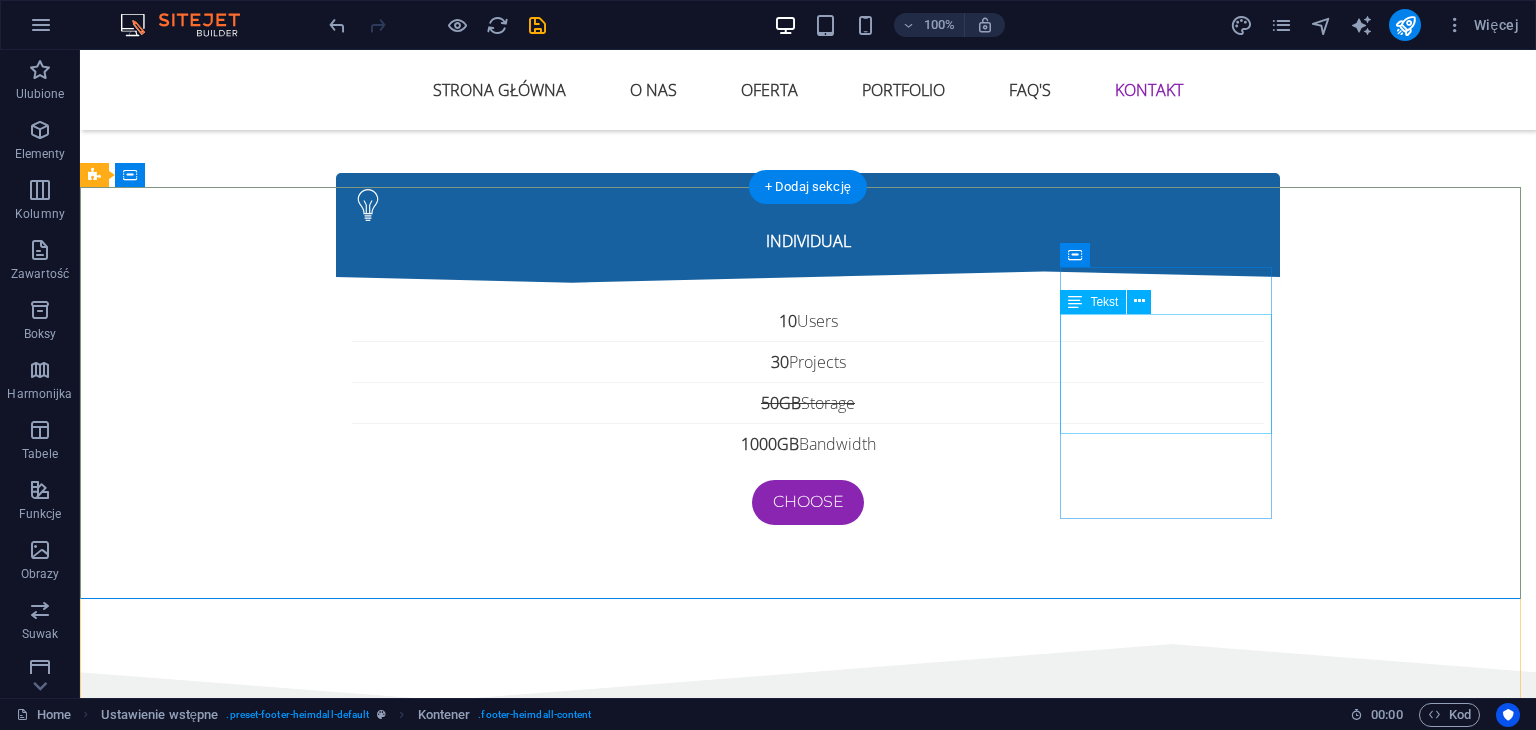 click on "WINS Agency 📧  biuro@winsagency.pl 📞 +48 697 840 421 🌐  www.winsagency.pl NIP: 8722410556." at bounding box center (568, 4991) 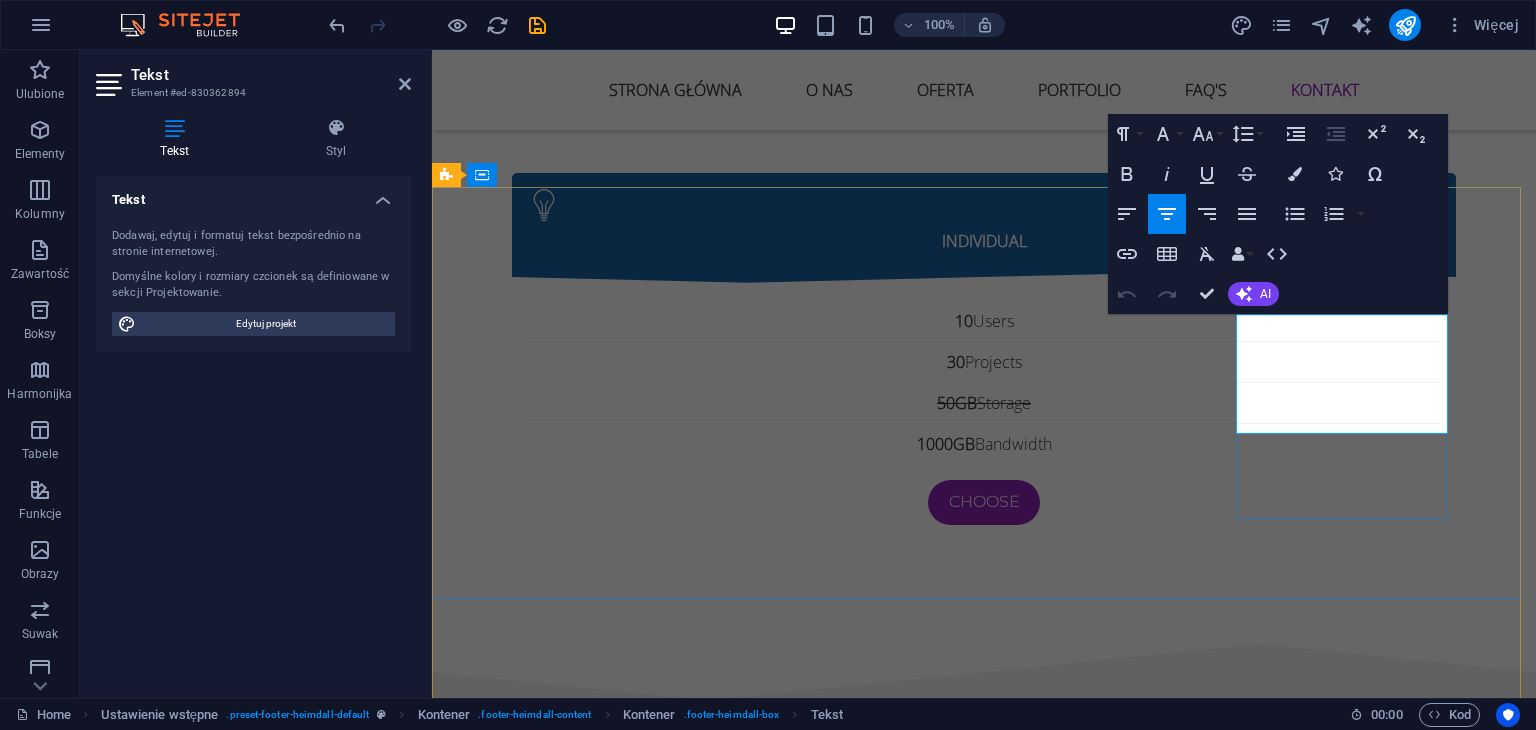 click on "WINS Agency 📧  biuro@winsagency.pl 📞 +48 697 840 421 🌐  www.winsagency.pl NIP: 8722410556." at bounding box center (920, 4991) 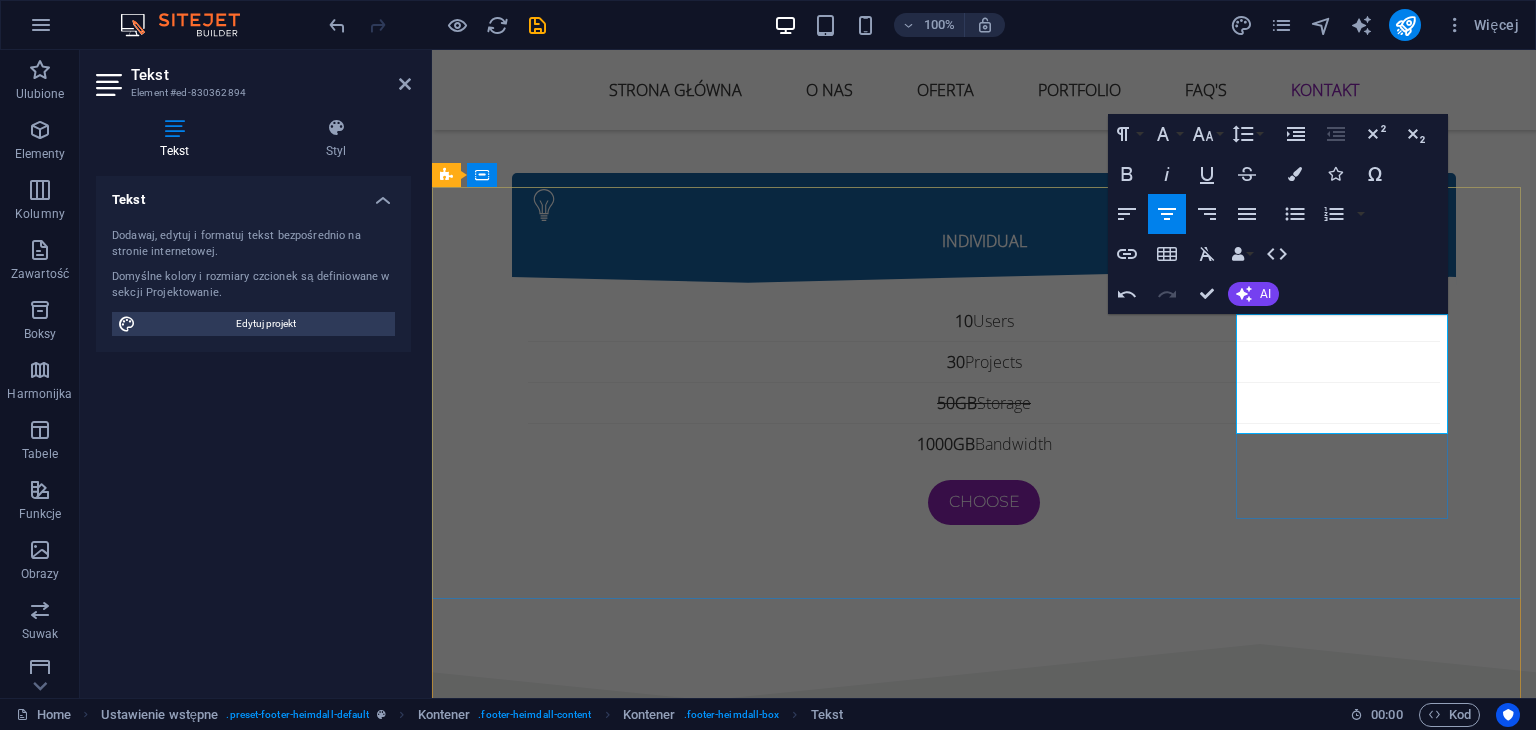 click on "WINS Agency   biuro@winsagency.pl +48 697 840 421 🌐  www.winsagency.pl NIP: 8722410556." at bounding box center [920, 4991] 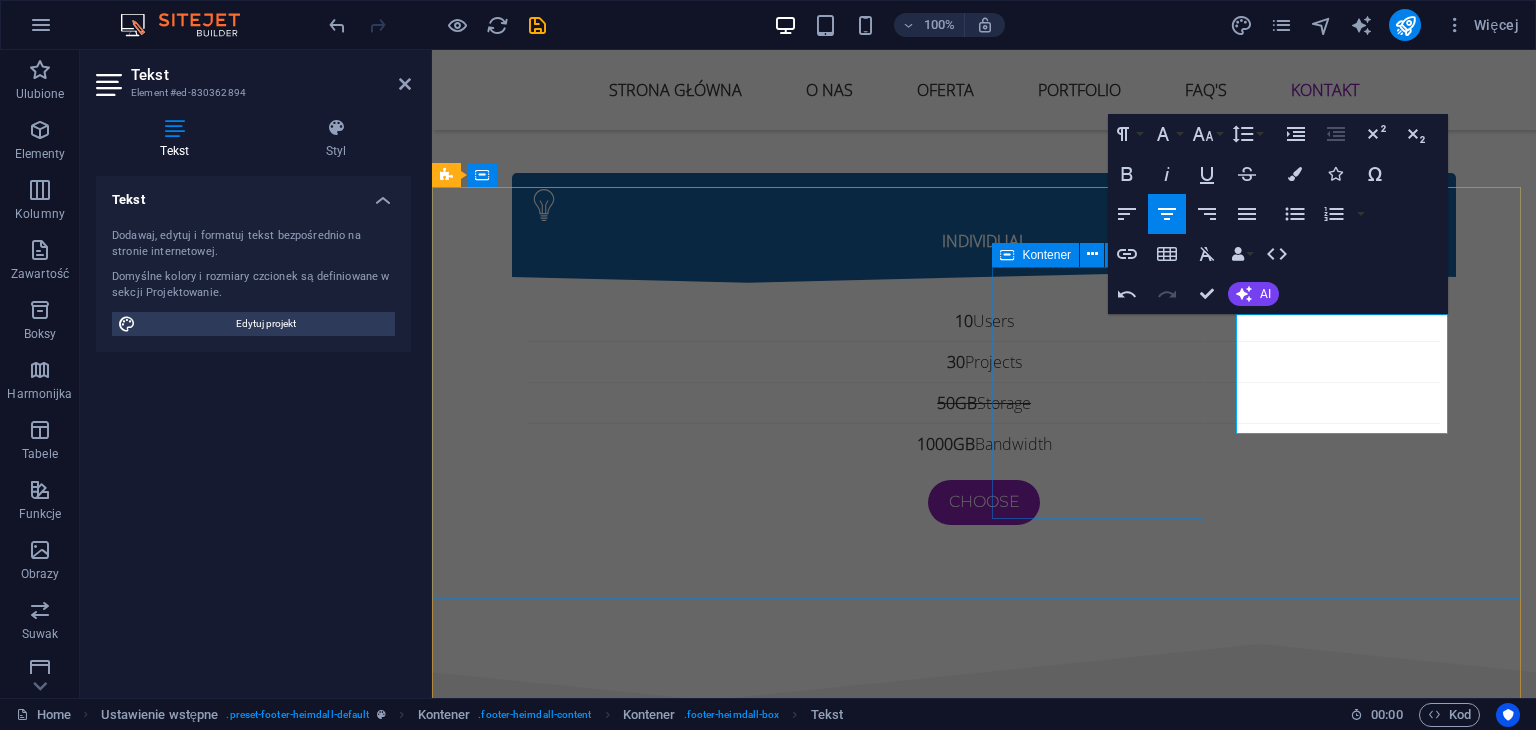click on "STRONA GŁÓWNA O NAS OFERTA PORTFOLIO FAQs KONTAKT" at bounding box center (920, 4793) 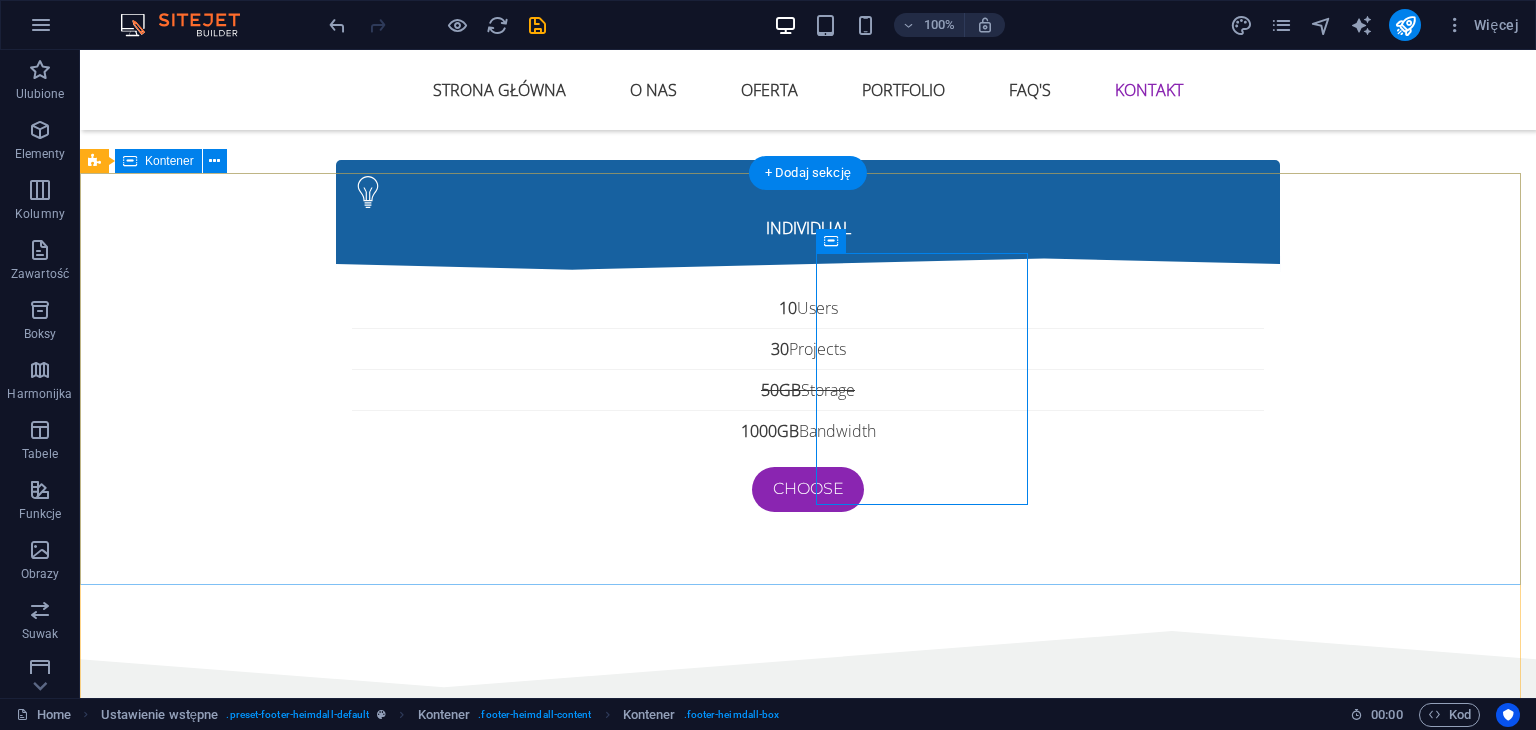scroll, scrollTop: 9057, scrollLeft: 0, axis: vertical 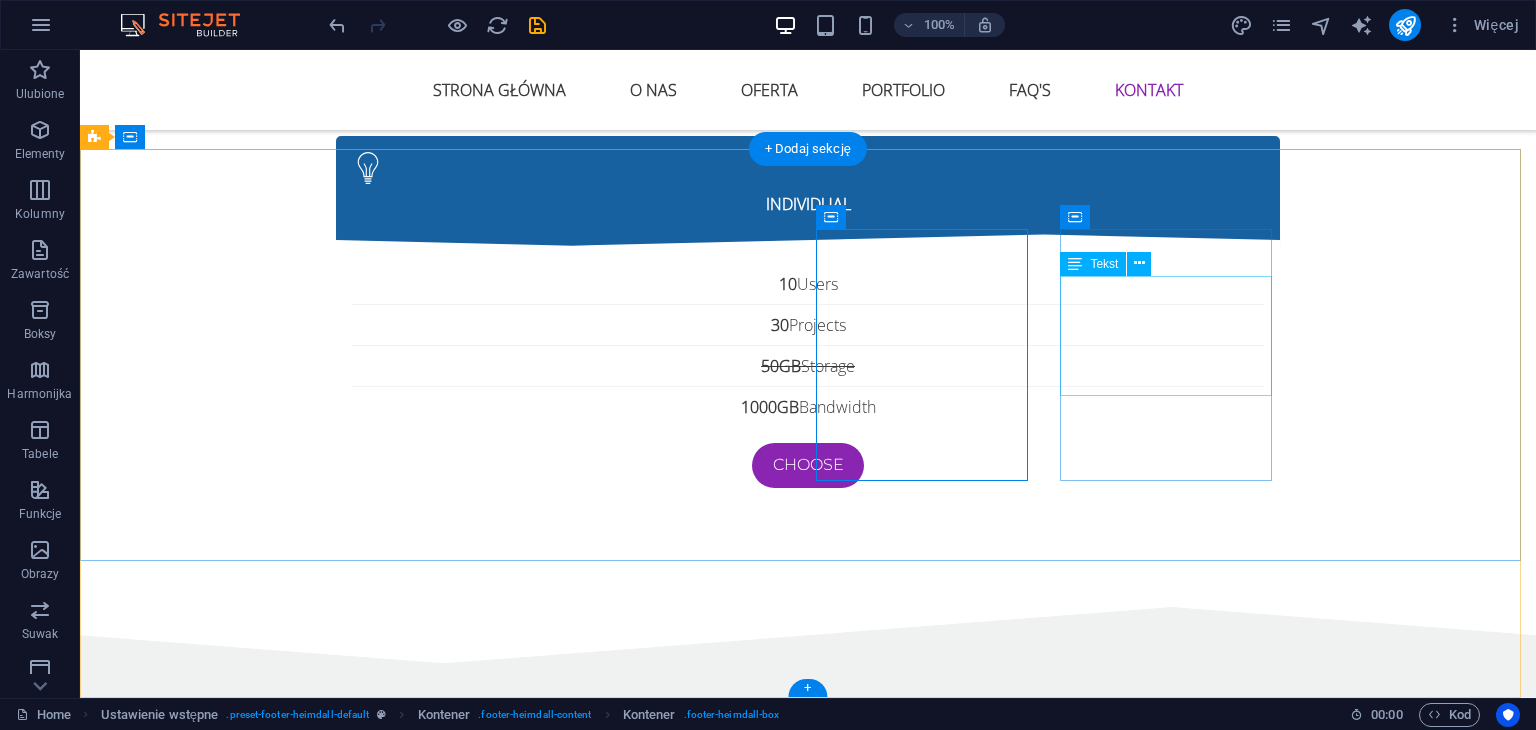 click on "WINS Agency   biuro@winsagency.pl +48 697 840 421   www.winsagency.pl NIP: 8722410556." at bounding box center (568, 4954) 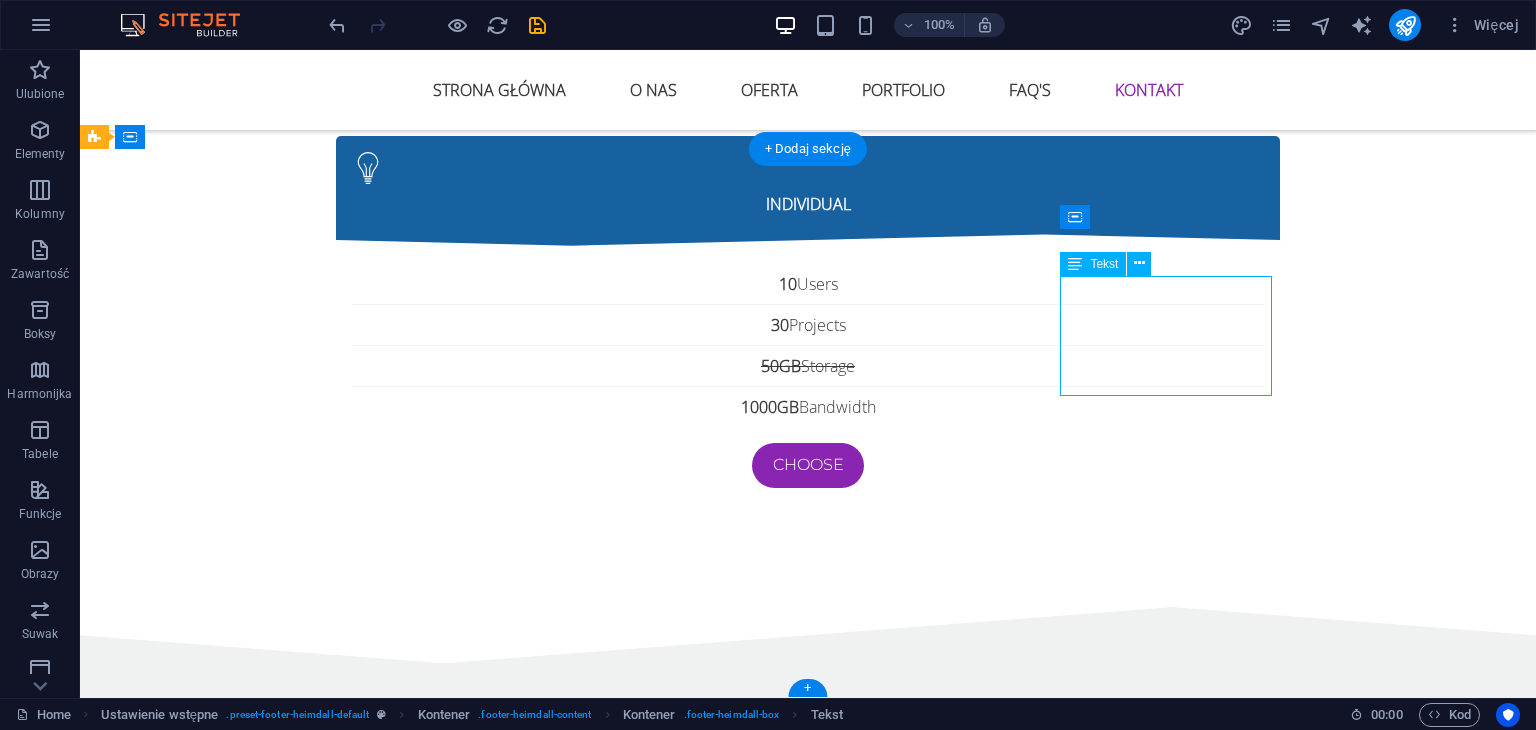 click on "WINS Agency   biuro@winsagency.pl +48 697 840 421   www.winsagency.pl NIP: 8722410556." at bounding box center (568, 4954) 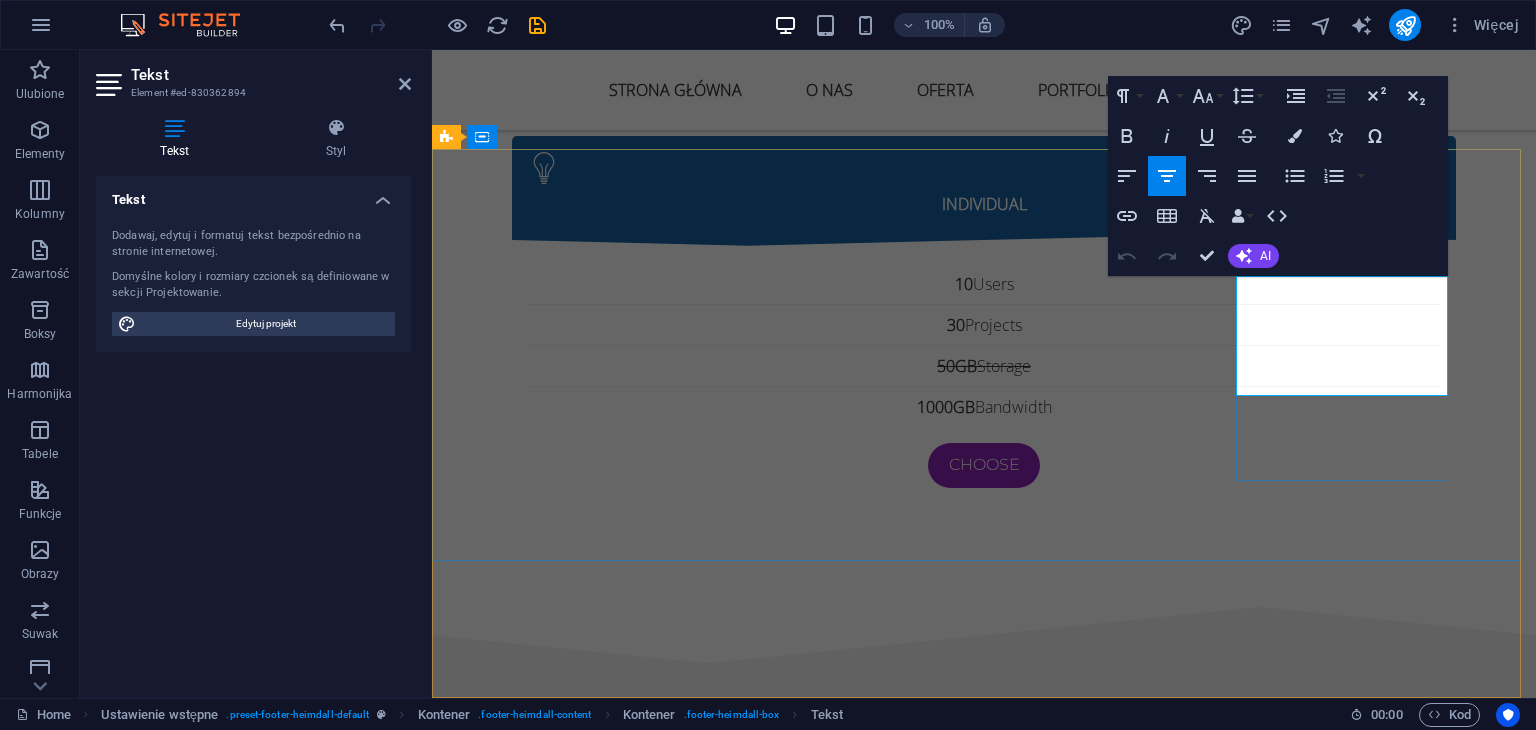 click on "www.winsagency.pl" 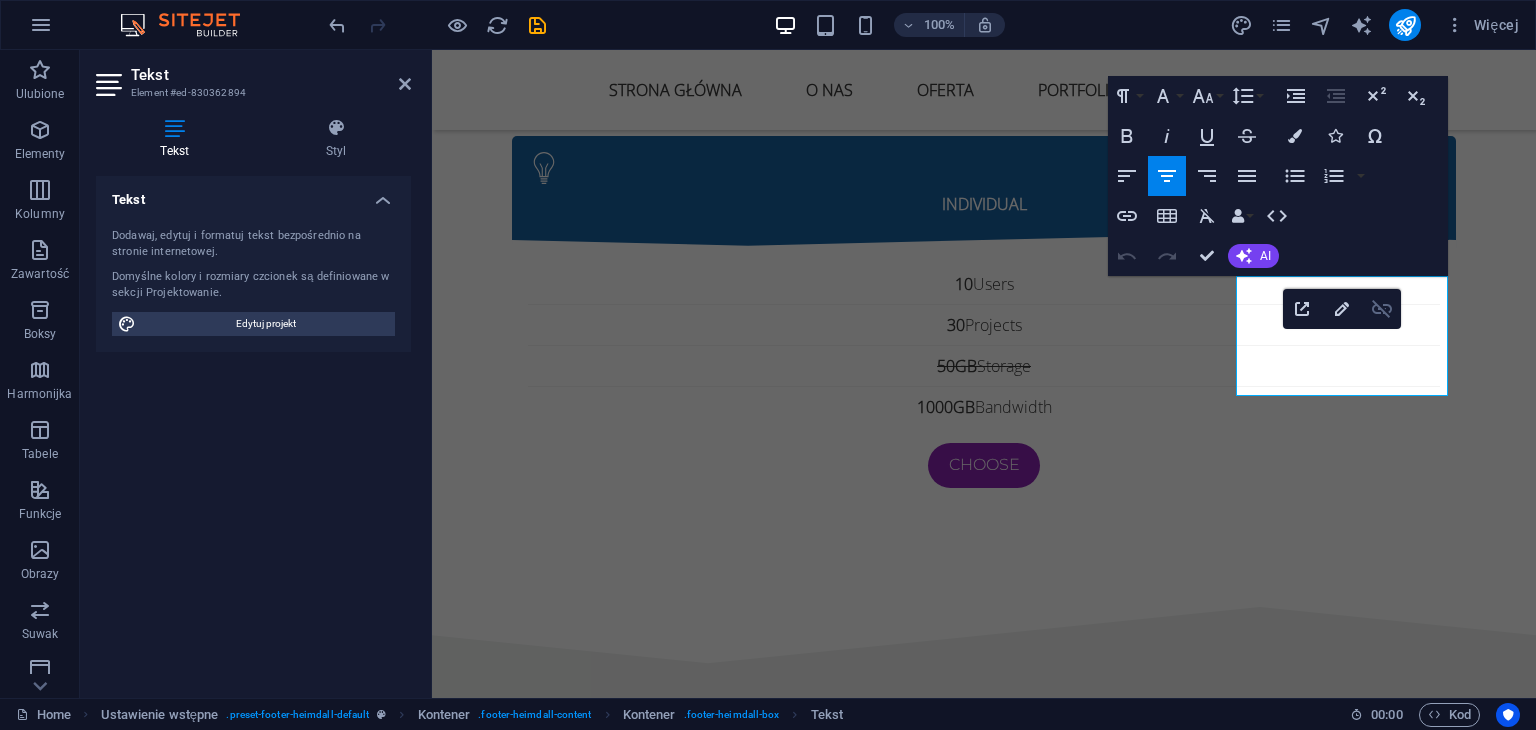 drag, startPoint x: 1366, startPoint y: 312, endPoint x: 930, endPoint y: 267, distance: 438.3161 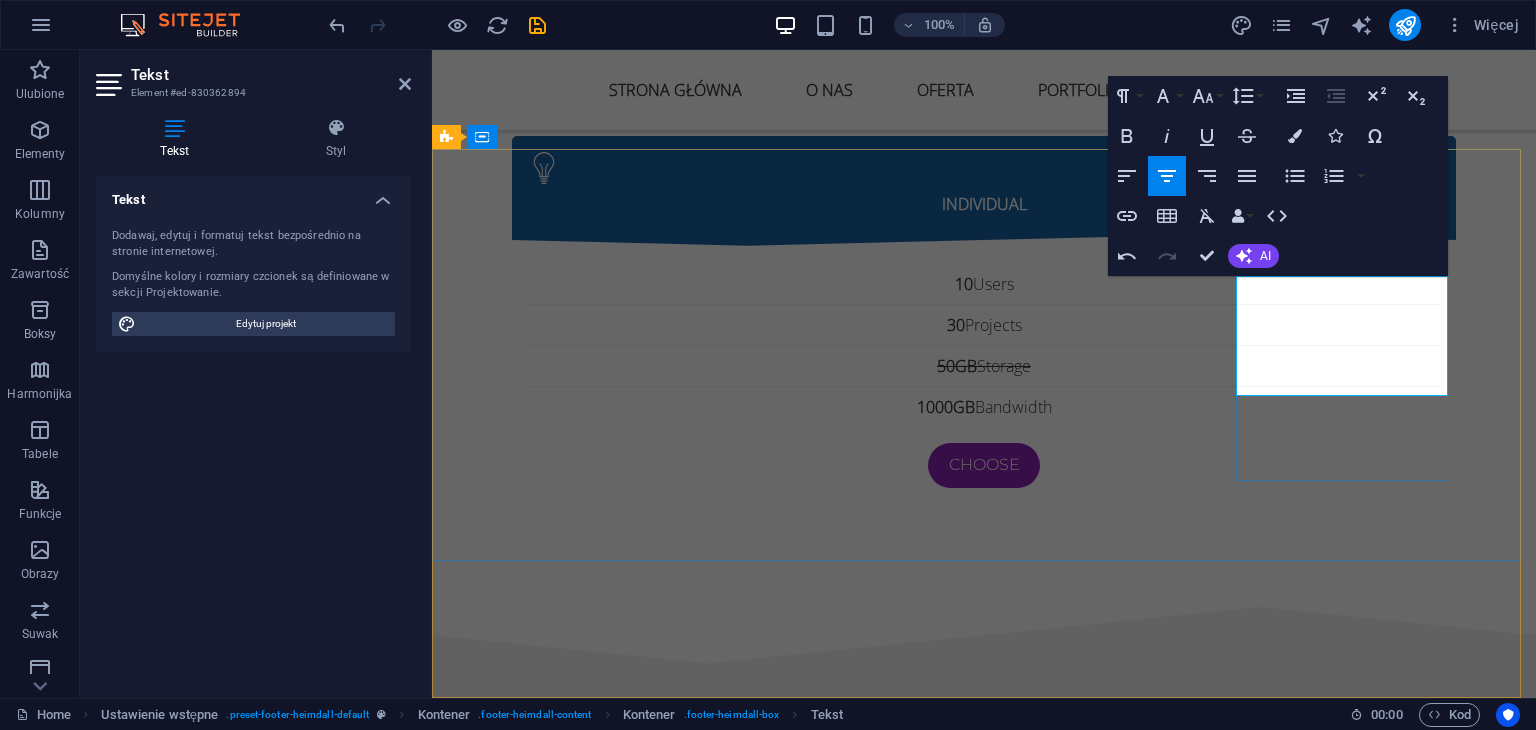 click on "WINS Agency   biuro@winsagency.pl +48 697 840 421  www.winsagency.pl NIP: 8722410556." at bounding box center (920, 4954) 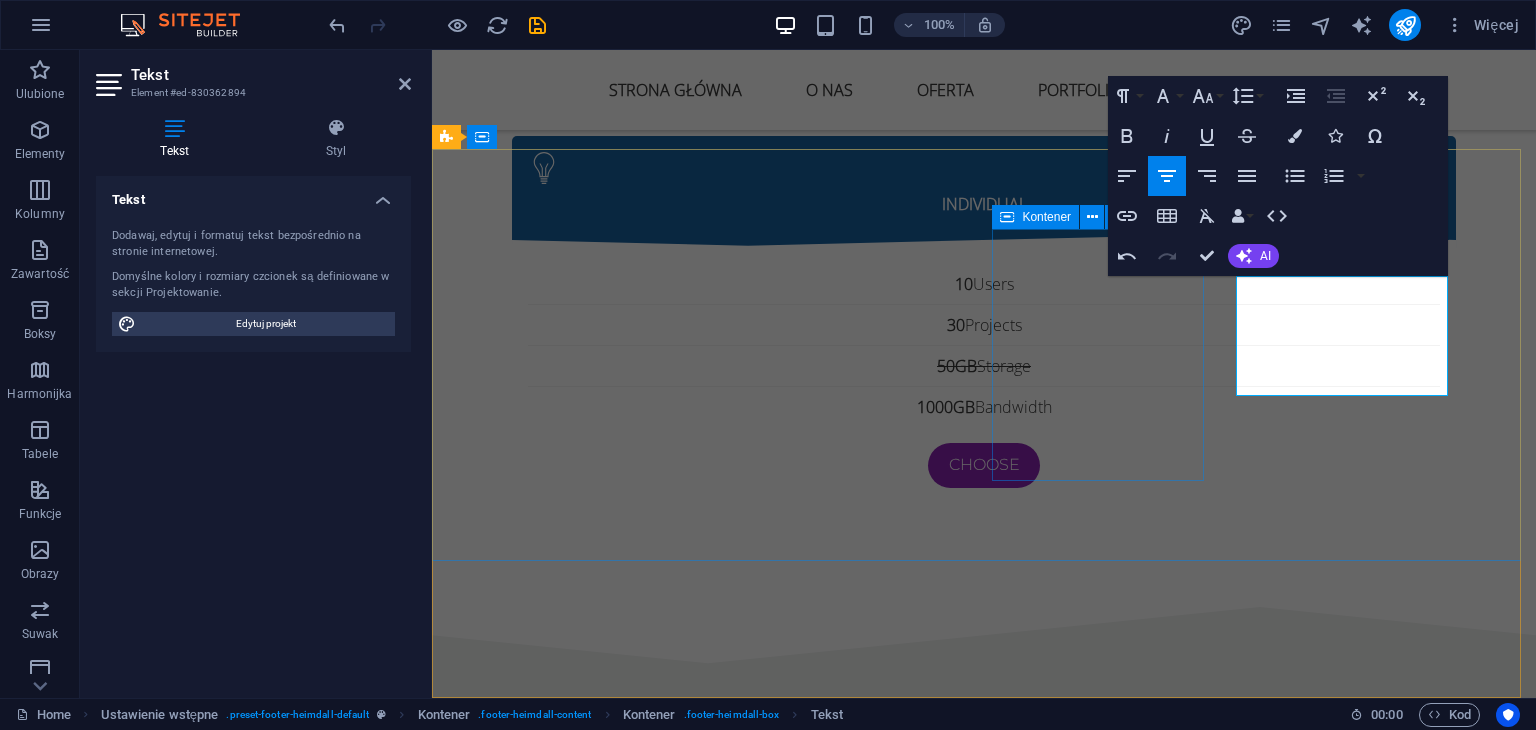 click on "STRONA GŁÓWNA O NAS OFERTA PORTFOLIO FAQs KONTAKT" at bounding box center [920, 4756] 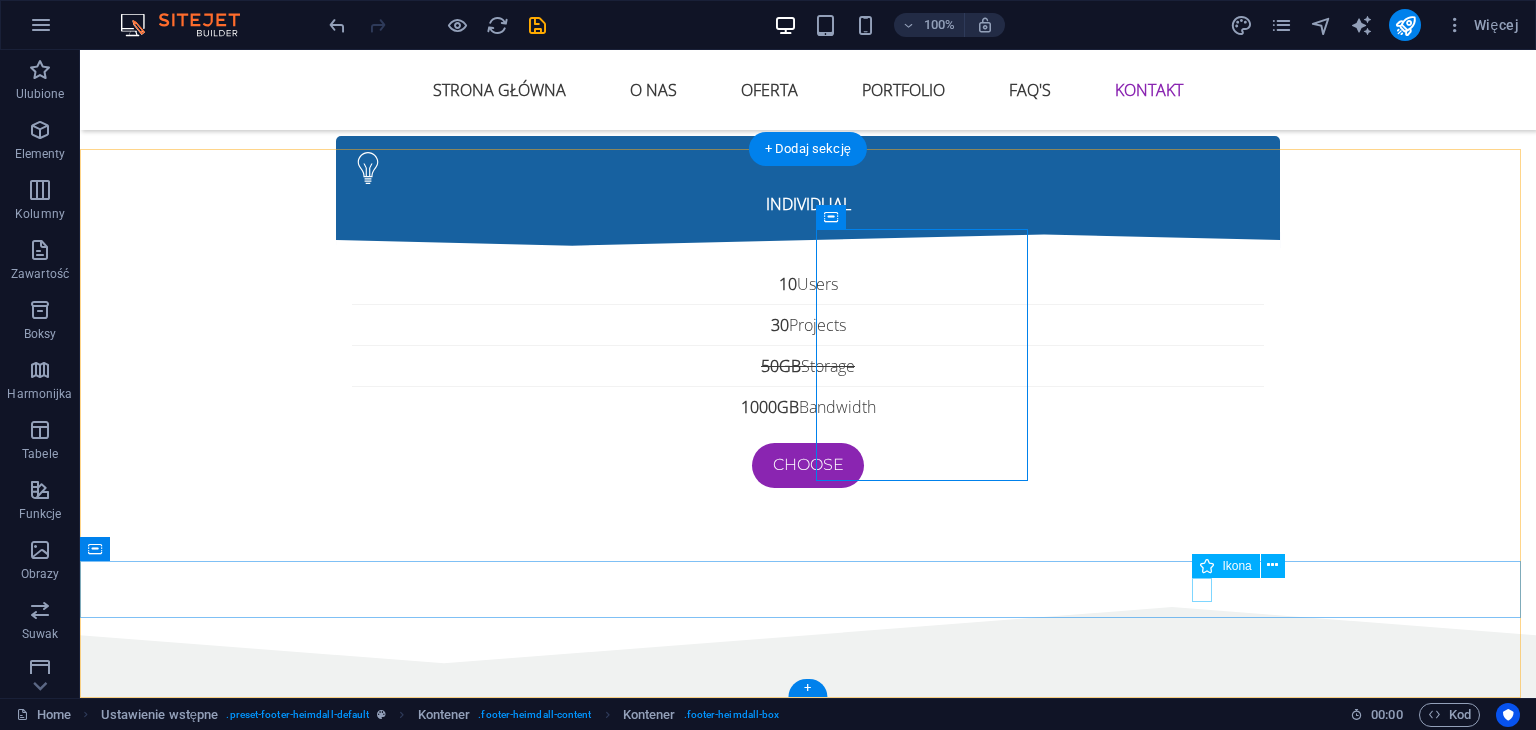 click at bounding box center [813, 5148] 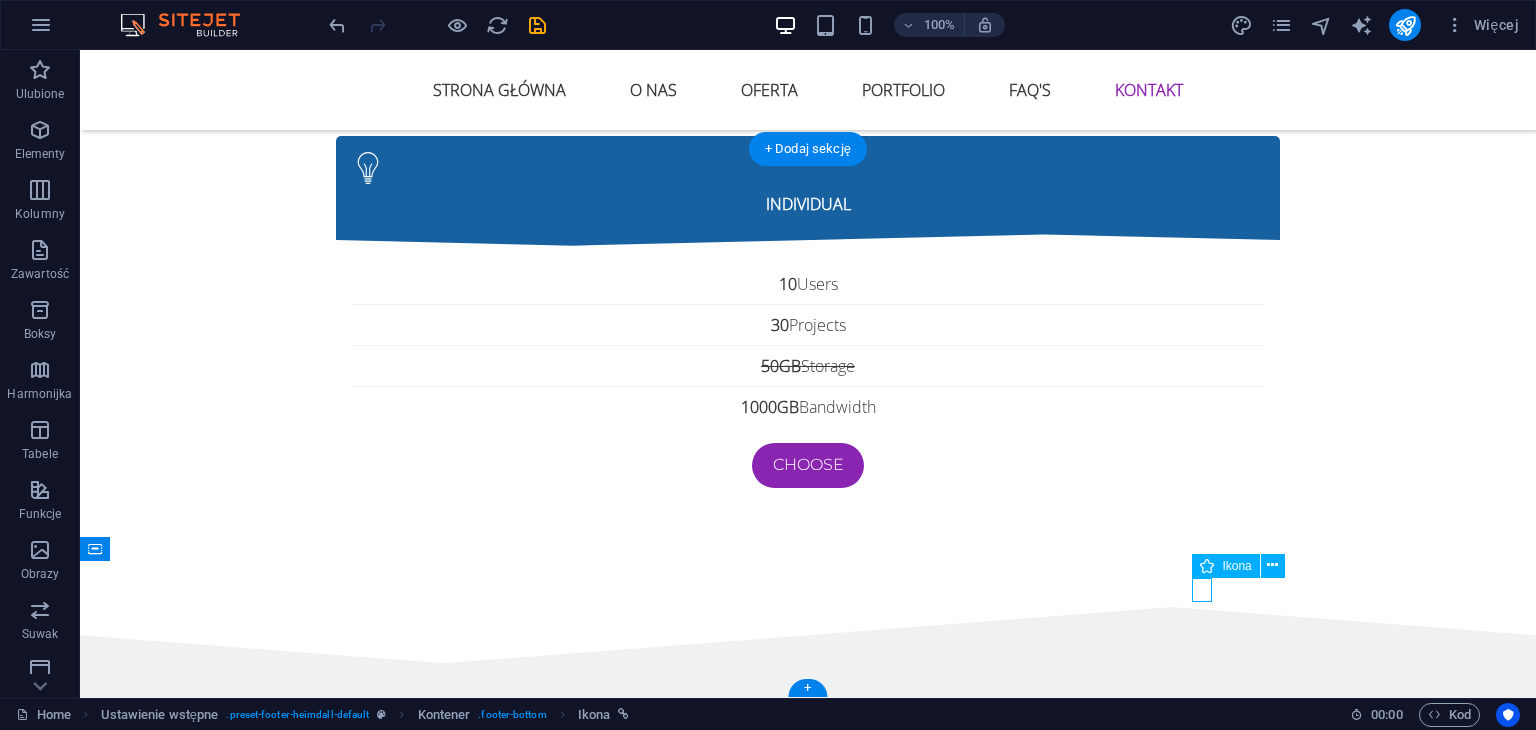 click at bounding box center (813, 5148) 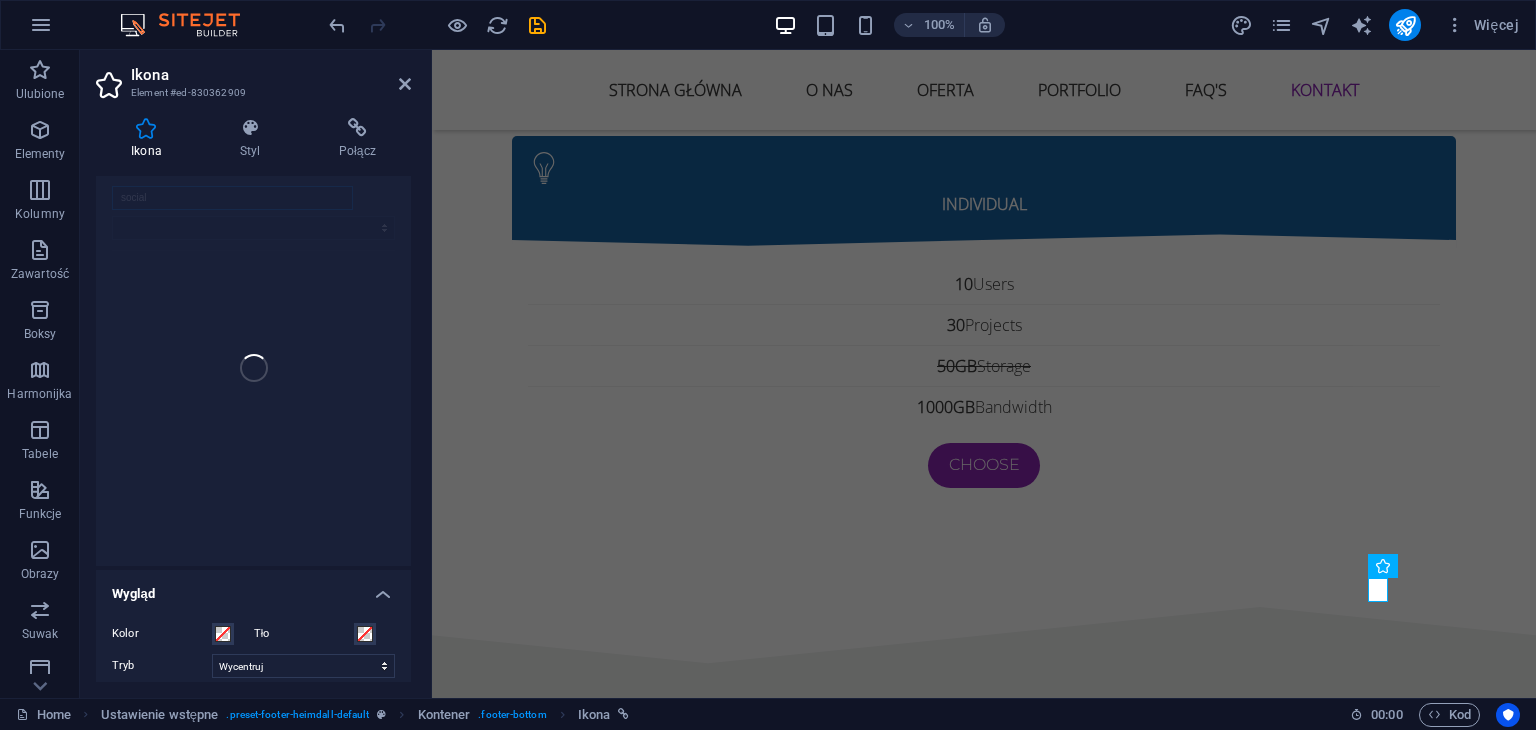 scroll, scrollTop: 0, scrollLeft: 0, axis: both 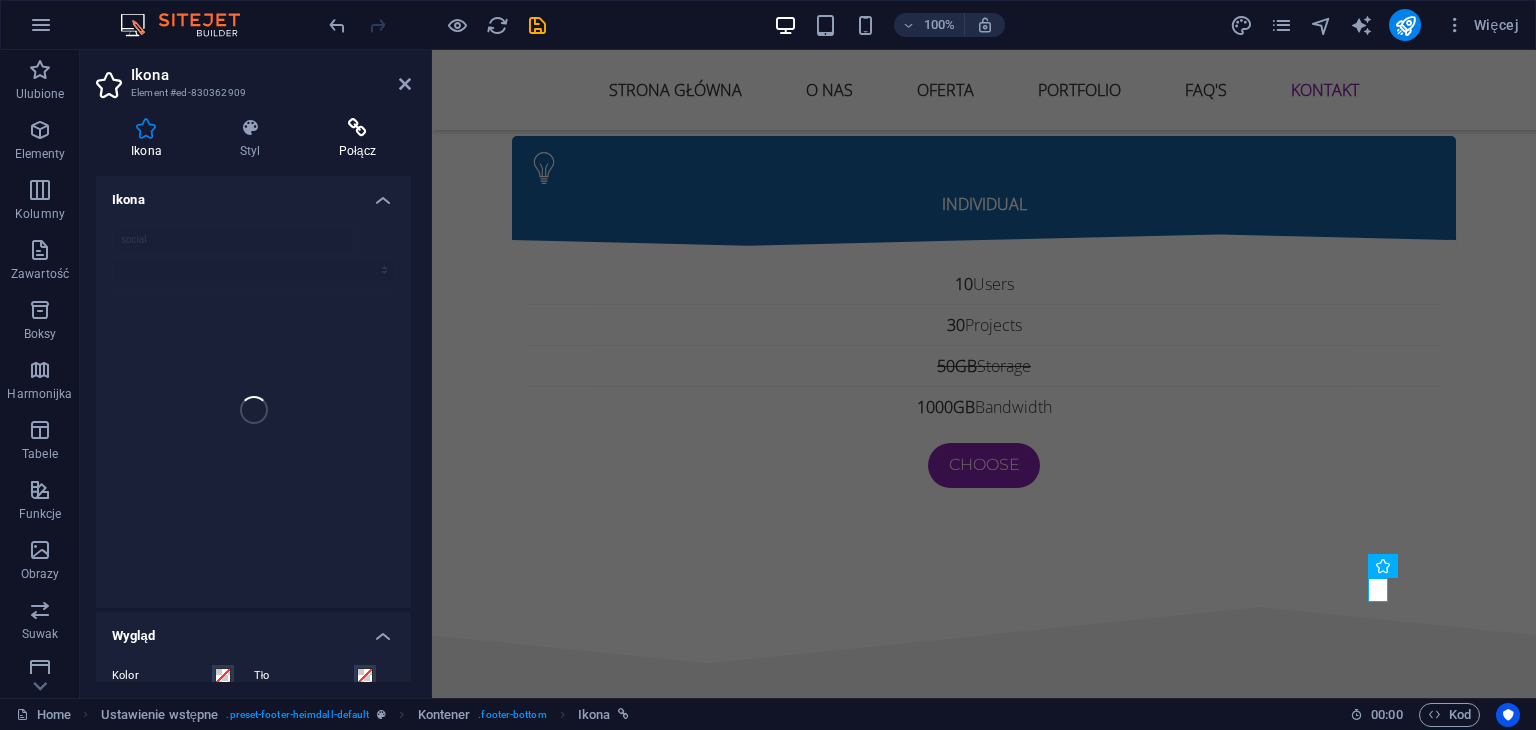 click at bounding box center (357, 128) 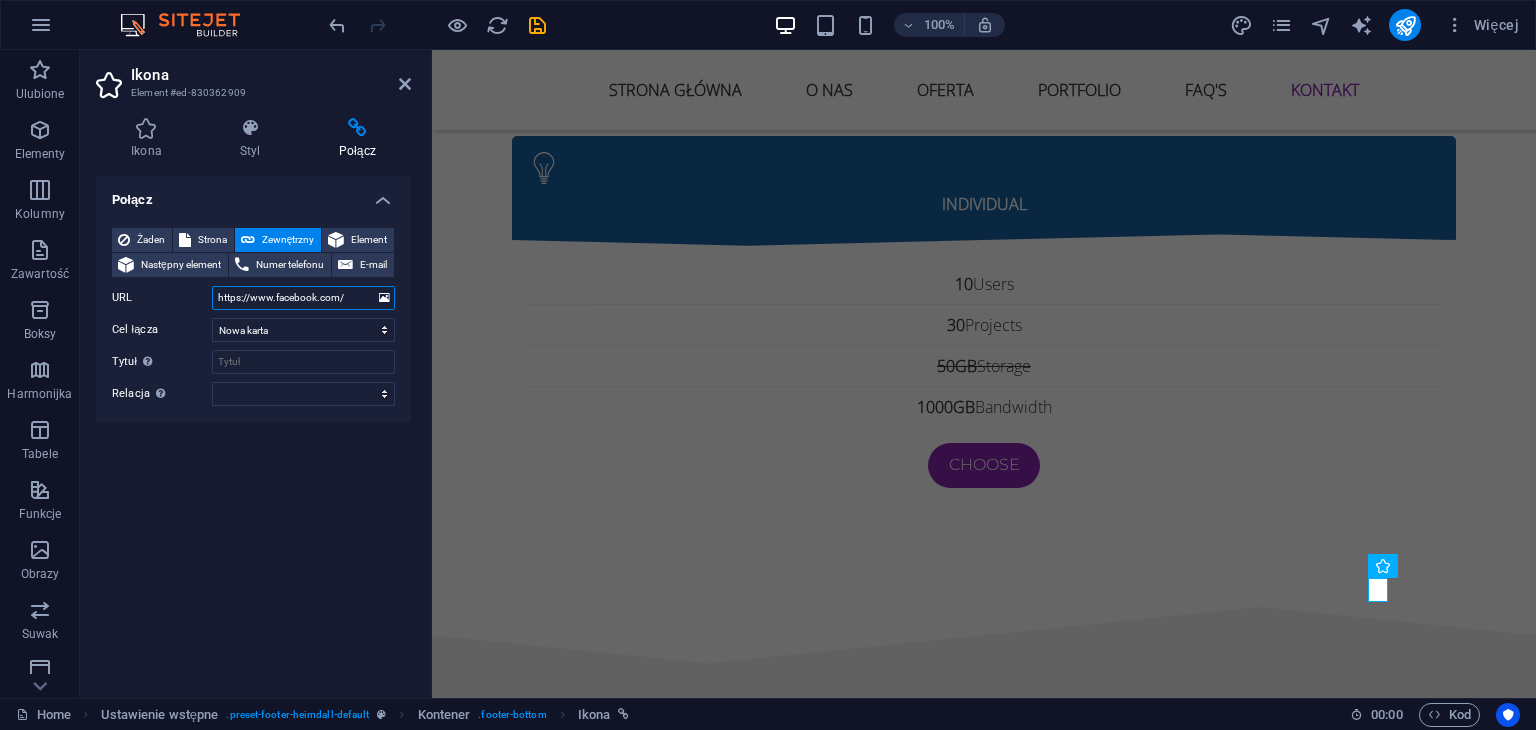 click on "https://www.facebook.com/" at bounding box center [303, 298] 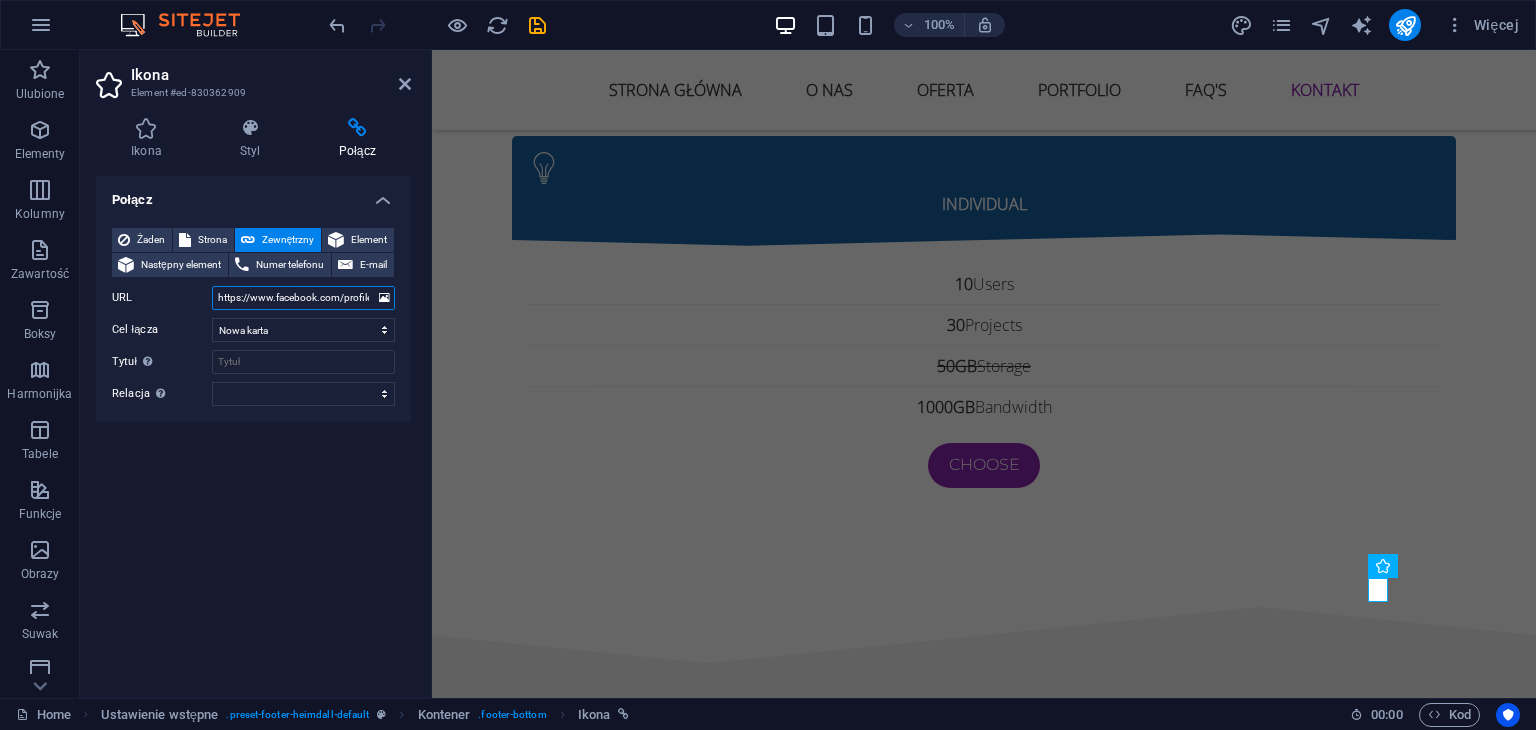 scroll, scrollTop: 0, scrollLeft: 117, axis: horizontal 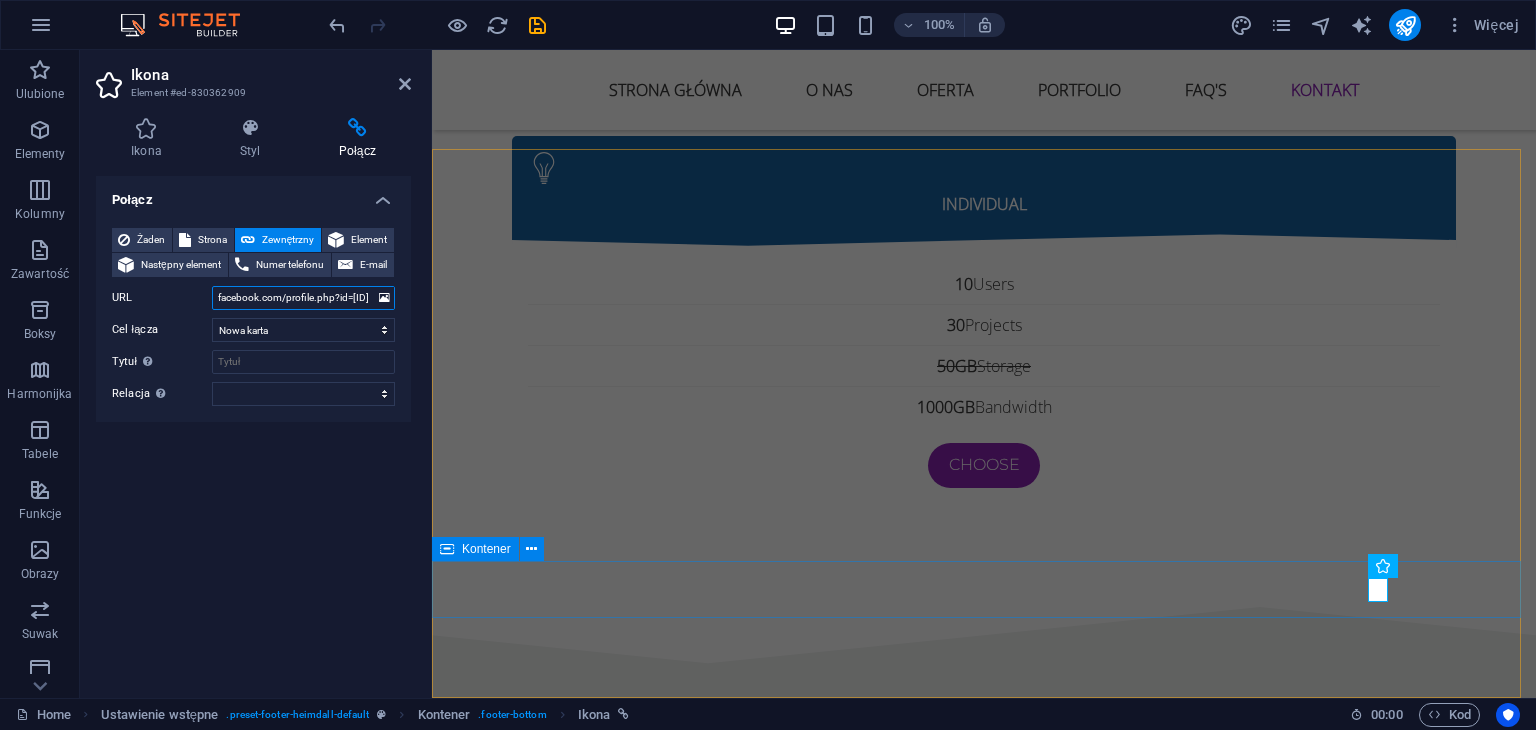 type on "https://www.facebook.com/profile.php?id=61578617035991" 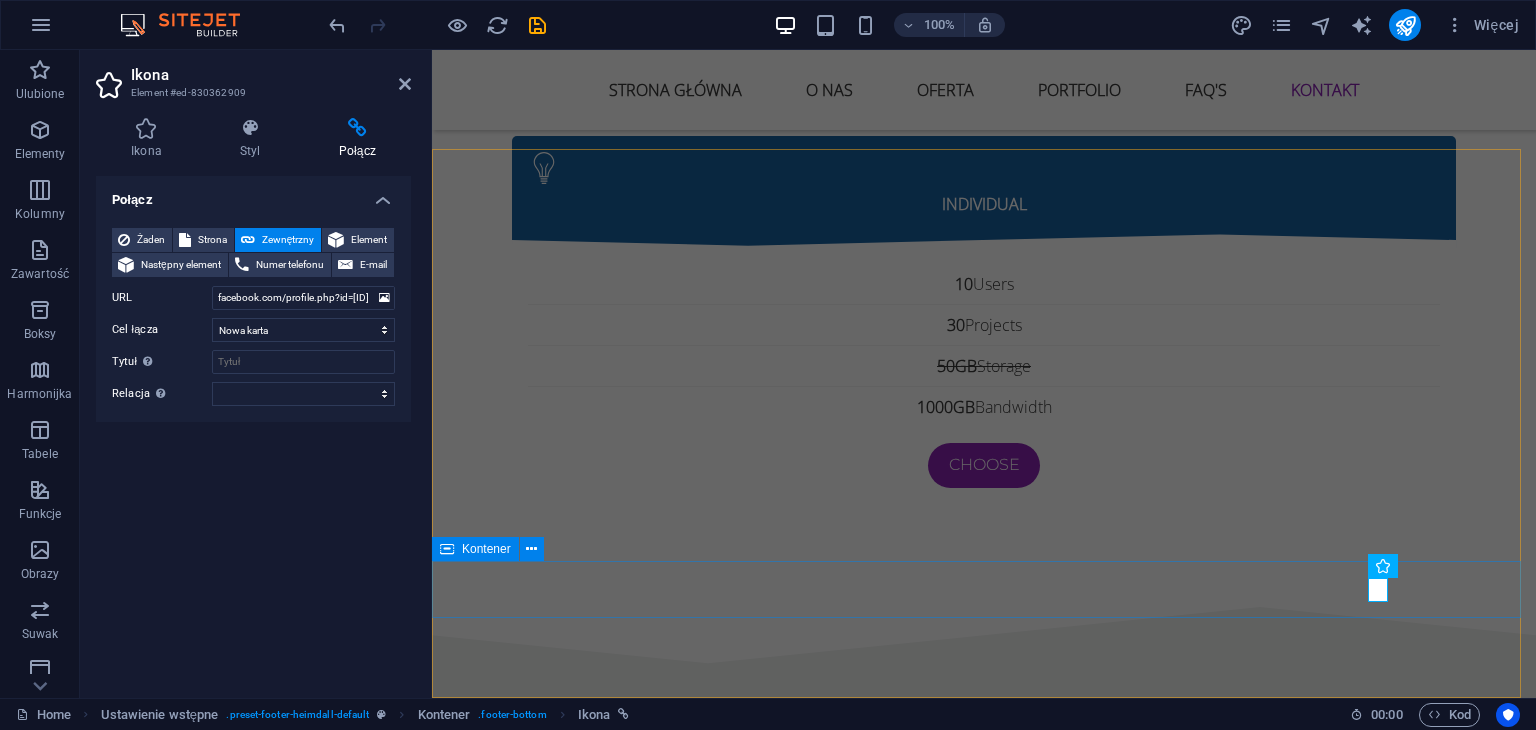 click at bounding box center [984, 5269] 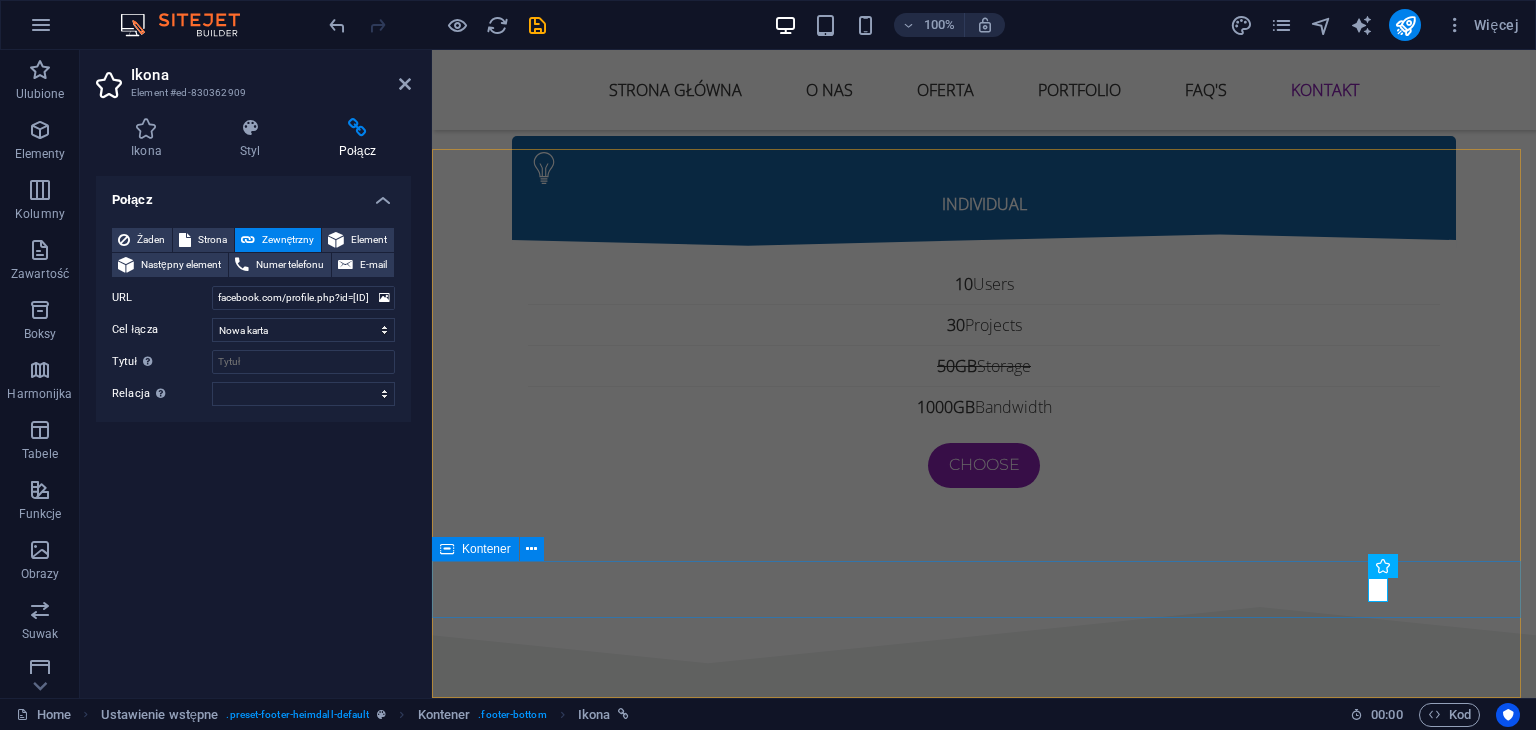 scroll, scrollTop: 0, scrollLeft: 0, axis: both 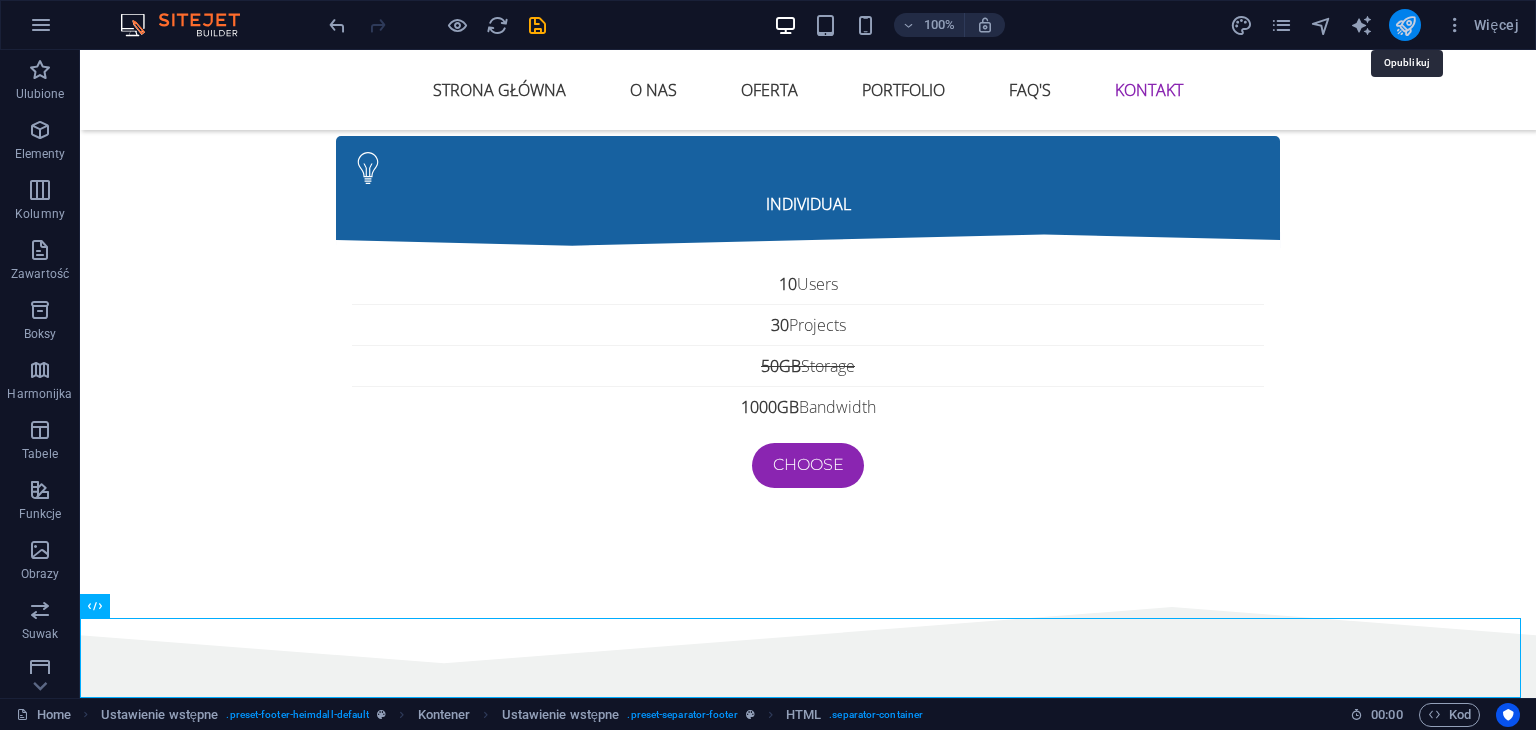 click at bounding box center [1405, 25] 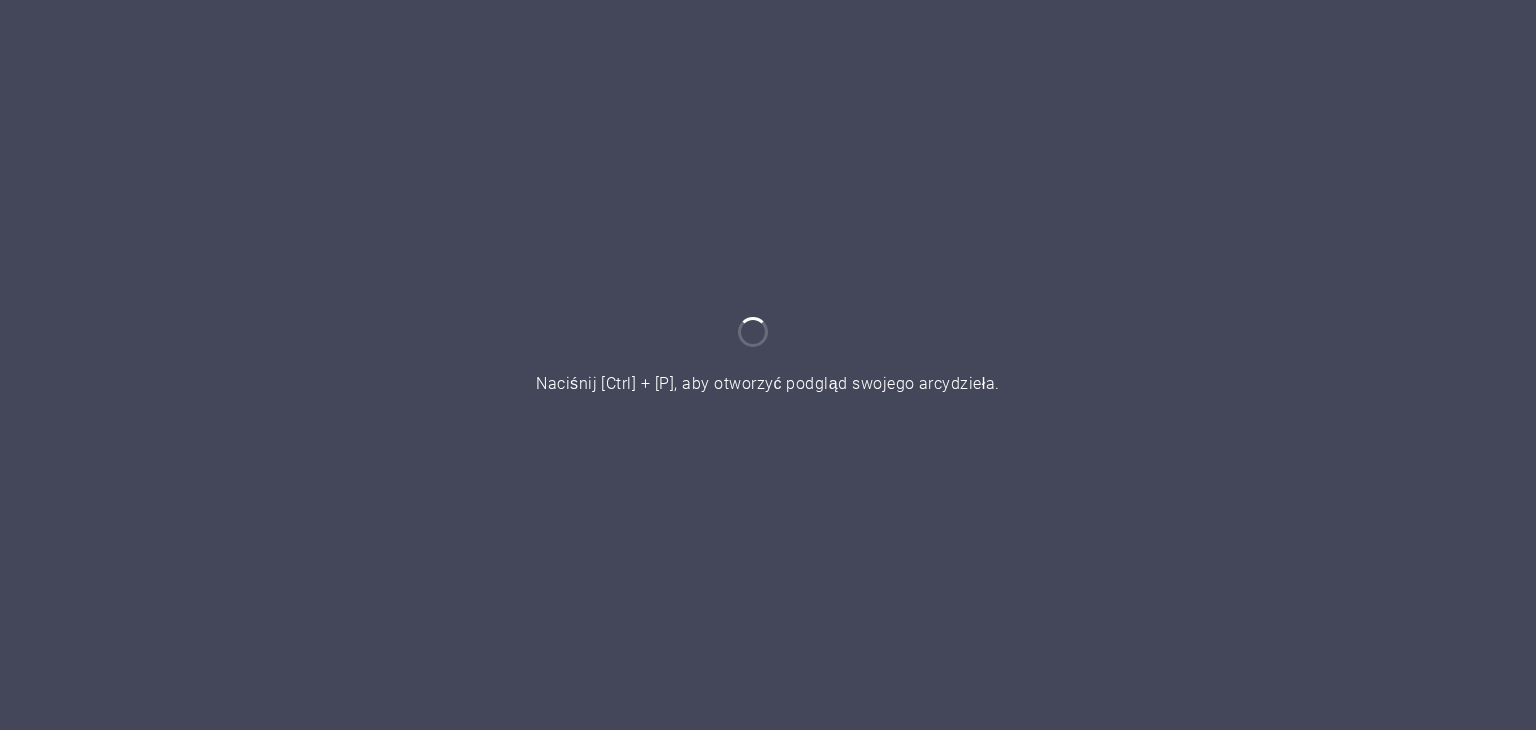 scroll, scrollTop: 0, scrollLeft: 0, axis: both 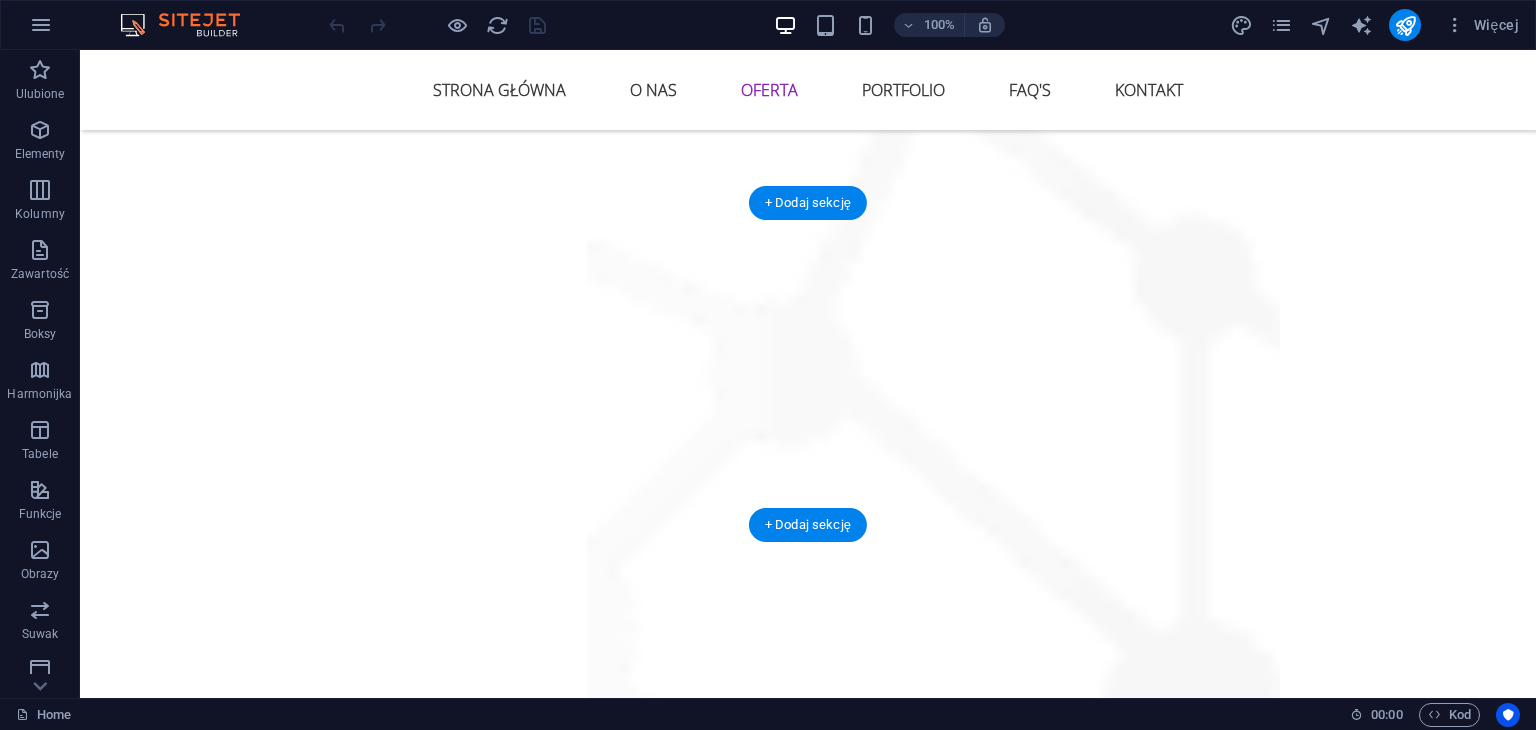click at bounding box center (808, 3238) 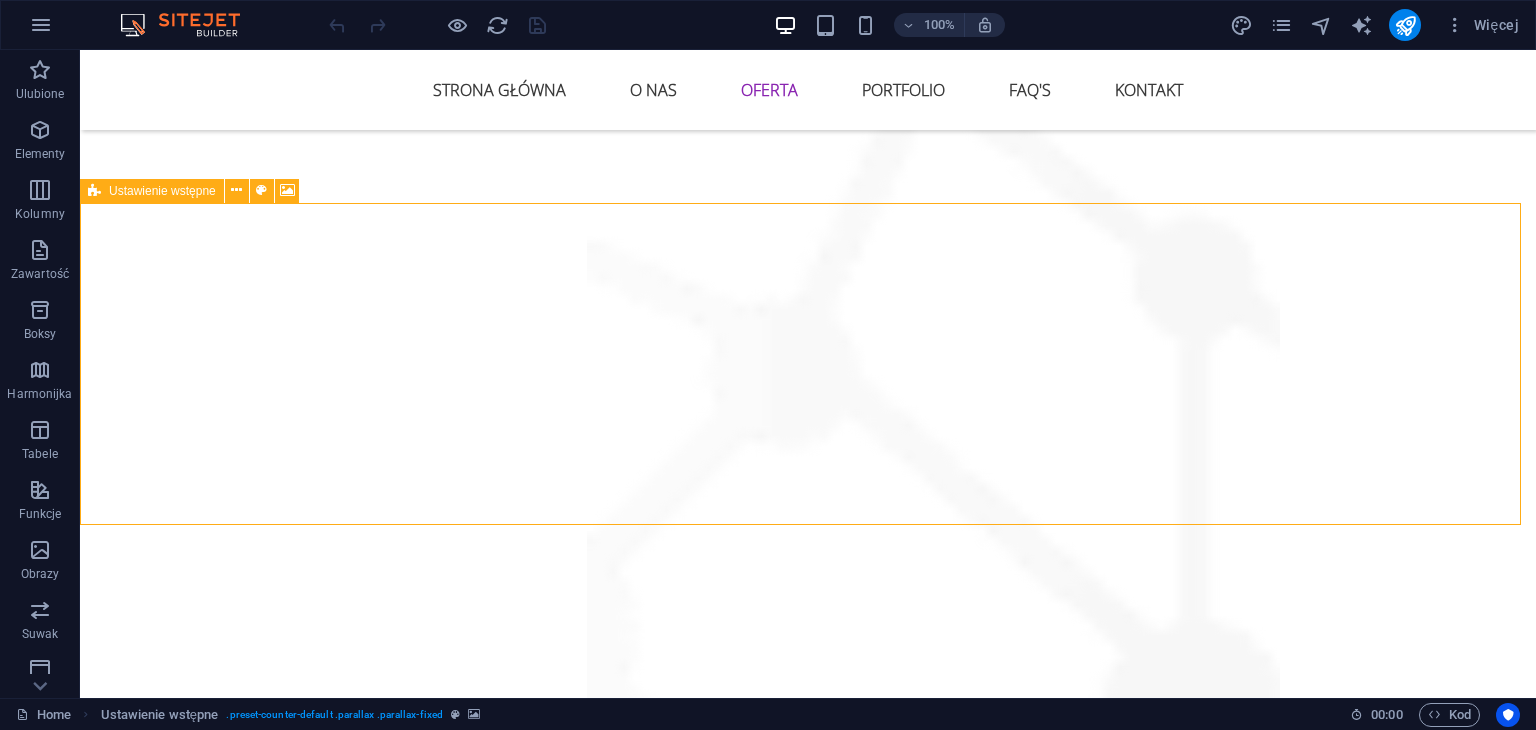 click on "Ustawienie wstępne" at bounding box center [162, 191] 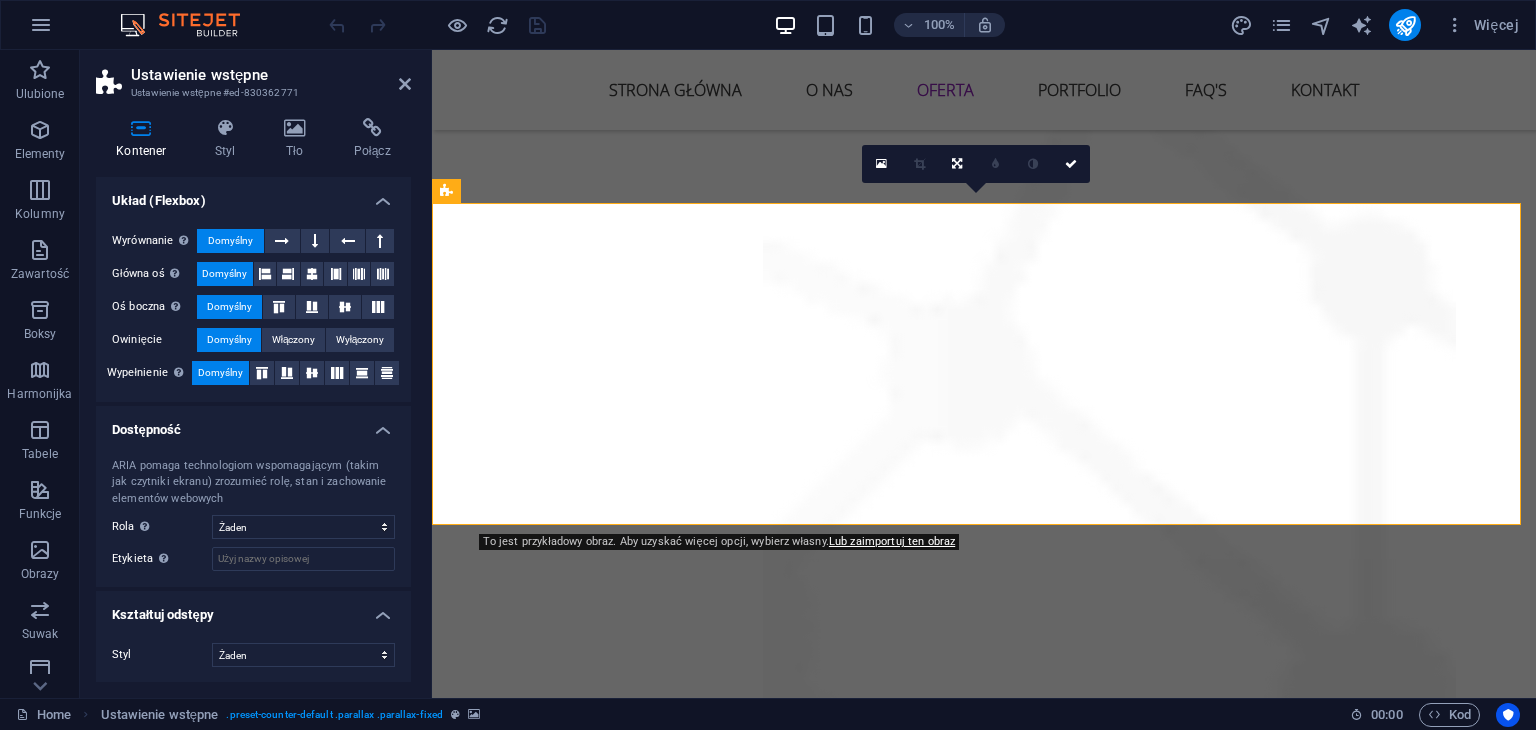 scroll, scrollTop: 0, scrollLeft: 0, axis: both 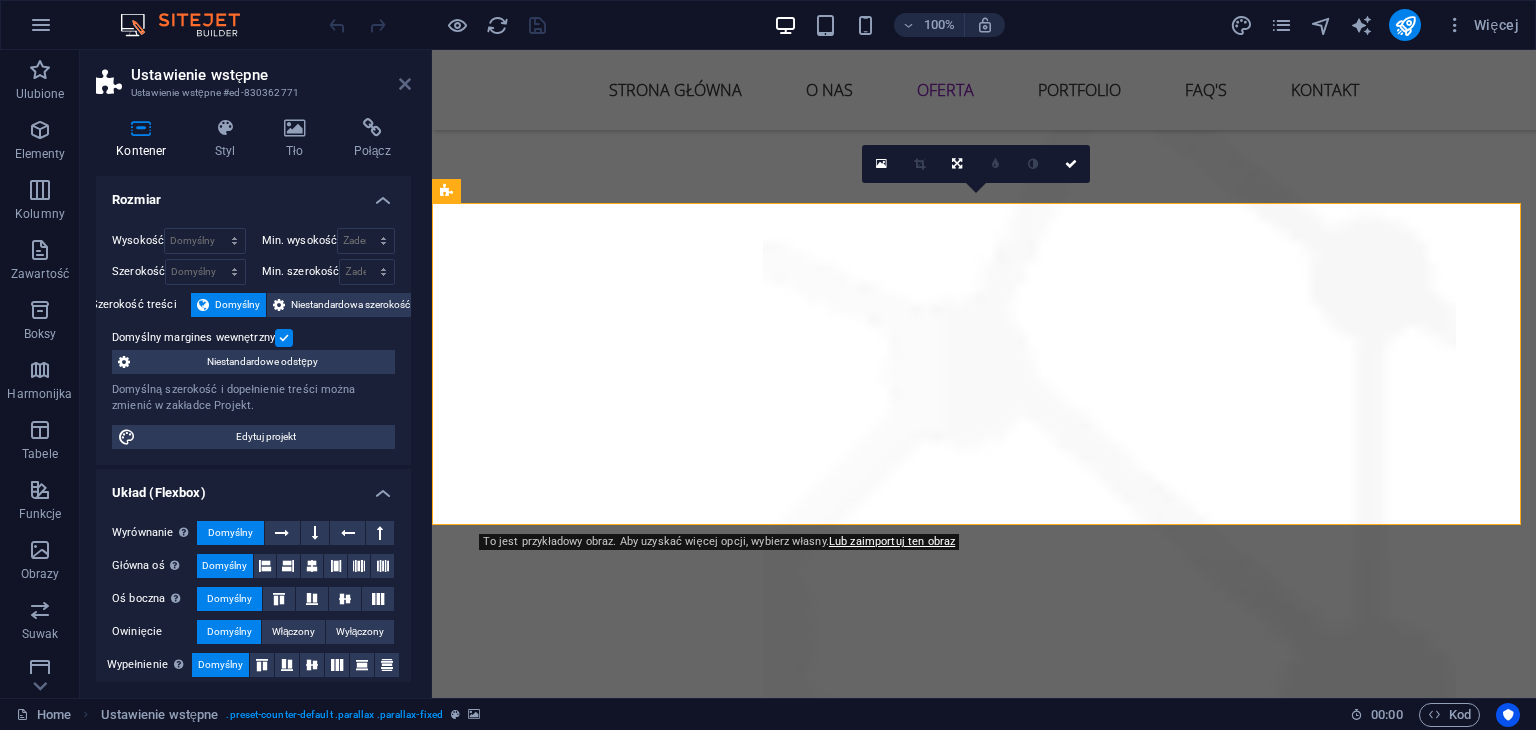 click at bounding box center (405, 84) 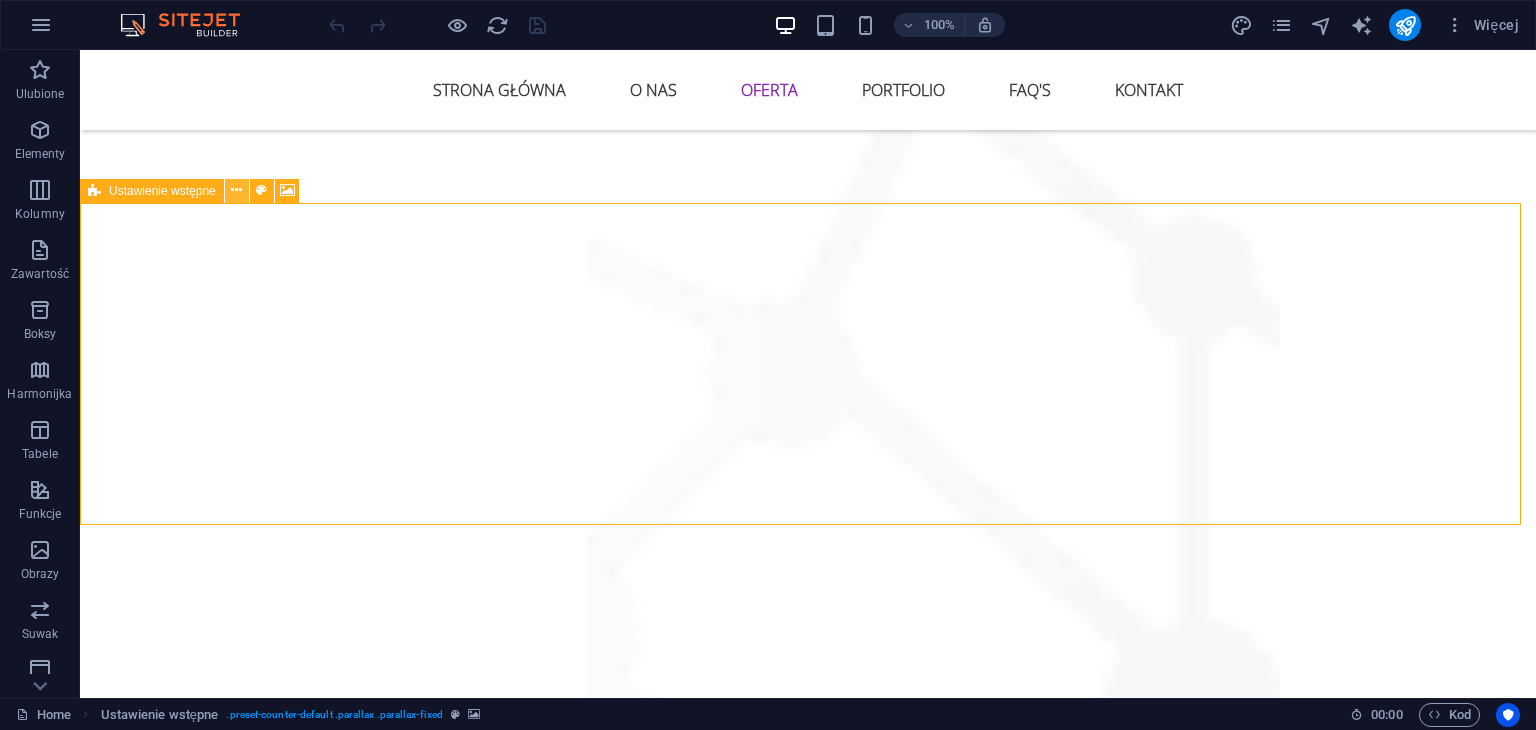 click at bounding box center [236, 190] 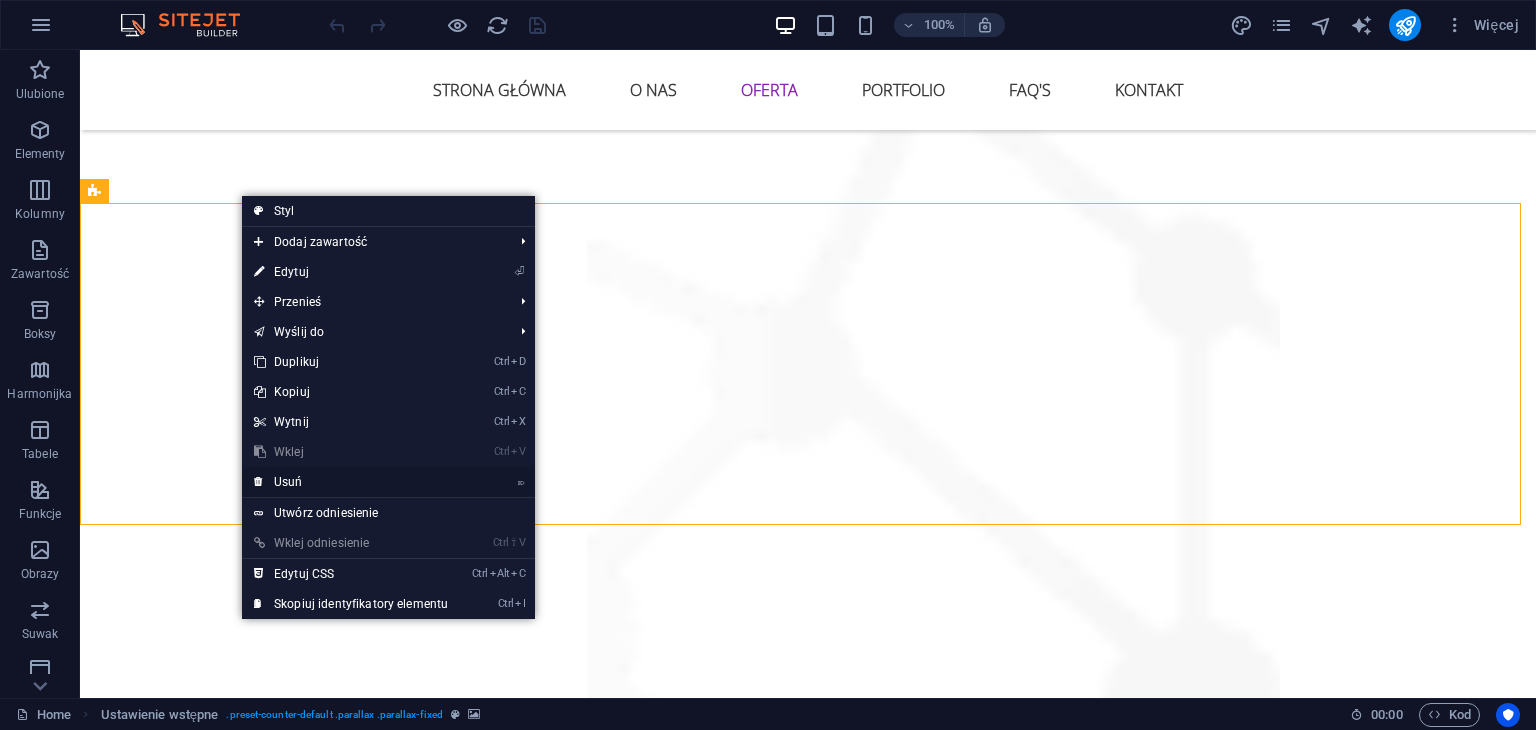 click on "⌦  Usuń" at bounding box center (351, 482) 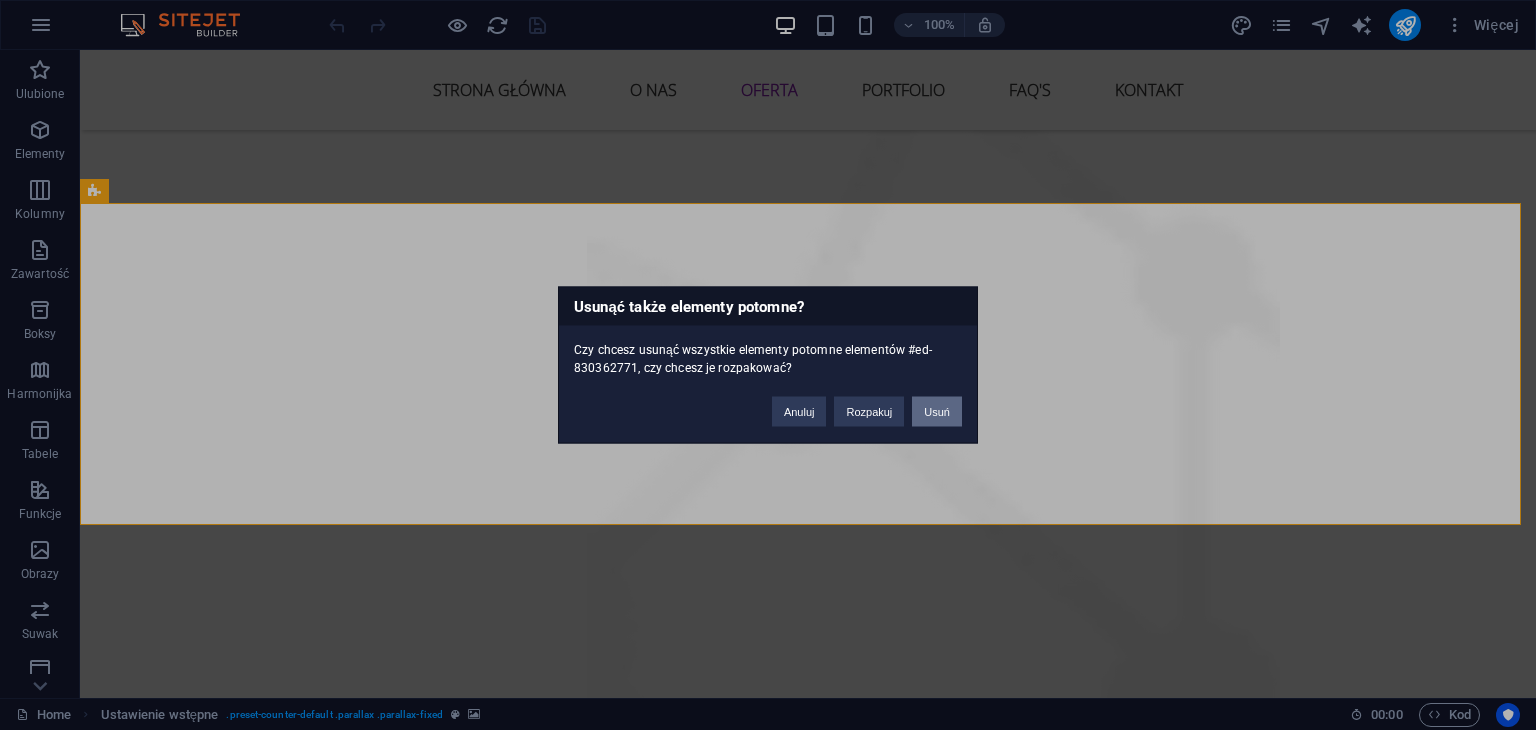 click on "Usuń" at bounding box center (937, 412) 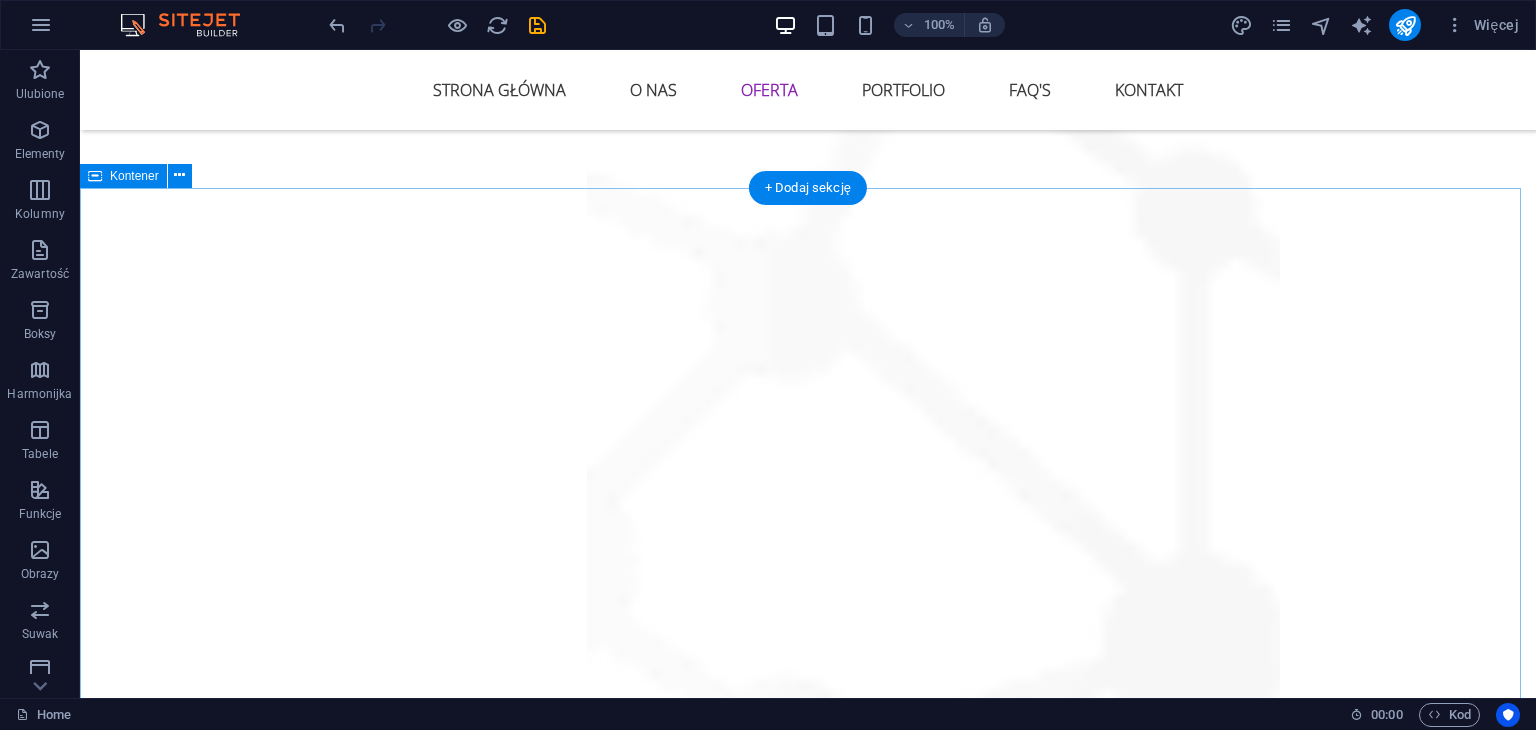 scroll, scrollTop: 4500, scrollLeft: 0, axis: vertical 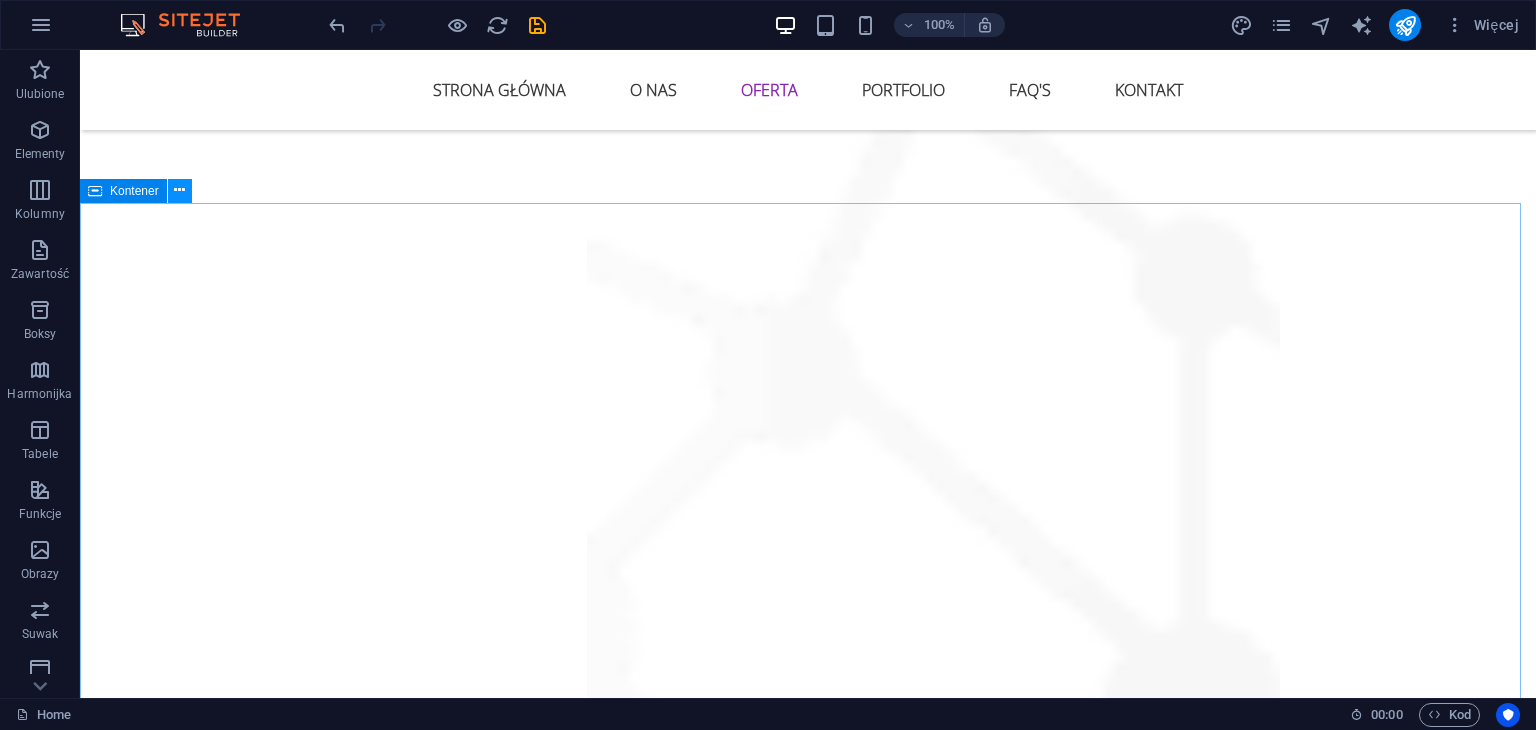 click at bounding box center (180, 191) 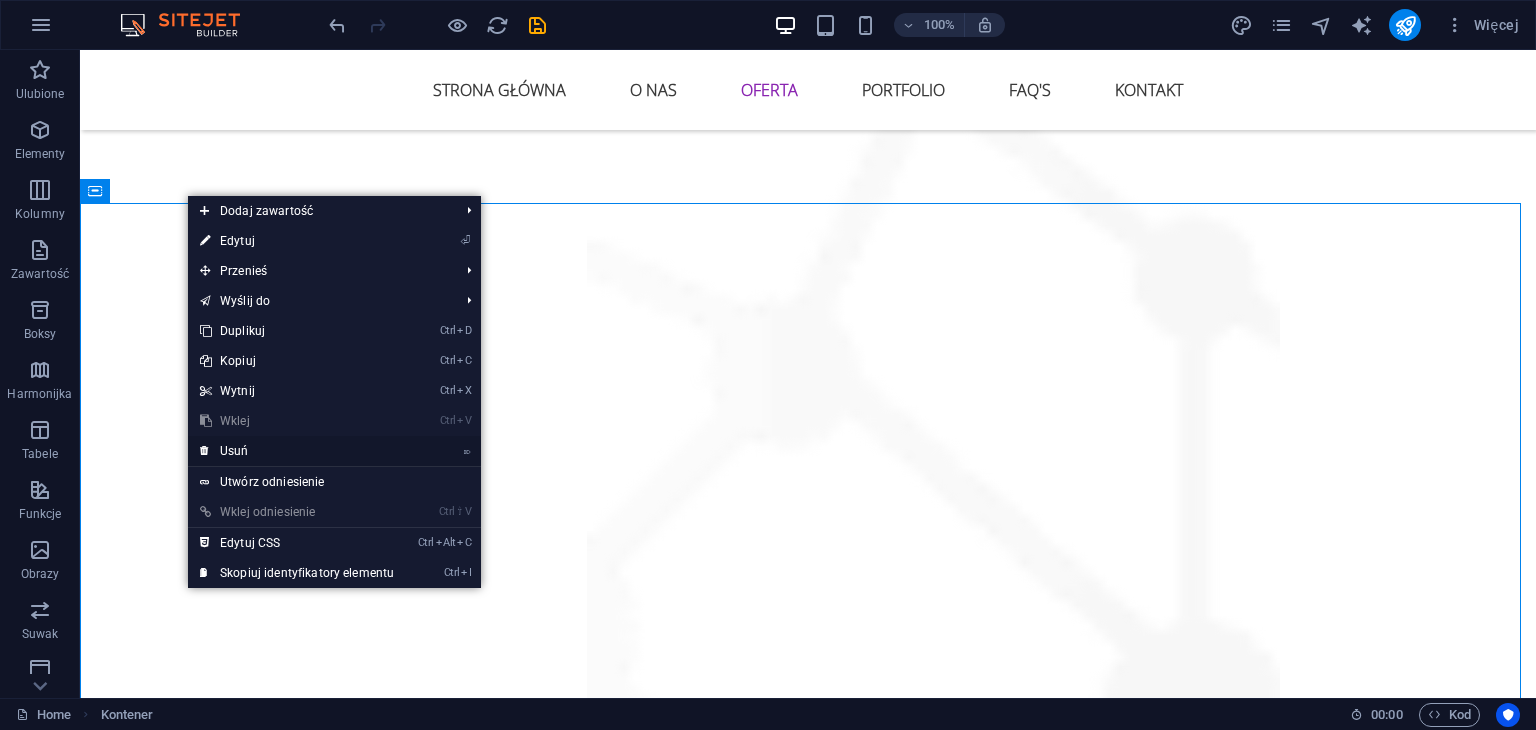 click on "⌦  Usuń" at bounding box center (297, 451) 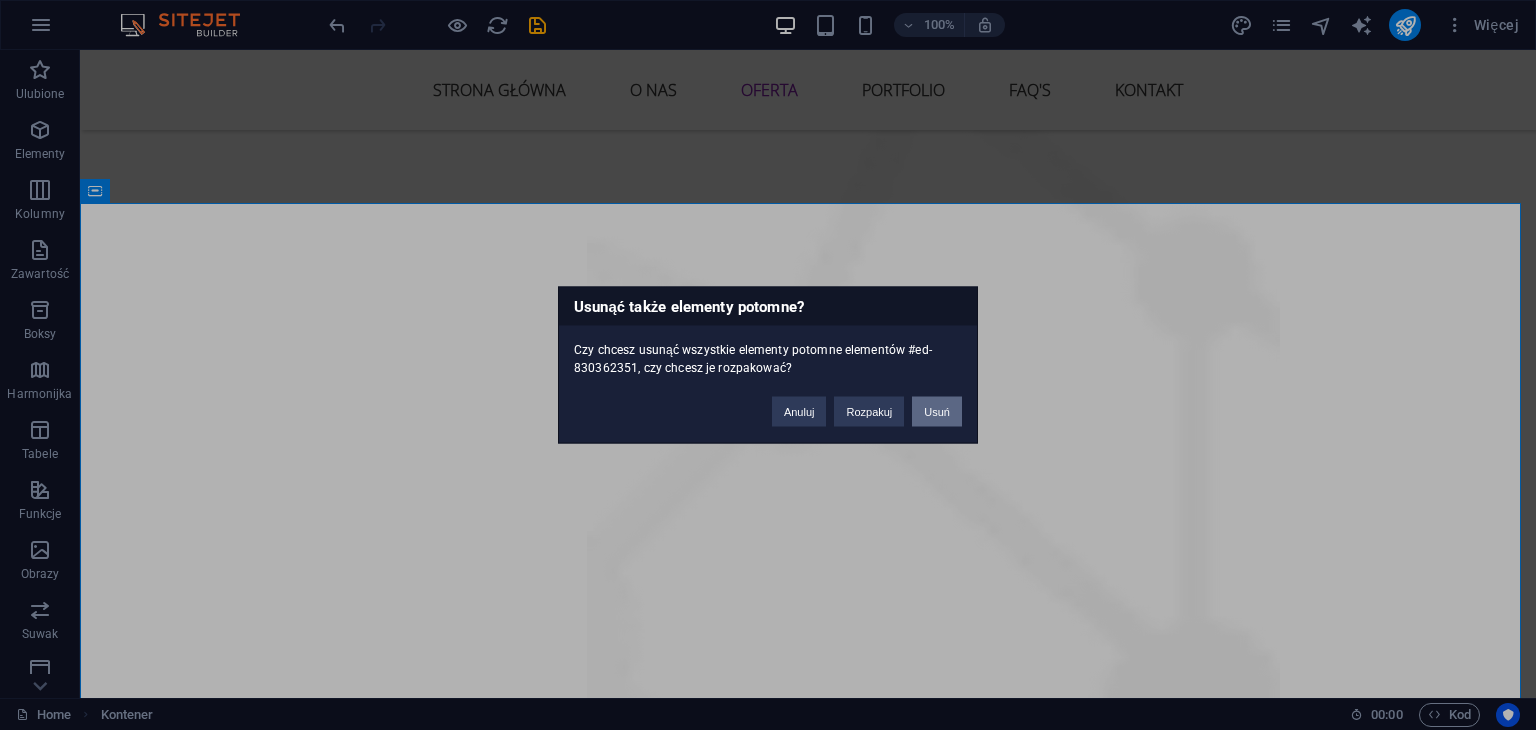 click on "Usuń" at bounding box center (937, 412) 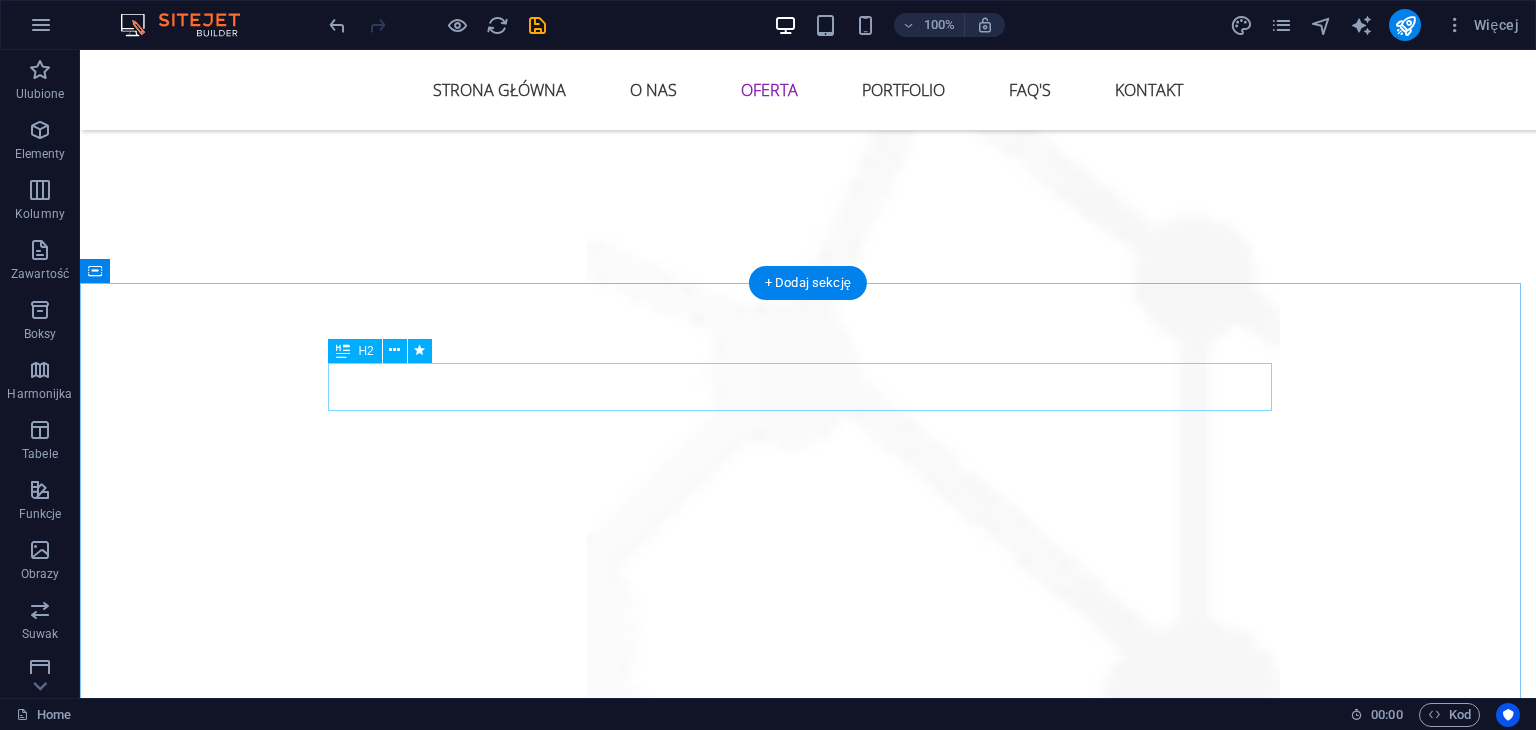 click on "Frequently Asked Questions" at bounding box center [808, 3098] 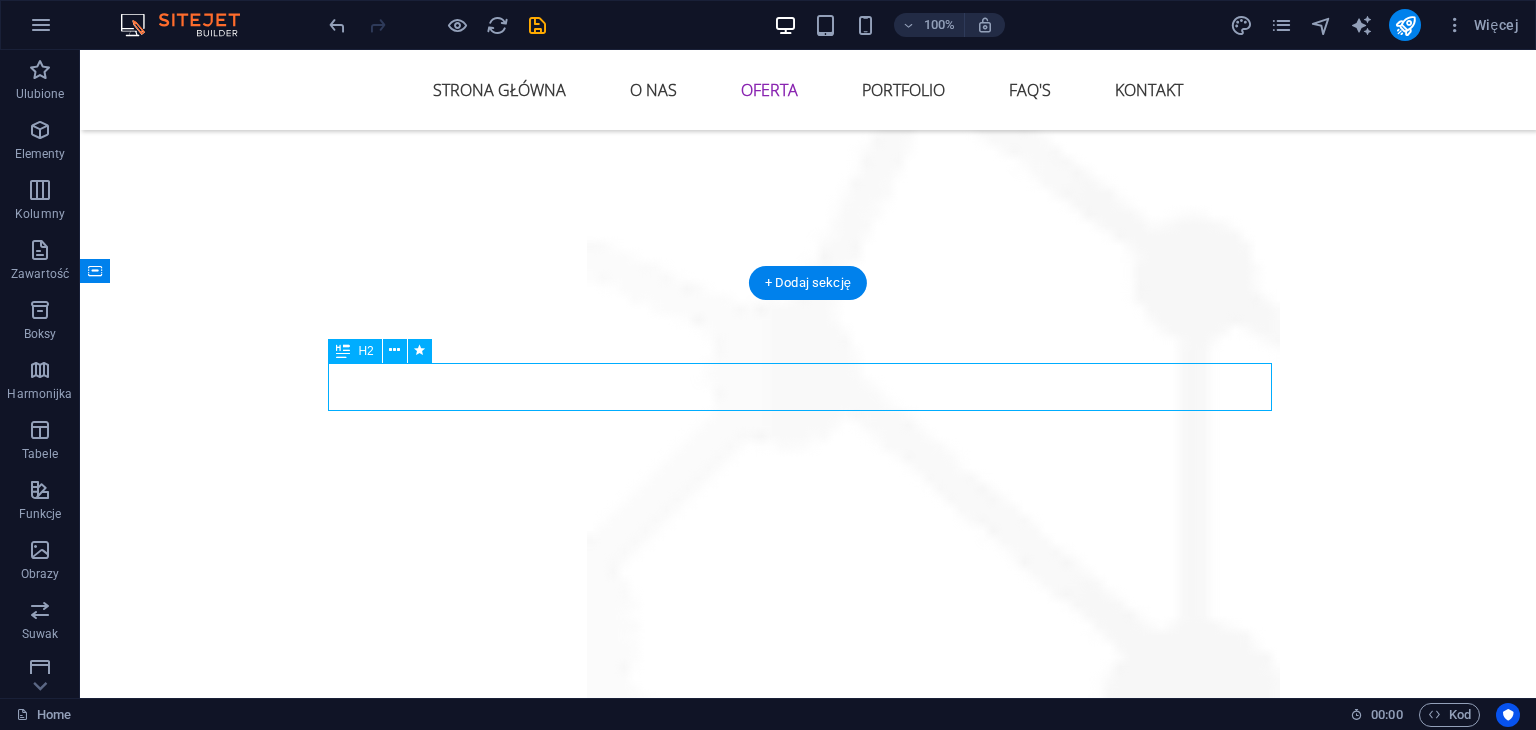 click on "Frequently Asked Questions" at bounding box center (808, 3098) 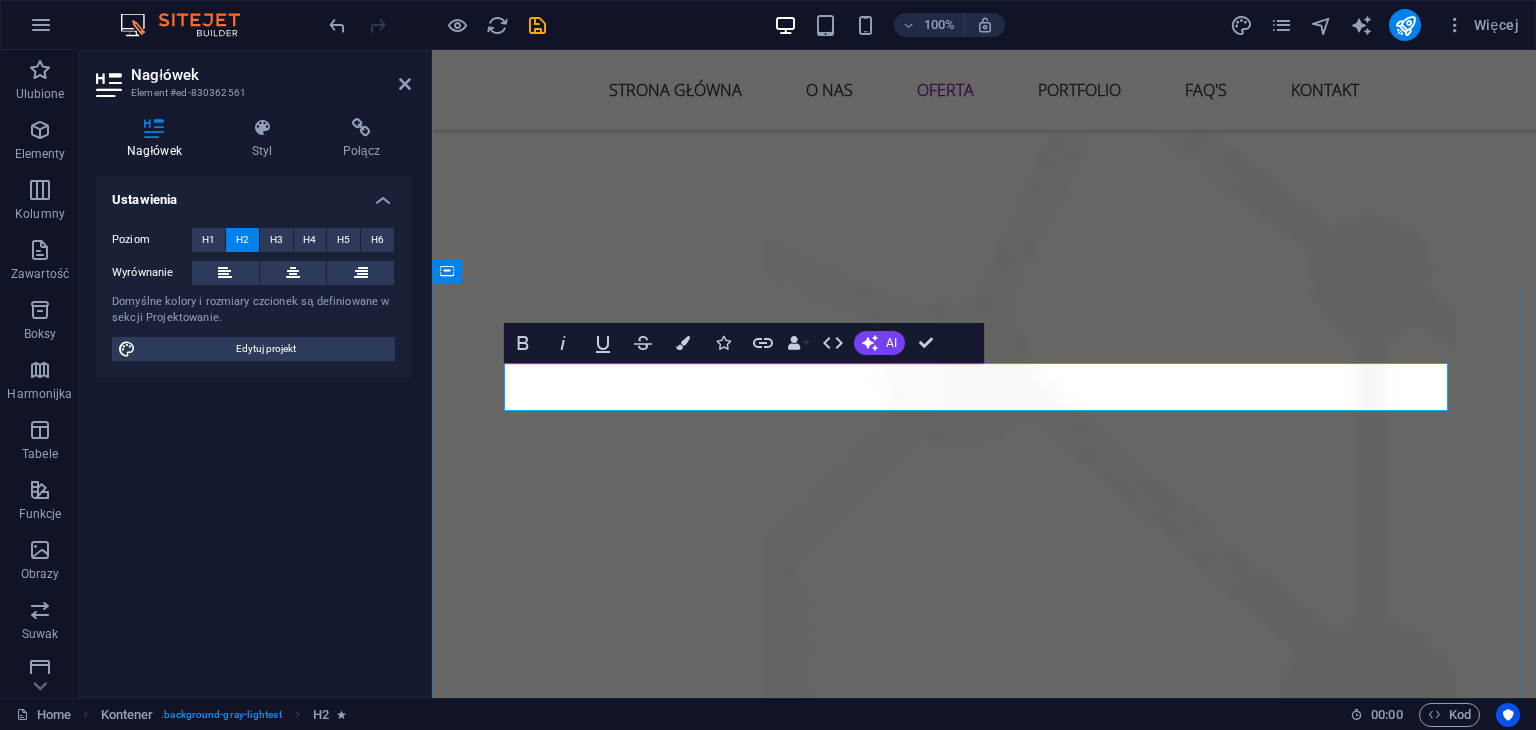 type 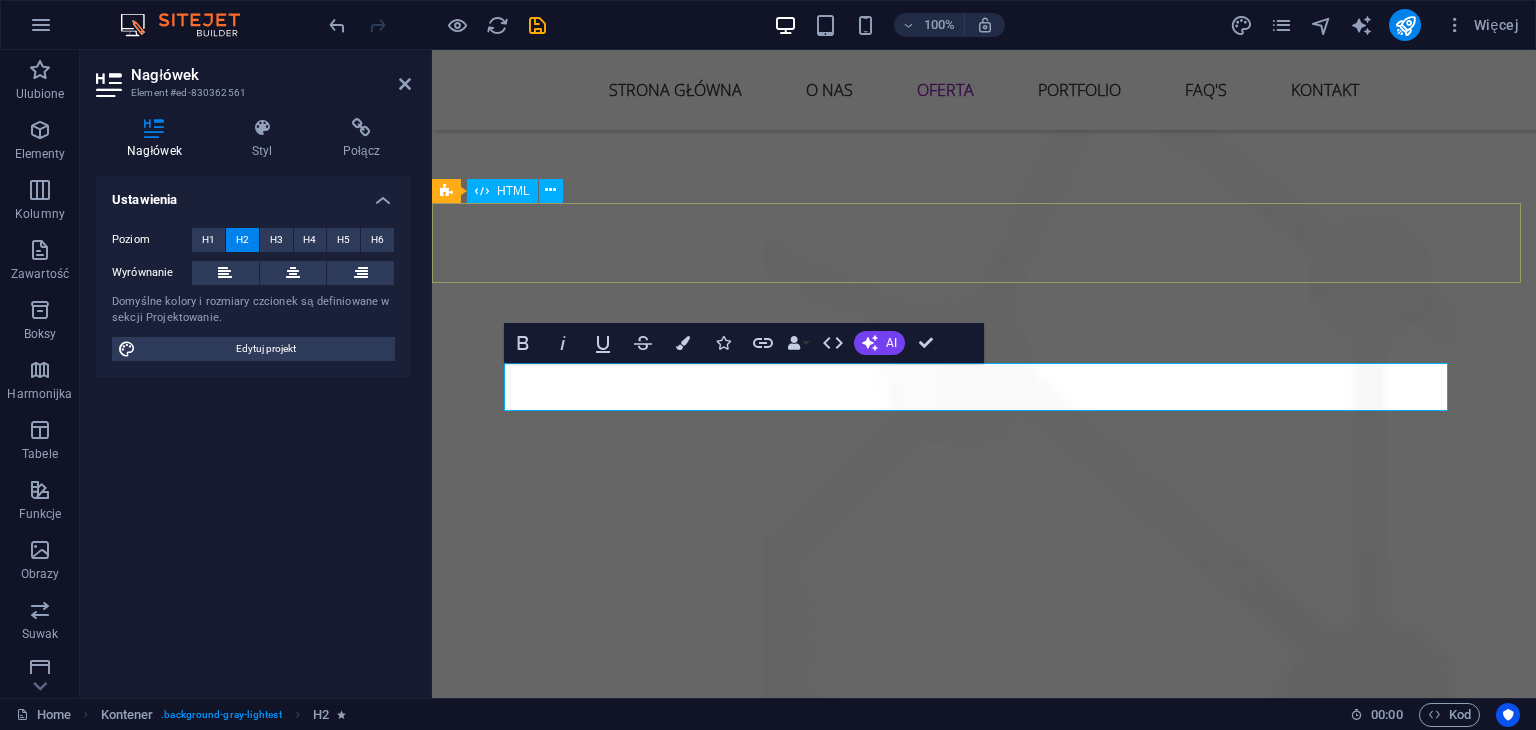 click at bounding box center [984, 2954] 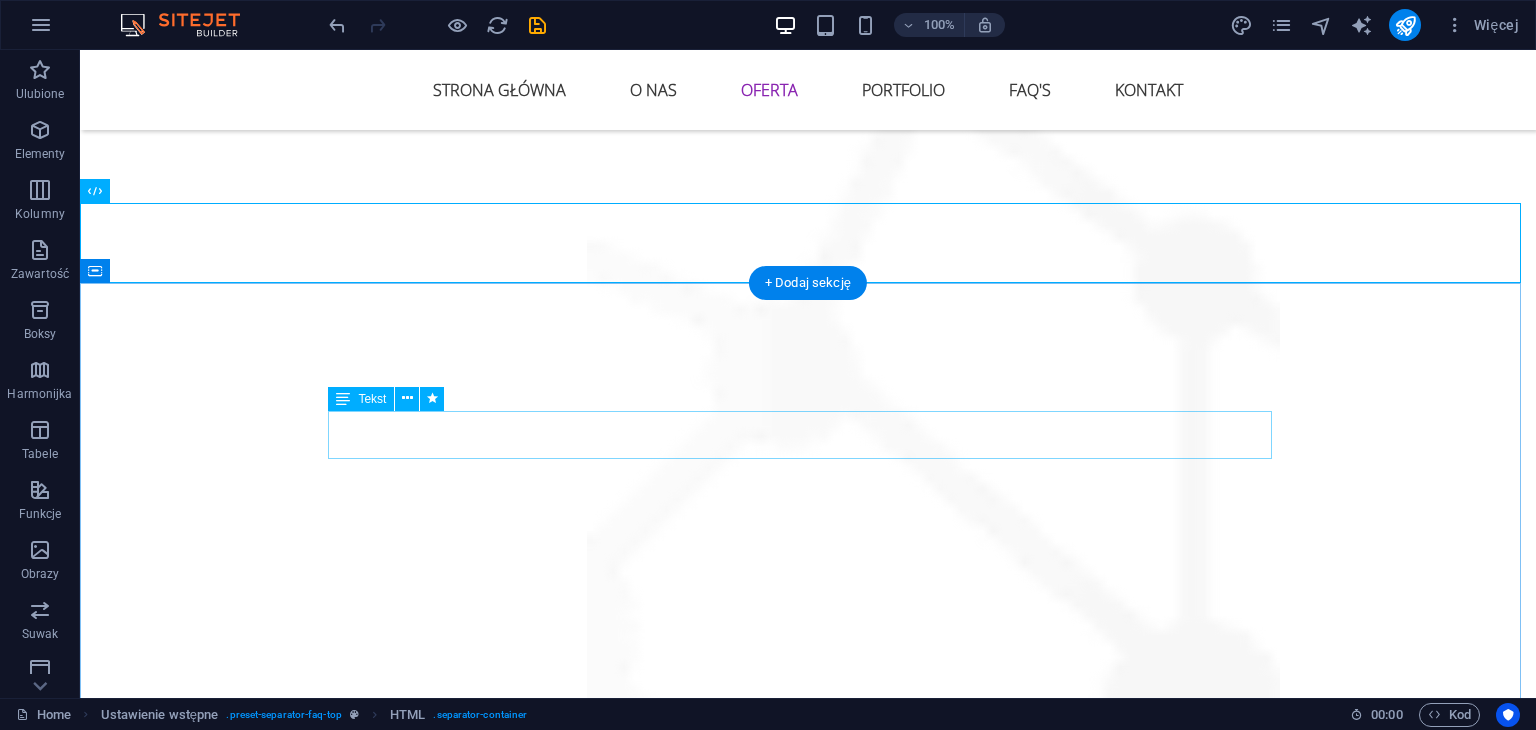 click on "Lorem ipsum dolor sit amet, consectetur adipisicing elit. Maiores ipsum repellat minus nihil. Labore, delectus, nam dignissimos ea repudiandae minima voluptatum magni pariatur possimus quia accusamus harum facilis corporis animi nisi." at bounding box center [808, 3146] 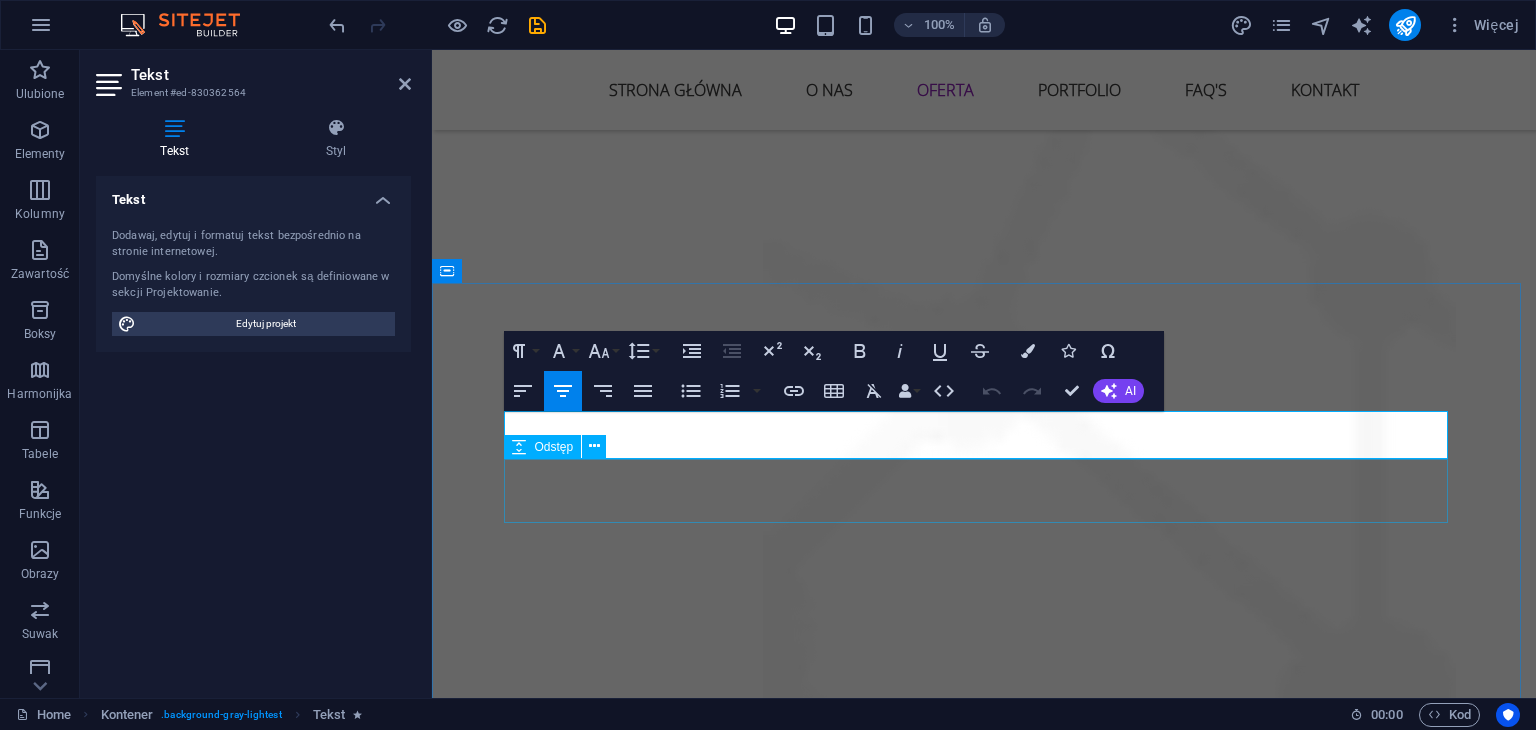 type 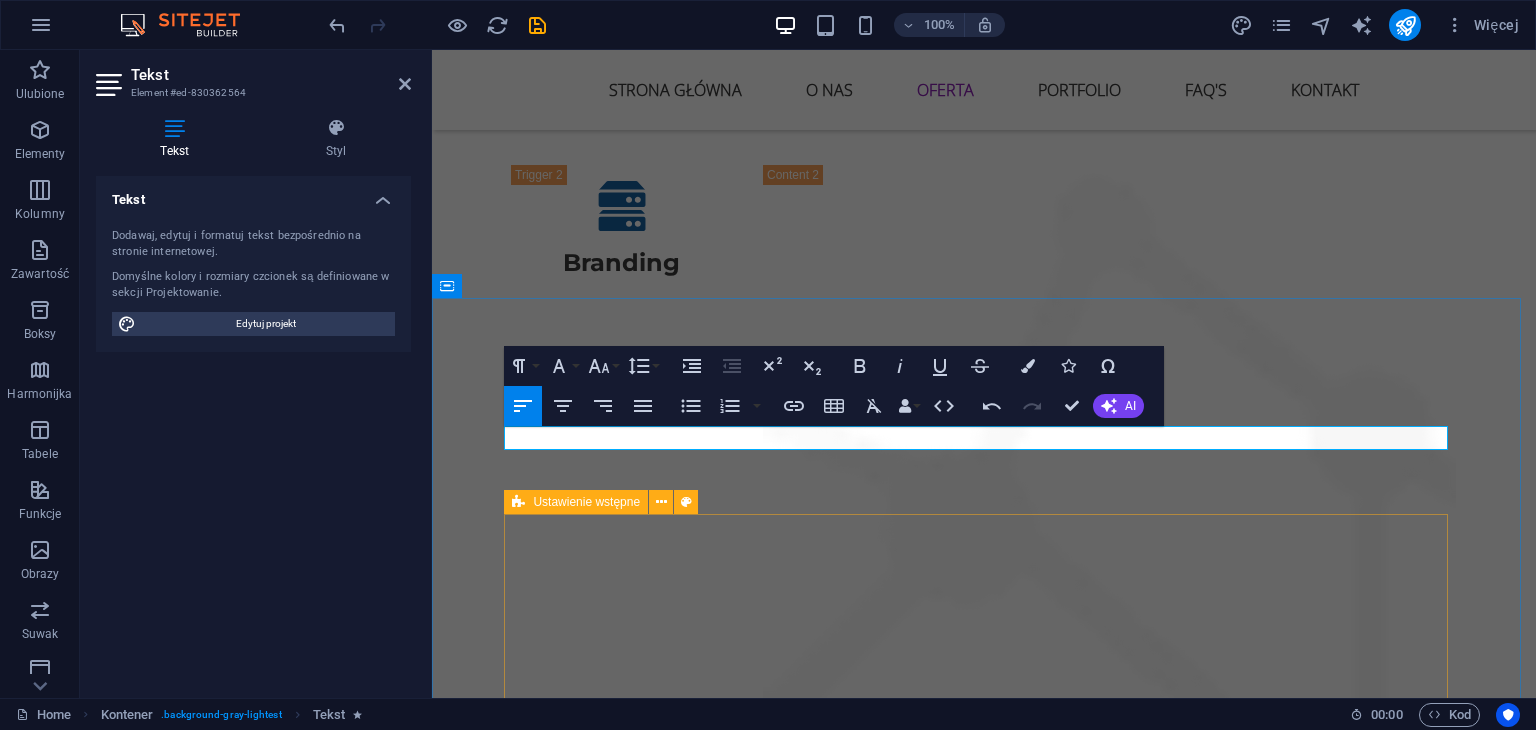 scroll, scrollTop: 4300, scrollLeft: 0, axis: vertical 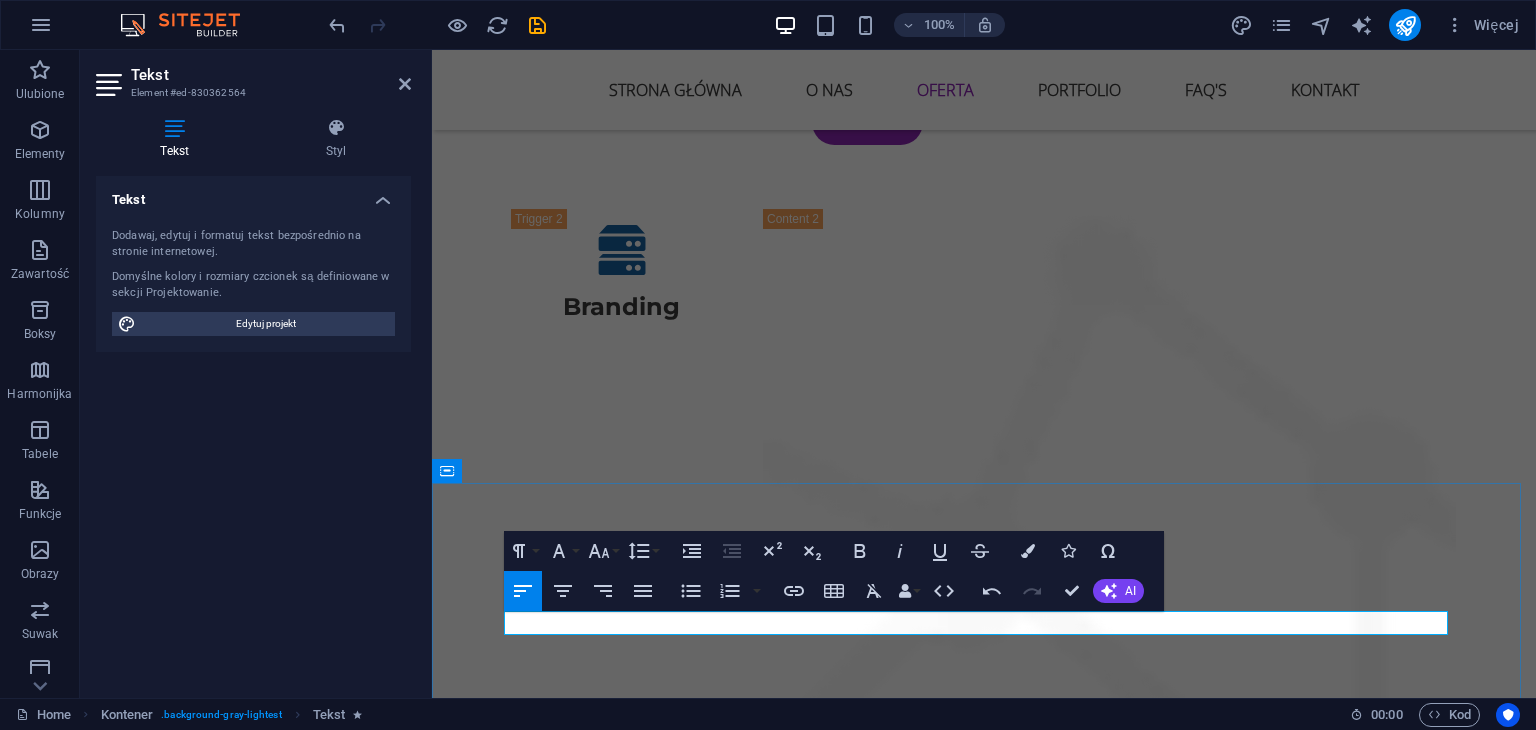 click on "Znajdź temat o który najczęściej pytaja" at bounding box center [984, 3334] 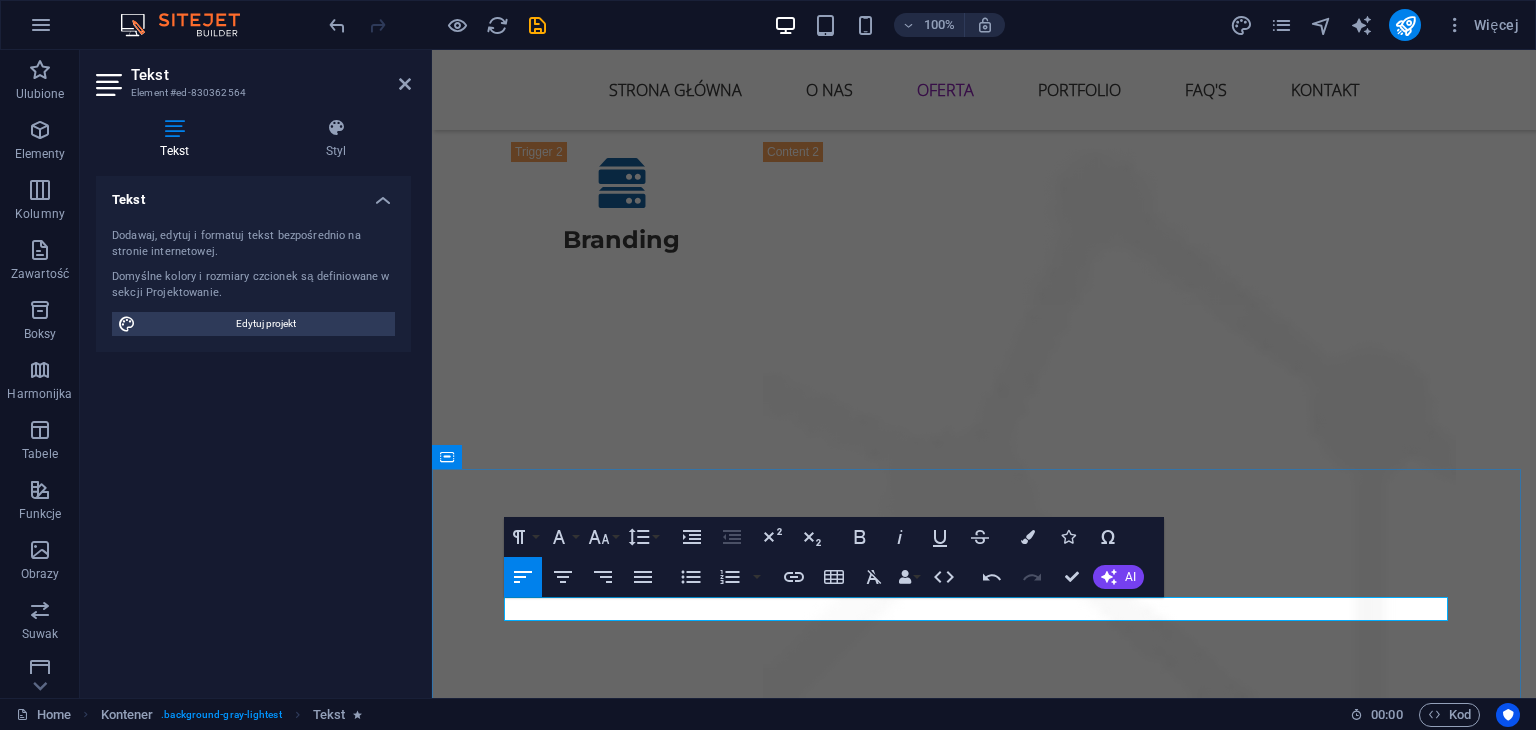 scroll, scrollTop: 4400, scrollLeft: 0, axis: vertical 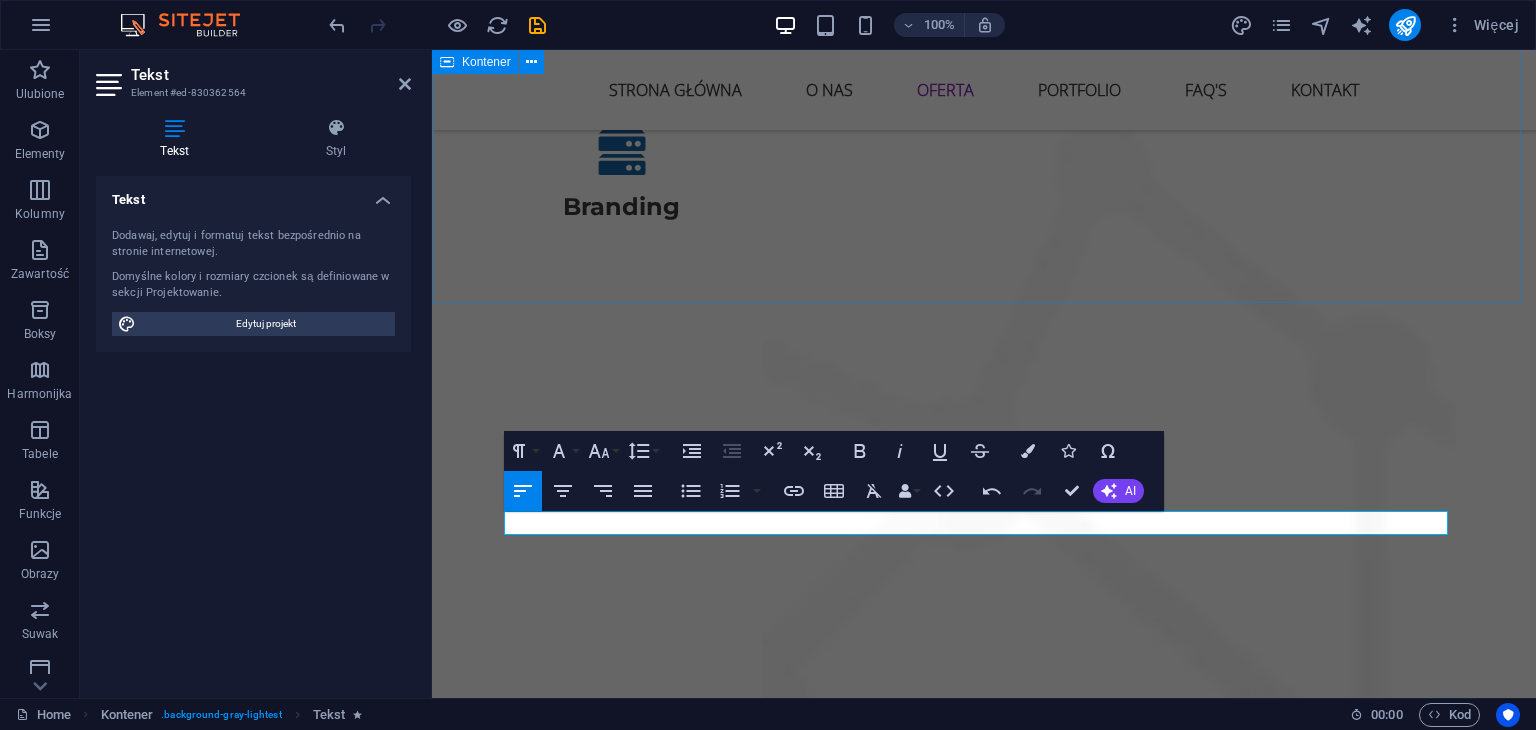 click on "Oferta Kompleksowe podejście do Twojego wizerunku  WWW Strony Internetowe Tworzymy strony, które nie tylko świetnie wyglądają, ale przede wszystkim  działają na rzecz Twojego biznesu . Nasze projekty są przemyślane strategicznie, zoptymalizowane pod SEO i dostosowane do każdego urządzenia. ✔️ Responsywność  ✔️ Szybkość działania  ✔️ Integracje  ✔️ Certyfikat SSL i podstawowe zabezpieczenia Tworzymy: ✔️Strony typu one-page ✔️ Nowoczesne stronay firmowe ✔️ Landing page sprzedażowe  – skupionych na konwersji ✔️ Sklepy Internetowe  – WooCommerce / Shoper / Shopify ✔️ Strony pod marki osobiste i ekspertów Pricing Branding Hardware solutions Marka to nie tylko logo. To klimat, osobowość, styl. W WINS Agency tworzymy branding, który opowiada historię – Twoją. Pomagamy markom: ✨ wyglądać spójnie, ✨ mówić wyraźnie, ✨ być zapamiętywane. Co możemy dla Ciebie zrobić: 🎯 Zaprojektujemy logo, które działa w każdych warunkach Pricing" at bounding box center (984, 814) 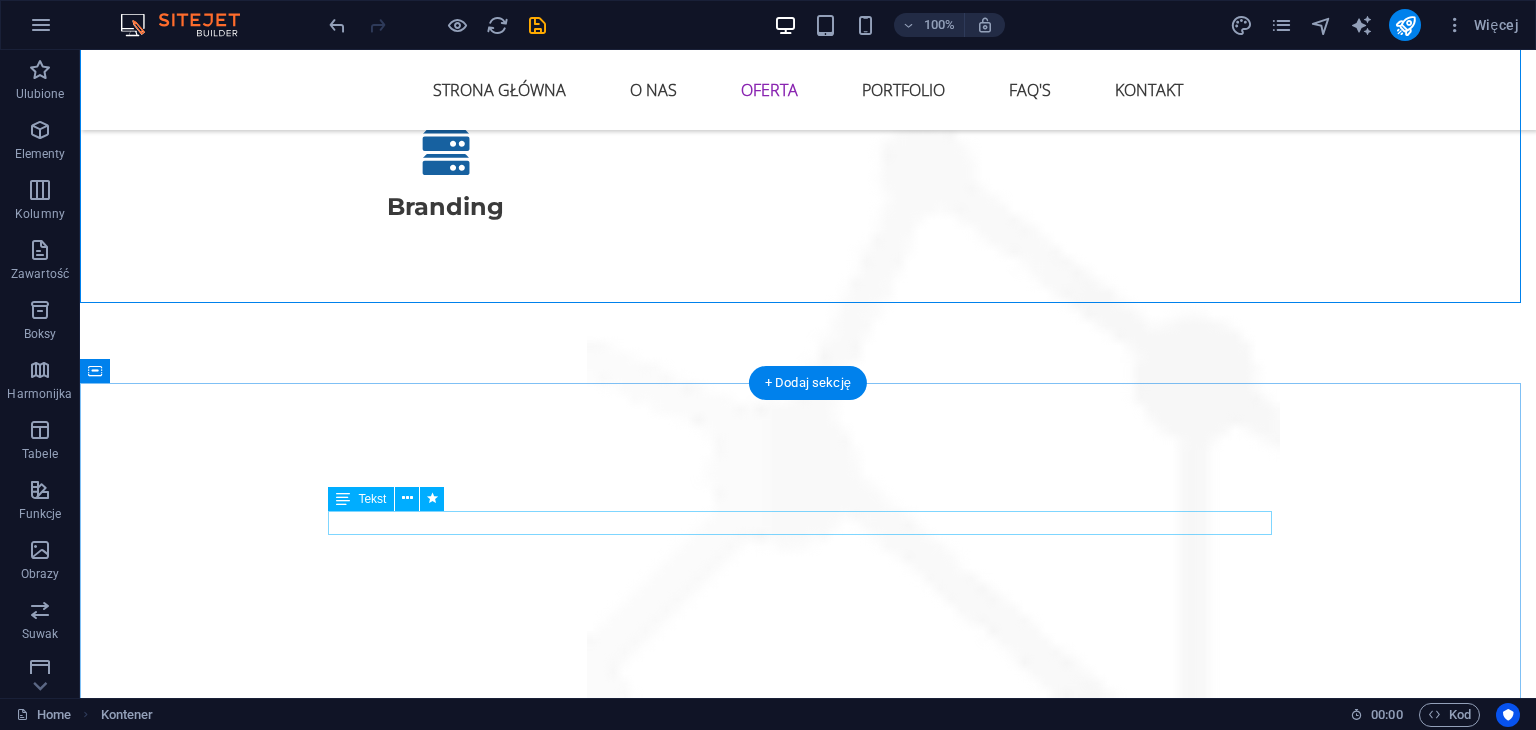 click on "Znajdź temat o który najczęściej pytają nasi klienci." at bounding box center [808, 3234] 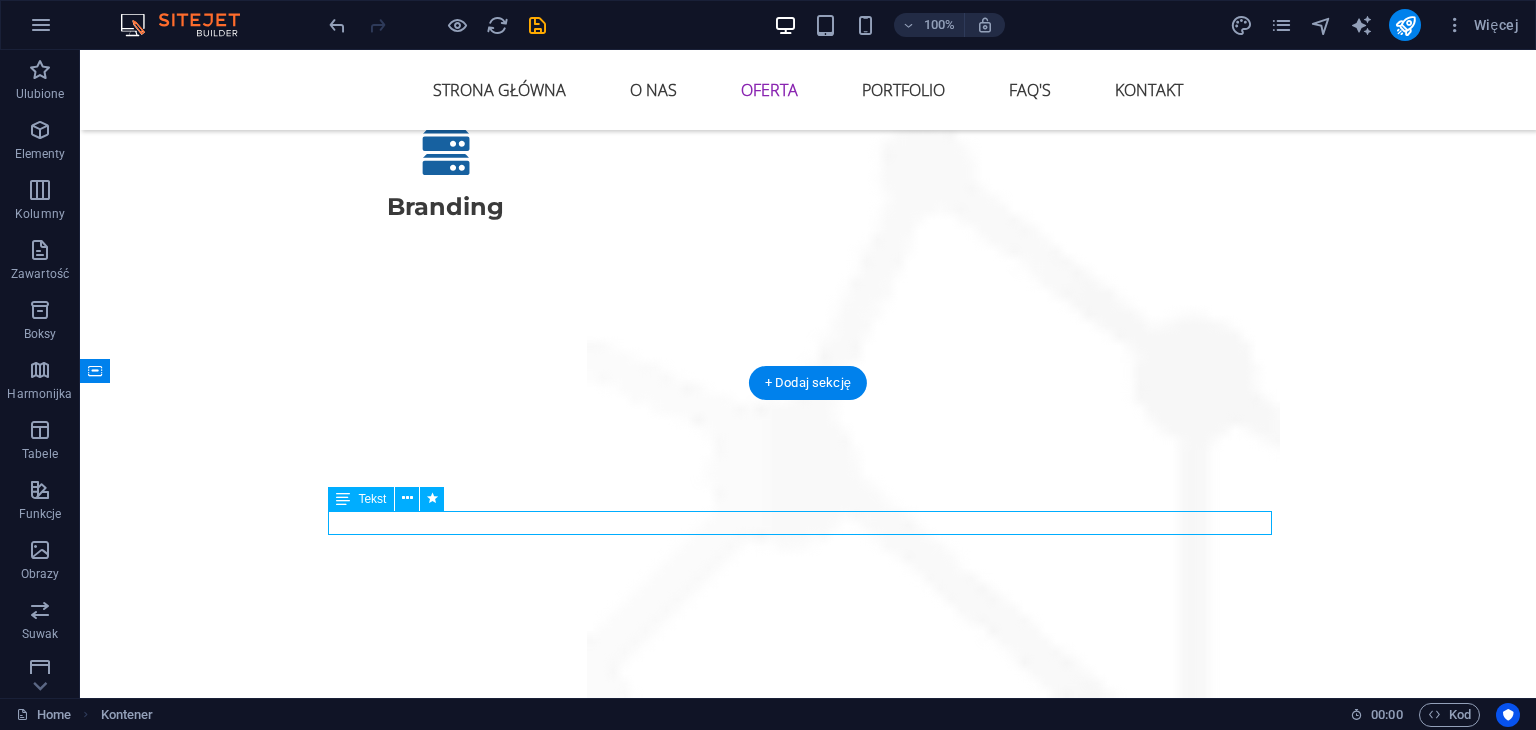 click on "Znajdź temat o który najczęściej pytają nasi klienci." at bounding box center [808, 3234] 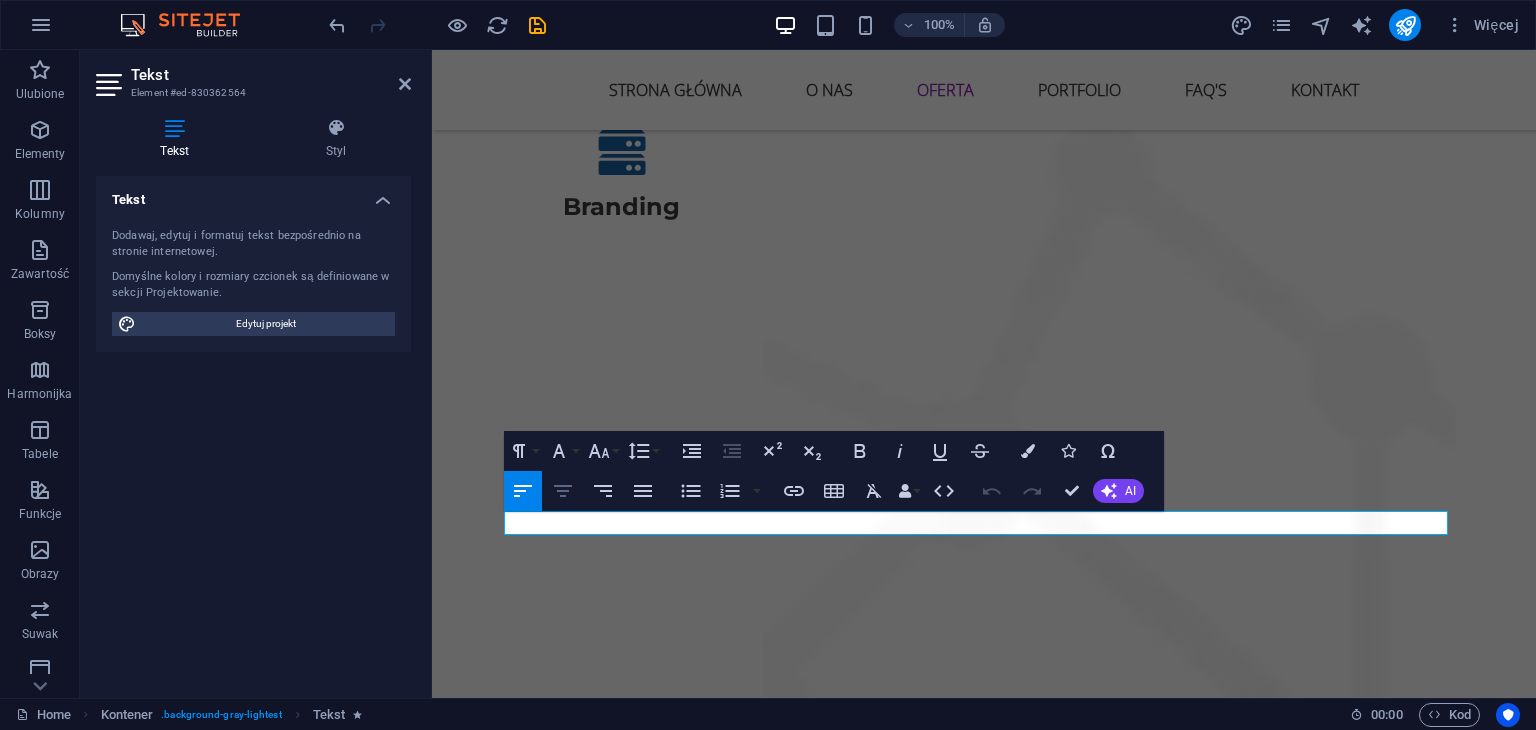 click on "Align Center" at bounding box center (563, 491) 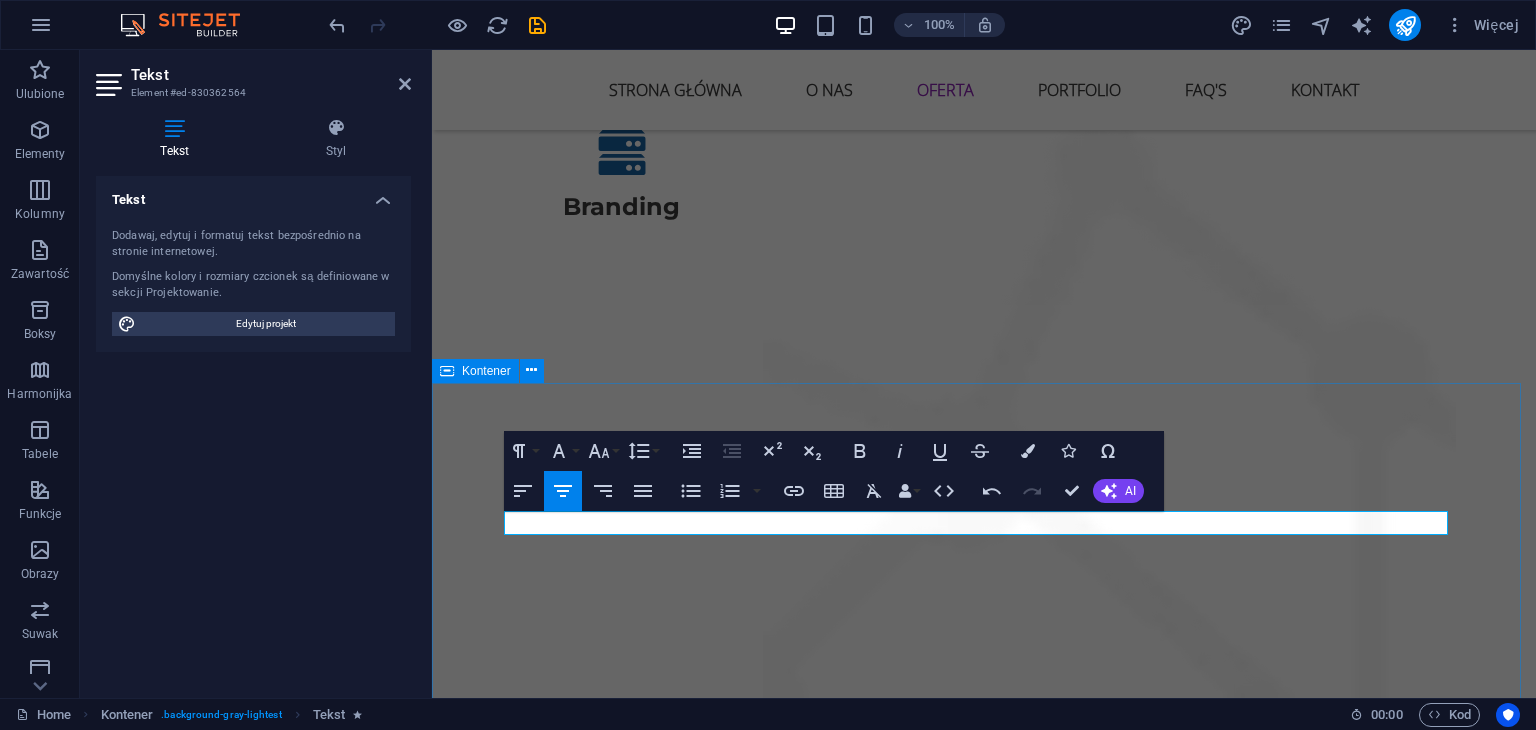 click on "Najczęściej zadawane Pytania Znajdź temat o który najczęściej pytają nasi klienci. 01. Lorem ipsum dolor sit amet? Lorem ipsum dolor sit amet, consectetur adipisicing elit. Maiores ipsum repellat minus nihil. Labore, delectus, nam dignissimos ea repudiandae minima voluptatum magni pariatur possimus quia accusamus harum facilis corporis animi nisi. Enim, pariatur, impedit quia repellat harum ipsam laboriosam voluptas dicta illum nisi obcaecati reprehenderit quis placeat recusandae tenetur aperiam. 02. Sea takimata sanctus est Lorem ipsum dolor sit amet? Lorem ipsum dolor sit amet, consectetur adipisicing elit. Maiores ipsum repellat minus nihil. Labore, delectus, nam dignissimos ea repudiandae minima voluptatum magni pariatur possimus quia accusamus harum facilis corporis animi nisi. Enim, pariatur, impedit quia repellat harum ipsam laboriosam voluptas dicta illum nisi obcaecati reprehenderit quis placeat recusandae tenetur aperiam. 03. Sea takimata ipsum dolor sit amet? 04. Est Lorem ipsum dolor sit ?" at bounding box center (984, 4098) 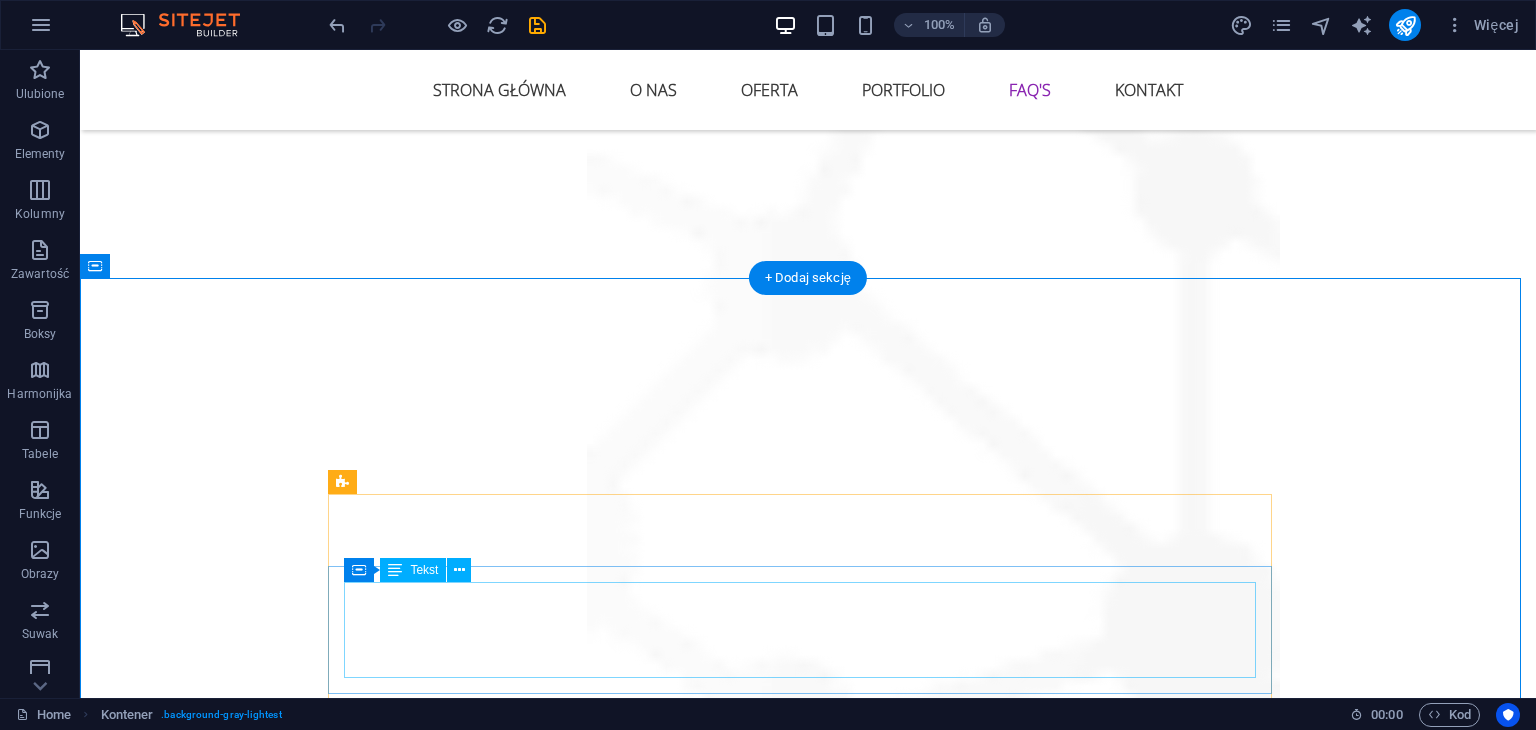 scroll, scrollTop: 4600, scrollLeft: 0, axis: vertical 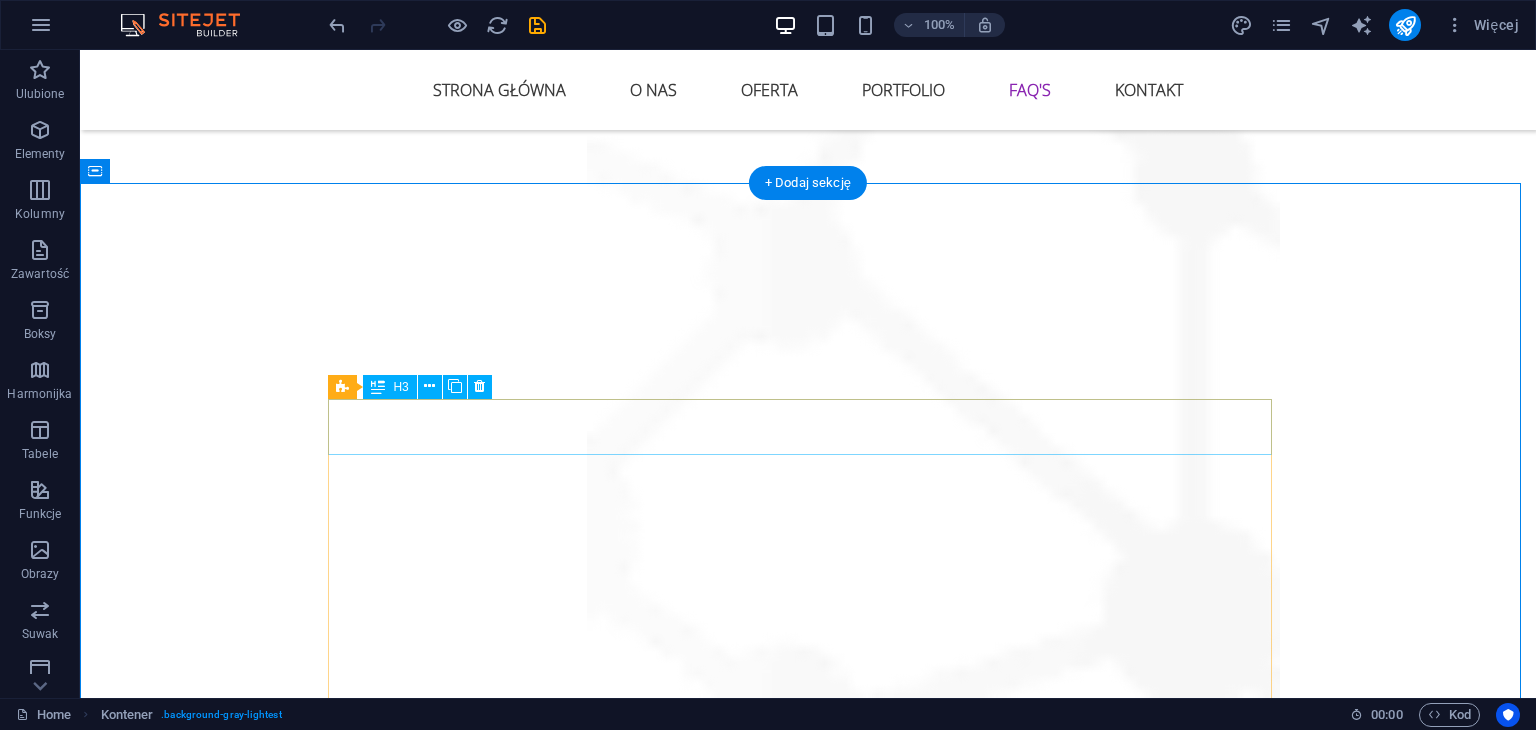 click on "01. Lorem ipsum dolor sit amet?" at bounding box center (808, 3138) 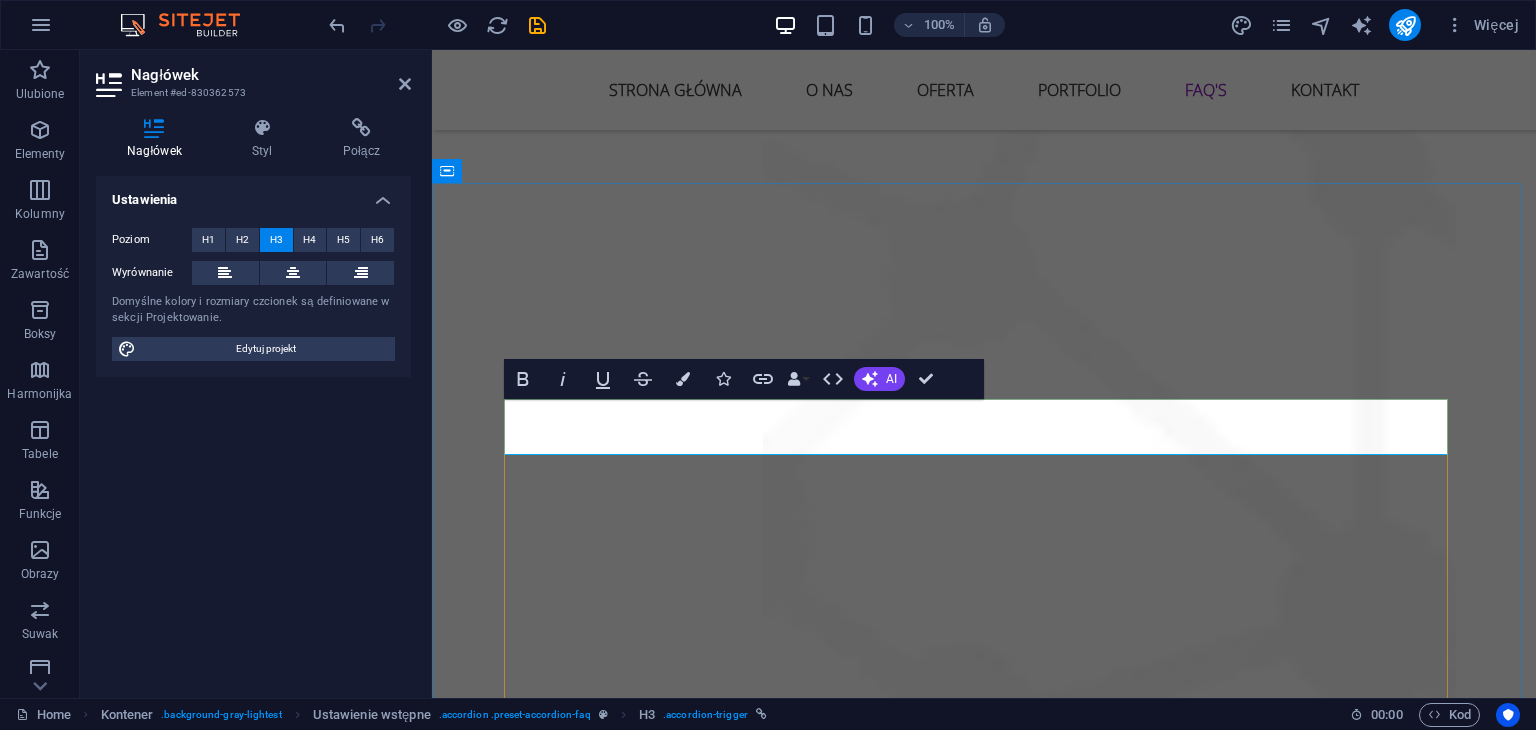 type 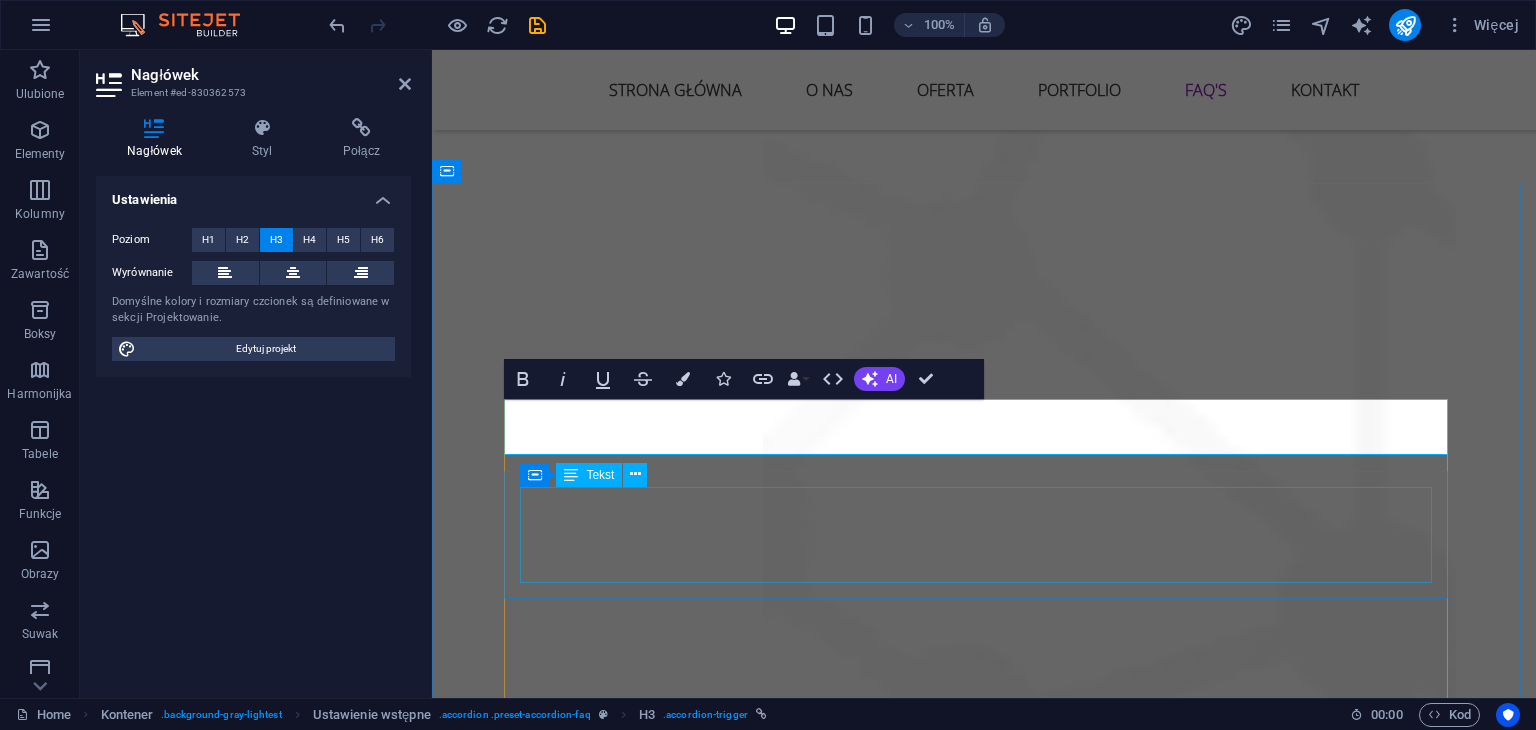 click on "Lorem ipsum dolor sit amet, consectetur adipisicing elit. Maiores ipsum repellat minus nihil. Labore, delectus, nam dignissimos ea repudiandae minima voluptatum magni pariatur possimus quia accusamus harum facilis corporis animi nisi. Enim, pariatur, impedit quia repellat harum ipsam laboriosam voluptas dicta illum nisi obcaecati reprehenderit quis placeat recusandae tenetur aperiam." at bounding box center [984, 3246] 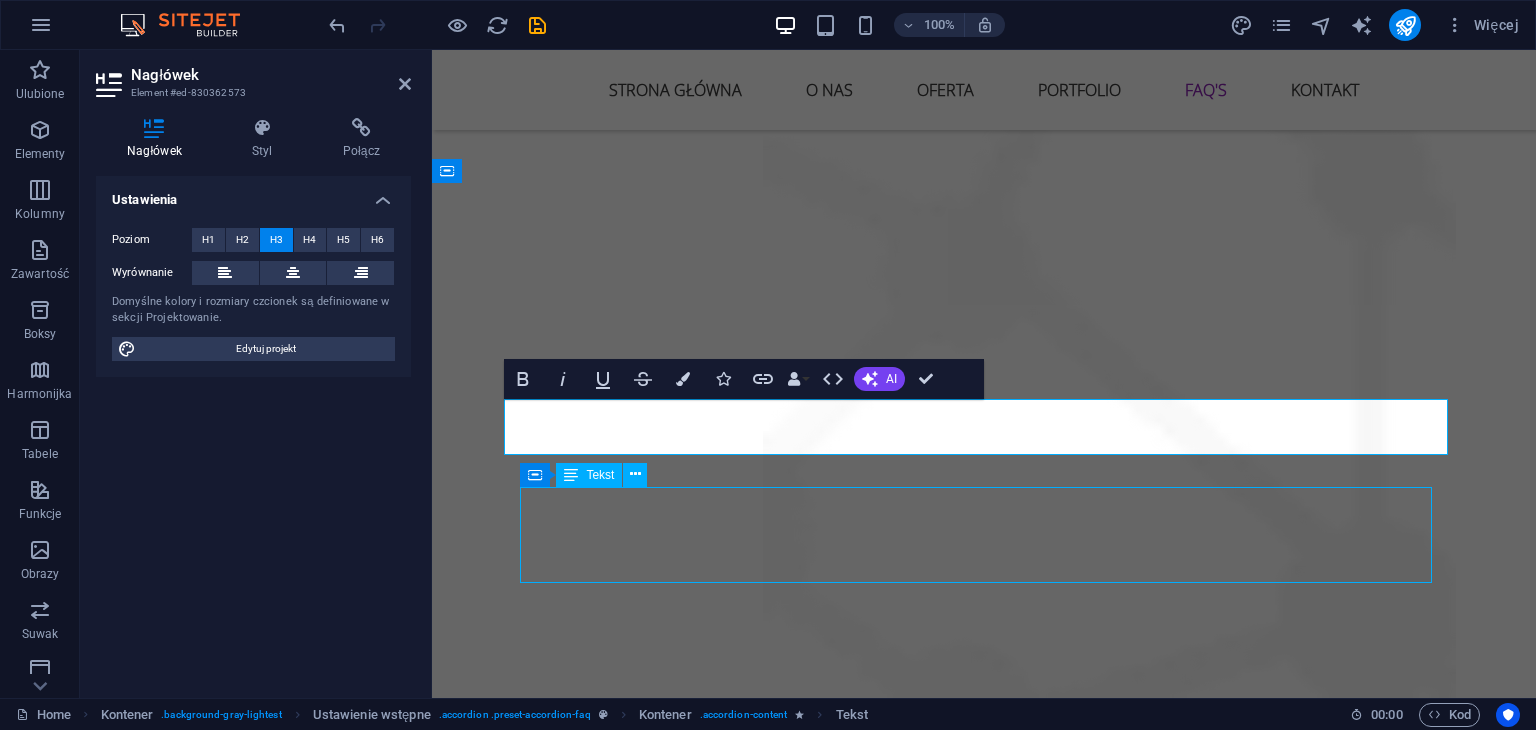 click on "Lorem ipsum dolor sit amet, consectetur adipisicing elit. Maiores ipsum repellat minus nihil. Labore, delectus, nam dignissimos ea repudiandae minima voluptatum magni pariatur possimus quia accusamus harum facilis corporis animi nisi. Enim, pariatur, impedit quia repellat harum ipsam laboriosam voluptas dicta illum nisi obcaecati reprehenderit quis placeat recusandae tenetur aperiam." at bounding box center (984, 3246) 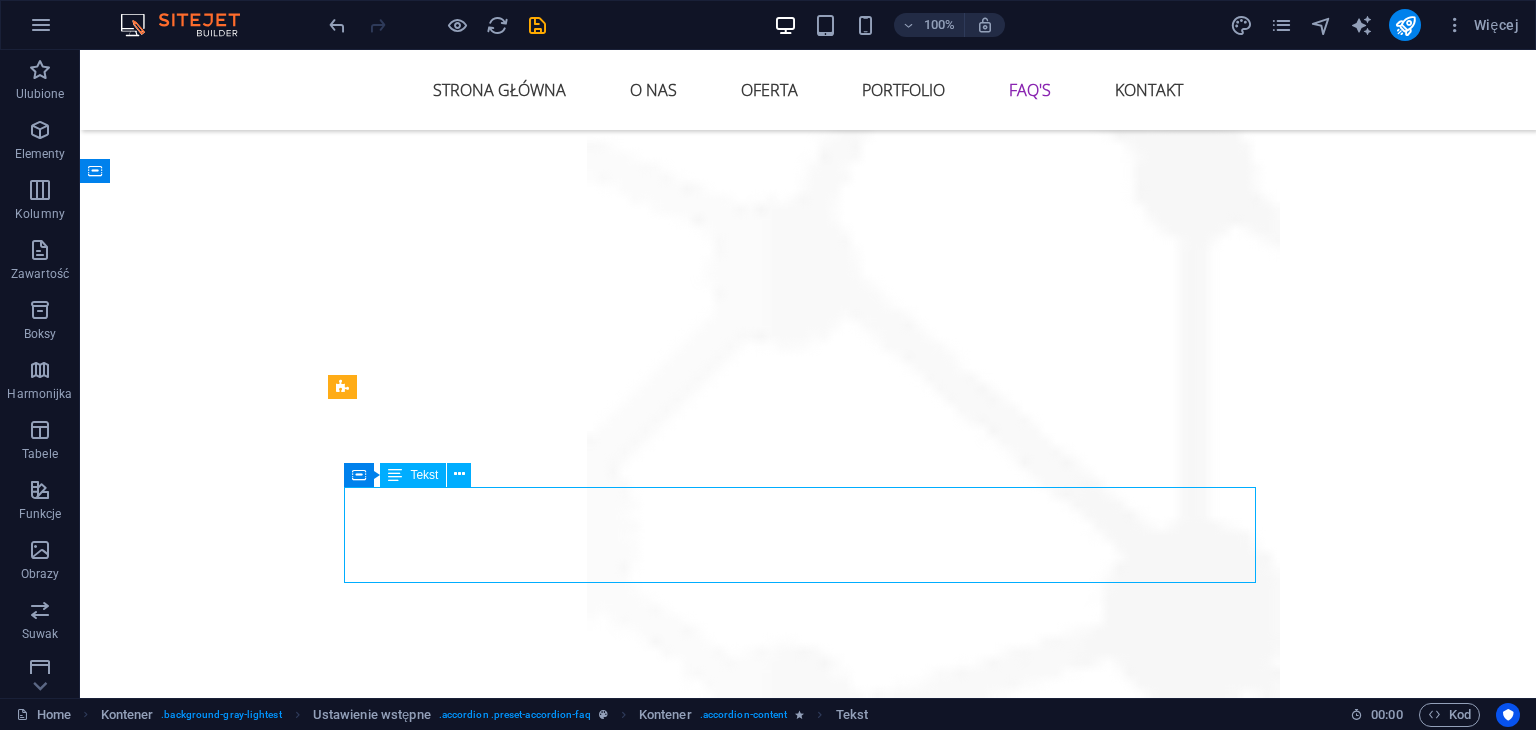 click on "Lorem ipsum dolor sit amet, consectetur adipisicing elit. Maiores ipsum repellat minus nihil. Labore, delectus, nam dignissimos ea repudiandae minima voluptatum magni pariatur possimus quia accusamus harum facilis corporis animi nisi. Enim, pariatur, impedit quia repellat harum ipsam laboriosam voluptas dicta illum nisi obcaecati reprehenderit quis placeat recusandae tenetur aperiam." at bounding box center [808, 3246] 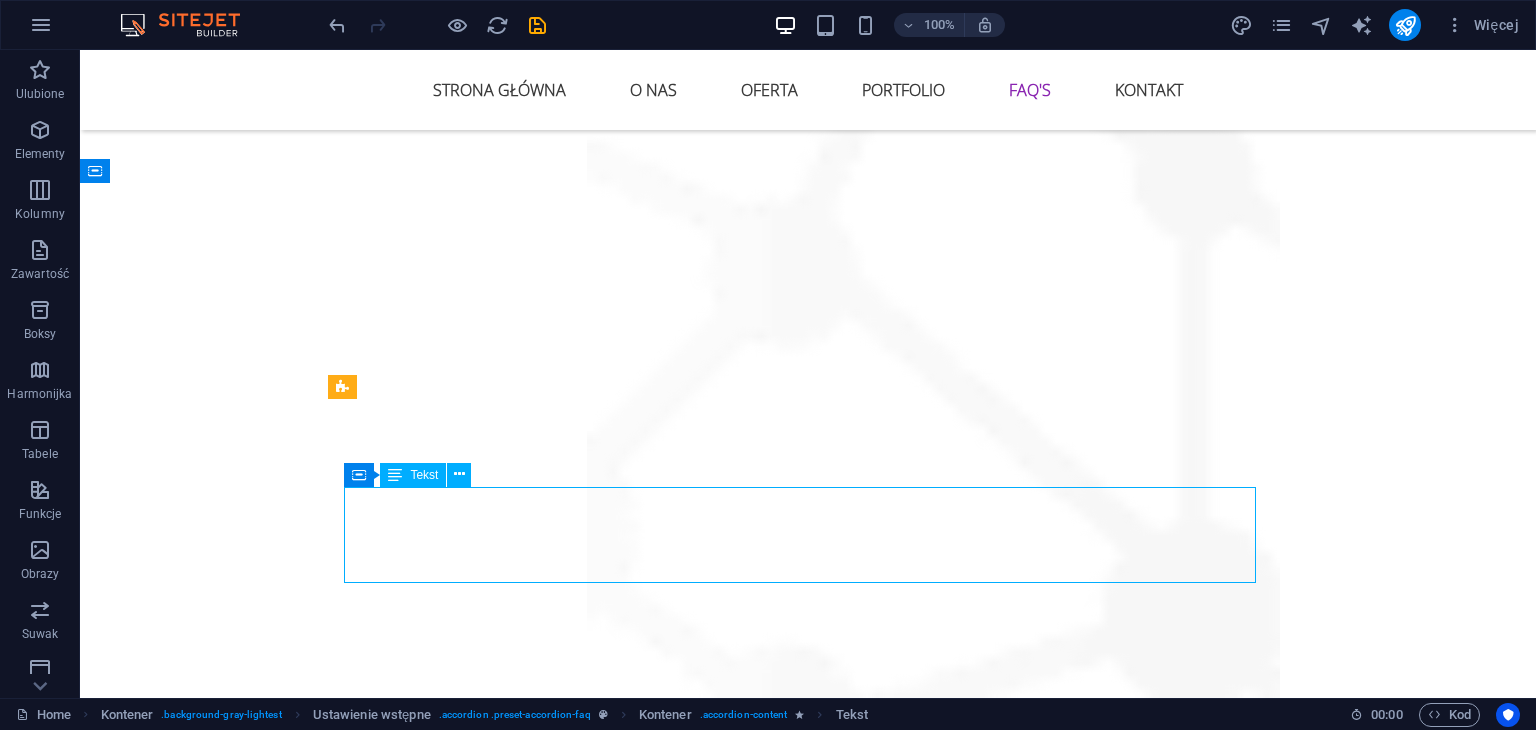 click on "Lorem ipsum dolor sit amet, consectetur adipisicing elit. Maiores ipsum repellat minus nihil. Labore, delectus, nam dignissimos ea repudiandae minima voluptatum magni pariatur possimus quia accusamus harum facilis corporis animi nisi. Enim, pariatur, impedit quia repellat harum ipsam laboriosam voluptas dicta illum nisi obcaecati reprehenderit quis placeat recusandae tenetur aperiam." at bounding box center [808, 3246] 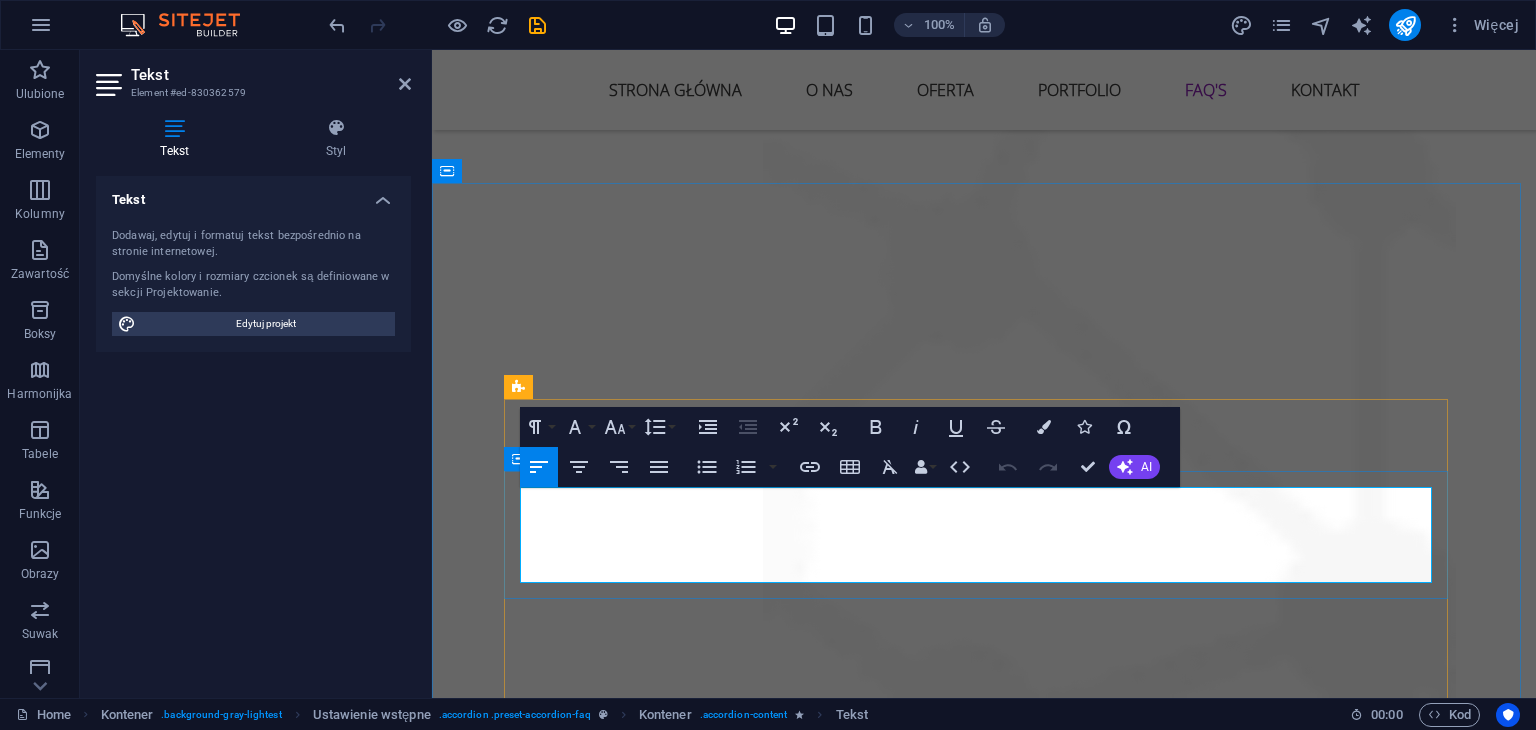 drag, startPoint x: 650, startPoint y: 569, endPoint x: 513, endPoint y: 503, distance: 152.06906 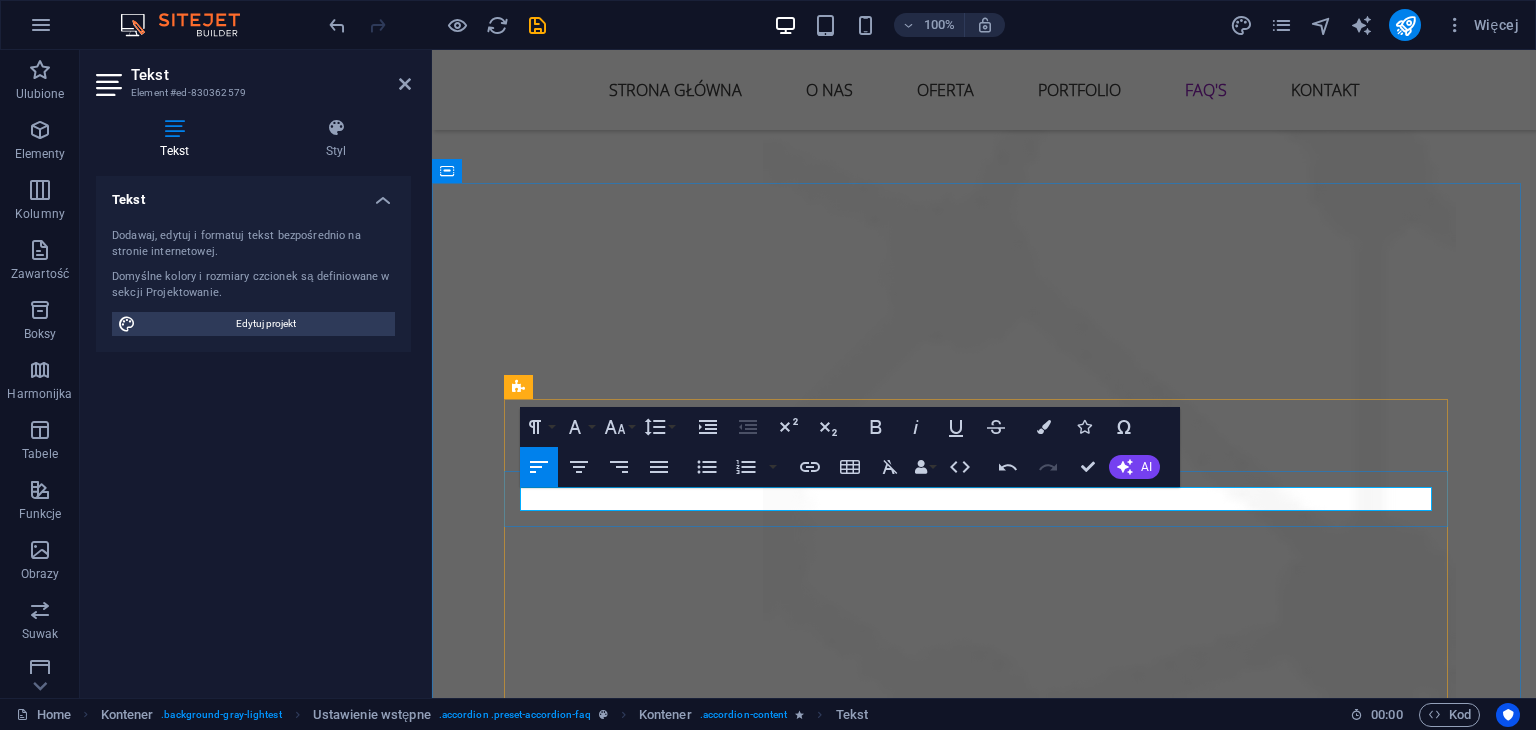 click at bounding box center (984, 3210) 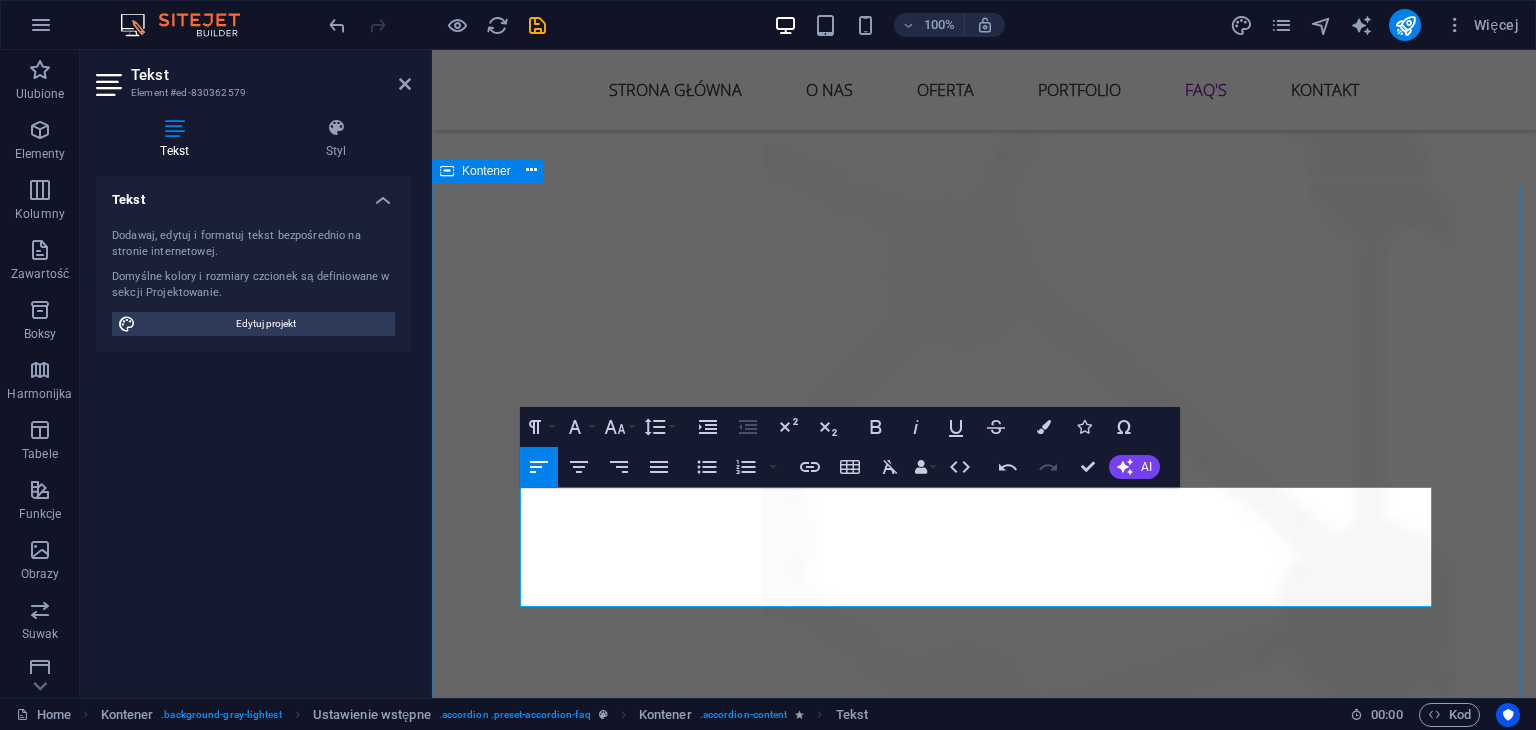 click on "Najczęściej zadawane Pytania Znajdź temat o który najczęściej pytają nasi klienci. 1. Tworzycie reklamy na samochód typu magnez? Tak! W WINS Agency oferujemy kompleksową usługę reklamy samochodowej w formie magnesu. Zajmujemy się  całym procesem – od projektu graficznego, przez przygotowanie do druku, aż po gotowy produkt z wysyłką  prosto pod Twoje drzwi. Magnesy samochodowe to świetna forma reklamy mobilnej: trwała, zdejmowalna i bezinwazyjna dla lakieru. Idealne dla usług lokalnych, firm mobilnych i freelancerów. 02. Sea takimata sanctus est Lorem ipsum dolor sit amet? Lorem ipsum dolor sit amet, consectetur adipisicing elit. Maiores ipsum repellat minus nihil. Labore, delectus, nam dignissimos ea repudiandae minima voluptatum magni pariatur possimus quia accusamus harum facilis corporis animi nisi. Enim, pariatur, impedit quia repellat harum ipsam laboriosam voluptas dicta illum nisi obcaecati reprehenderit quis placeat recusandae tenetur aperiam. 04. Est Lorem ipsum dolor sit ?" at bounding box center [984, 3910] 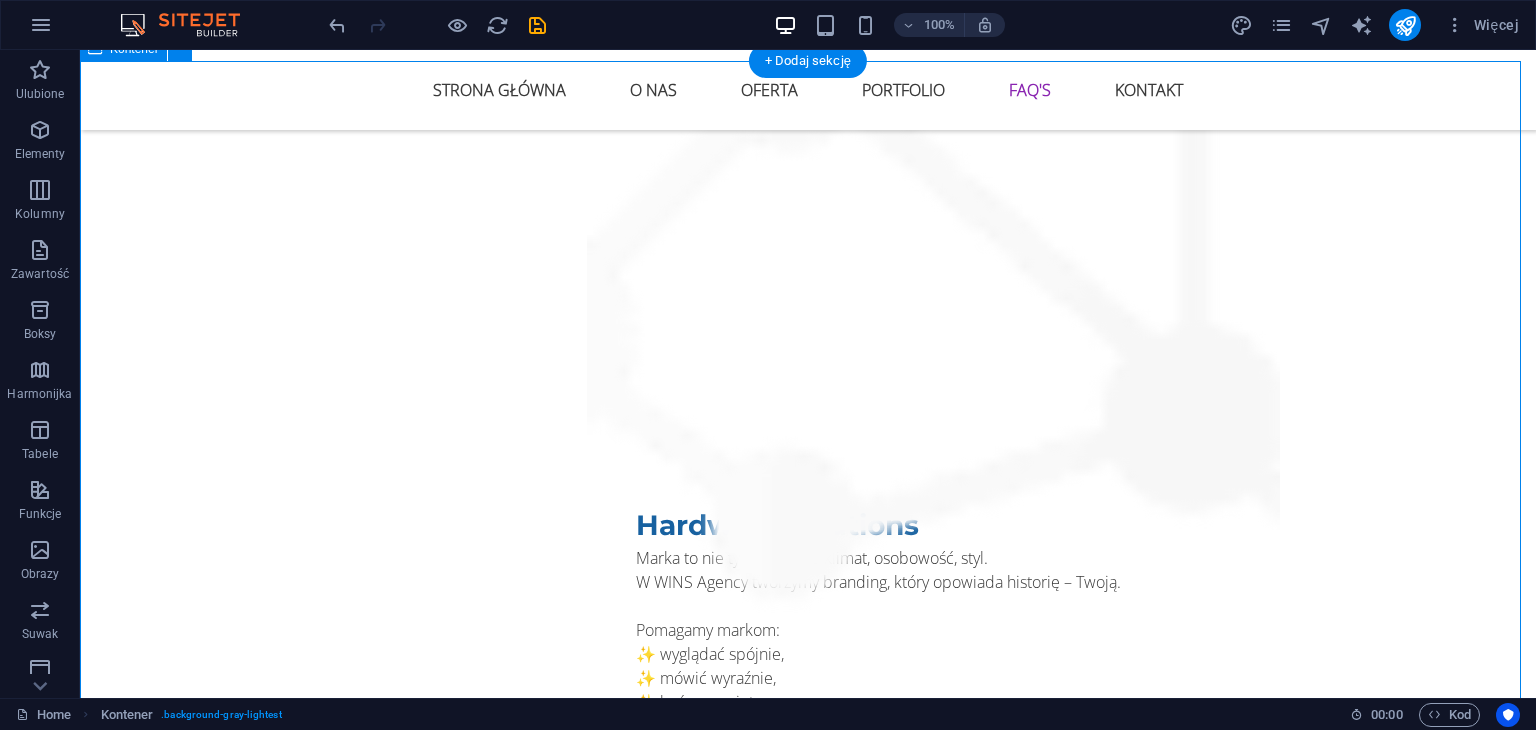 scroll, scrollTop: 4800, scrollLeft: 0, axis: vertical 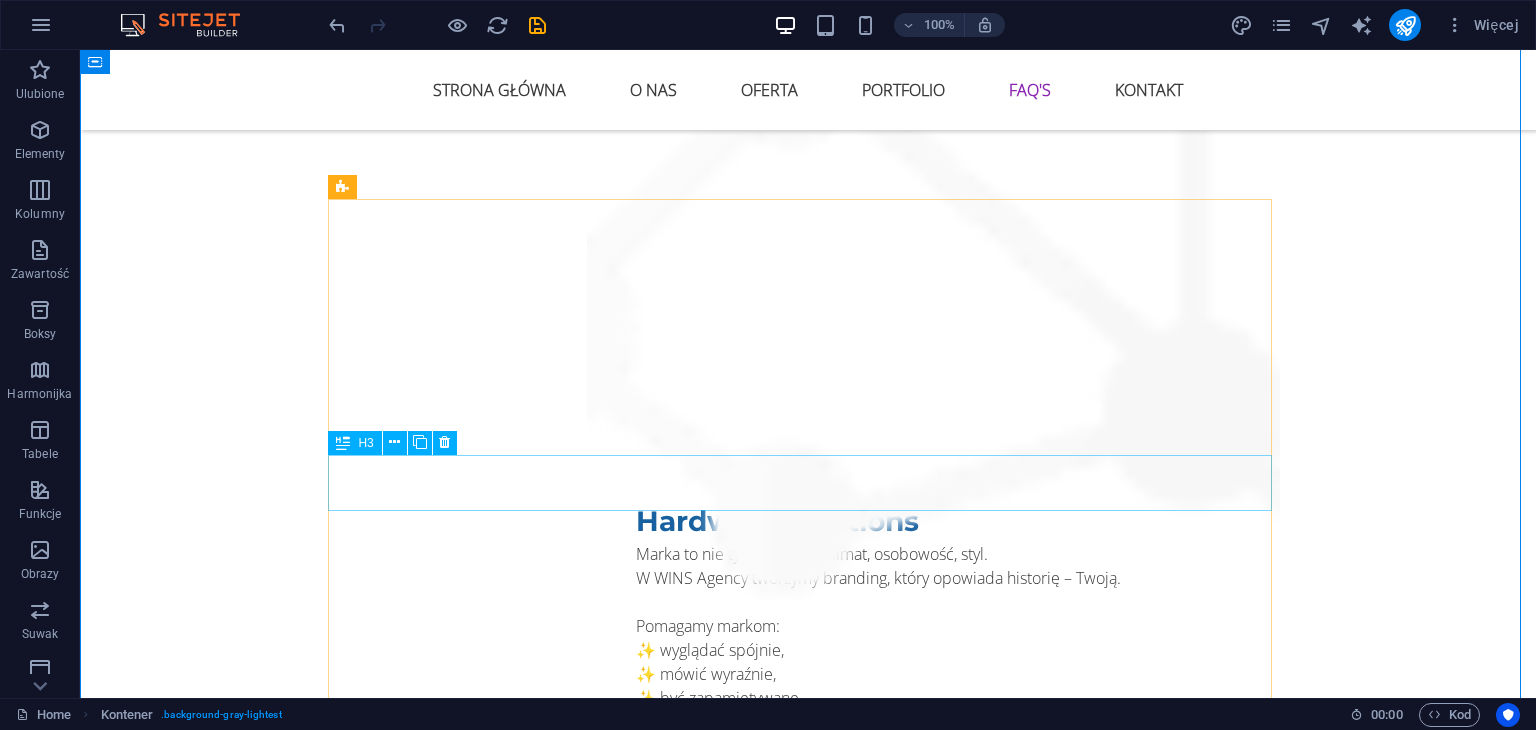 click on "02. Sea takimata sanctus est Lorem ipsum dolor sit amet?" at bounding box center [808, 3178] 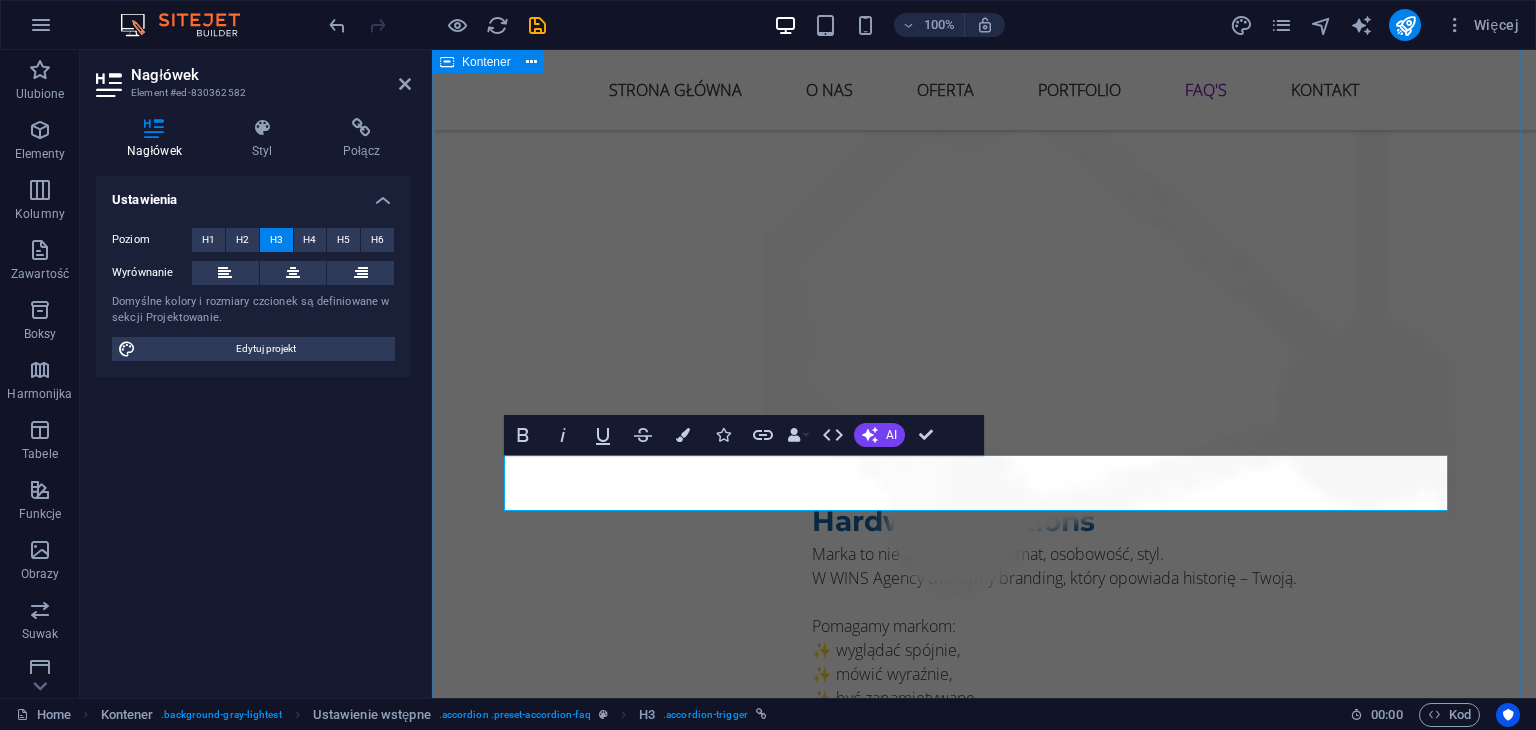 click on "Najczęściej zadawane Pytania Znajdź temat o który najczęściej pytają nasi klienci. 1. Tworzycie reklamy na samochód typu magnez? Tak! W WINS Agency oferujemy kompleksową usługę reklamy samochodowej w formie magnesu. Zajmujemy się  całym procesem – od projektu graficznego, przez przygotowanie do druku, aż po gotowy produkt z wysyłką  prosto pod Twoje drzwi. Magnesy samochodowe to świetna forma reklamy mobilnej: trwała, zdejmowalna i bezinwazyjna dla lakieru. Idealne dla usług lokalnych, firm mobilnych i freelancerów. 02. Sea takimata sanctus est Lorem ipsum dolor sit amet? Lorem ipsum dolor sit amet, consectetur adipisicing elit. Maiores ipsum repellat minus nihil. Labore, delectus, nam dignissimos ea repudiandae minima voluptatum magni pariatur possimus quia accusamus harum facilis corporis animi nisi. Enim, pariatur, impedit quia repellat harum ipsam laboriosam voluptas dicta illum nisi obcaecati reprehenderit quis placeat recusandae tenetur aperiam. 04. Est Lorem ipsum dolor sit ?" at bounding box center [984, 3710] 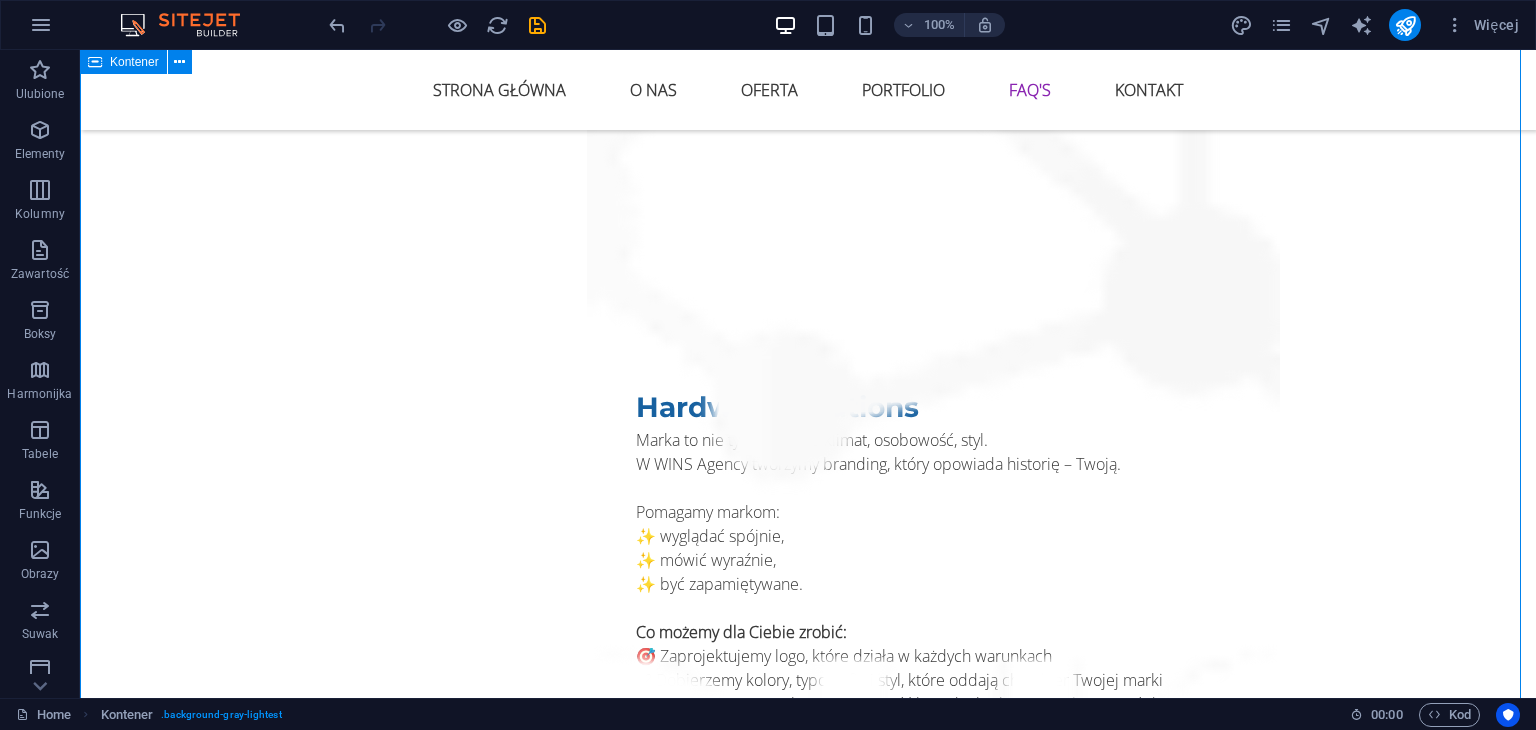 scroll, scrollTop: 5000, scrollLeft: 0, axis: vertical 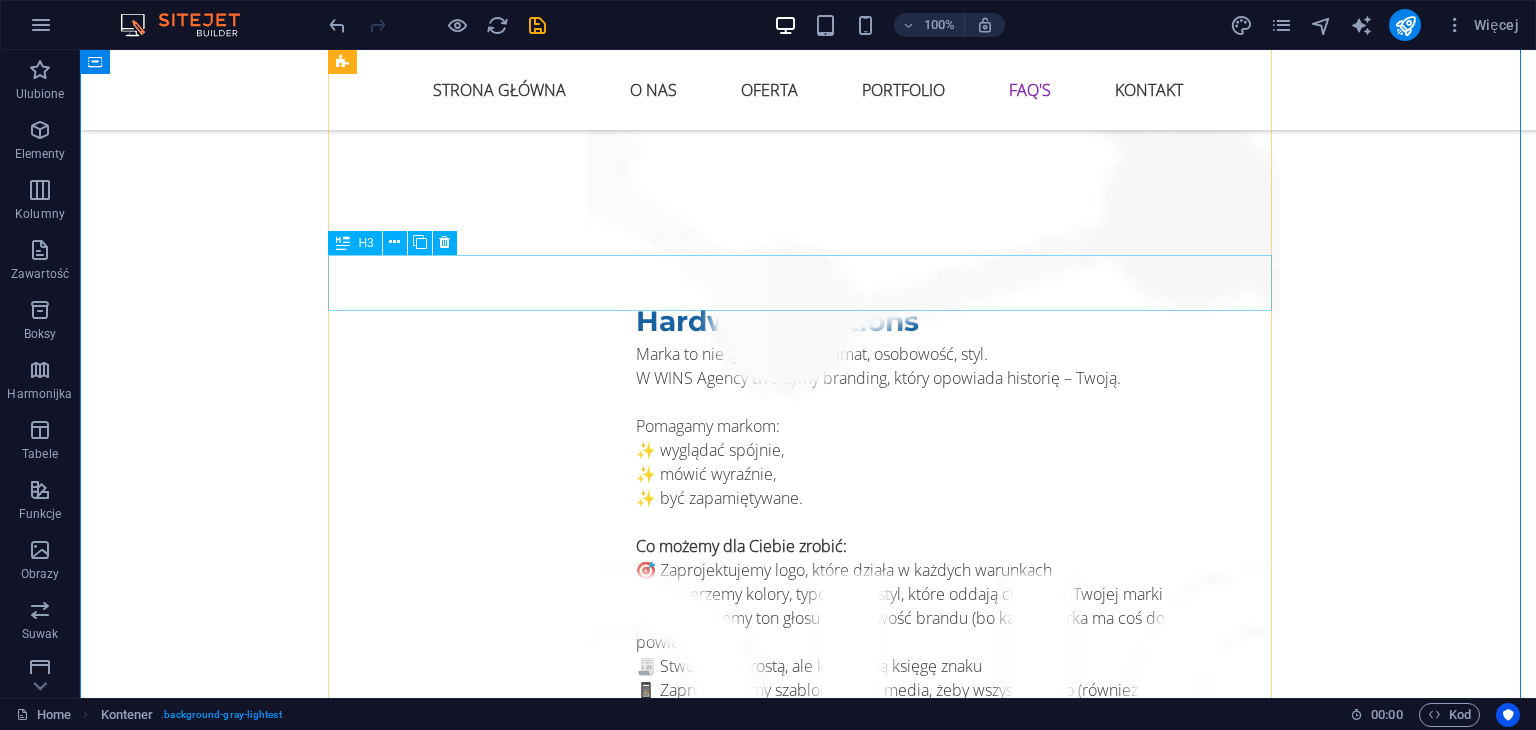 click on "02. Sea takimata sanctus est Lorem ipsum dolor sit amet?" at bounding box center [808, 2978] 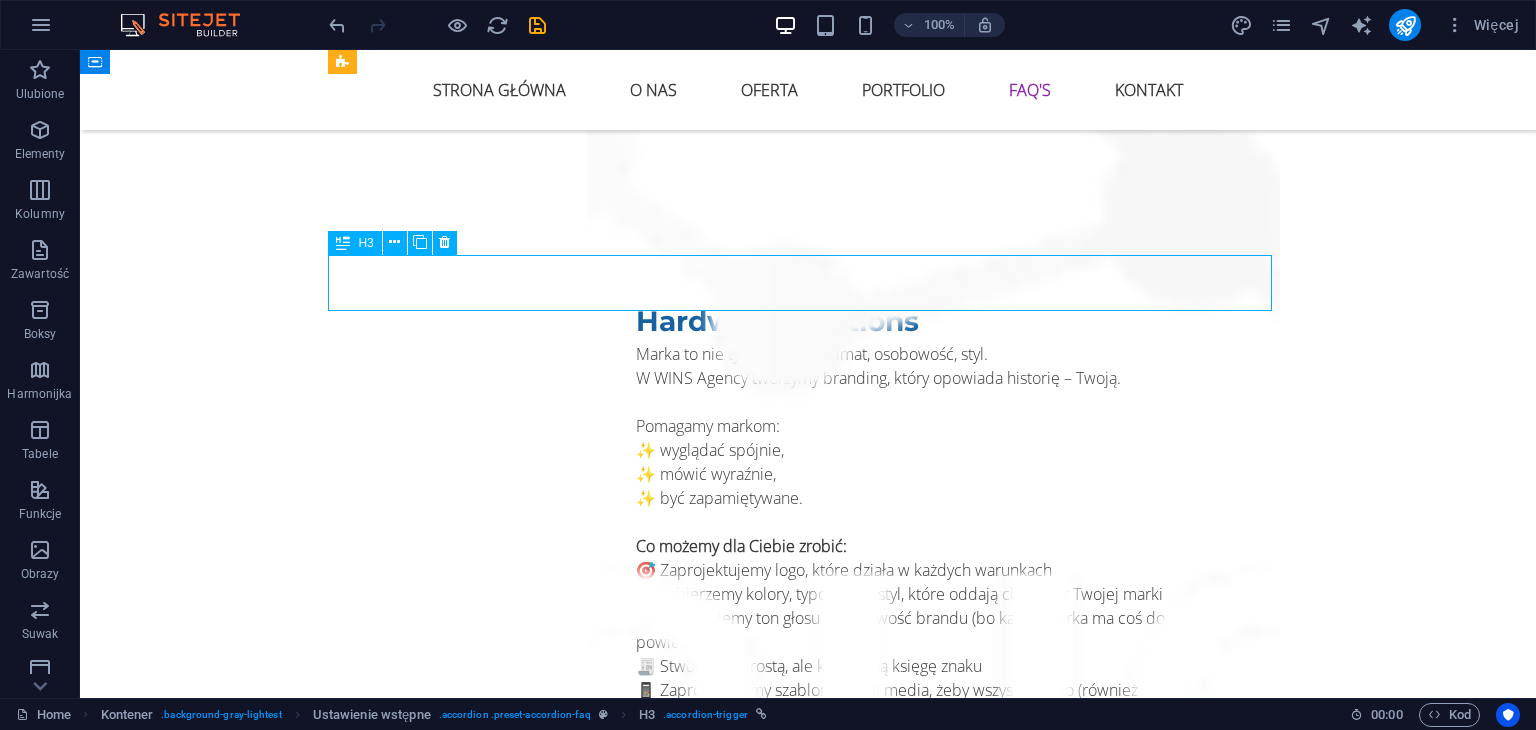 click on "02. Sea takimata sanctus est Lorem ipsum dolor sit amet?" at bounding box center [808, 2978] 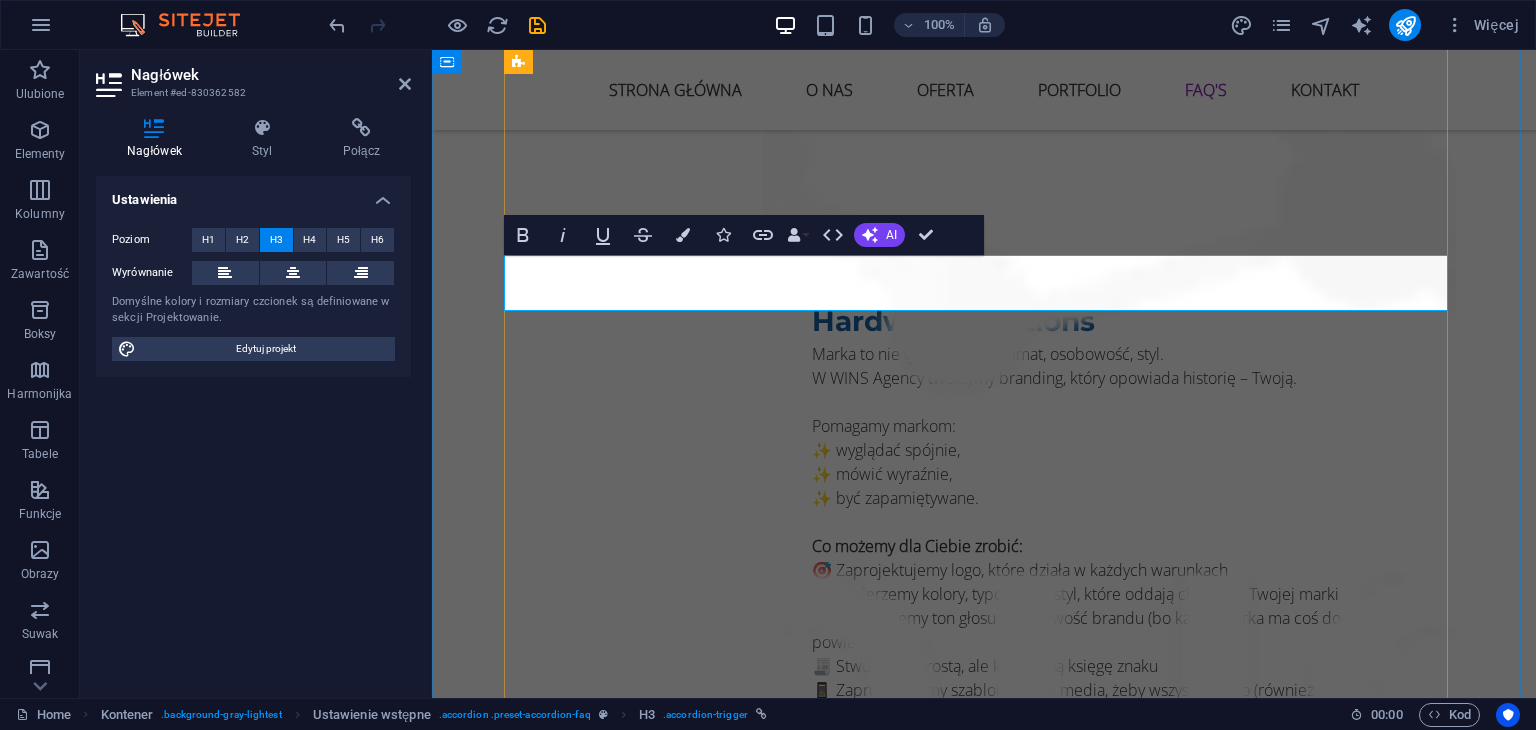 type 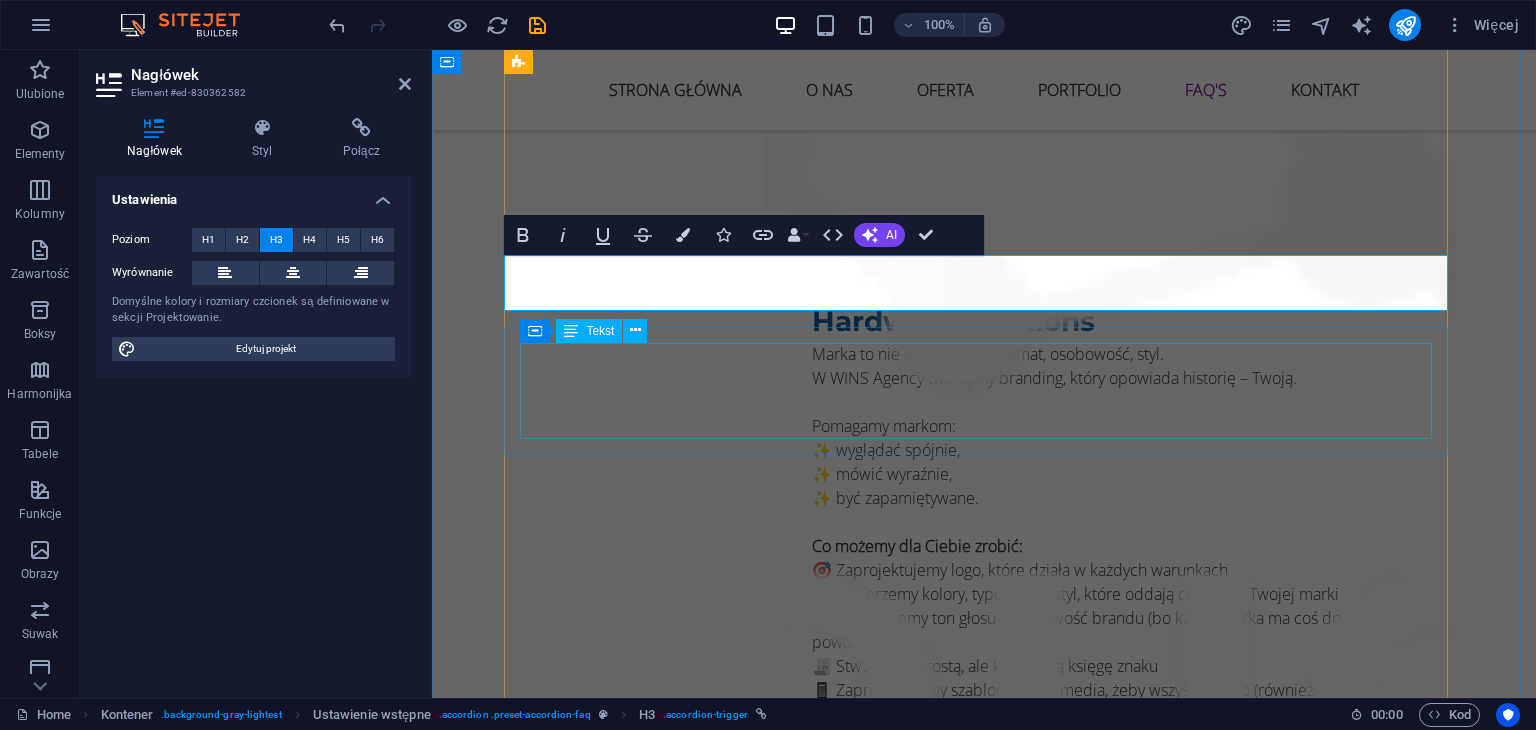 click on "Lorem ipsum dolor sit amet, consectetur adipisicing elit. Maiores ipsum repellat minus nihil. Labore, delectus, nam dignissimos ea repudiandae minima voluptatum magni pariatur possimus quia accusamus harum facilis corporis animi nisi. Enim, pariatur, impedit quia repellat harum ipsam laboriosam voluptas dicta illum nisi obcaecati reprehenderit quis placeat recusandae tenetur aperiam." at bounding box center (984, 3086) 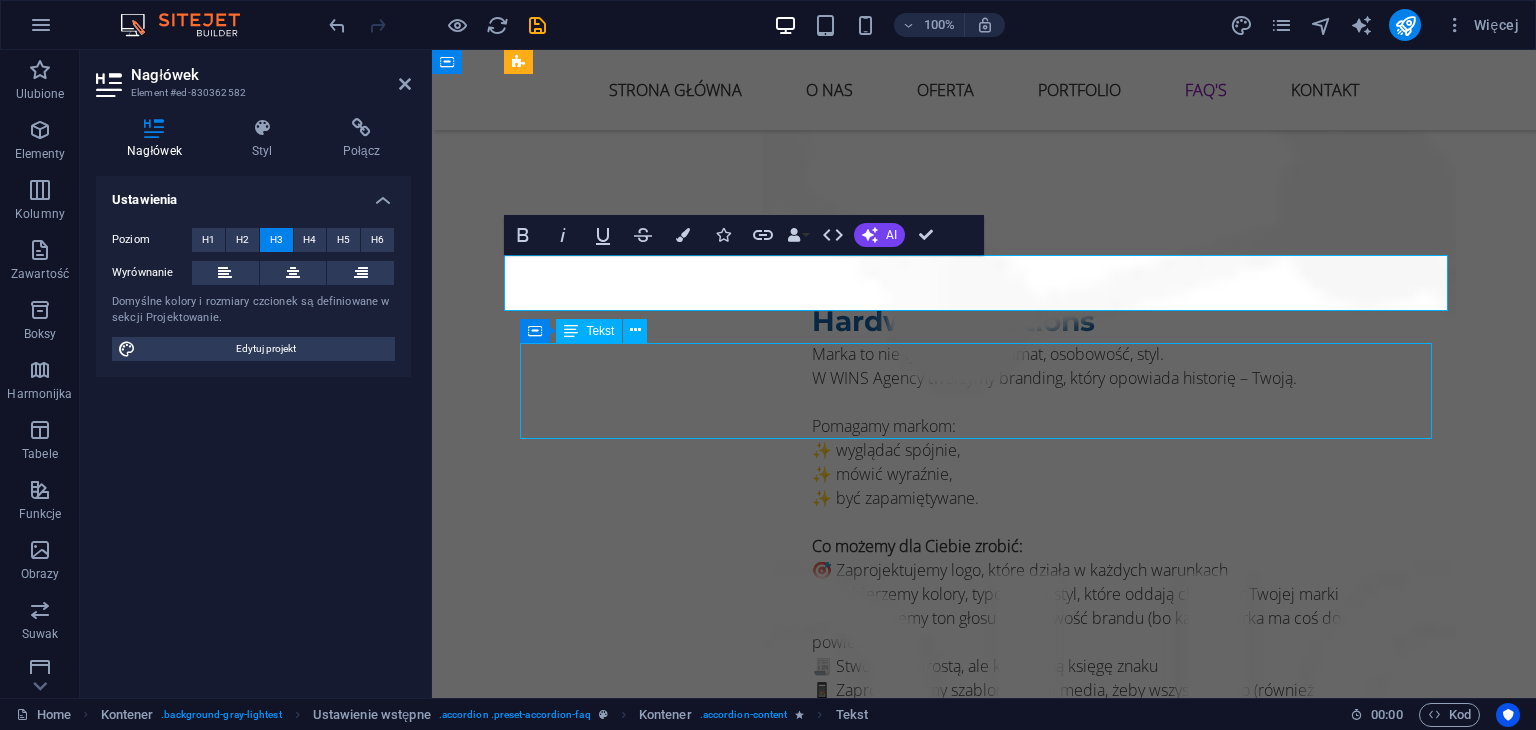 click on "Lorem ipsum dolor sit amet, consectetur adipisicing elit. Maiores ipsum repellat minus nihil. Labore, delectus, nam dignissimos ea repudiandae minima voluptatum magni pariatur possimus quia accusamus harum facilis corporis animi nisi. Enim, pariatur, impedit quia repellat harum ipsam laboriosam voluptas dicta illum nisi obcaecati reprehenderit quis placeat recusandae tenetur aperiam." at bounding box center [984, 3086] 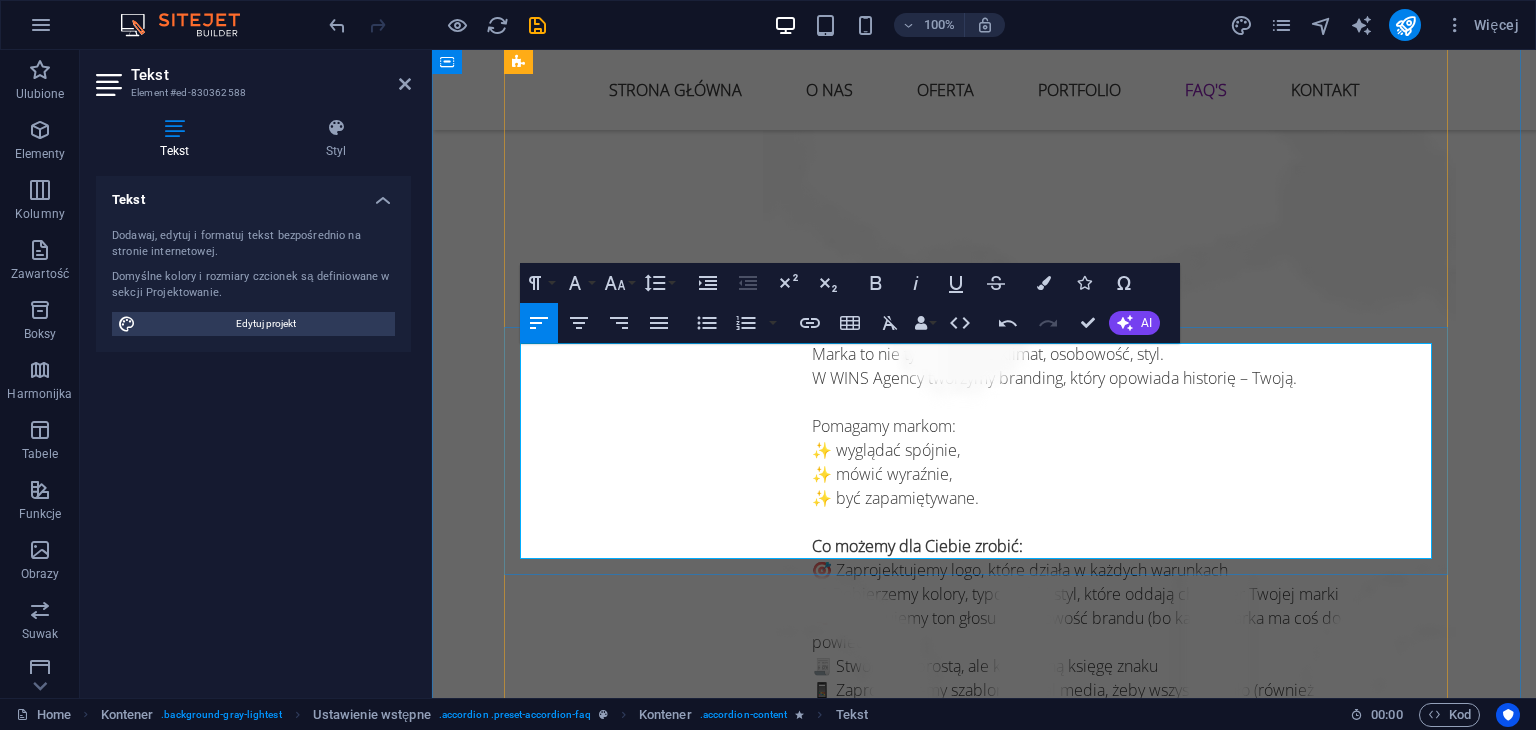click on "oraz  finalny plik lub gotowy produkt z wysyłką  na wskazany adres." at bounding box center [992, 3208] 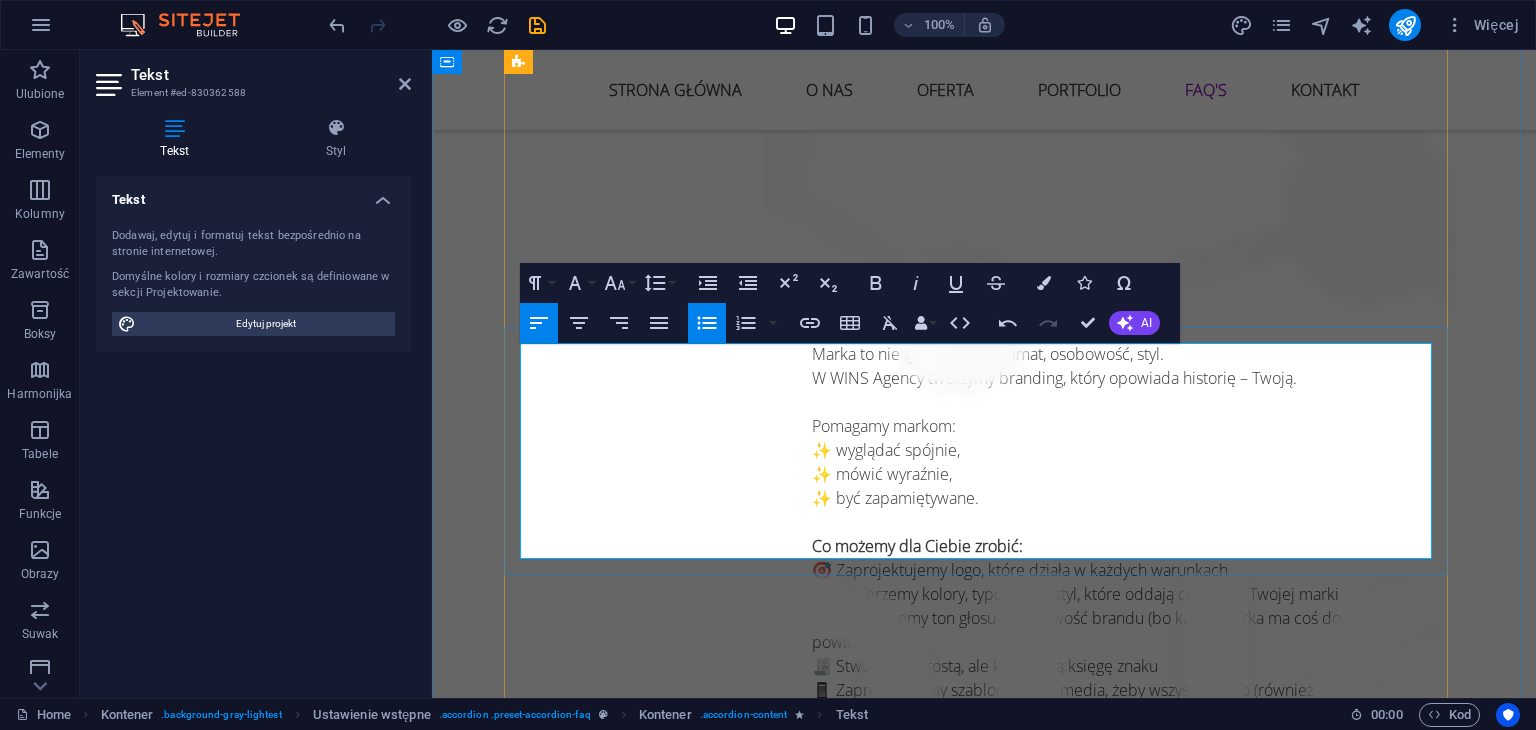 click on "oraz  finalny plik lub gotowy produkt z wysyłką  na wskazany adres." at bounding box center [992, 3208] 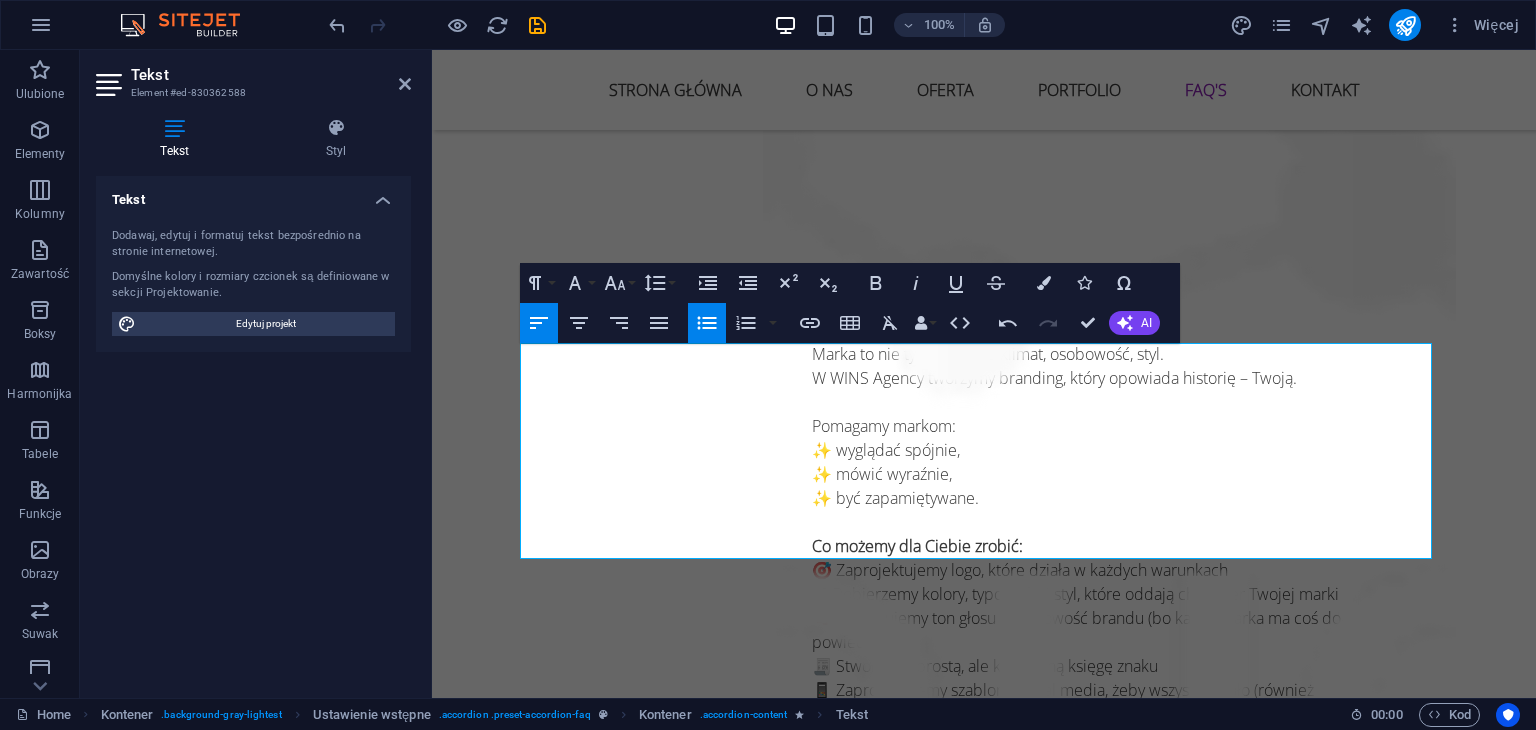 click 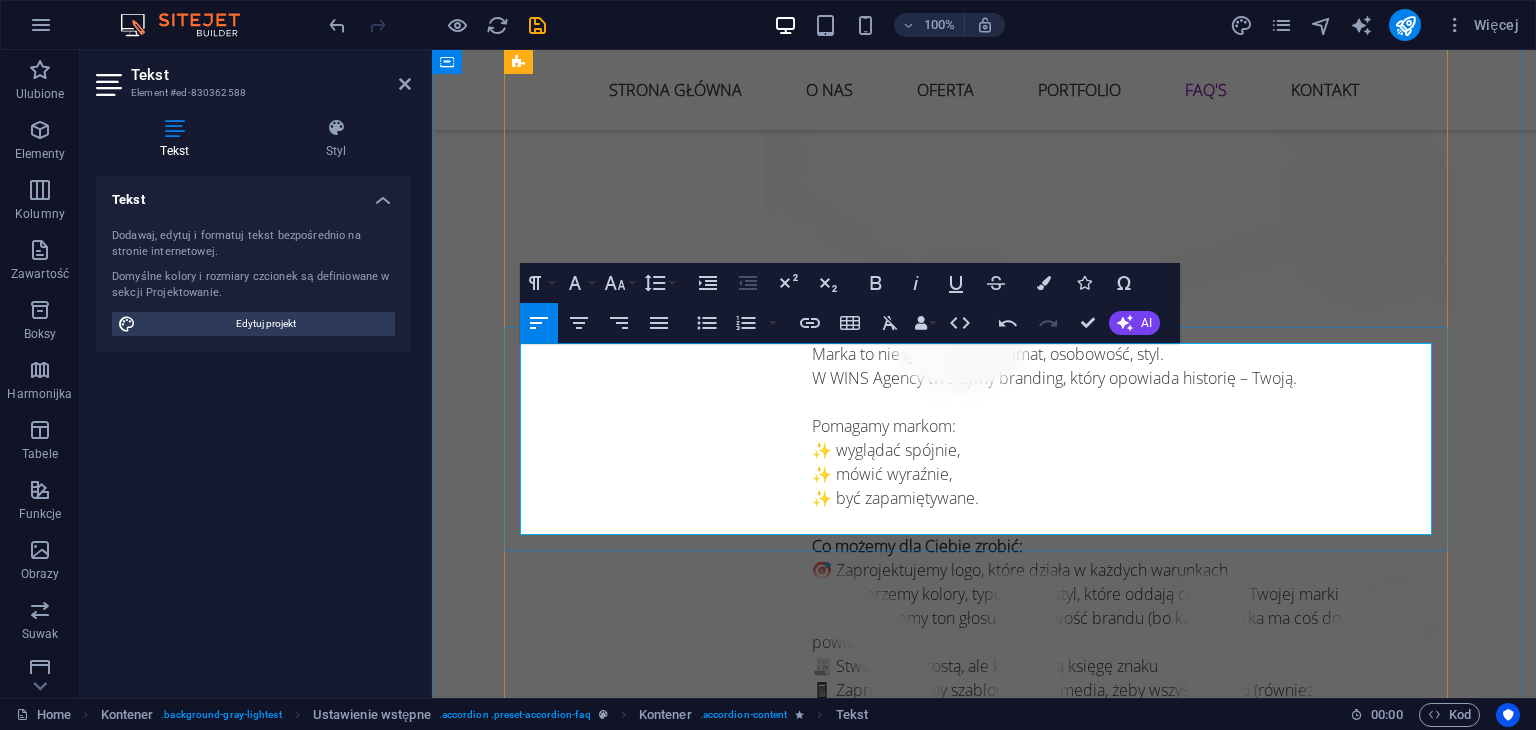 click on "przygotowanie do druku," at bounding box center (992, 3159) 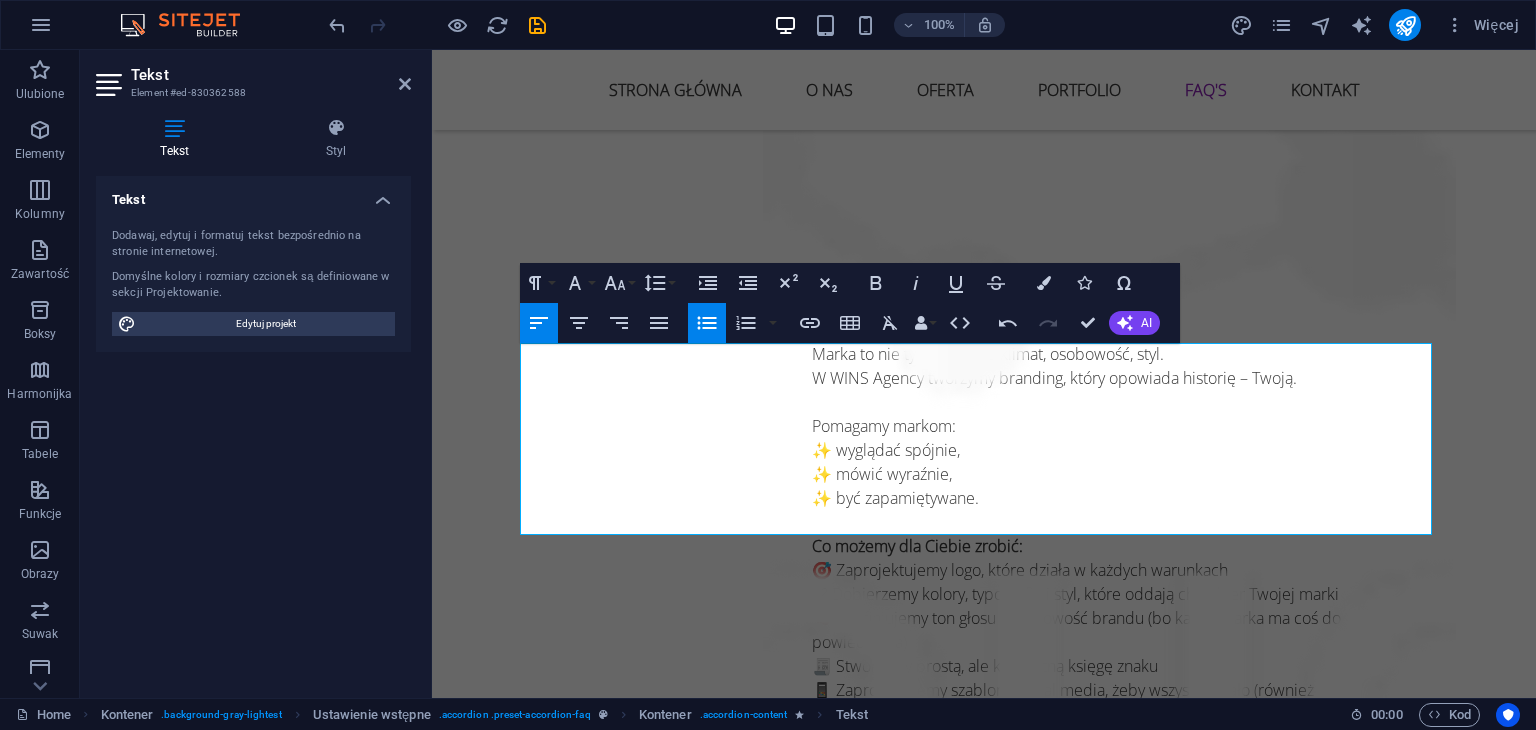 click 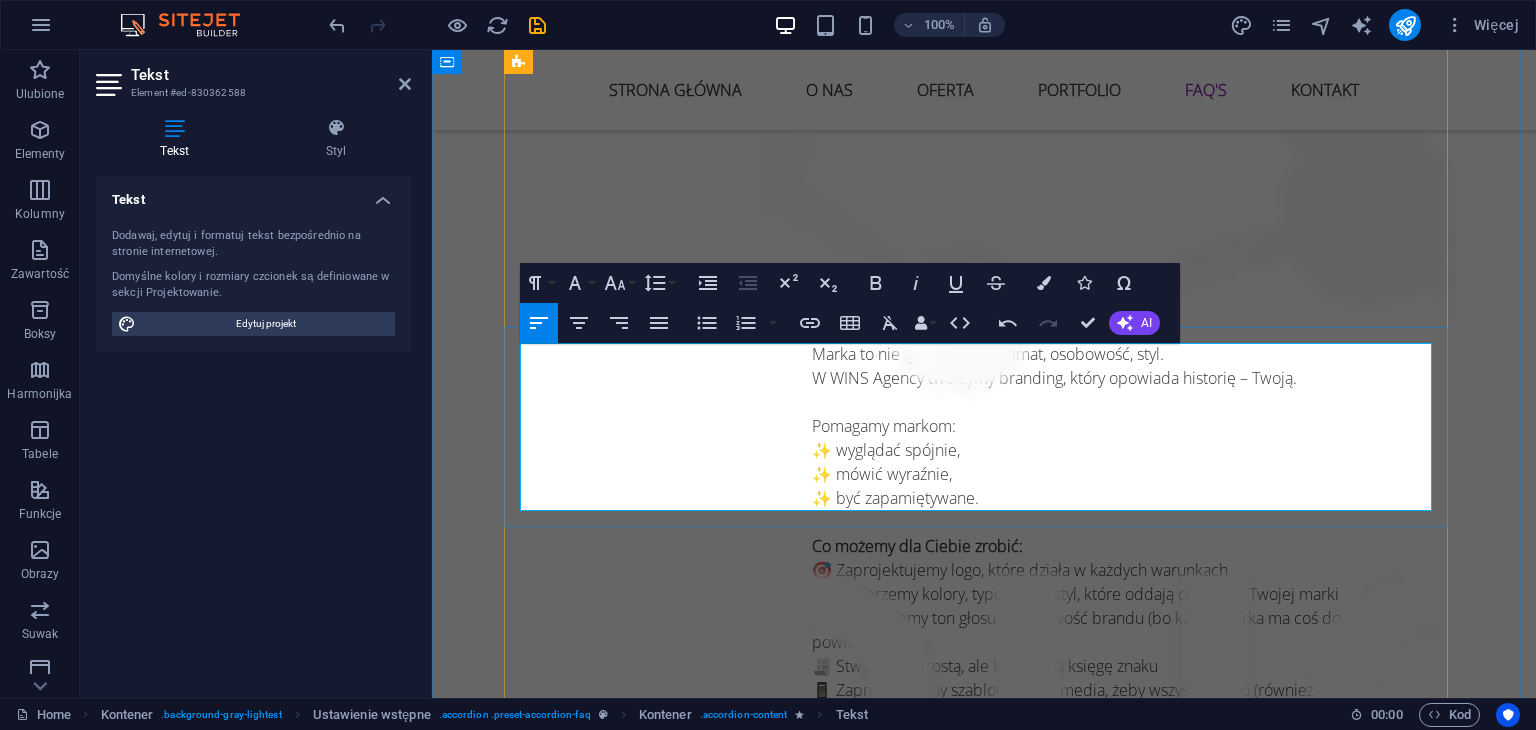 click on "koncepcję i projekt graficzny," at bounding box center (992, 3110) 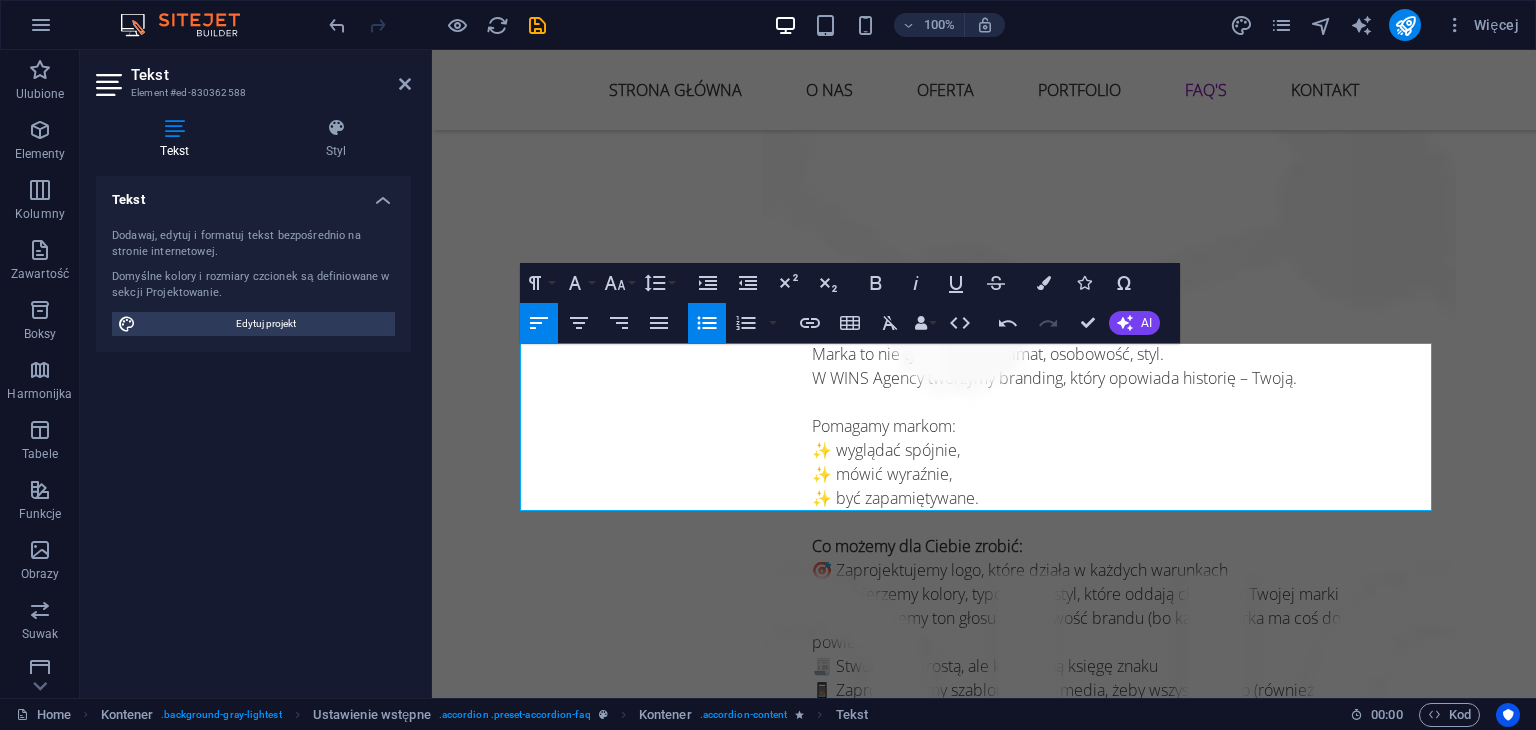 click 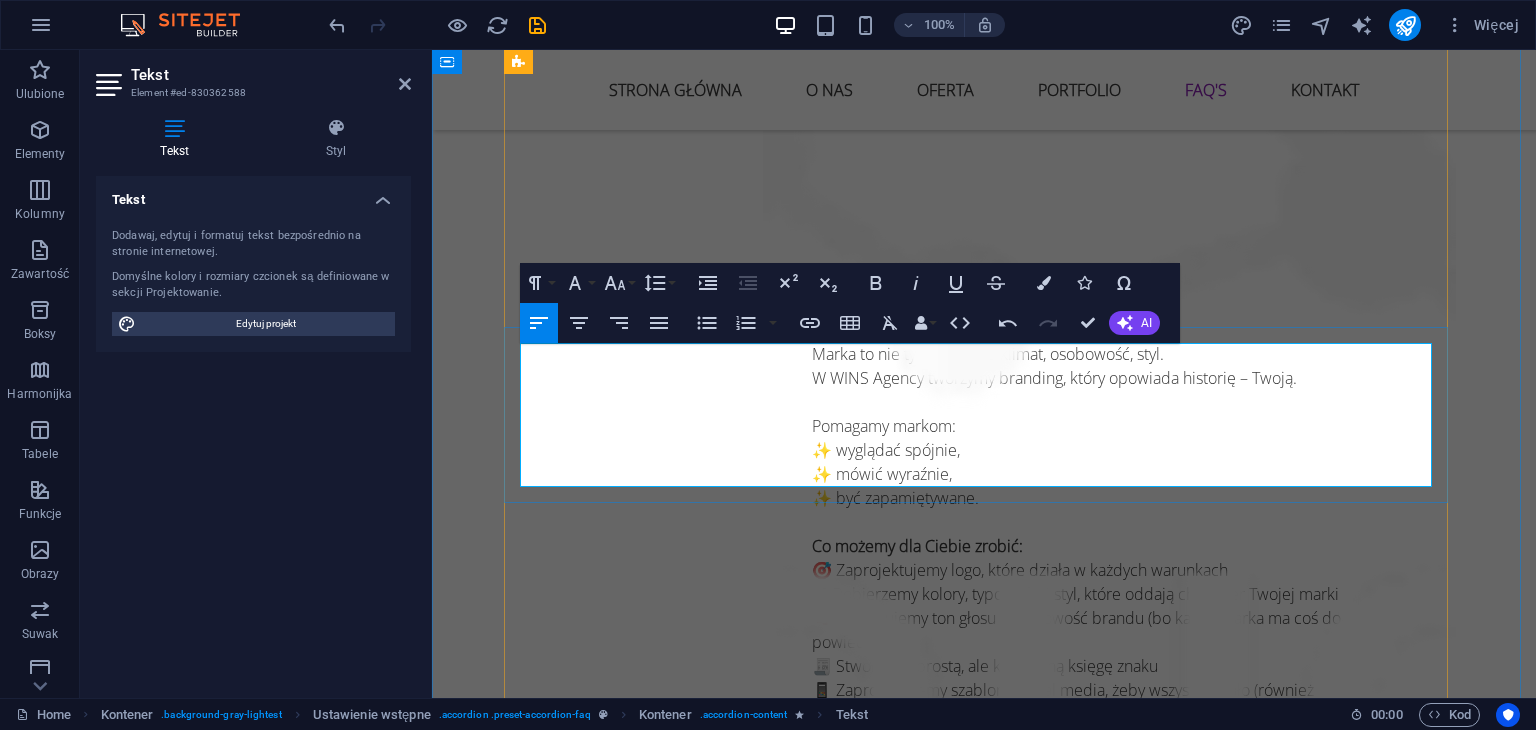 click on "koncepcję i projekt graficzny," at bounding box center [984, 3098] 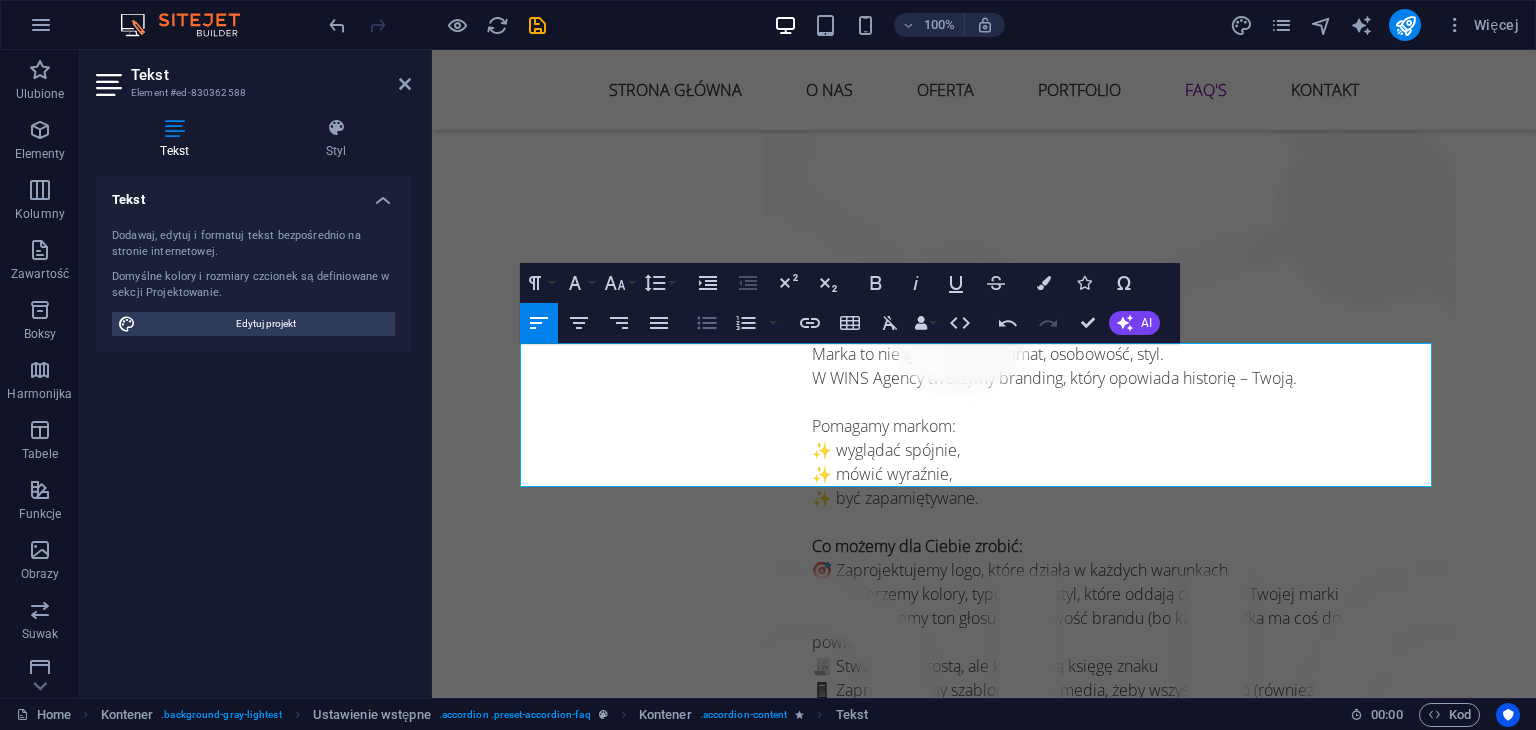 click 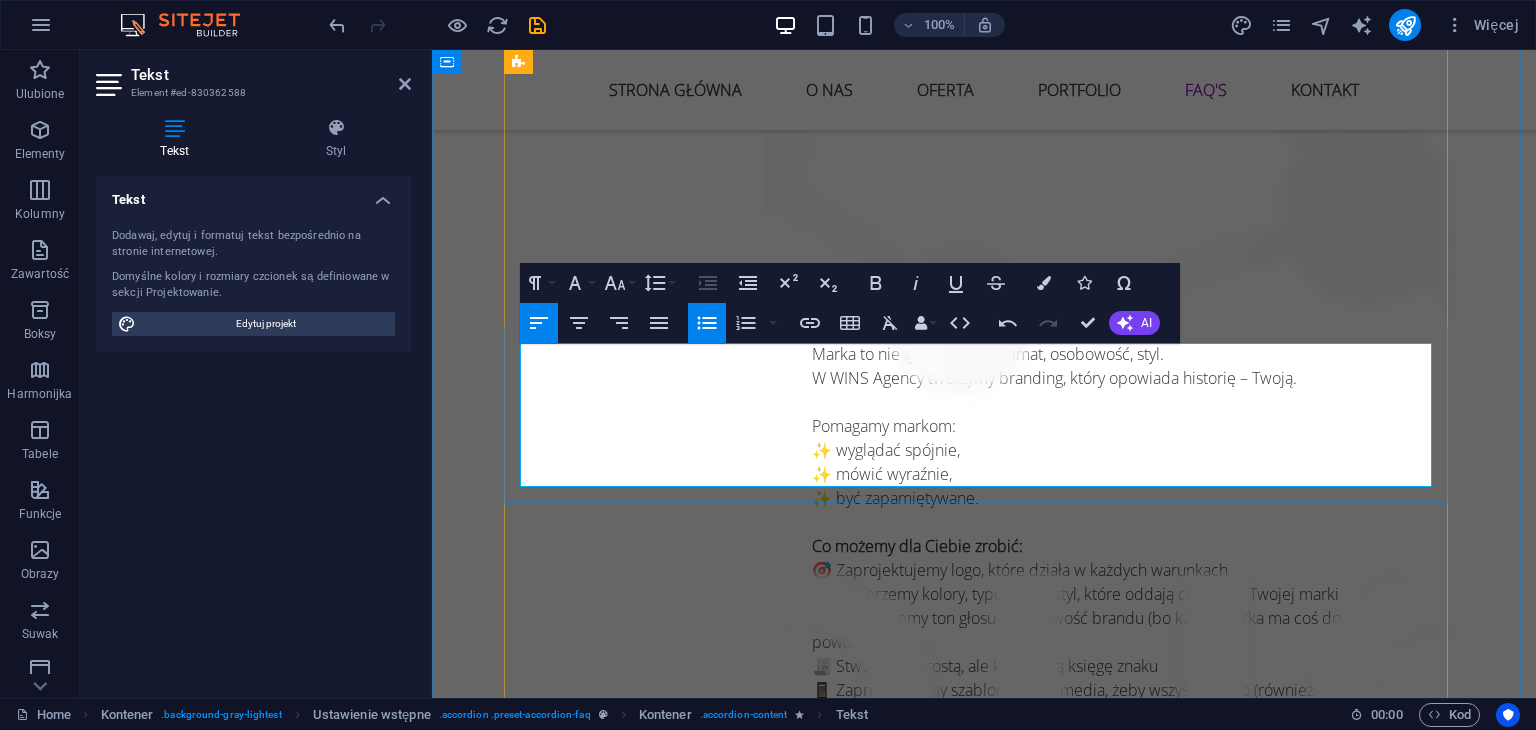 click on "przygotowanie do druku," at bounding box center (984, 3123) 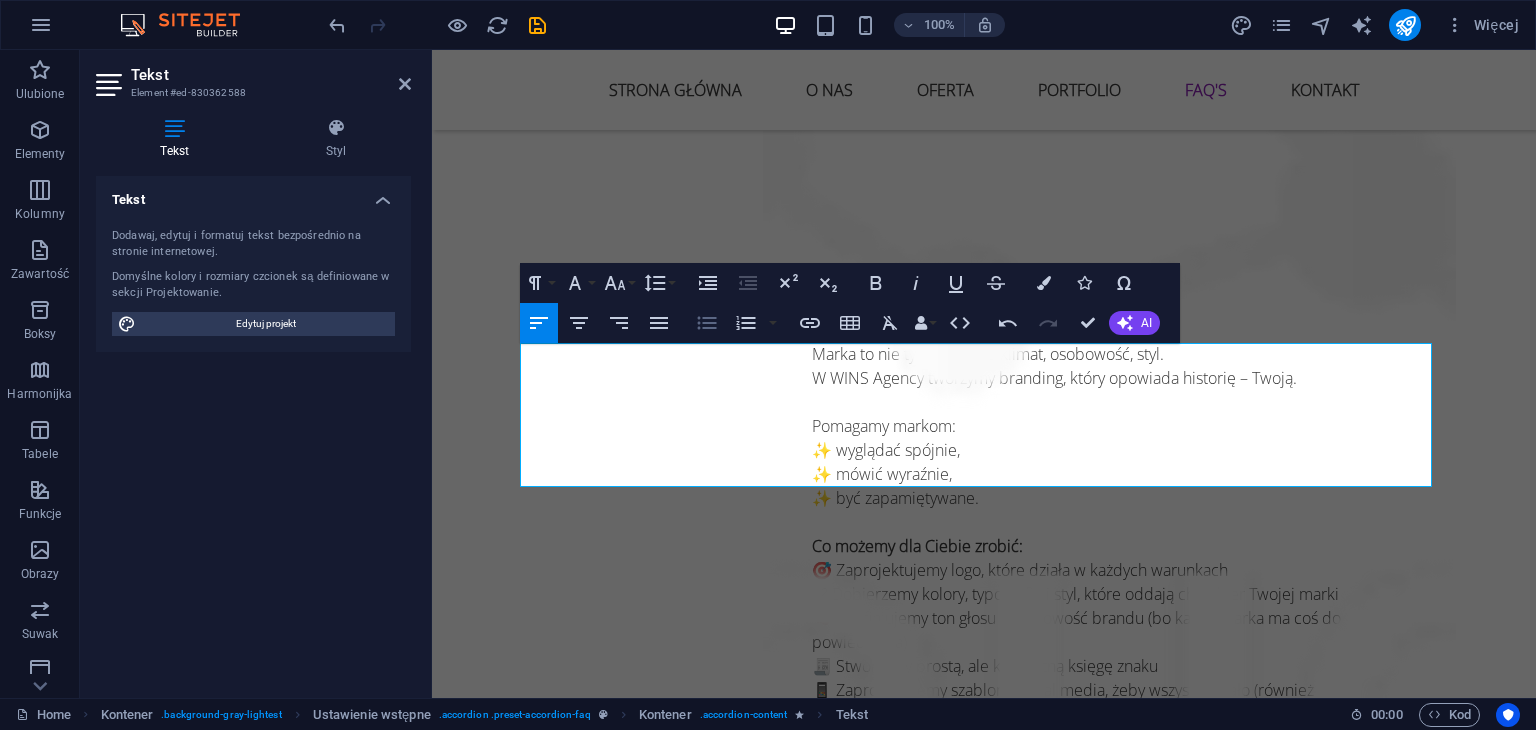 click 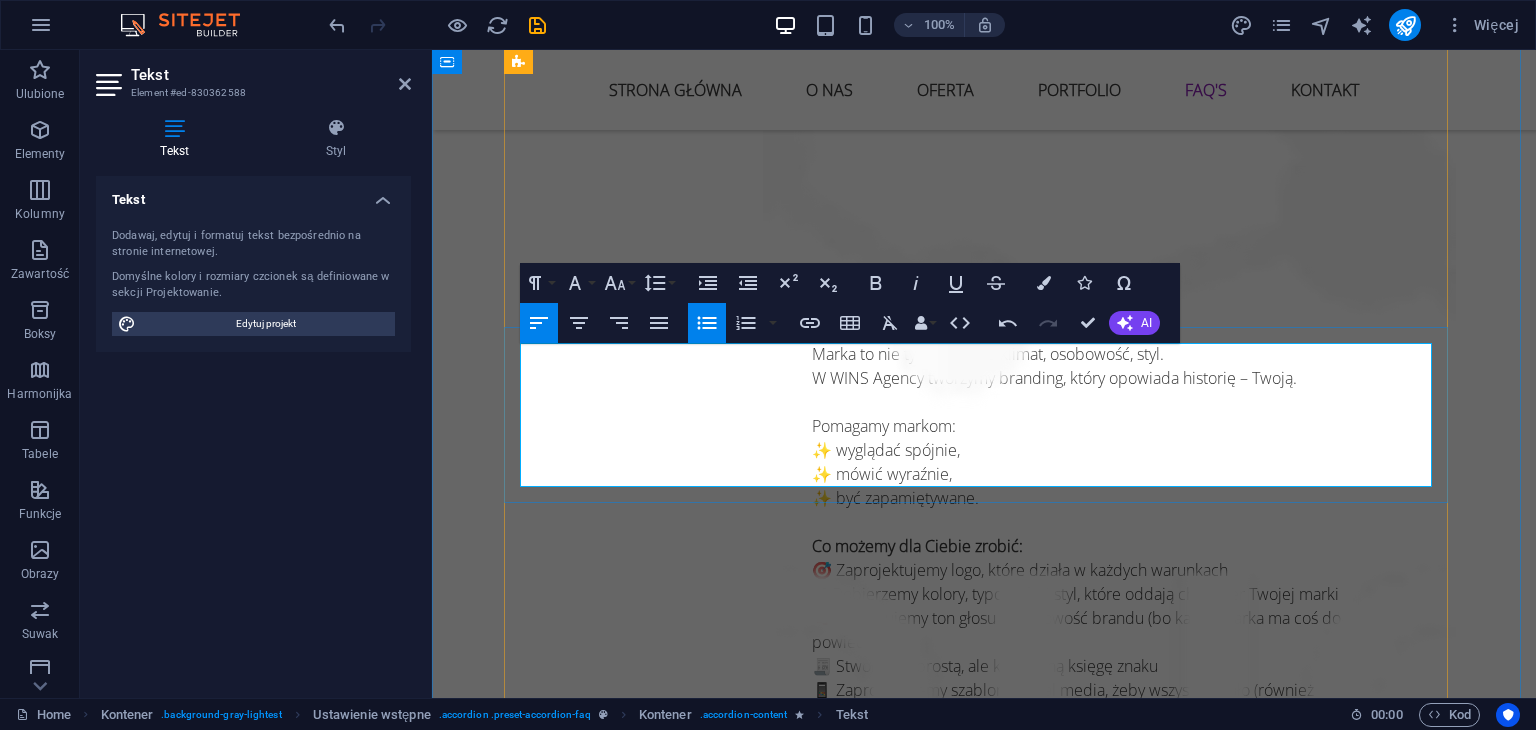 click on "oraz  finalny plik lub gotowy produkt z wysyłką  na wskazany adres." at bounding box center [984, 3148] 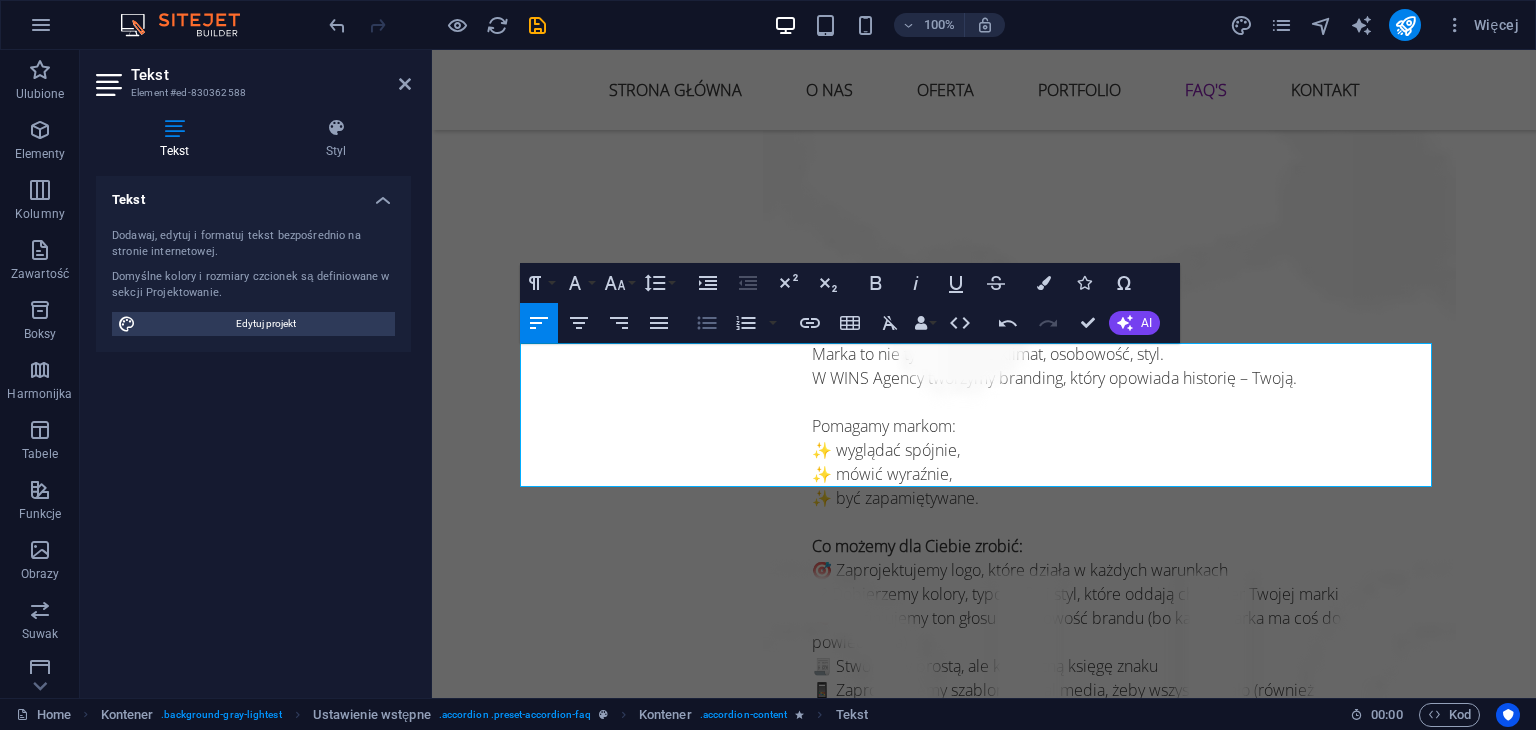 click 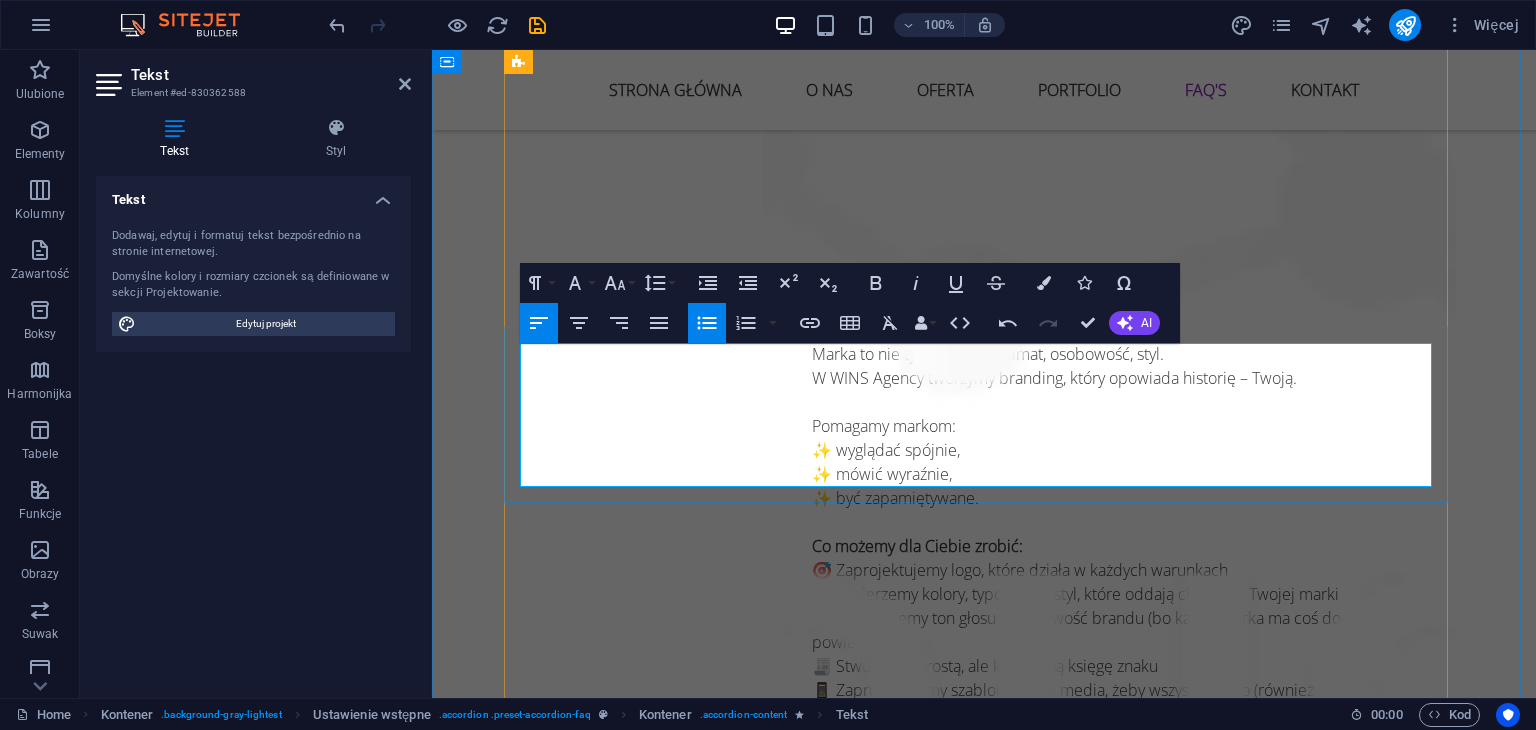 click on "oraz  finalny plik lub gotowy produkt z wysyłką  na wskazany adres." at bounding box center [992, 3148] 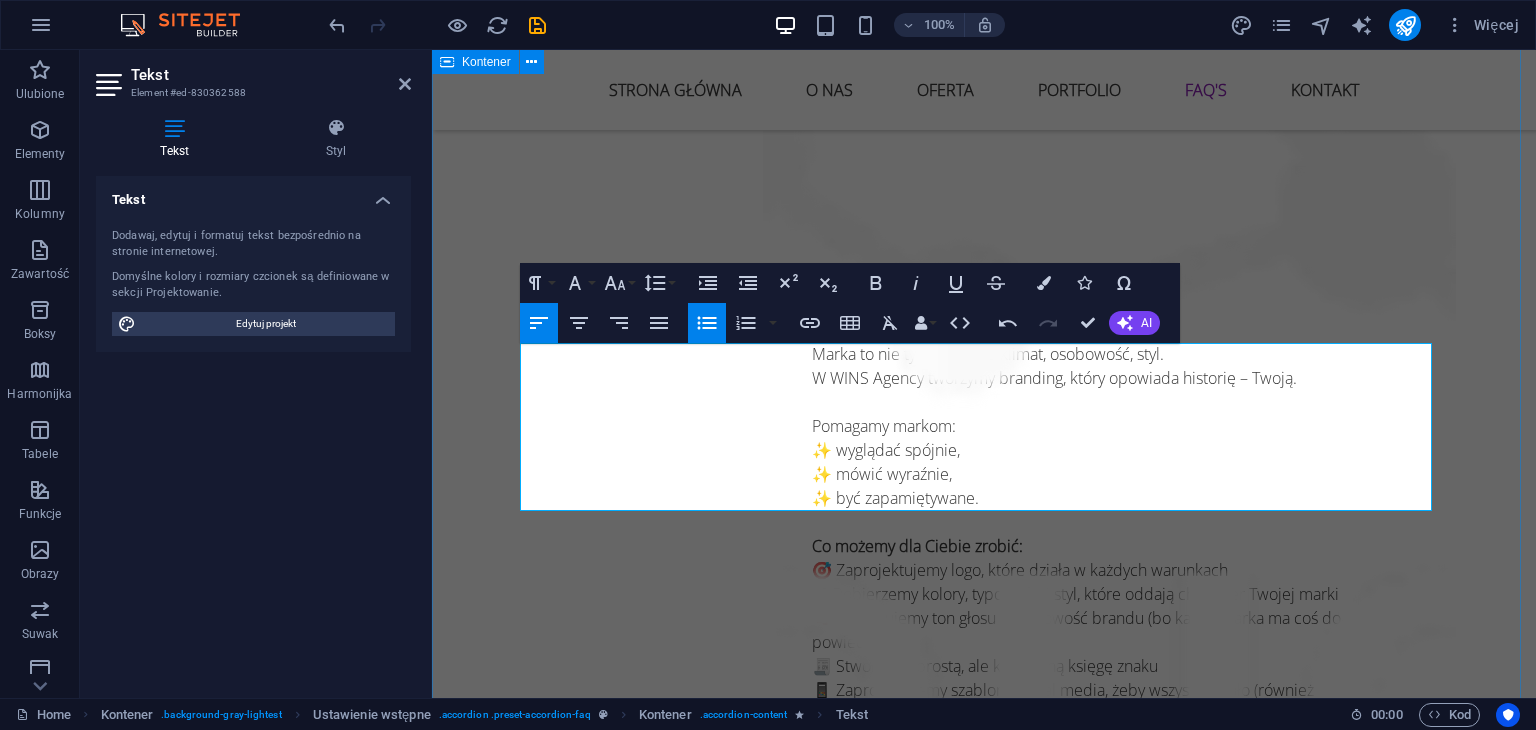 click on "Najczęściej zadawane Pytania Znajdź temat o który najczęściej pytają nasi klienci. 1. Tworzycie reklamy na samochód typu magnez? Tak! W WINS Agency oferujemy kompleksową usługę reklamy samochodowej w formie magnesu. Zajmujemy się  całym procesem – od projektu graficznego, przez przygotowanie do druku, aż po gotowy produkt z wysyłką  prosto pod Twoje drzwi. Magnesy samochodowe to świetna forma reklamy mobilnej: trwała, zdejmowalna i bezinwazyjna dla lakieru. Idealne dla usług lokalnych, firm mobilnych i freelancerów. Projektujecie logo, wizytówki i banery ? Tak, w WINS Agency projektujemy pełen zestaw materiałów wizualnych – od logo, przez wizytówki, aż po banery reklamowe. Zapewniamy  kompleksową obsługę : koncepcję i projekt graficzny, przygotowanie do druku, oraz  finalny plik lub gotowy produkt z wysyłką  na wskazany adres. Wszystkie materiały są tworzone z myślą o spójności marki i praktycznym zastosowaniu – zarówno online, jak i offline." at bounding box center (984, 3548) 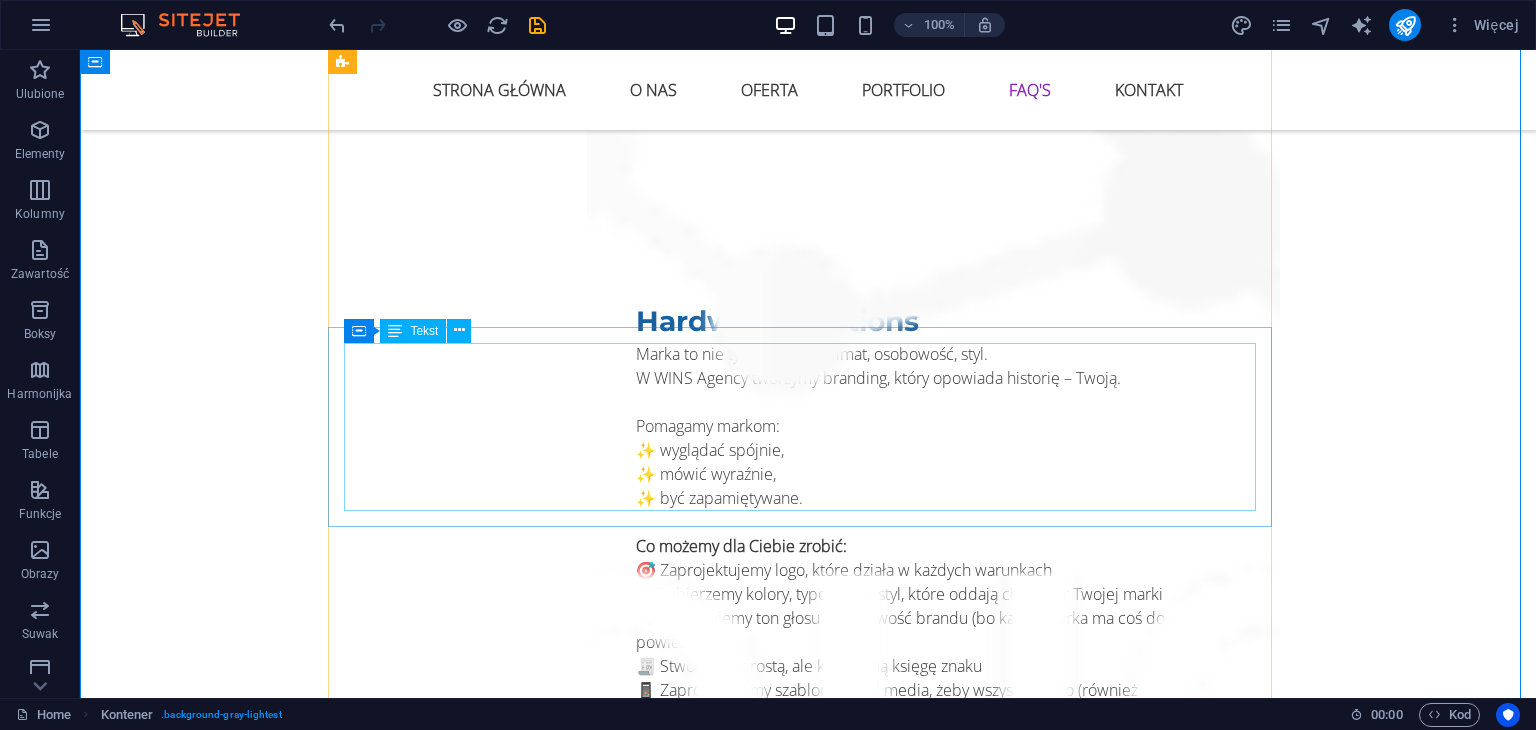 click on "Tak, w WINS Agency projektujemy pełen zestaw materiałów wizualnych – od logo, przez wizytówki, aż po banery reklamowe. Zapewniamy  kompleksową obsługę : koncepcję i projekt graficzny, przygotowanie do druku, oraz  finalny plik lub gotowy produkt z wysyłką  na wskazany adres. Wszystkie materiały są tworzone z myślą o spójności marki i praktycznym zastosowaniu – zarówno online, jak i offline." at bounding box center [808, 3124] 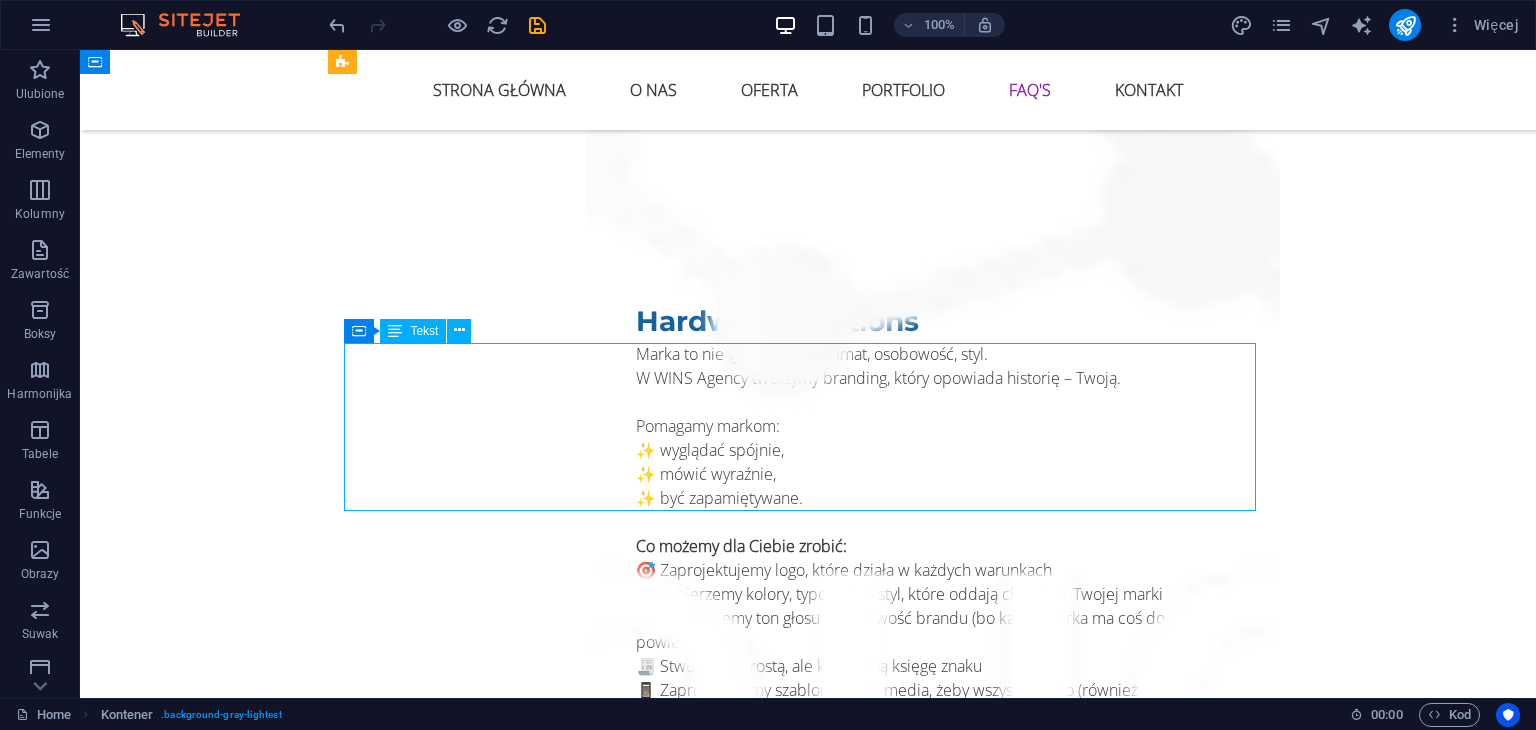 click on "Tak, w WINS Agency projektujemy pełen zestaw materiałów wizualnych – od logo, przez wizytówki, aż po banery reklamowe. Zapewniamy  kompleksową obsługę : koncepcję i projekt graficzny, przygotowanie do druku, oraz  finalny plik lub gotowy produkt z wysyłką  na wskazany adres. Wszystkie materiały są tworzone z myślą o spójności marki i praktycznym zastosowaniu – zarówno online, jak i offline." at bounding box center (808, 3124) 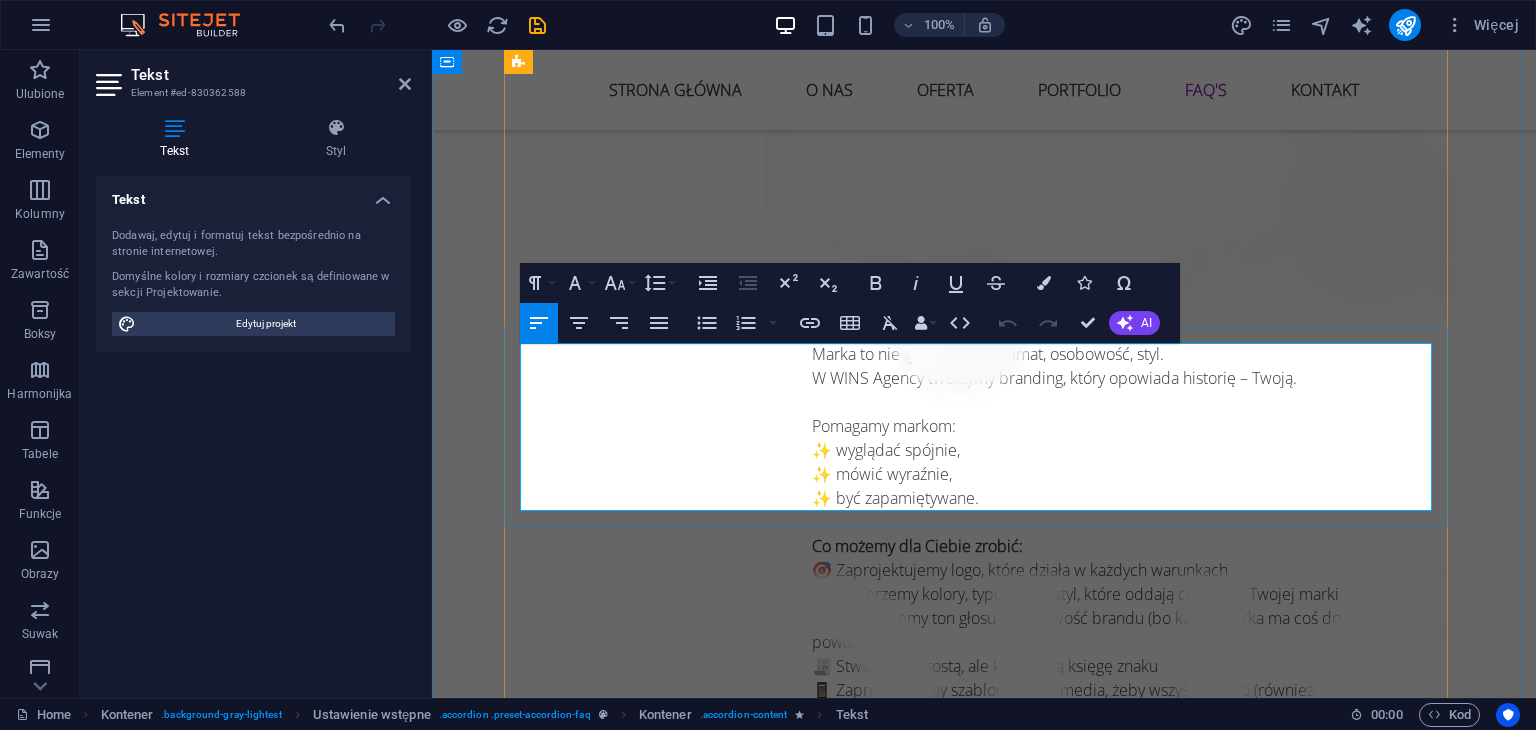 click at bounding box center [992, 3173] 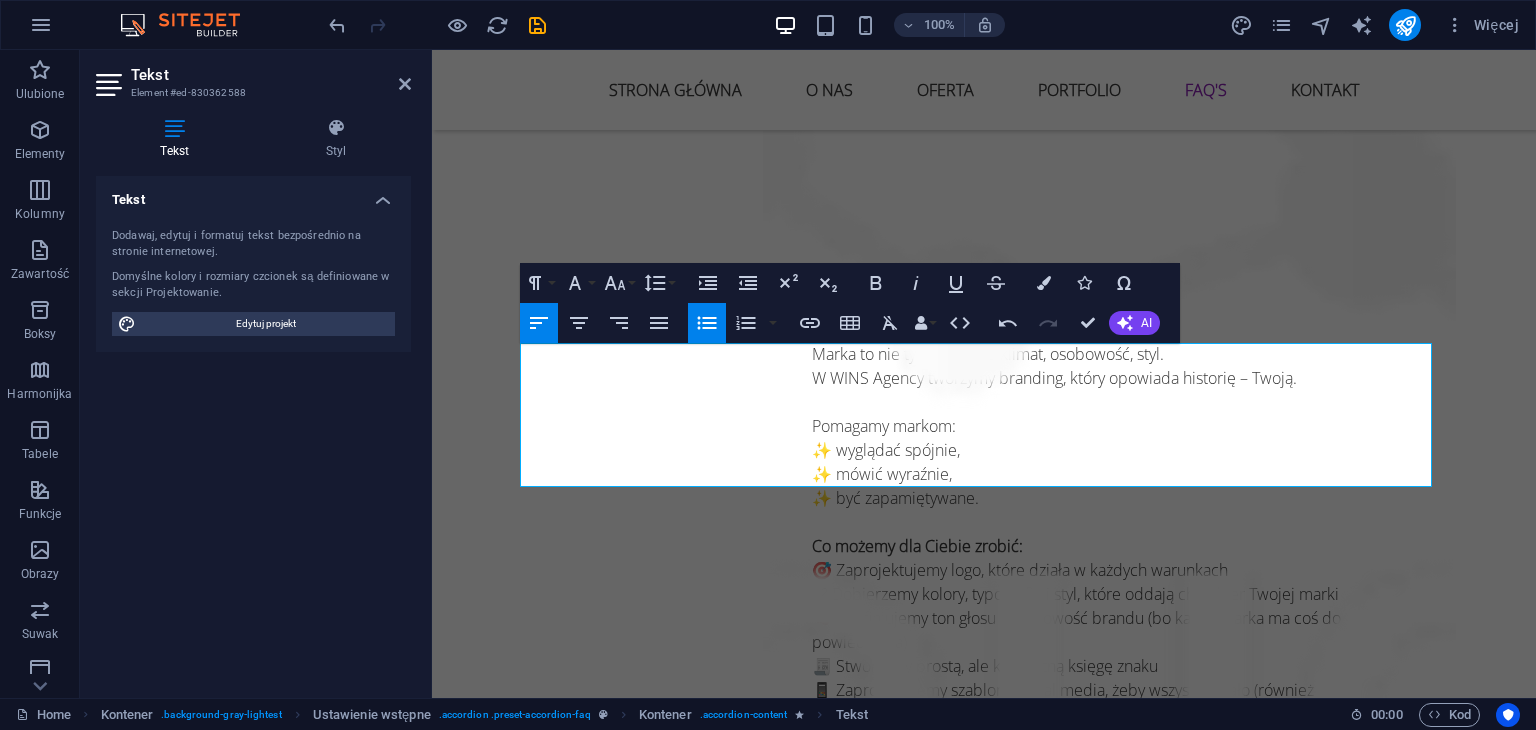 click 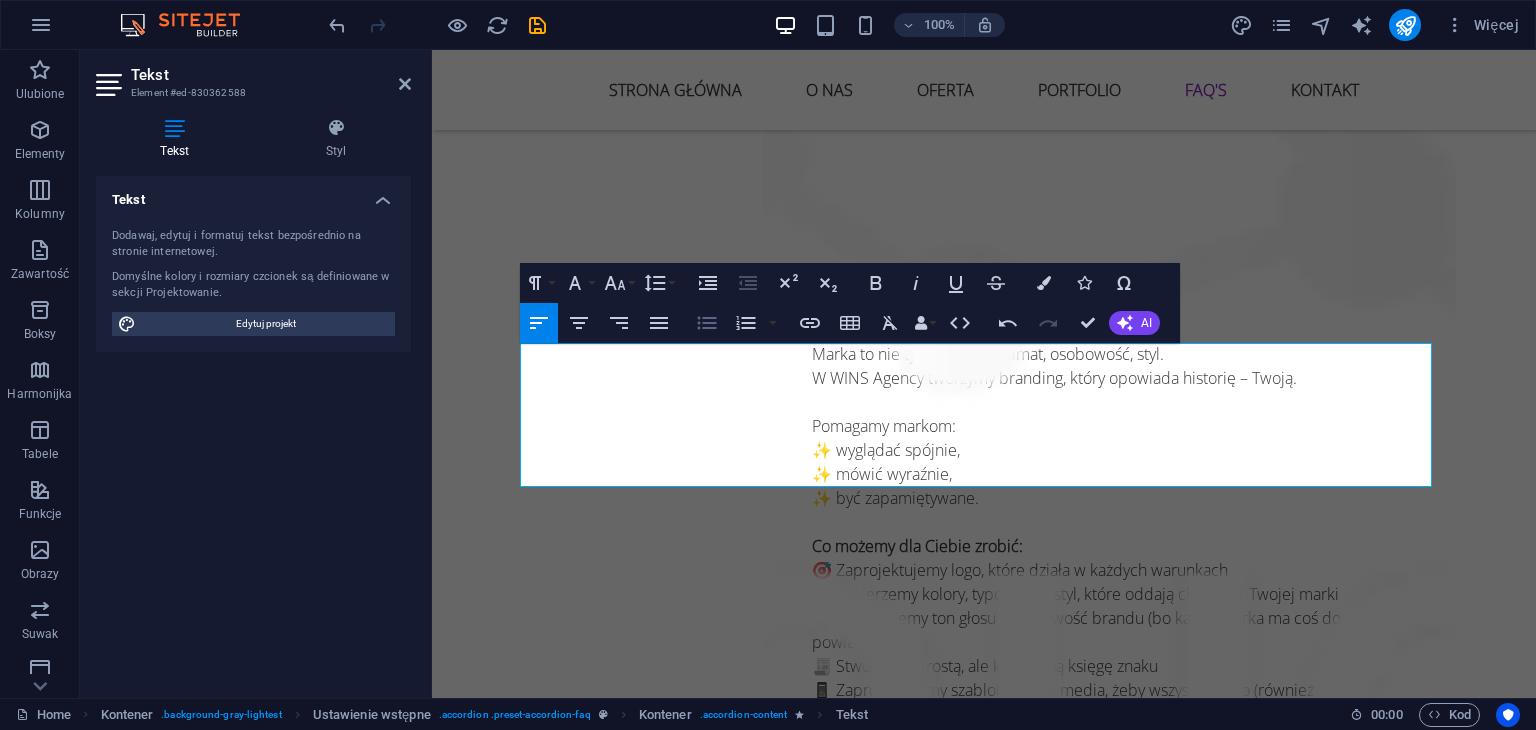 click 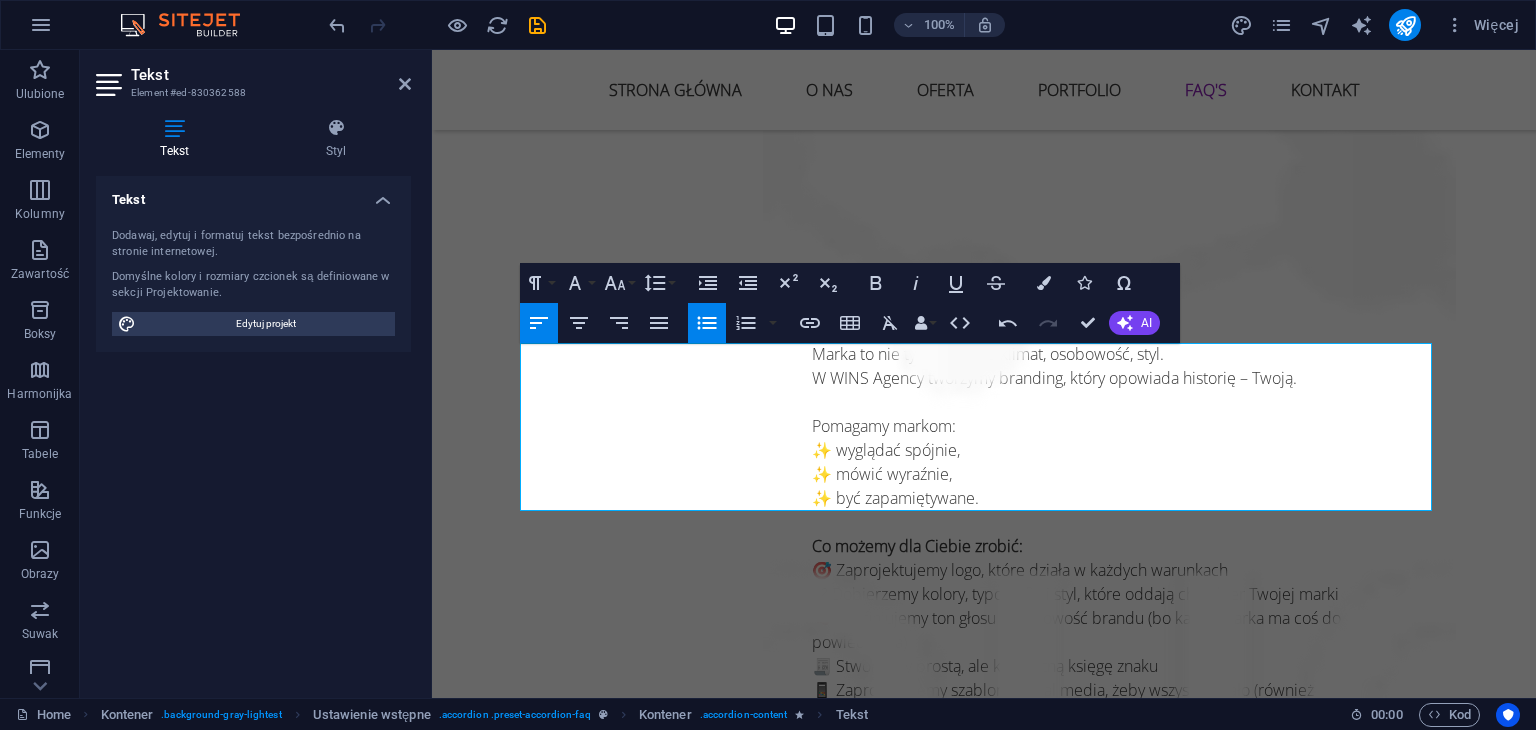 click 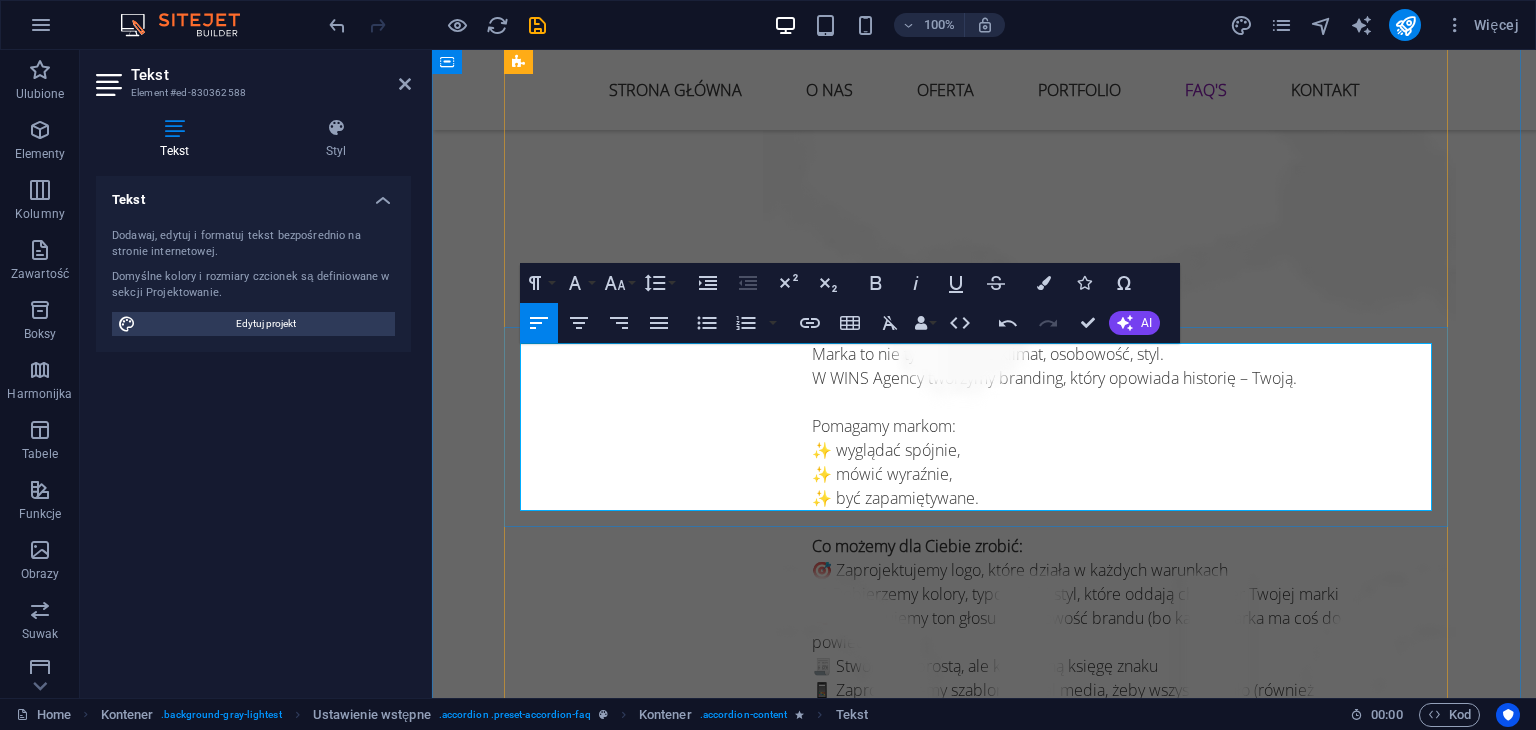 click on "Zapewniamy  kompleksową obsługę :" at bounding box center [984, 3074] 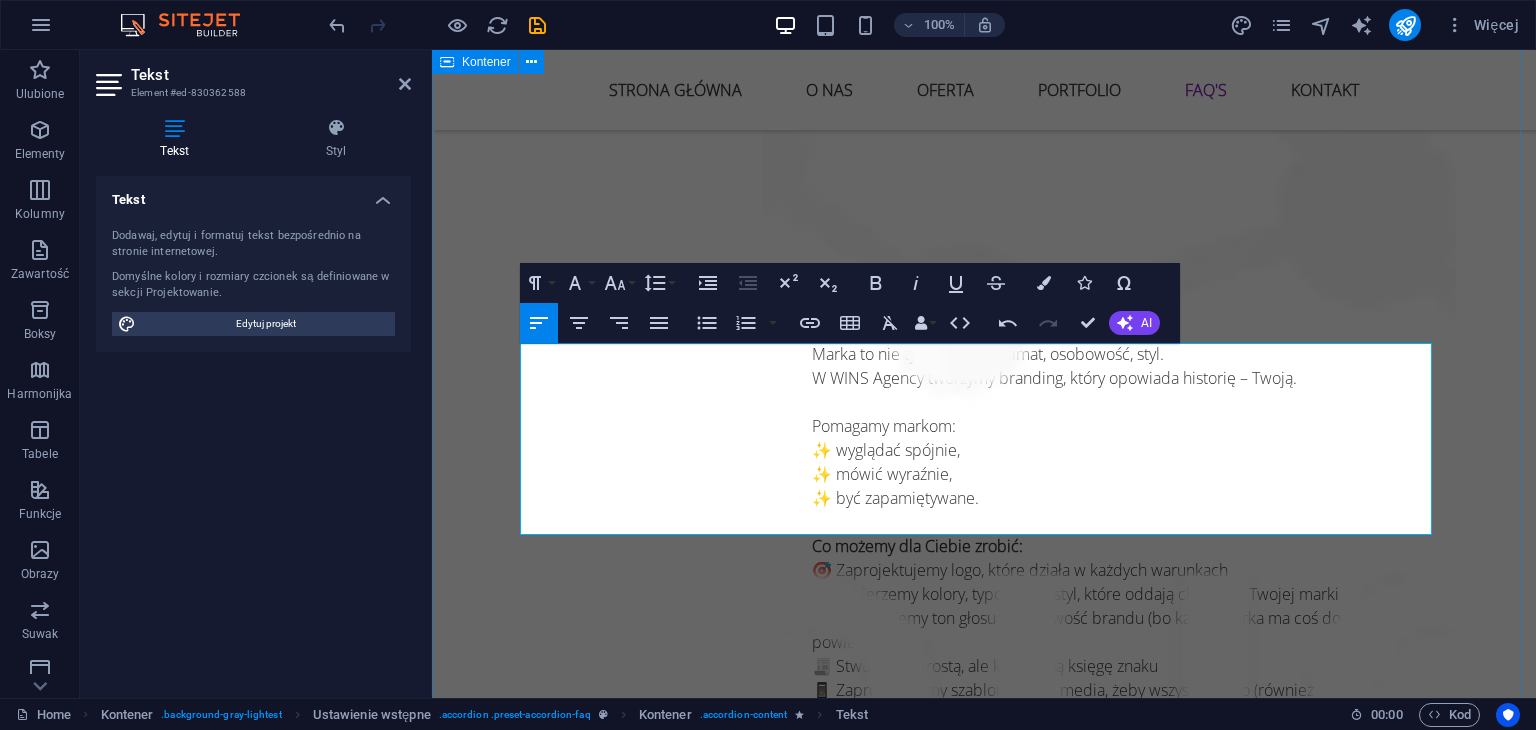 click on "Najczęściej zadawane Pytania Znajdź temat o który najczęściej pytają nasi klienci. 1. Tworzycie reklamy na samochód typu magnez? Tak! W WINS Agency oferujemy kompleksową usługę reklamy samochodowej w formie magnesu. Zajmujemy się  całym procesem – od projektu graficznego, przez przygotowanie do druku, aż po gotowy produkt z wysyłką  prosto pod Twoje drzwi. Magnesy samochodowe to świetna forma reklamy mobilnej: trwała, zdejmowalna i bezinwazyjna dla lakieru. Idealne dla usług lokalnych, firm mobilnych i freelancerów. Projektujecie logo, wizytówki i banery ? Tak, w WINS Agency projektujemy pełen zestaw materiałów wizualnych – od logo, przez wizytówki, aż po banery reklamowe. Zapewniamy  kompleksową obsługę : koncepcję i projekt graficzny, przygotowanie do druku, oraz  finalny plik lub gotowy produkt z wysyłką  na wskazany adres. Wszystkie materiały są tworzone z myślą o spójności marki i praktycznym zastosowaniu – zarówno online, jak i offline." at bounding box center (984, 3559) 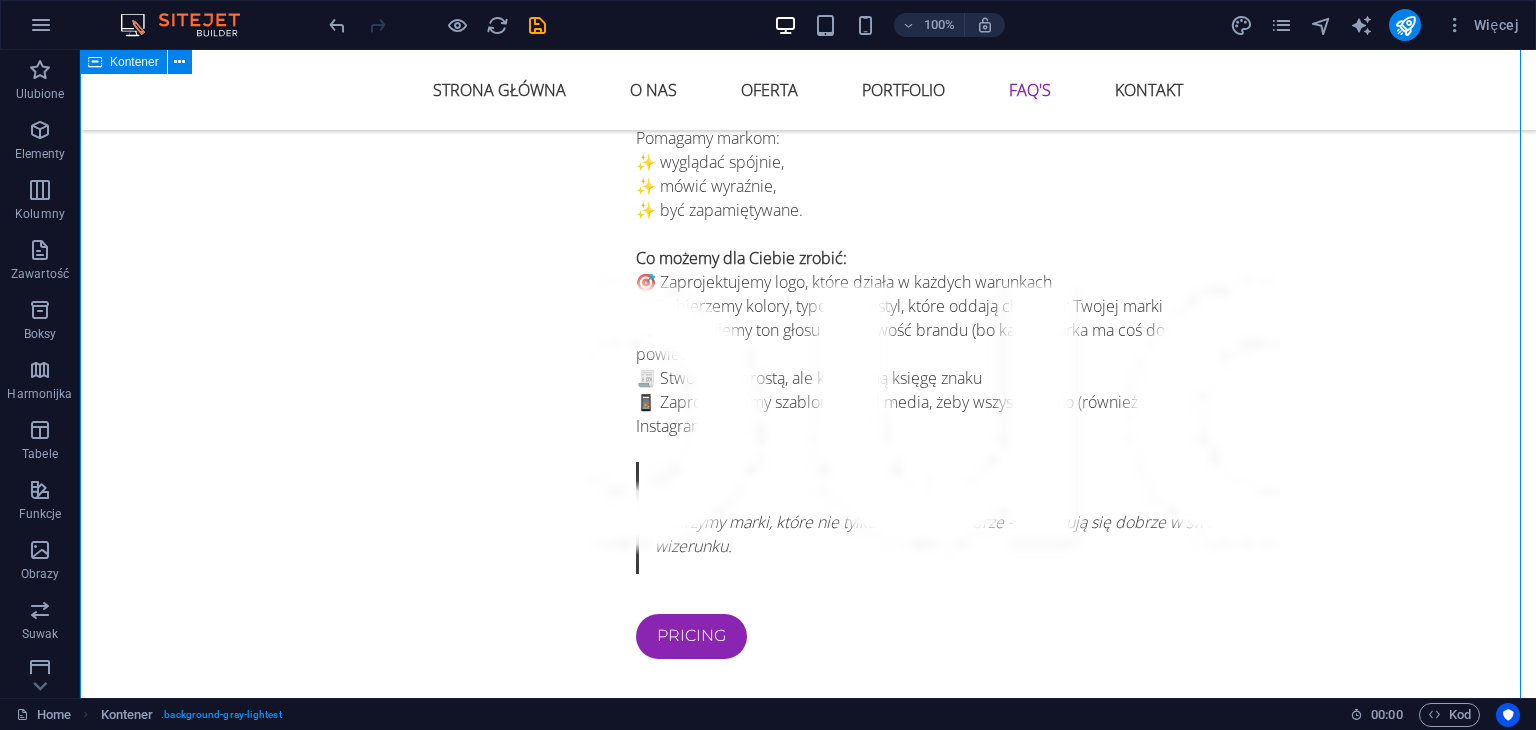 scroll, scrollTop: 5300, scrollLeft: 0, axis: vertical 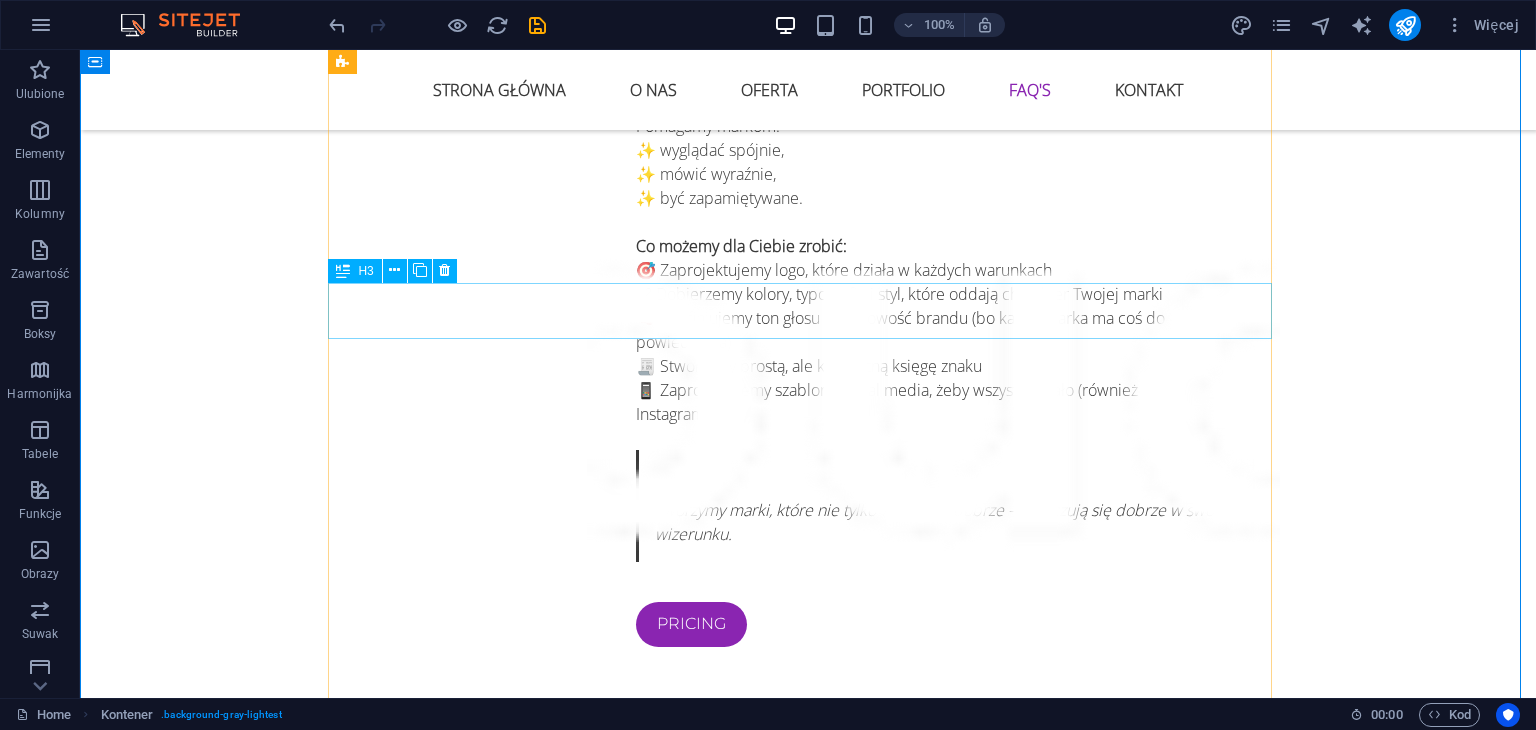 click on "03. Sea takimata ipsum dolor sit amet?" at bounding box center [808, 2993] 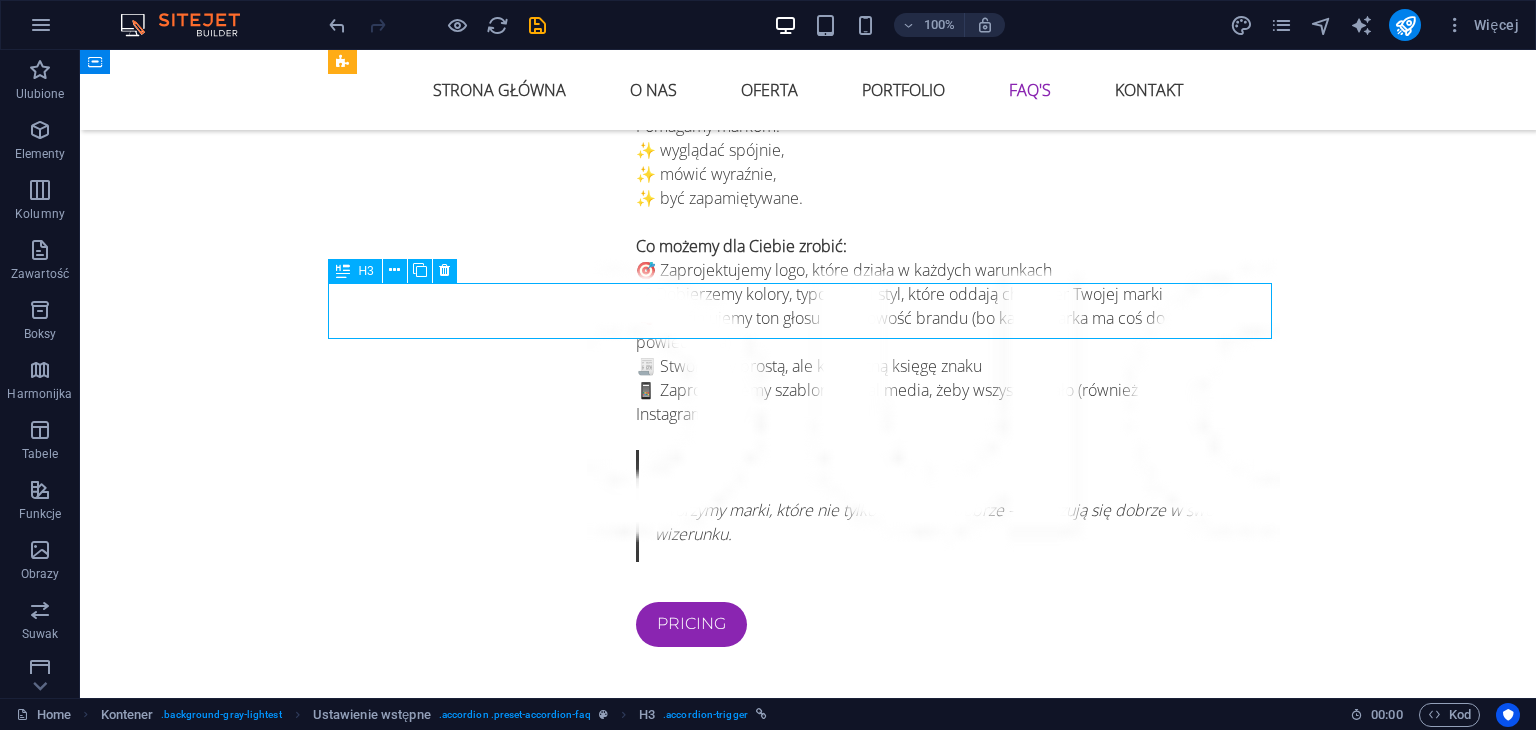 click on "03. Sea takimata ipsum dolor sit amet?" at bounding box center (808, 2993) 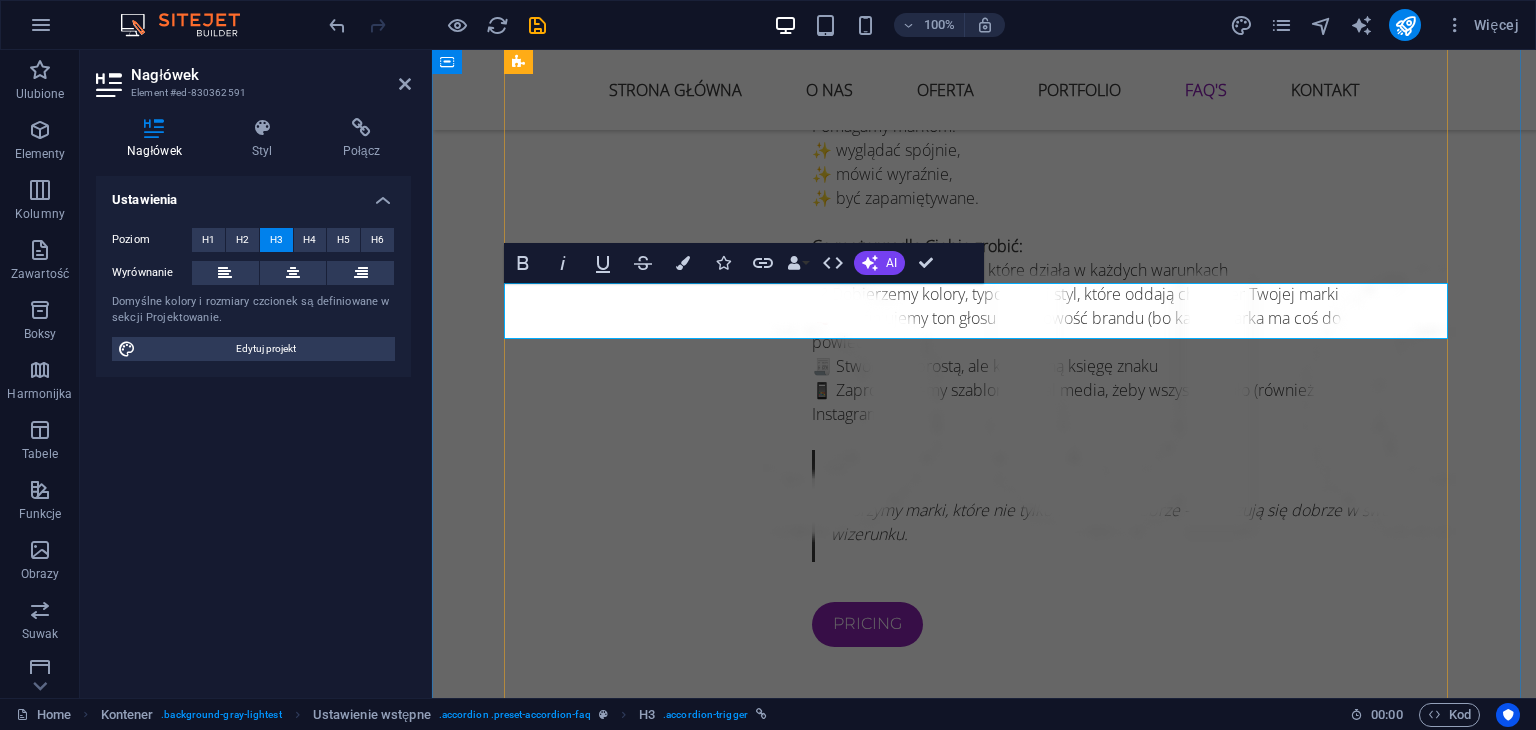 type 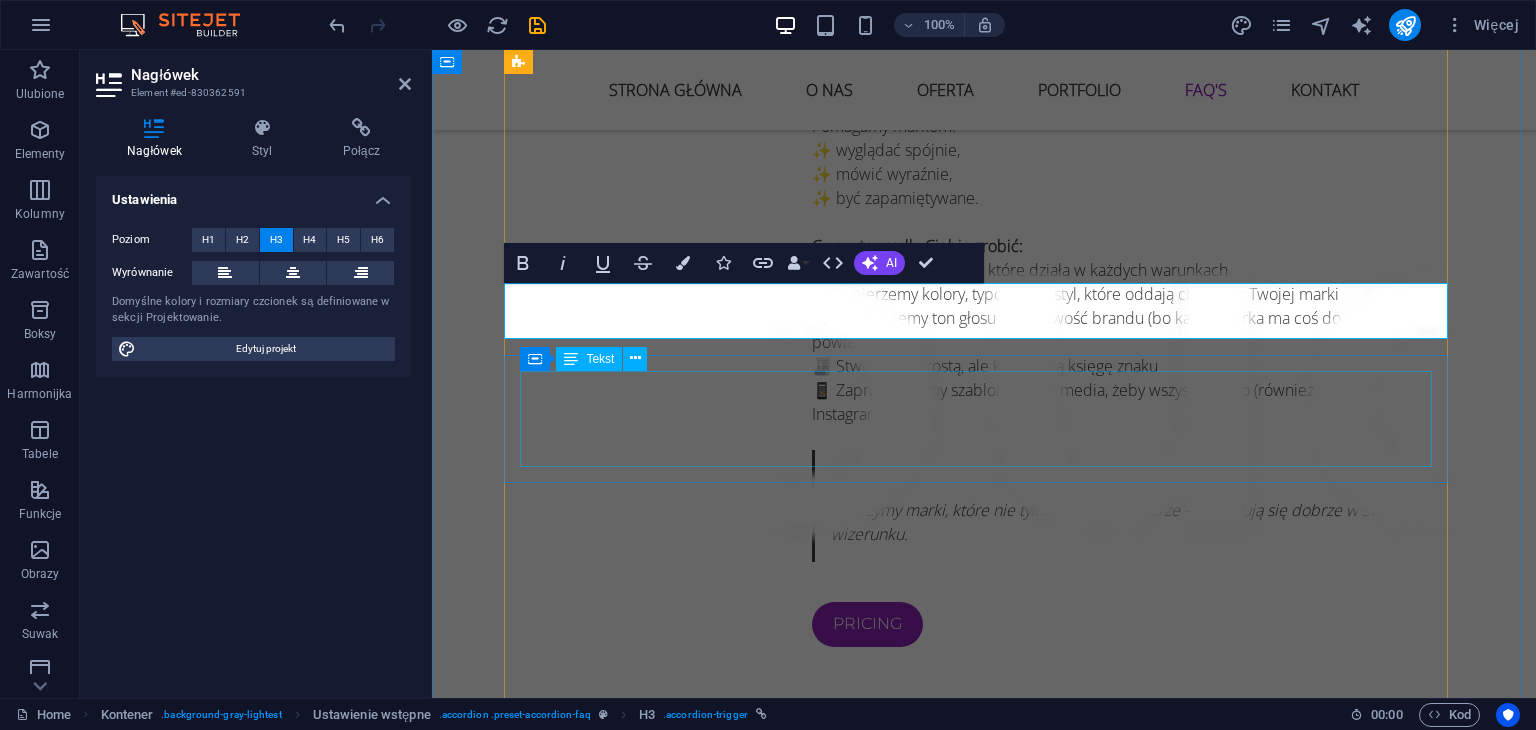 click on "Lorem ipsum dolor sit amet, consectetur adipisicing elit. Maiores ipsum repellat minus nihil. Labore, delectus, nam dignissimos ea repudiandae minima voluptatum magni pariatur possimus quia accusamus harum facilis corporis animi nisi. Enim, pariatur, impedit quia repellat harum ipsam laboriosam voluptas dicta illum nisi obcaecati reprehenderit quis placeat recusandae tenetur aperiam." at bounding box center (984, 3101) 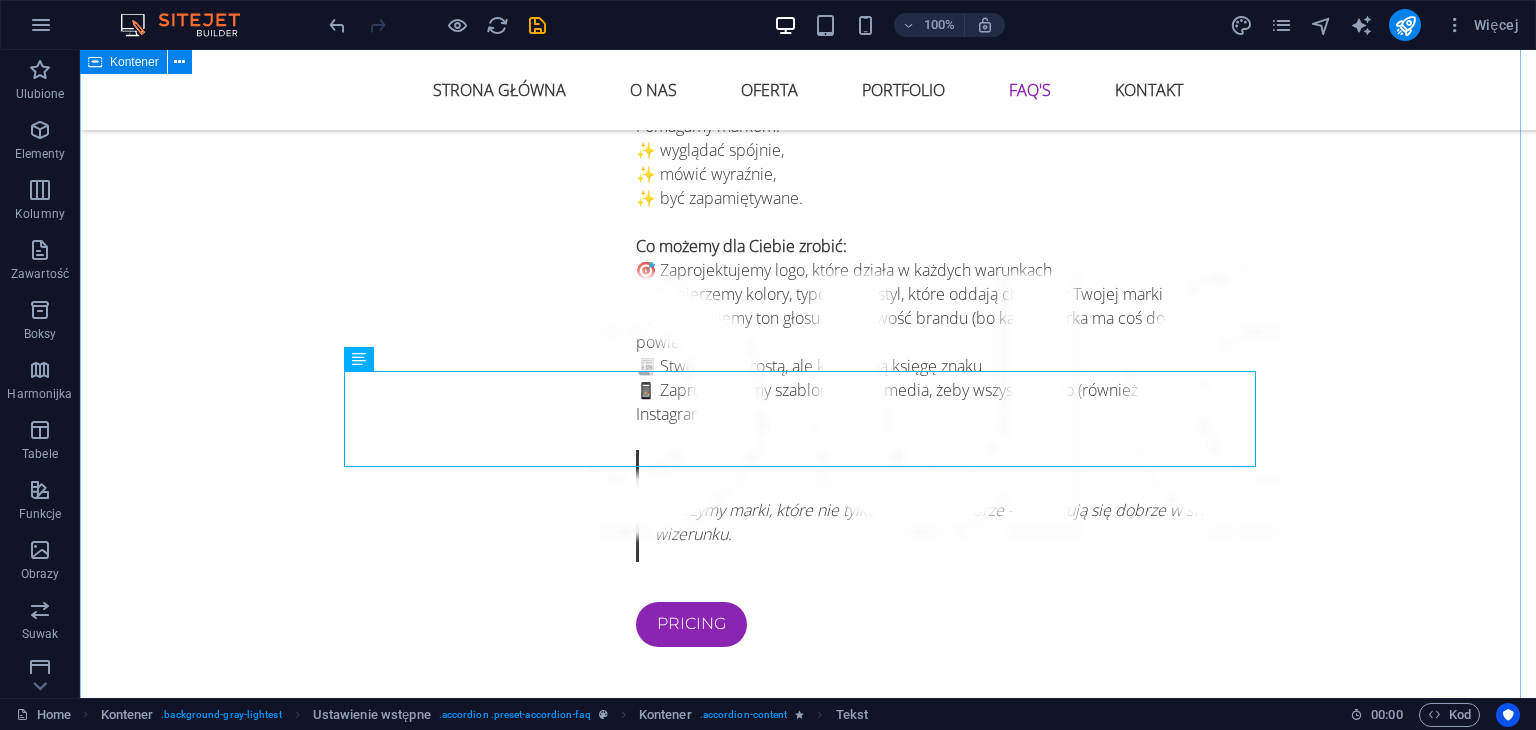 click on "Najczęściej zadawane Pytania Znajdź temat o który najczęściej pytają nasi klienci. 1. Tworzycie reklamy na samochód typu magnez? Tak! W WINS Agency oferujemy kompleksową usługę reklamy samochodowej w formie magnesu. Zajmujemy się  całym procesem – od projektu graficznego, przez przygotowanie do druku, aż po gotowy produkt z wysyłką  prosto pod Twoje drzwi. Magnesy samochodowe to świetna forma reklamy mobilnej: trwała, zdejmowalna i bezinwazyjna dla lakieru. Idealne dla usług lokalnych, firm mobilnych i freelancerów. Projektujecie logo, wizytówki i banery ? Tak, w WINS Agency projektujemy pełen zestaw materiałów wizualnych – od logo, przez wizytówki, aż po banery reklamowe. Zapewniamy  kompleksową obsługę : koncepcję i projekt graficzny, przygotowanie do druku, oraz  finalny plik lub gotowy produkt z wysyłką  na wskazany adres. Wszystkie materiały są tworzone z myślą o spójności marki i praktycznym zastosowaniu – zarówno online, jak i offline." at bounding box center [808, 3259] 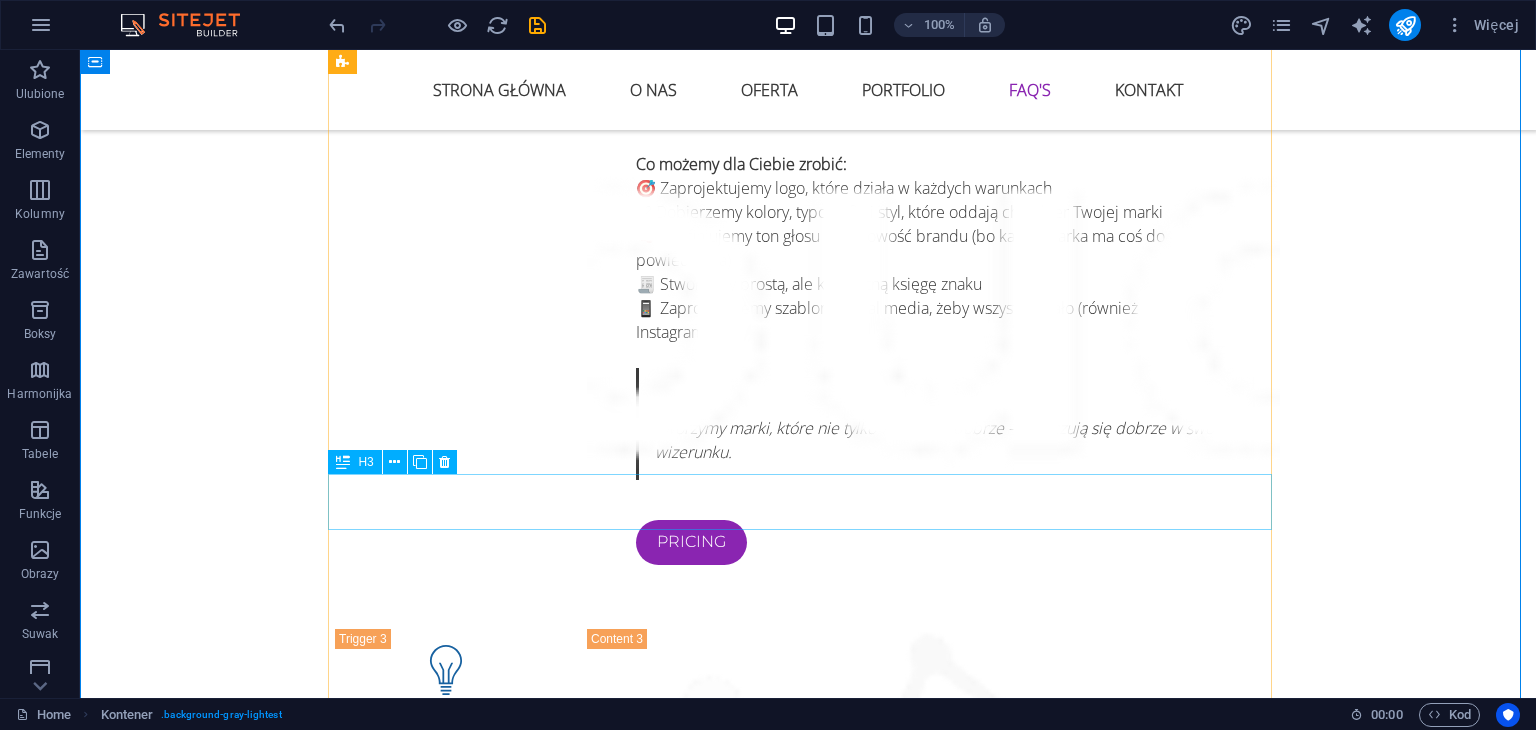 scroll, scrollTop: 5400, scrollLeft: 0, axis: vertical 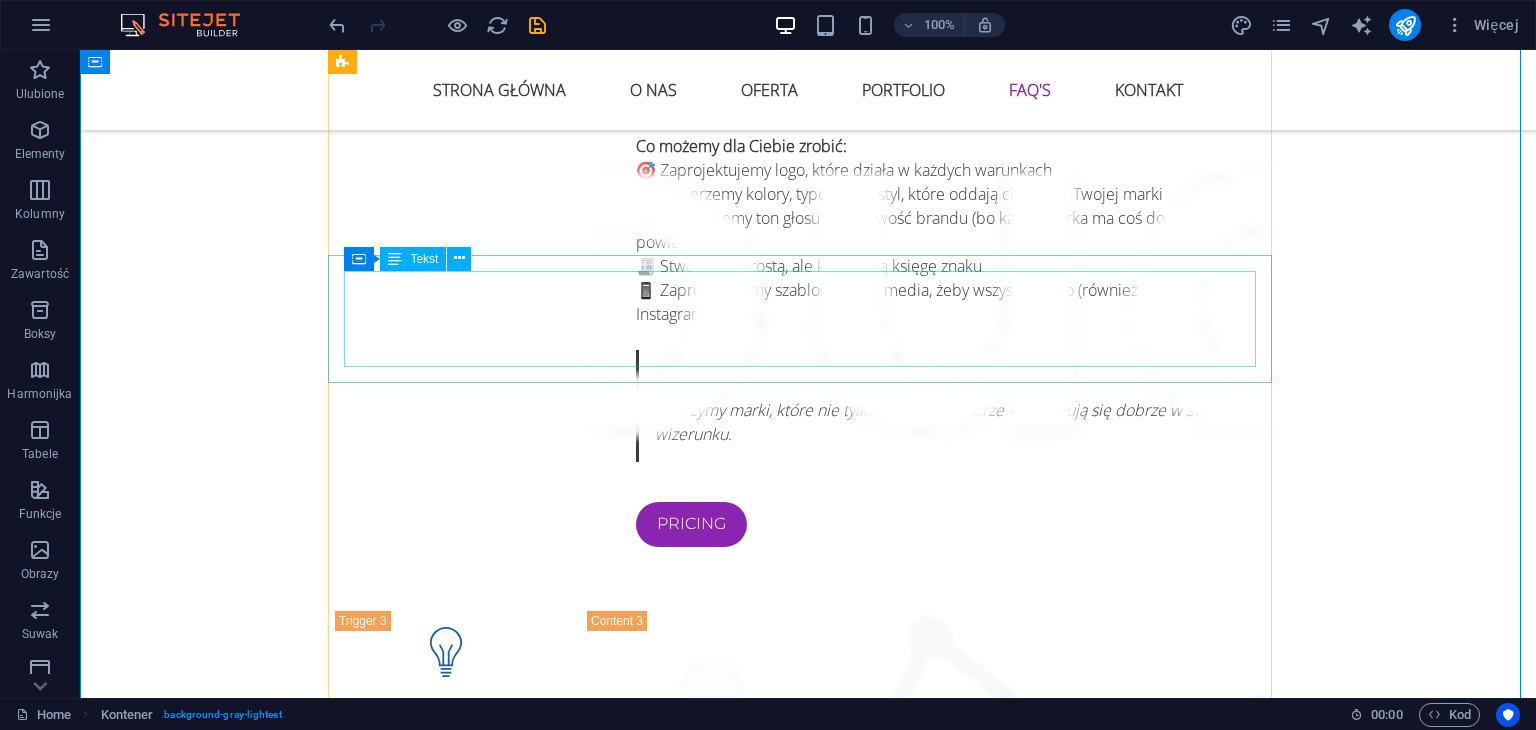 click on "Lorem ipsum dolor sit amet, consectetur adipisicing elit. Maiores ipsum repellat minus nihil. Labore, delectus, nam dignissimos ea repudiandae minima voluptatum magni pariatur possimus quia accusamus harum facilis corporis animi nisi. Enim, pariatur, impedit quia repellat harum ipsam laboriosam voluptas dicta illum nisi obcaecati reprehenderit quis placeat recusandae tenetur aperiam." at bounding box center [808, 3001] 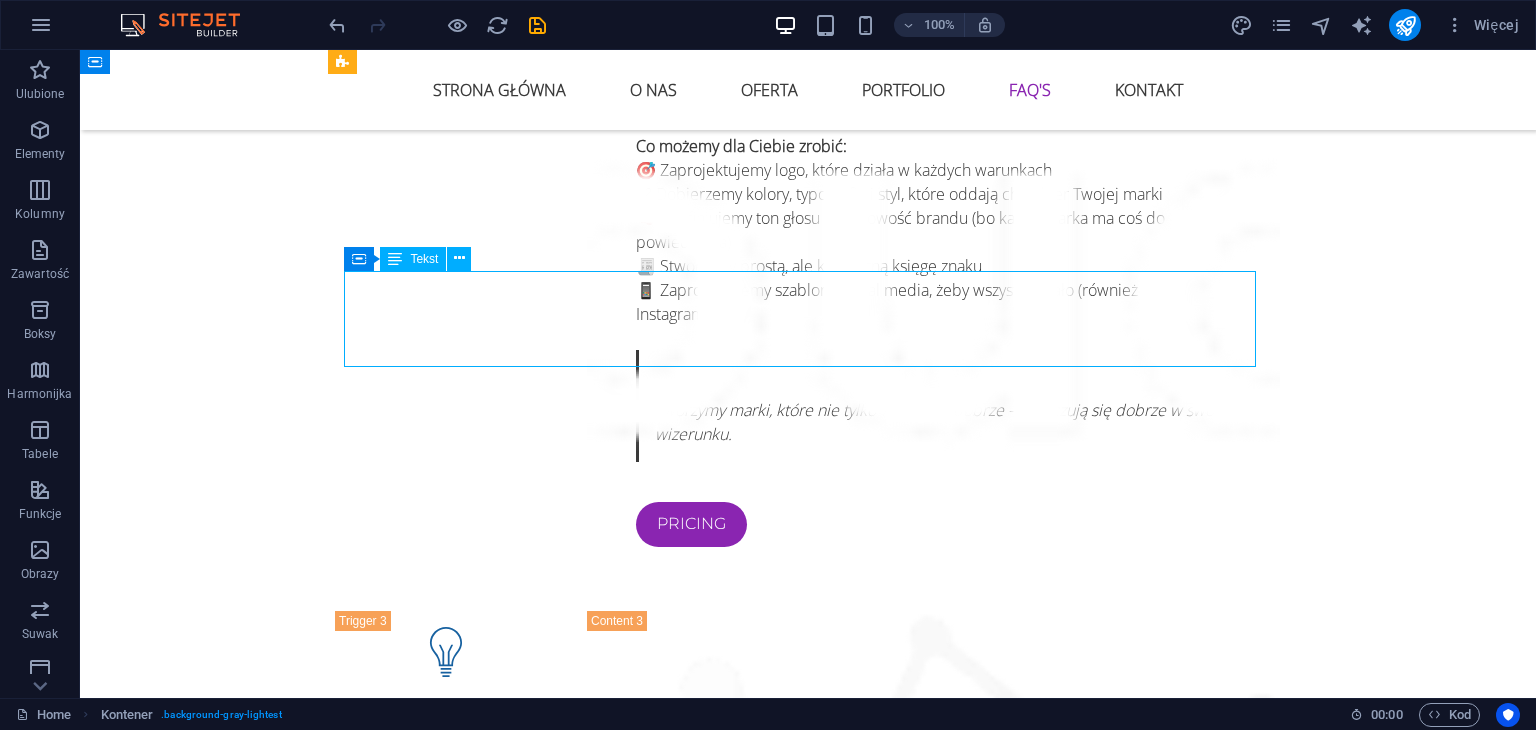 click on "Lorem ipsum dolor sit amet, consectetur adipisicing elit. Maiores ipsum repellat minus nihil. Labore, delectus, nam dignissimos ea repudiandae minima voluptatum magni pariatur possimus quia accusamus harum facilis corporis animi nisi. Enim, pariatur, impedit quia repellat harum ipsam laboriosam voluptas dicta illum nisi obcaecati reprehenderit quis placeat recusandae tenetur aperiam." at bounding box center (808, 3001) 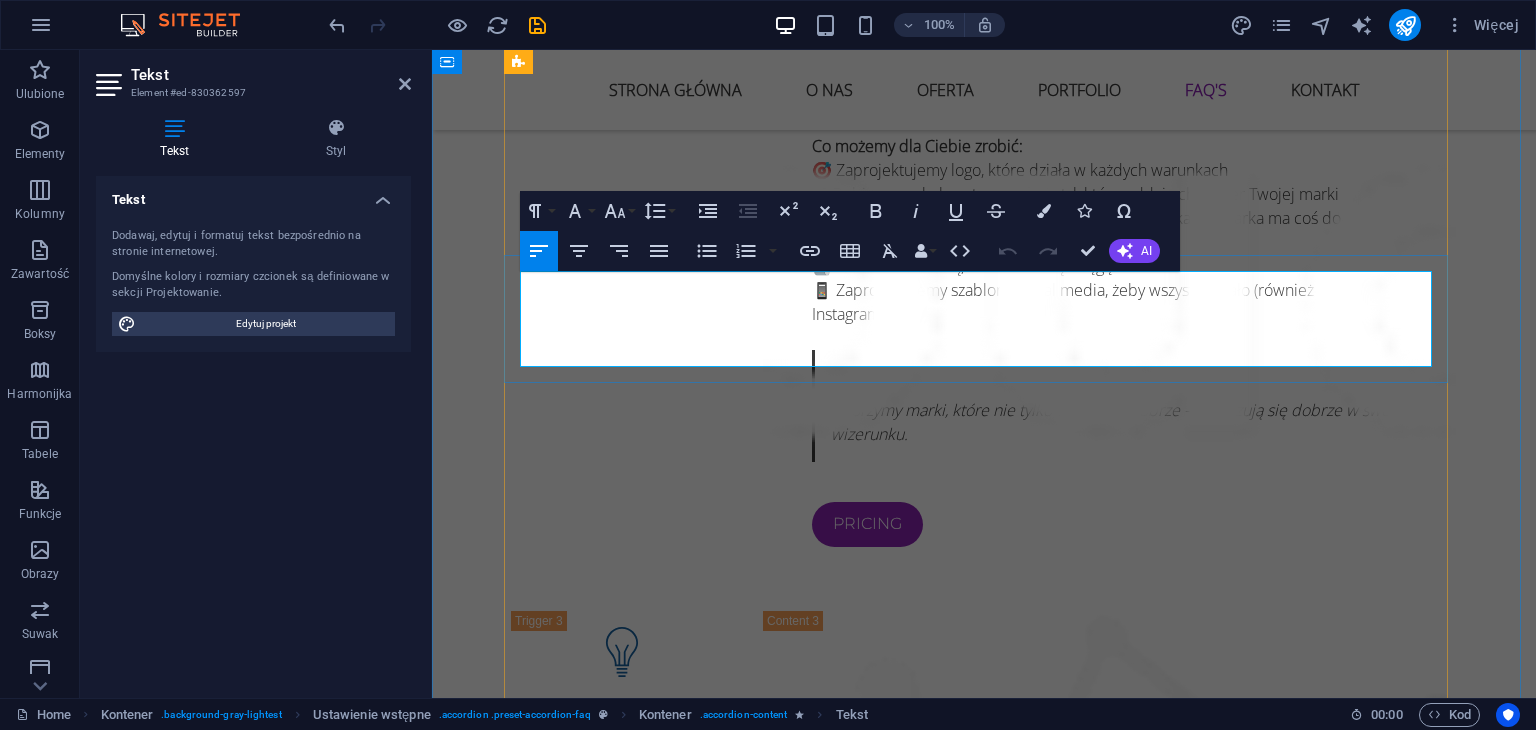 drag, startPoint x: 636, startPoint y: 348, endPoint x: 531, endPoint y: 281, distance: 124.55521 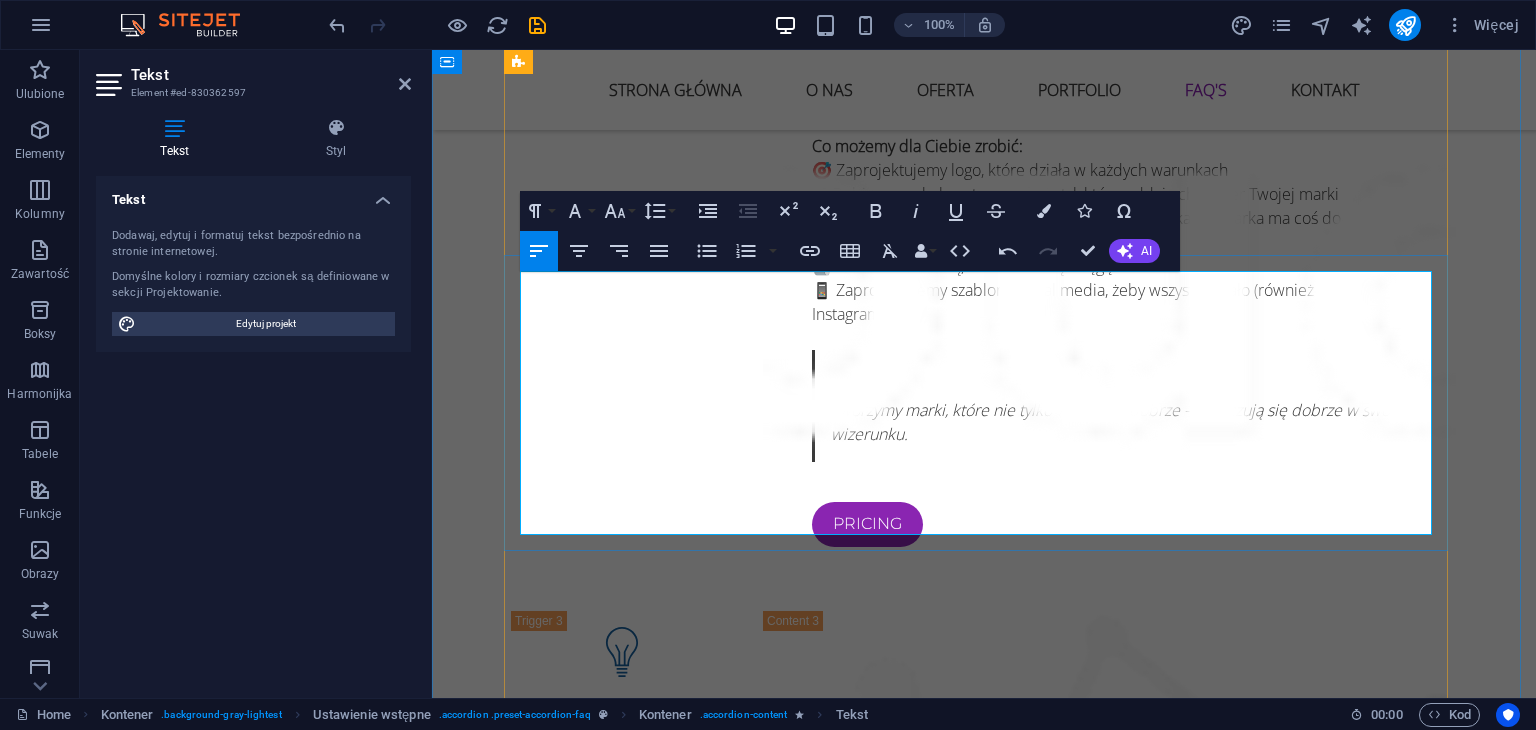 click on "formaty dostosowane do platform (Facebook, Instagram, LinkedIn, TikTok)" at bounding box center [992, 3147] 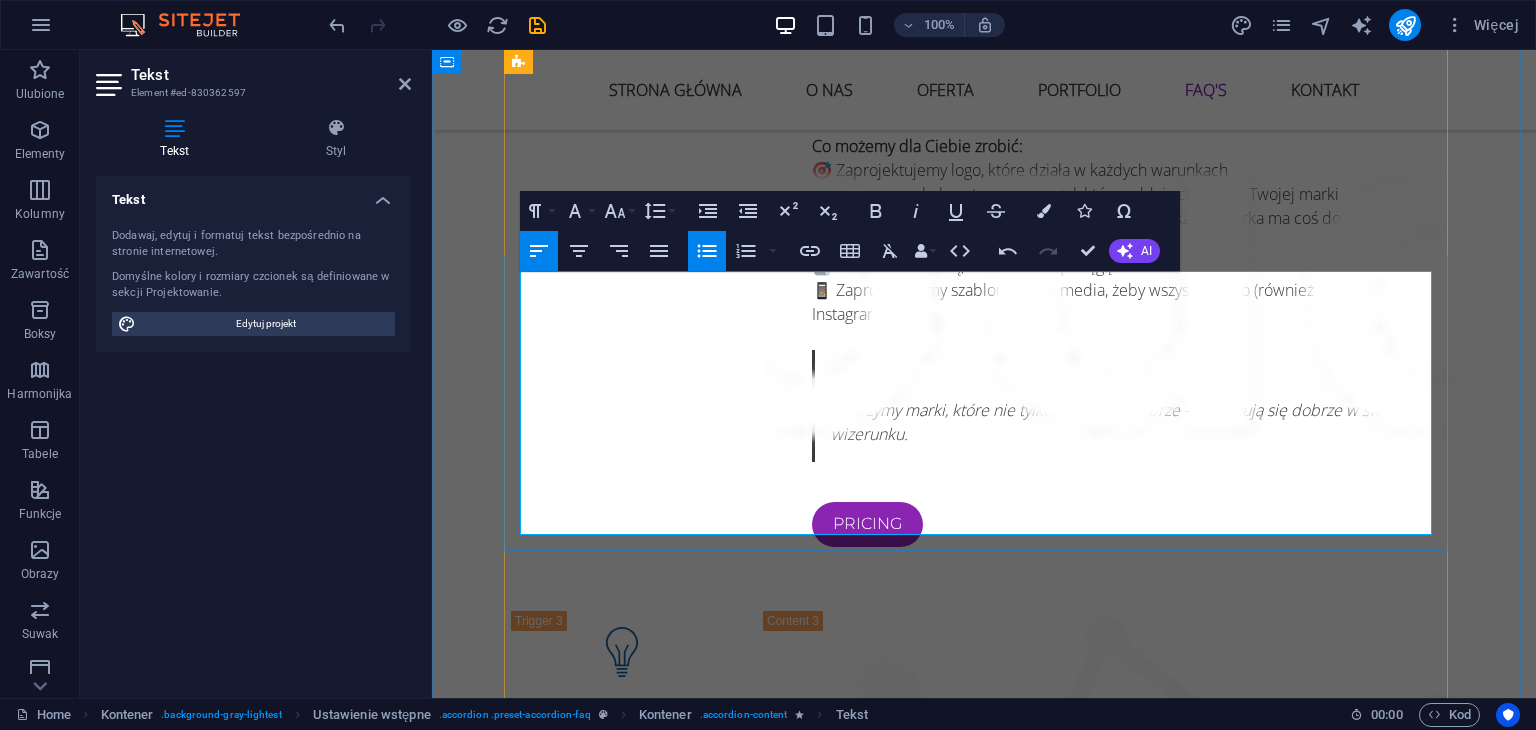 click on "Tworzymy content dopasowany do Twojej marki:" at bounding box center [984, 3013] 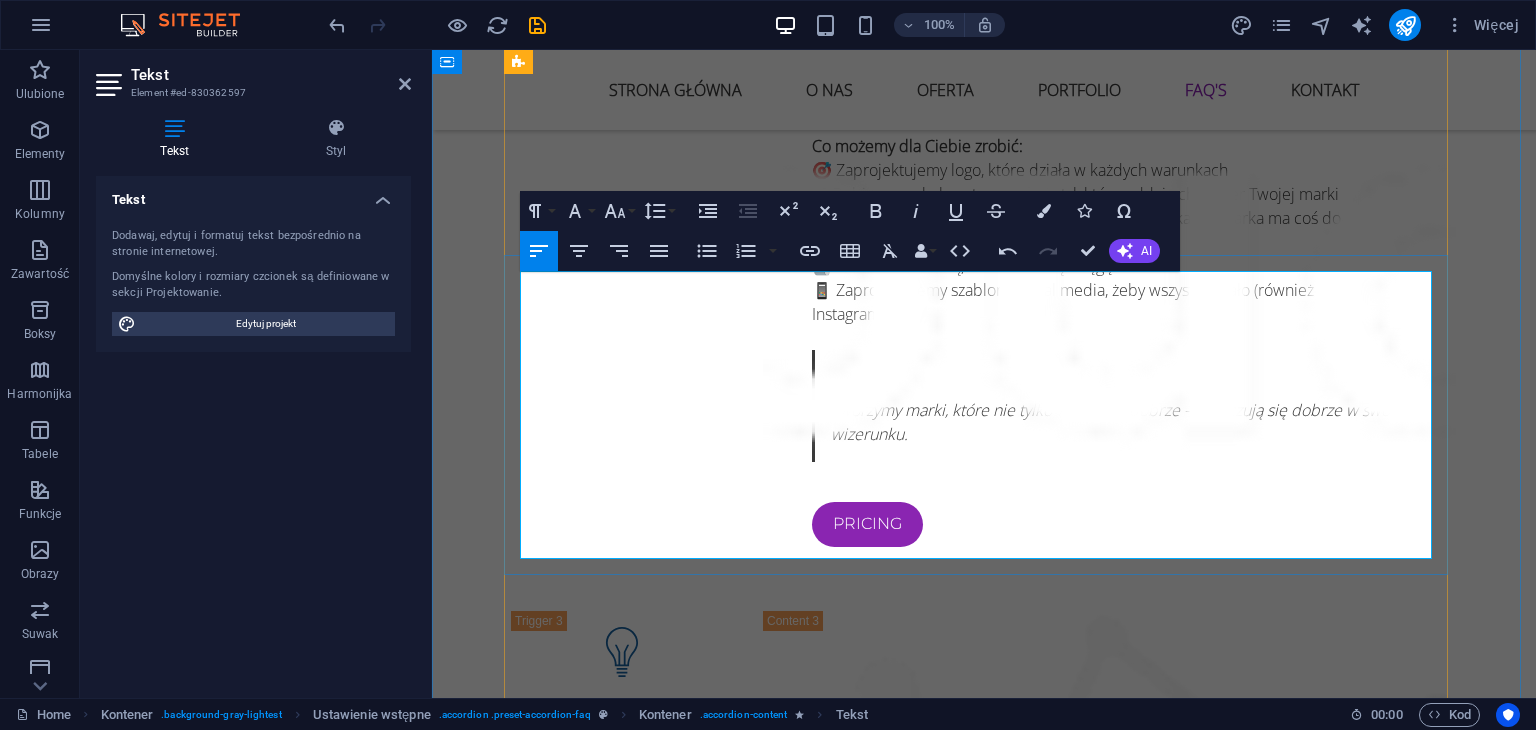 click on "autorskie grafiki (feed, stories, reels)" at bounding box center (992, 3073) 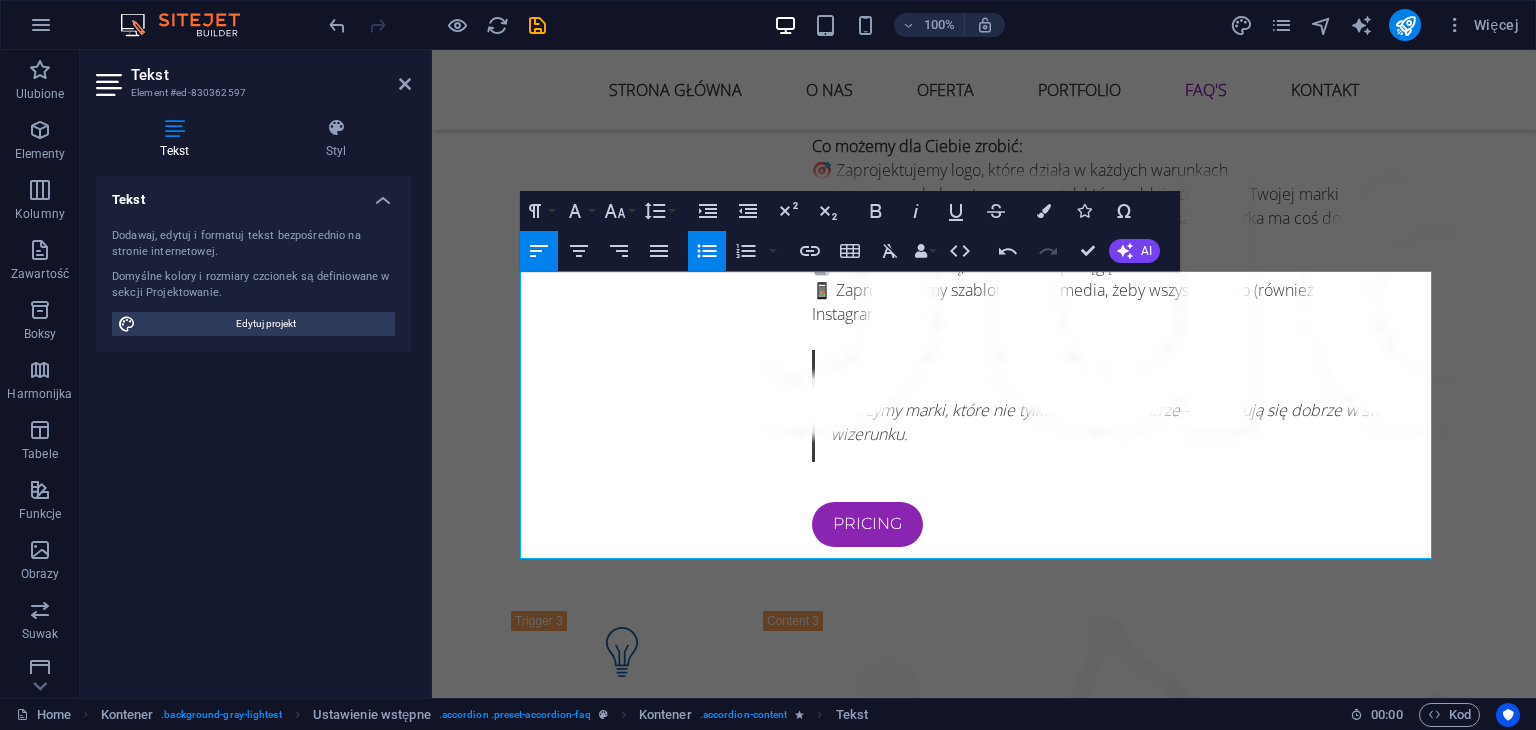 click 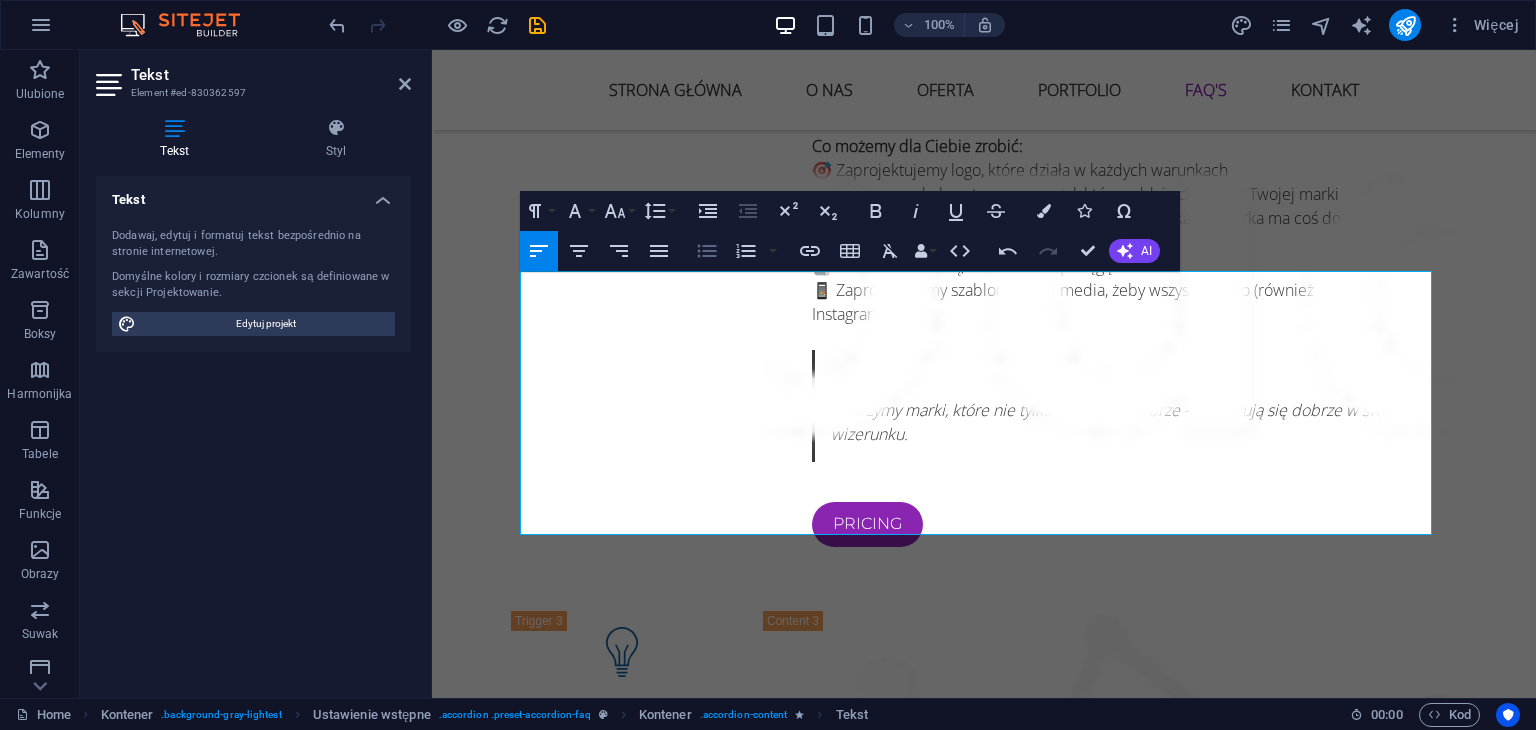 click 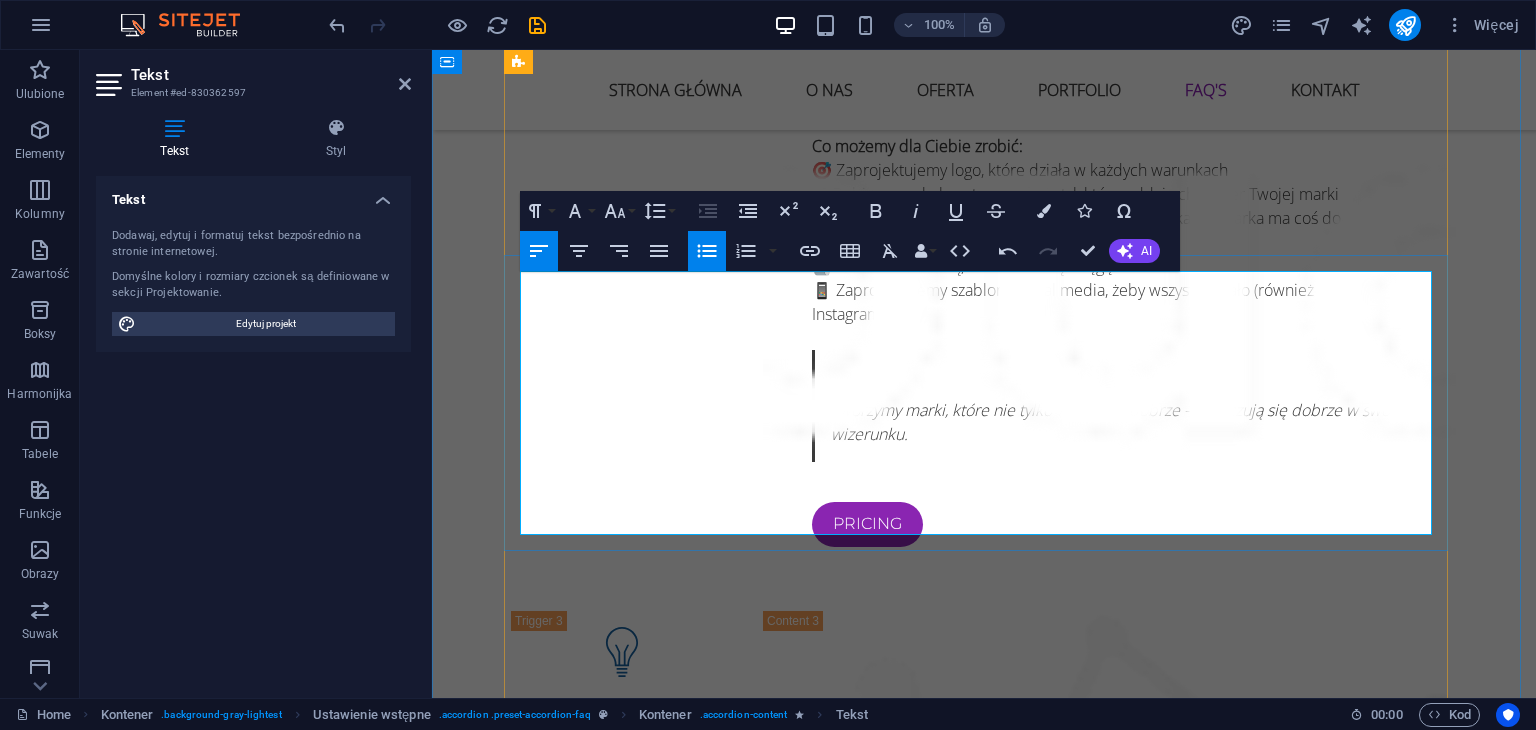 click on "autorskie grafiki (feed, stories, reels) przemyślana komunikacja wizualna formaty dostosowane do platform (Facebook, Instagram, LinkedIn, TikTok)" at bounding box center (984, 3110) 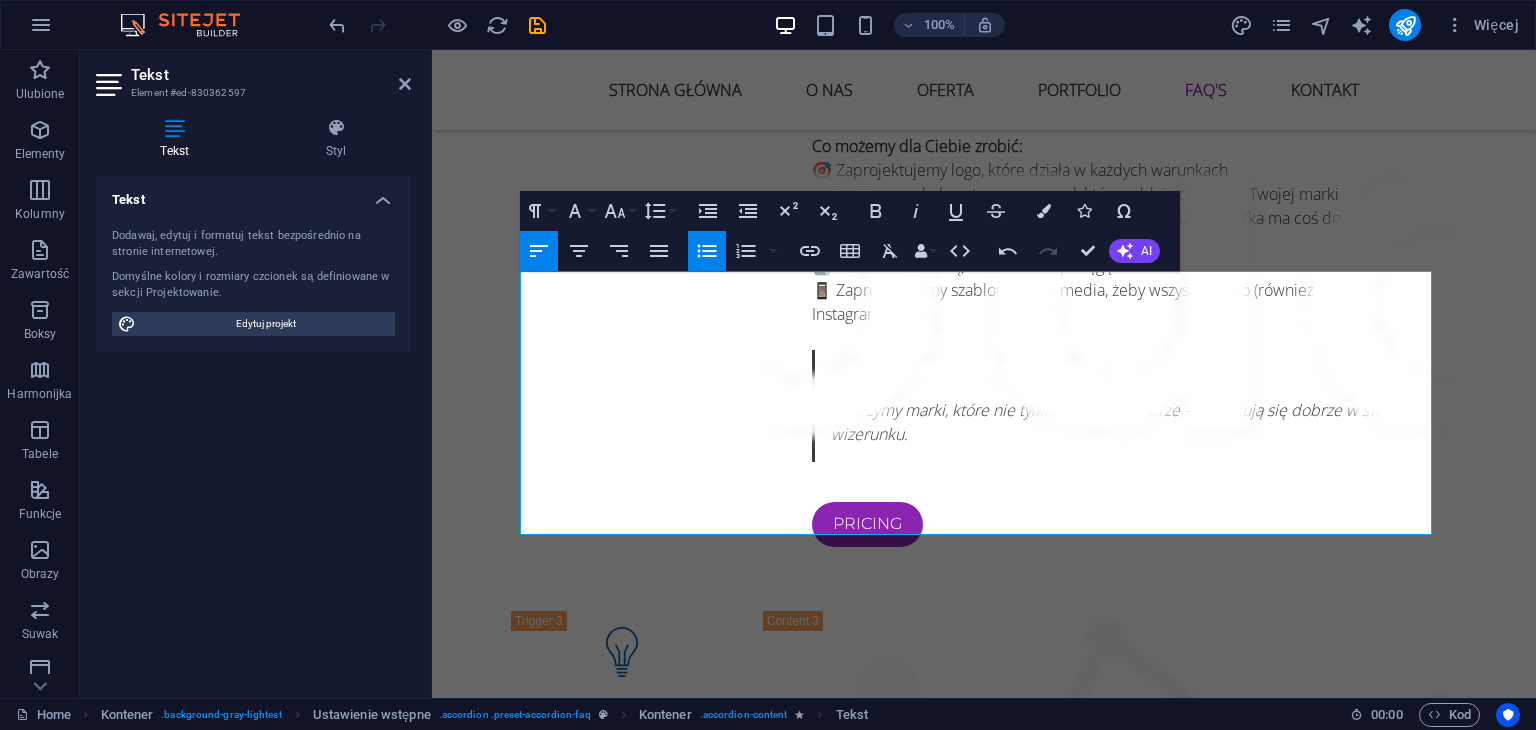 click 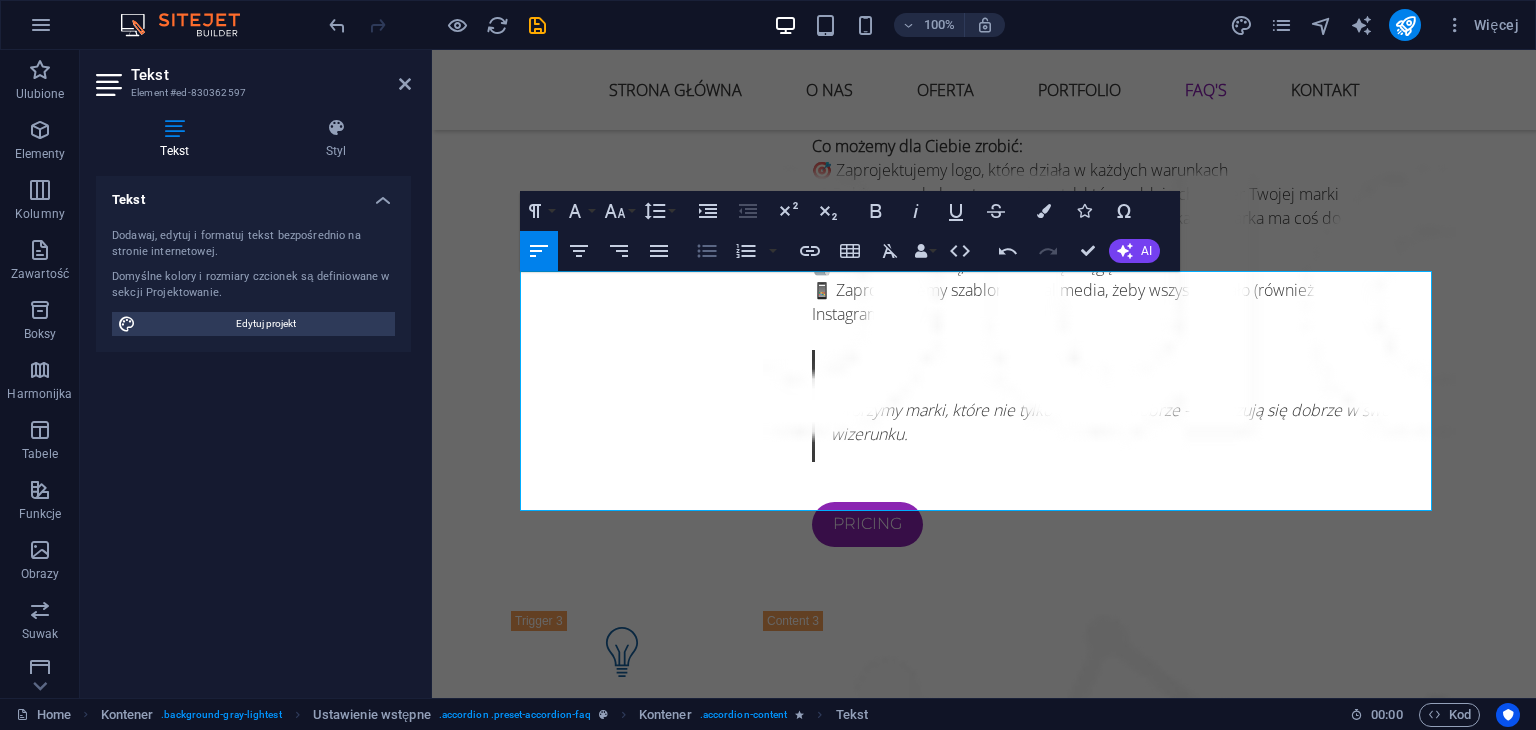click 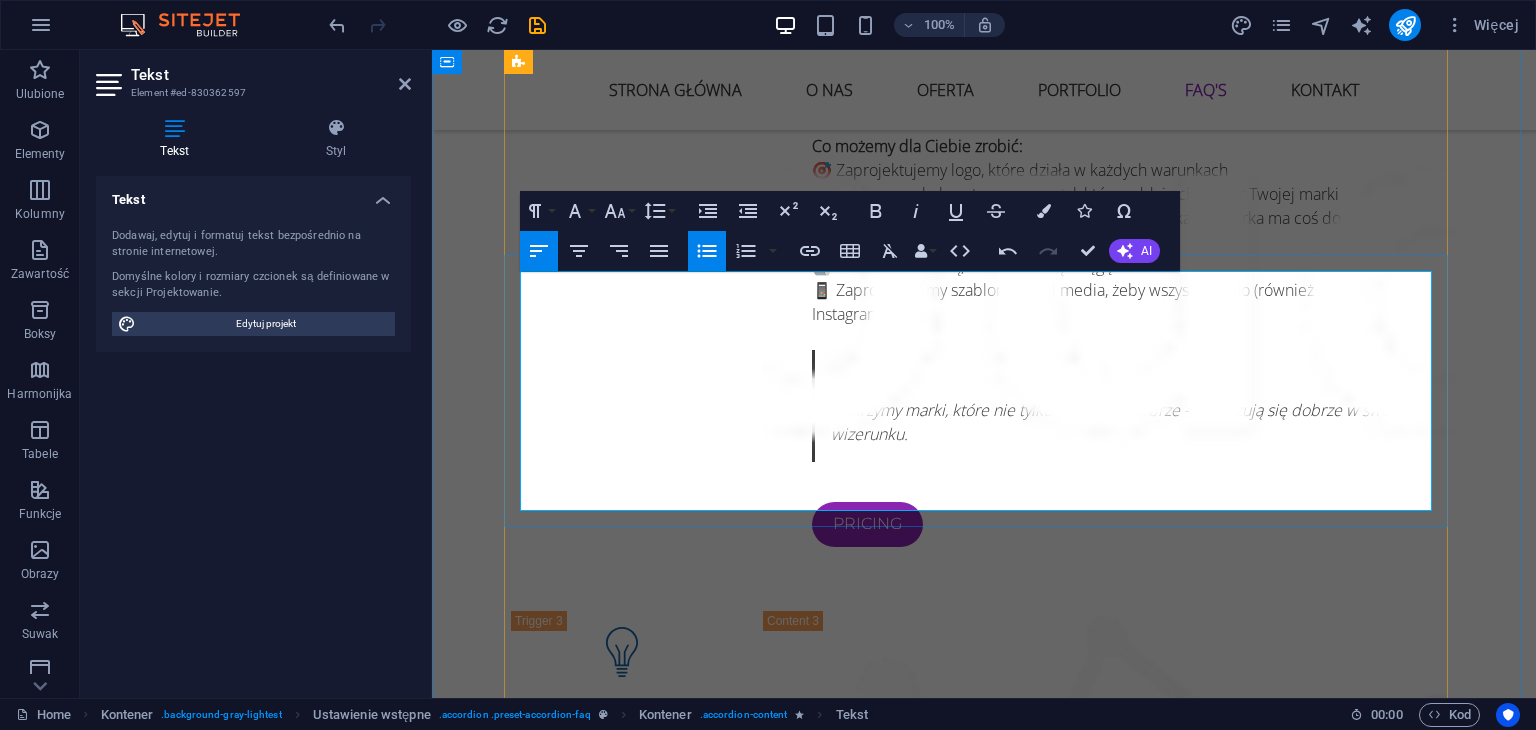click on "autorskie grafiki (feed, stories, reels) przemyślana komunikacja wizualna formaty dostosowane do platform (Facebook, Instagram, LinkedIn, TikTok)" at bounding box center [984, 3098] 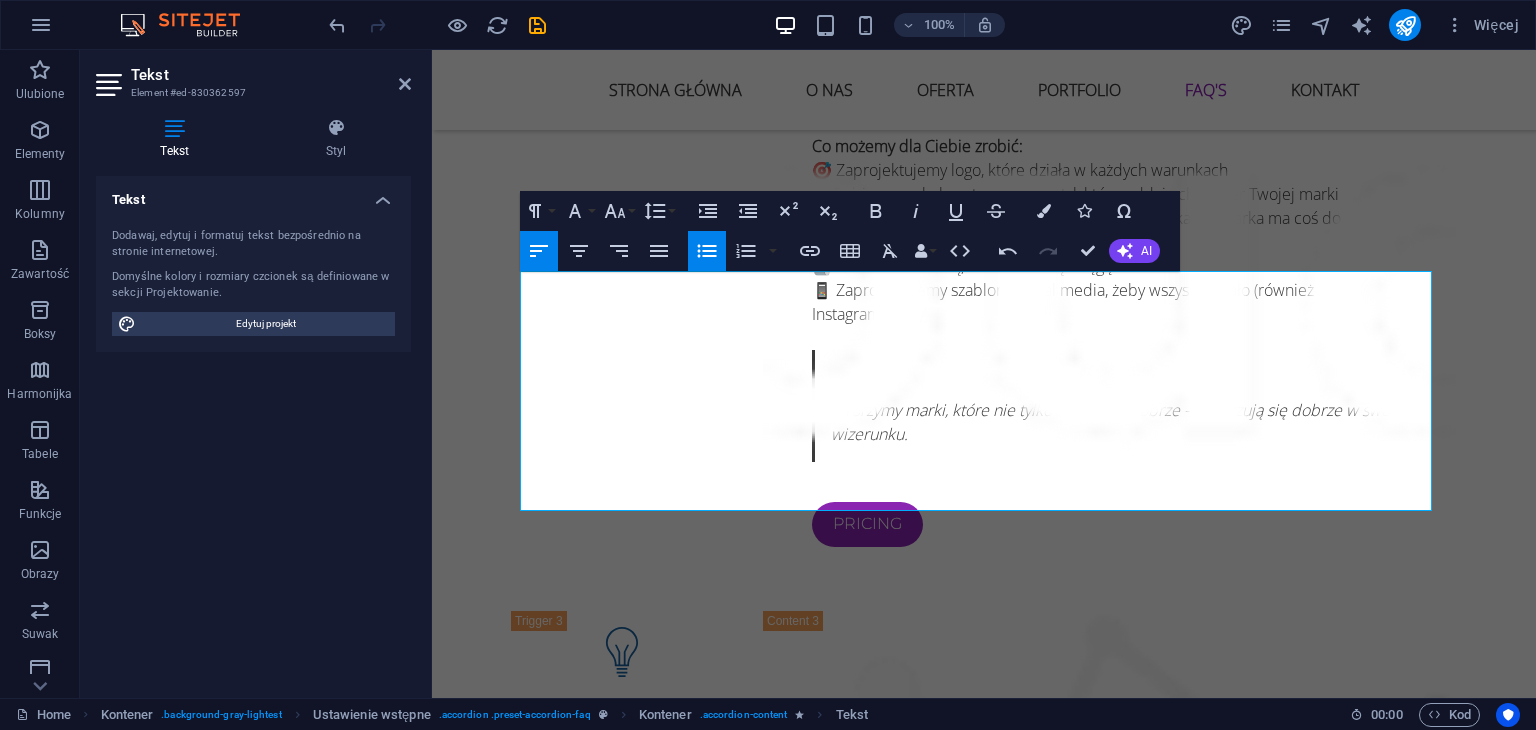 click 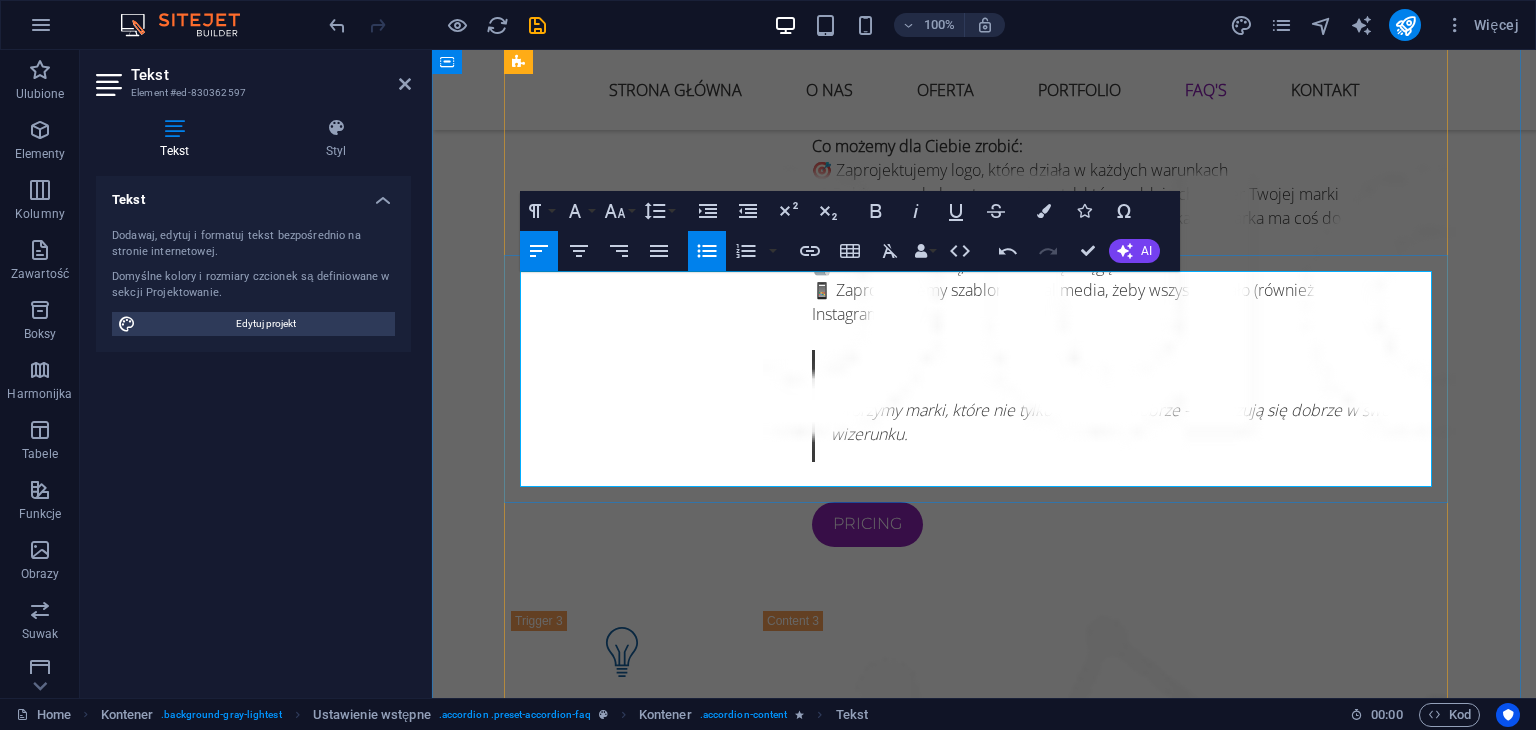 click on "Możesz liczyć na  spójność stylu, estetykę i pomysł , który zaangażuje Twoją społeczność." at bounding box center [984, 3136] 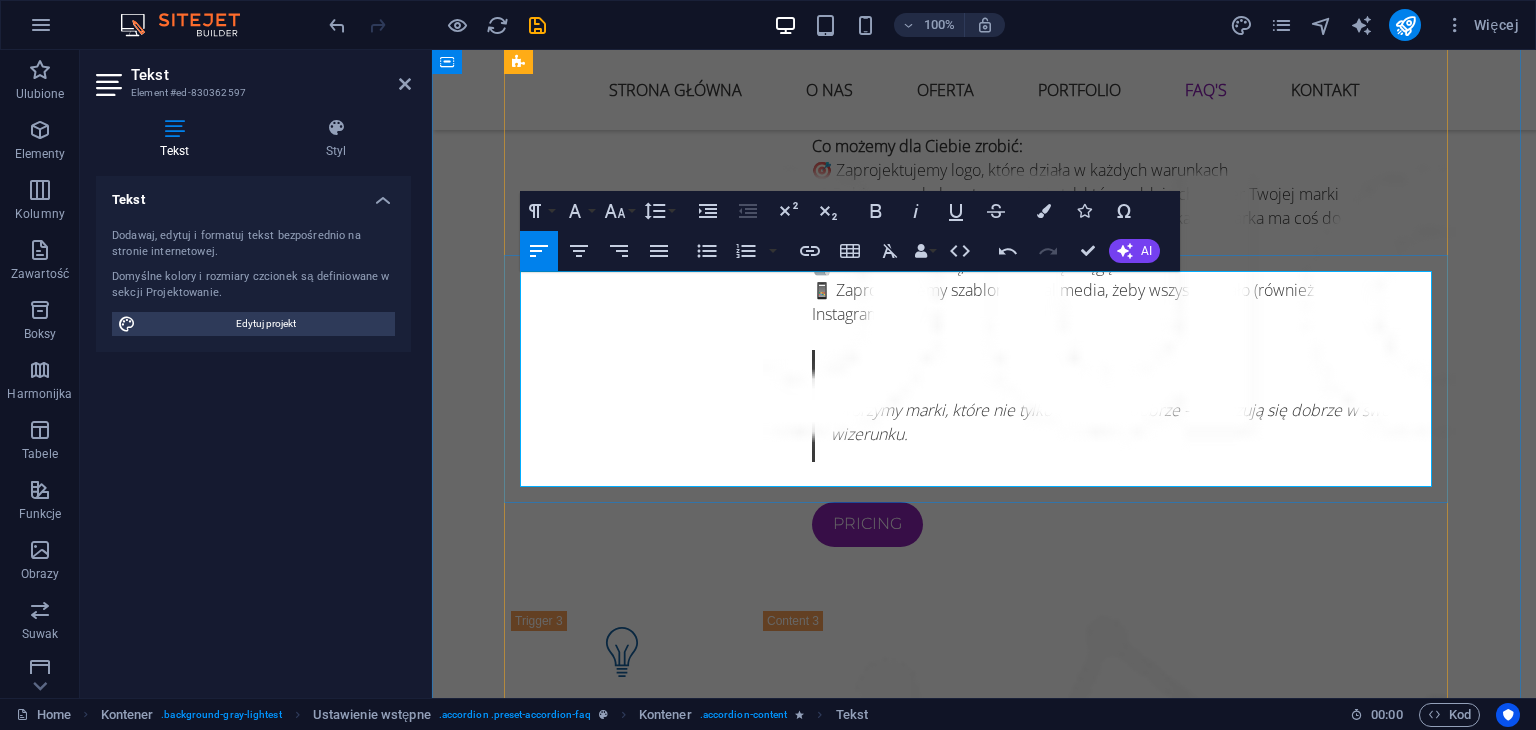 click on "formaty dostosowane do platform (Facebook, Instagram, LinkedIn, TikTok)" at bounding box center (992, 3111) 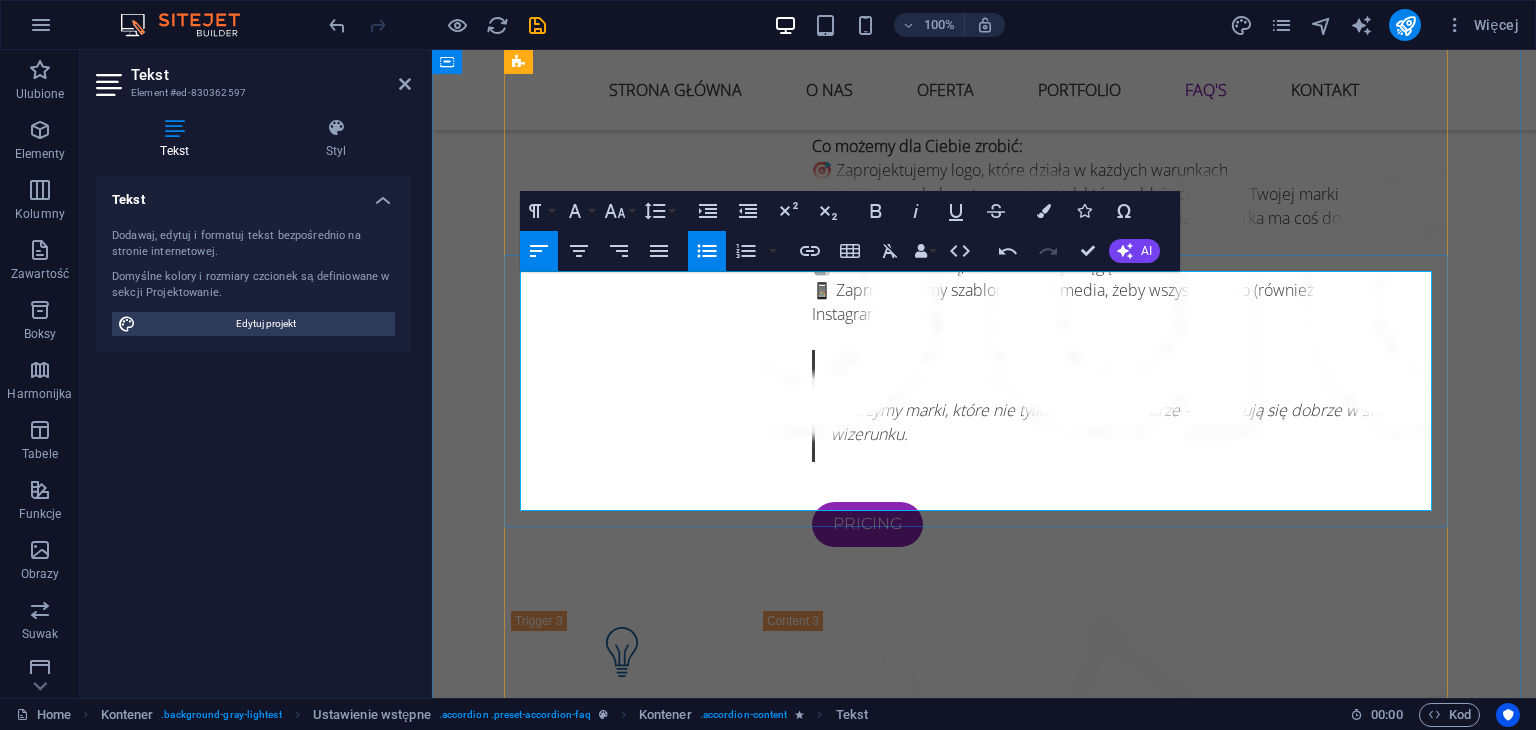 click on "Tworzymy content dopasowany do Twojej marki:" at bounding box center [984, 3013] 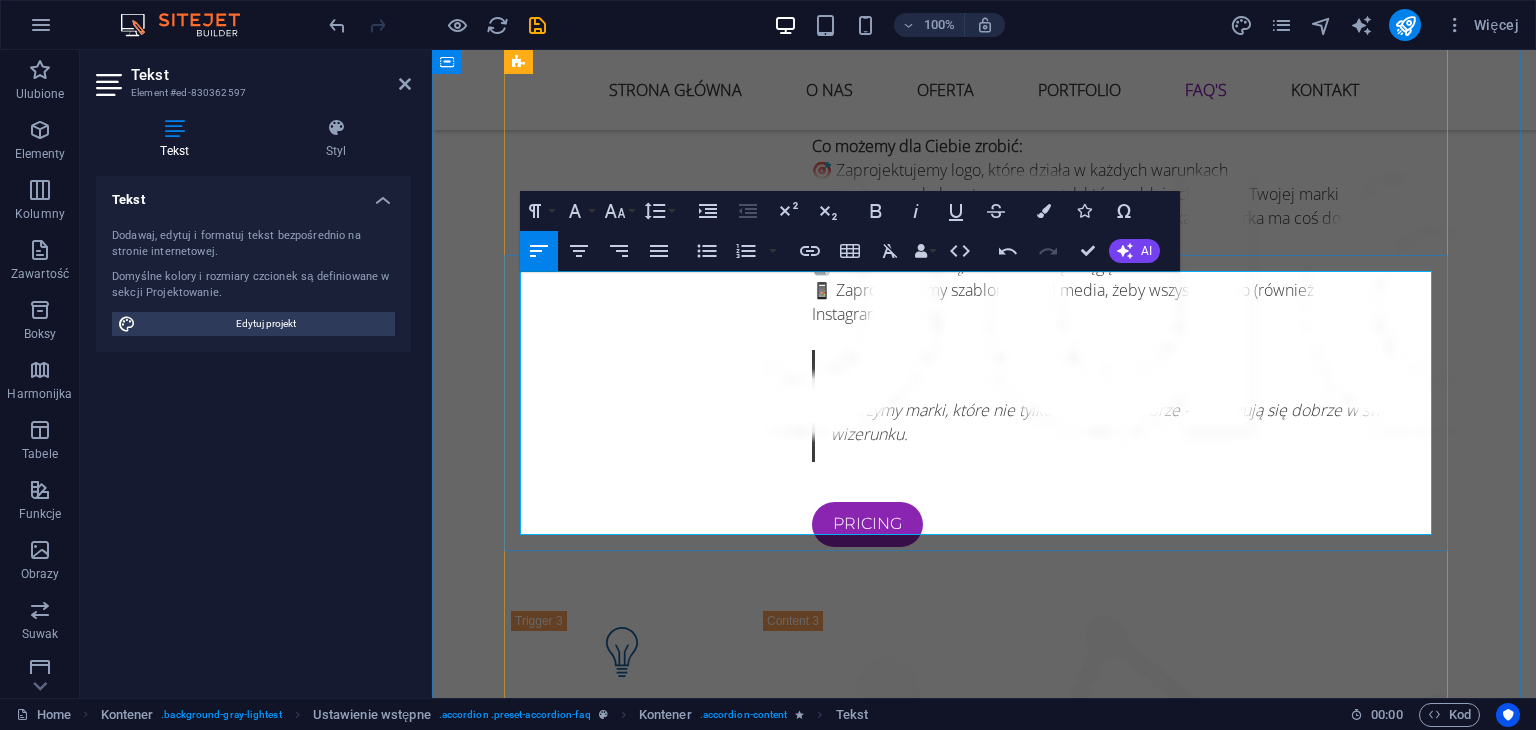click on "Tak – i to jest nasz żywioł! W WINS Agency tworzymy  gotowe posty z grafikami , które możesz od razu opublikować lub zlecić nam pełne prowadzenie profilu." at bounding box center [984, 2977] 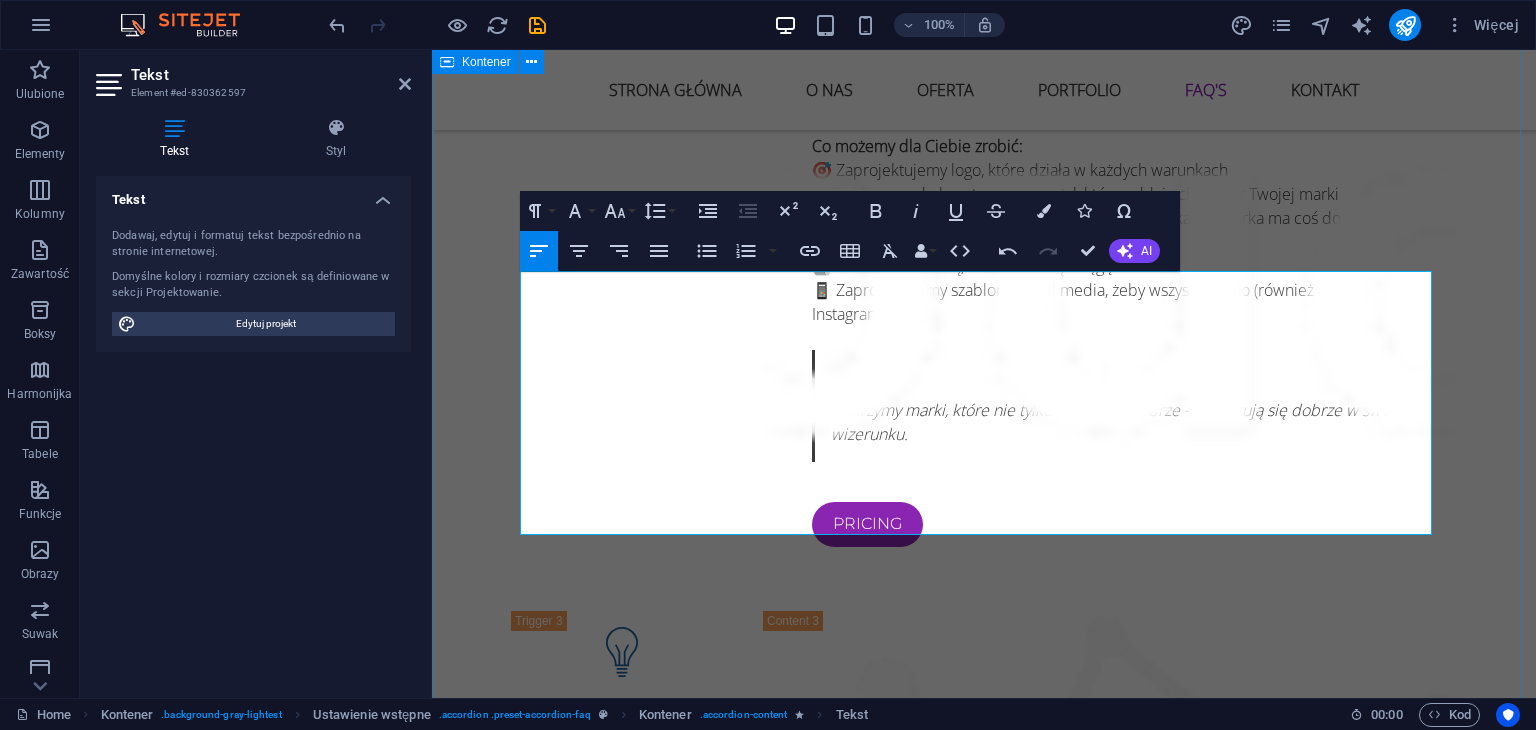 click on "Najczęściej zadawane Pytania Znajdź temat o który najczęściej pytają nasi klienci. 1. Tworzycie reklamy na samochód typu magnez? Tak! W WINS Agency oferujemy kompleksową usługę reklamy samochodowej w formie magnesu. Zajmujemy się  całym procesem – od projektu graficznego, przez przygotowanie do druku, aż po gotowy produkt z wysyłką  prosto pod Twoje drzwi. Magnesy samochodowe to świetna forma reklamy mobilnej: trwała, zdejmowalna i bezinwazyjna dla lakieru. Idealne dla usług lokalnych, firm mobilnych i freelancerów. Projektujecie logo, wizytówki i banery ? Tak, w WINS Agency projektujemy pełen zestaw materiałów wizualnych – od logo, przez wizytówki, aż po banery reklamowe. Zapewniamy  kompleksową obsługę : koncepcję i projekt graficzny, przygotowanie do druku, oraz  finalny plik lub gotowy produkt z wysyłką  na wskazany adres. Wszystkie materiały są tworzone z myślą o spójności marki i praktycznym zastosowaniu – zarówno online, jak i offline. Możesz liczyć na" at bounding box center [984, 3233] 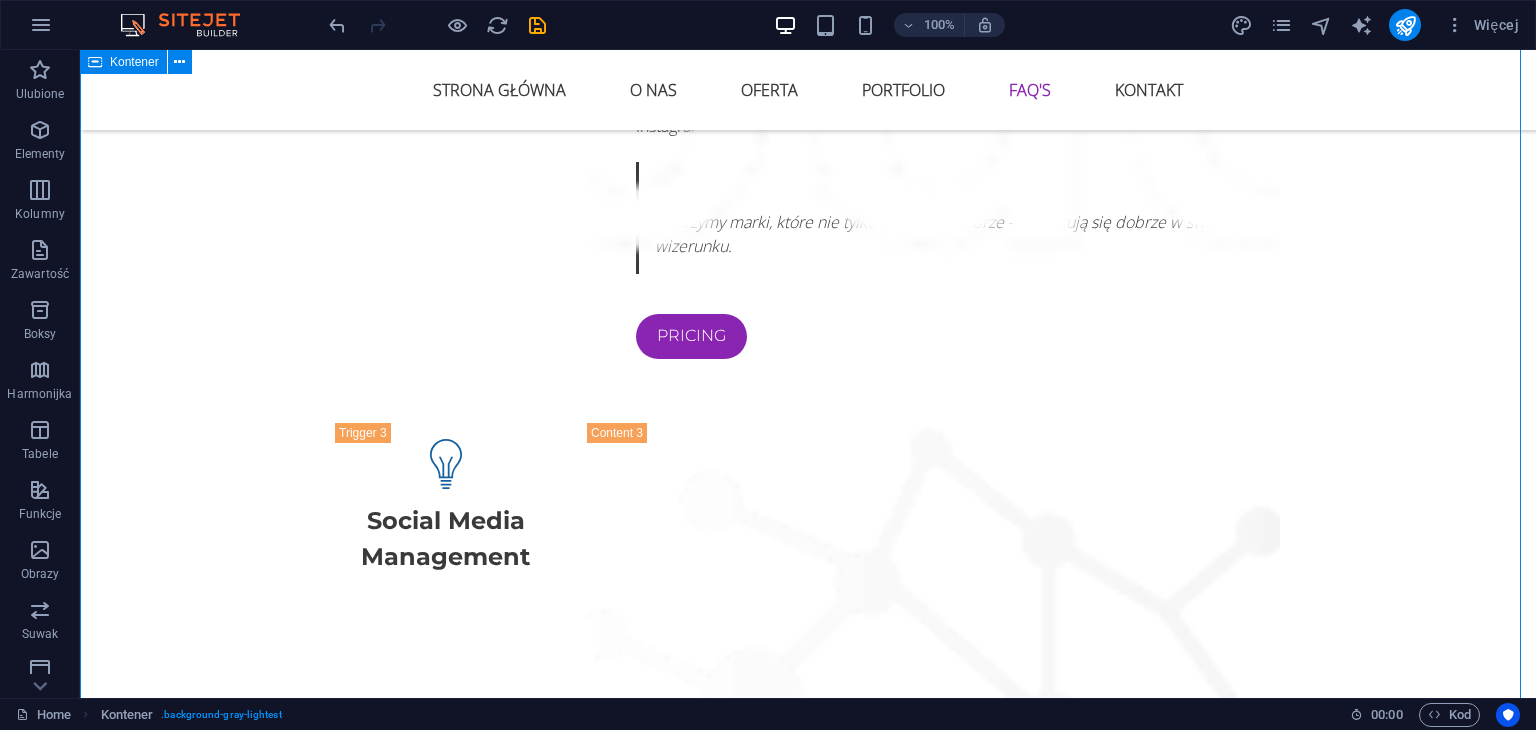 scroll, scrollTop: 5600, scrollLeft: 0, axis: vertical 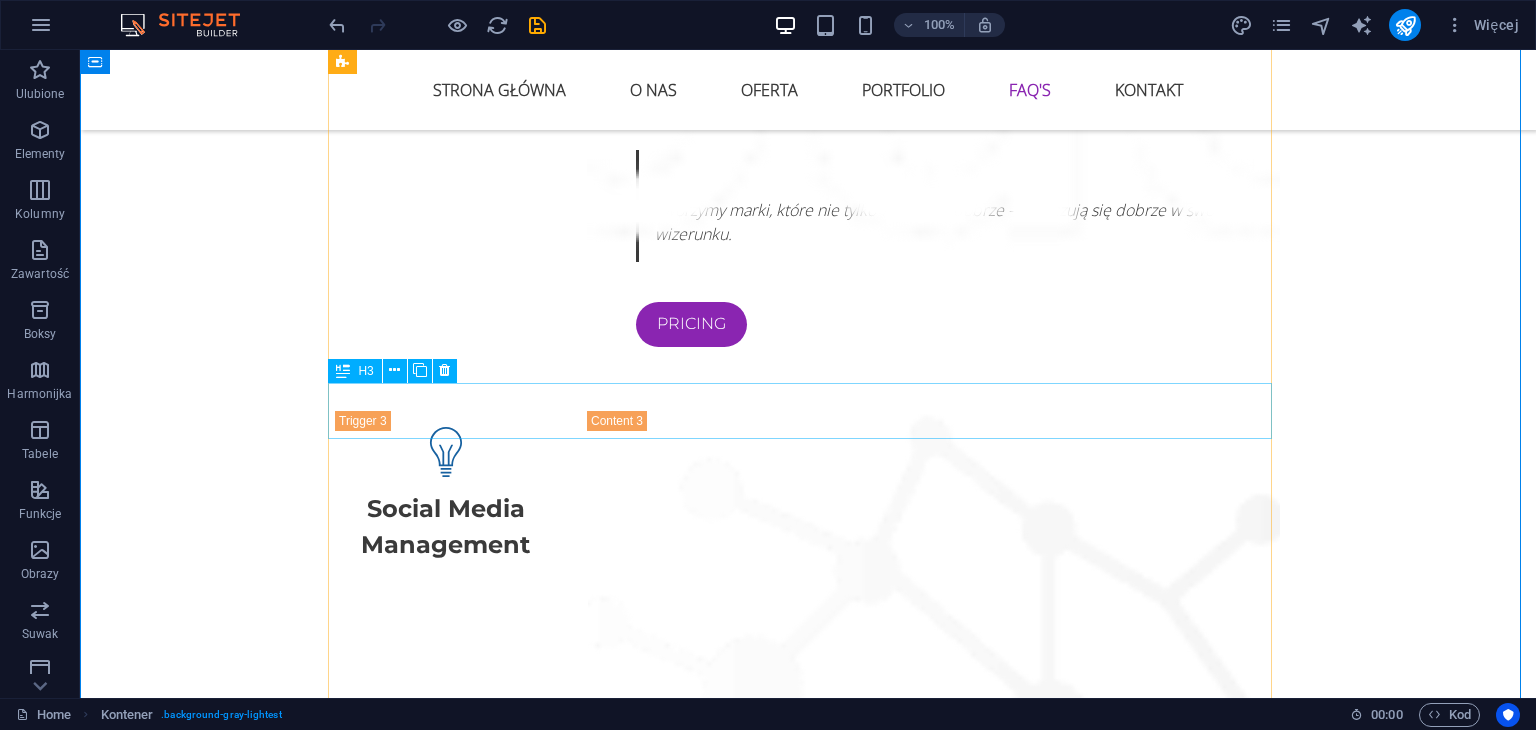 click on "04. Est Lorem ipsum dolor sit ?" at bounding box center [808, 3057] 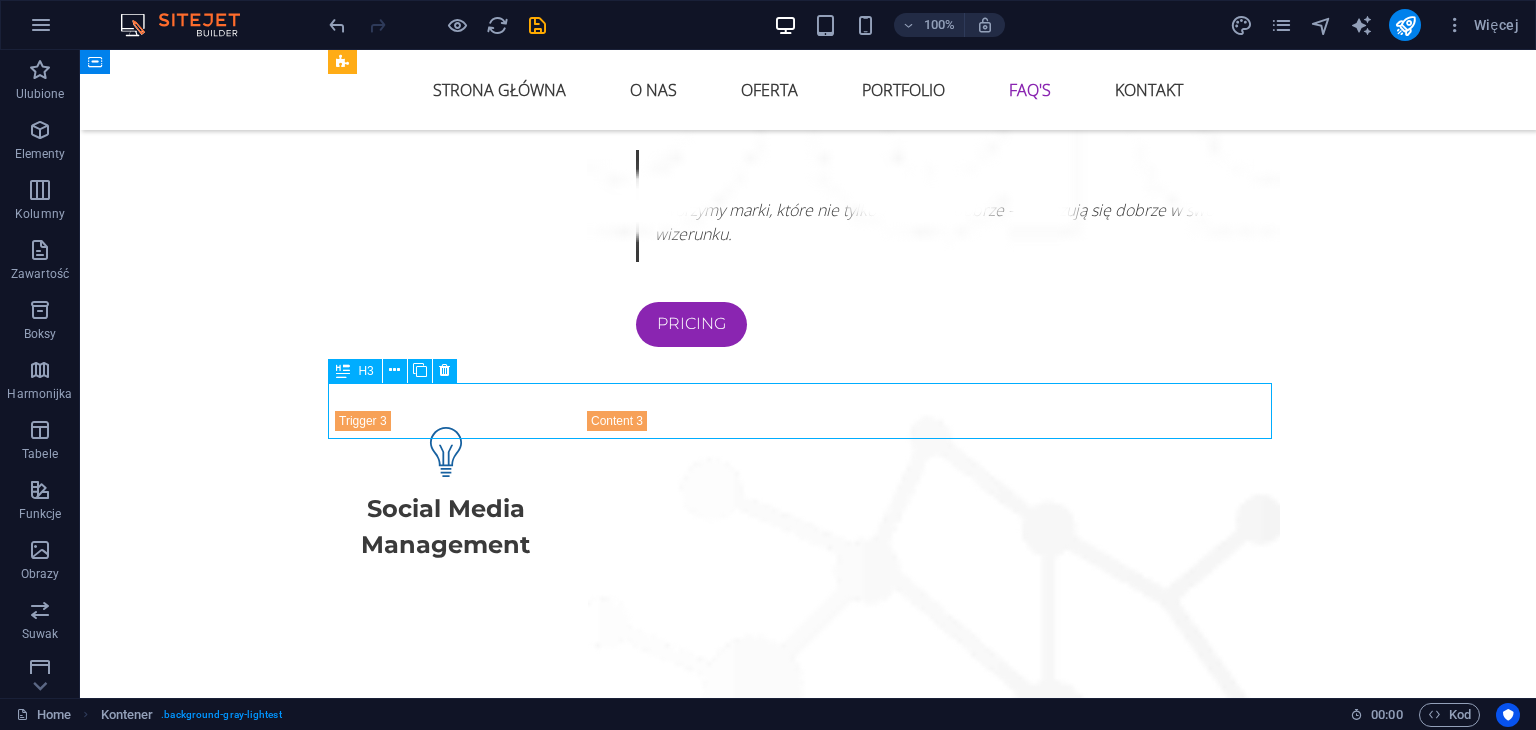 click on "04. Est Lorem ipsum dolor sit ?" at bounding box center (808, 3057) 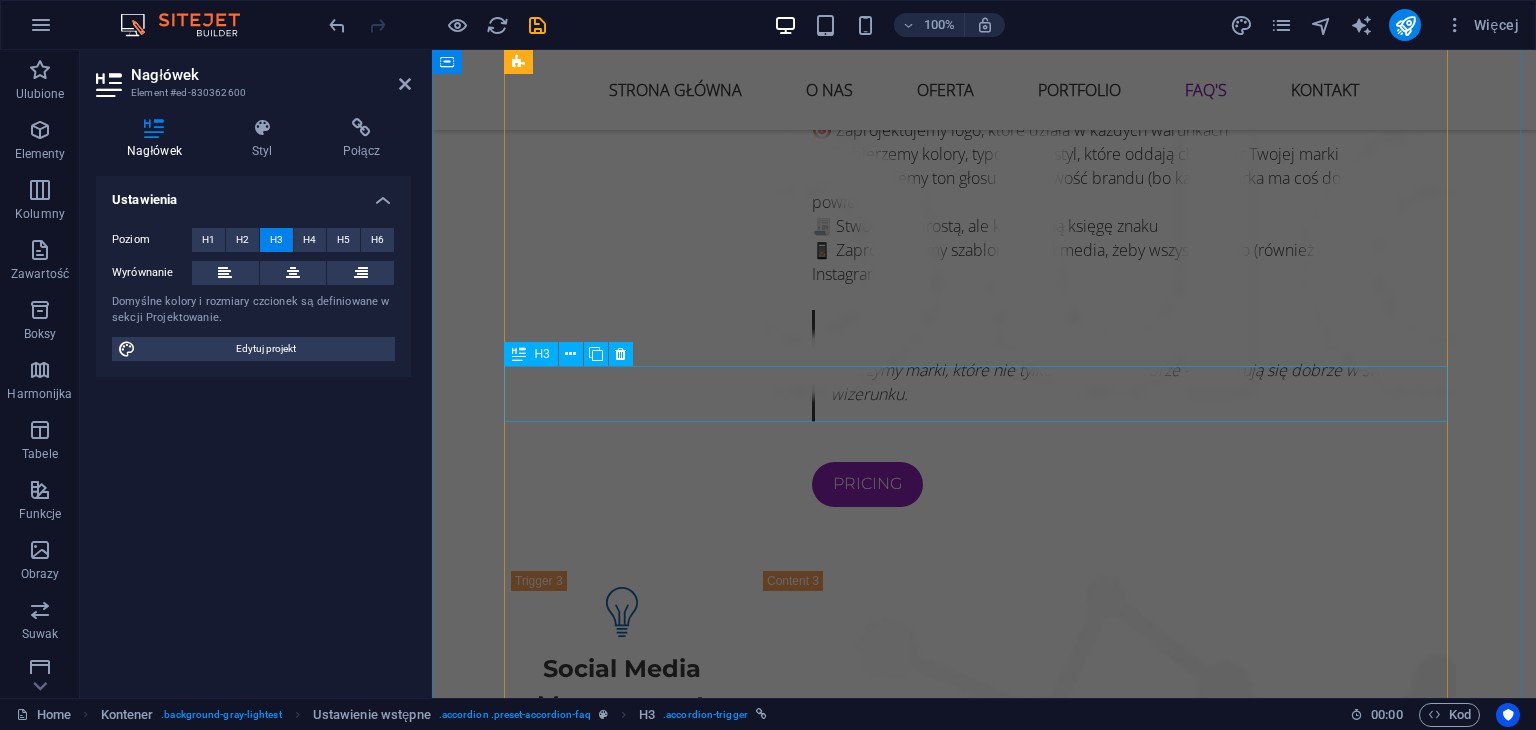 scroll, scrollTop: 5600, scrollLeft: 0, axis: vertical 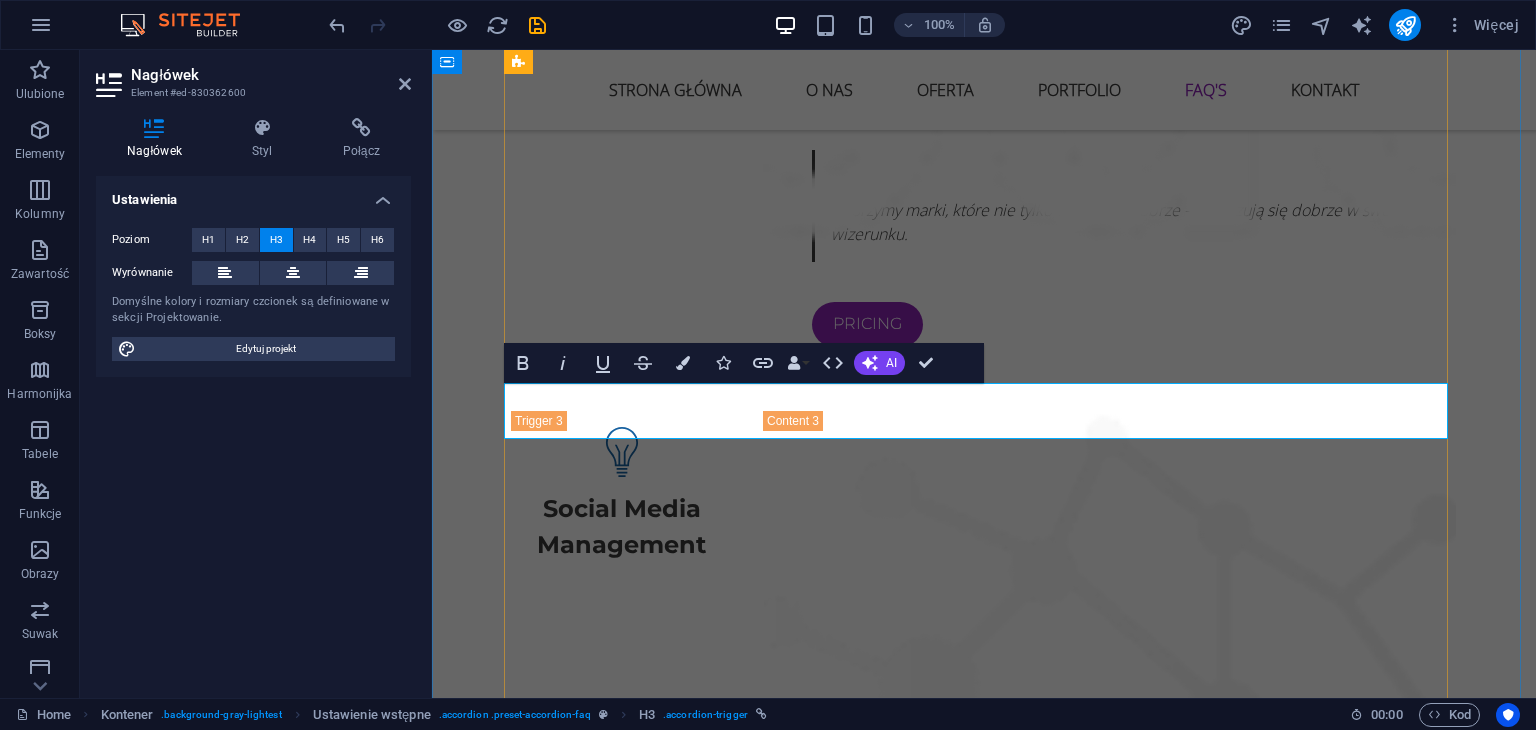 type 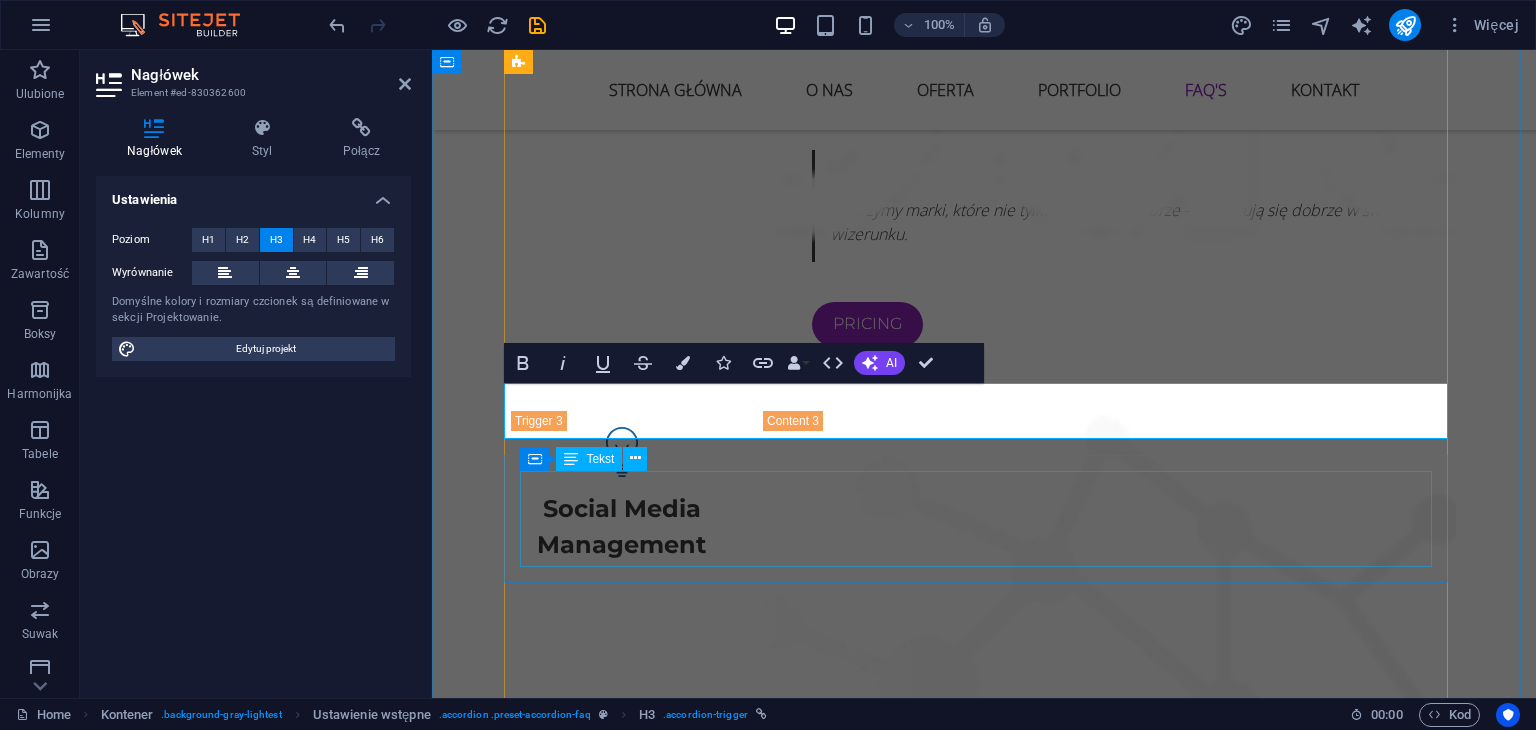 click on "Lorem ipsum dolor sit amet, consectetur adipisicing elit. Maiores ipsum repellat minus nihil. Labore, delectus, nam dignissimos ea repudiandae minima voluptatum magni pariatur possimus quia accusamus harum facilis corporis animi nisi. Enim, pariatur, impedit quia repellat harum ipsam laboriosam voluptas dicta illum nisi obcaecati reprehenderit quis placeat recusandae tenetur aperiam." at bounding box center (984, 3165) 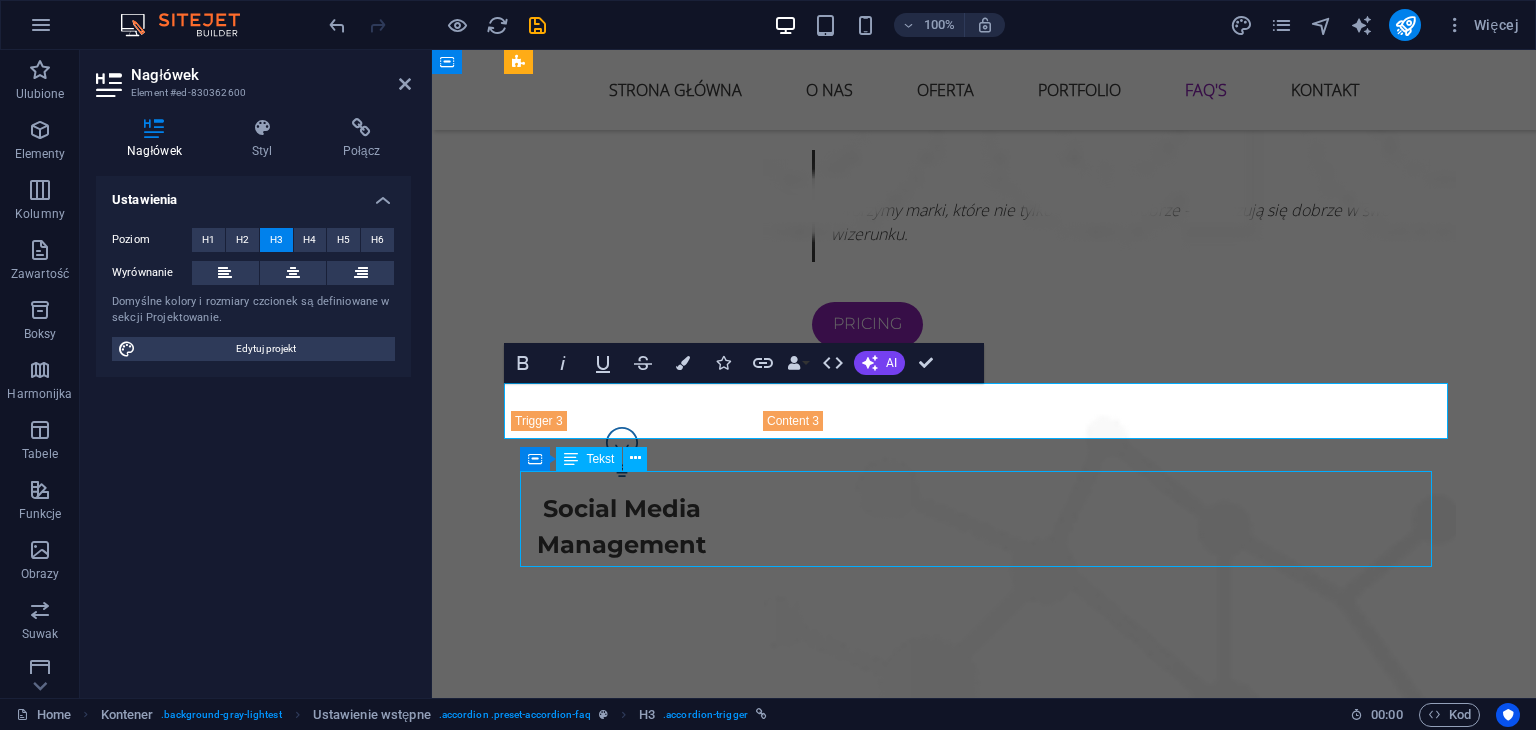 click on "Lorem ipsum dolor sit amet, consectetur adipisicing elit. Maiores ipsum repellat minus nihil. Labore, delectus, nam dignissimos ea repudiandae minima voluptatum magni pariatur possimus quia accusamus harum facilis corporis animi nisi. Enim, pariatur, impedit quia repellat harum ipsam laboriosam voluptas dicta illum nisi obcaecati reprehenderit quis placeat recusandae tenetur aperiam." at bounding box center [984, 3165] 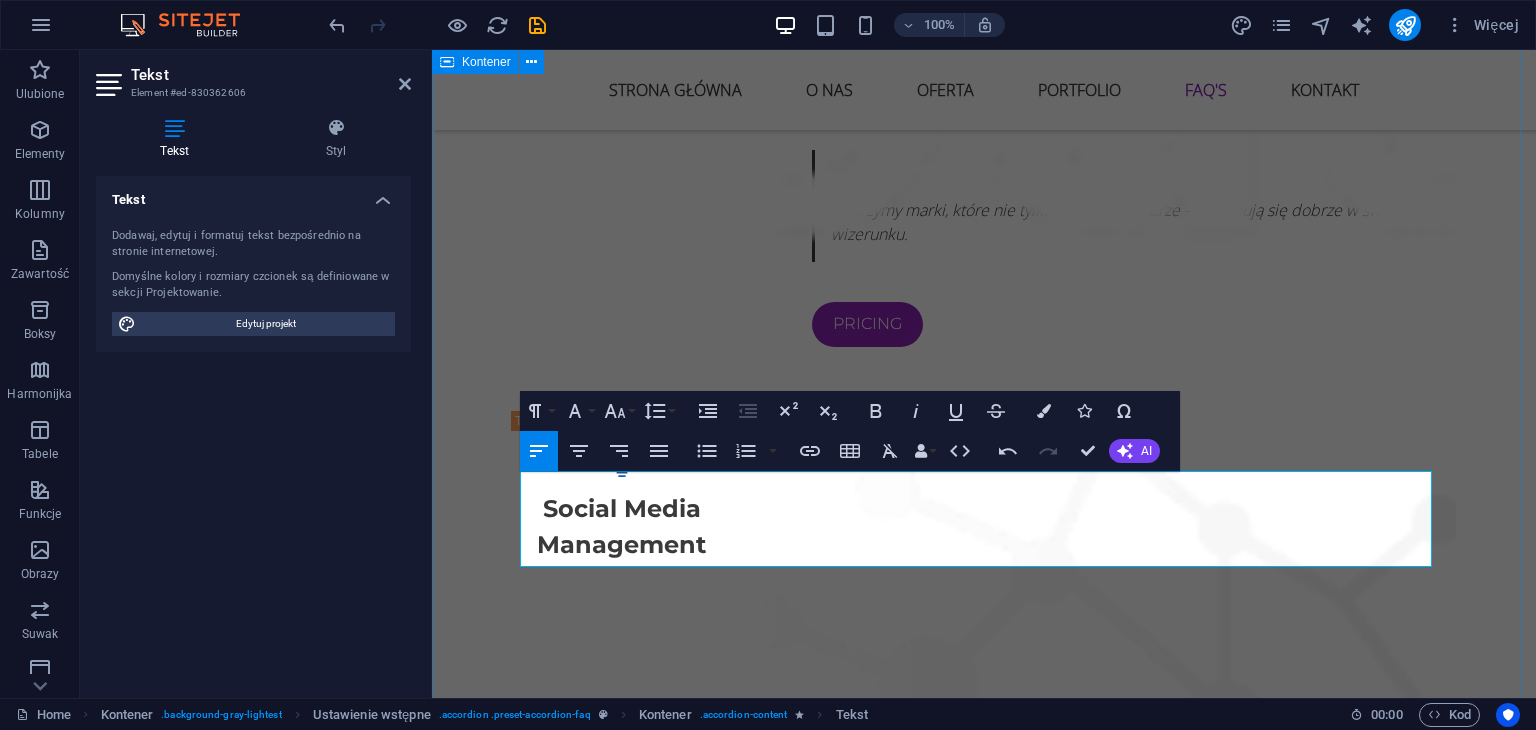 click on "Najczęściej zadawane Pytania Znajdź temat o który najczęściej pytają nasi klienci. 1. Tworzycie reklamy na samochód typu magnez? Tak! W WINS Agency oferujemy kompleksową usługę reklamy samochodowej w formie magnesu. Zajmujemy się  całym procesem – od projektu graficznego, przez przygotowanie do druku, aż po gotowy produkt z wysyłką  prosto pod Twoje drzwi. Magnesy samochodowe to świetna forma reklamy mobilnej: trwała, zdejmowalna i bezinwazyjna dla lakieru. Idealne dla usług lokalnych, firm mobilnych i freelancerów. Projektujecie logo, wizytówki i banery ? Tak, w WINS Agency projektujemy pełen zestaw materiałów wizualnych – od logo, przez wizytówki, aż po banery reklamowe. Zapewniamy  kompleksową obsługę : koncepcję i projekt graficzny, przygotowanie do druku, oraz  finalny plik lub gotowy produkt z wysyłką  na wskazany adres. Wszystkie materiały są tworzone z myślą o spójności marki i praktycznym zastosowaniu – zarówno online, jak i offline. Możesz liczyć na  ." at bounding box center (984, 3033) 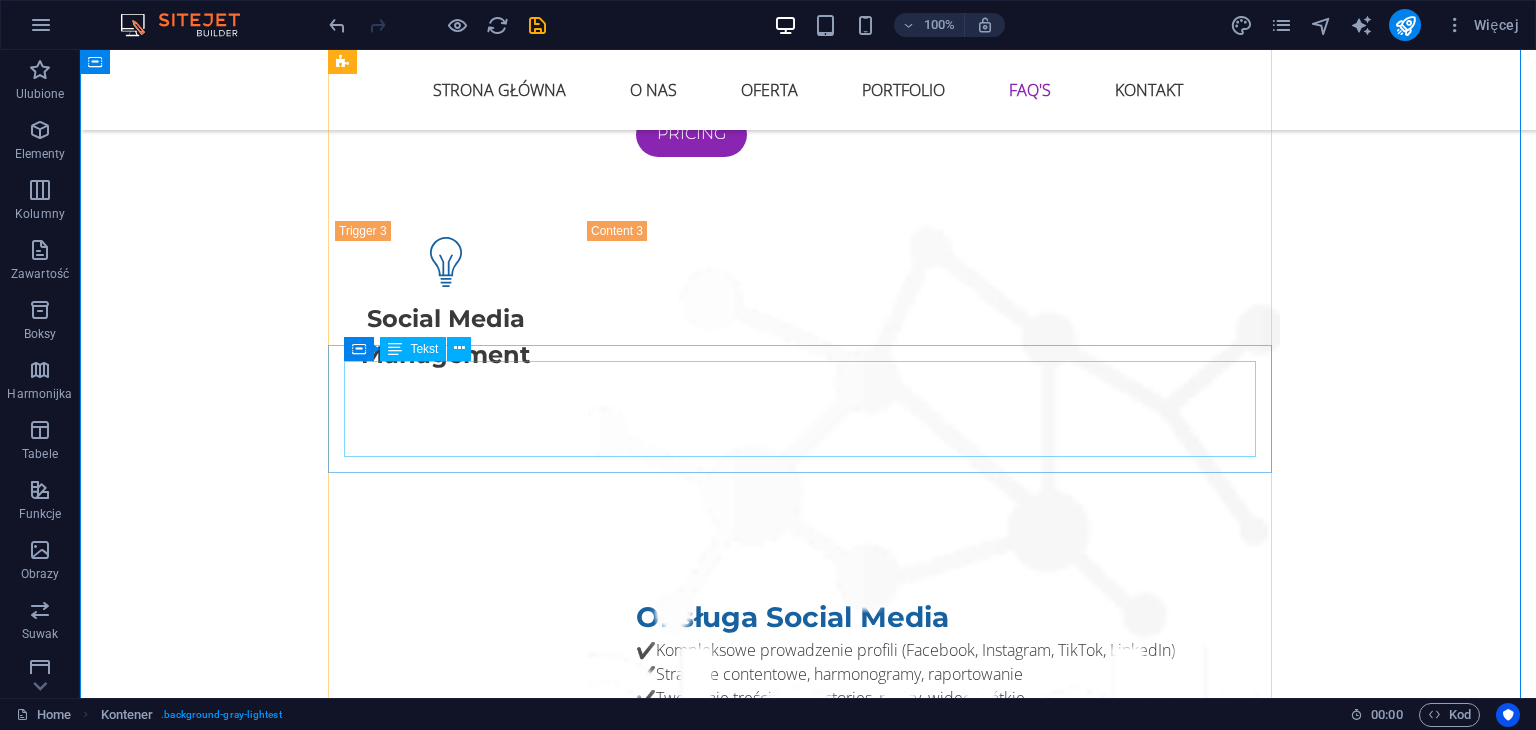 scroll, scrollTop: 5800, scrollLeft: 0, axis: vertical 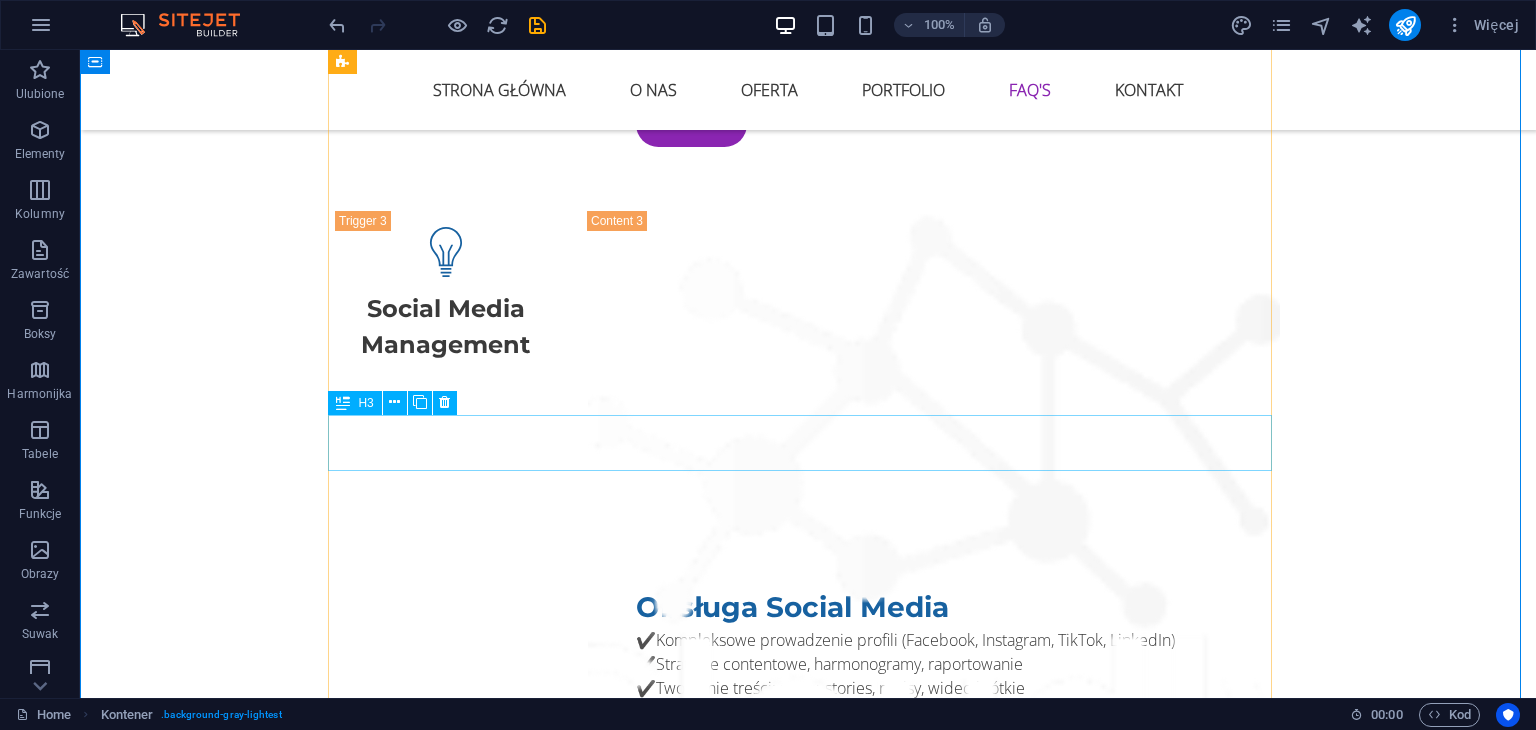 click on "05. Quia accusamus harum facilis corporis animi nisi?" at bounding box center [808, 3073] 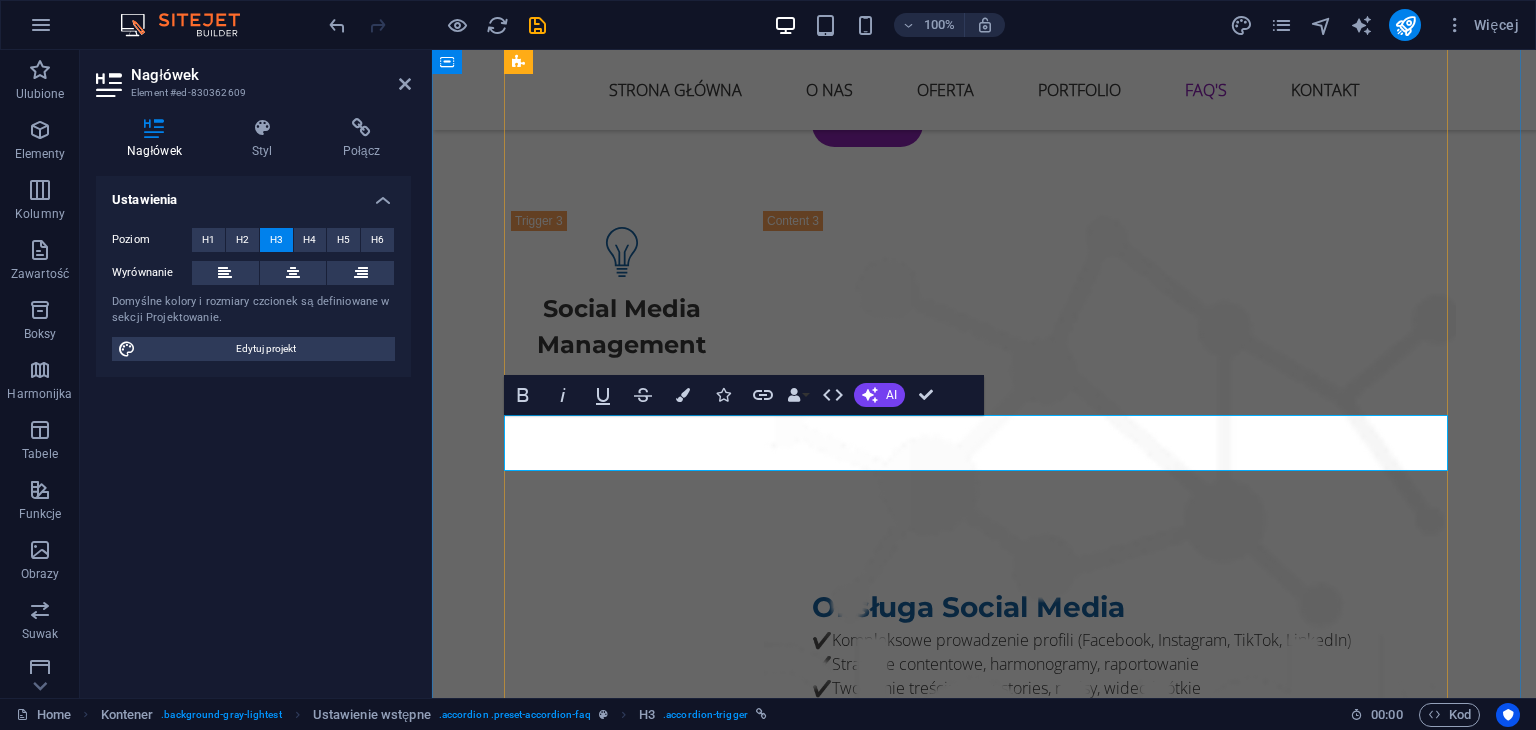 type 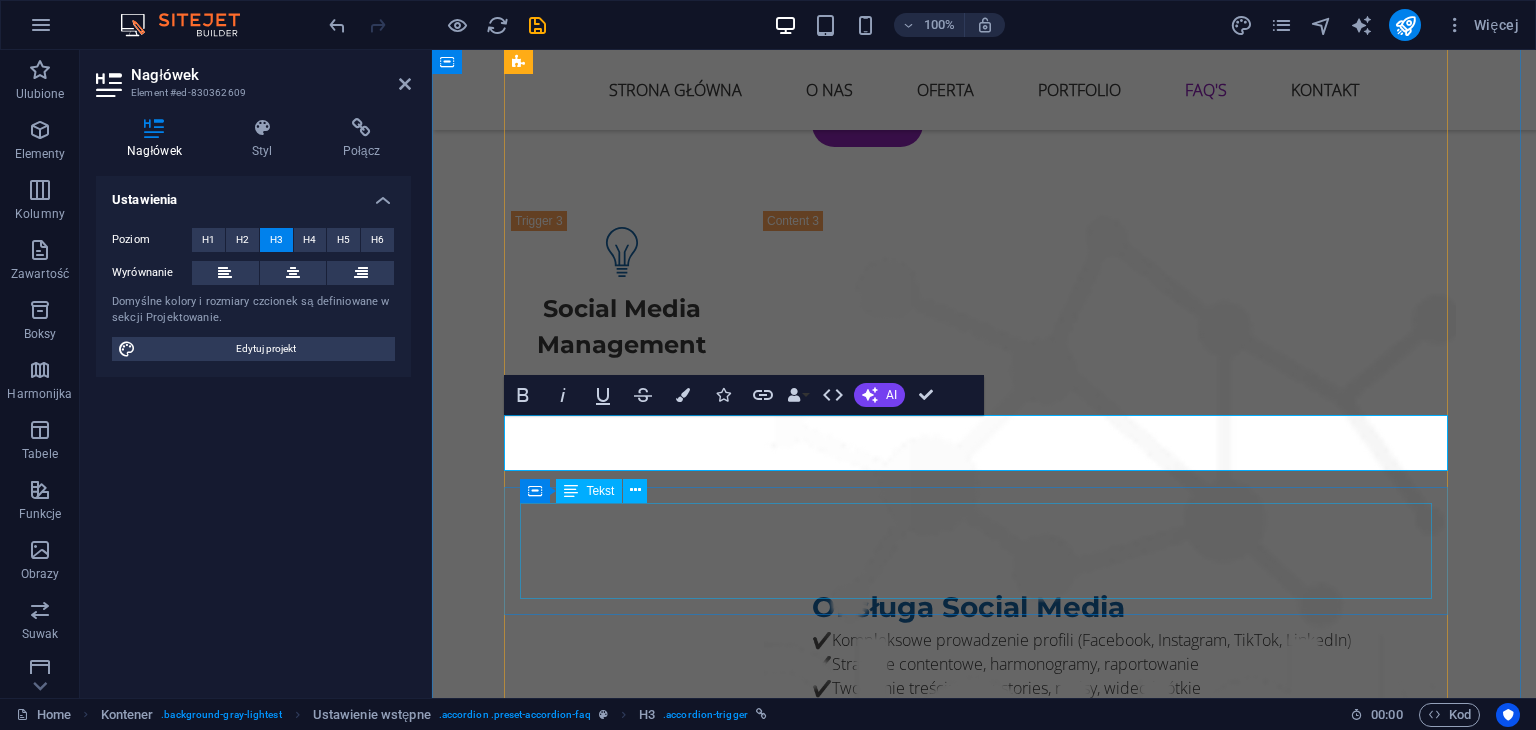 click on "Lorem ipsum dolor sit amet, consectetur adipisicing elit. Maiores ipsum repellat minus nihil. Labore, delectus, nam dignissimos ea repudiandae minima voluptatum magni pariatur possimus quia accusamus harum facilis corporis animi nisi. Enim, pariatur, impedit quia repellat harum ipsam laboriosam voluptas dicta illum nisi obcaecati reprehenderit quis placeat recusandae tenetur aperiam." at bounding box center [984, 3181] 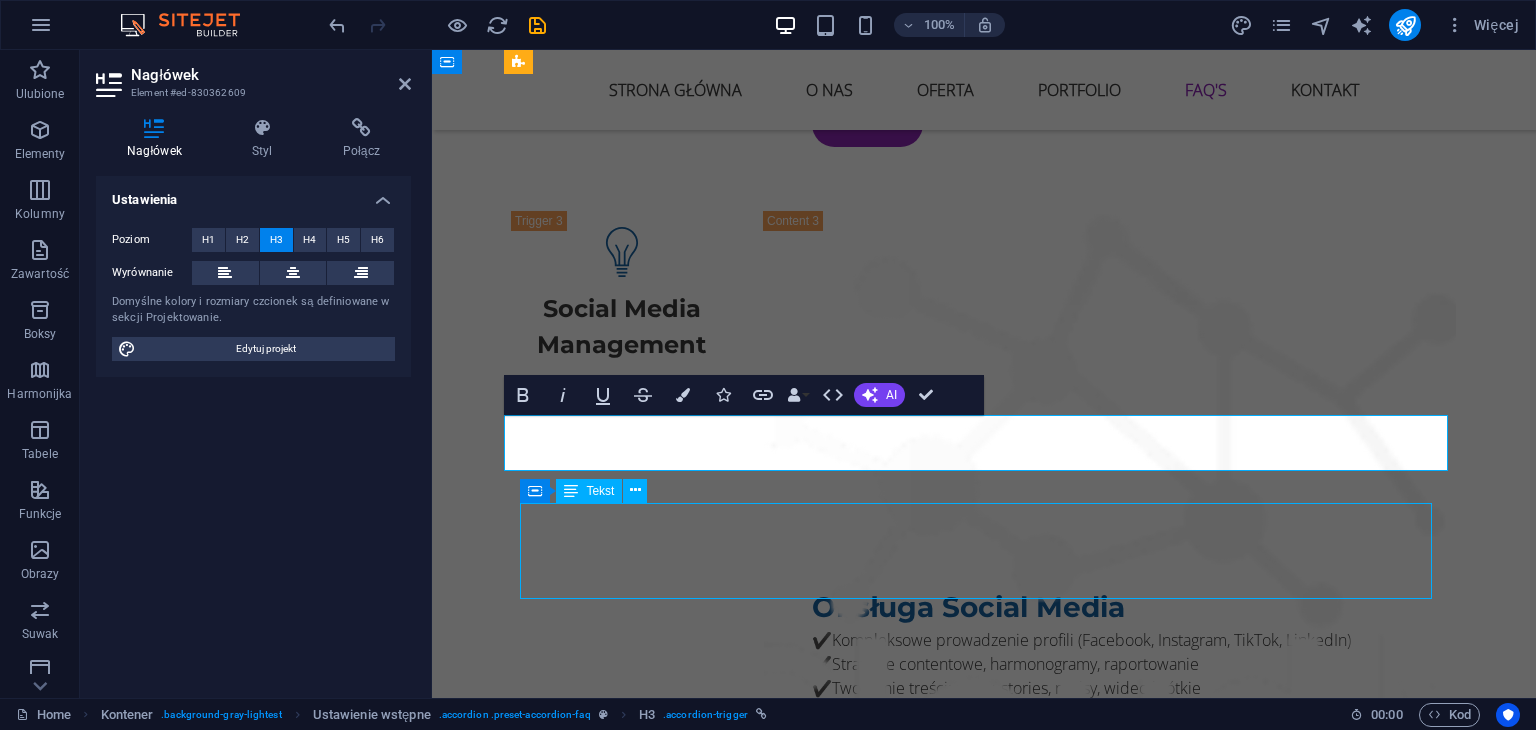 click on "Lorem ipsum dolor sit amet, consectetur adipisicing elit. Maiores ipsum repellat minus nihil. Labore, delectus, nam dignissimos ea repudiandae minima voluptatum magni pariatur possimus quia accusamus harum facilis corporis animi nisi. Enim, pariatur, impedit quia repellat harum ipsam laboriosam voluptas dicta illum nisi obcaecati reprehenderit quis placeat recusandae tenetur aperiam." at bounding box center [984, 3181] 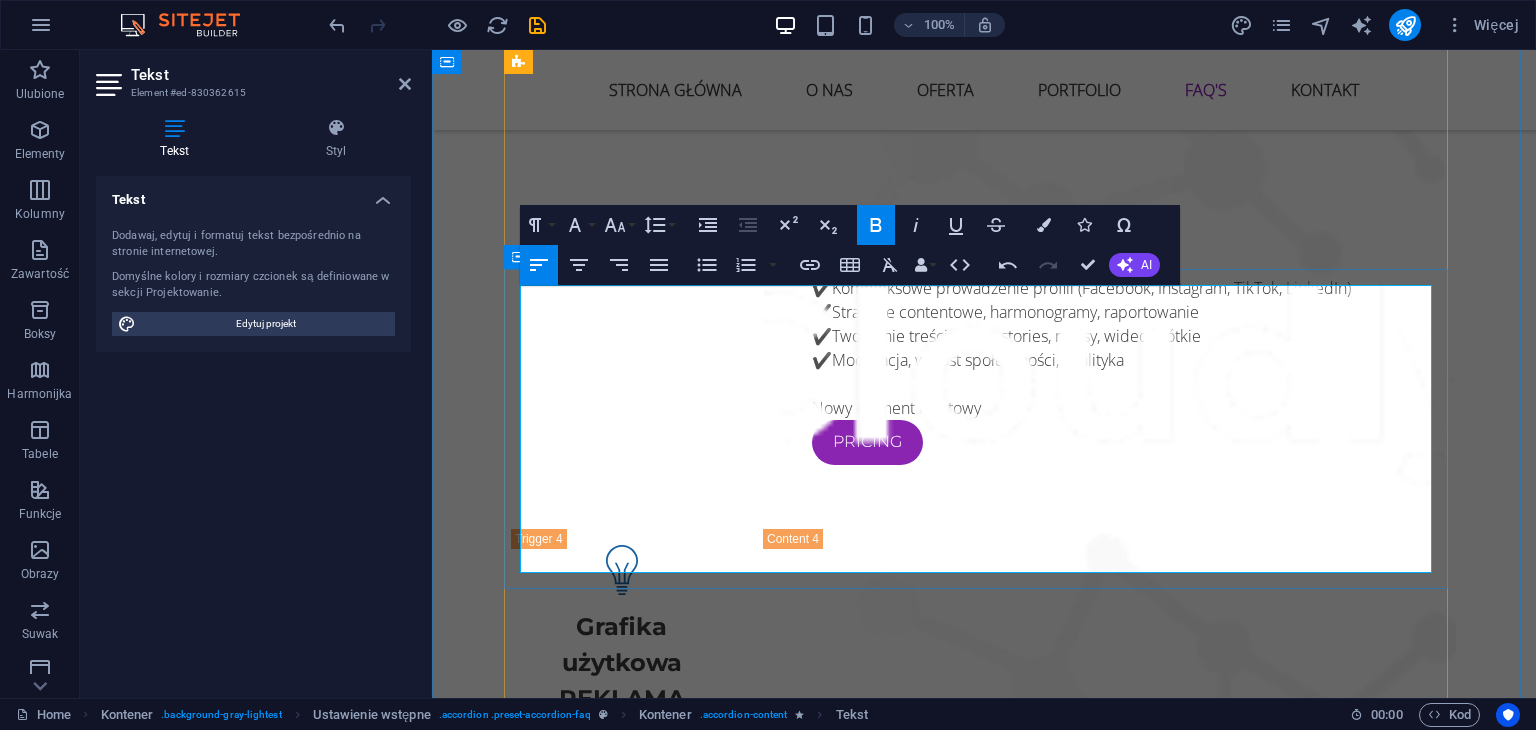 scroll, scrollTop: 6200, scrollLeft: 0, axis: vertical 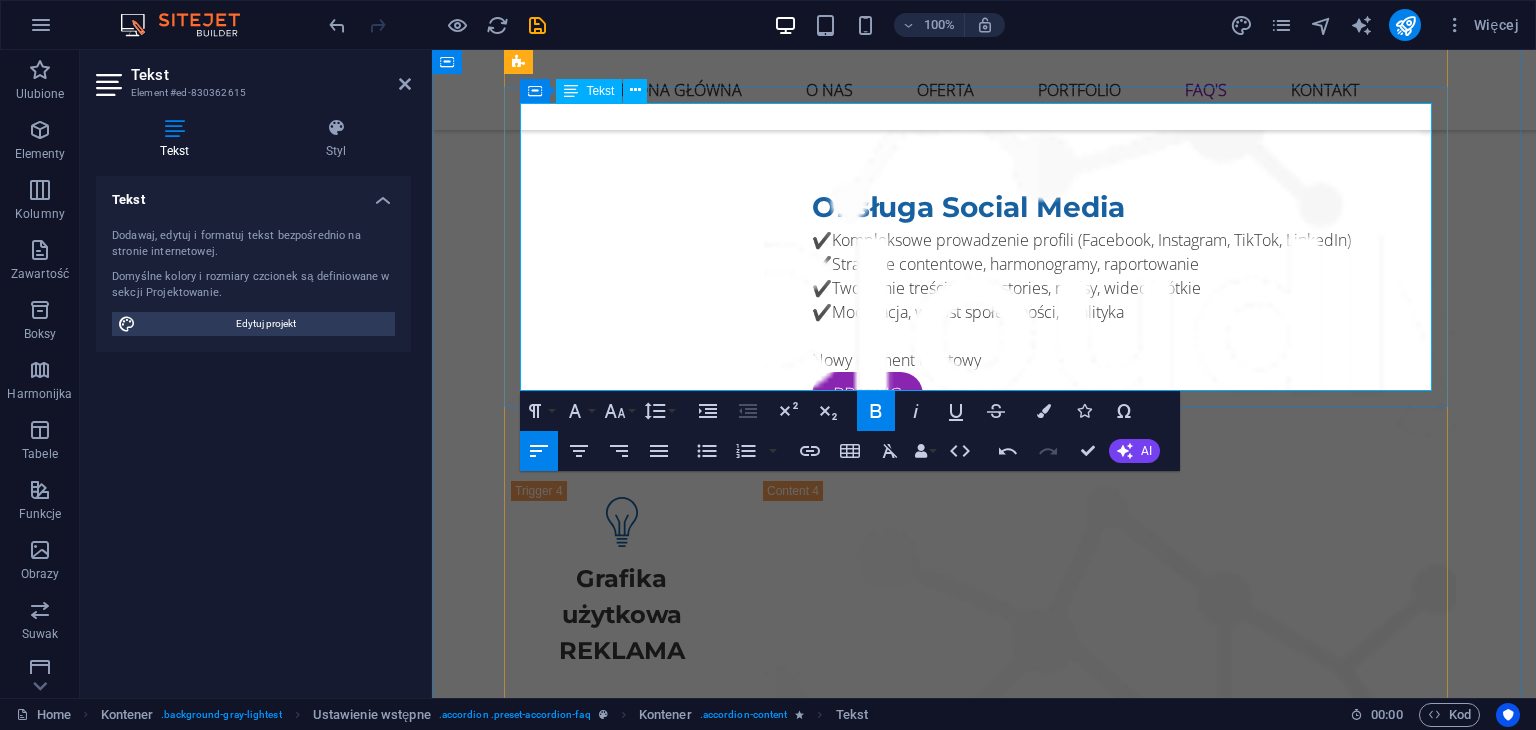 click on "stronę z formularzem kontaktowym, mapą, galerią czy cennikiem" at bounding box center (992, 2964) 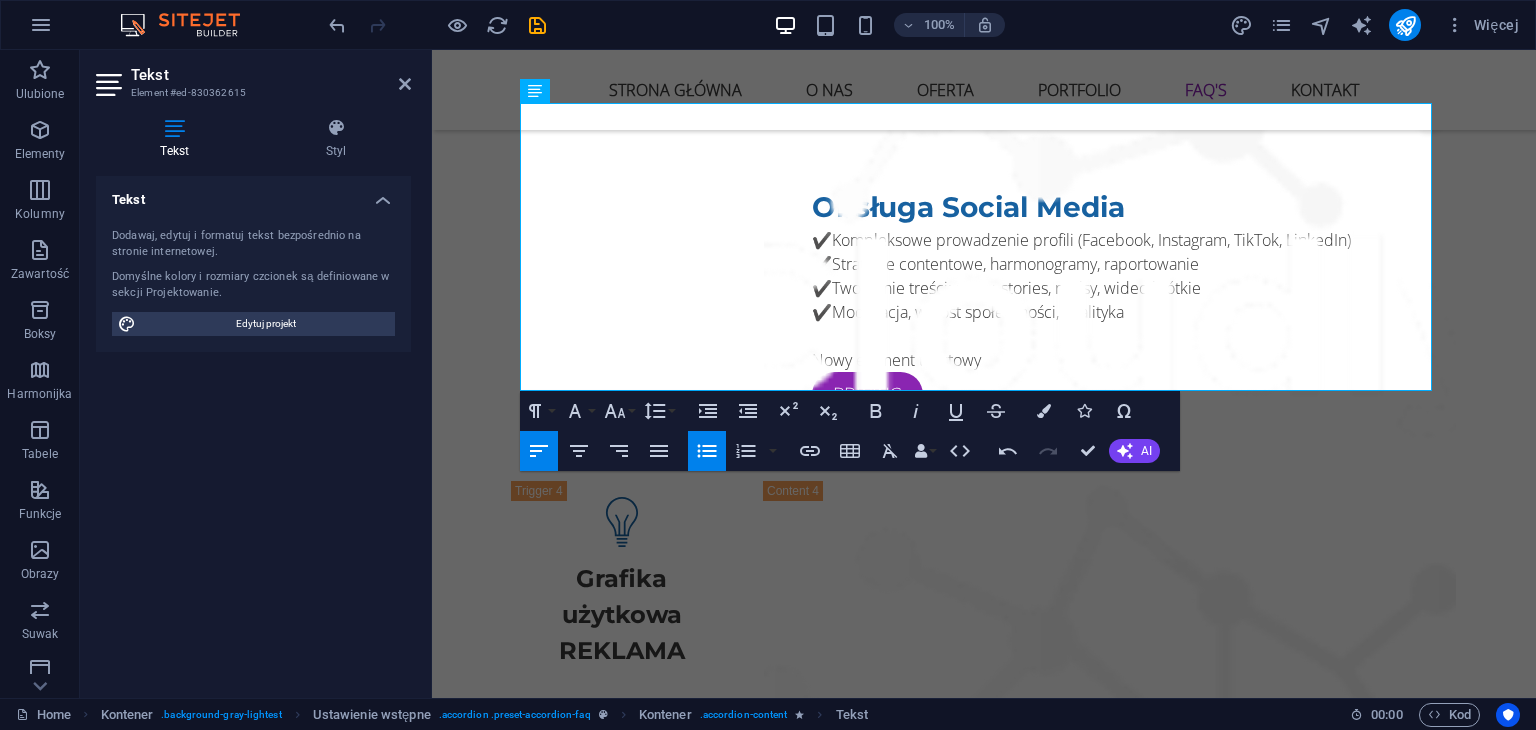 click 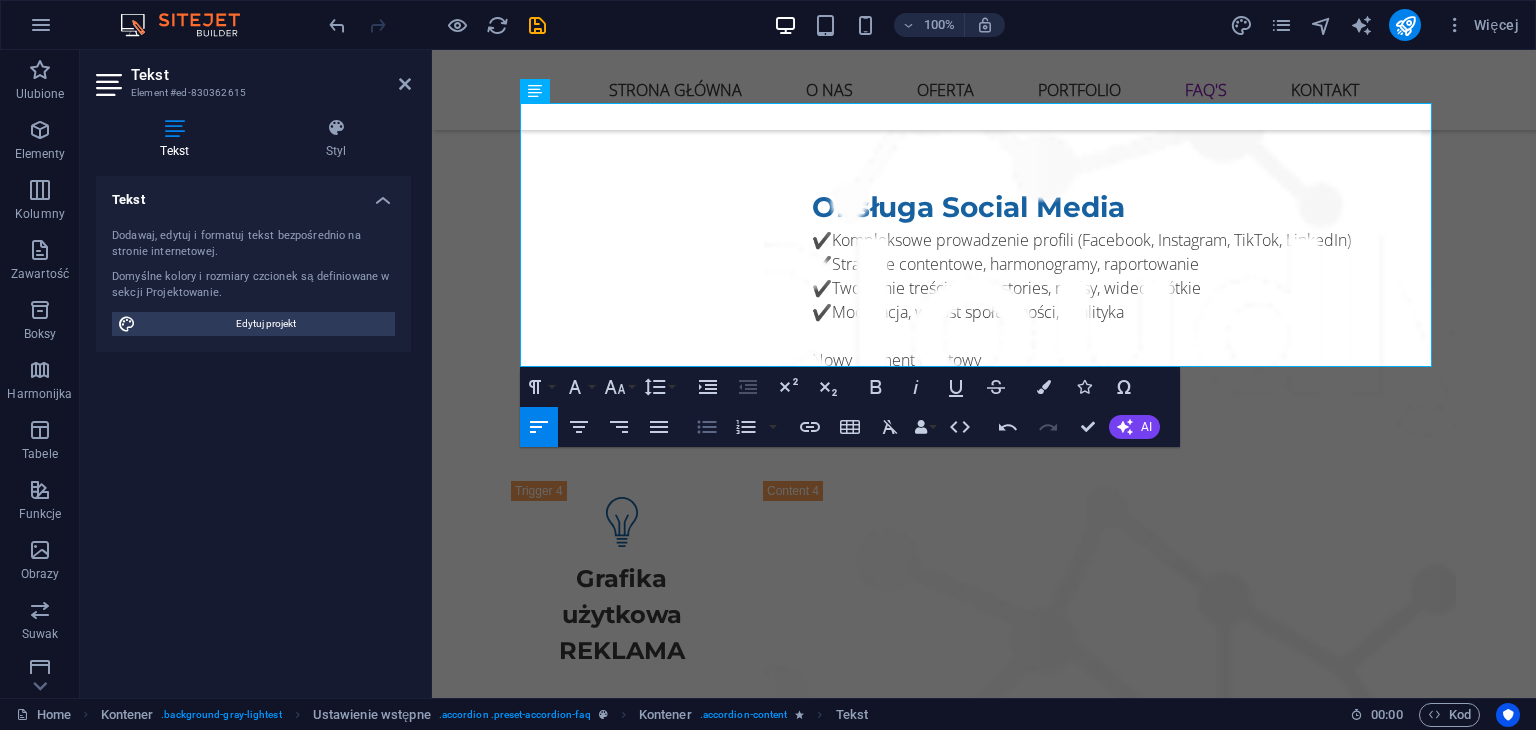 click on "Unordered List" at bounding box center [707, 427] 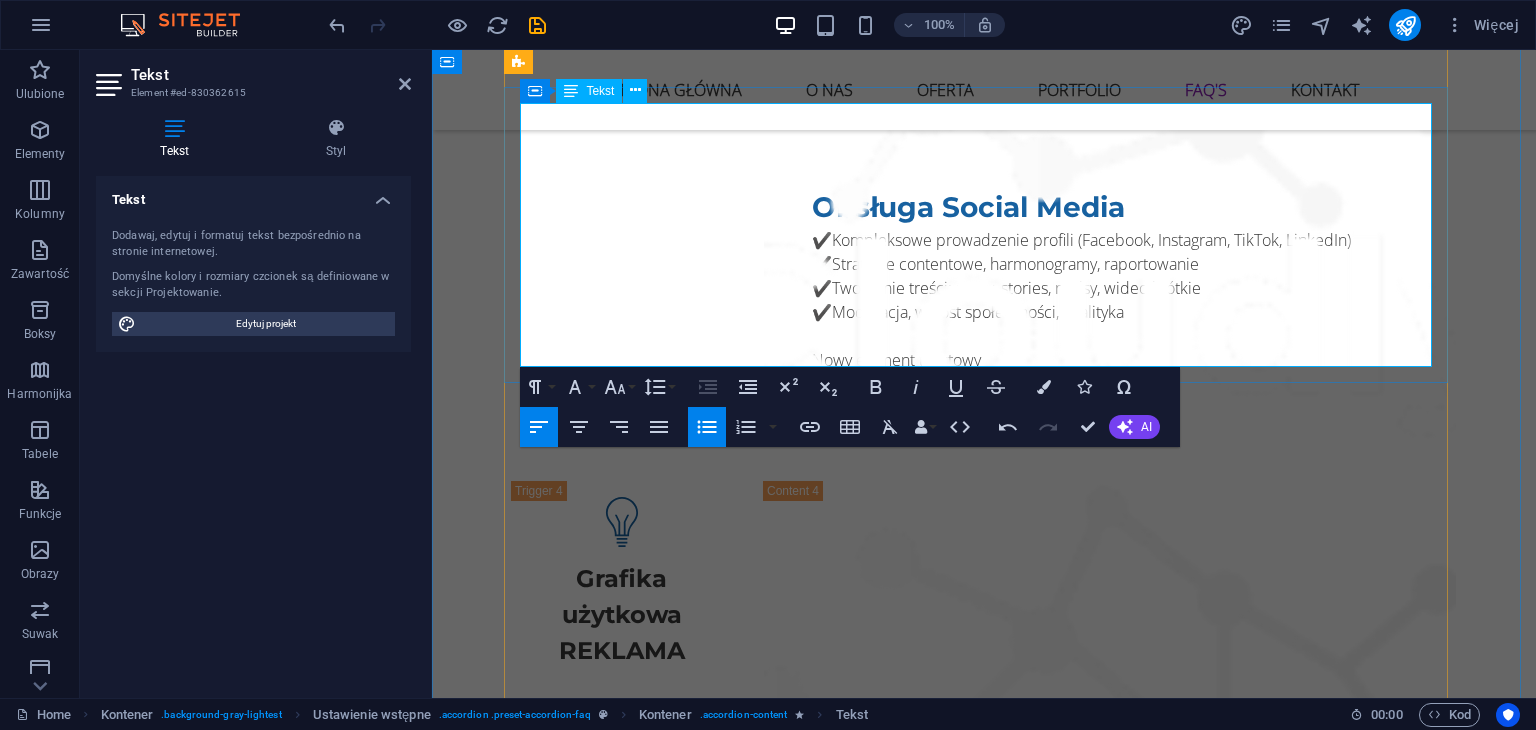click on "stronę firmową" at bounding box center [597, 2915] 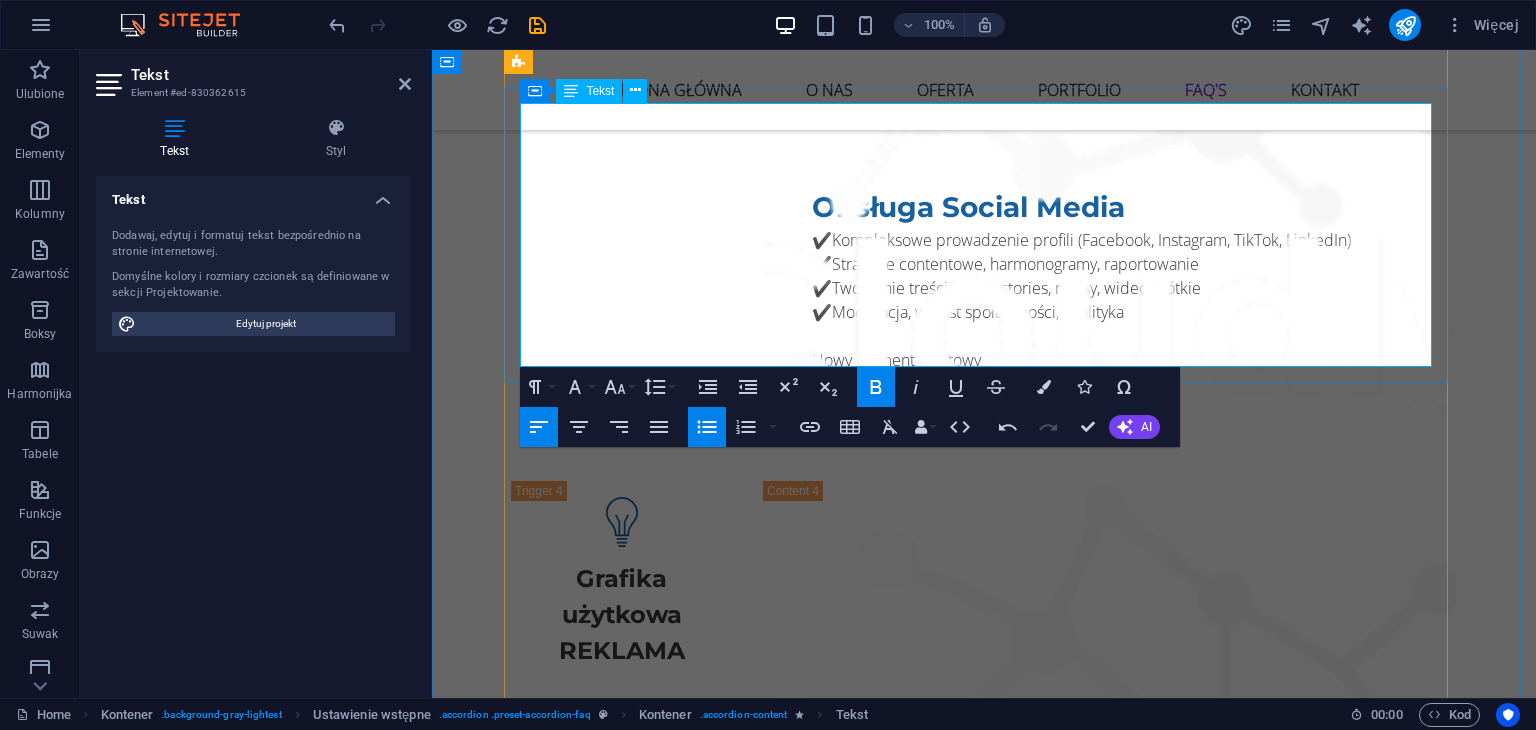 click on "stronę typu one-page  – wszystko, co najważniejsze na jednej stronie stronę firmową  z podstawowymi zakładkami (oferta, kontakt, o nas)" at bounding box center (984, 2878) 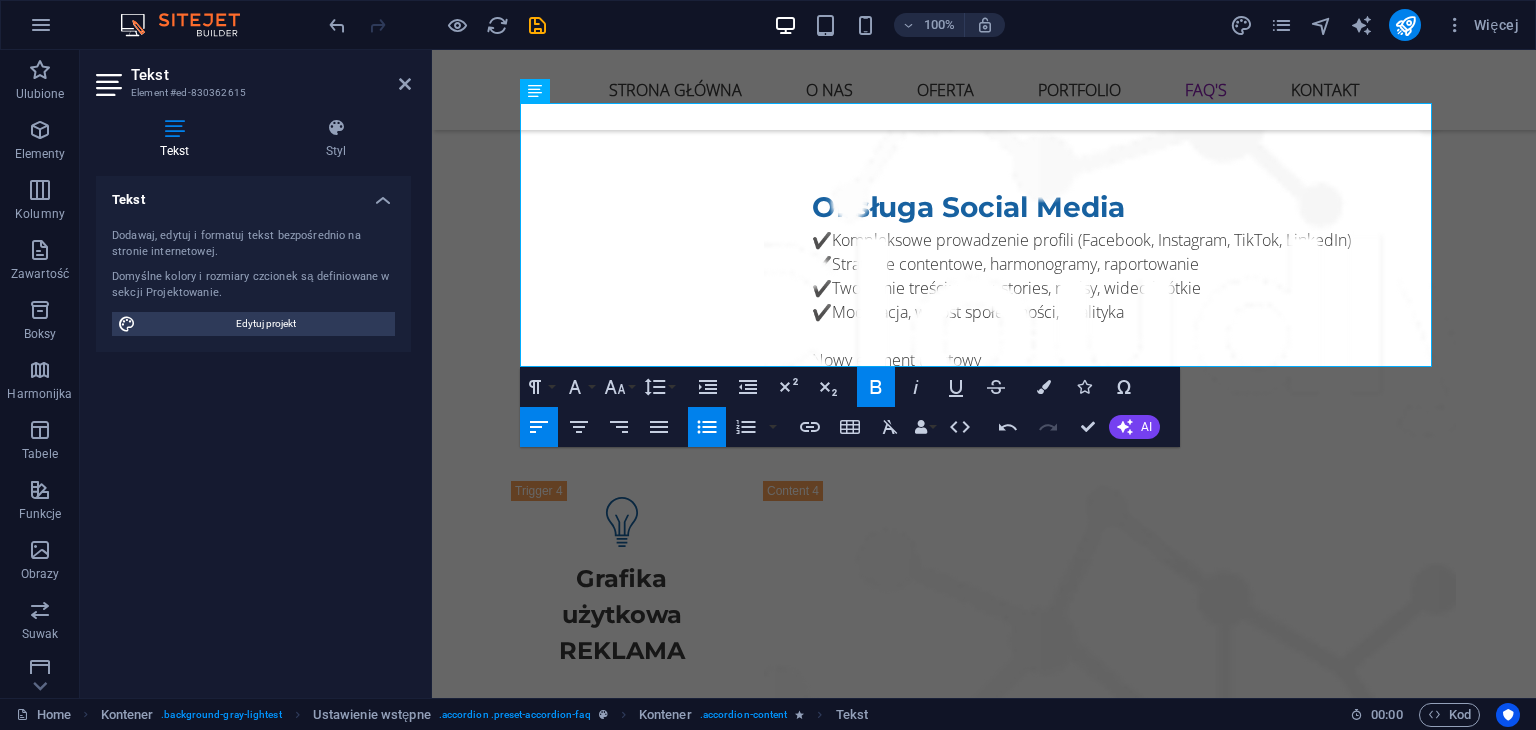 click 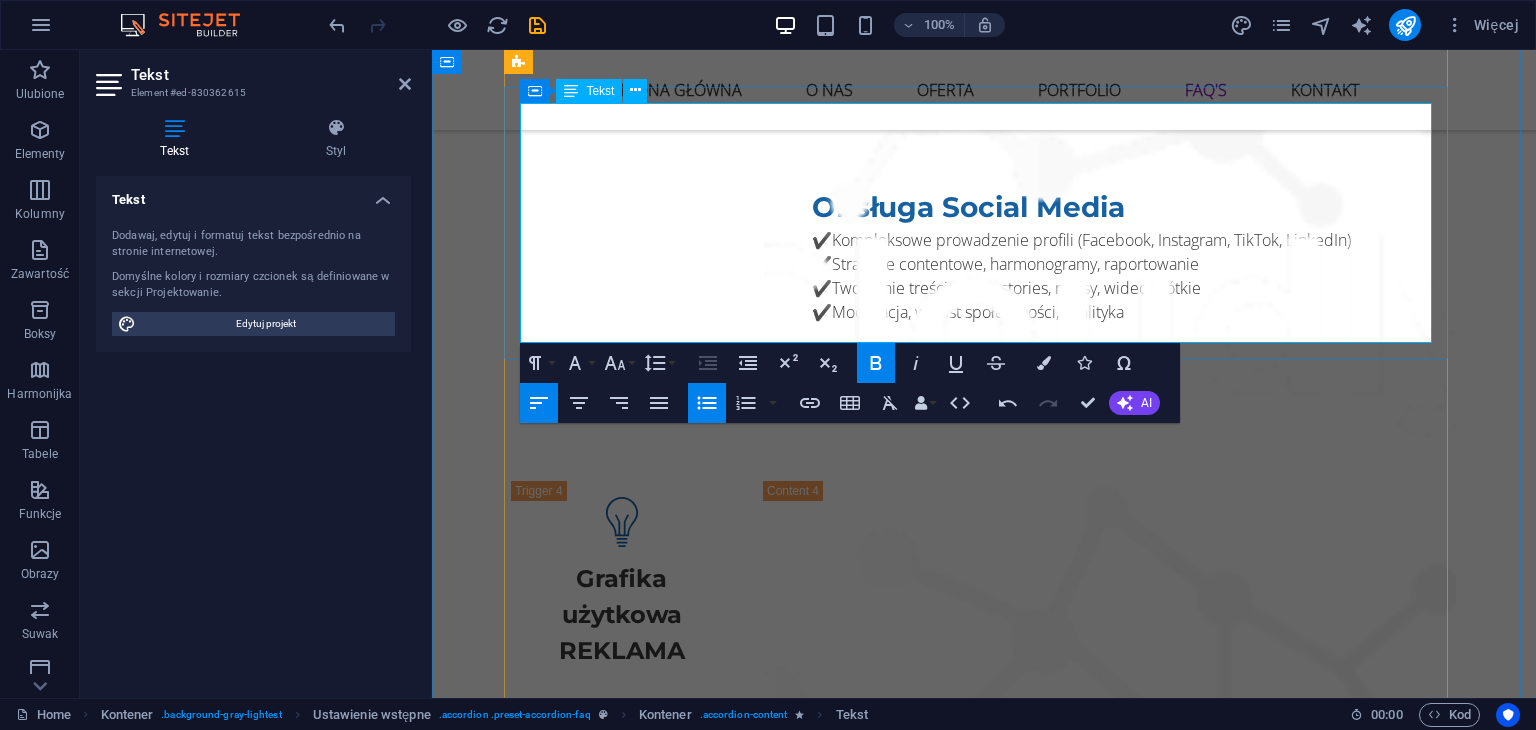 drag, startPoint x: 533, startPoint y: 229, endPoint x: 542, endPoint y: 243, distance: 16.643316 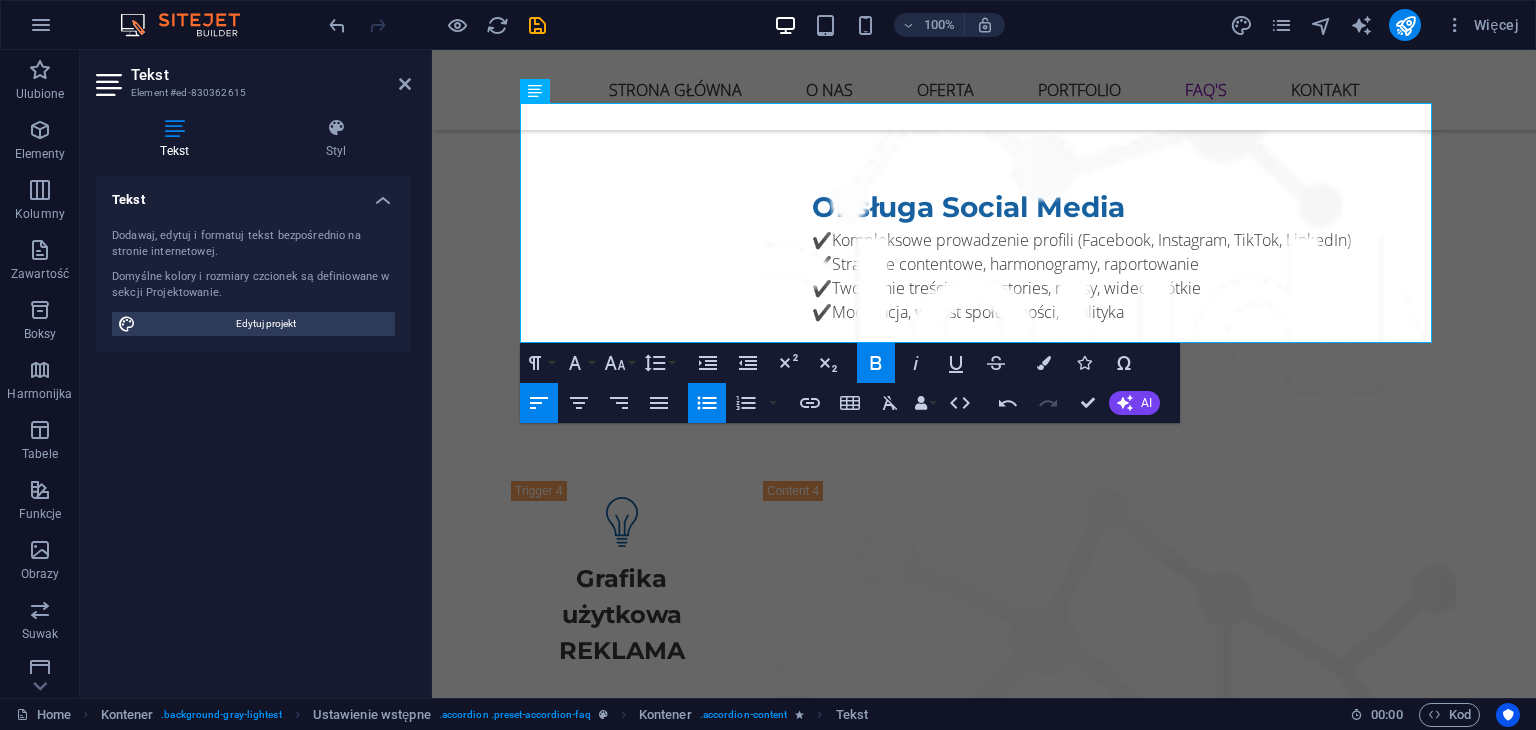 click 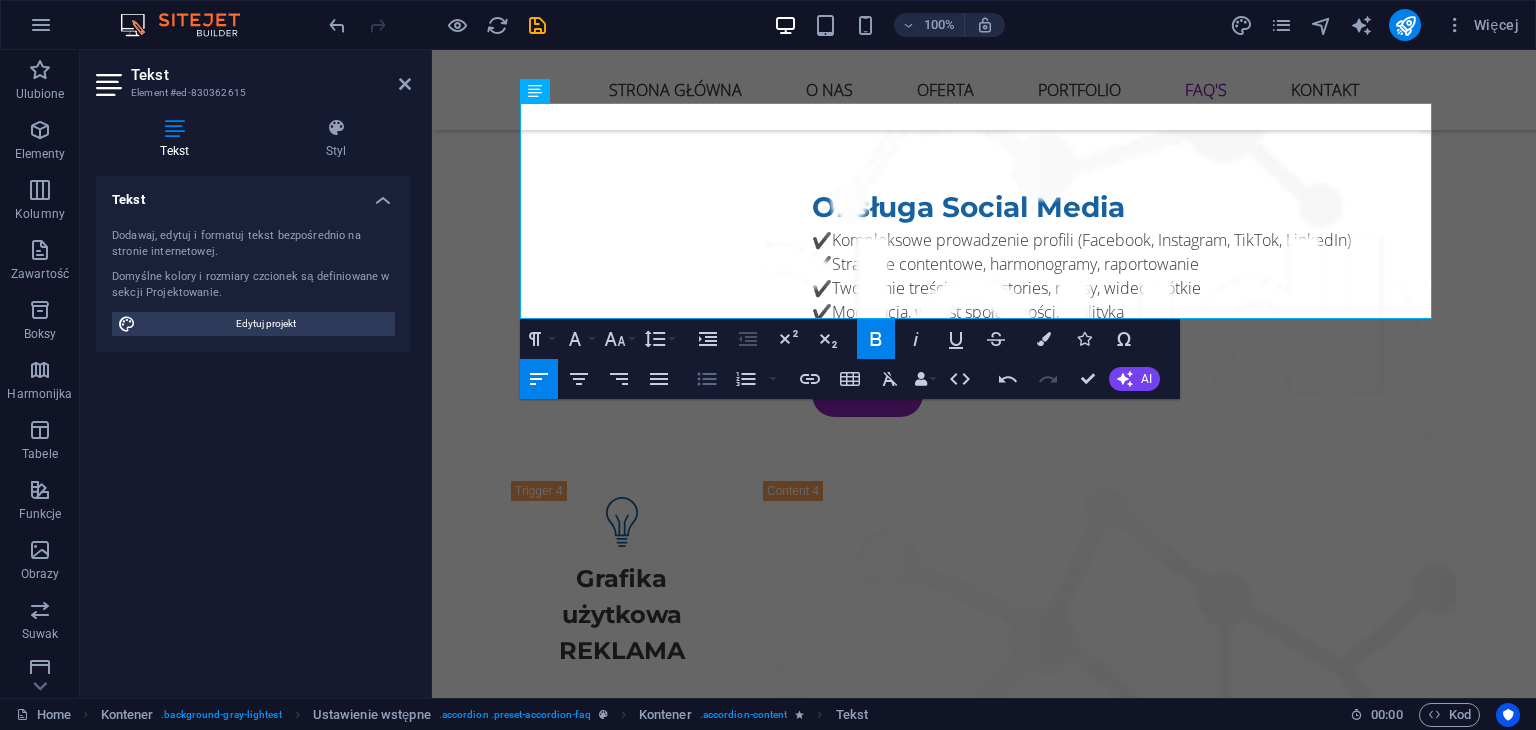 click on "Unordered List" at bounding box center [707, 379] 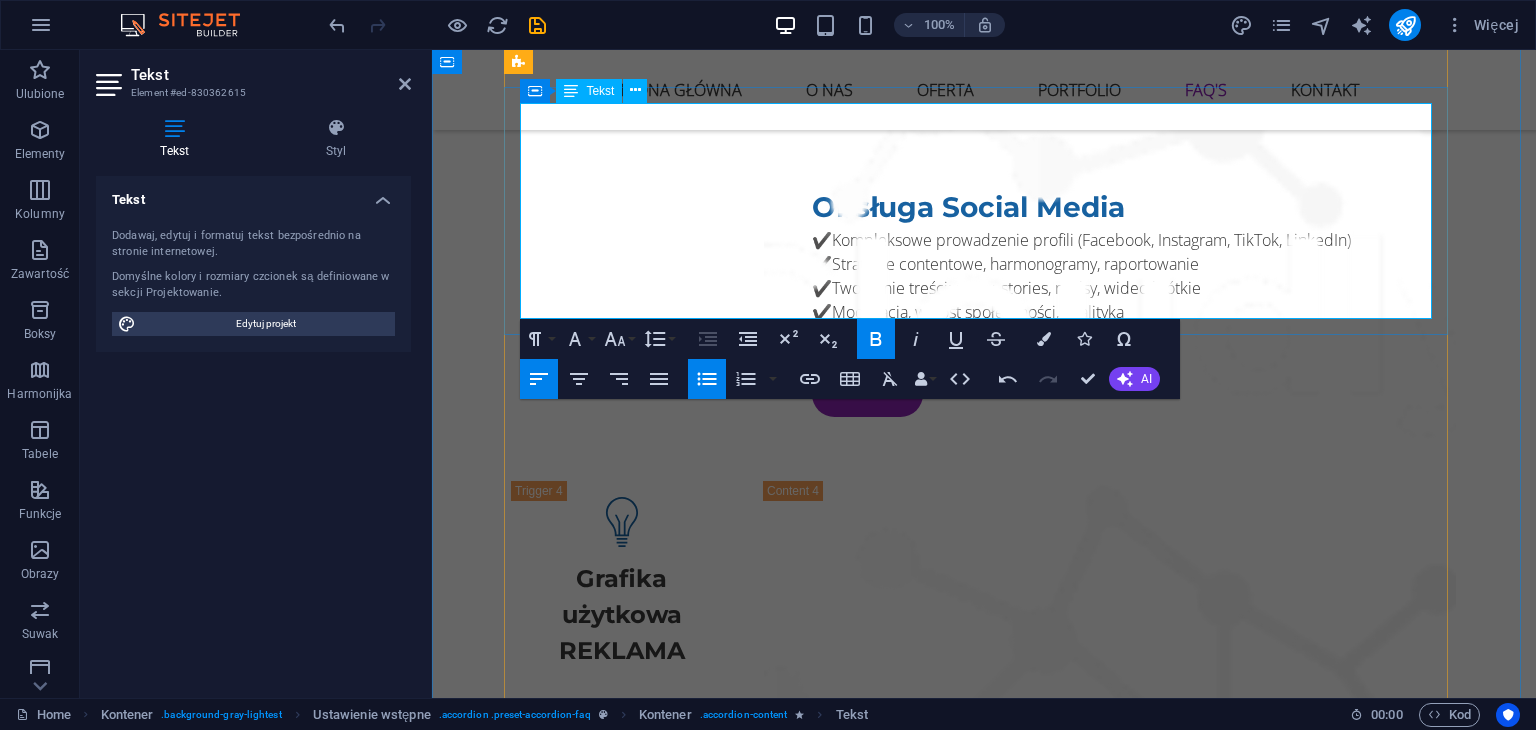 click on "Możemy przygotować:" at bounding box center (984, 2817) 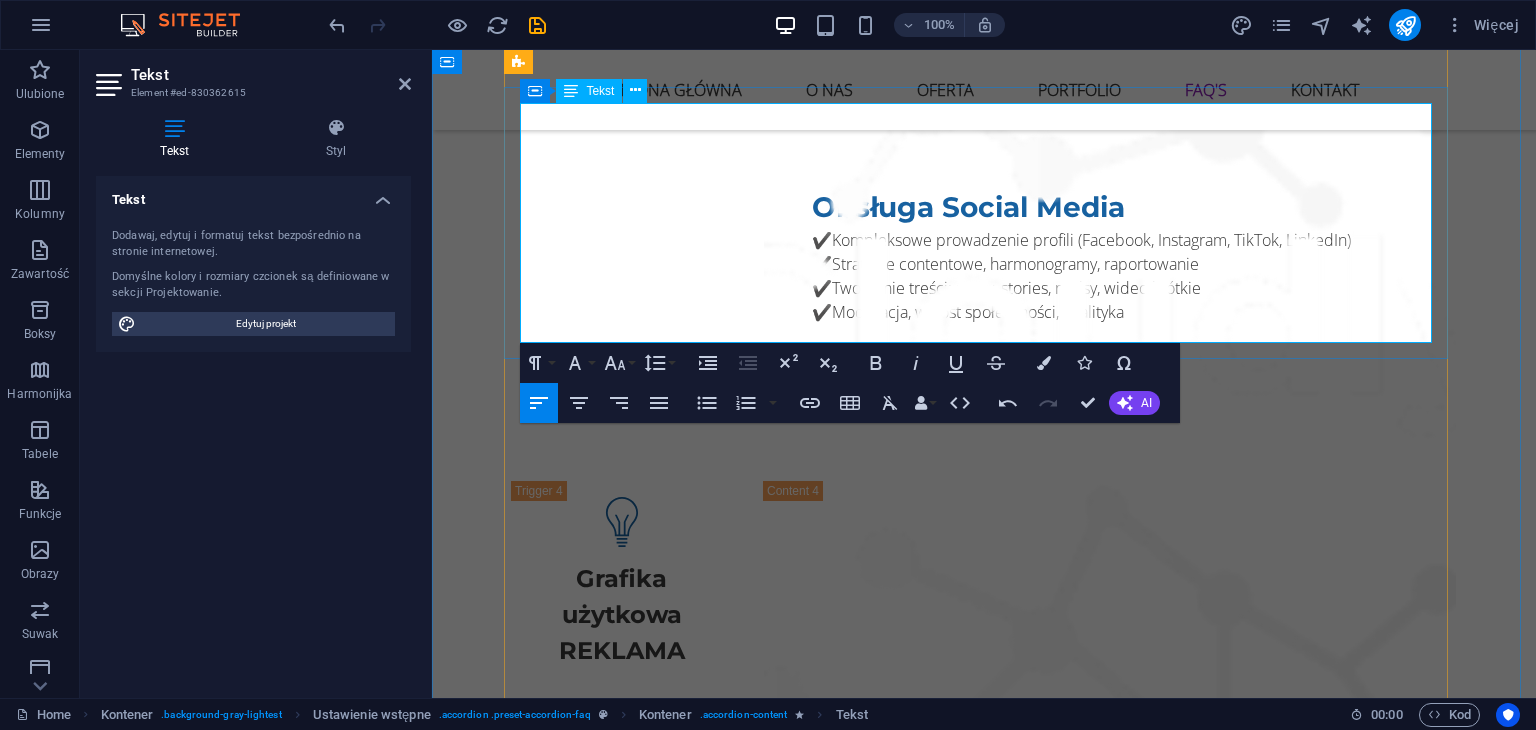 click on "Nie potrzebujesz skomplikowanych rozwiązań? Świetnie. Zaprojektujemy stronę, która  dobrze wygląda, działa szybko i spełnia swoją funkcję." at bounding box center [984, 2952] 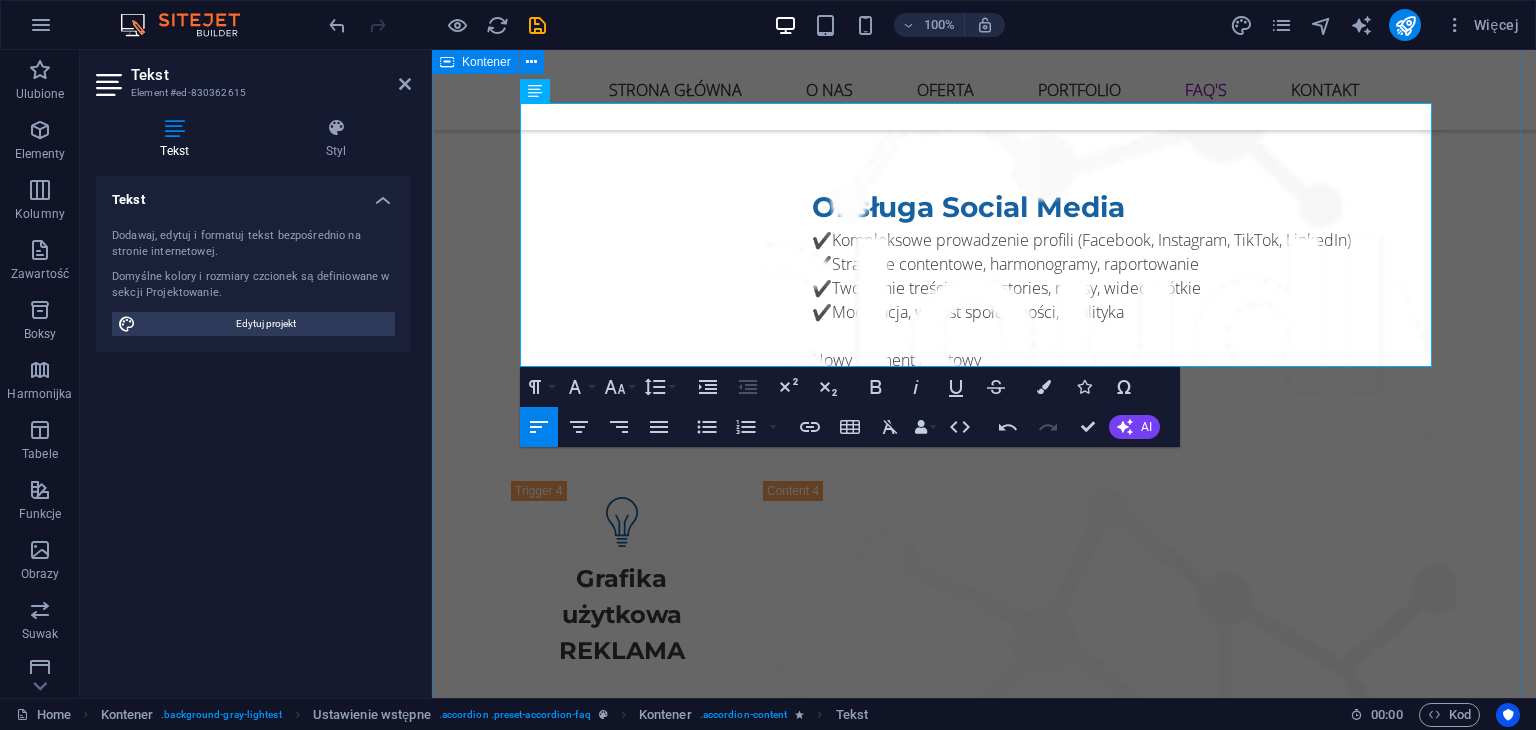 click on "Najczęściej zadawane Pytania Znajdź temat o który najczęściej pytają nasi klienci. 1. Tworzycie reklamy na samochód typu magnez? Tak! W WINS Agency oferujemy kompleksową usługę reklamy samochodowej w formie magnesu. Zajmujemy się  całym procesem – od projektu graficznego, przez przygotowanie do druku, aż po gotowy produkt z wysyłką  prosto pod Twoje drzwi. Magnesy samochodowe to świetna forma reklamy mobilnej: trwała, zdejmowalna i bezinwazyjna dla lakieru. Idealne dla usług lokalnych, firm mobilnych i freelancerów. Projektujecie logo, wizytówki i banery ? Tak, w WINS Agency projektujemy pełen zestaw materiałów wizualnych – od logo, przez wizytówki, aż po banery reklamowe. Zapewniamy  kompleksową obsługę : koncepcję i projekt graficzny, przygotowanie do druku, oraz  finalny plik lub gotowy produkt z wysyłką  na wskazany adres. Wszystkie materiały są tworzone z myślą o spójności marki i praktycznym zastosowaniu – zarówno online, jak i offline. Możesz liczyć na  ." at bounding box center (984, 2519) 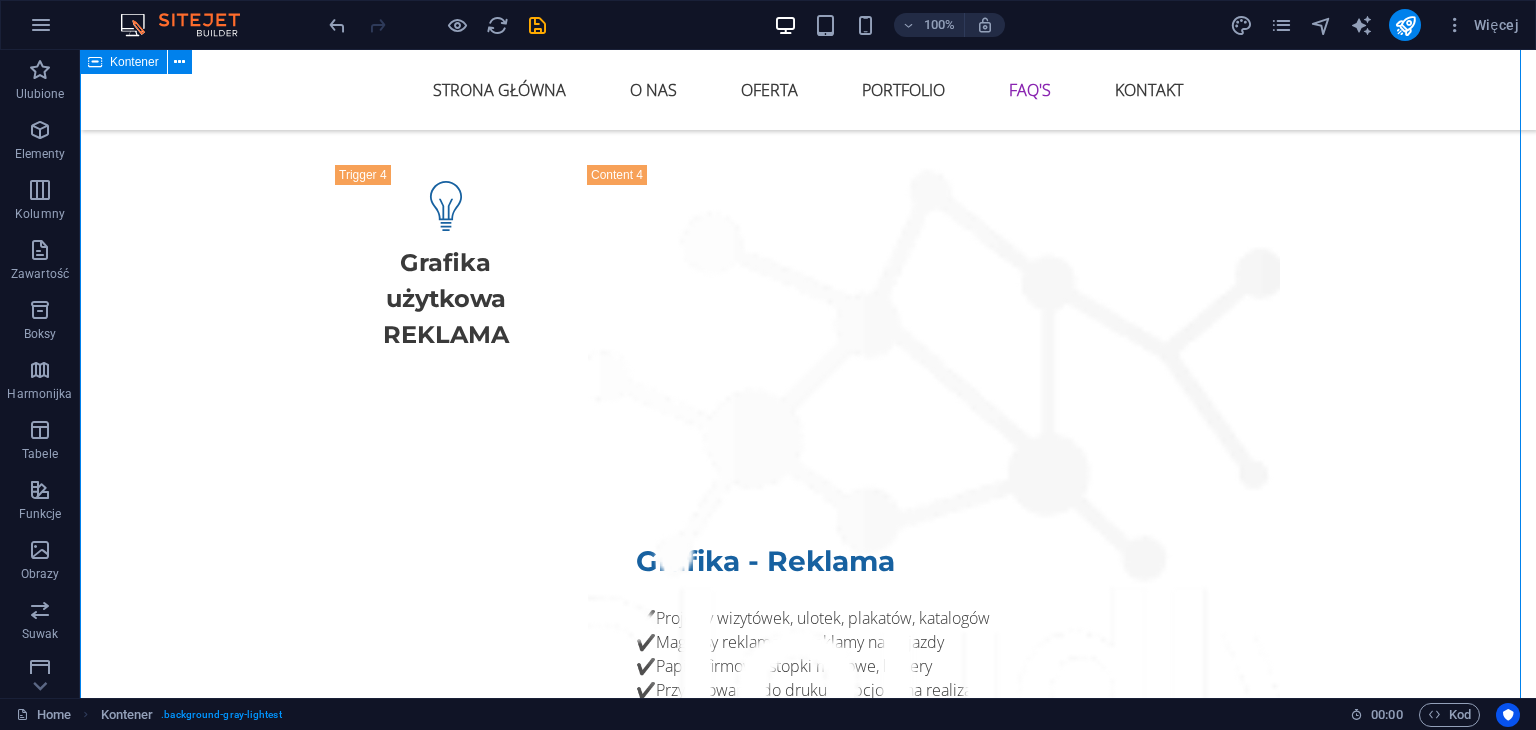 scroll, scrollTop: 6400, scrollLeft: 0, axis: vertical 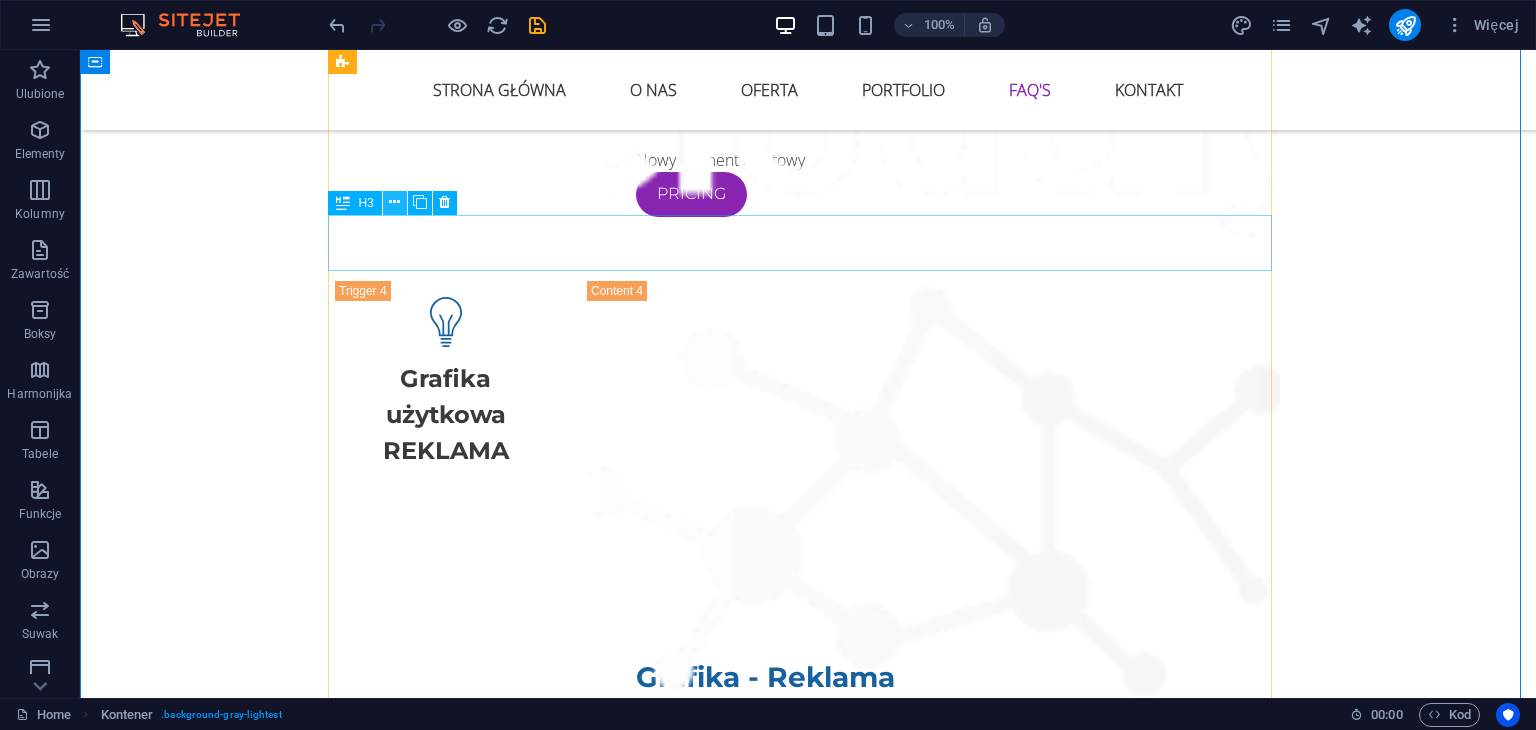 click at bounding box center (394, 202) 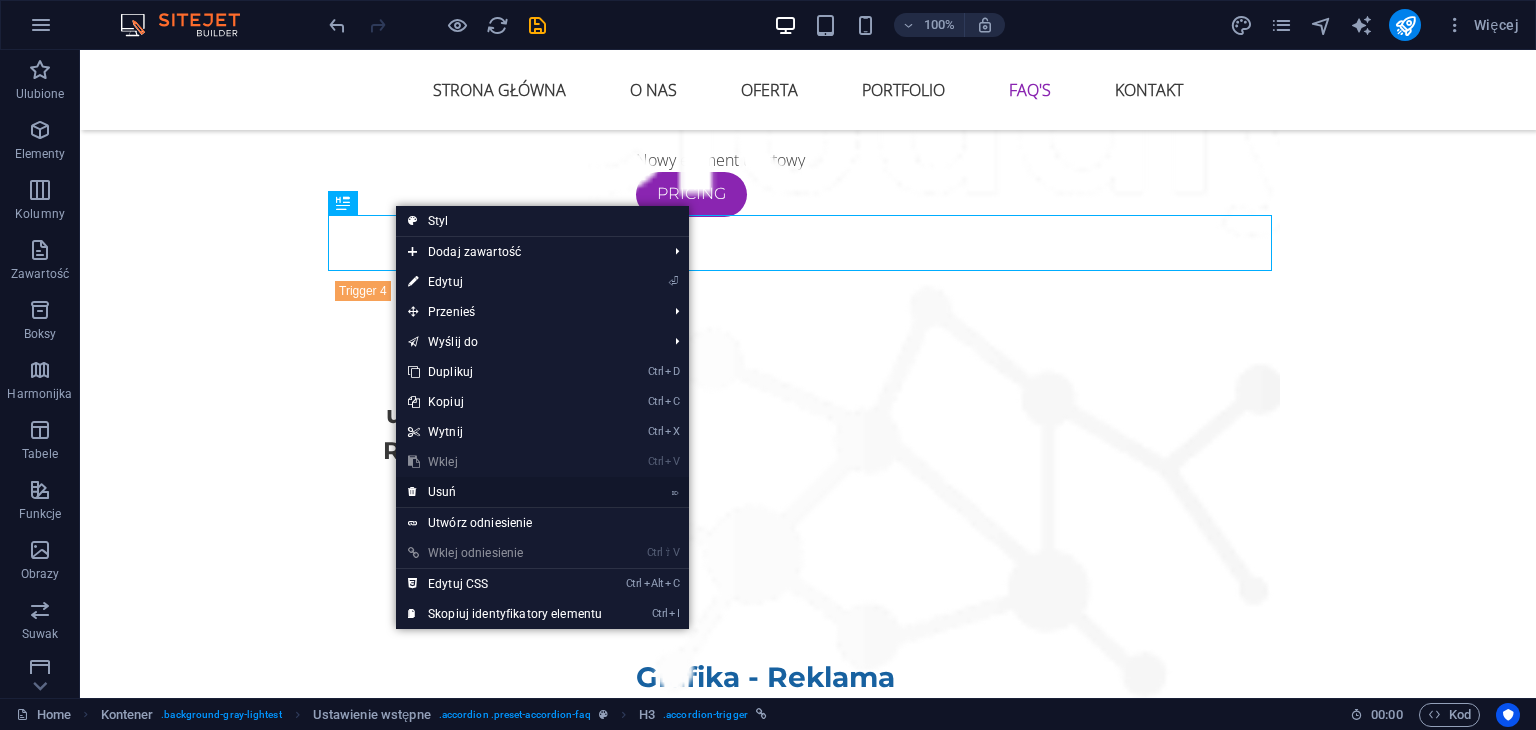 click on "⌦  Usuń" at bounding box center [505, 492] 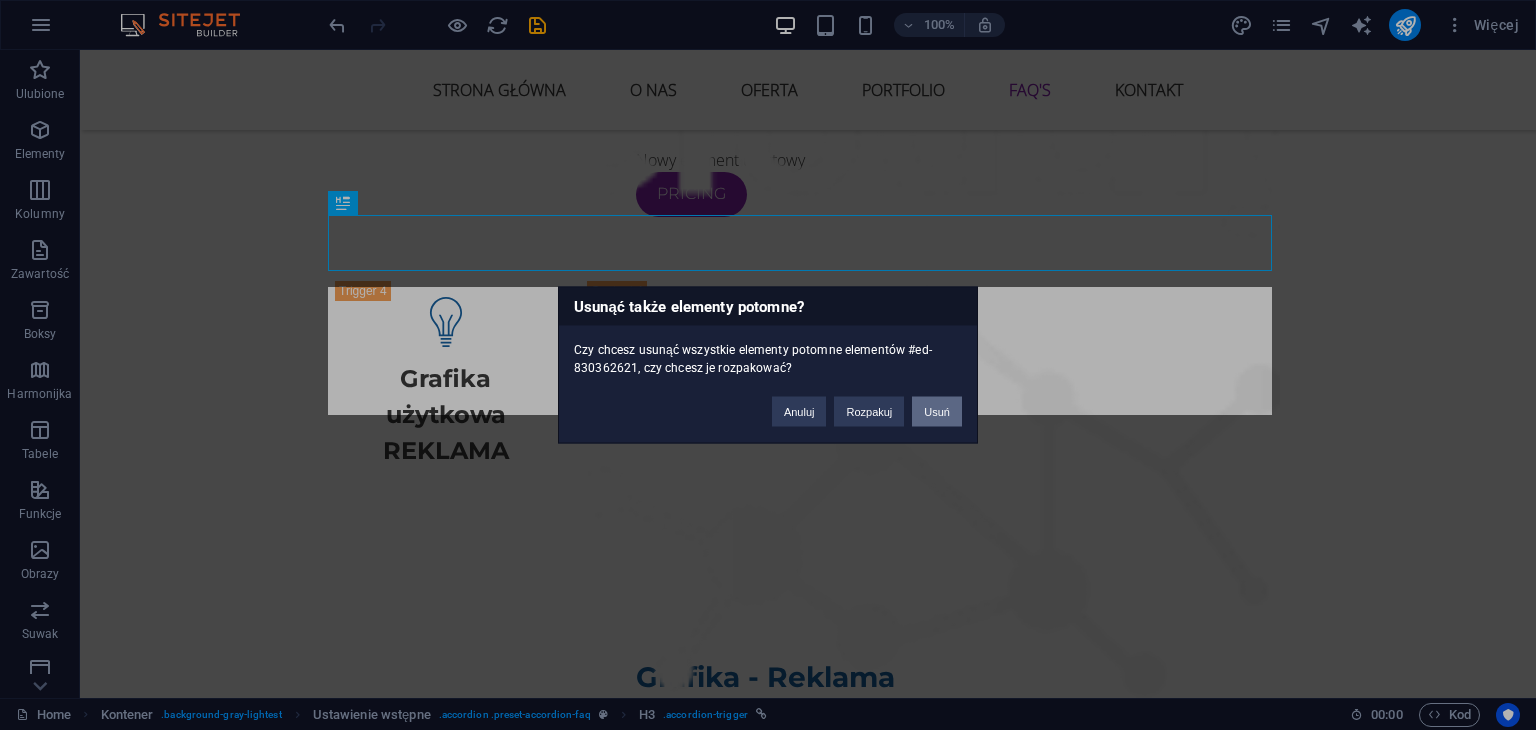 click on "Usuń" at bounding box center [937, 412] 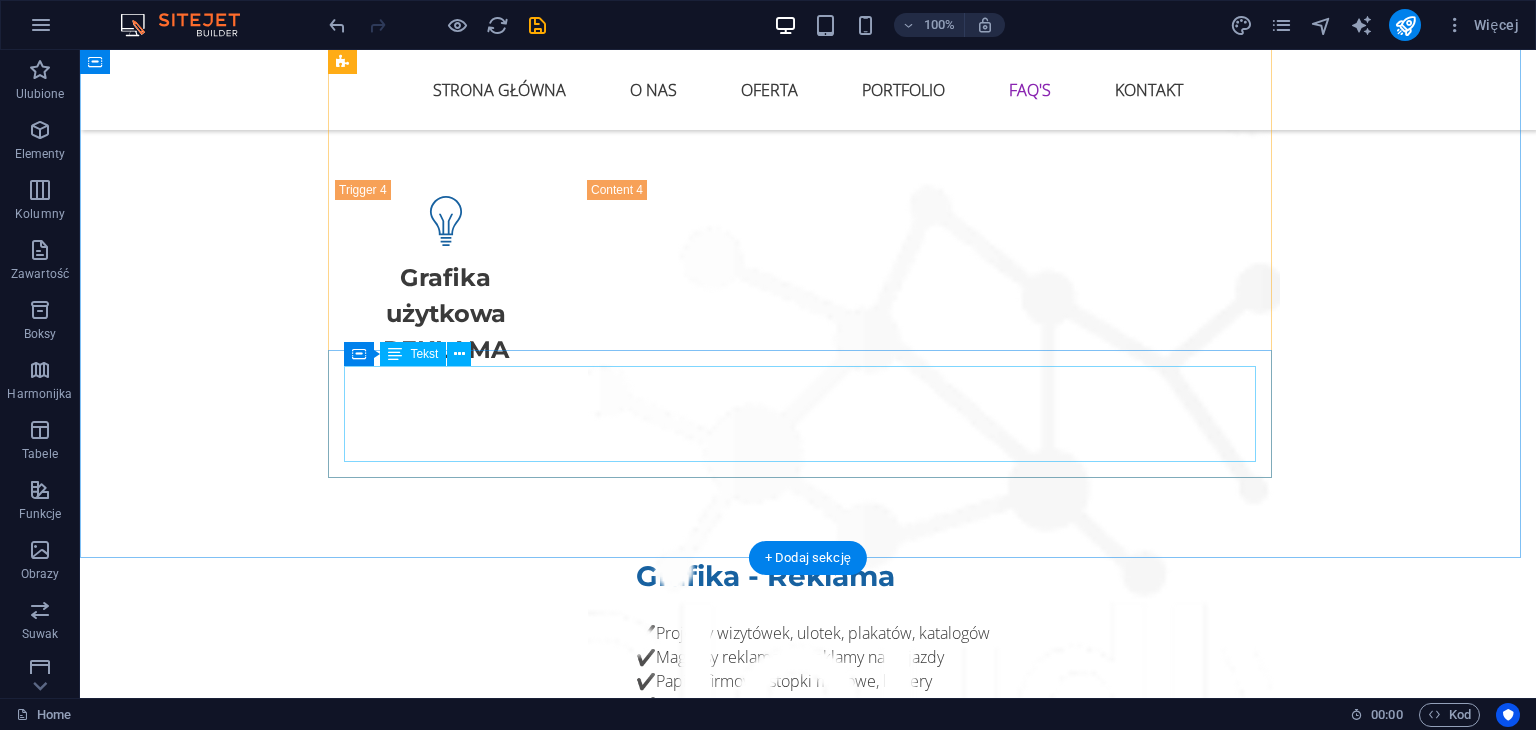 scroll, scrollTop: 6500, scrollLeft: 0, axis: vertical 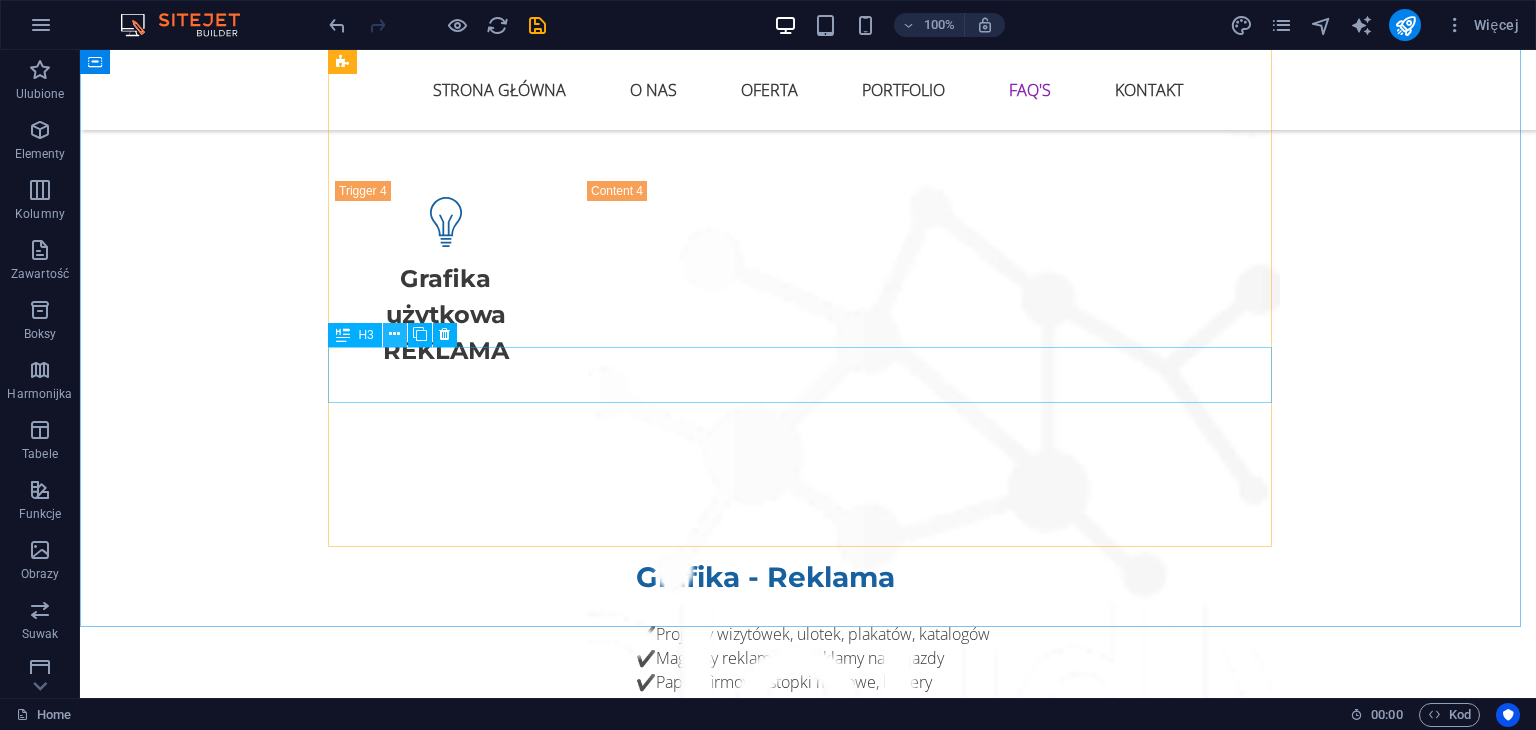click at bounding box center [394, 334] 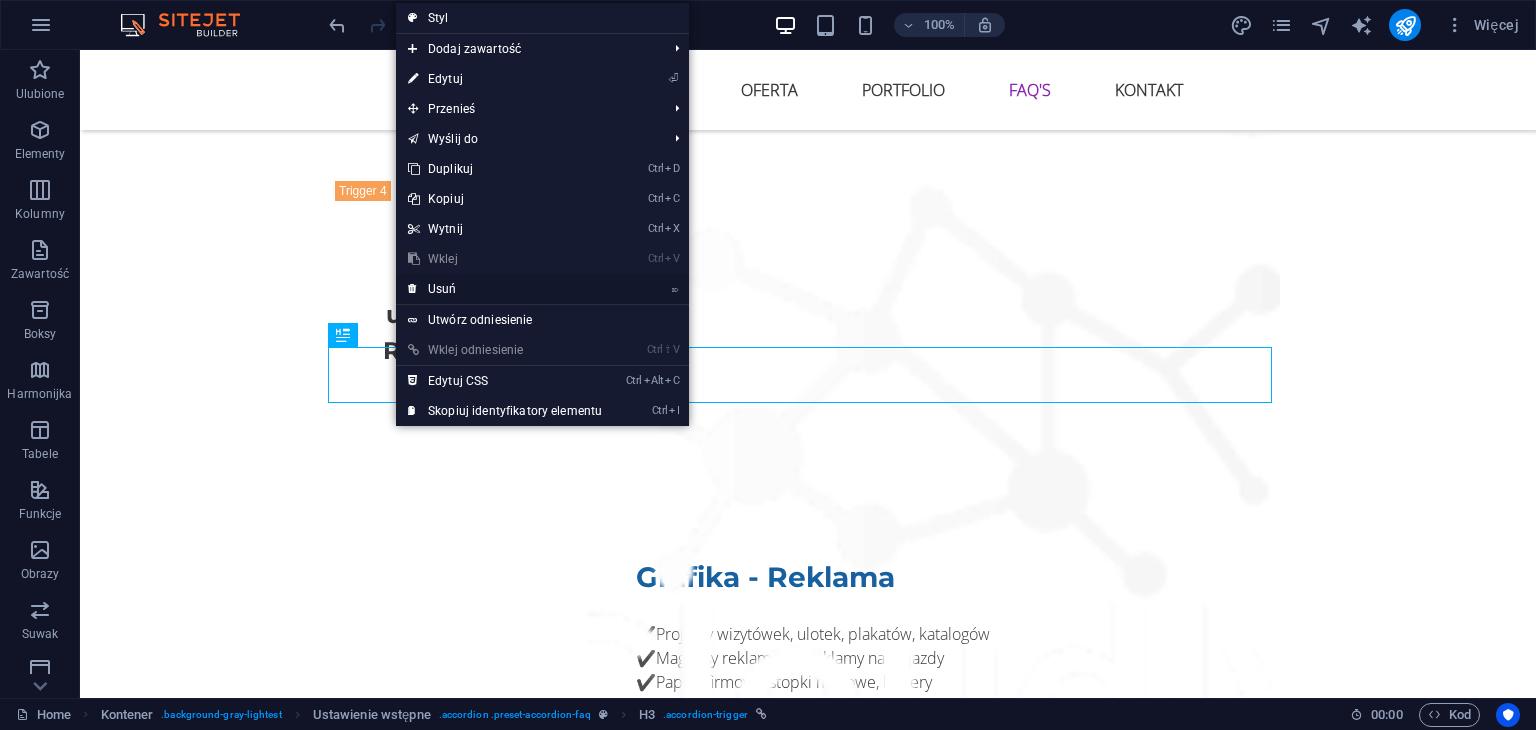 click on "⌦  Usuń" at bounding box center (505, 289) 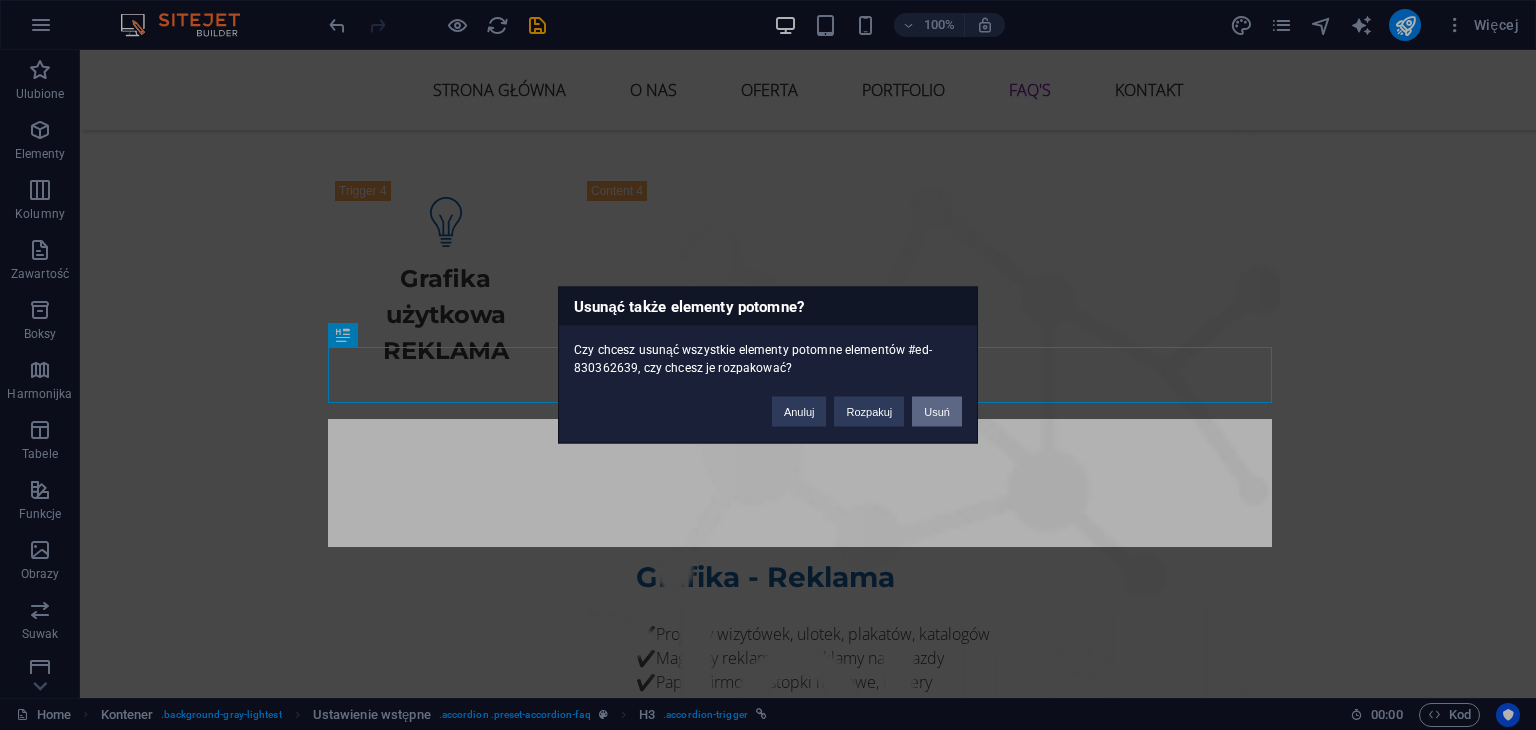 click on "Usuń" at bounding box center [937, 412] 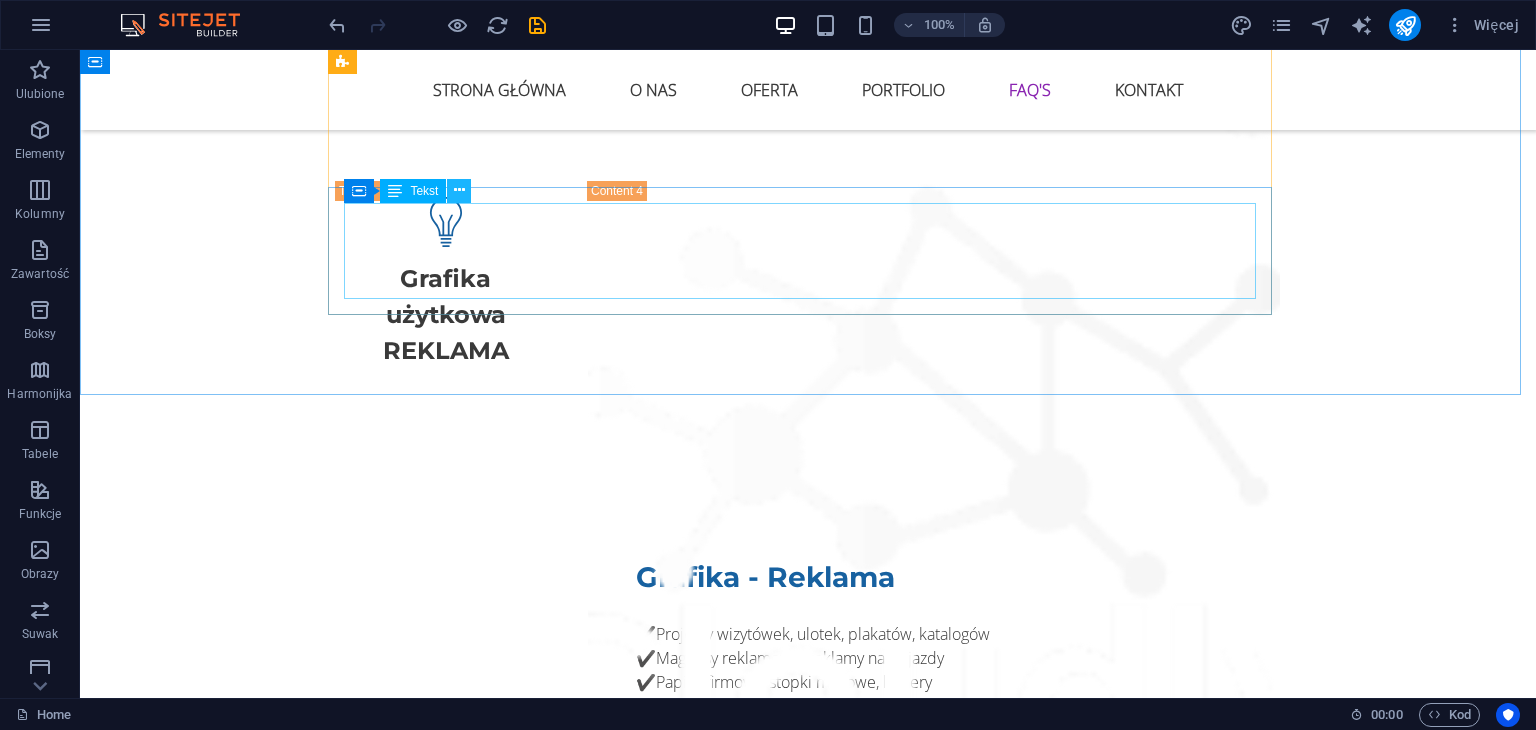 click at bounding box center (459, 191) 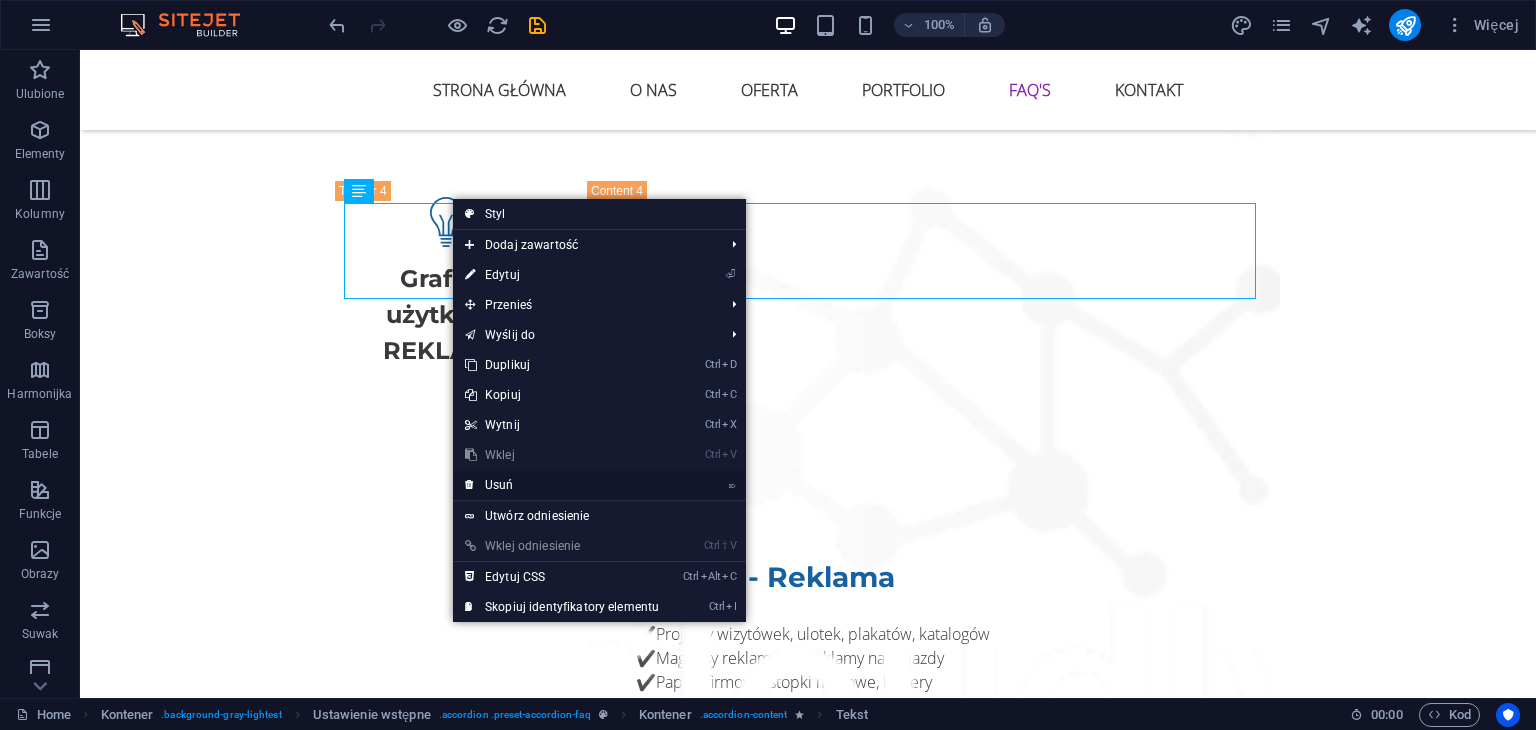 click on "⌦  Usuń" at bounding box center (562, 485) 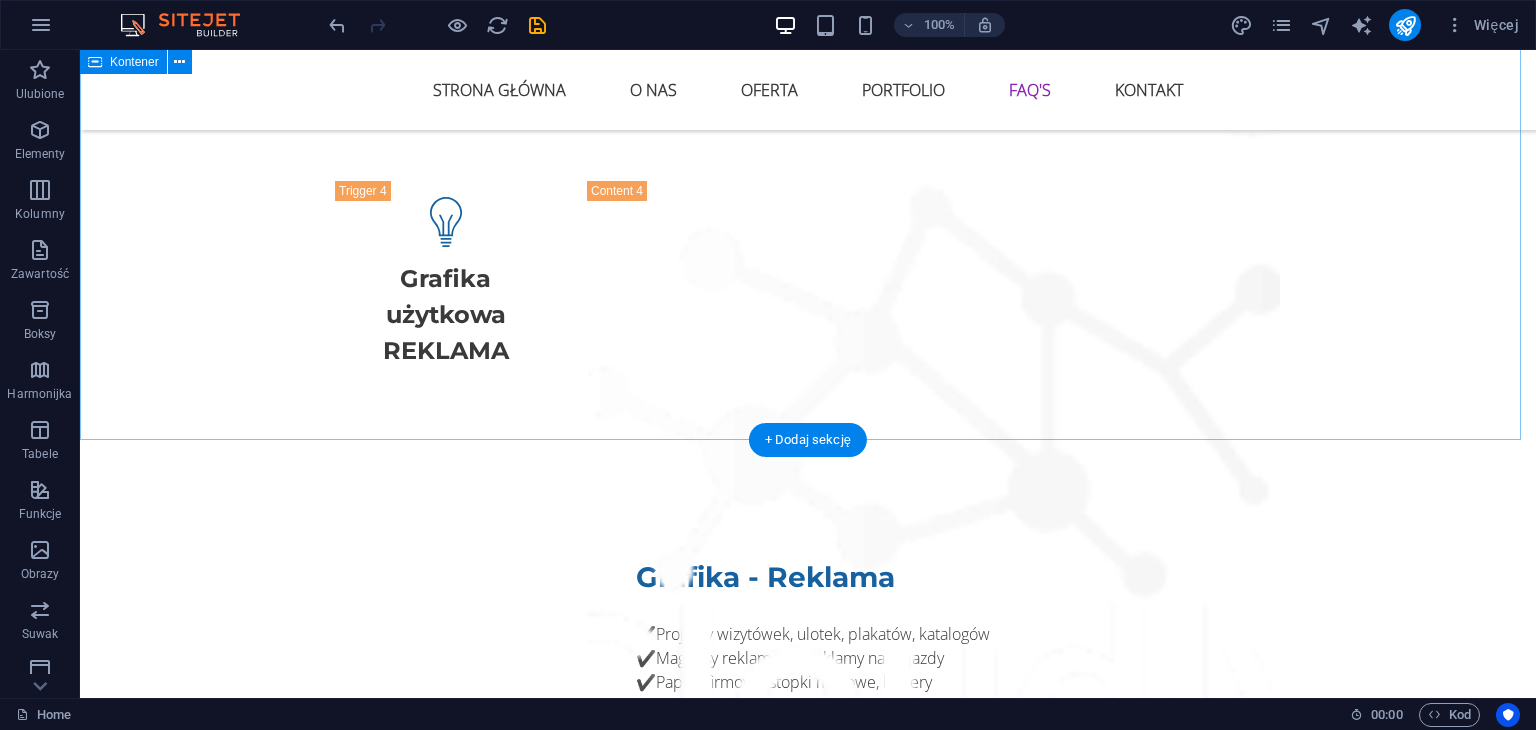 scroll, scrollTop: 6300, scrollLeft: 0, axis: vertical 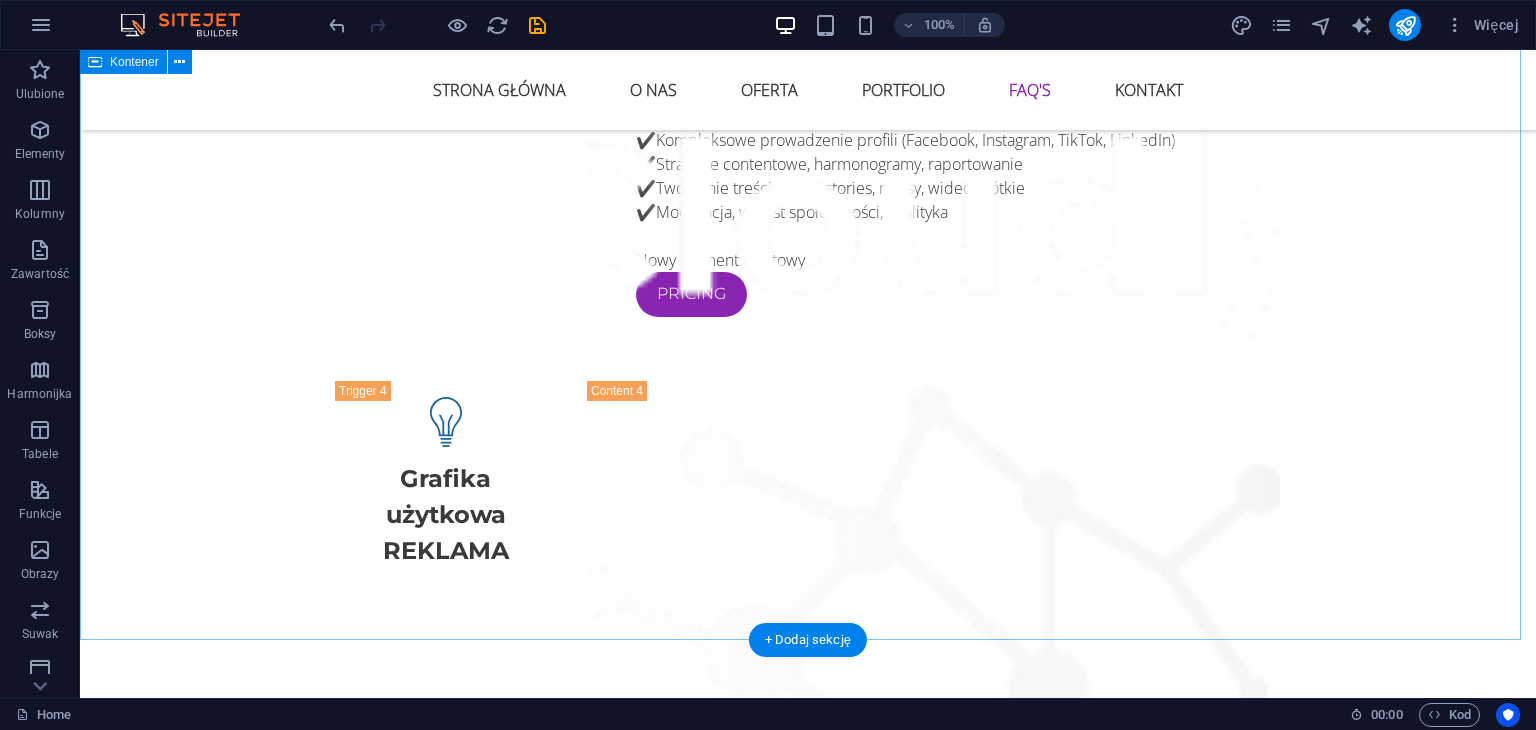 click on "Najczęściej zadawane Pytania Znajdź temat o który najczęściej pytają nasi klienci. 1. Tworzycie reklamy na samochód typu magnez? Tak! W WINS Agency oferujemy kompleksową usługę reklamy samochodowej w formie magnesu. Zajmujemy się  całym procesem – od projektu graficznego, przez przygotowanie do druku, aż po gotowy produkt z wysyłką  prosto pod Twoje drzwi. Magnesy samochodowe to świetna forma reklamy mobilnej: trwała, zdejmowalna i bezinwazyjna dla lakieru. Idealne dla usług lokalnych, firm mobilnych i freelancerów. Projektujecie logo, wizytówki i banery ? Tak, w WINS Agency projektujemy pełen zestaw materiałów wizualnych – od logo, przez wizytówki, aż po banery reklamowe. Zapewniamy  kompleksową obsługę : koncepcję i projekt graficzny, przygotowanie do druku, oraz  finalny plik lub gotowy produkt z wysyłką  na wskazany adres. Wszystkie materiały są tworzone z myślą o spójności marki i praktycznym zastosowaniu – zarówno online, jak i offline. Możesz liczyć na  ." at bounding box center [808, 2226] 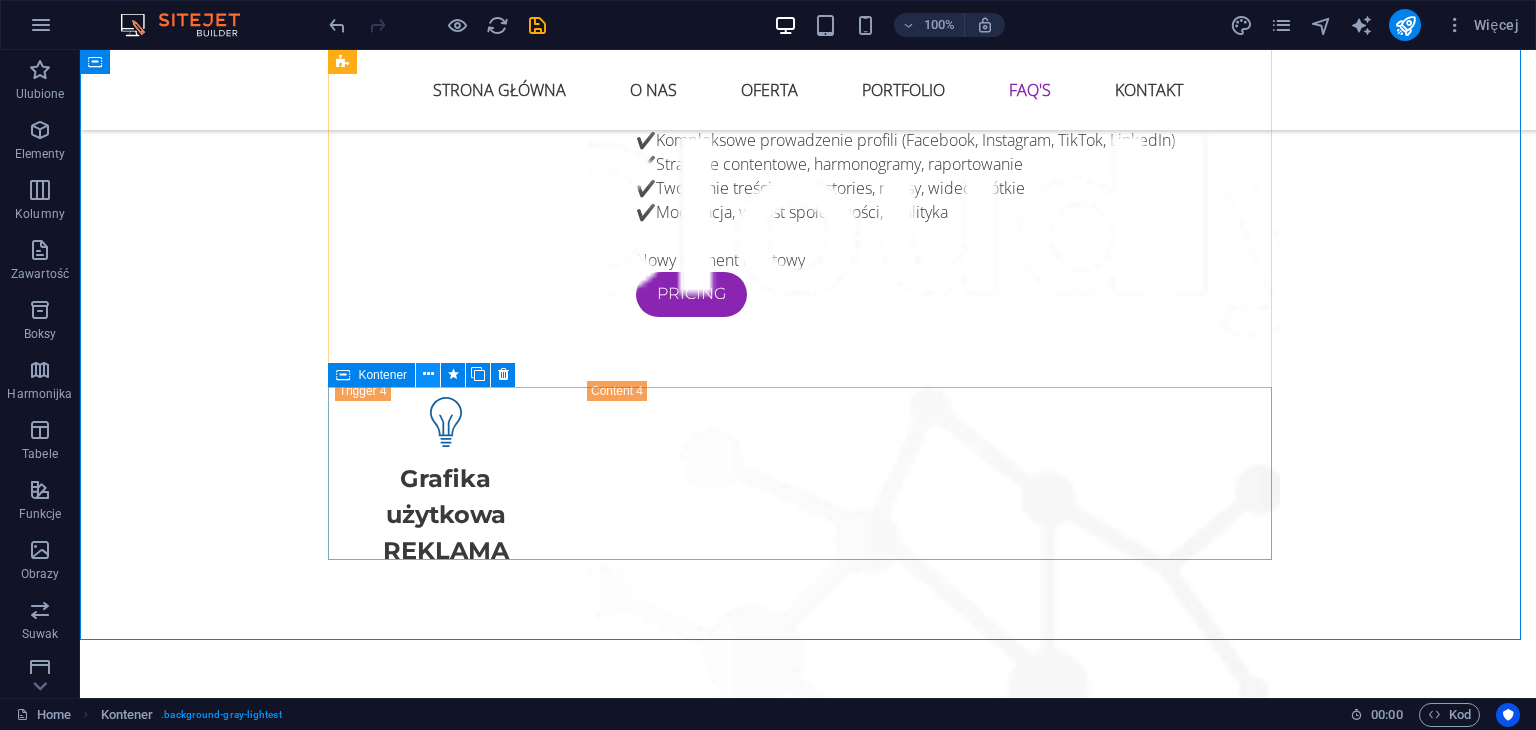 click at bounding box center [428, 374] 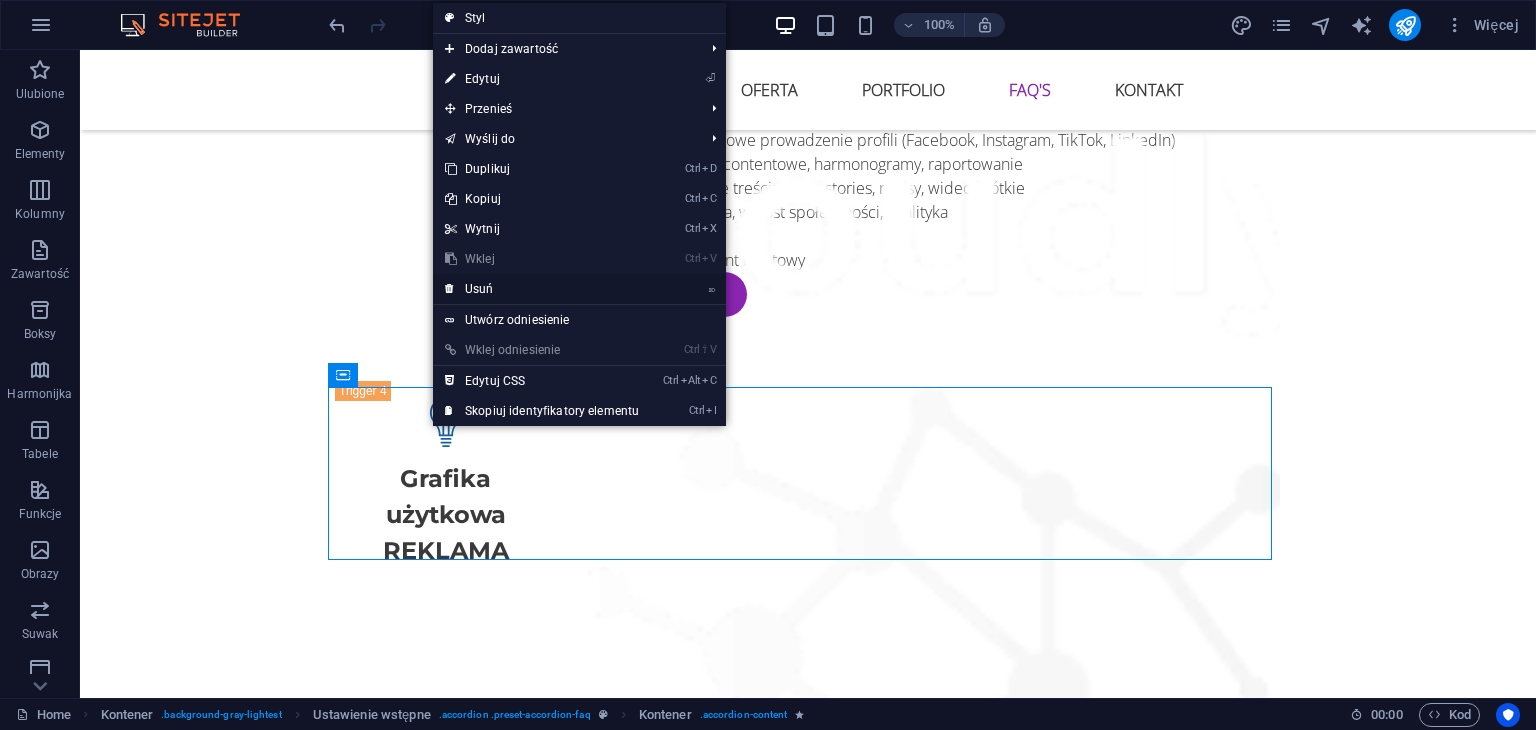 click on "⌦  Usuń" at bounding box center (542, 289) 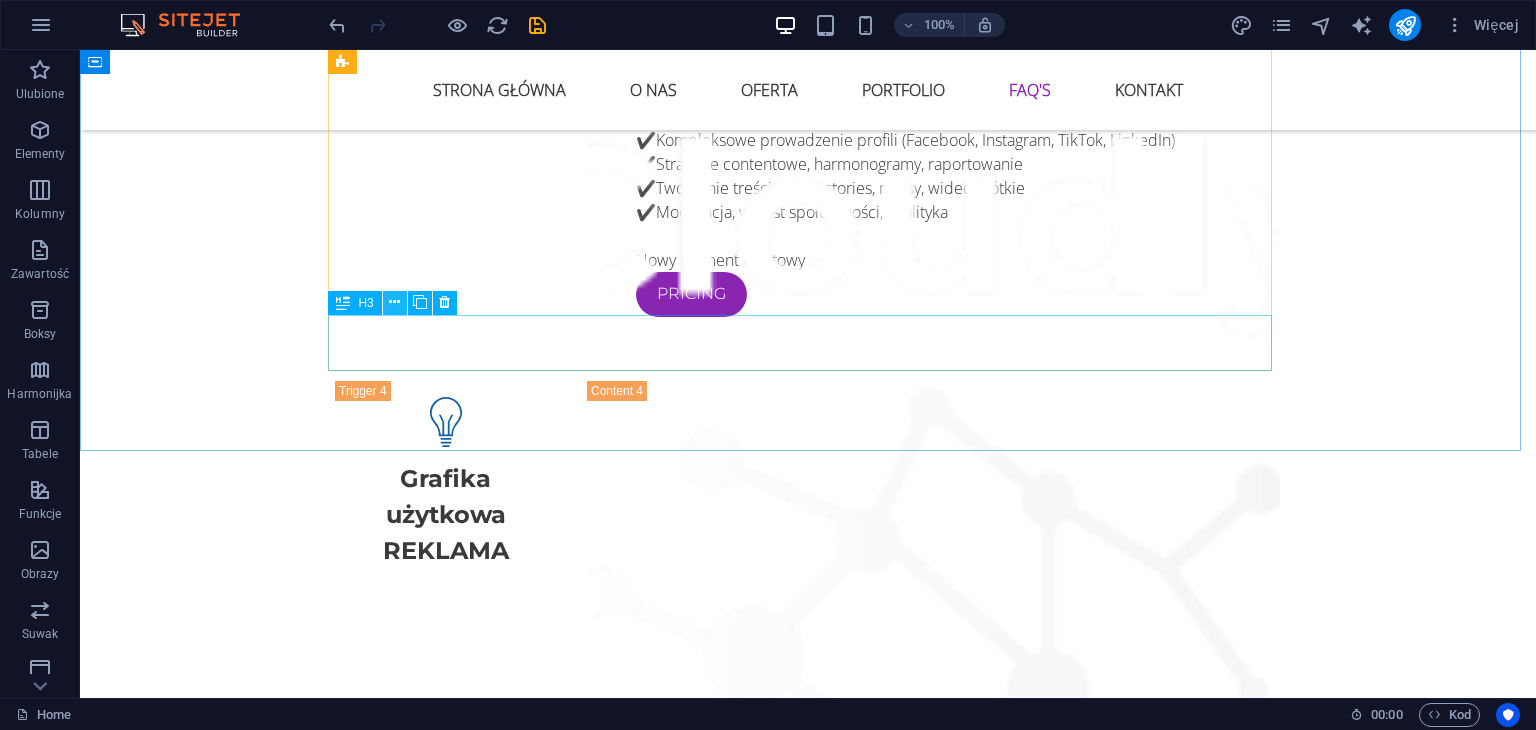 click at bounding box center (394, 302) 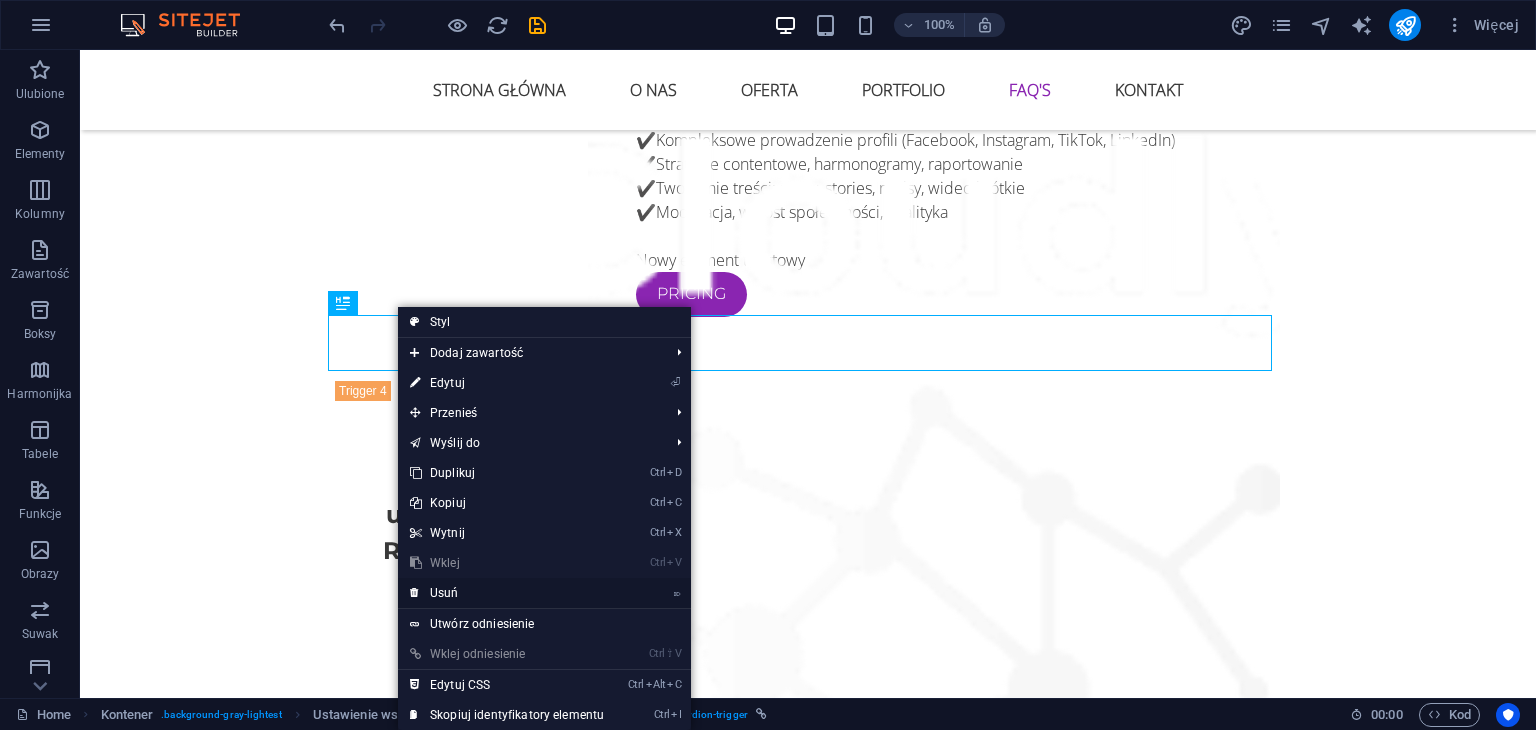 click on "⌦  Usuń" at bounding box center (507, 593) 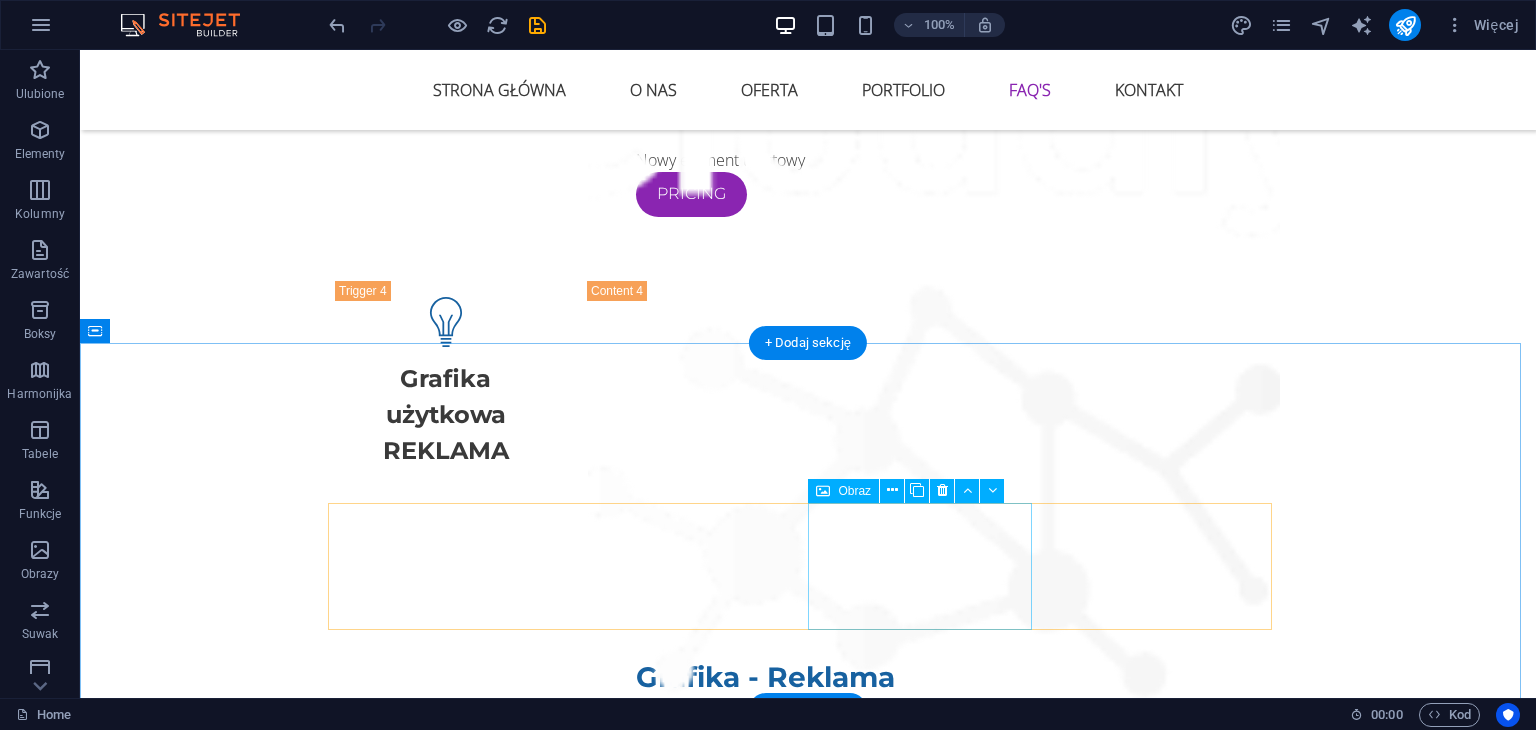 scroll, scrollTop: 6500, scrollLeft: 0, axis: vertical 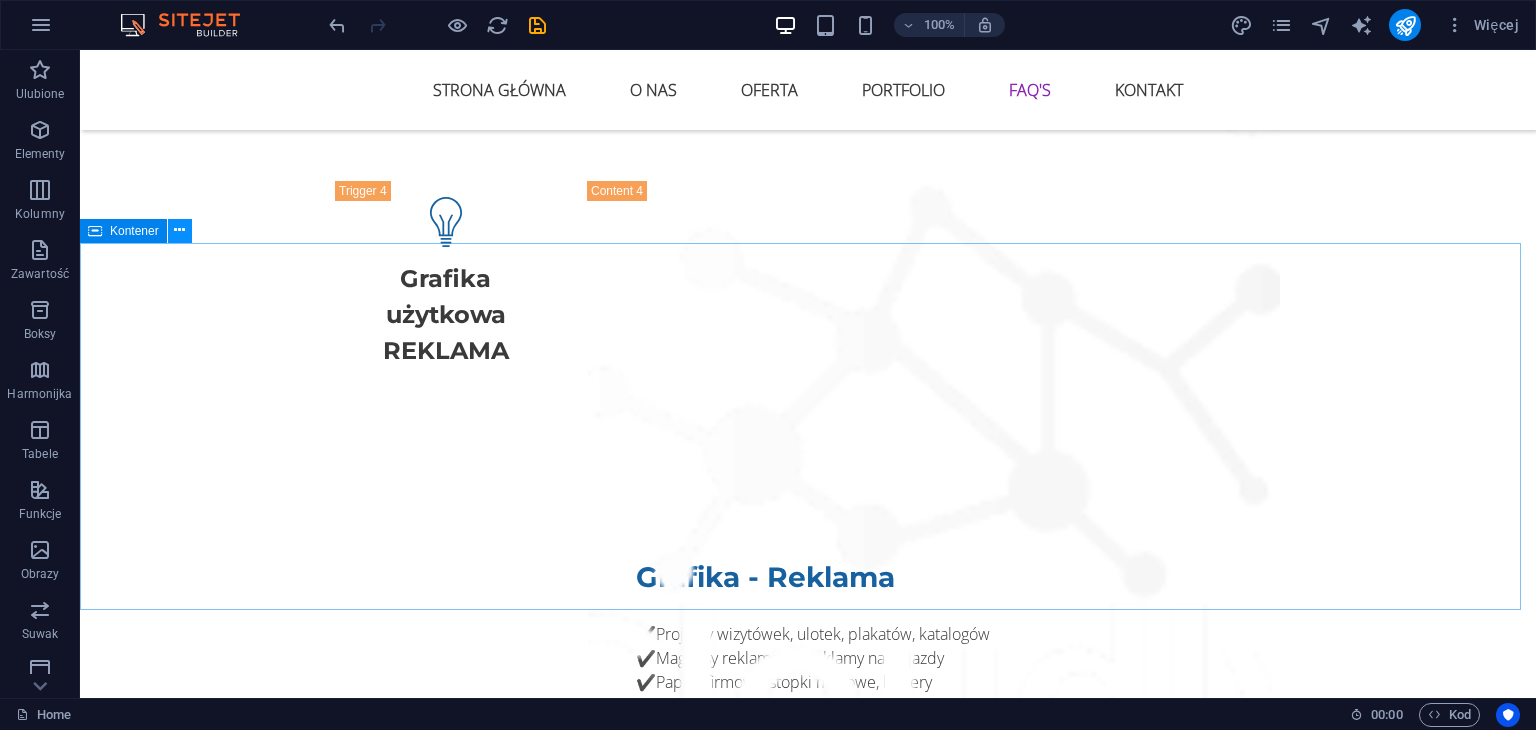 click at bounding box center [180, 231] 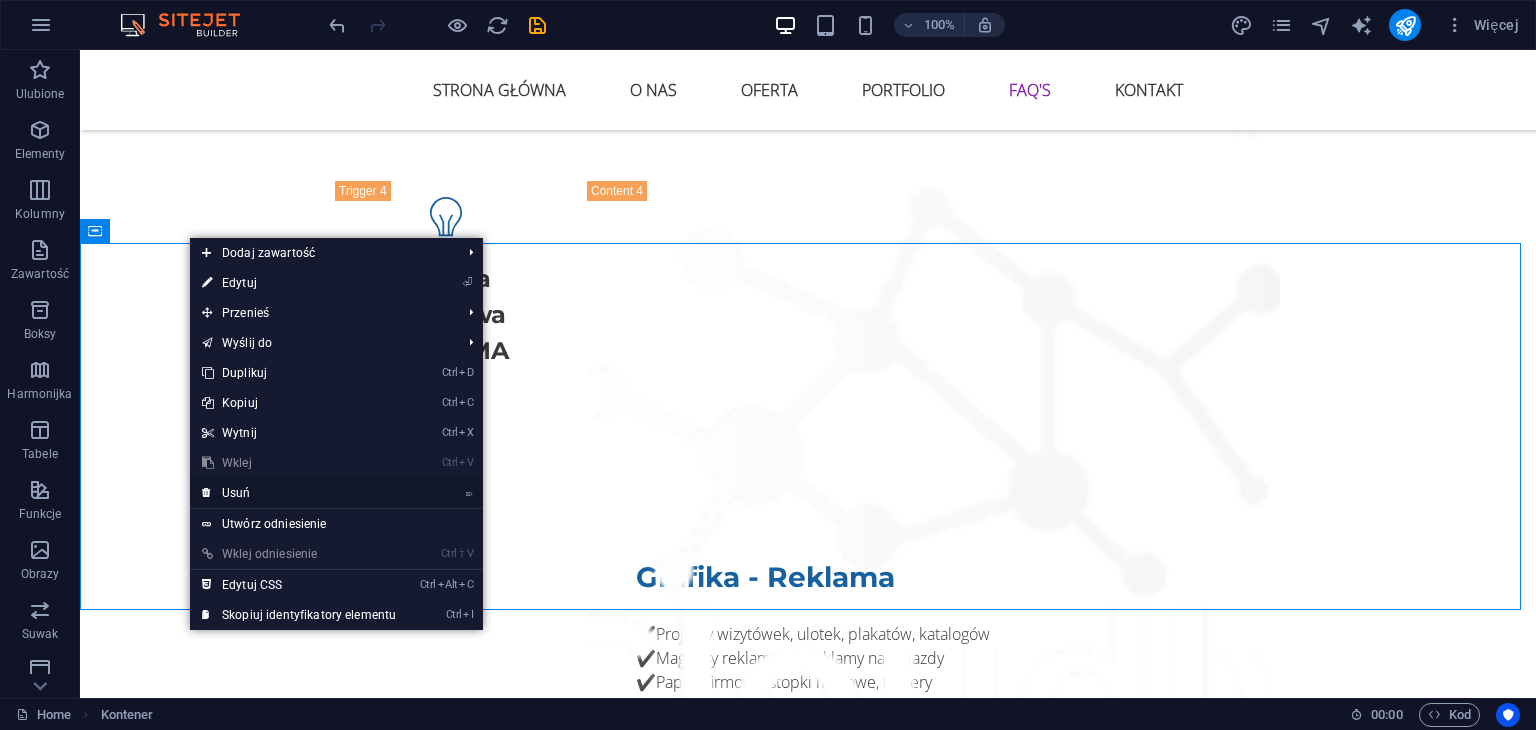 click on "⌦  Usuń" at bounding box center [299, 493] 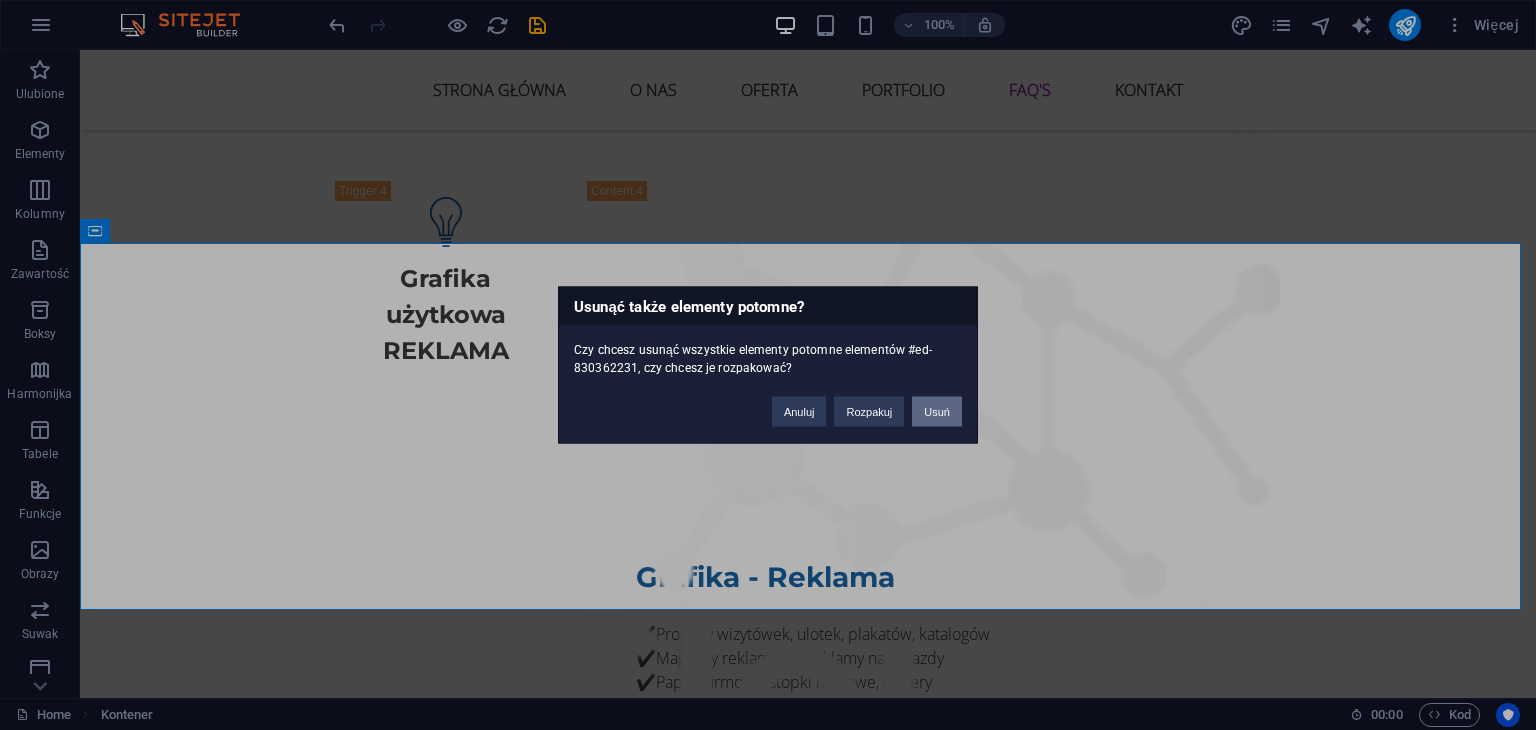 click on "Usuń" at bounding box center (937, 412) 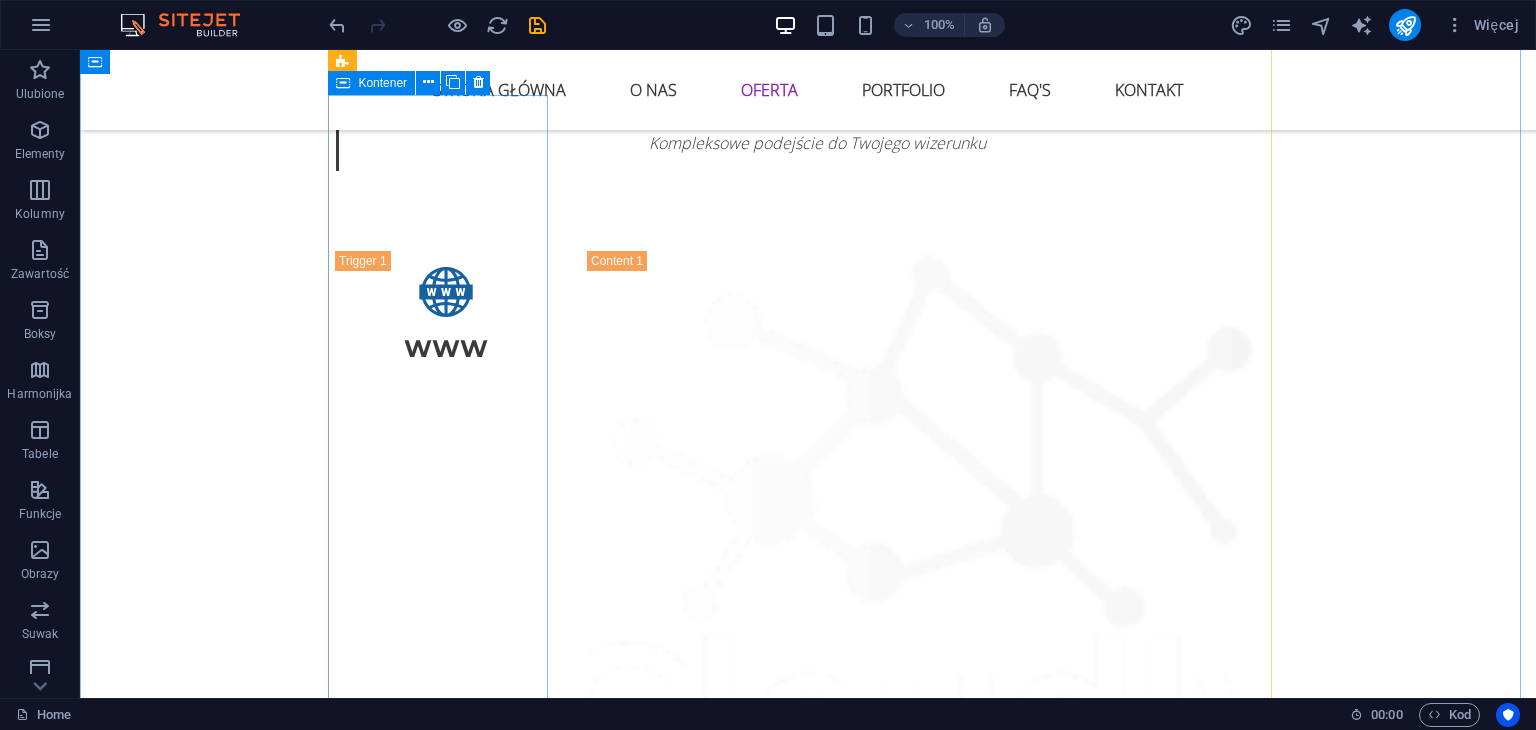 scroll, scrollTop: 3100, scrollLeft: 0, axis: vertical 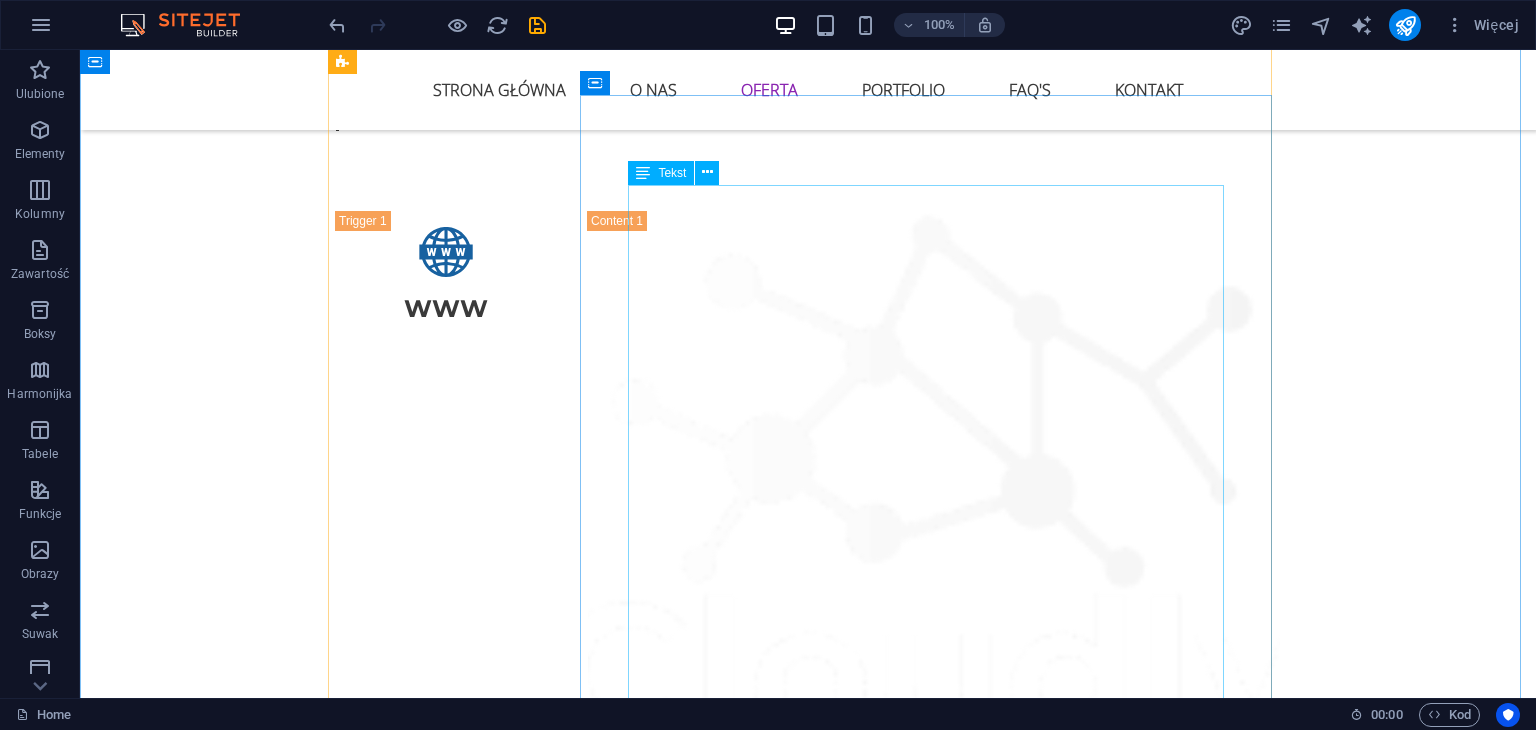 click on "Marka to nie tylko logo. To klimat, osobowość, styl. W WINS Agency tworzymy branding, który opowiada historię – Twoją. Pomagamy markom: ✨ wyglądać spójnie, ✨ mówić wyraźnie, ✨ być zapamiętywane. Co możemy dla Ciebie zrobić: 🎯 Zaprojektujemy logo, które działa w każdych warunkach 🖌 Dobierzemy kolory, typografię i styl, które oddają charakter Twojej marki 🧠 Zdefiniujemy ton głosu i osobowość brandu (bo każda marka ma coś do powiedzenia) 🧾 Stworzymy prostą, ale konkretną księgę znaku 📱 Zaprojektujemy szablony social media, żeby wszystko grało (również na Instagramie) Tworzymy marki, które nie tylko wyglądają dobrze – one czują się dobrze w swoim wizerunku." at bounding box center (934, 2522) 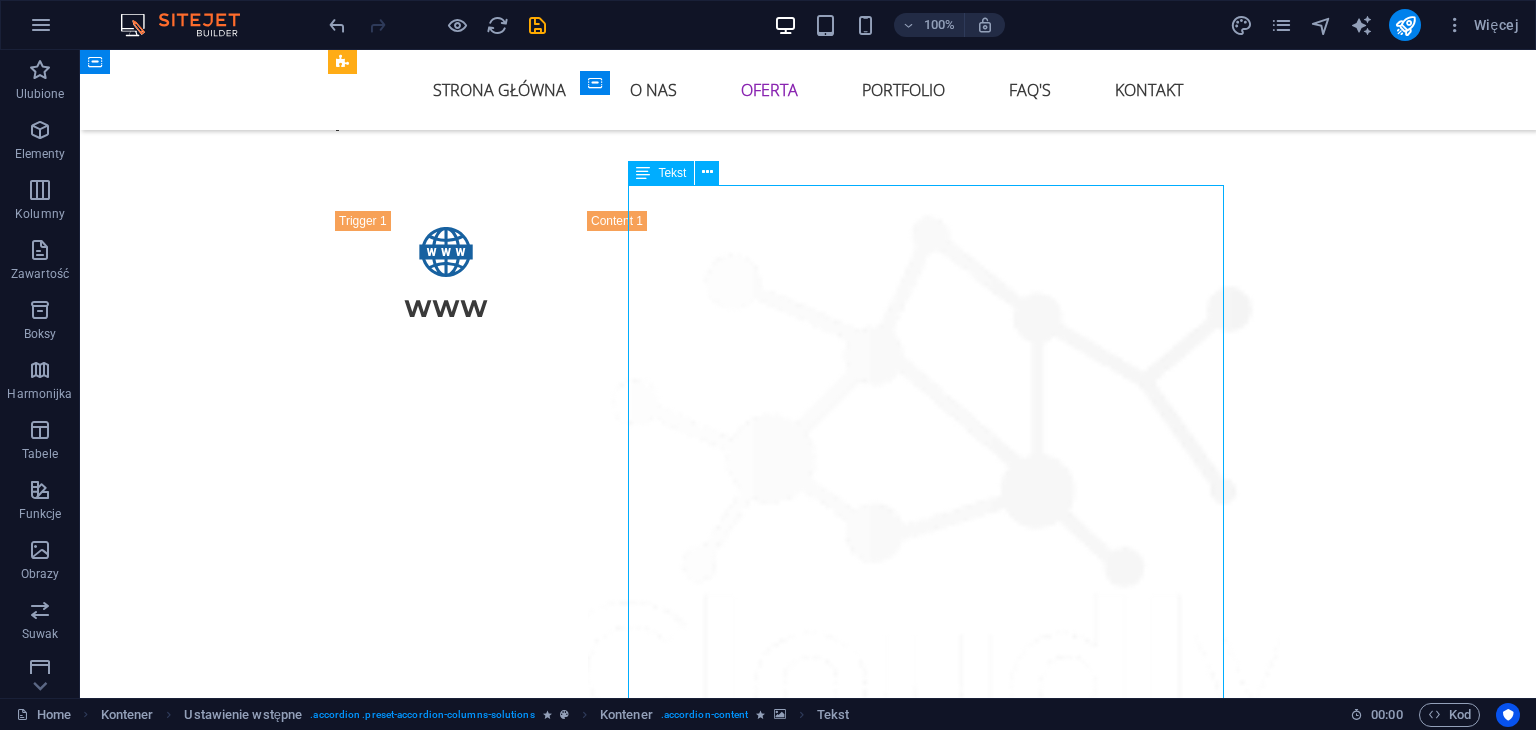 click on "Marka to nie tylko logo. To klimat, osobowość, styl. W WINS Agency tworzymy branding, który opowiada historię – Twoją. Pomagamy markom: ✨ wyglądać spójnie, ✨ mówić wyraźnie, ✨ być zapamiętywane. Co możemy dla Ciebie zrobić: 🎯 Zaprojektujemy logo, które działa w każdych warunkach 🖌 Dobierzemy kolory, typografię i styl, które oddają charakter Twojej marki 🧠 Zdefiniujemy ton głosu i osobowość brandu (bo każda marka ma coś do powiedzenia) 🧾 Stworzymy prostą, ale konkretną księgę znaku 📱 Zaprojektujemy szablony social media, żeby wszystko grało (również na Instagramie) Tworzymy marki, które nie tylko wyglądają dobrze – one czują się dobrze w swoim wizerunku." at bounding box center [934, 2522] 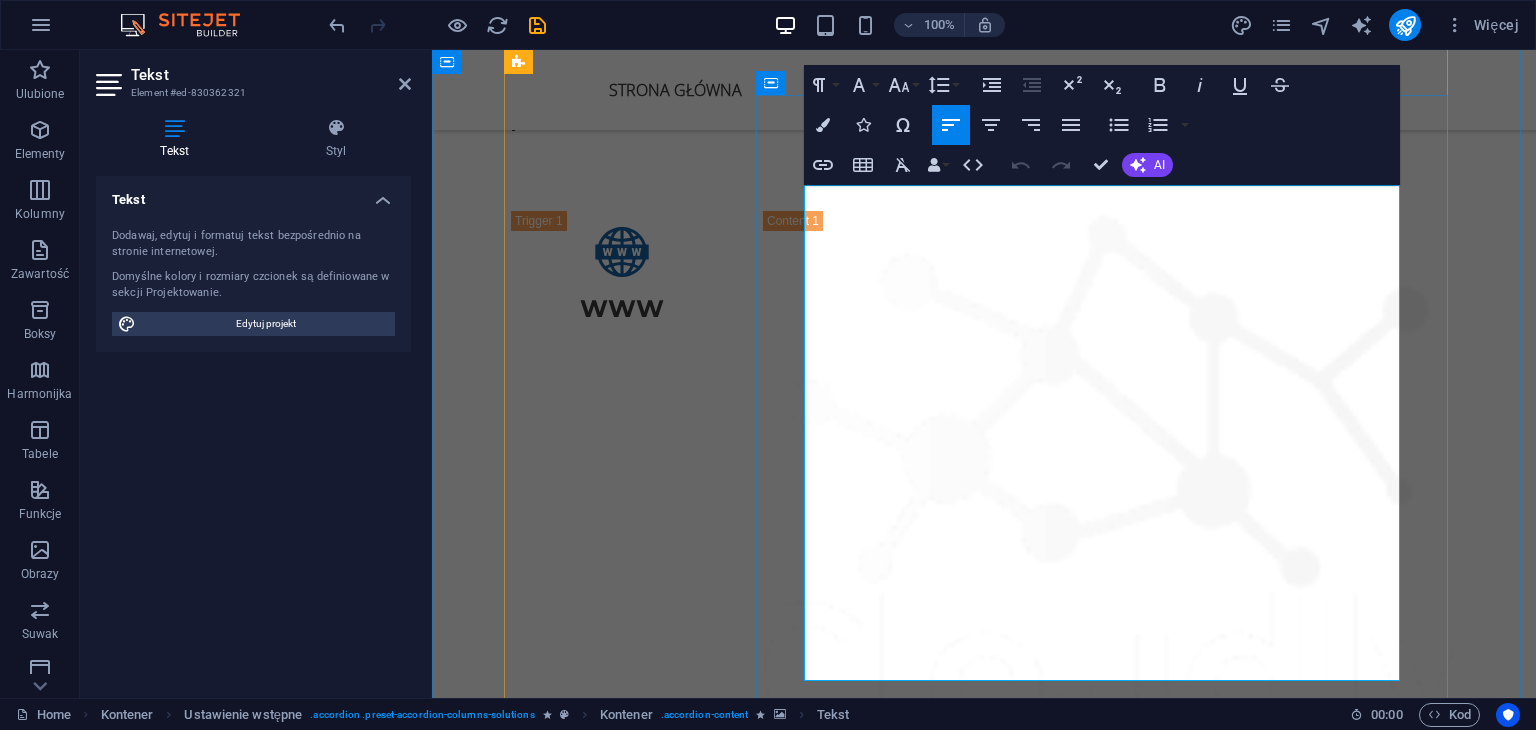 click on "📱 Zaprojektujemy szablony social media, żeby wszystko grało (również na Instagramie)" at bounding box center [1110, 2602] 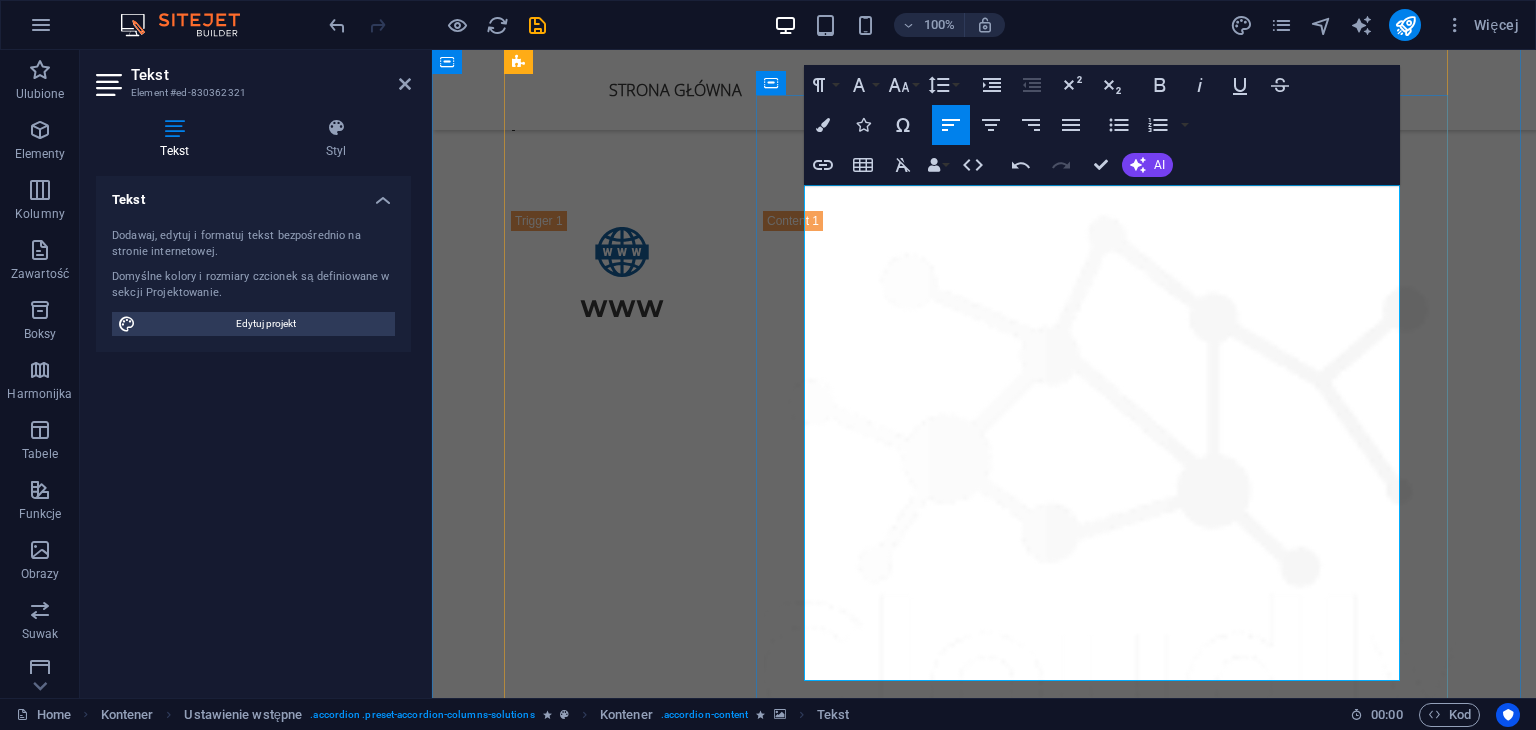 click on "🧾 Stworzymy prostą, ale konkretną księgę znaku" at bounding box center [1110, 2502] 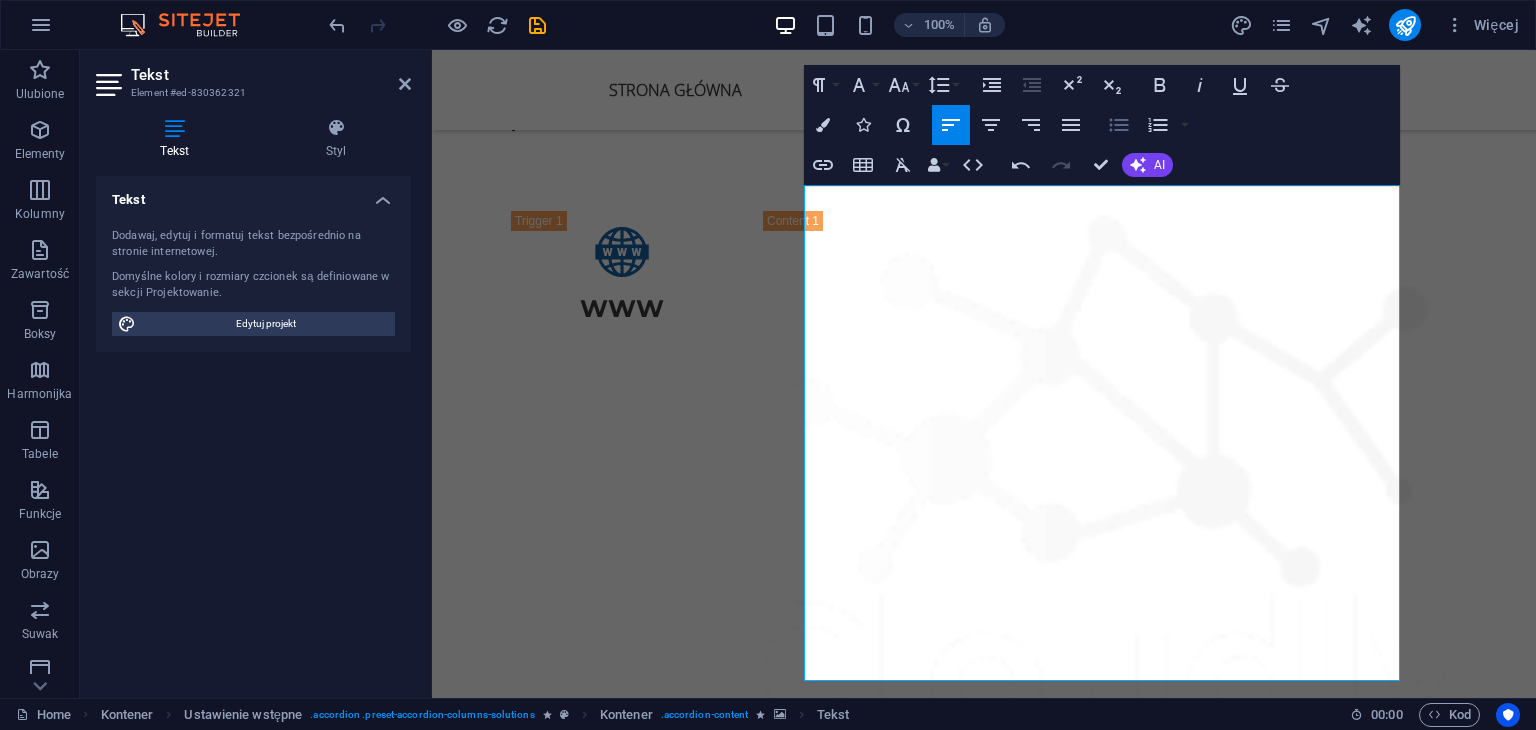 click 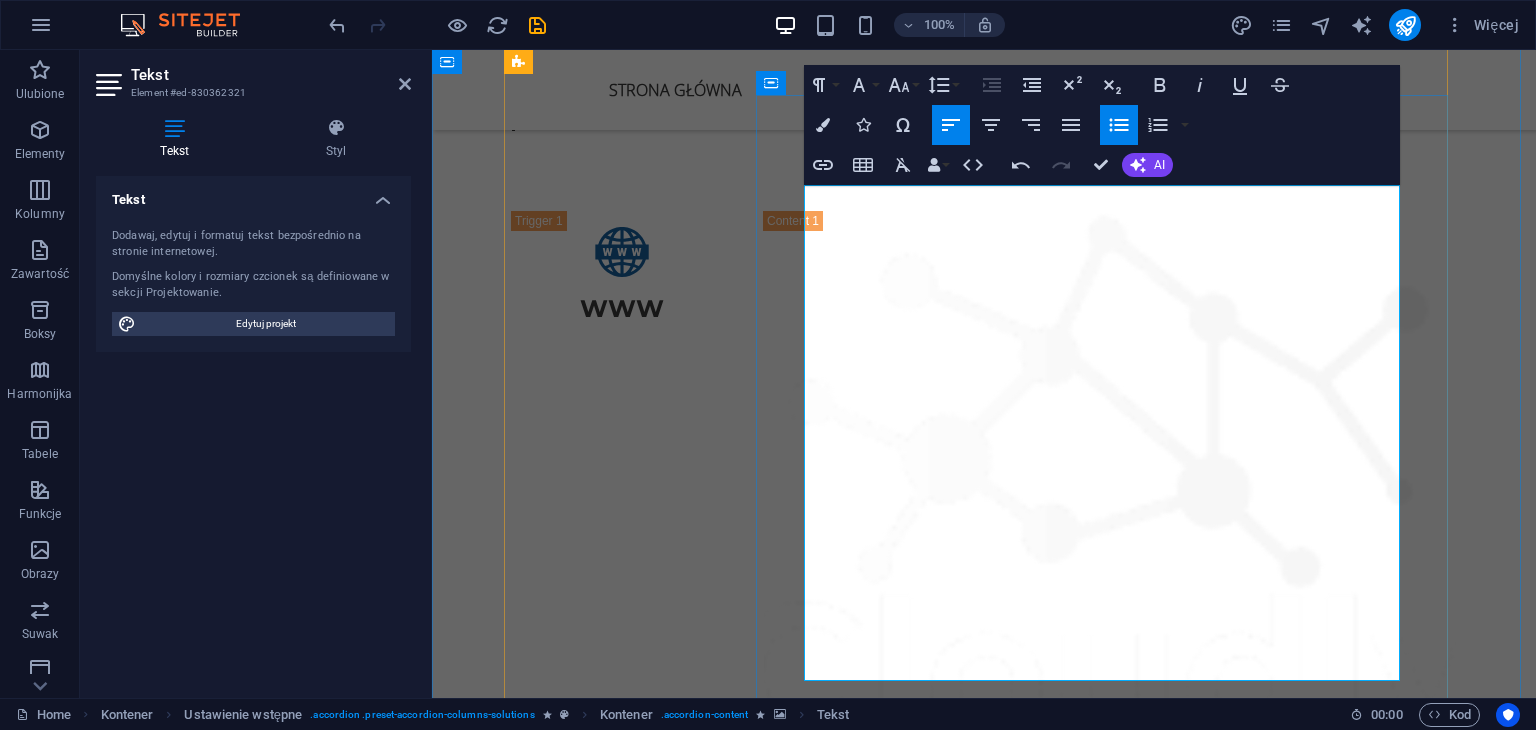 click on "Dobierzemy kolory, typografię i styl, które oddają charakter Twojej marki Zdefiniujemy ton głosu i osobowość brandu (bo każda marka ma coś do powiedzenia)" at bounding box center (1110, 2455) 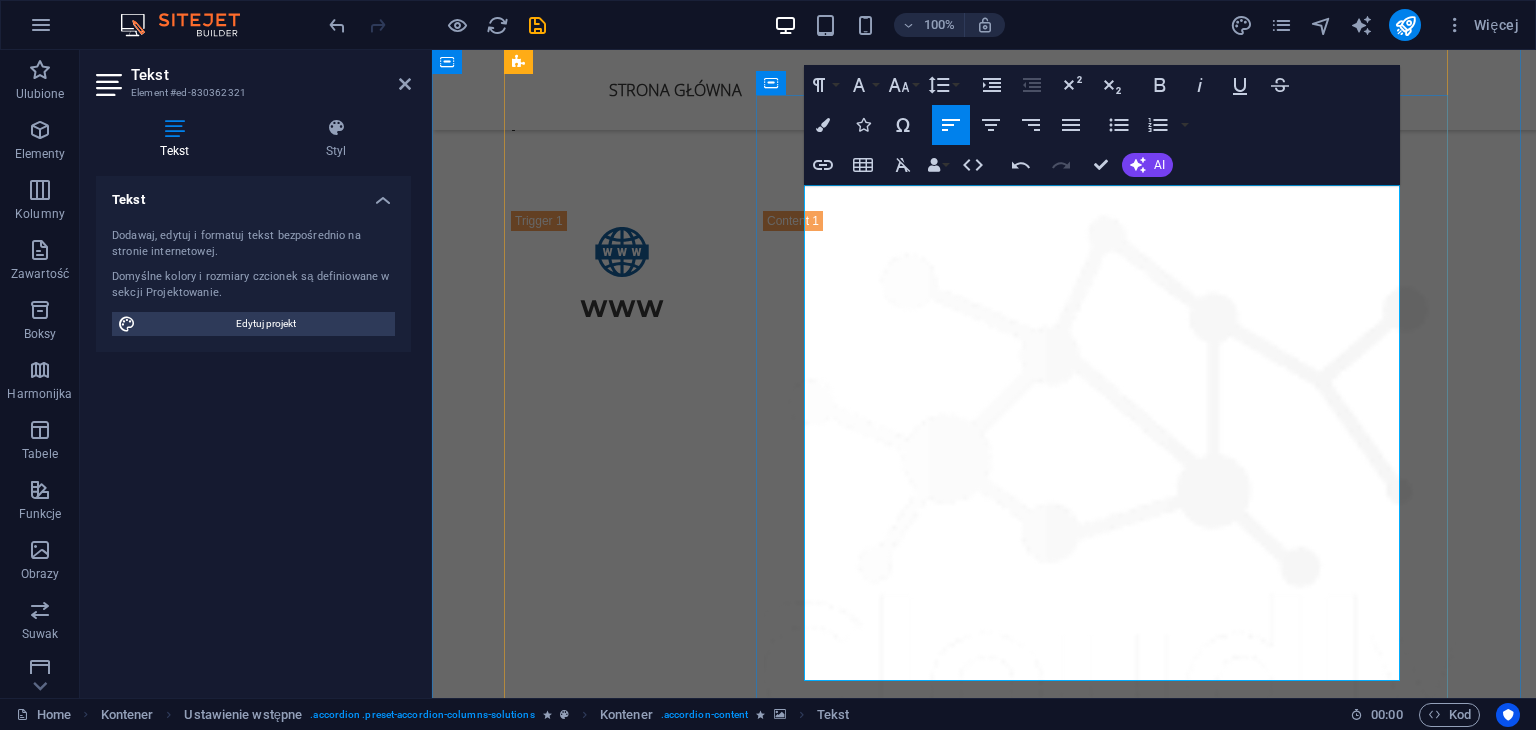 click on "Dobierzemy kolory, typografię i styl, które oddają charakter Twojej marki Zdefiniujemy ton głosu i osobowość brandu (bo każda marka ma coś do powiedzenia)" at bounding box center [1110, 2455] 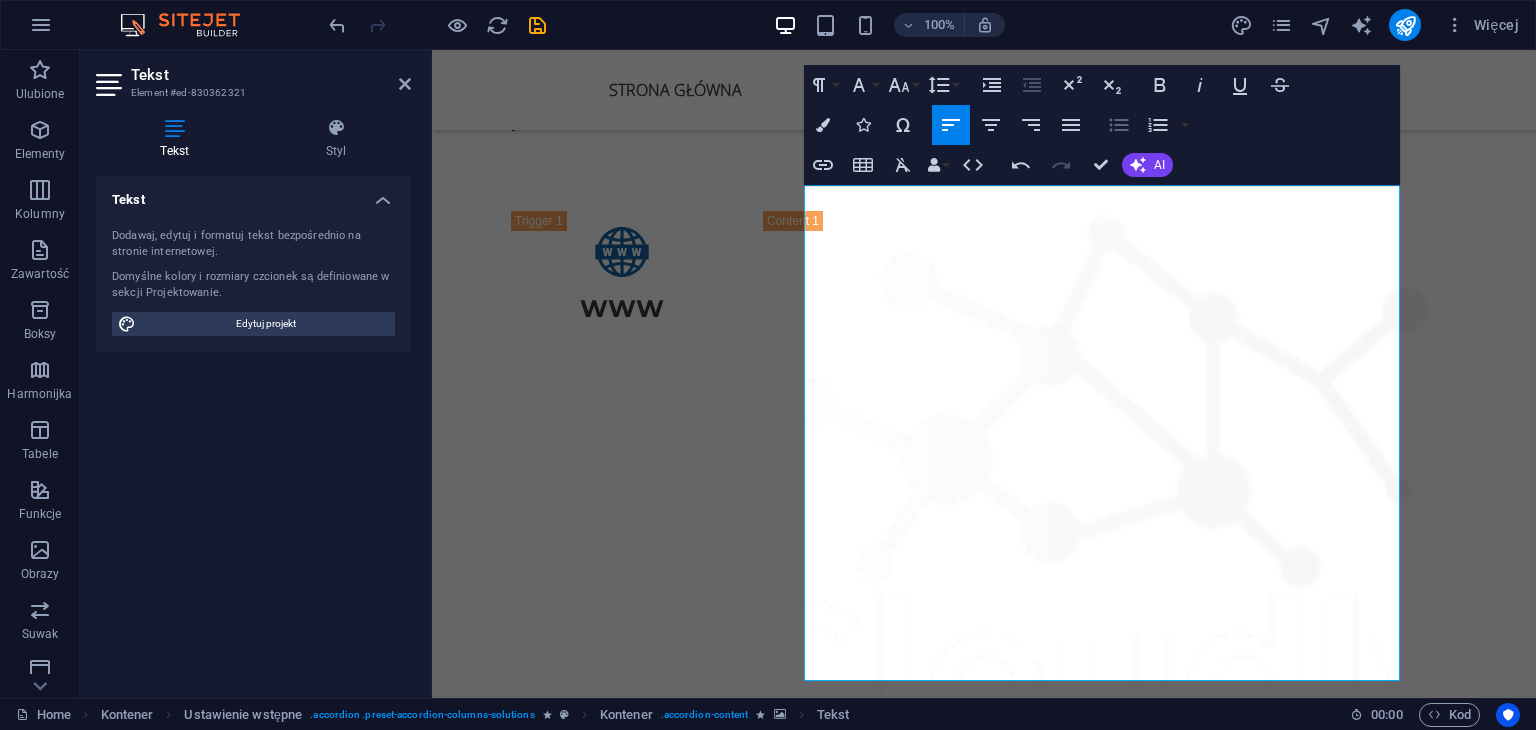 click 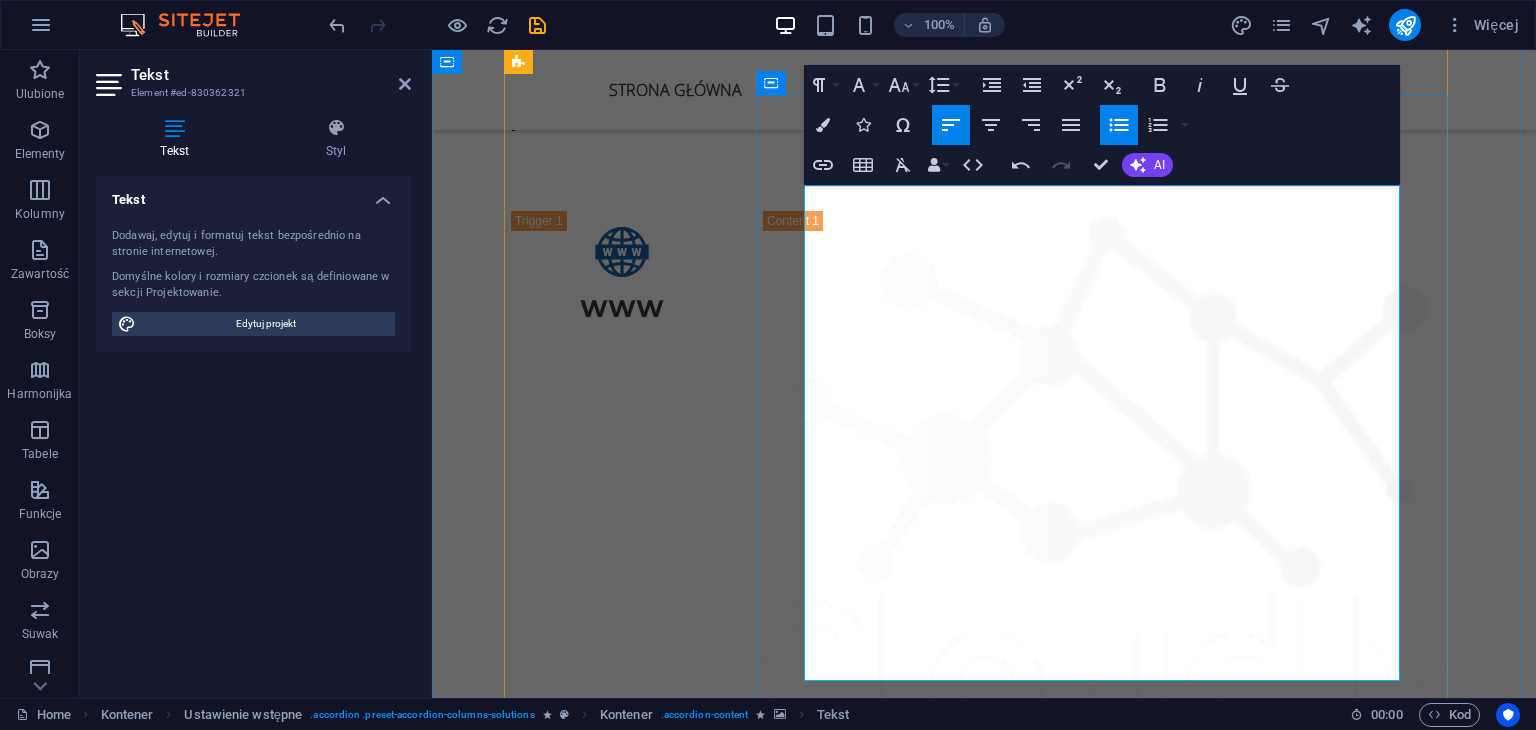 click on "Stworzymy prostą, ale konkretną księgę znaku" at bounding box center [1110, 2504] 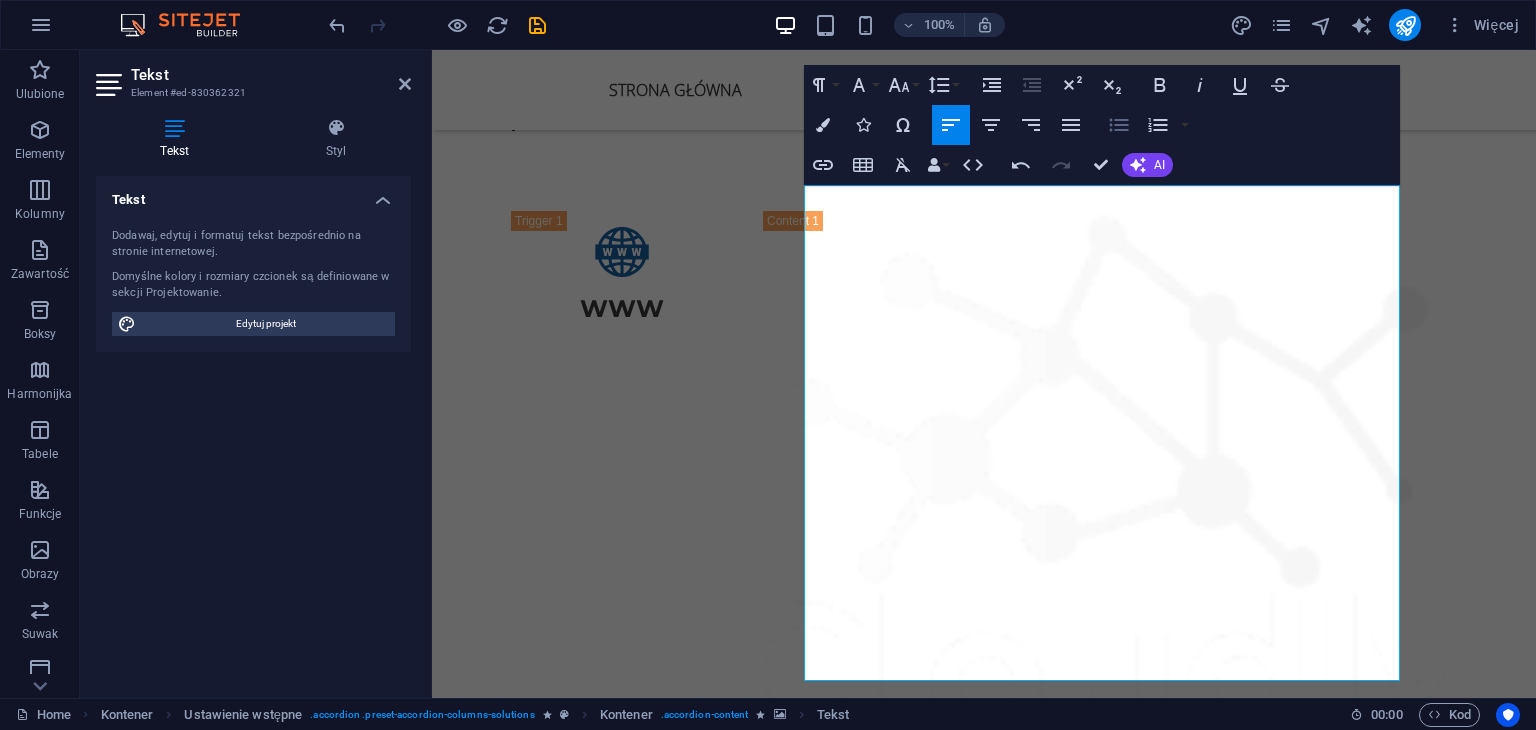 click 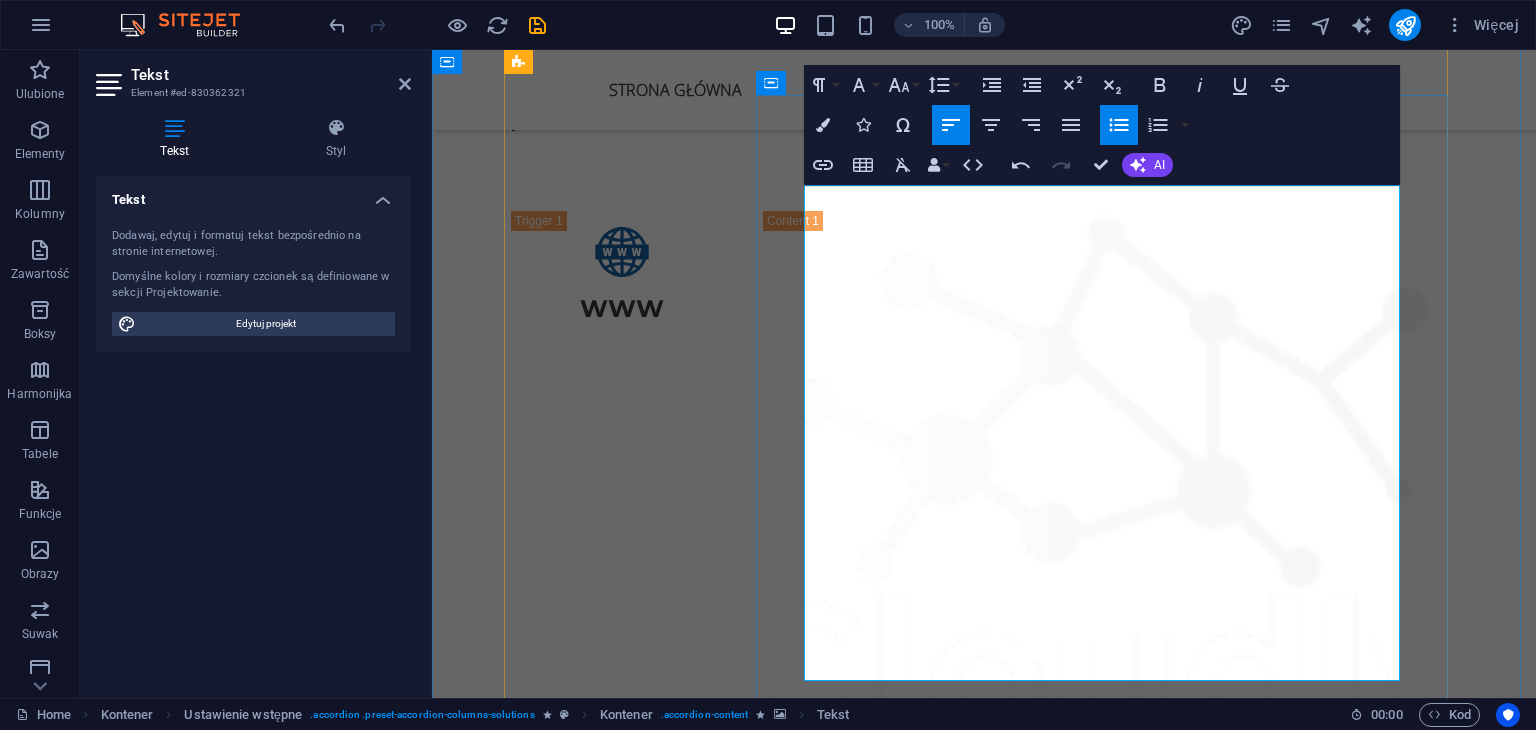 click on "Zaprojektujemy szablony social media, żeby wszystko grało (również na Instagramie)" at bounding box center (1110, 2529) 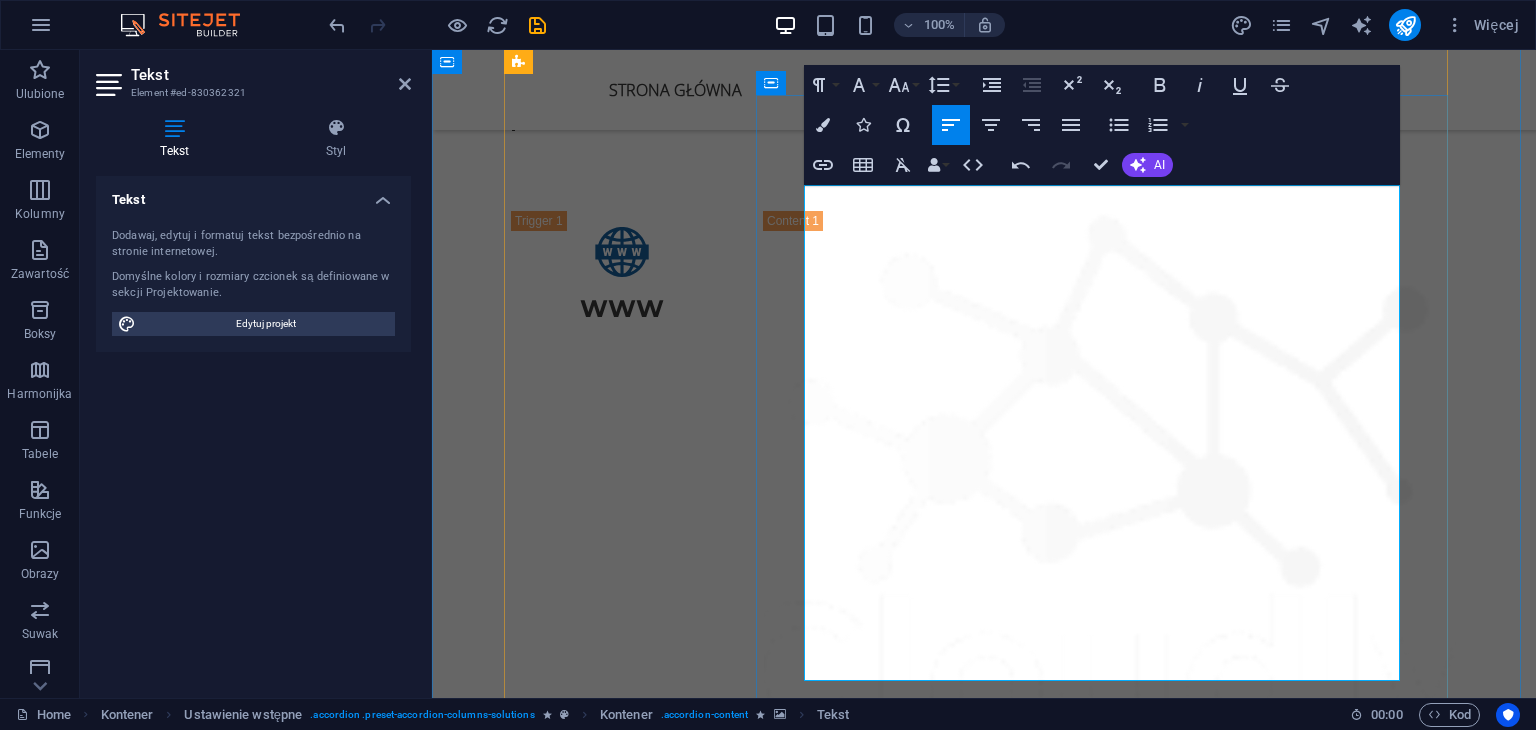 click on "Zaprojektujemy szablony social media, żeby wszystko grało (również na Instagramie)" at bounding box center [1110, 2529] 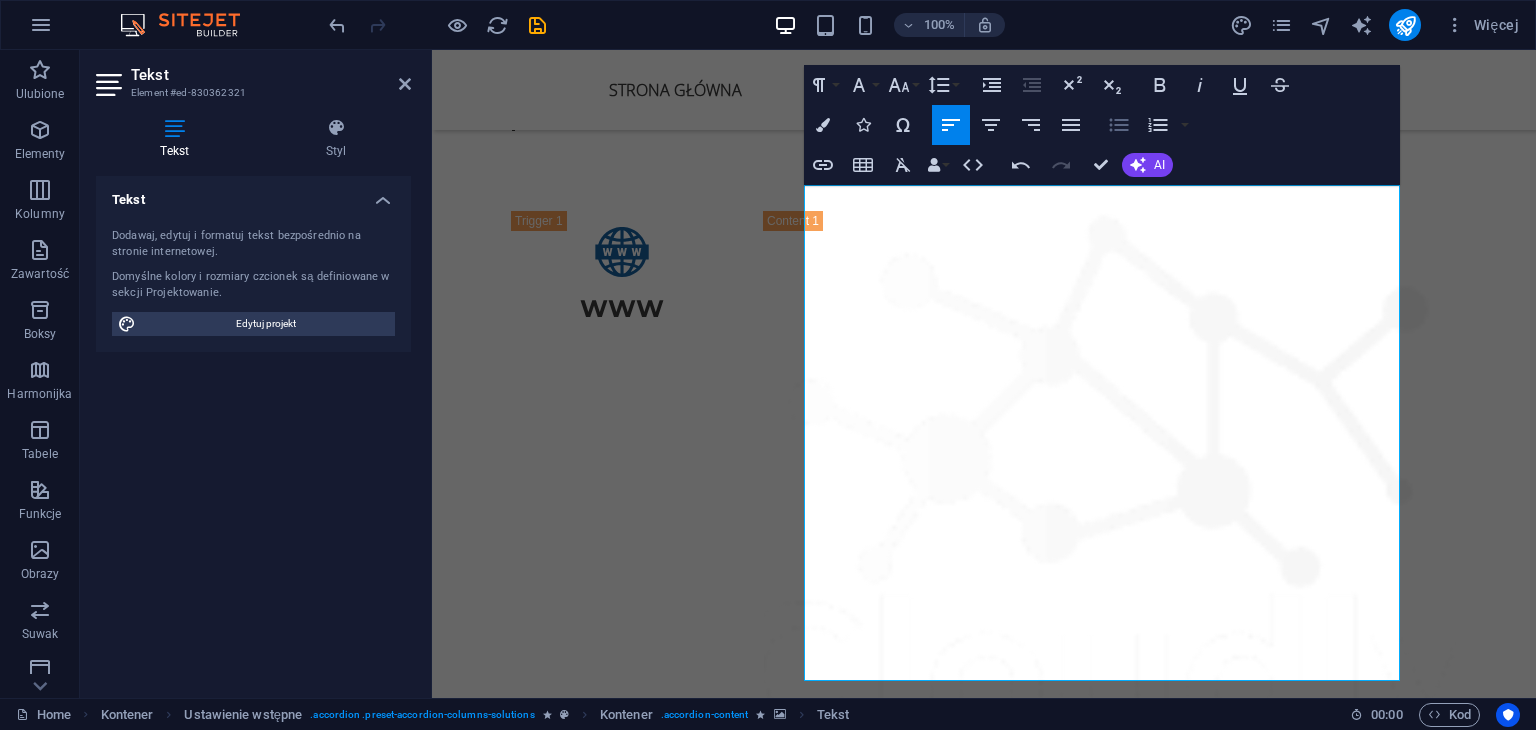 click on "Unordered List" at bounding box center (1119, 125) 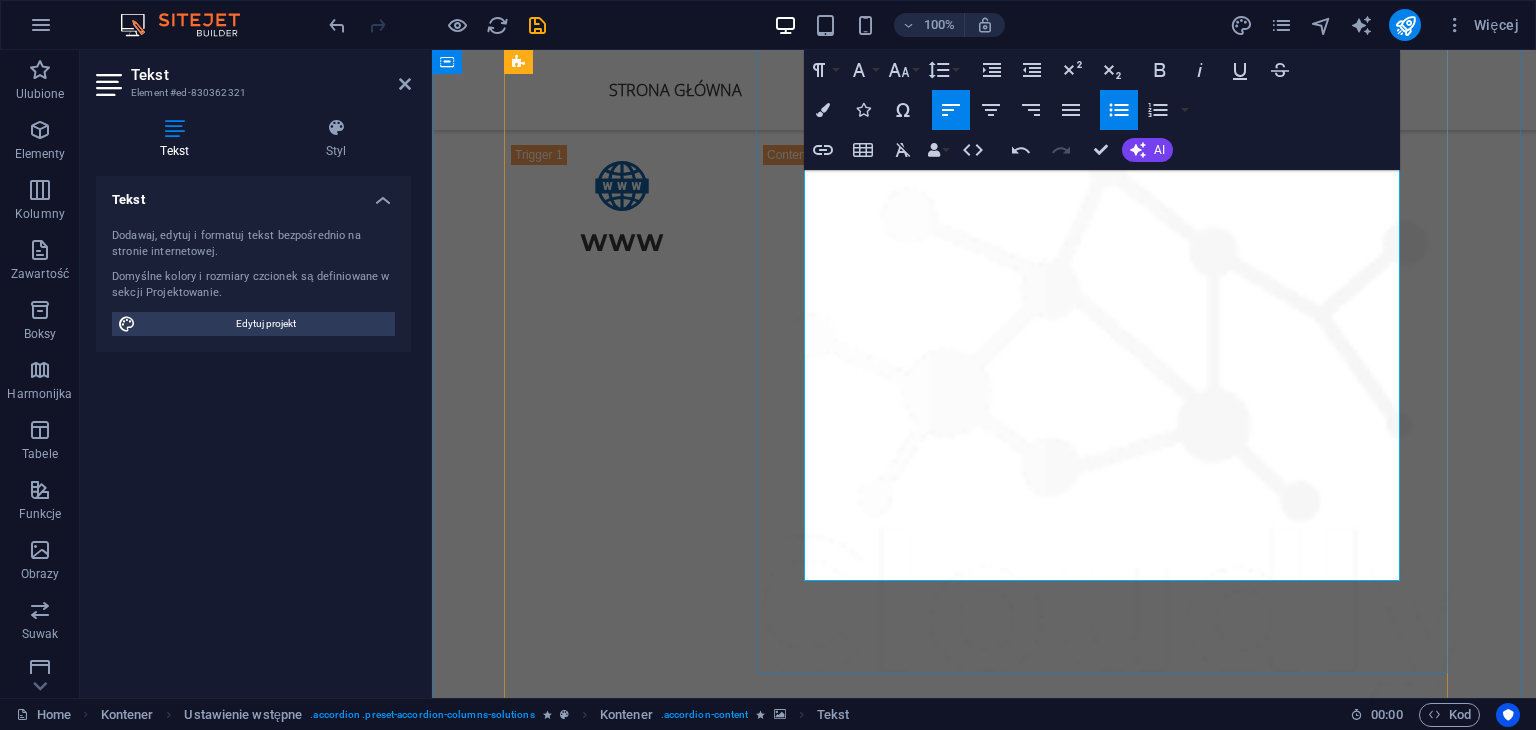scroll, scrollTop: 3200, scrollLeft: 0, axis: vertical 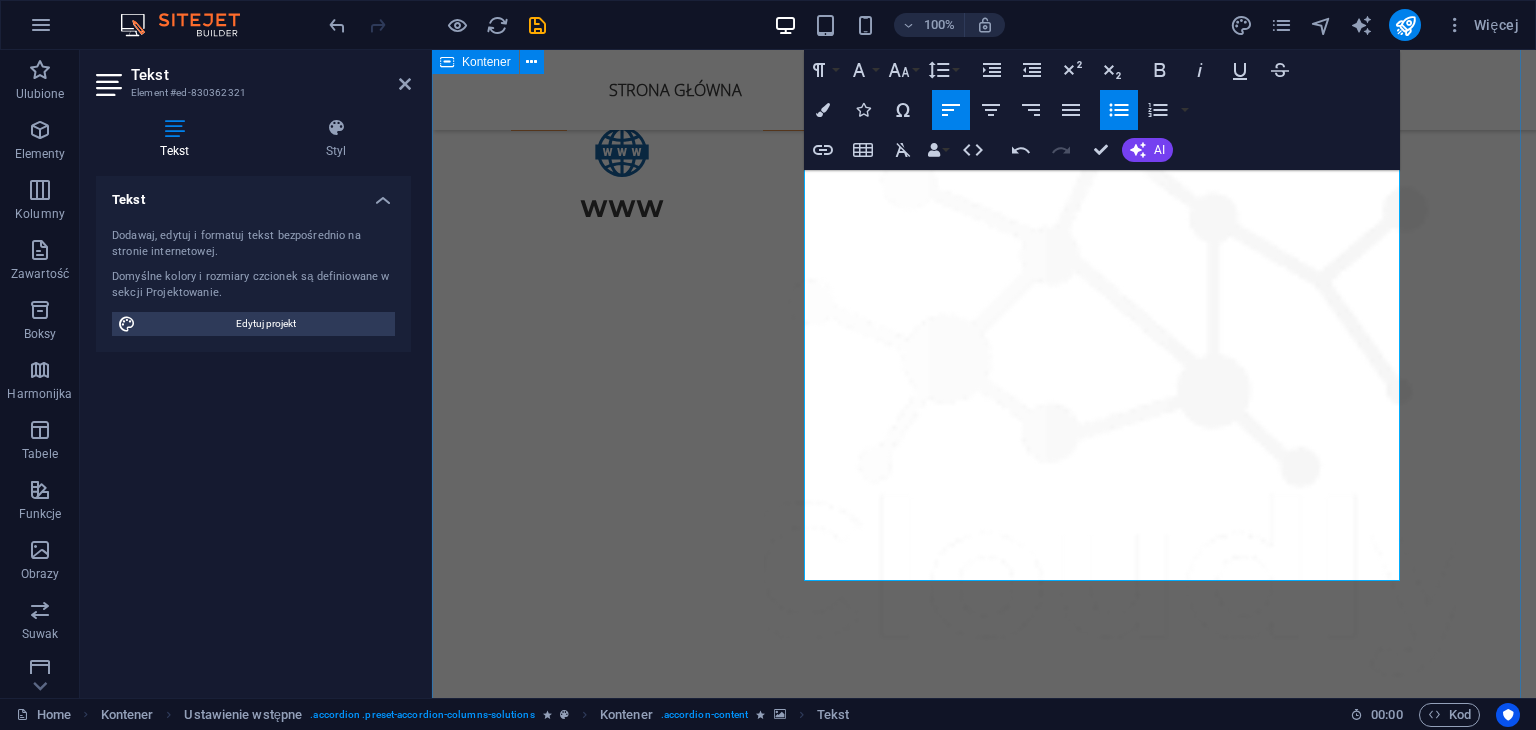 click on "Oferta Kompleksowe podejście do Twojego wizerunku  WWW Strony Internetowe Tworzymy strony, które nie tylko świetnie wyglądają, ale przede wszystkim  działają na rzecz Twojego biznesu . Nasze projekty są przemyślane strategicznie, zoptymalizowane pod SEO i dostosowane do każdego urządzenia. ✔️ Responsywność  ✔️ Szybkość działania  ✔️ Integracje  ✔️ Certyfikat SSL i podstawowe zabezpieczenia Tworzymy: ✔️Strony typu one-page ✔️ Nowoczesne stronay firmowe ✔️ Landing page sprzedażowe  – skupionych na konwersji ✔️ Sklepy Internetowe  – WooCommerce / Shoper / Shopify ✔️ Strony pod marki osobiste i ekspertów Pricing Branding Hardware solutions Marka to nie tylko logo. To klimat, osobowość, styl. W WINS Agency tworzymy branding, który opowiada historię – Twoją. Pomagamy markom: ✨ wyglądać spójnie, ✨ mówić wyraźnie, ✨ być zapamiętywane. Co możemy dla Ciebie zrobić: Zaprojektujemy logo, które działa w każdych warunkach Pricing Pricing" at bounding box center (984, 1952) 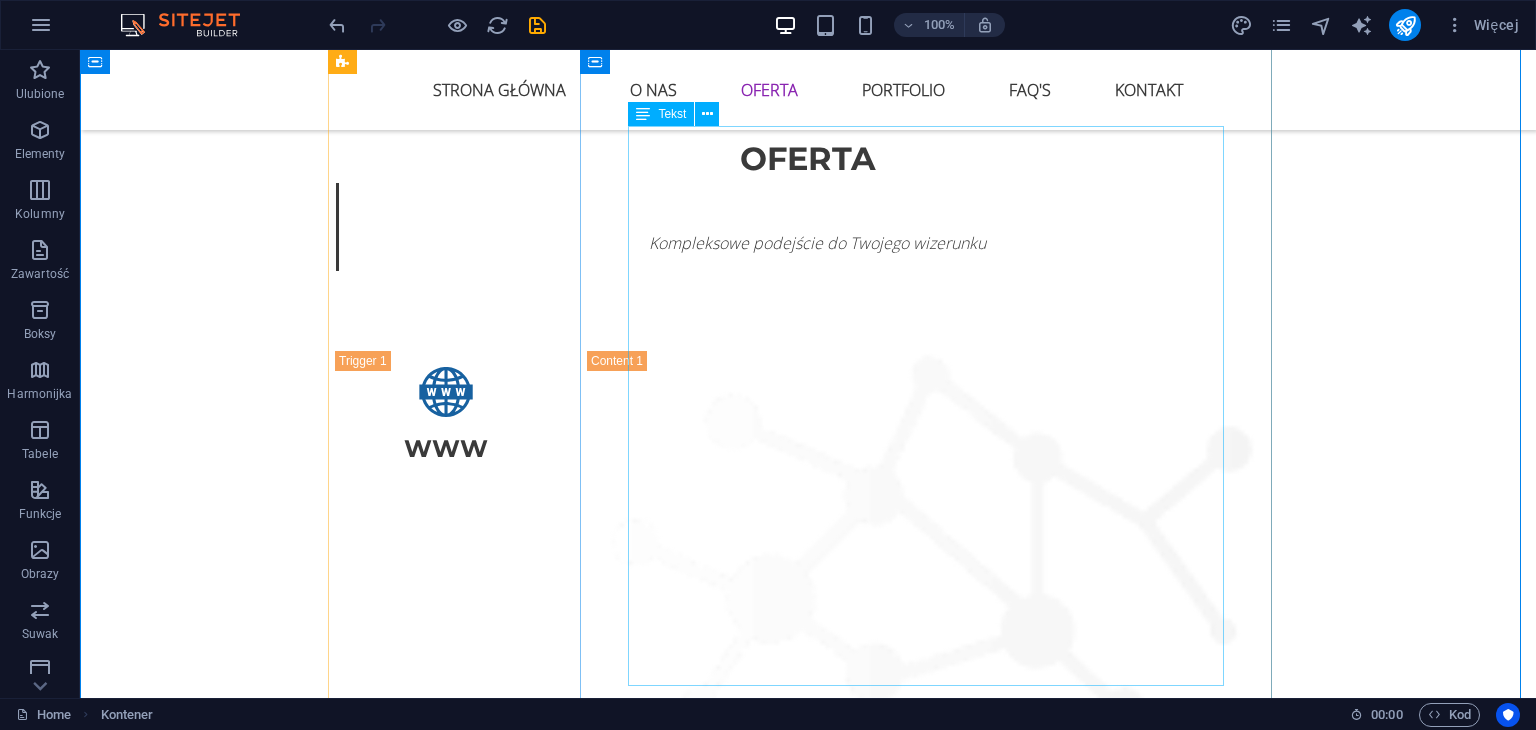 scroll, scrollTop: 2900, scrollLeft: 0, axis: vertical 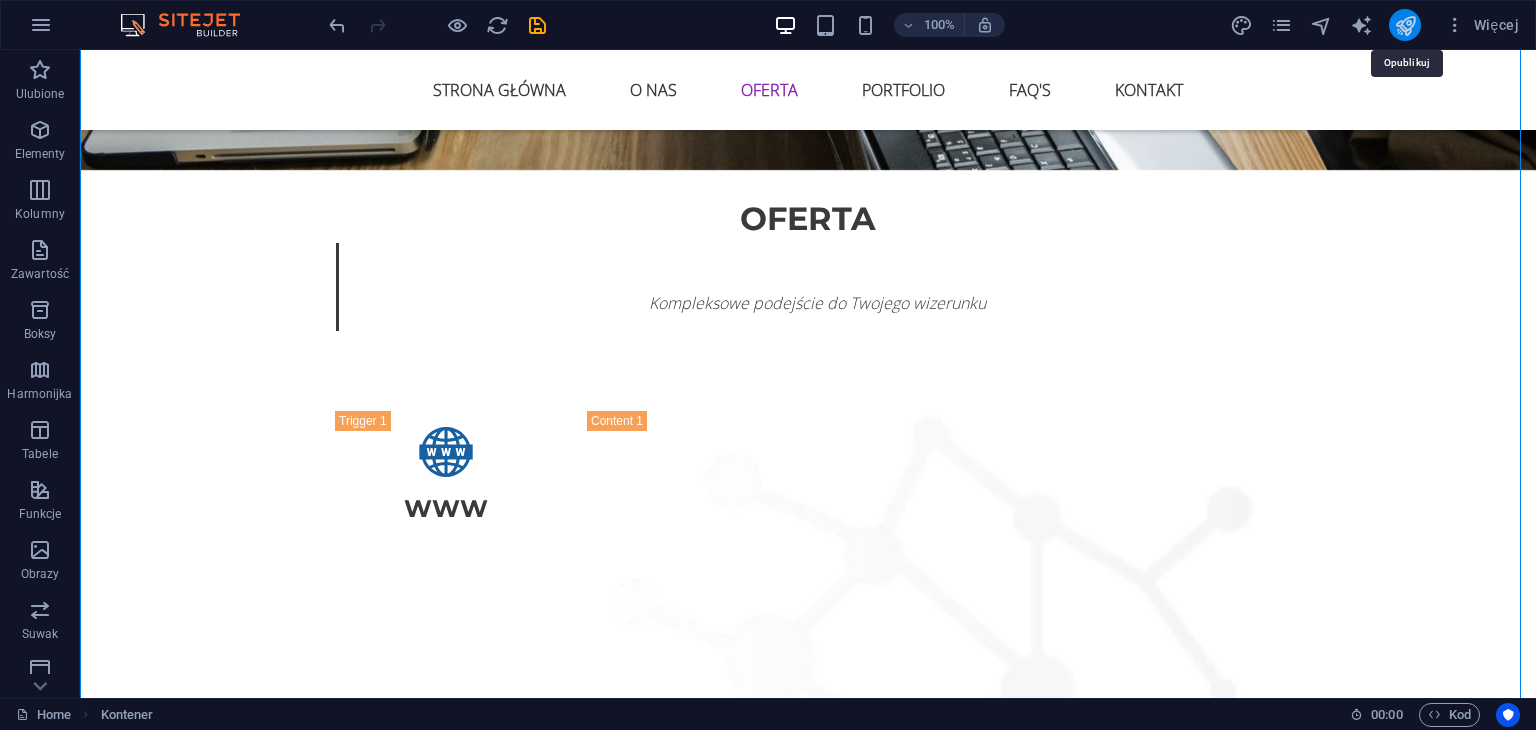 click at bounding box center [1405, 25] 